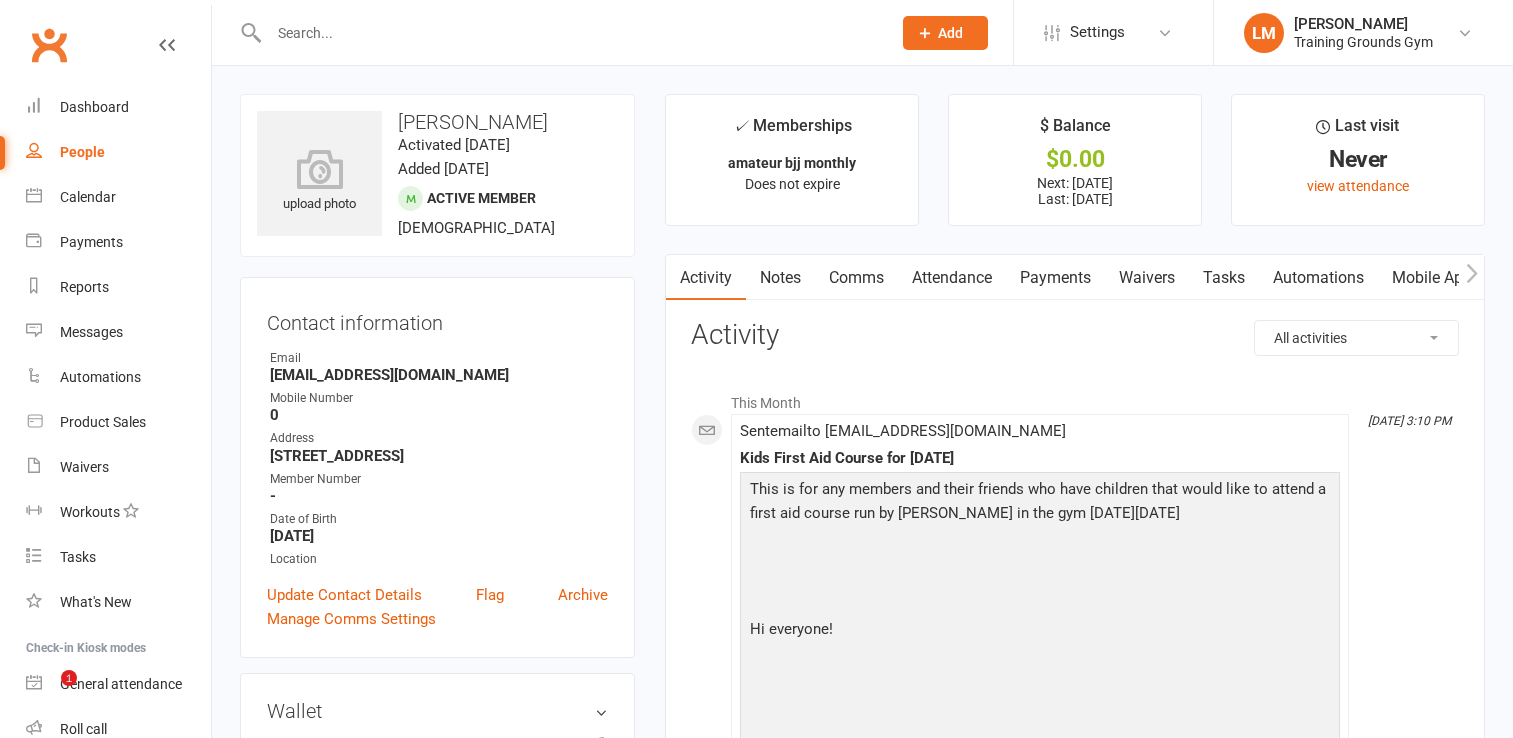 scroll, scrollTop: 2200, scrollLeft: 0, axis: vertical 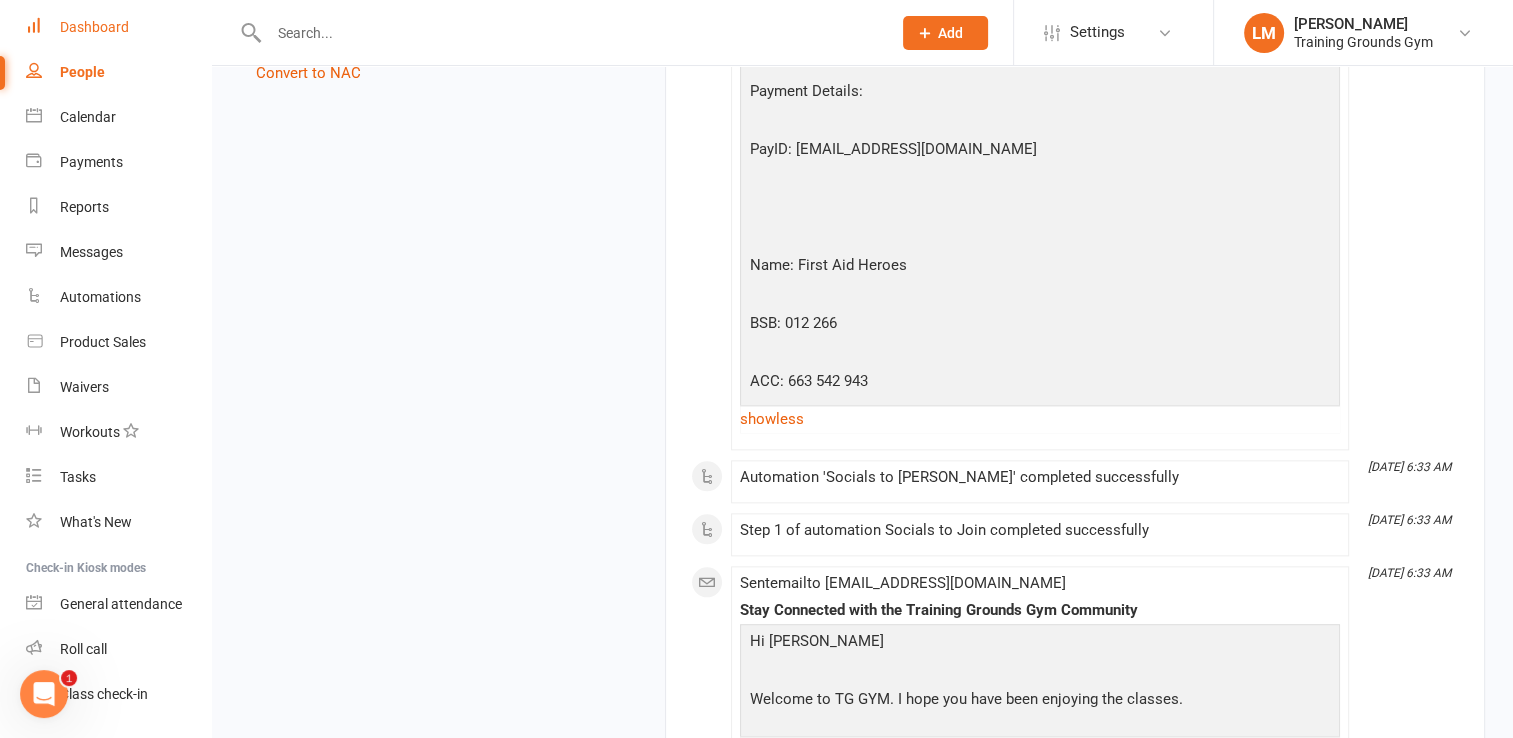 click on "Dashboard" at bounding box center [94, 27] 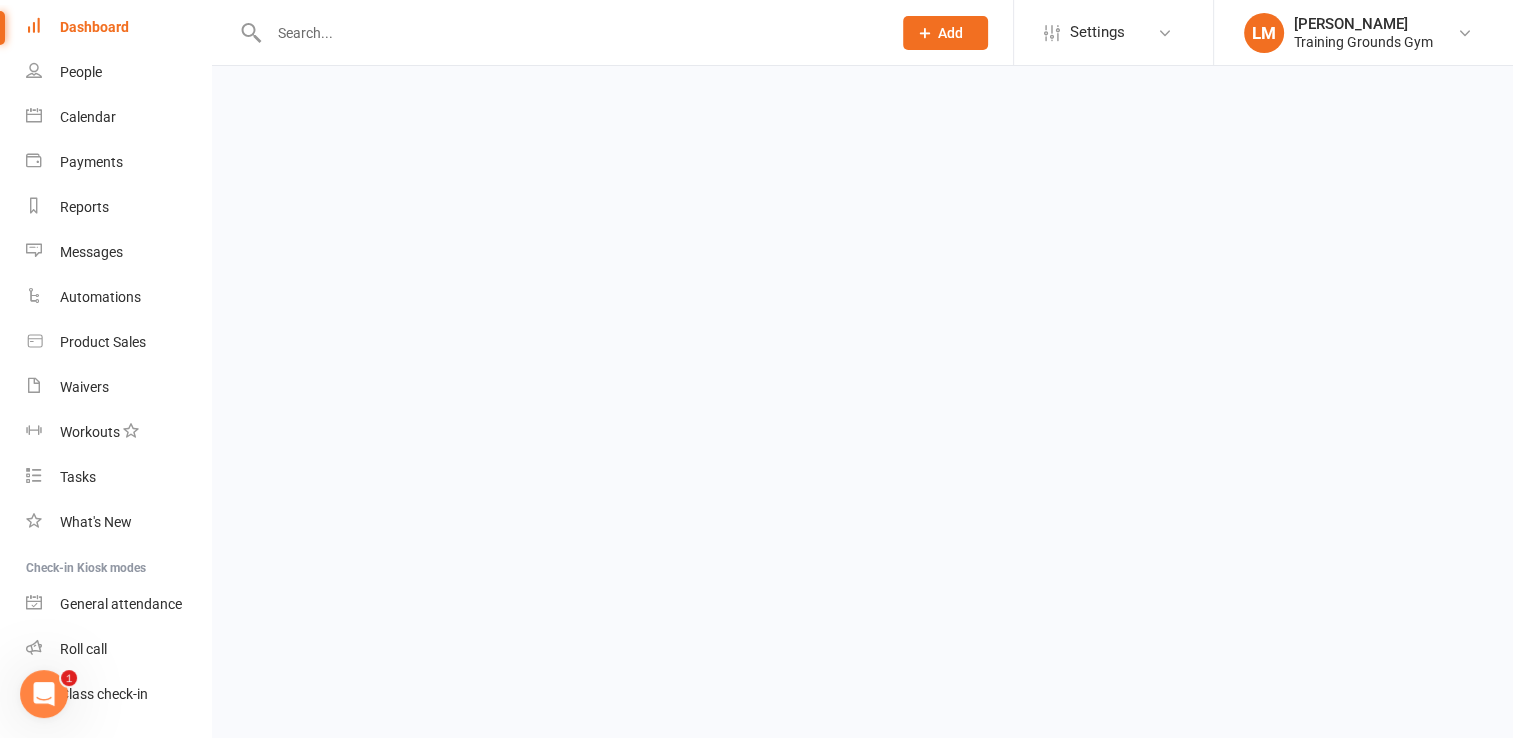 scroll, scrollTop: 0, scrollLeft: 0, axis: both 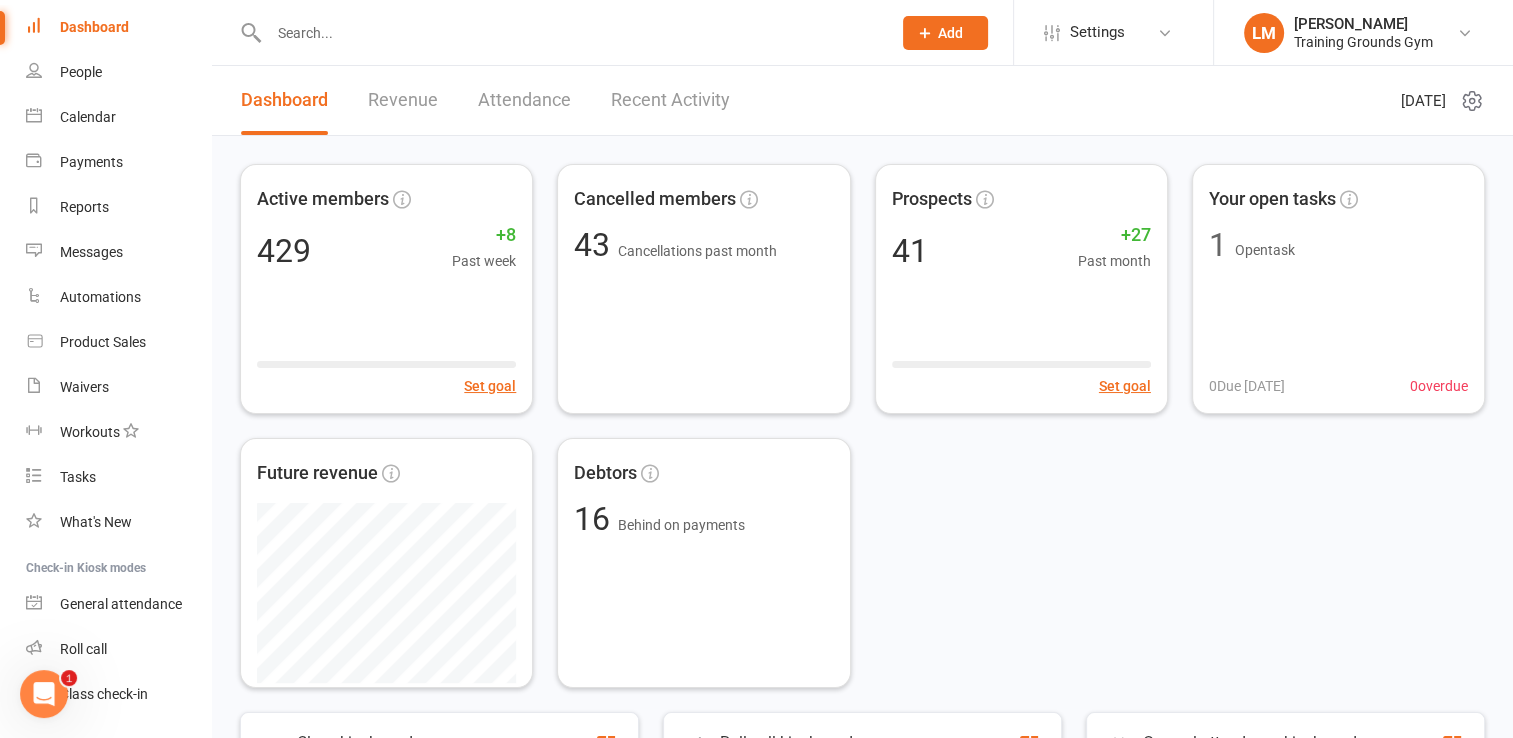 click on "Dashboard" at bounding box center [94, 27] 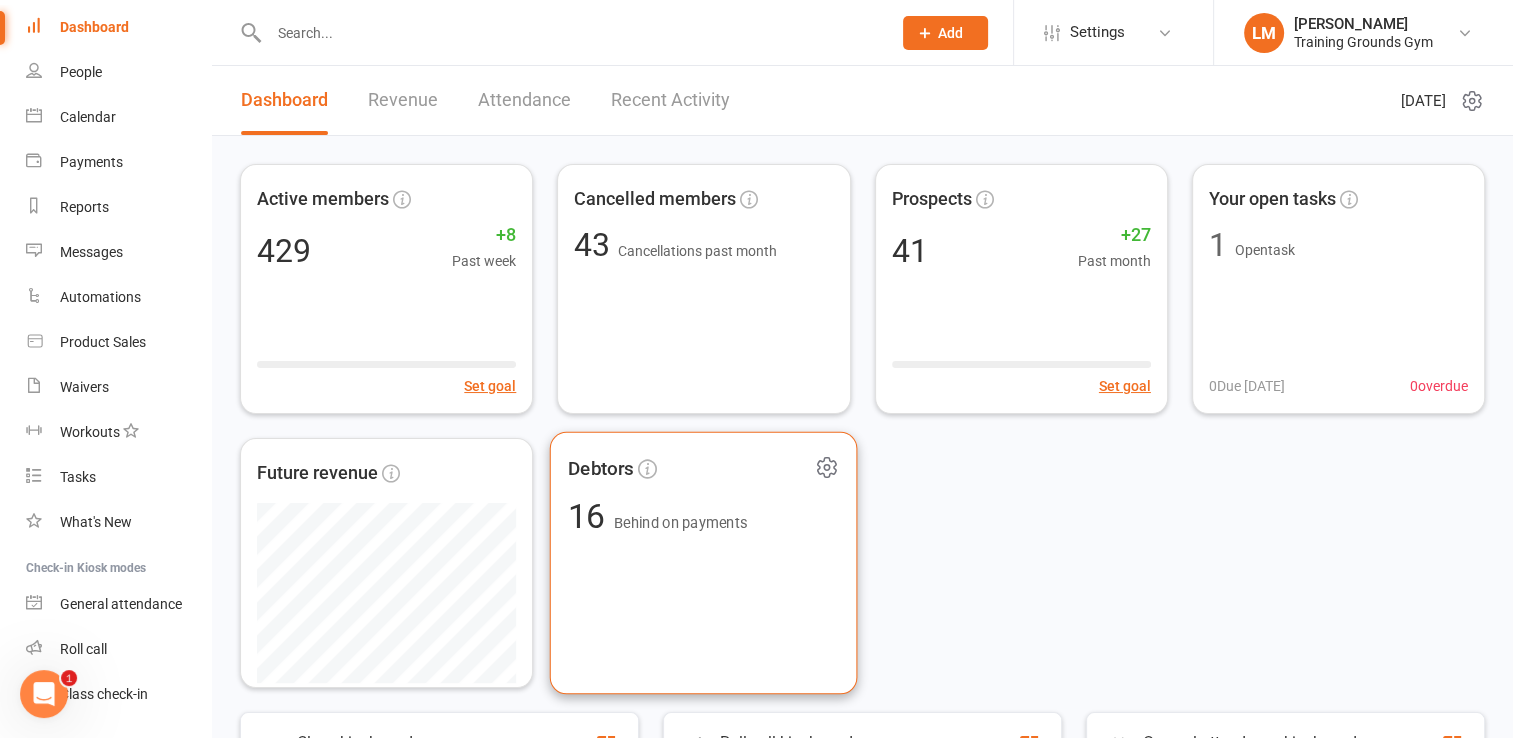 click on "Debtors   16   Behind on payments" at bounding box center (704, 563) 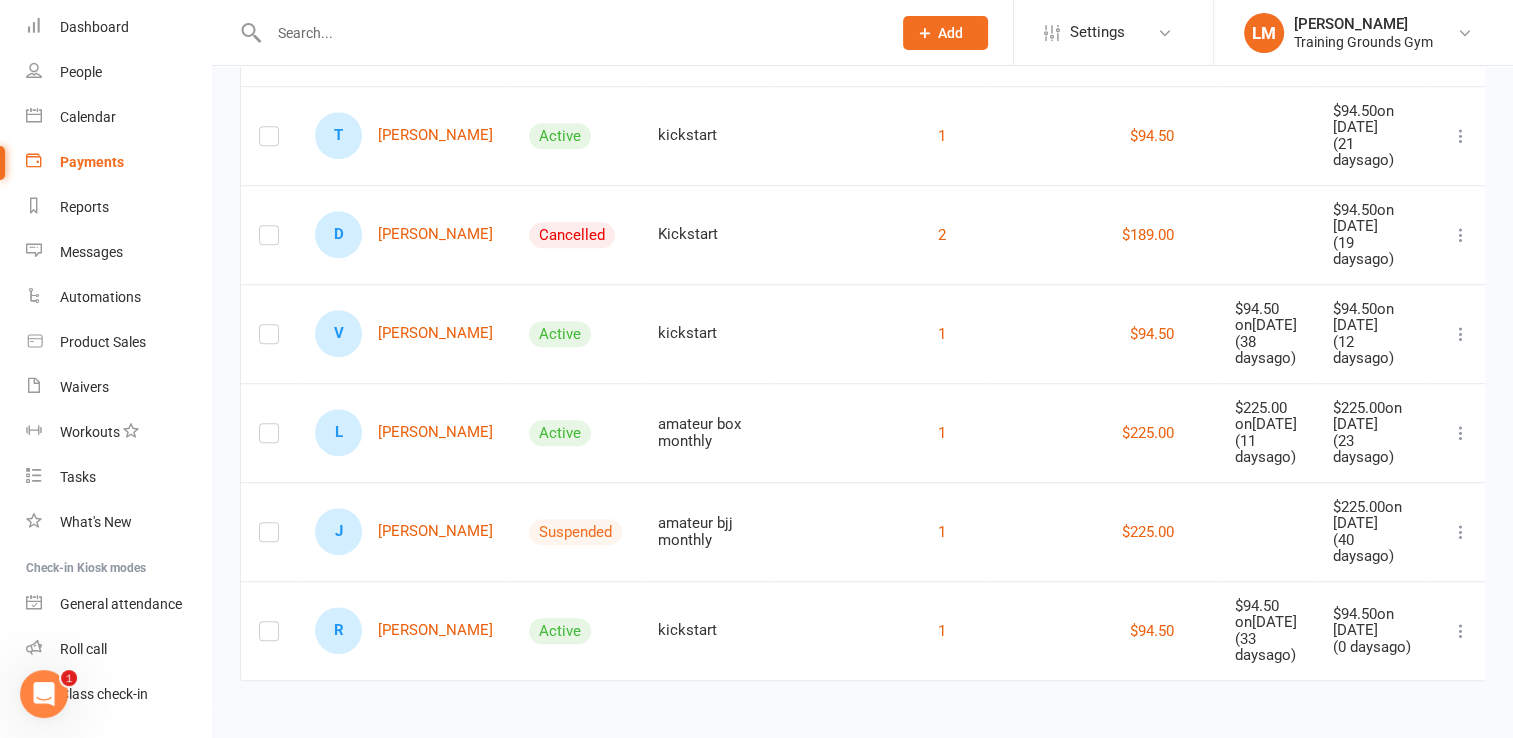 scroll, scrollTop: 1523, scrollLeft: 0, axis: vertical 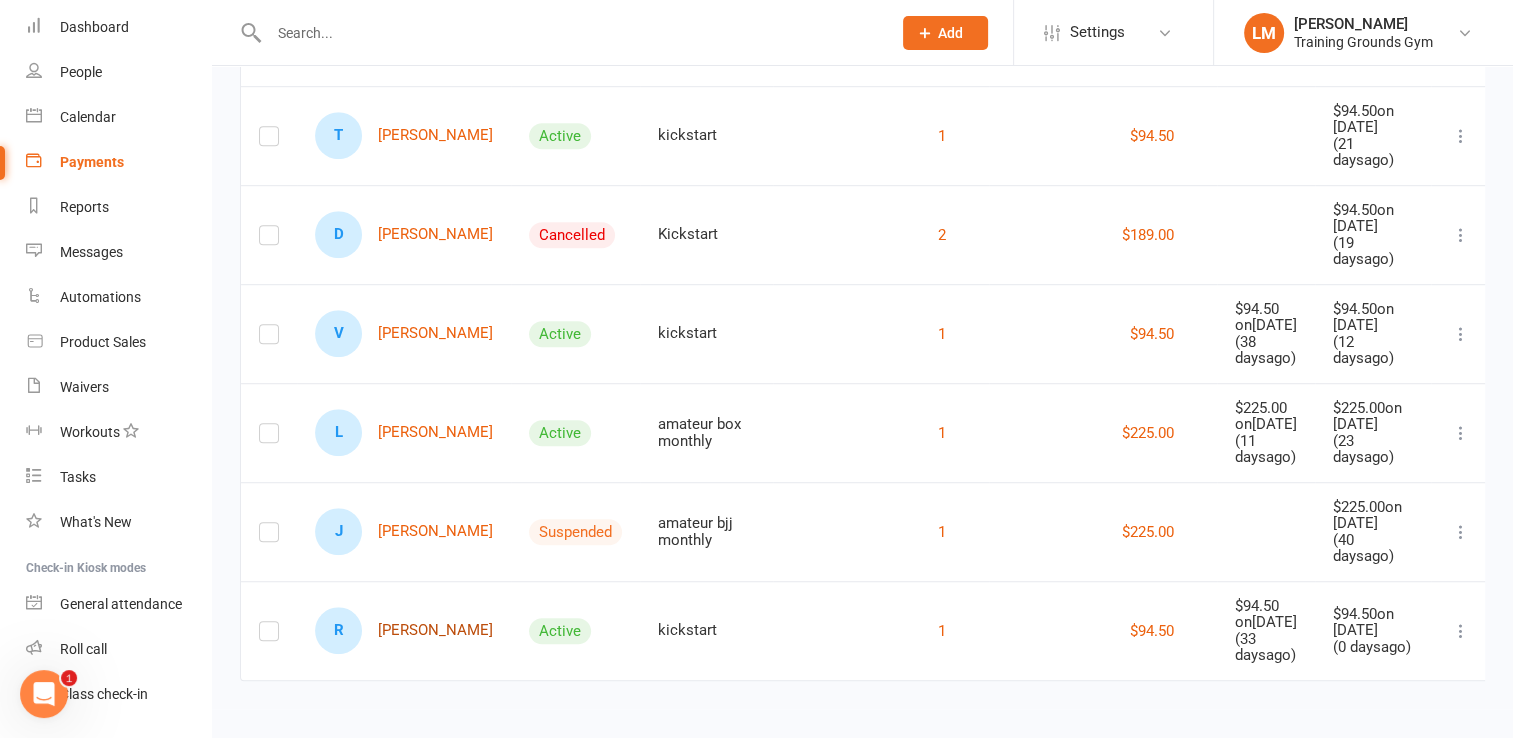 click on "R [PERSON_NAME]" at bounding box center (404, 630) 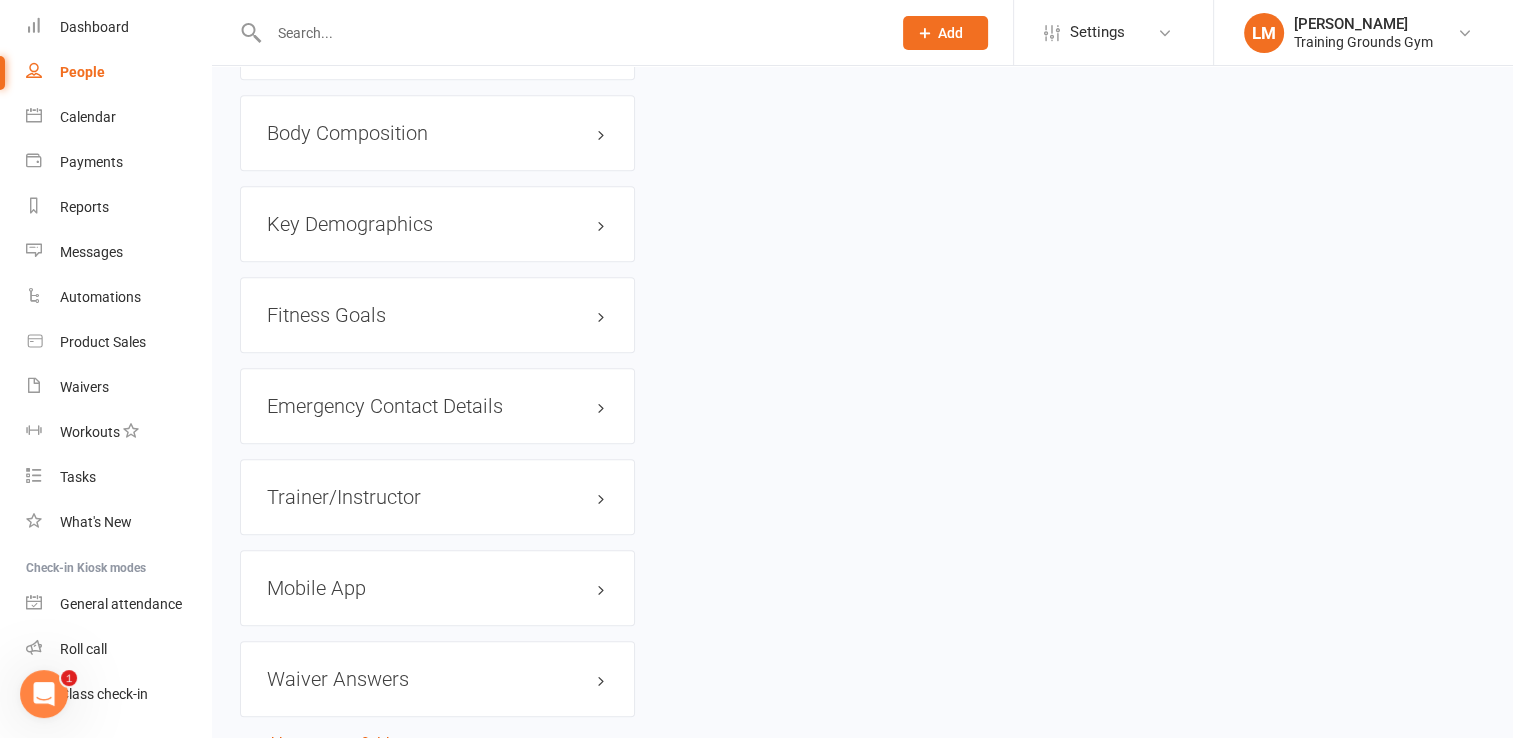 scroll, scrollTop: 0, scrollLeft: 0, axis: both 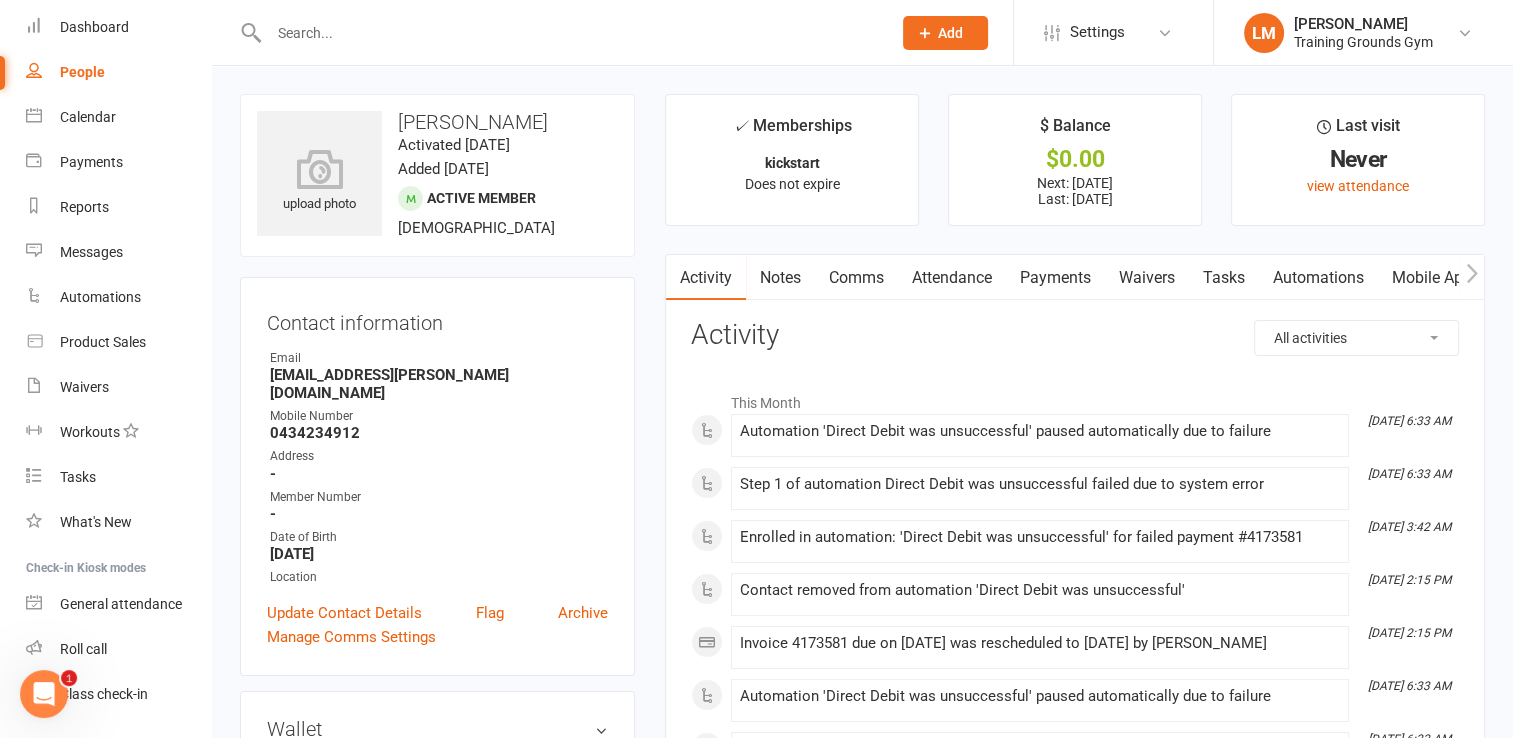click on "Payments" at bounding box center [1055, 278] 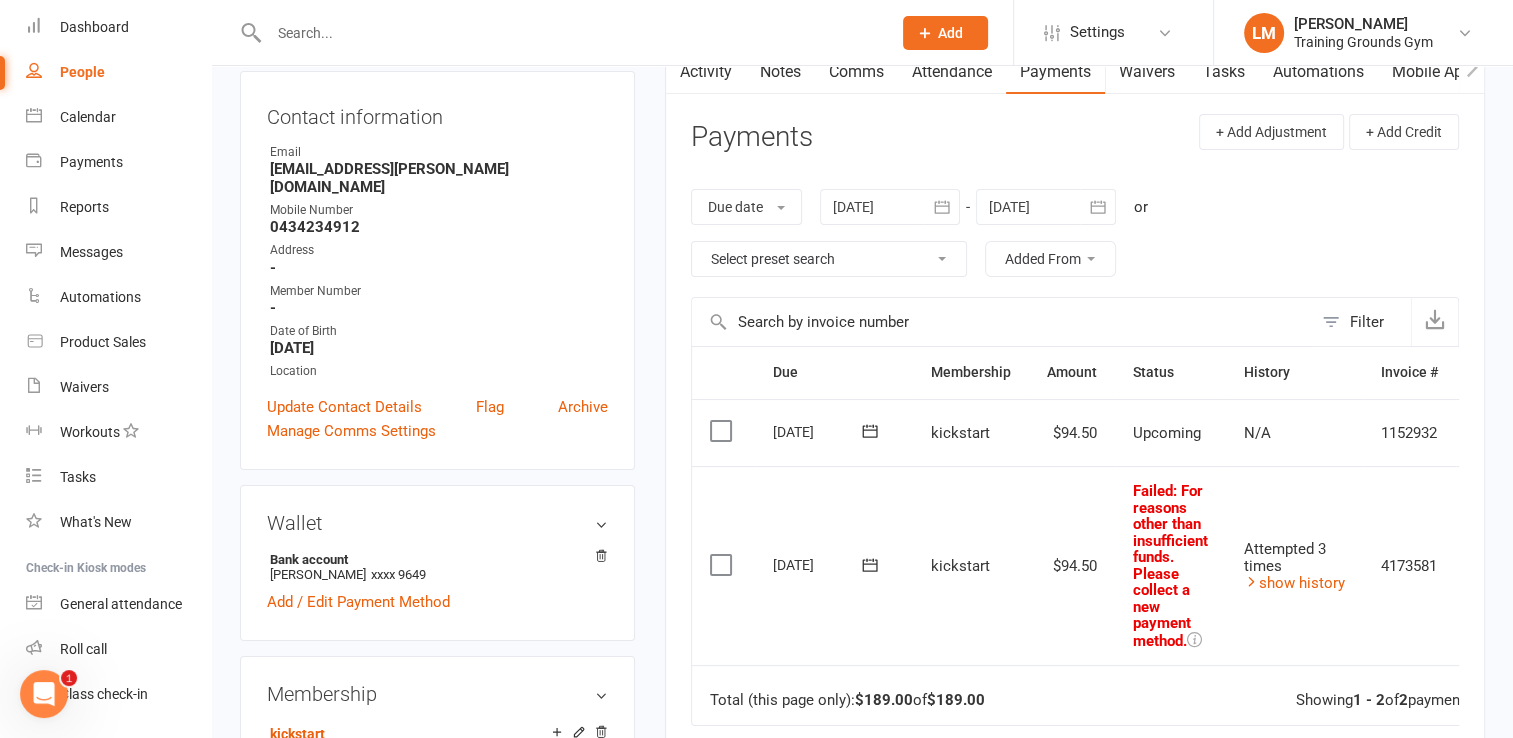 scroll, scrollTop: 291, scrollLeft: 0, axis: vertical 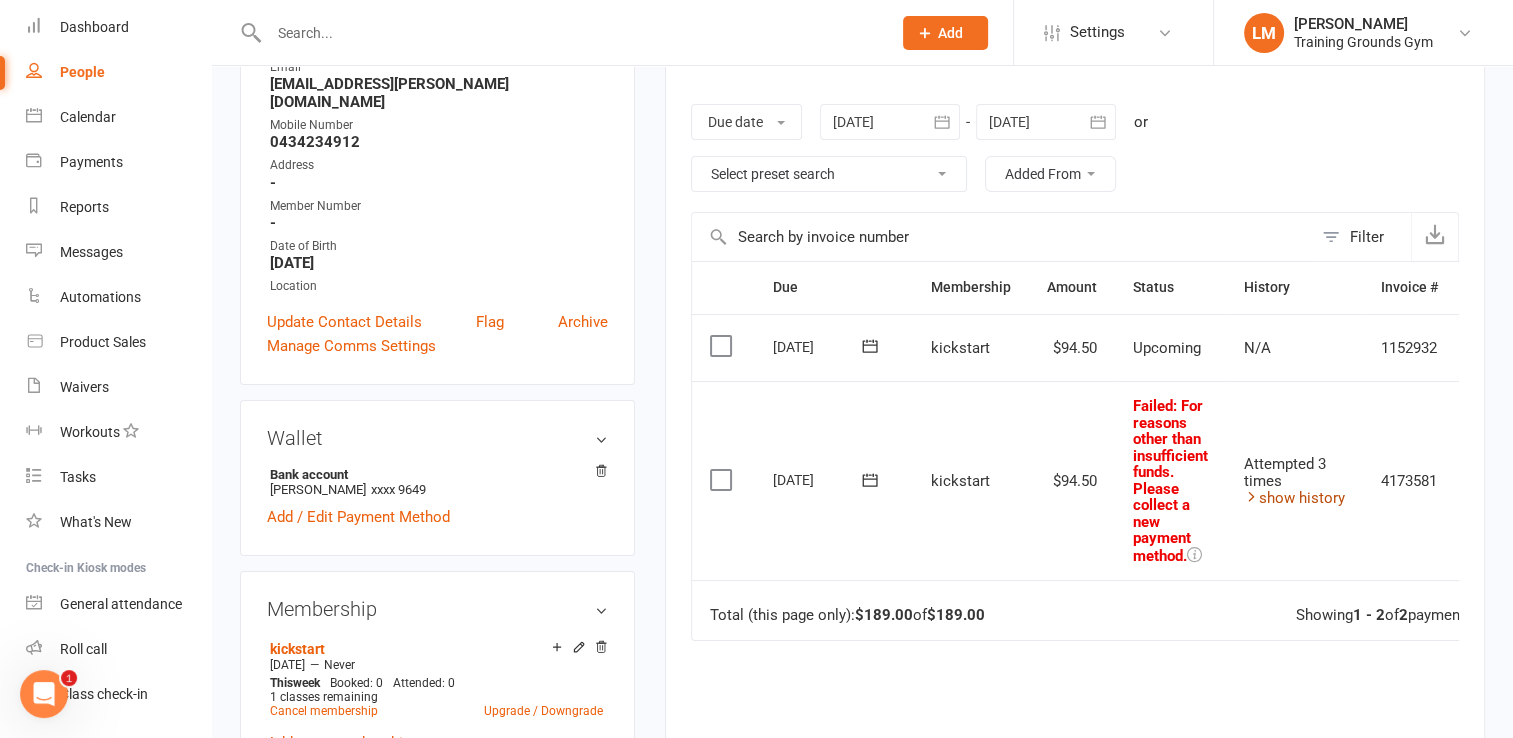 click on "show history" at bounding box center [1294, 498] 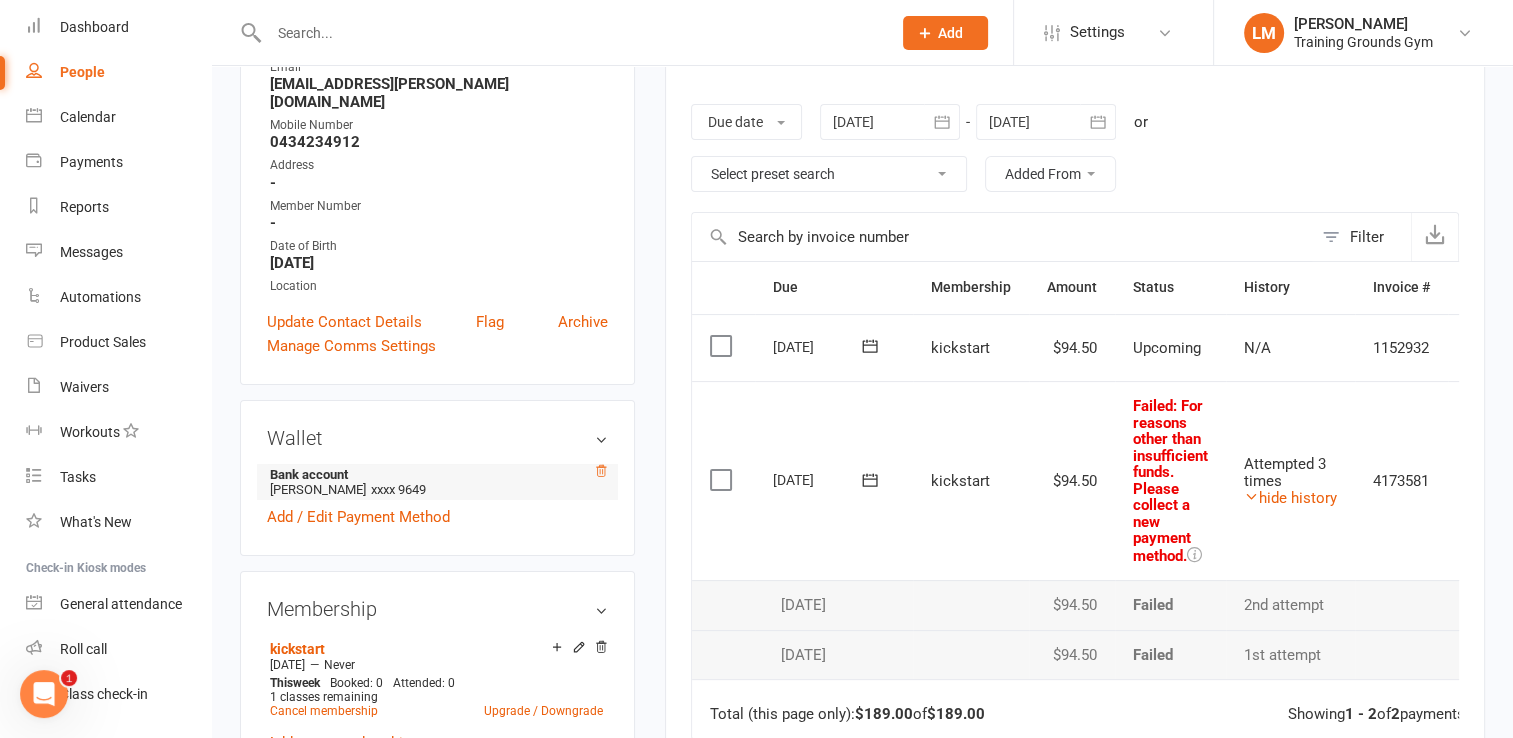 click 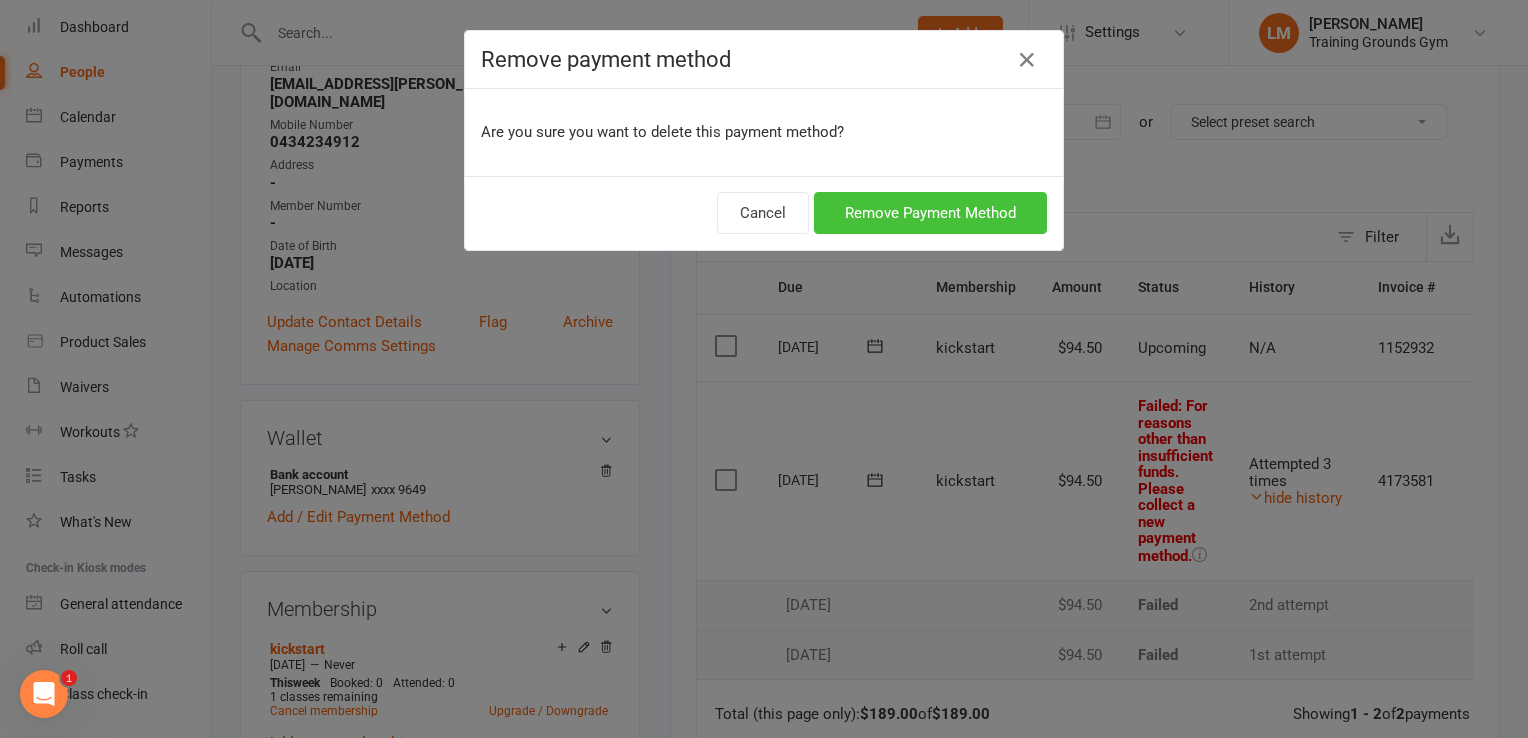 click on "Remove Payment Method" at bounding box center (930, 213) 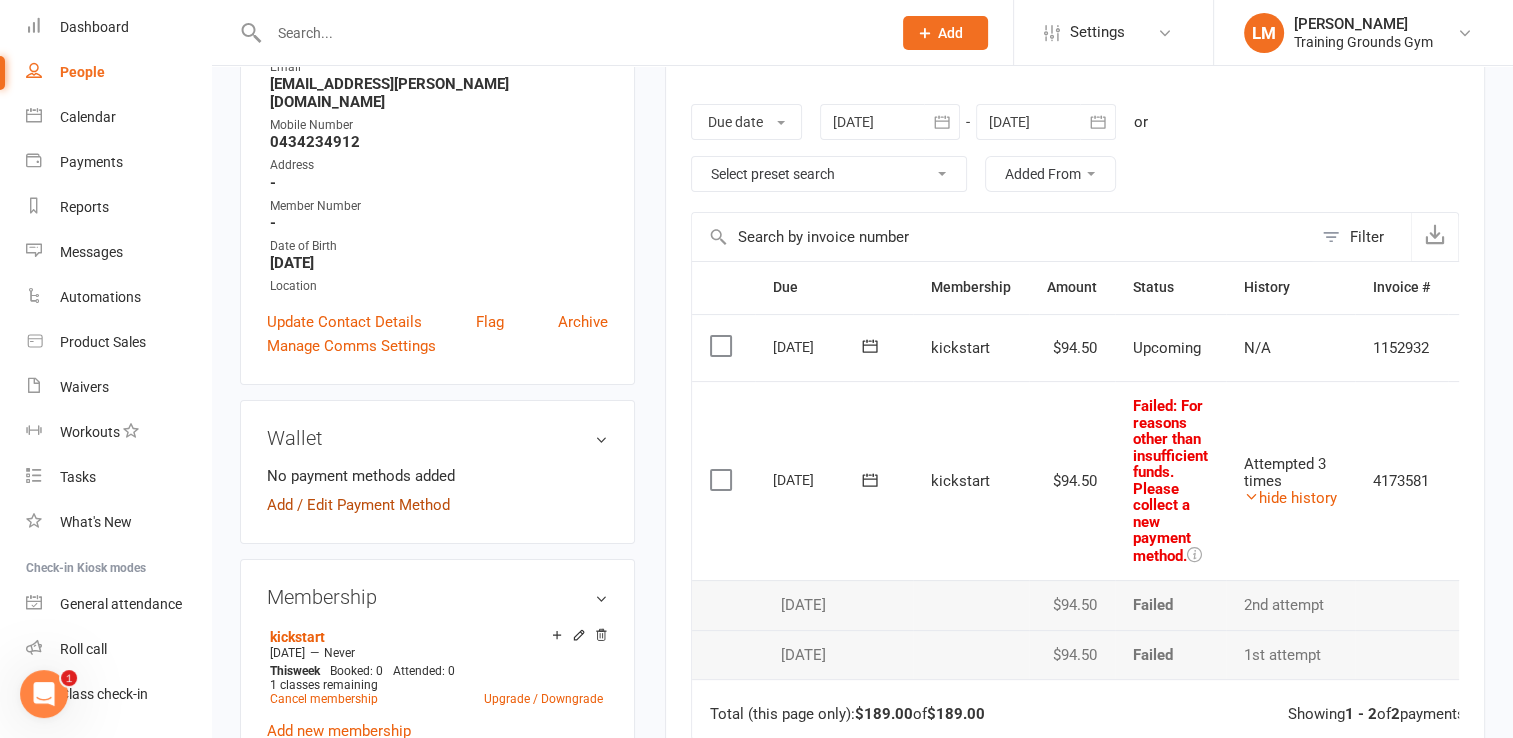click on "Add / Edit Payment Method" at bounding box center [358, 505] 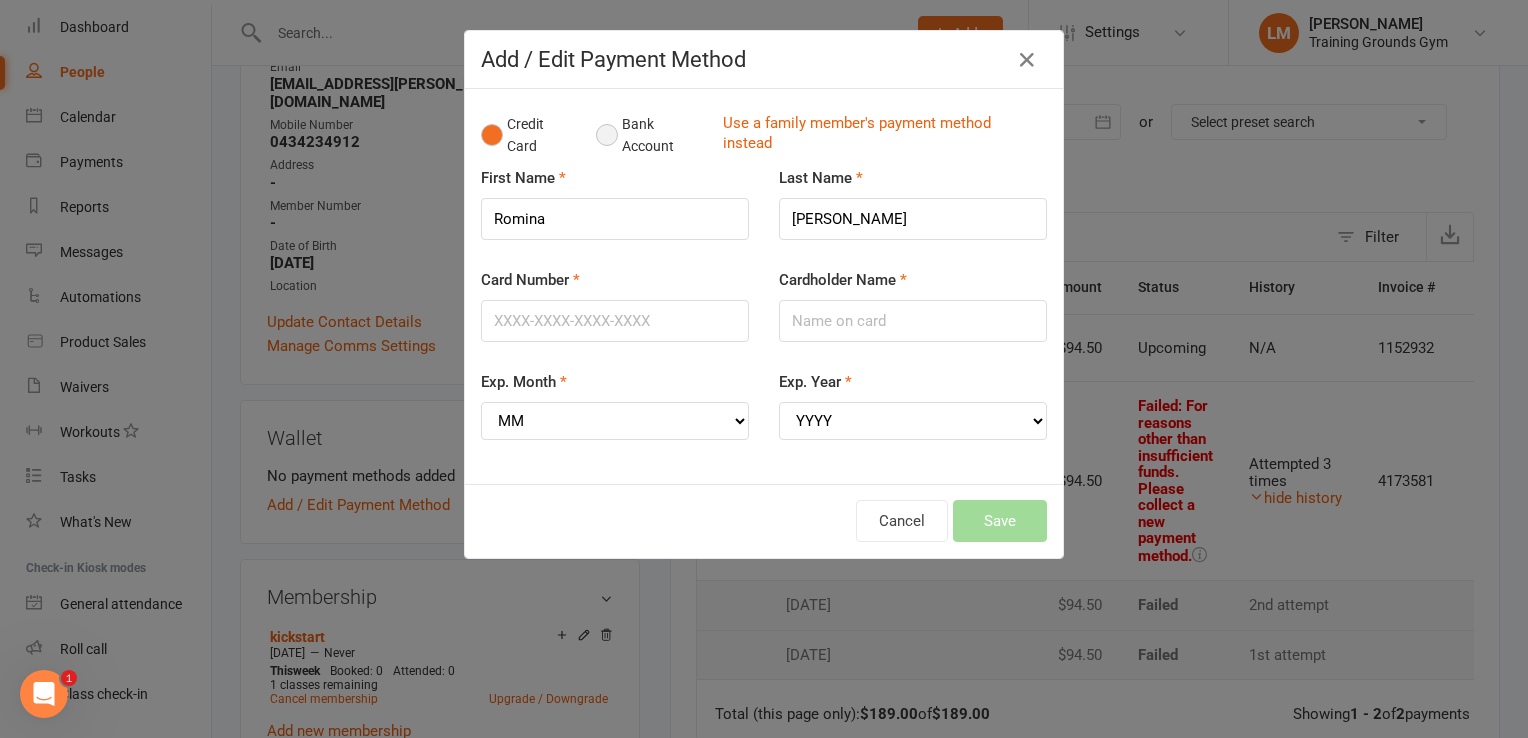 click on "Bank Account" at bounding box center [651, 135] 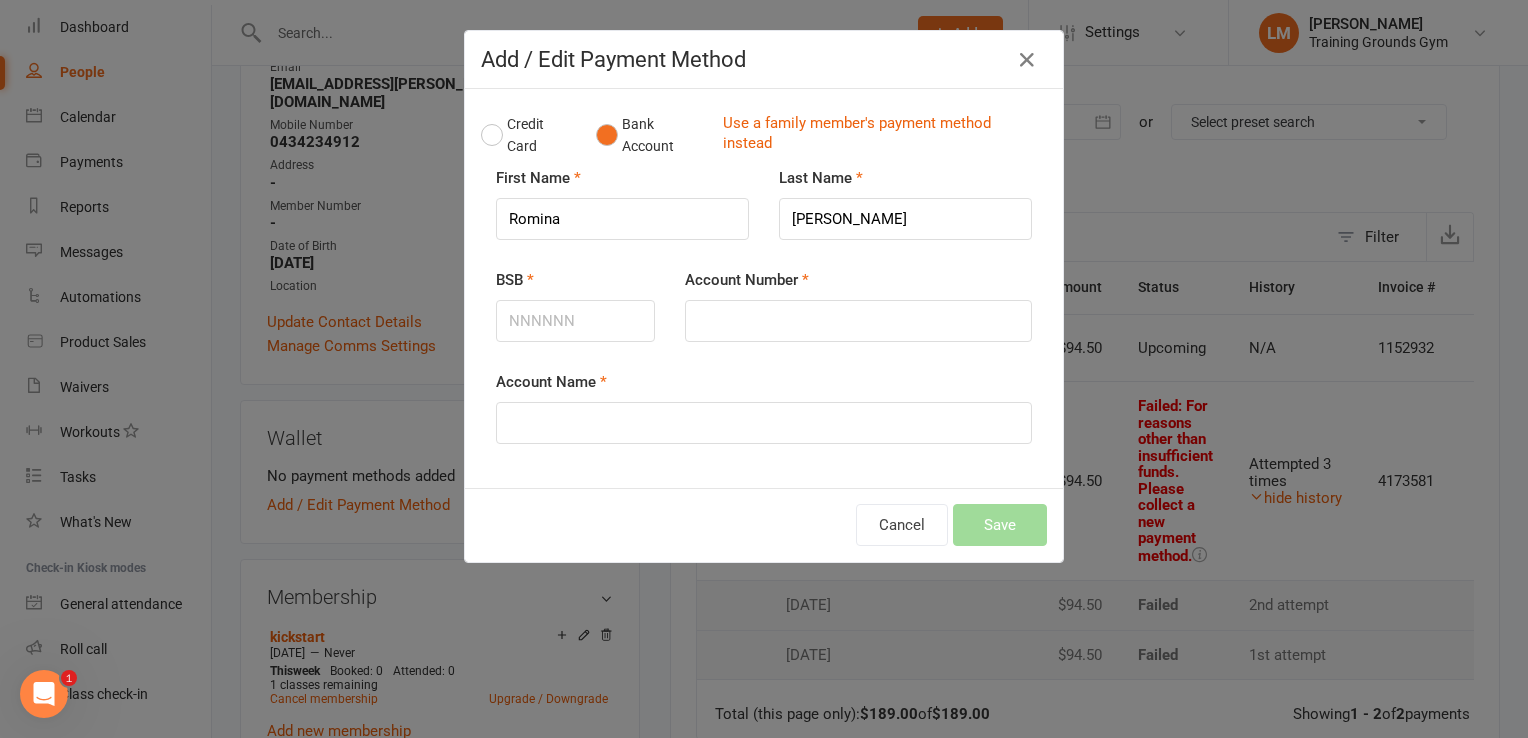 type 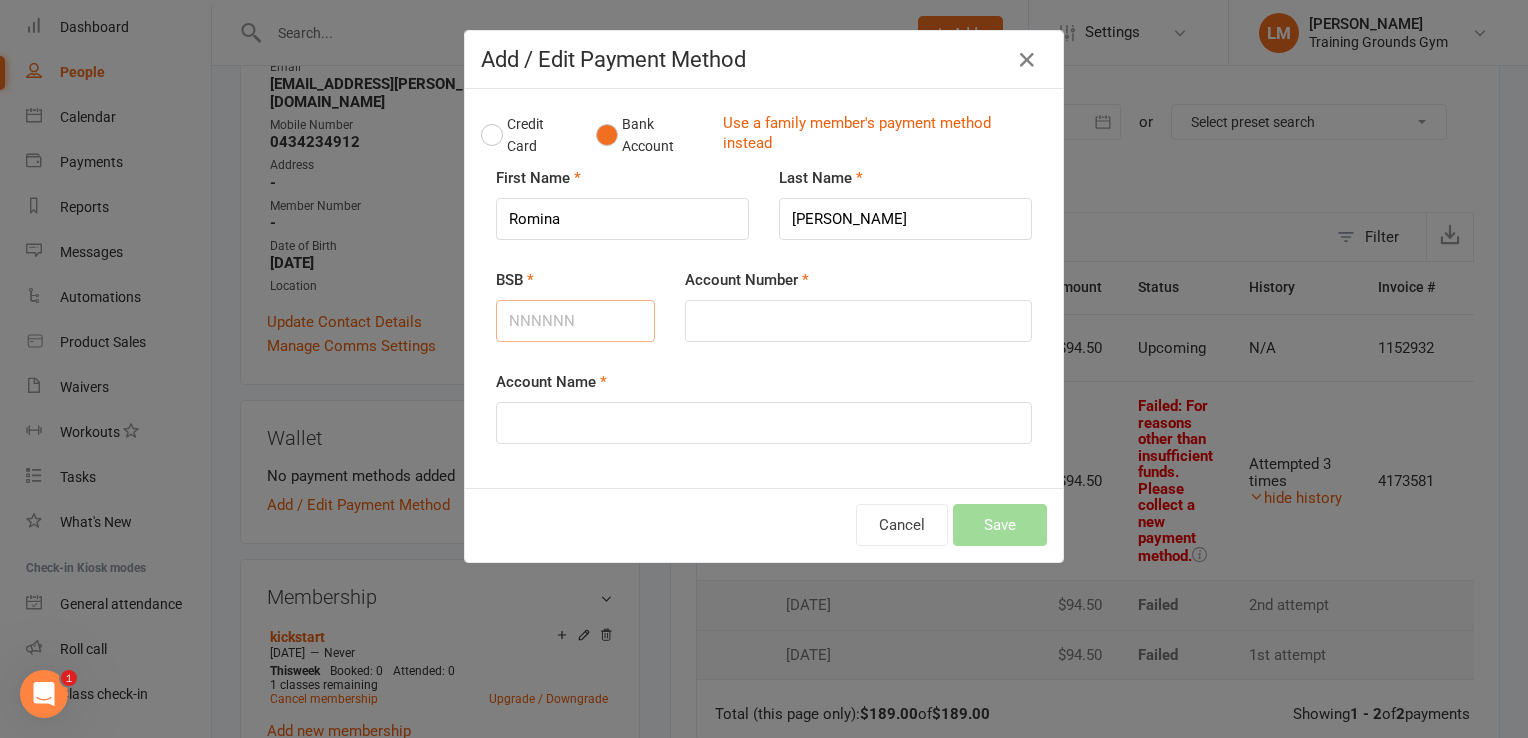 click on "BSB" at bounding box center (575, 321) 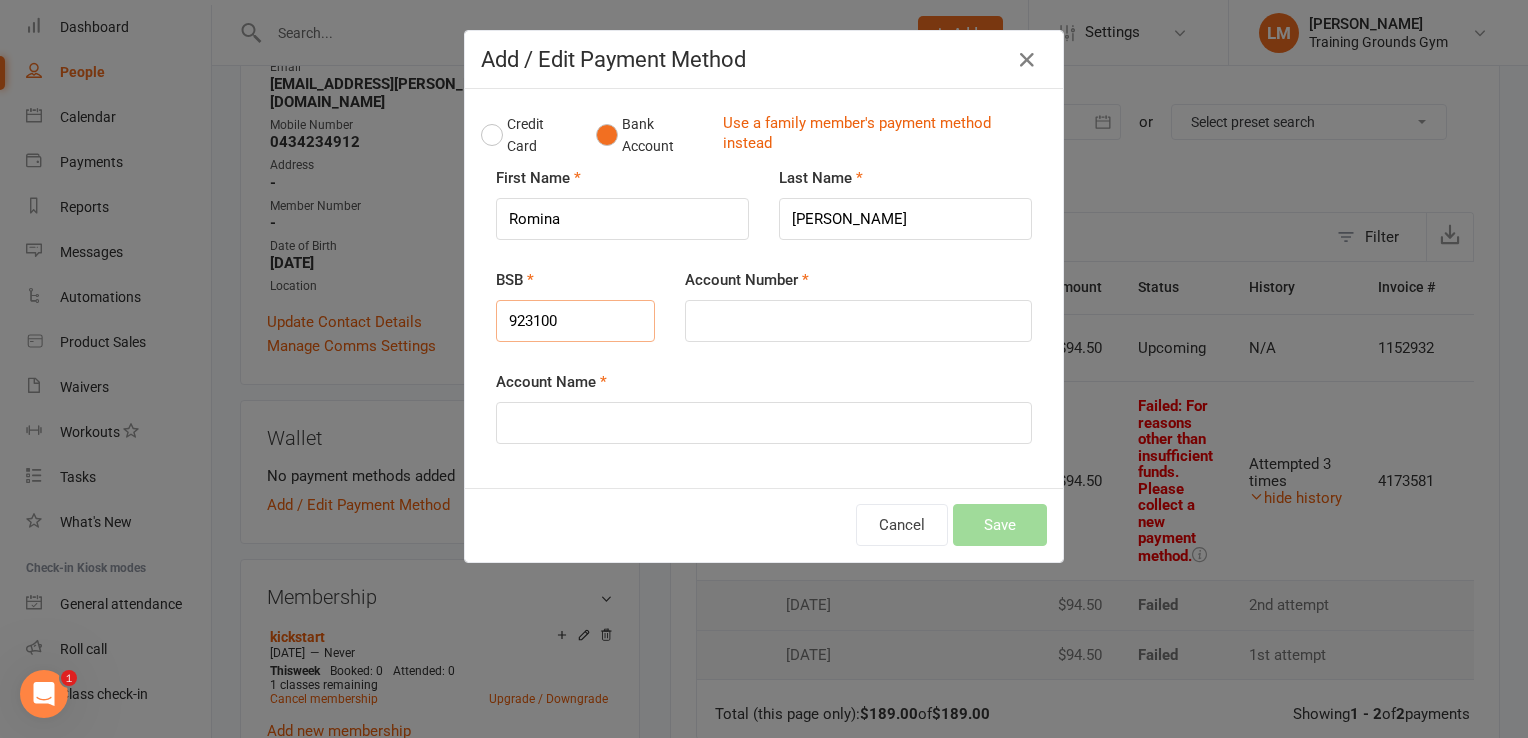 type on "923100" 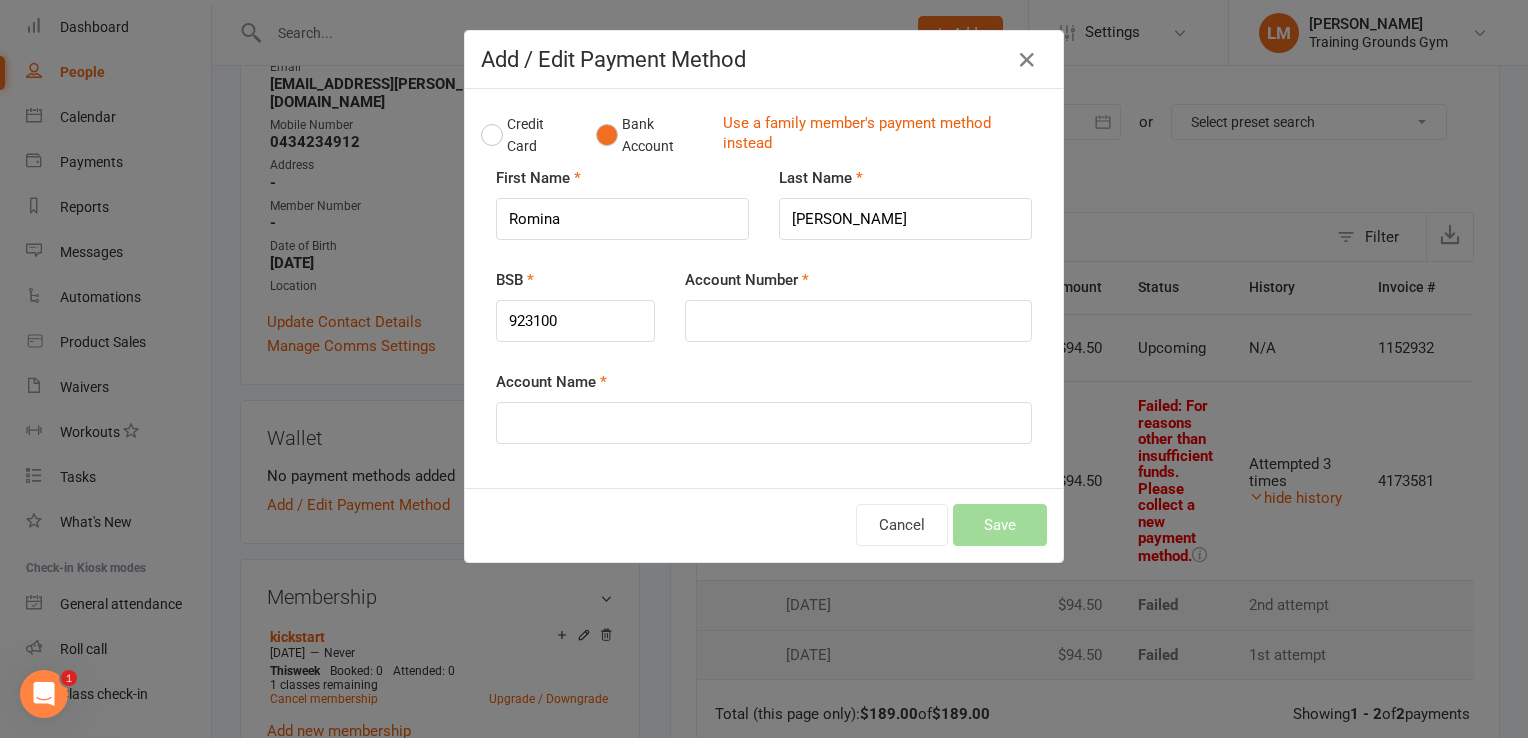 click on "Account Number" at bounding box center (858, 319) 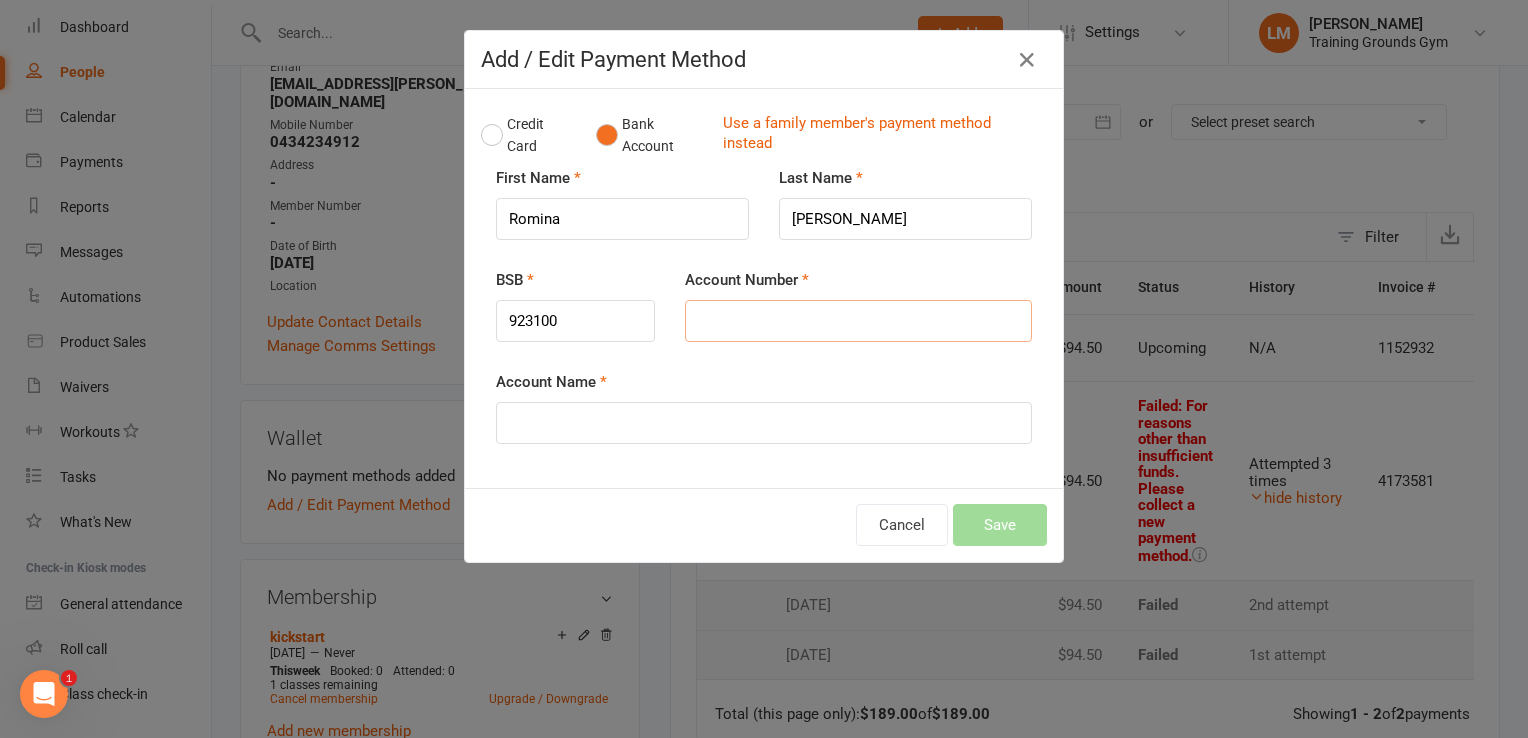 click on "Account Number" at bounding box center (858, 321) 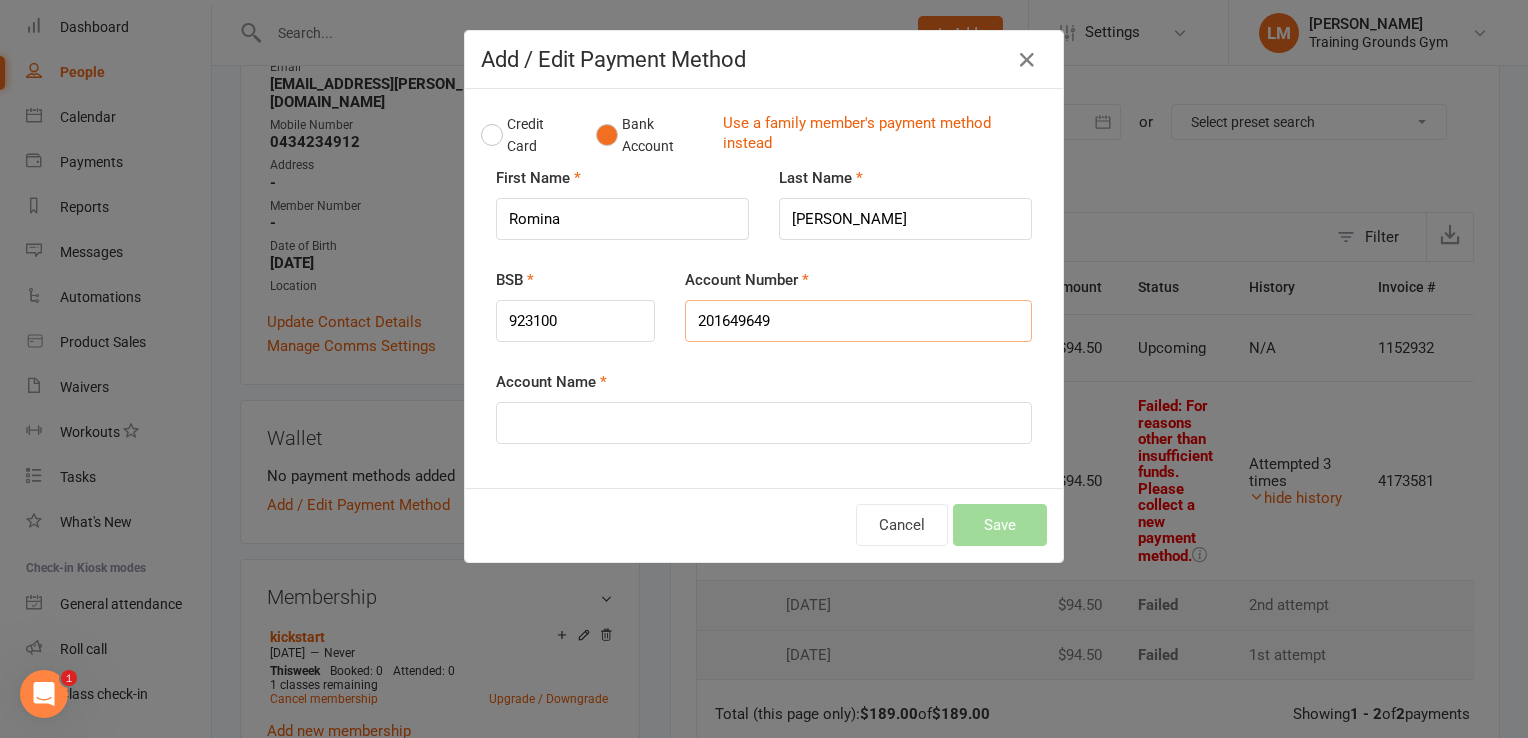 type on "201649649" 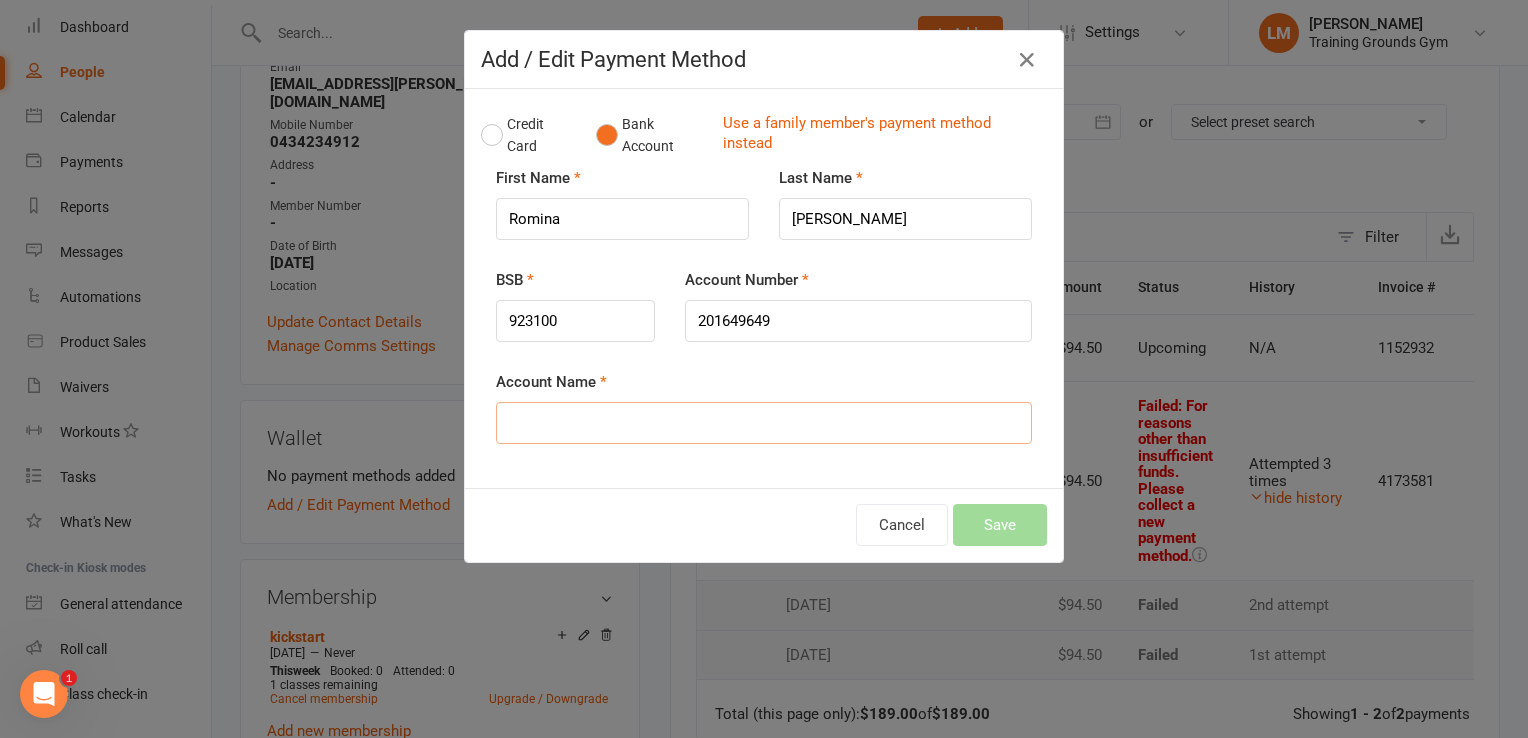 click on "Account Name" at bounding box center (764, 423) 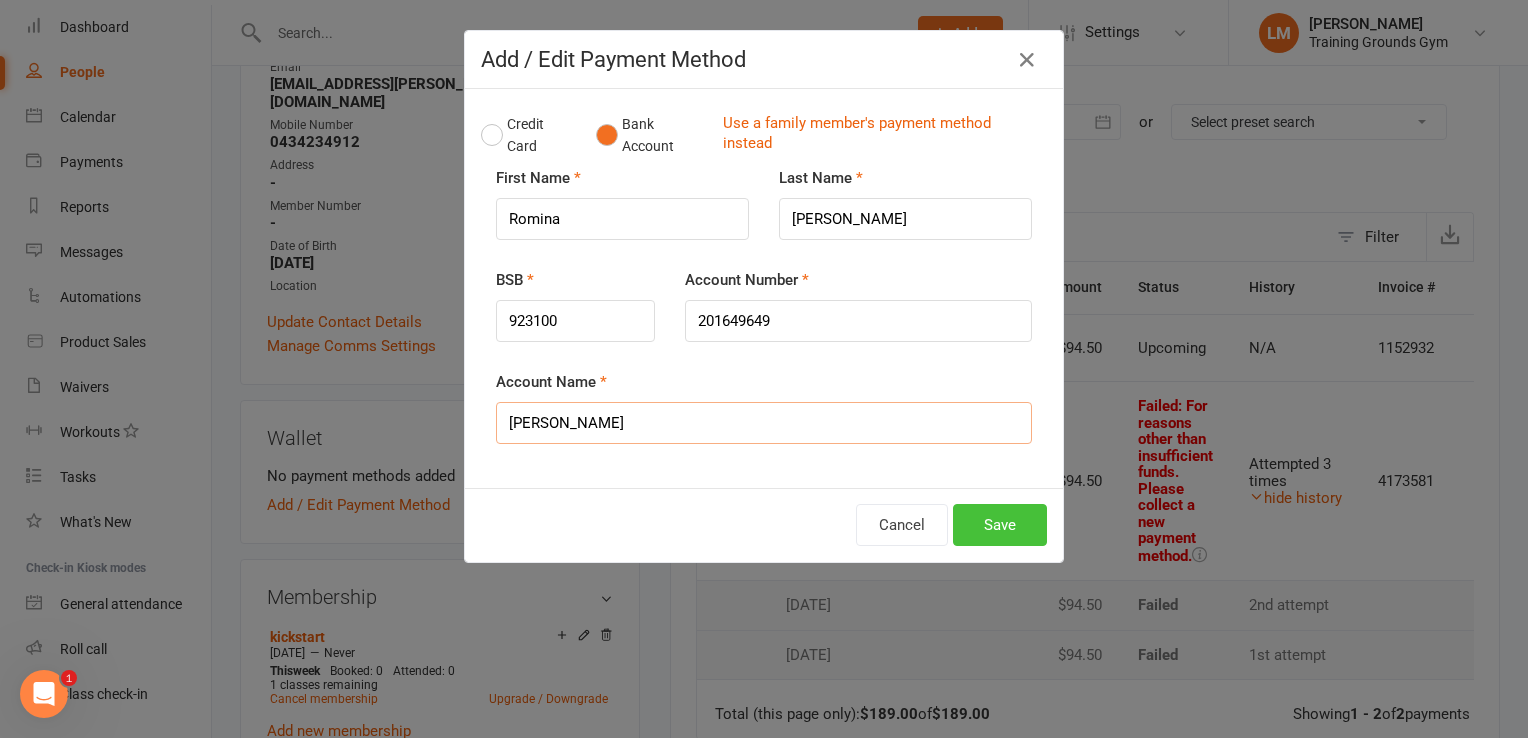 type on "[PERSON_NAME]" 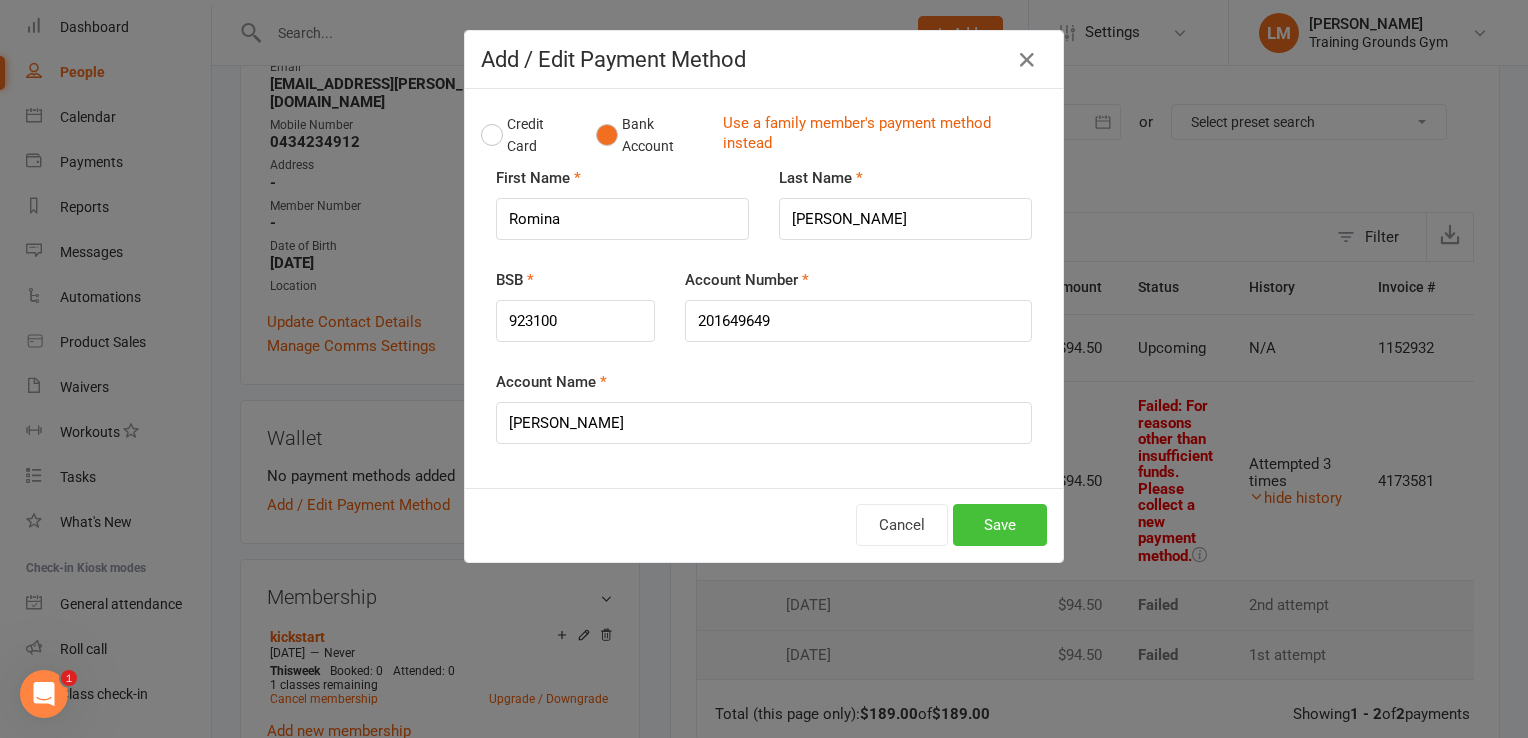 click on "Save" at bounding box center [1000, 525] 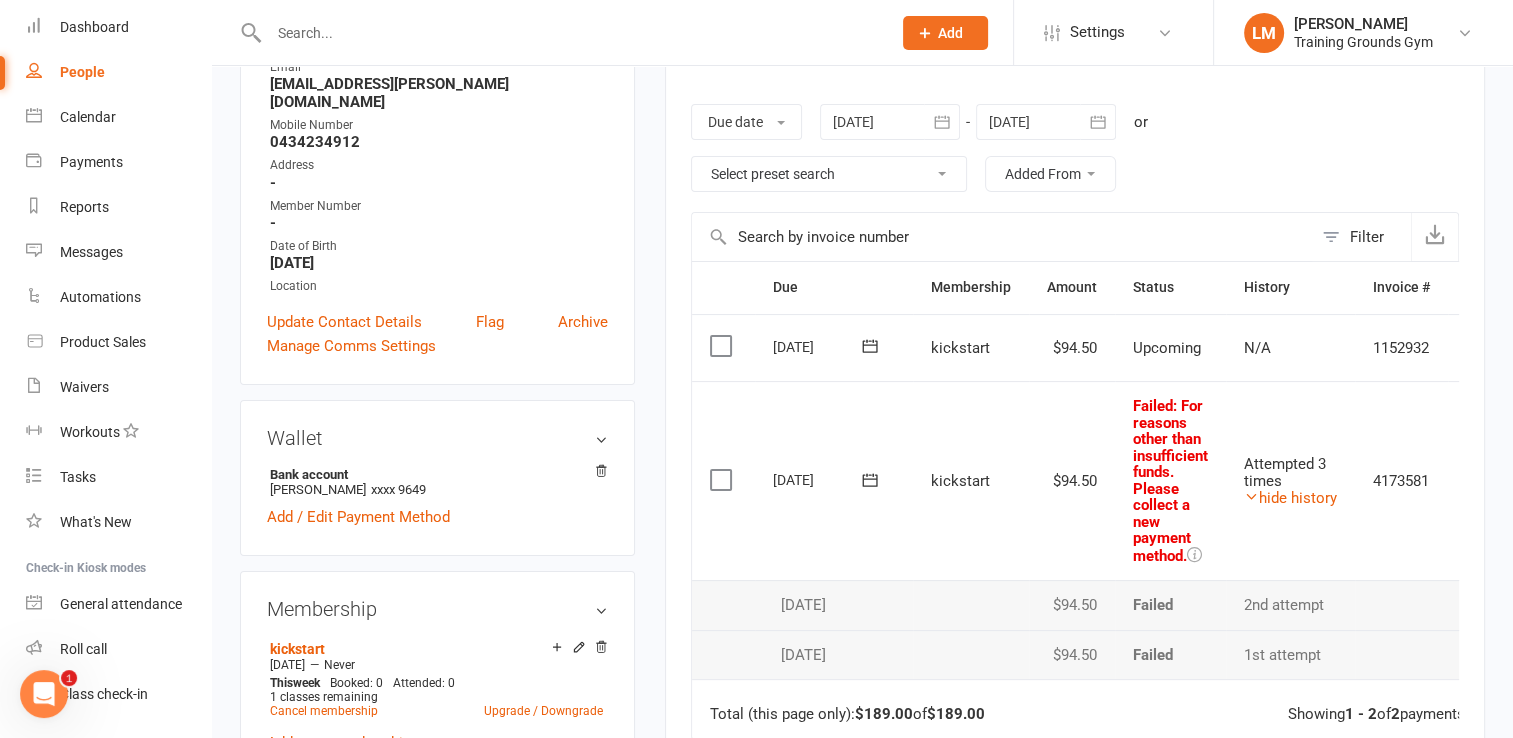 click 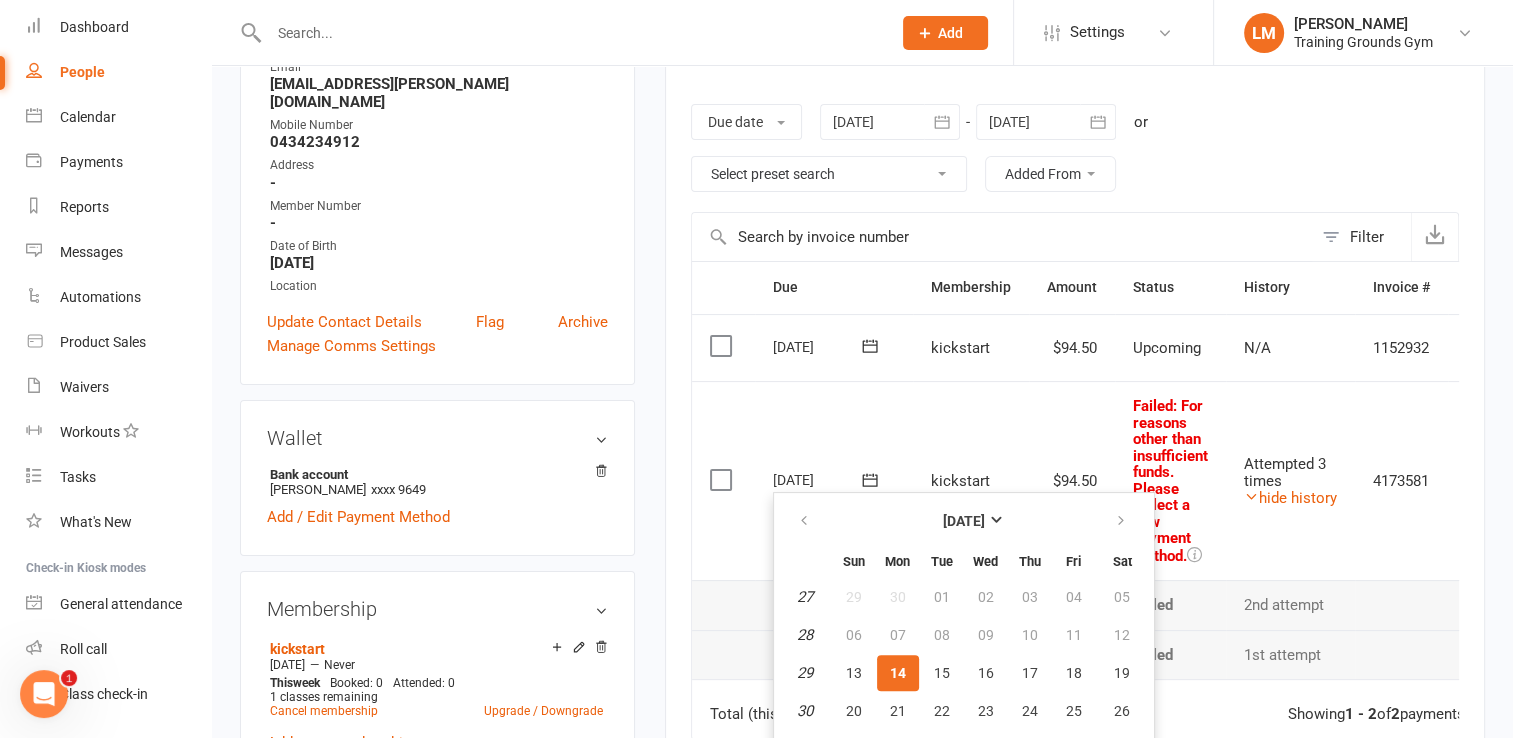 click on "14" at bounding box center (898, 673) 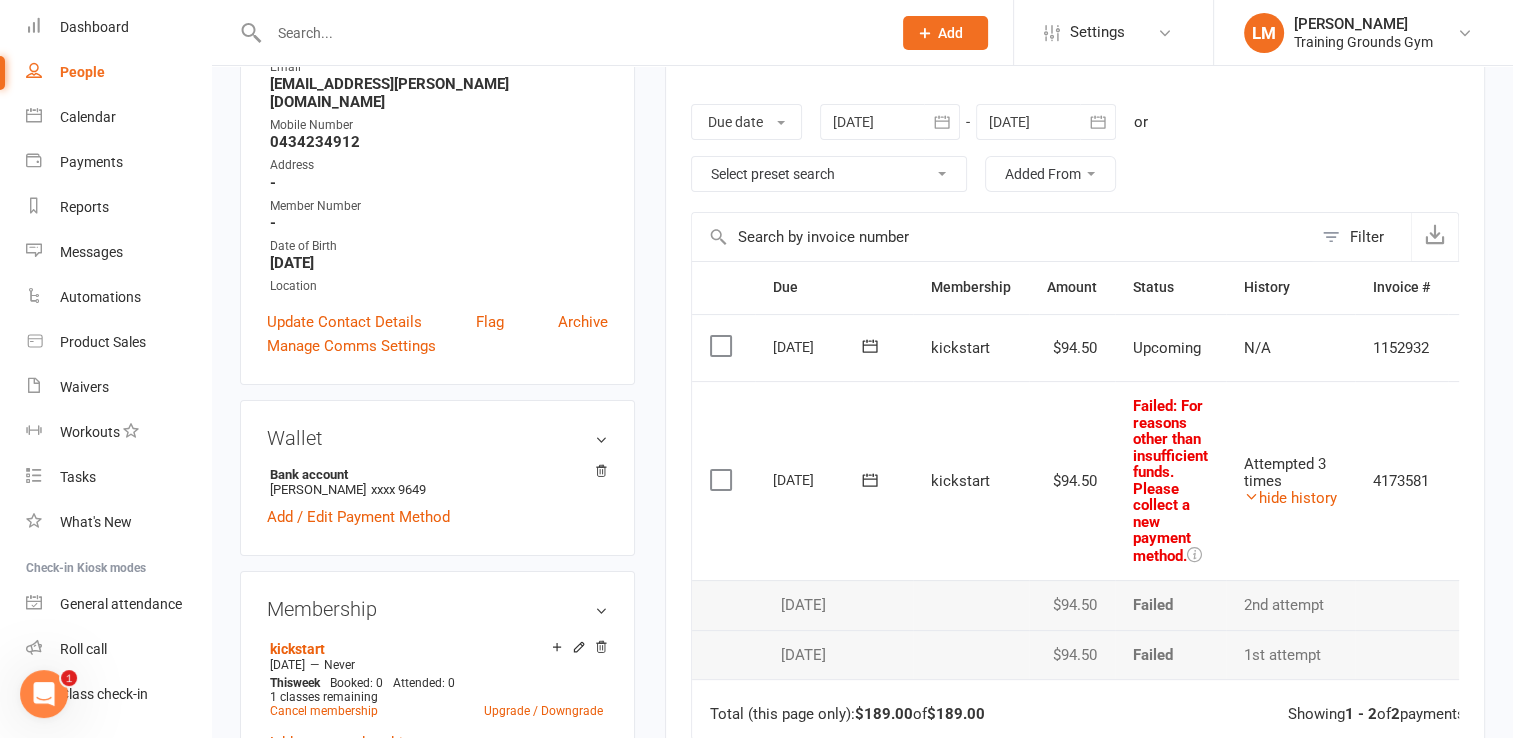 click 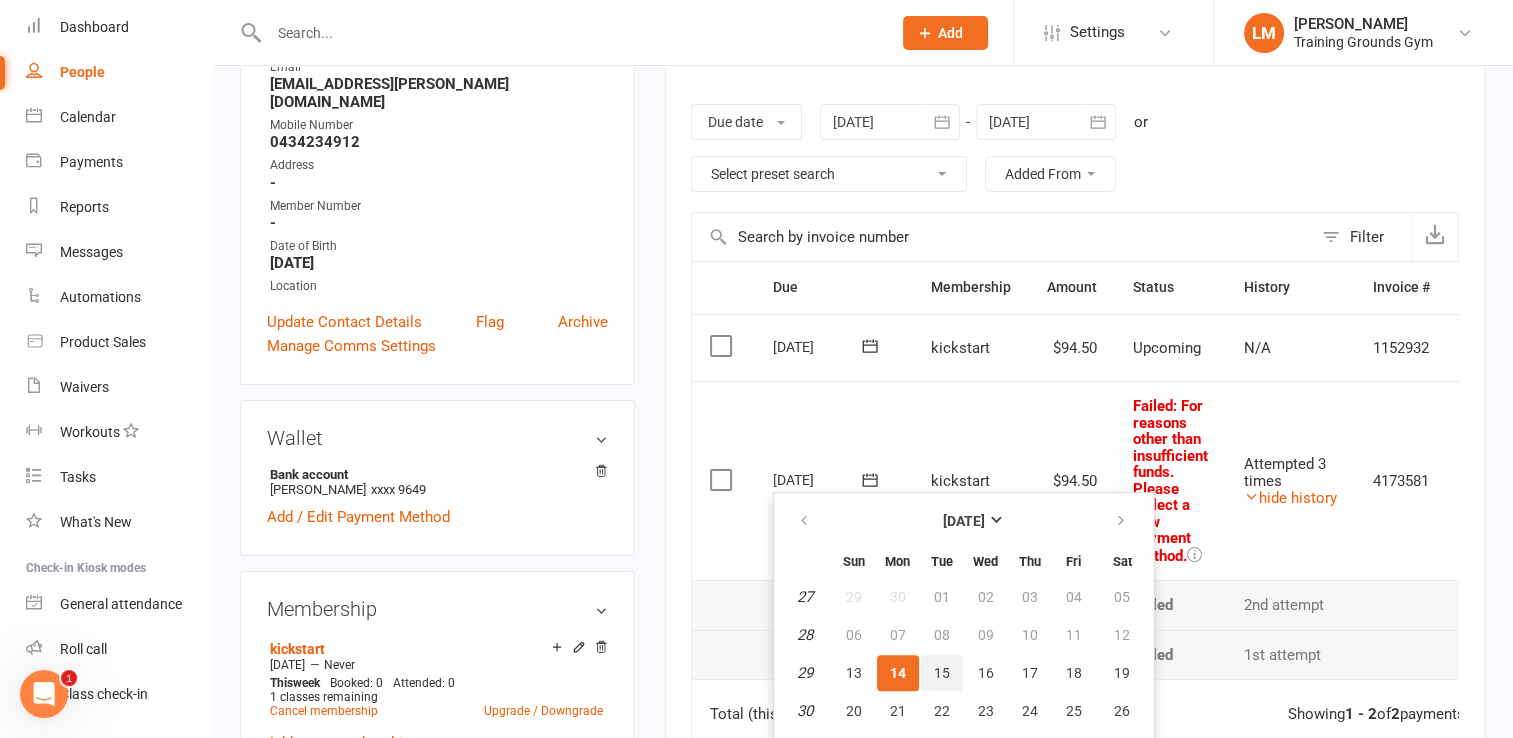click on "15" at bounding box center [942, 673] 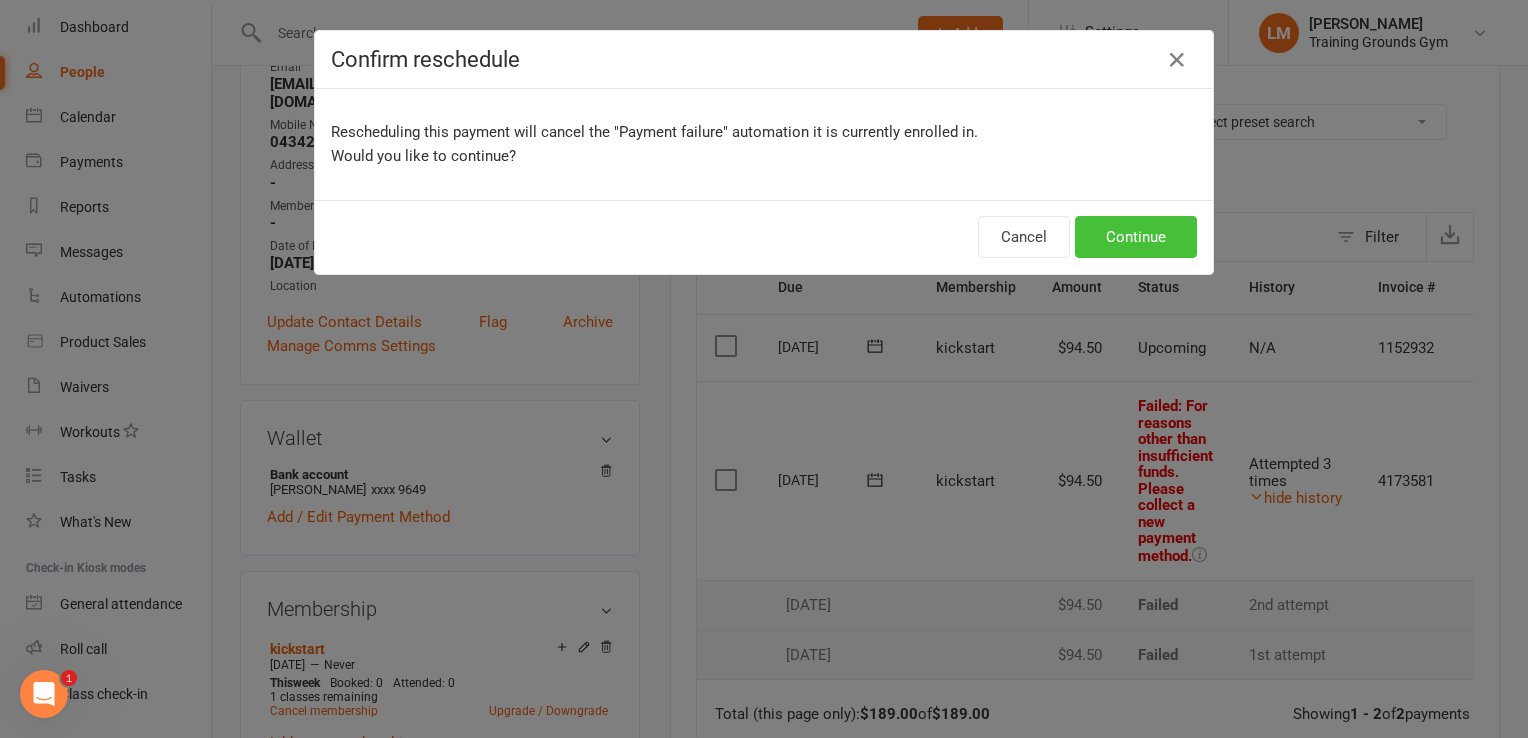 click on "Continue" at bounding box center (1136, 237) 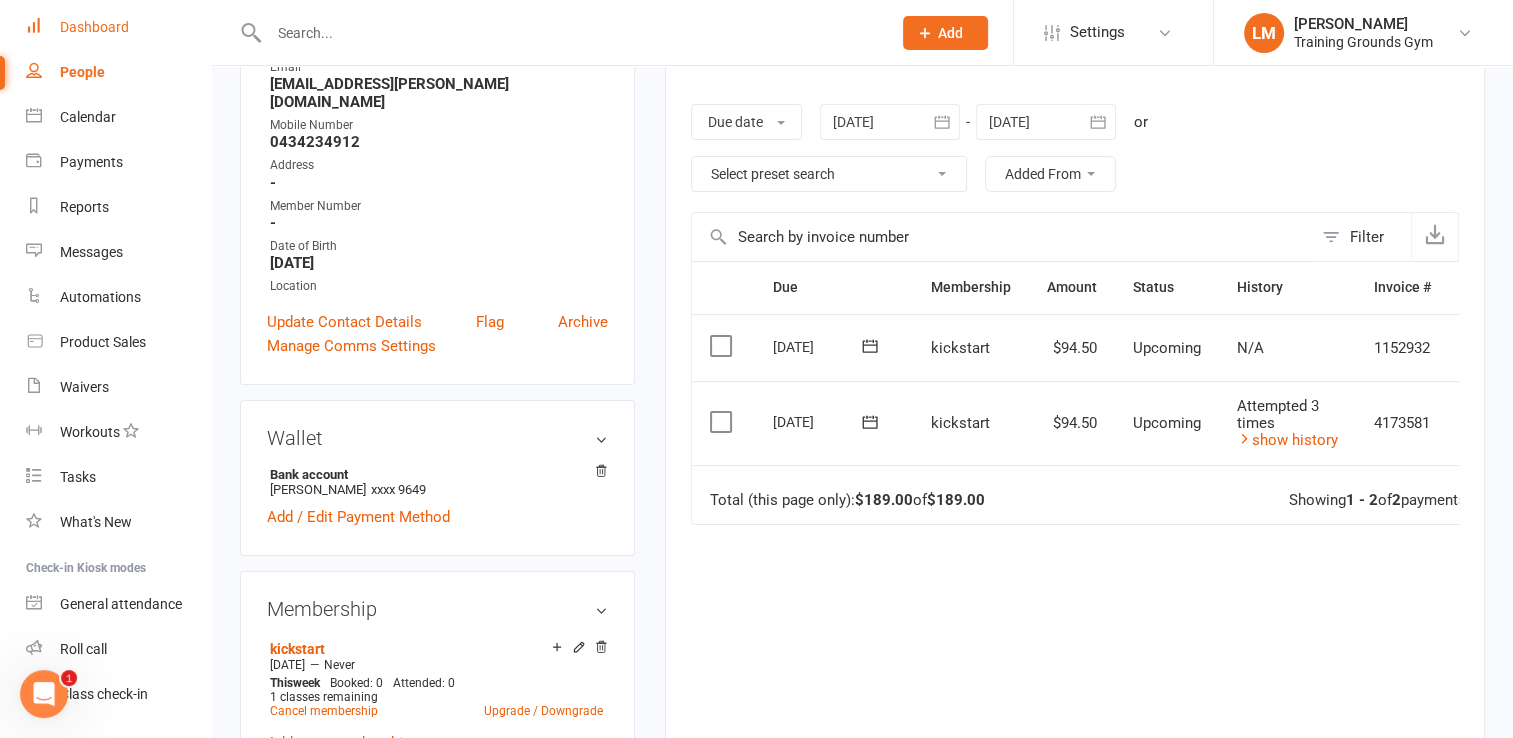 click on "Dashboard" at bounding box center [94, 27] 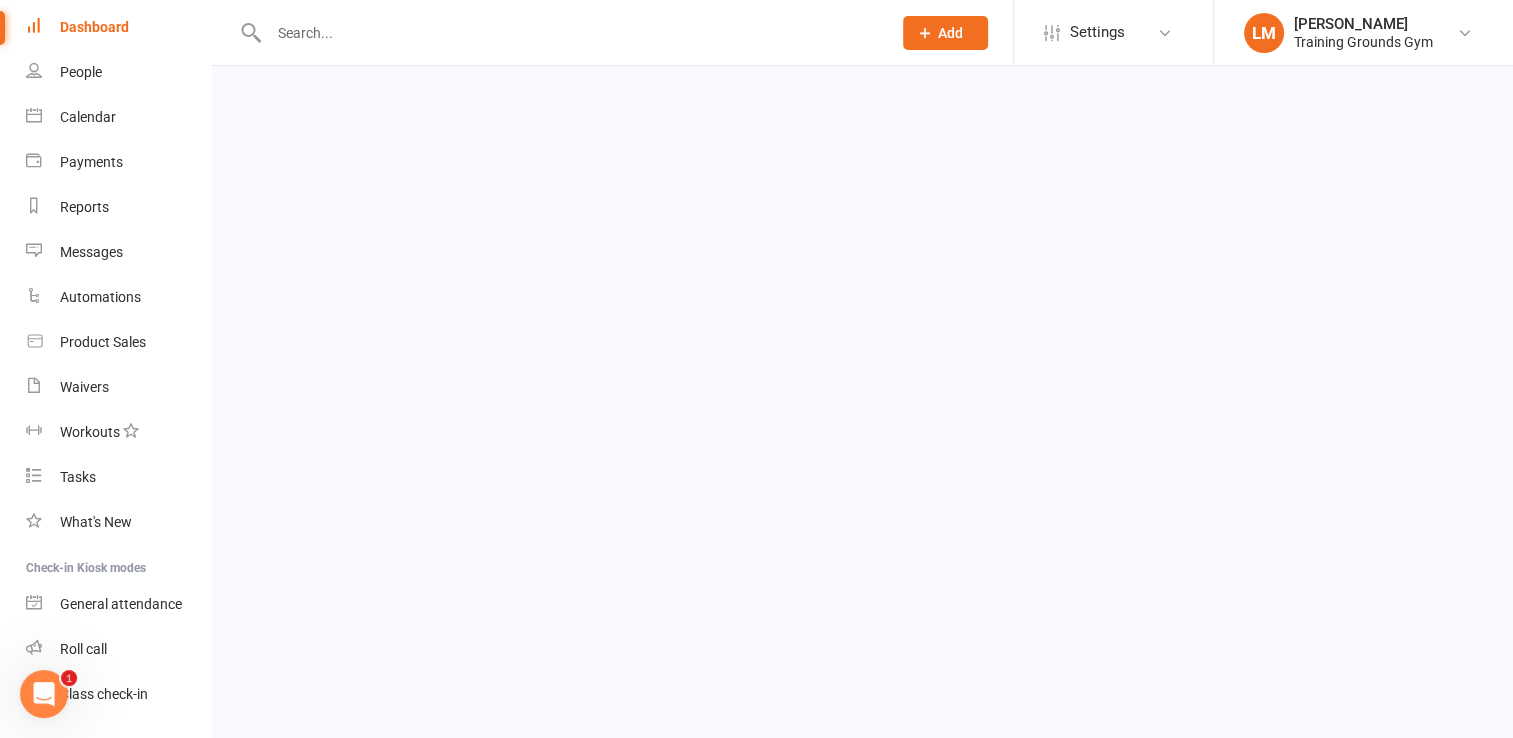scroll, scrollTop: 0, scrollLeft: 0, axis: both 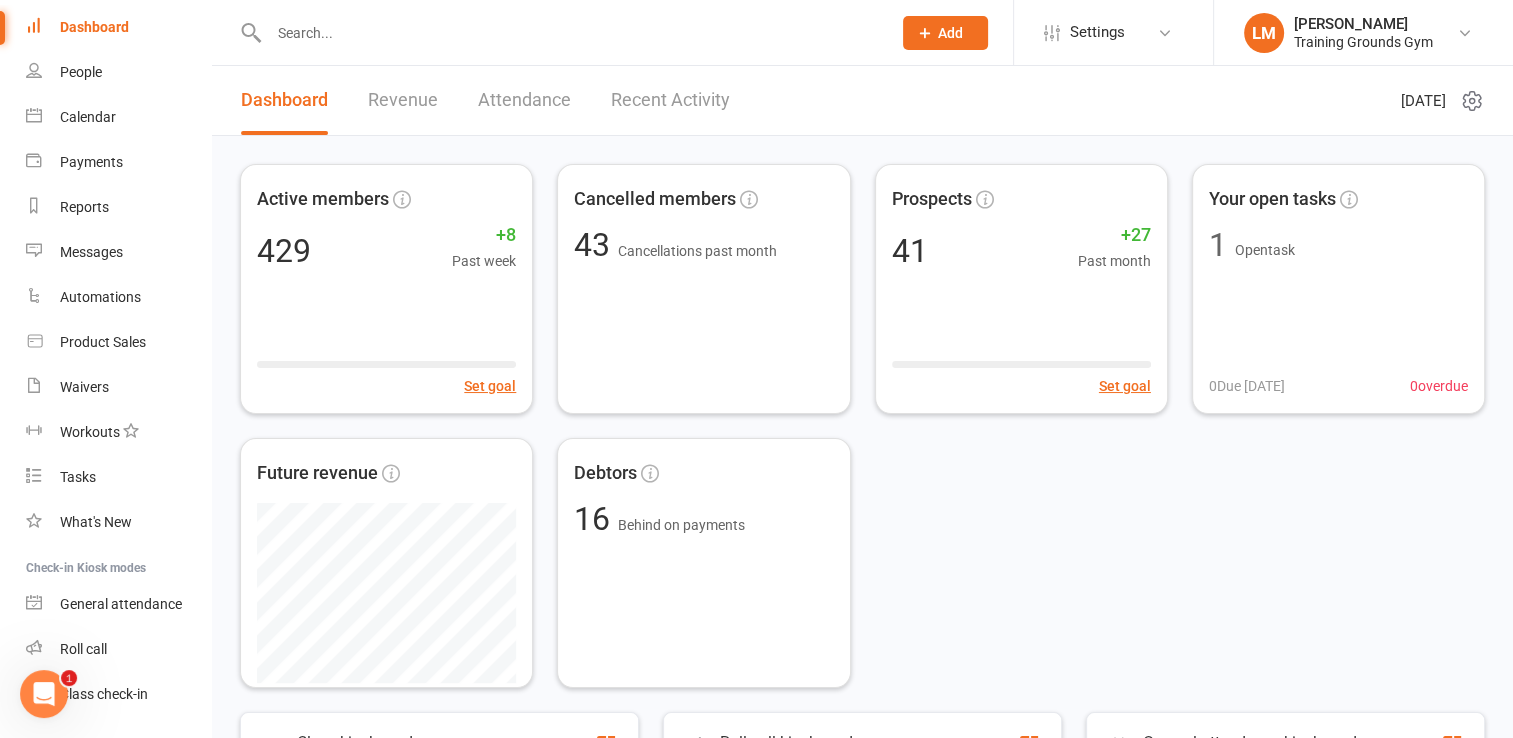 click at bounding box center (570, 33) 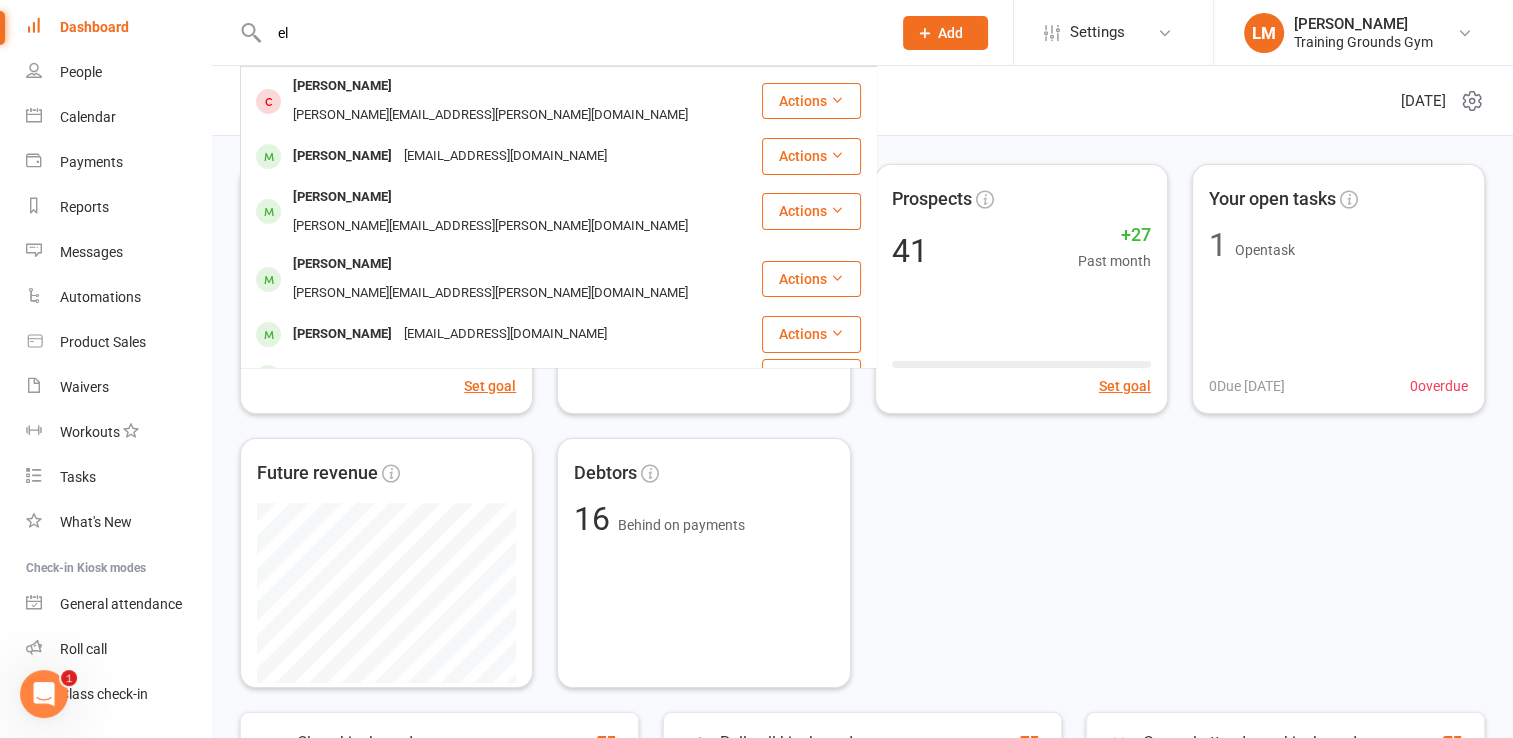type on "e" 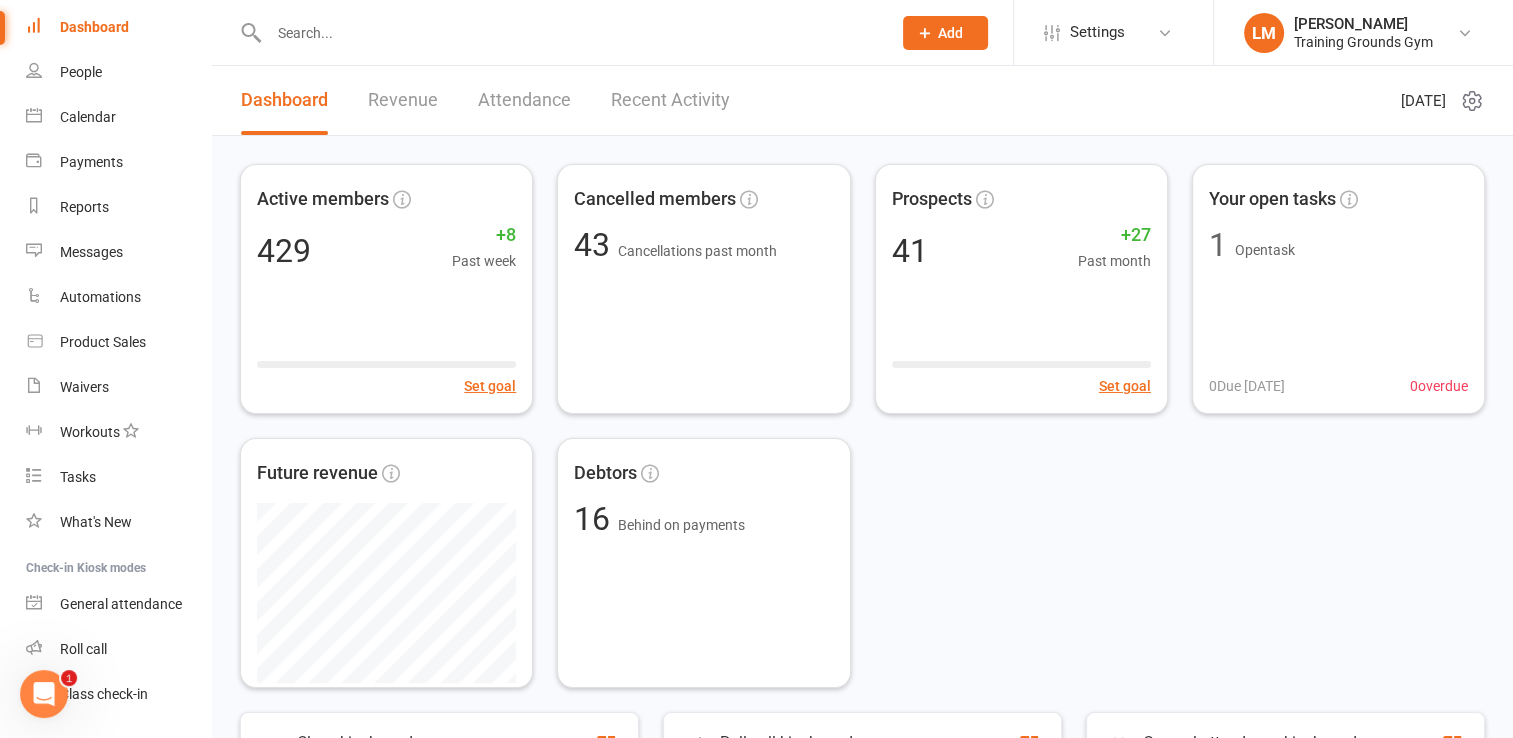 paste on "[EMAIL_ADDRESS][DOMAIN_NAME]" 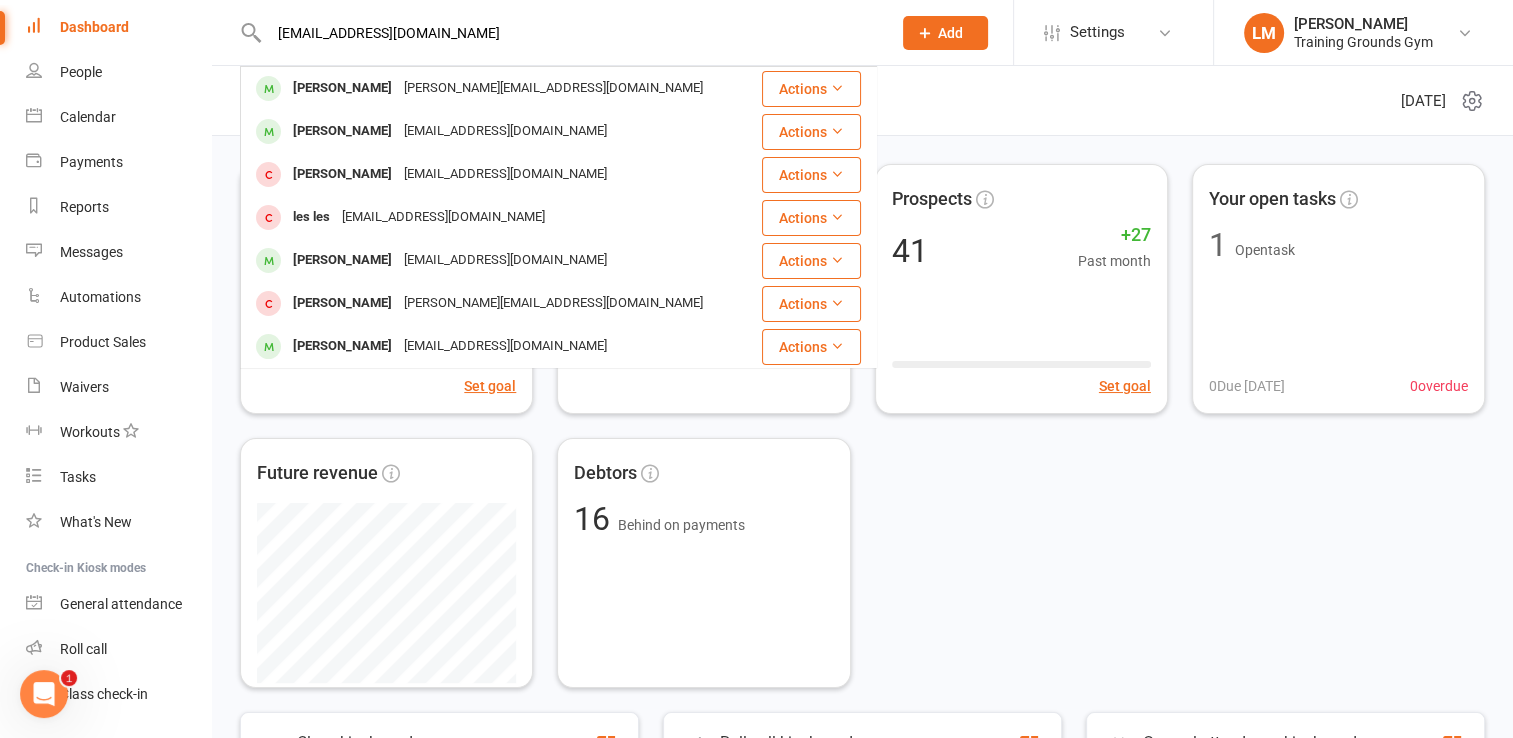 type on "[EMAIL_ADDRESS][DOMAIN_NAME]" 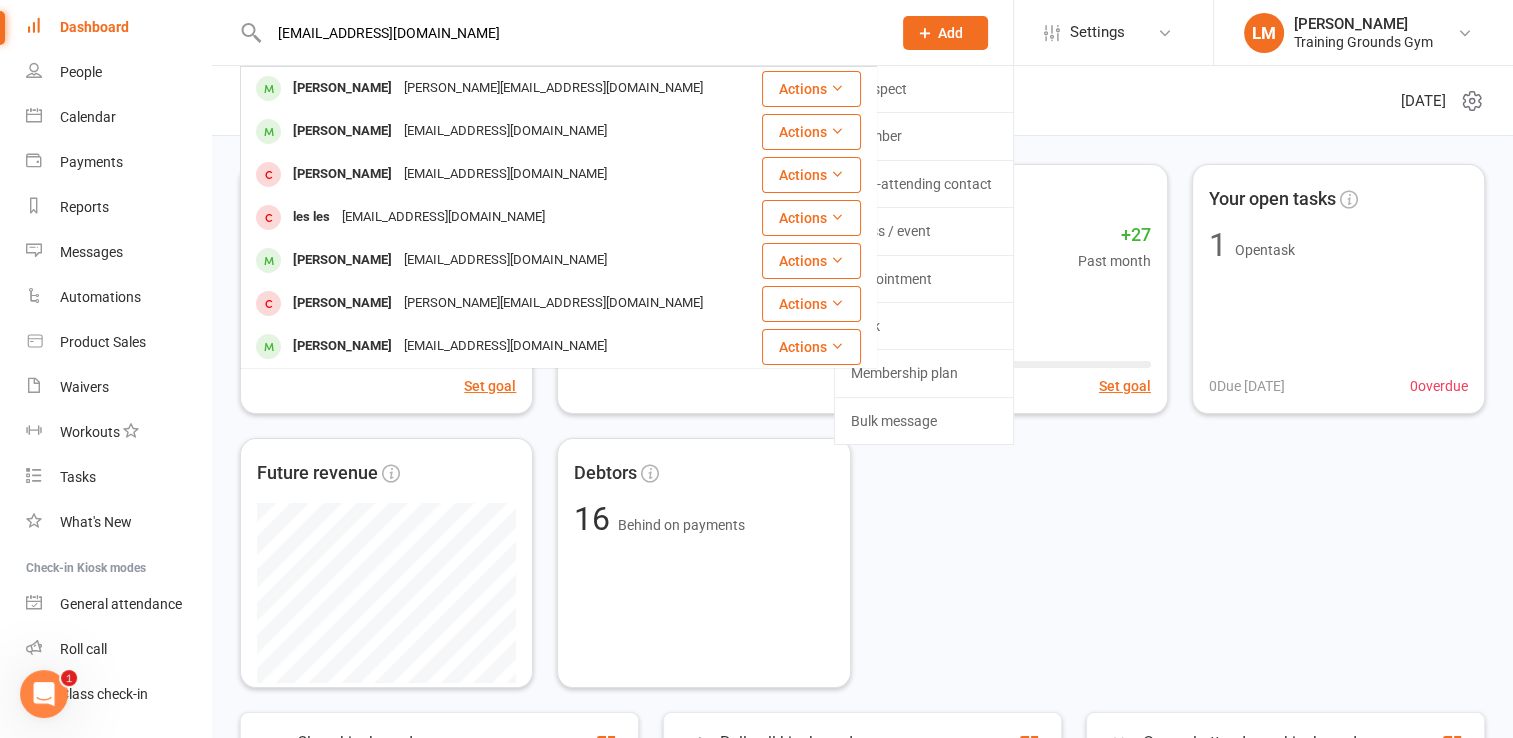 type 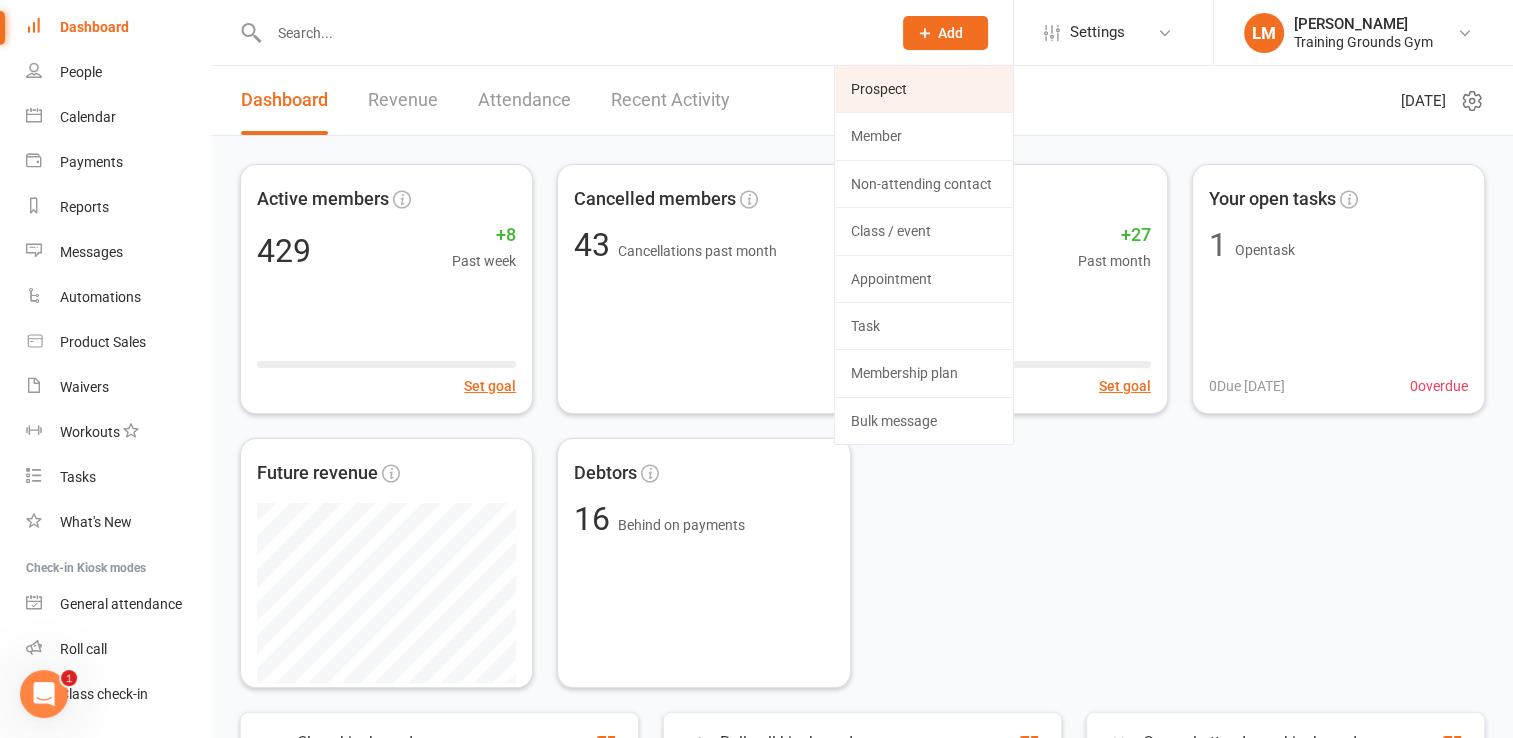 click on "Prospect" 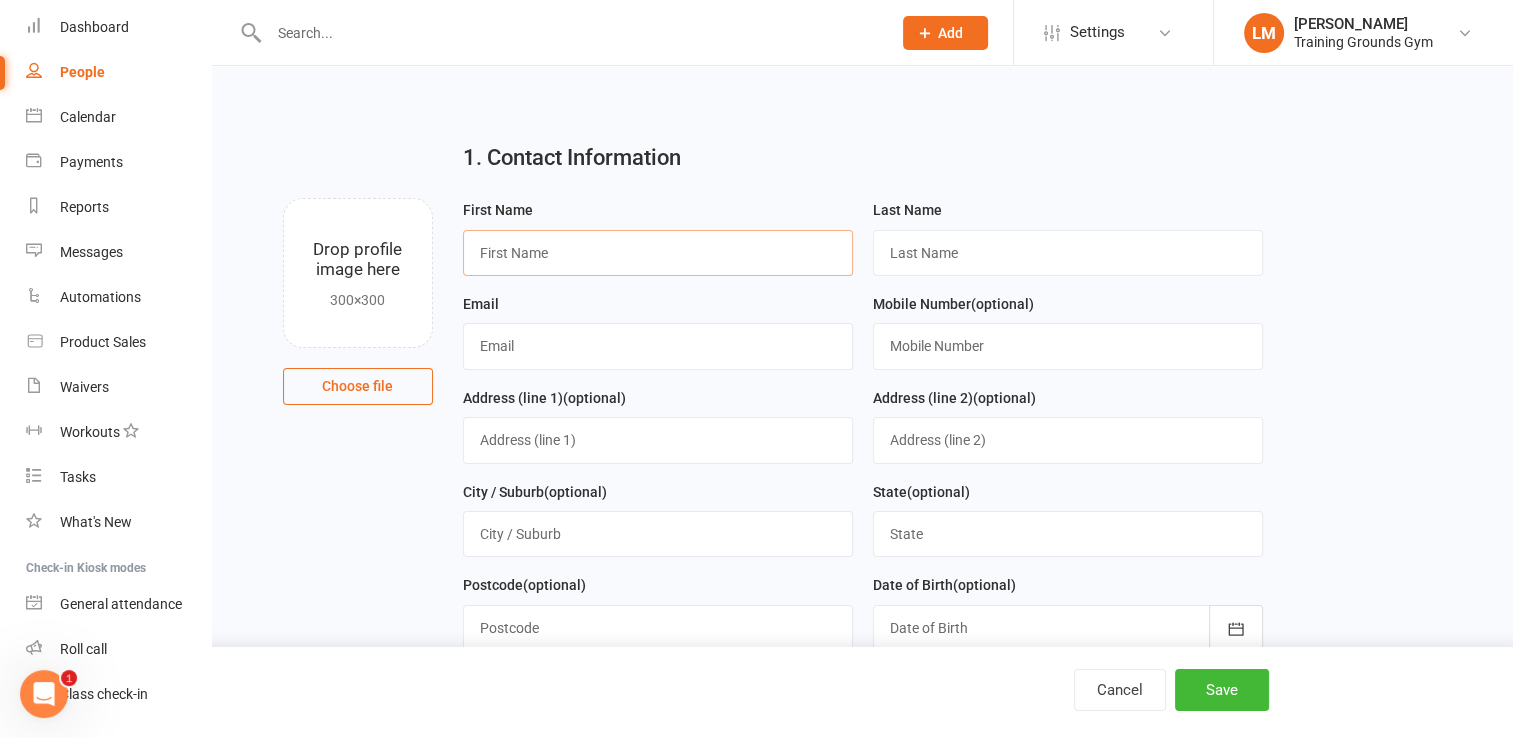 click at bounding box center [658, 253] 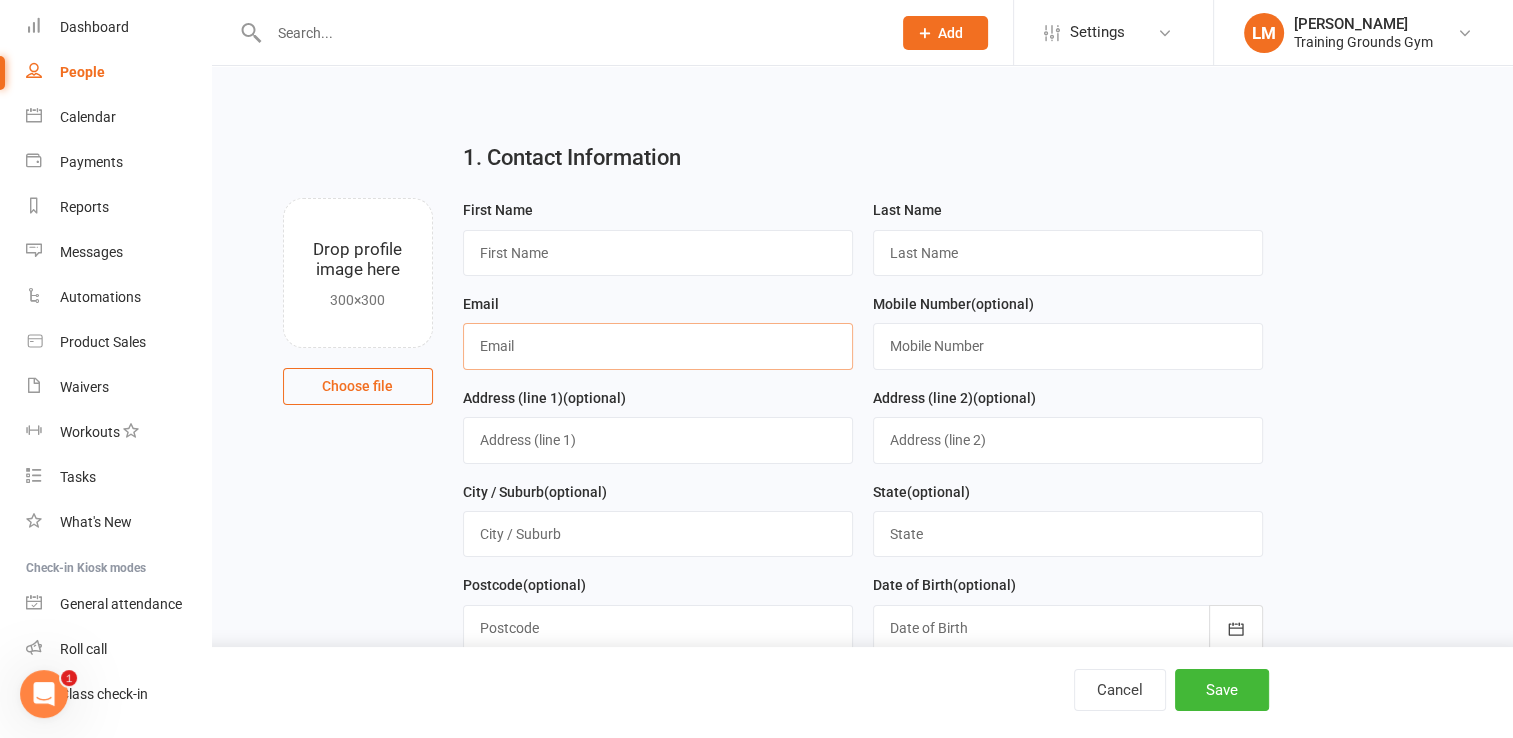 click at bounding box center [658, 346] 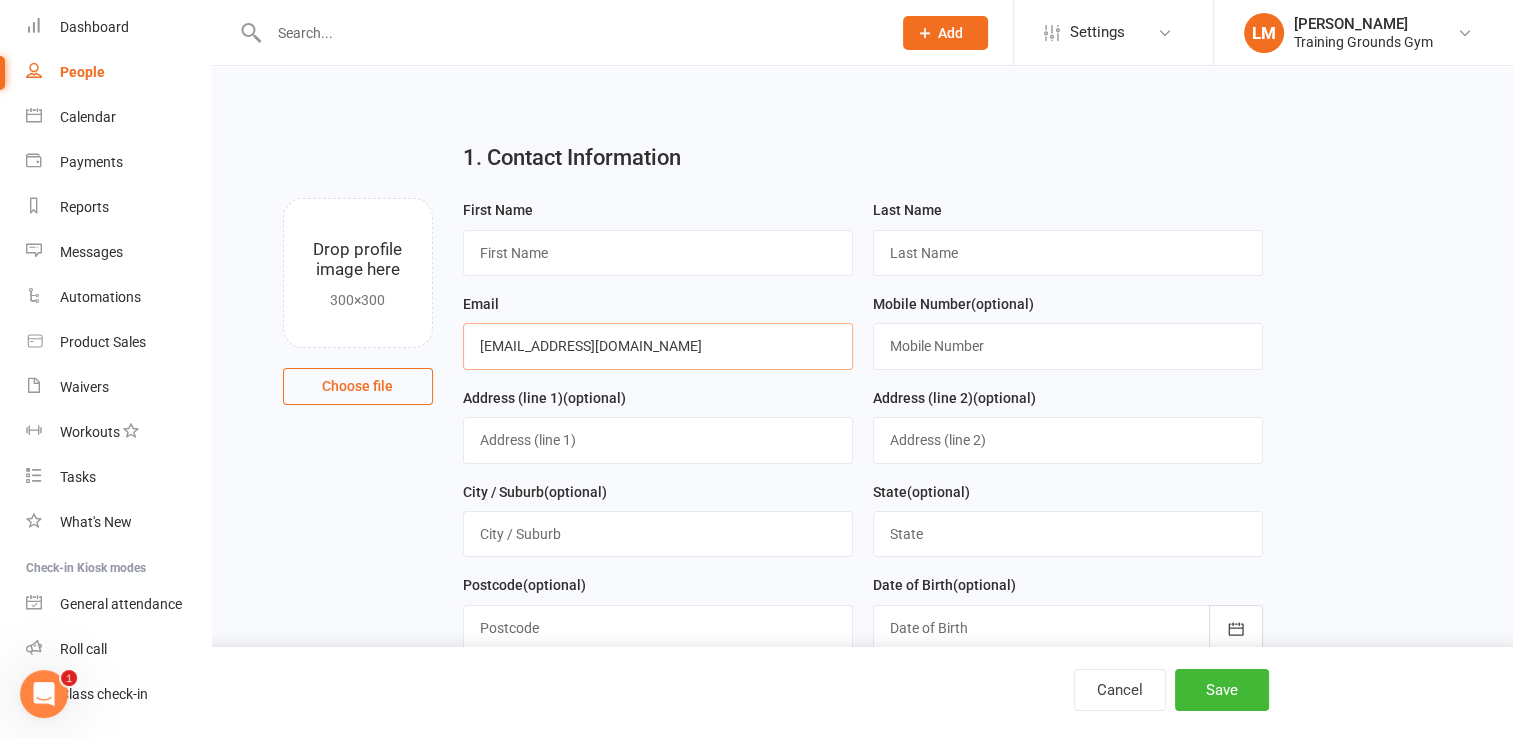 type on "[EMAIL_ADDRESS][DOMAIN_NAME]" 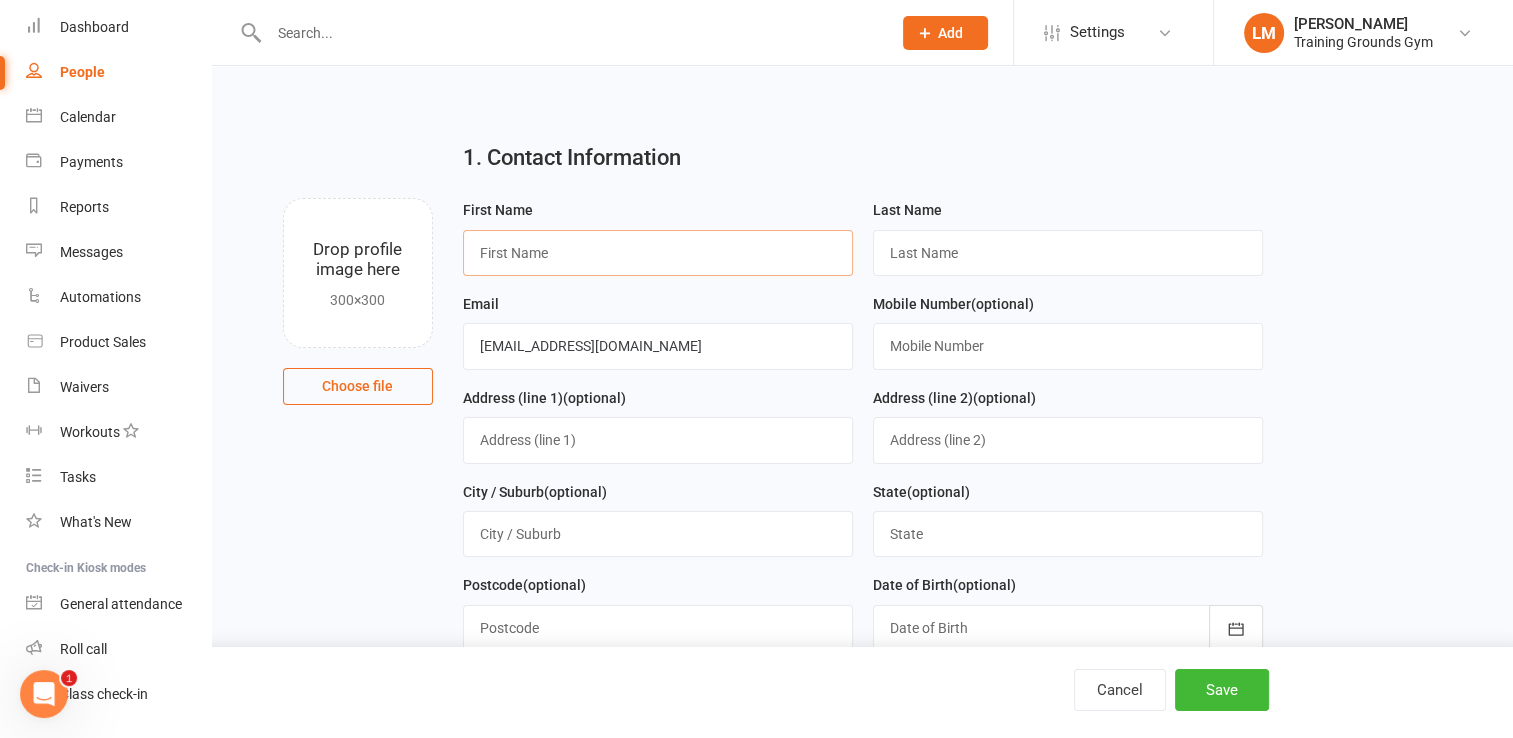 click at bounding box center (658, 253) 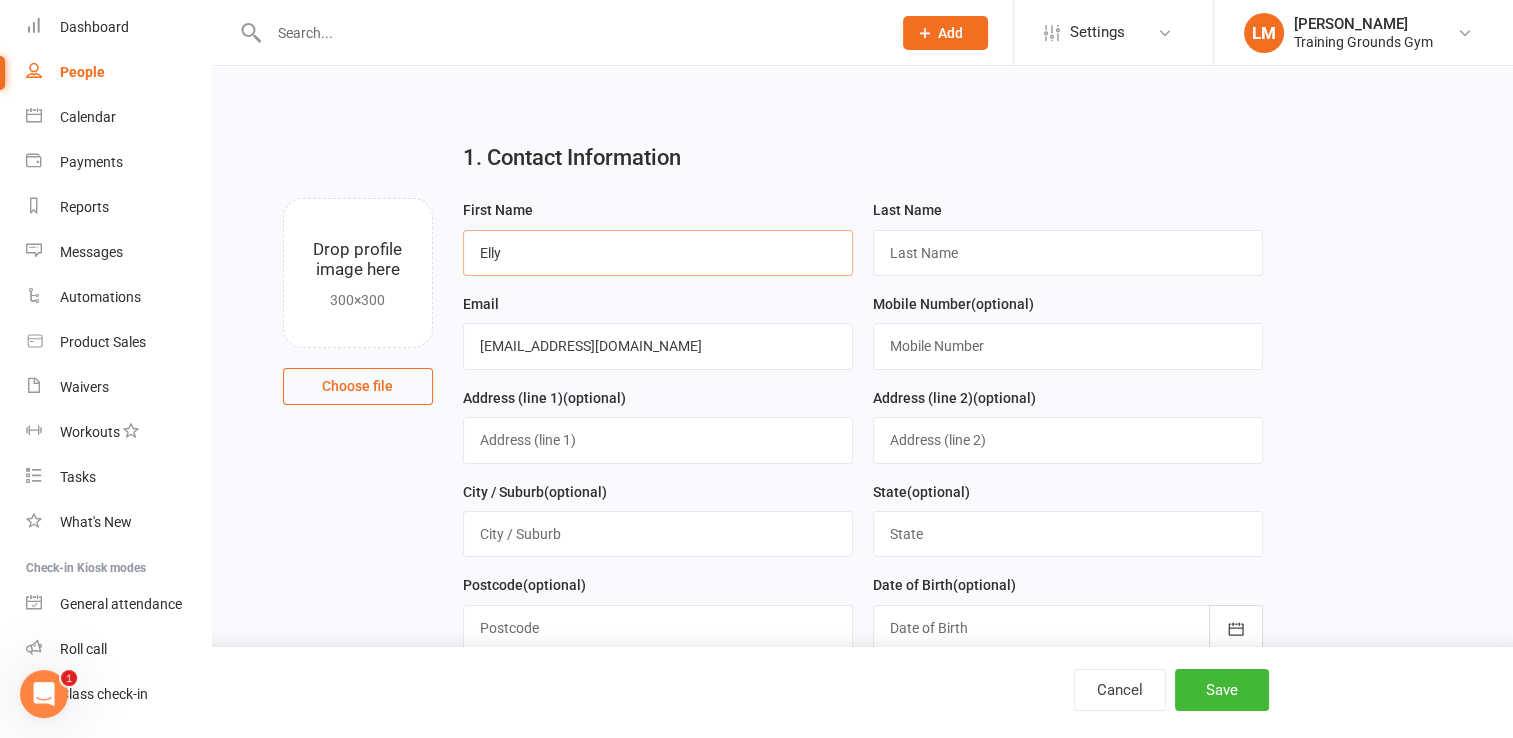 type on "Elly" 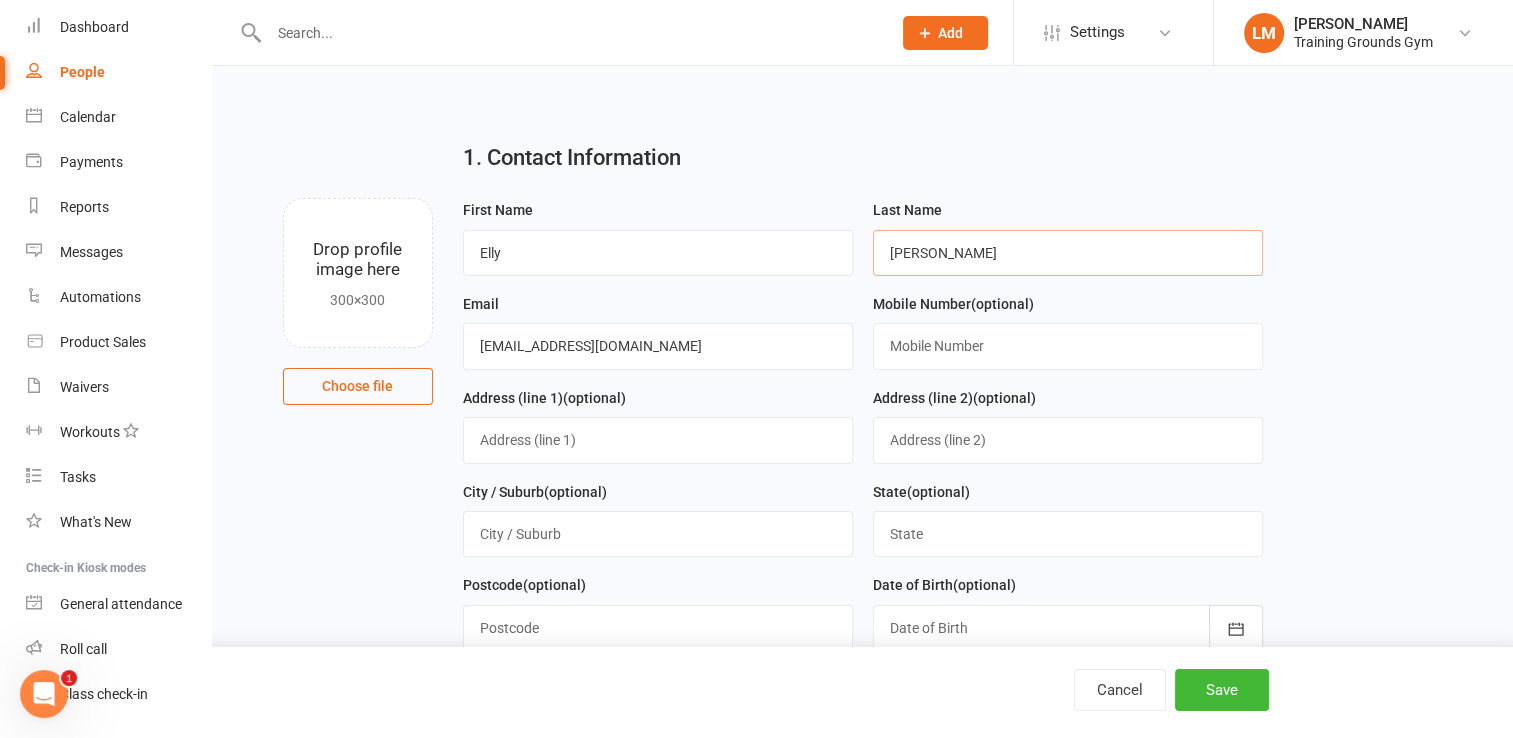 type on "[PERSON_NAME]" 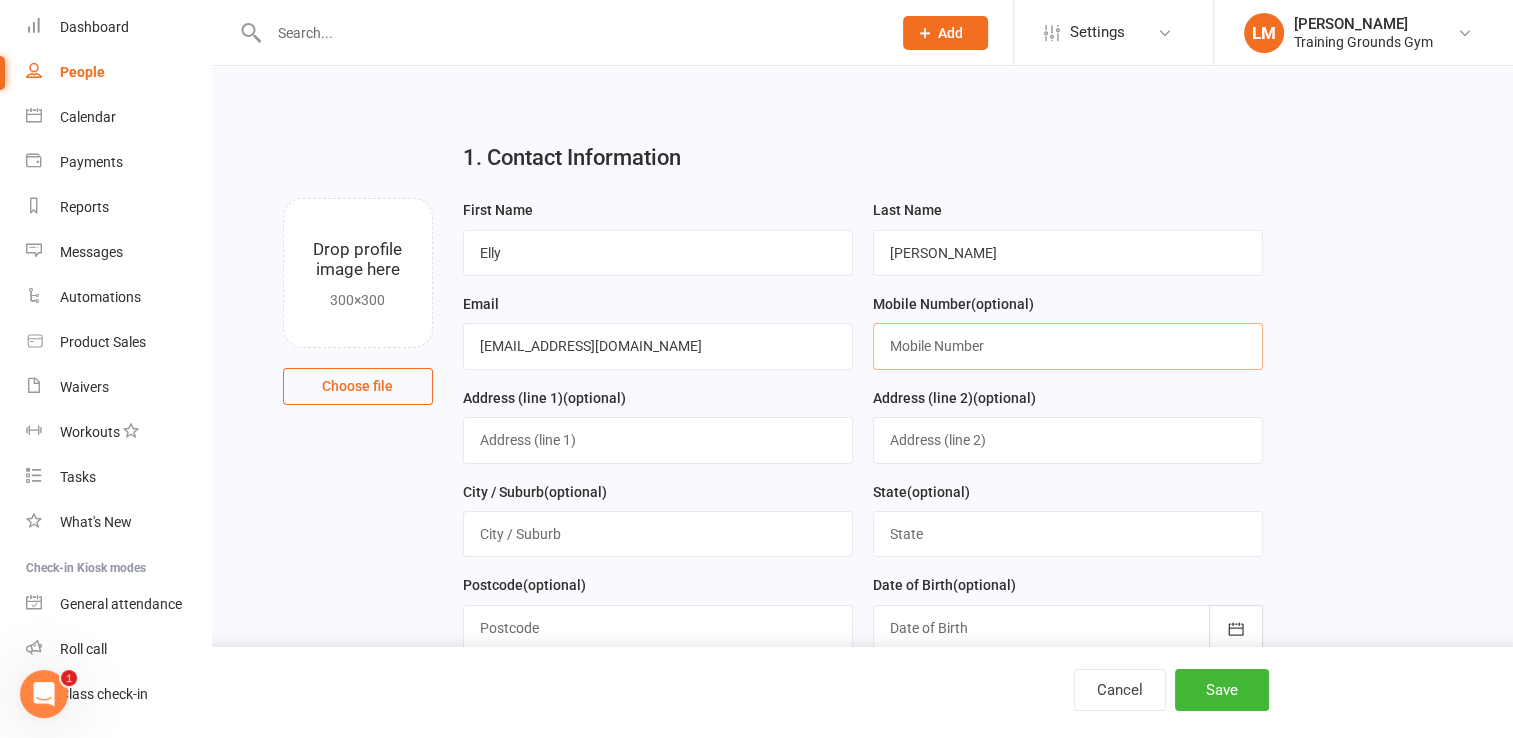 paste on "0434 571 603" 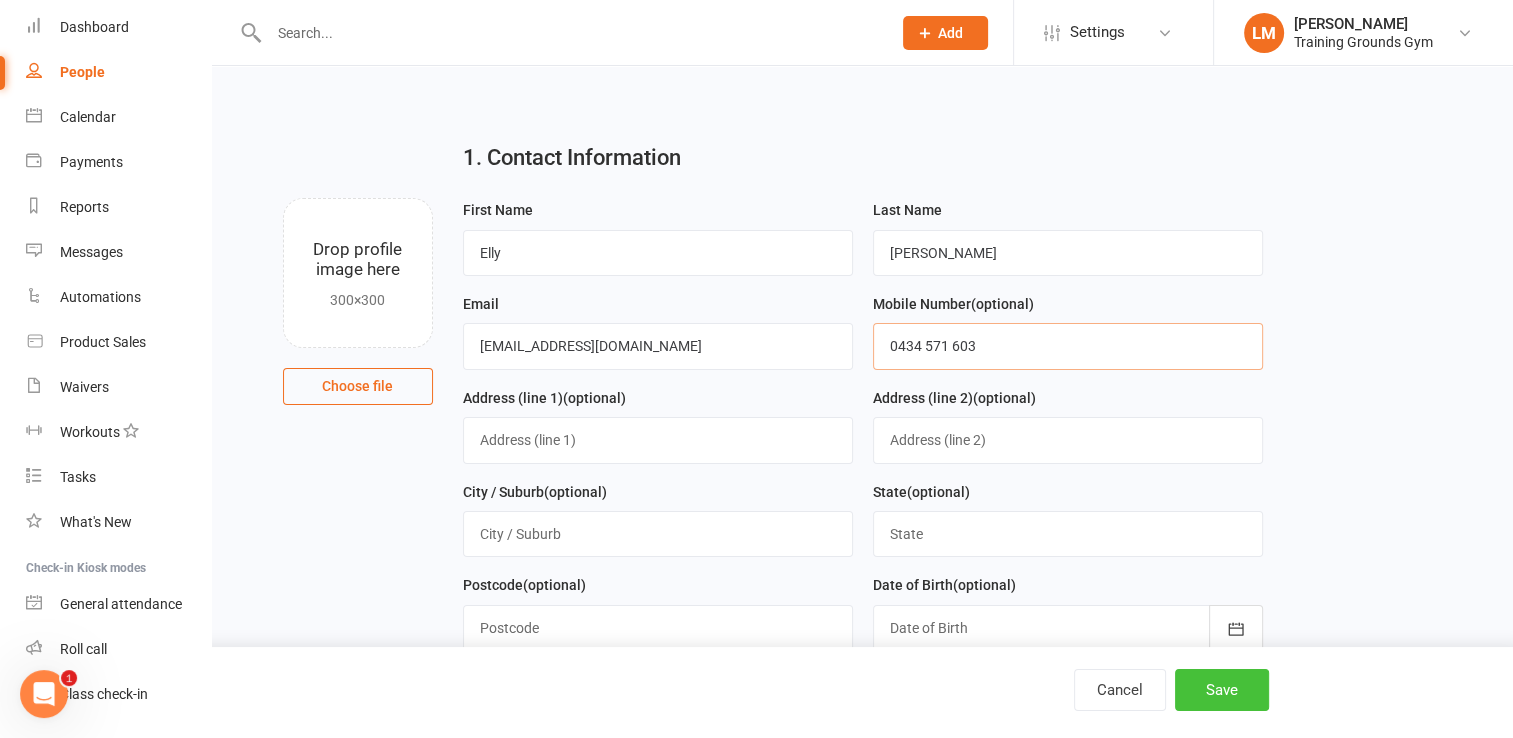 type on "0434 571 603" 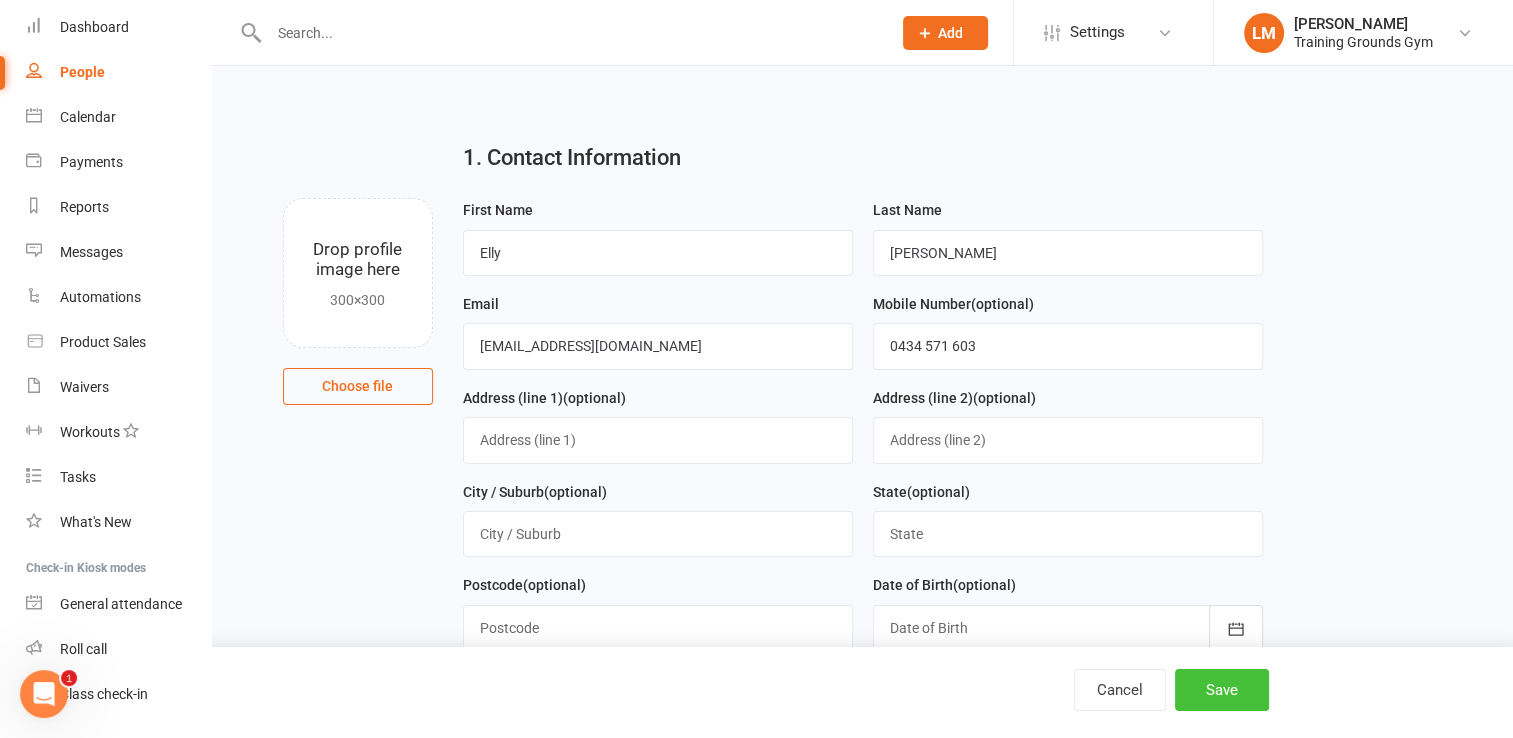 click on "Save" at bounding box center (1222, 690) 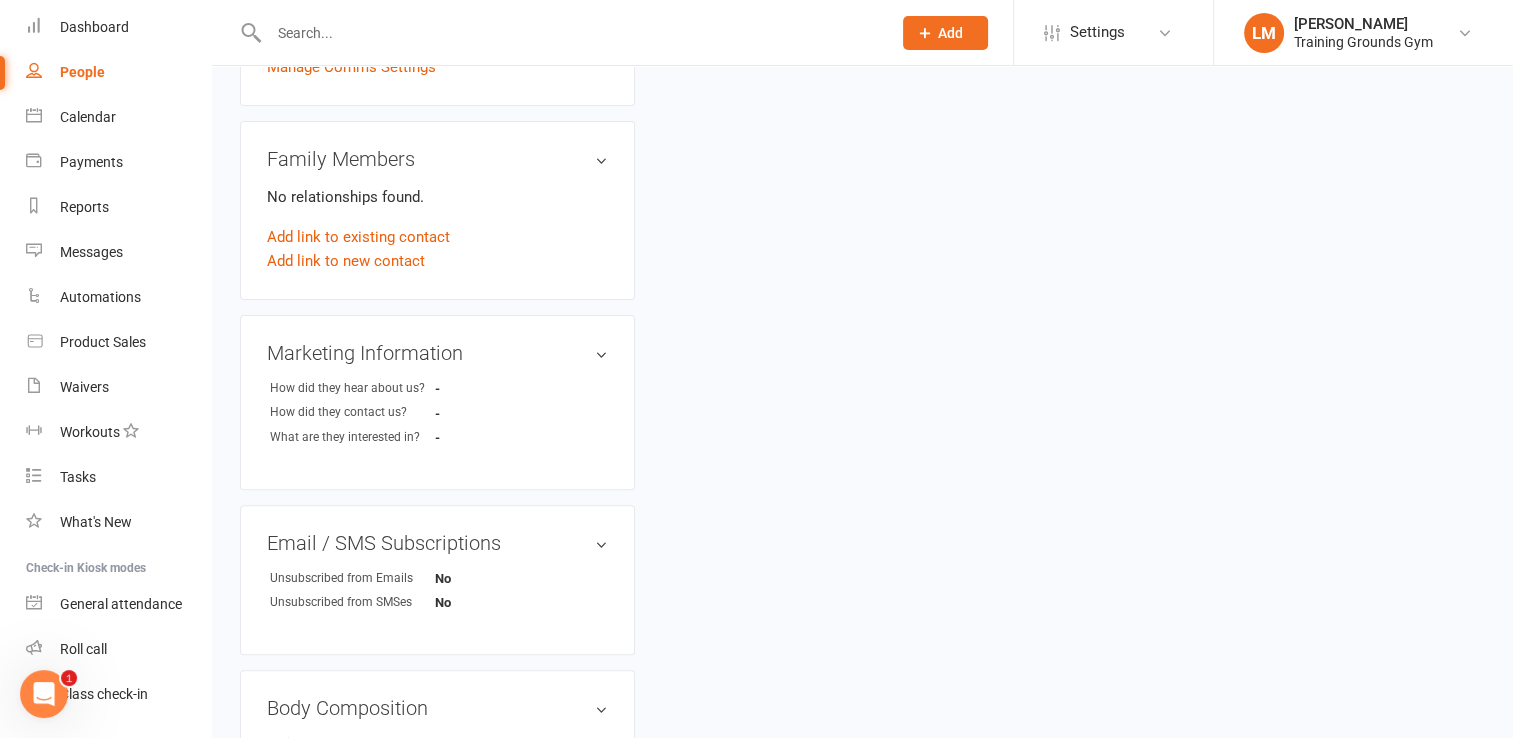 scroll, scrollTop: 0, scrollLeft: 0, axis: both 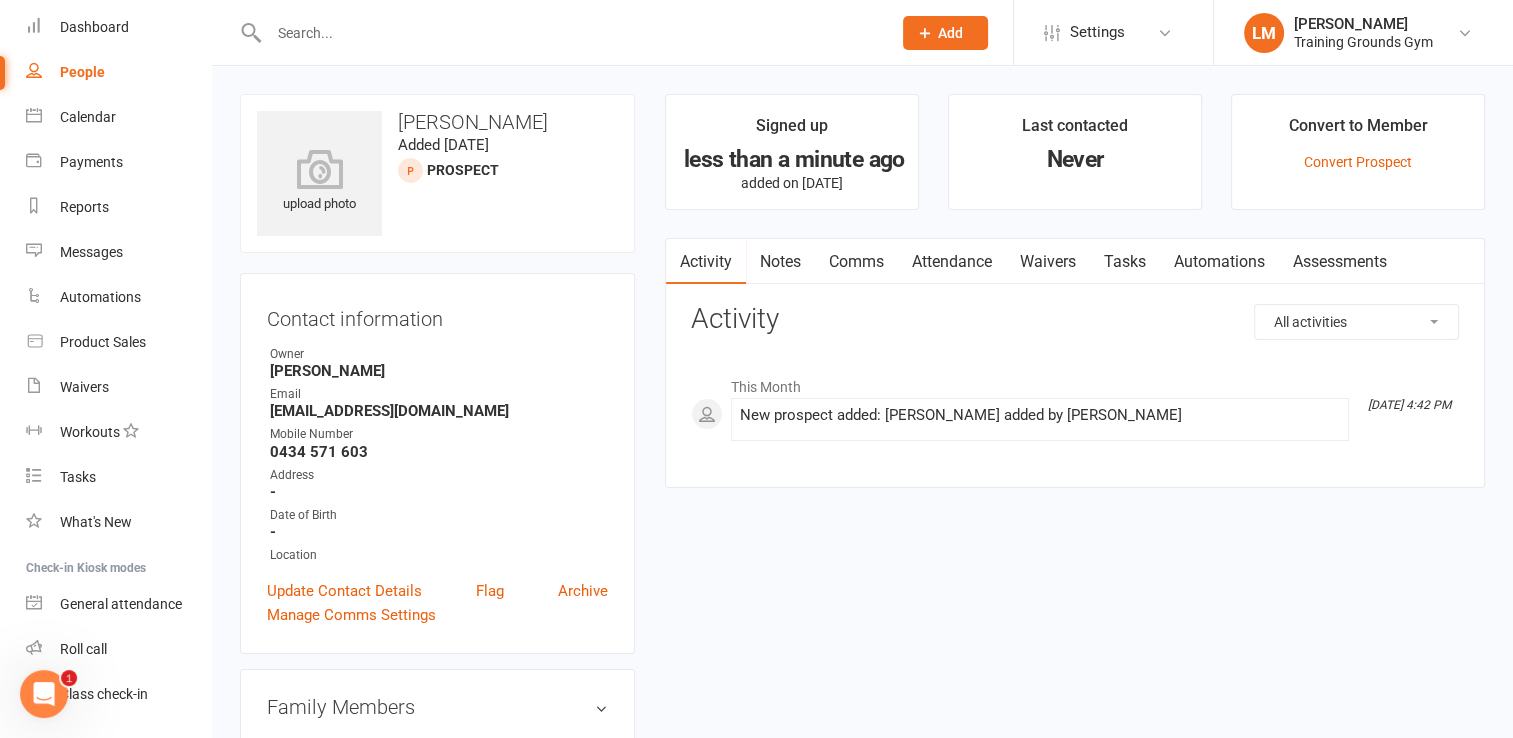 click on "Waivers" at bounding box center [1048, 262] 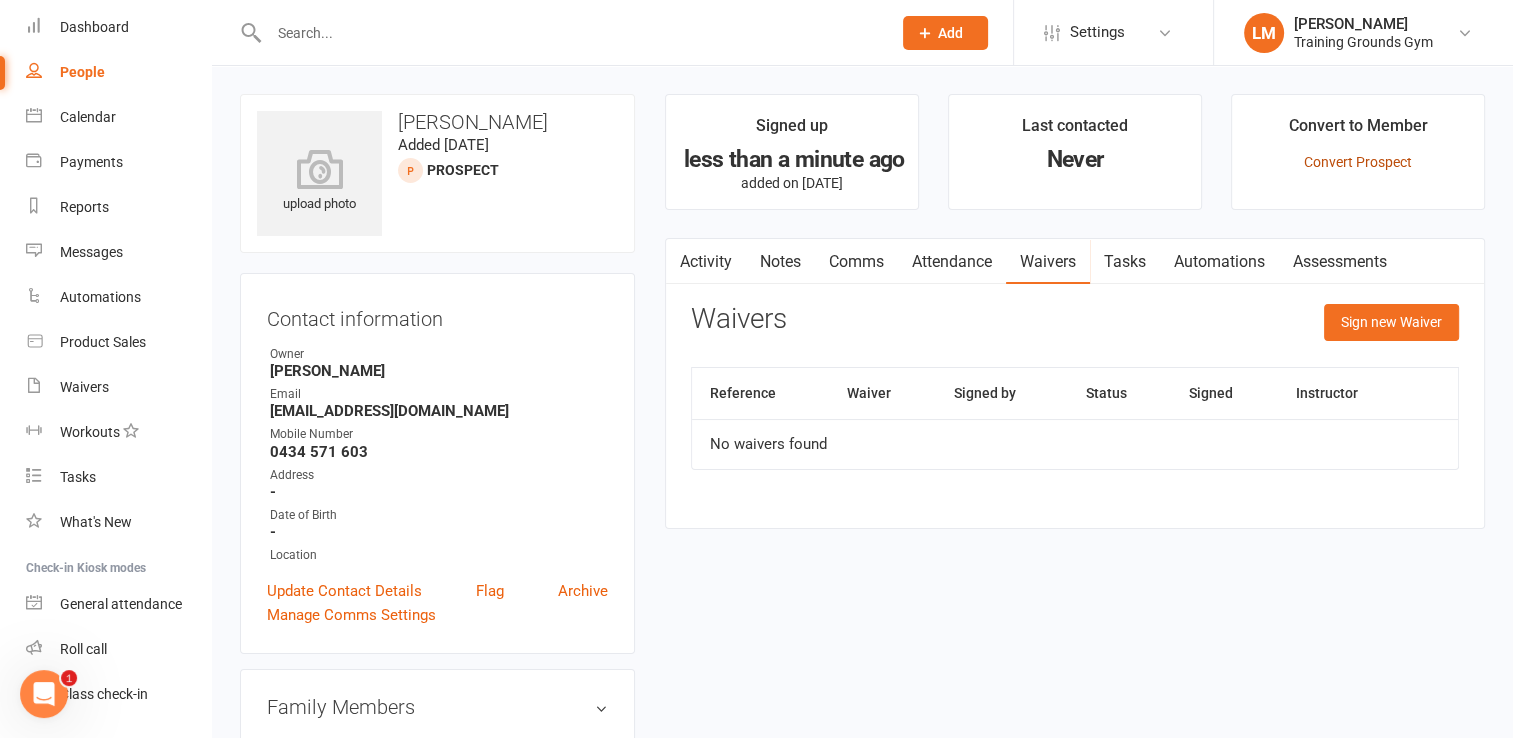 click on "Convert Prospect" at bounding box center (1358, 162) 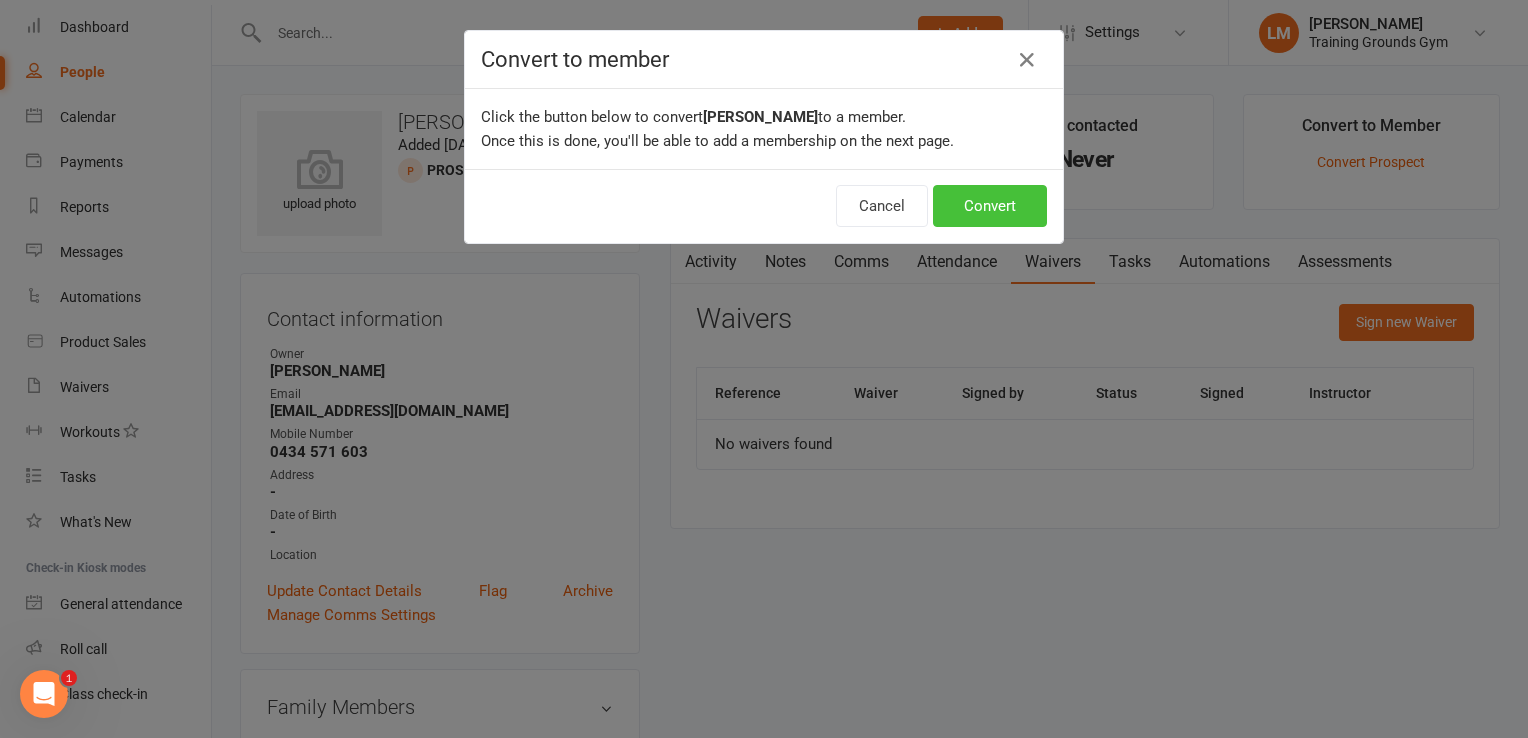 click on "Convert" at bounding box center [990, 206] 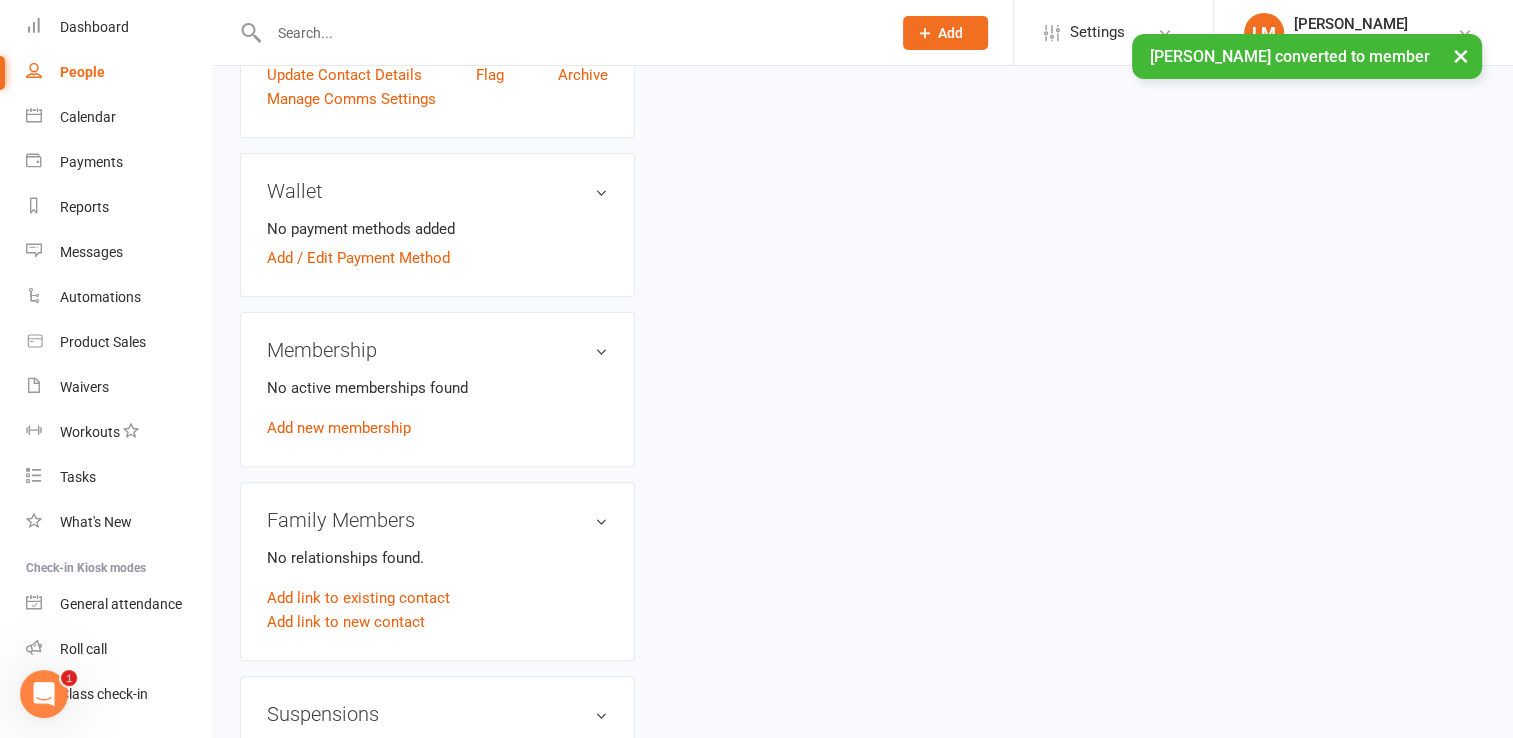 scroll, scrollTop: 568, scrollLeft: 0, axis: vertical 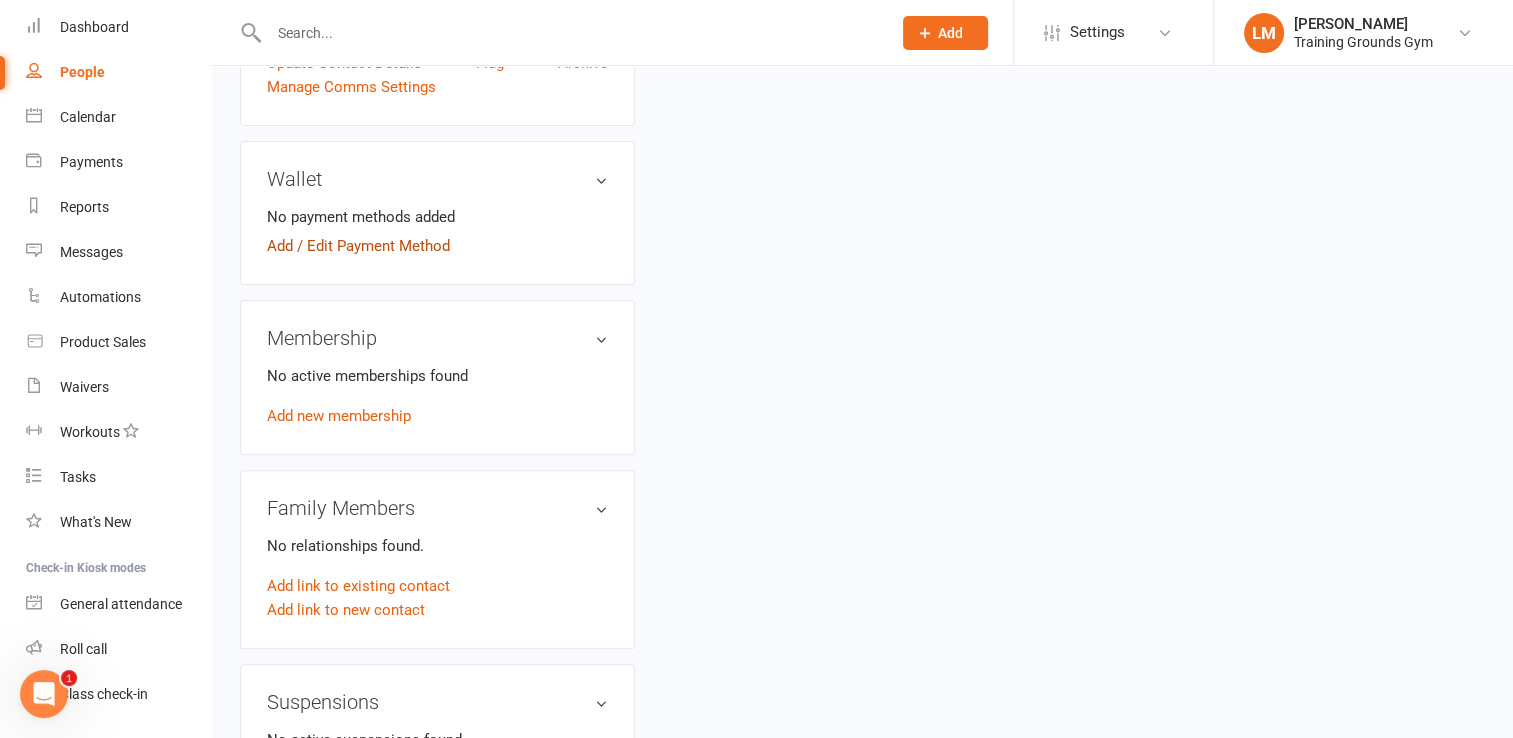 click on "Add / Edit Payment Method" at bounding box center [358, 246] 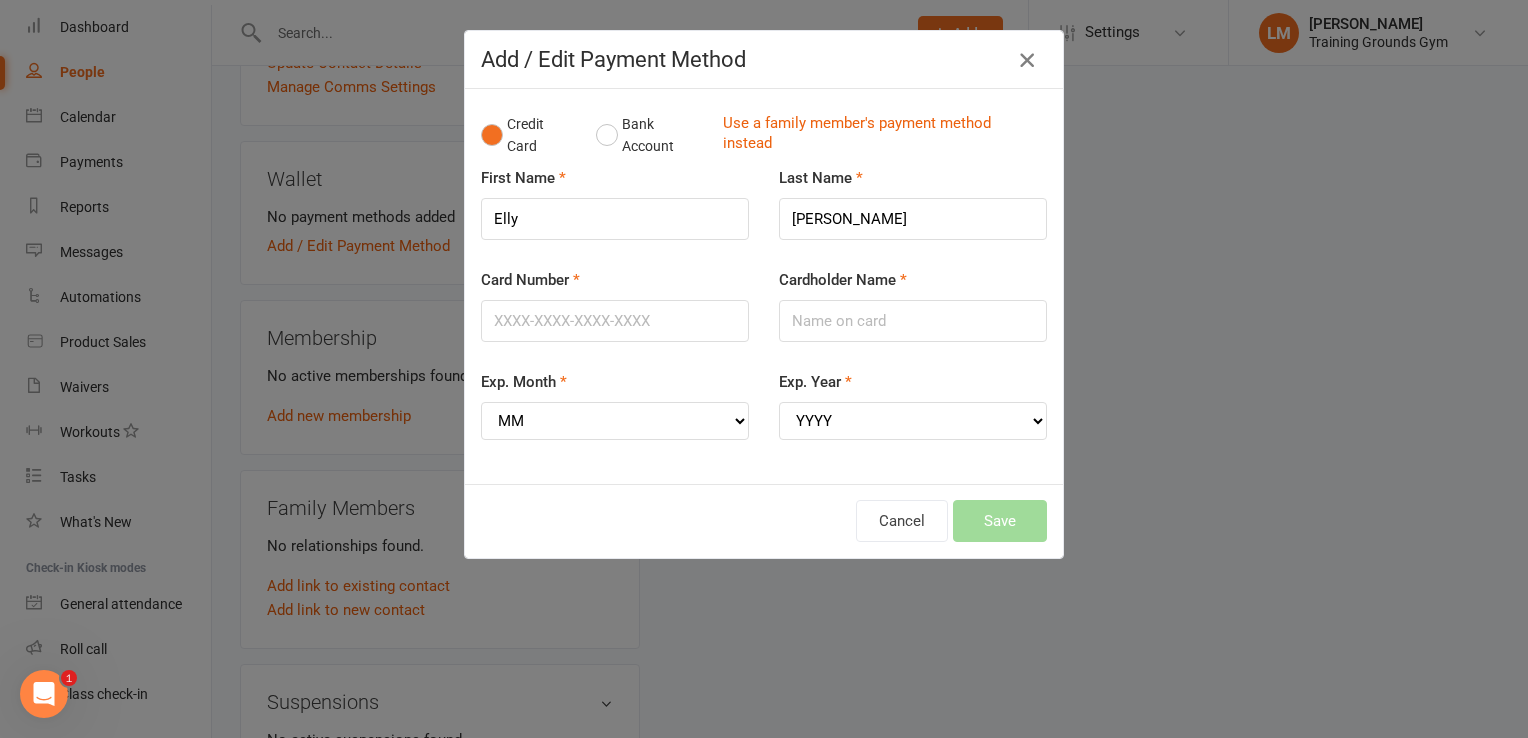 click at bounding box center (1027, 60) 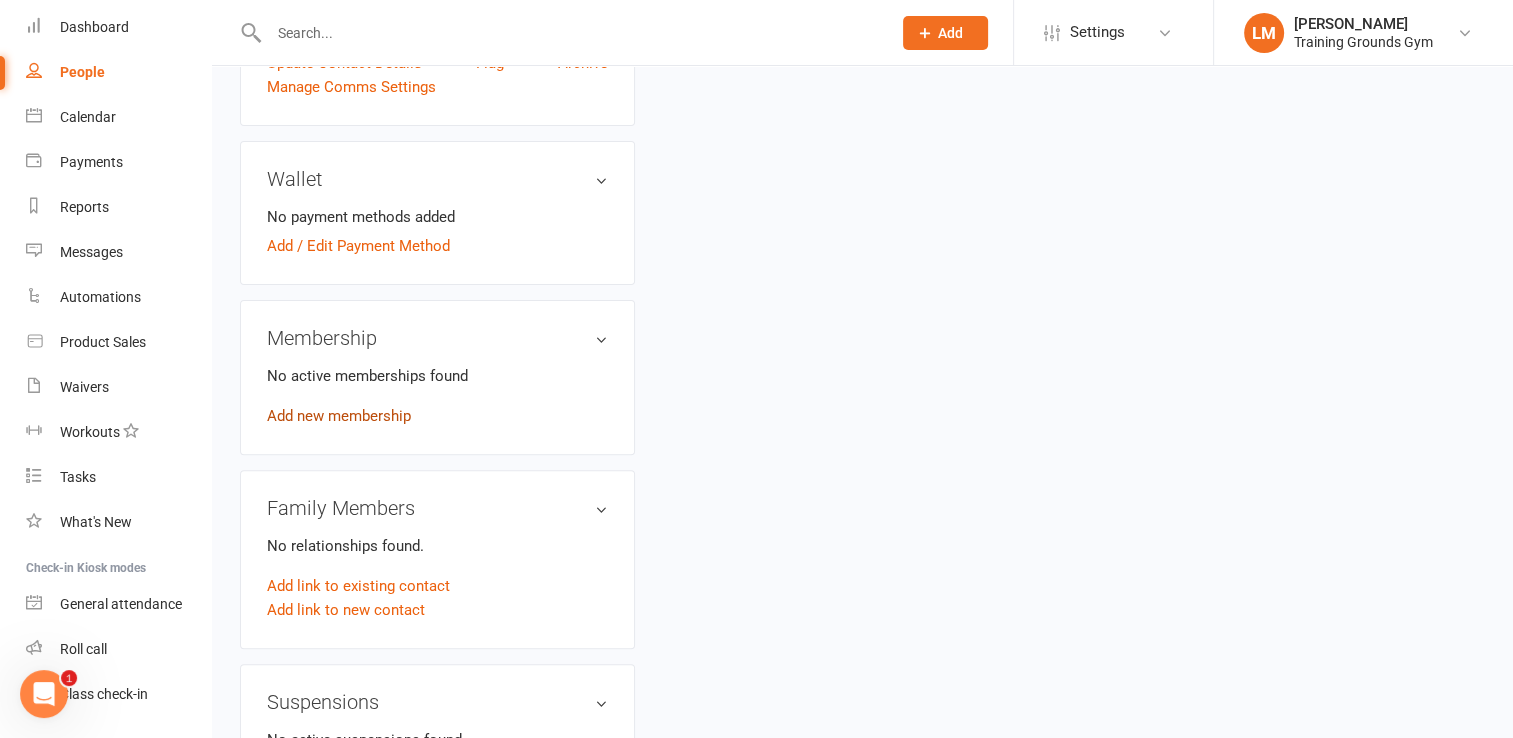 click on "Add new membership" at bounding box center (339, 416) 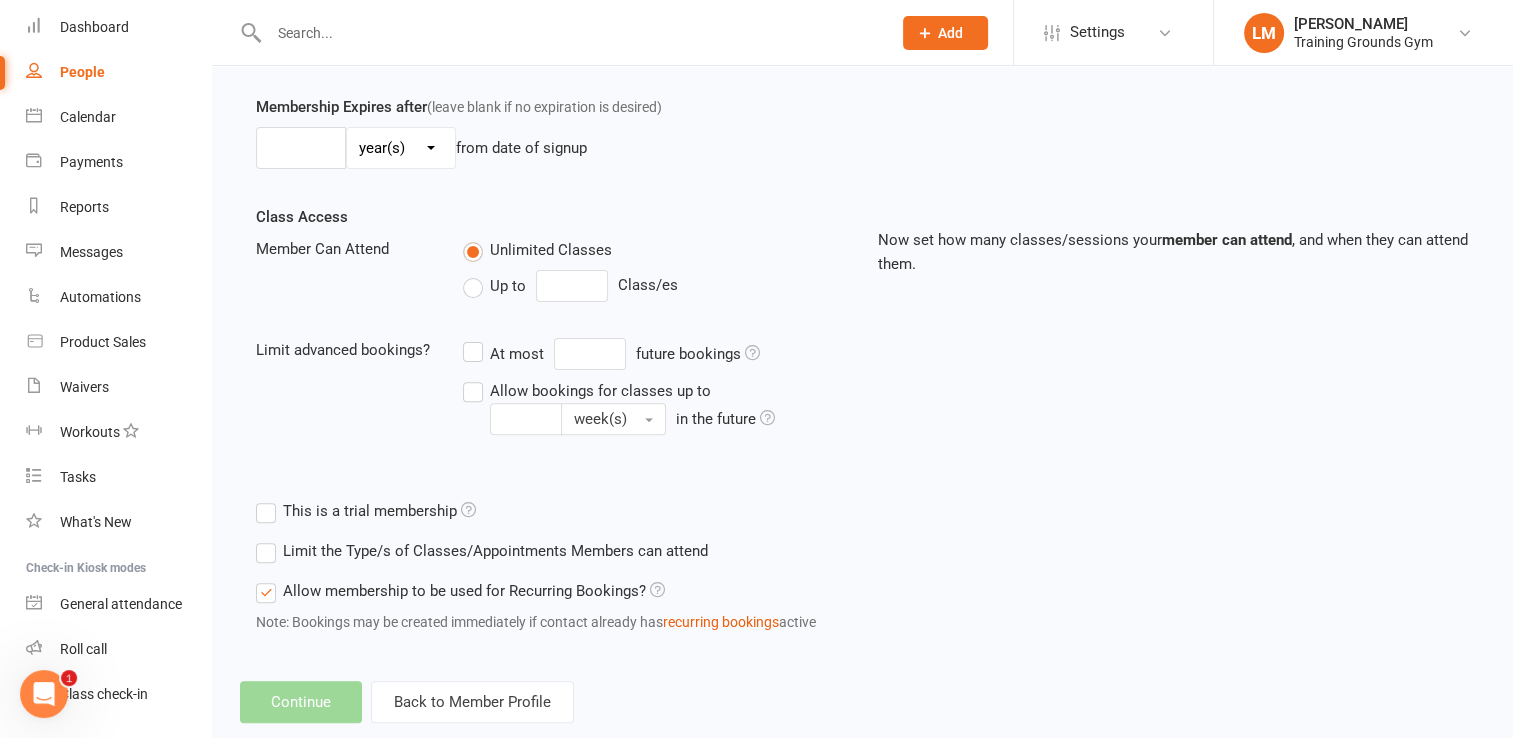 scroll, scrollTop: 0, scrollLeft: 0, axis: both 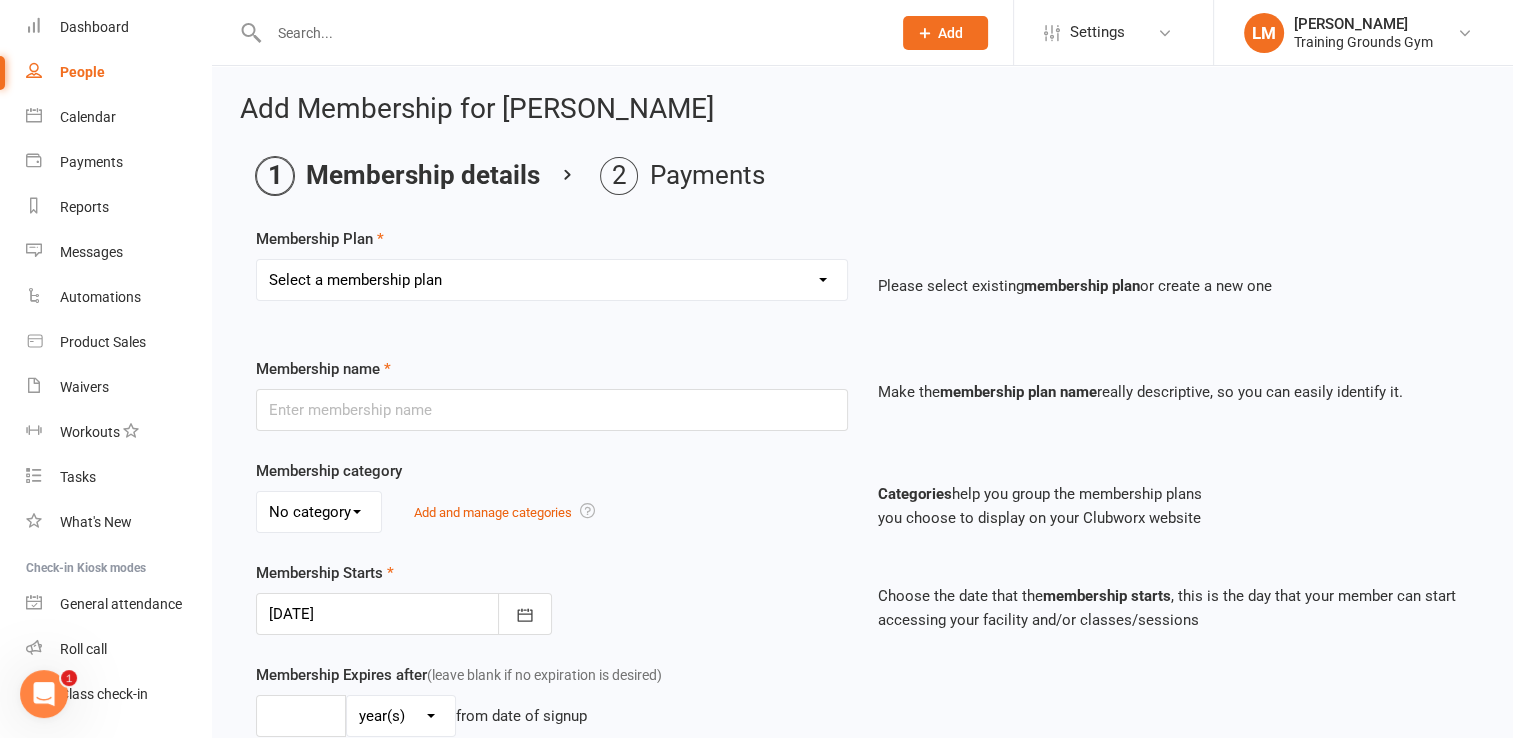 click on "Select a membership plan Create new Membership Plan Trial Basic for beginners and intermediate levels 16yrs+ Only Trial Plus for 18+yrs experienced people only. Please attend a fundamentals class first to get the OK from coach for intemrediate and advanced classes Toddler Kickstart (1 kids class per week) Kickstart paid 6mths with 5% discount (1 kids class per week) Kickstart for 12mths with 10% discount (1 kids class per week) Takedown - 2 Kids classes per week Takedown paid 6mths with 5% discount -  2 Kids classes per week Spinkick - Unlimited Kids Classes Spinkick paid 6mths with 5% discount - Unlimited Kids Classes Teen Kickstart - 1 Class per week for 16yrs Teen Kickstart paid 6mths - 1 Class per week for 16yrs Teen Takedown - 2 Classes per week for 16yrs + Teen Spinkick - Unlimited classes for 16yrs 10 Sessions 20 Sessions Novice paid Fortnightly (1 adults class per week) Novice paid monthly (1 adults class per week) Novice paid 6mths with 5% discount (1 adults class per week) Unlimited BJJ paid Monthly" at bounding box center (552, 280) 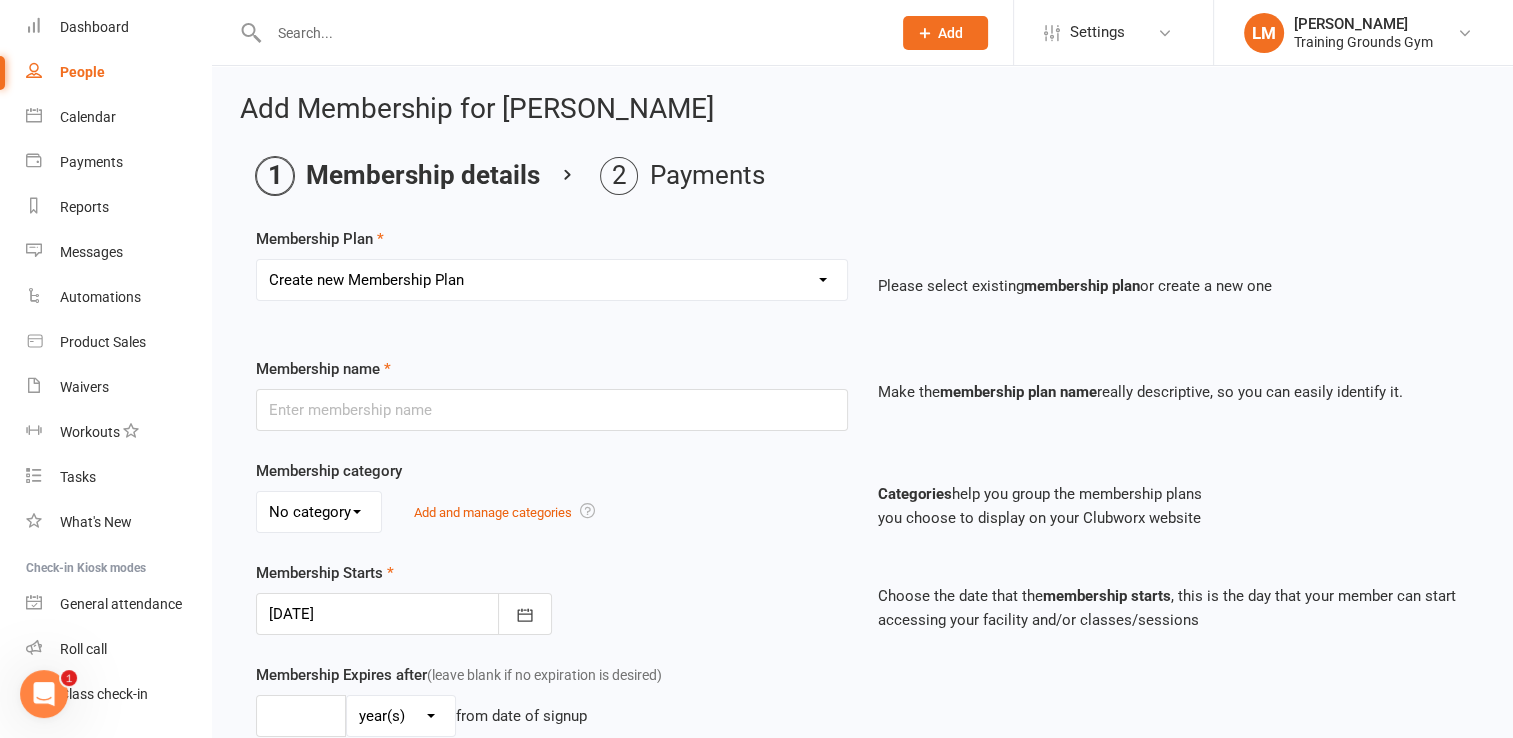 click on "Select a membership plan Create new Membership Plan Trial Basic for beginners and intermediate levels 16yrs+ Only Trial Plus for 18+yrs experienced people only. Please attend a fundamentals class first to get the OK from coach for intemrediate and advanced classes Toddler Kickstart (1 kids class per week) Kickstart paid 6mths with 5% discount (1 kids class per week) Kickstart for 12mths with 10% discount (1 kids class per week) Takedown - 2 Kids classes per week Takedown paid 6mths with 5% discount -  2 Kids classes per week Spinkick - Unlimited Kids Classes Spinkick paid 6mths with 5% discount - Unlimited Kids Classes Teen Kickstart - 1 Class per week for 16yrs Teen Kickstart paid 6mths - 1 Class per week for 16yrs Teen Takedown - 2 Classes per week for 16yrs + Teen Spinkick - Unlimited classes for 16yrs 10 Sessions 20 Sessions Novice paid Fortnightly (1 adults class per week) Novice paid monthly (1 adults class per week) Novice paid 6mths with 5% discount (1 adults class per week) Unlimited BJJ paid Monthly" at bounding box center [552, 280] 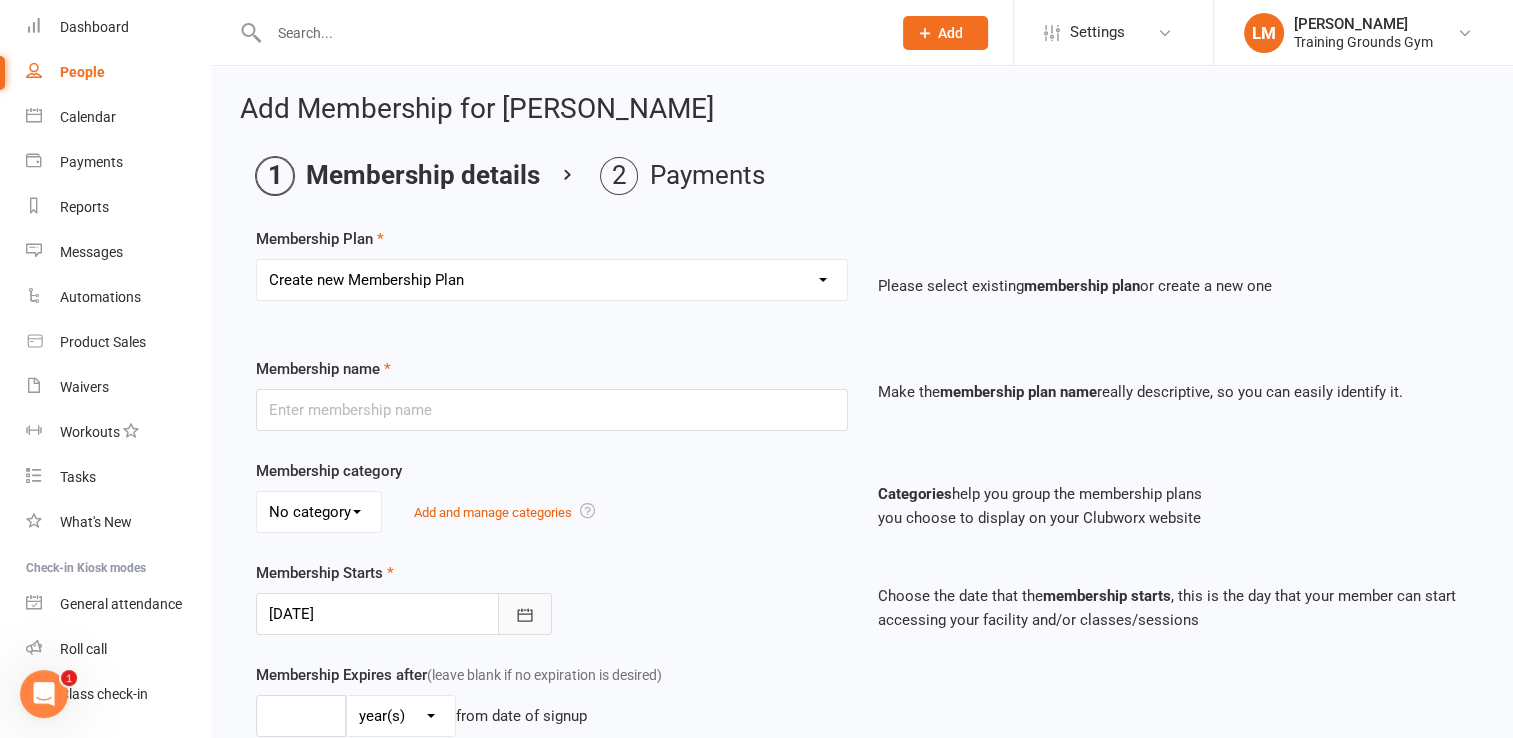 click at bounding box center (525, 614) 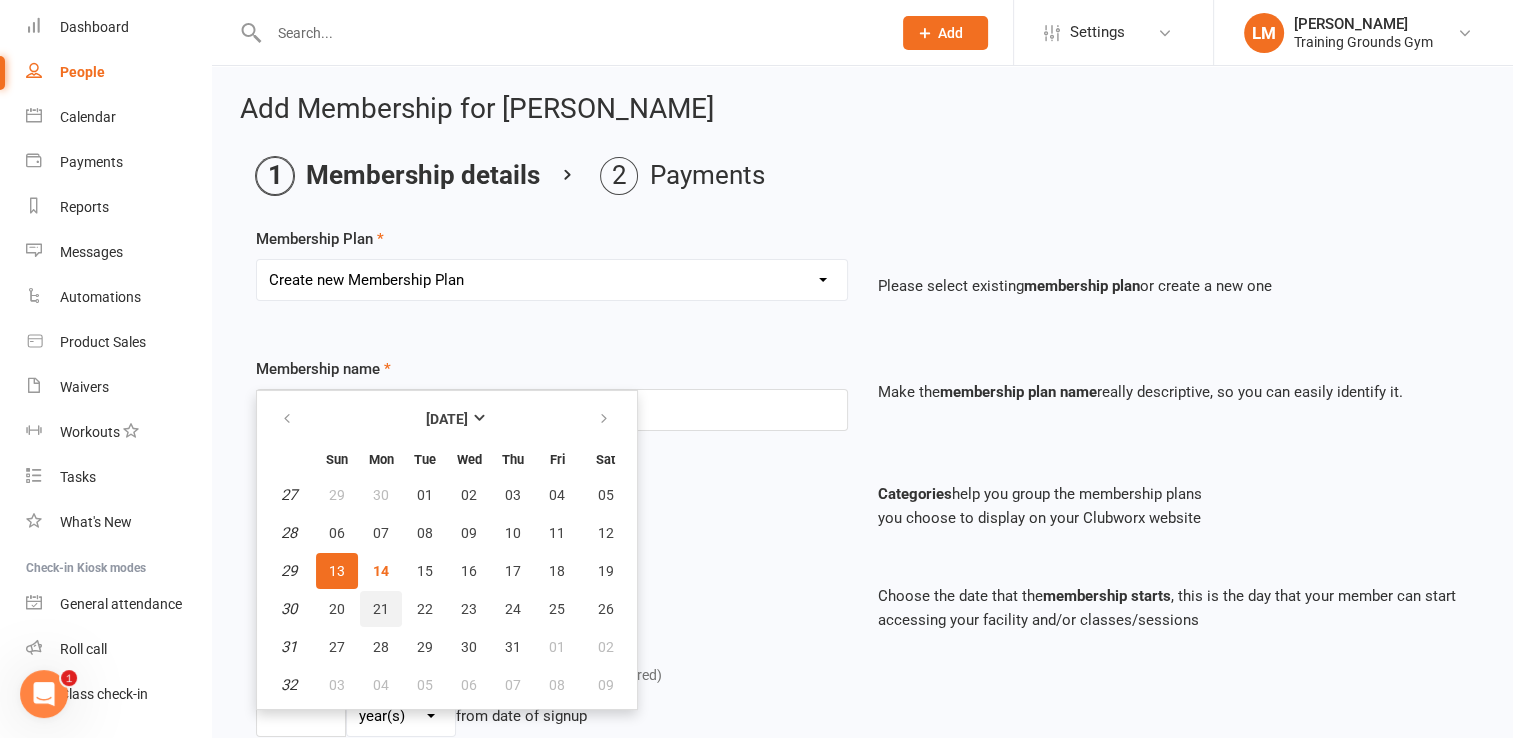 click on "21" at bounding box center (381, 609) 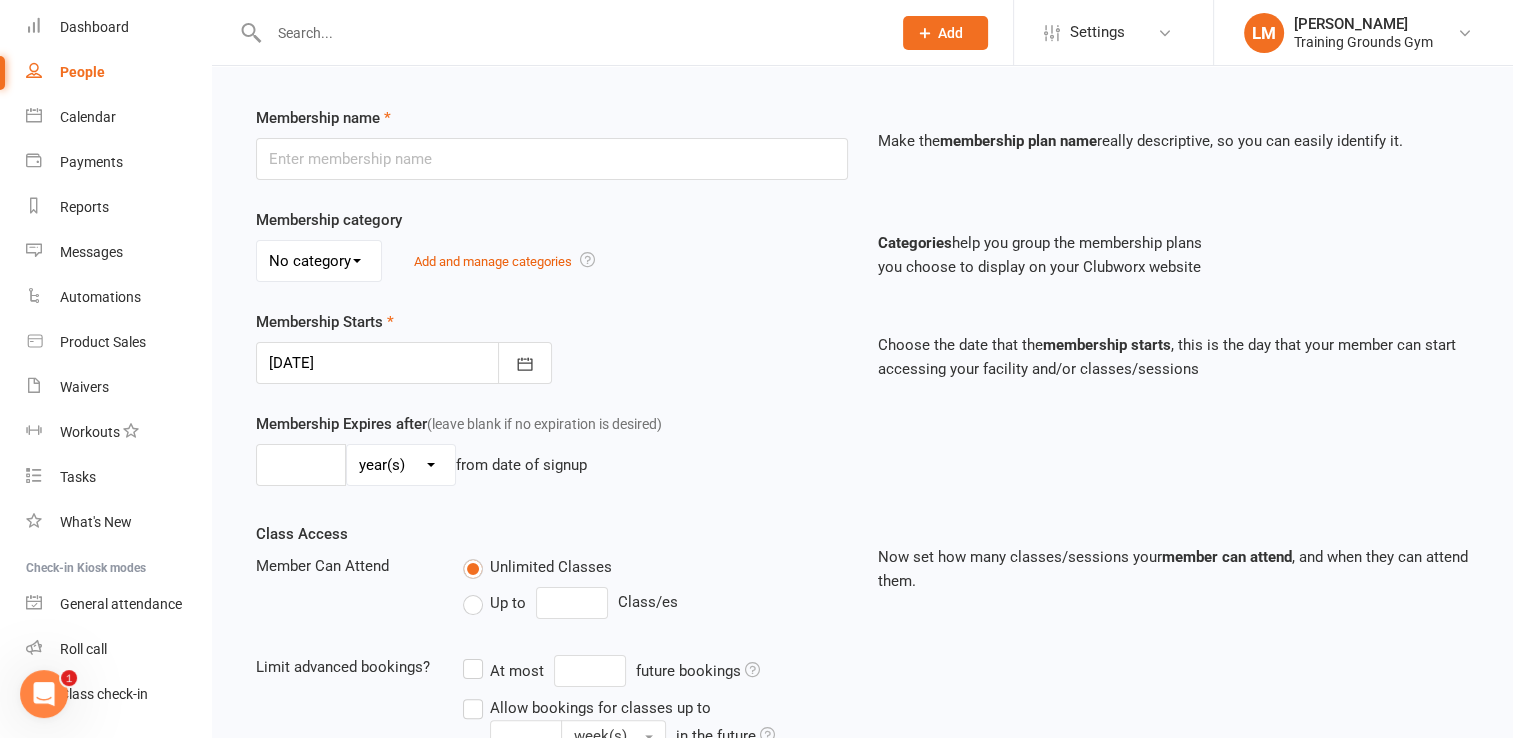 scroll, scrollTop: 606, scrollLeft: 0, axis: vertical 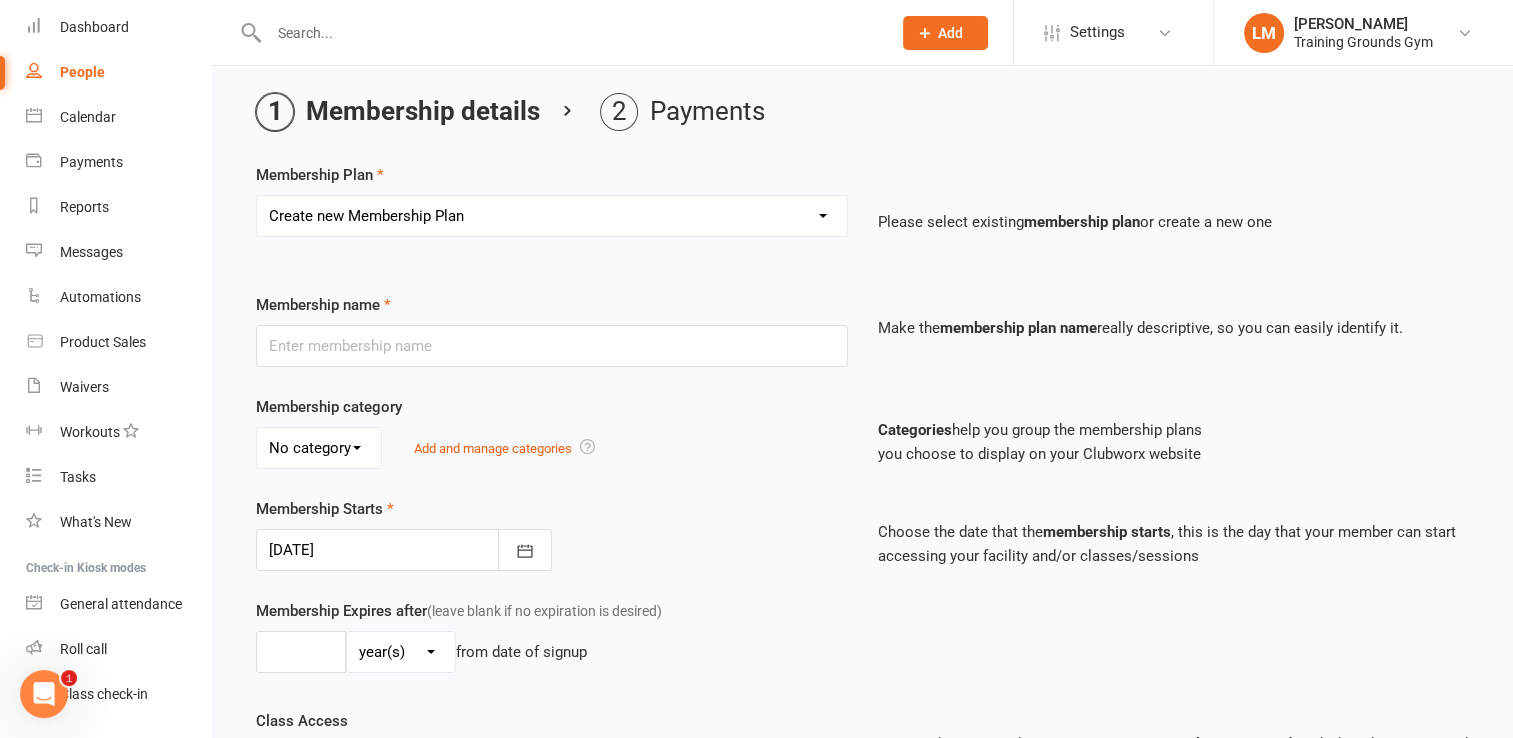 click on "Select a membership plan Create new Membership Plan Trial Basic for beginners and intermediate levels 16yrs+ Only Trial Plus for 18+yrs experienced people only. Please attend a fundamentals class first to get the OK from coach for intemrediate and advanced classes Toddler Kickstart (1 kids class per week) Kickstart paid 6mths with 5% discount (1 kids class per week) Kickstart for 12mths with 10% discount (1 kids class per week) Takedown - 2 Kids classes per week Takedown paid 6mths with 5% discount -  2 Kids classes per week Spinkick - Unlimited Kids Classes Spinkick paid 6mths with 5% discount - Unlimited Kids Classes Teen Kickstart - 1 Class per week for 16yrs Teen Kickstart paid 6mths - 1 Class per week for 16yrs Teen Takedown - 2 Classes per week for 16yrs + Teen Spinkick - Unlimited classes for 16yrs 10 Sessions 20 Sessions Novice paid Fortnightly (1 adults class per week) Novice paid monthly (1 adults class per week) Novice paid 6mths with 5% discount (1 adults class per week) Unlimited BJJ paid Monthly" at bounding box center [552, 216] 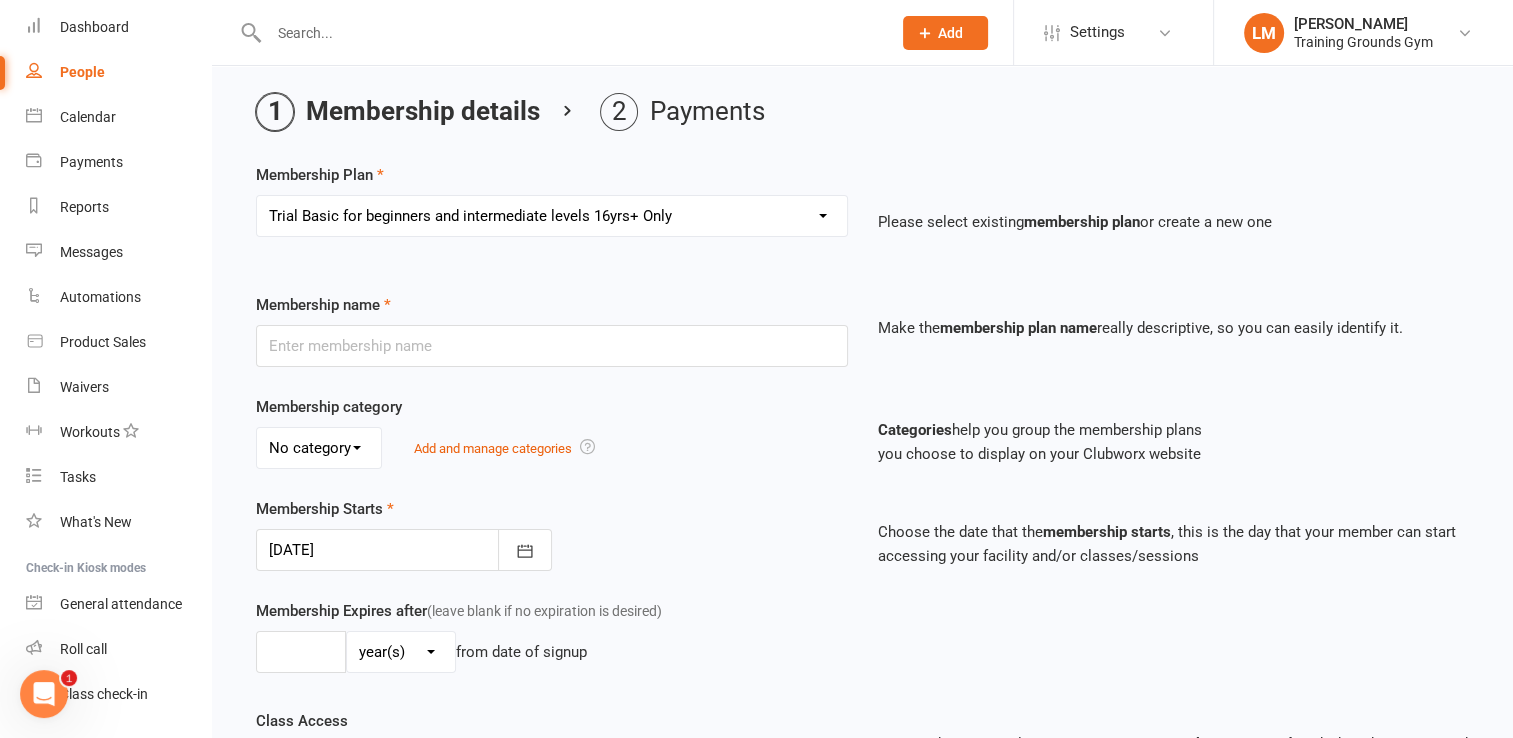 click on "Select a membership plan Create new Membership Plan Trial Basic for beginners and intermediate levels 16yrs+ Only Trial Plus for 18+yrs experienced people only. Please attend a fundamentals class first to get the OK from coach for intemrediate and advanced classes Toddler Kickstart (1 kids class per week) Kickstart paid 6mths with 5% discount (1 kids class per week) Kickstart for 12mths with 10% discount (1 kids class per week) Takedown - 2 Kids classes per week Takedown paid 6mths with 5% discount -  2 Kids classes per week Spinkick - Unlimited Kids Classes Spinkick paid 6mths with 5% discount - Unlimited Kids Classes Teen Kickstart - 1 Class per week for 16yrs Teen Kickstart paid 6mths - 1 Class per week for 16yrs Teen Takedown - 2 Classes per week for 16yrs + Teen Spinkick - Unlimited classes for 16yrs 10 Sessions 20 Sessions Novice paid Fortnightly (1 adults class per week) Novice paid monthly (1 adults class per week) Novice paid 6mths with 5% discount (1 adults class per week) Unlimited BJJ paid Monthly" at bounding box center (552, 216) 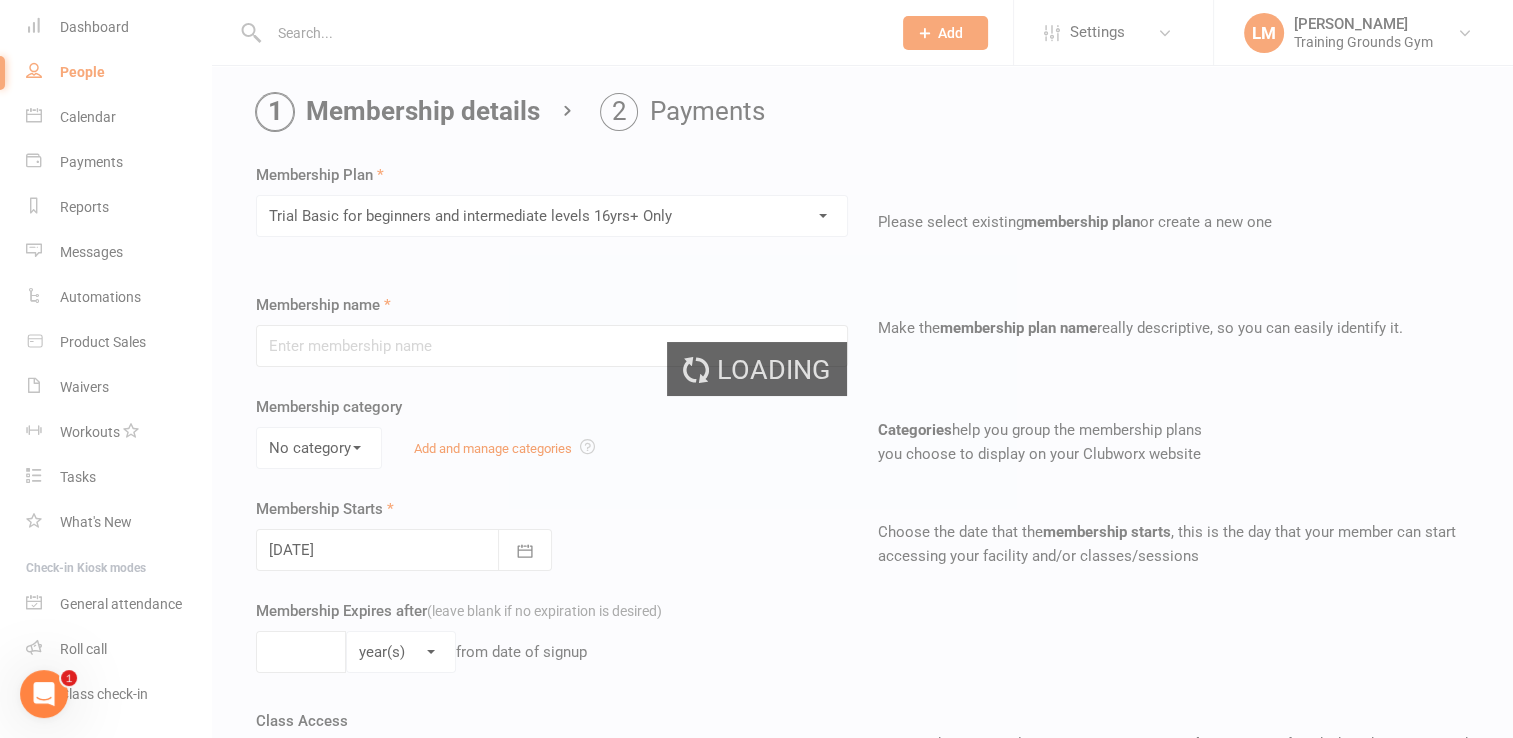 type on "Trial Basic for beginners and intermediate levels 16yrs+ Only" 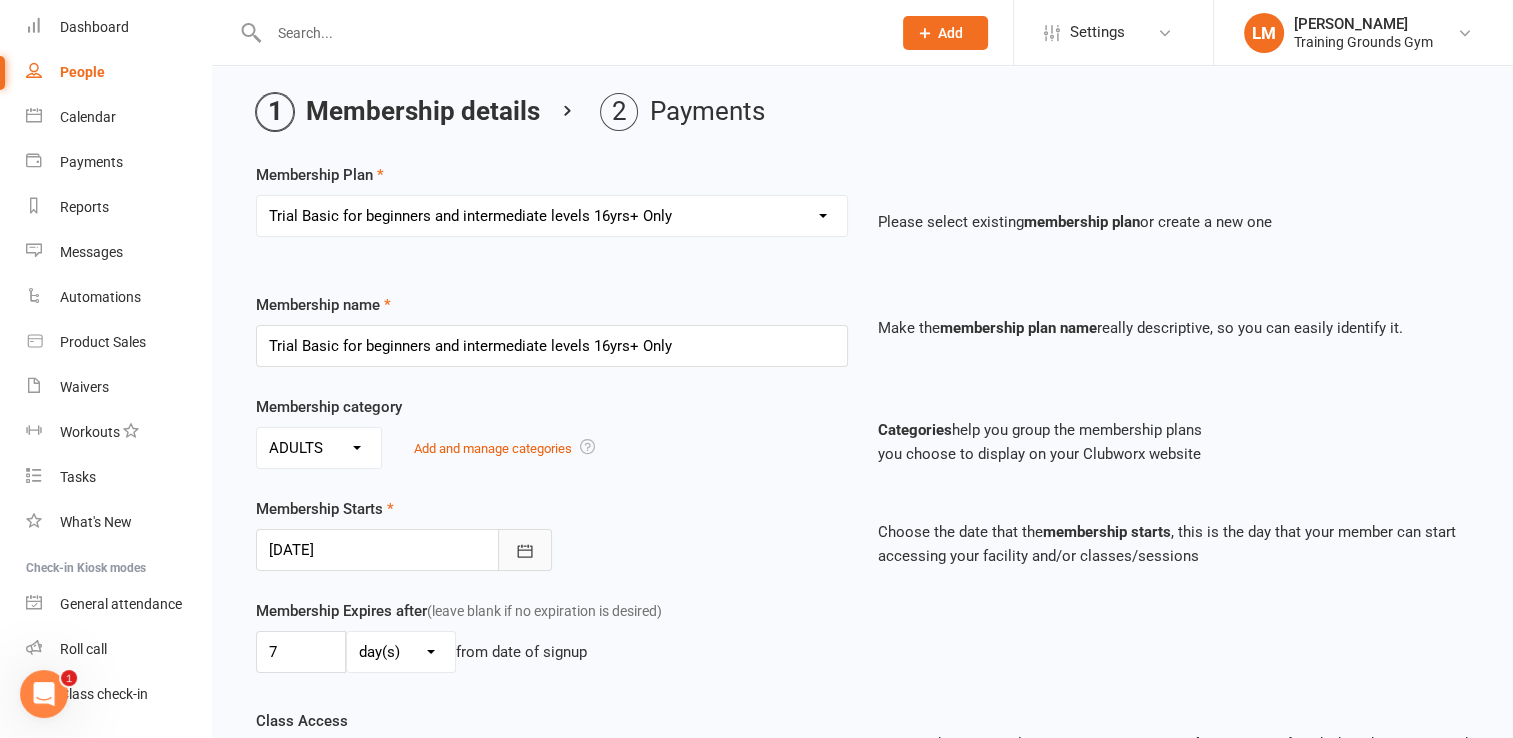 click 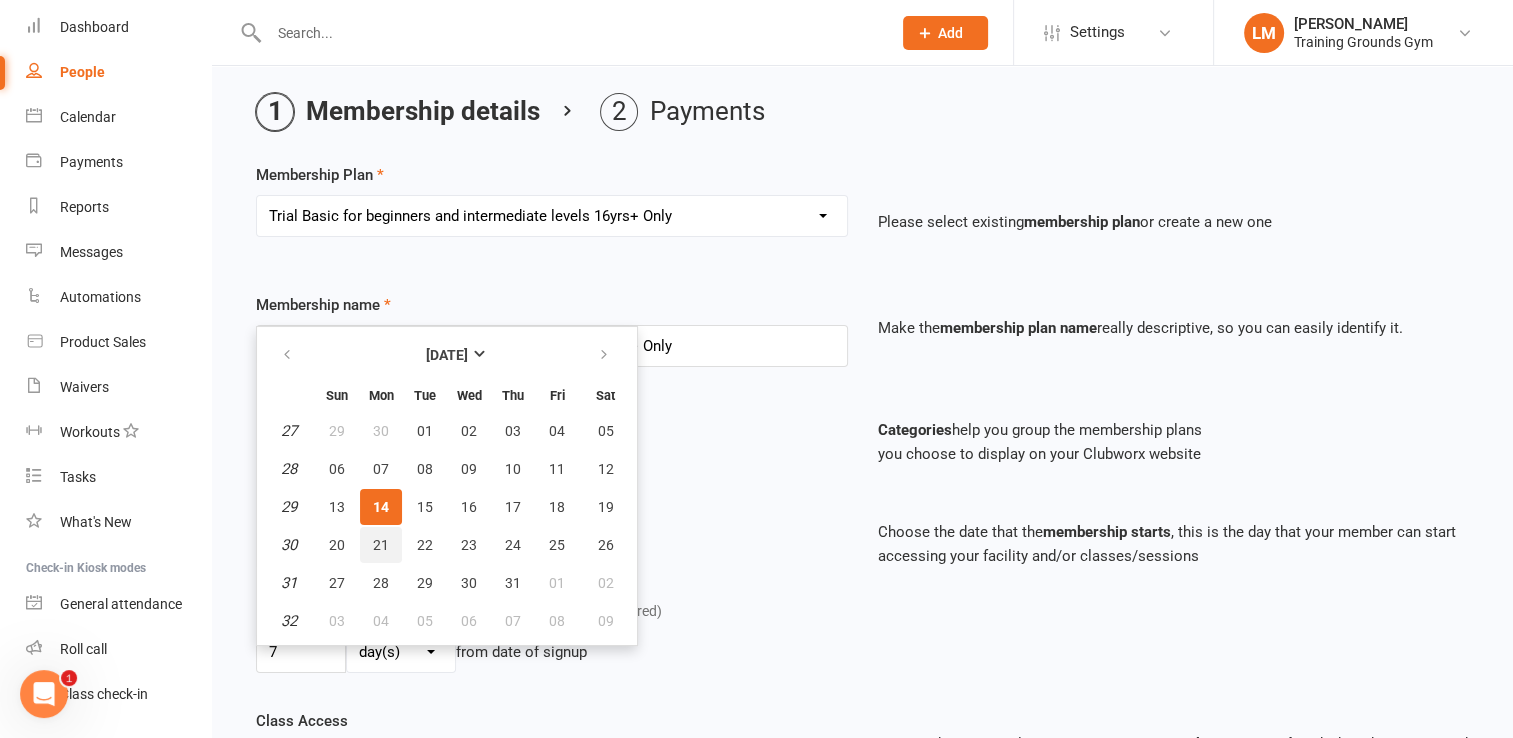 click on "21" at bounding box center [381, 545] 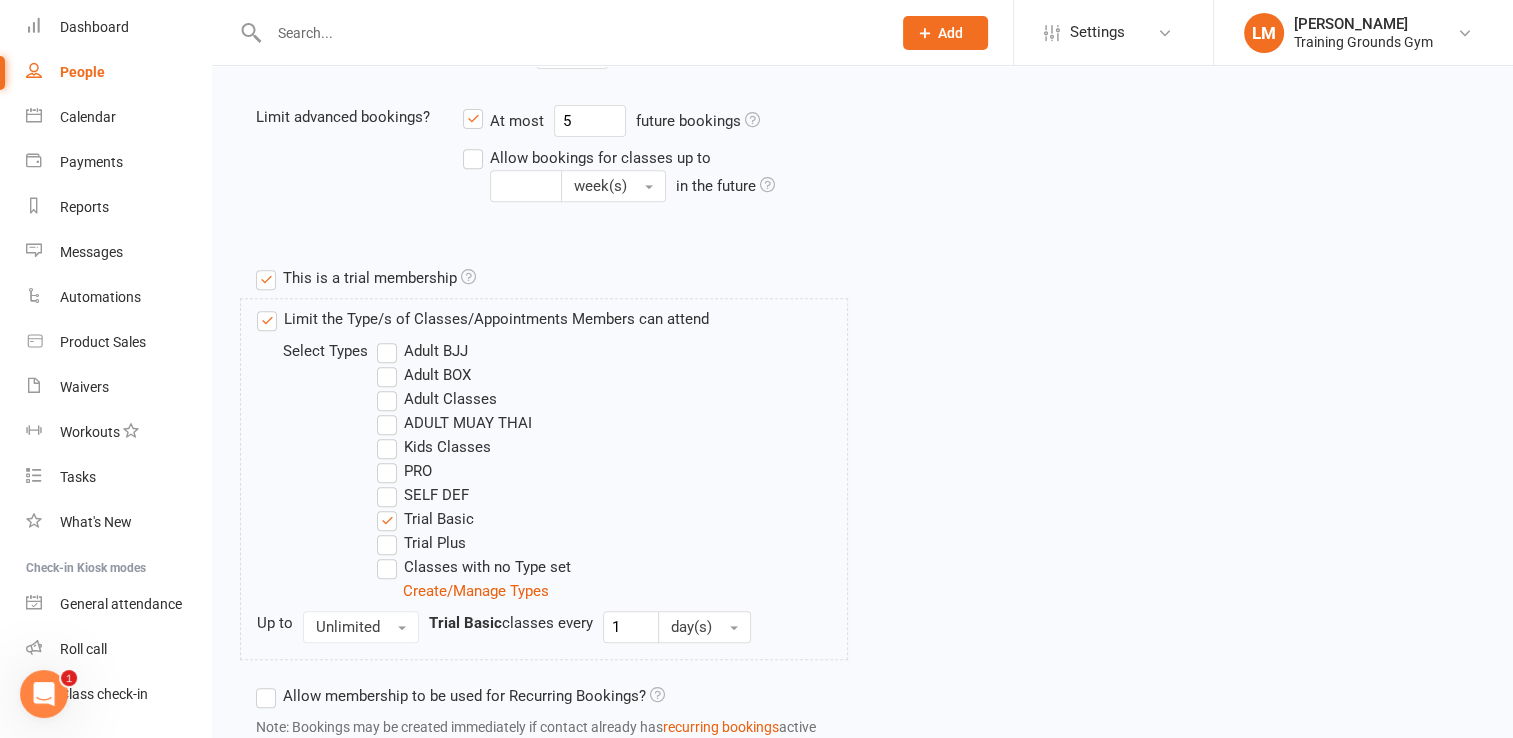 scroll, scrollTop: 944, scrollLeft: 0, axis: vertical 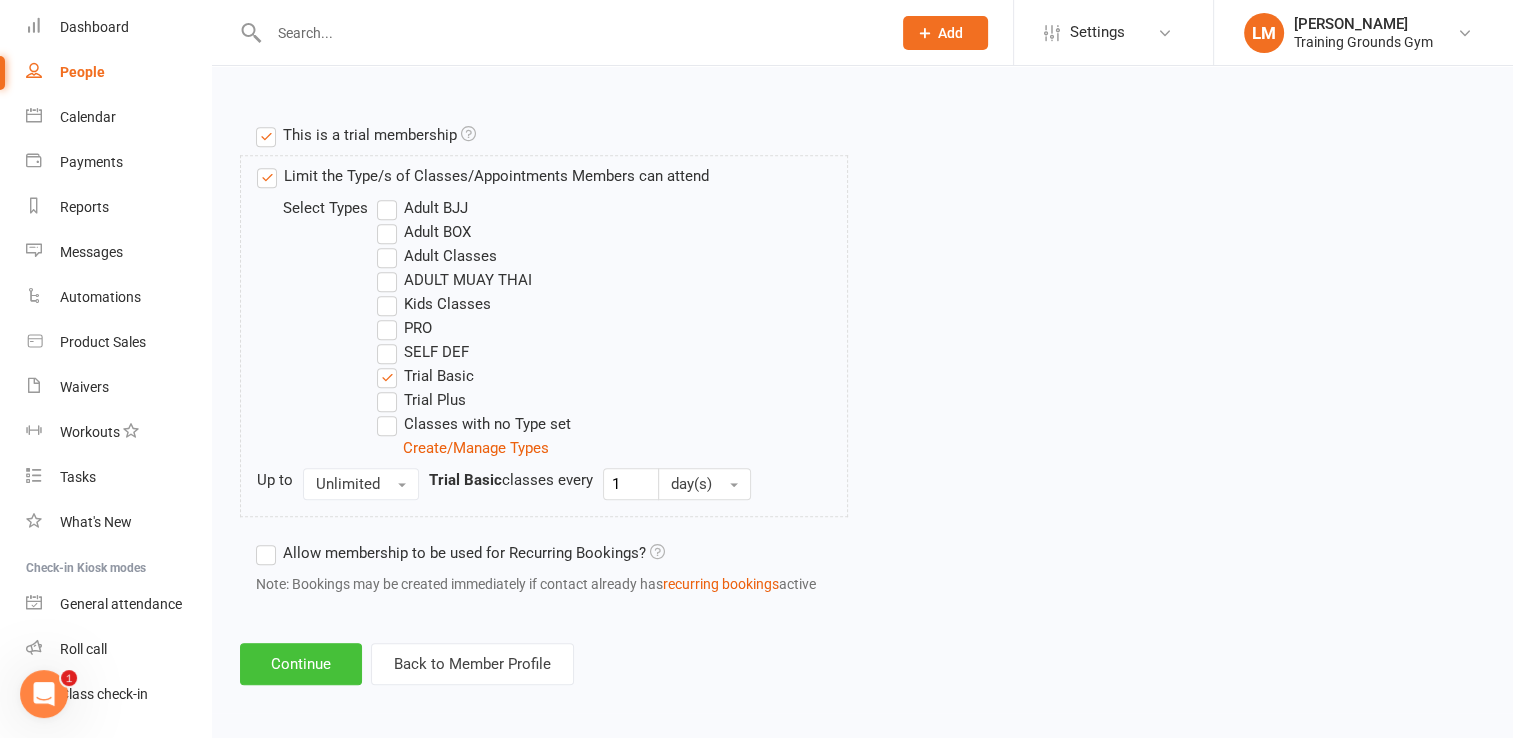 click on "Continue" at bounding box center (301, 664) 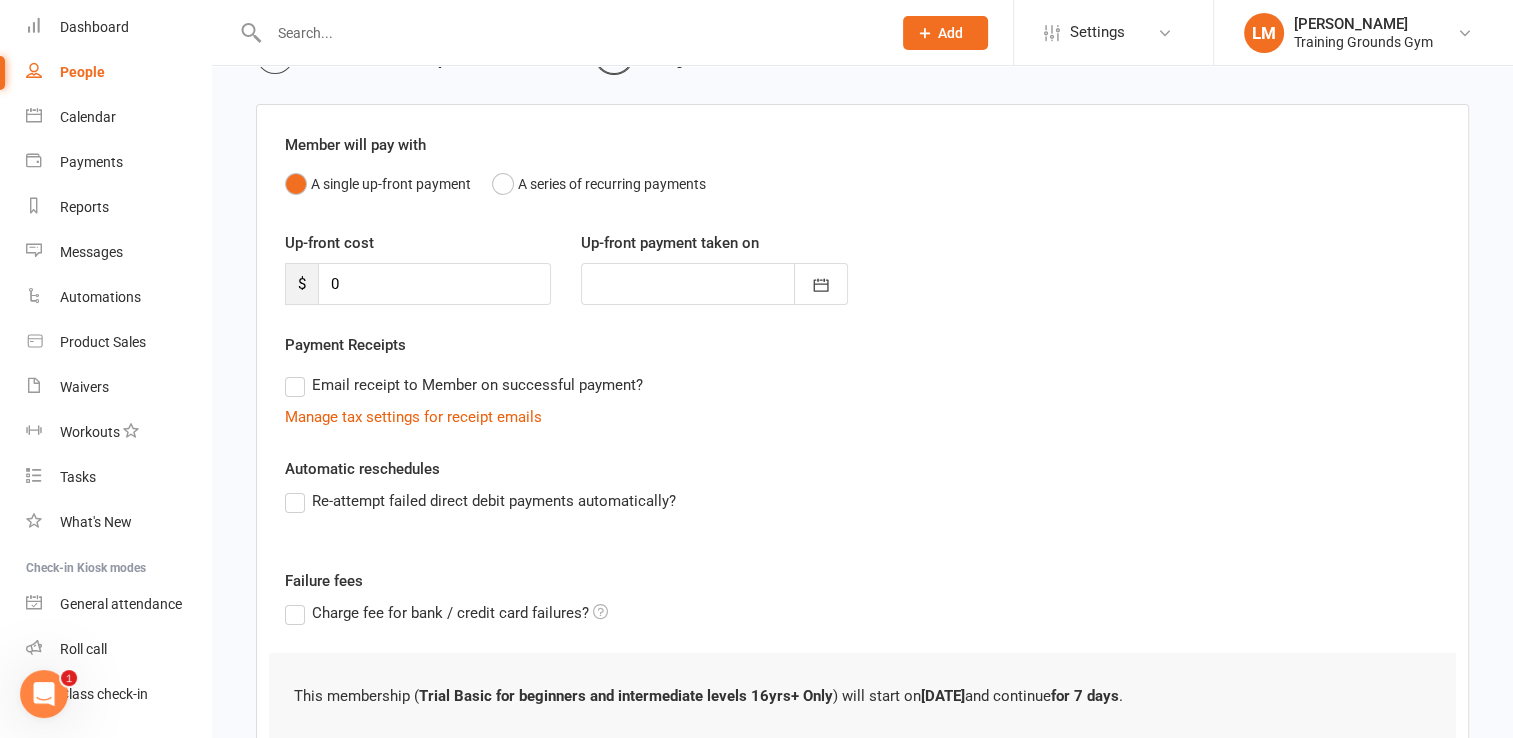 scroll, scrollTop: 269, scrollLeft: 0, axis: vertical 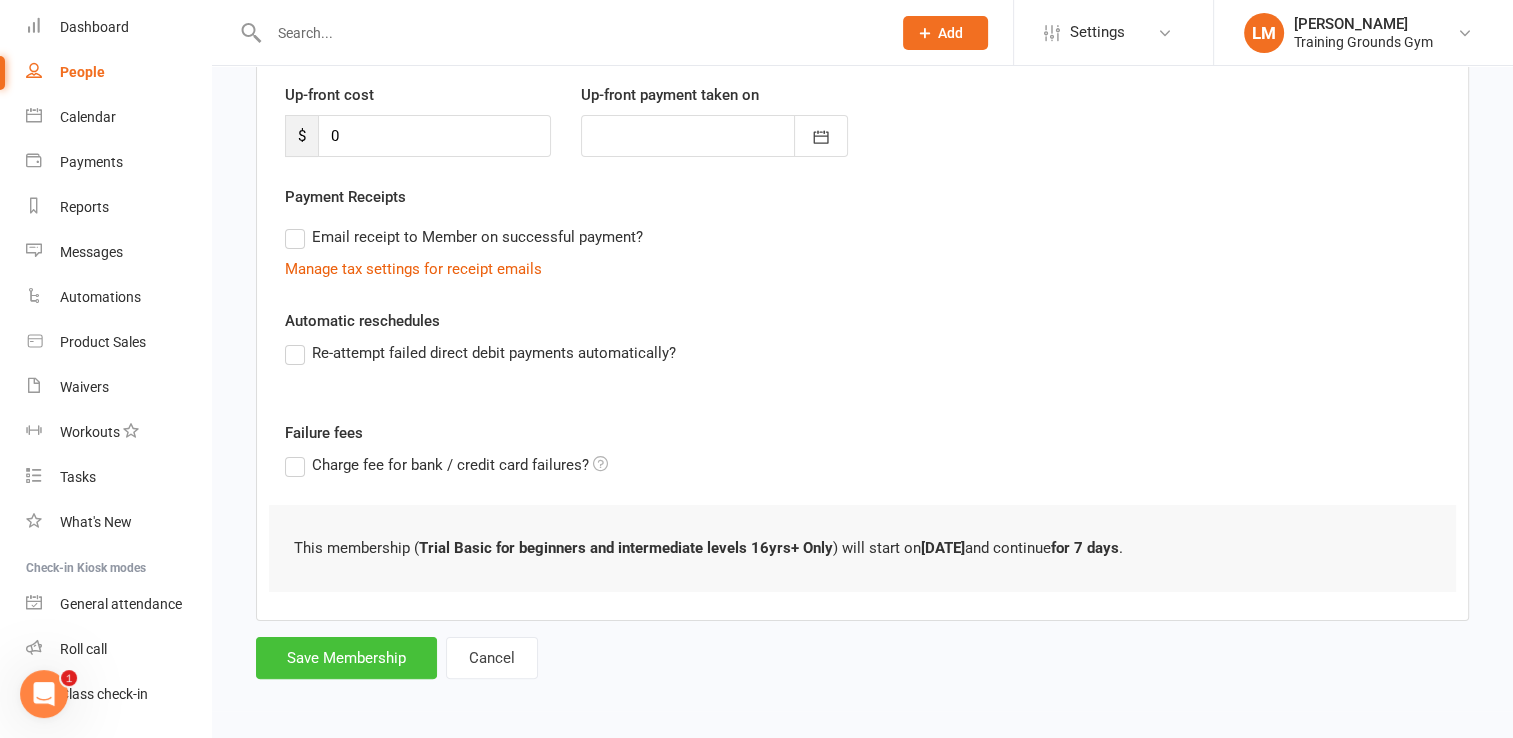 click on "Save Membership" at bounding box center (346, 658) 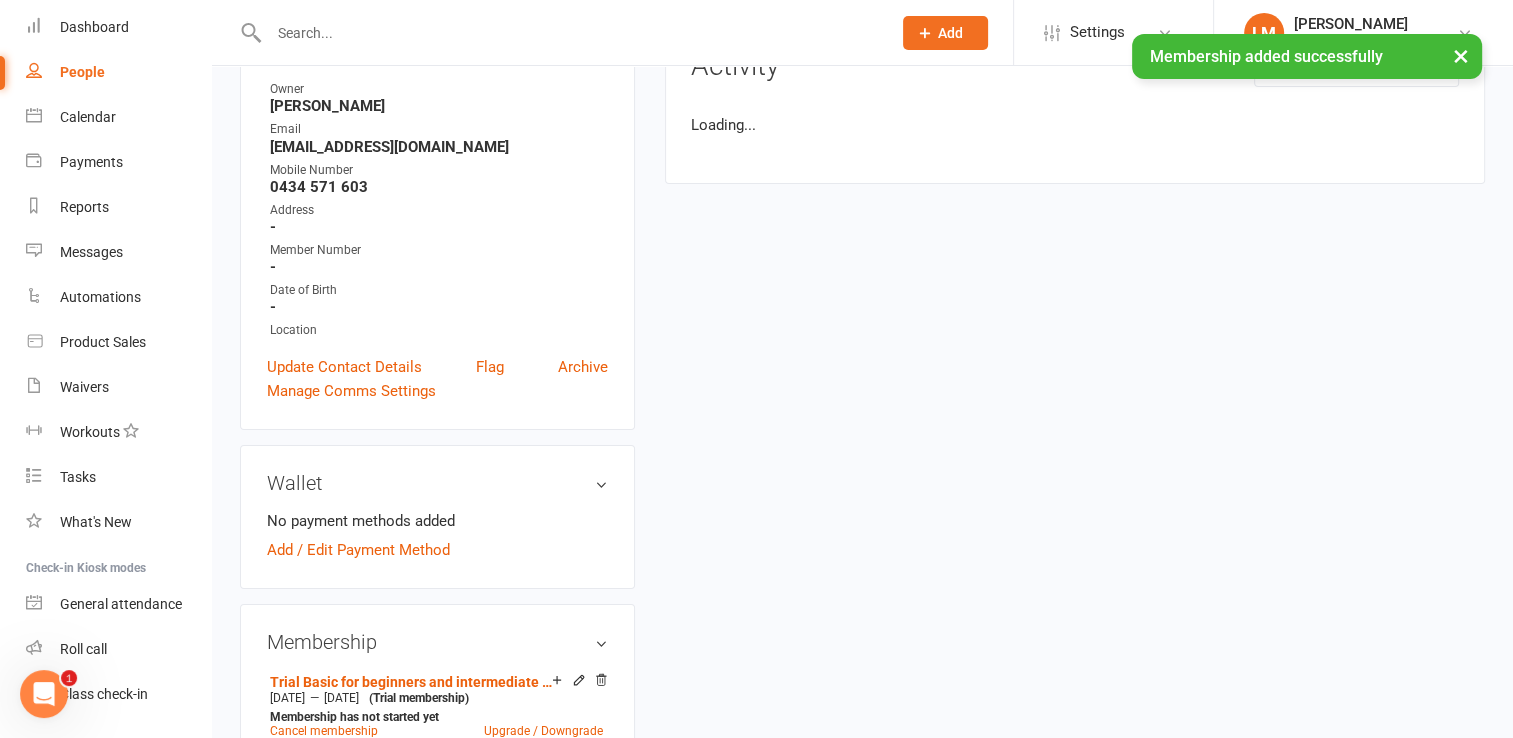 scroll, scrollTop: 0, scrollLeft: 0, axis: both 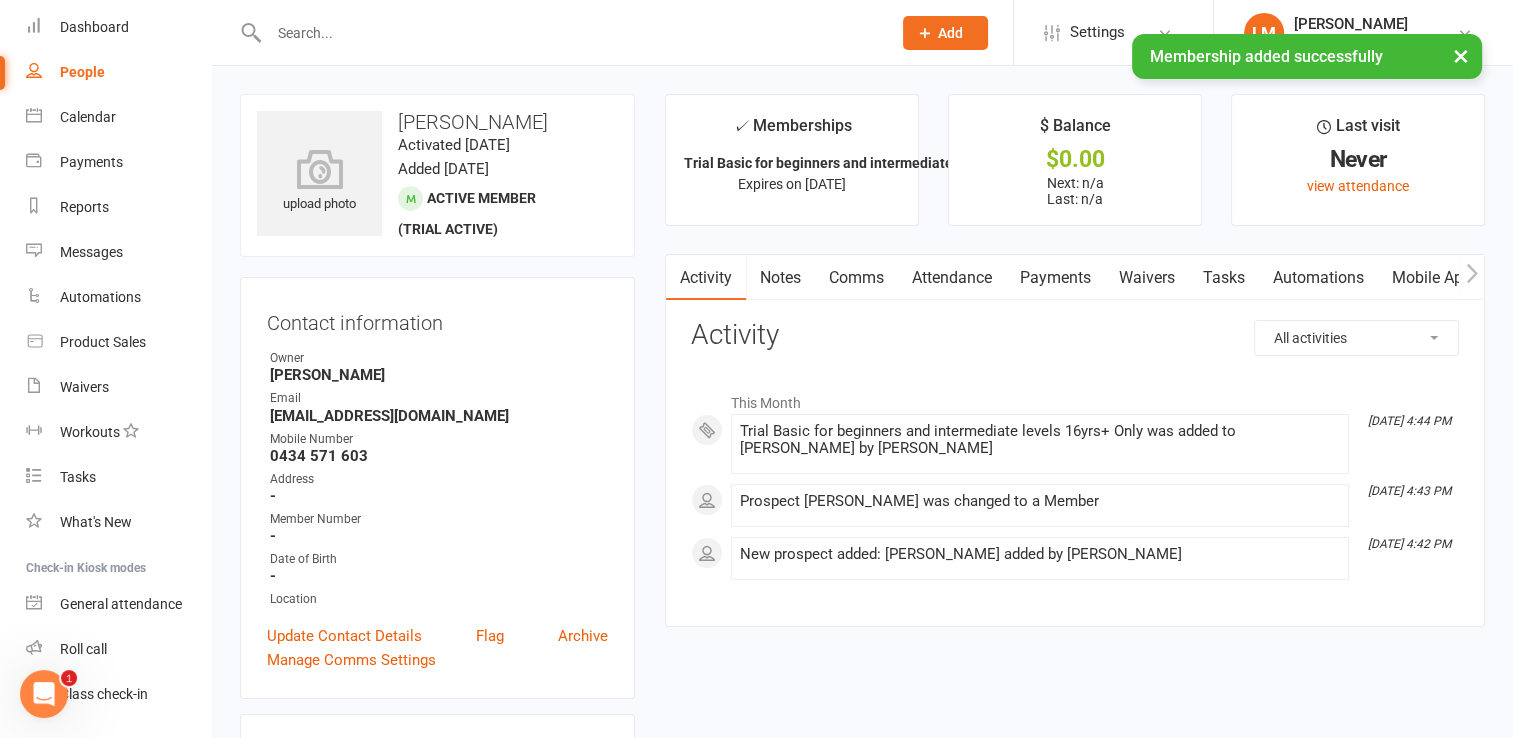 click on "Waivers" at bounding box center [1147, 278] 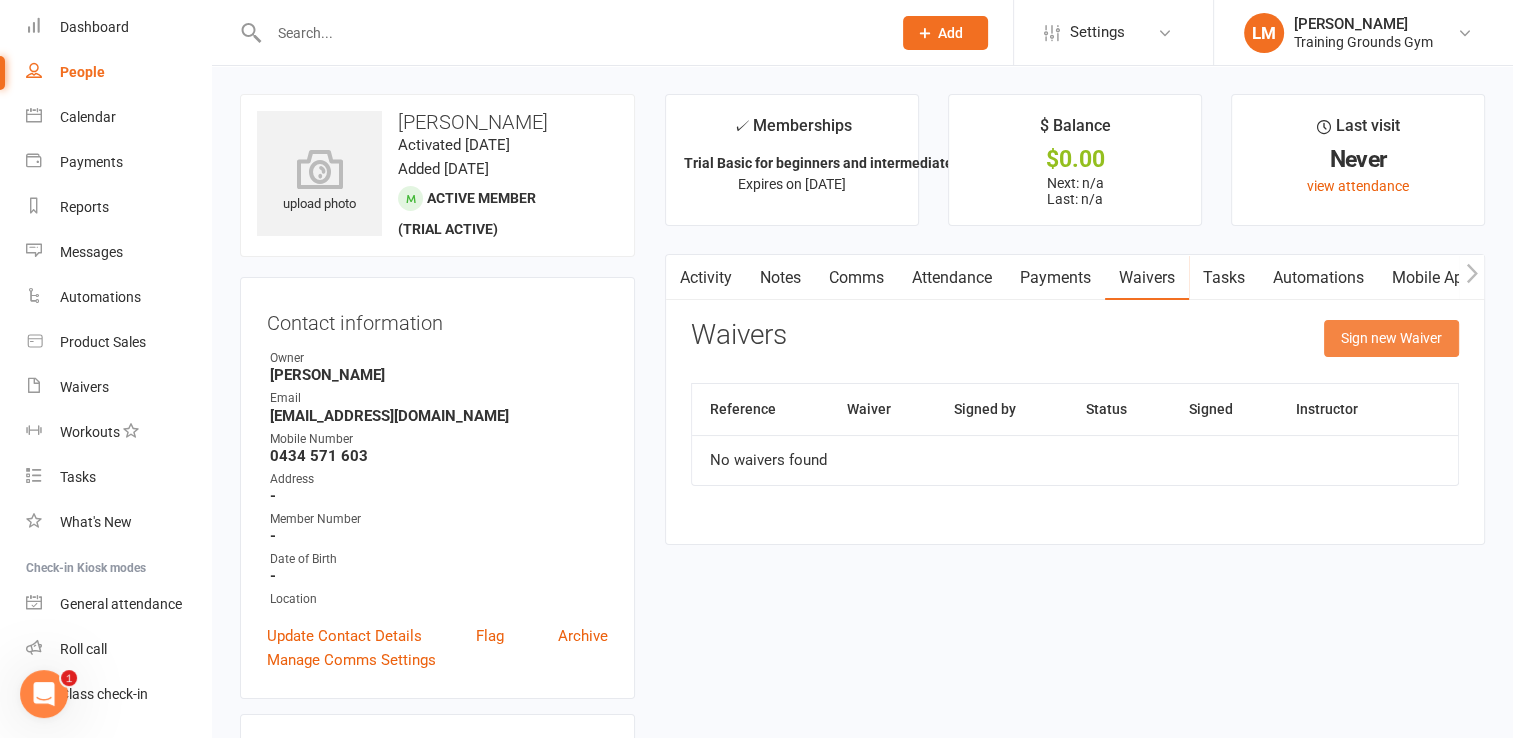 click on "Sign new Waiver" at bounding box center [1391, 338] 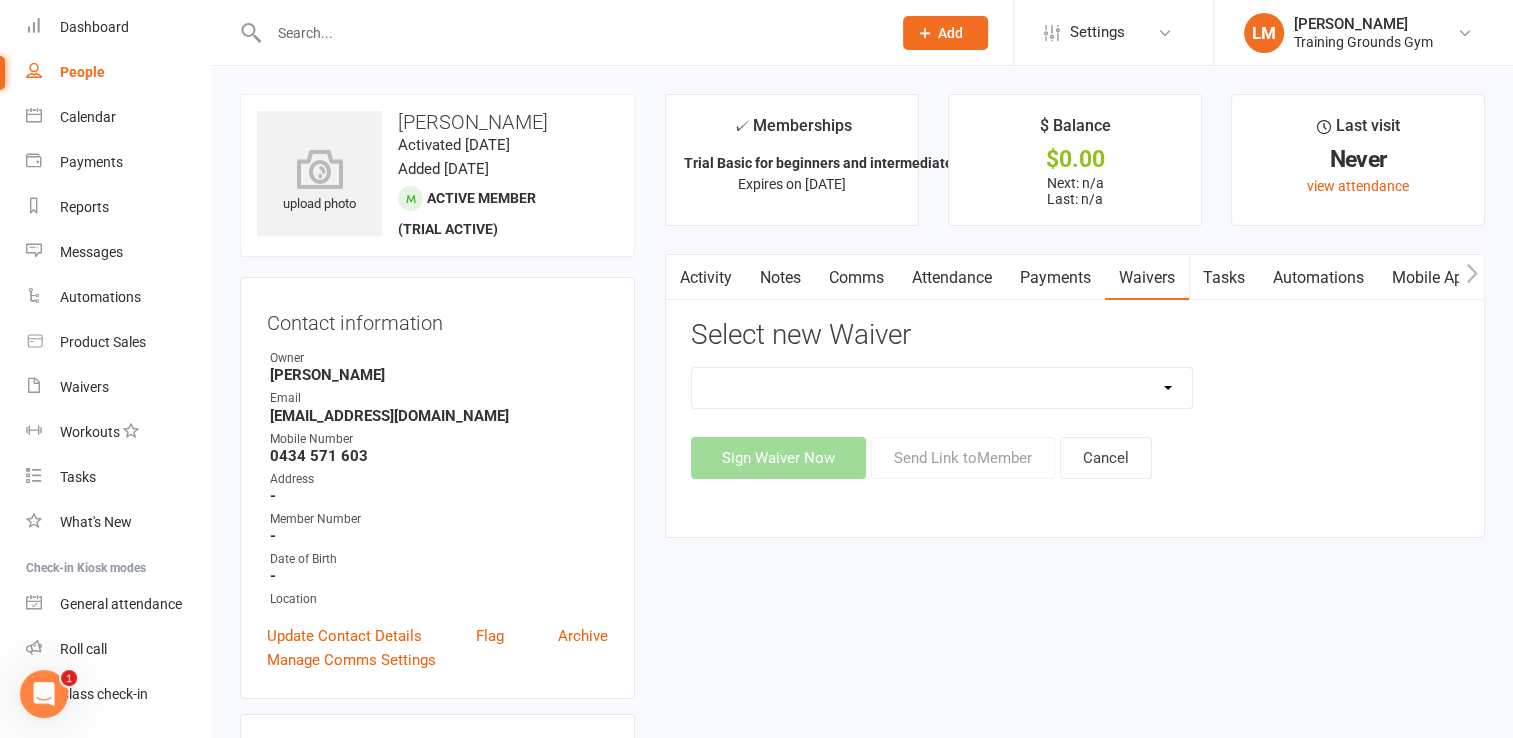 click on "New Member Sign Up Waiver for 16yrs plus & Adult Memberships Only Trial U16 Kids Waiver Waiver - For Existing Members only (Waiver release and T&Cs only) Waiver with option for free classes for Trial Basic and Trial Plus & Kids Classes" at bounding box center [942, 388] 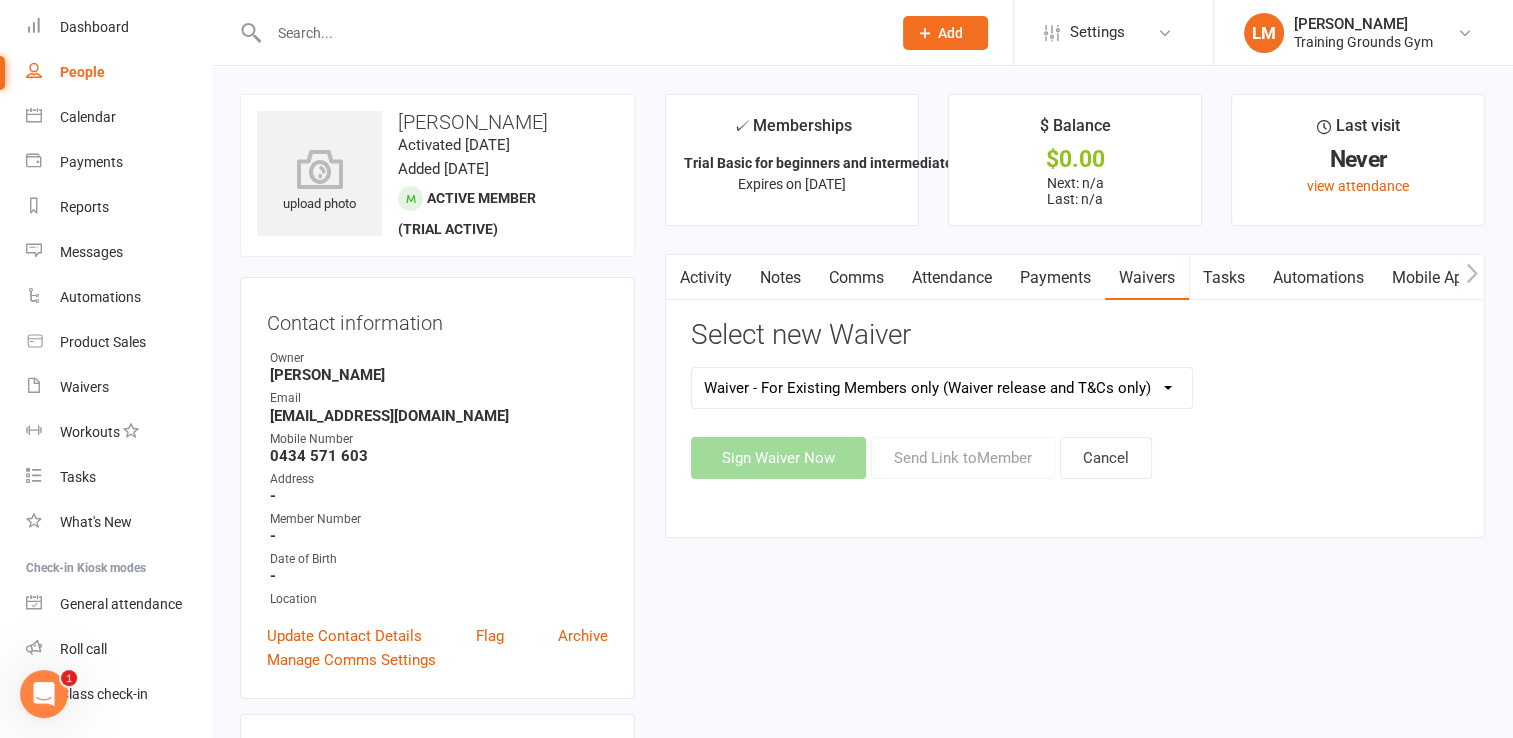 click on "New Member Sign Up Waiver for 16yrs plus & Adult Memberships Only Trial U16 Kids Waiver Waiver - For Existing Members only (Waiver release and T&Cs only) Waiver with option for free classes for Trial Basic and Trial Plus & Kids Classes" at bounding box center (942, 388) 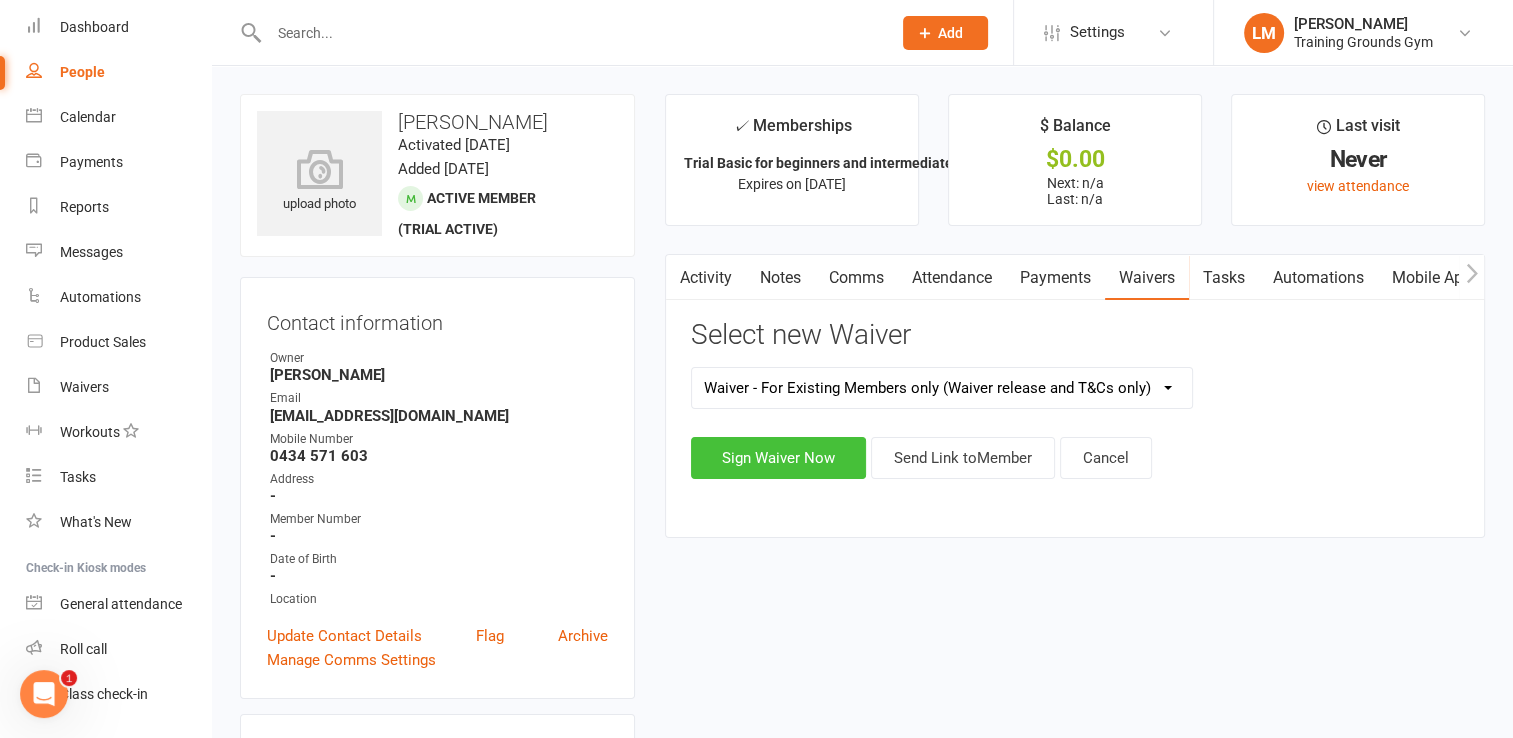 click on "Sign Waiver Now" at bounding box center [778, 458] 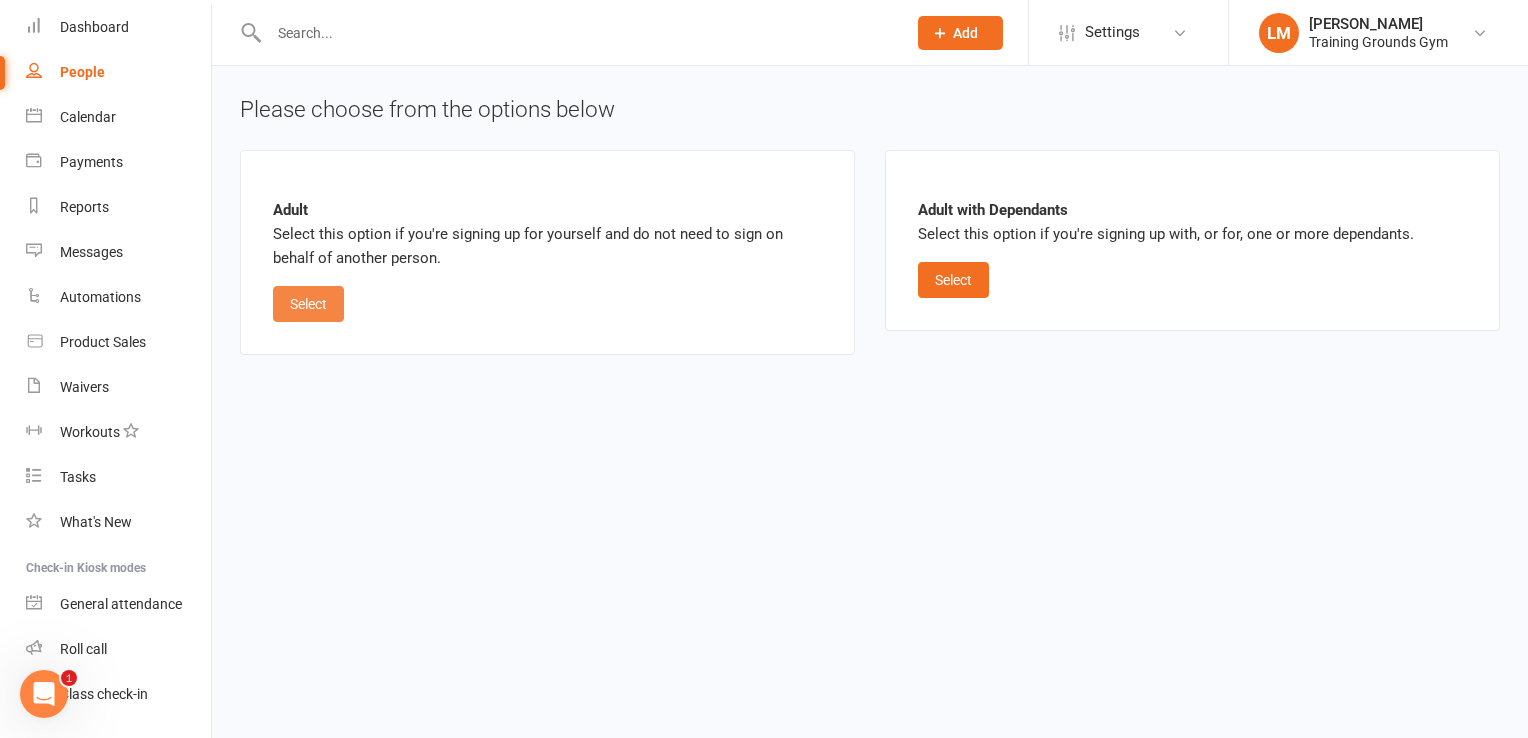click on "Select" at bounding box center (308, 304) 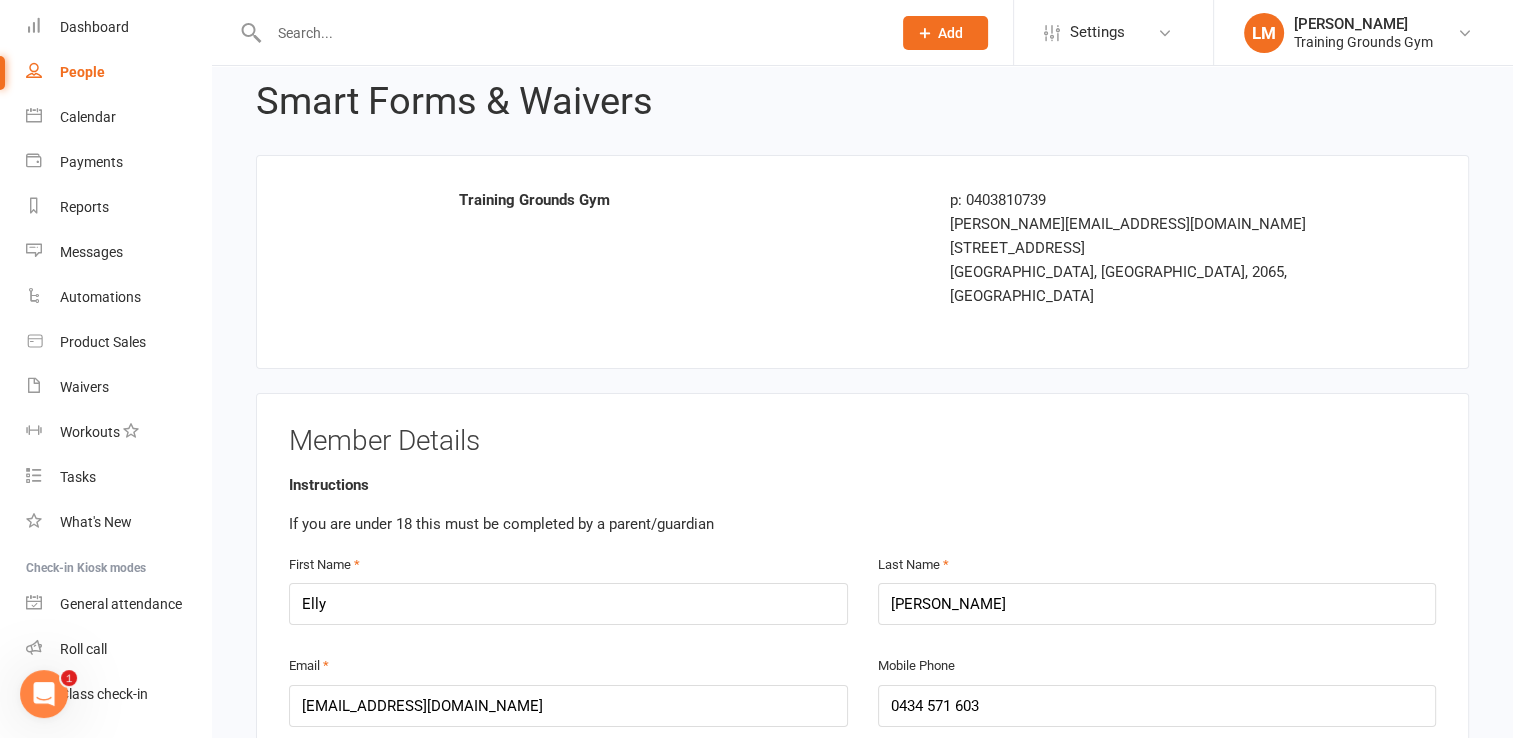 scroll, scrollTop: 0, scrollLeft: 0, axis: both 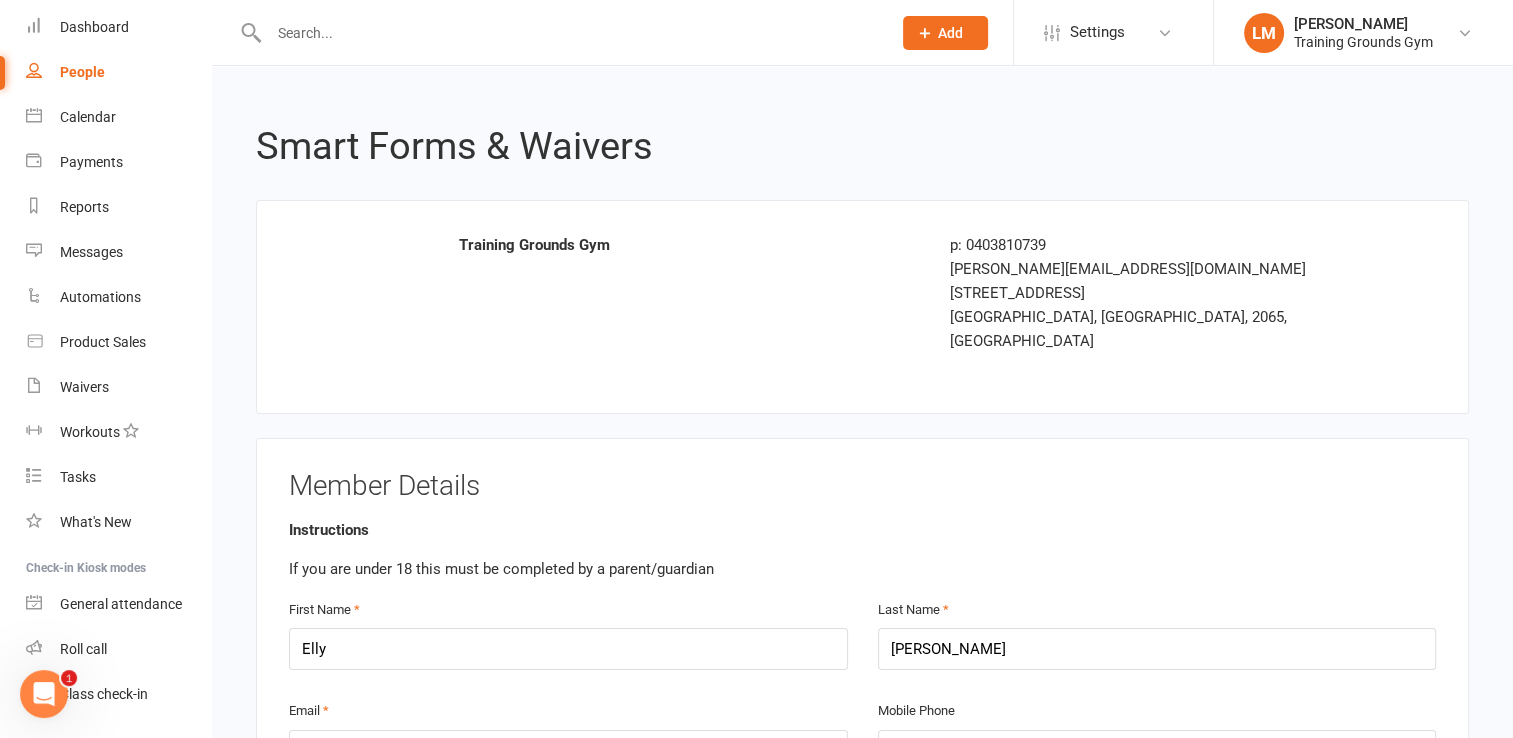click at bounding box center (558, 32) 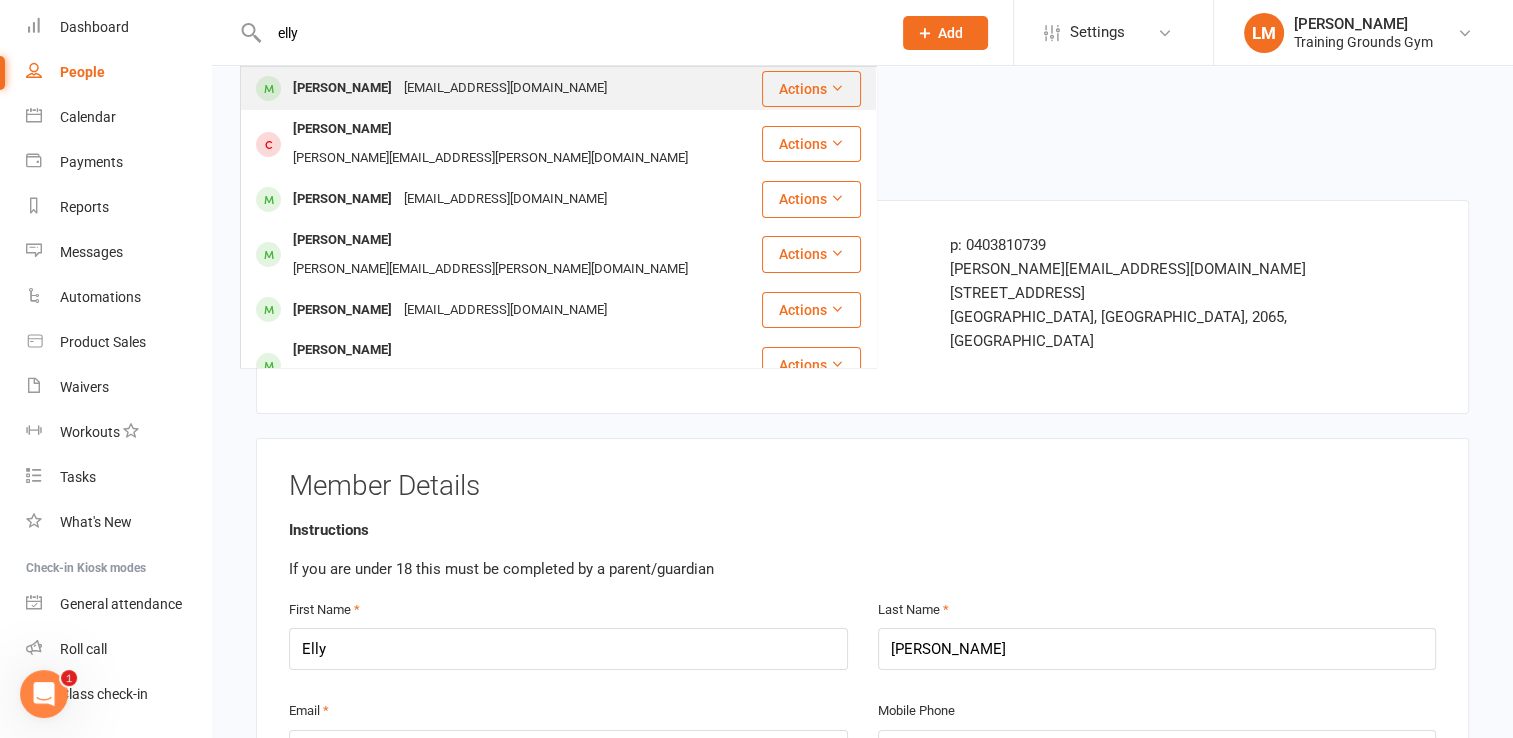 type on "elly" 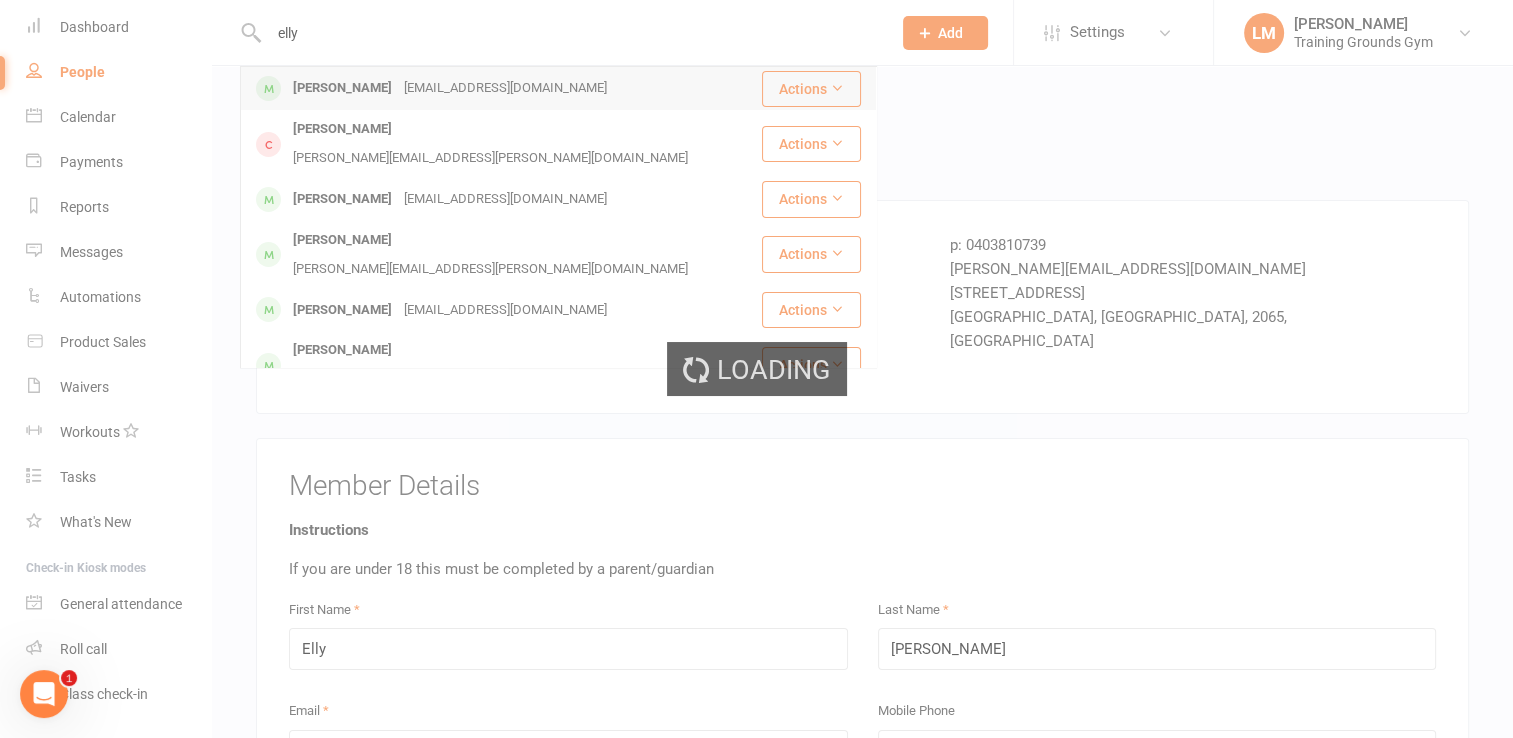 type 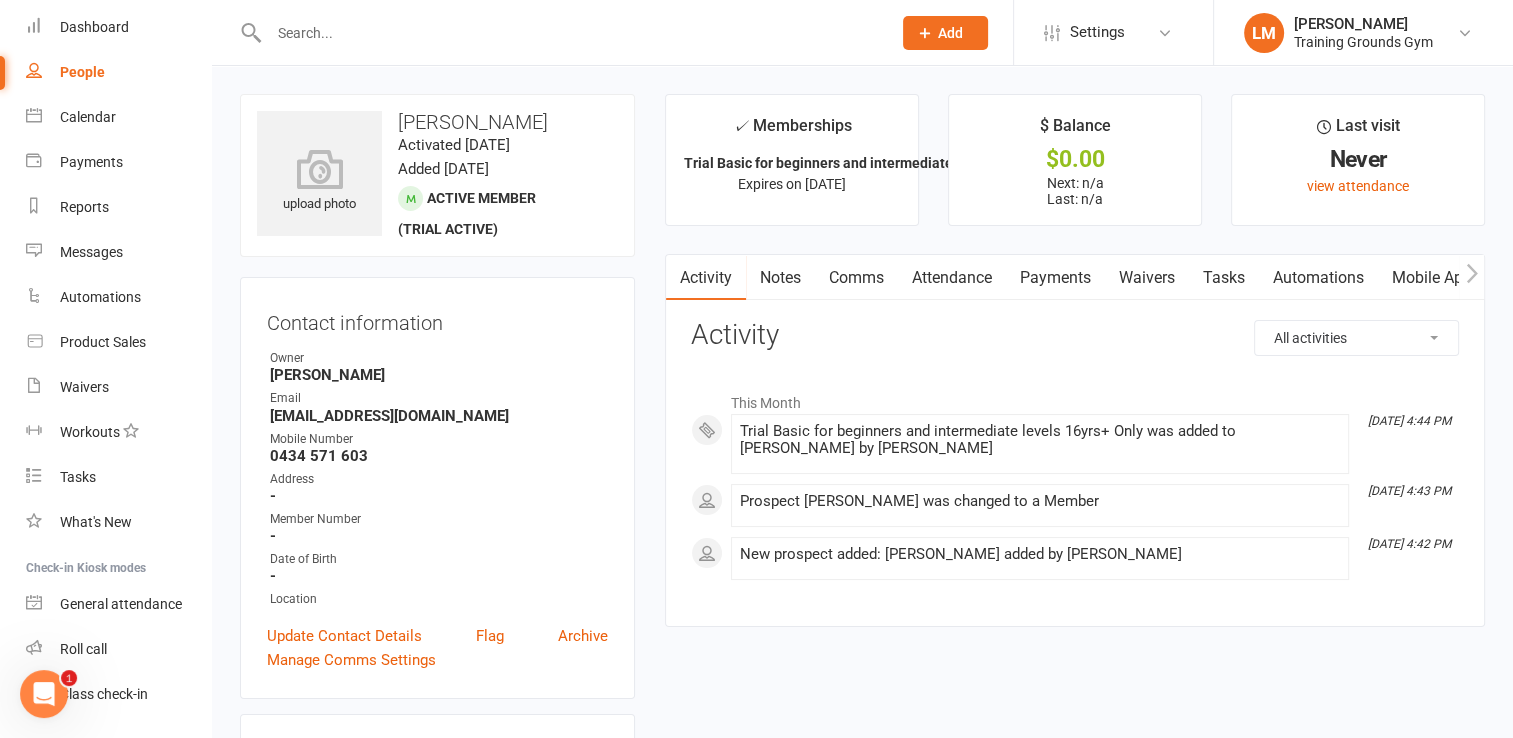 click on "Waivers" at bounding box center [1147, 278] 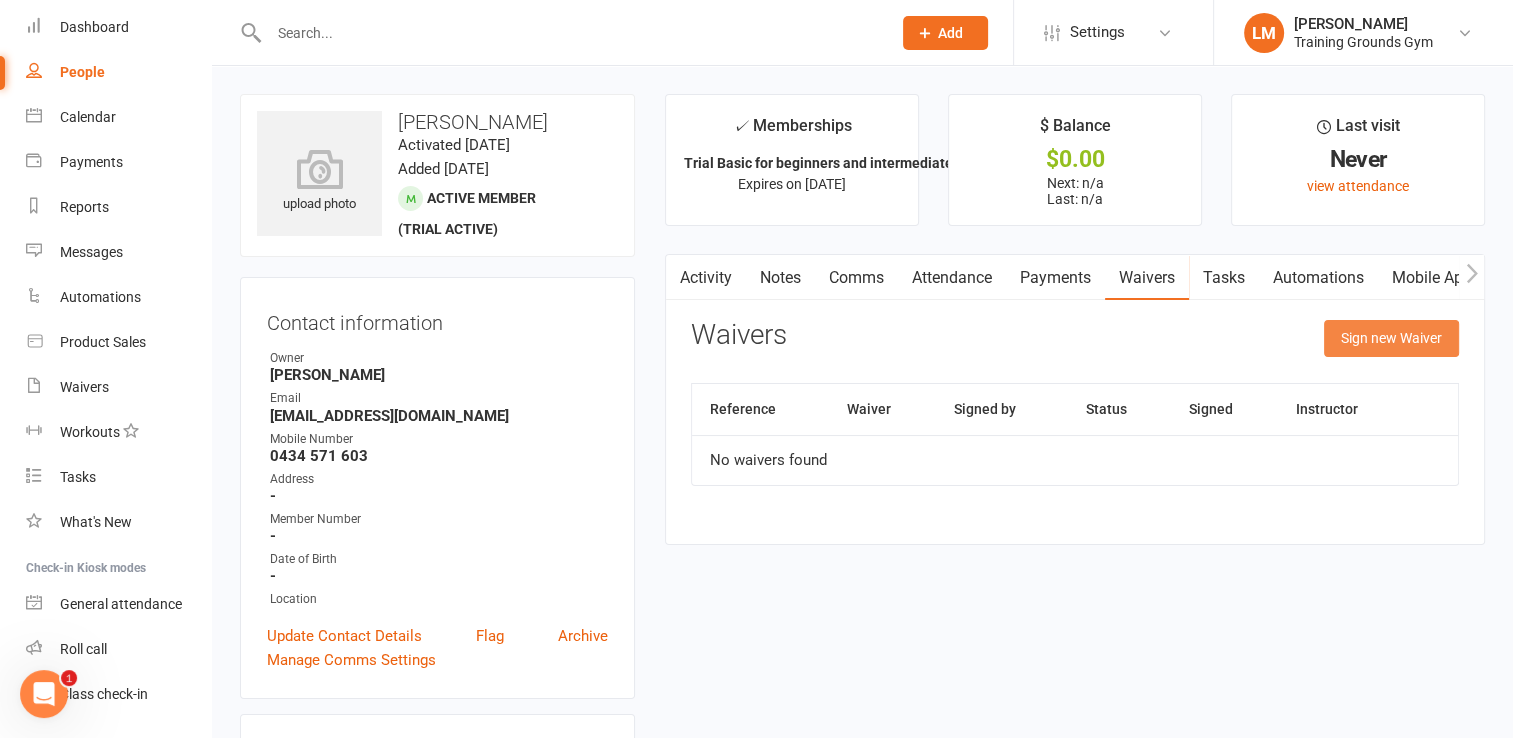 click on "Sign new Waiver" at bounding box center (1391, 338) 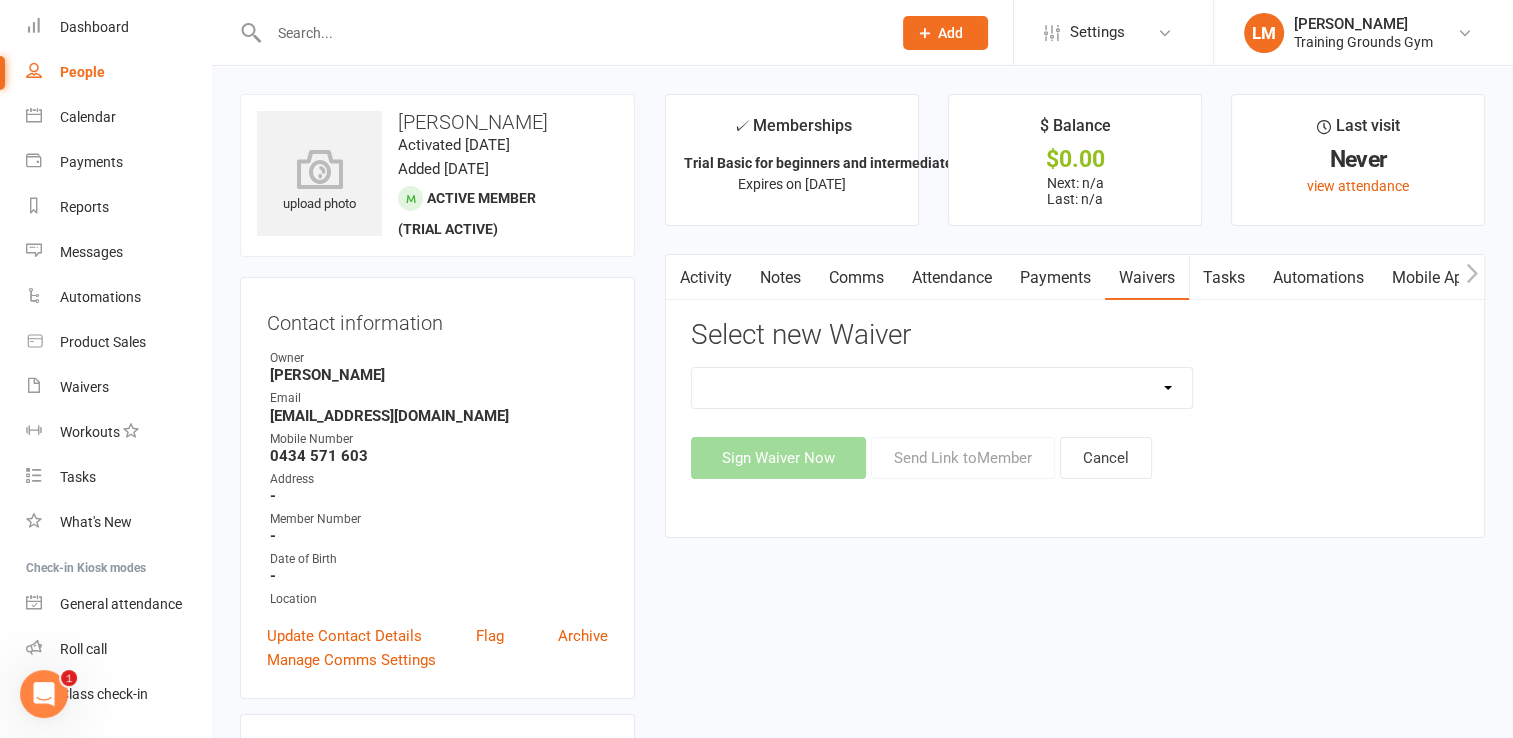 click on "New Member Sign Up Waiver for 16yrs plus & Adult Memberships Only Trial U16 Kids Waiver Waiver - For Existing Members only (Waiver release and T&Cs only) Waiver with option for free classes for Trial Basic and Trial Plus & Kids Classes" at bounding box center [942, 388] 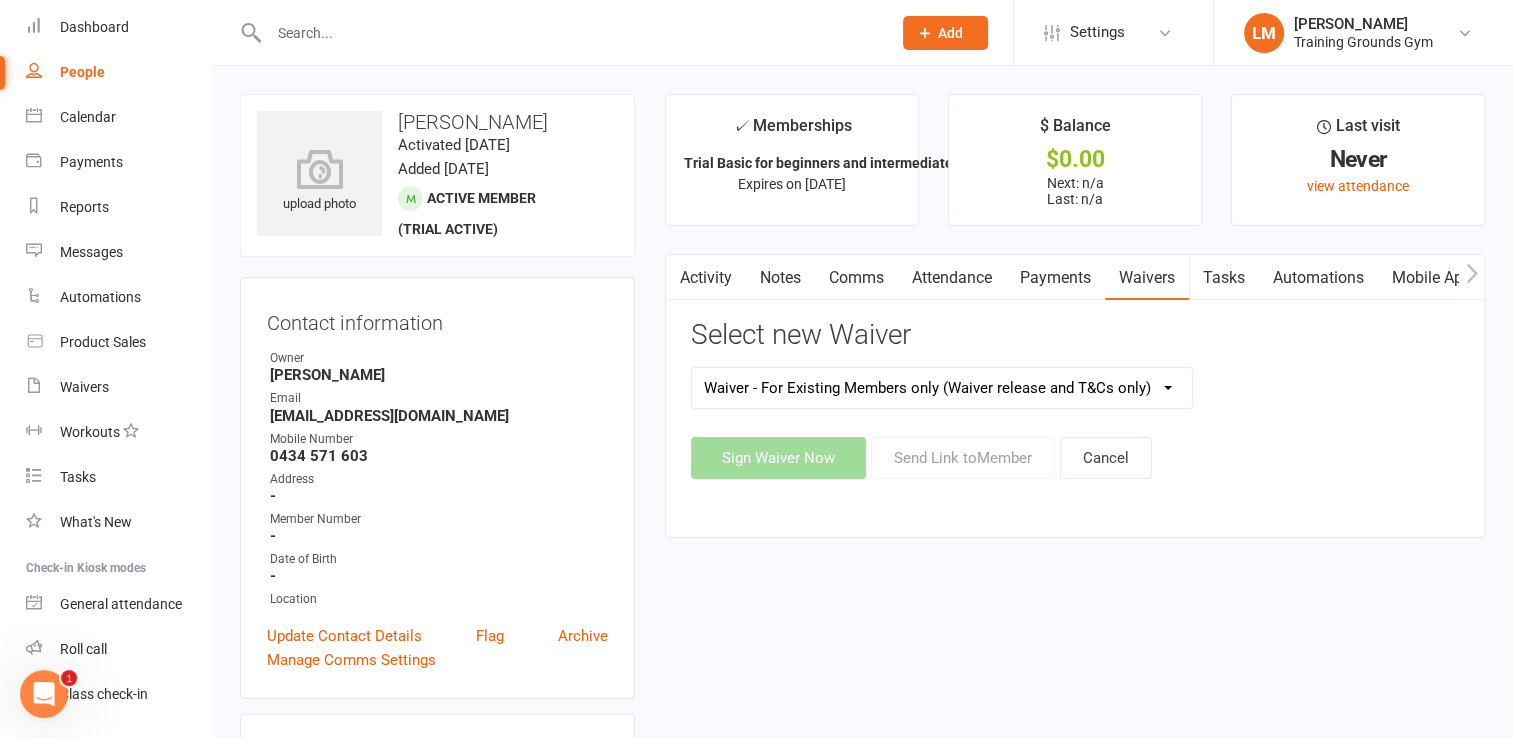 click on "New Member Sign Up Waiver for 16yrs plus & Adult Memberships Only Trial U16 Kids Waiver Waiver - For Existing Members only (Waiver release and T&Cs only) Waiver with option for free classes for Trial Basic and Trial Plus & Kids Classes" at bounding box center [942, 388] 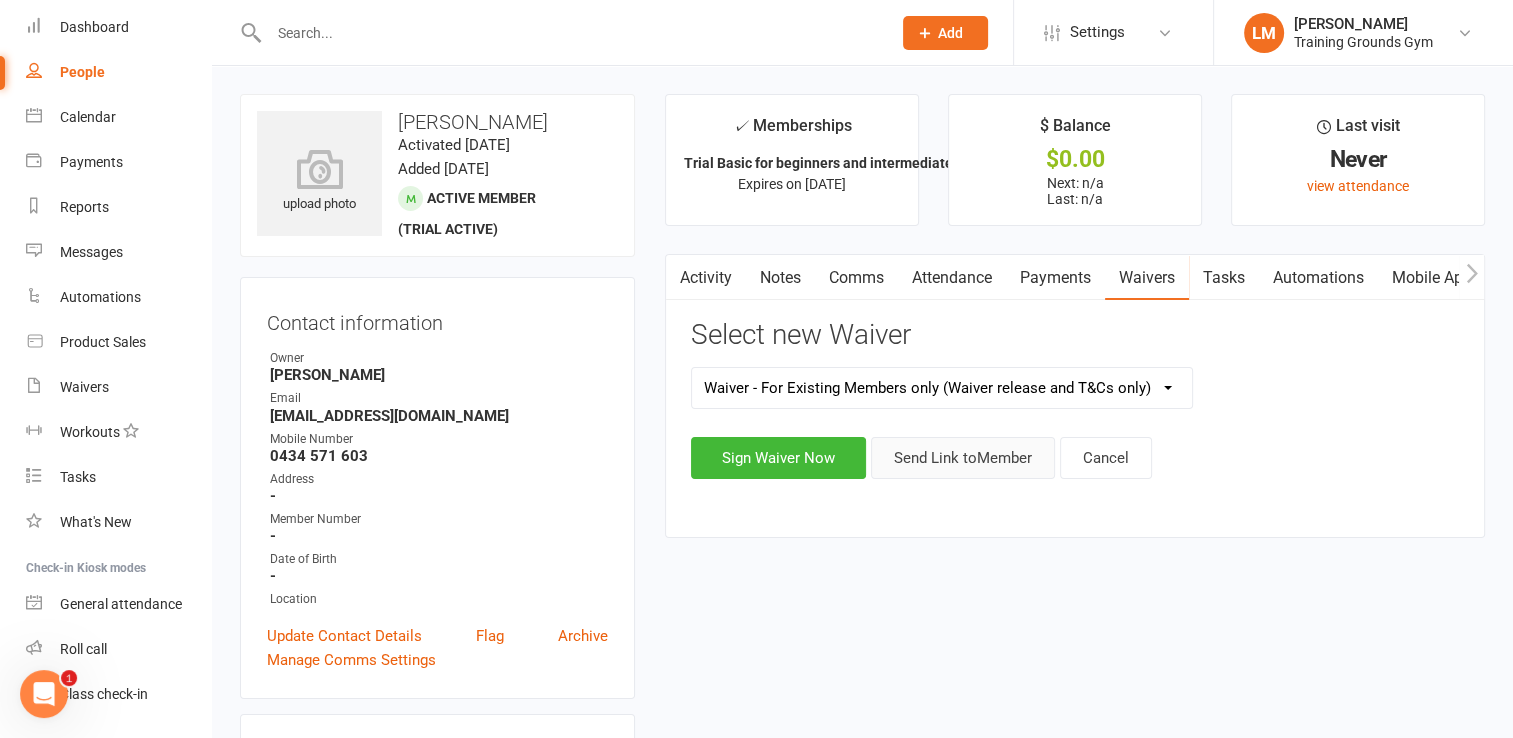 click on "Send Link to  Member" at bounding box center (963, 458) 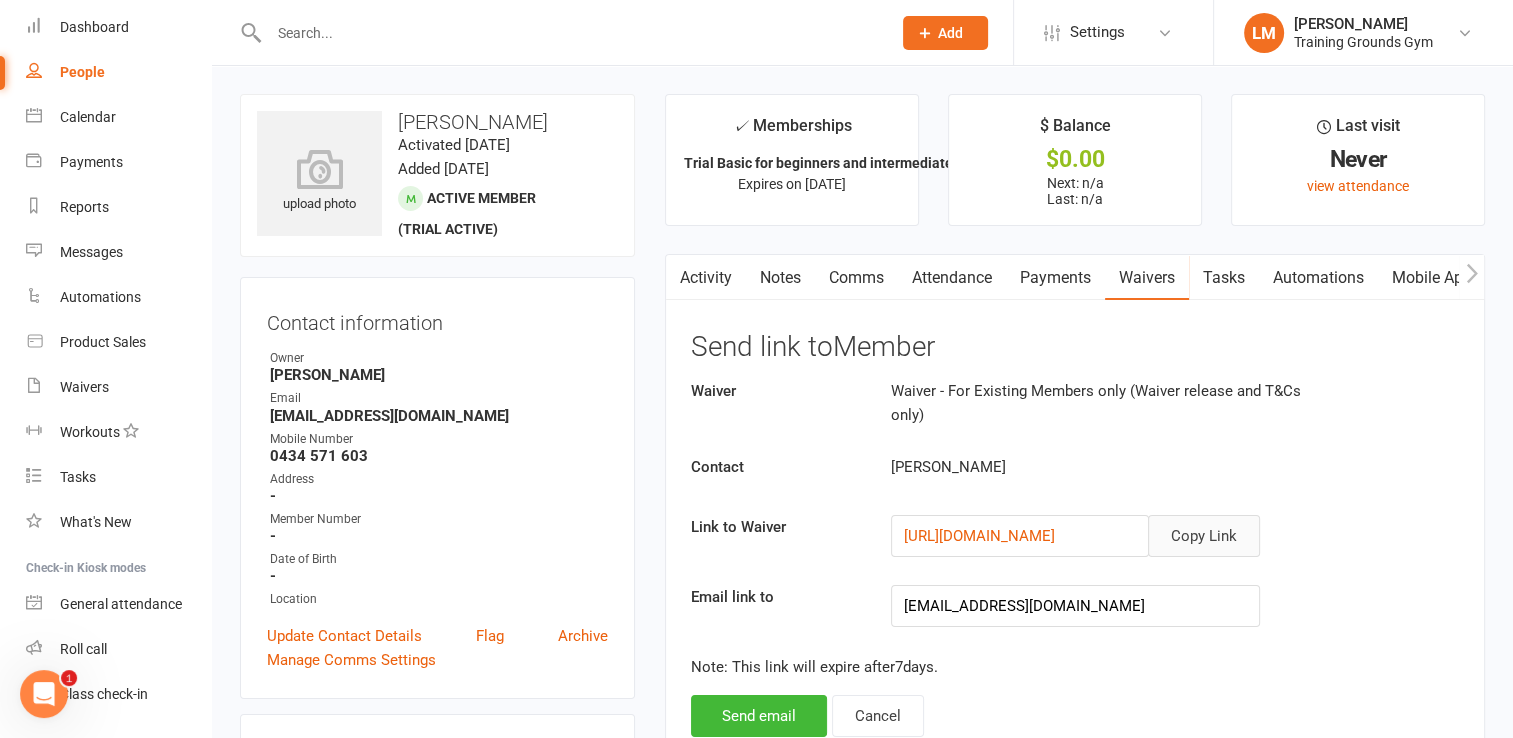 click on "Copy Link" at bounding box center (1204, 536) 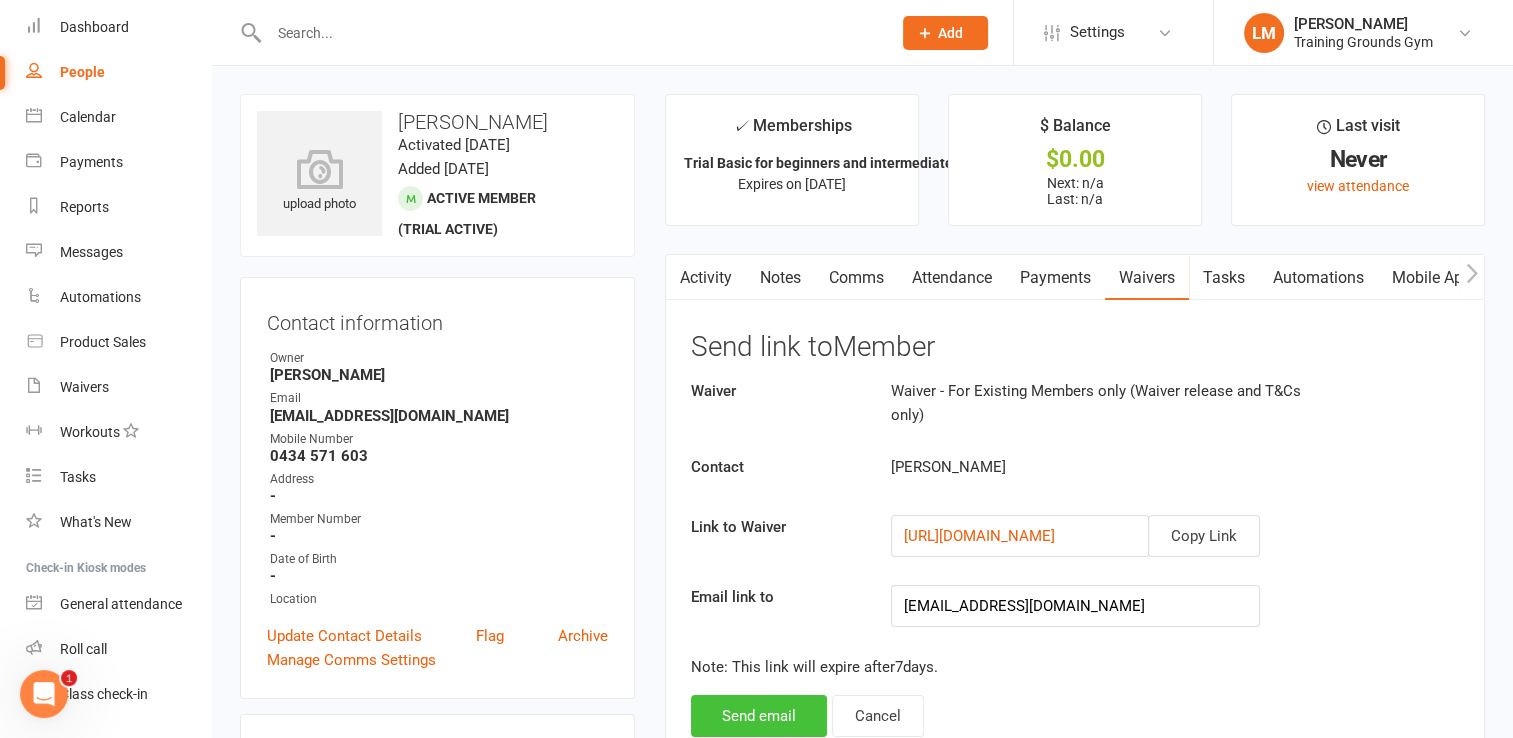 click on "Send email" at bounding box center [759, 716] 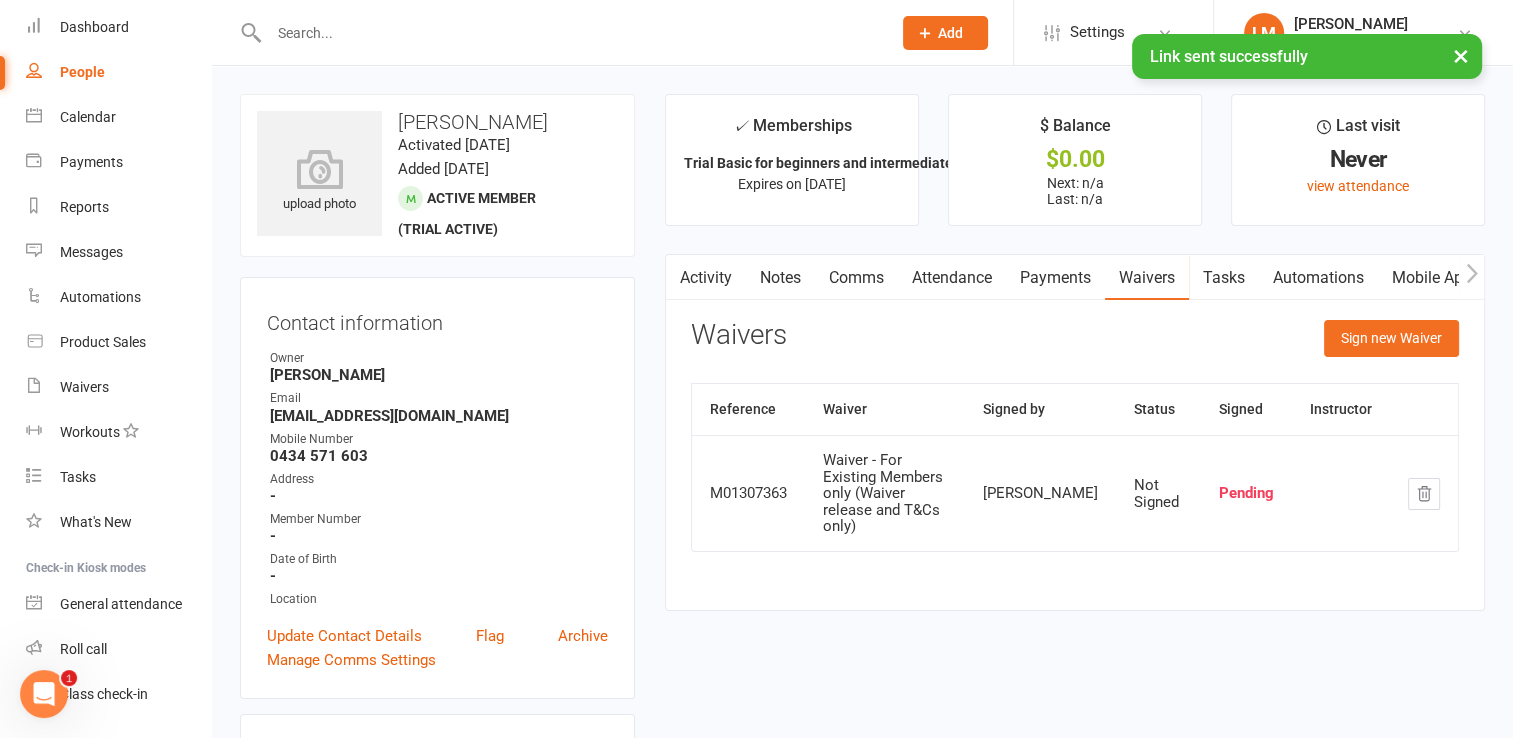 click at bounding box center (570, 33) 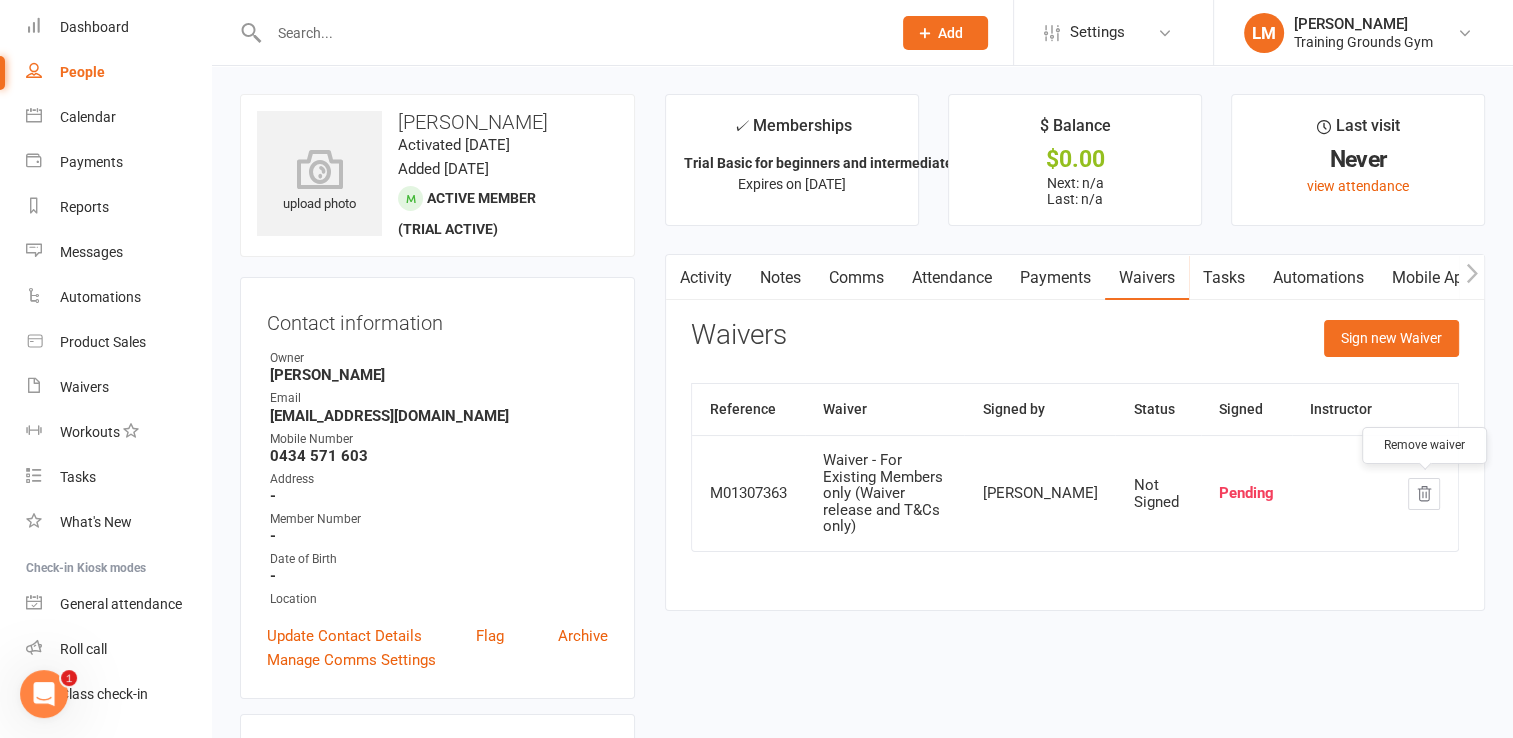click at bounding box center [1424, 494] 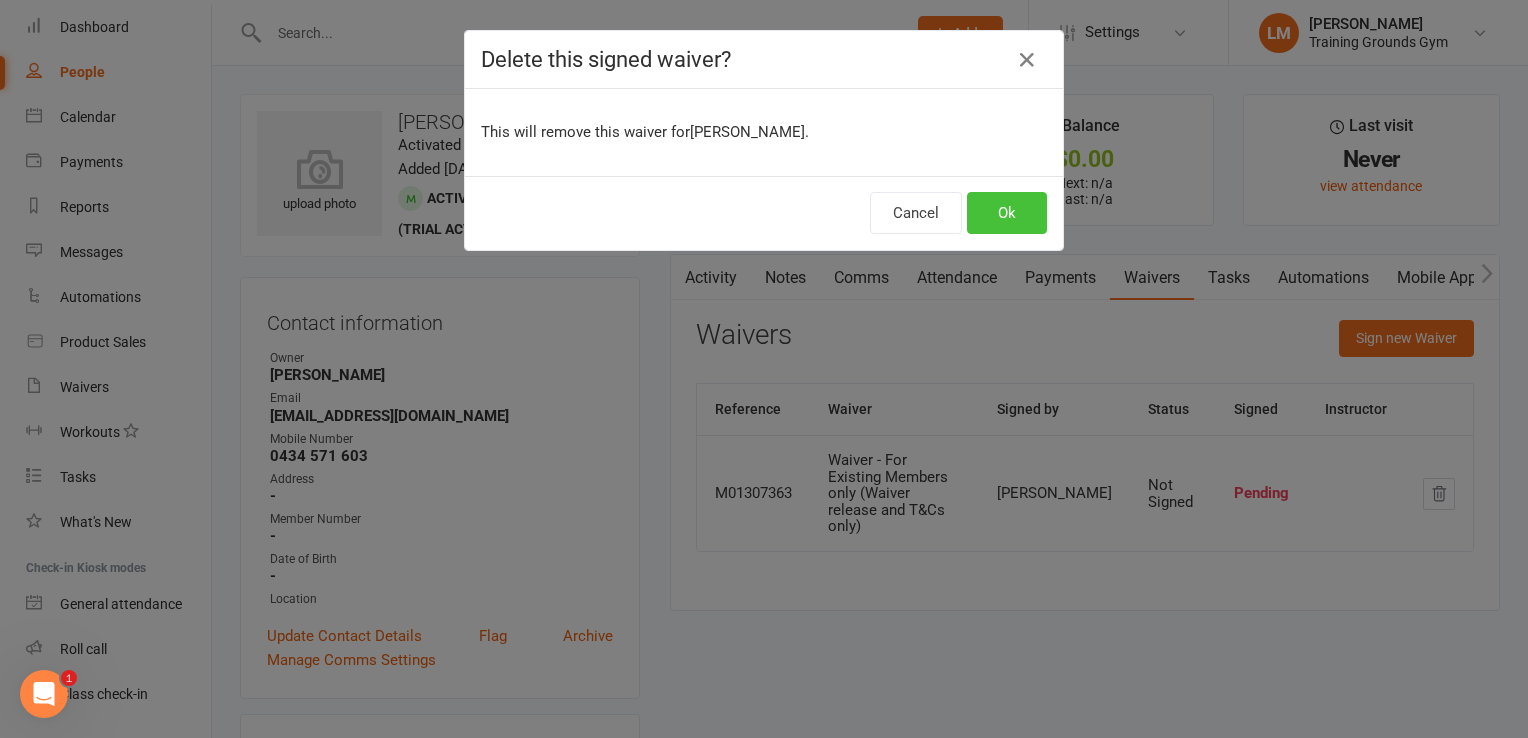 click on "Ok" at bounding box center [1007, 213] 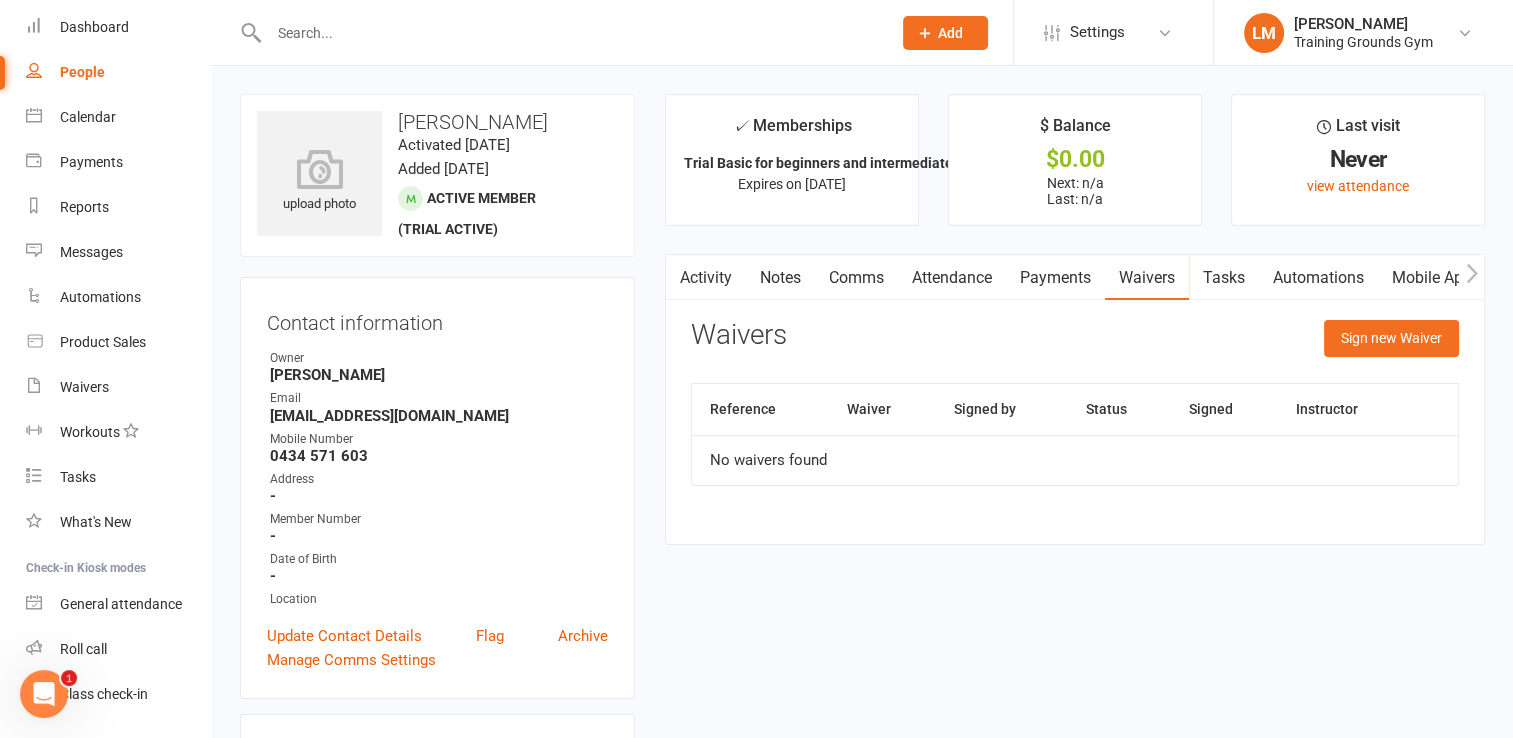click on "Waivers" at bounding box center (1147, 278) 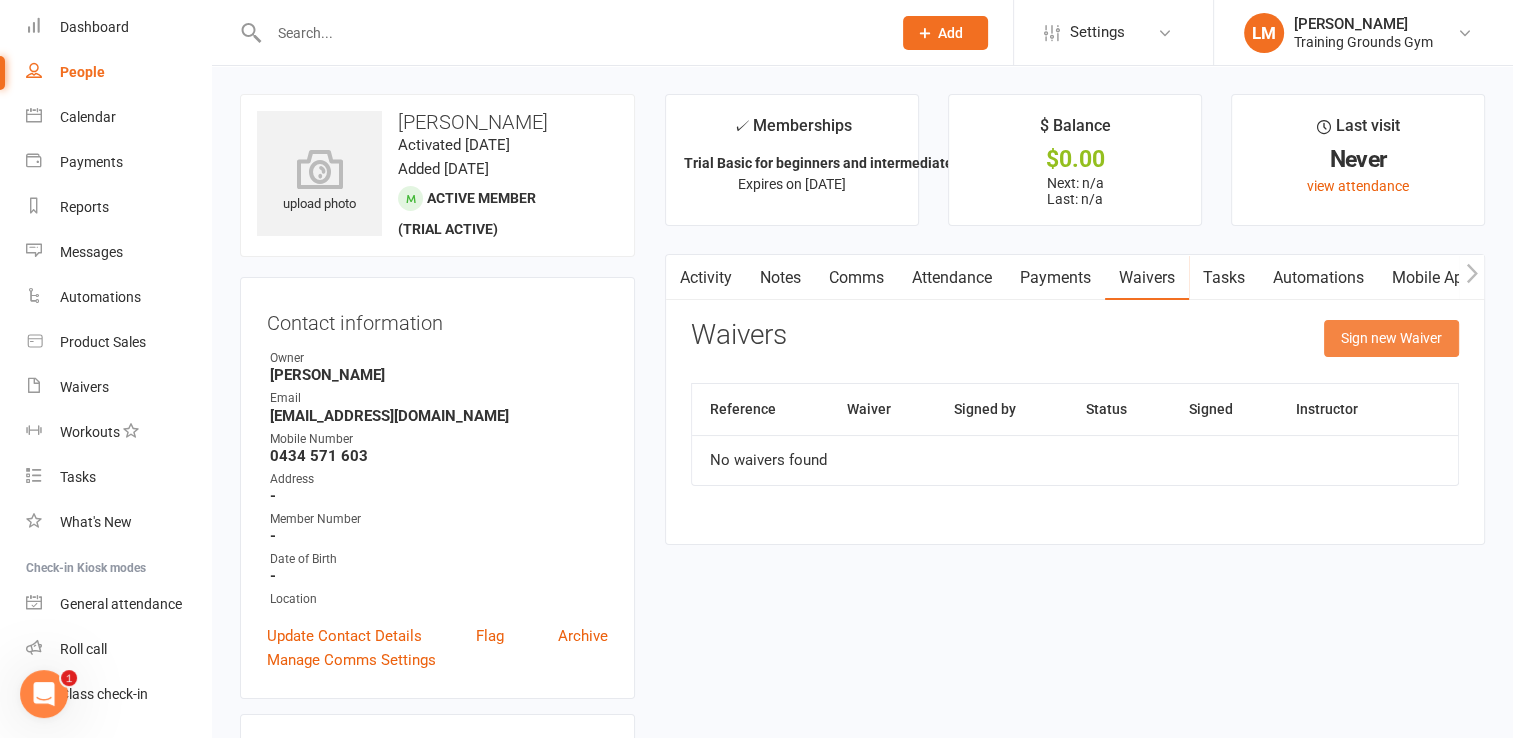 click on "Sign new Waiver" at bounding box center (1391, 338) 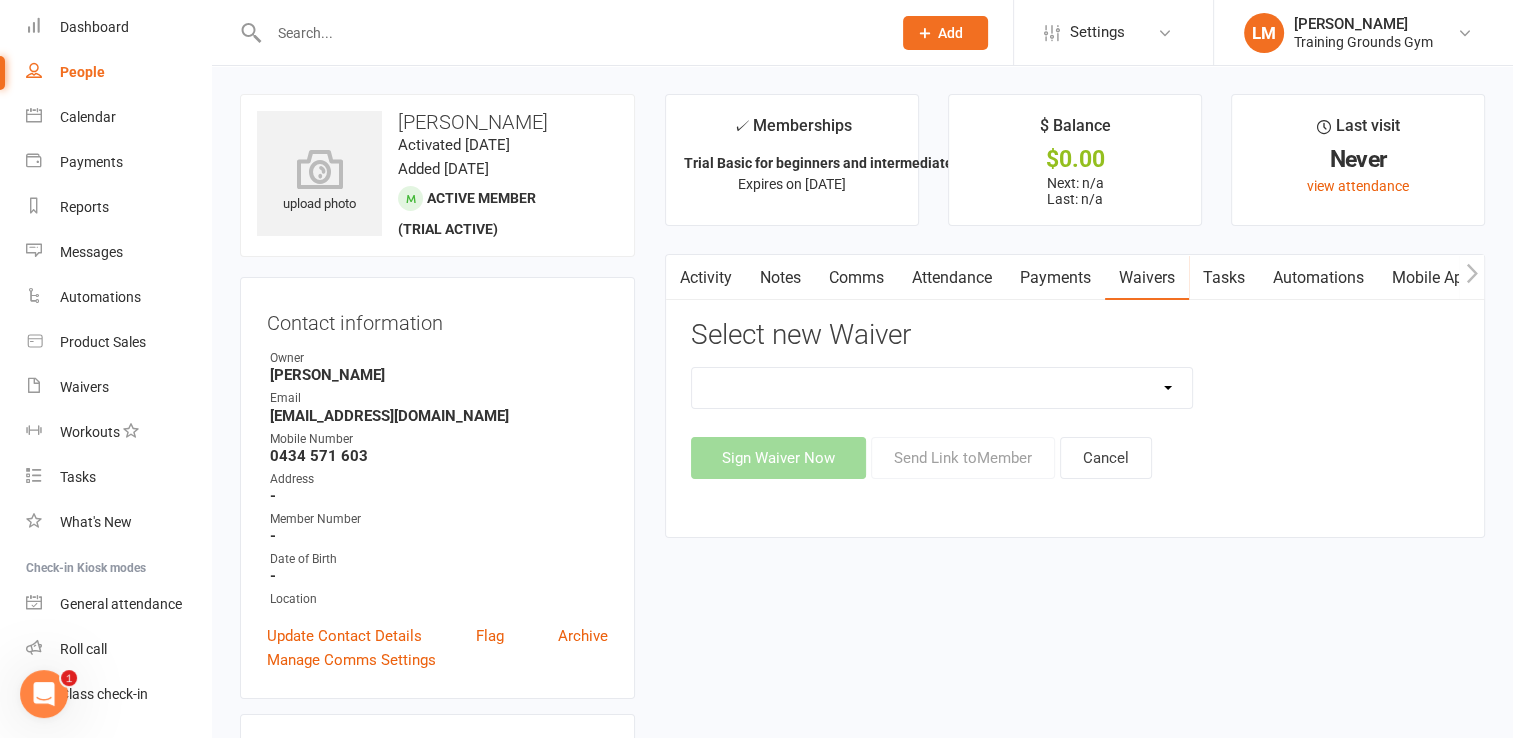 click on "New Member Sign Up Waiver for 16yrs plus & Adult Memberships Only Trial U16 Kids Waiver Waiver - For Existing Members only (Waiver release and T&Cs only) Waiver with option for free classes for Trial Basic and Trial Plus & Kids Classes" at bounding box center (942, 388) 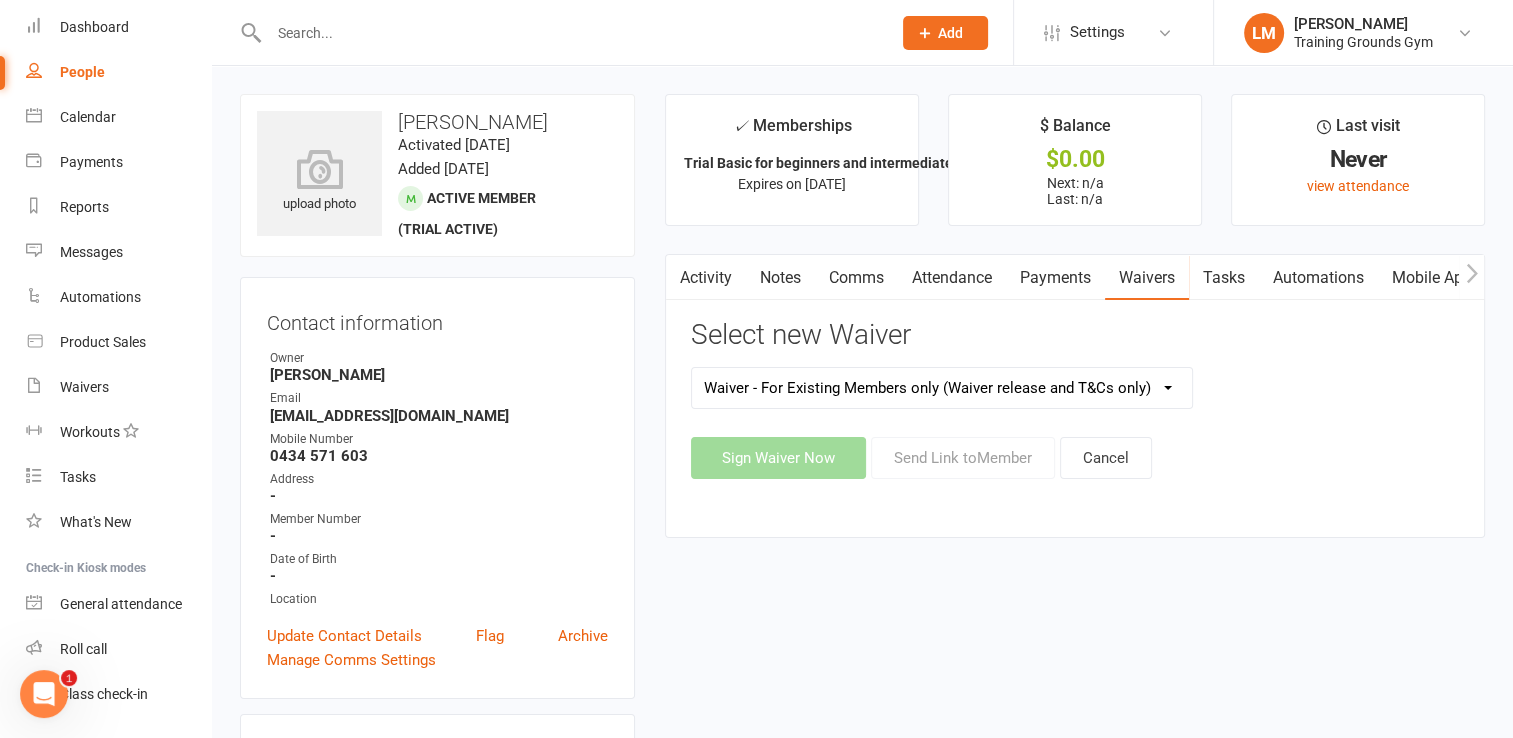 click on "New Member Sign Up Waiver for 16yrs plus & Adult Memberships Only Trial U16 Kids Waiver Waiver - For Existing Members only (Waiver release and T&Cs only) Waiver with option for free classes for Trial Basic and Trial Plus & Kids Classes" at bounding box center [942, 388] 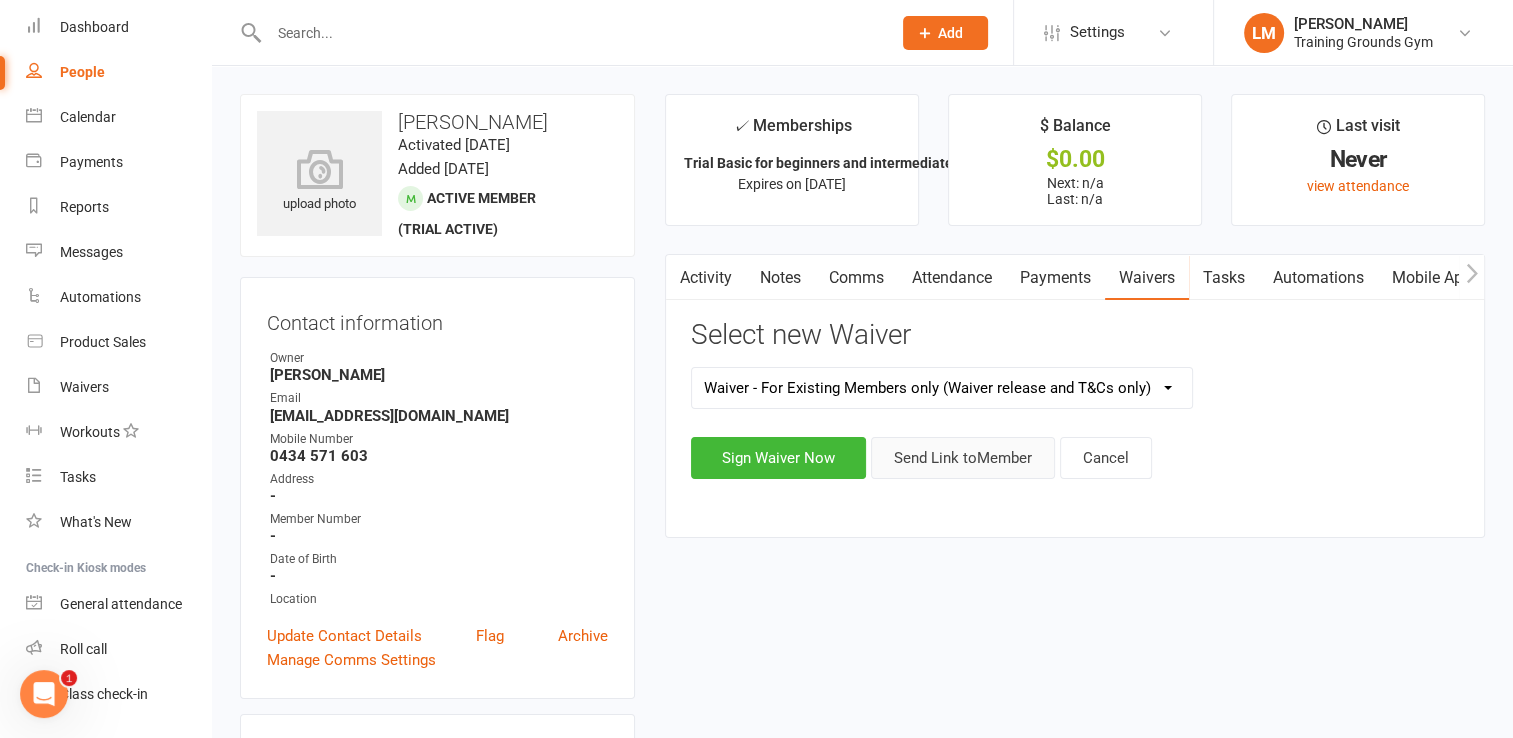 click on "Send Link to  Member" at bounding box center [963, 458] 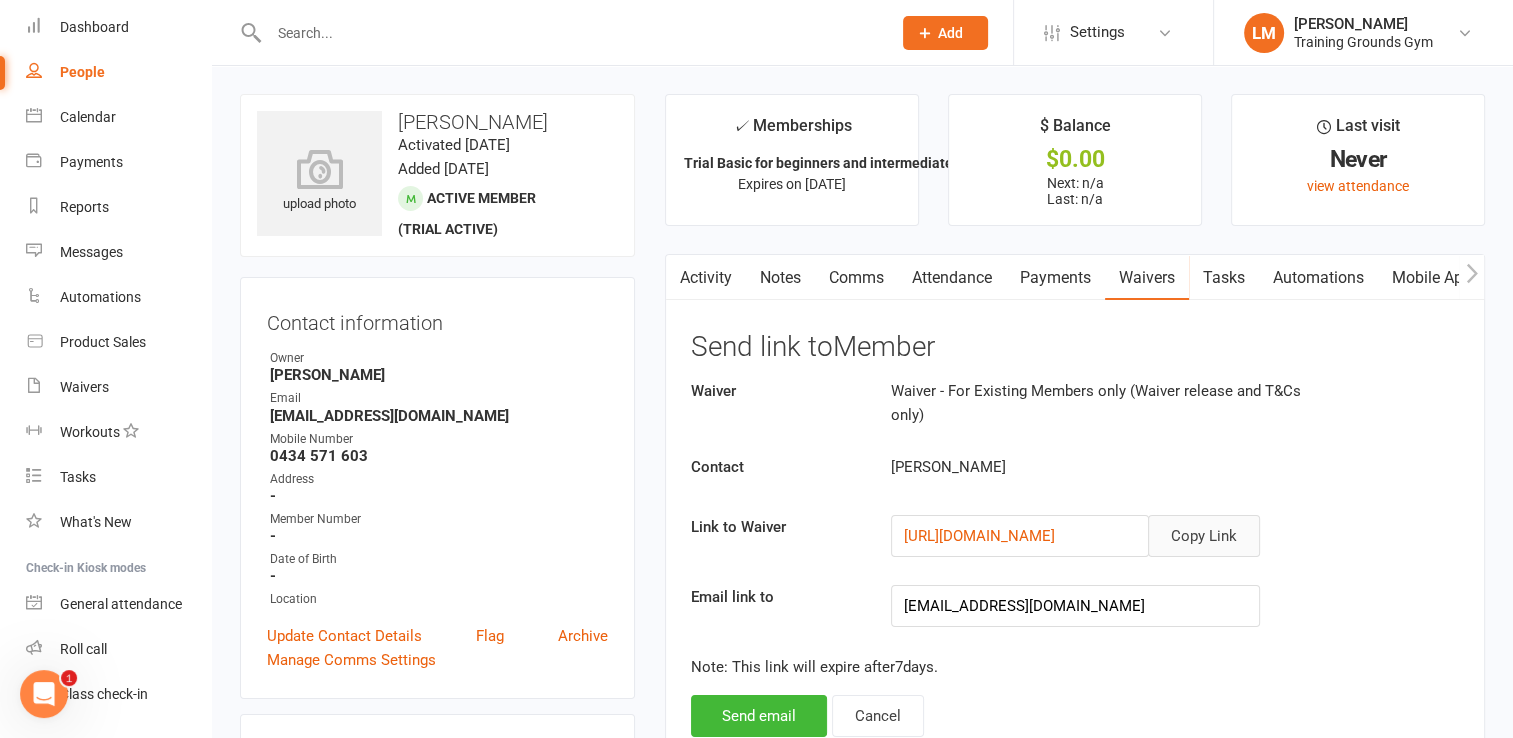 click on "Copy Link" at bounding box center [1204, 536] 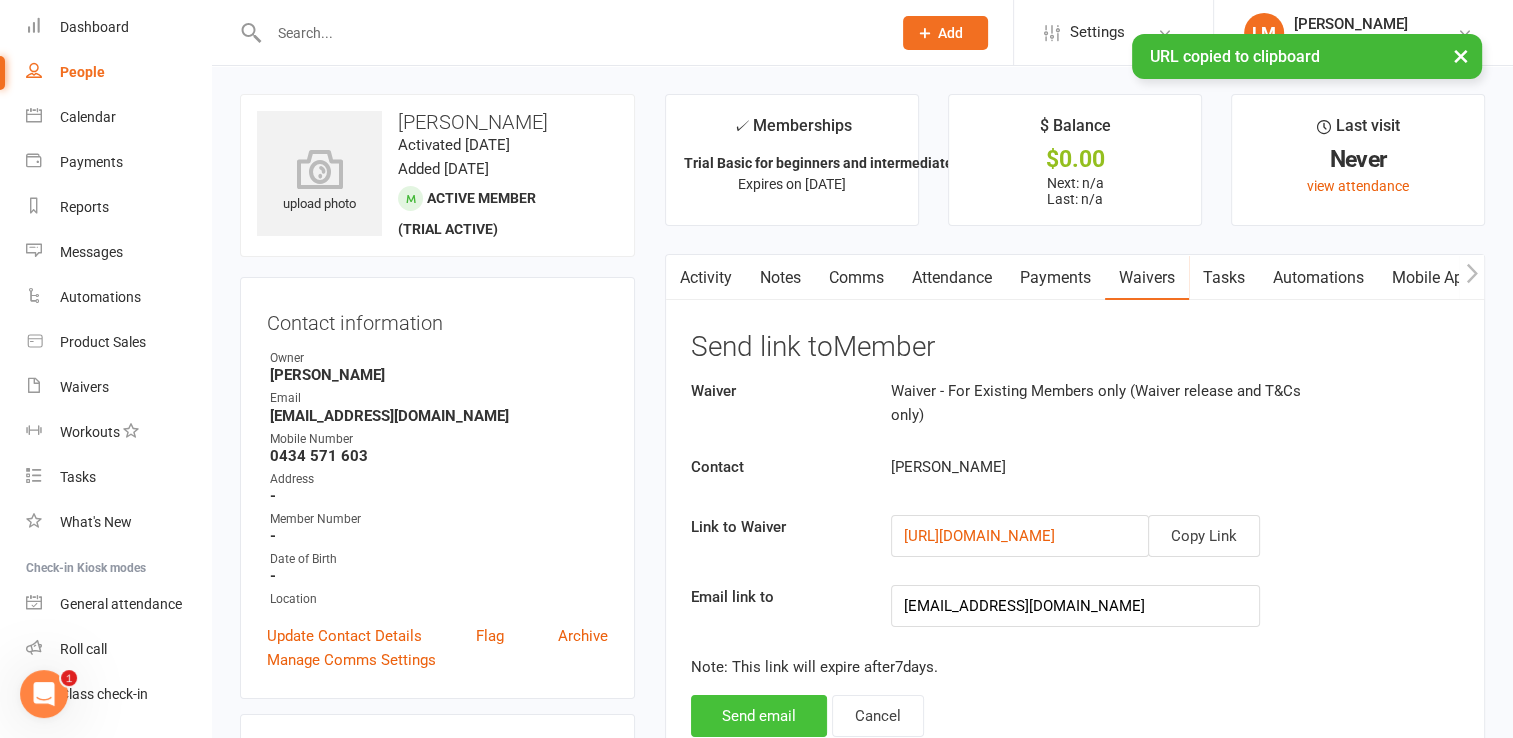 click on "Send email" at bounding box center (759, 716) 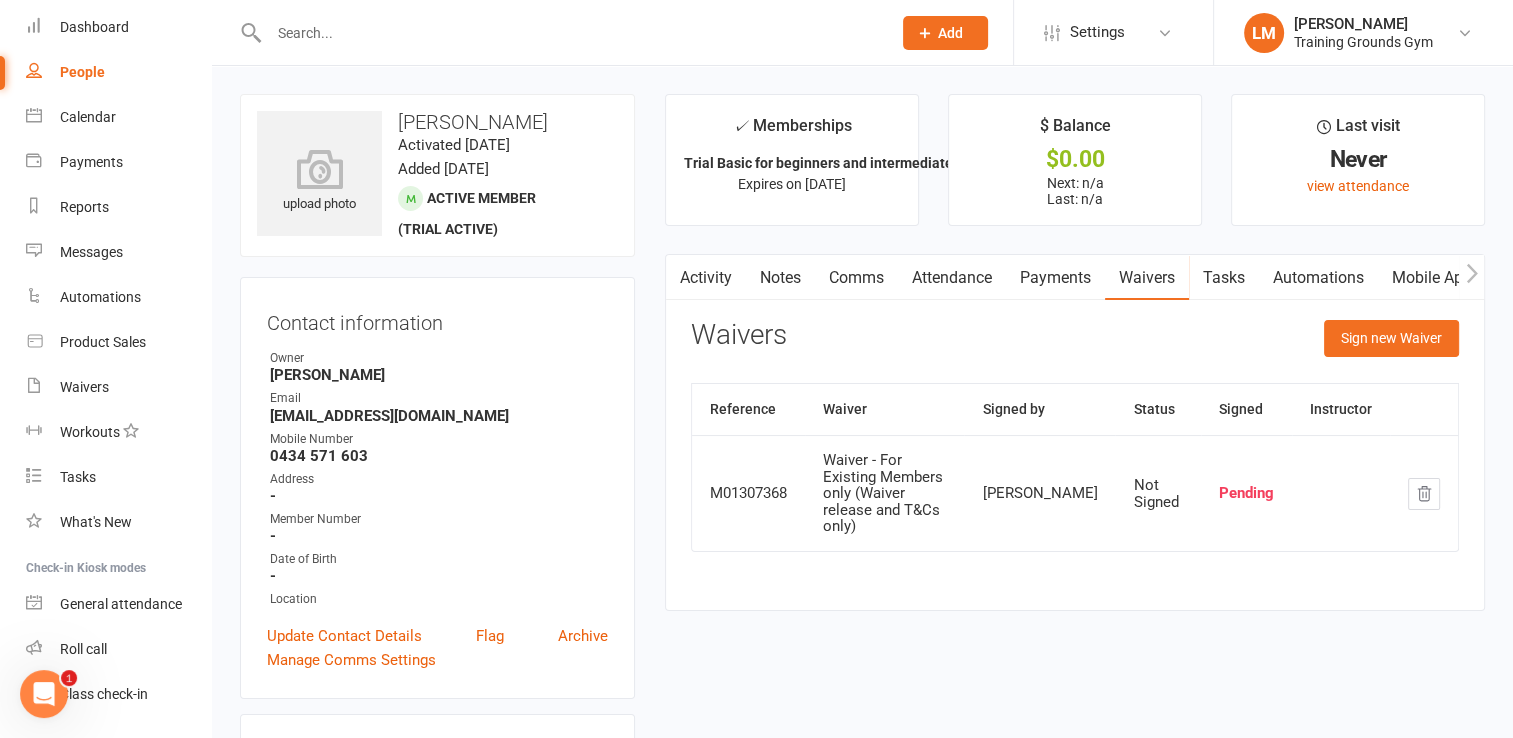 click at bounding box center (570, 33) 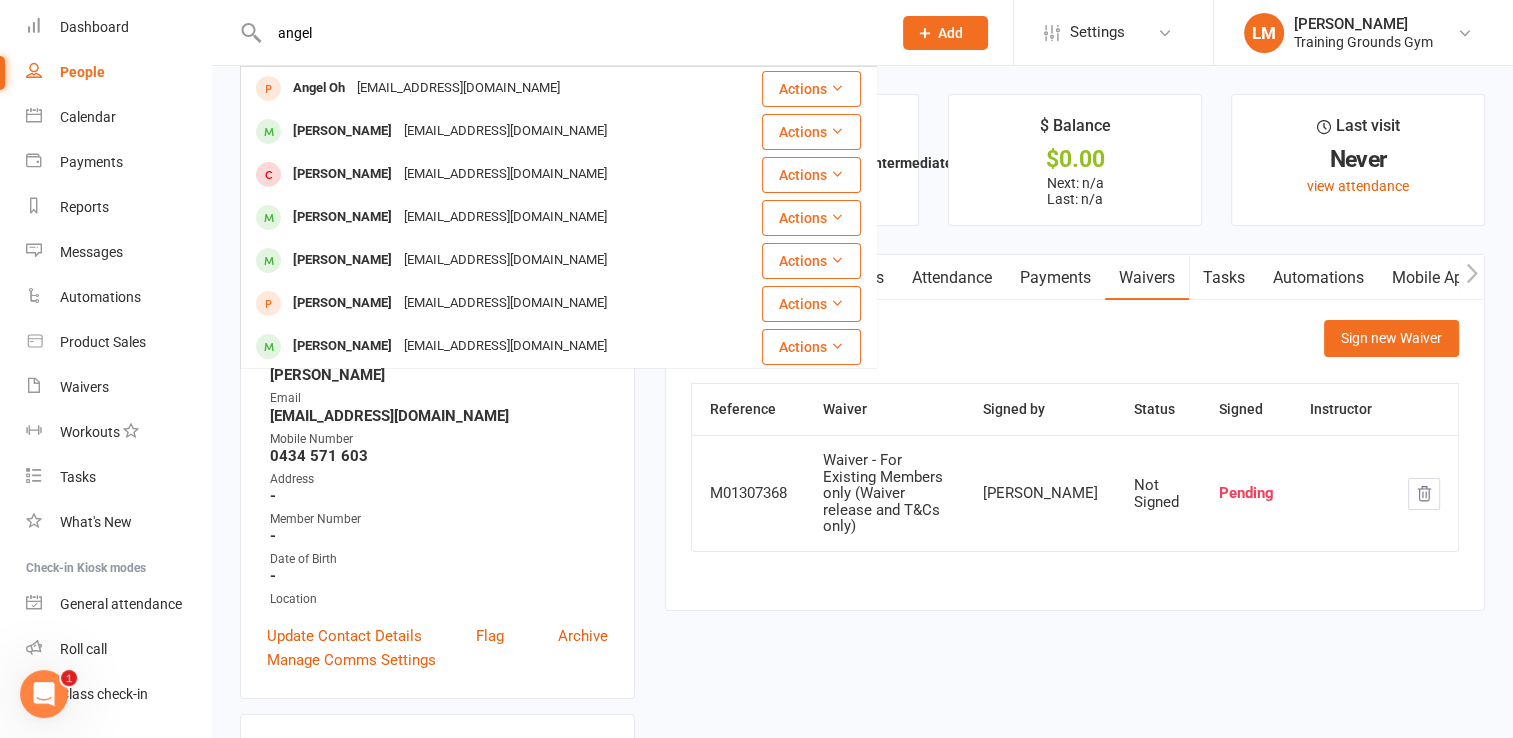 type on "angel" 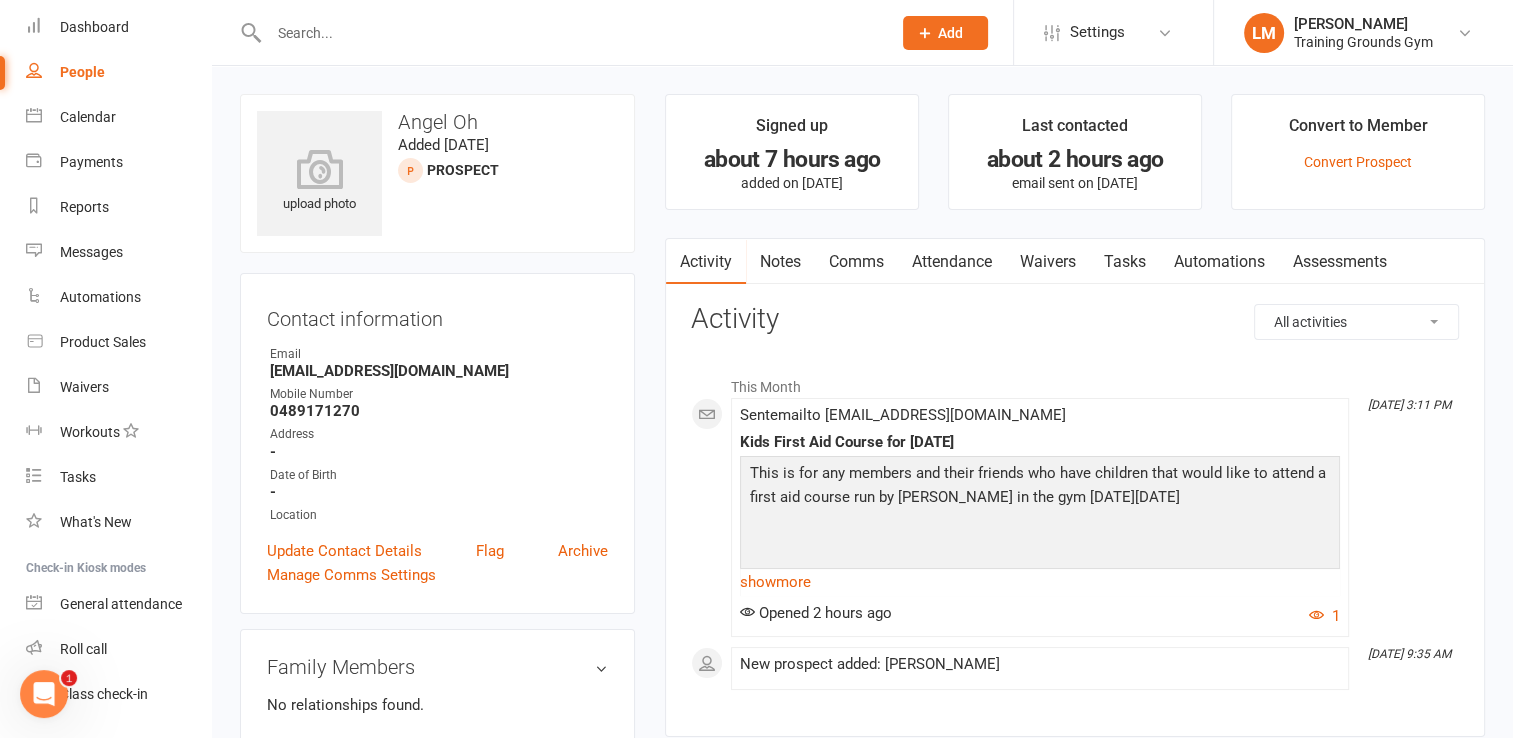 click on "Waivers" at bounding box center [1048, 262] 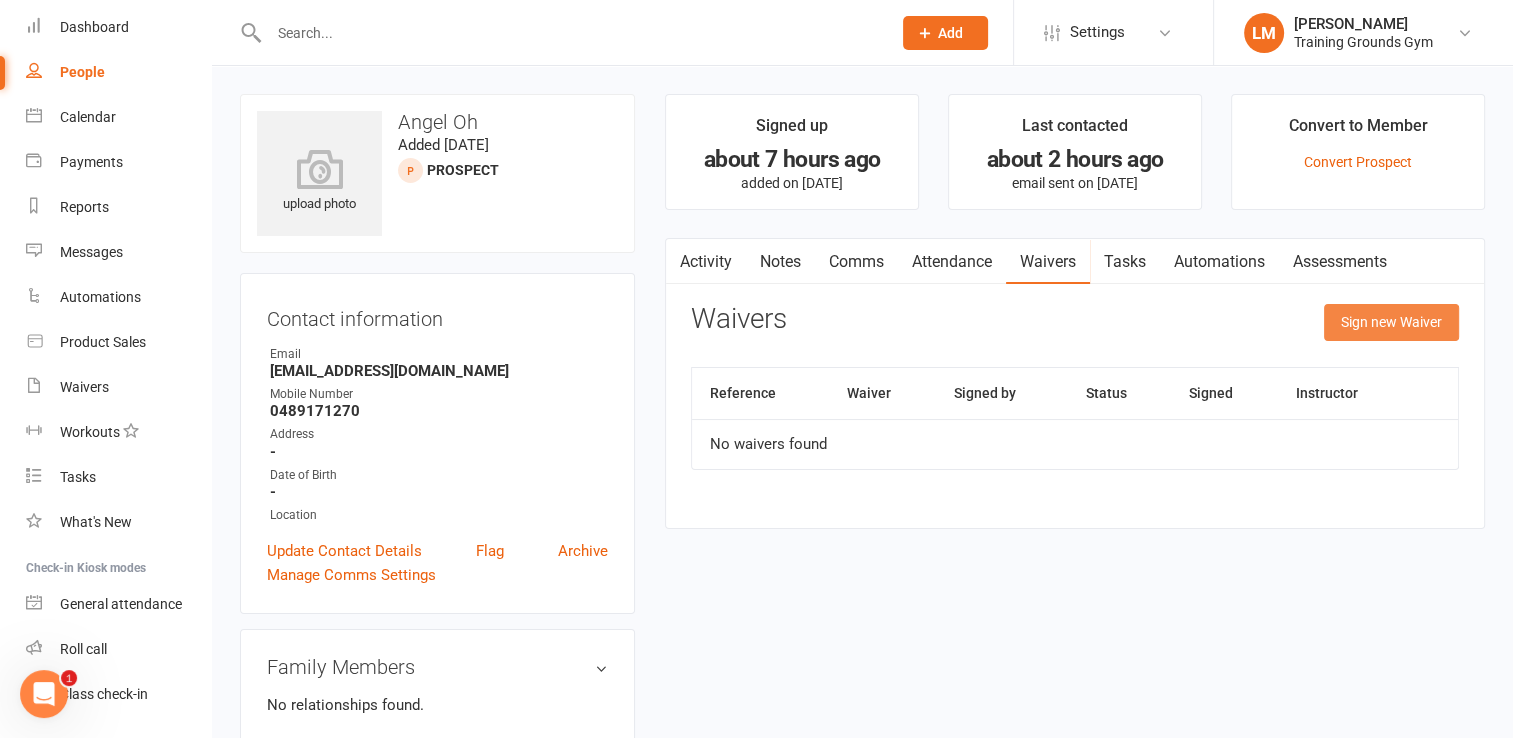 click on "Sign new Waiver" at bounding box center (1391, 322) 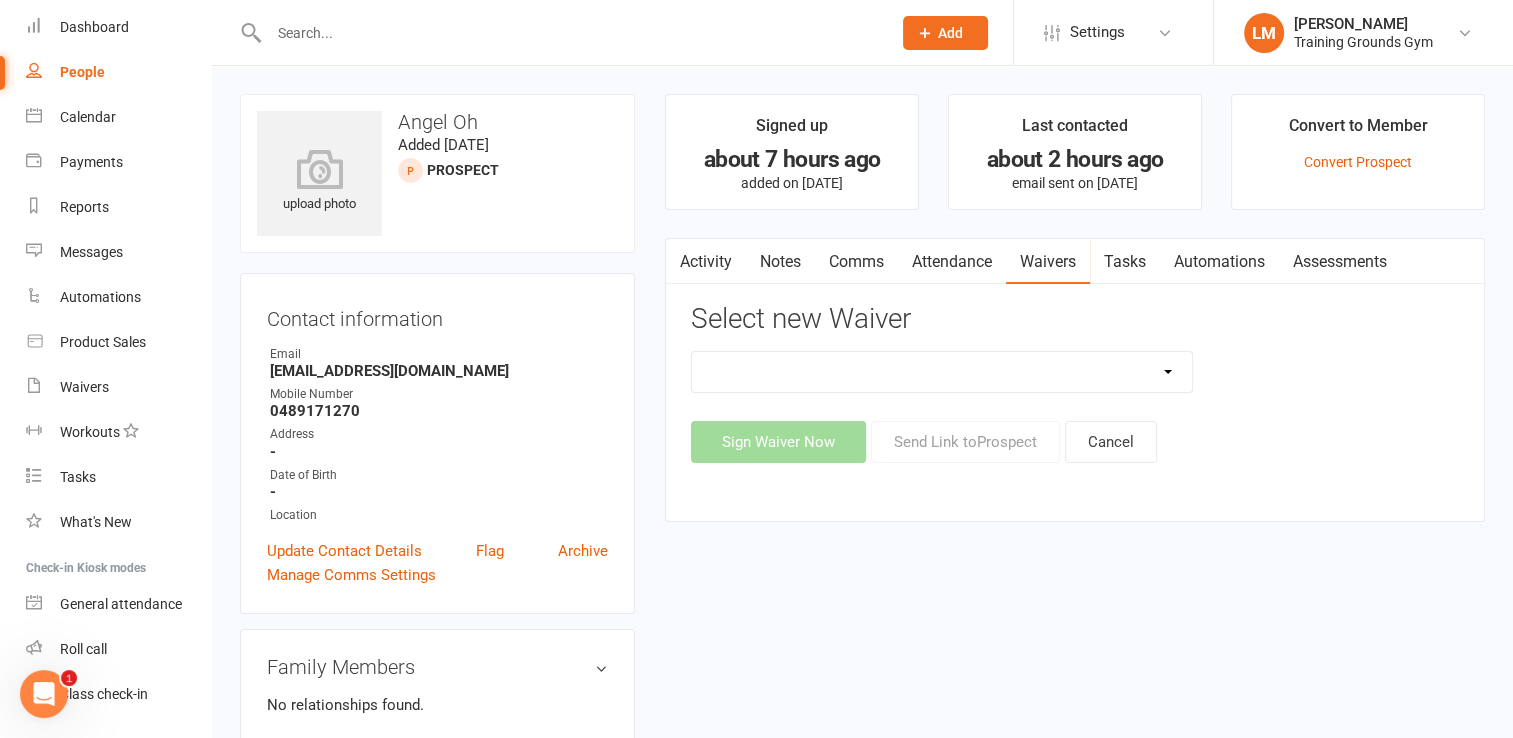 click on "New Member Sign Up Waiver for 16yrs plus & Adult Memberships Only Trial U16 Kids Waiver Waiver - For Existing Members only (Waiver release and T&Cs only) Waiver with option for free classes for Trial Basic and Trial Plus & Kids Classes" at bounding box center [942, 372] 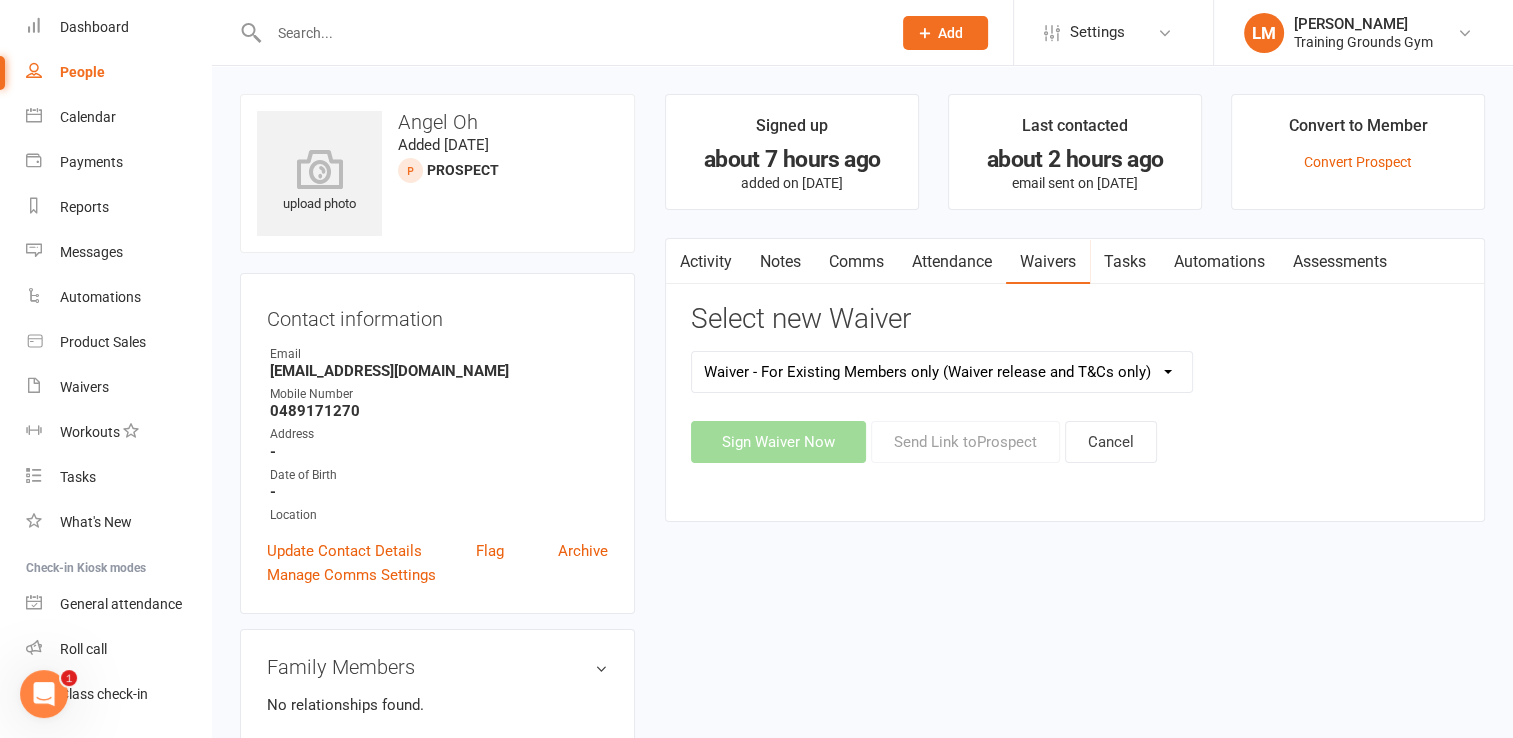 click on "New Member Sign Up Waiver for 16yrs plus & Adult Memberships Only Trial U16 Kids Waiver Waiver - For Existing Members only (Waiver release and T&Cs only) Waiver with option for free classes for Trial Basic and Trial Plus & Kids Classes" at bounding box center (942, 372) 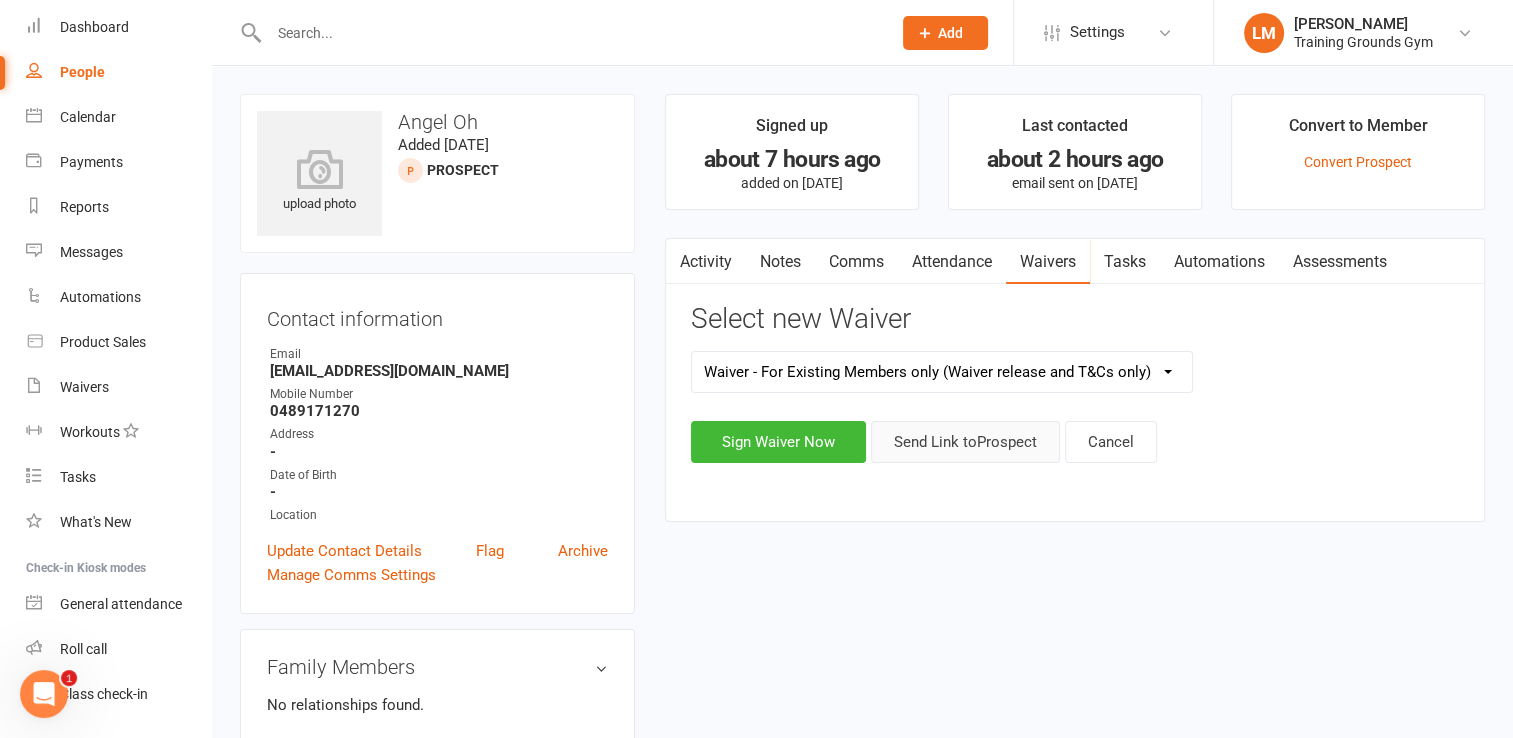 click on "Send Link to  [GEOGRAPHIC_DATA]" at bounding box center [965, 442] 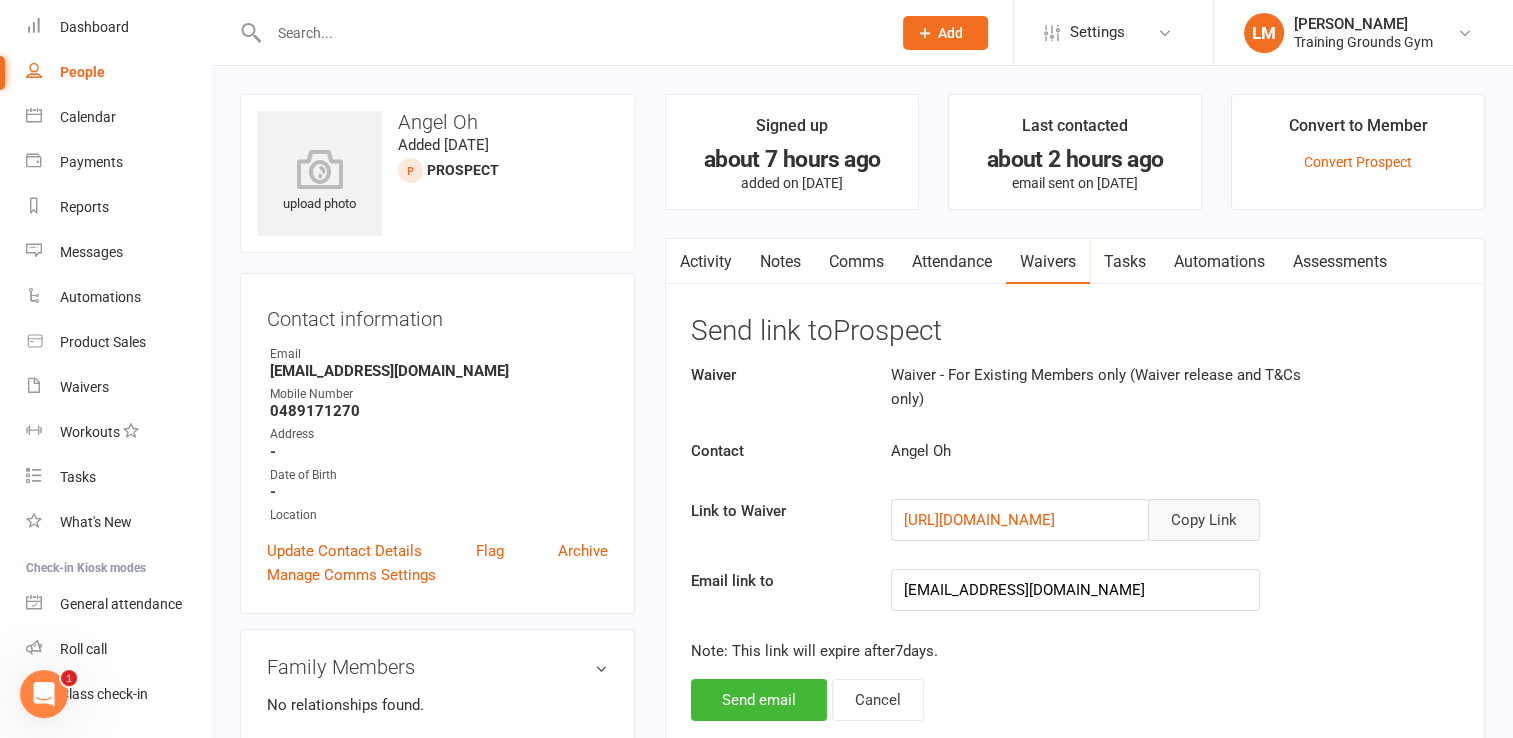 click on "Copy Link" at bounding box center (1204, 520) 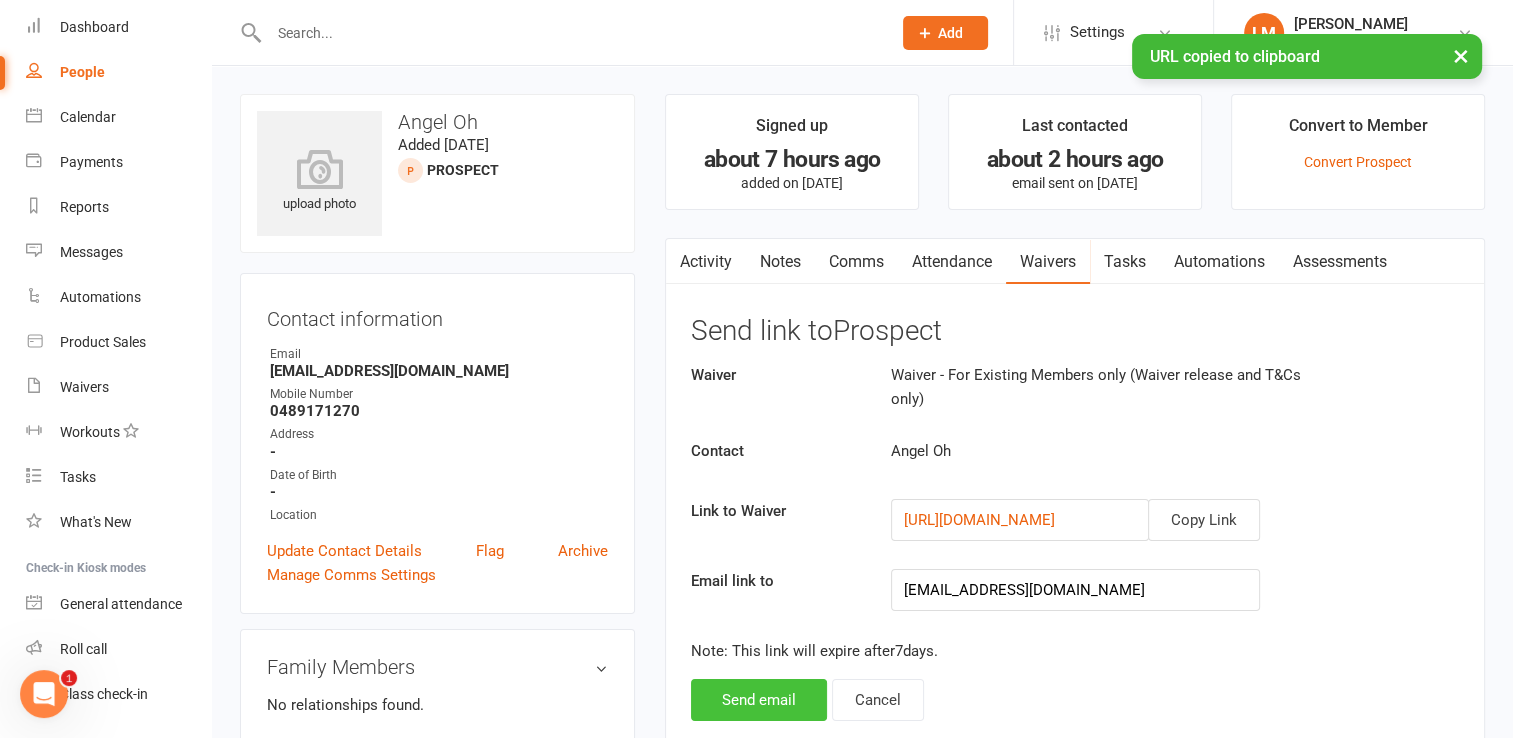 click on "Send email" at bounding box center (759, 700) 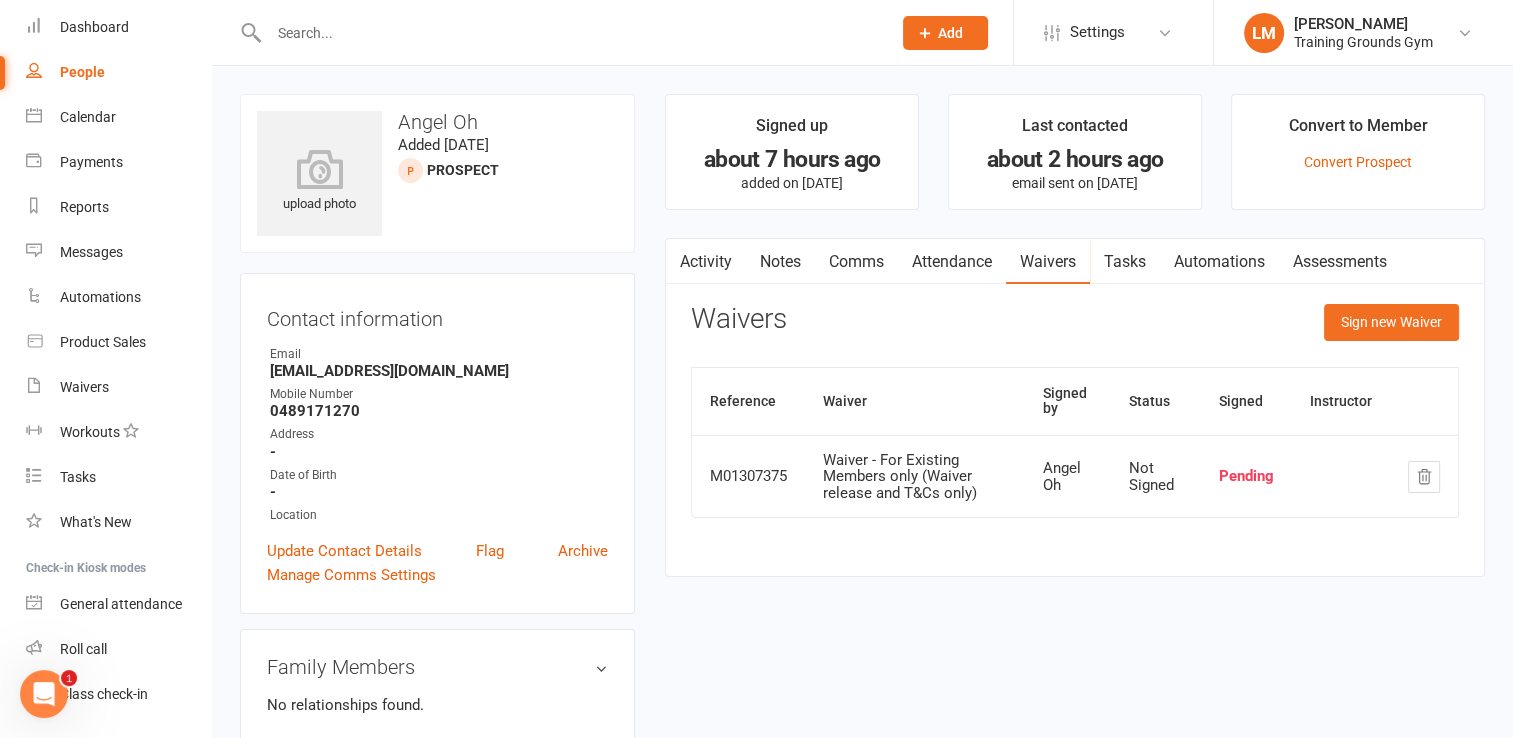 click on "Attendance" at bounding box center (952, 262) 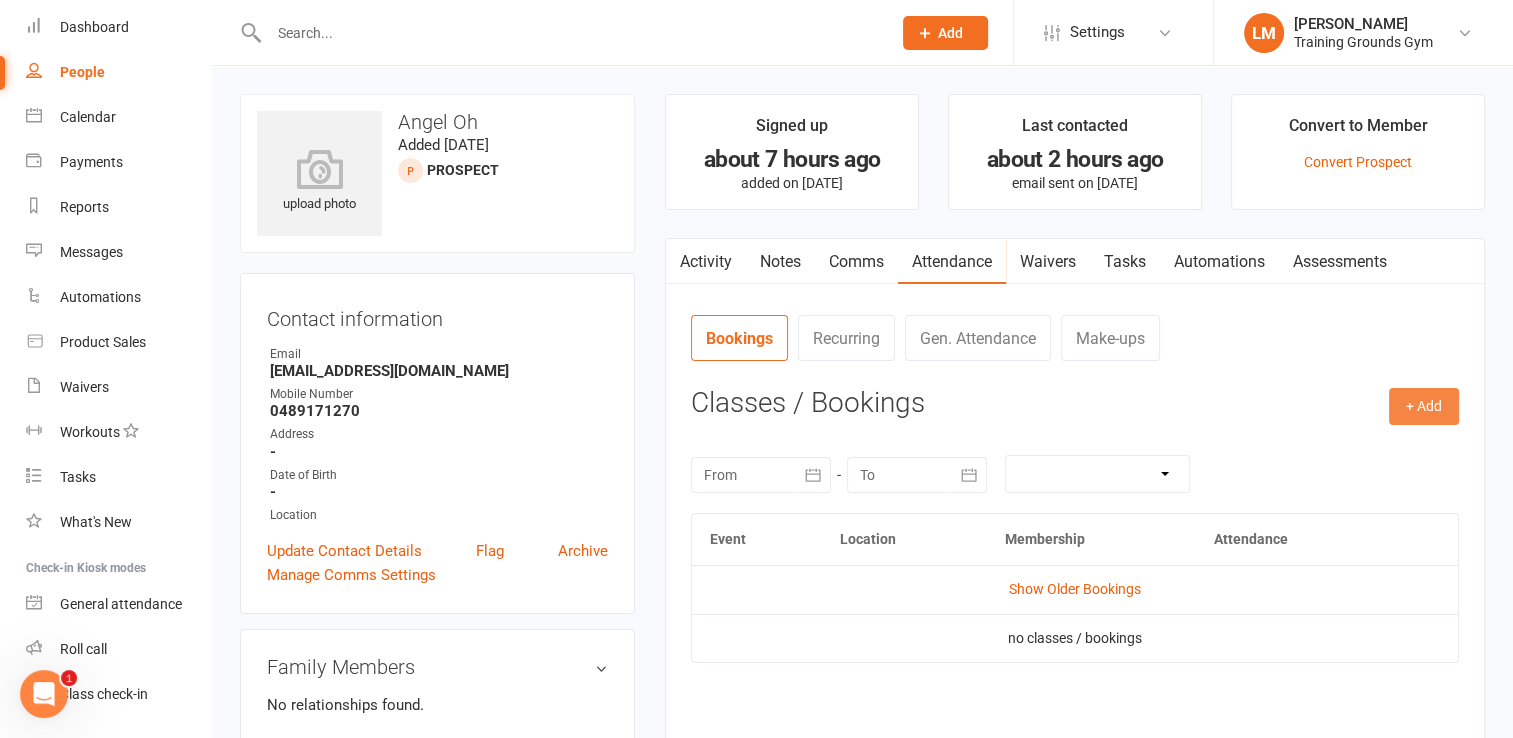 click on "+ Add" at bounding box center [1424, 406] 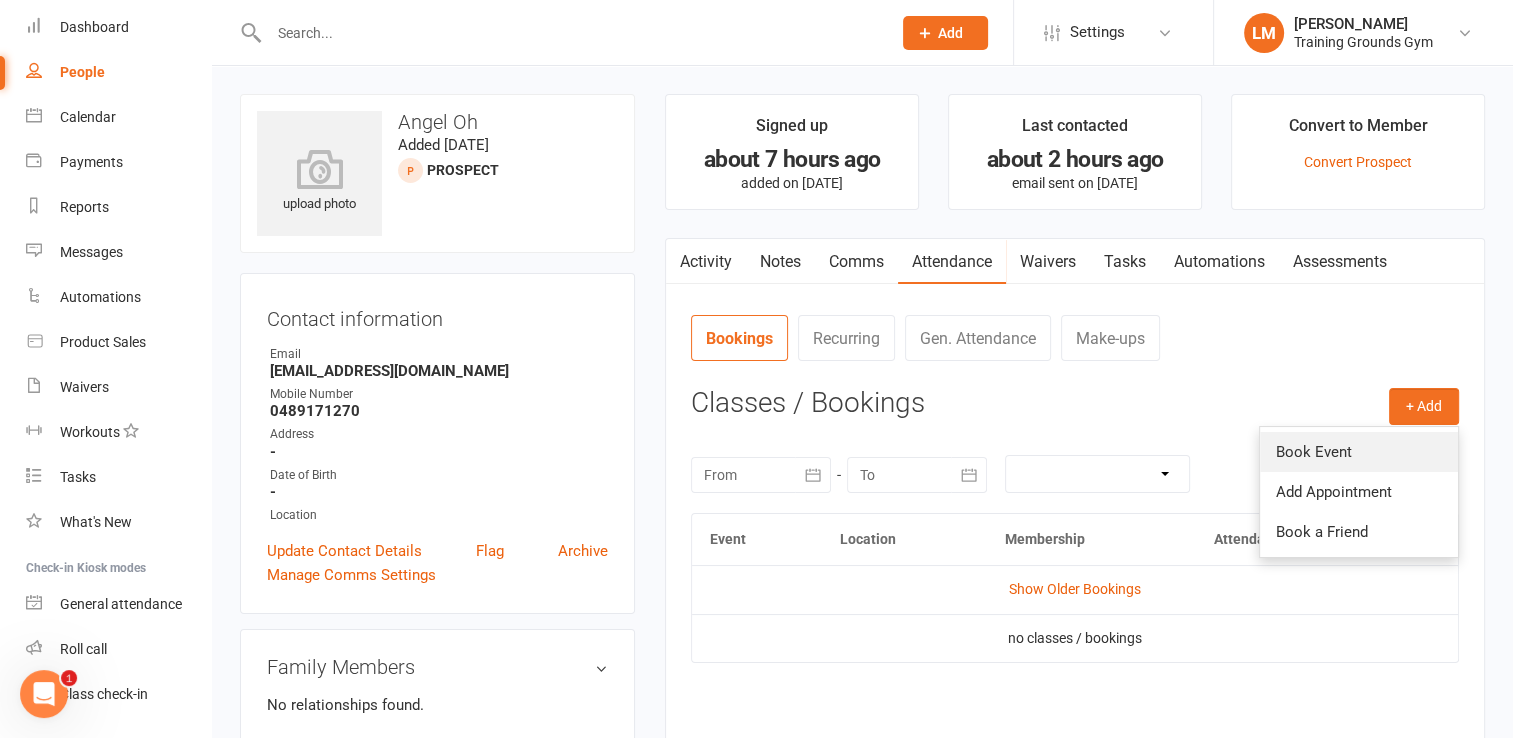 click on "Book Event" at bounding box center [1359, 452] 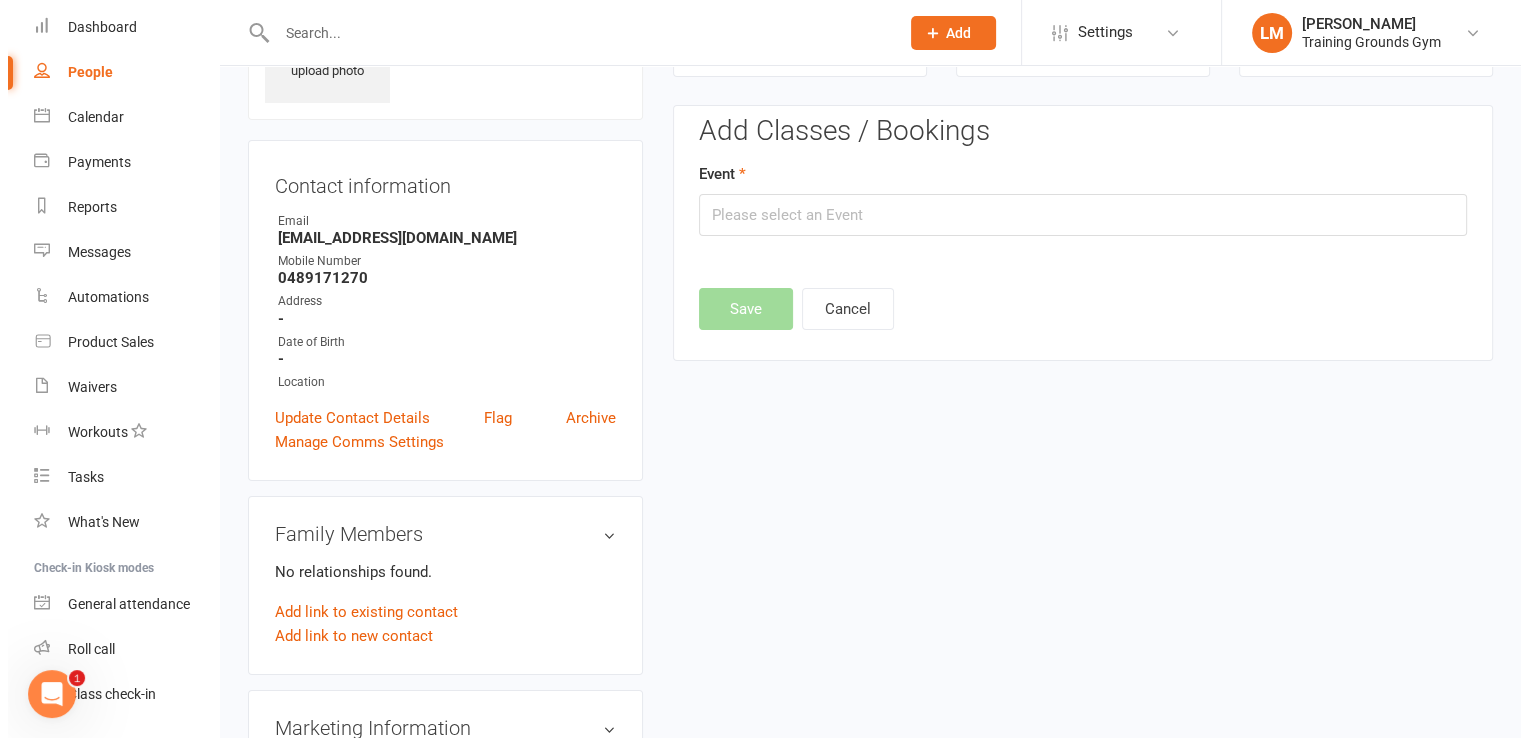 scroll, scrollTop: 137, scrollLeft: 0, axis: vertical 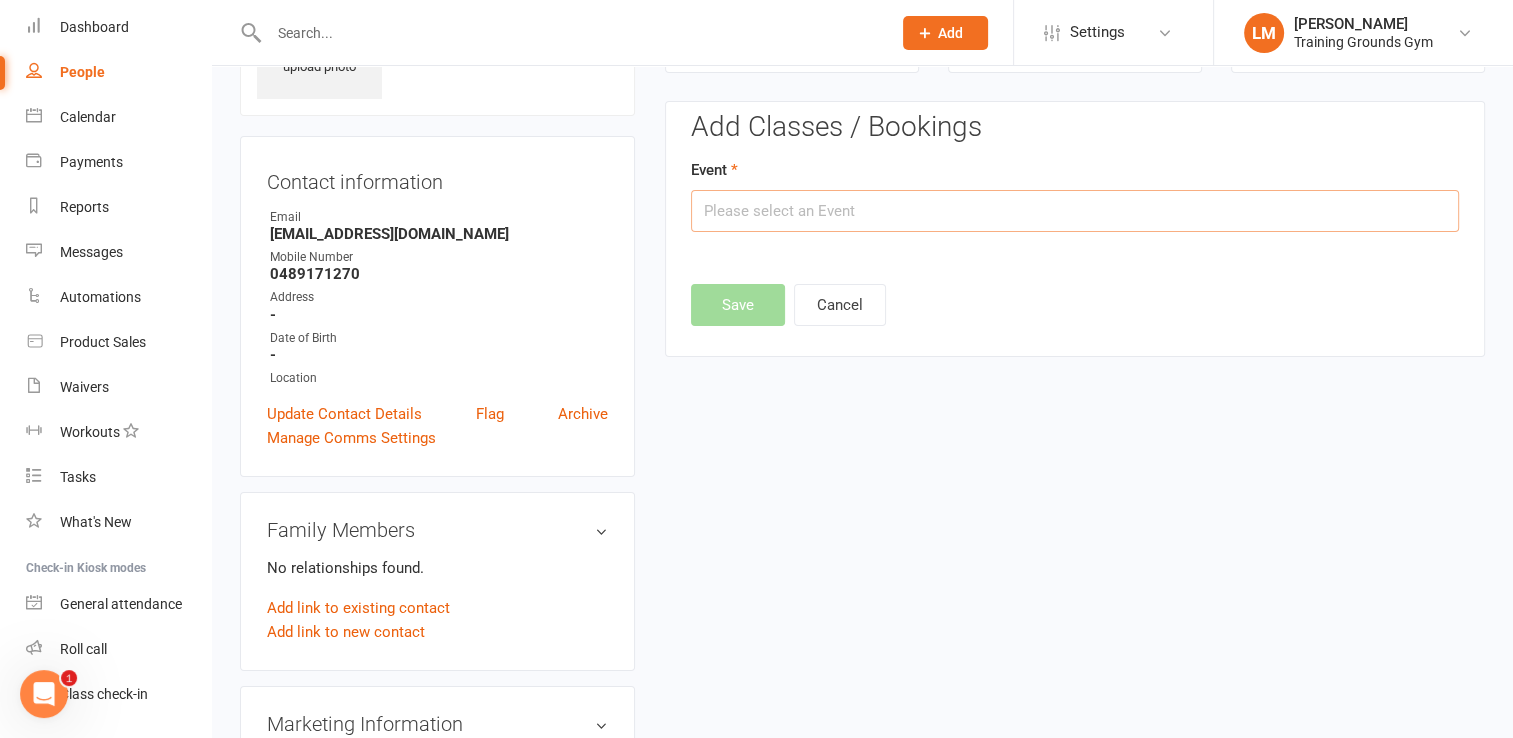 click at bounding box center [1075, 211] 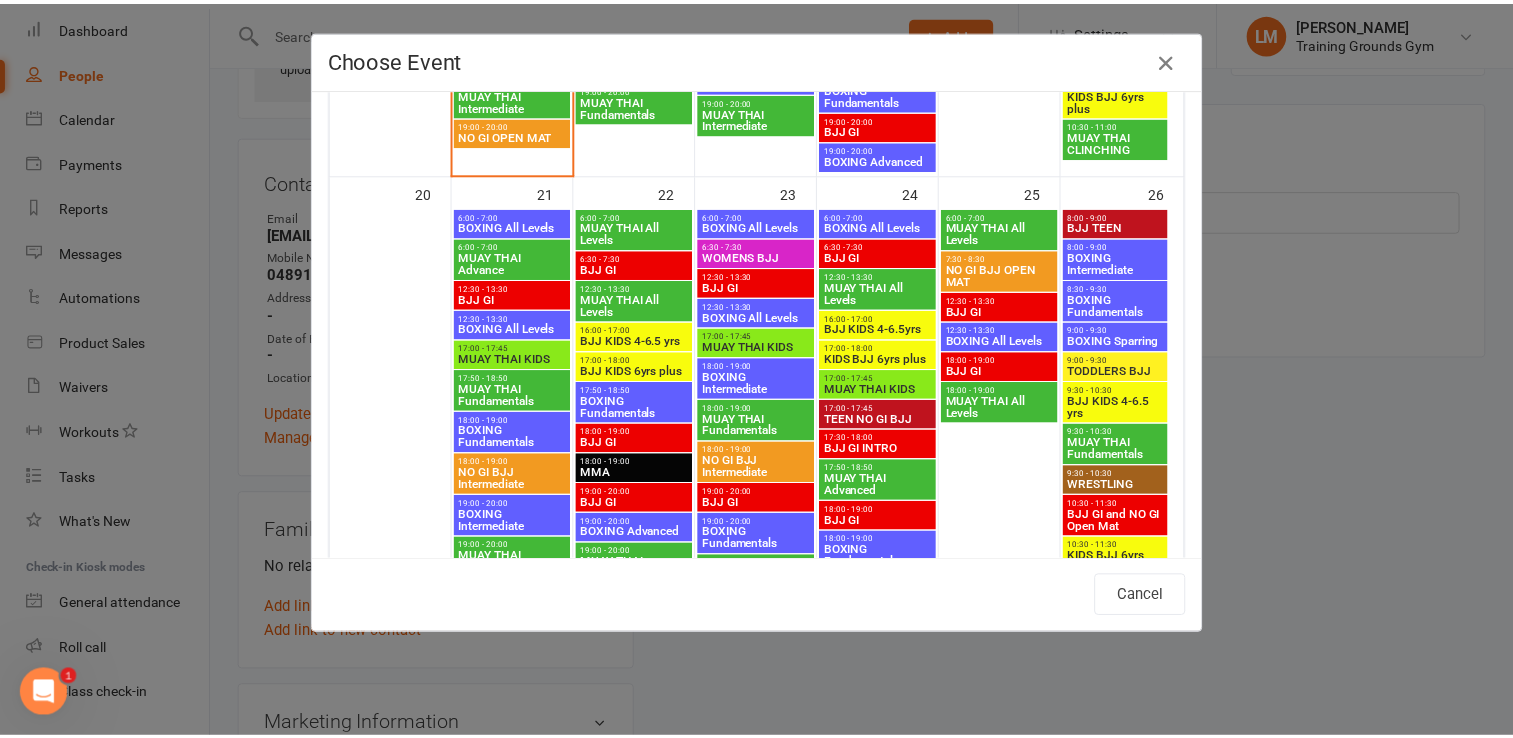scroll, scrollTop: 1448, scrollLeft: 0, axis: vertical 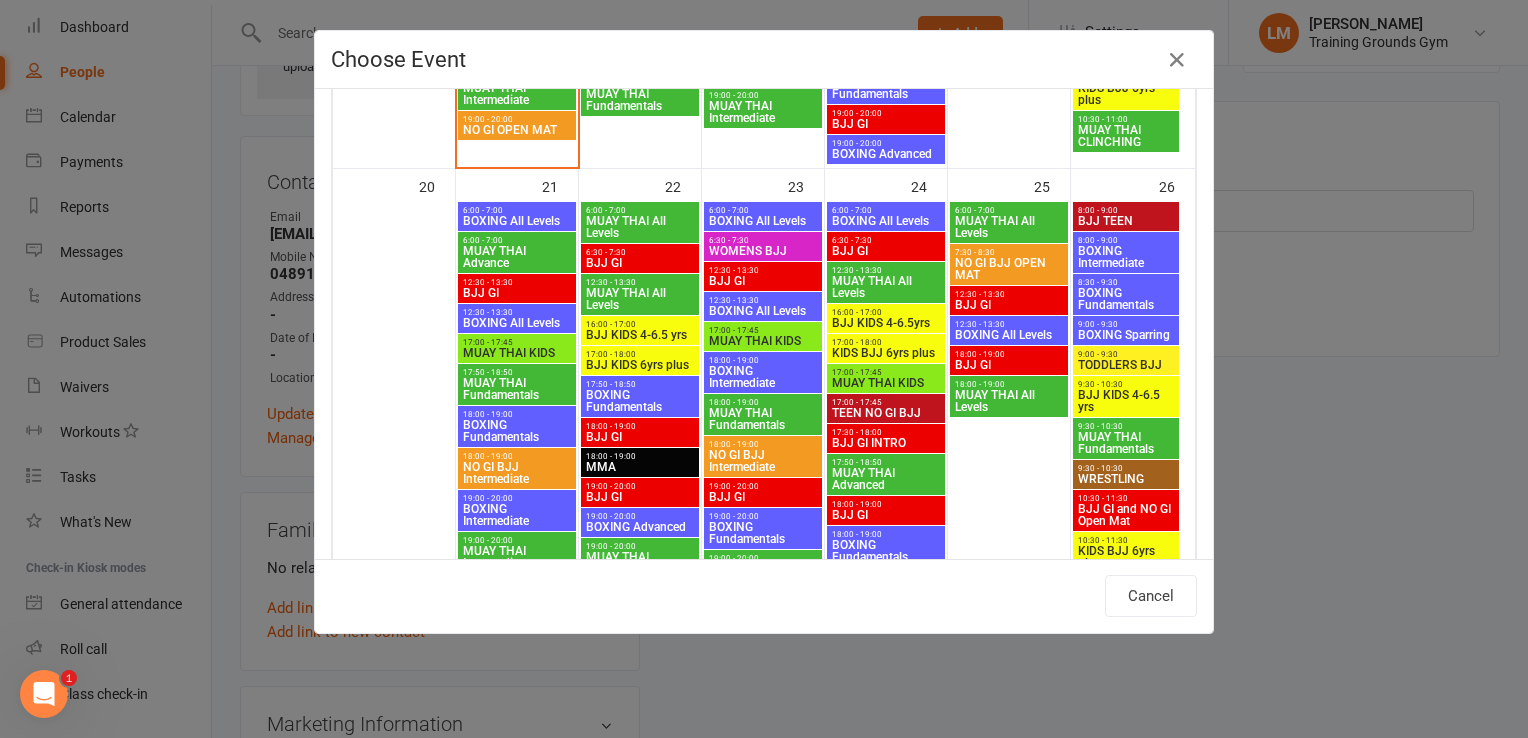 click on "BOXING Fundamentals" at bounding box center (517, 431) 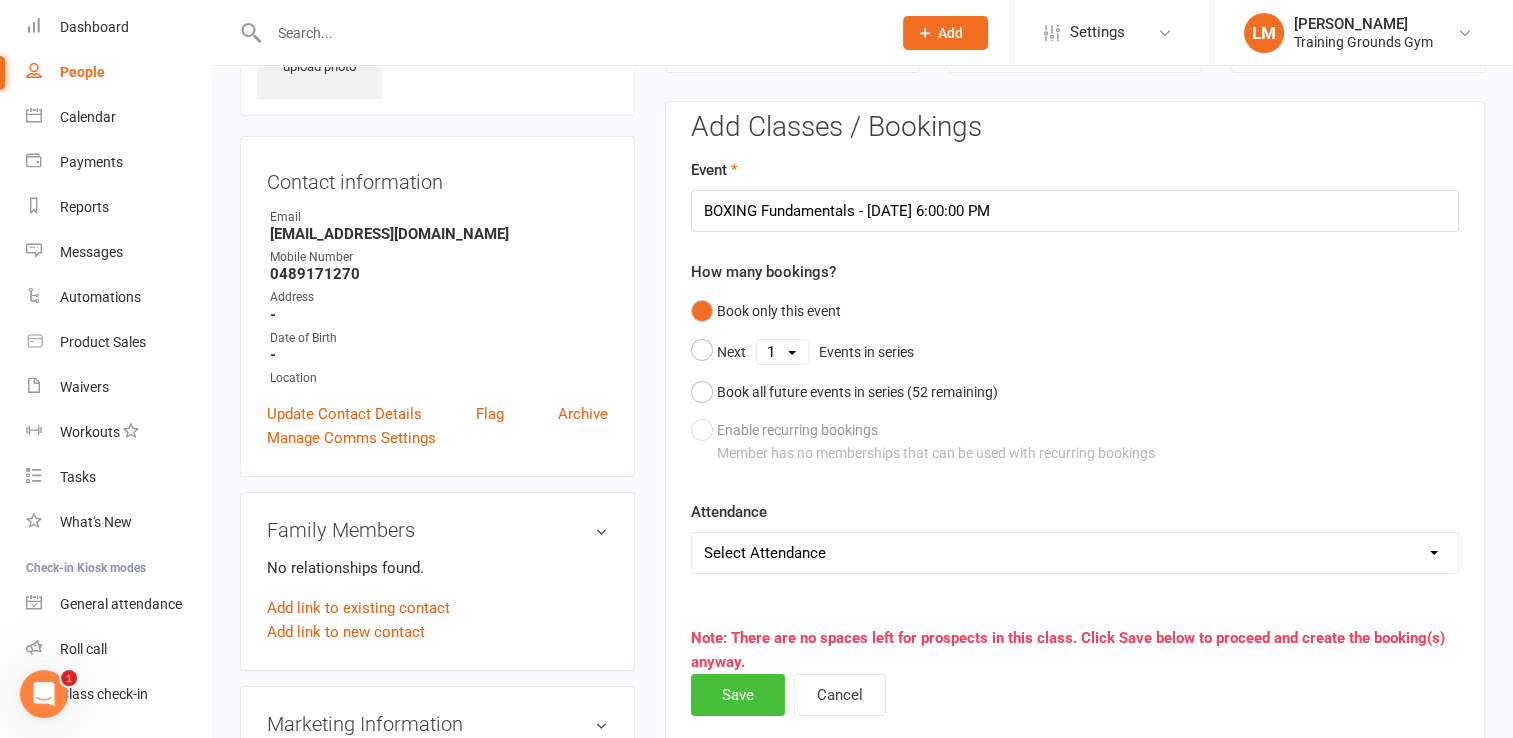 click on "Save" at bounding box center (738, 695) 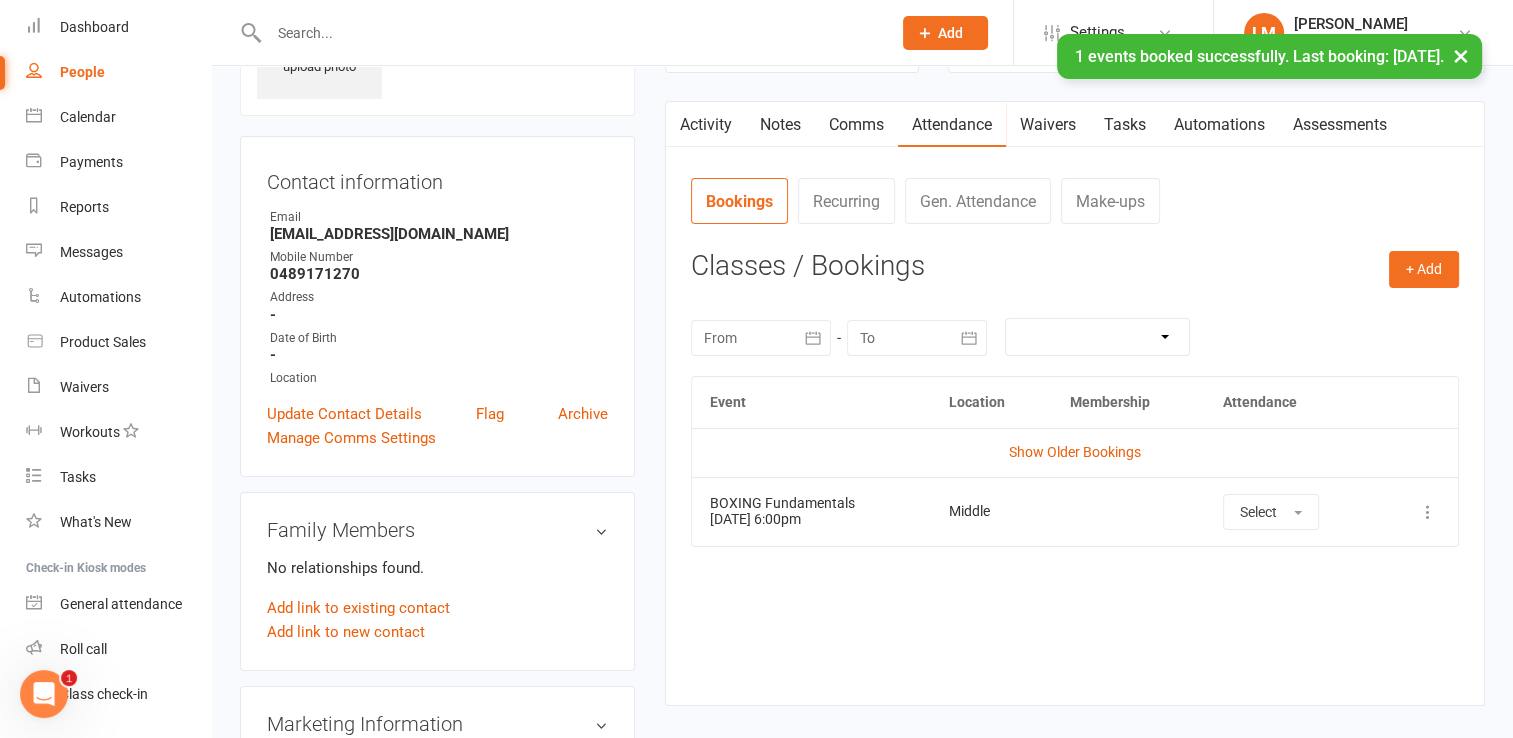 click on "Waivers" at bounding box center (1048, 125) 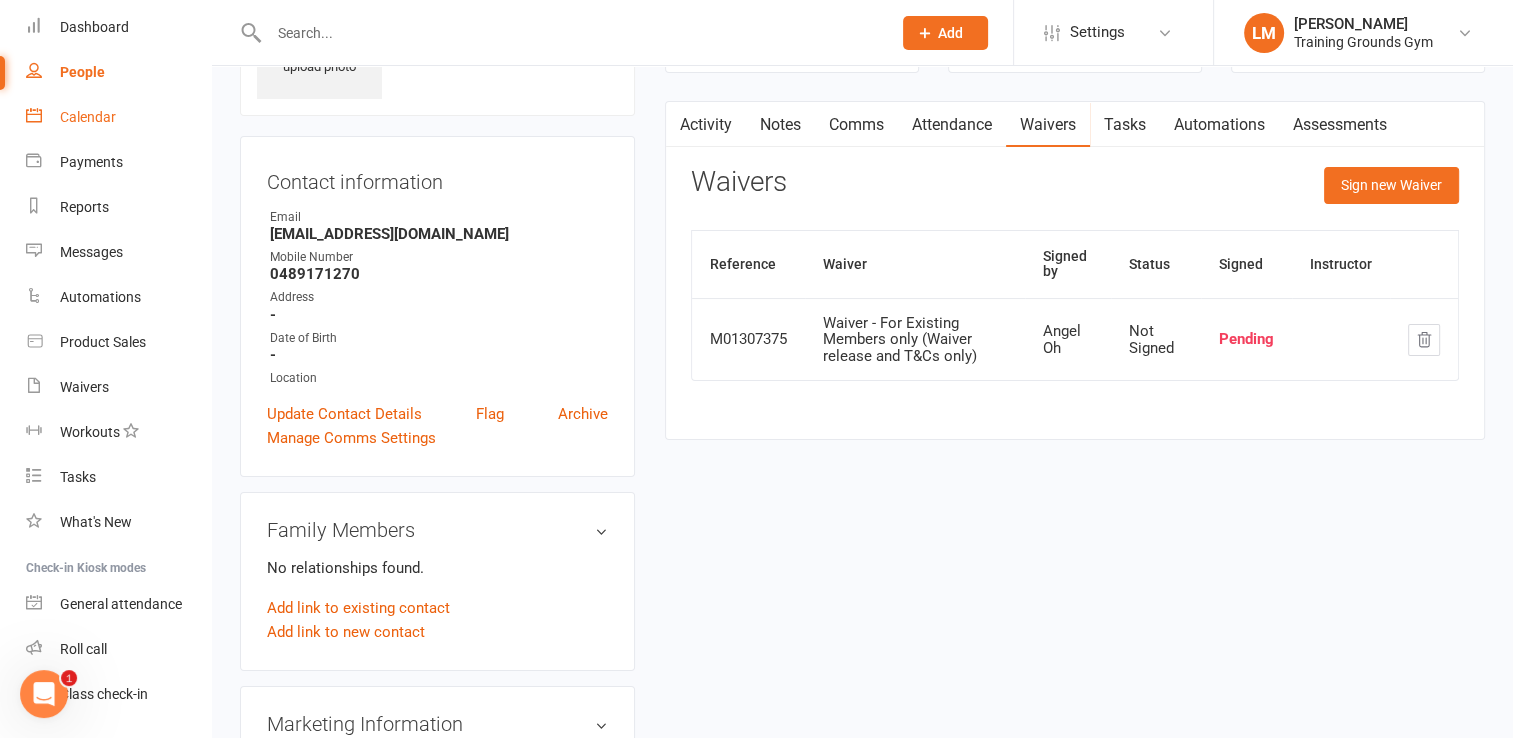 click on "Calendar" at bounding box center (88, 117) 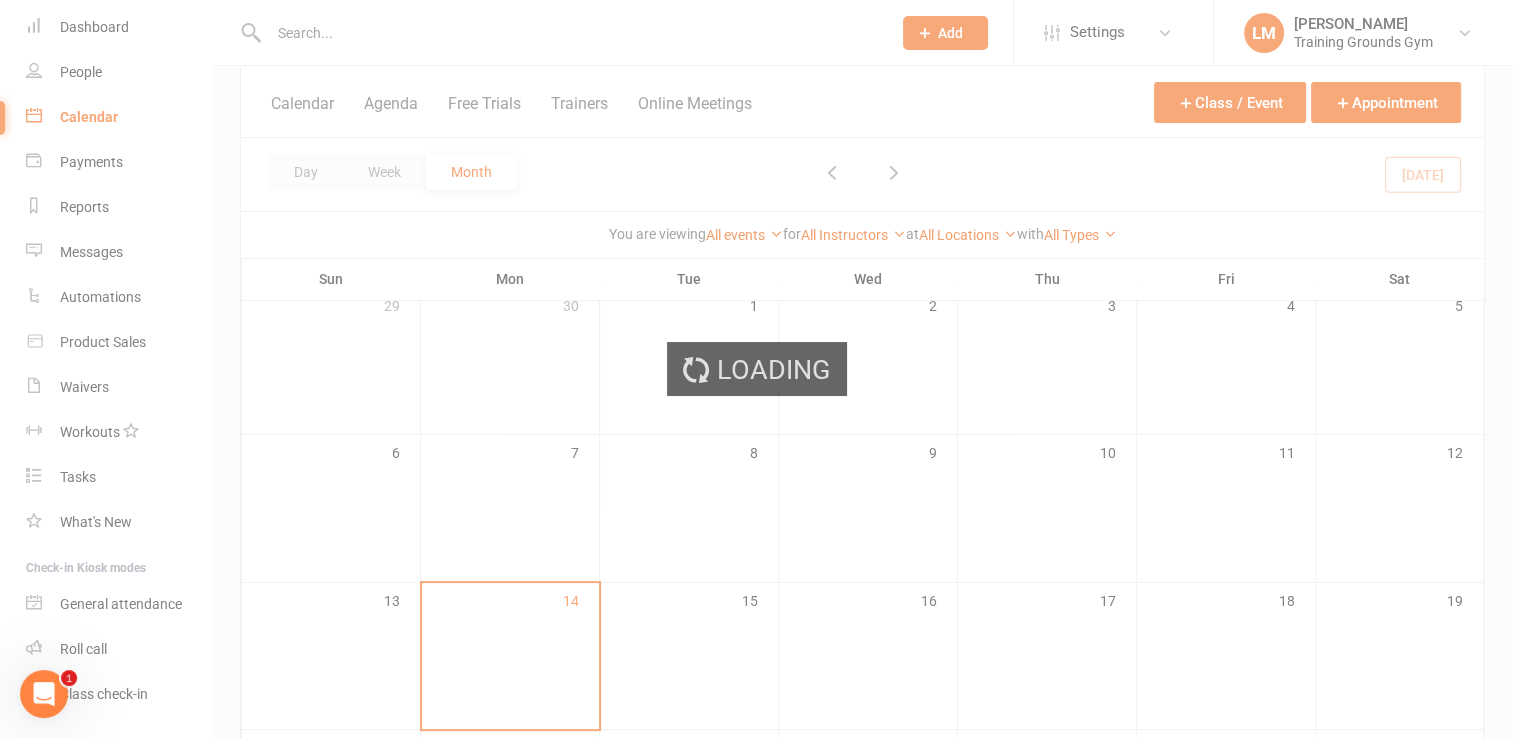 scroll, scrollTop: 0, scrollLeft: 0, axis: both 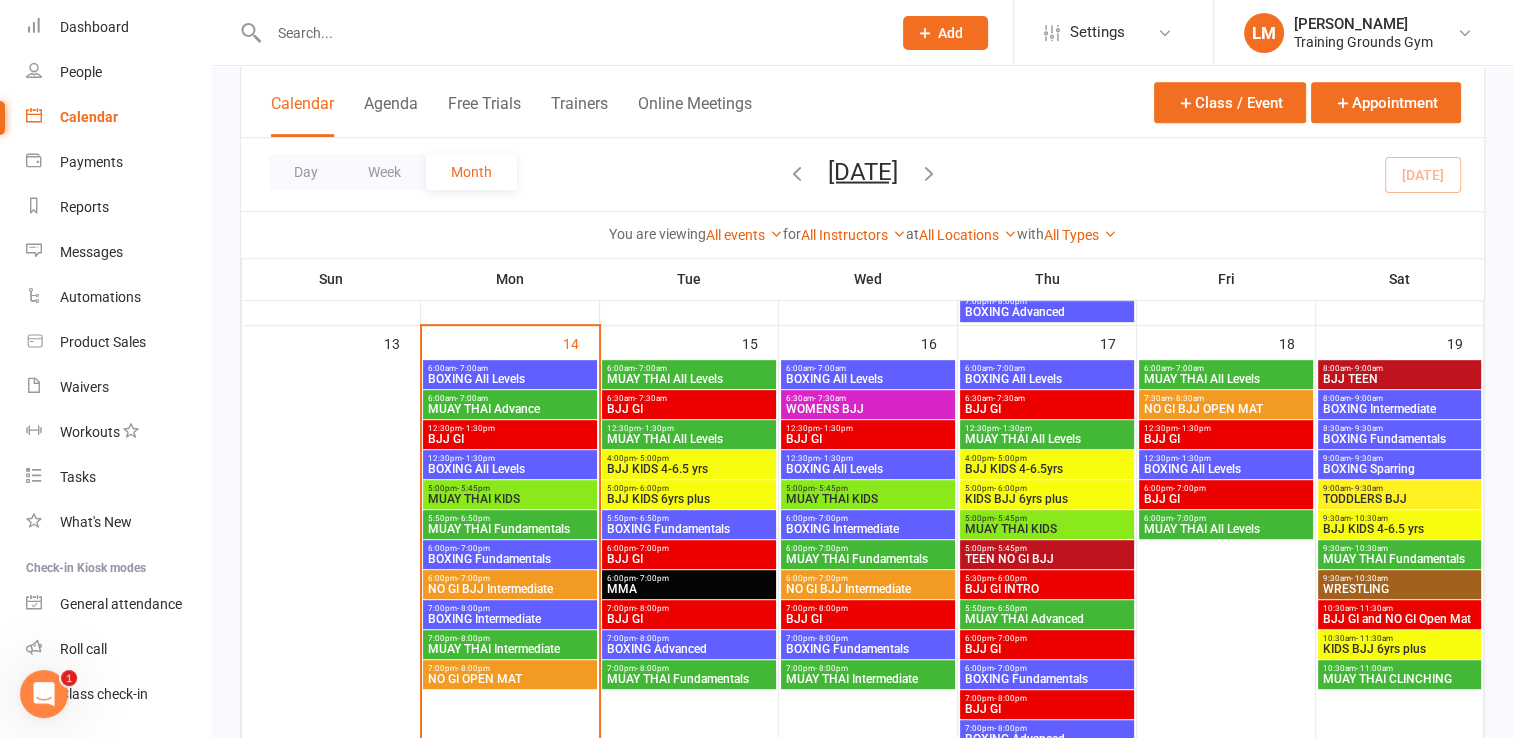 click on "MUAY THAI KIDS" at bounding box center [510, 499] 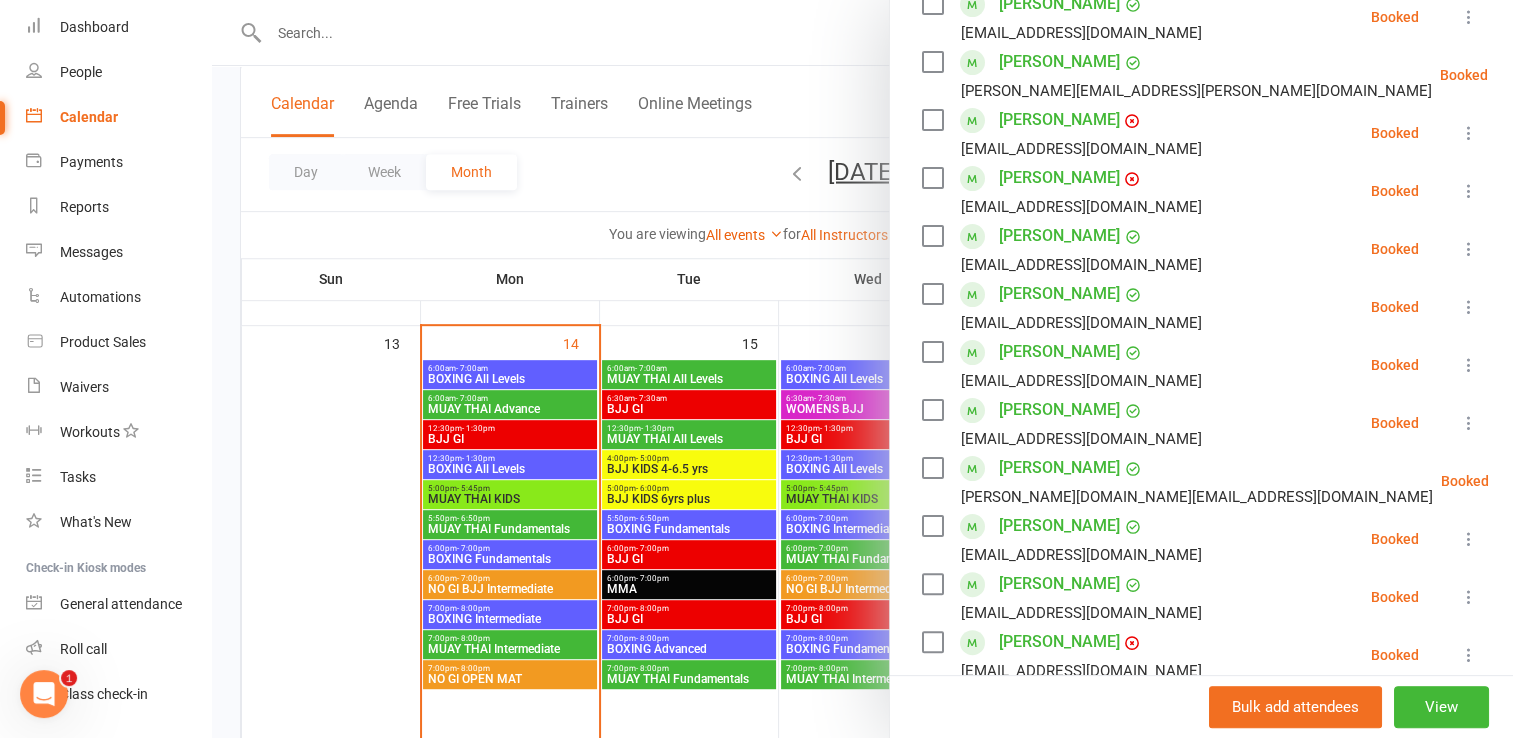 scroll, scrollTop: 430, scrollLeft: 0, axis: vertical 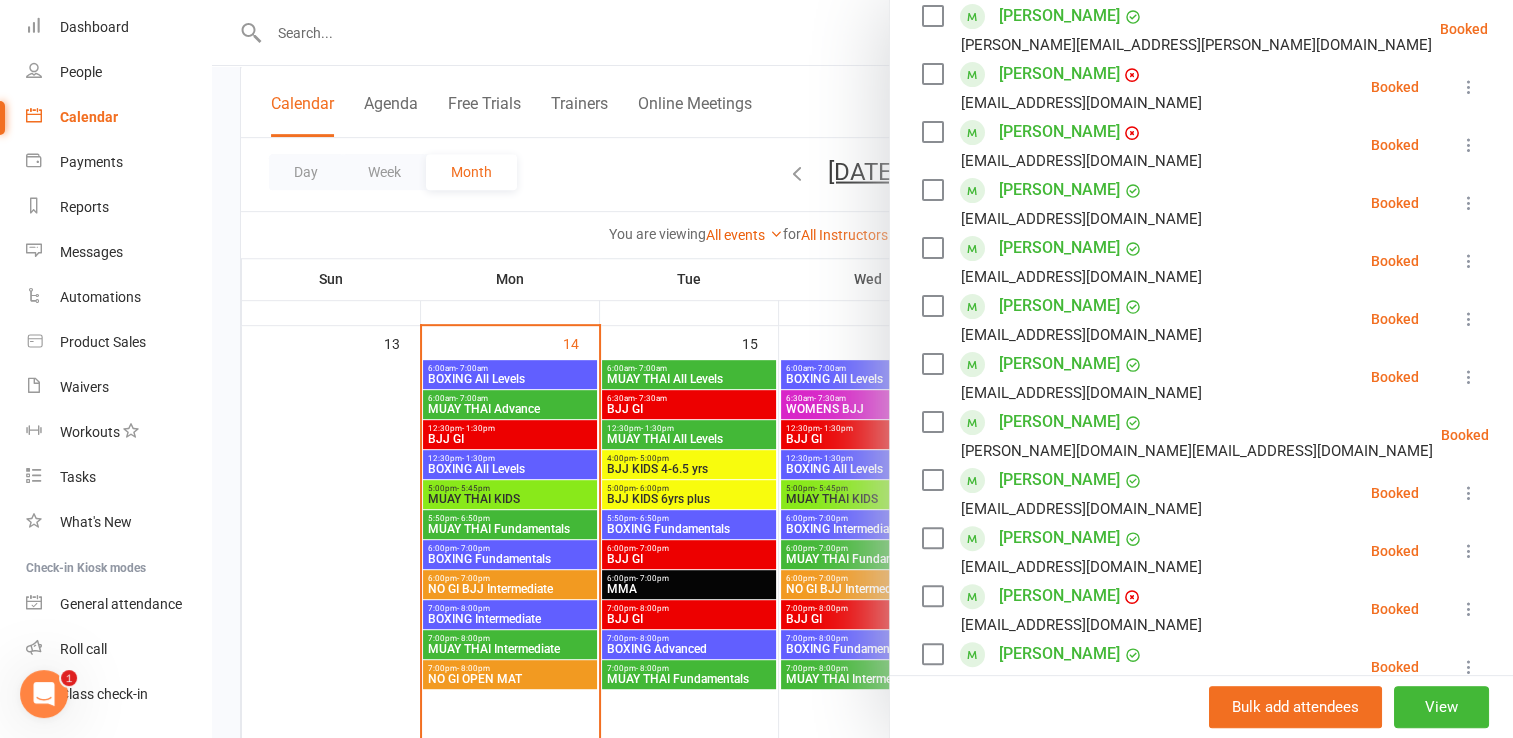 click at bounding box center (932, 190) 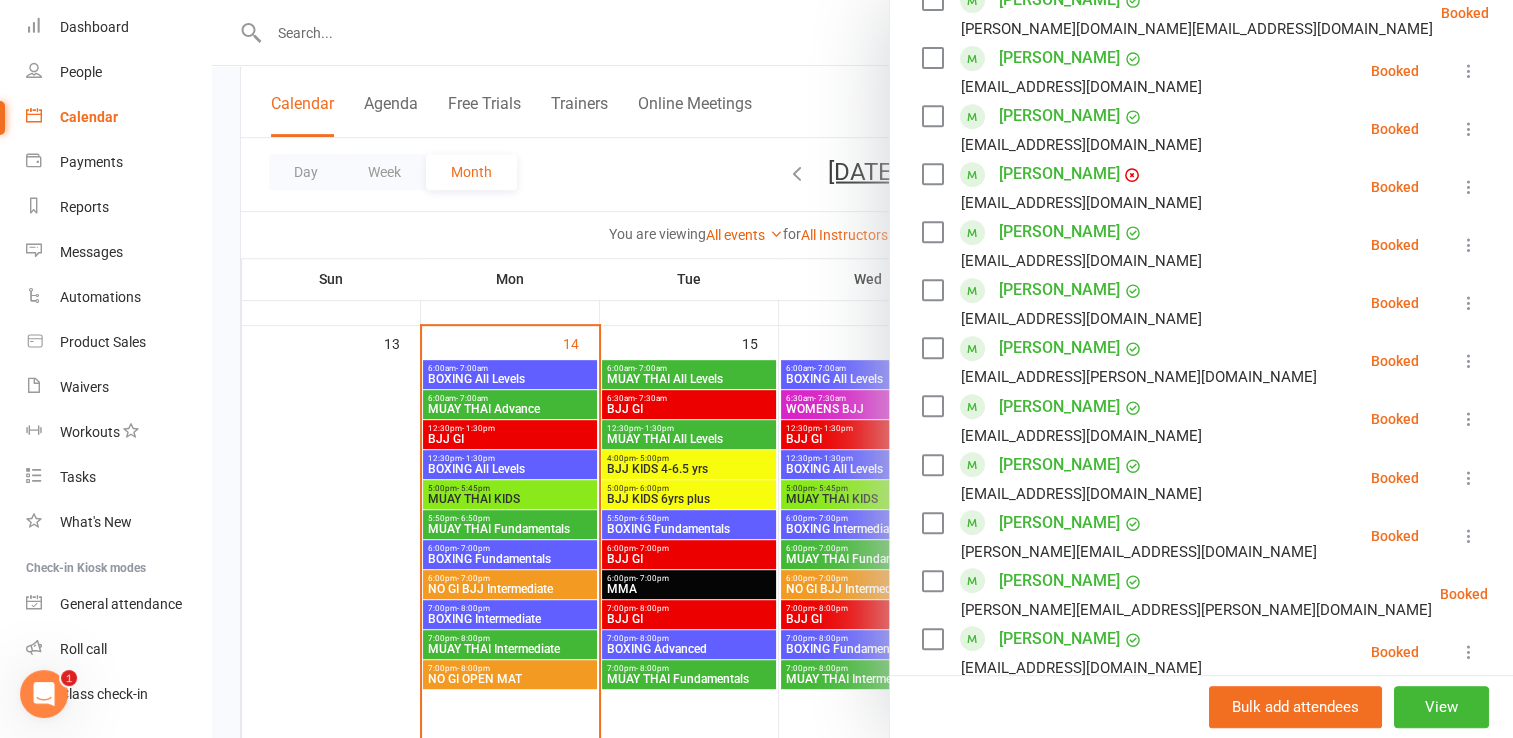 scroll, scrollTop: 927, scrollLeft: 0, axis: vertical 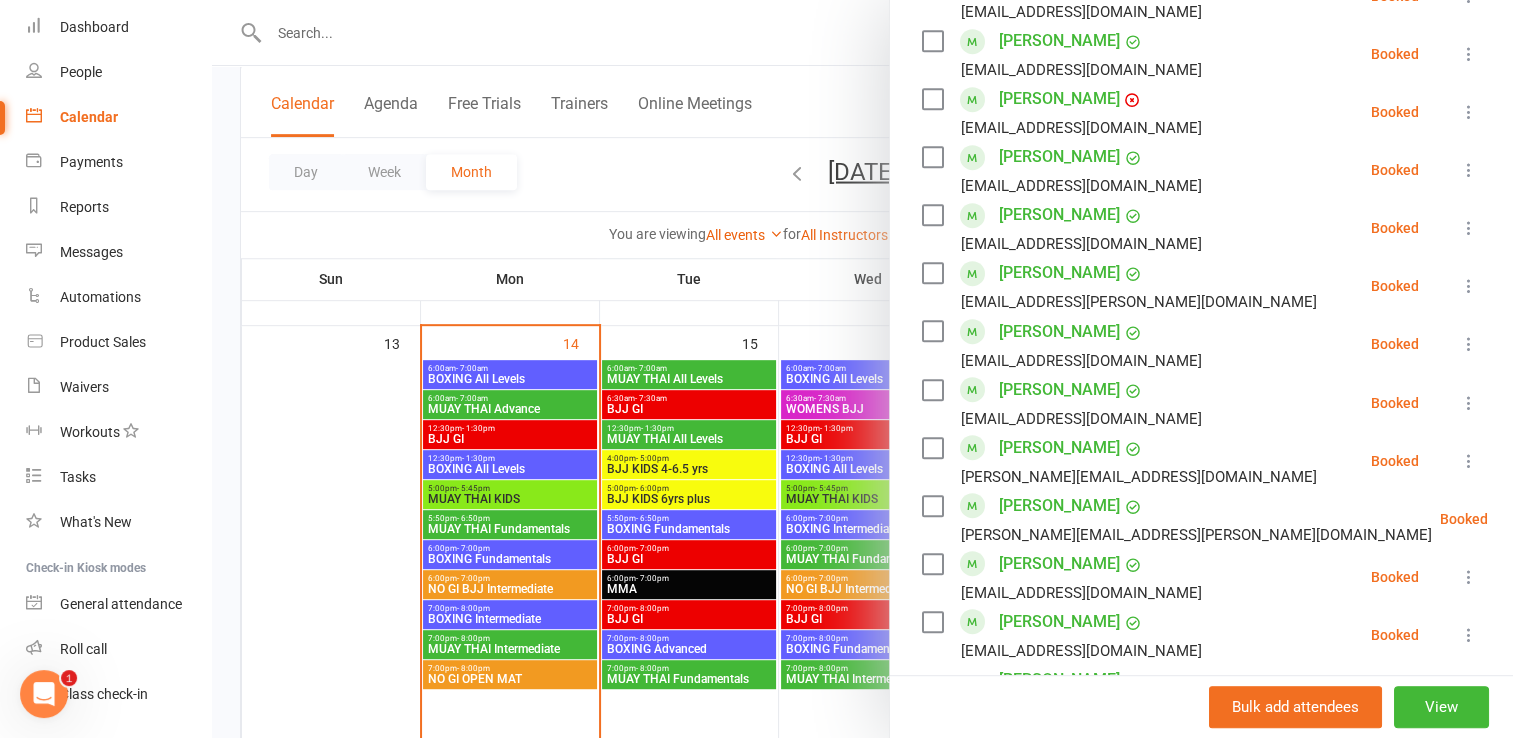 click at bounding box center (932, 215) 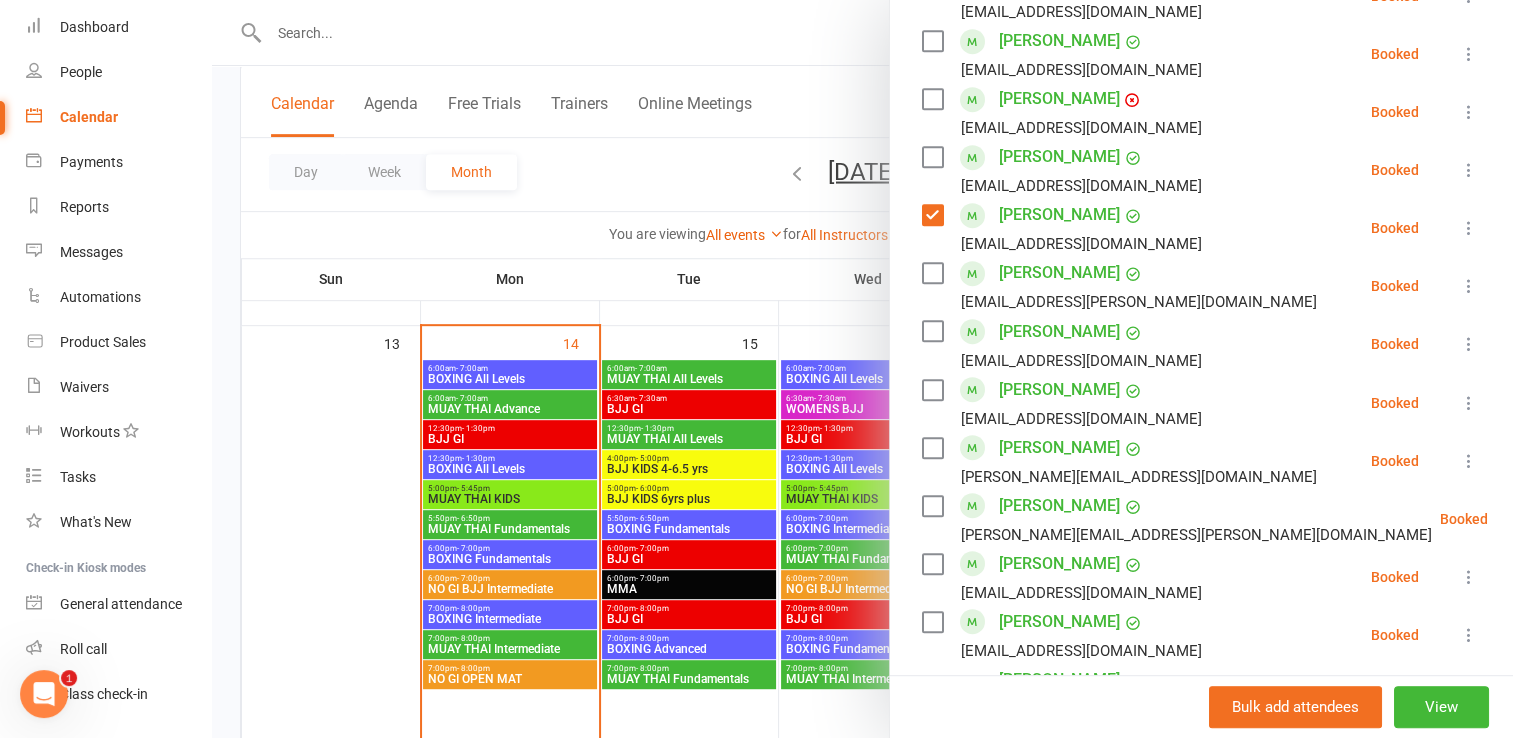 click at bounding box center [932, 448] 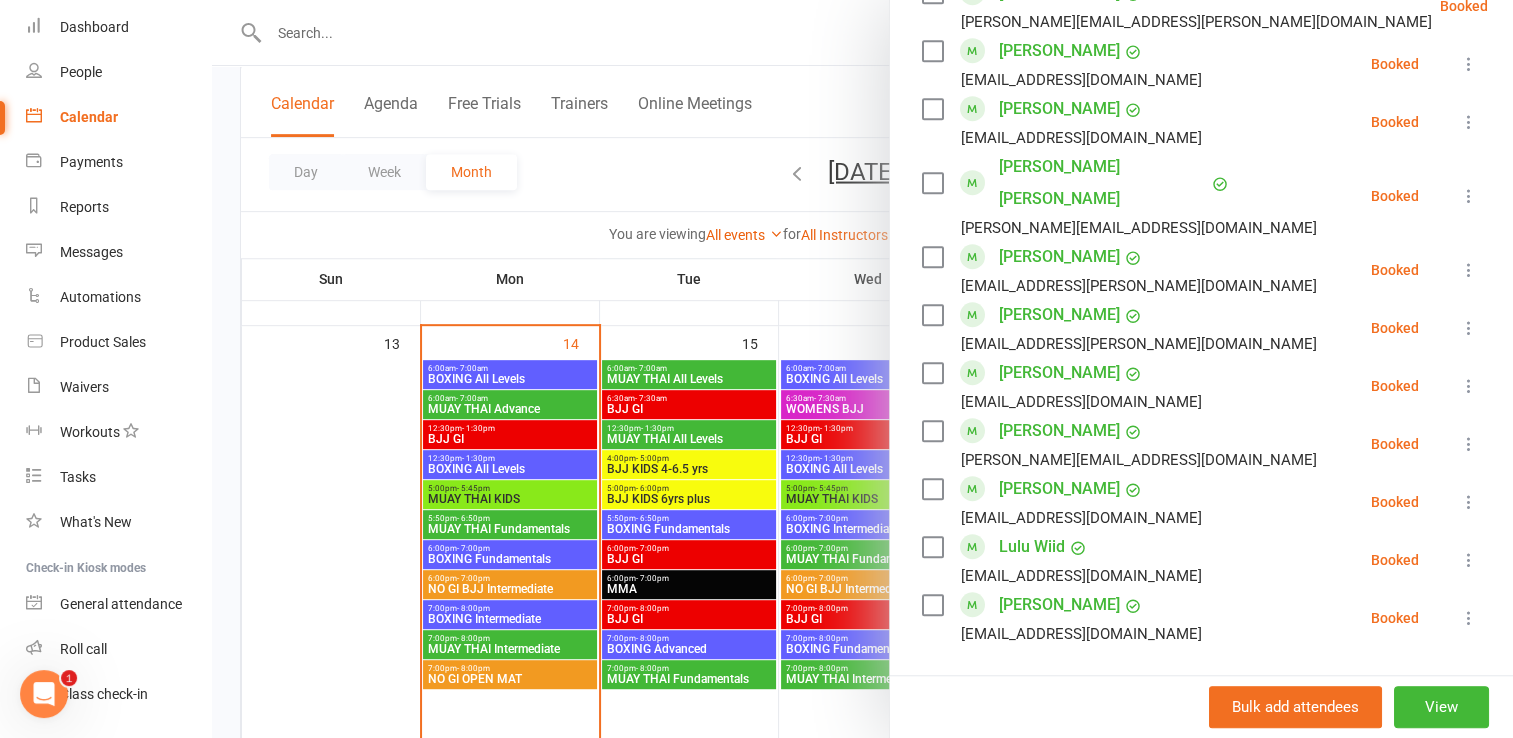 scroll, scrollTop: 1477, scrollLeft: 0, axis: vertical 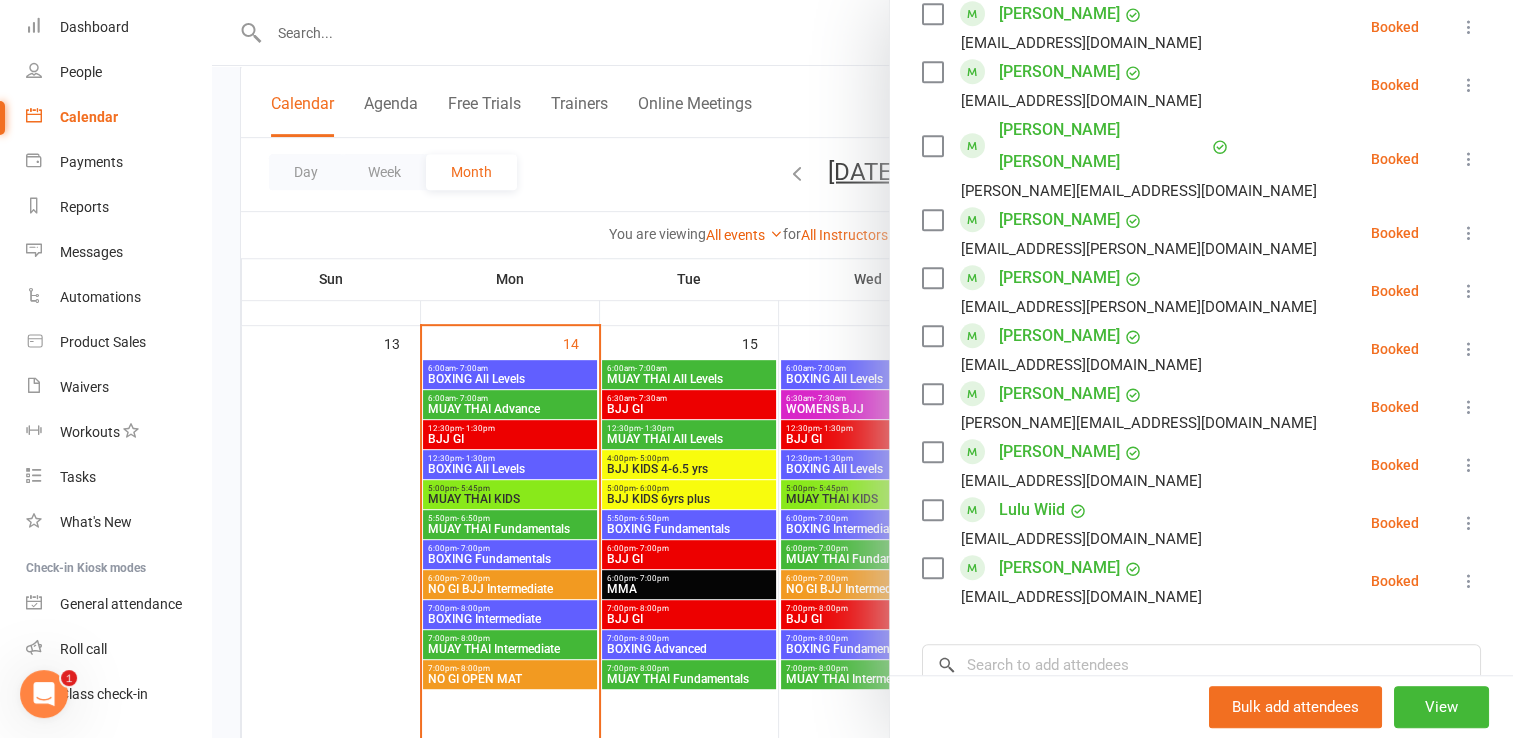 click at bounding box center (932, 452) 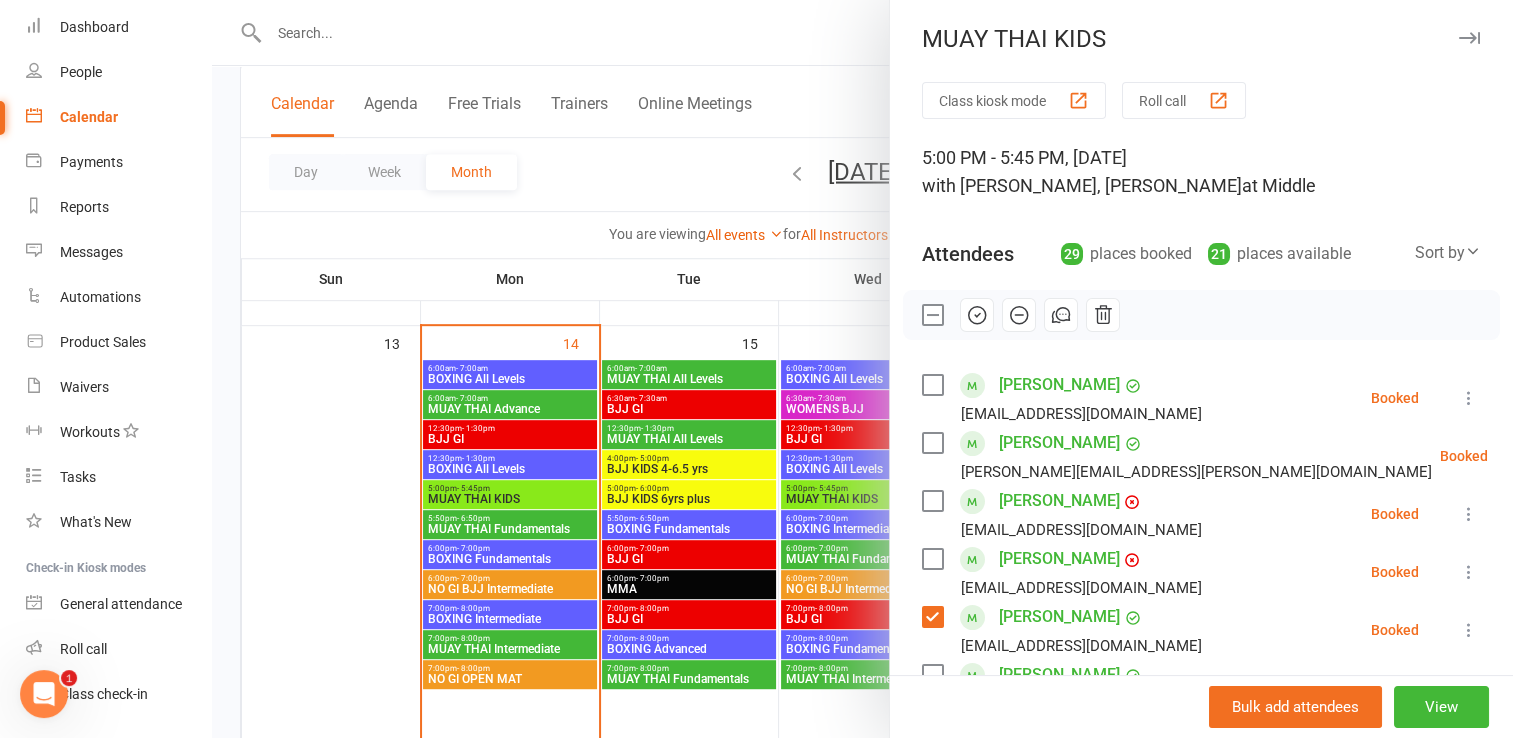 scroll, scrollTop: 20, scrollLeft: 0, axis: vertical 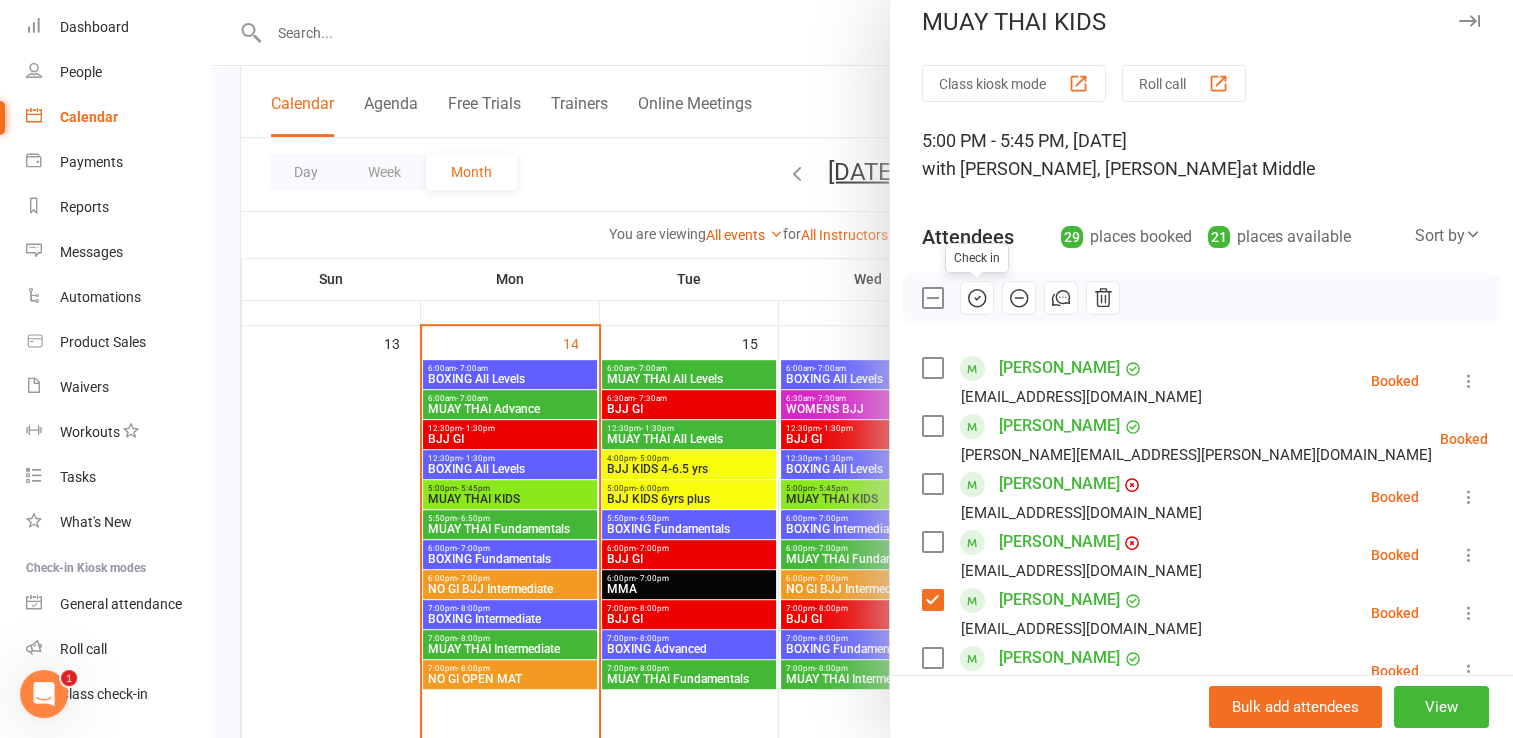 click 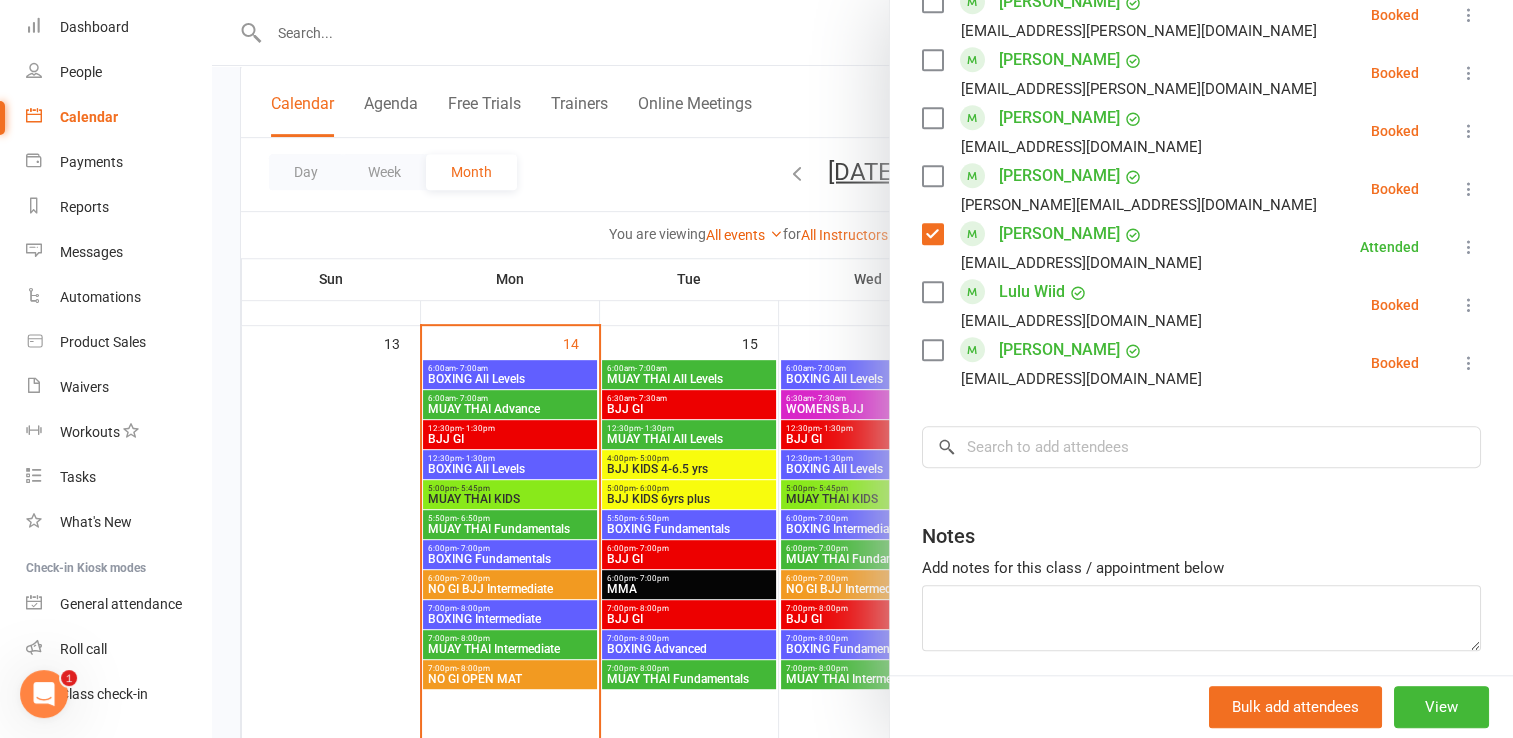 scroll, scrollTop: 1736, scrollLeft: 0, axis: vertical 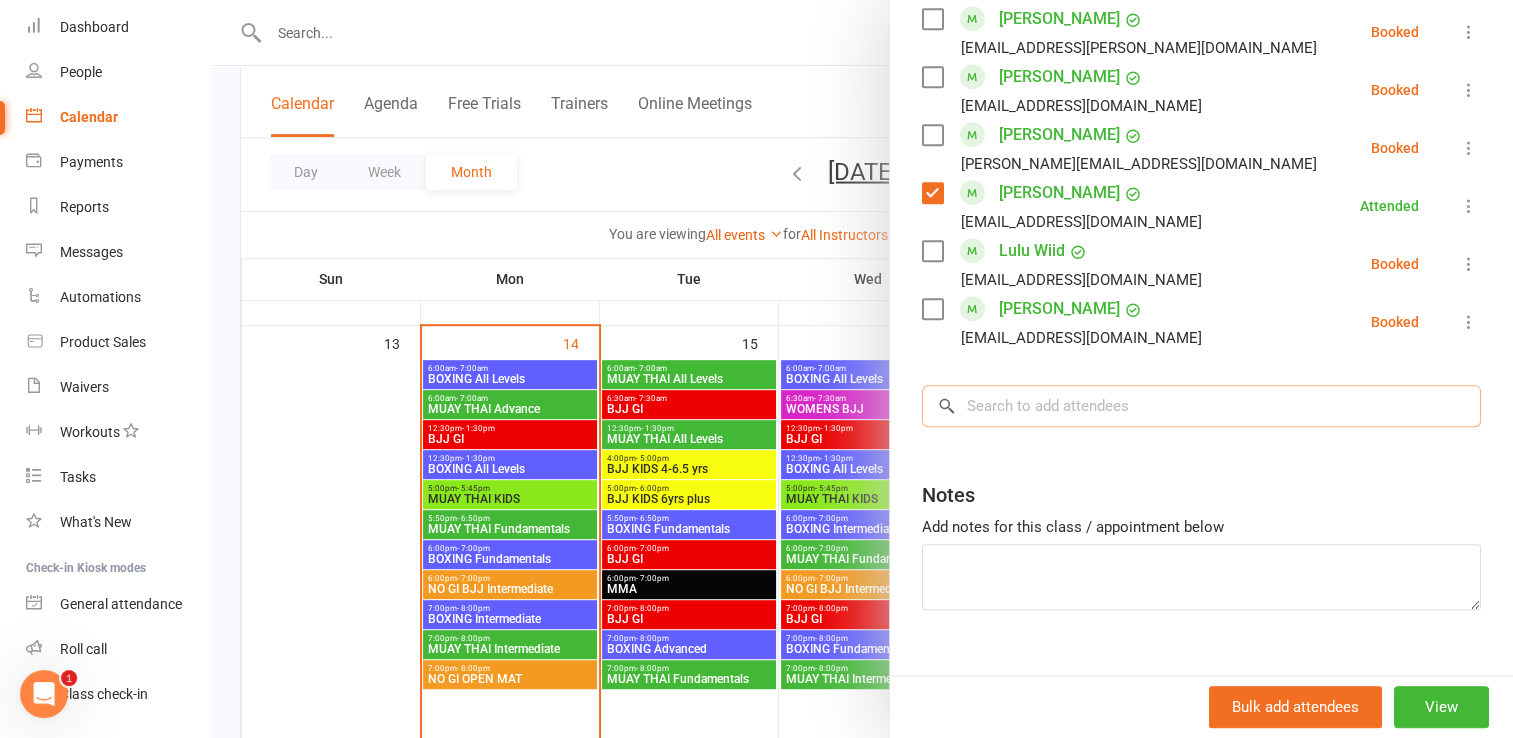 click at bounding box center [1201, 406] 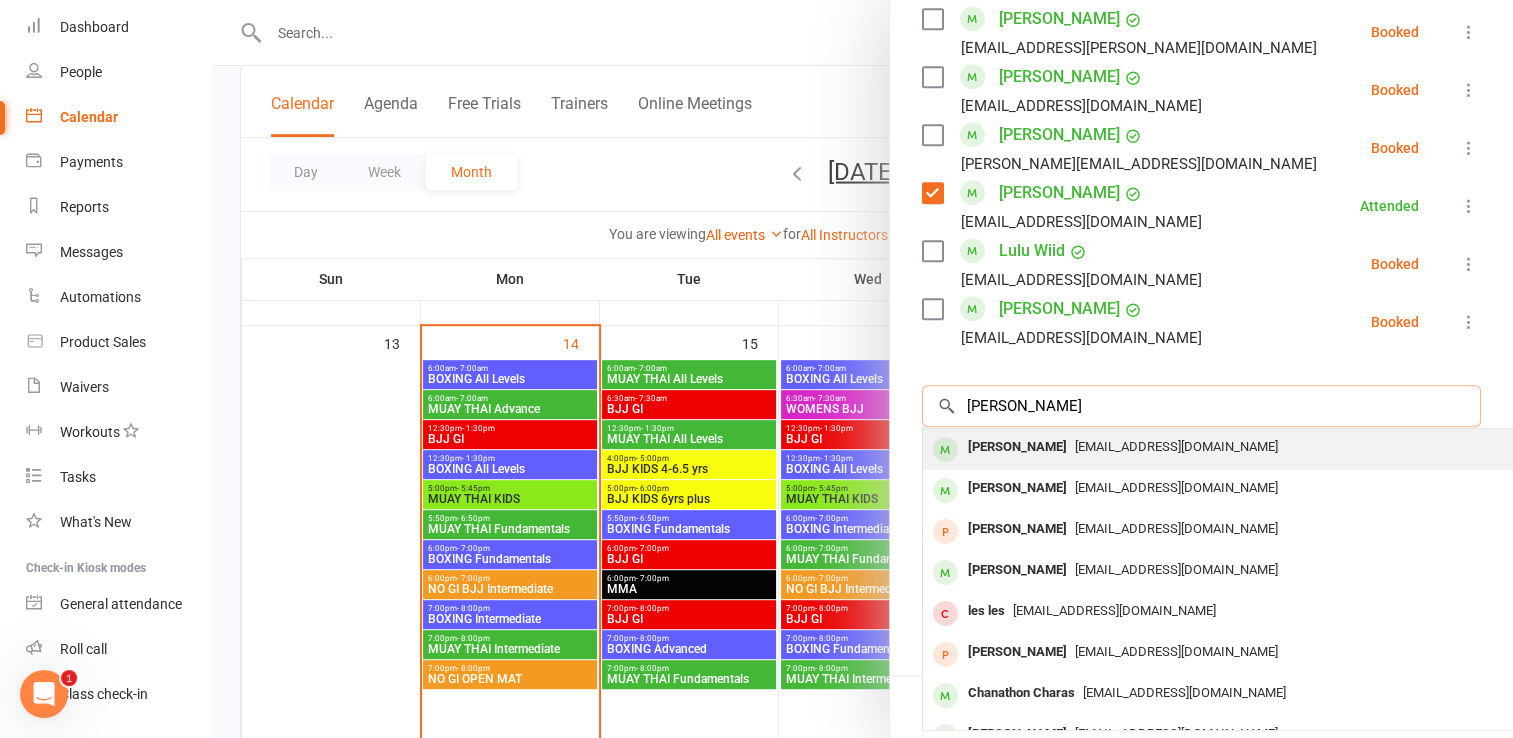type on "[PERSON_NAME]" 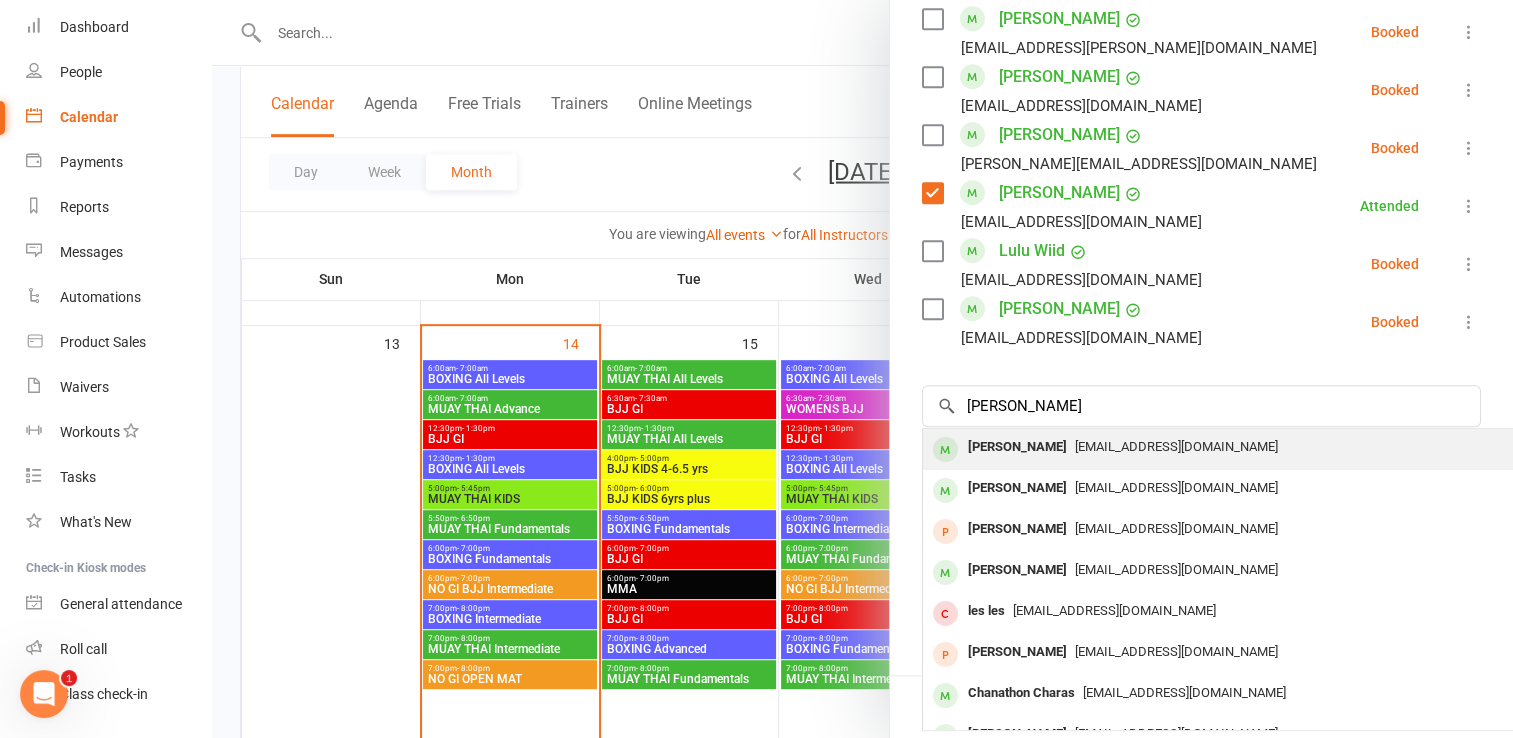 click on "[PERSON_NAME] [EMAIL_ADDRESS][DOMAIN_NAME]" at bounding box center (1222, 449) 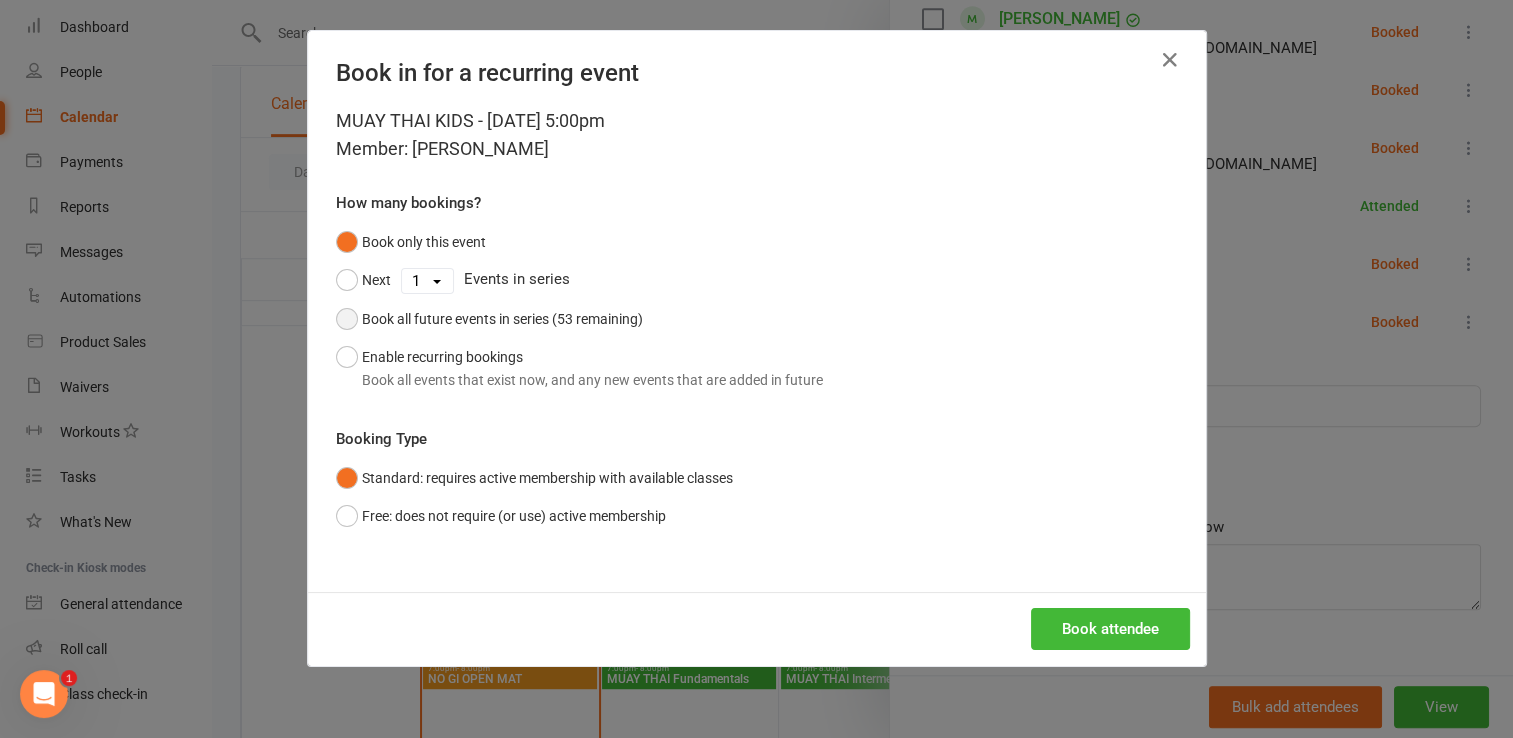 click on "Book all future events in series (53 remaining)" at bounding box center [489, 319] 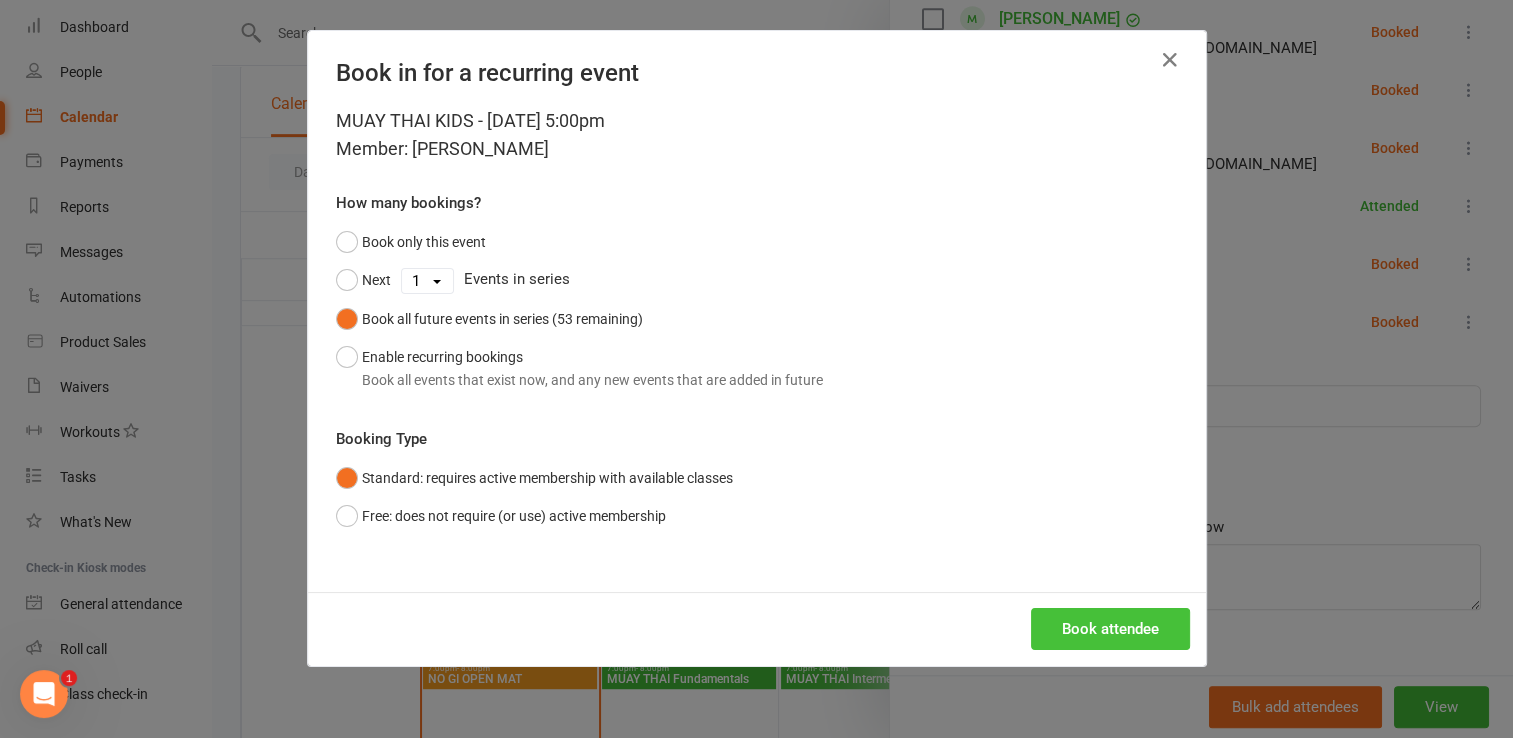 click on "Book attendee" at bounding box center [1110, 629] 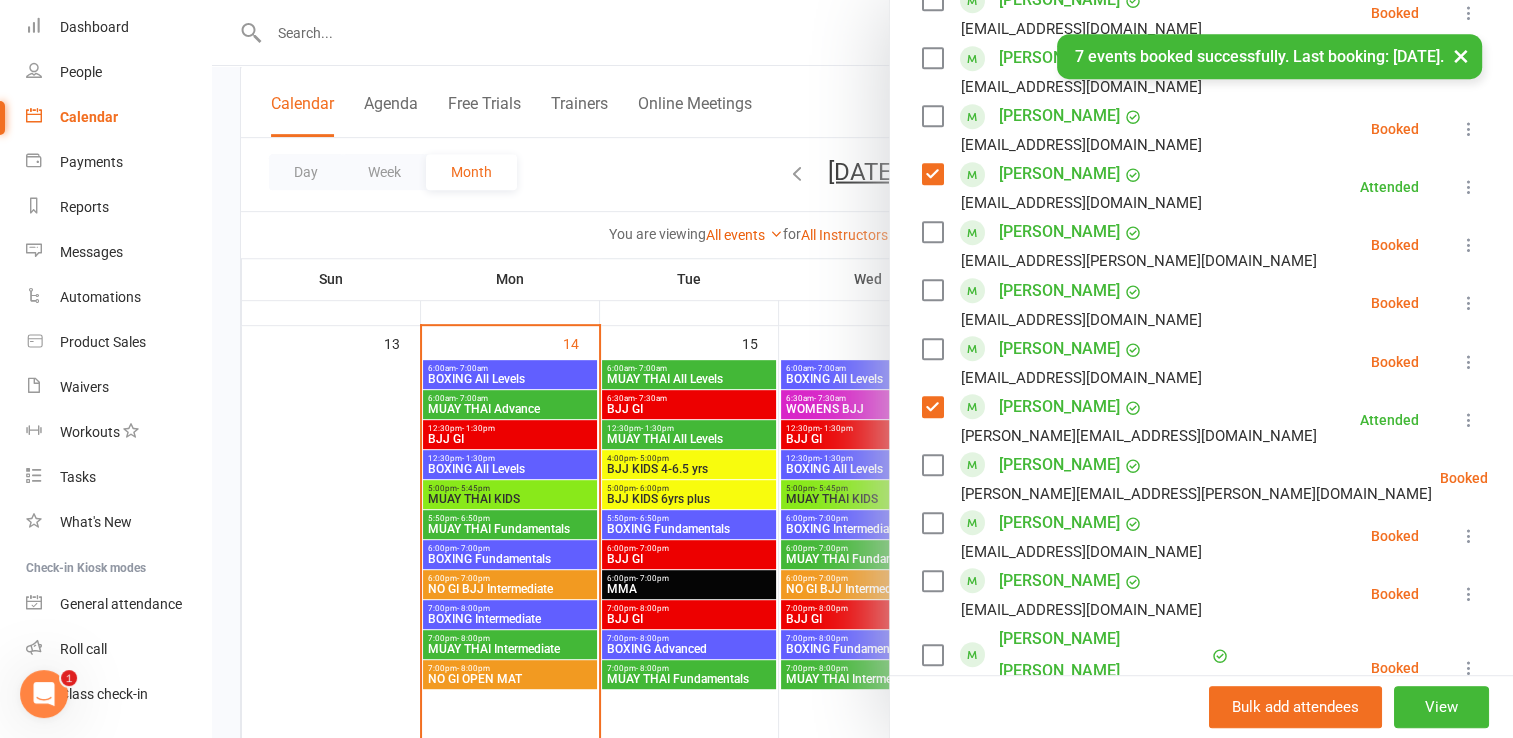scroll, scrollTop: 948, scrollLeft: 0, axis: vertical 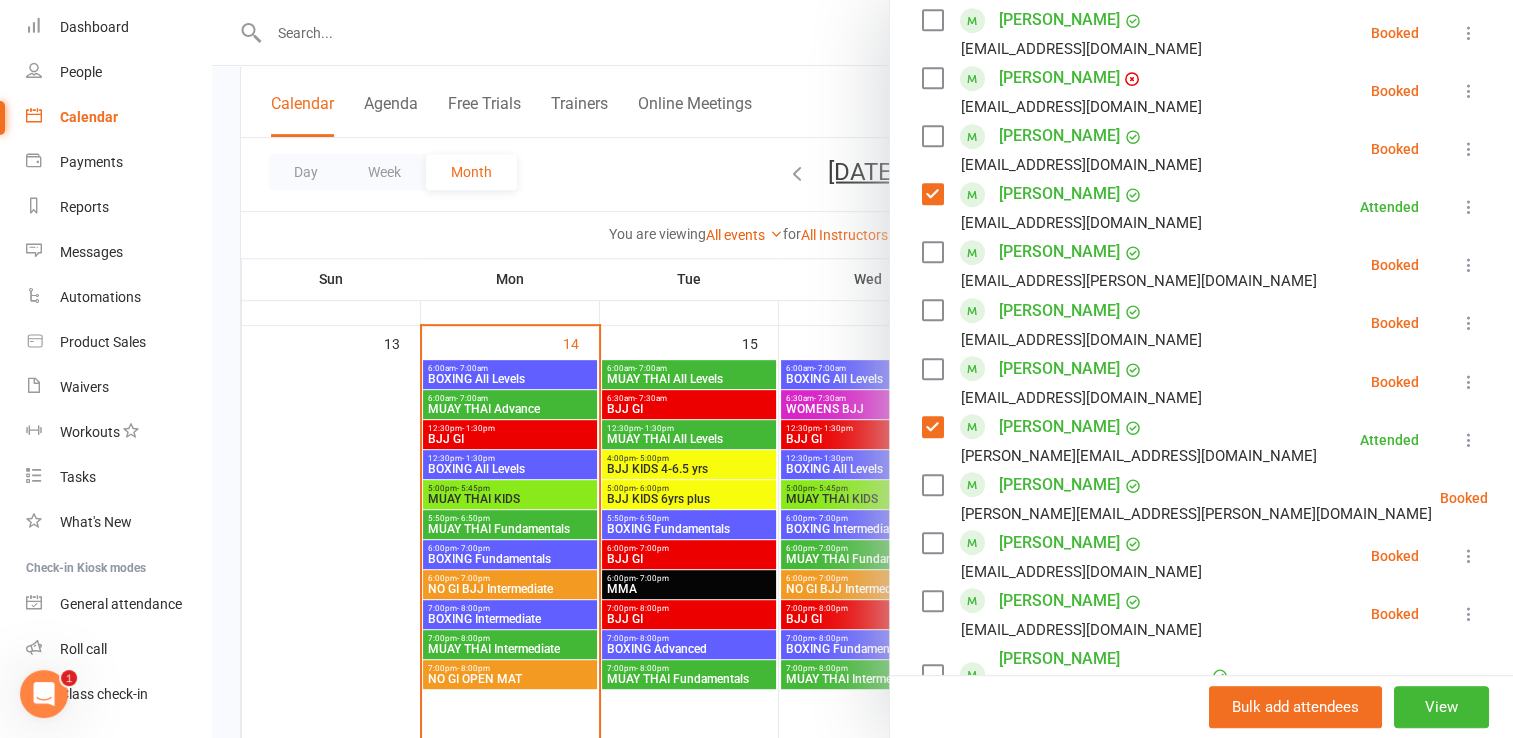 click at bounding box center (932, 310) 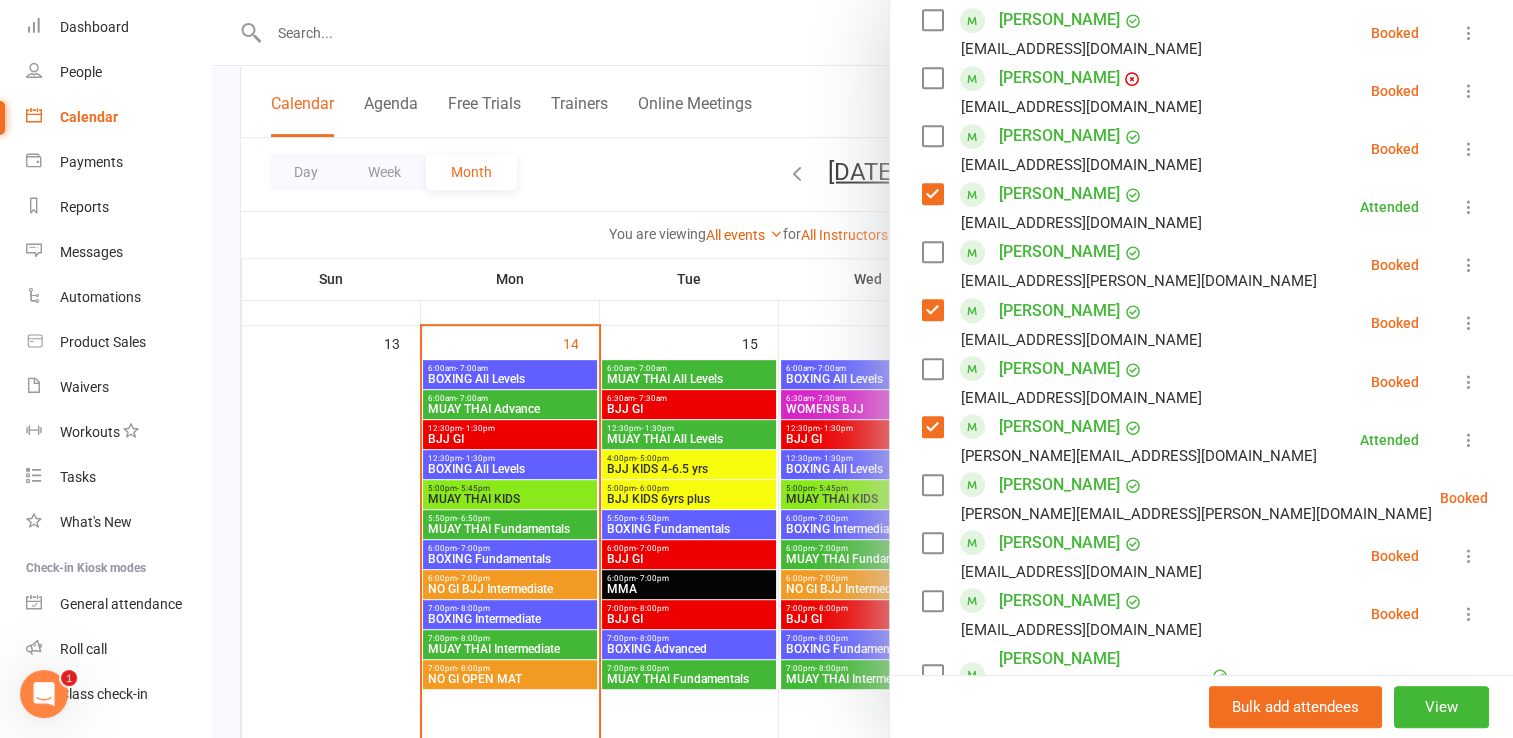 scroll, scrollTop: 0, scrollLeft: 0, axis: both 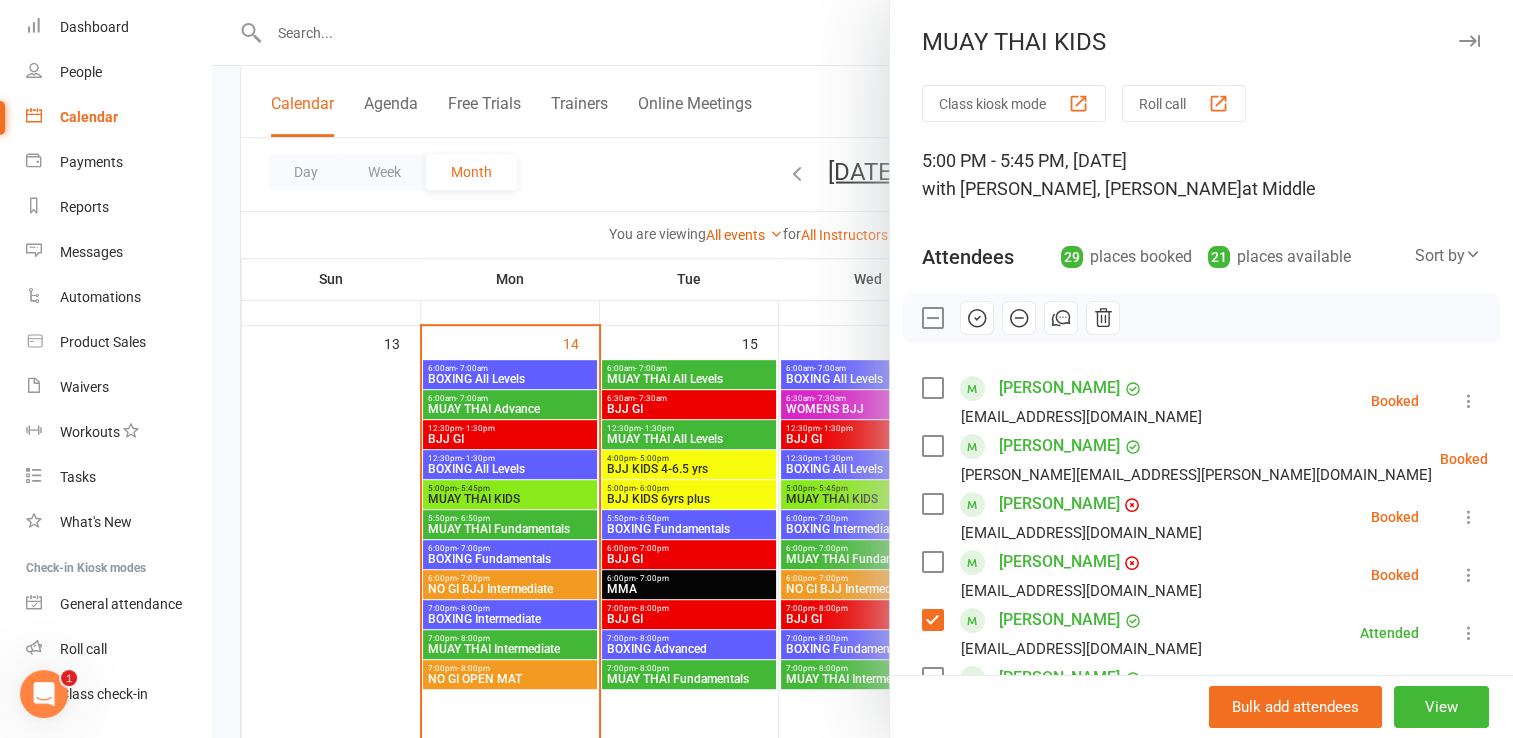 click 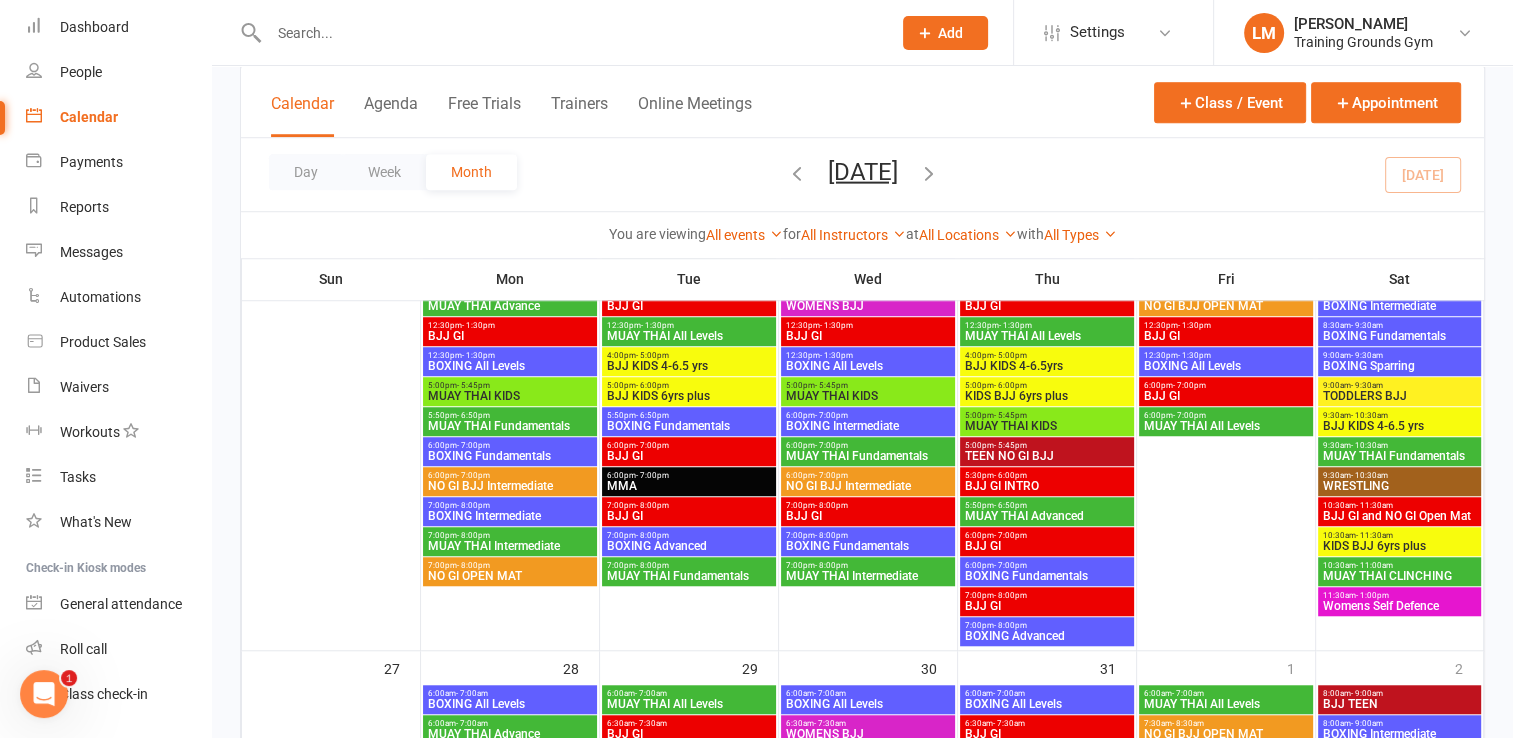 scroll, scrollTop: 1544, scrollLeft: 0, axis: vertical 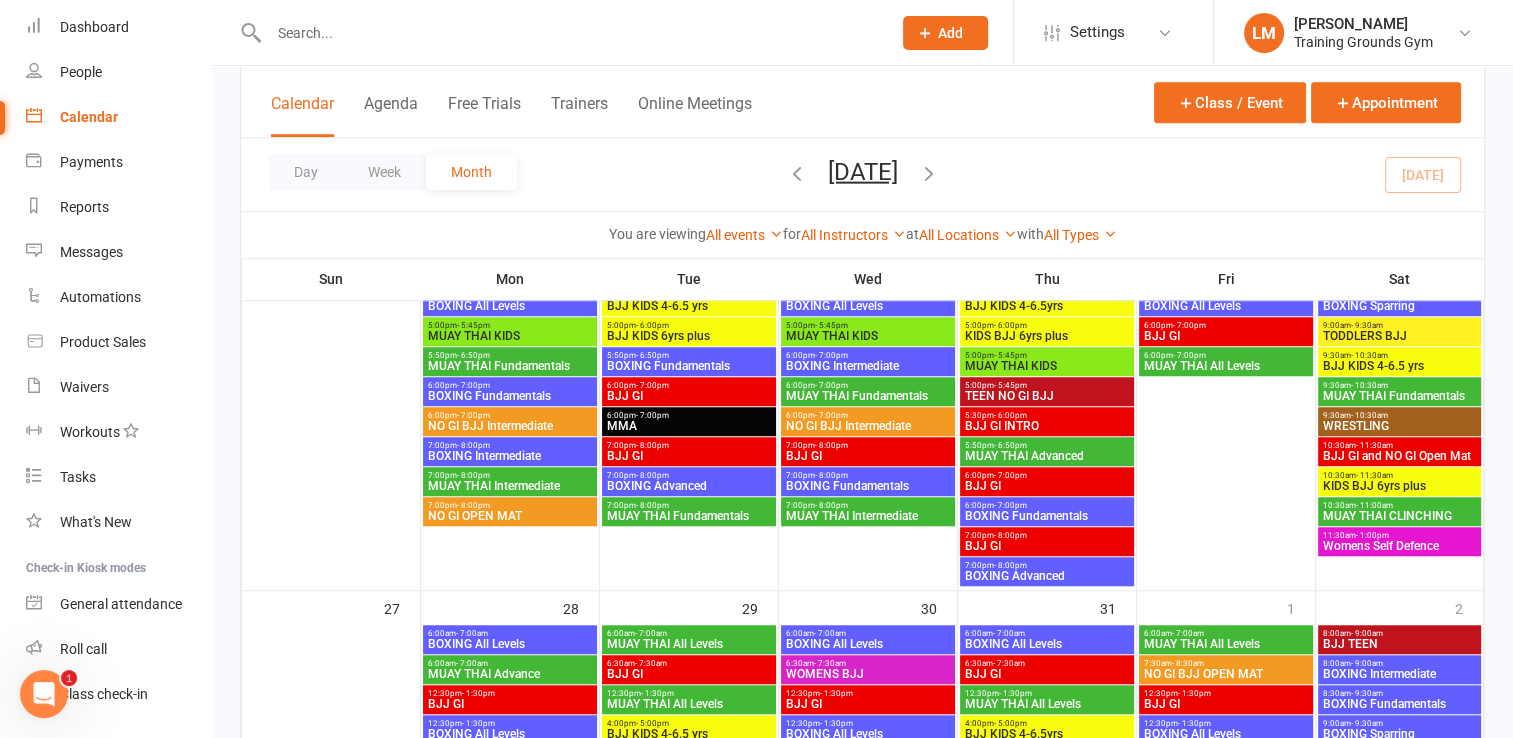click on "BOXING Fundamentals" at bounding box center [510, 396] 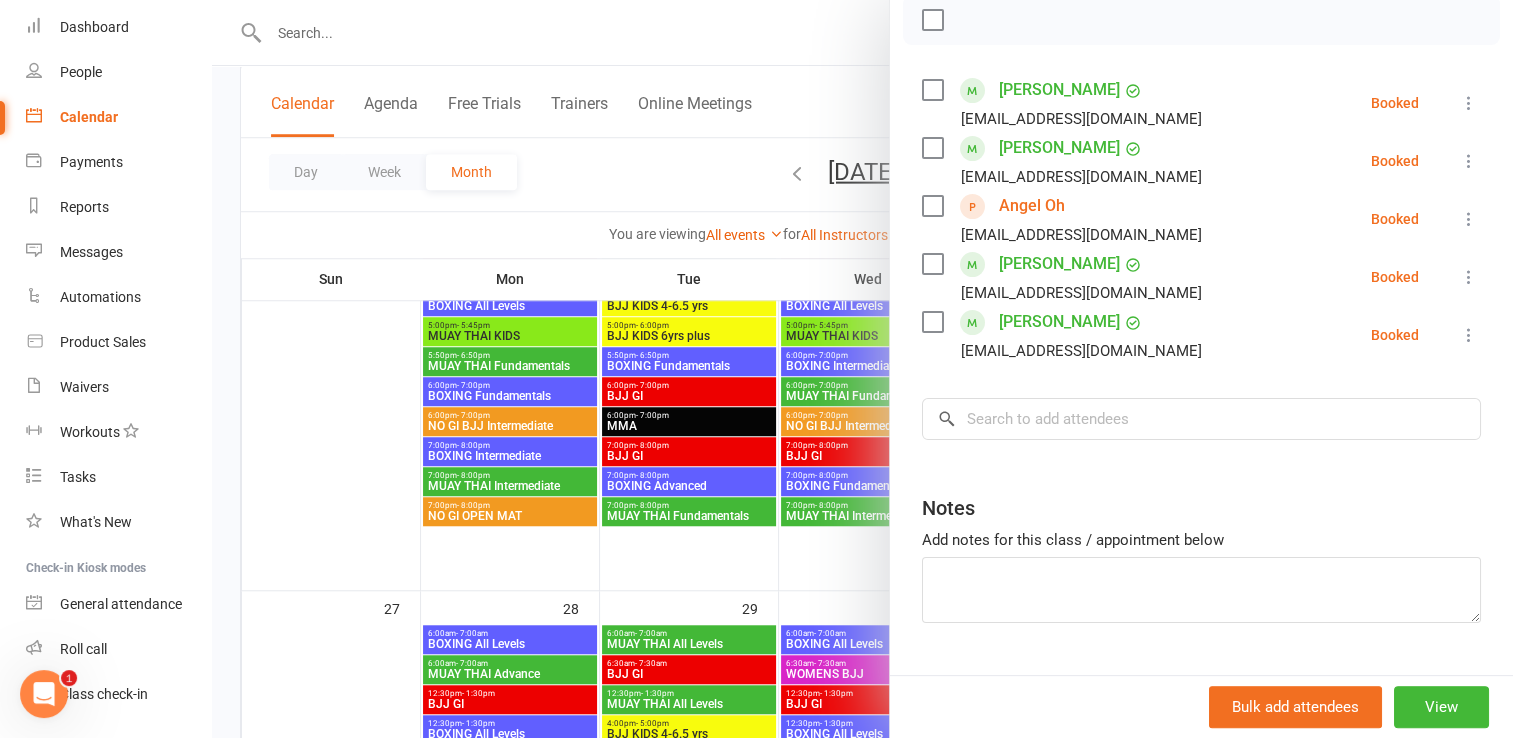 scroll, scrollTop: 299, scrollLeft: 0, axis: vertical 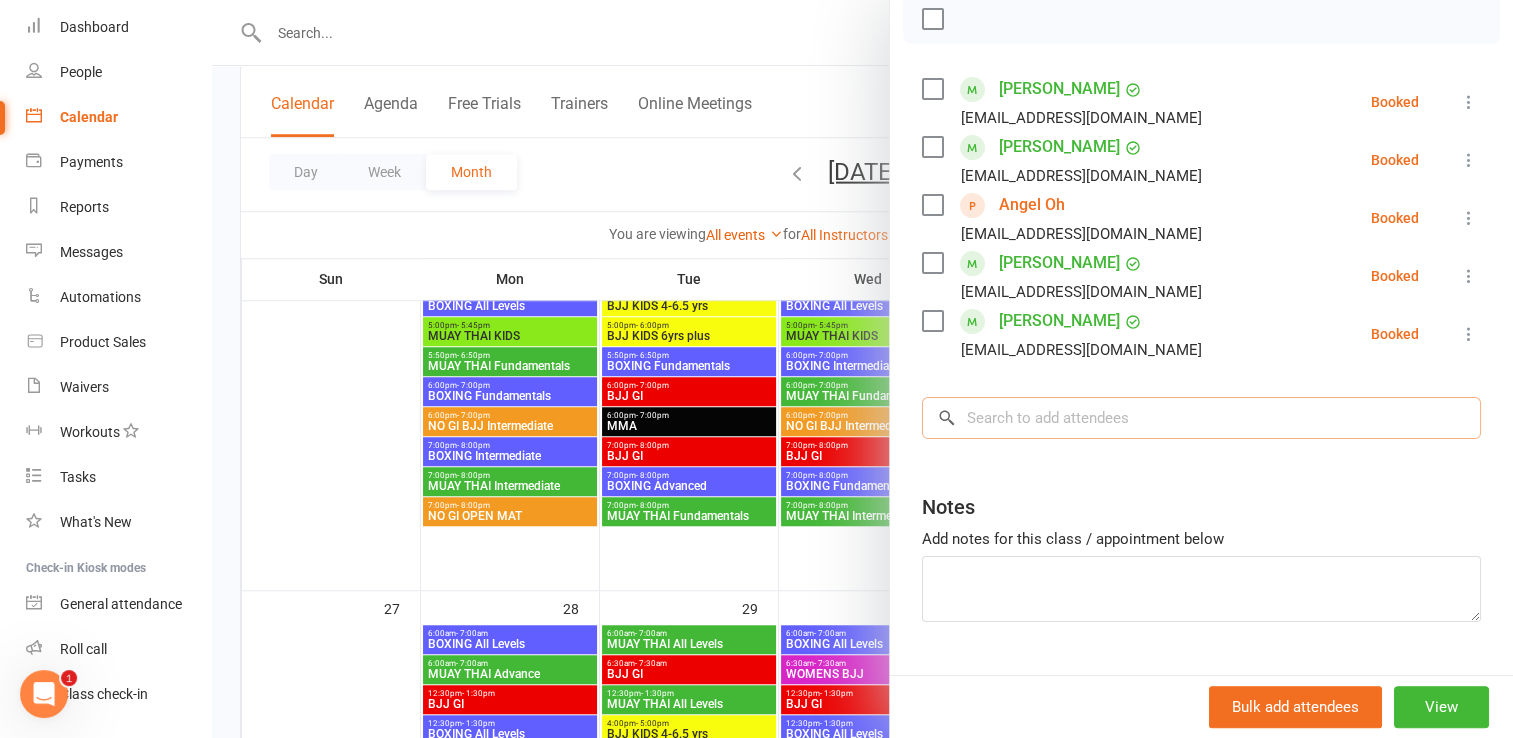 click at bounding box center (1201, 418) 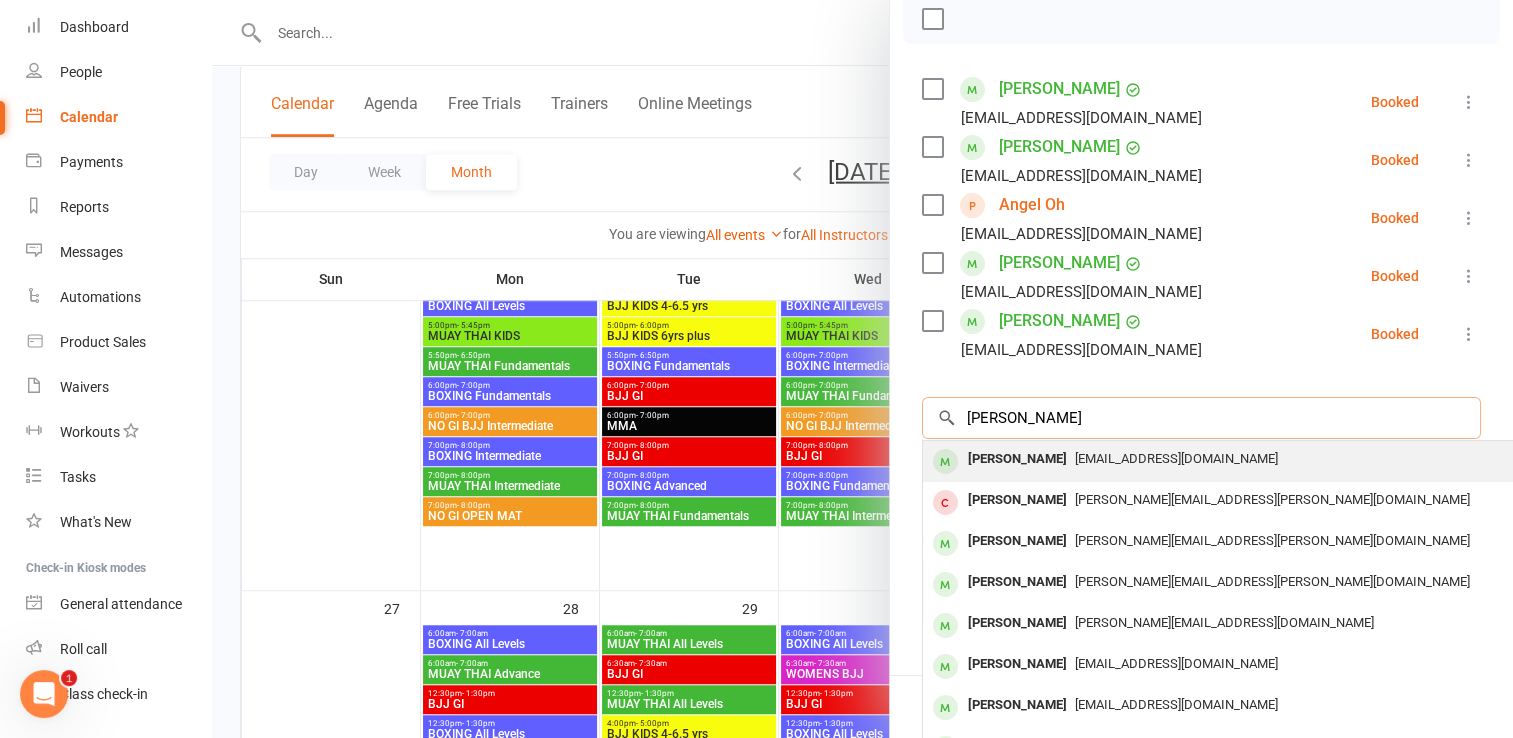 type on "[PERSON_NAME]" 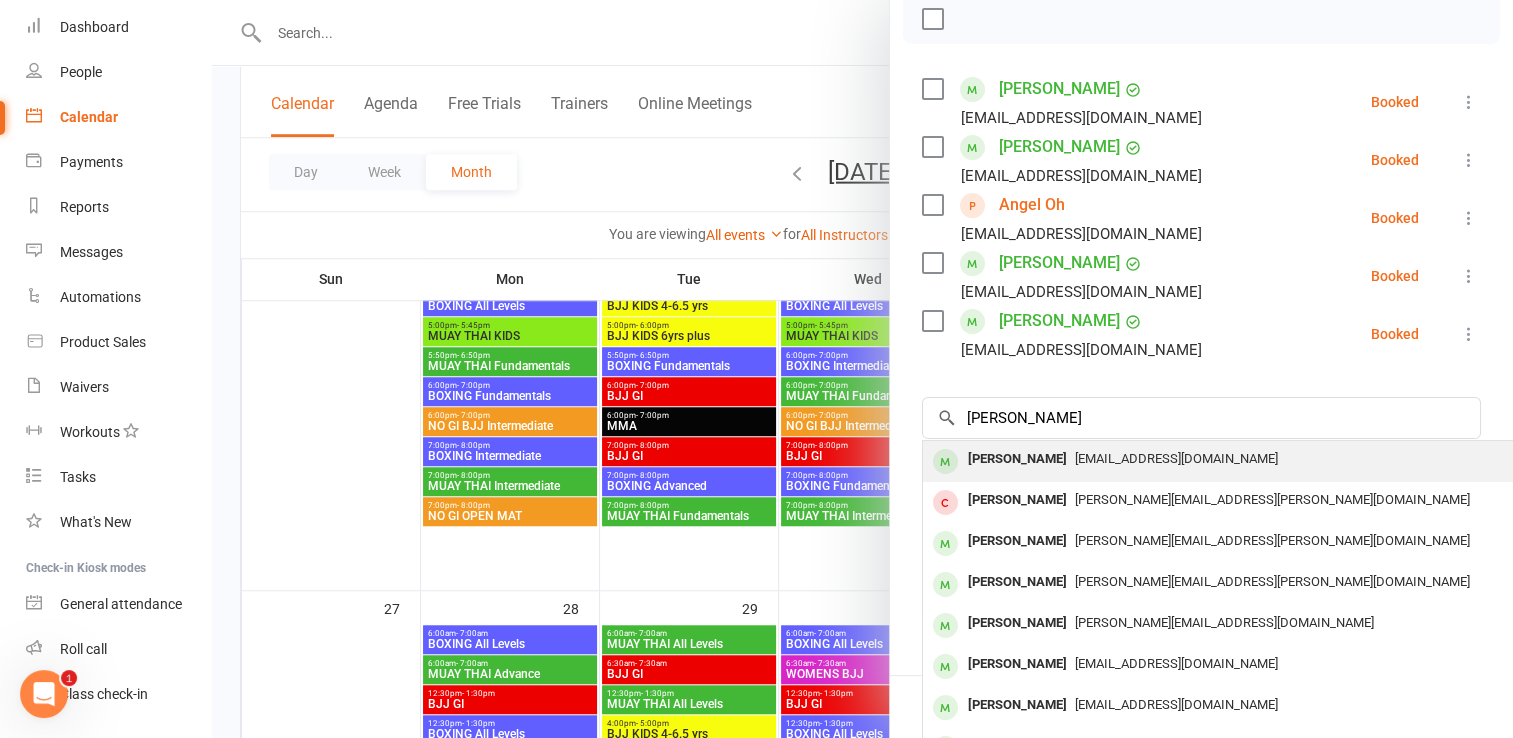 click on "[PERSON_NAME] [PERSON_NAME][EMAIL_ADDRESS][DOMAIN_NAME]" at bounding box center (1222, 461) 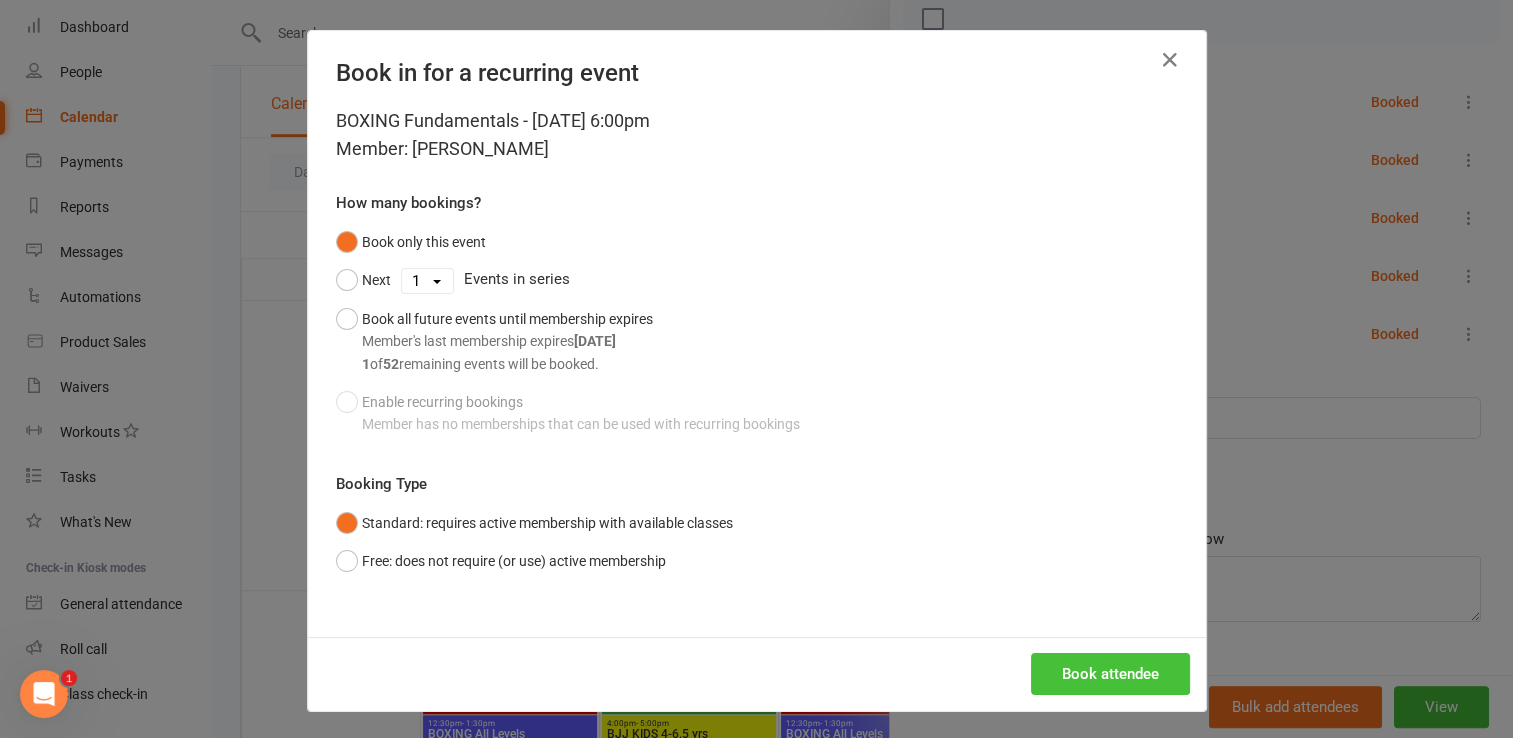 click on "Book attendee" at bounding box center [1110, 674] 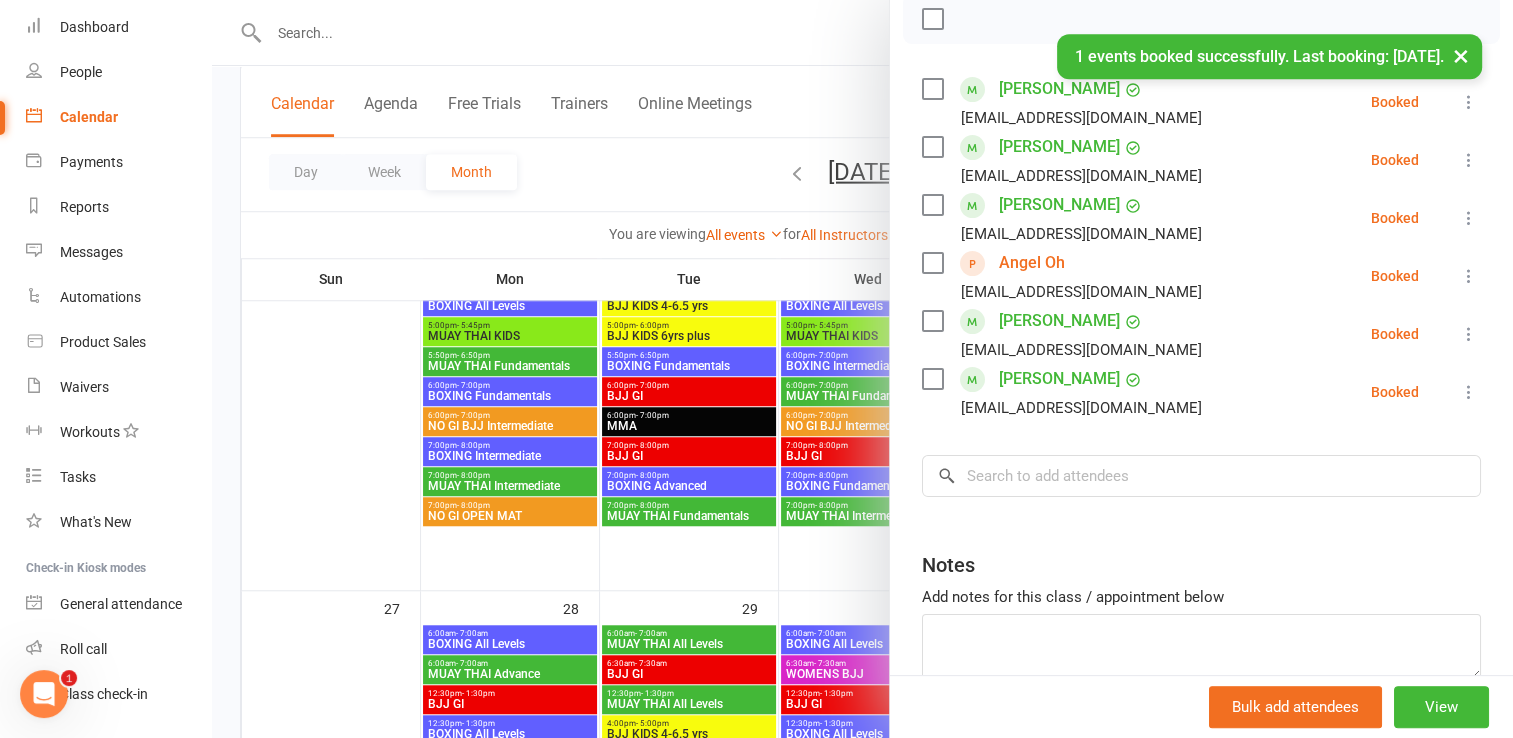 scroll, scrollTop: 163, scrollLeft: 0, axis: vertical 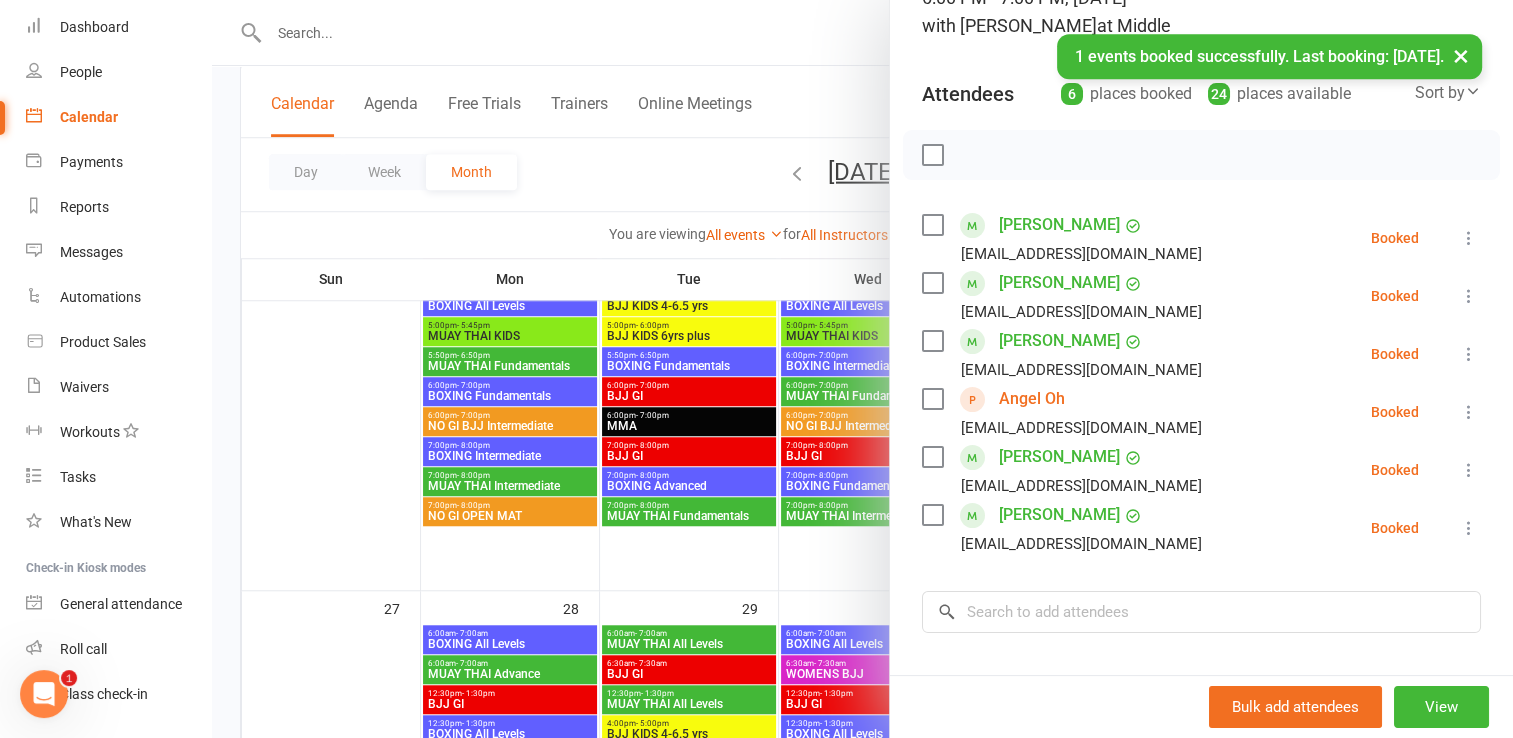 click on "[PERSON_NAME]" at bounding box center [1059, 225] 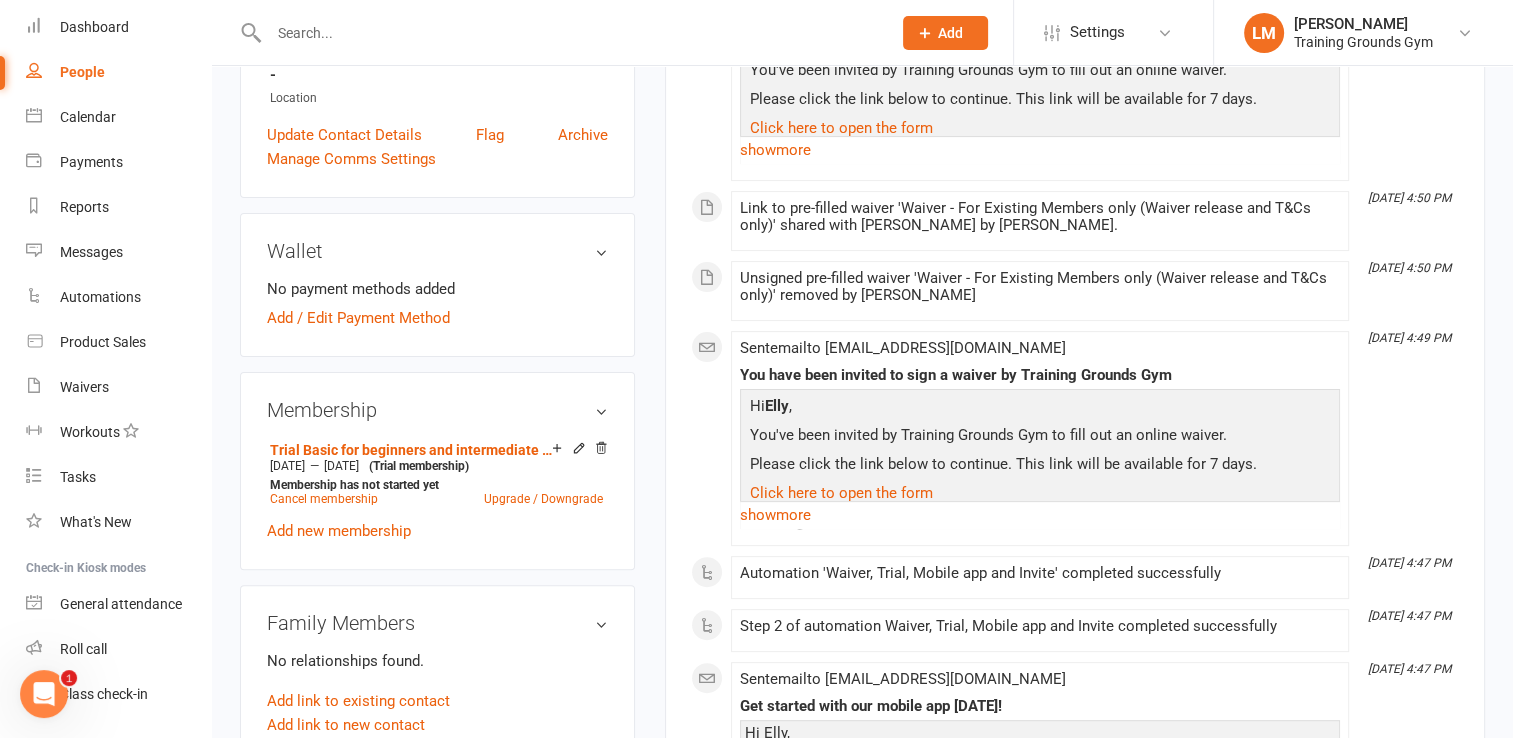 scroll, scrollTop: 0, scrollLeft: 0, axis: both 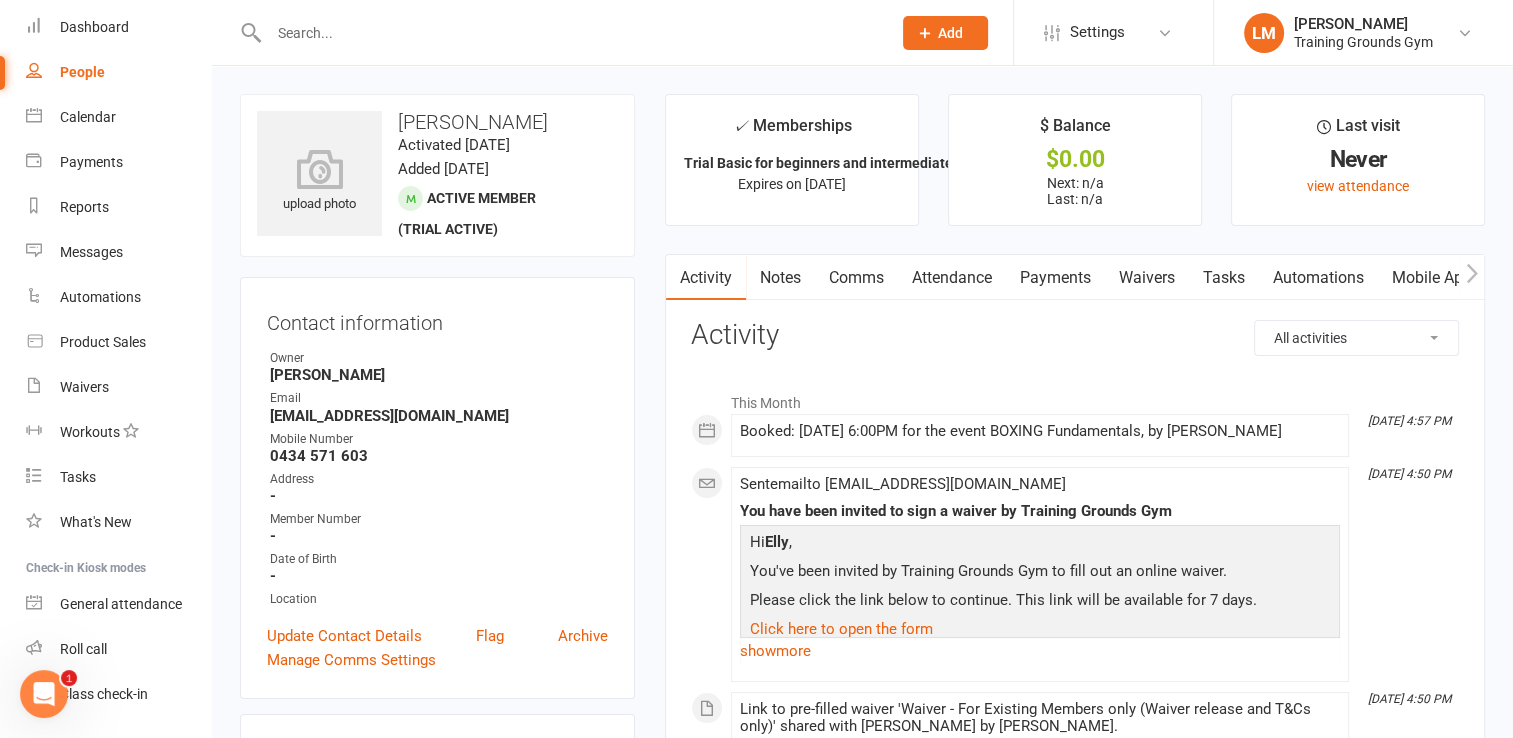 click on "Mobile App" at bounding box center [1432, 278] 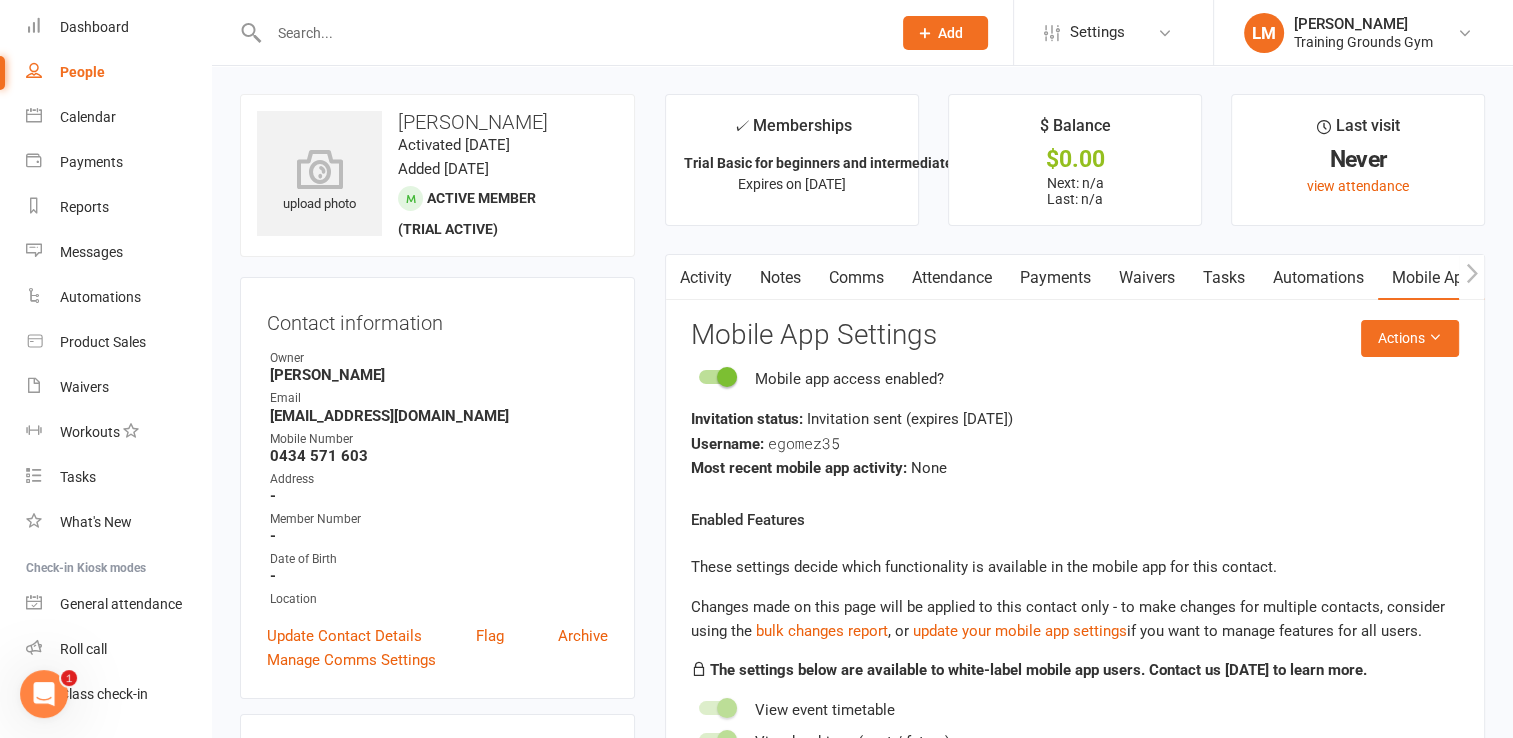 click at bounding box center (570, 33) 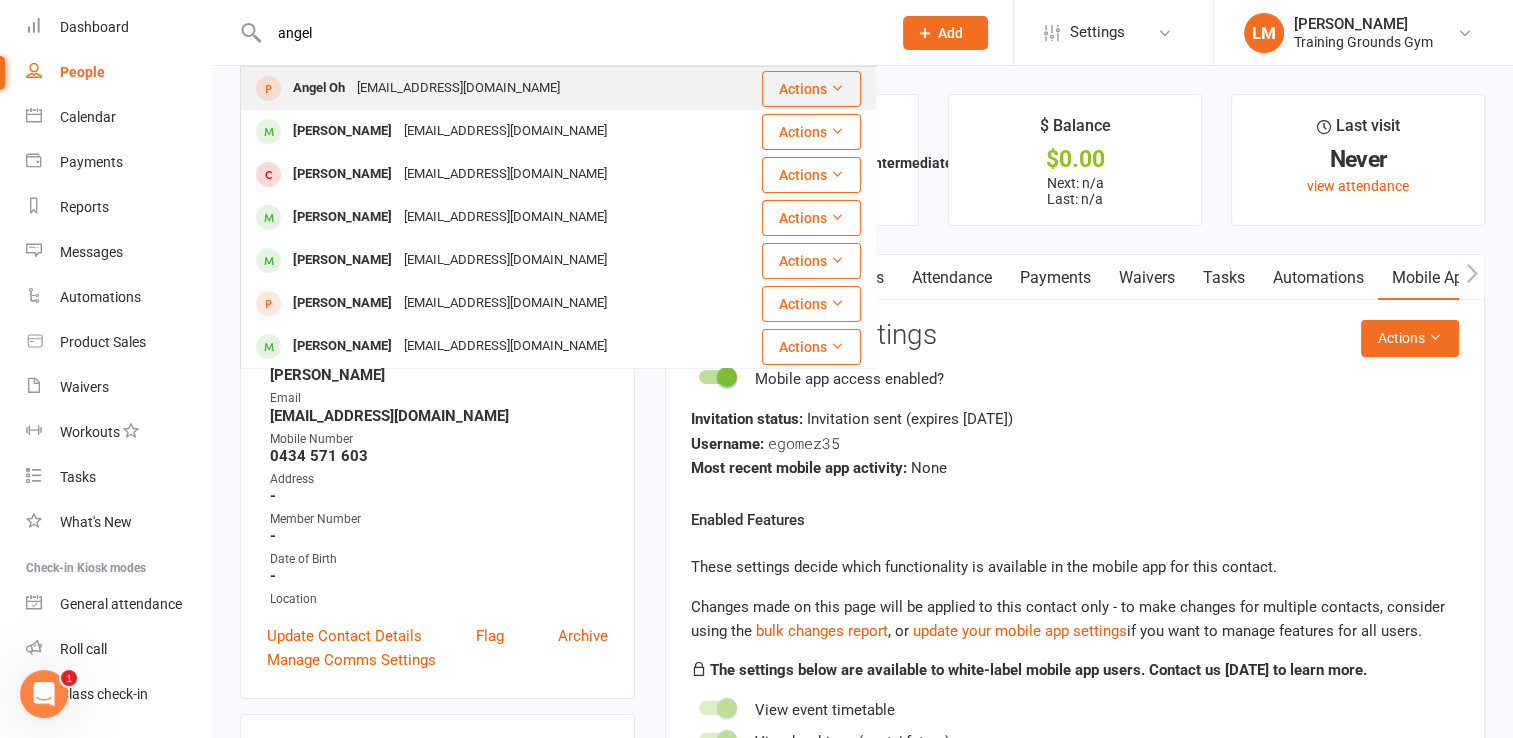 type on "angel" 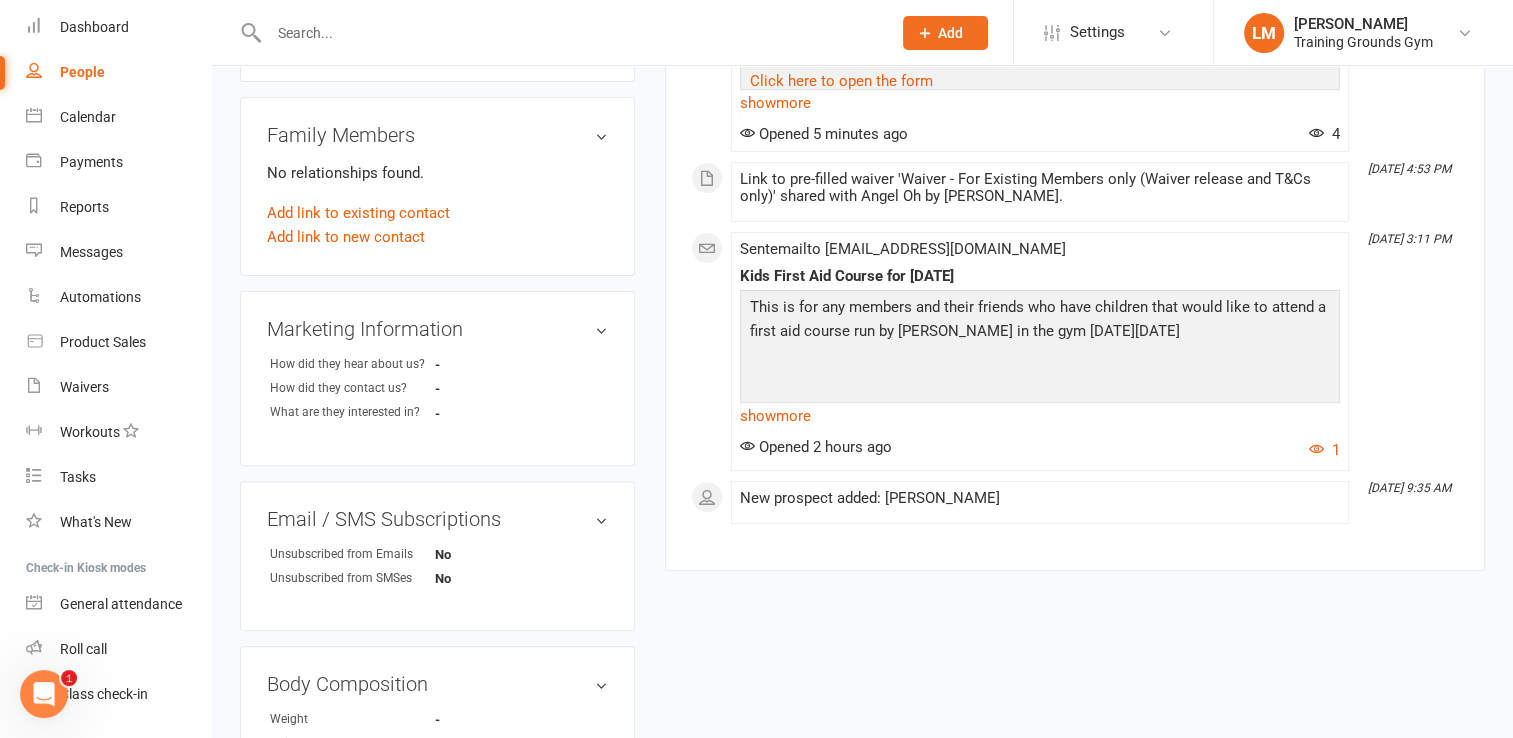 scroll, scrollTop: 0, scrollLeft: 0, axis: both 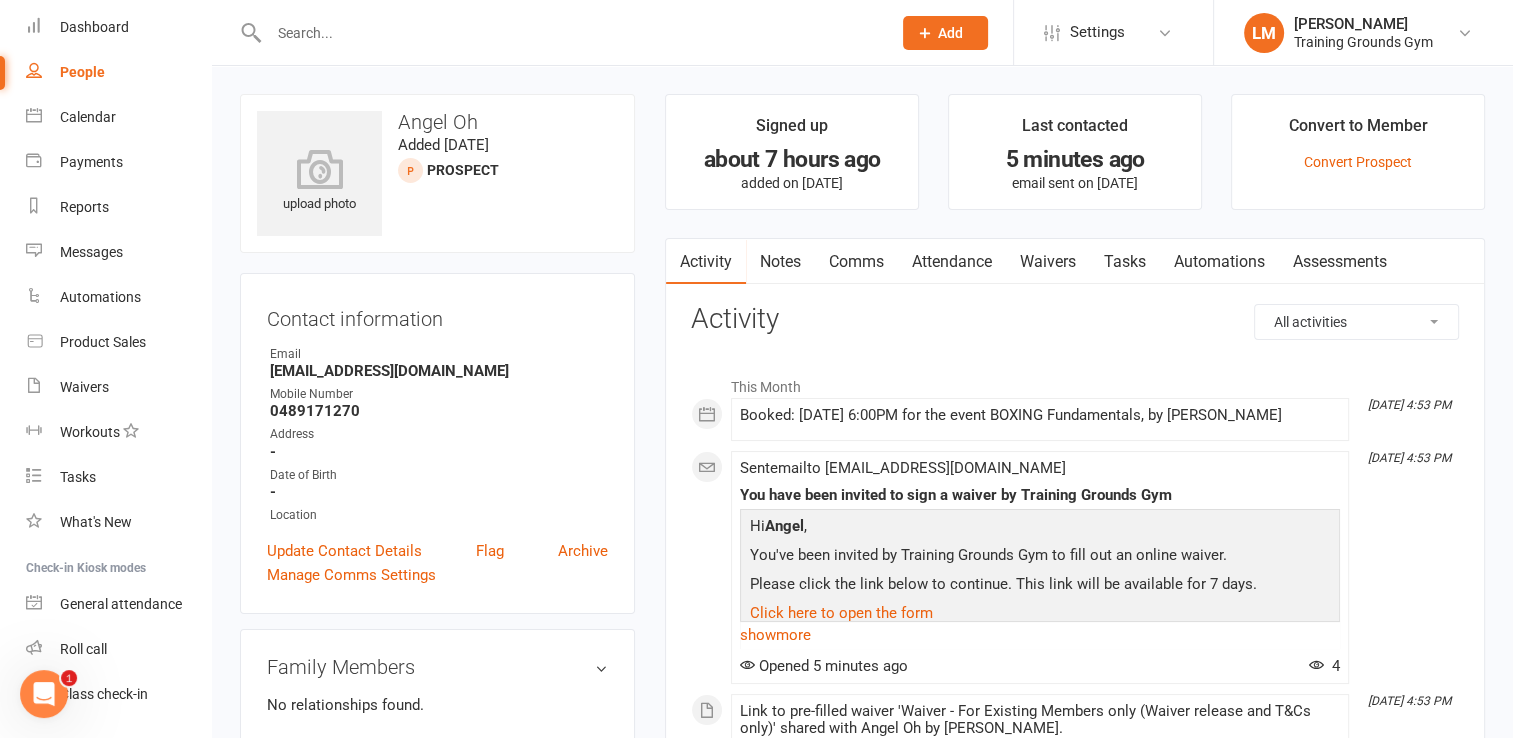 click at bounding box center [570, 33] 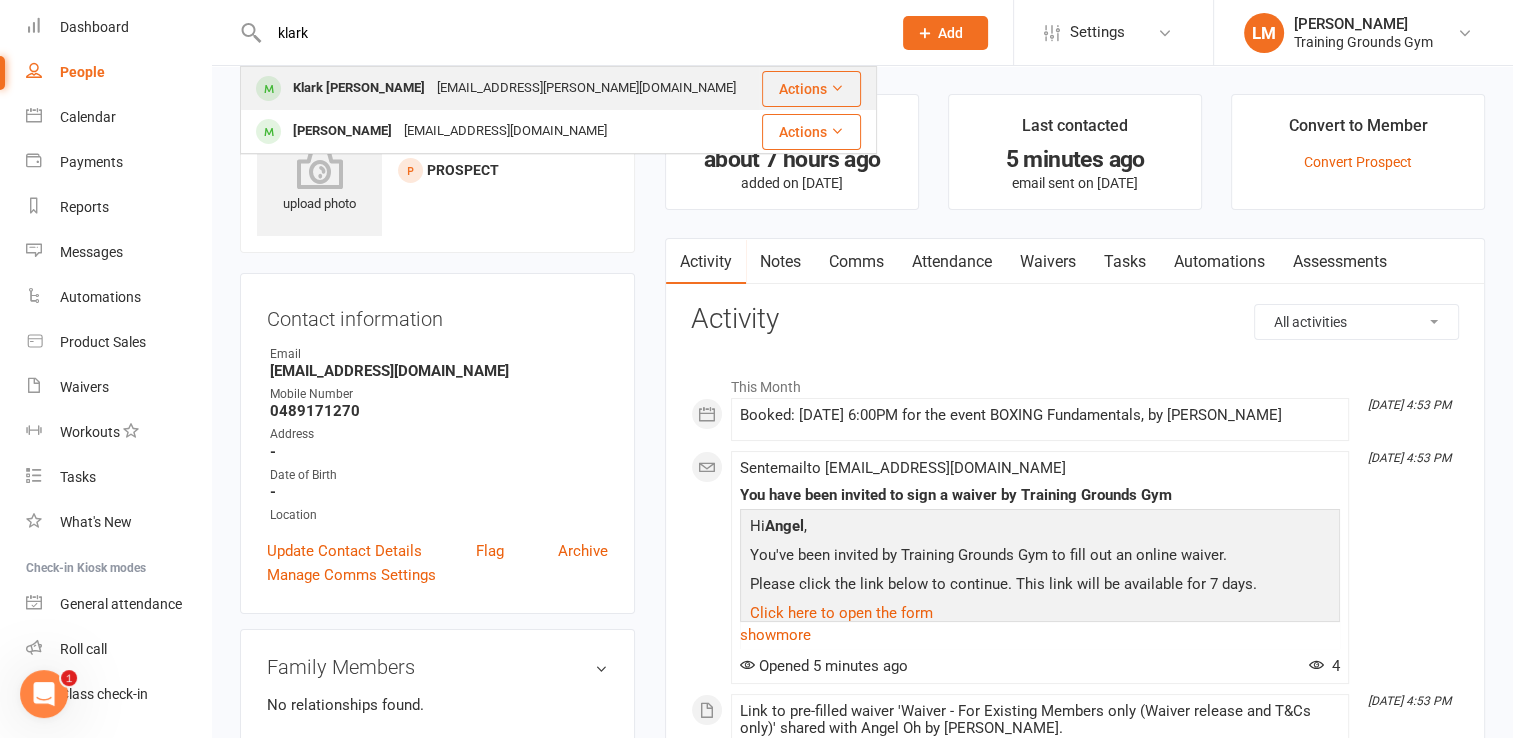 type on "klark" 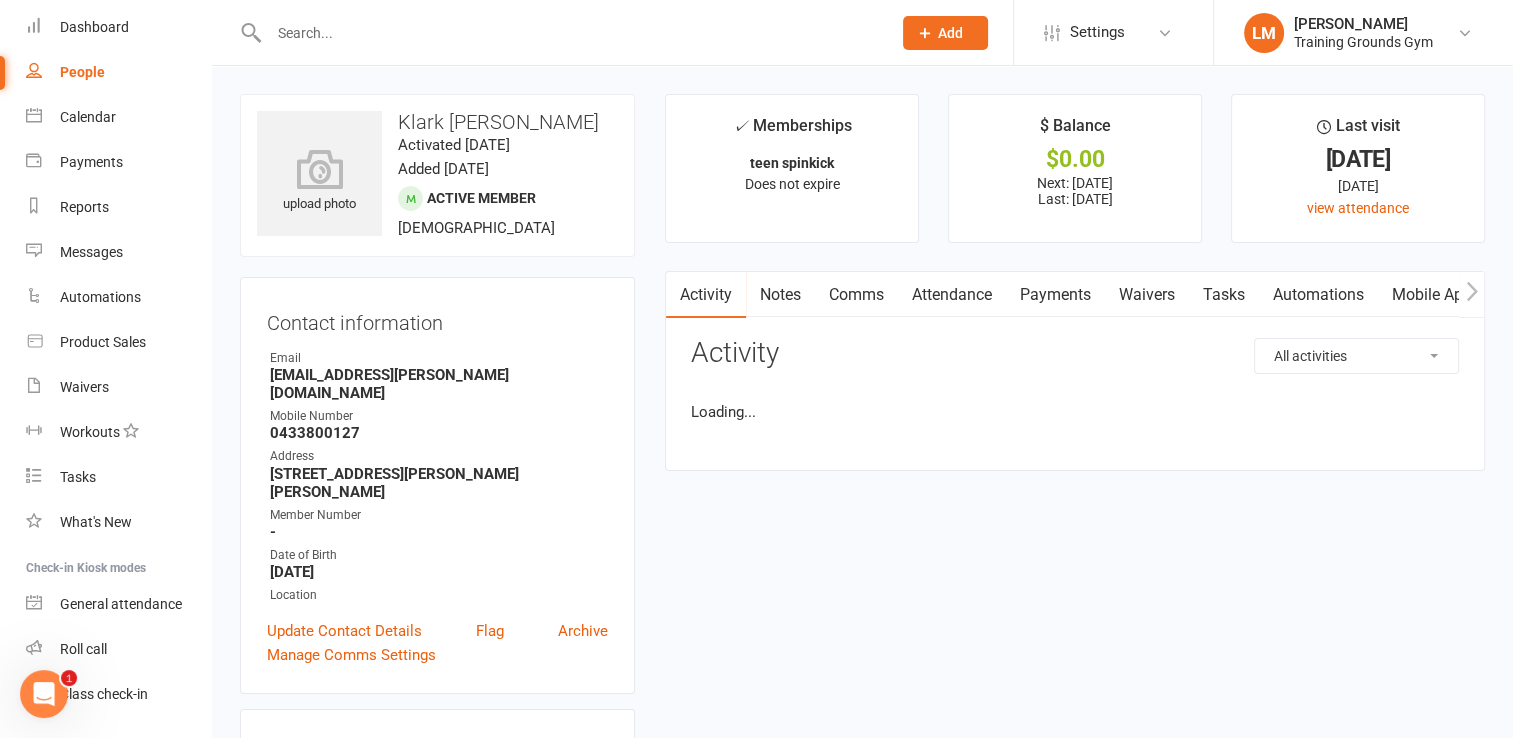scroll, scrollTop: 0, scrollLeft: 0, axis: both 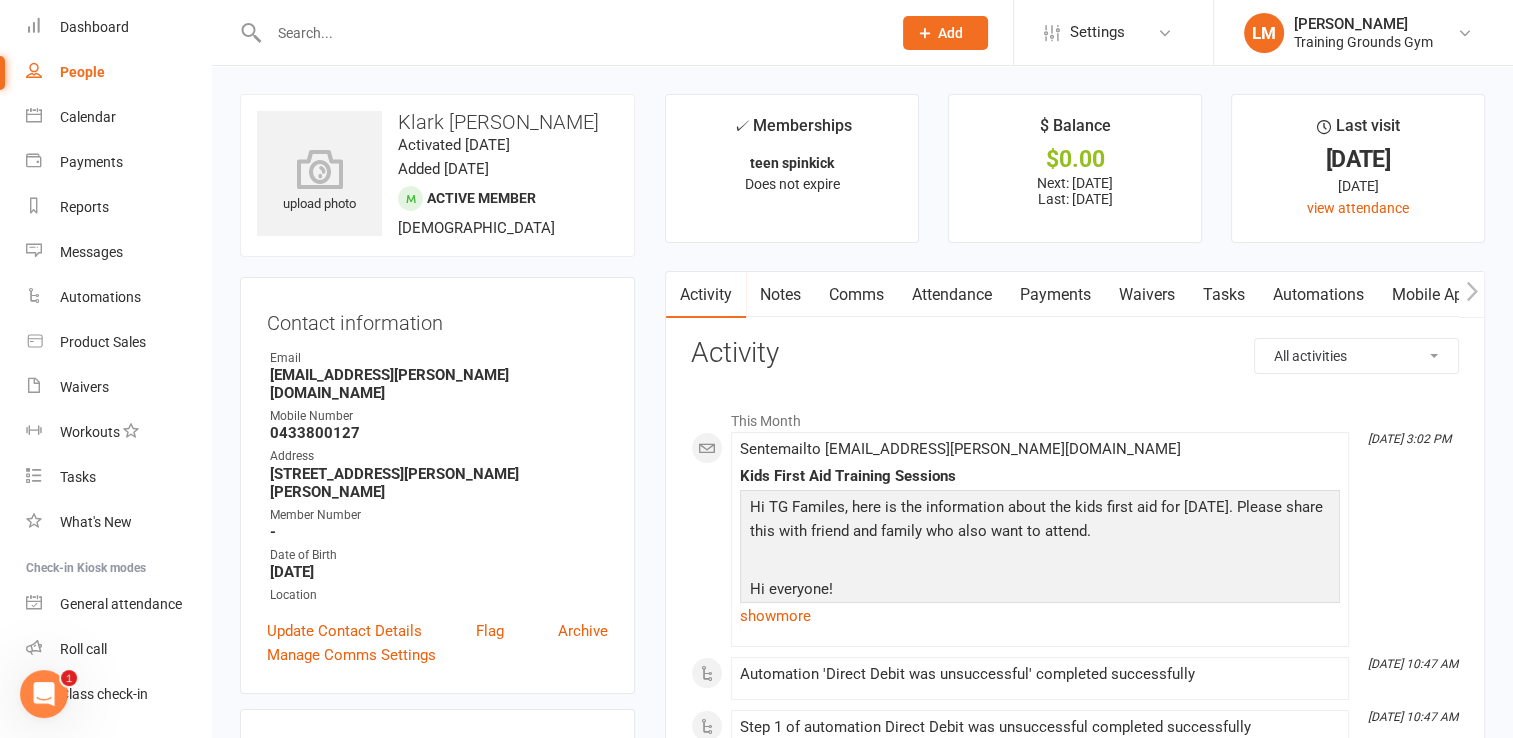 click on "Payments" at bounding box center (1055, 295) 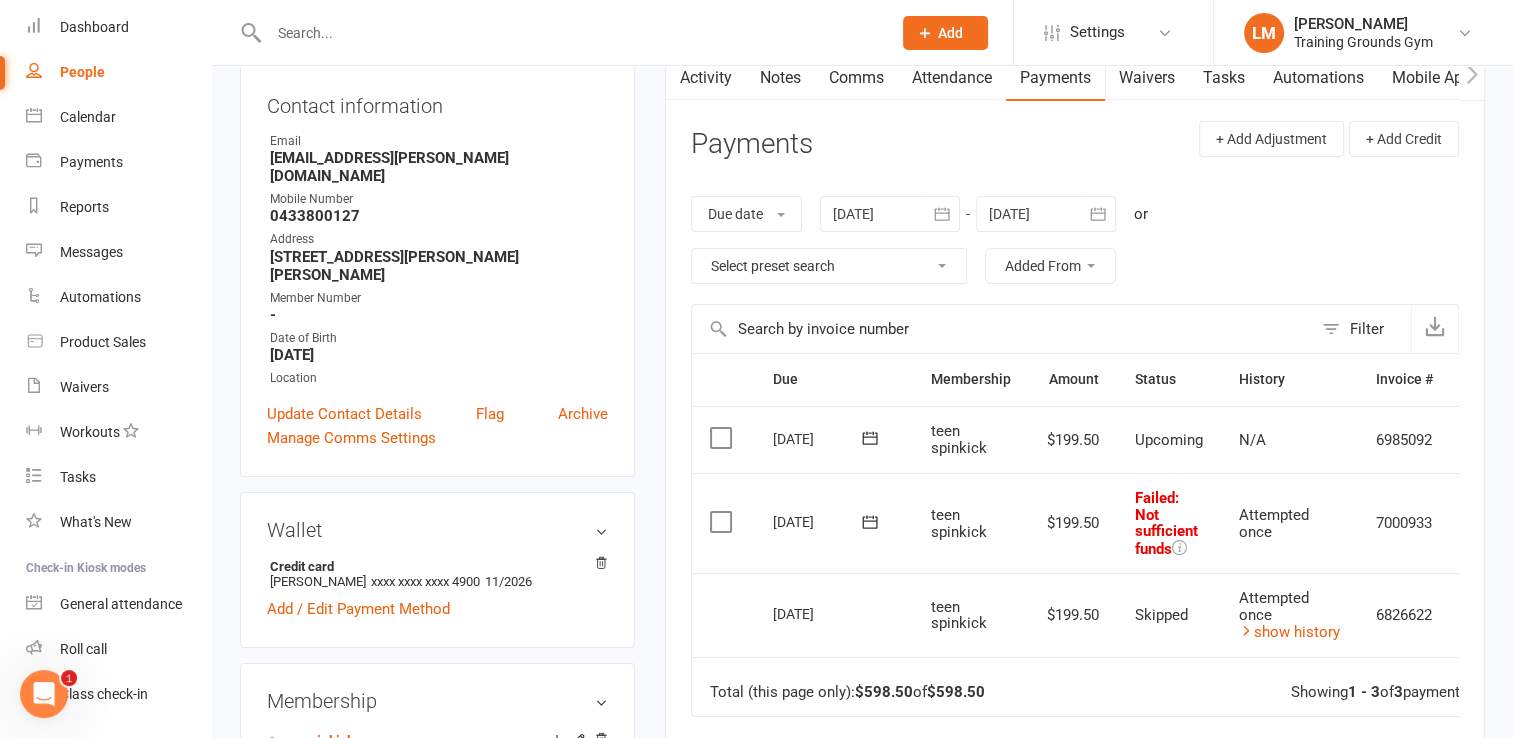 scroll, scrollTop: 258, scrollLeft: 0, axis: vertical 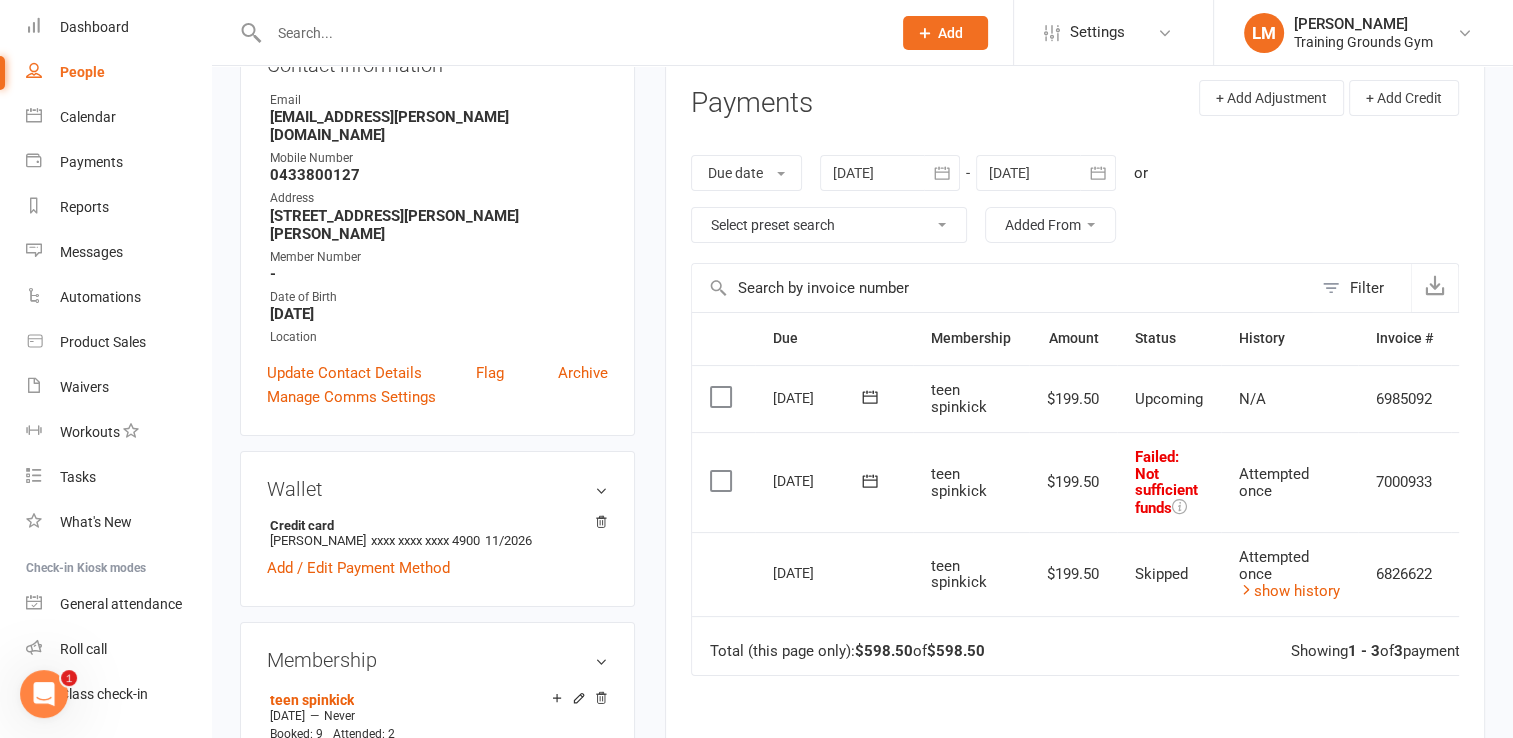 click 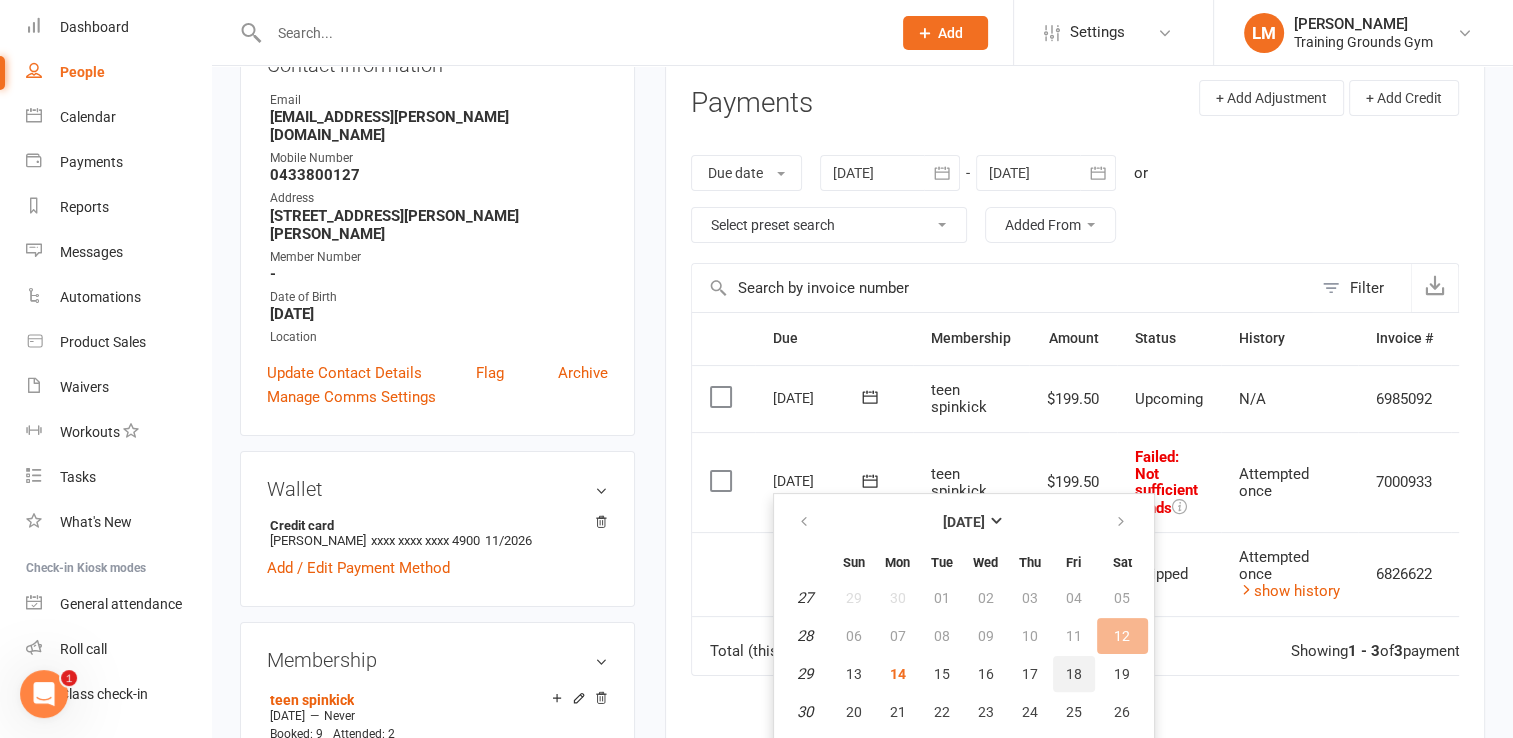 click on "18" at bounding box center [1074, 674] 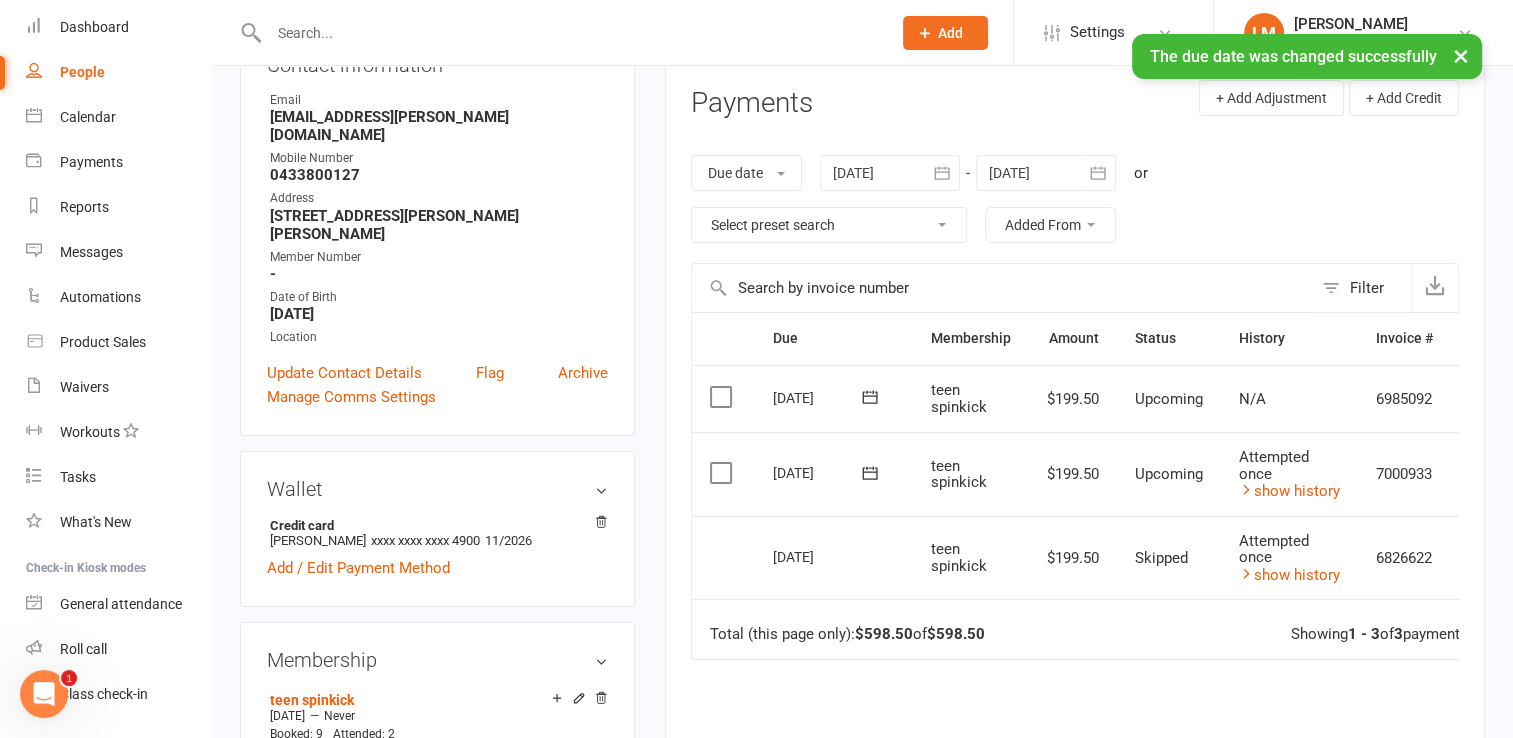 click at bounding box center (723, 473) 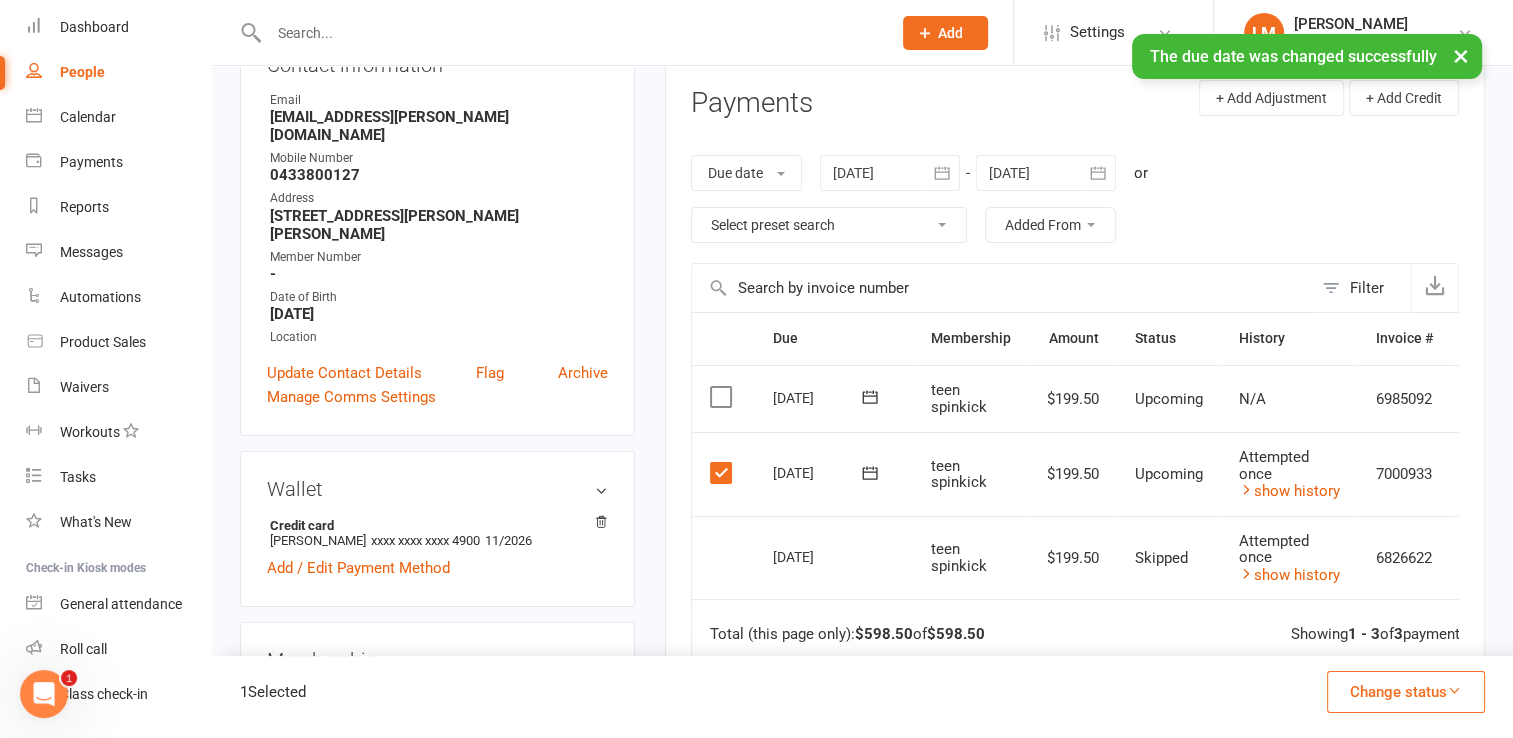 click on "Change status" at bounding box center (1406, 692) 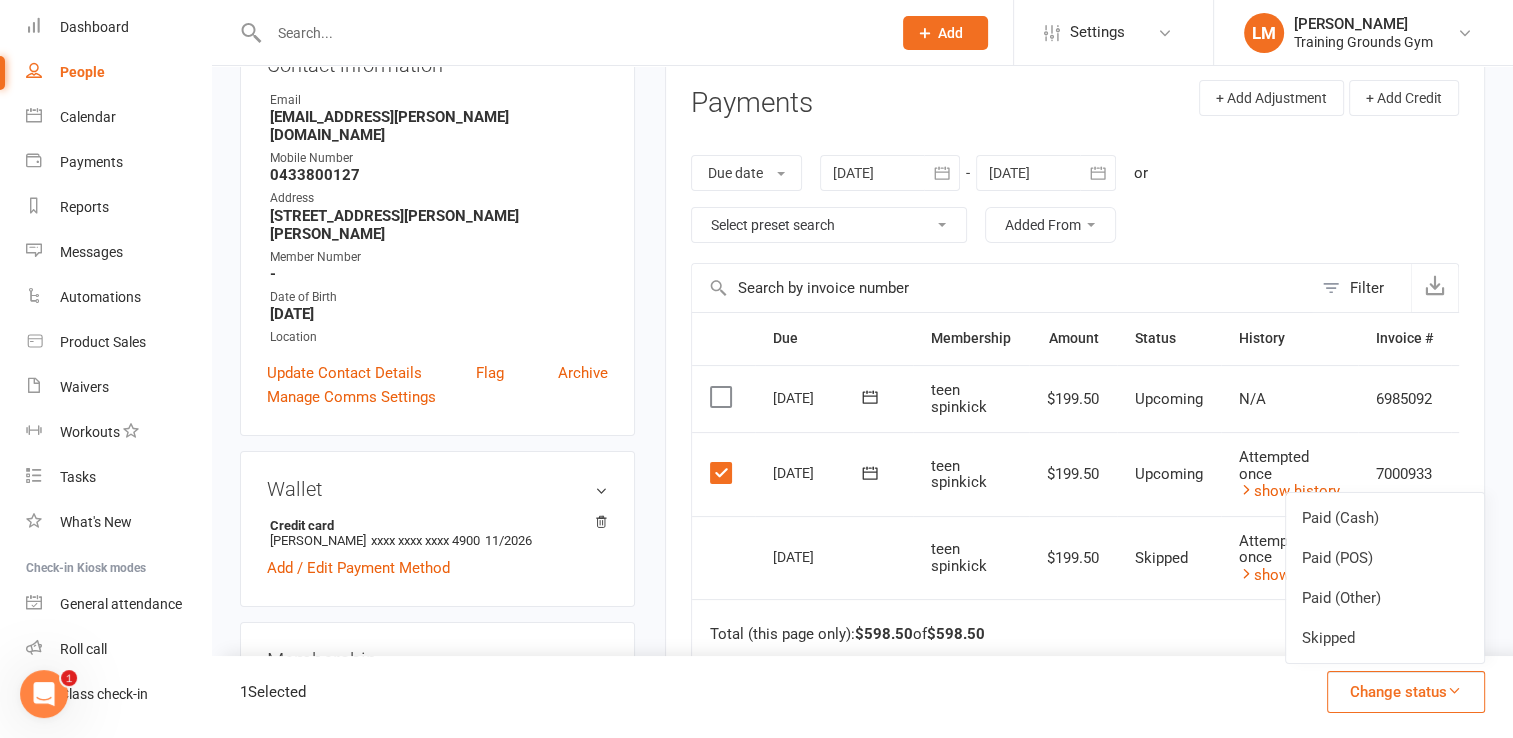 click on "$199.50" at bounding box center (1073, 474) 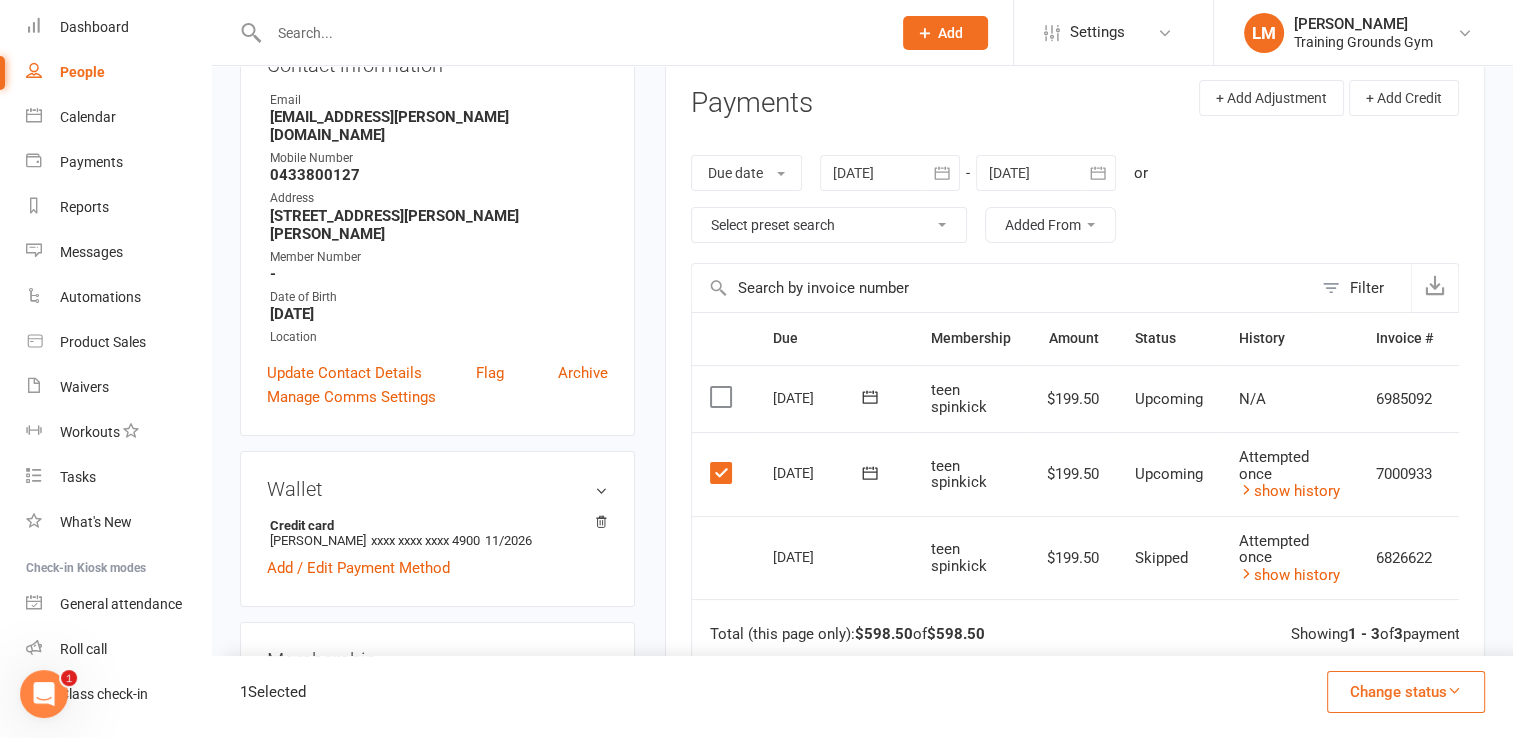 click on "7000933" at bounding box center [1404, 474] 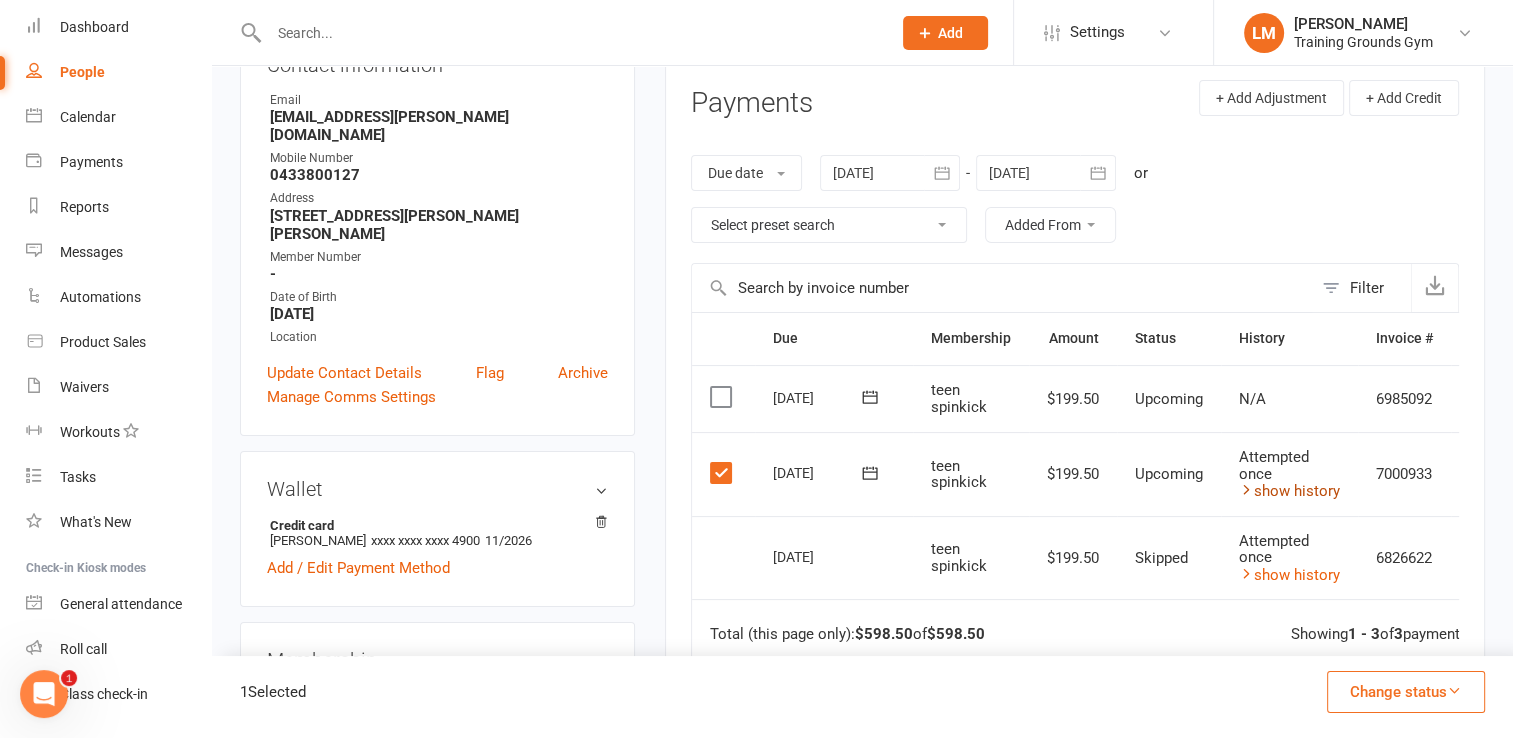 click on "show history" at bounding box center (1289, 491) 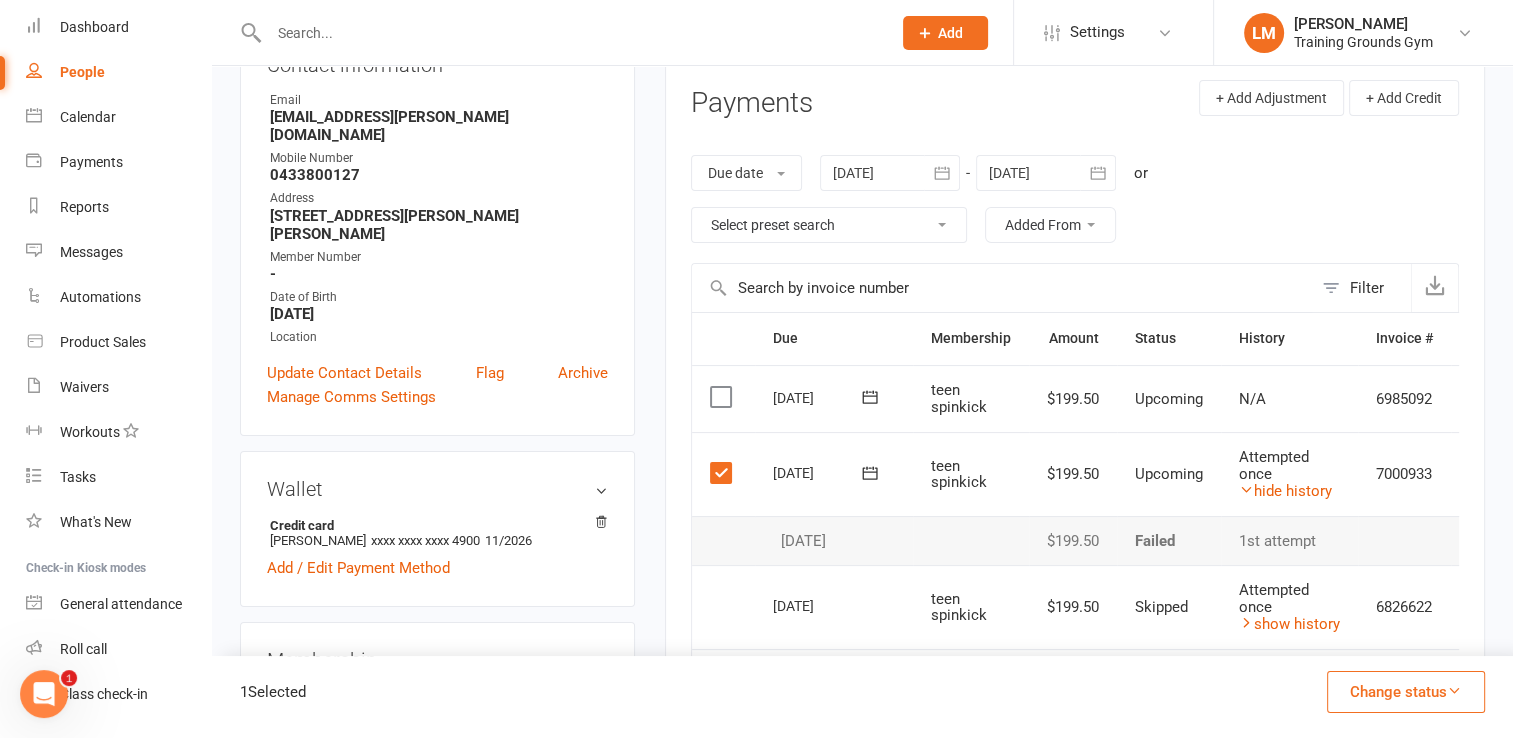 click 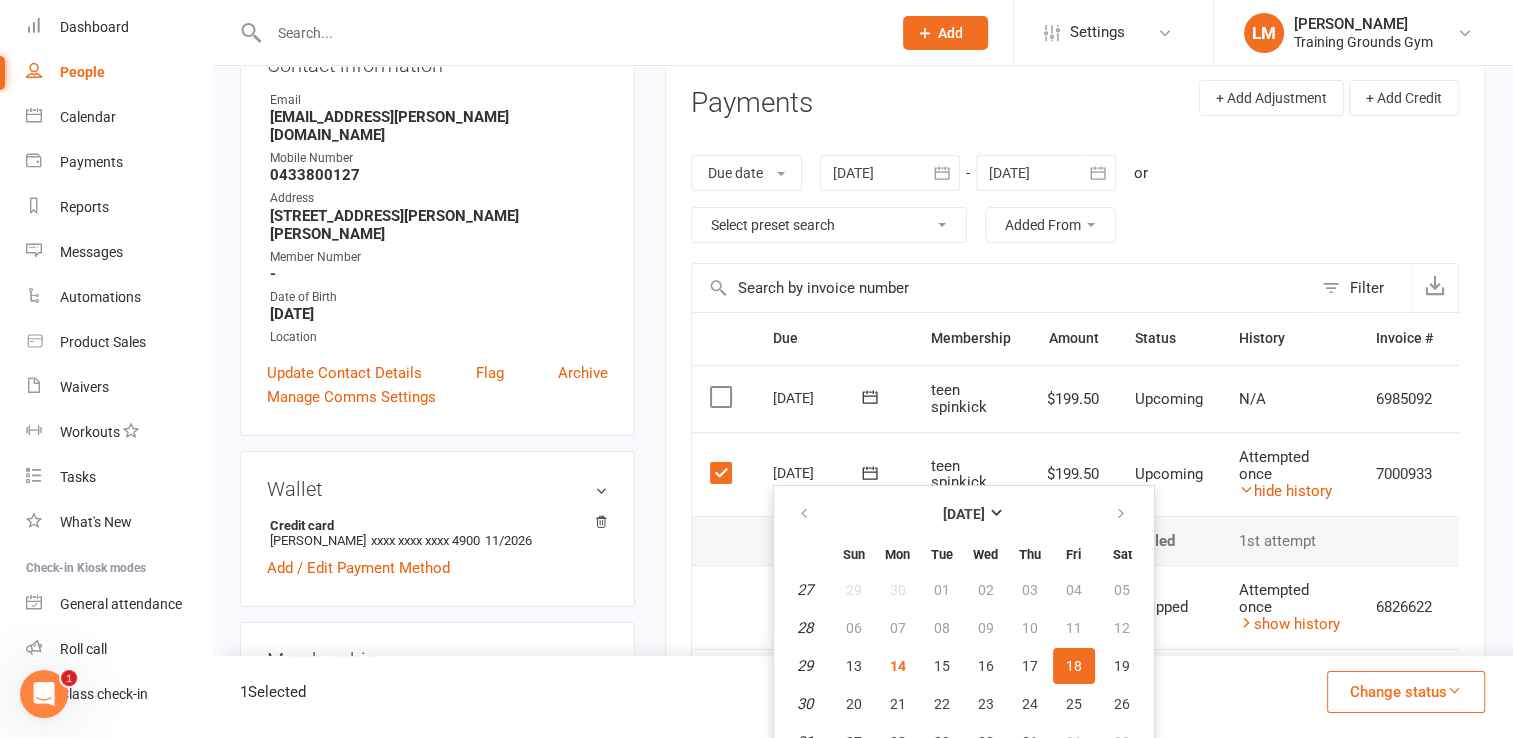 click on "7000933" at bounding box center (1404, 474) 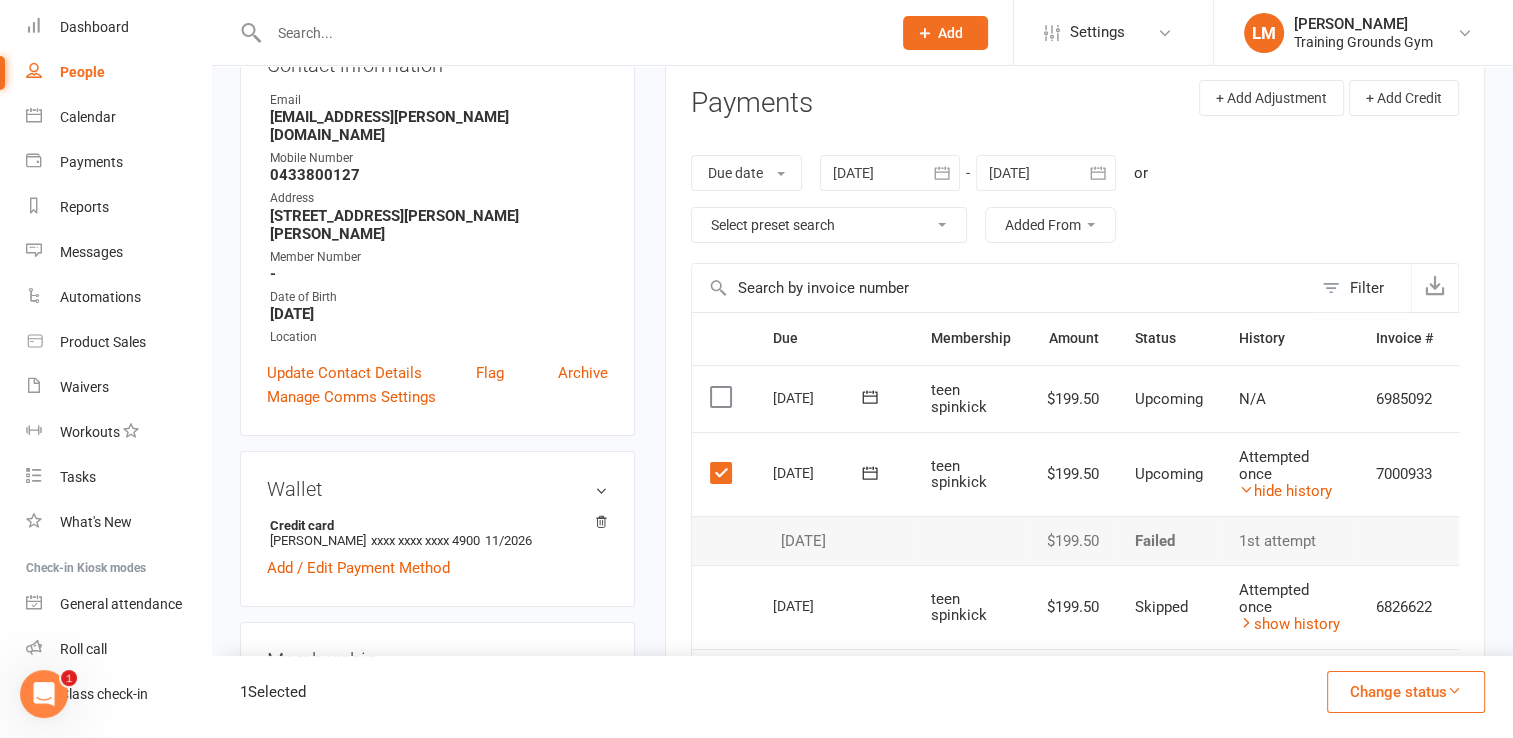 click on "Due date  Due date Date paid Date failed Date settled [DATE]
[DATE]
Sun Mon Tue Wed Thu Fri Sat
23
01
02
03
04
05
06
07
24
08
09
10
11
12
13
14
25
15
16
17
18
19
20
21
26
22
23
24
25
26
27
28
27
29
30
01
02
03
04 05 28" at bounding box center [1075, 199] 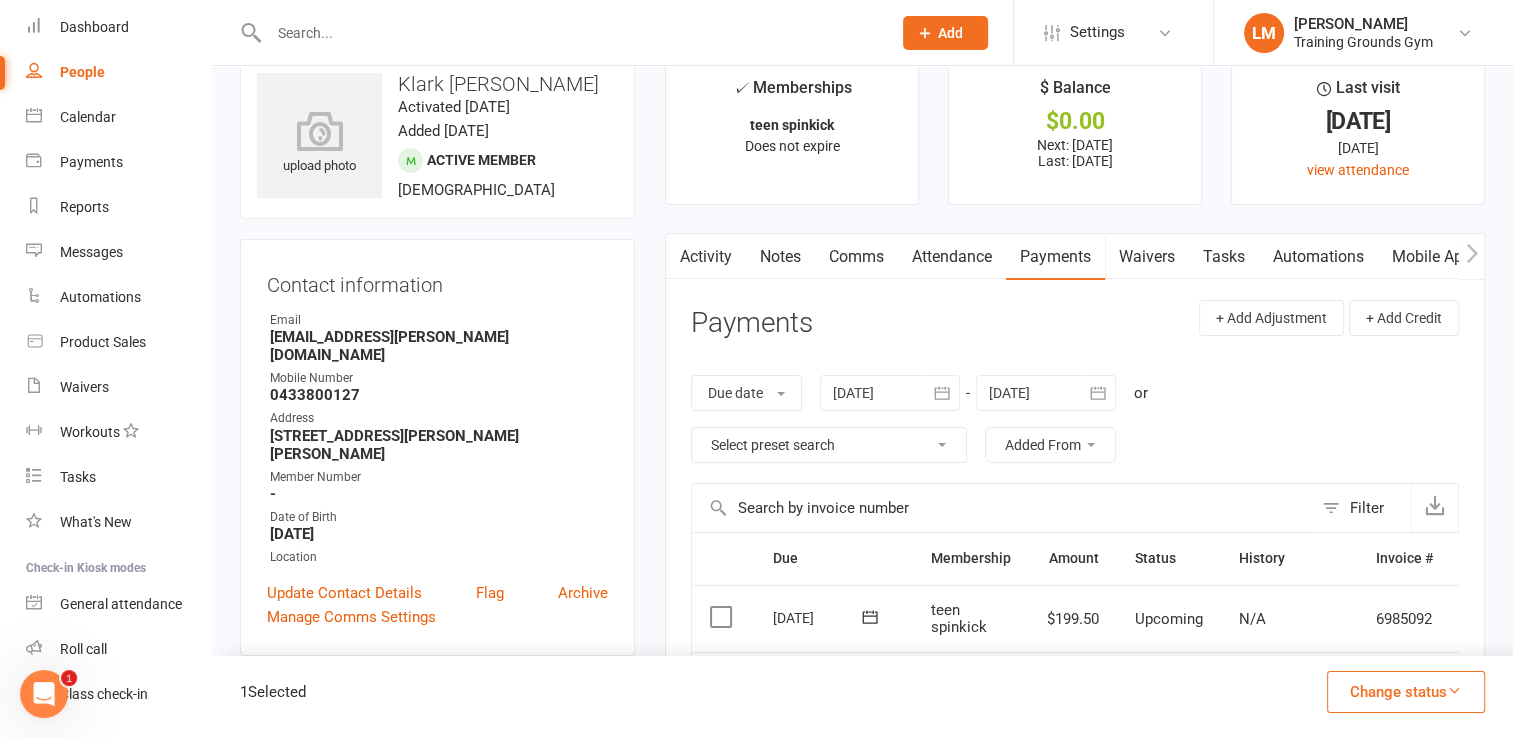 scroll, scrollTop: 36, scrollLeft: 0, axis: vertical 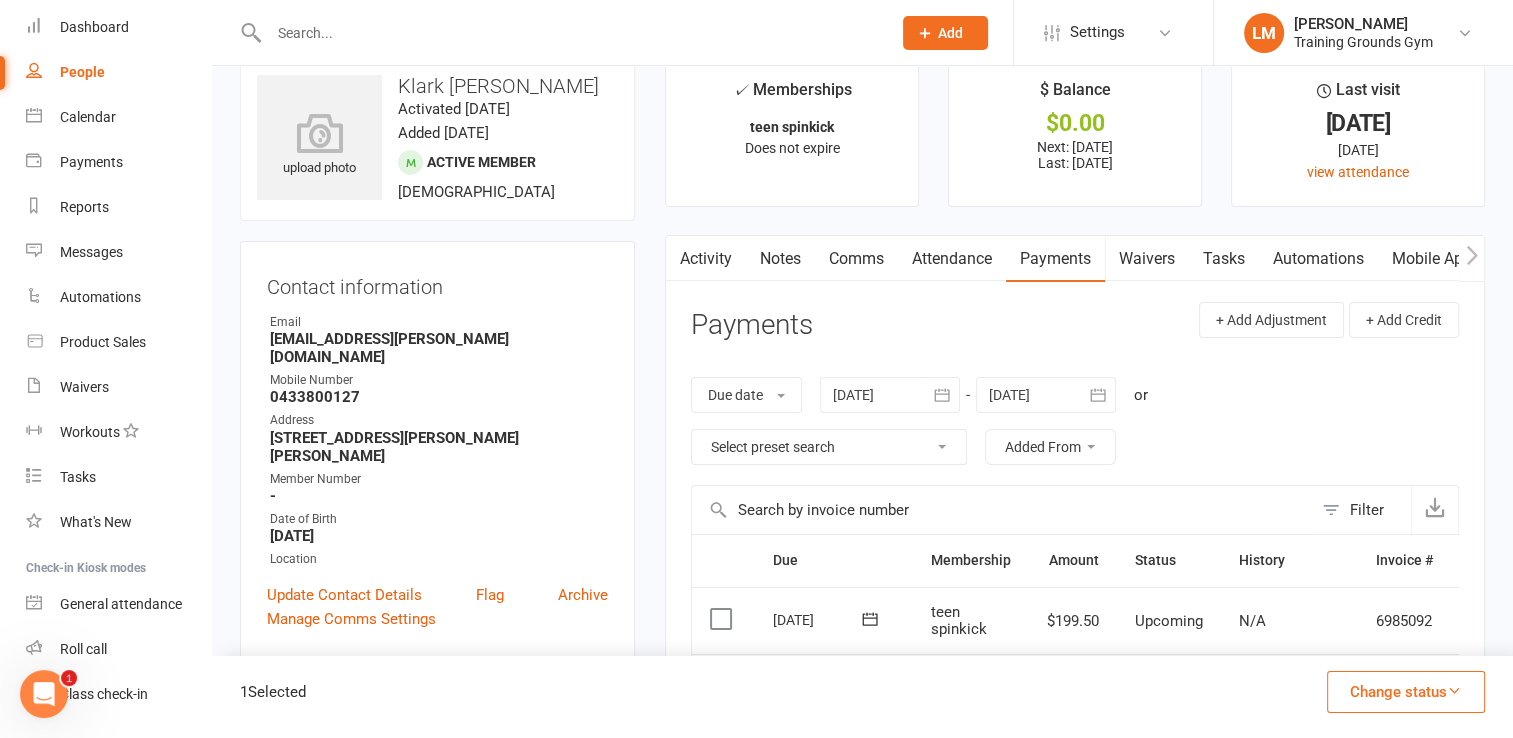 click on "Payments" at bounding box center (1055, 259) 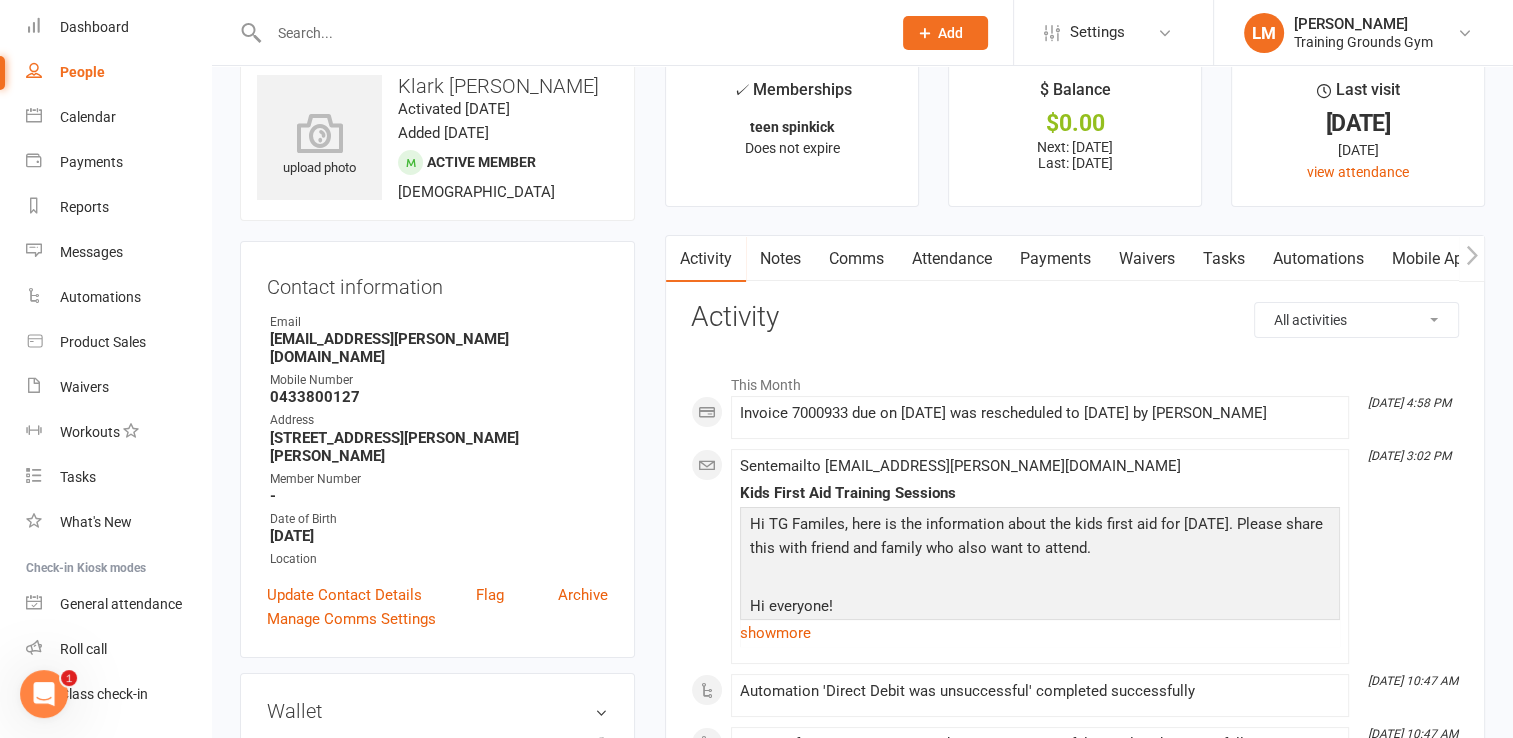 click on "Waivers" at bounding box center (1147, 259) 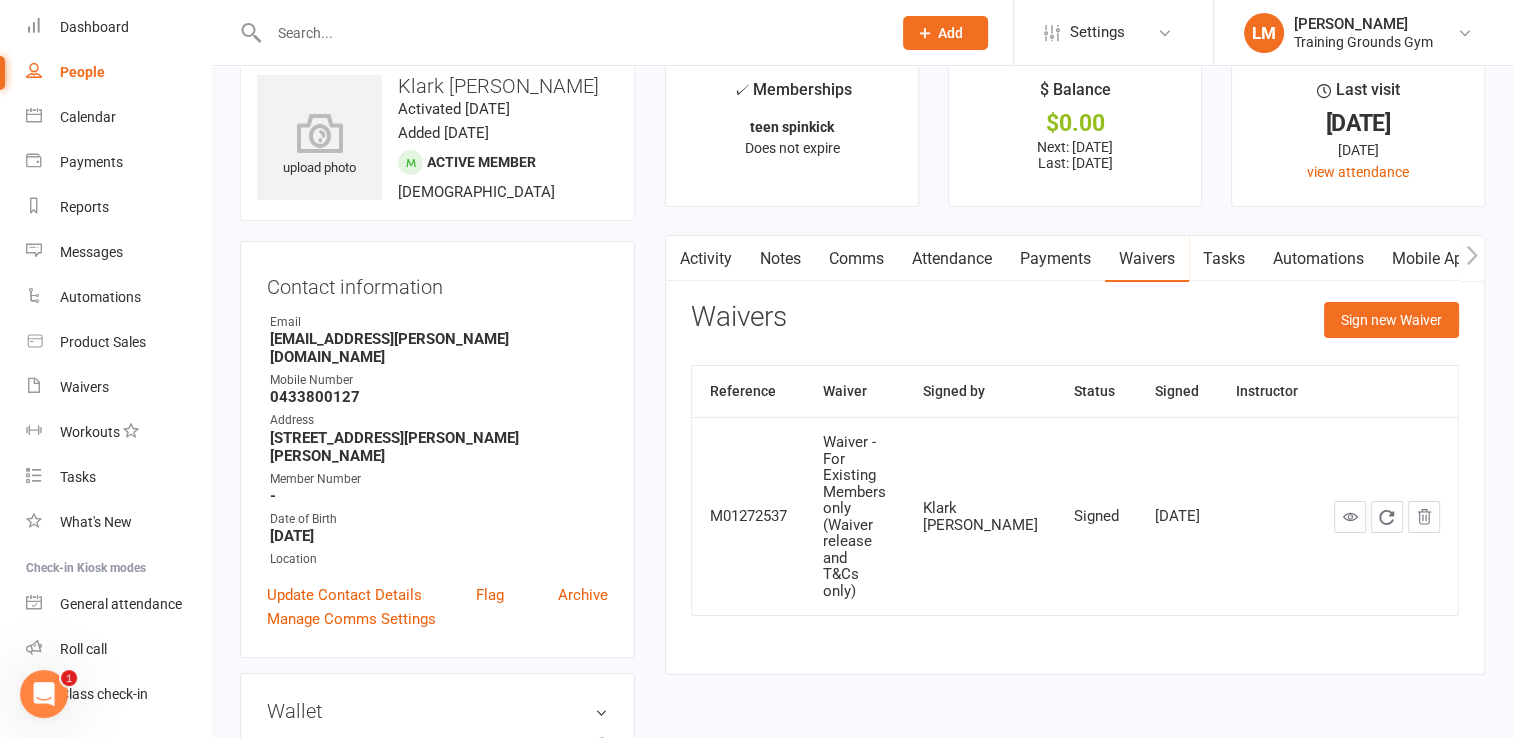 click on "Payments" at bounding box center [1055, 259] 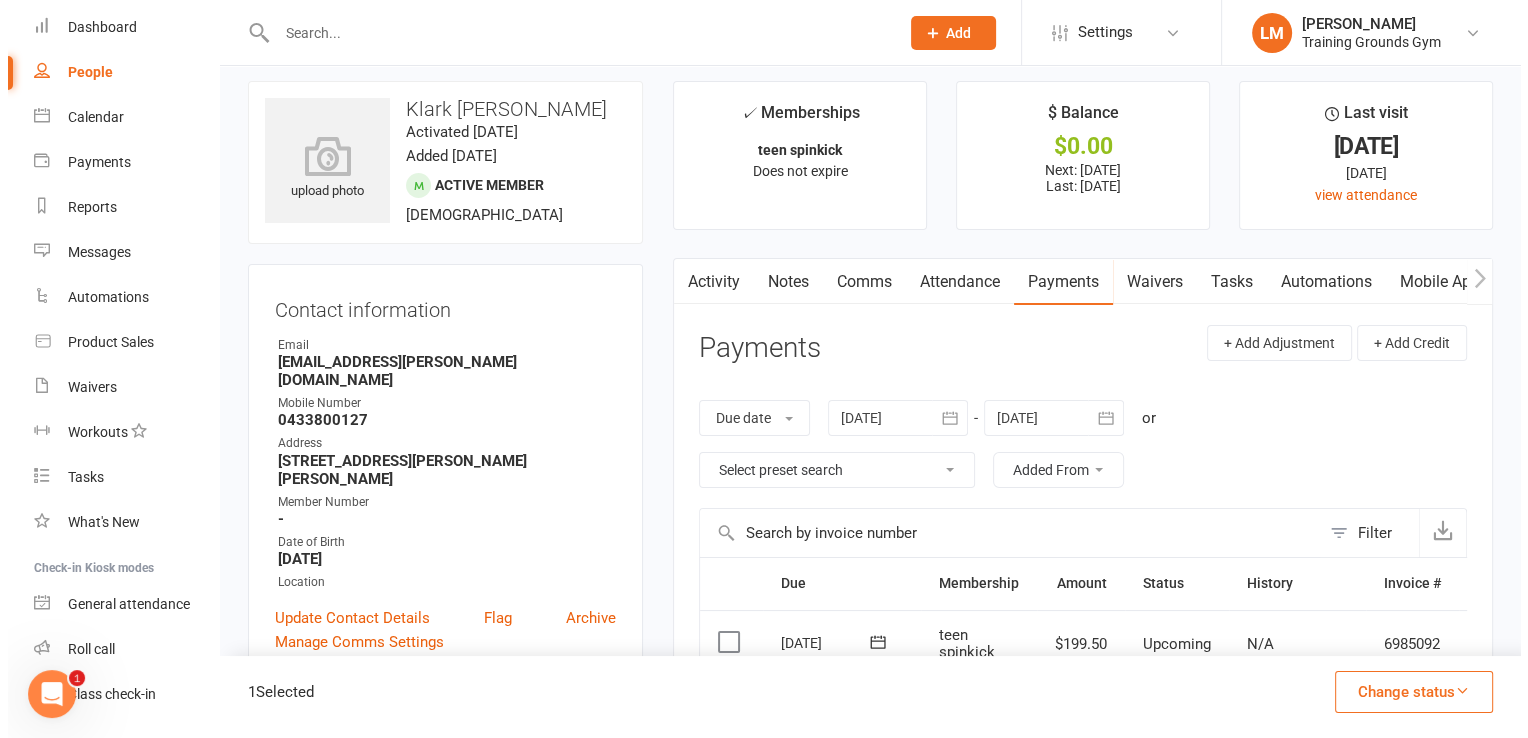 scroll, scrollTop: 0, scrollLeft: 0, axis: both 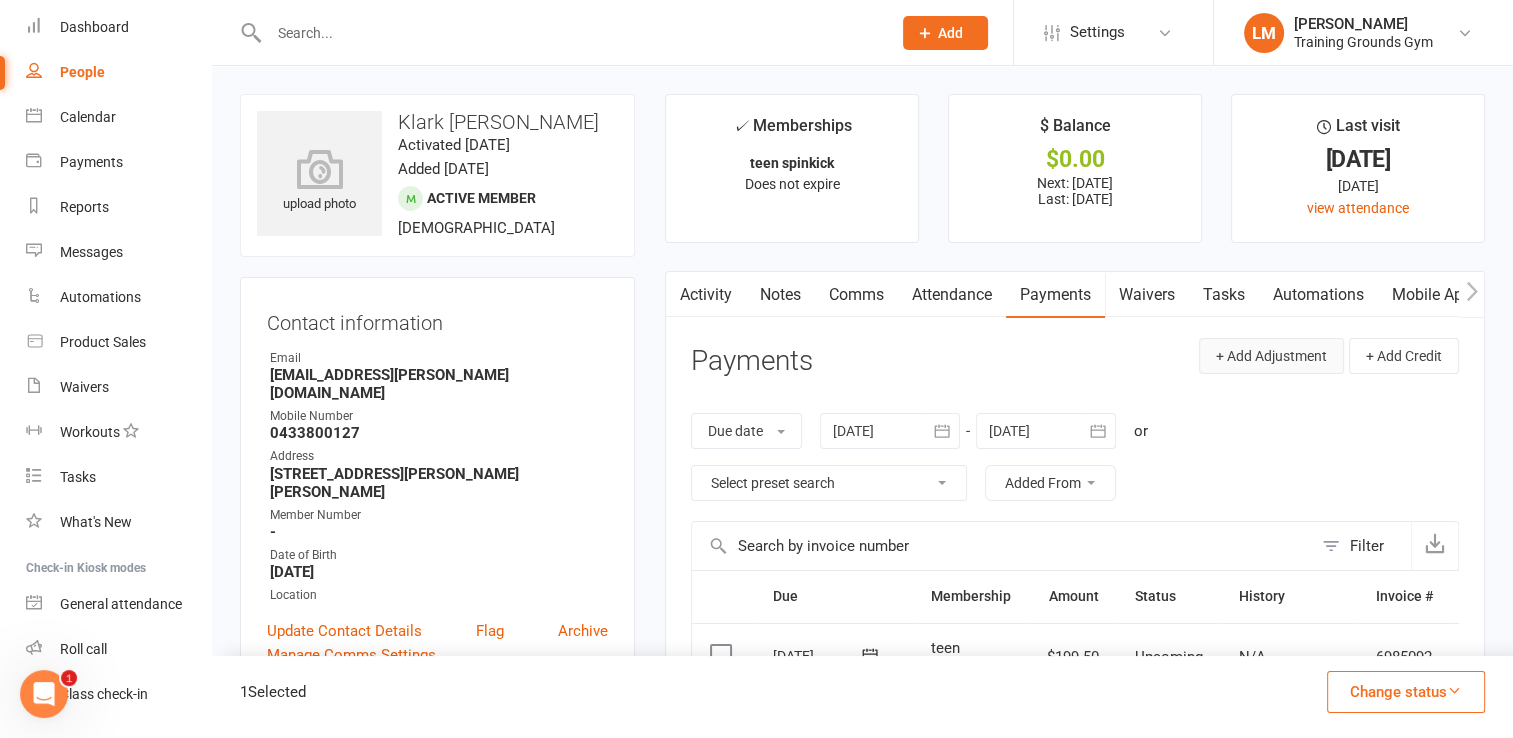 click on "+ Add Adjustment" at bounding box center (1271, 356) 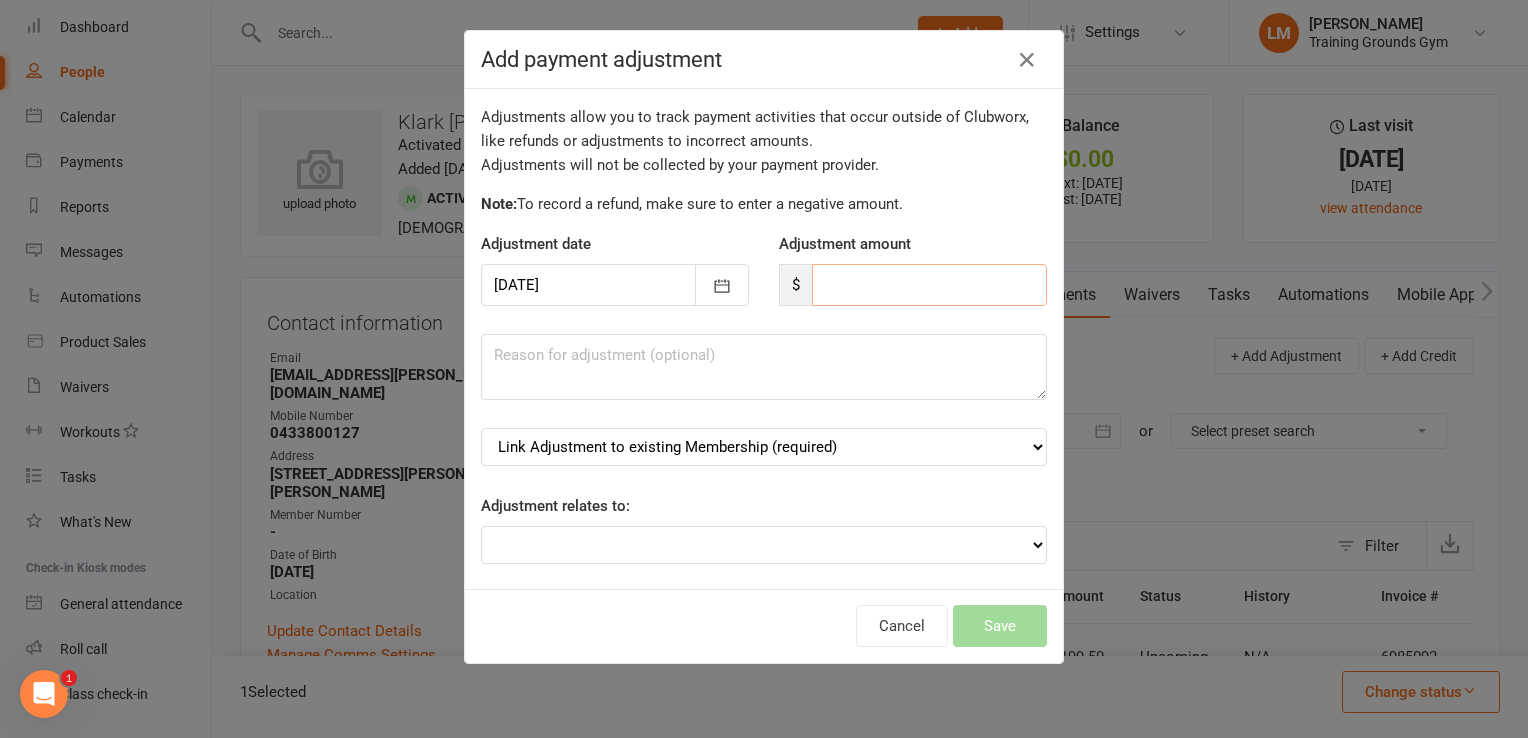 click at bounding box center [929, 285] 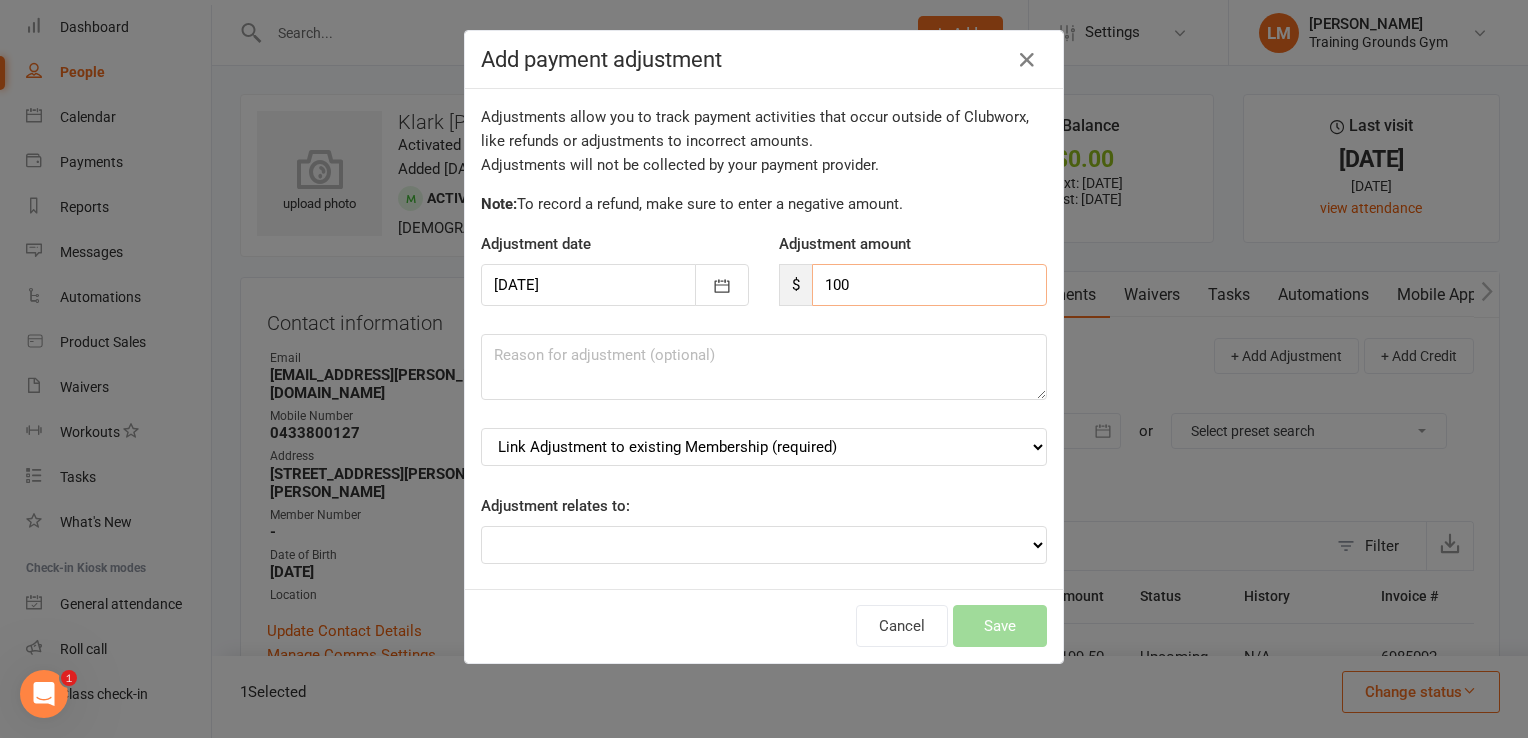 type on "100" 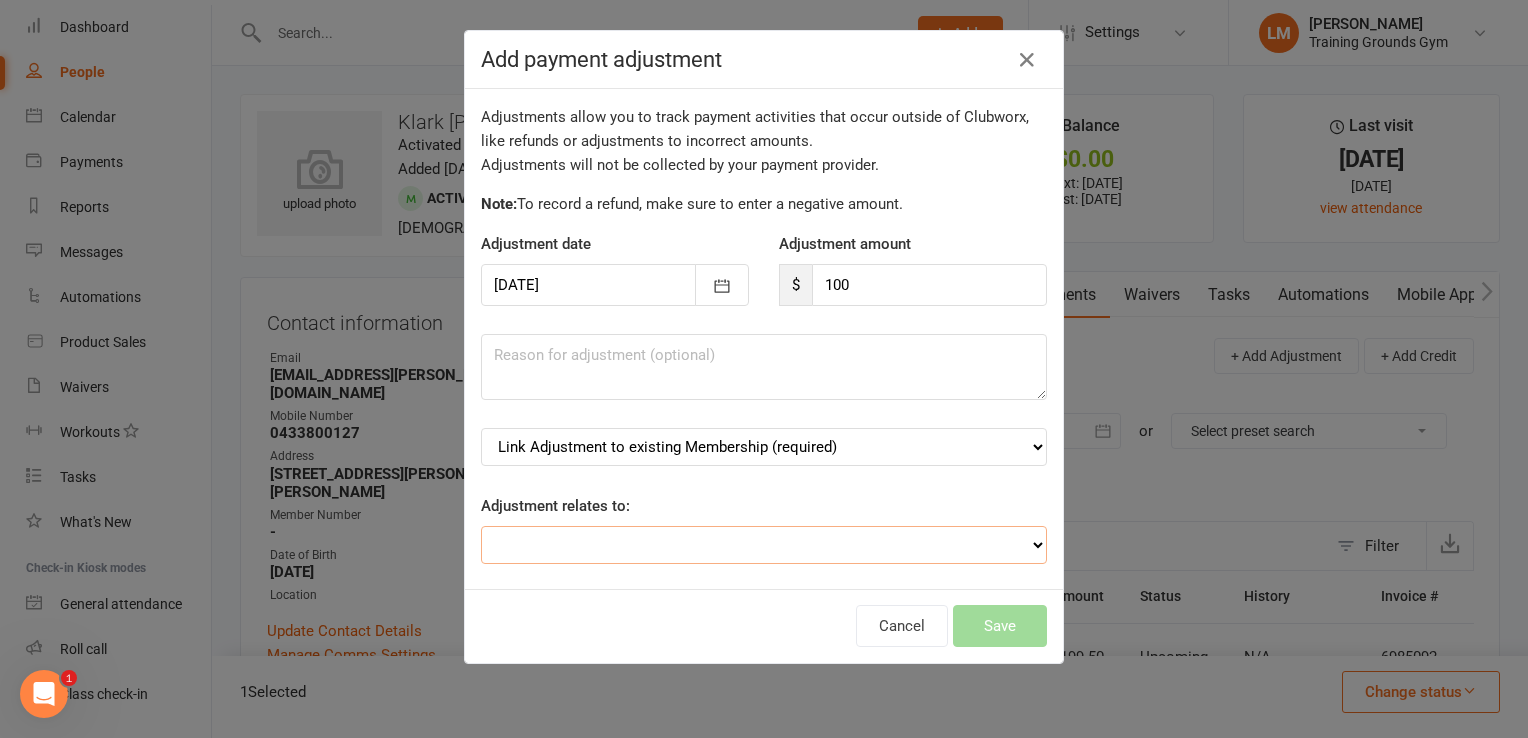 click on "Adjustment for an Autopayment Cash adjustment POS Sale adjustment Other adjustment" at bounding box center [764, 545] 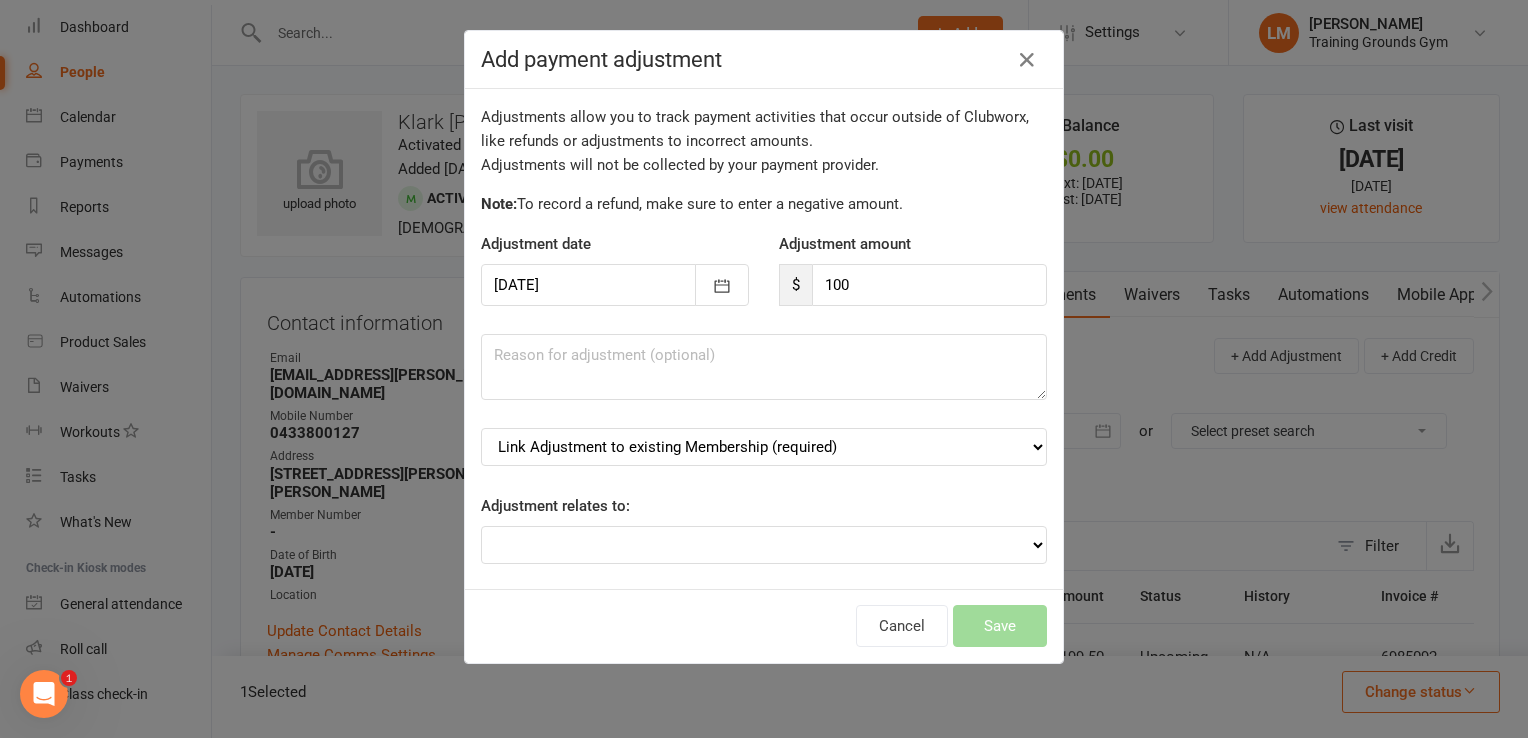 click on "Adjustment relates to: Adjustment for an Autopayment Cash adjustment POS Sale adjustment Other adjustment" at bounding box center (764, 529) 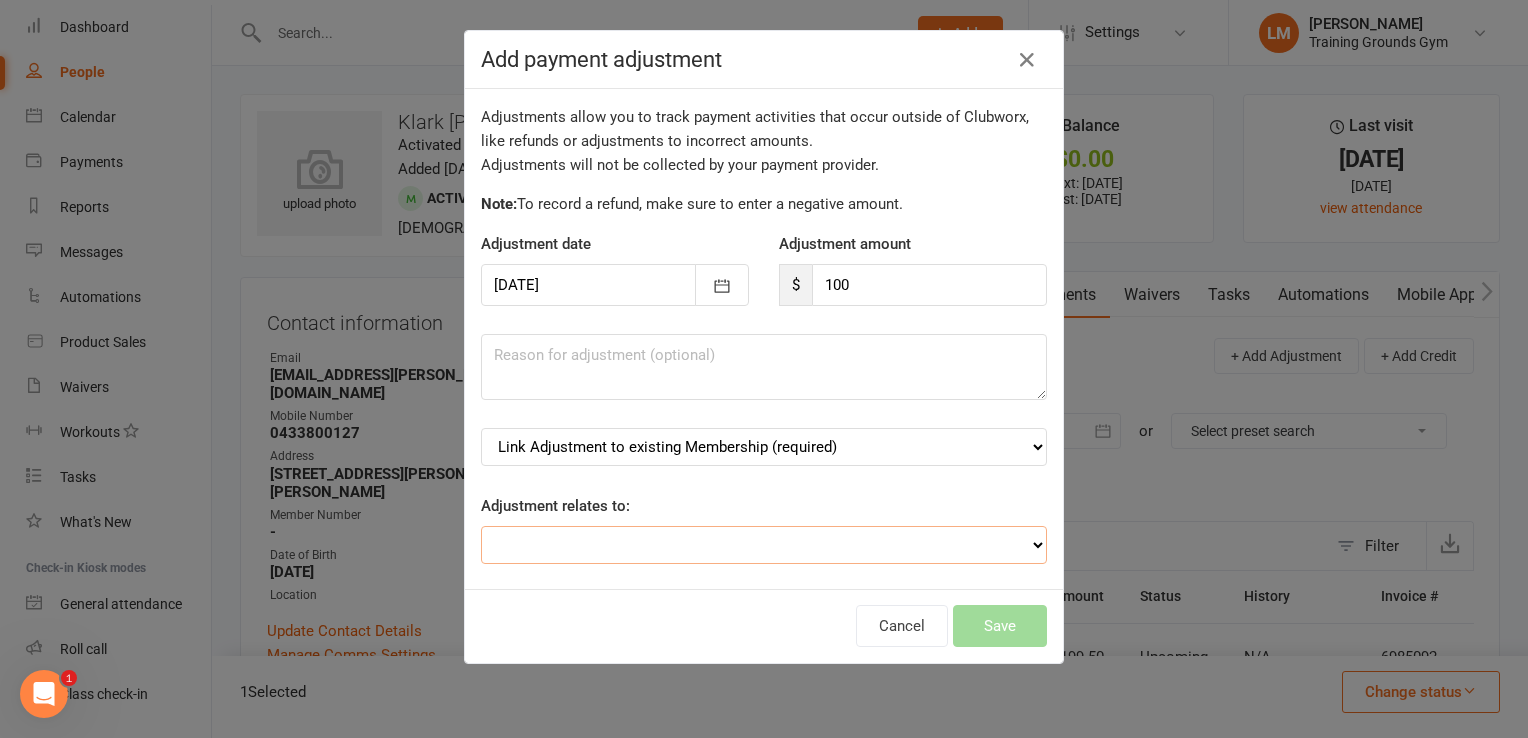 click on "Adjustment for an Autopayment Cash adjustment POS Sale adjustment Other adjustment" at bounding box center [764, 545] 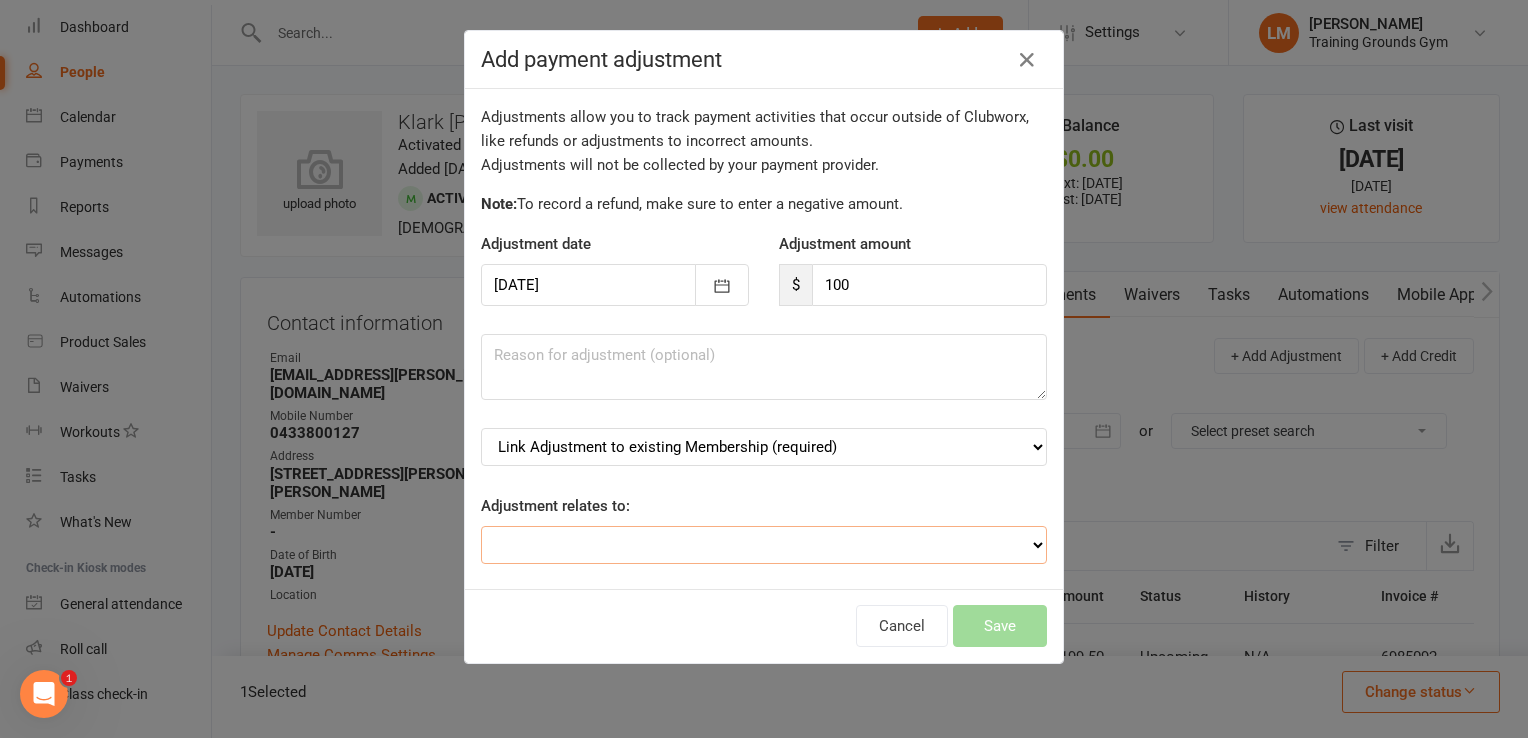 select on "0" 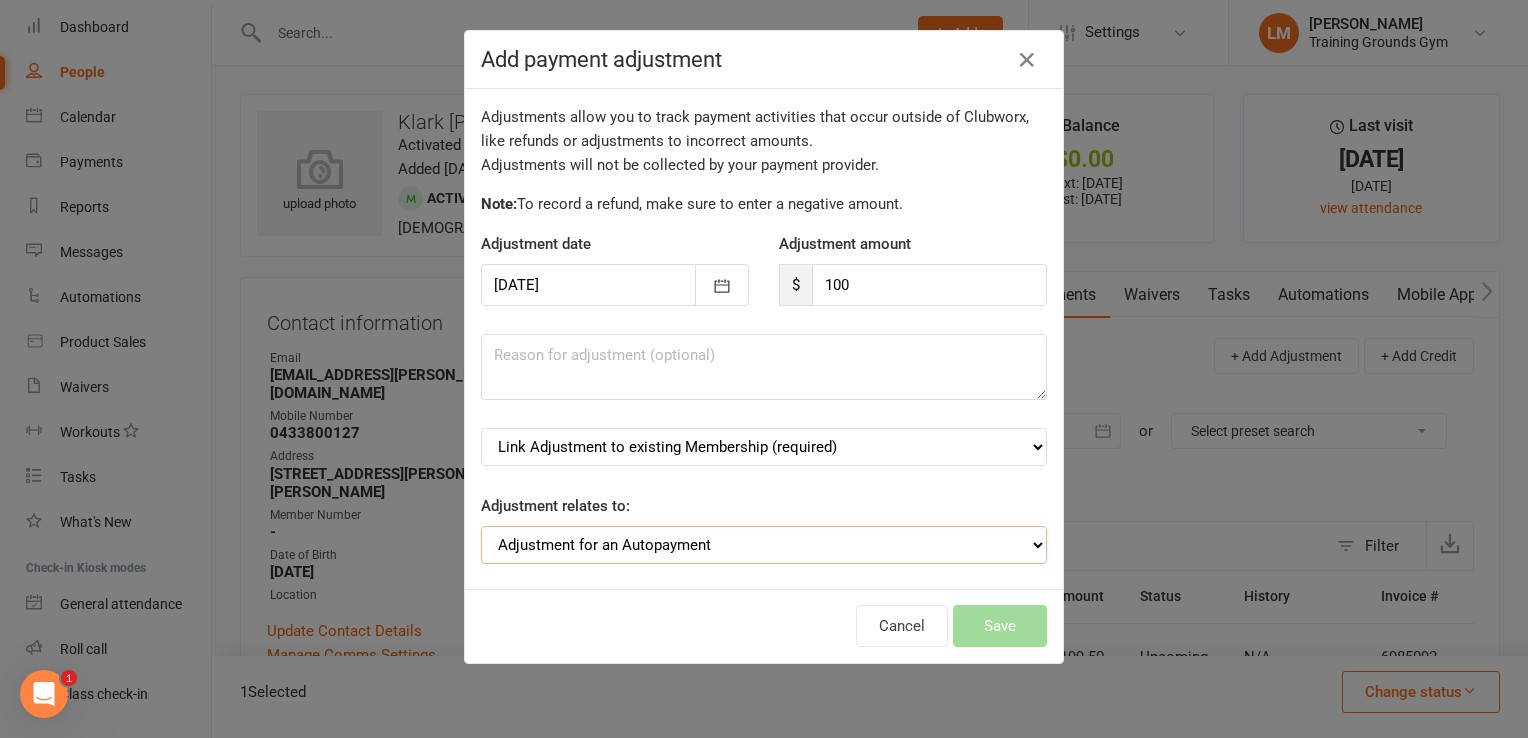 click on "Adjustment for an Autopayment Cash adjustment POS Sale adjustment Other adjustment" at bounding box center (764, 545) 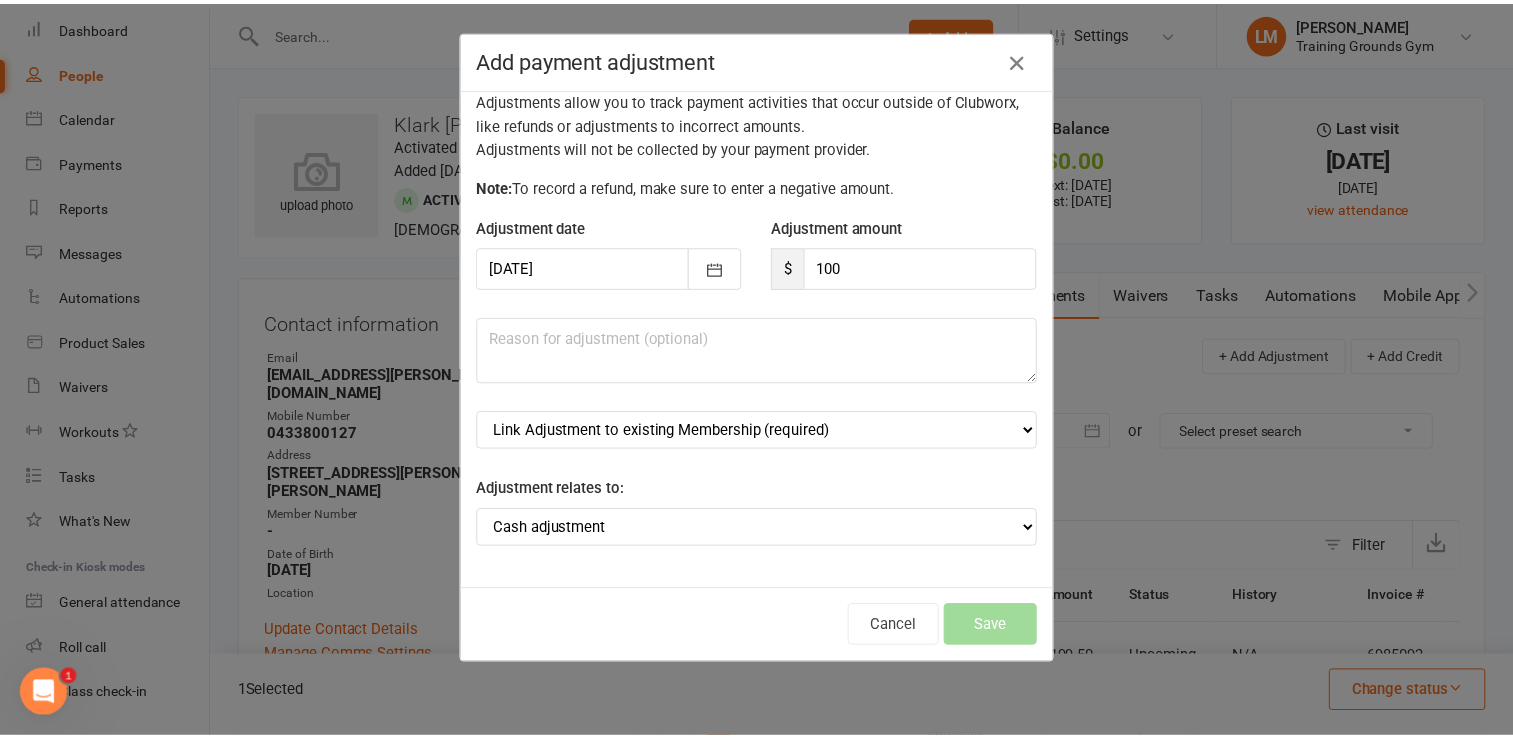 scroll, scrollTop: 0, scrollLeft: 0, axis: both 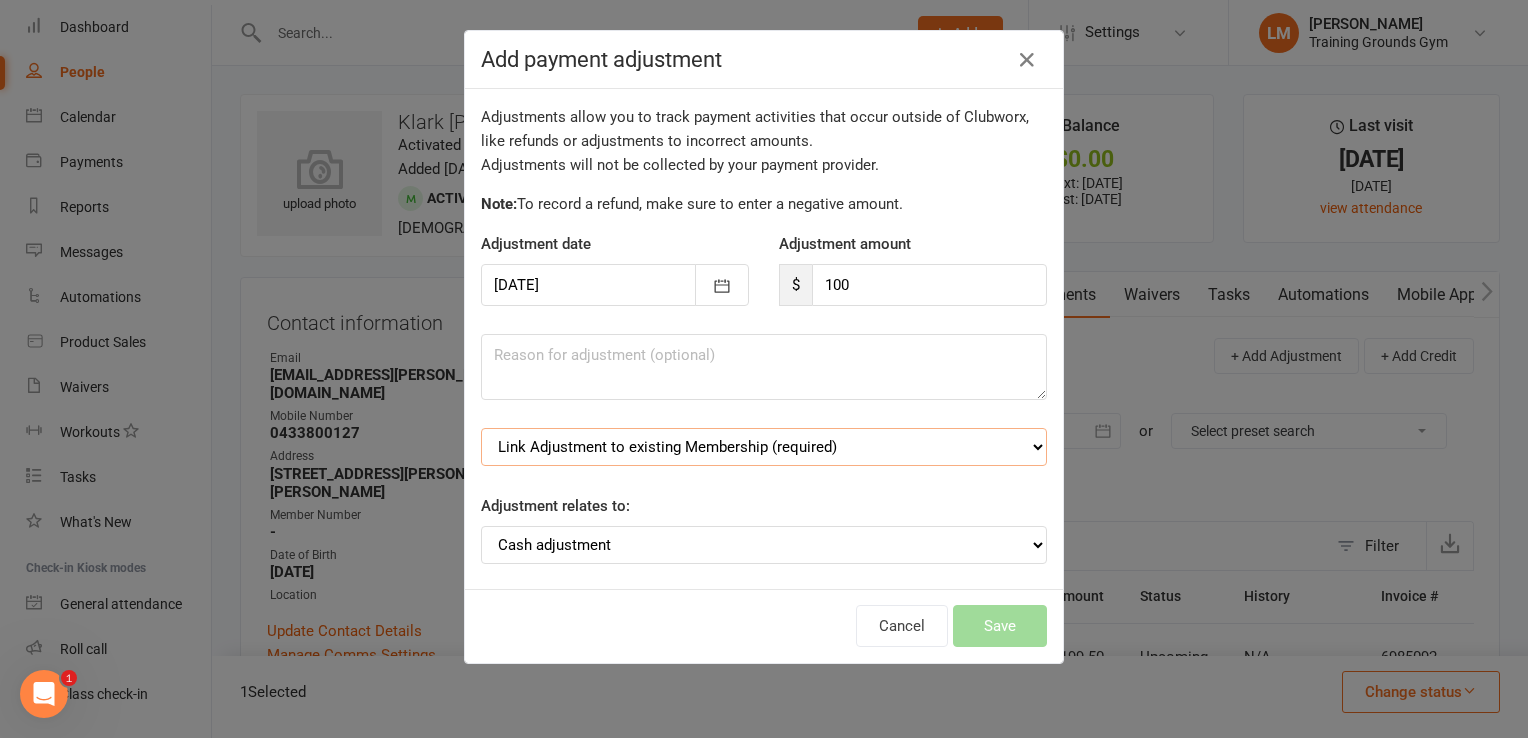 click on "Link Adjustment to existing Membership (required)  teen spinkick (starts: [DATE])" at bounding box center [764, 447] 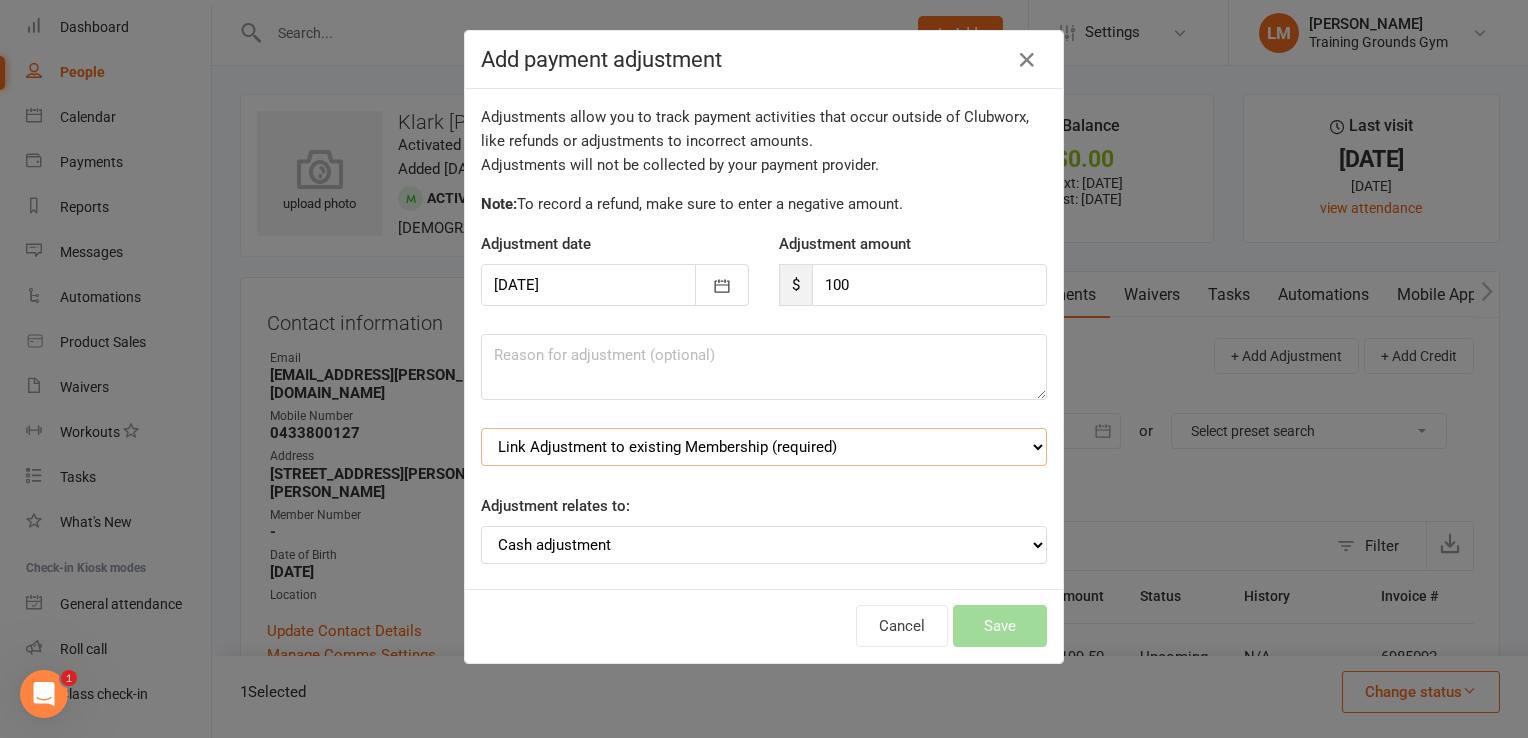 select on "0" 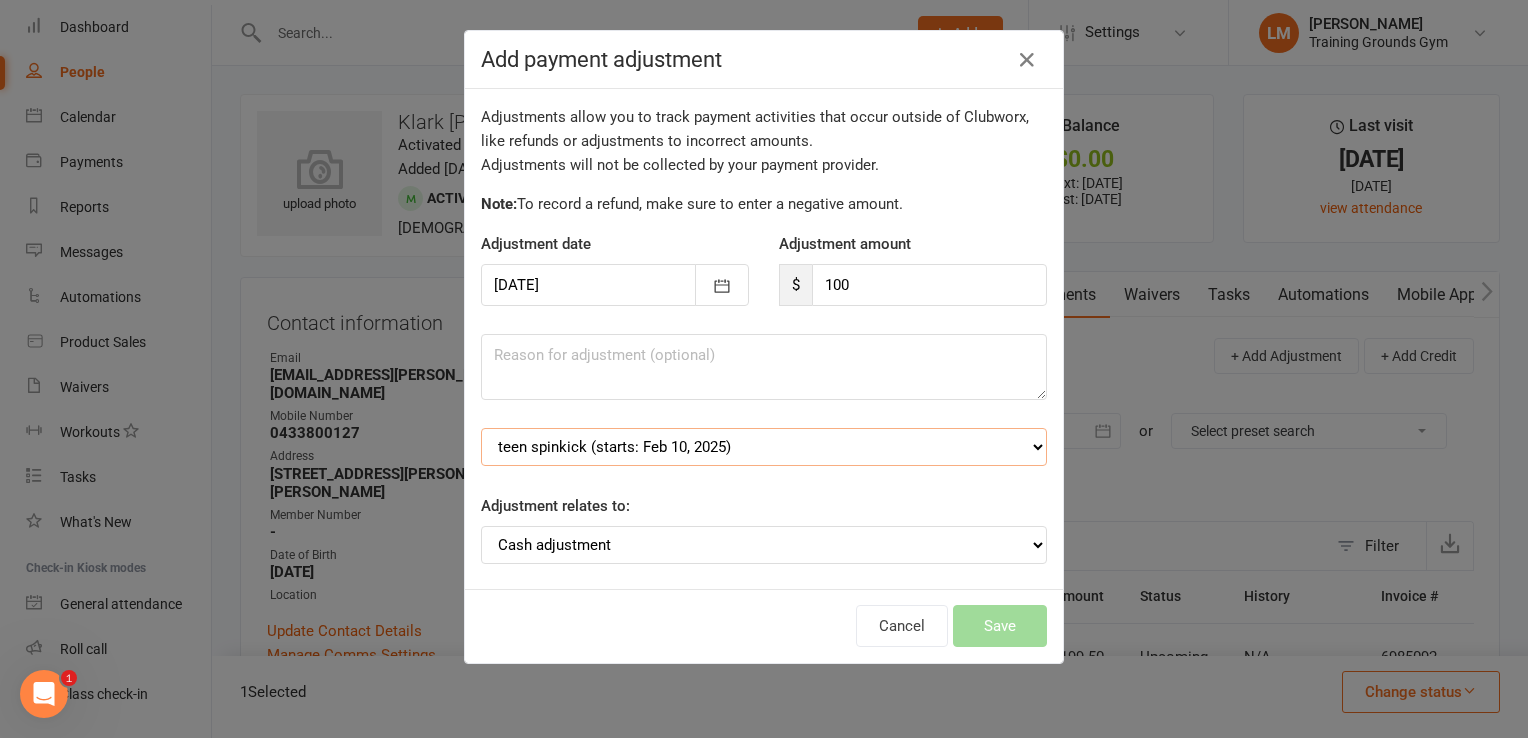 click on "Link Adjustment to existing Membership (required)  teen spinkick (starts: [DATE])" at bounding box center (764, 447) 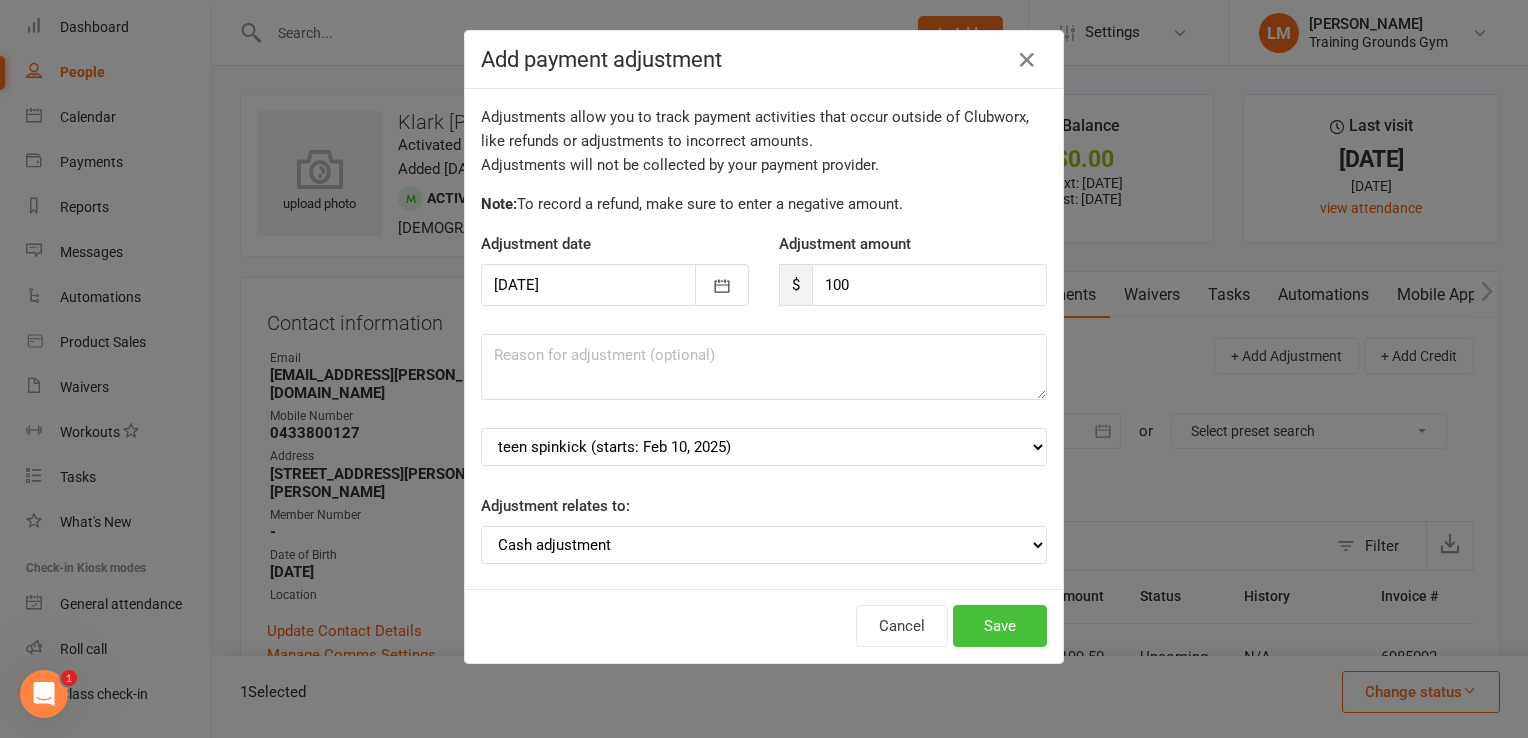 click on "Save" at bounding box center [1000, 626] 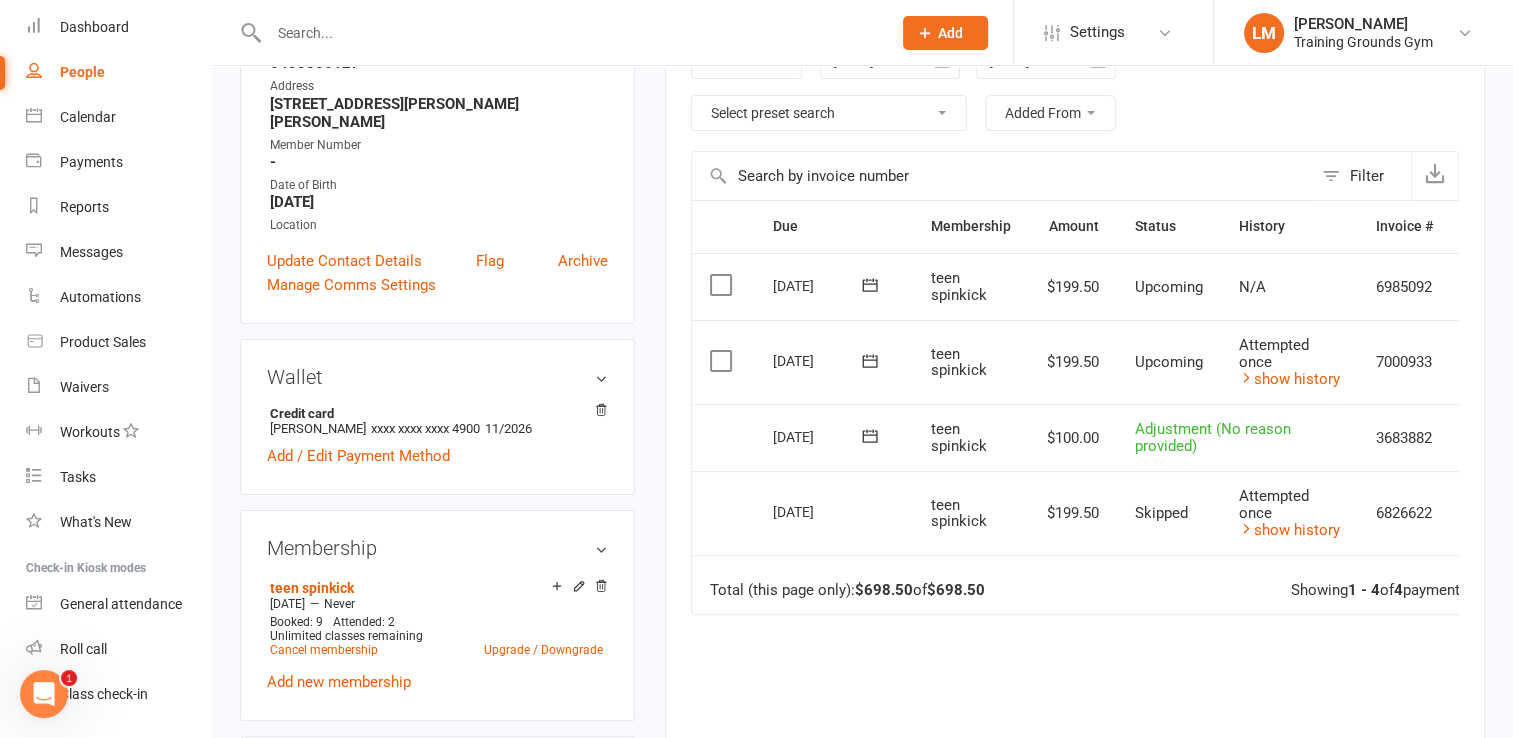 scroll, scrollTop: 372, scrollLeft: 0, axis: vertical 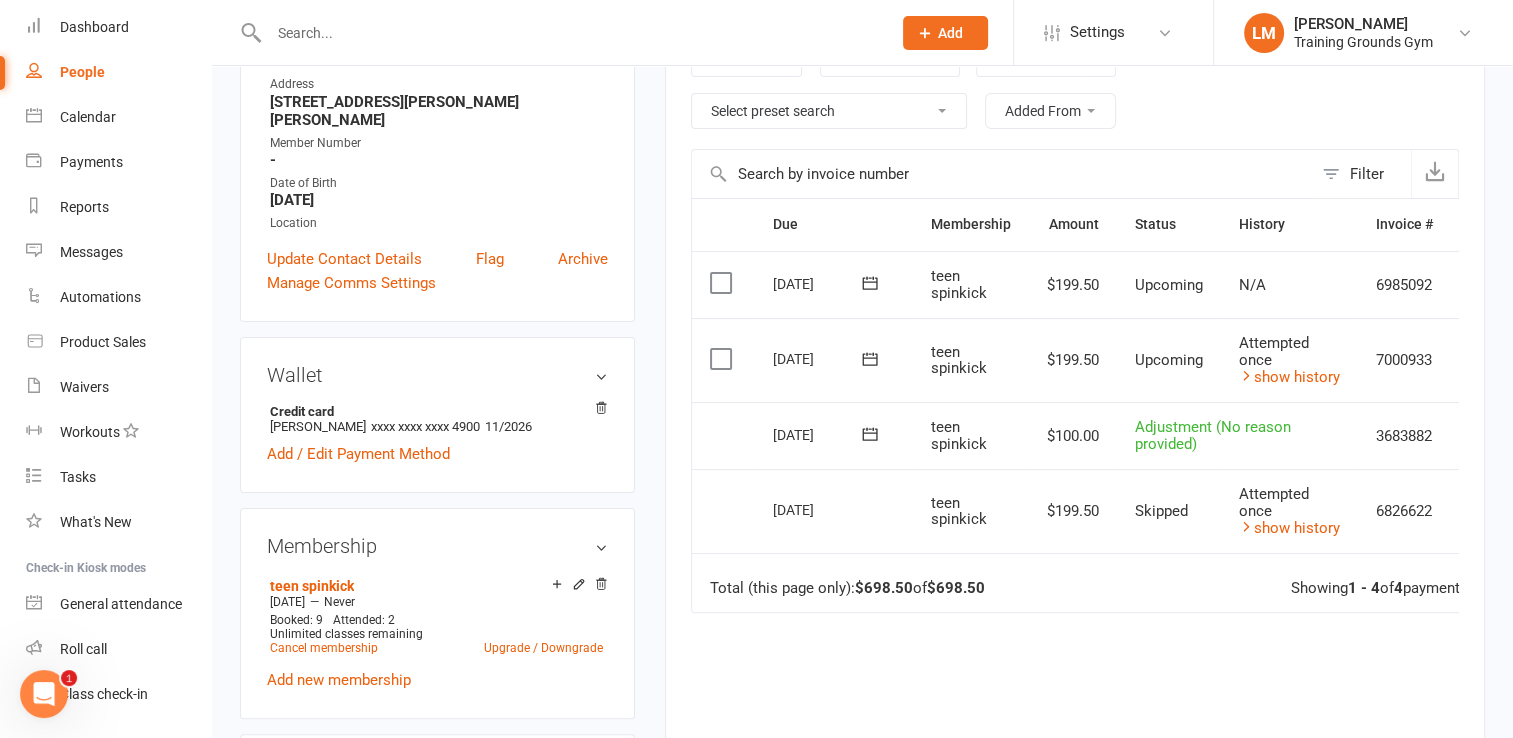 click on "Adjustment (No reason provided)" at bounding box center [1213, 435] 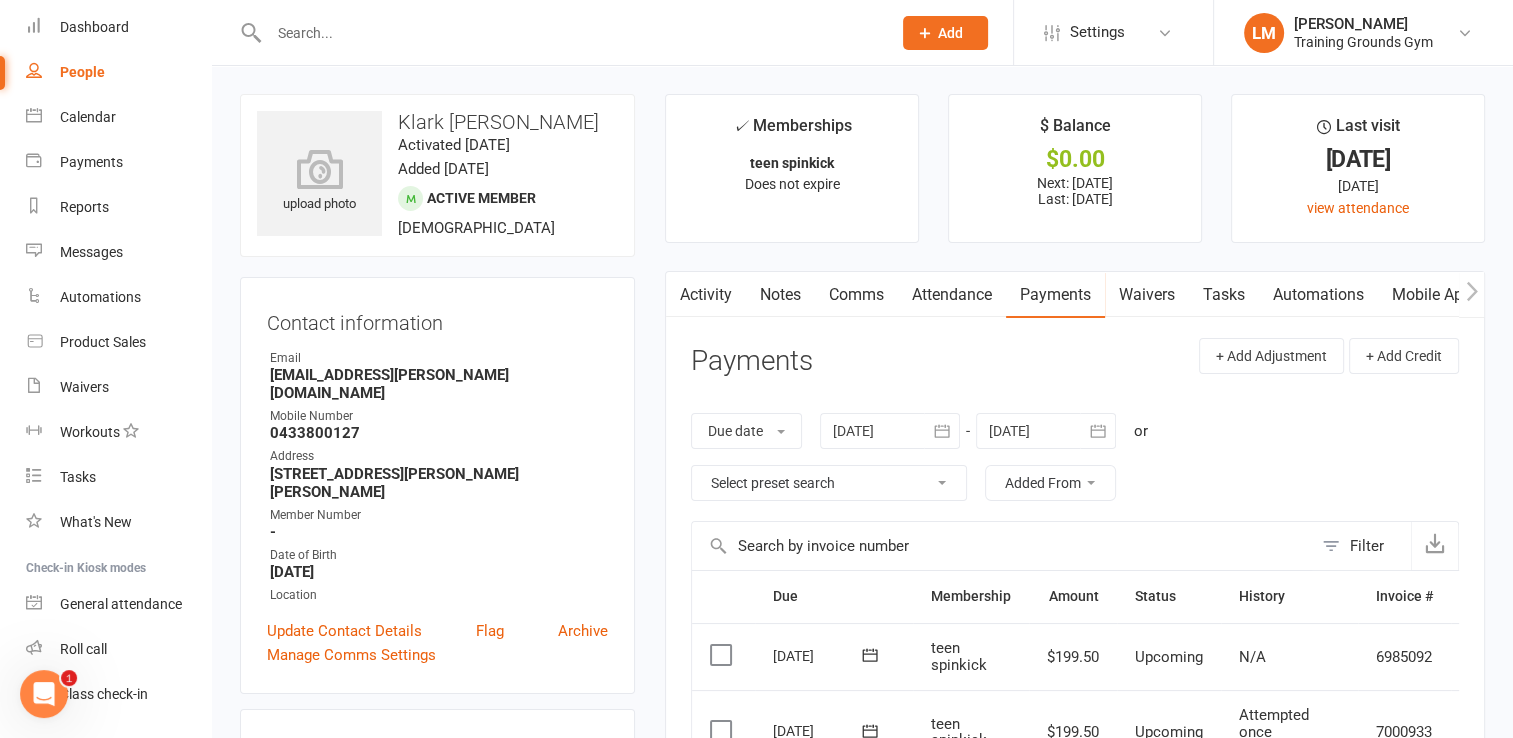 click on "Payments" at bounding box center (1055, 295) 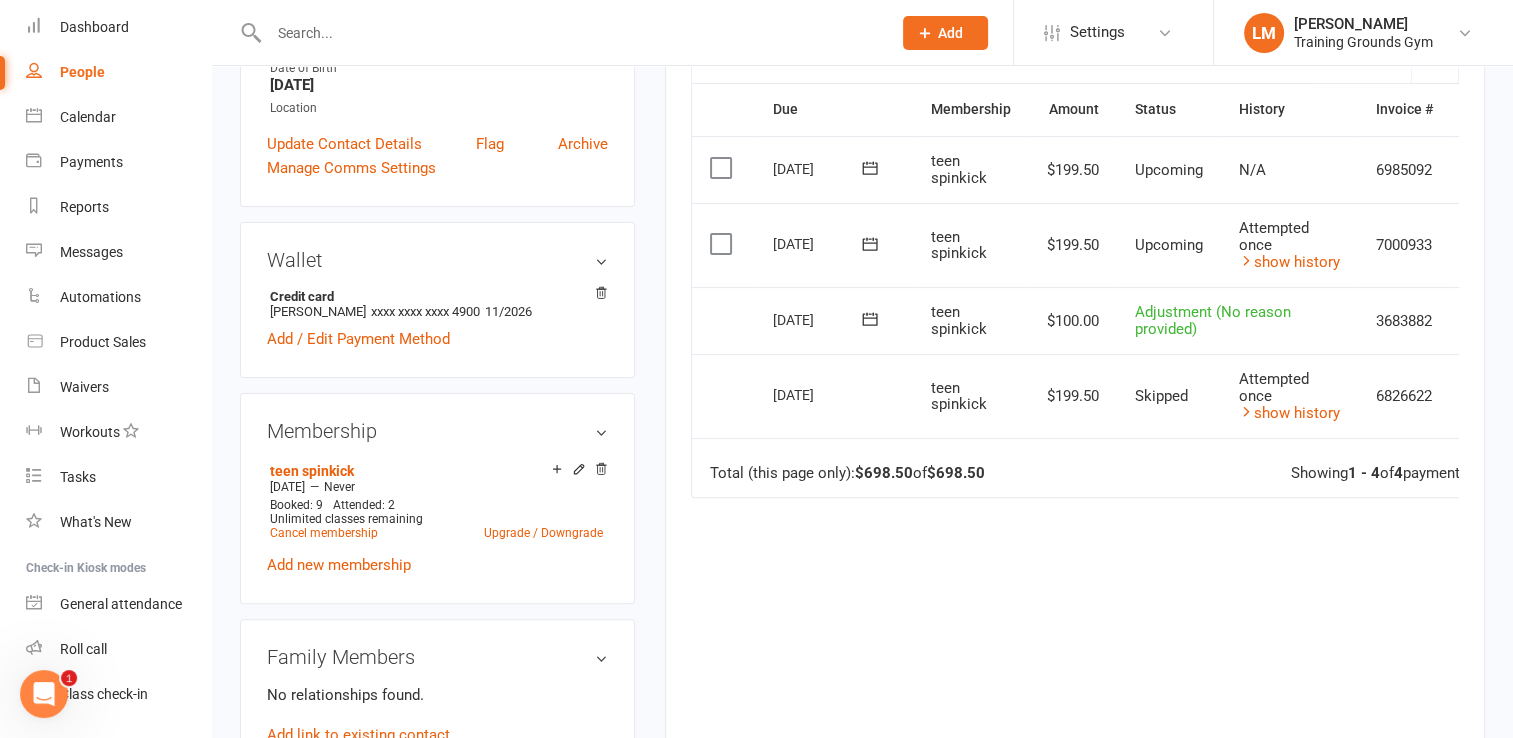 scroll, scrollTop: 490, scrollLeft: 0, axis: vertical 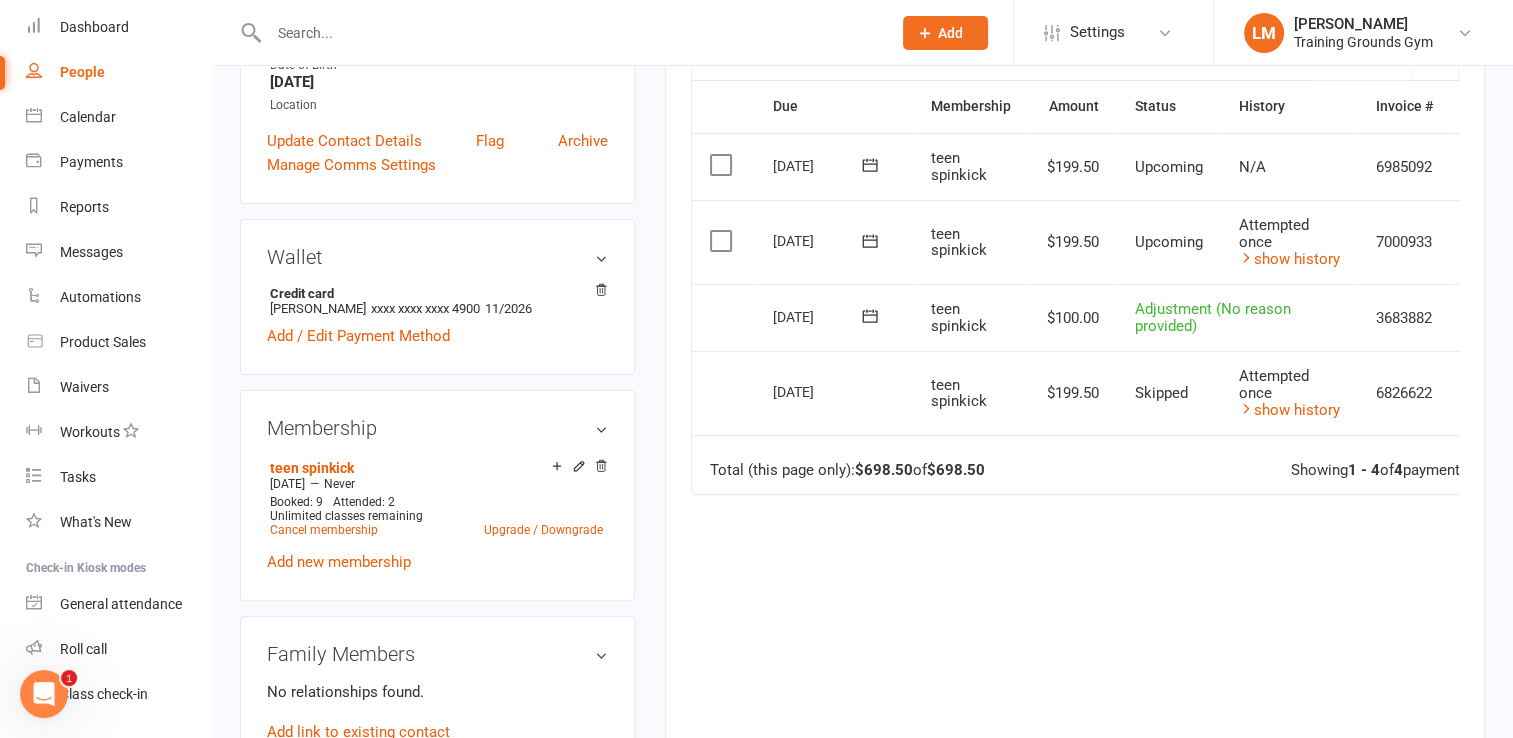 click on "Adjustment (No reason provided)" at bounding box center [1213, 317] 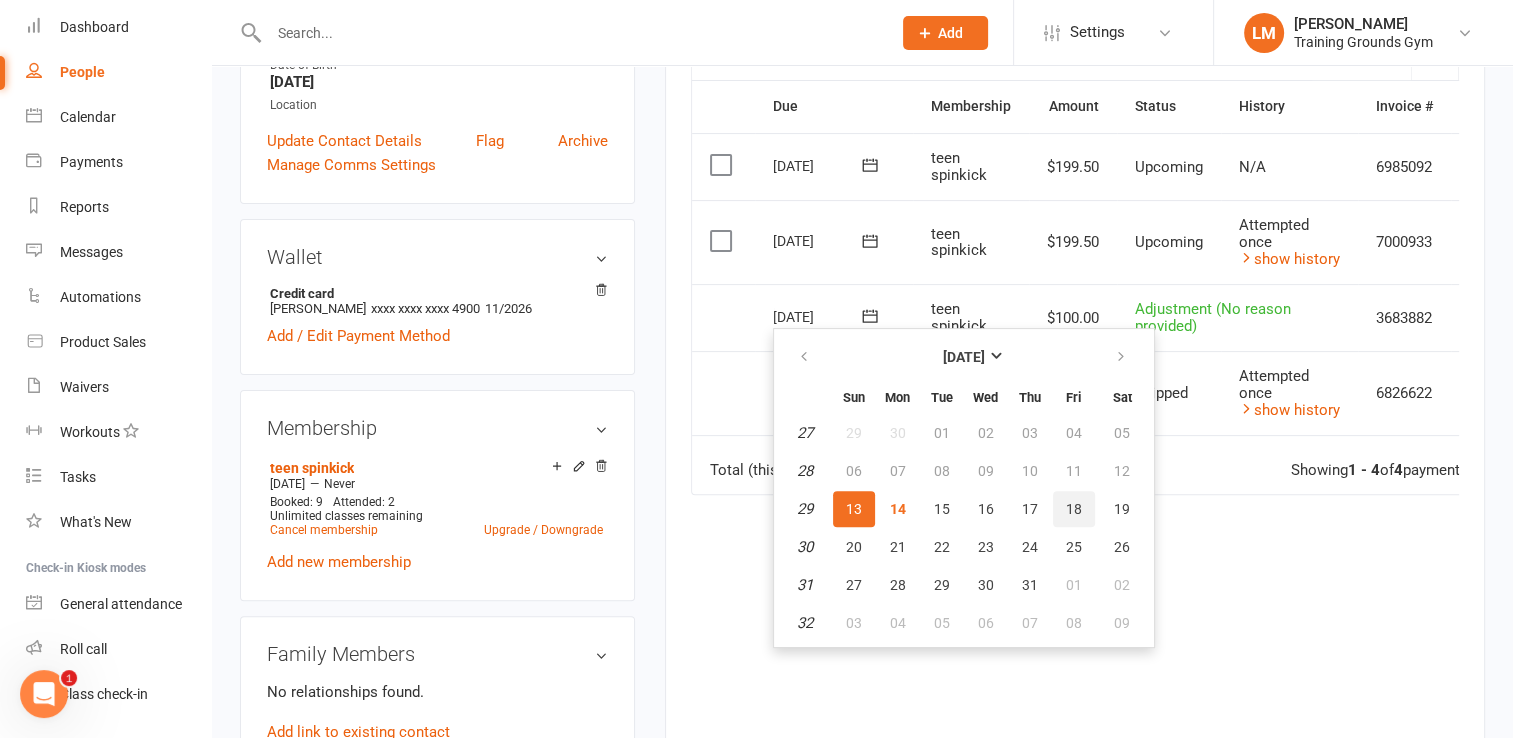 click on "18" at bounding box center (1074, 509) 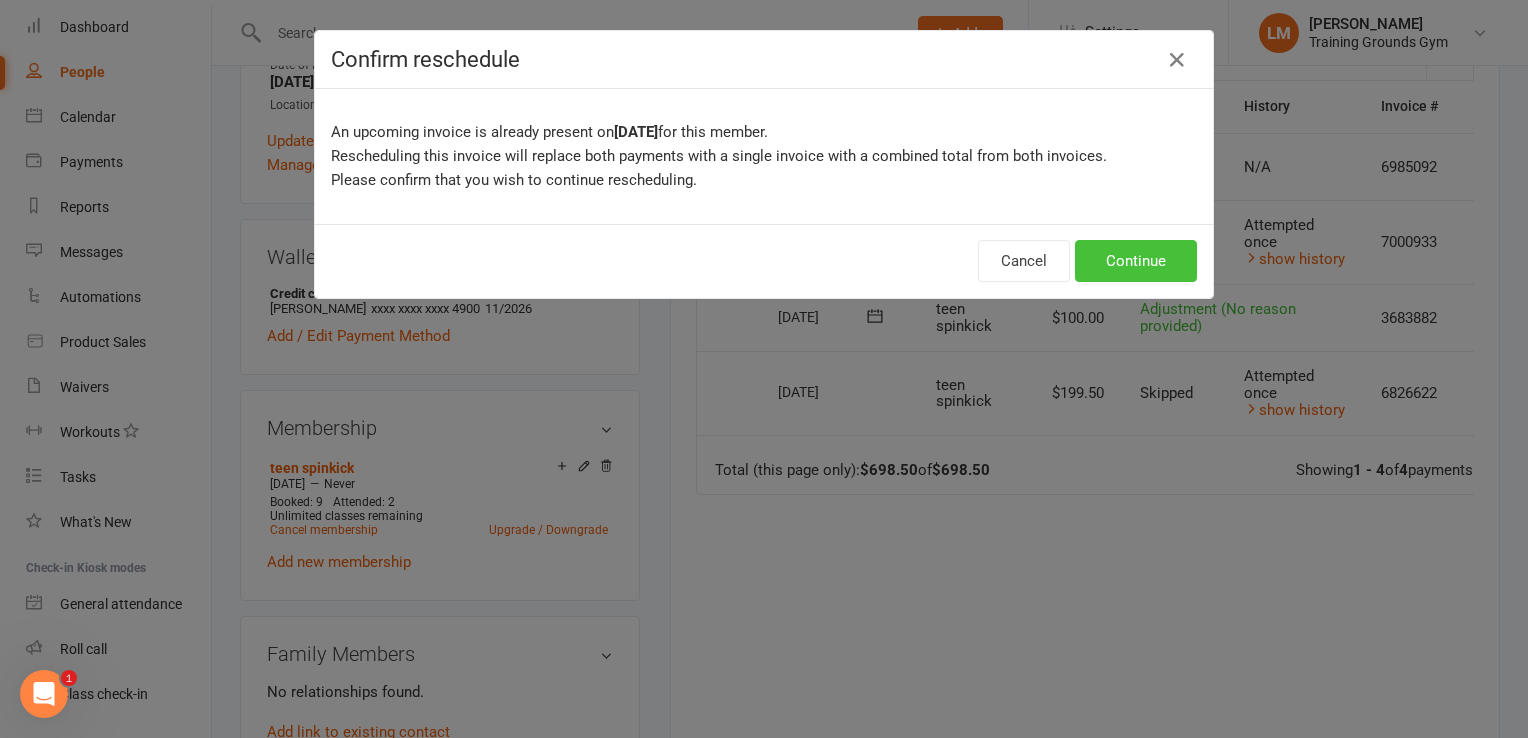click on "Continue" at bounding box center [1136, 261] 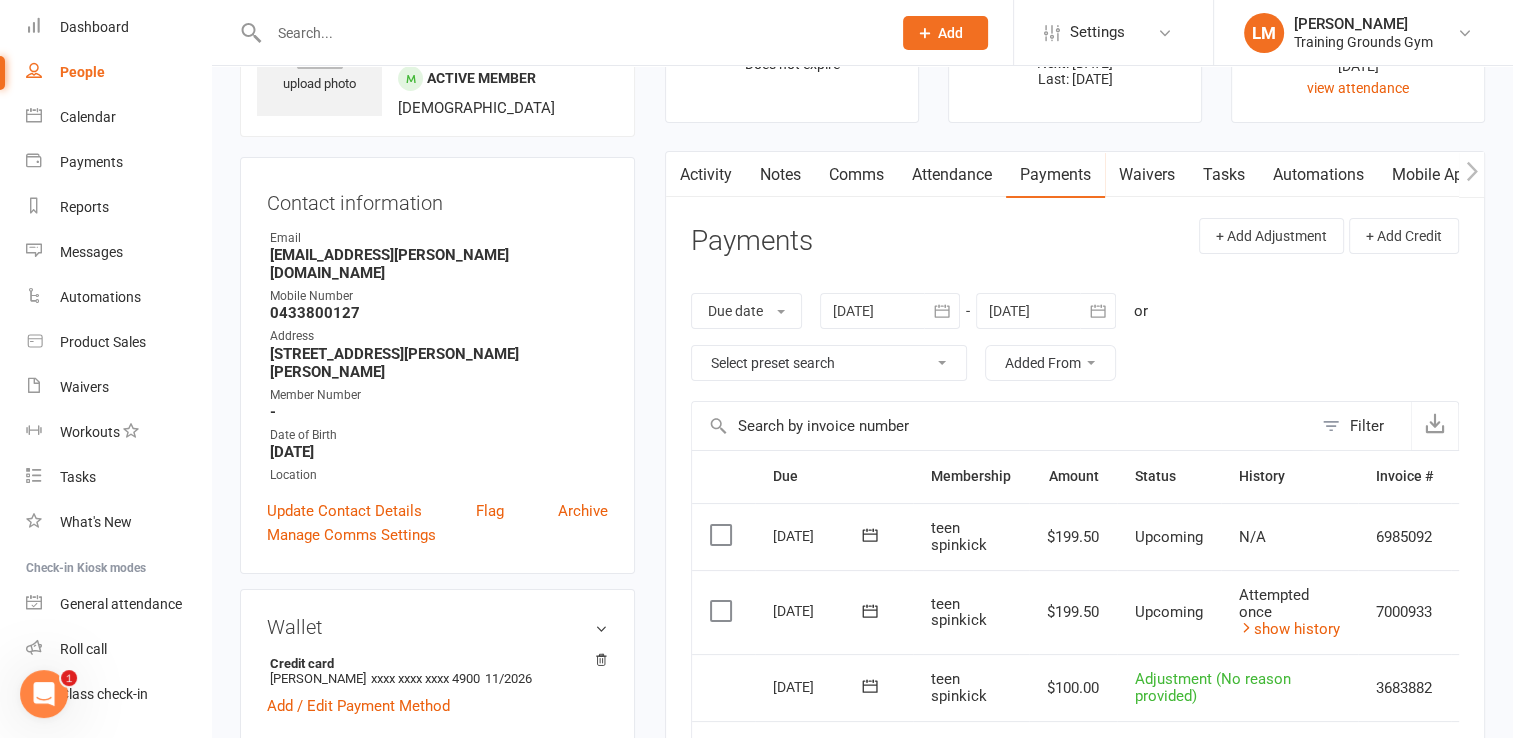scroll, scrollTop: 5, scrollLeft: 0, axis: vertical 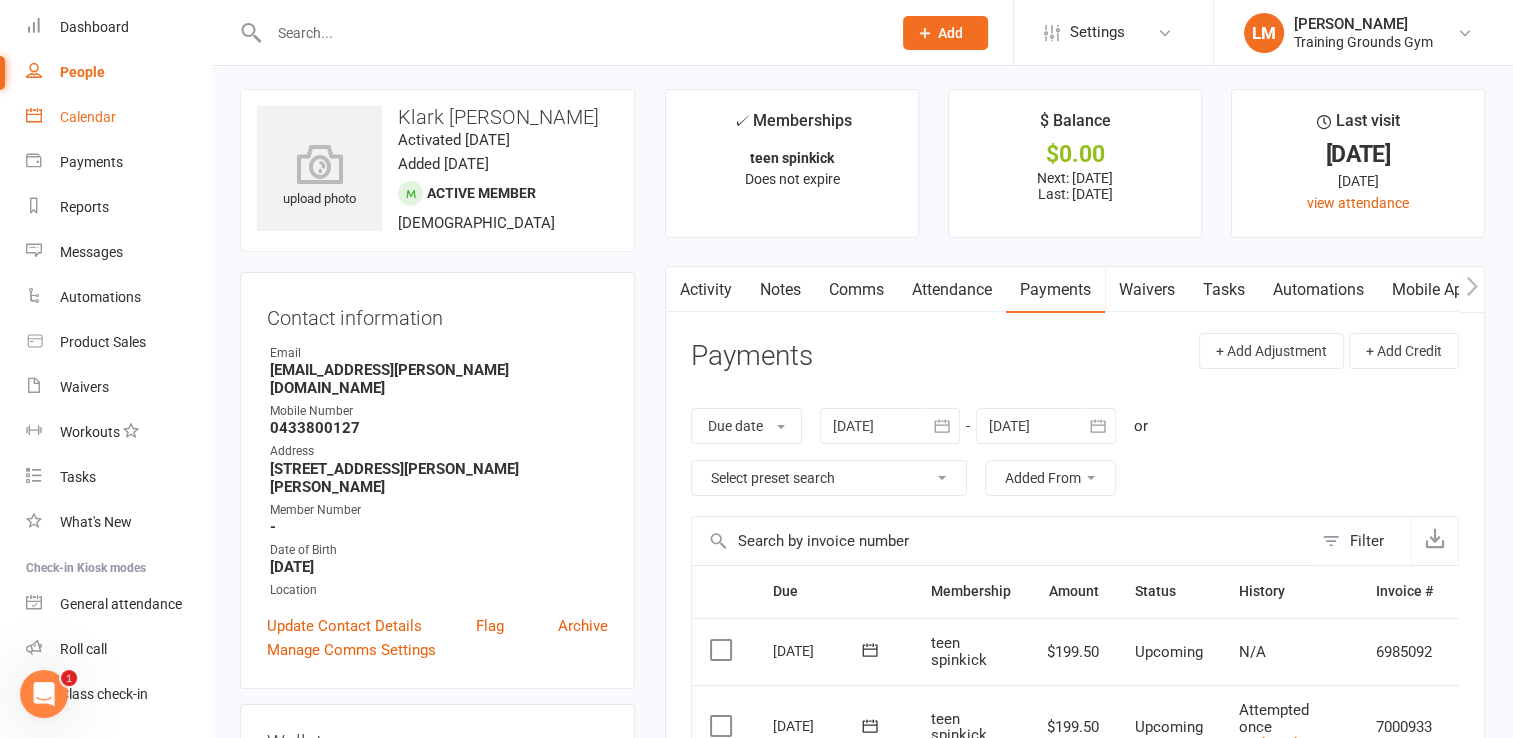 click on "Calendar" at bounding box center (88, 117) 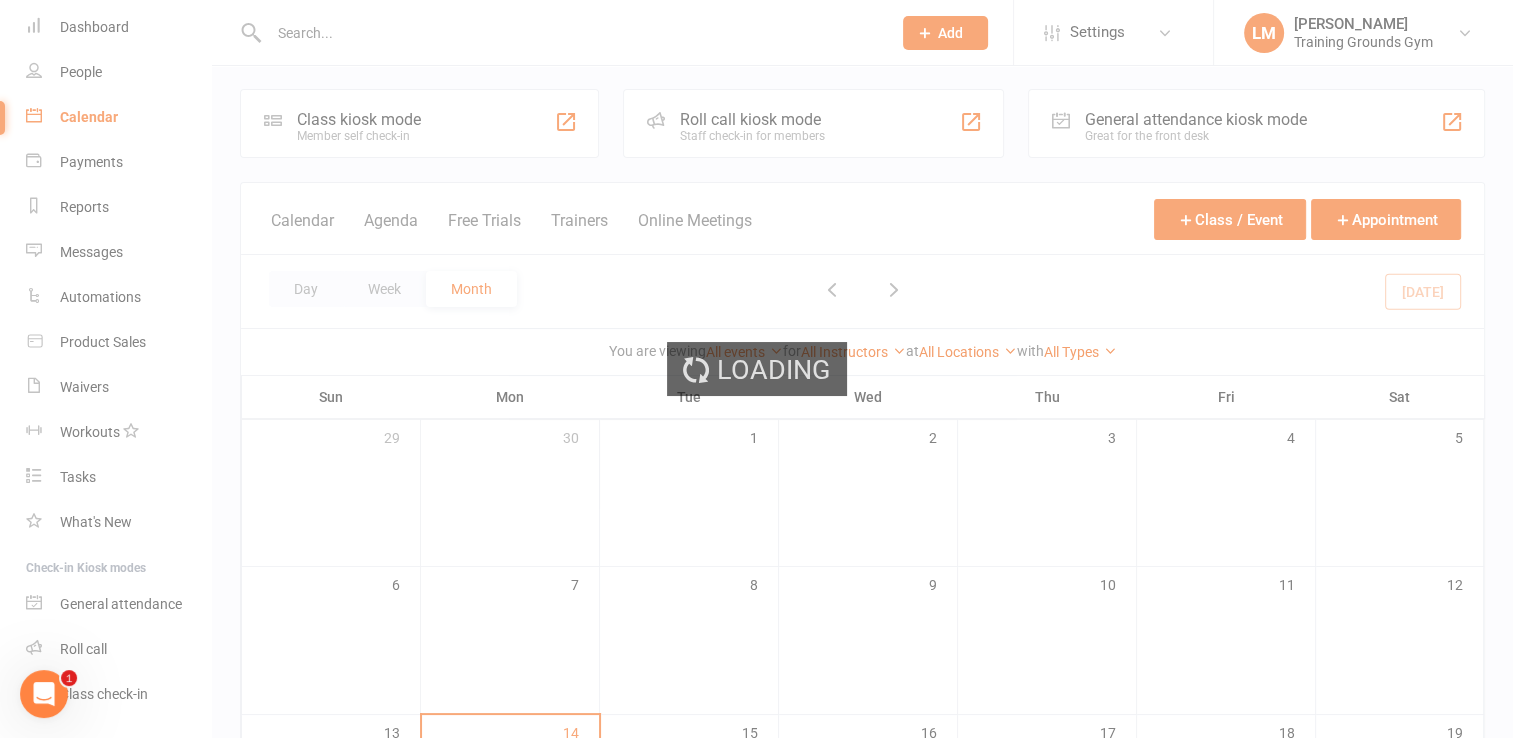 scroll, scrollTop: 0, scrollLeft: 0, axis: both 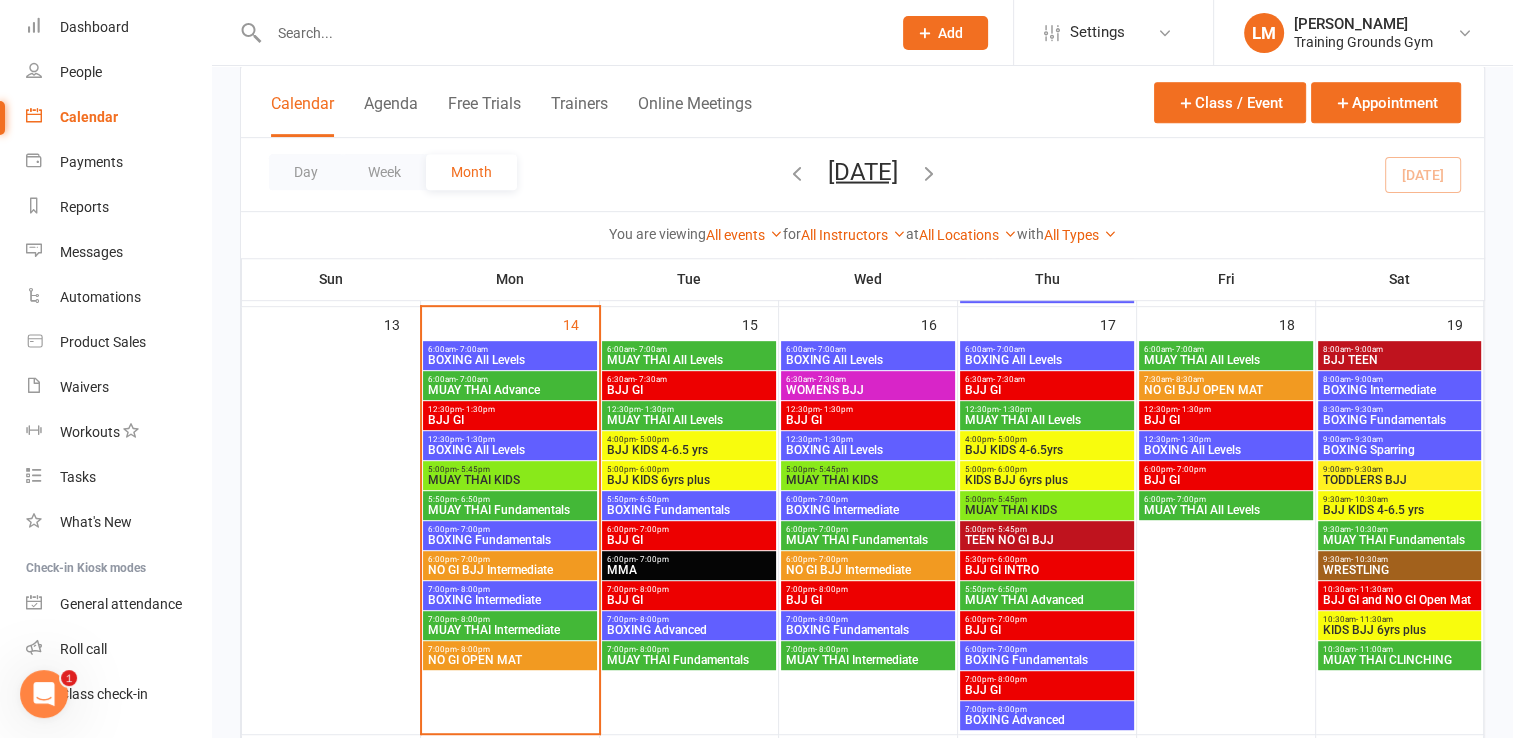 click on "MUAY THAI Fundamentals" at bounding box center [510, 510] 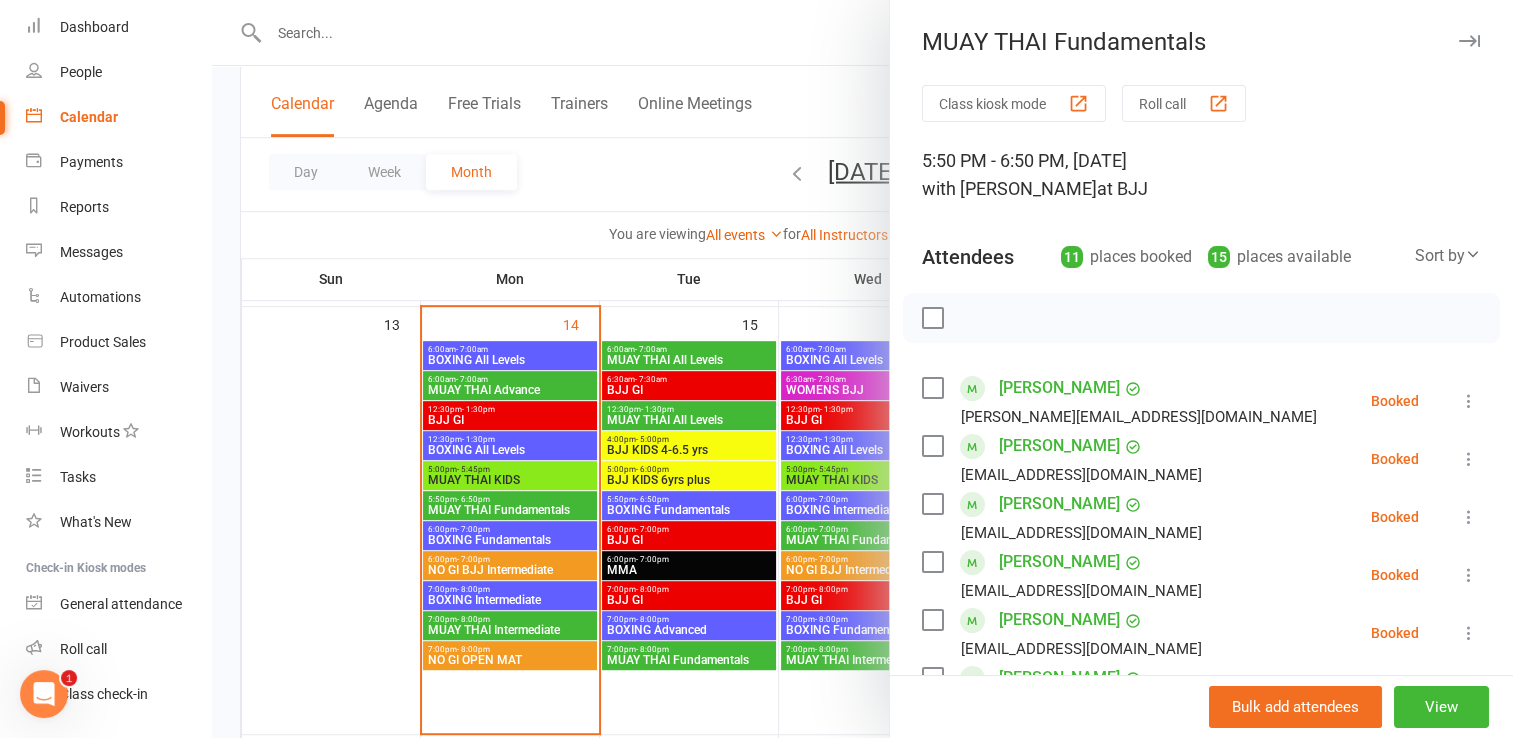 click at bounding box center (862, 369) 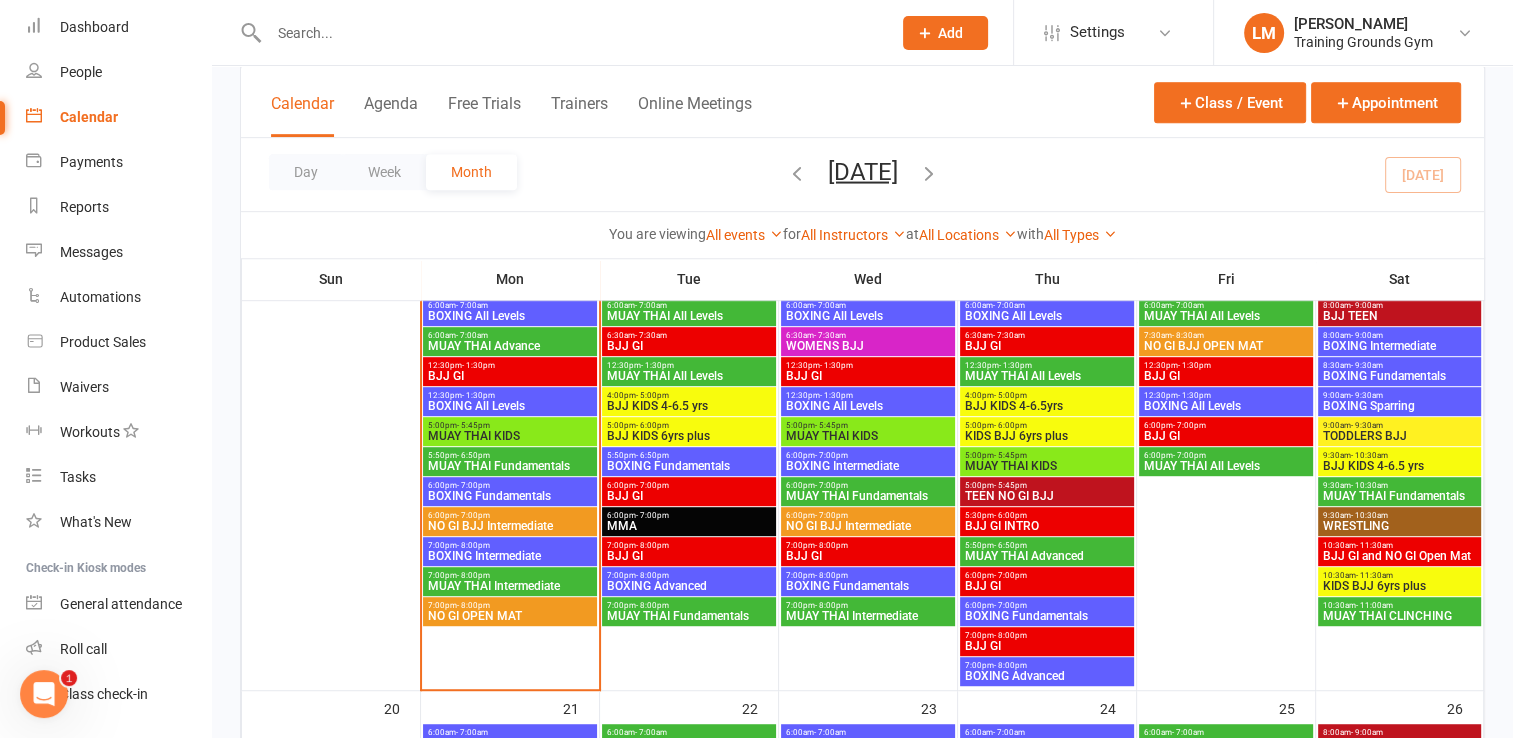 scroll, scrollTop: 1010, scrollLeft: 0, axis: vertical 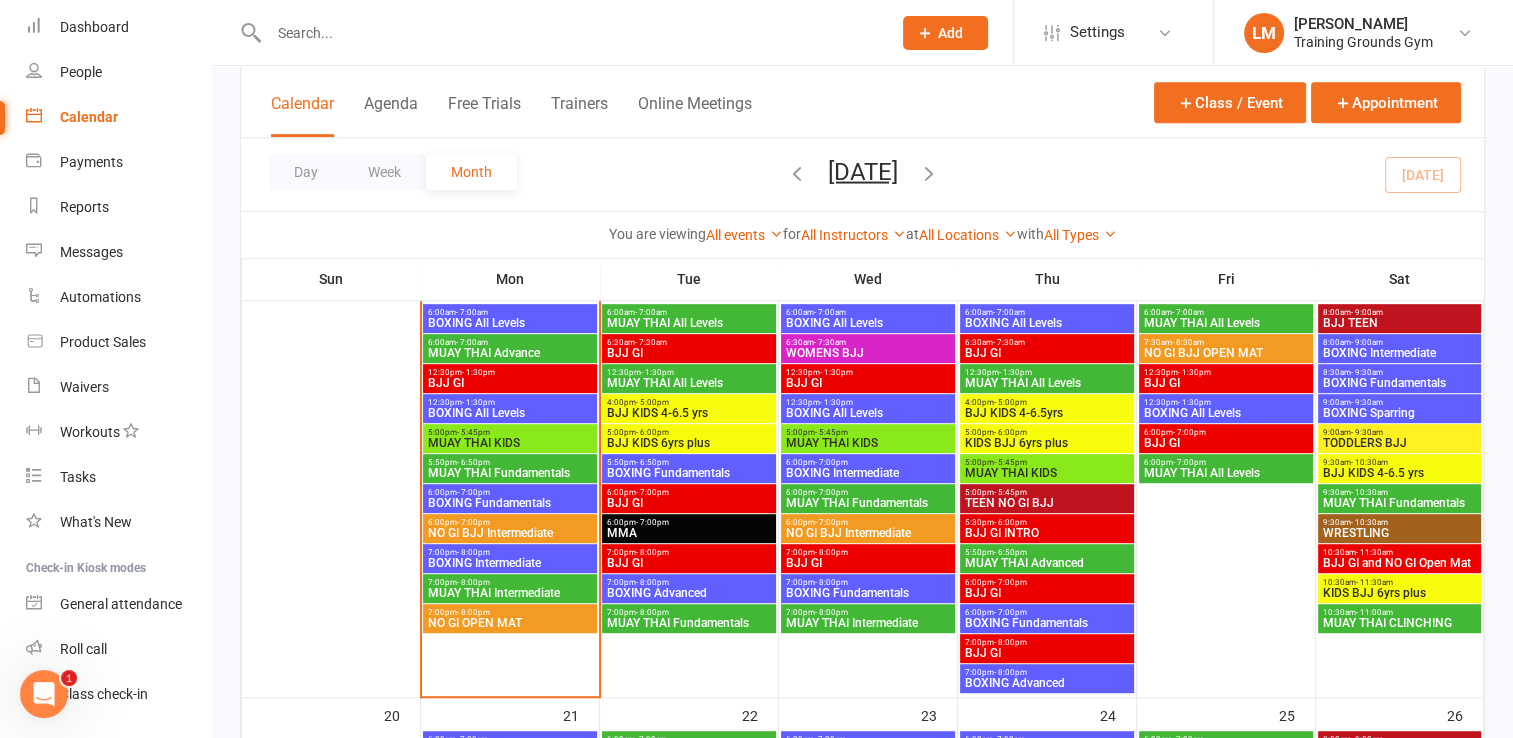 click on "5:00pm  - 5:45pm" at bounding box center [510, 432] 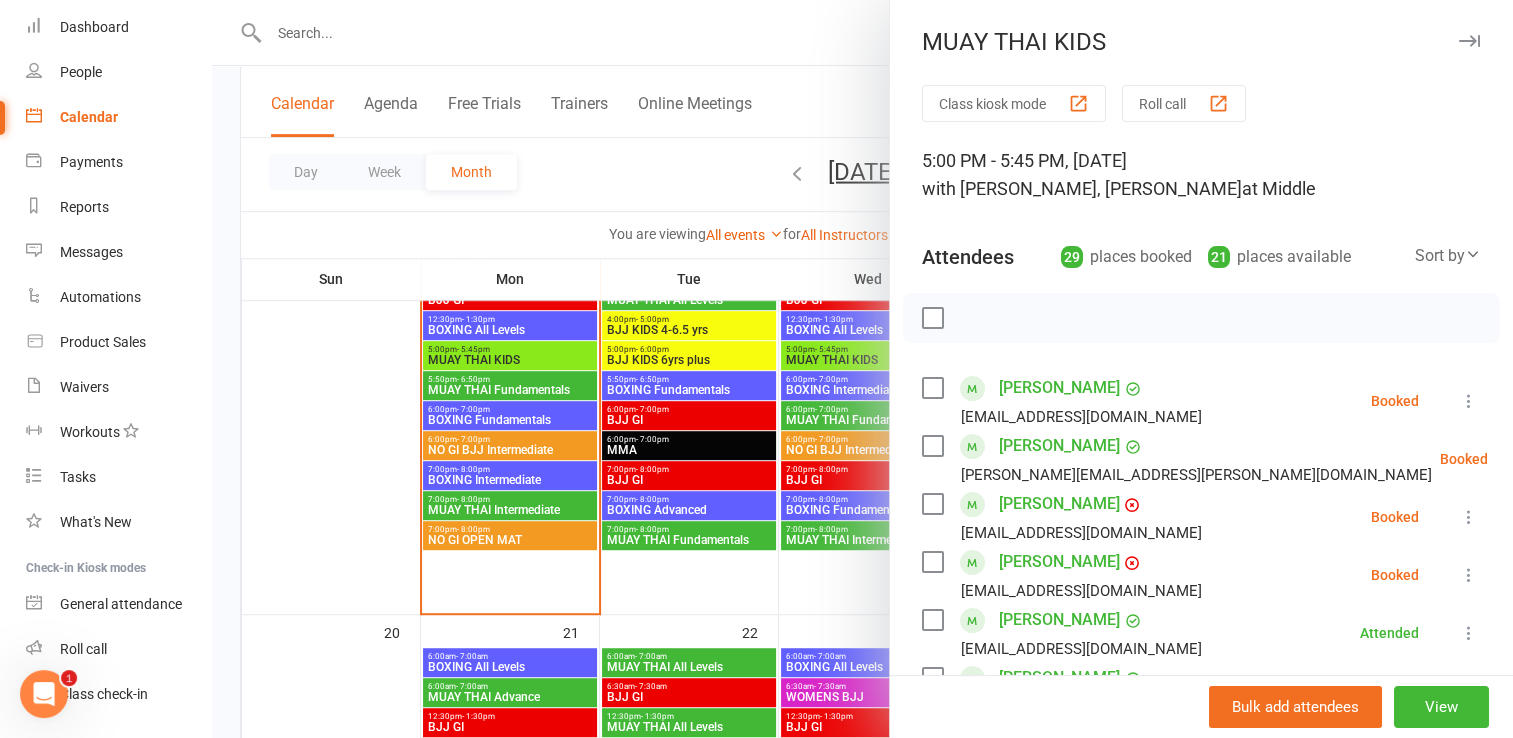 scroll, scrollTop: 1104, scrollLeft: 0, axis: vertical 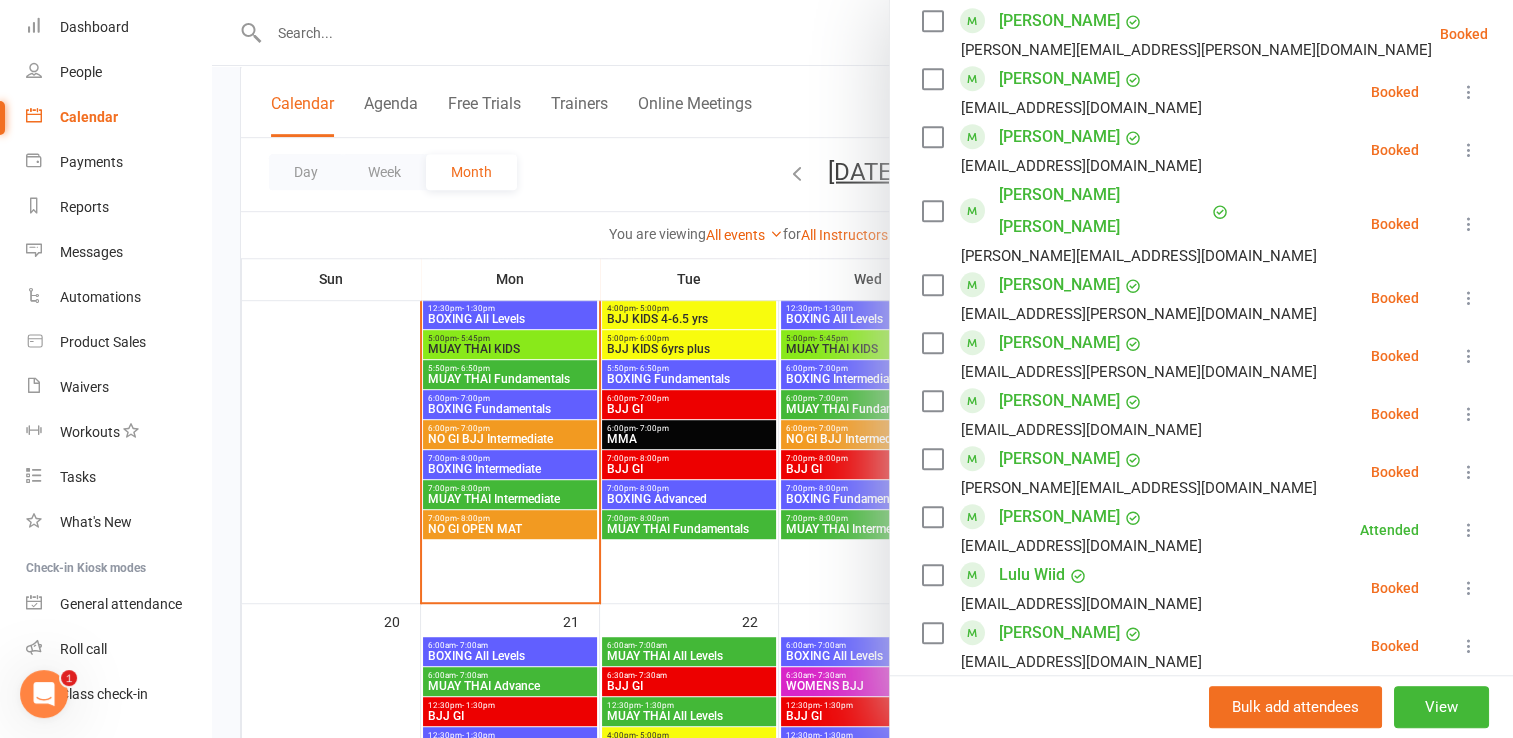 click at bounding box center (932, 401) 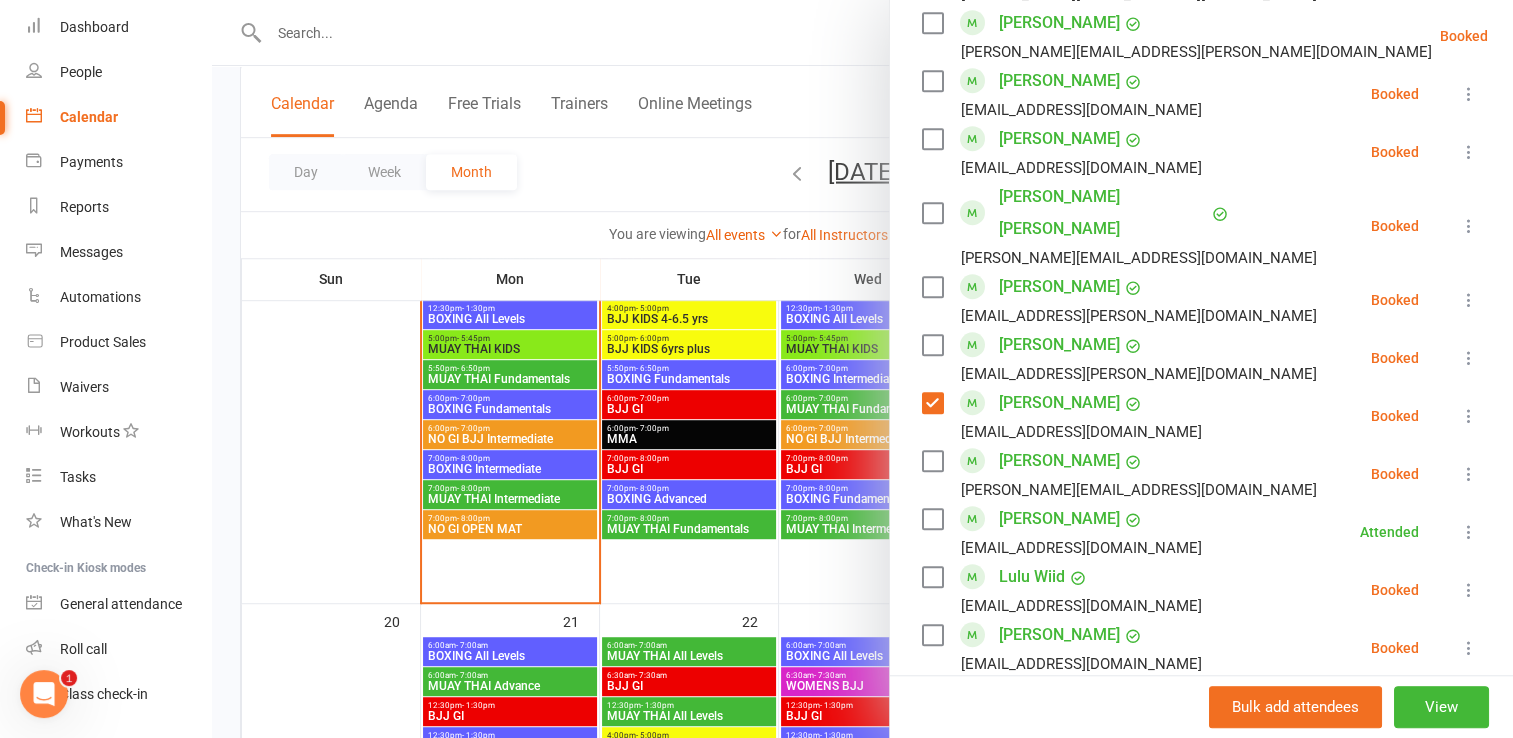 scroll, scrollTop: 0, scrollLeft: 0, axis: both 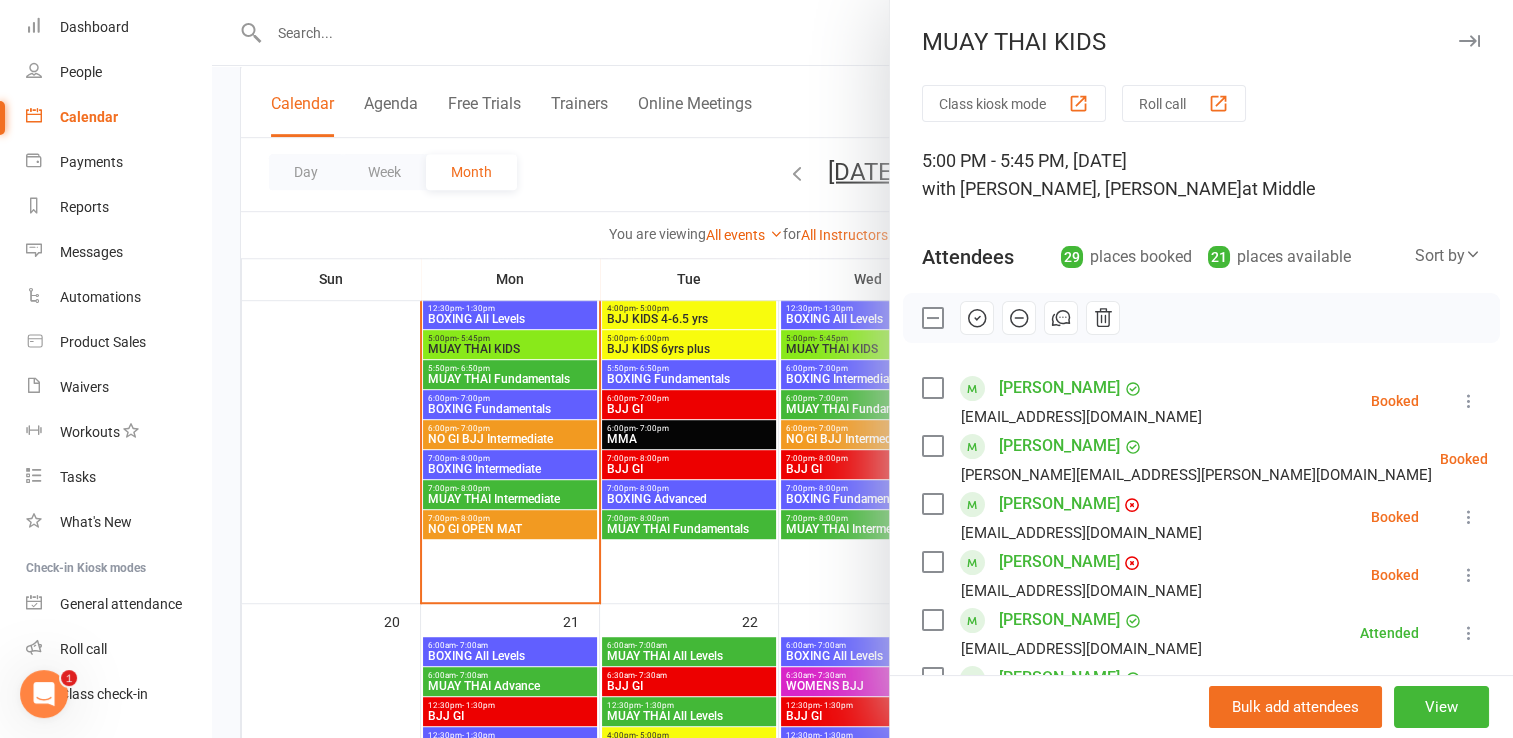 click 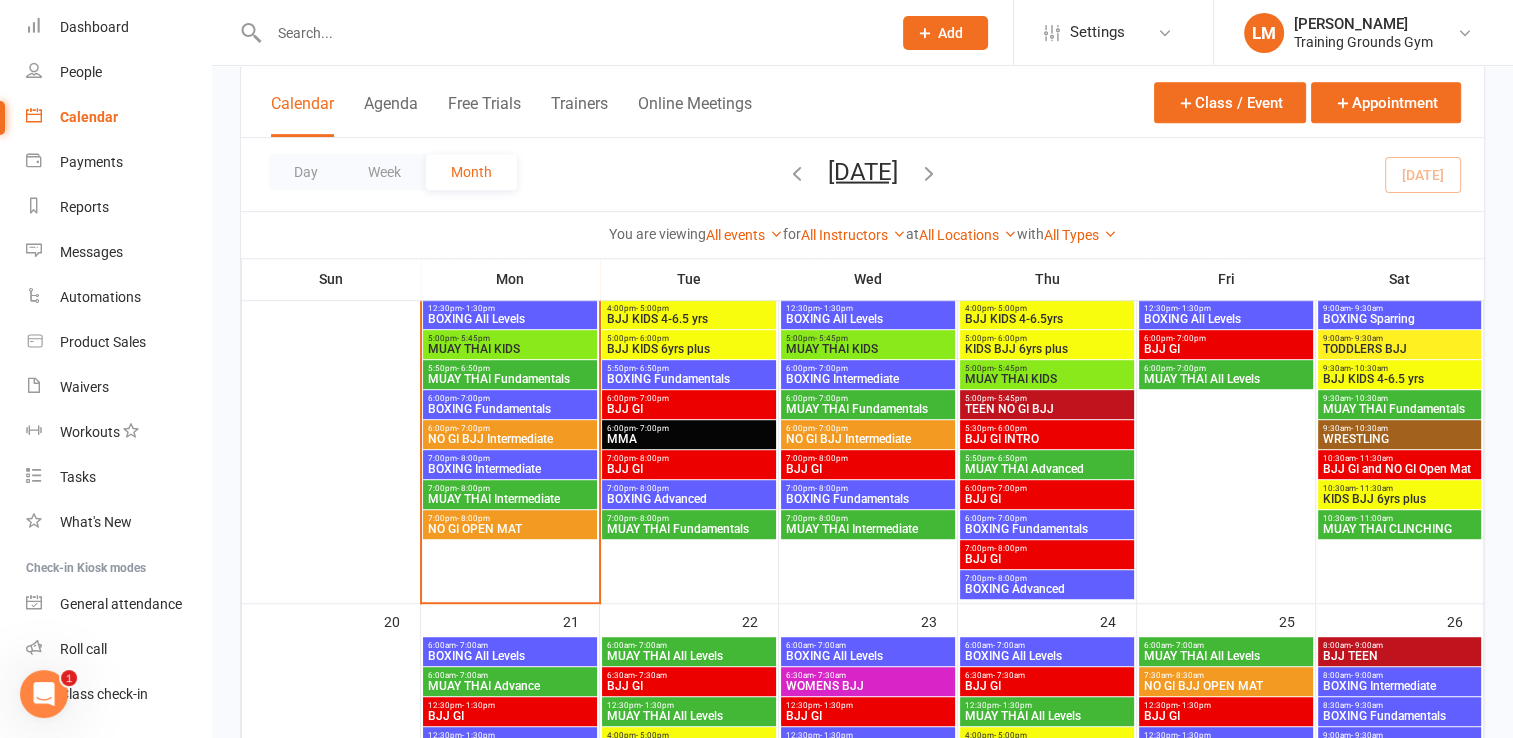 click at bounding box center [570, 33] 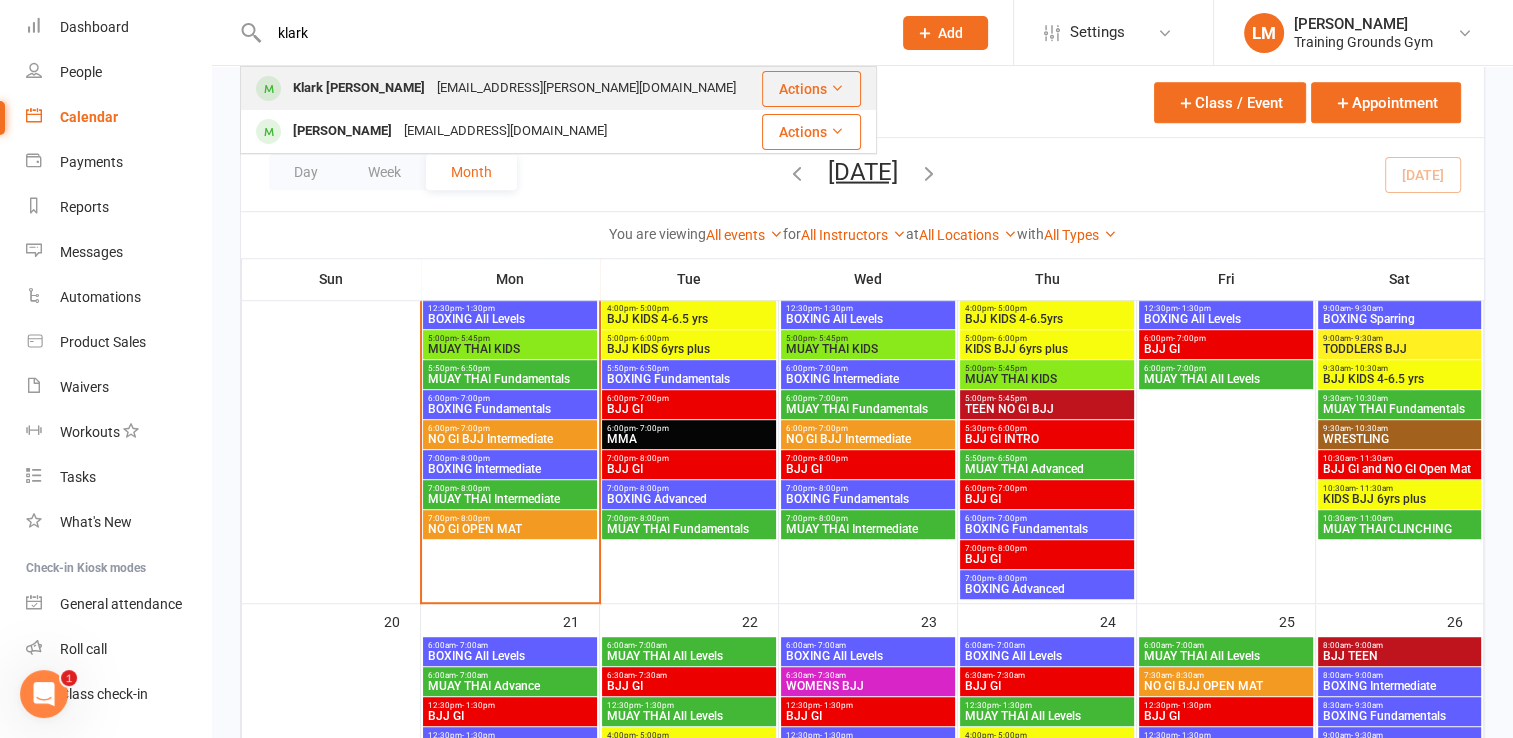 type on "klark" 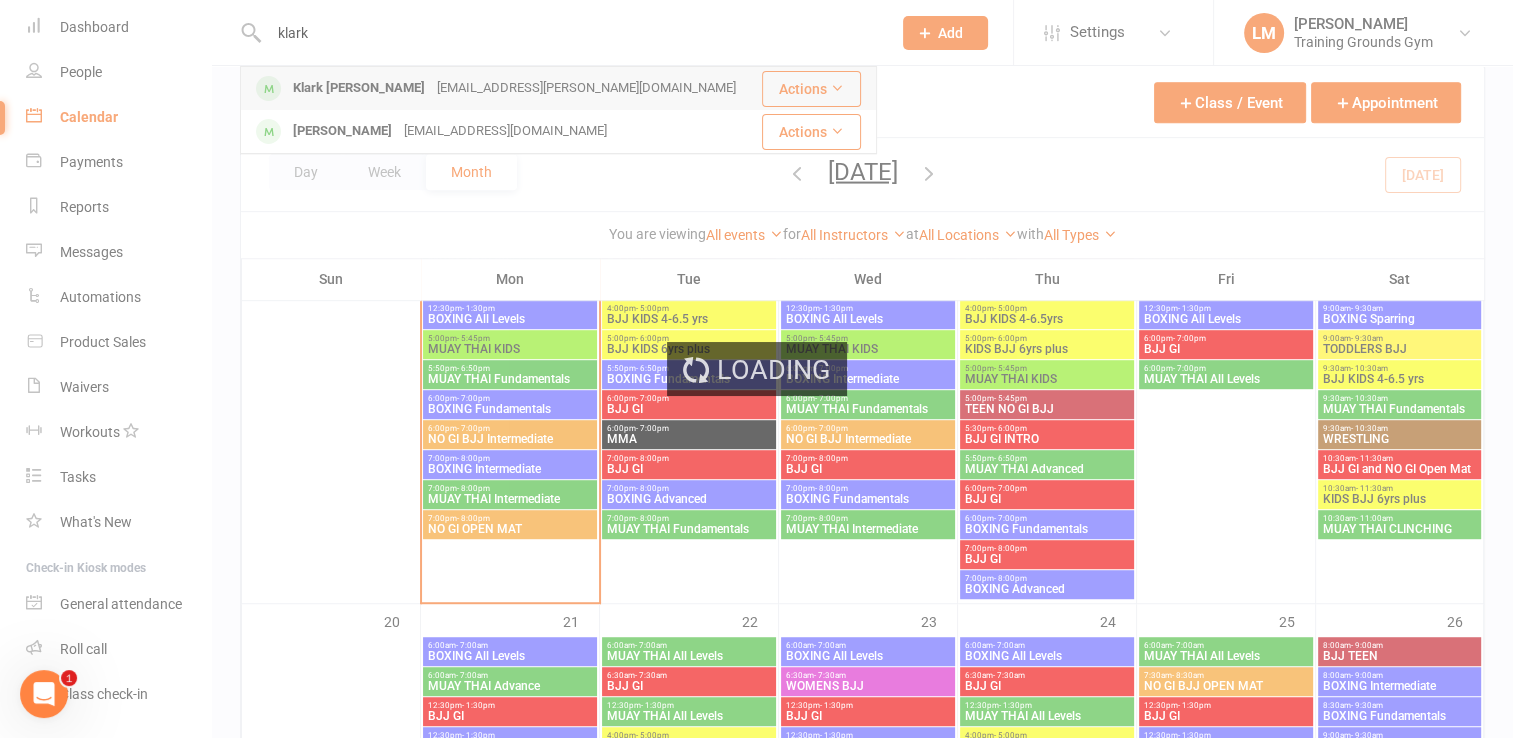 type 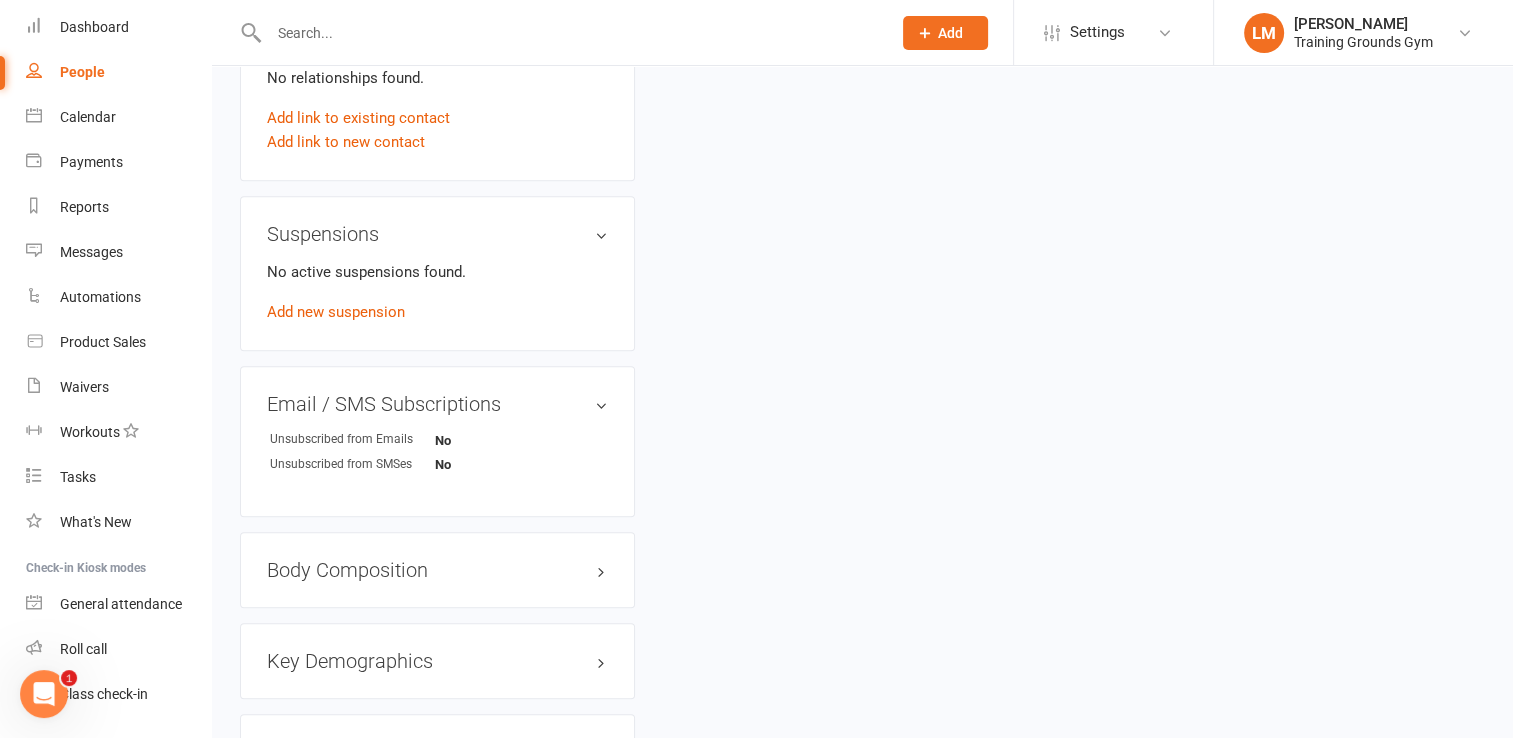 scroll, scrollTop: 0, scrollLeft: 0, axis: both 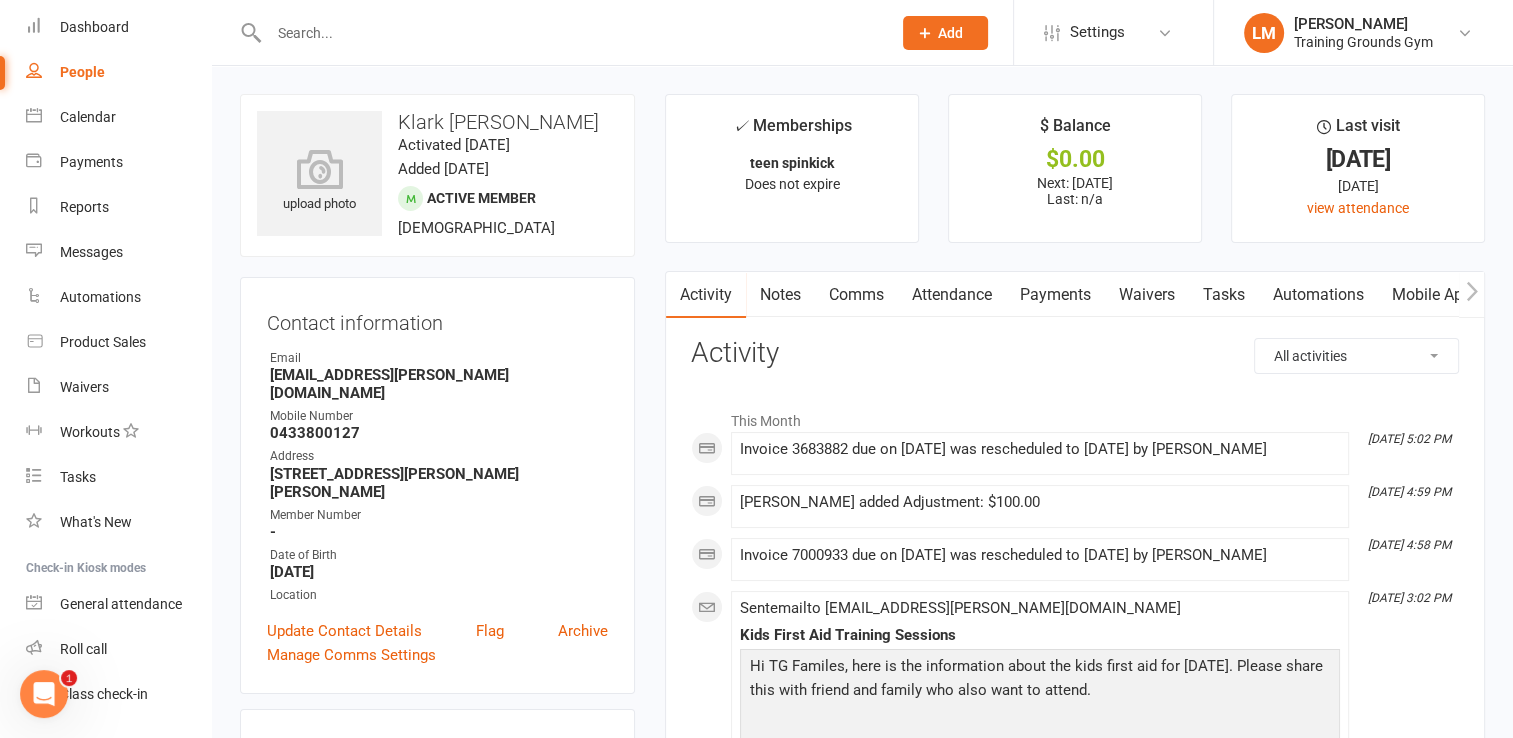 click on "Payments" at bounding box center [1055, 295] 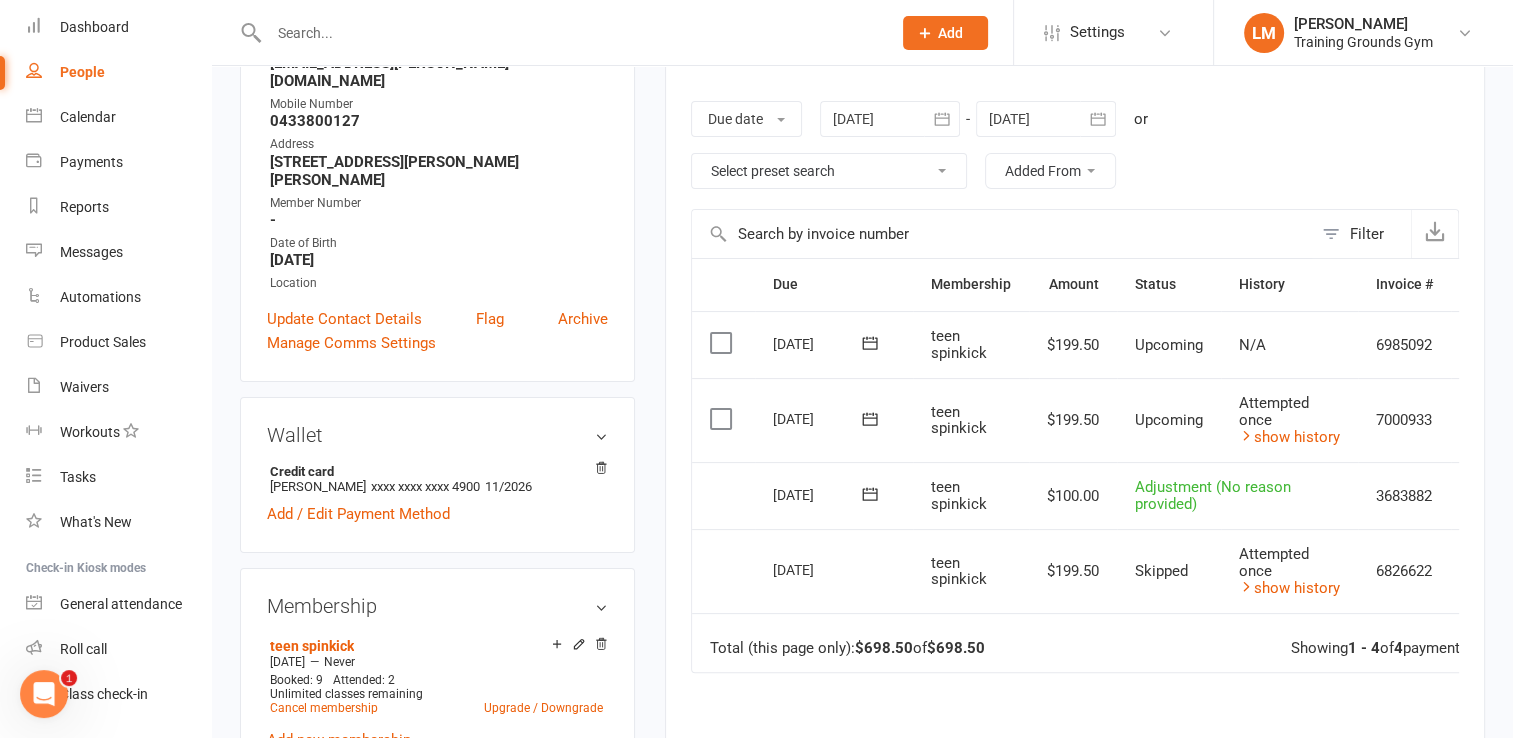 scroll, scrollTop: 315, scrollLeft: 0, axis: vertical 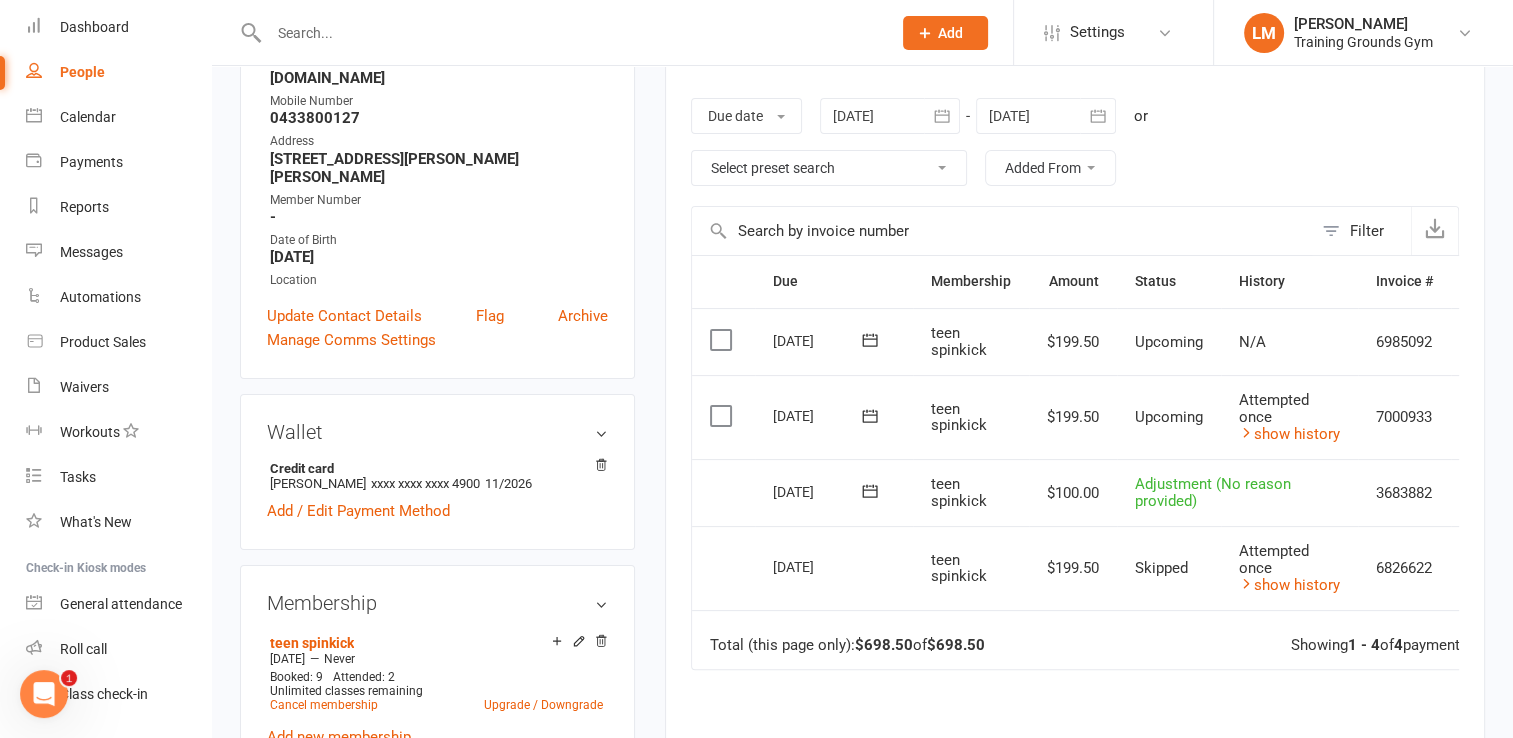 click on "Adjustment (No reason provided)" at bounding box center (1213, 492) 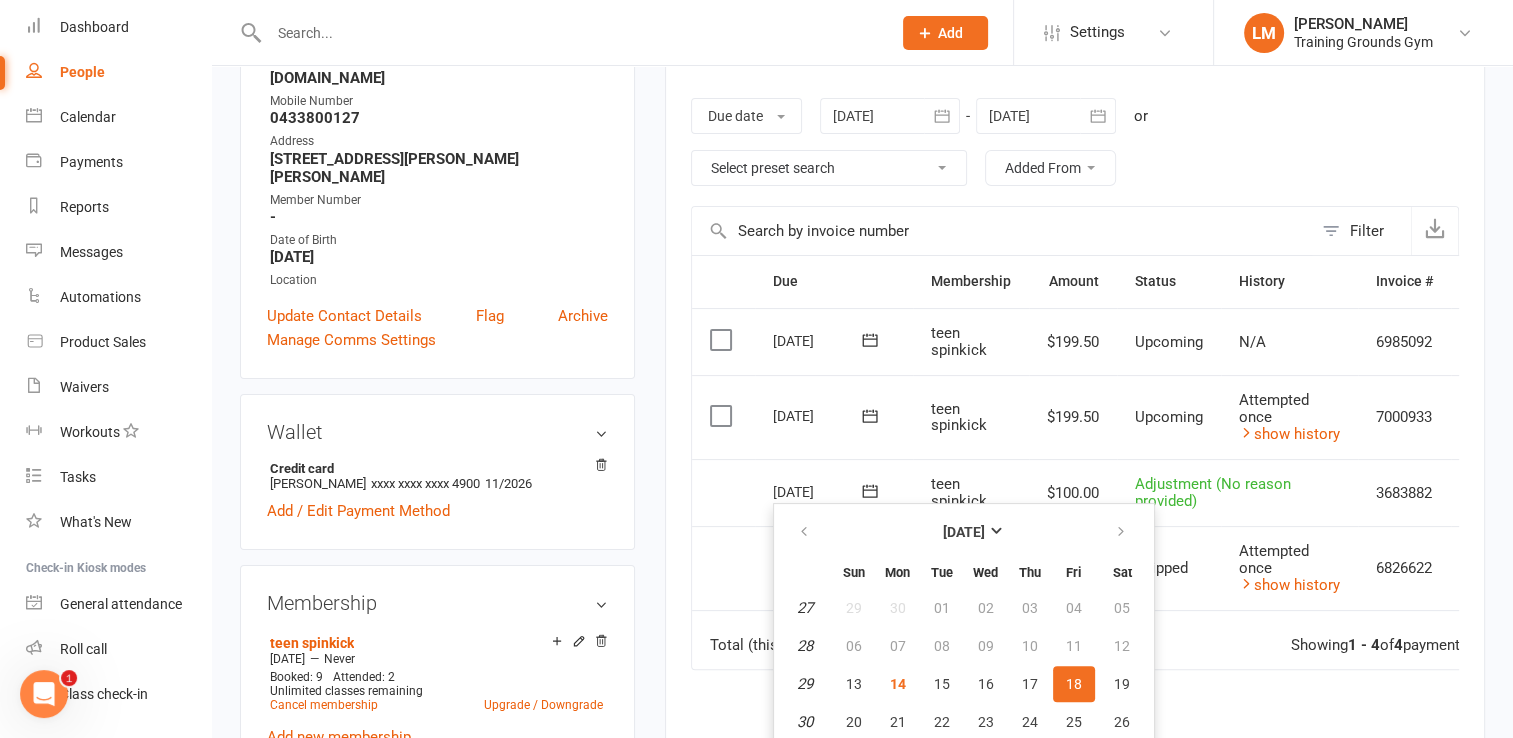 click on "Adjustment (No reason provided)" at bounding box center (1237, 493) 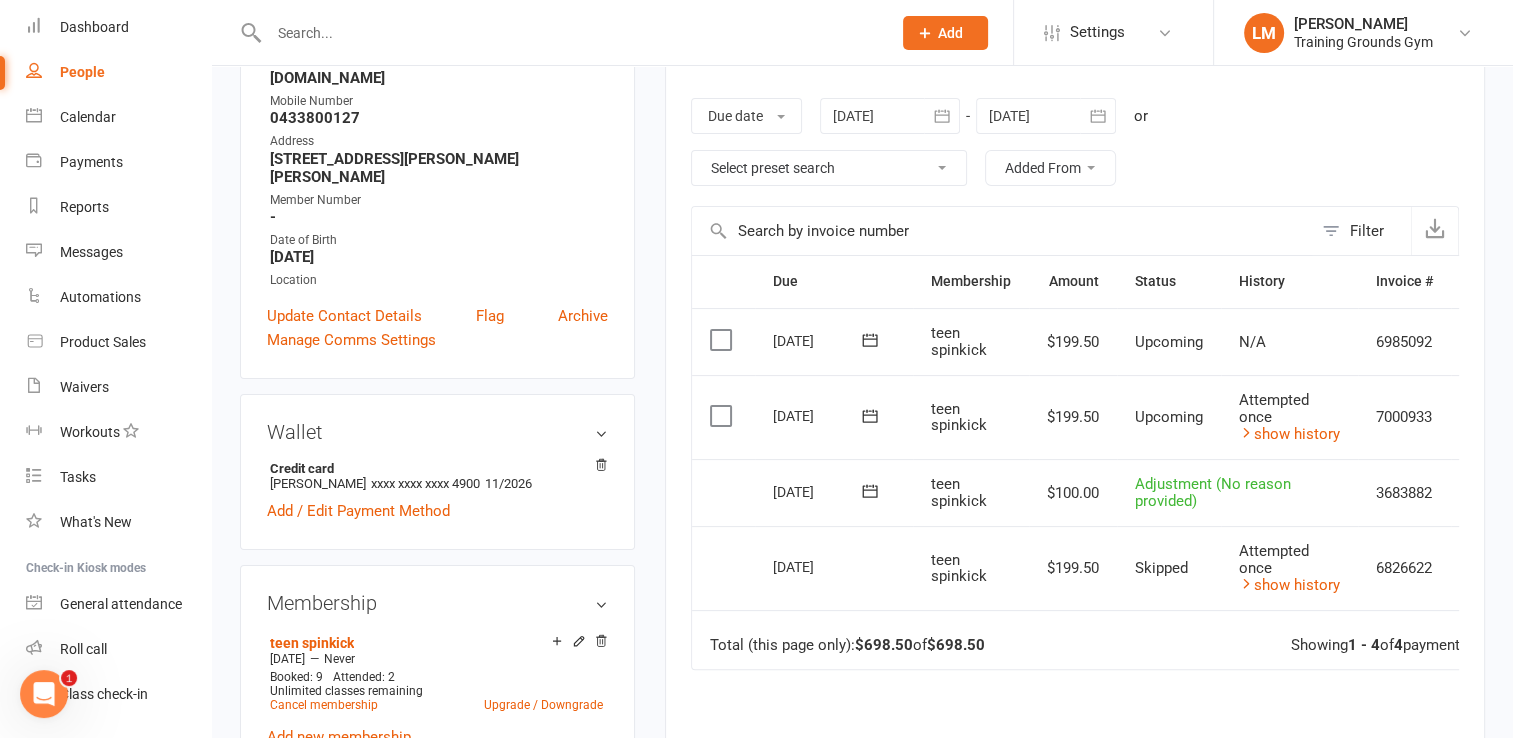 click 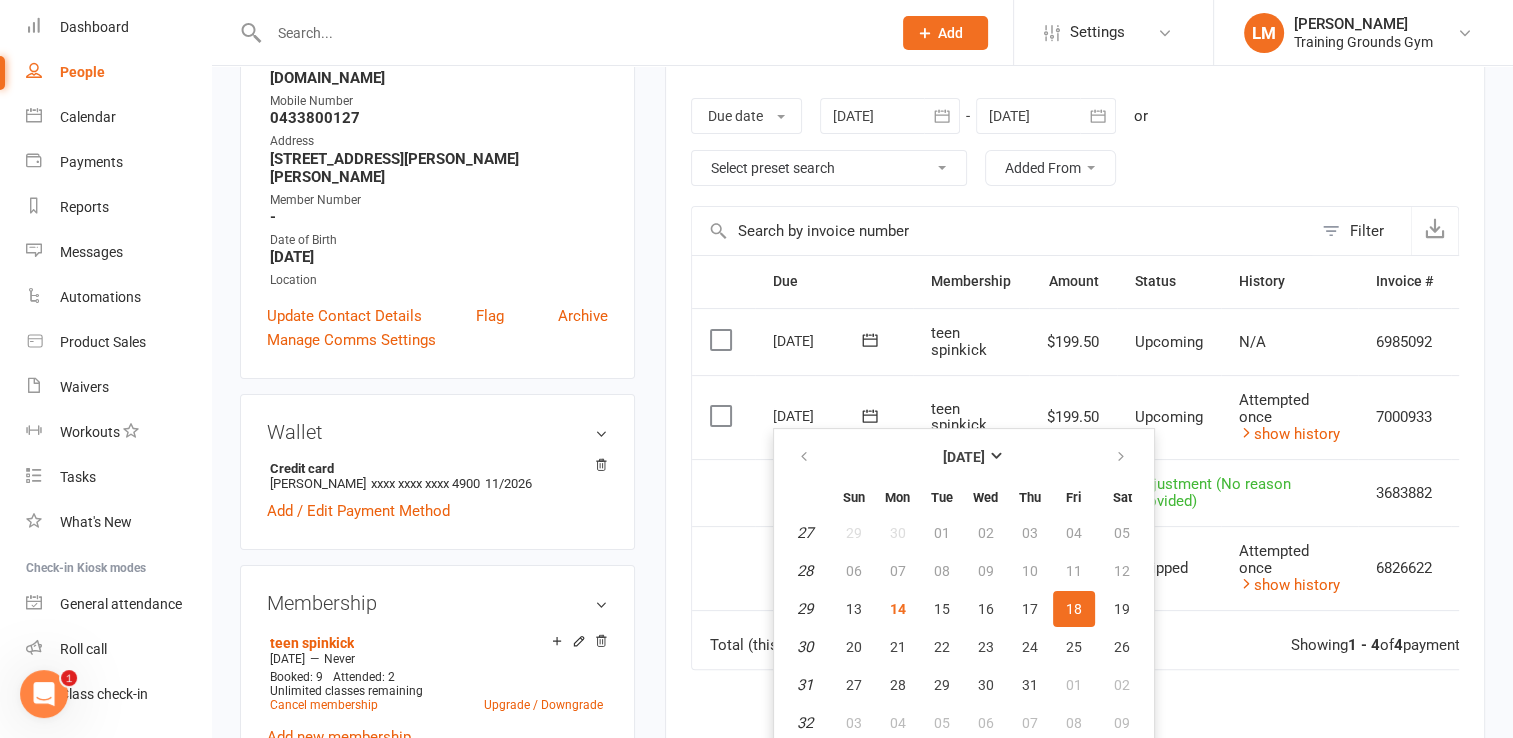 click on "[DATE]
Sun Mon Tue Wed Thu Fri Sat
27
29
30
01
02
03
04
05
28
06
07
08
09
10
11
12
29
13
14
15
16
17
18
19
30
20
21
22
23
24
25
26
31
27
28
29
30
31
01
02
32
03
04" at bounding box center (964, 588) 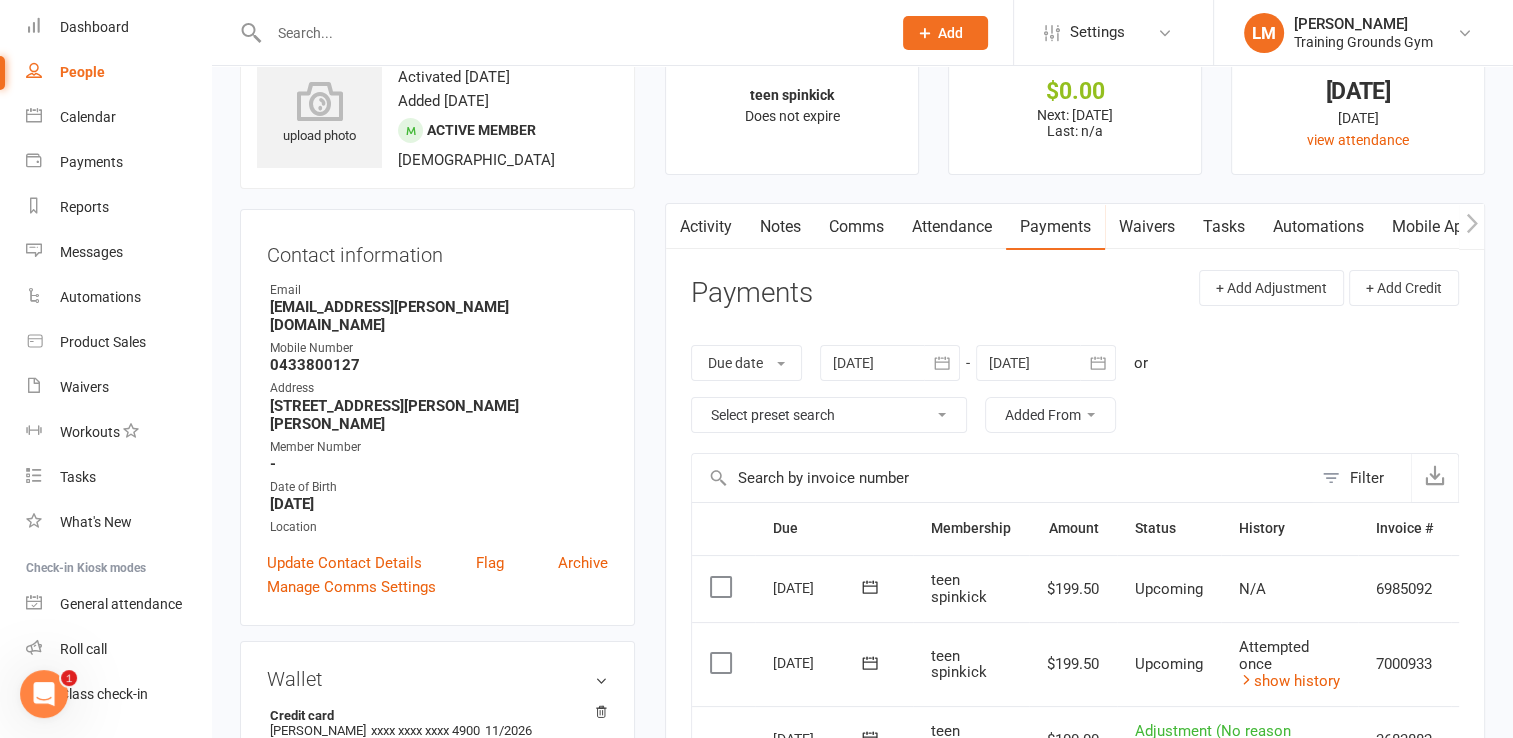 scroll, scrollTop: 63, scrollLeft: 0, axis: vertical 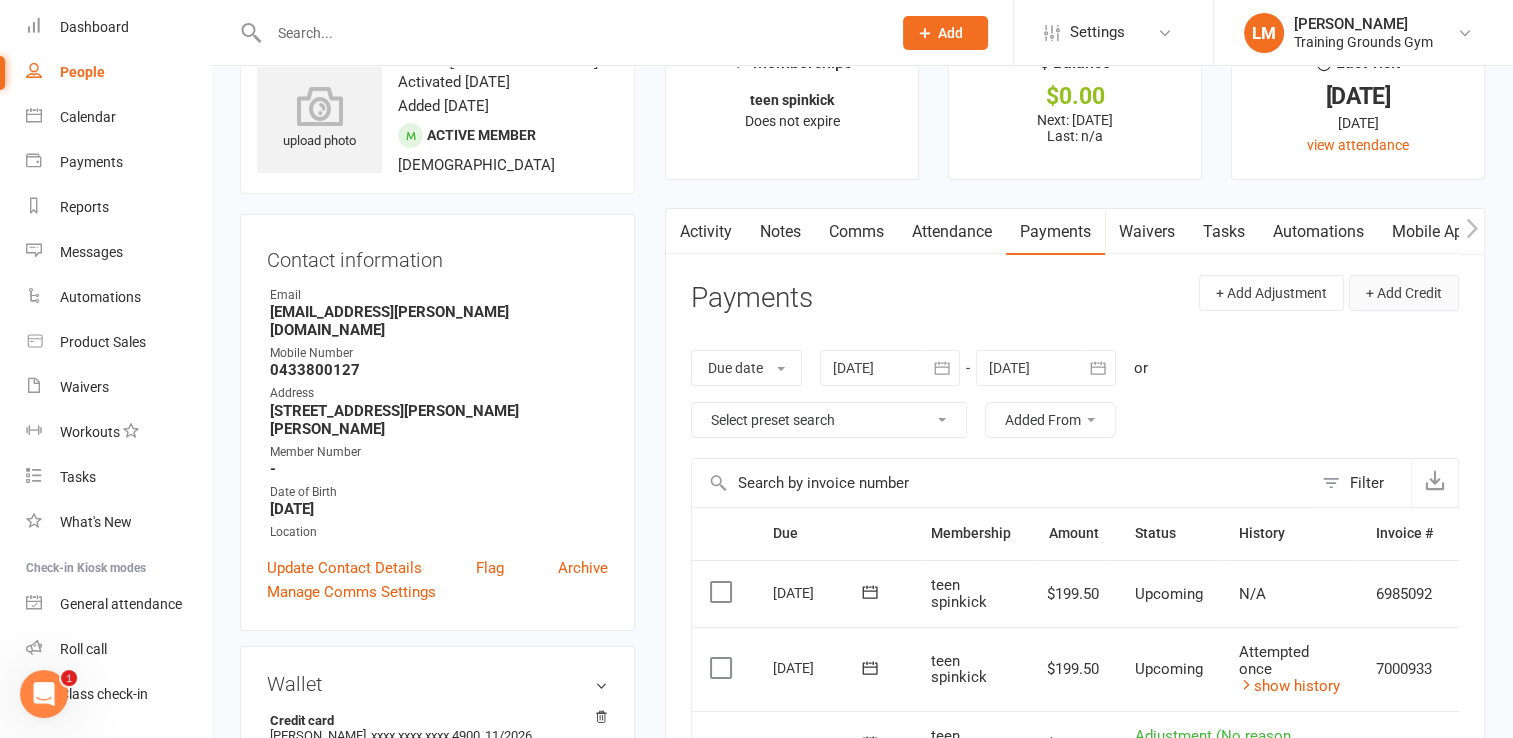 click on "+ Add Credit" at bounding box center [1404, 293] 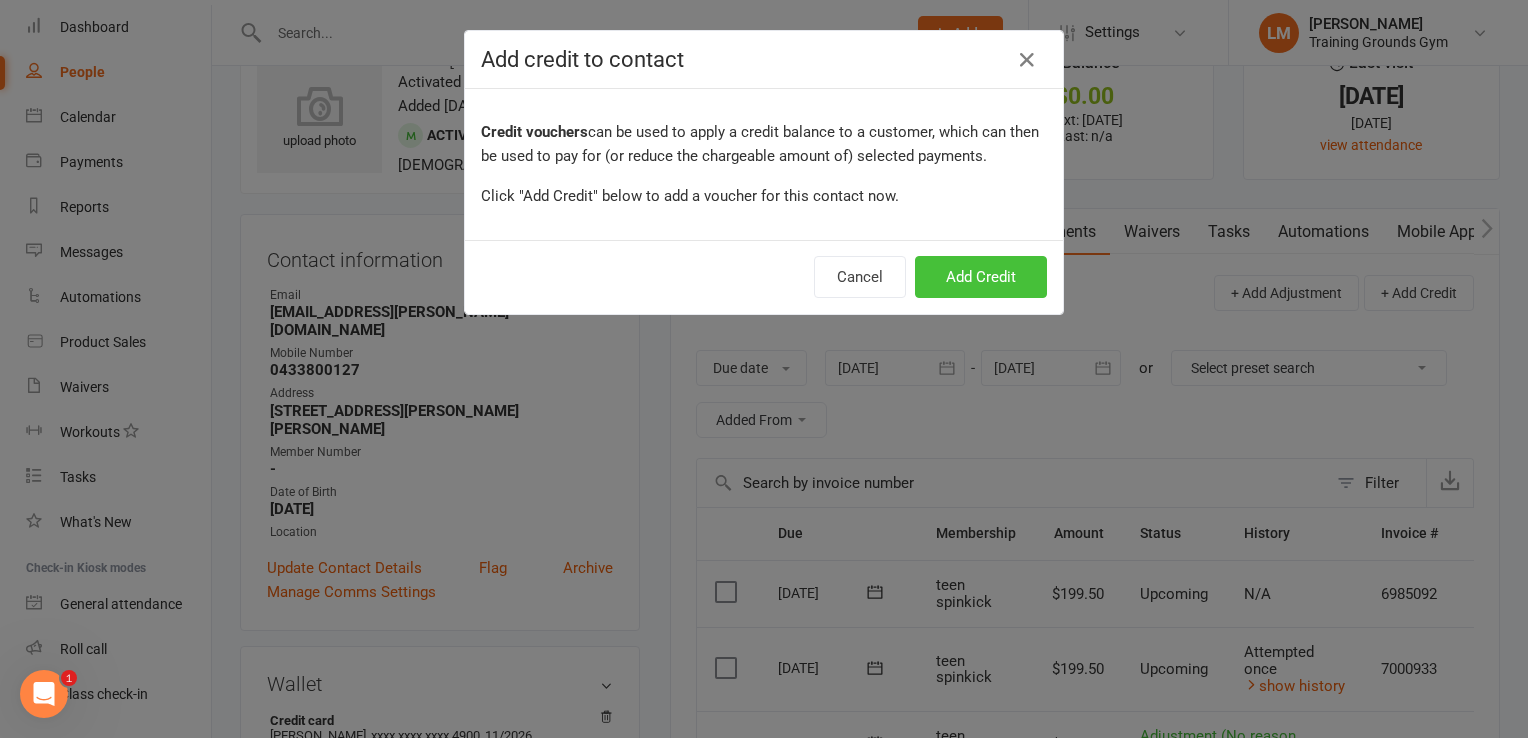 click on "Add Credit" at bounding box center (981, 277) 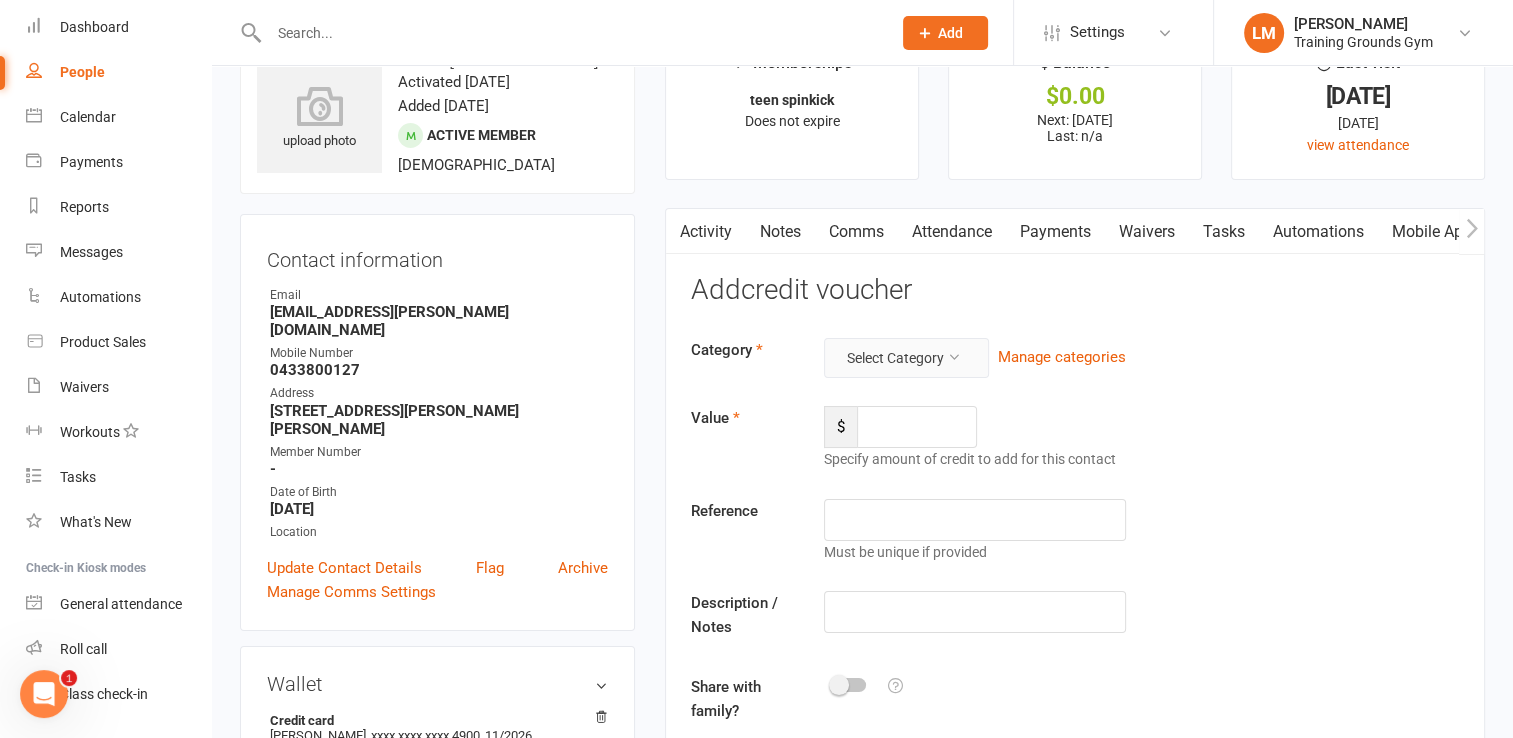 click on "Select Category" at bounding box center (906, 358) 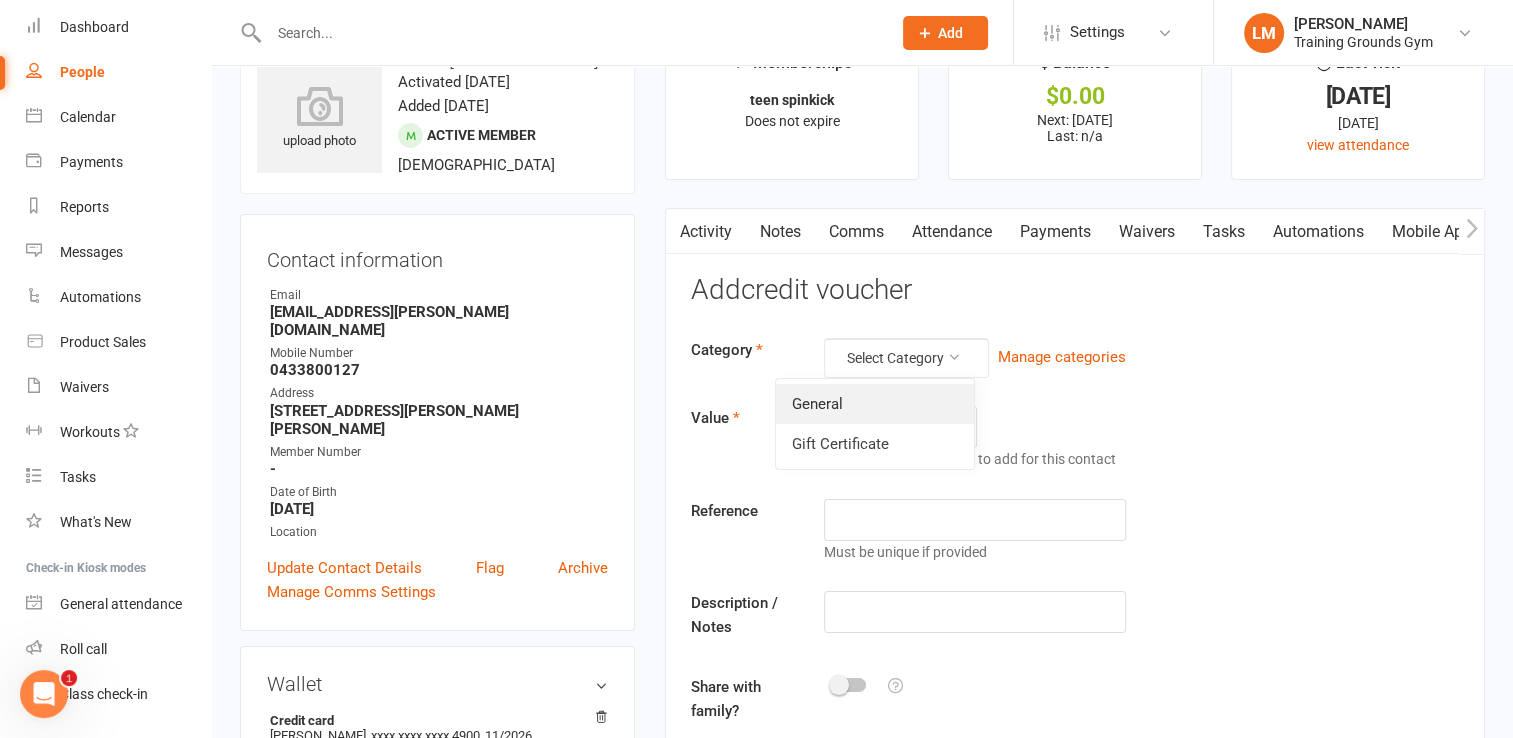 click on "General" at bounding box center [875, 404] 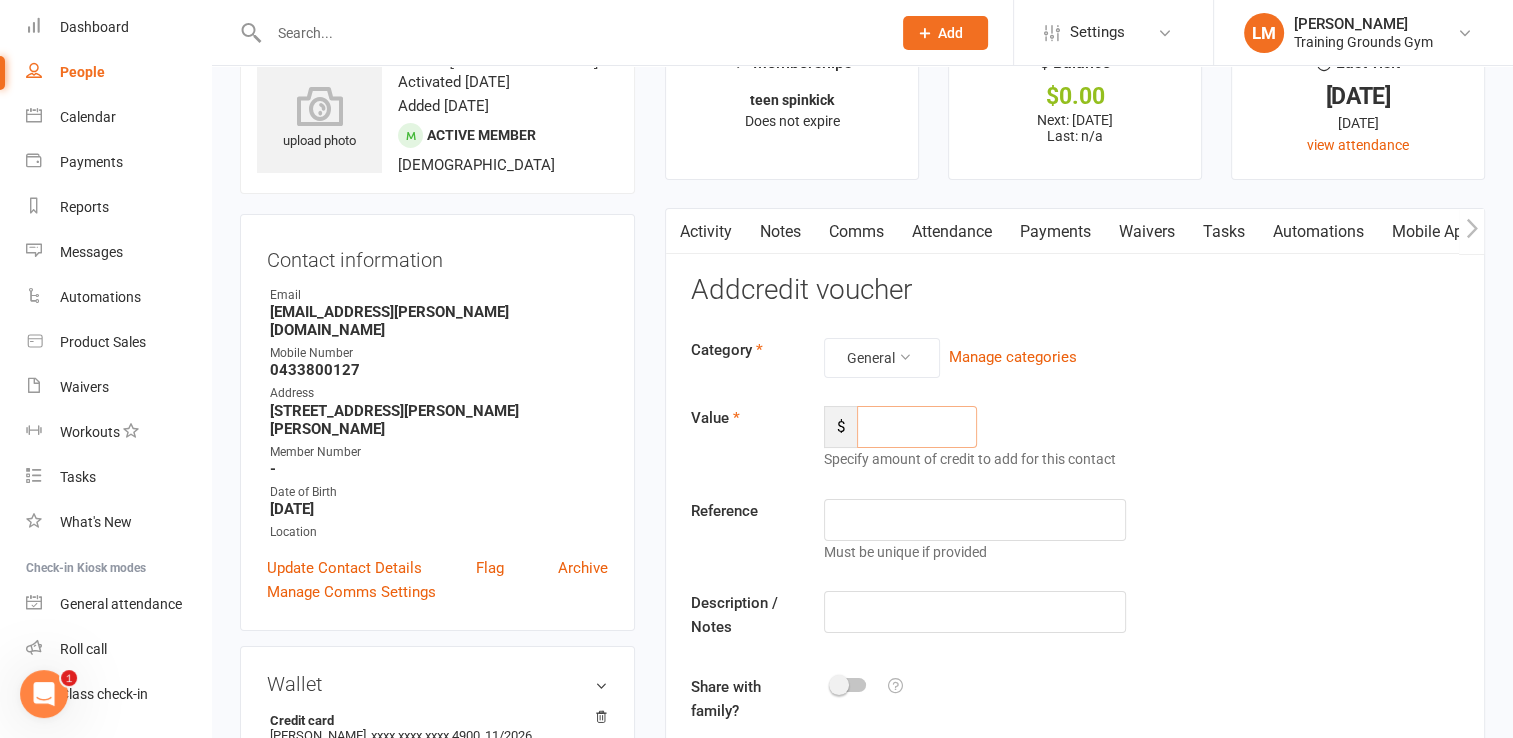 click 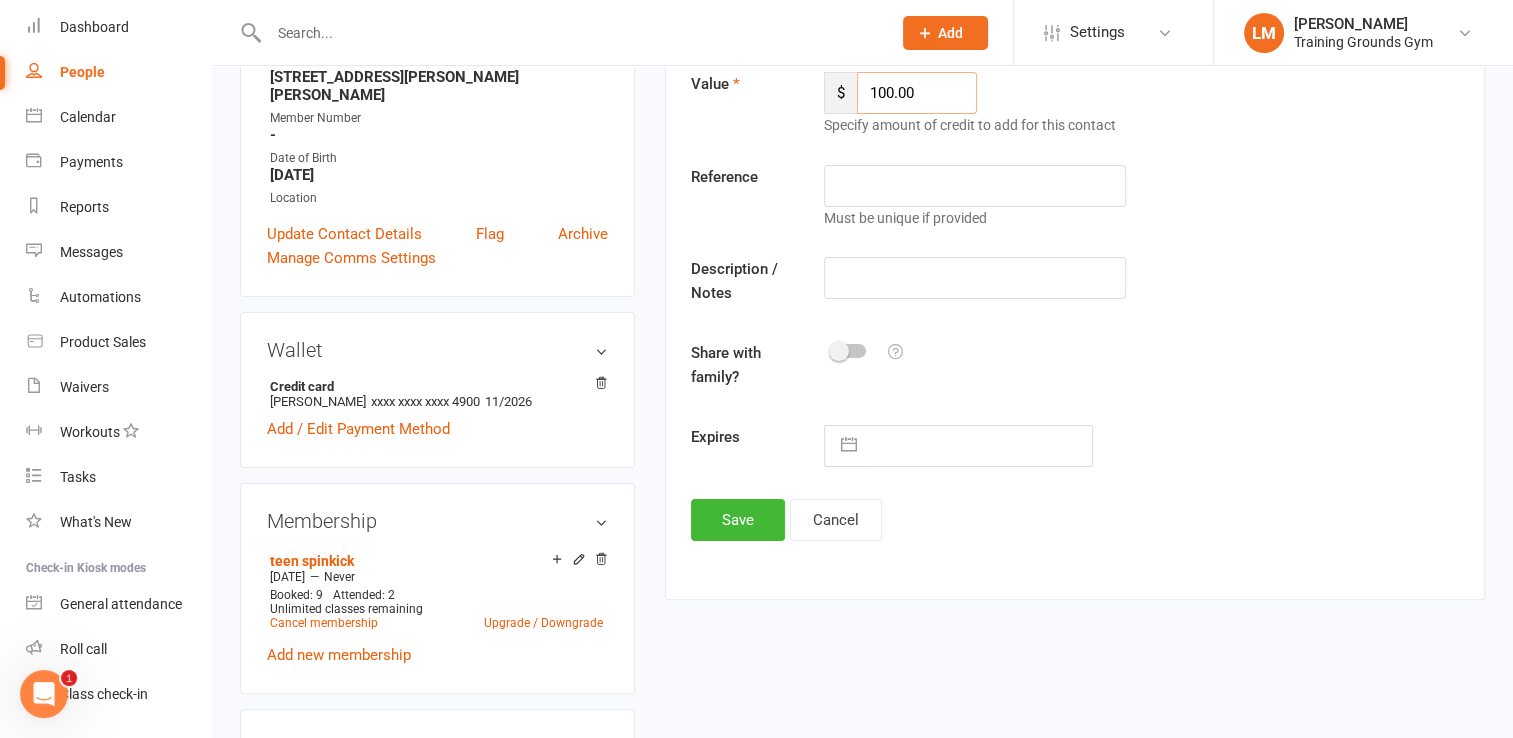scroll, scrollTop: 544, scrollLeft: 0, axis: vertical 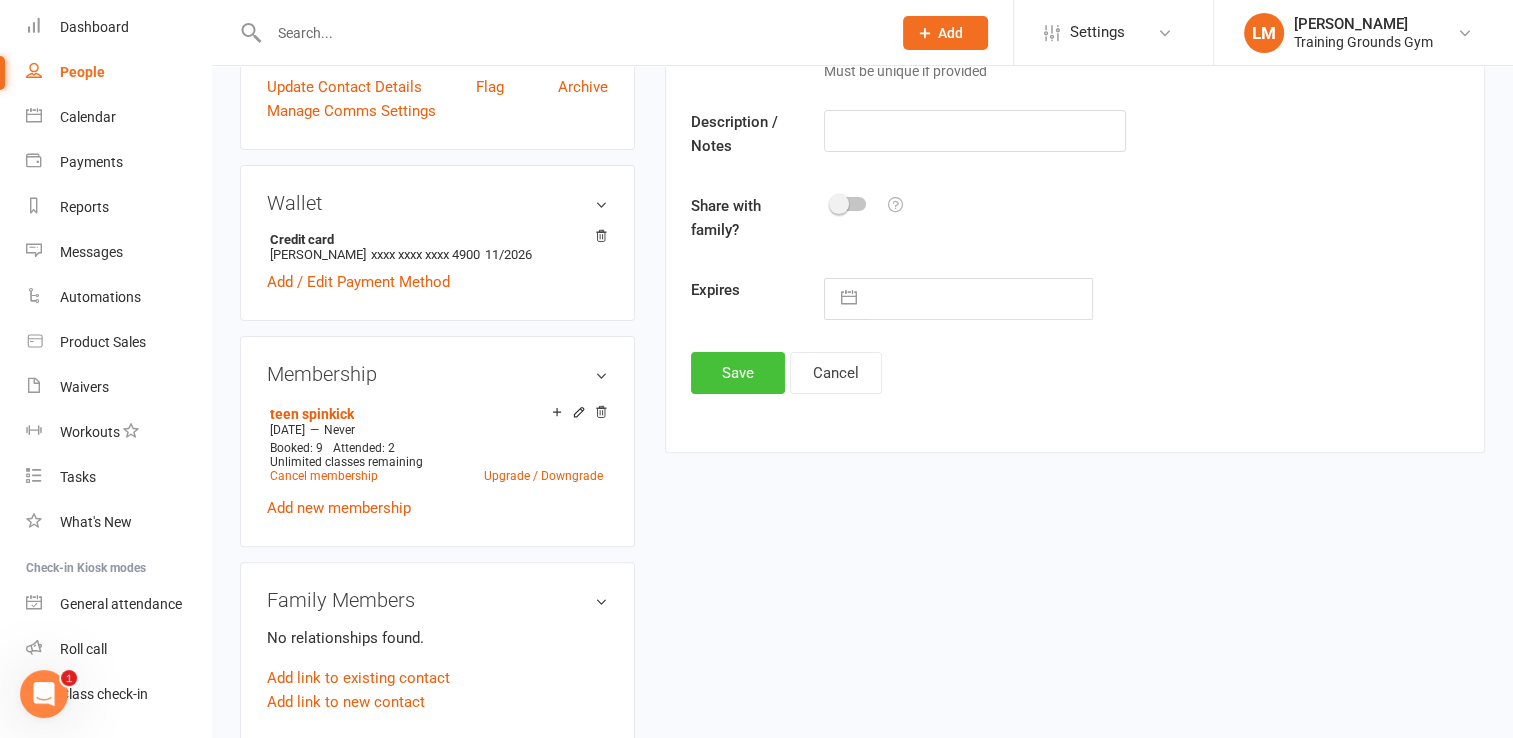type on "100.00" 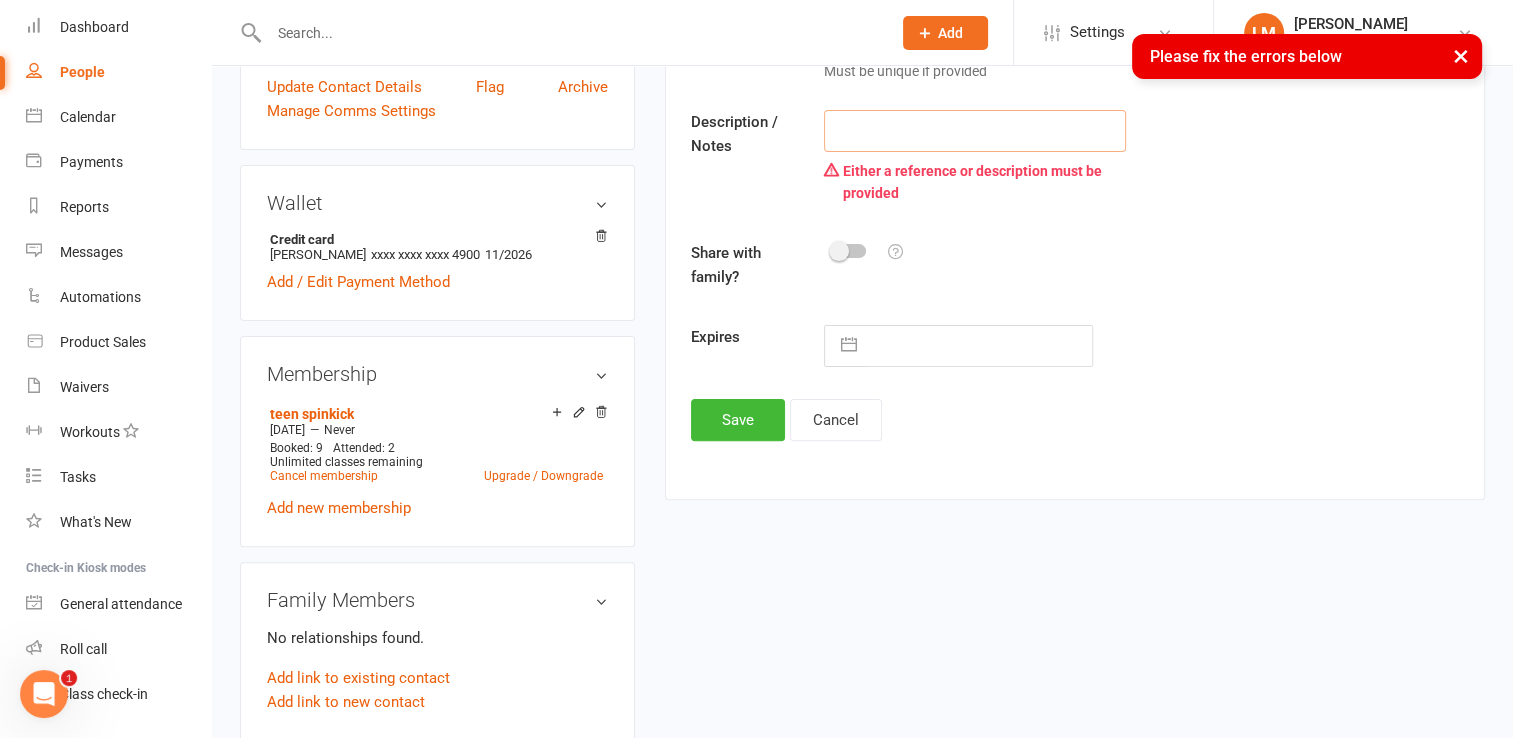 click 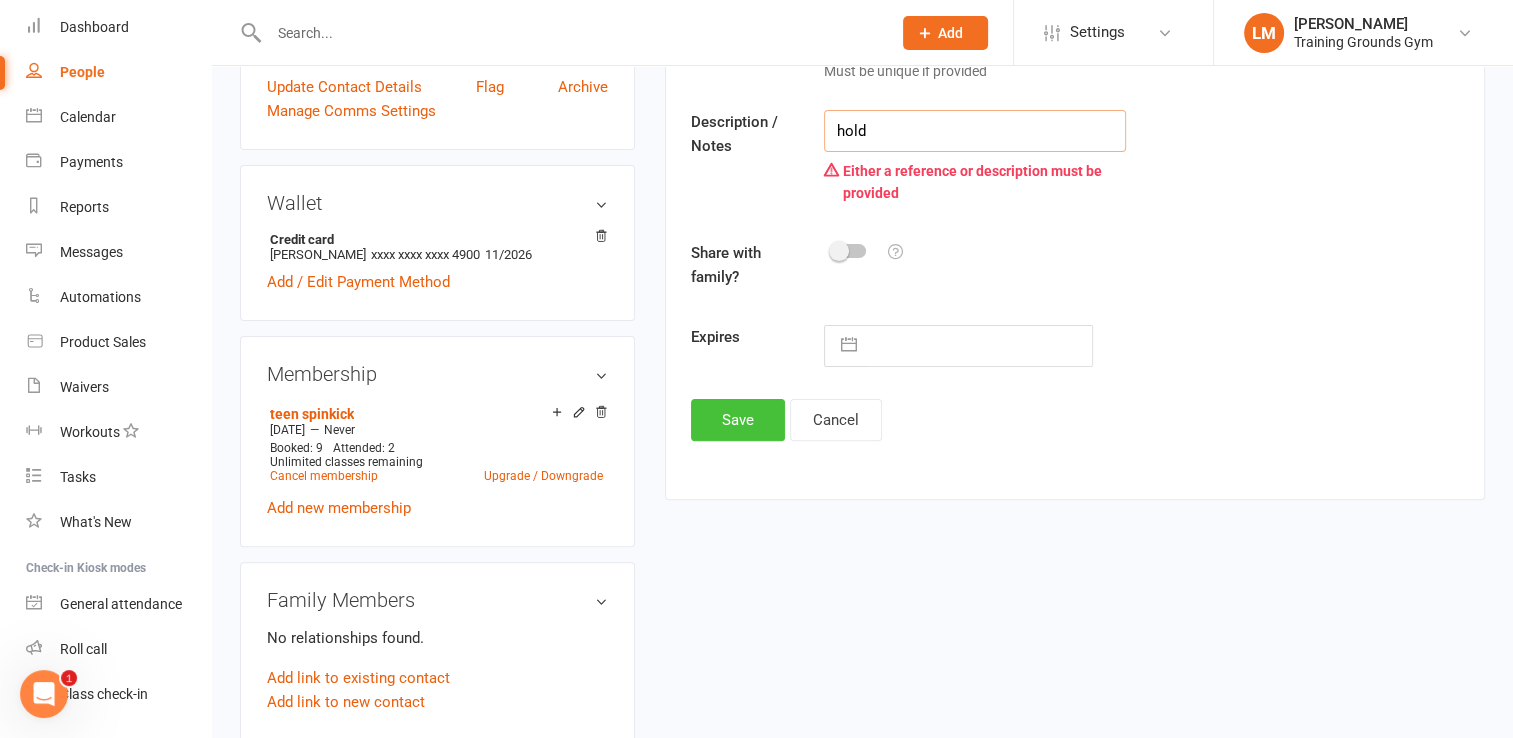 type on "hold" 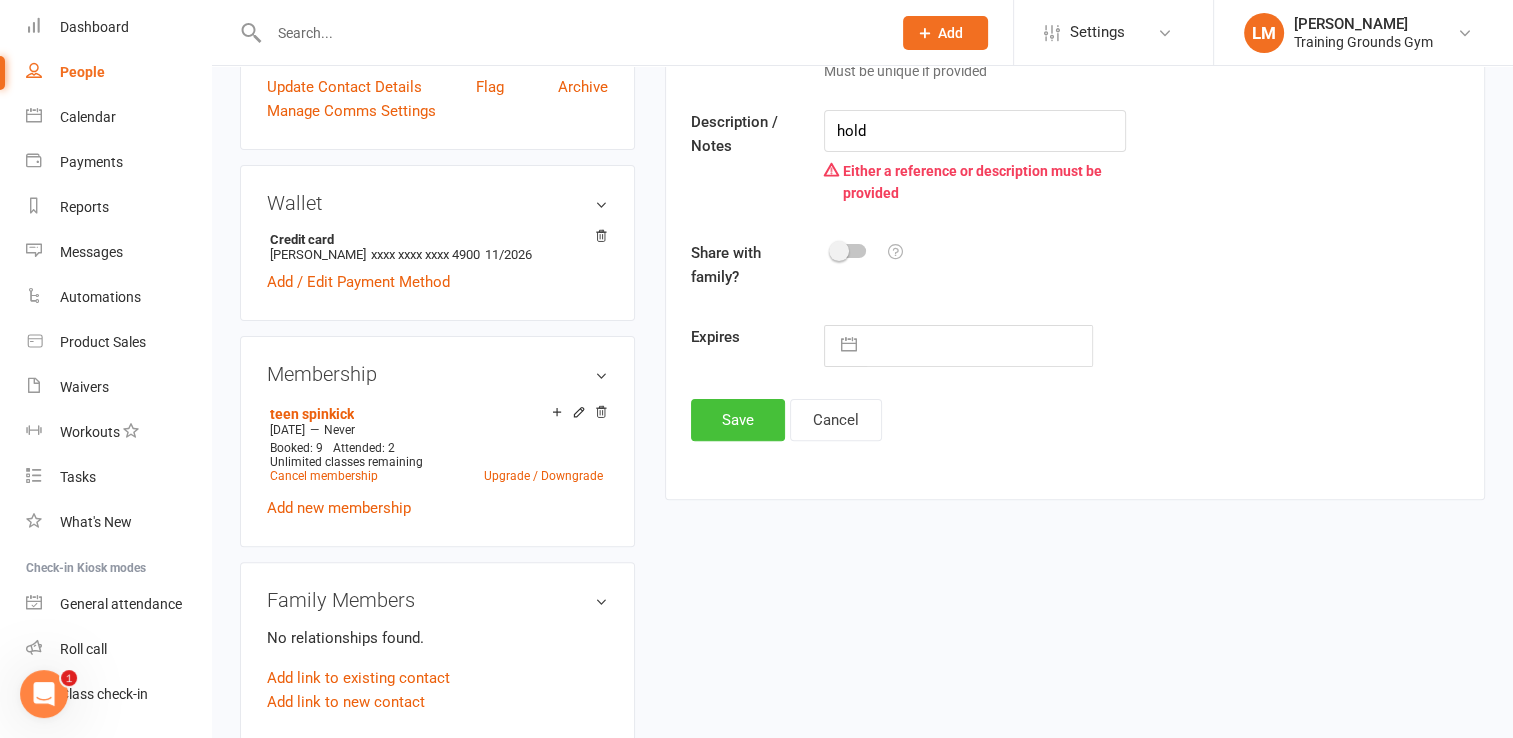 click on "Save" 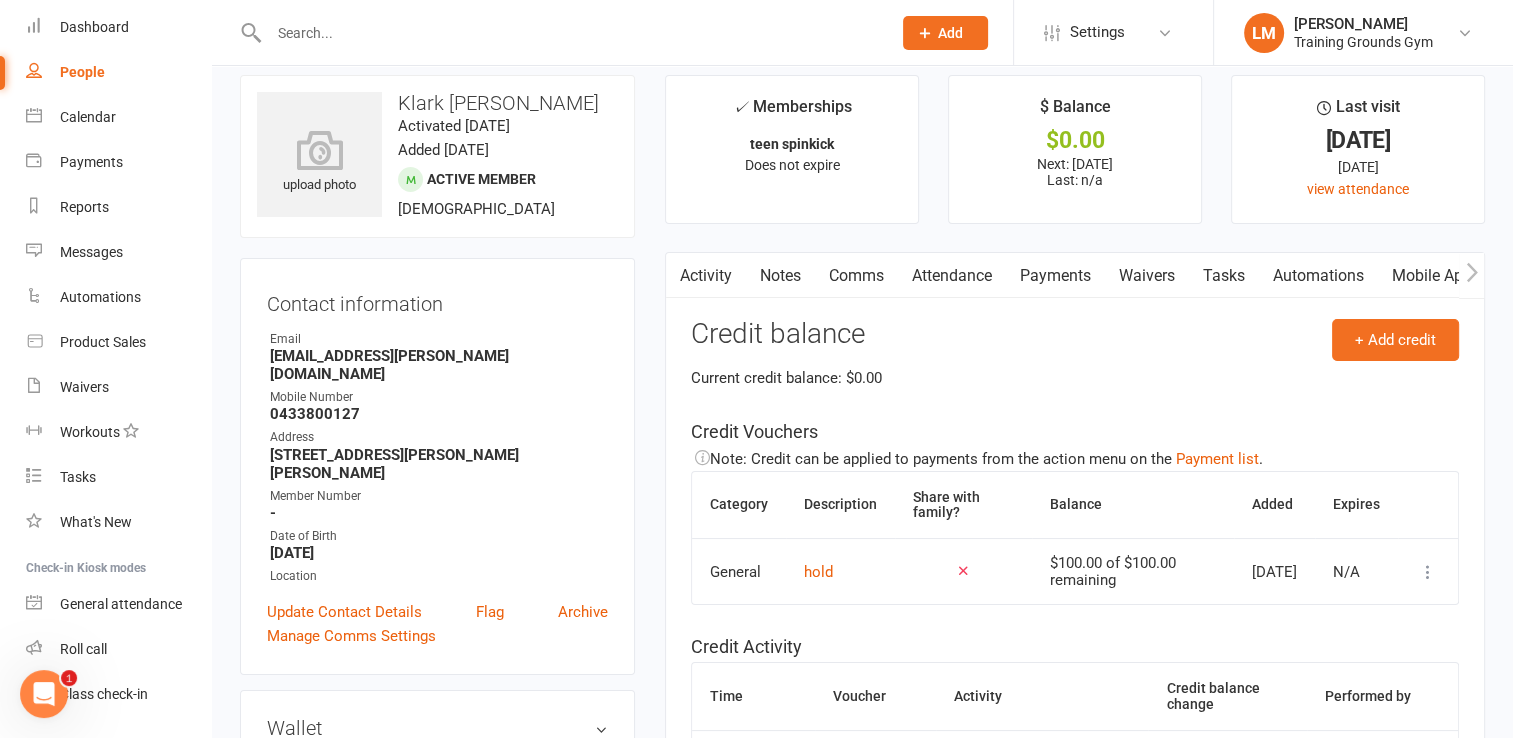 scroll, scrollTop: 0, scrollLeft: 0, axis: both 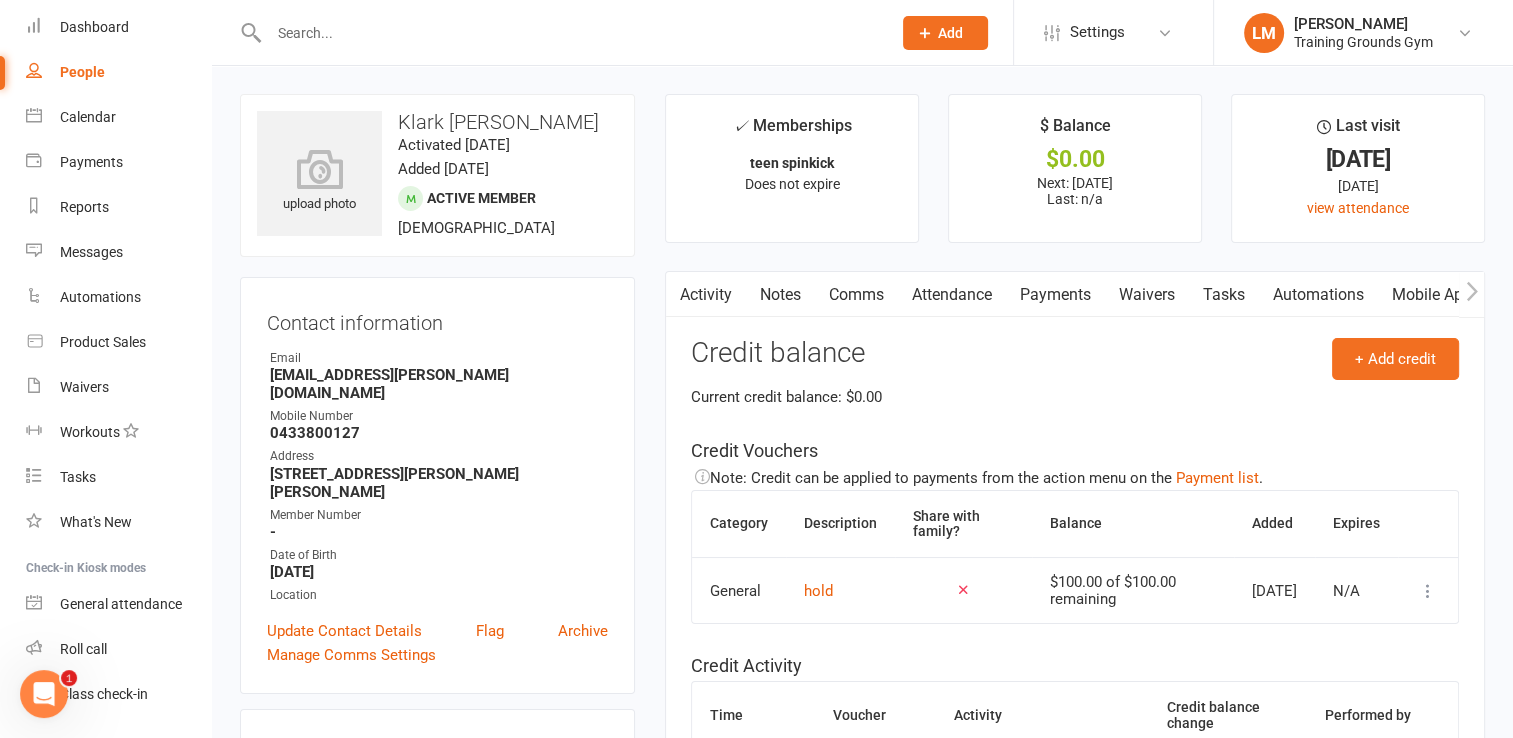 click on "Payments" at bounding box center (1055, 295) 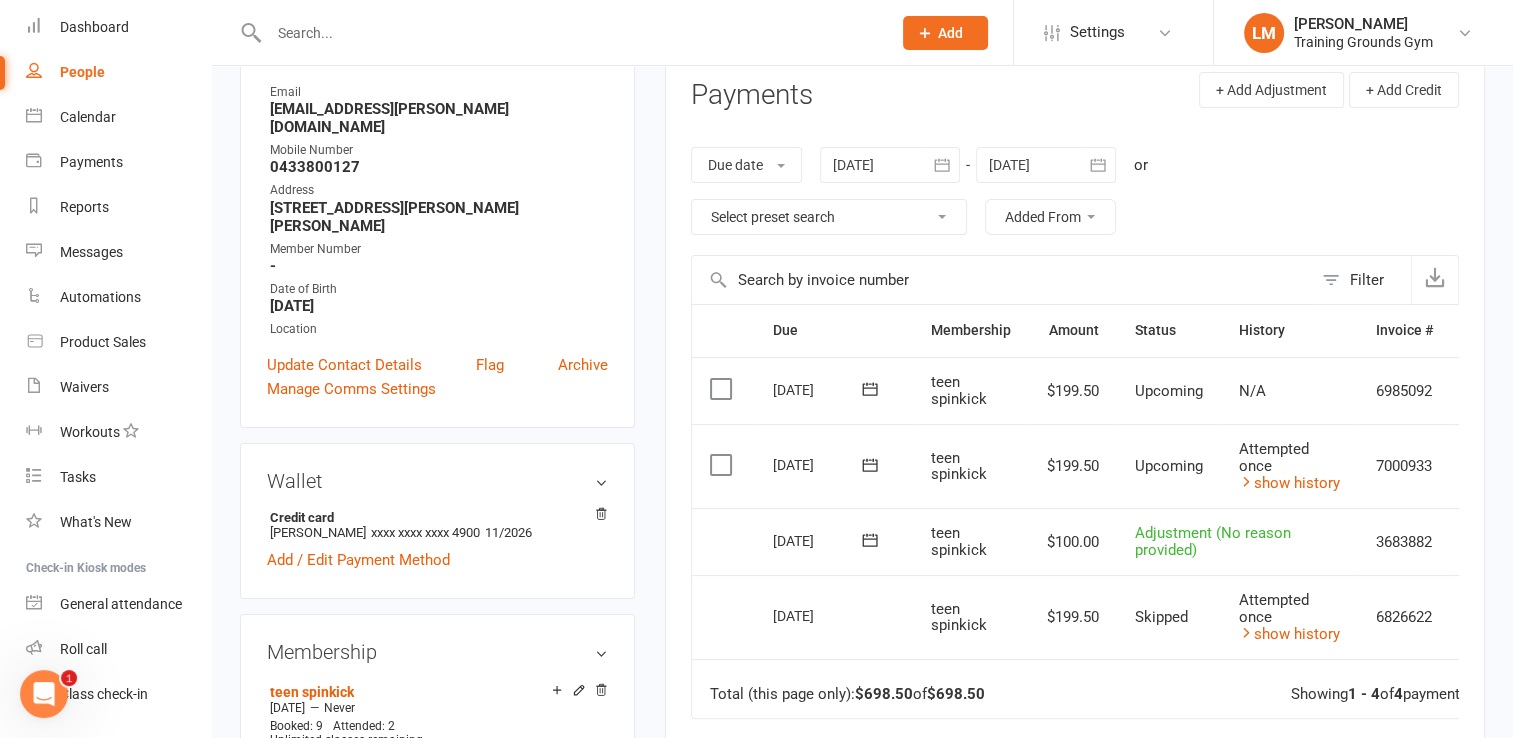 scroll, scrollTop: 0, scrollLeft: 0, axis: both 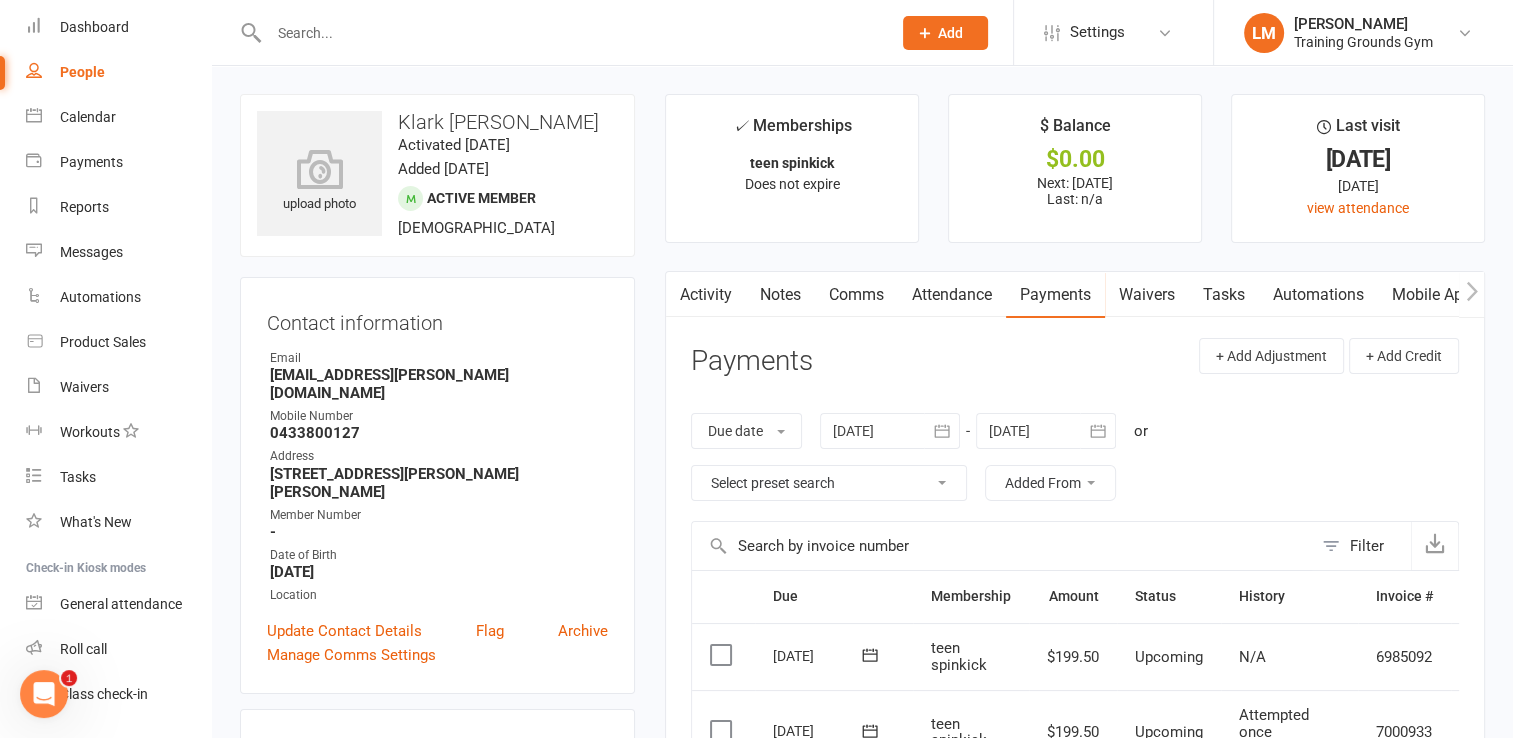 click on "Activity" at bounding box center (706, 295) 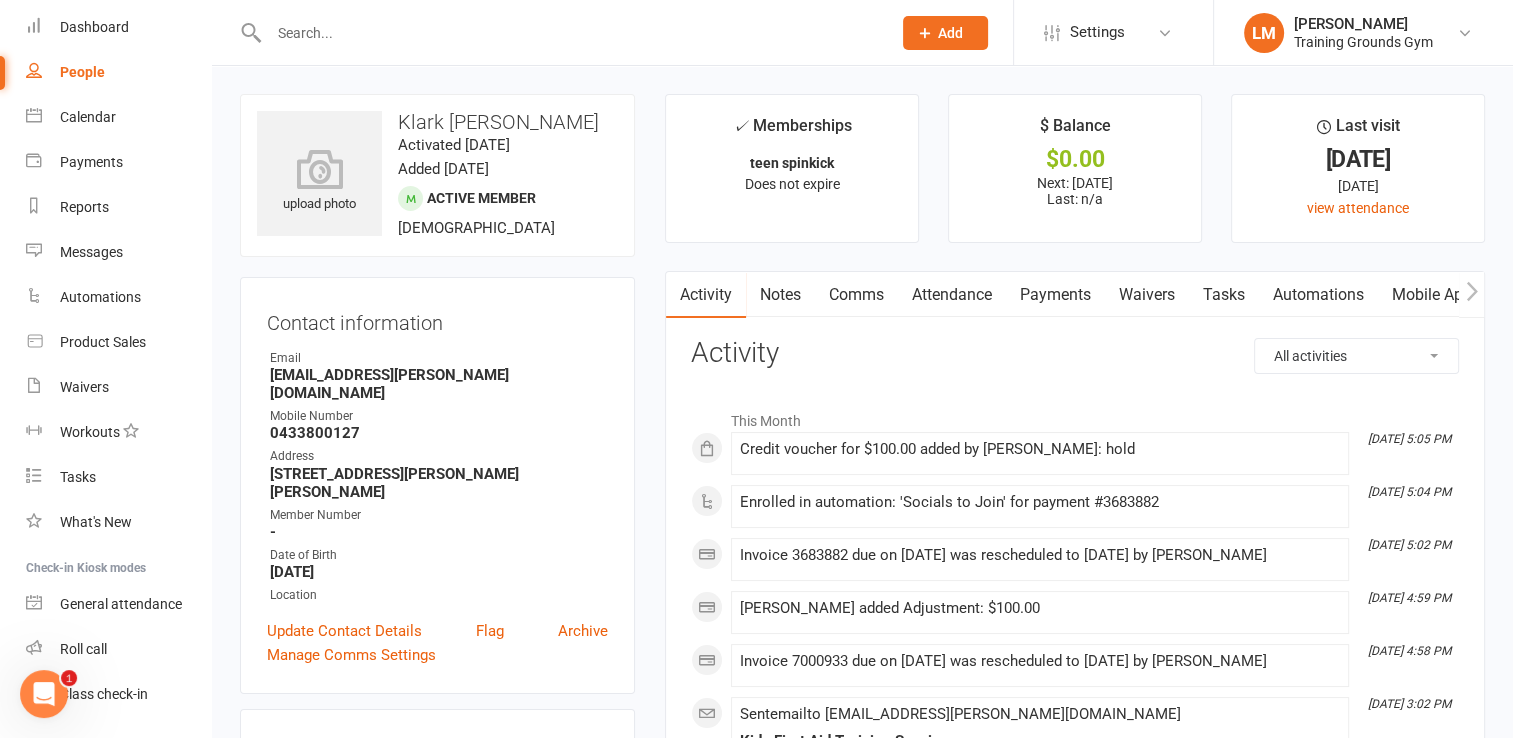 click on "Payments" at bounding box center [1055, 295] 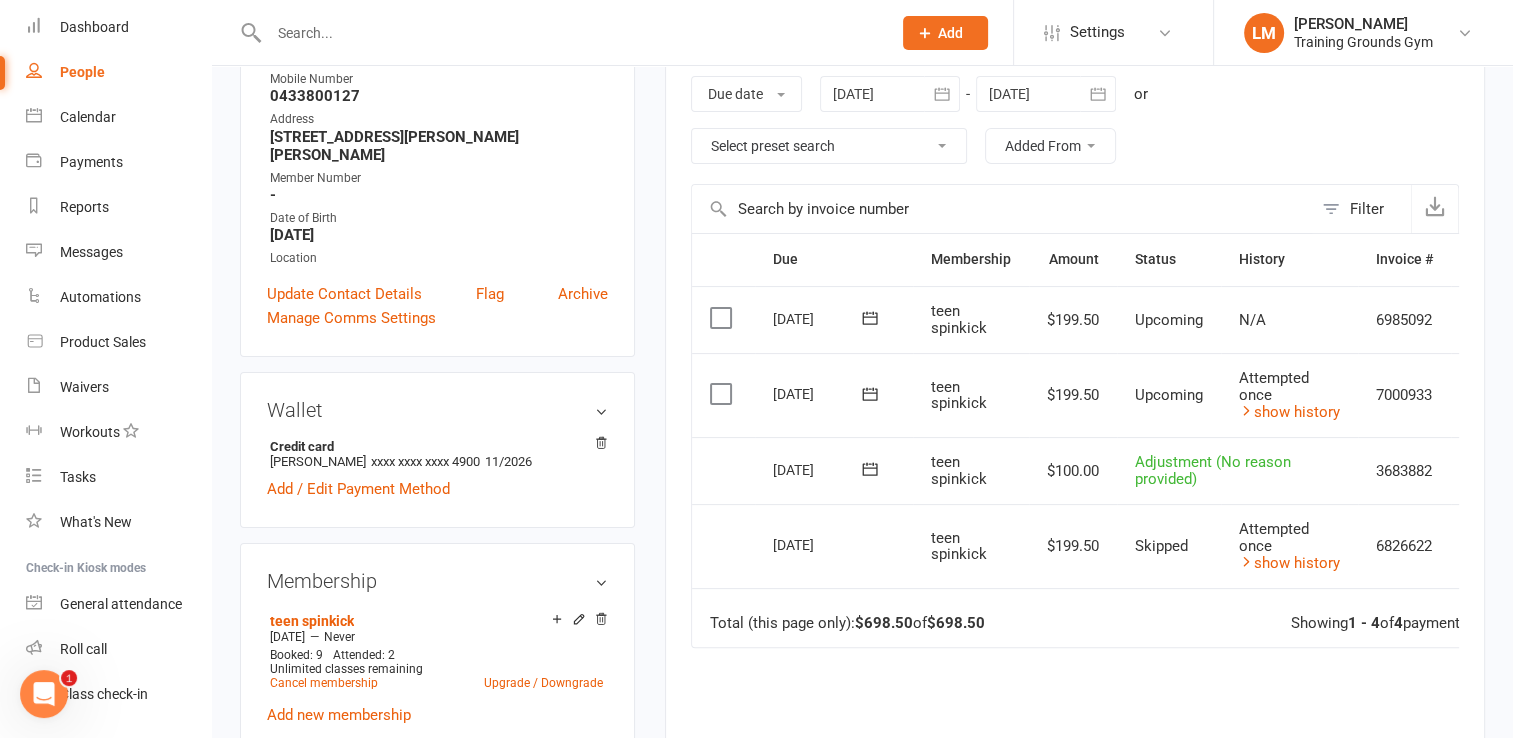 scroll, scrollTop: 340, scrollLeft: 0, axis: vertical 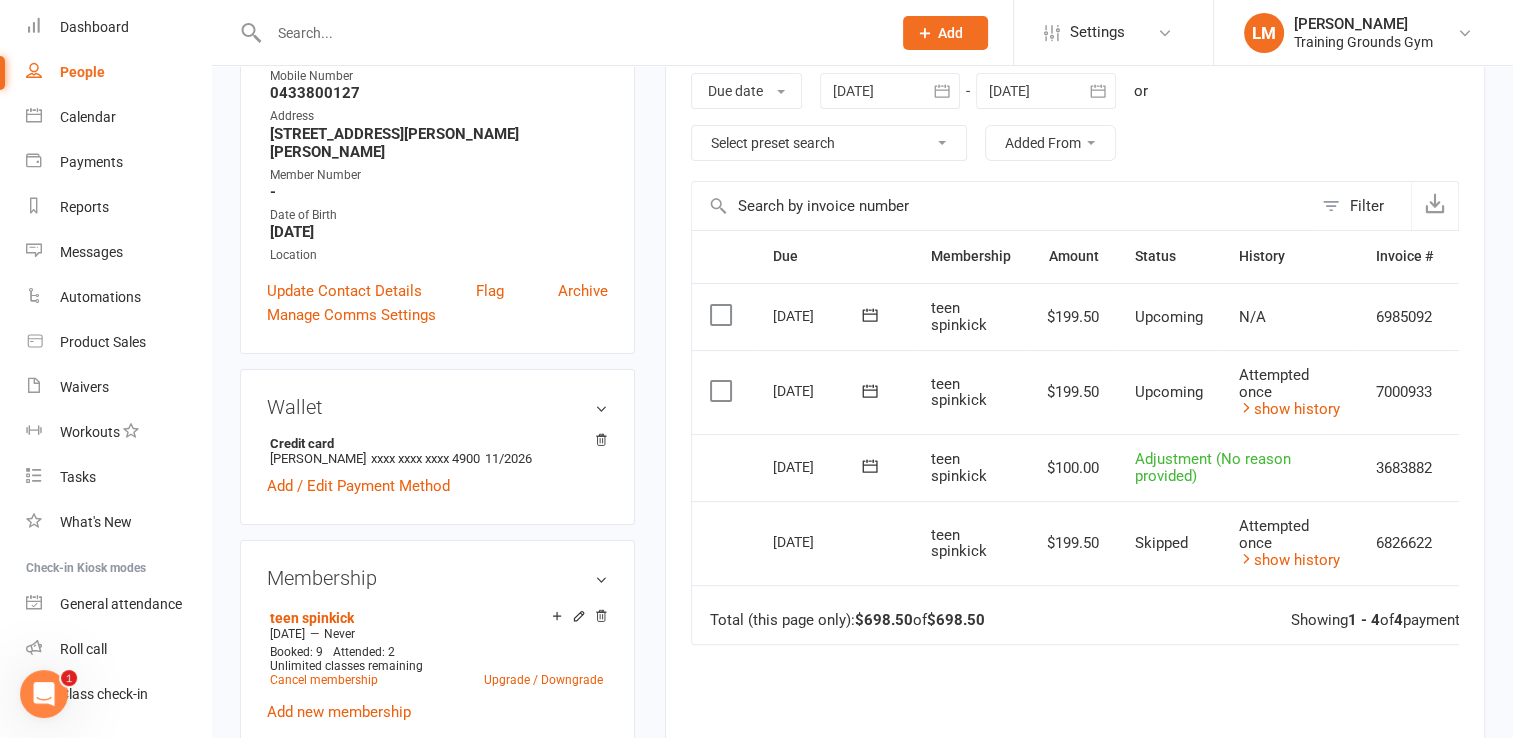 click at bounding box center (723, 391) 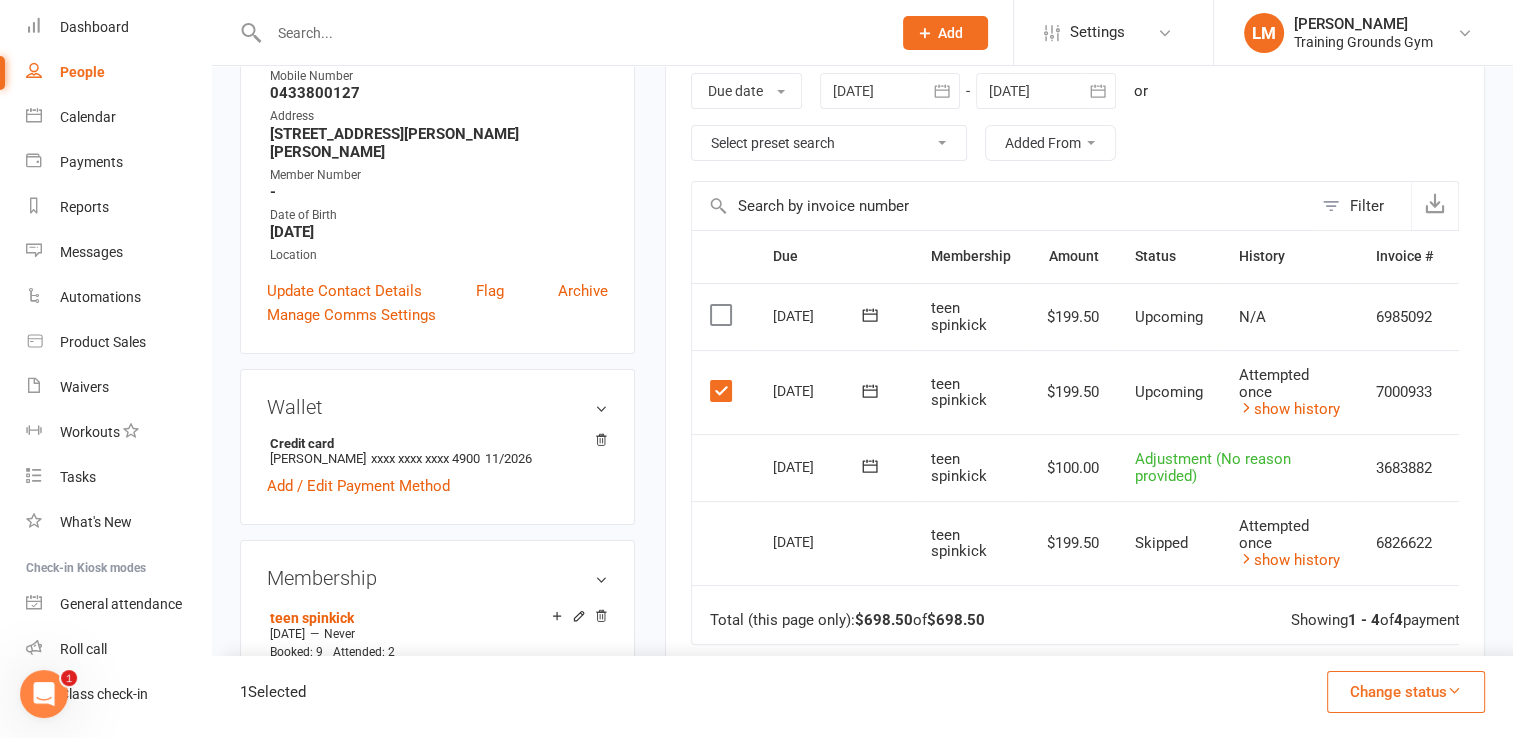 click on "Change status" at bounding box center [1406, 692] 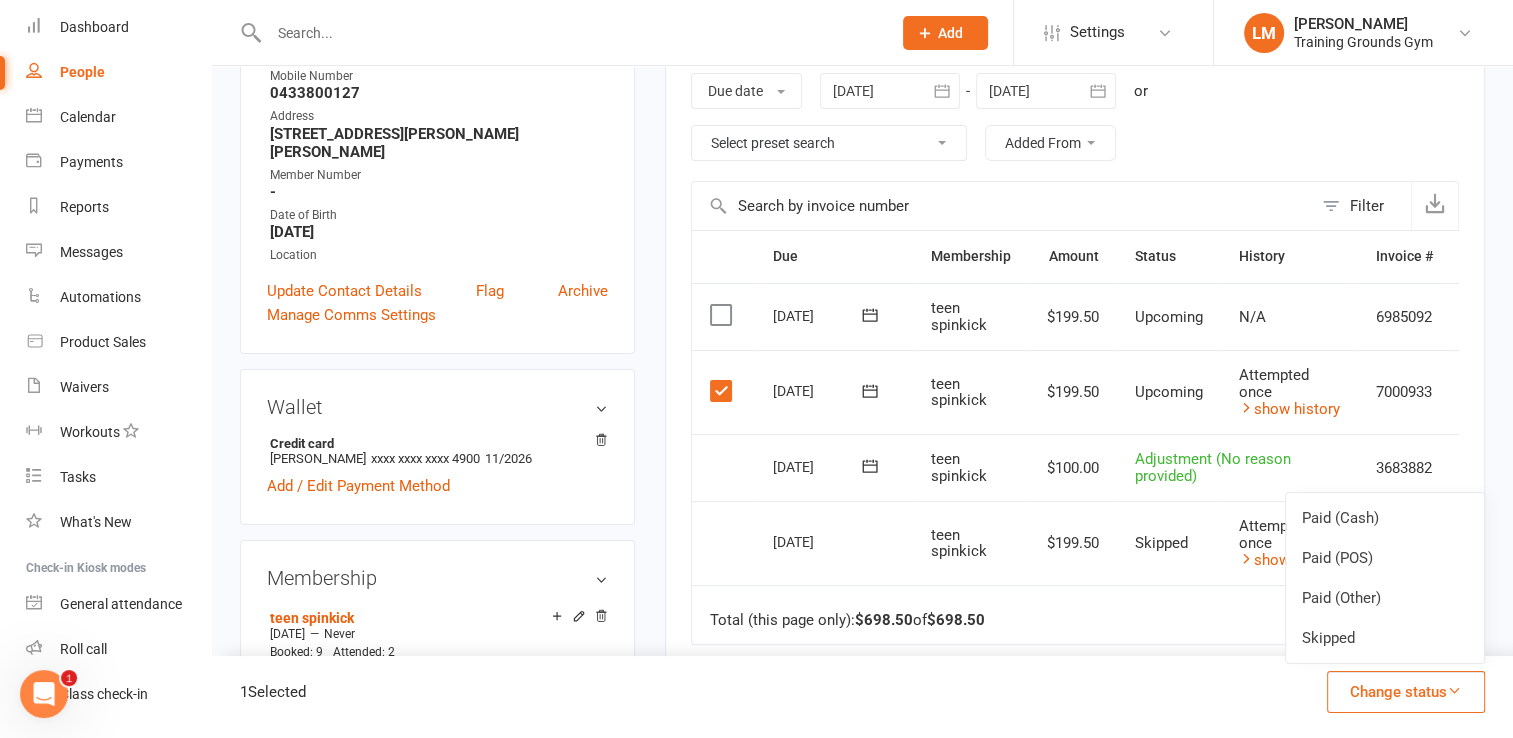 click on "Total (this page only):  $698.50  of  $698.50 Showing  1 - 4  of  4  payments" at bounding box center (1101, 615) 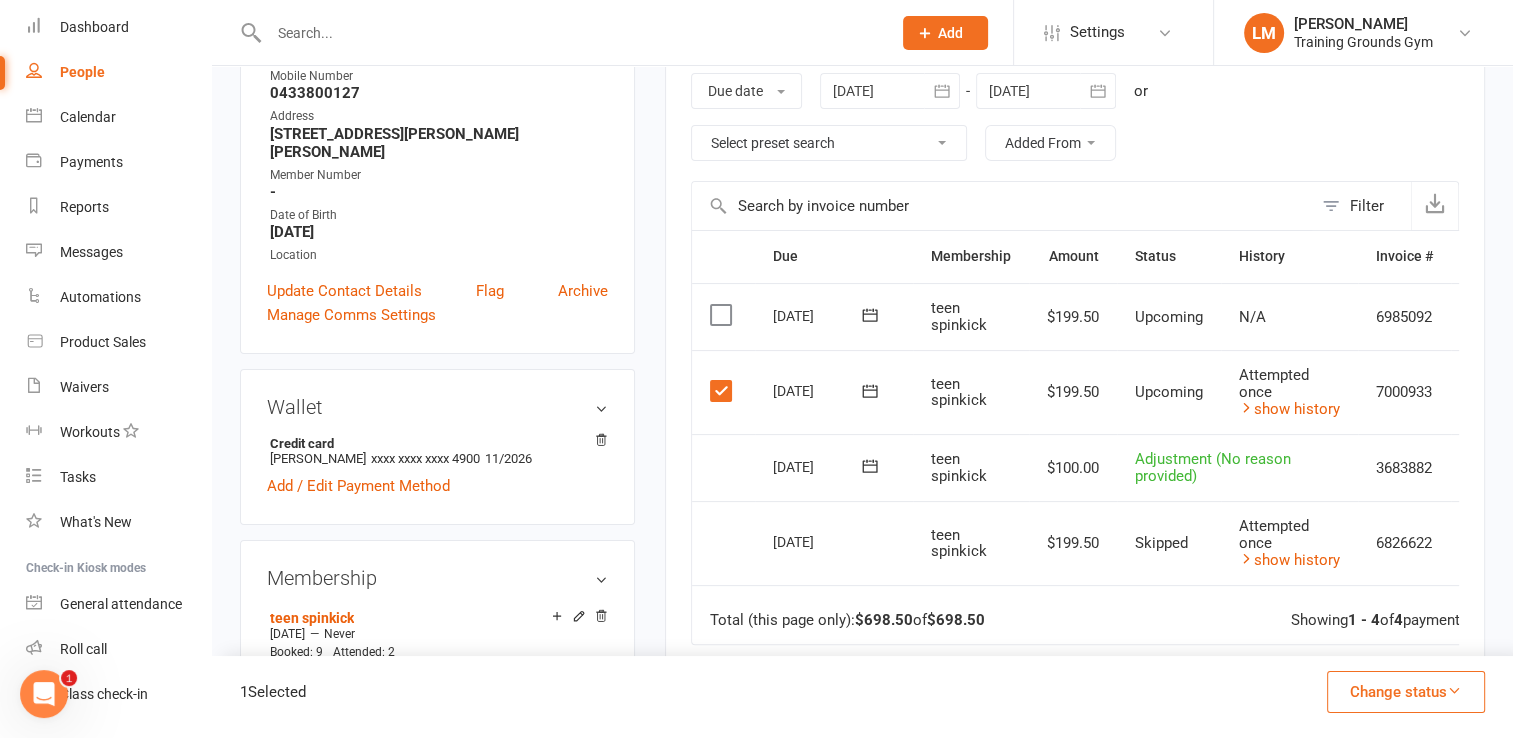scroll, scrollTop: 0, scrollLeft: 0, axis: both 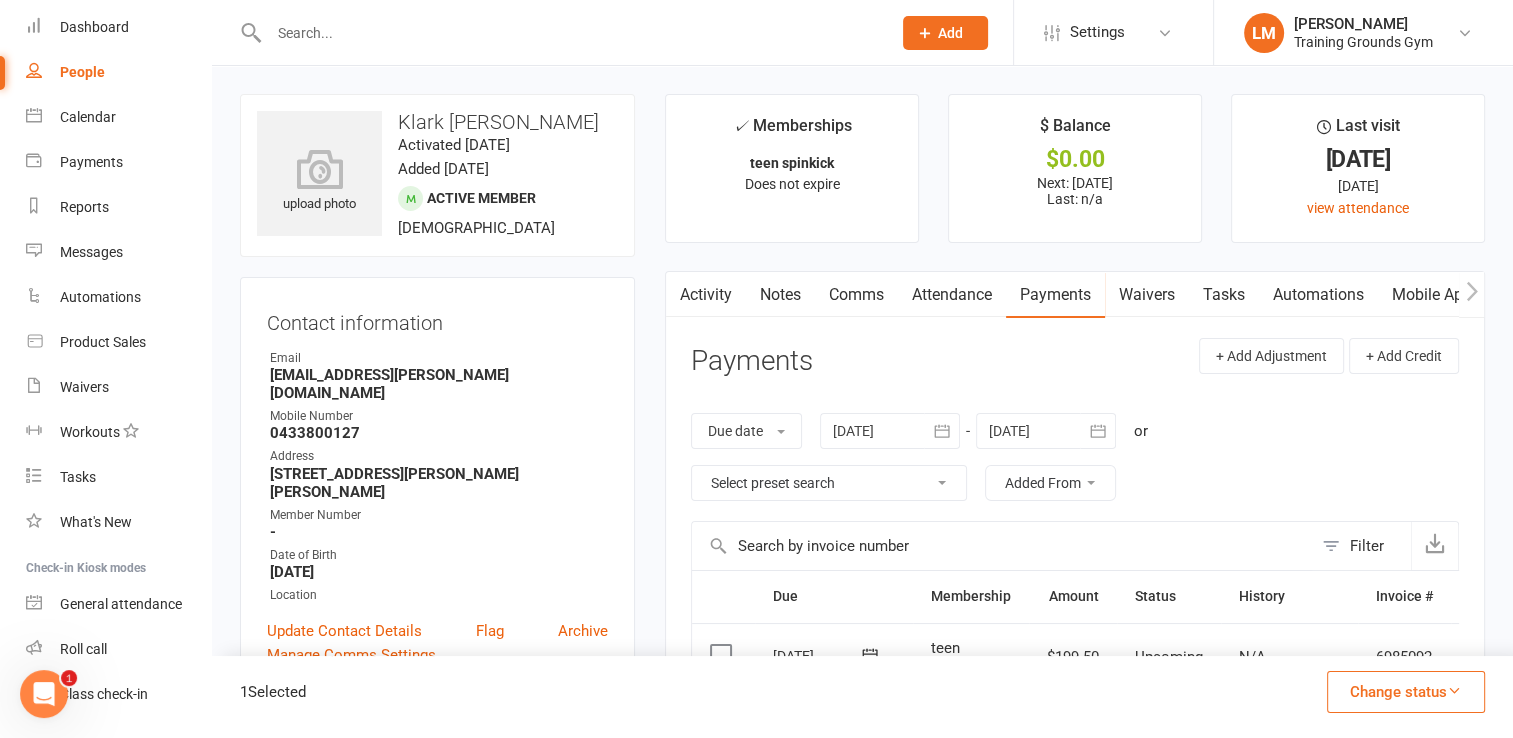 click on "Activity" at bounding box center (706, 295) 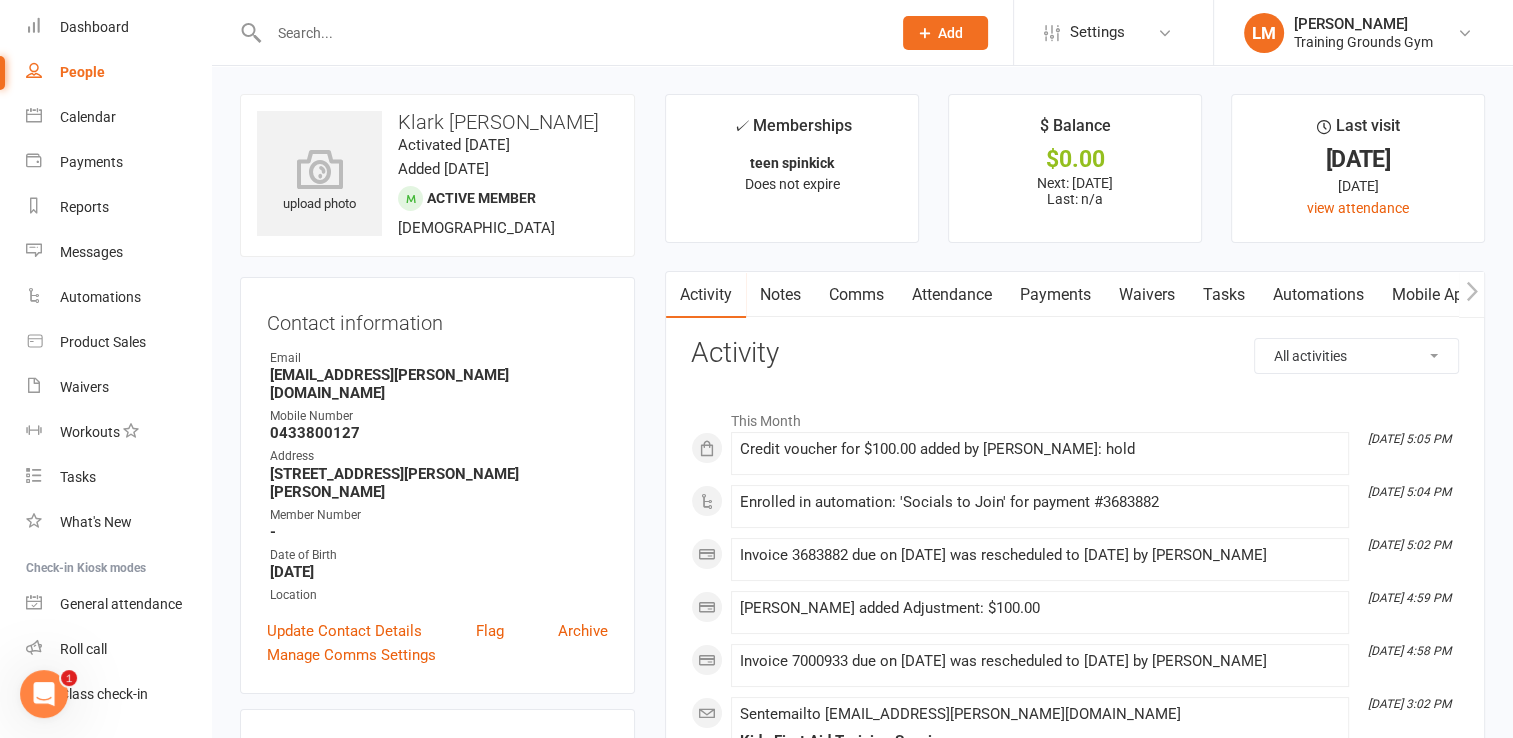 click on "Notes" at bounding box center (780, 295) 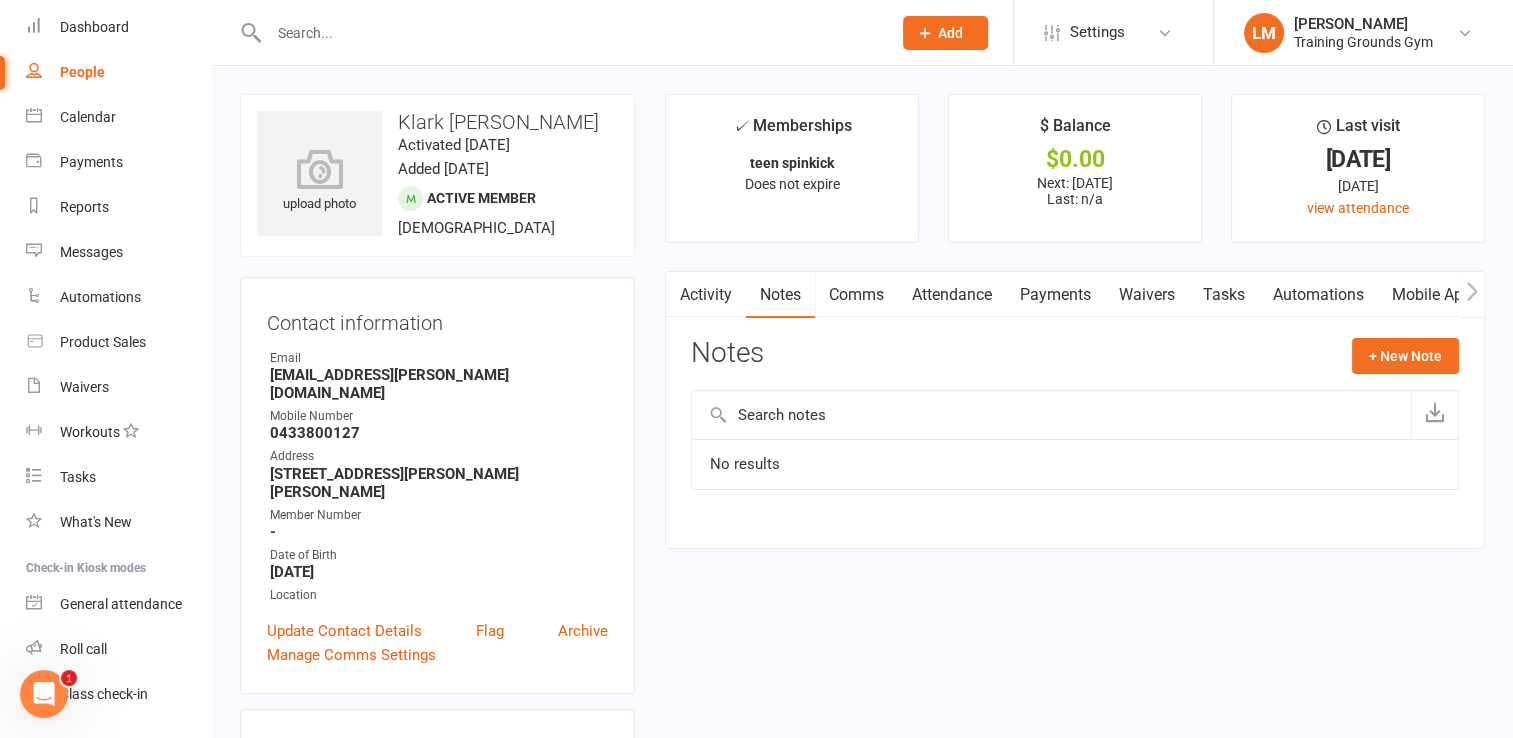 click 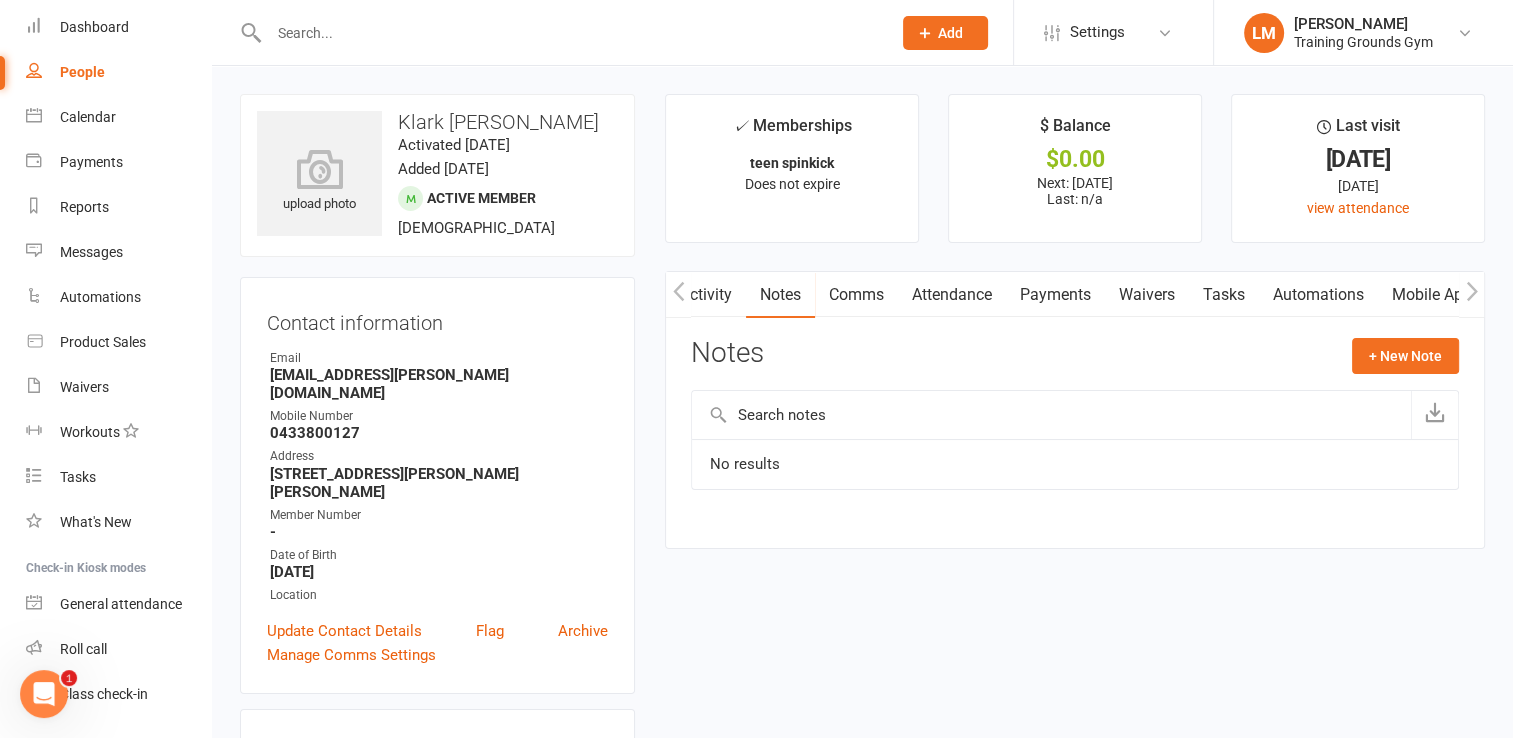 scroll, scrollTop: 0, scrollLeft: 262, axis: horizontal 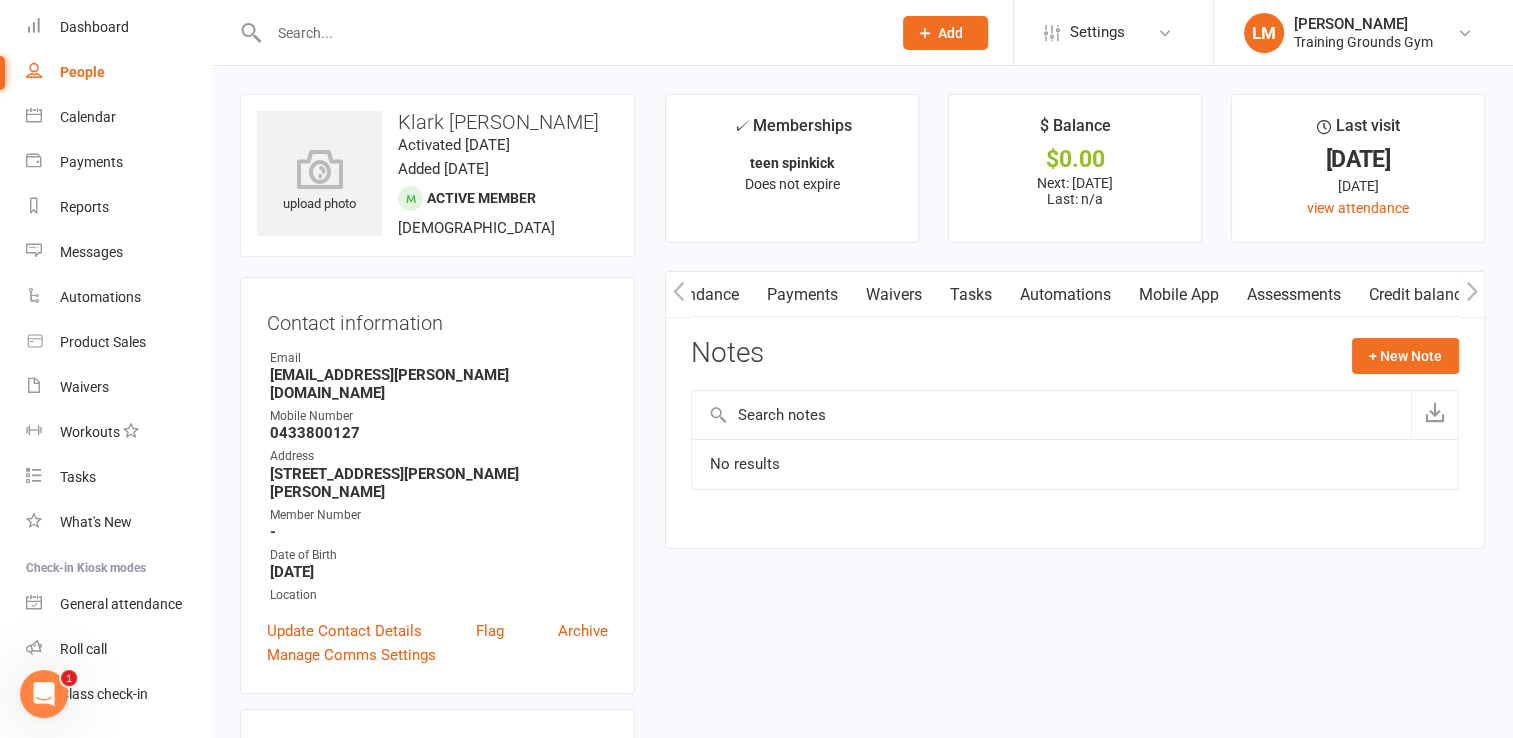 click 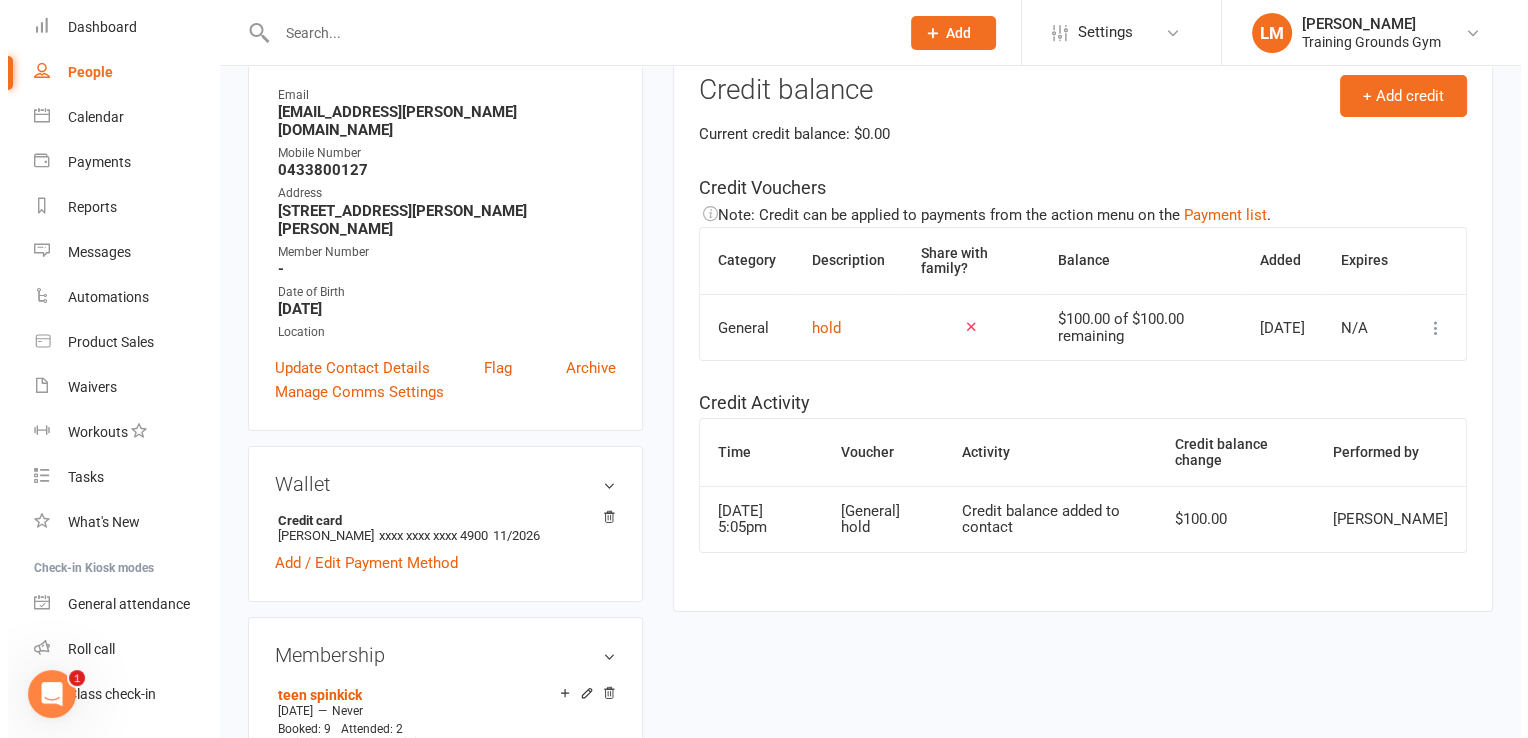 scroll, scrollTop: 266, scrollLeft: 0, axis: vertical 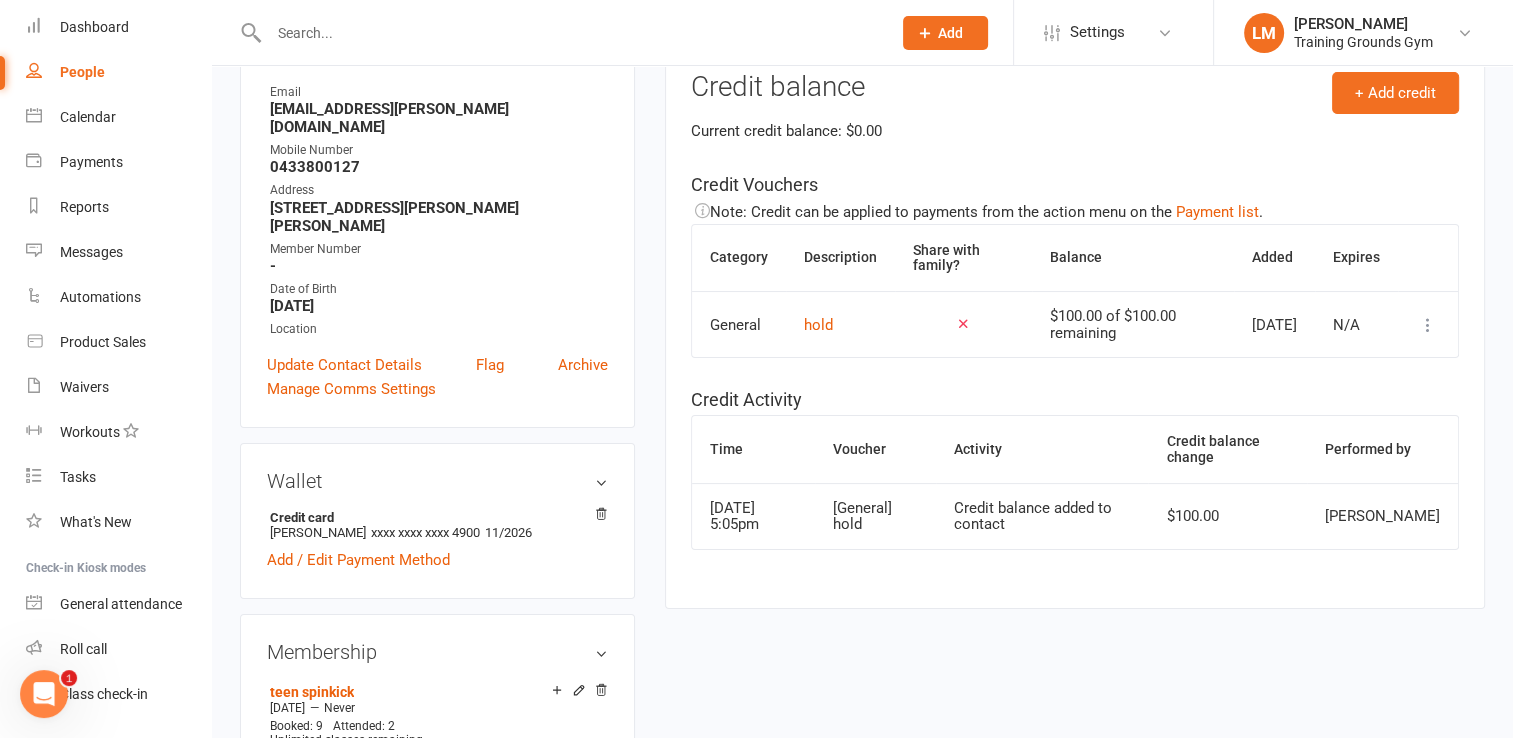 click at bounding box center [1428, 325] 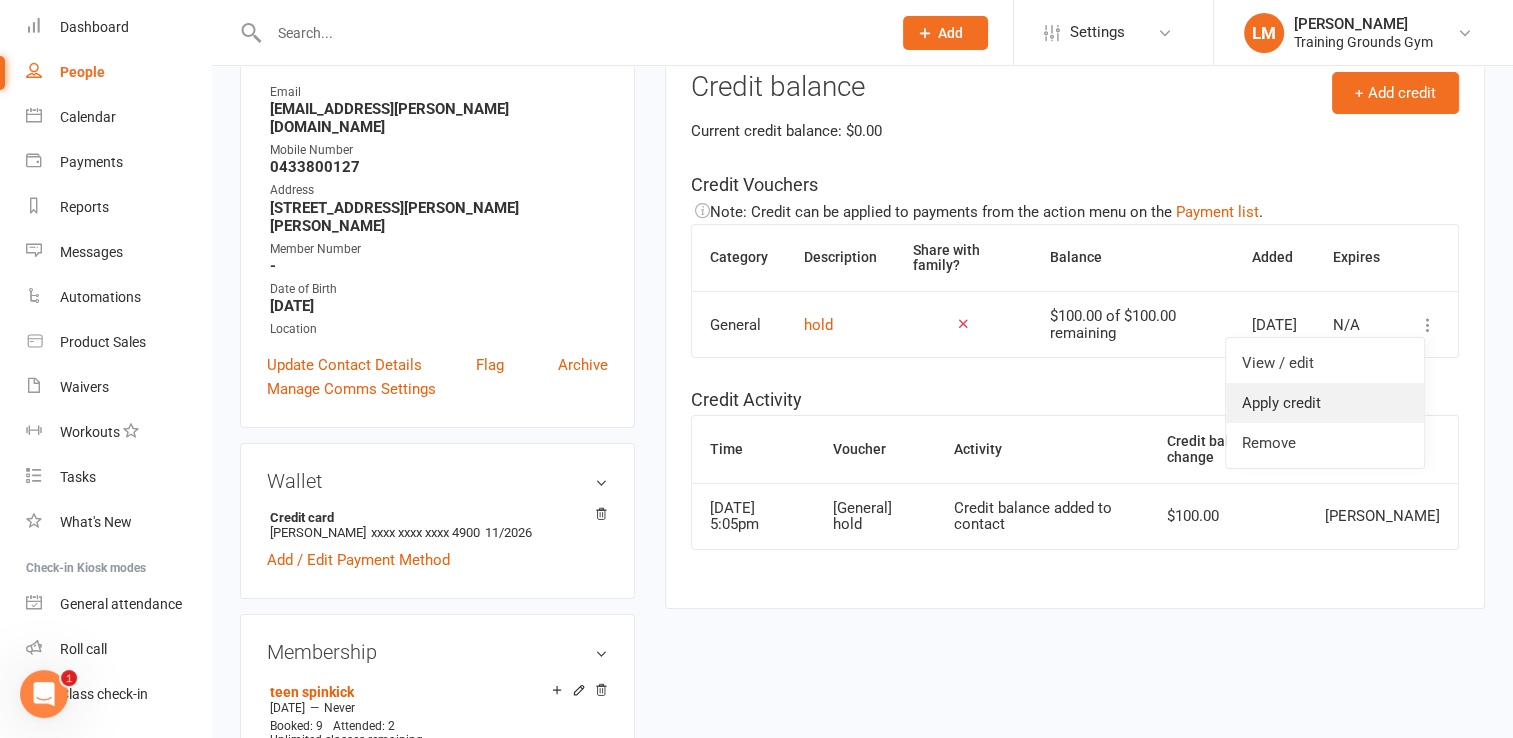 click on "Apply credit" at bounding box center [1325, 403] 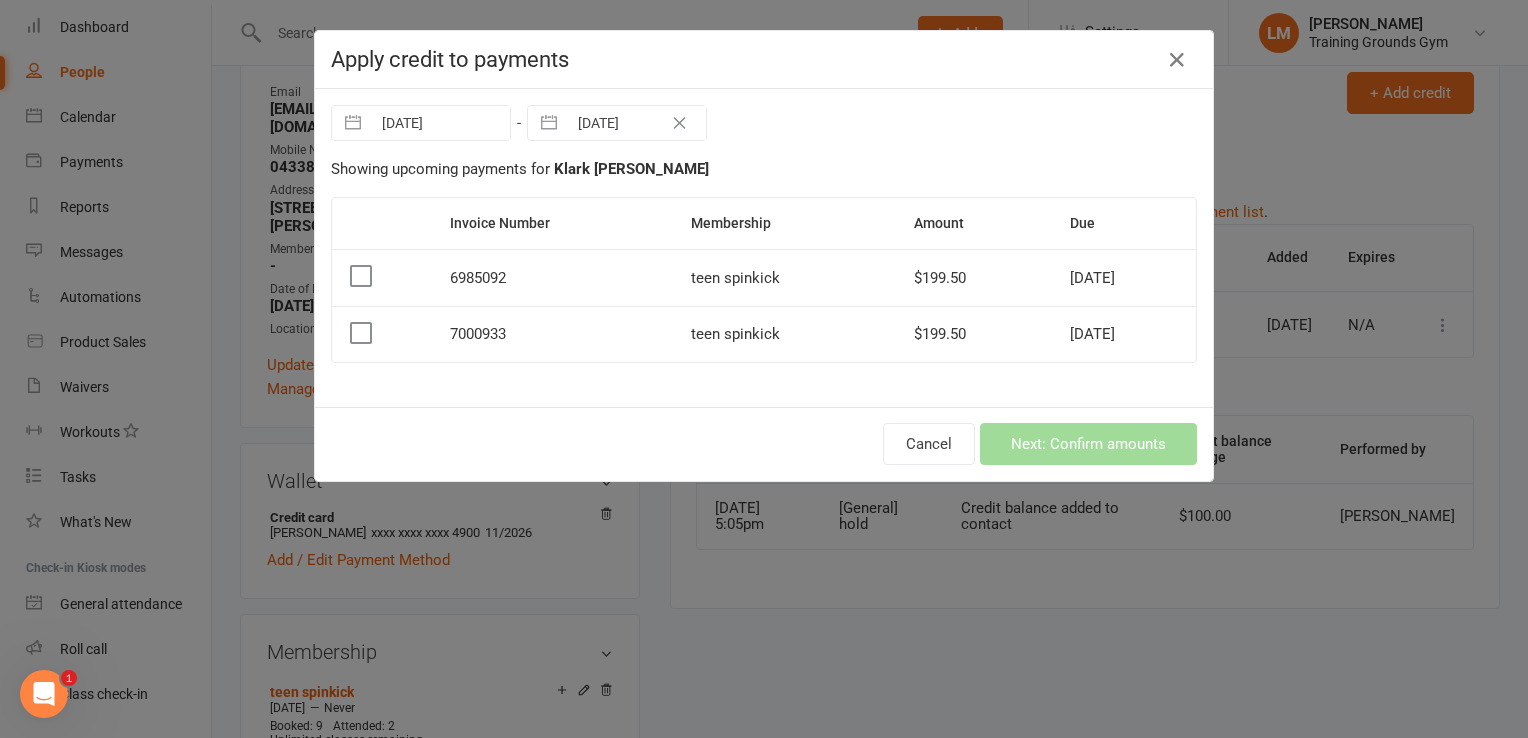 click at bounding box center (360, 333) 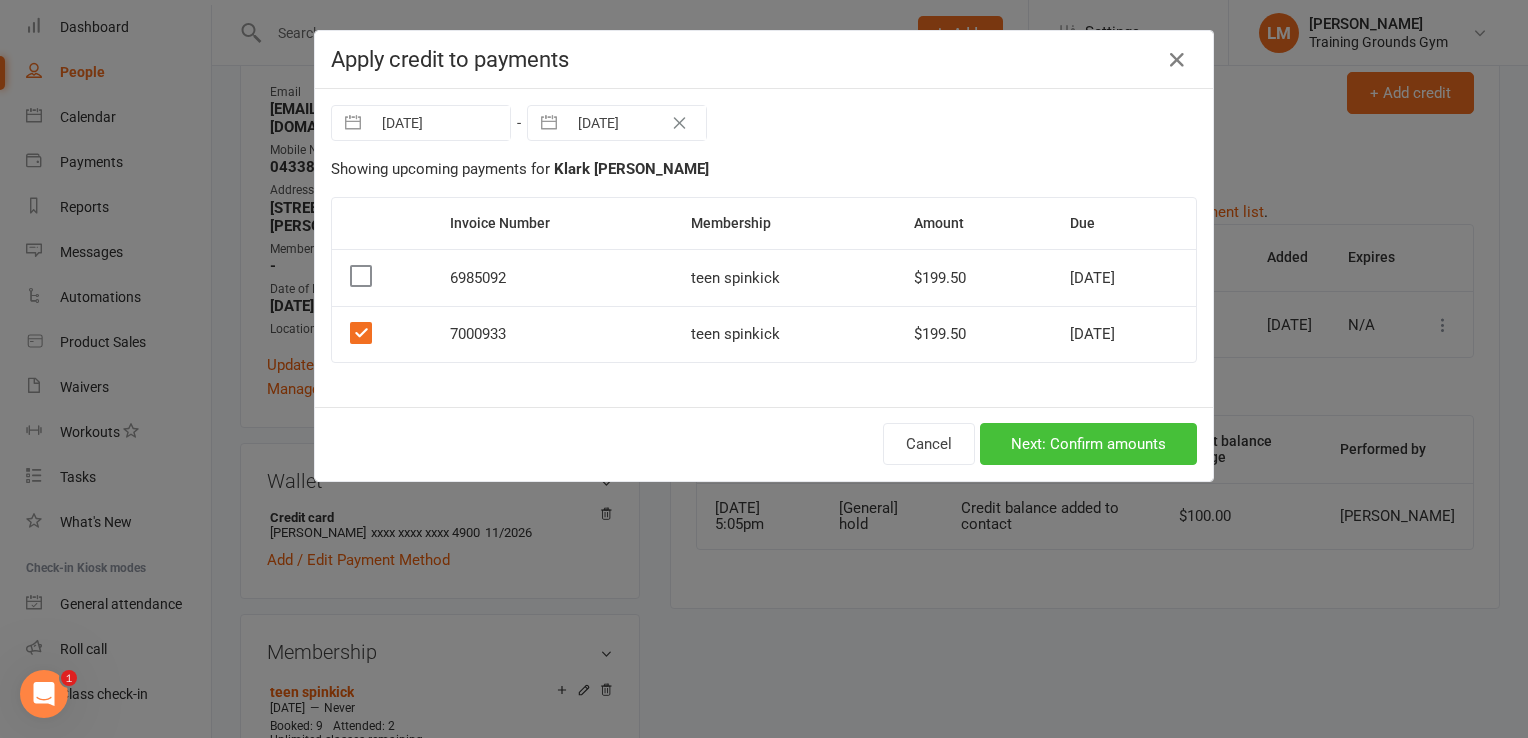 click on "Next: Confirm amounts" at bounding box center [1088, 444] 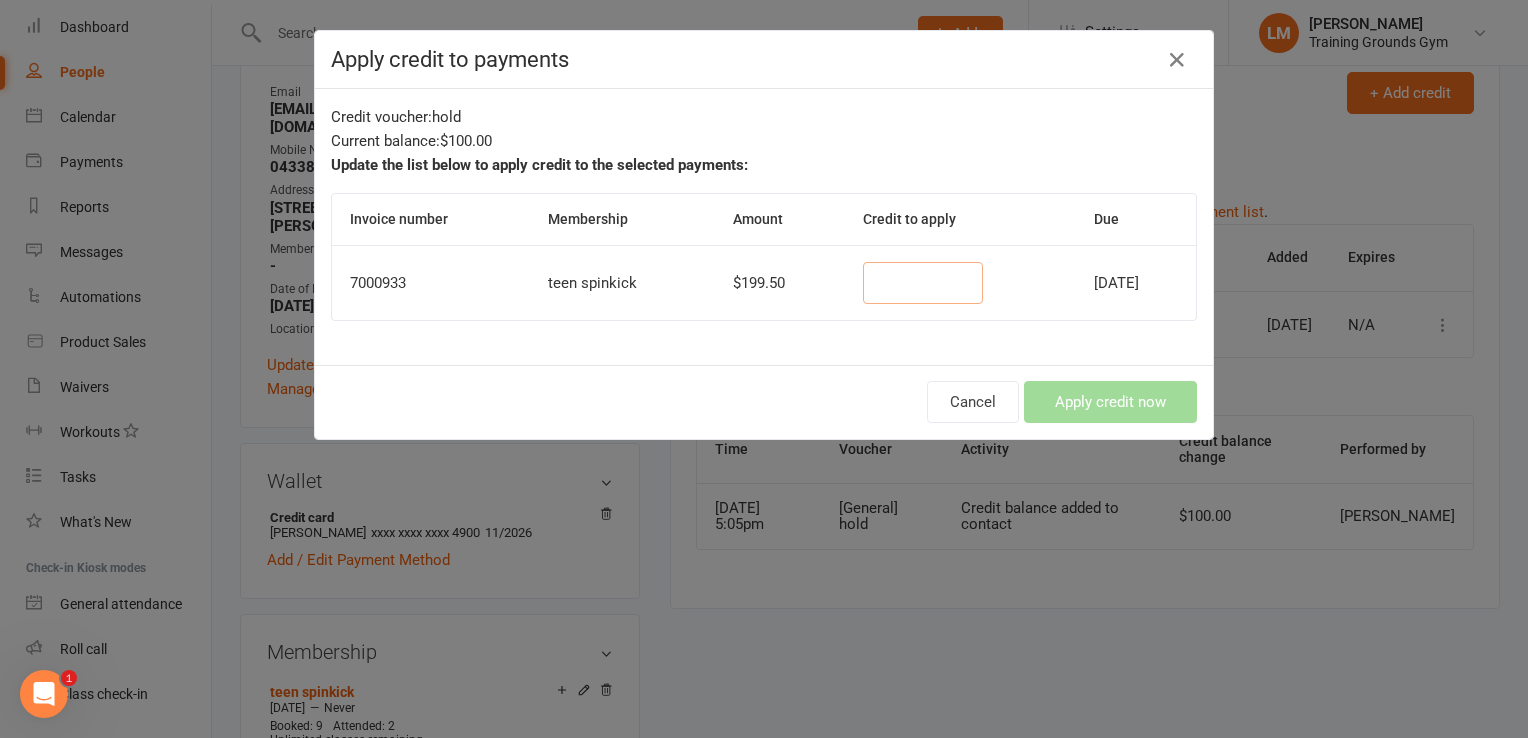 click at bounding box center [923, 283] 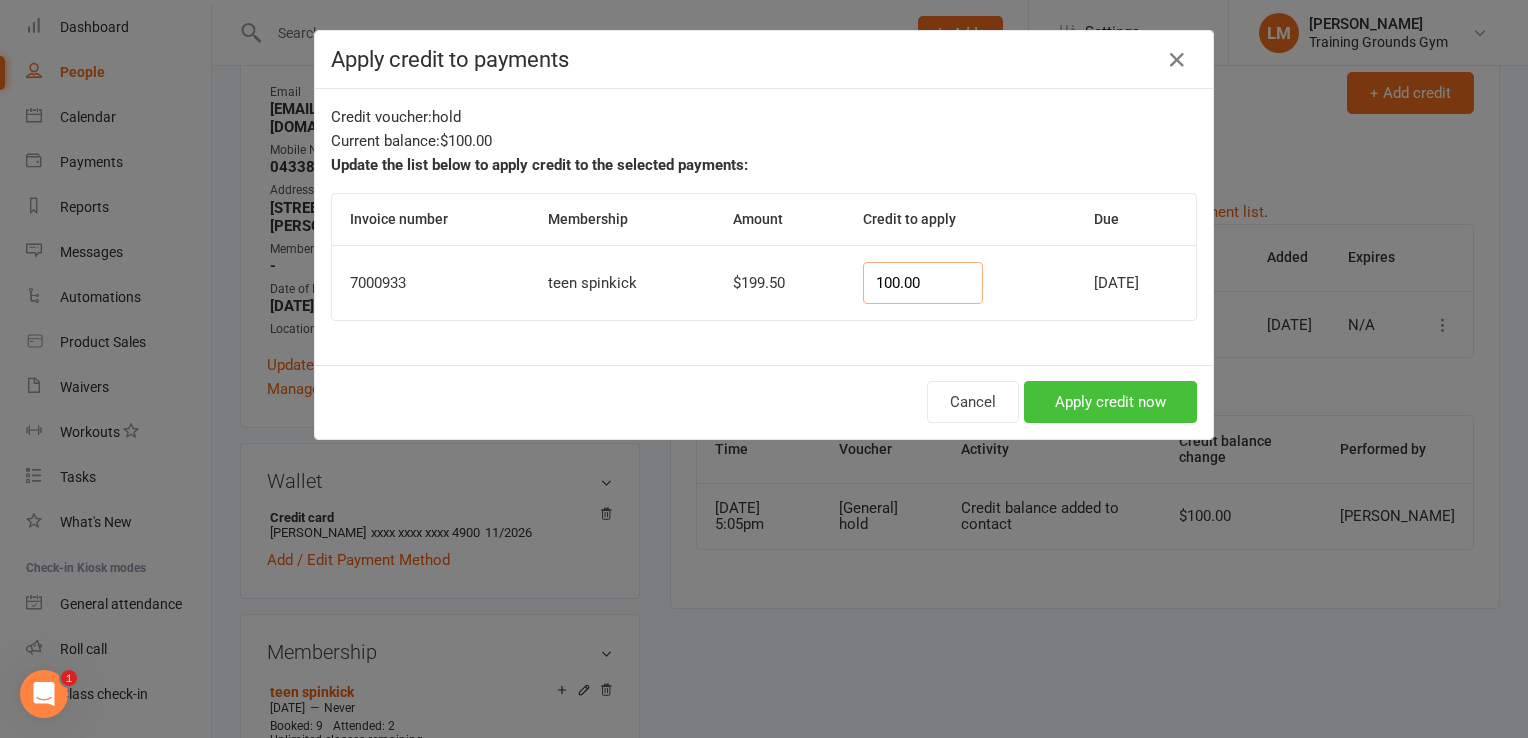 type on "100.00" 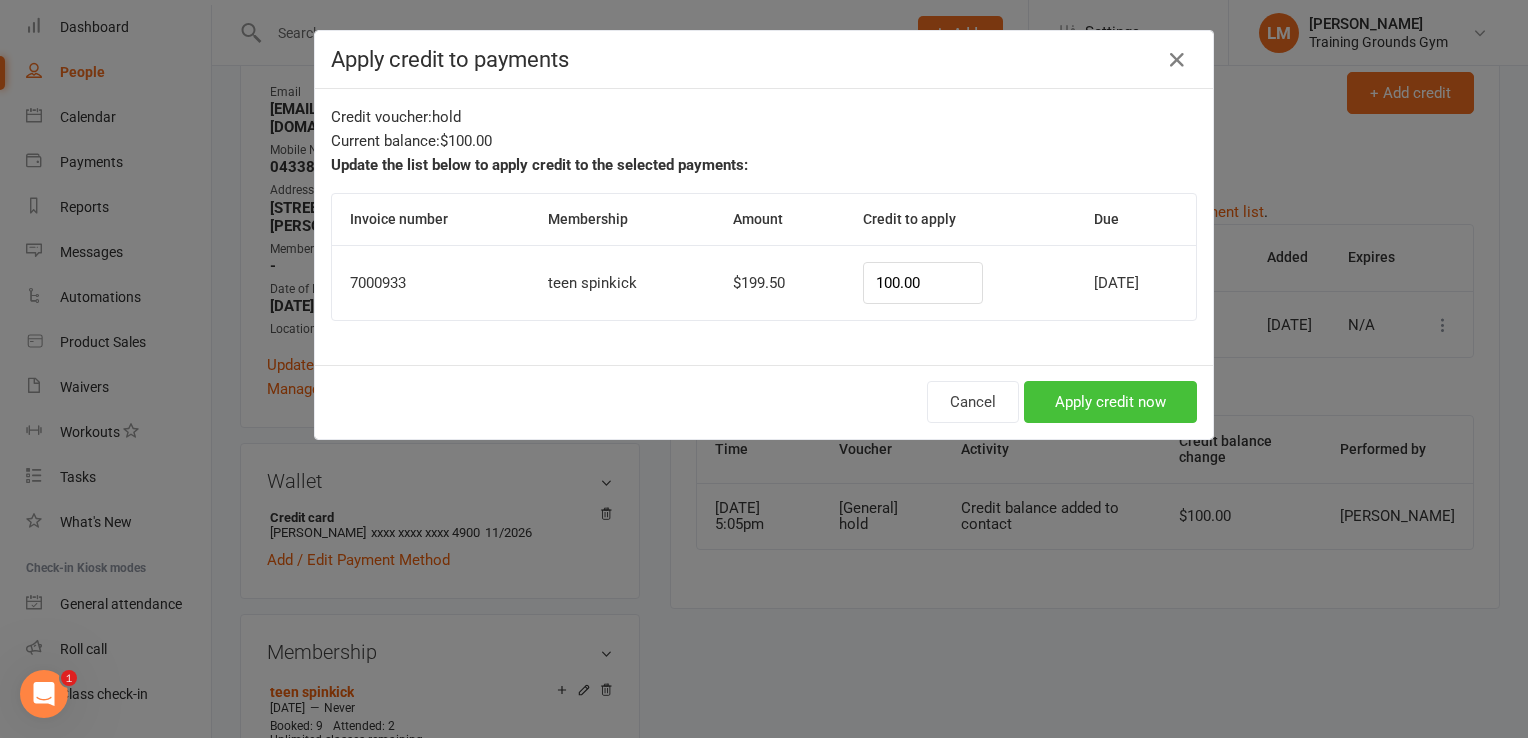 click on "Apply credit now" at bounding box center (1110, 402) 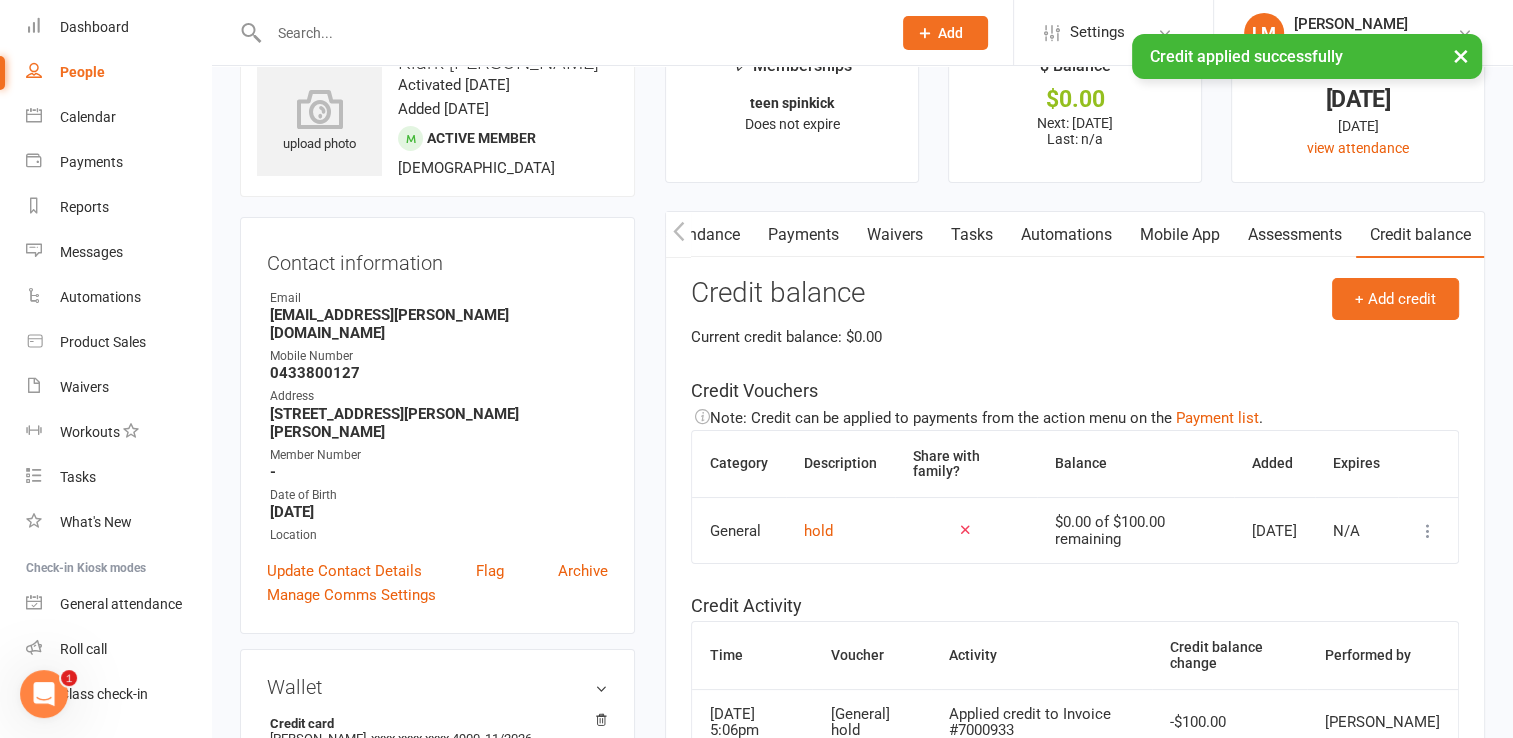 scroll, scrollTop: 0, scrollLeft: 0, axis: both 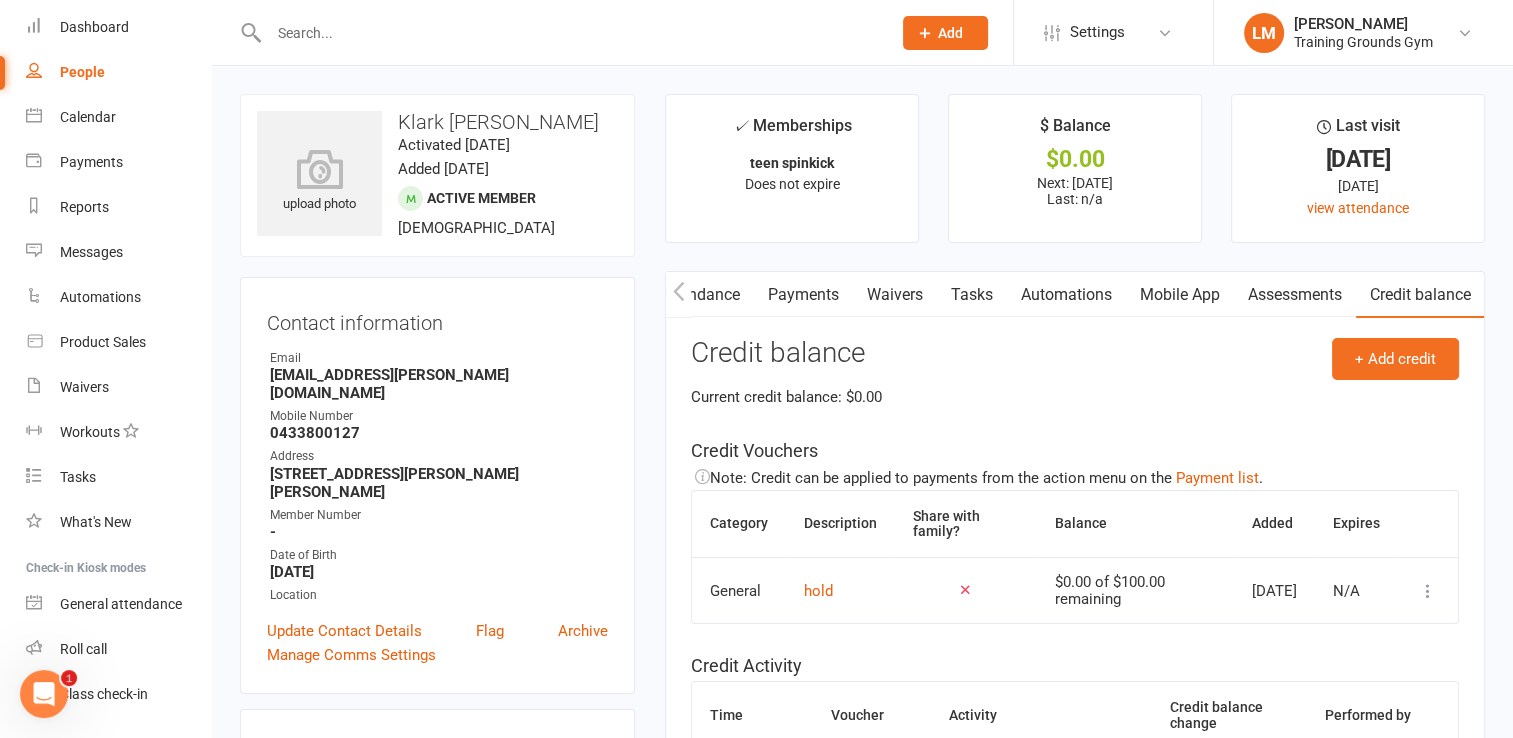 click on "Payments" at bounding box center (803, 295) 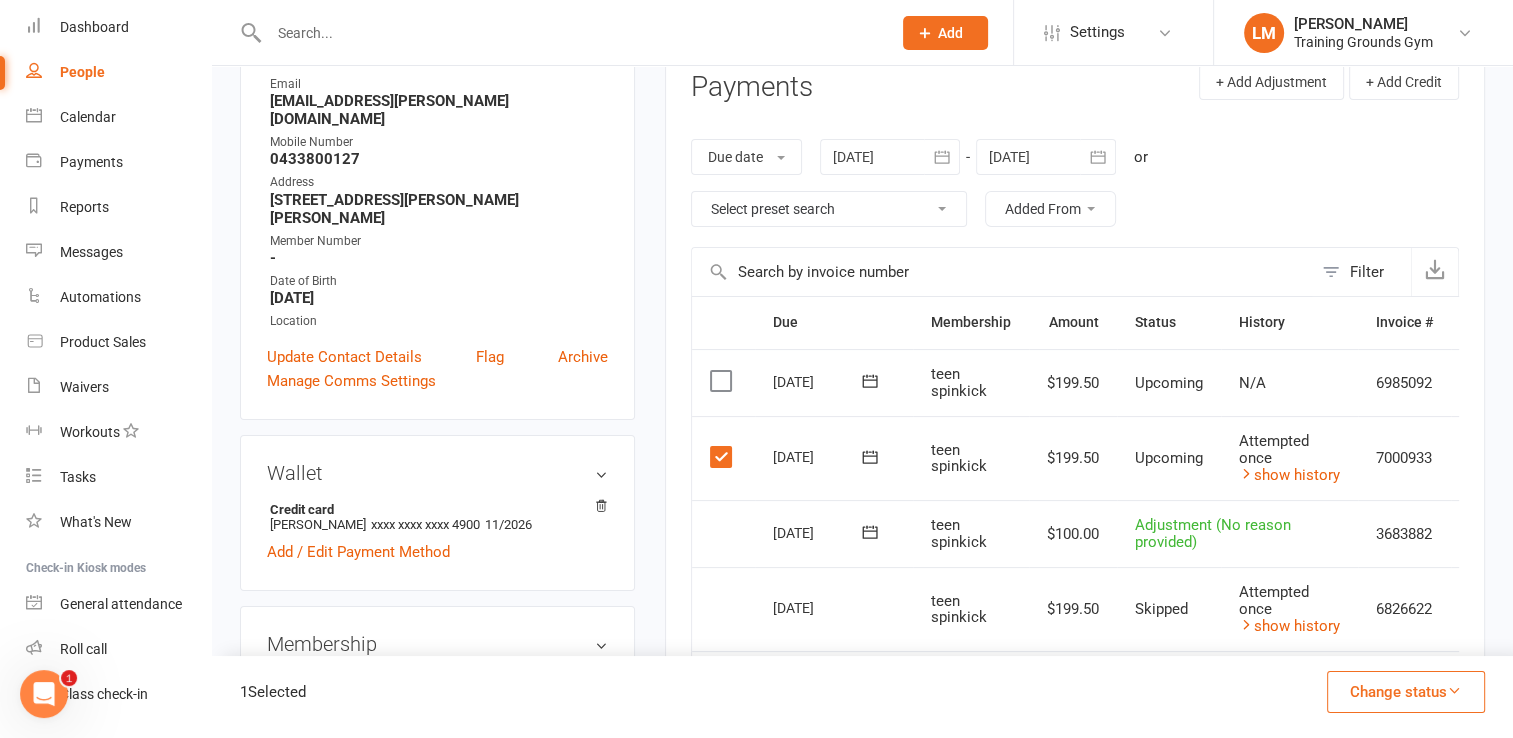 scroll, scrollTop: 307, scrollLeft: 0, axis: vertical 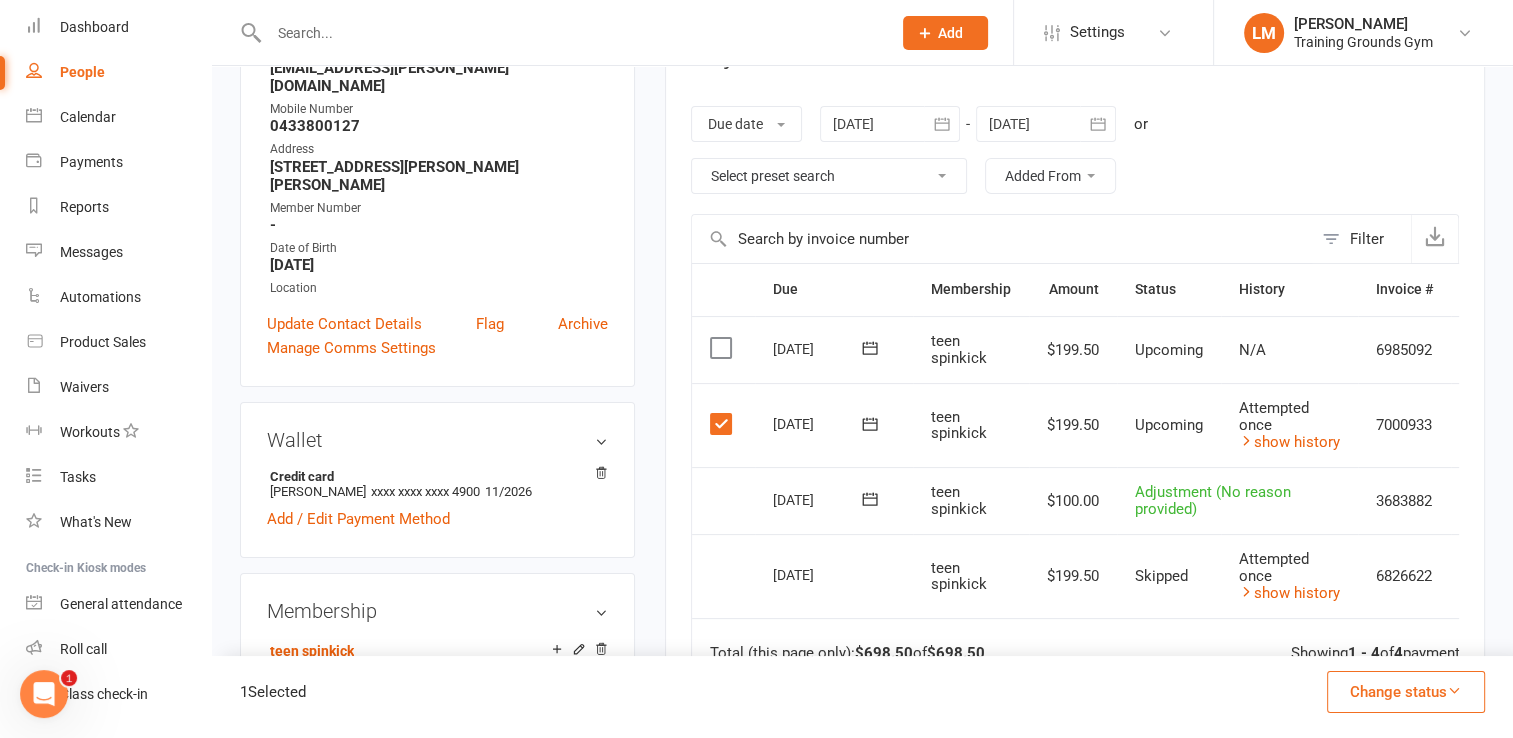 click at bounding box center [570, 33] 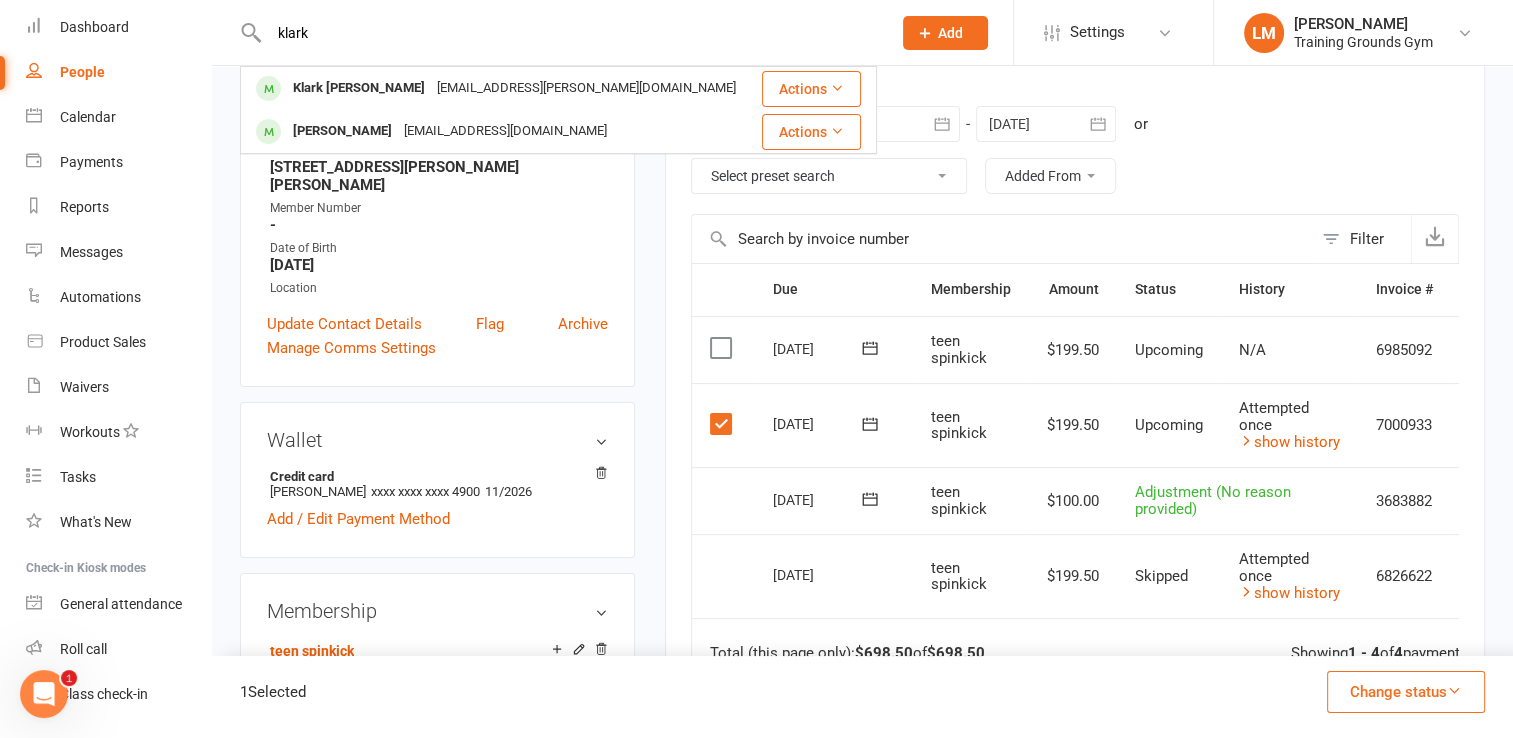 type on "klark" 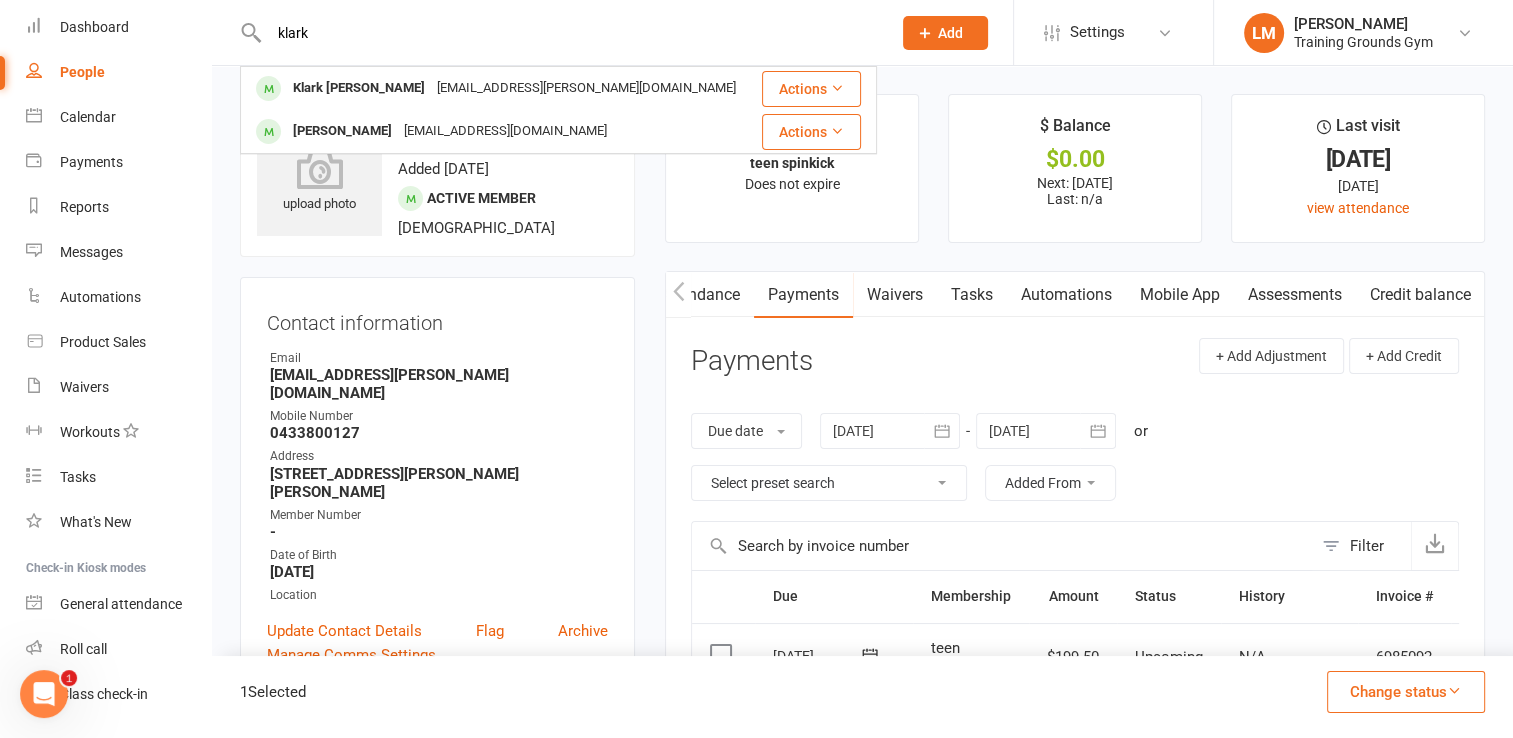 type 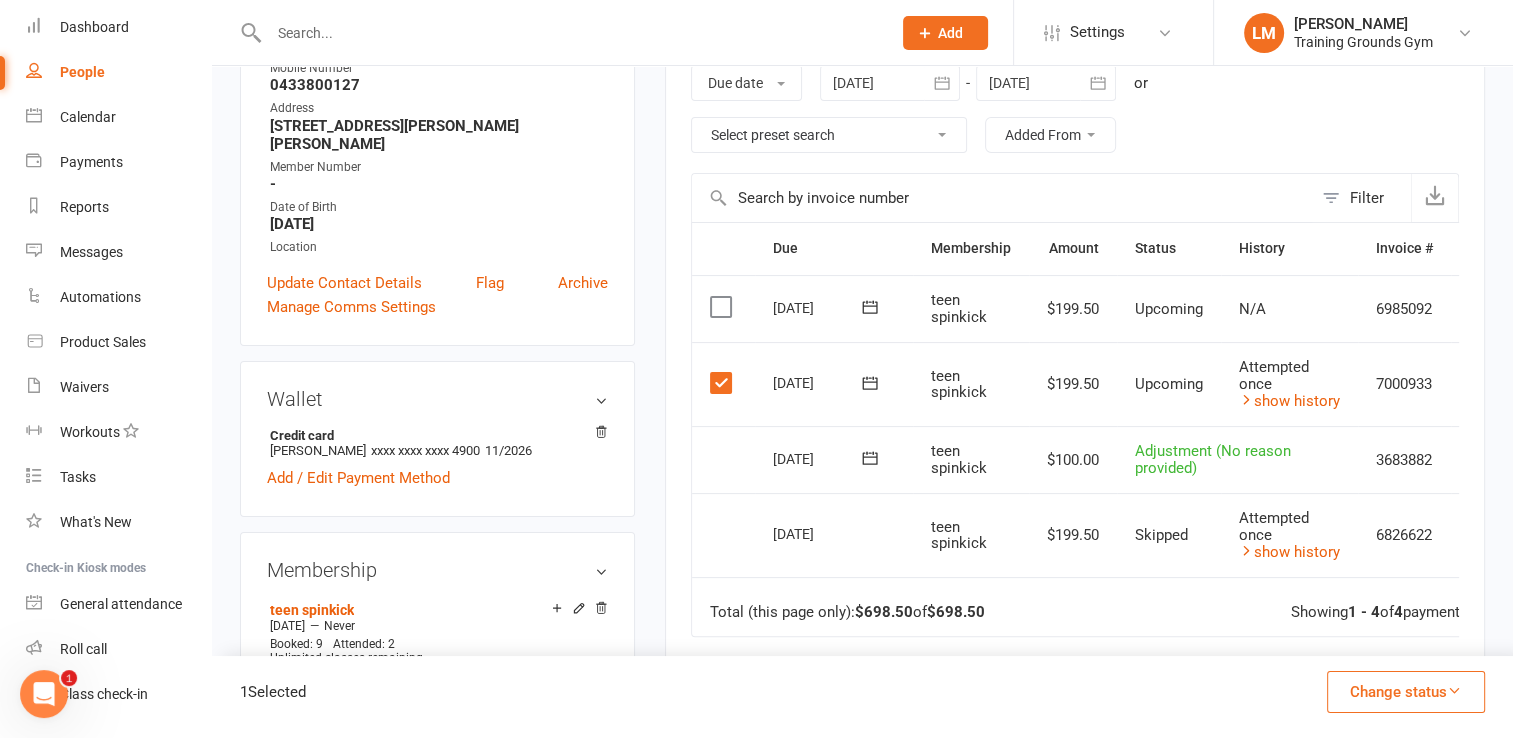 scroll, scrollTop: 351, scrollLeft: 0, axis: vertical 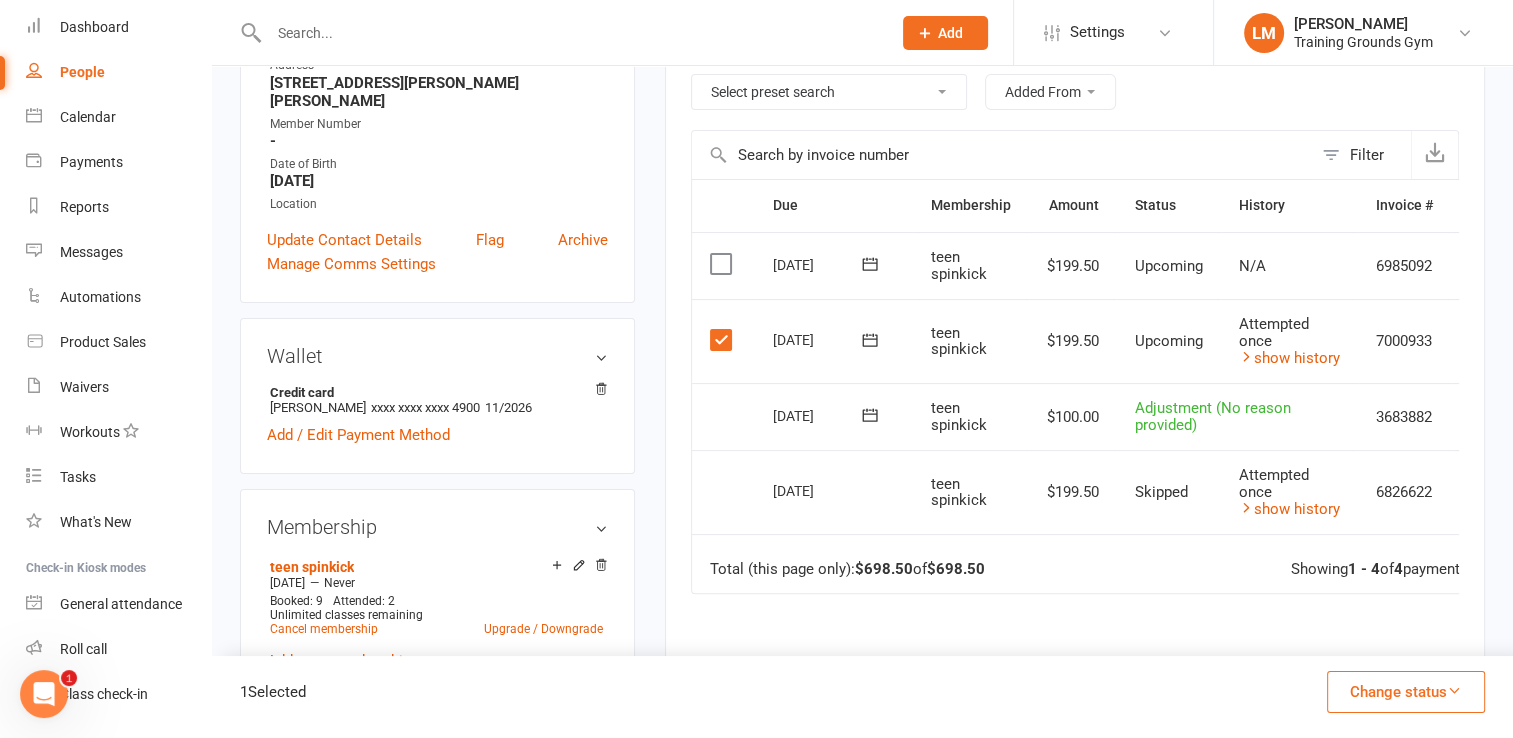 click on "Select this" at bounding box center [723, 417] 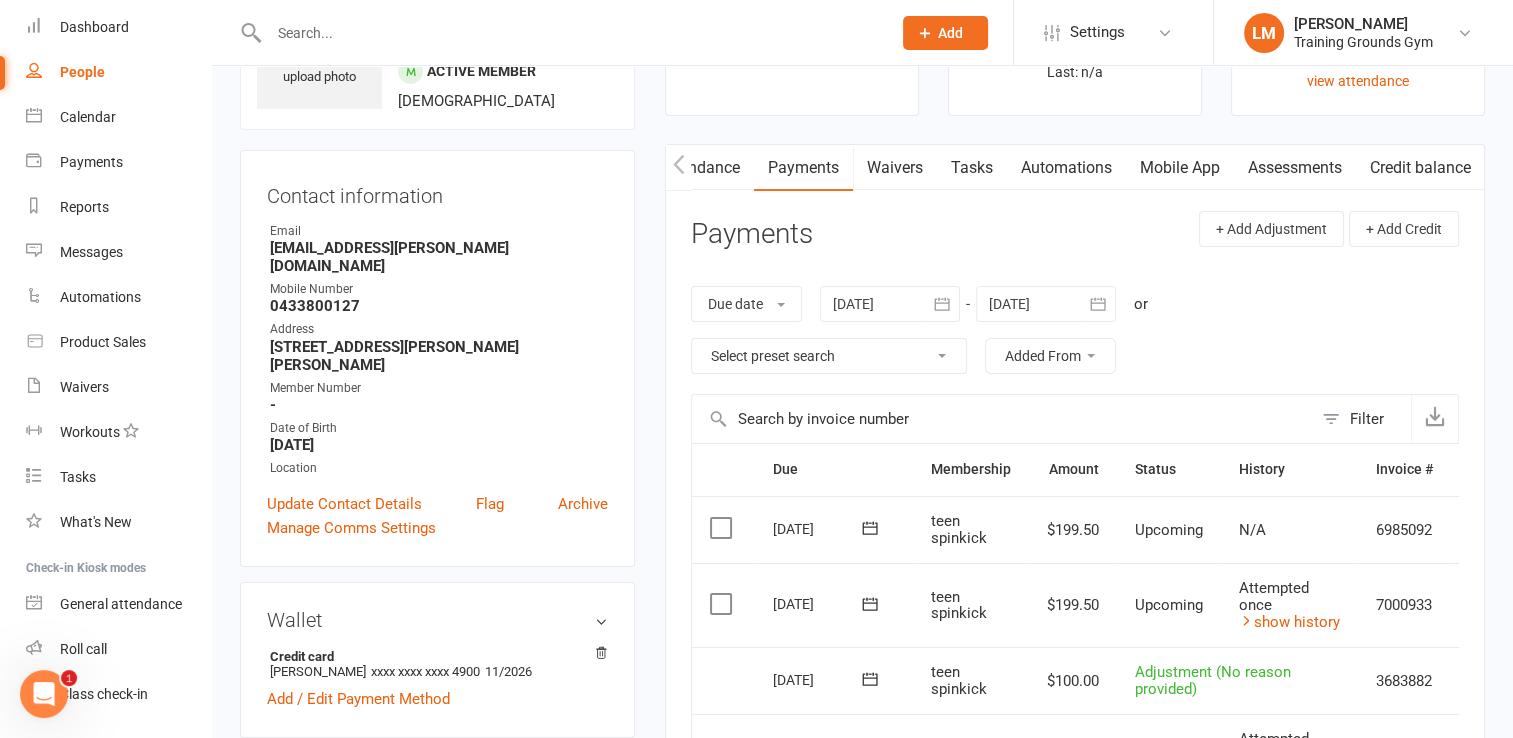 scroll, scrollTop: 56, scrollLeft: 0, axis: vertical 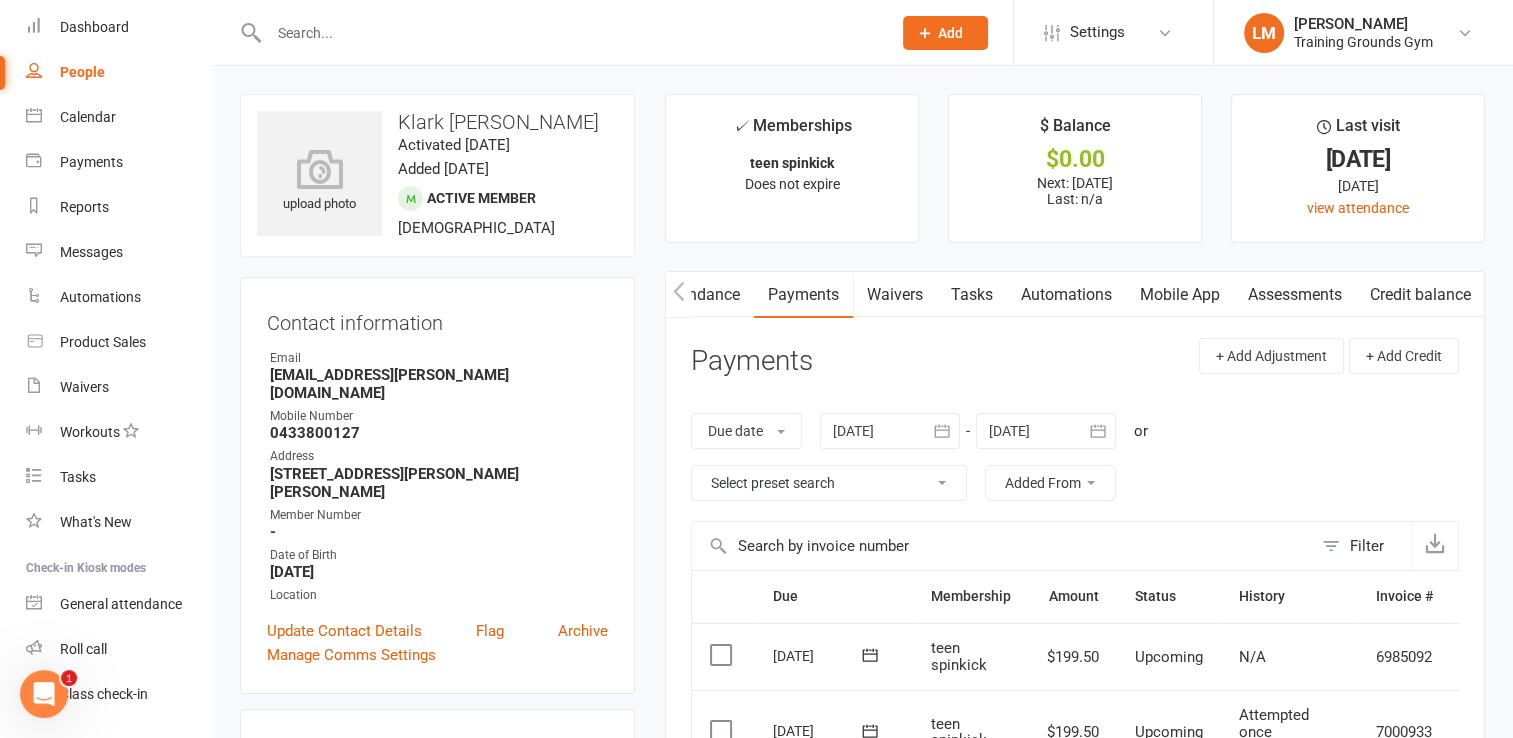click on "Credit balance" at bounding box center (1420, 295) 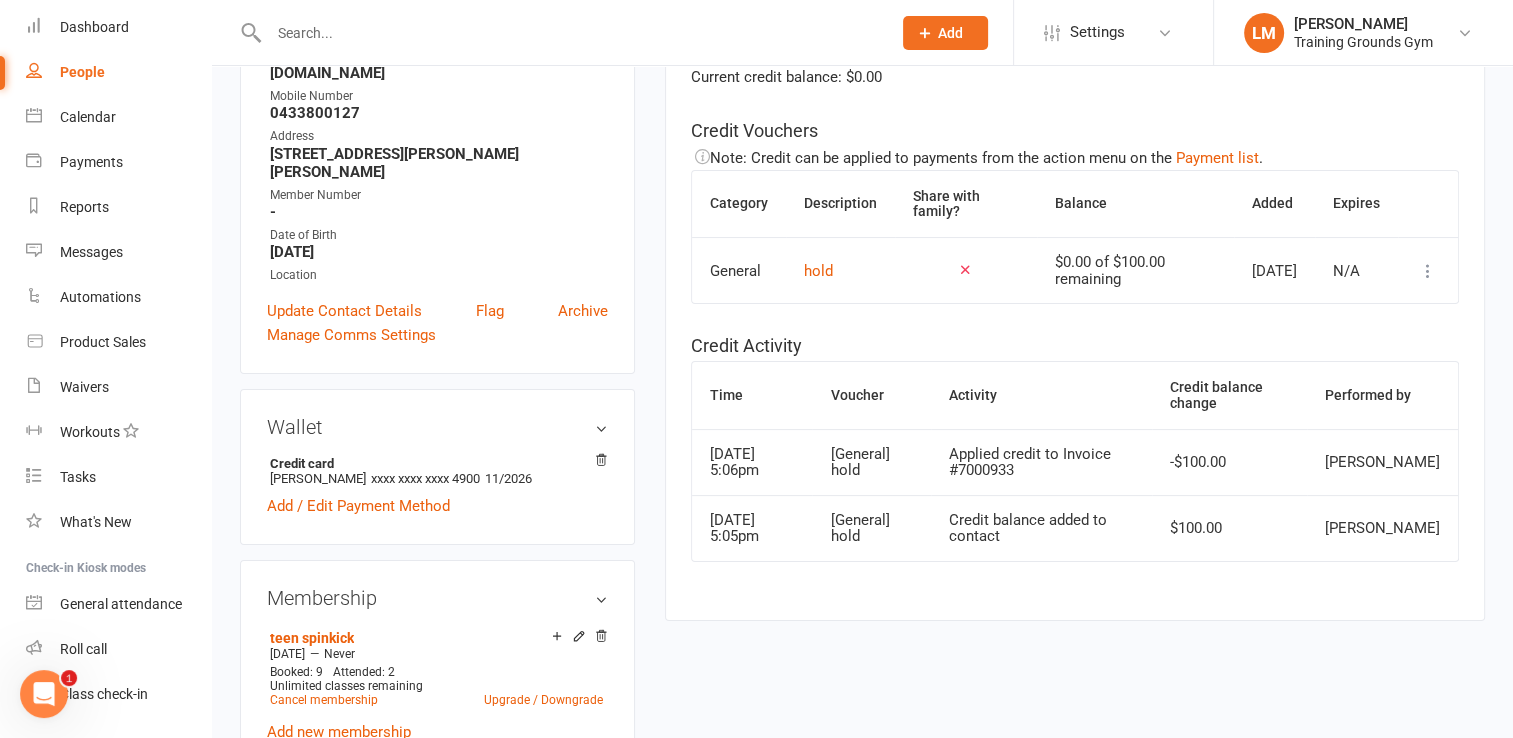 scroll, scrollTop: 315, scrollLeft: 0, axis: vertical 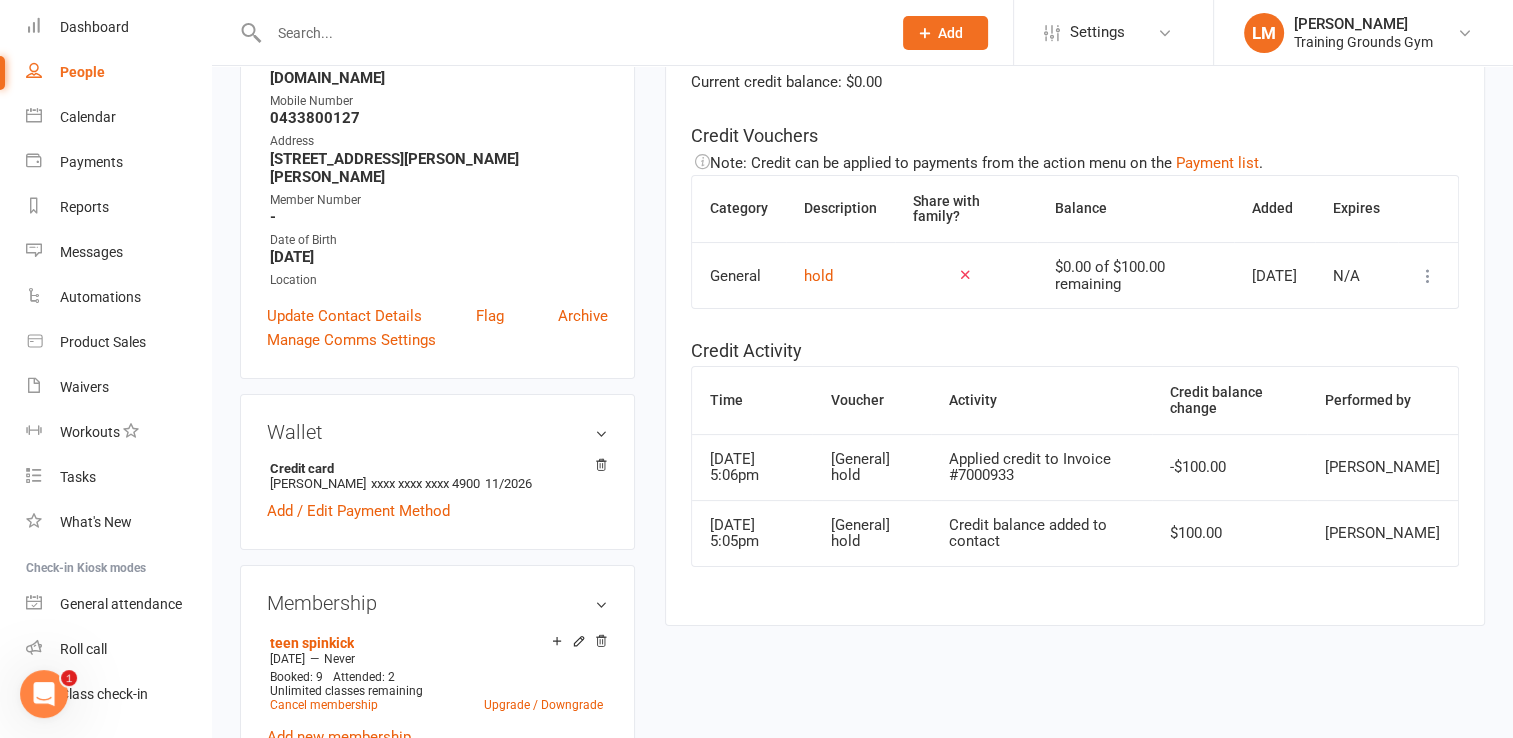 click at bounding box center [1428, 276] 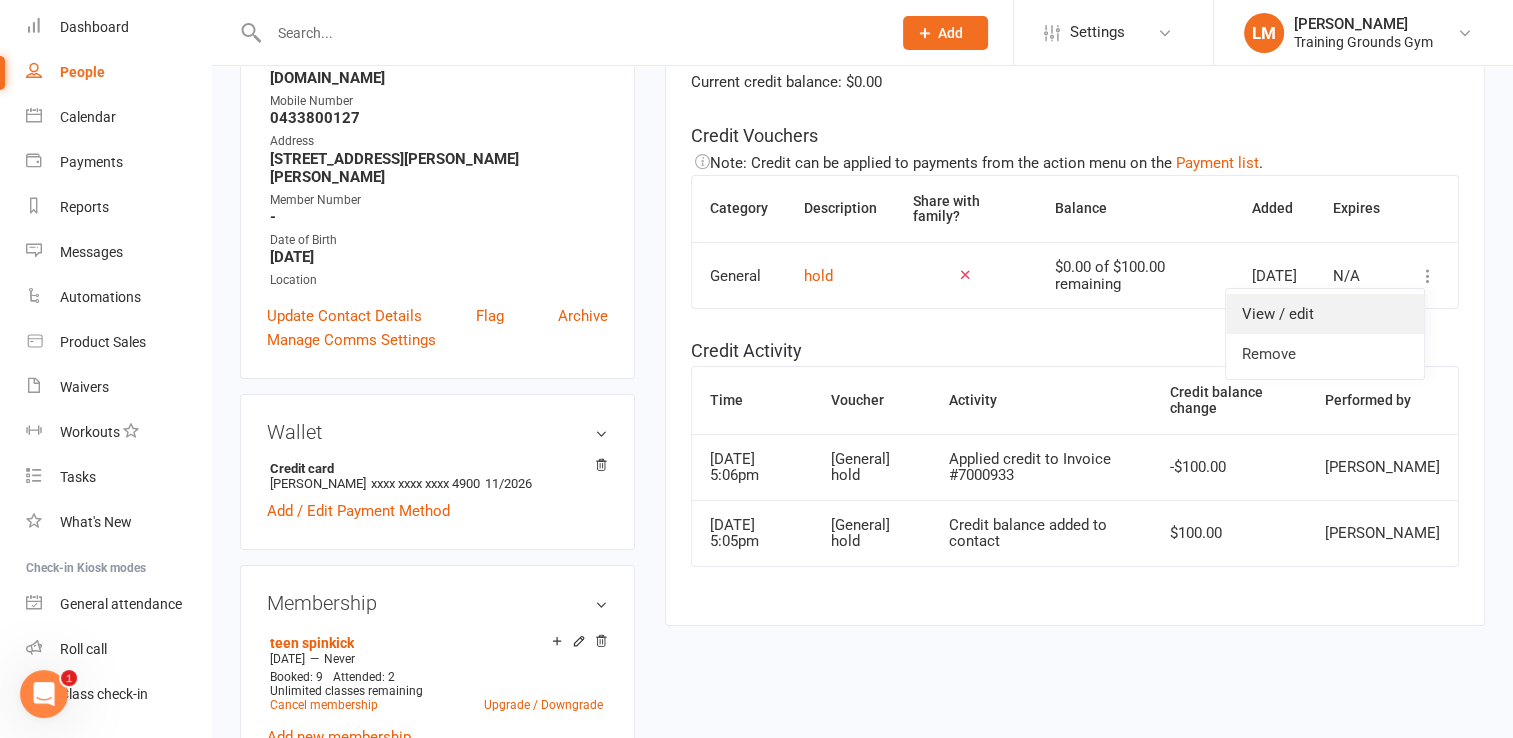 click on "View / edit" at bounding box center (1325, 314) 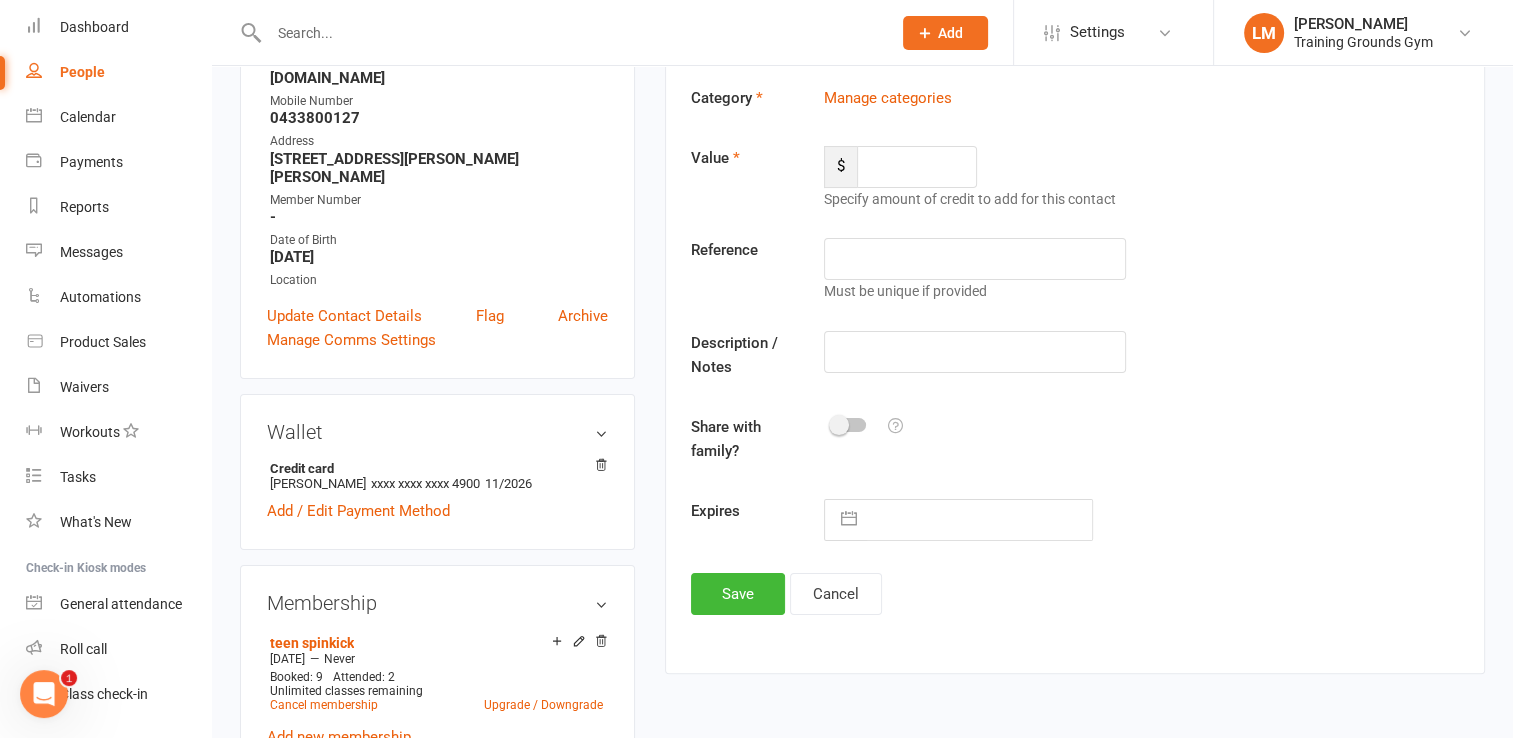type on "100" 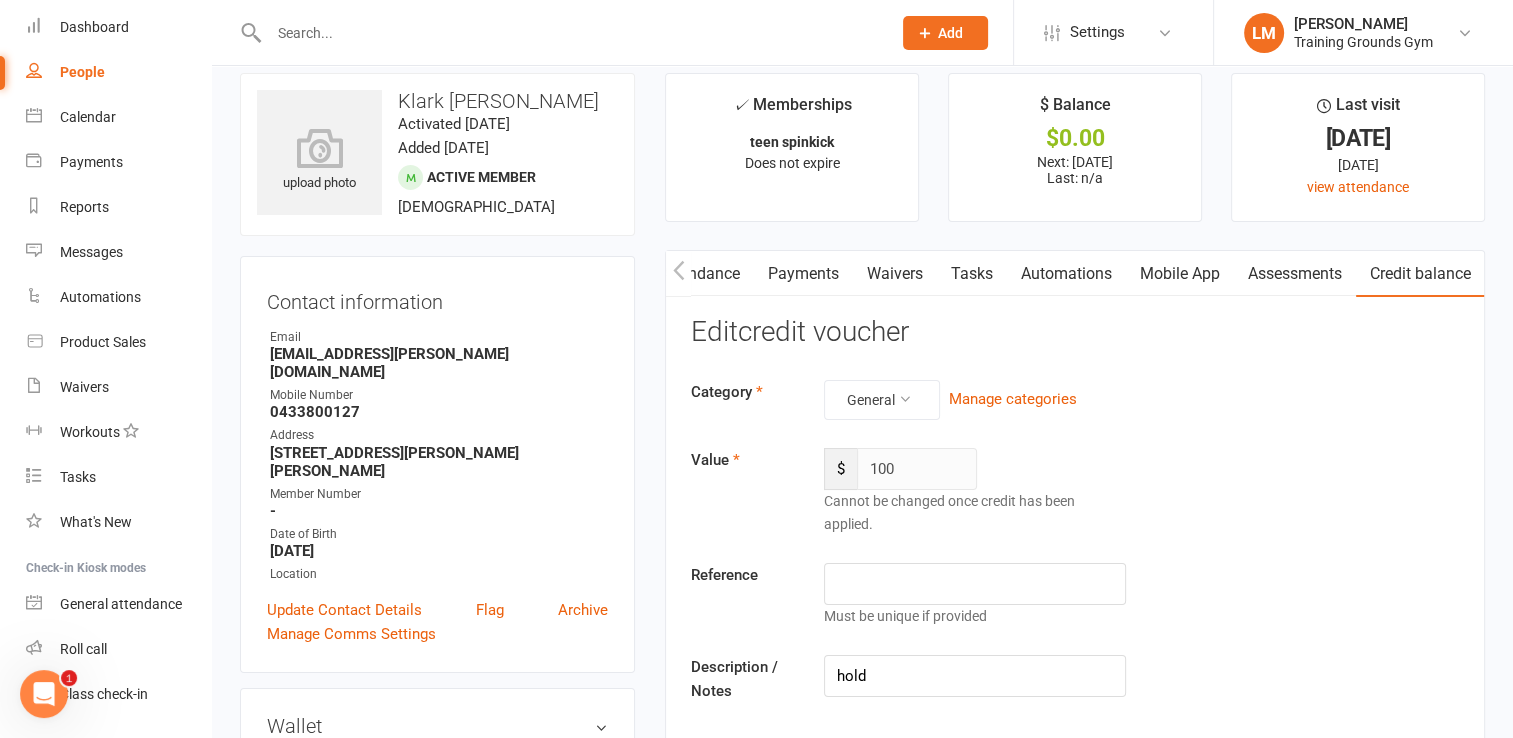 scroll, scrollTop: 0, scrollLeft: 0, axis: both 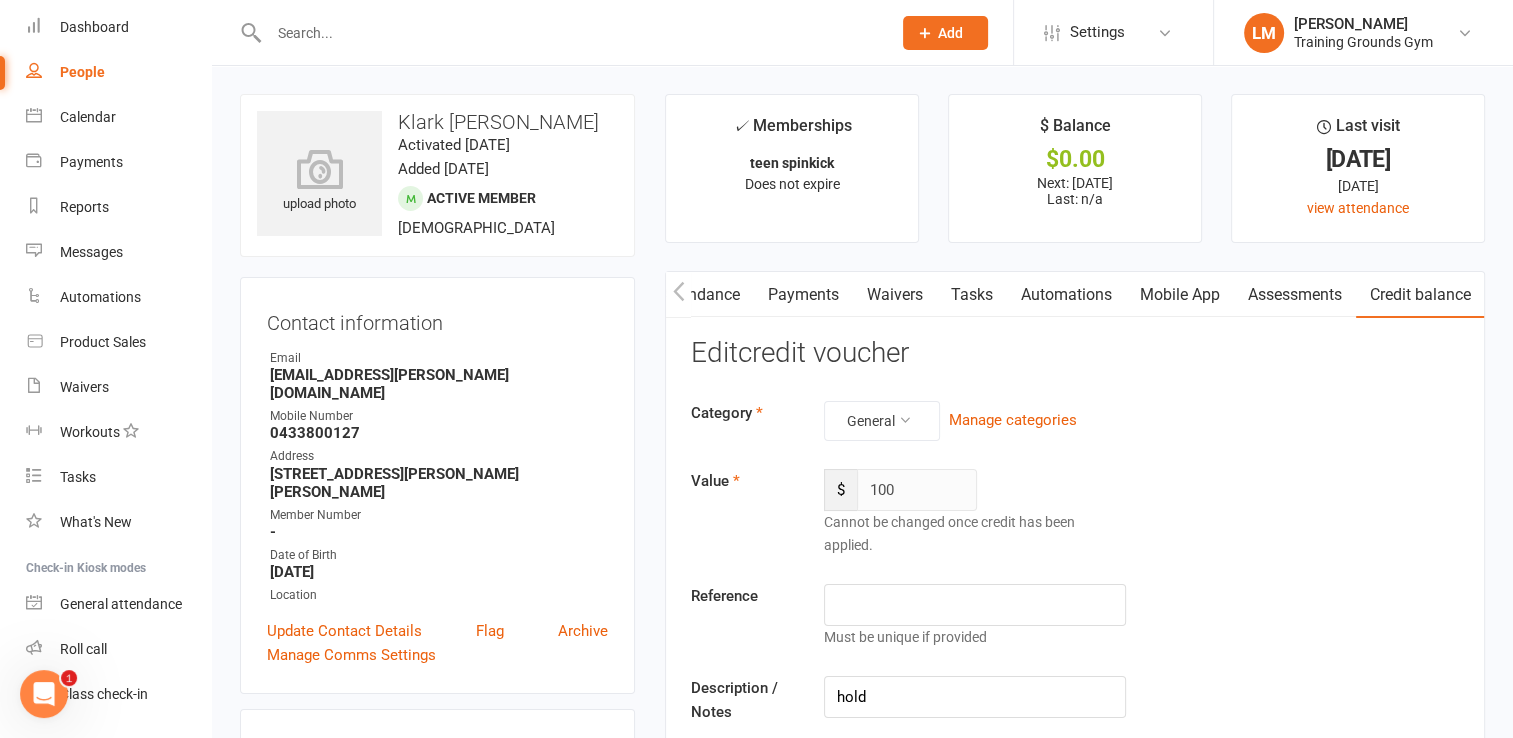 click on "Attendance" at bounding box center (700, 295) 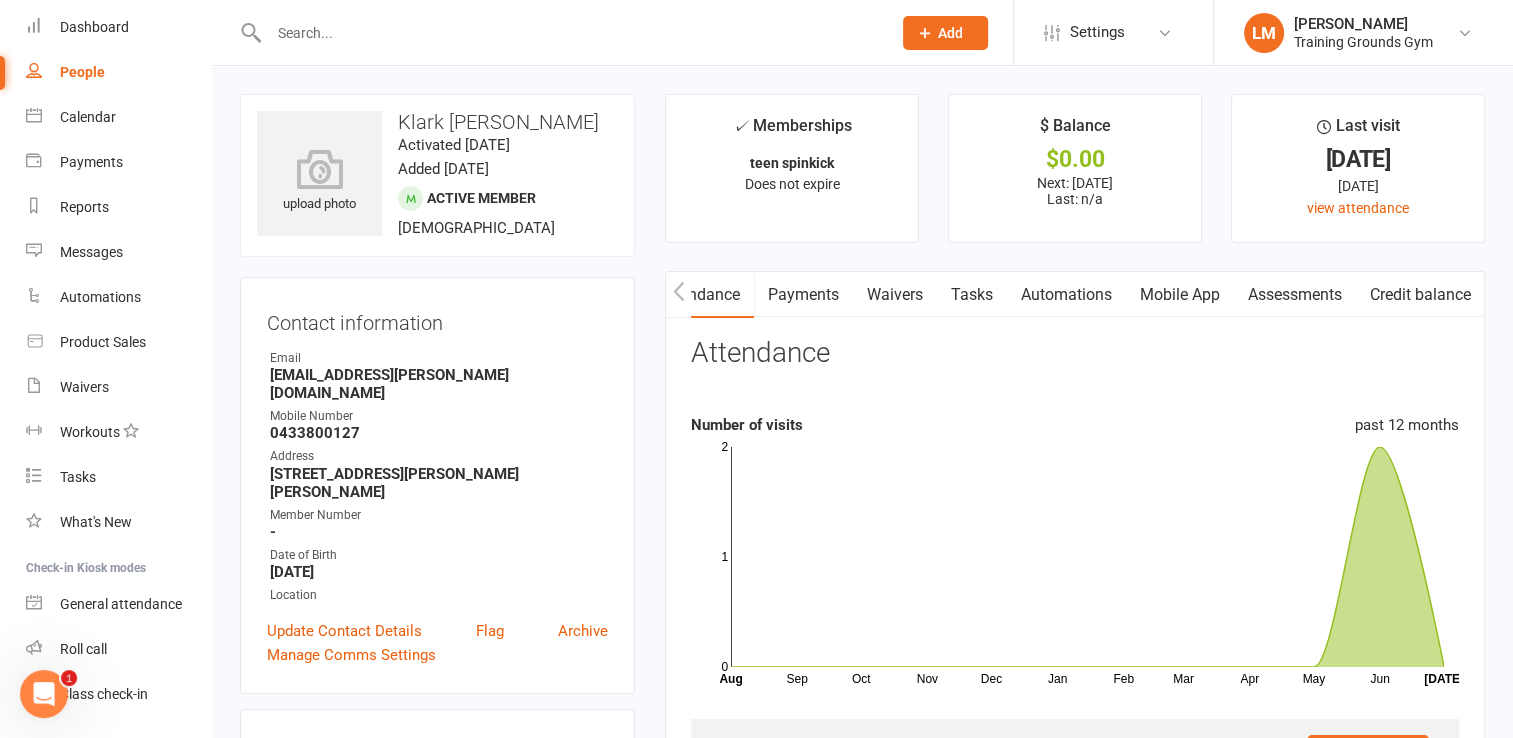click at bounding box center (678, 294) 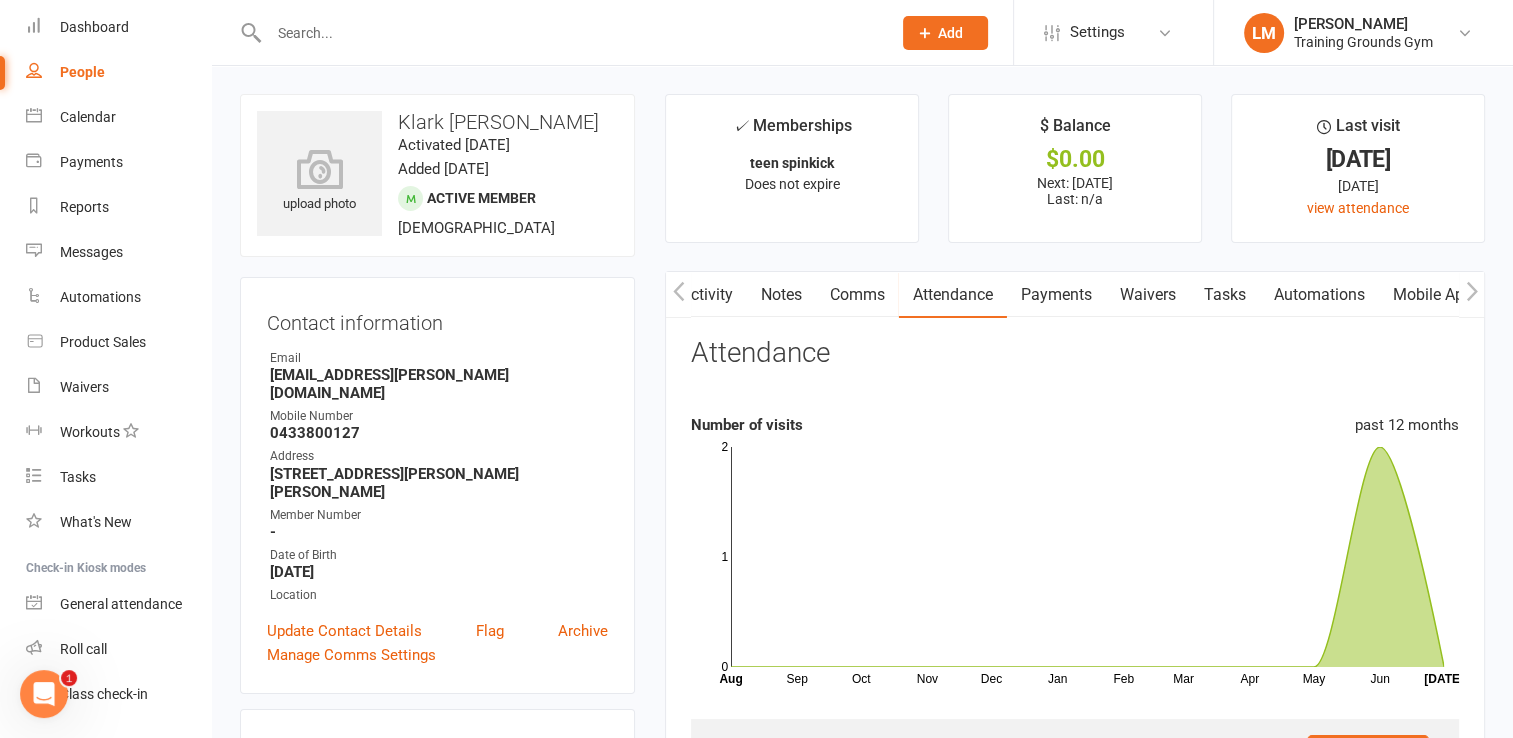 scroll, scrollTop: 0, scrollLeft: 0, axis: both 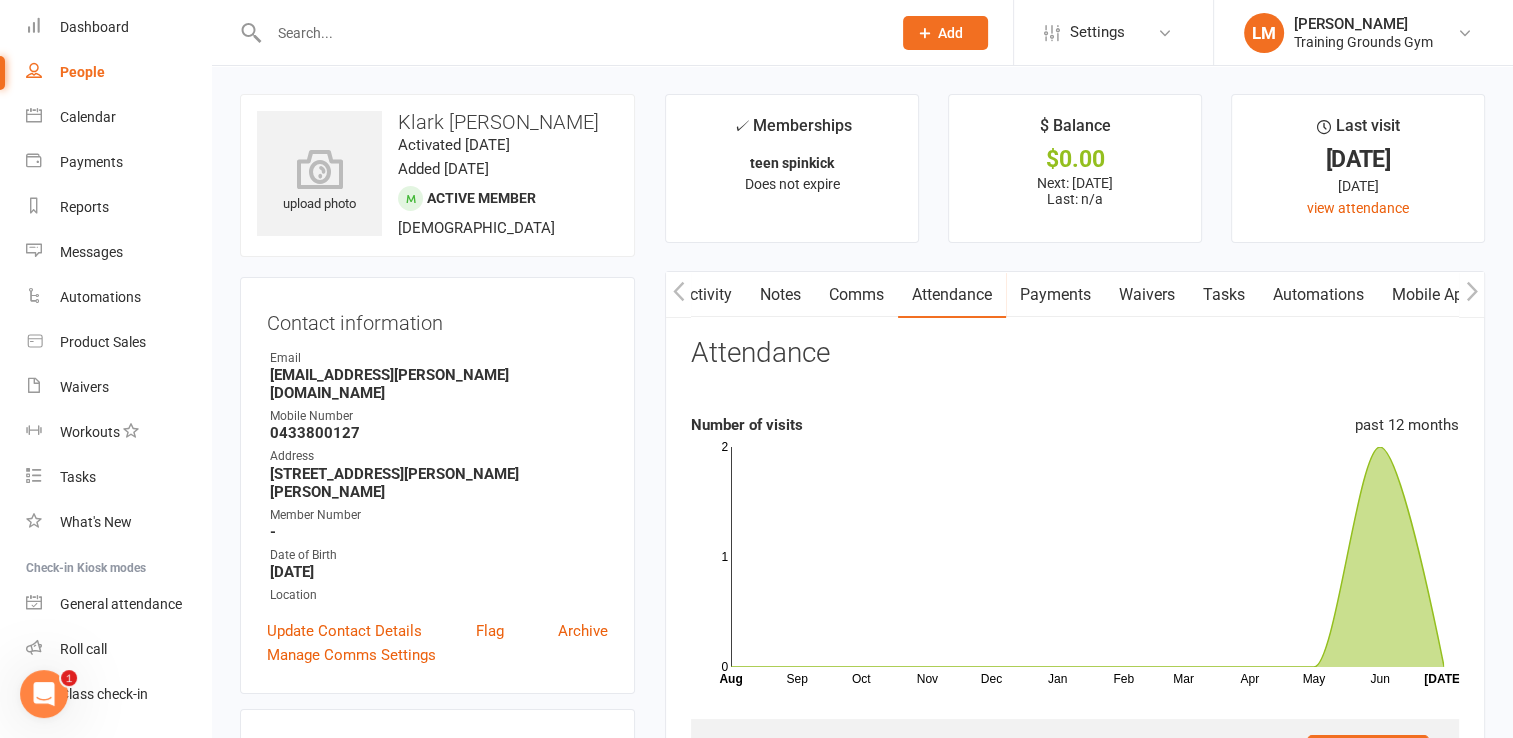 click at bounding box center [570, 33] 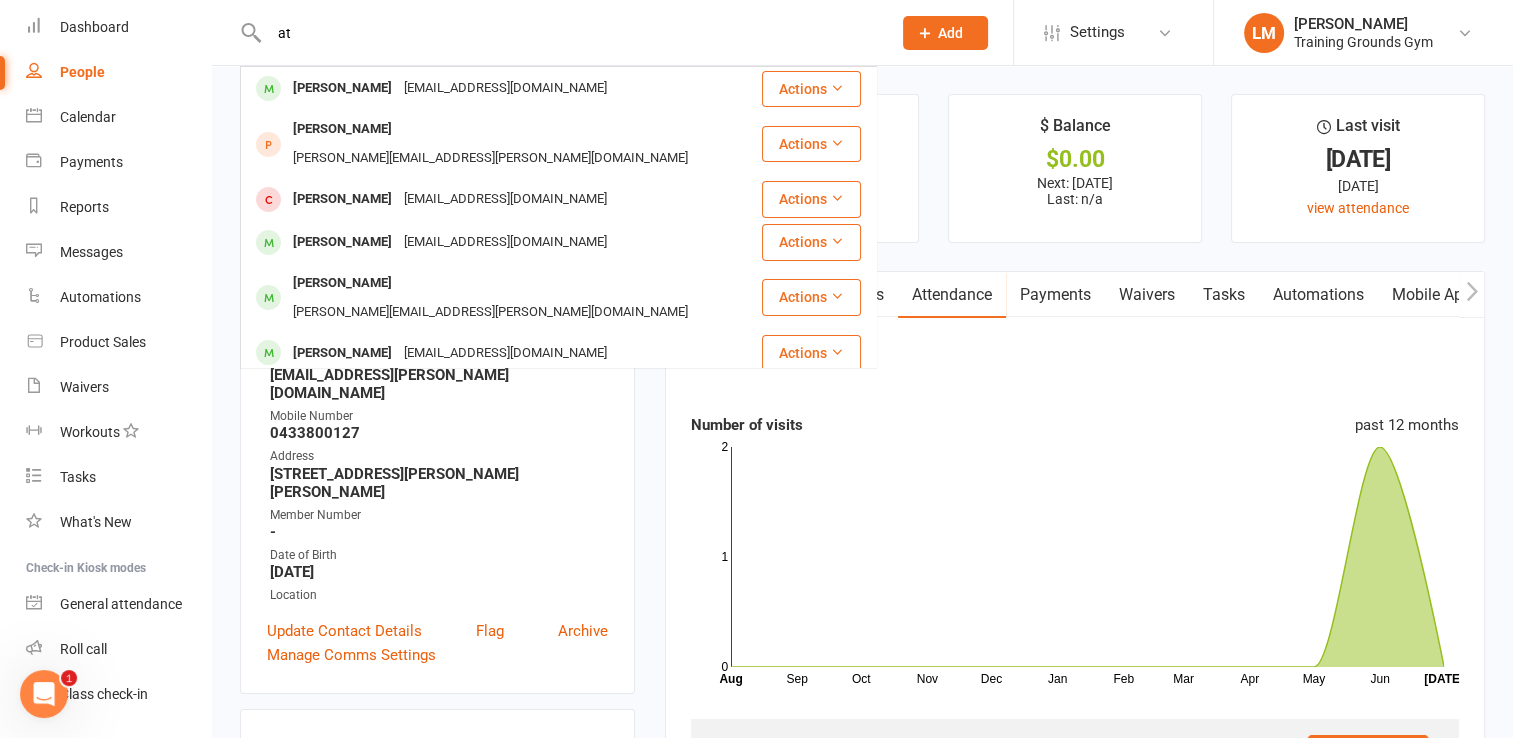 type on "a" 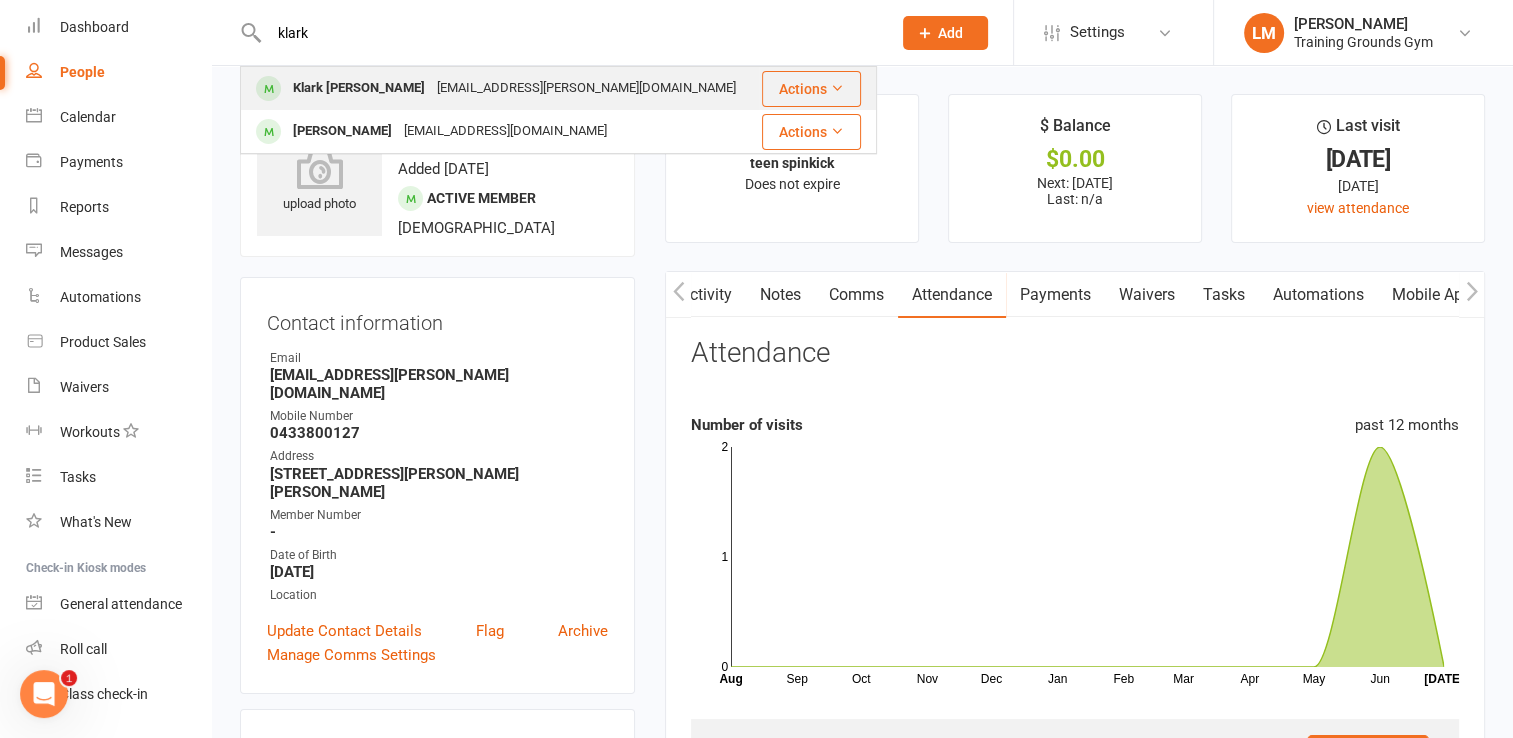 type on "klark" 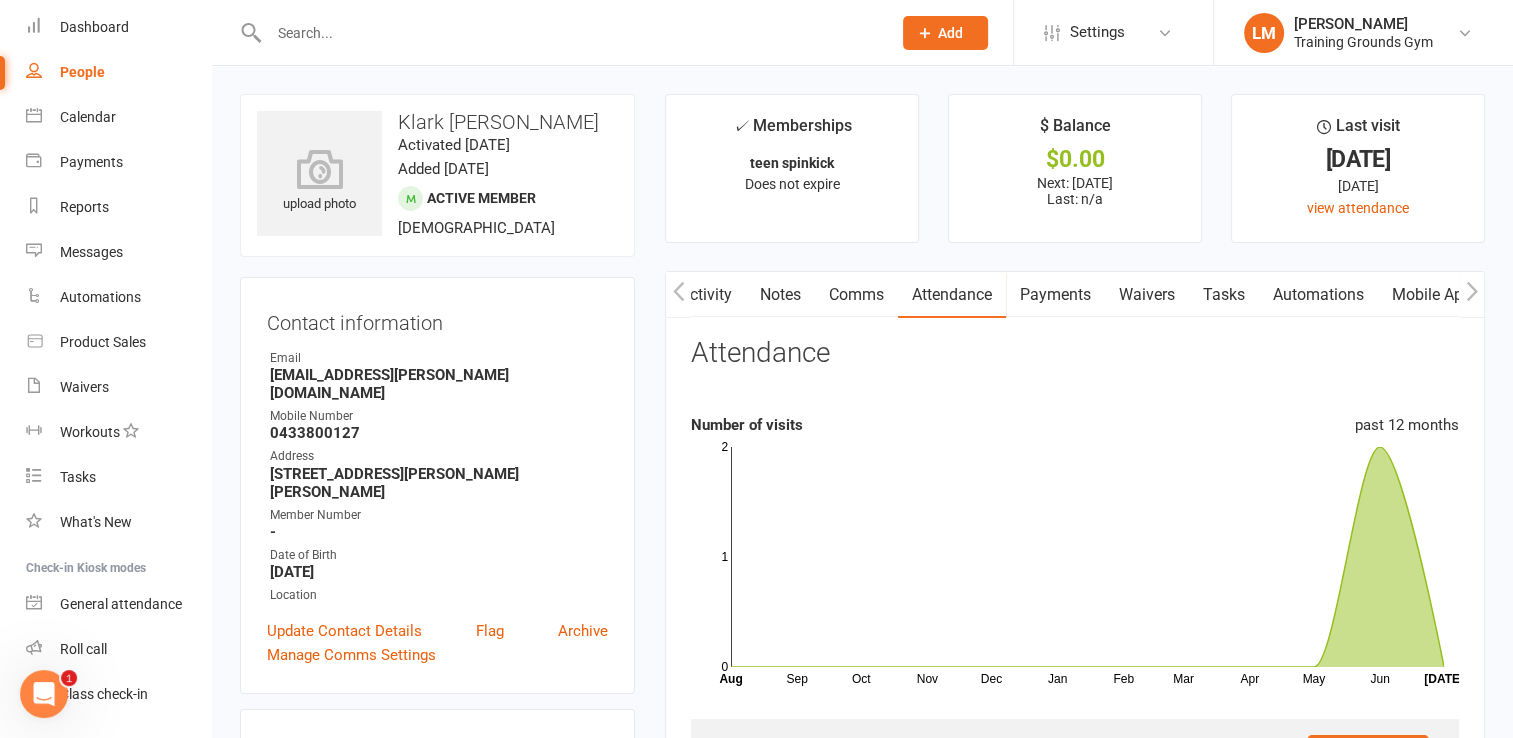 click on "Activity" at bounding box center (706, 295) 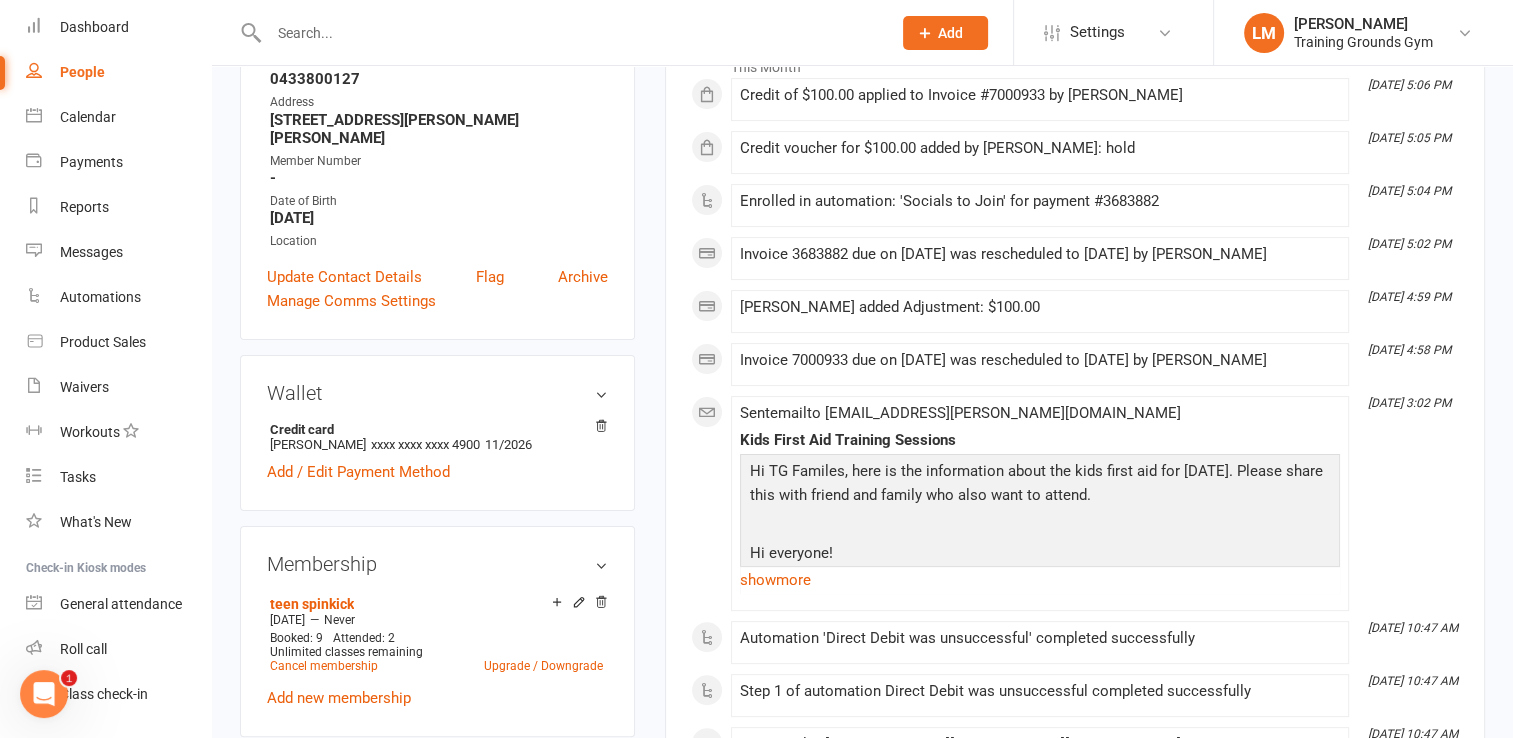 scroll, scrollTop: 0, scrollLeft: 0, axis: both 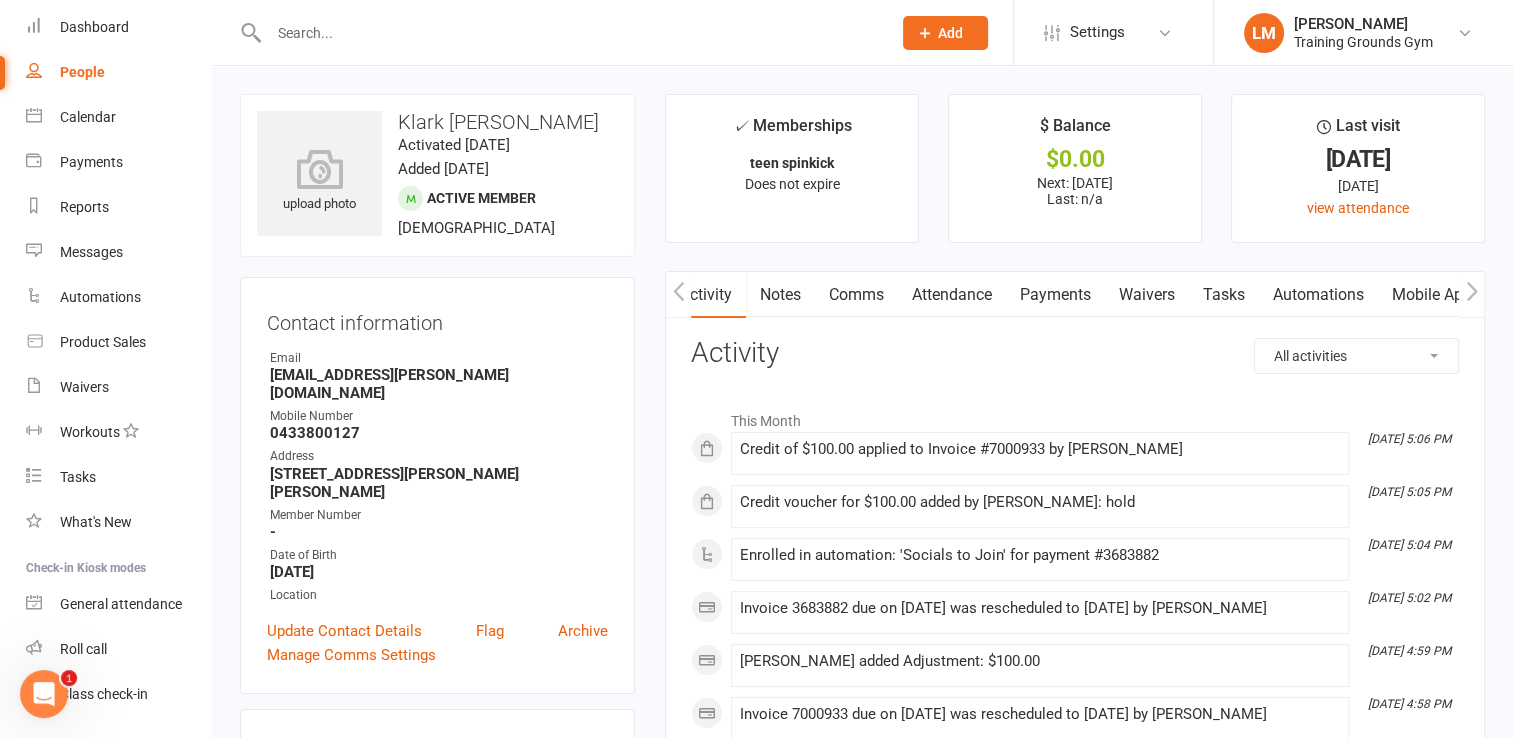 click on "Payments" at bounding box center (1055, 295) 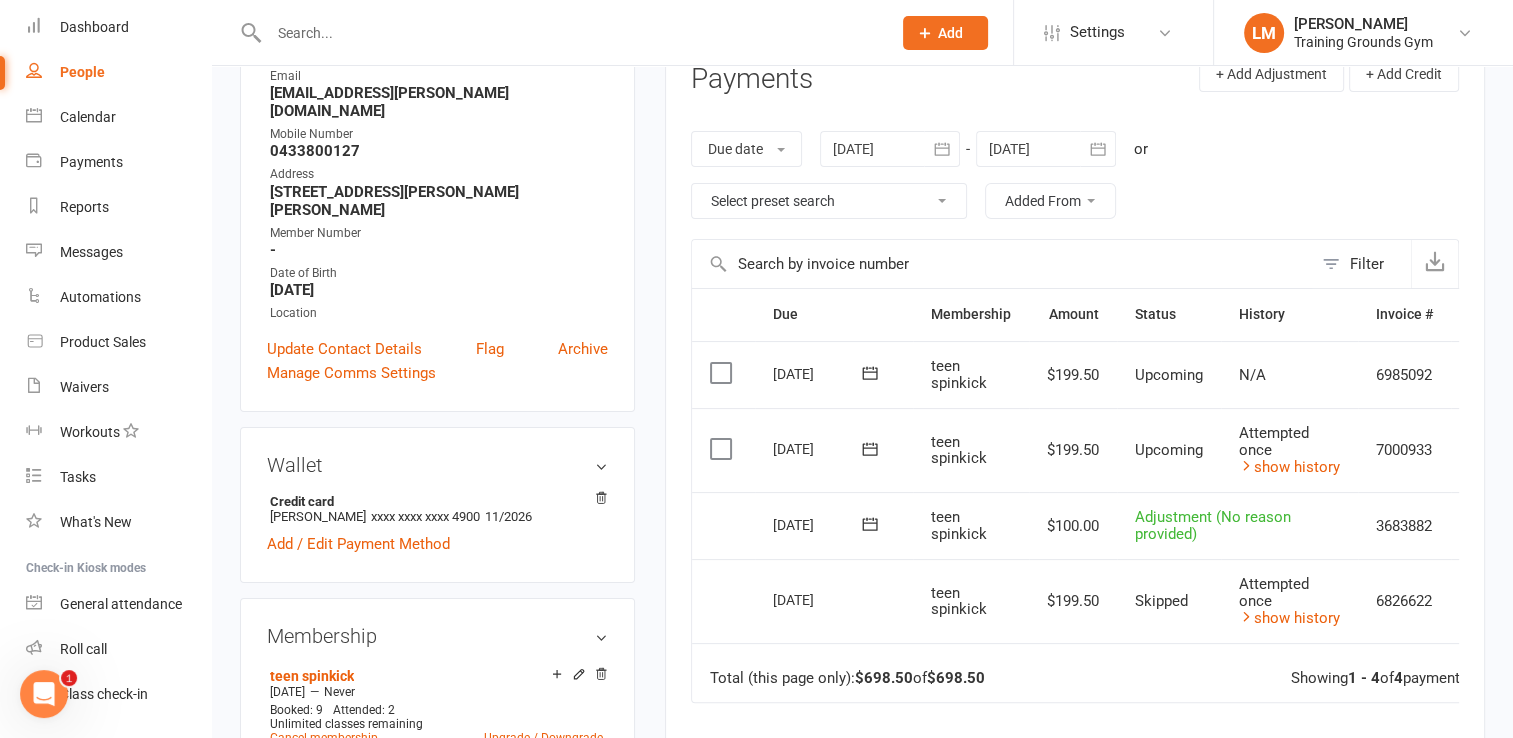scroll, scrollTop: 299, scrollLeft: 0, axis: vertical 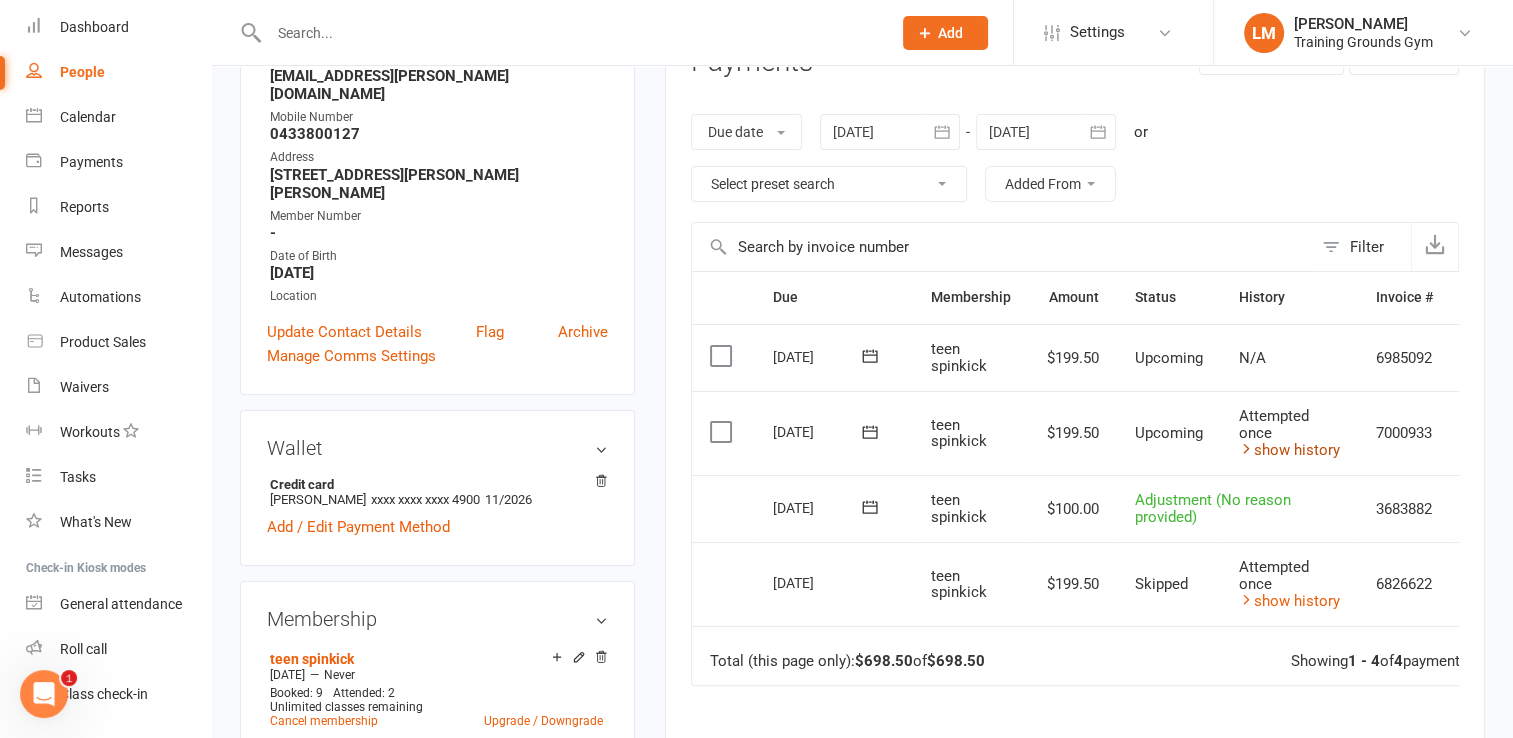 click on "show history" at bounding box center [1289, 450] 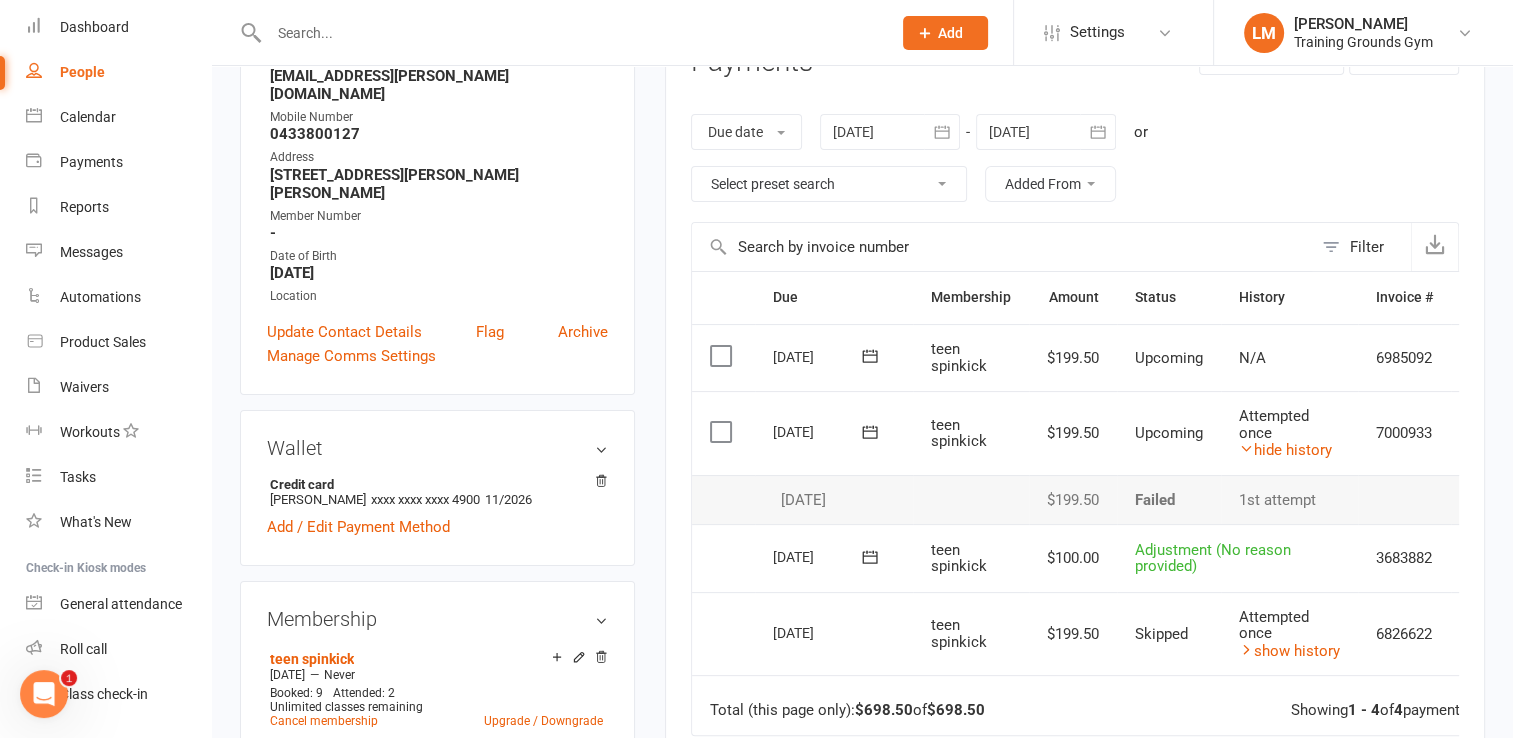 click on "Adjustment (No reason provided)" at bounding box center [1213, 558] 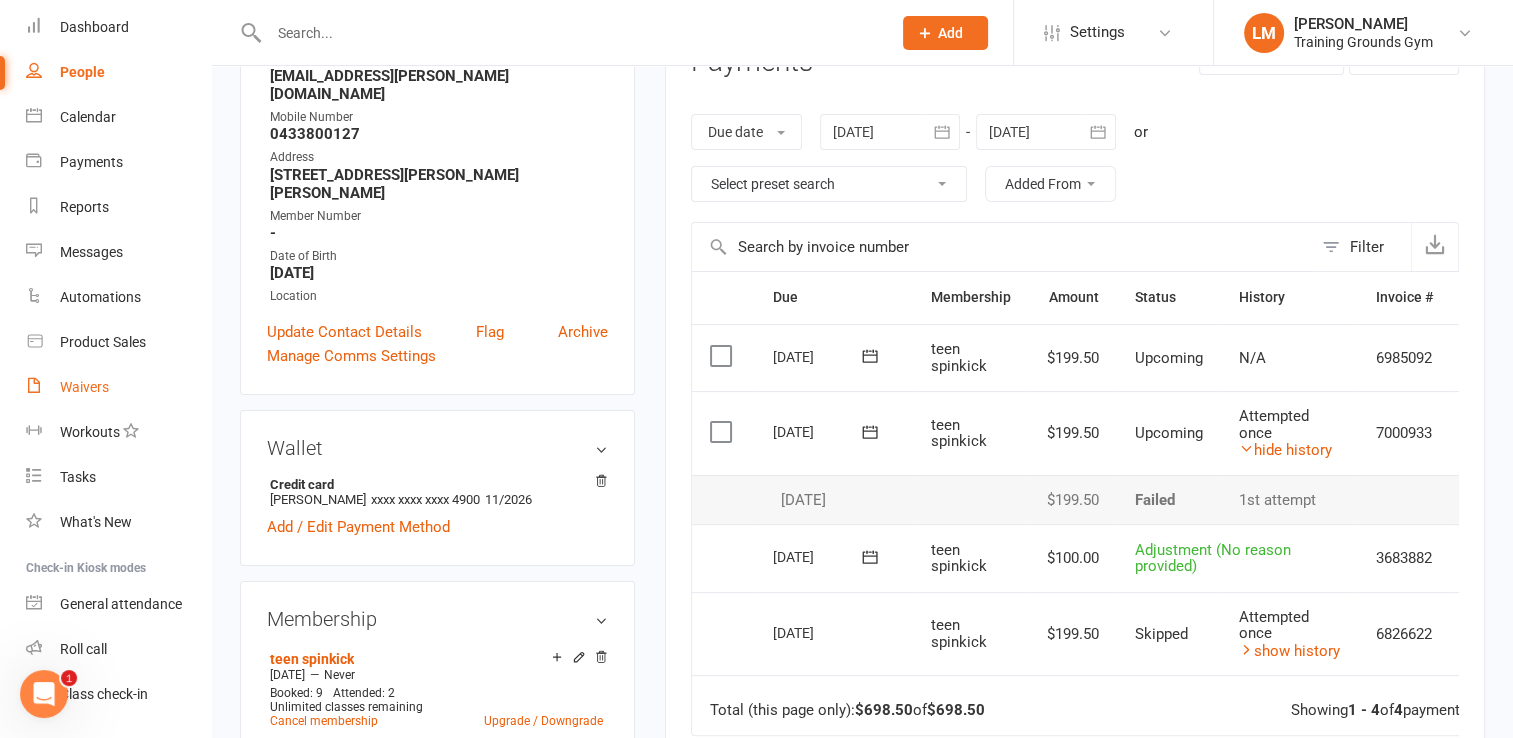 click on "Waivers" at bounding box center [118, 387] 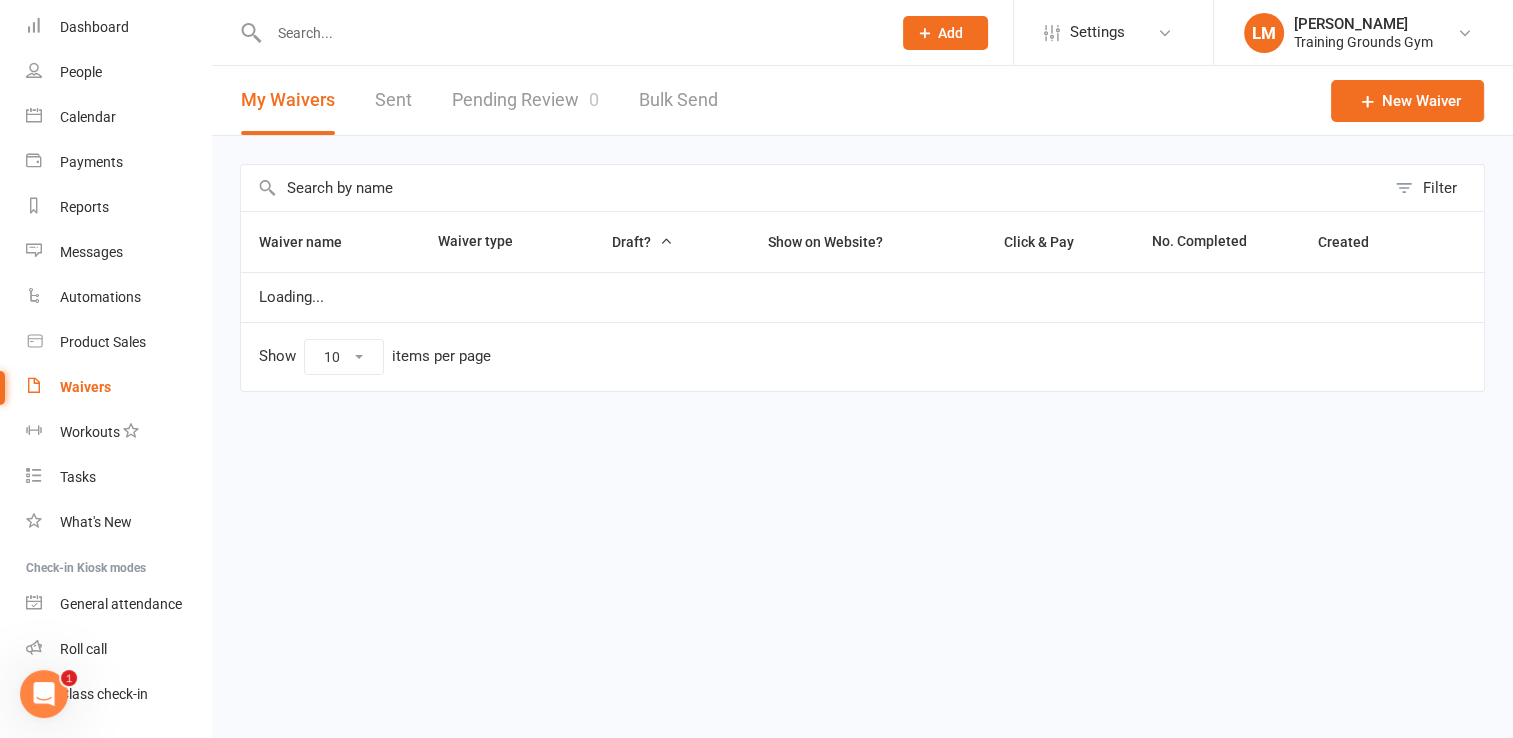 scroll, scrollTop: 0, scrollLeft: 0, axis: both 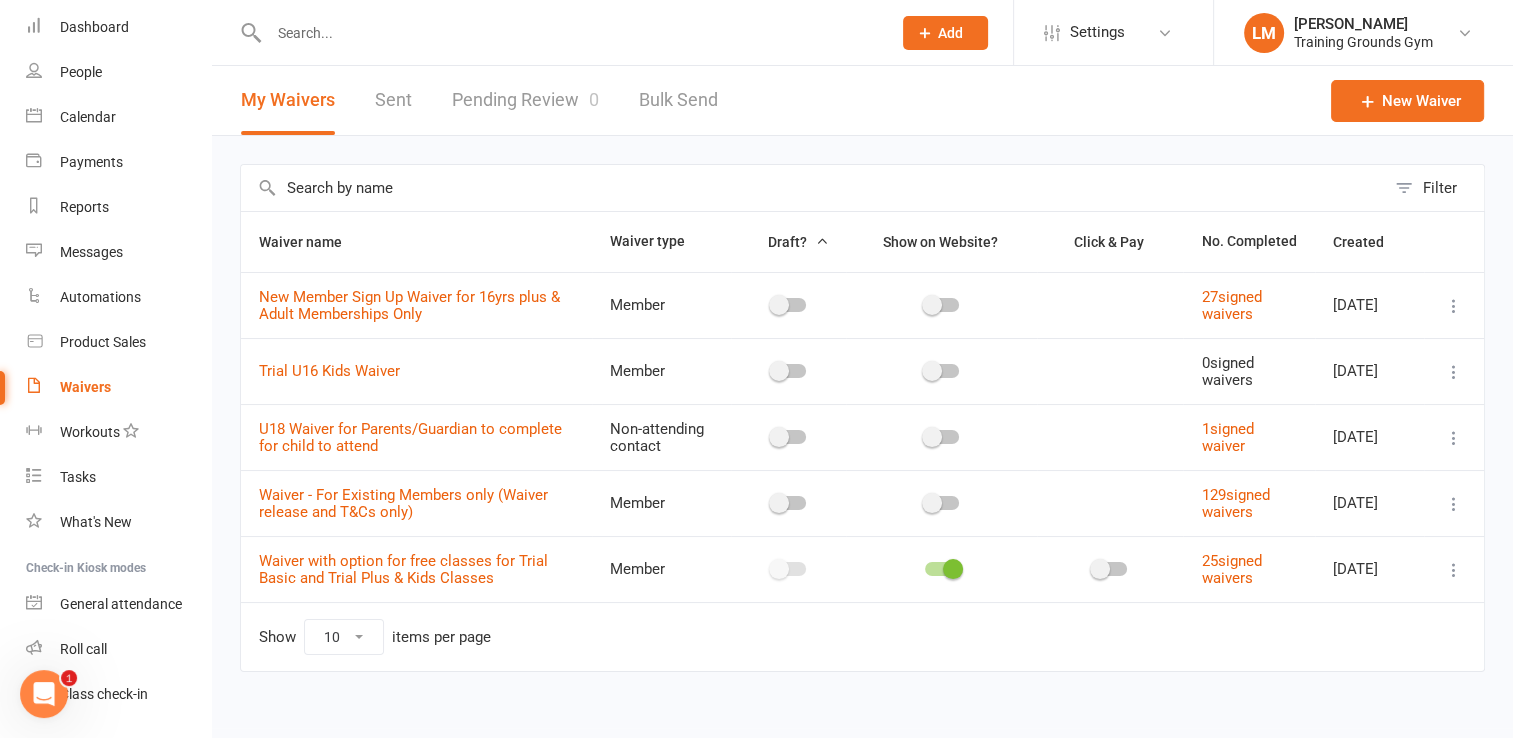 click on "Pending Review 0" at bounding box center (525, 100) 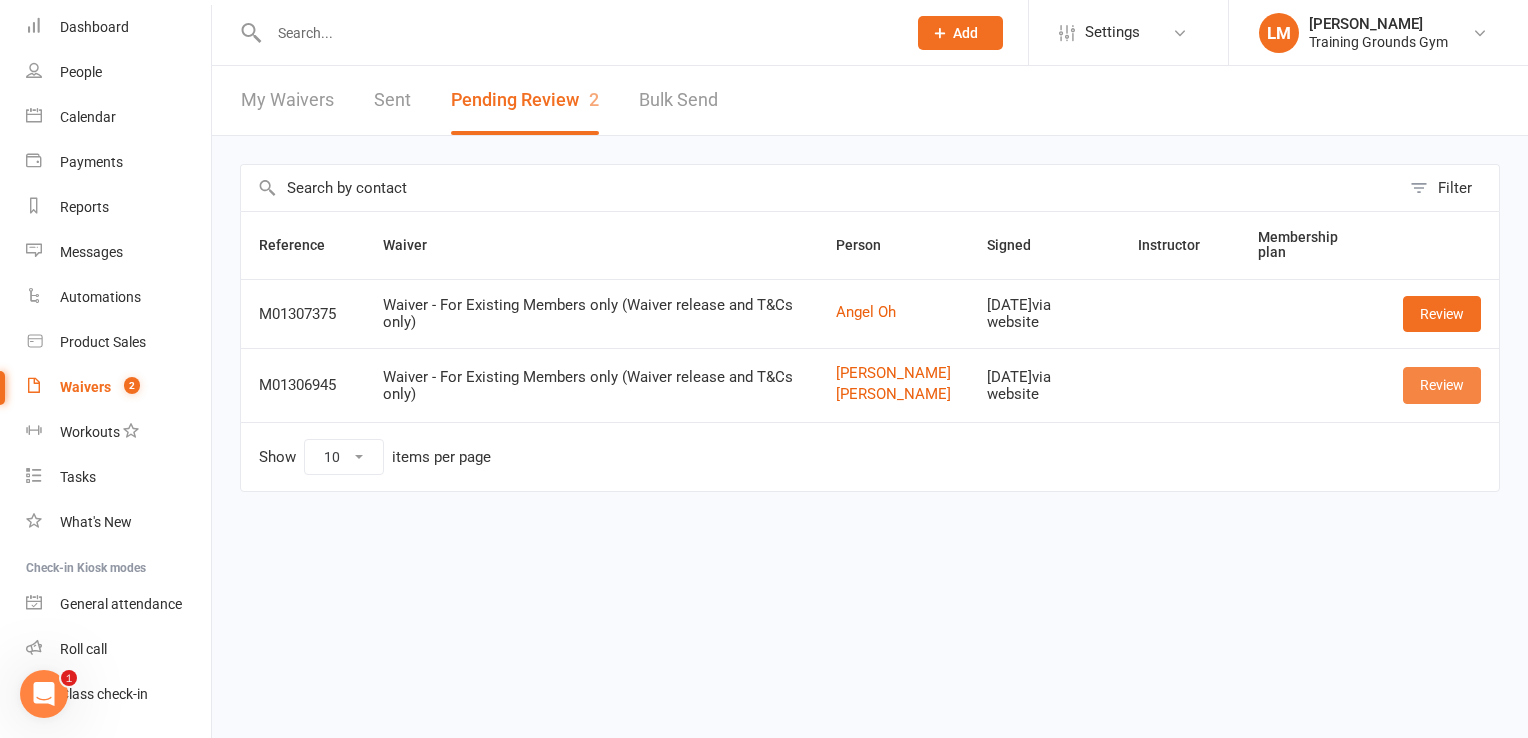 click on "Review" at bounding box center [1442, 385] 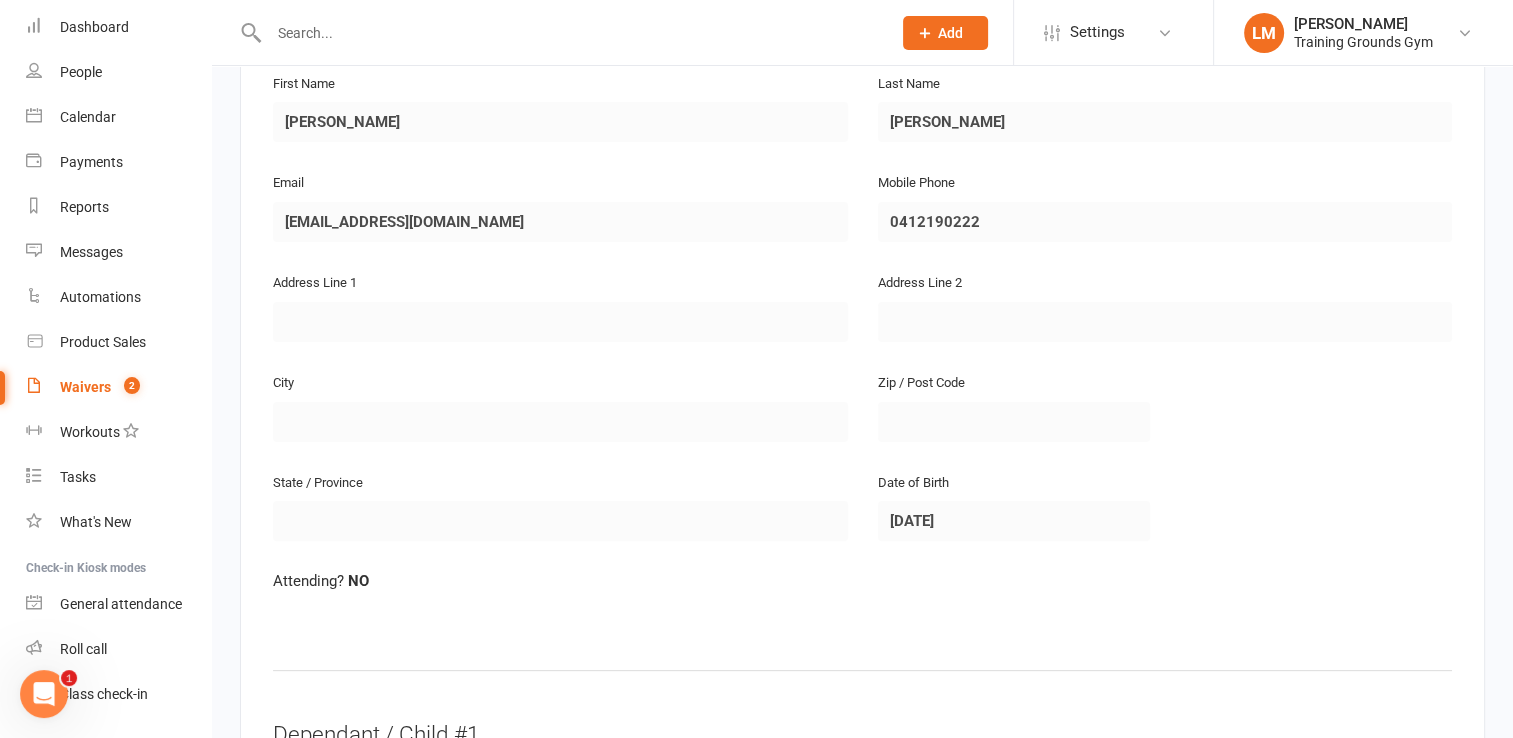 scroll, scrollTop: 436, scrollLeft: 0, axis: vertical 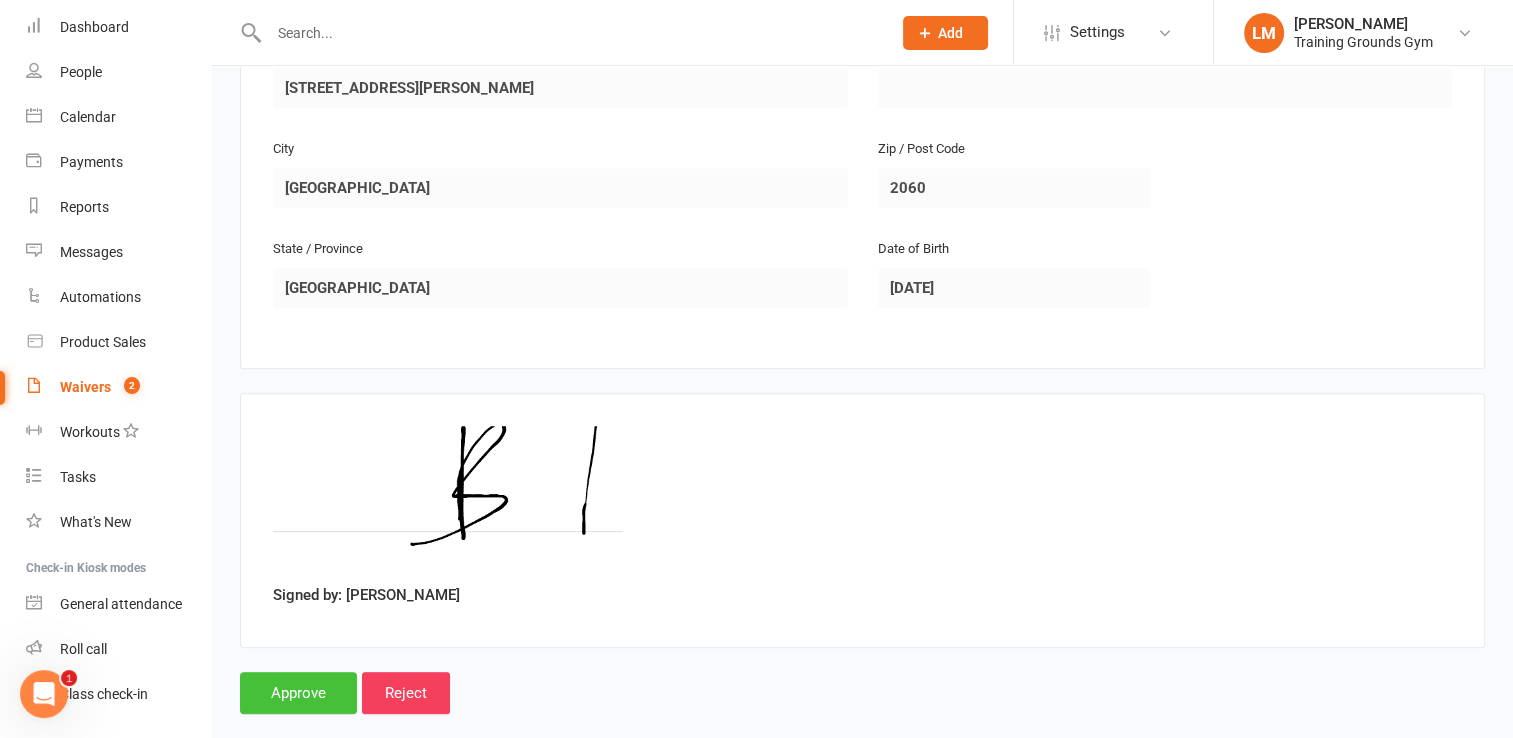click on "Approve" at bounding box center [298, 693] 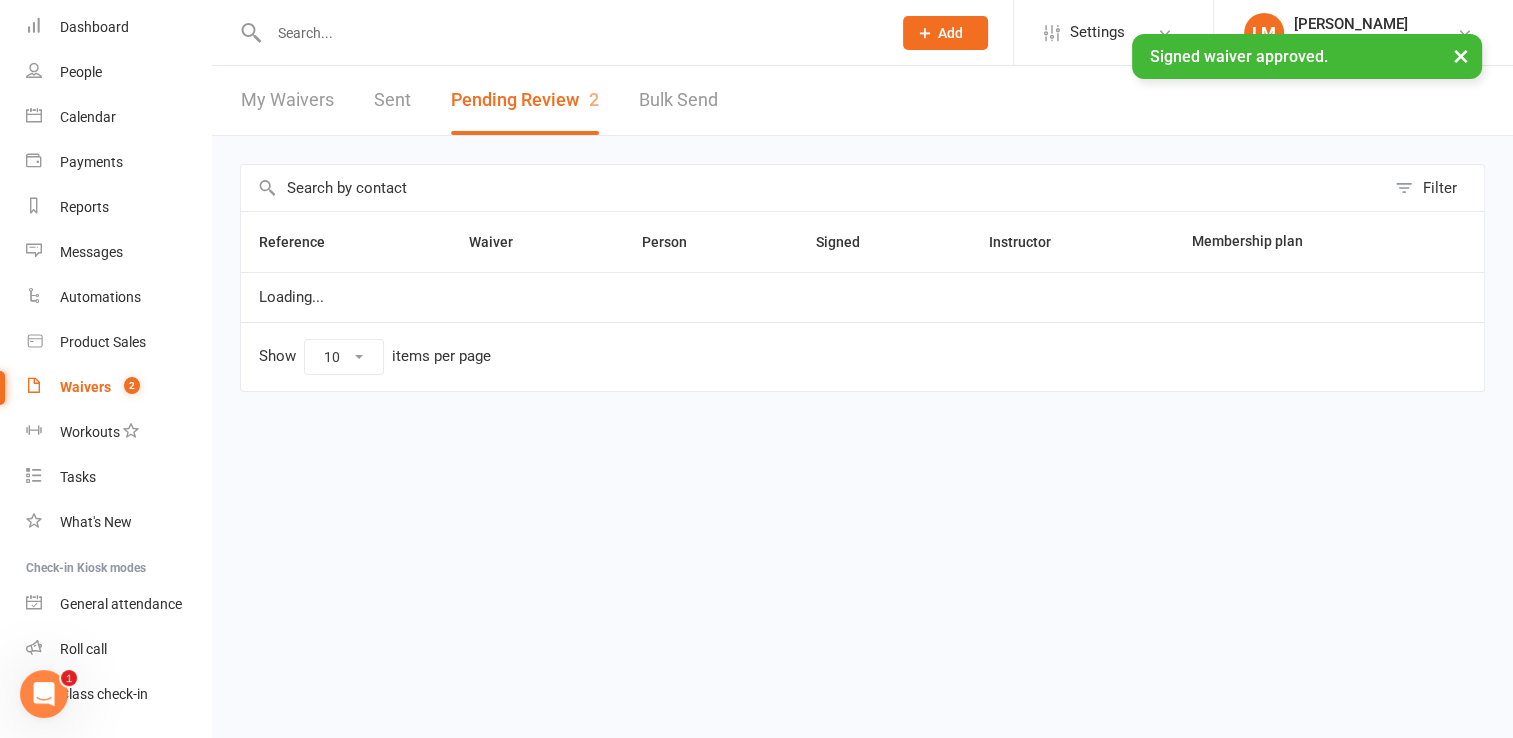 scroll, scrollTop: 0, scrollLeft: 0, axis: both 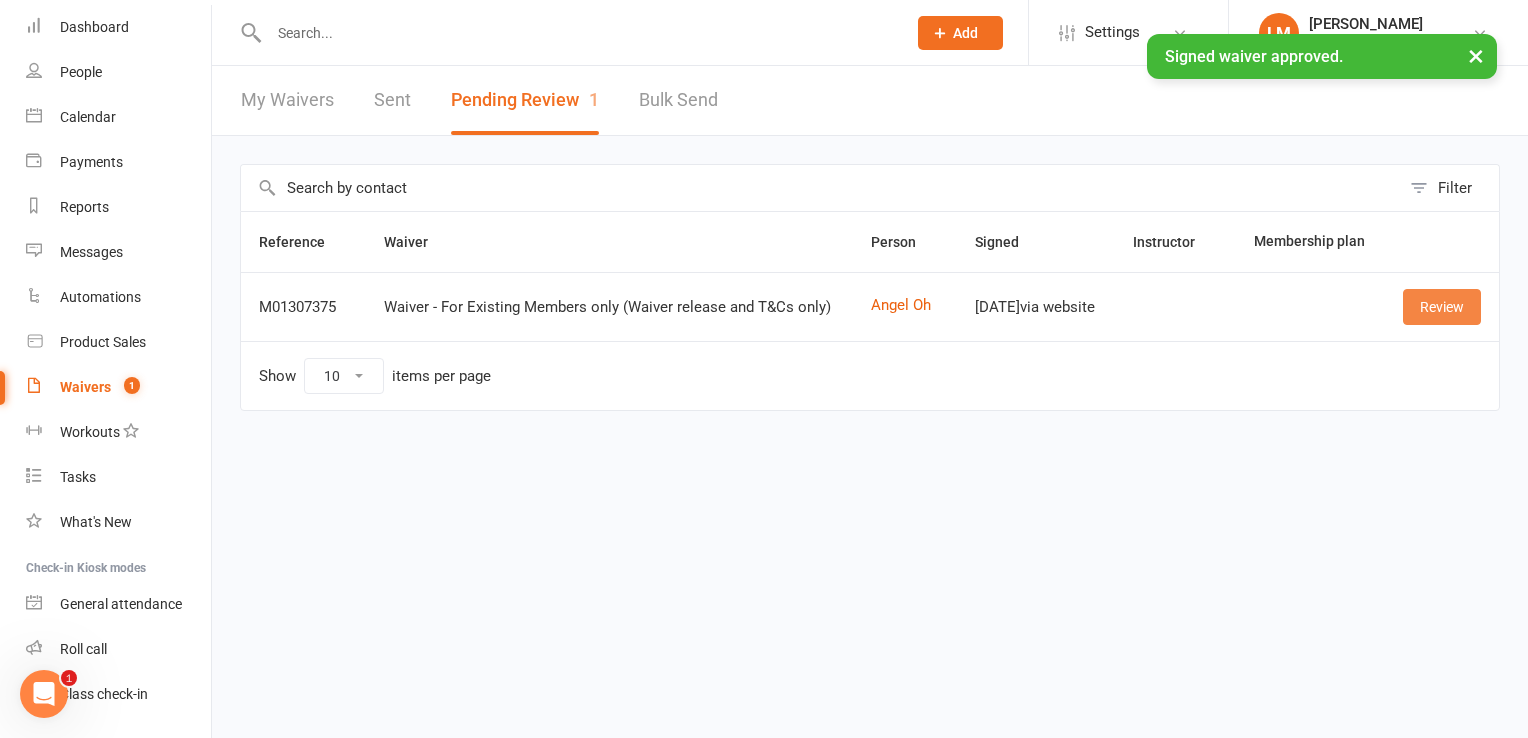 click on "Review" at bounding box center (1442, 307) 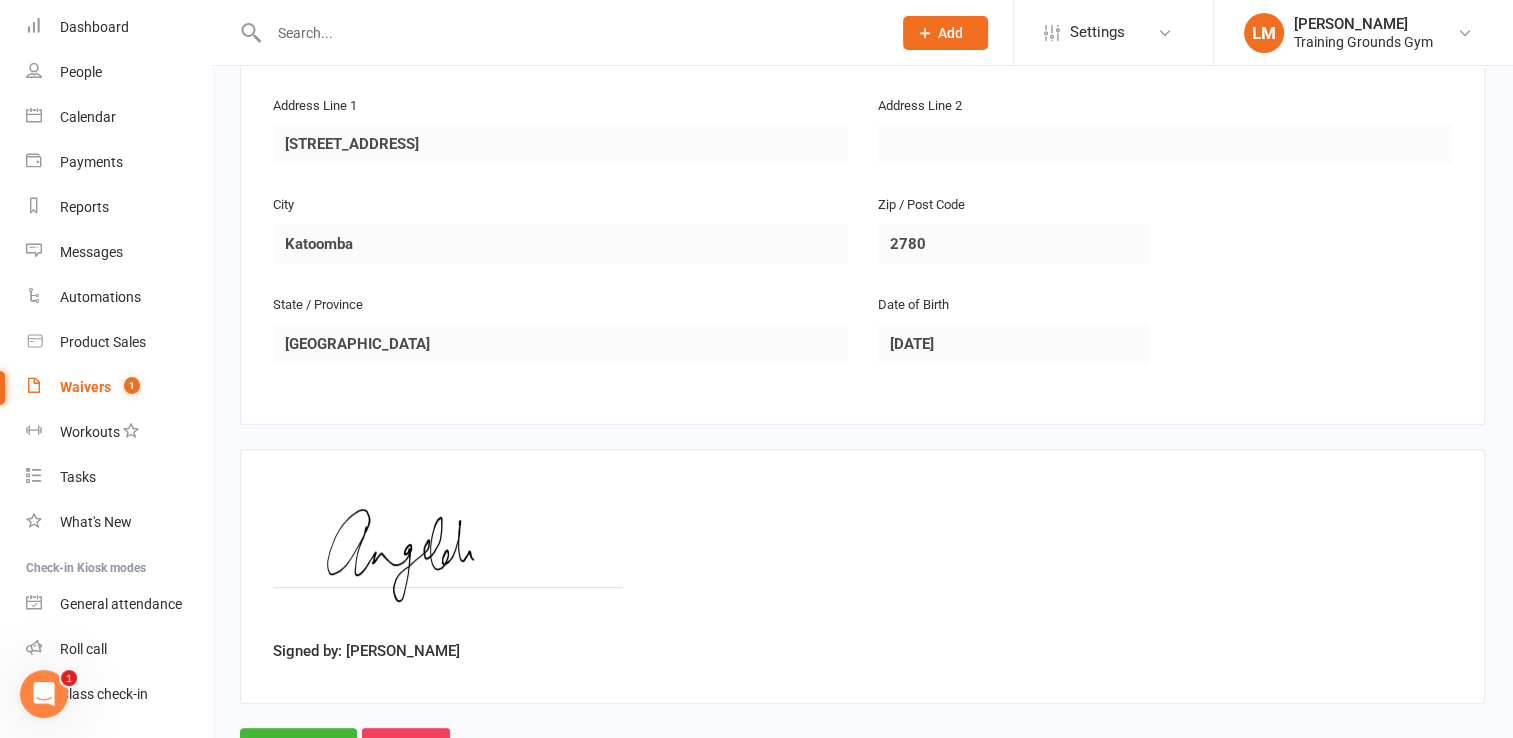 scroll, scrollTop: 596, scrollLeft: 0, axis: vertical 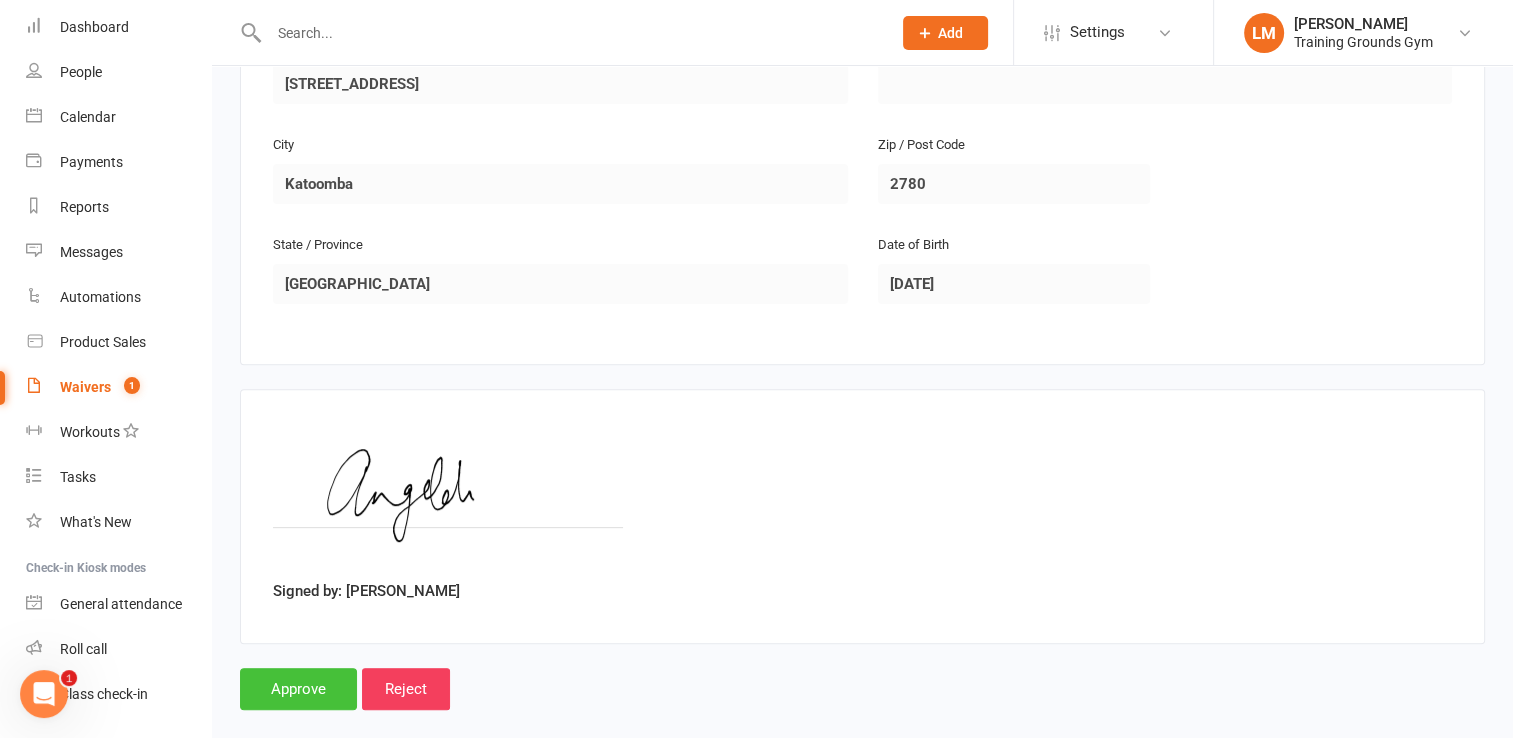 click on "Approve" at bounding box center [298, 689] 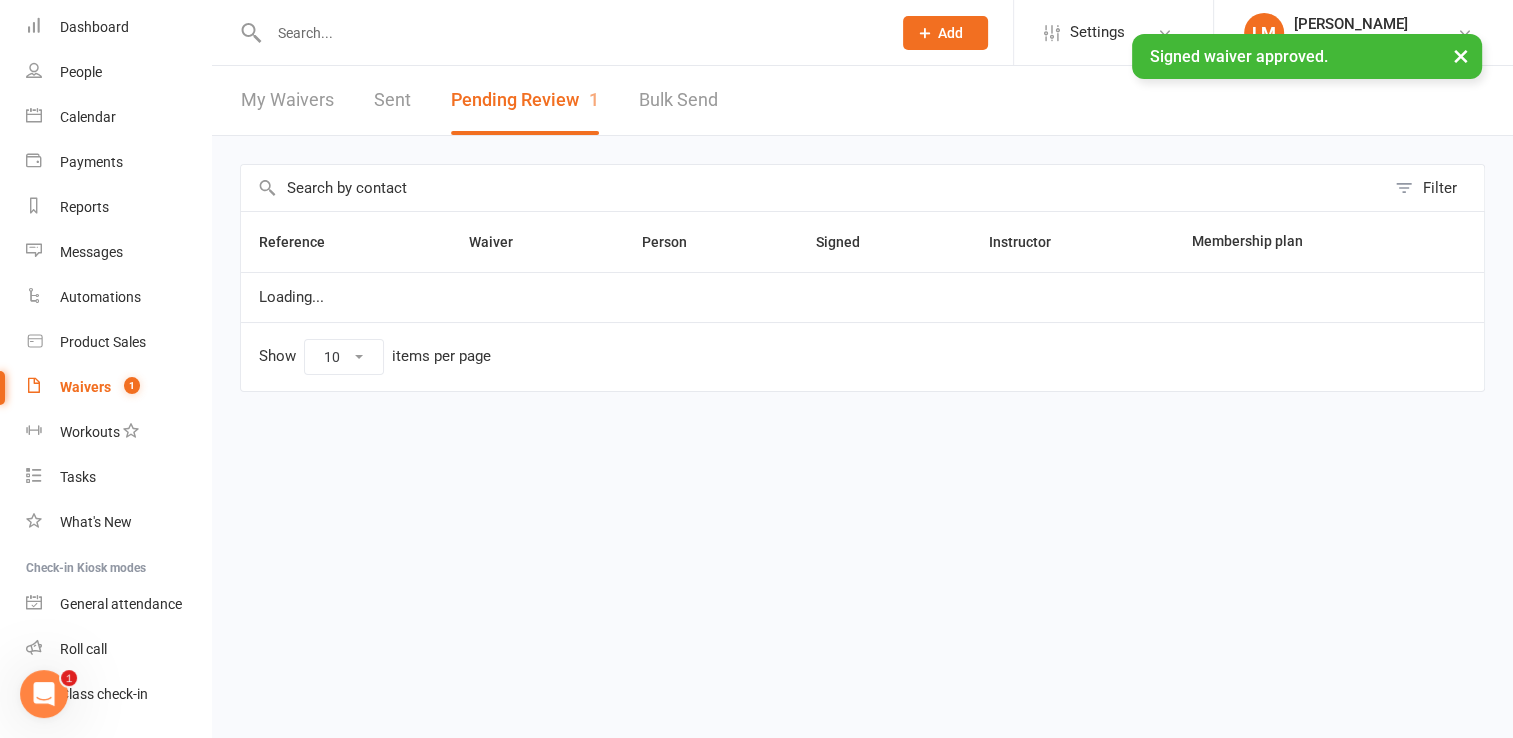 scroll, scrollTop: 0, scrollLeft: 0, axis: both 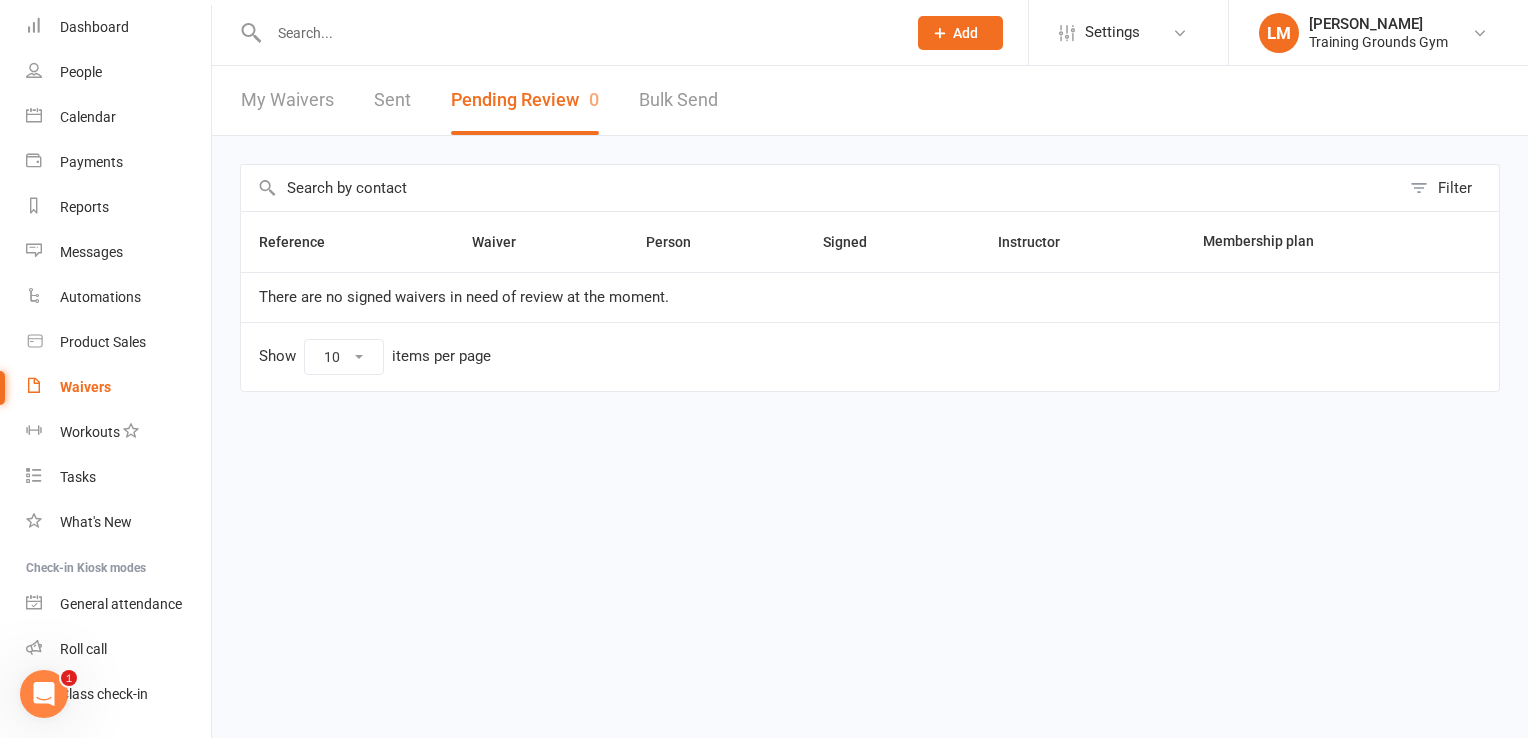 click at bounding box center [577, 33] 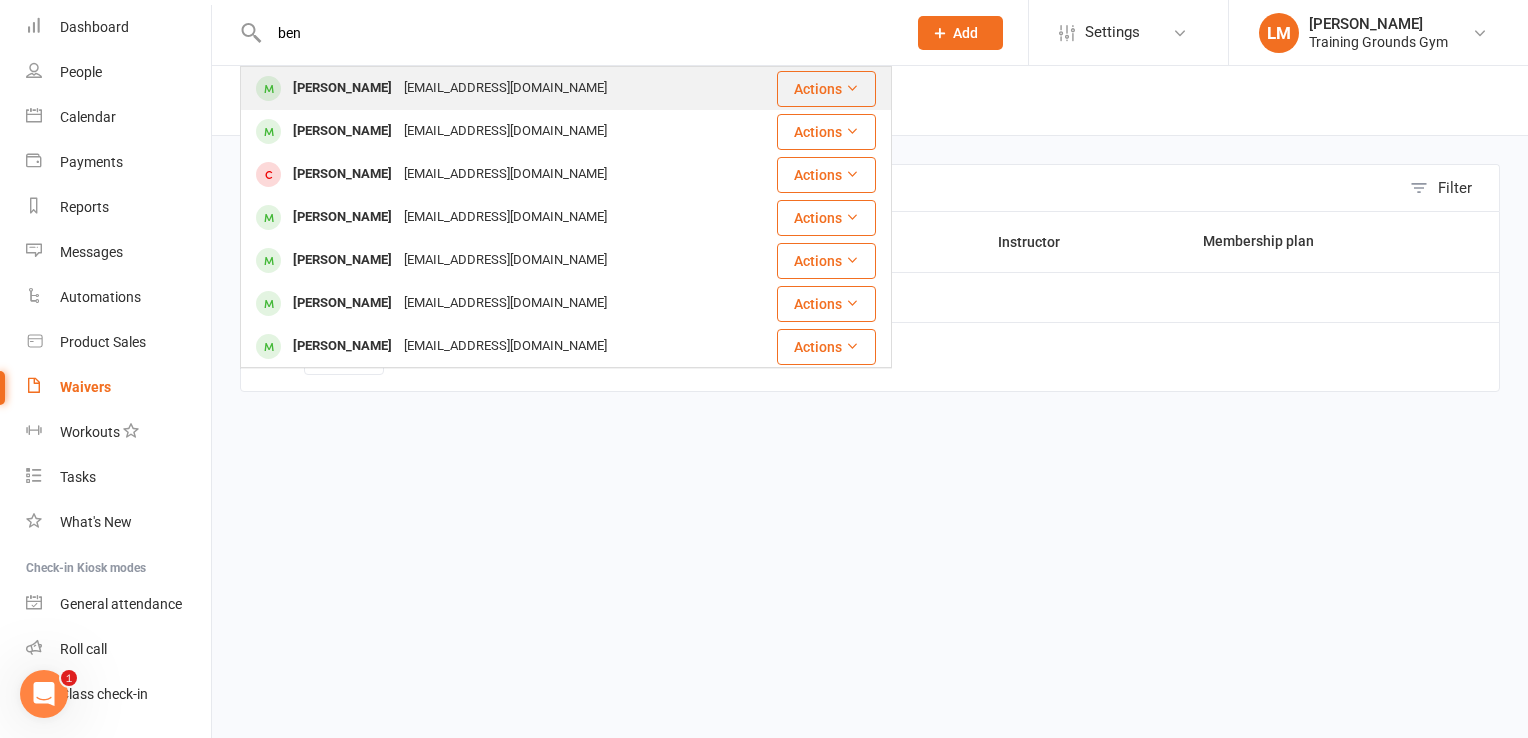 type on "ben" 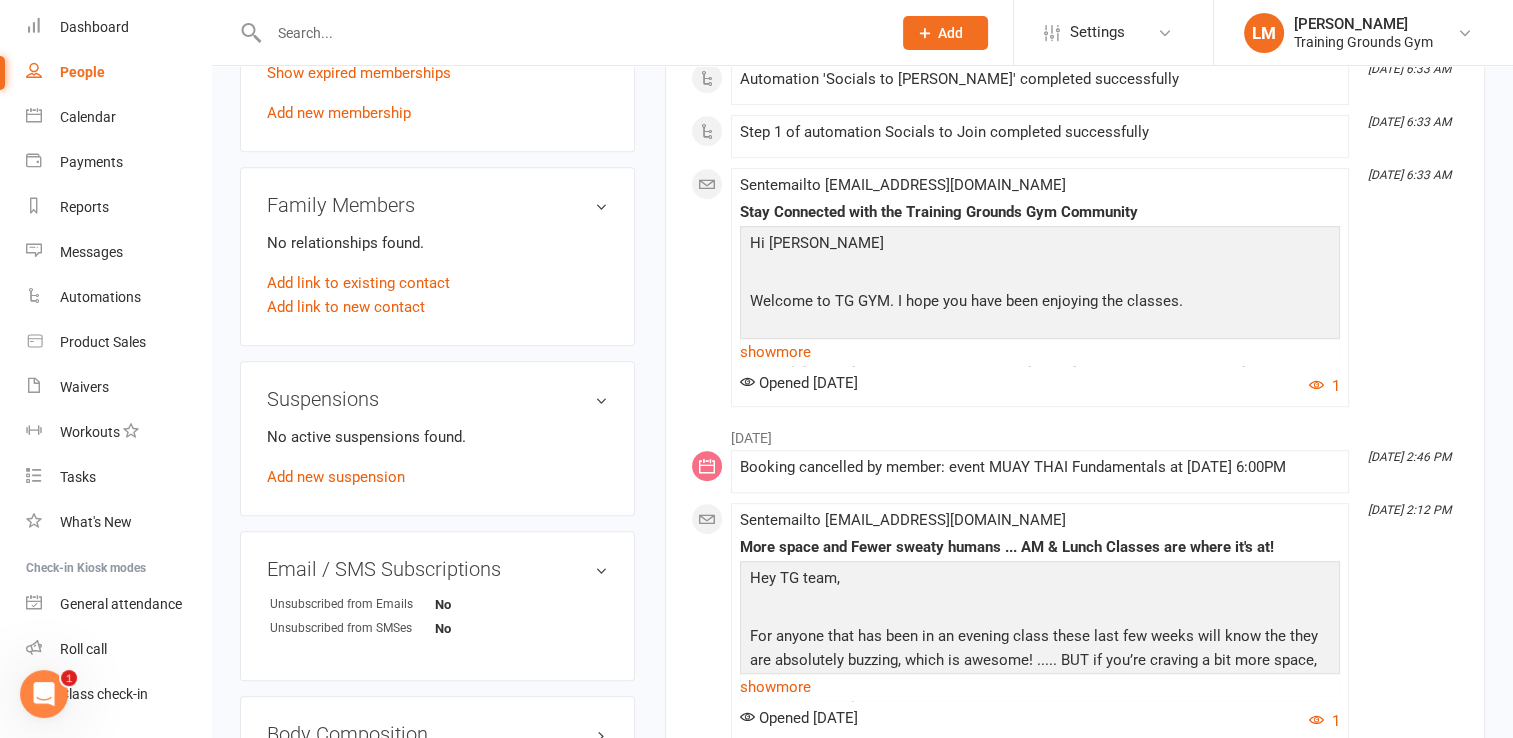 scroll, scrollTop: 1022, scrollLeft: 0, axis: vertical 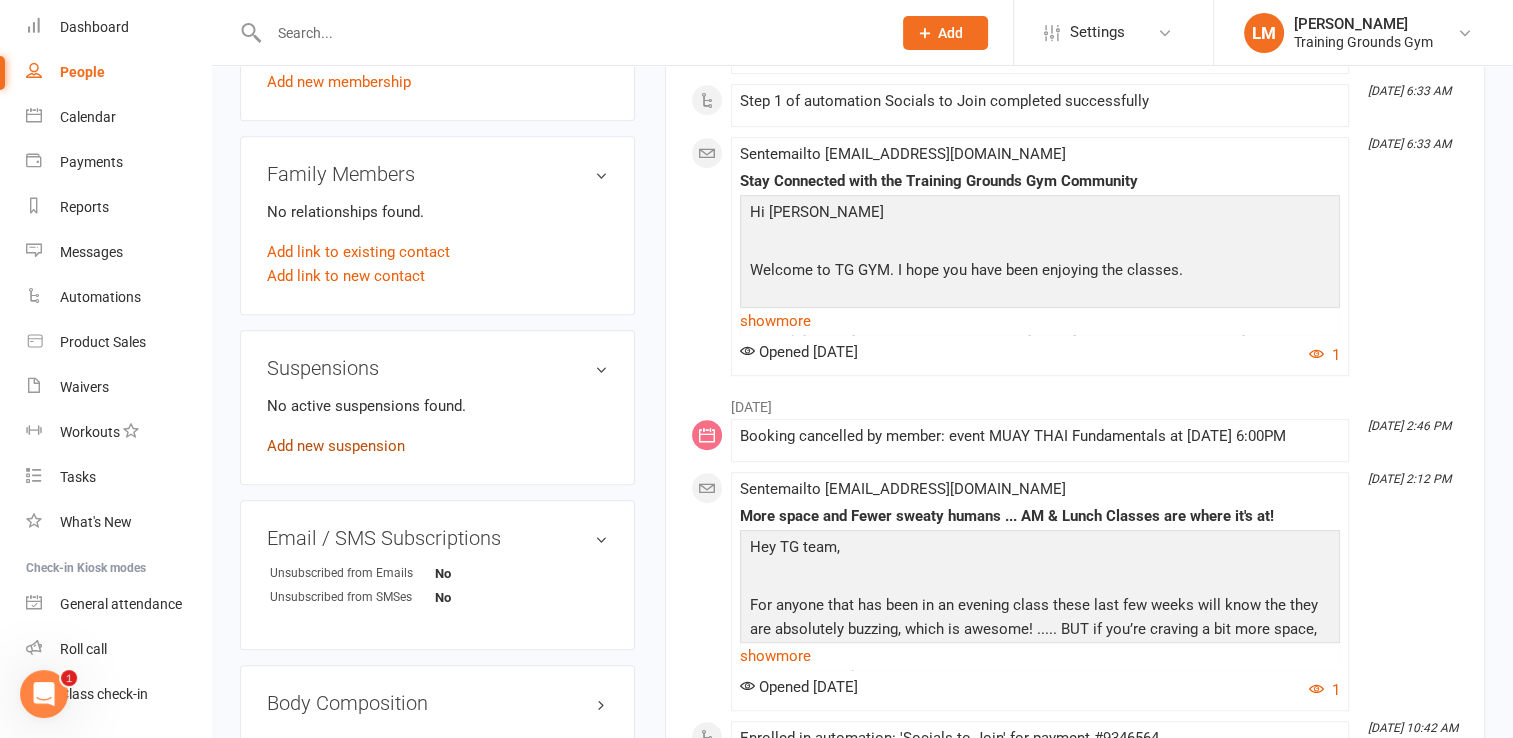 click on "Add new suspension" at bounding box center (336, 446) 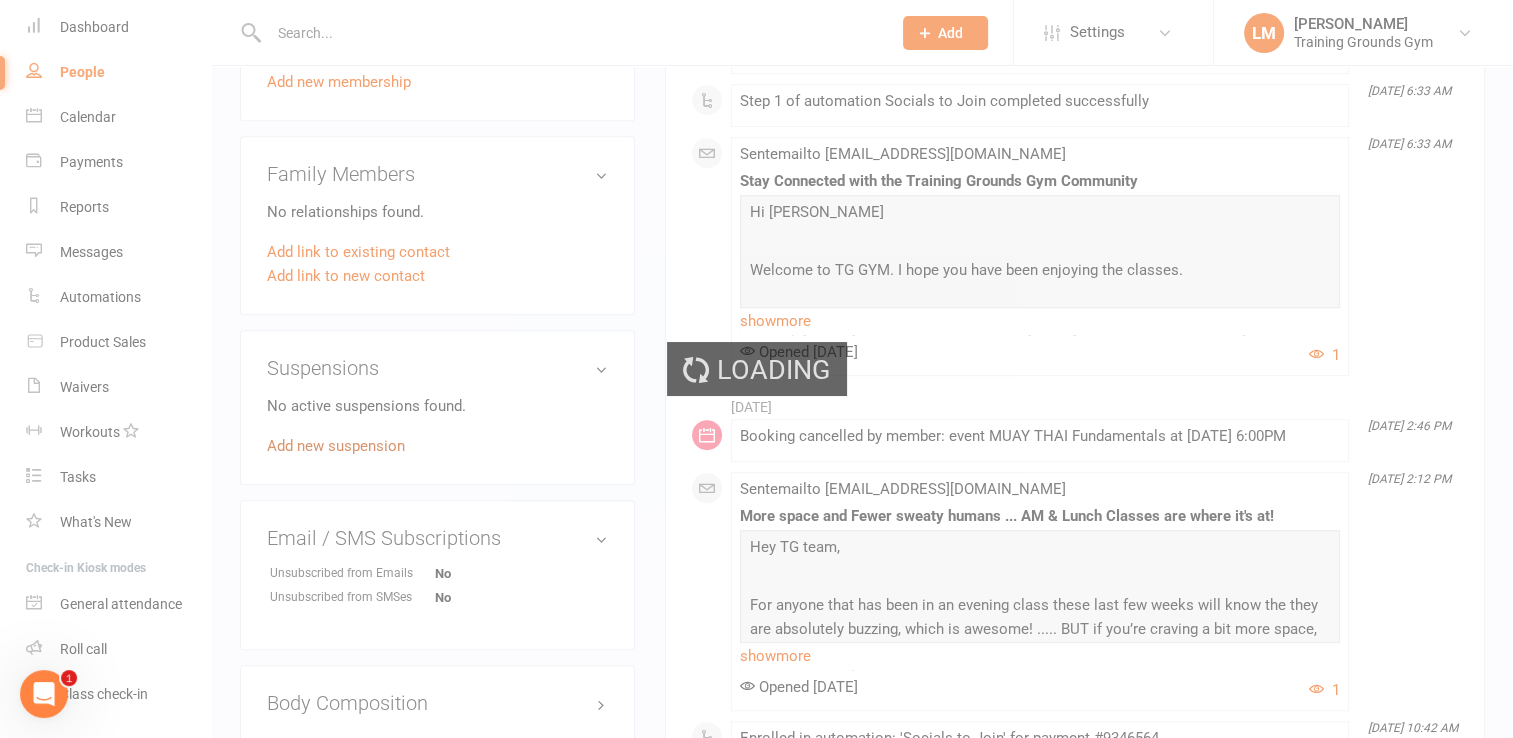 scroll, scrollTop: 0, scrollLeft: 0, axis: both 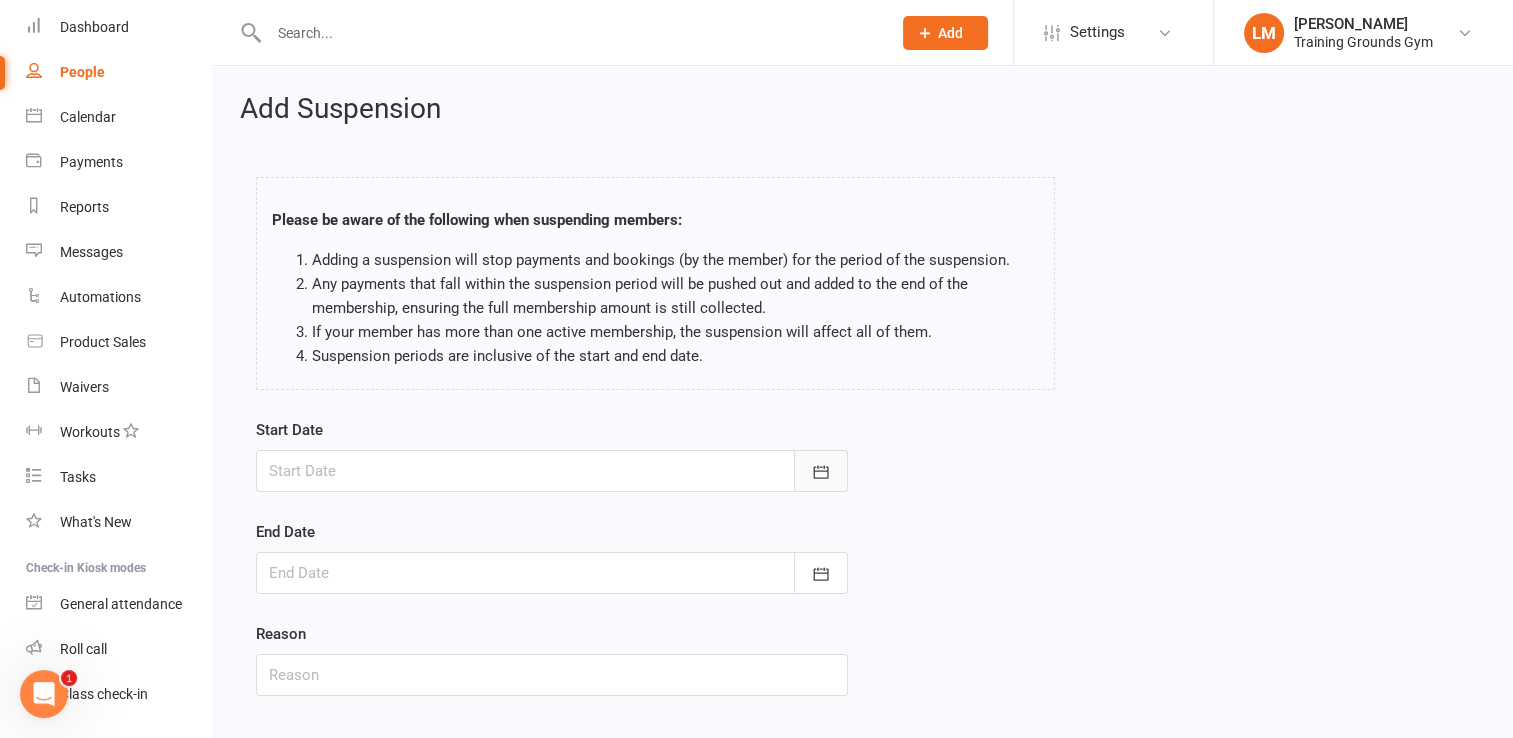 click 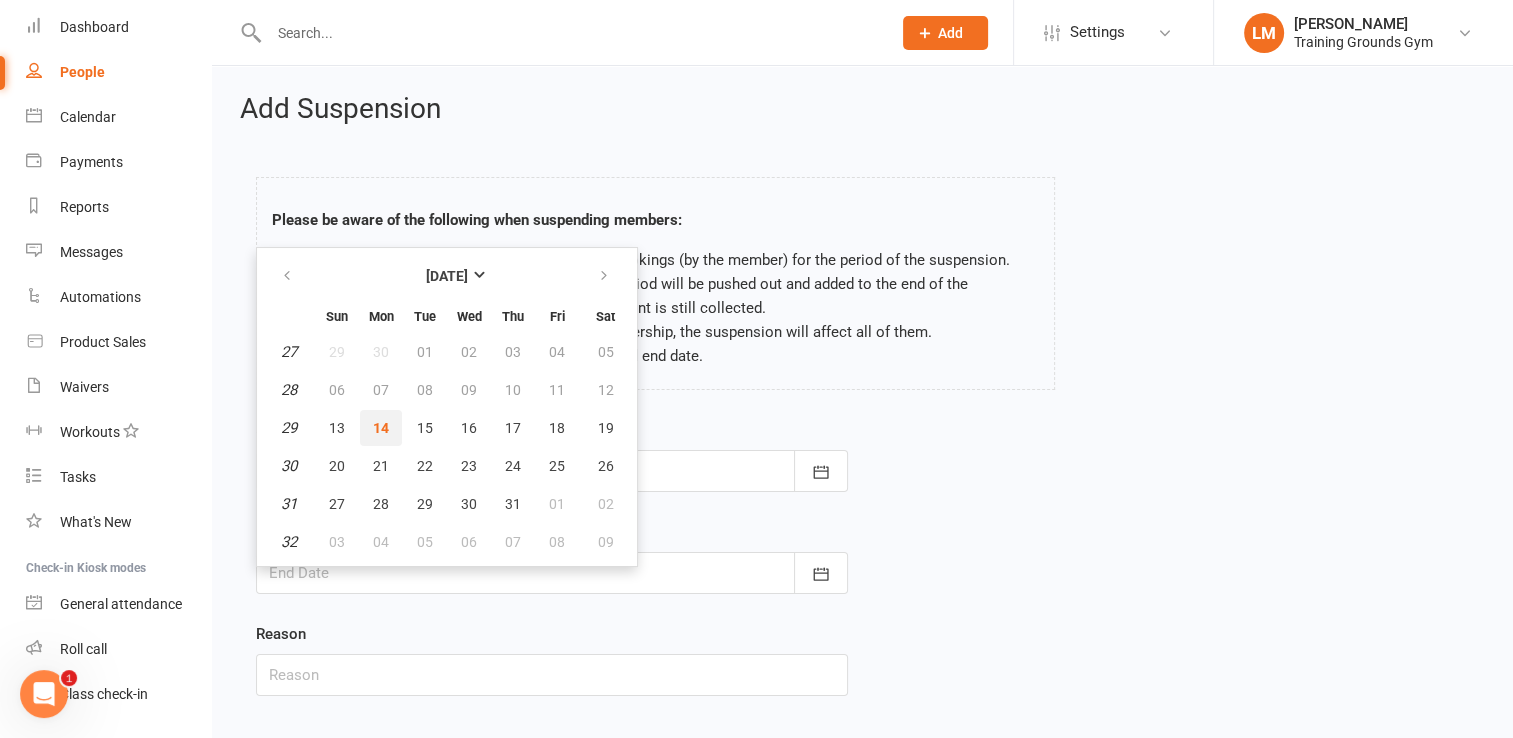 click on "14" at bounding box center (381, 428) 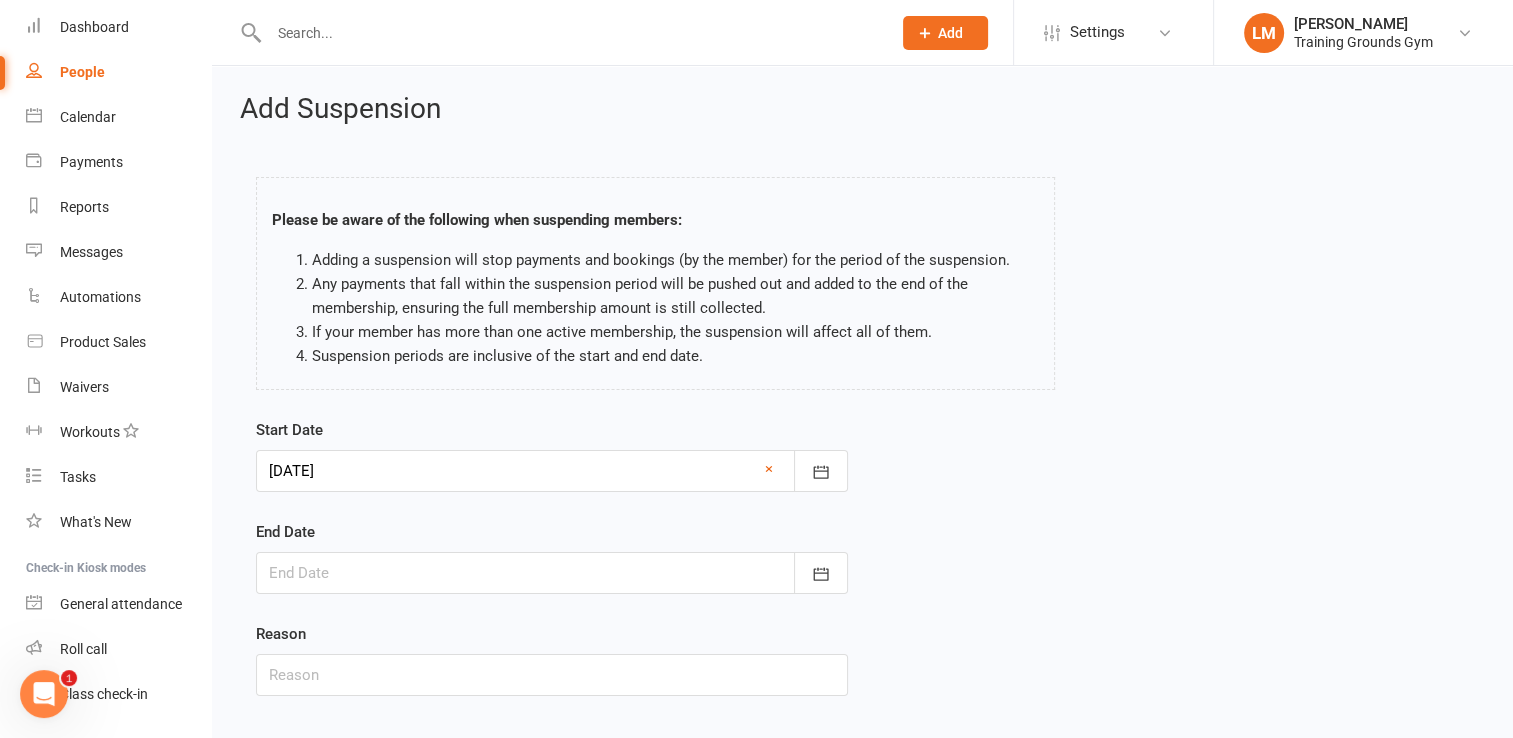 click at bounding box center (552, 573) 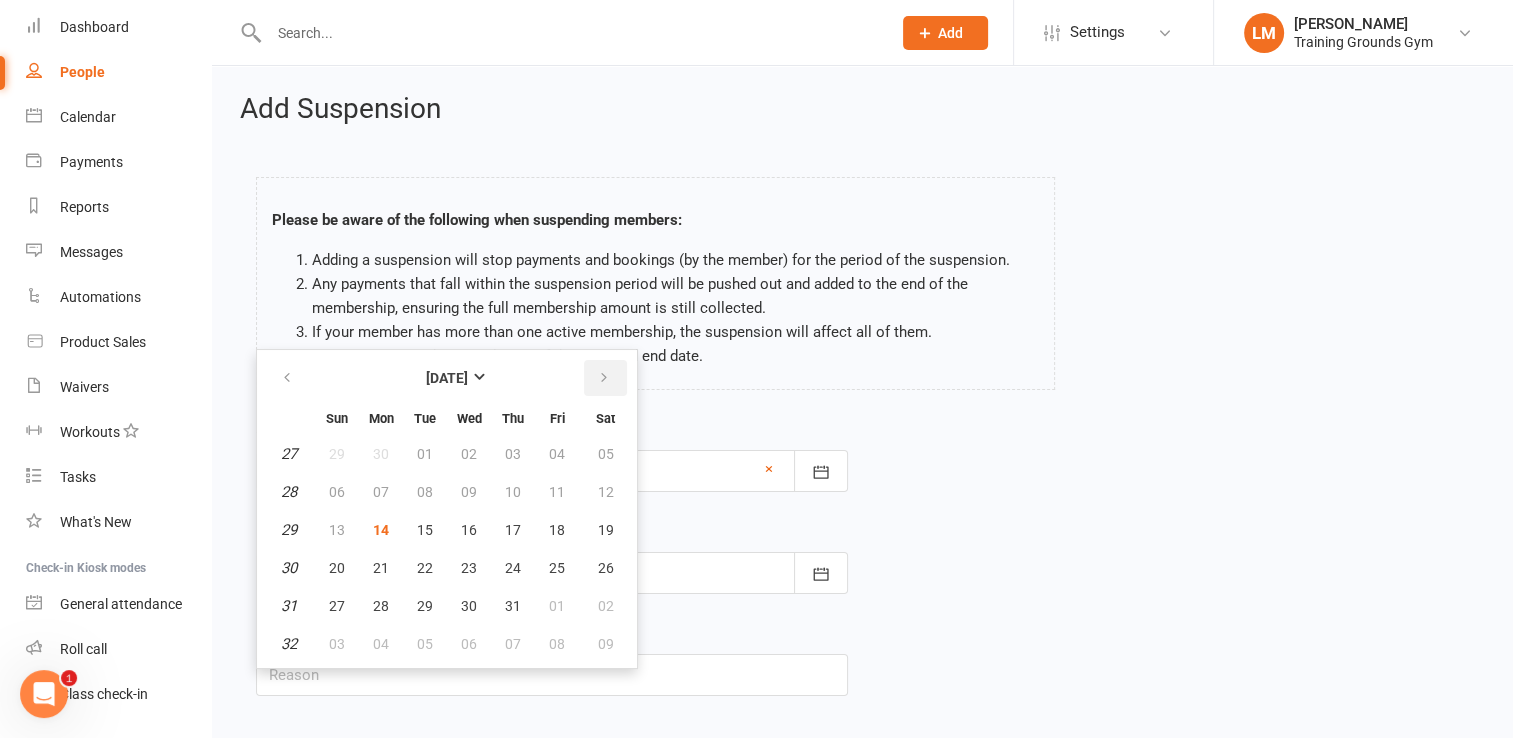 click at bounding box center [605, 378] 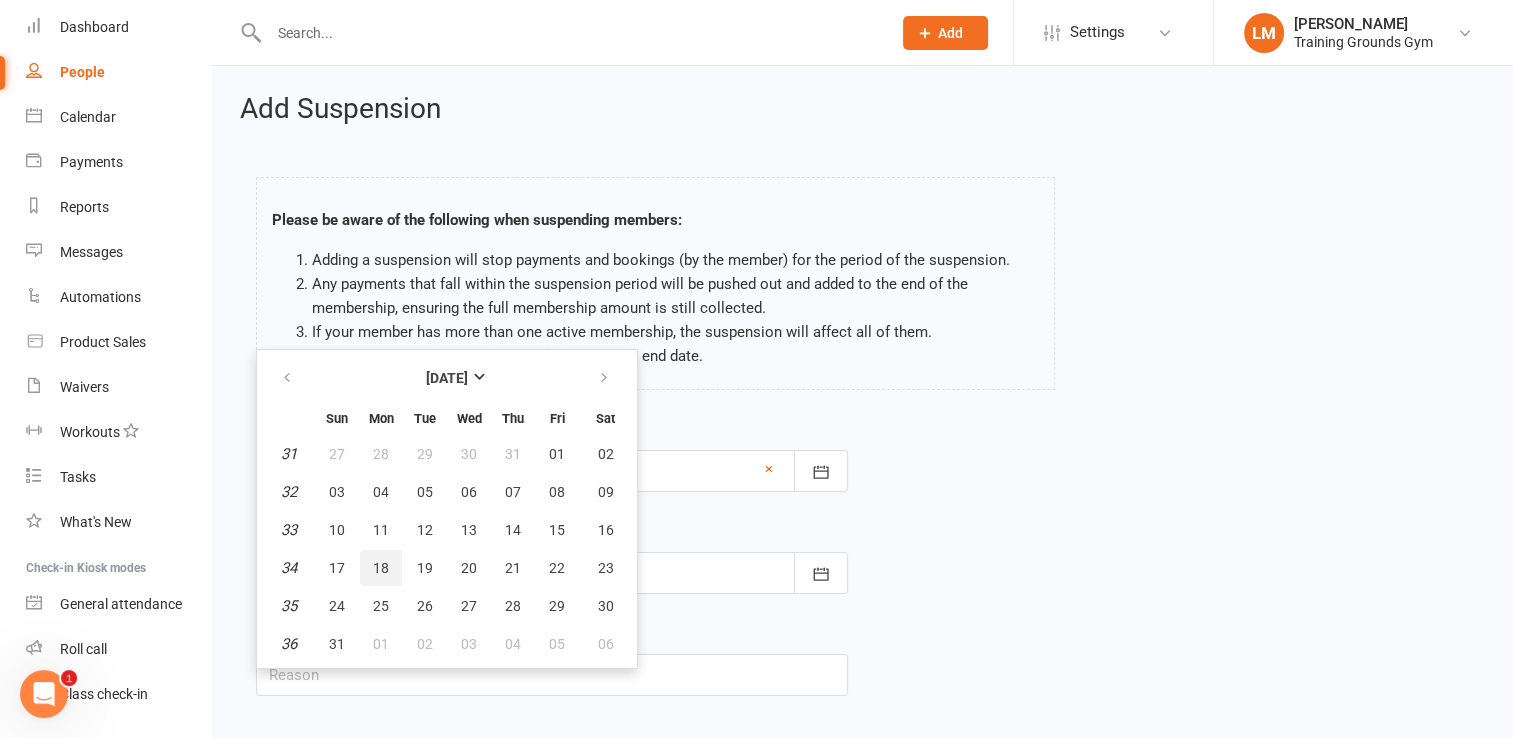 click on "18" at bounding box center [381, 568] 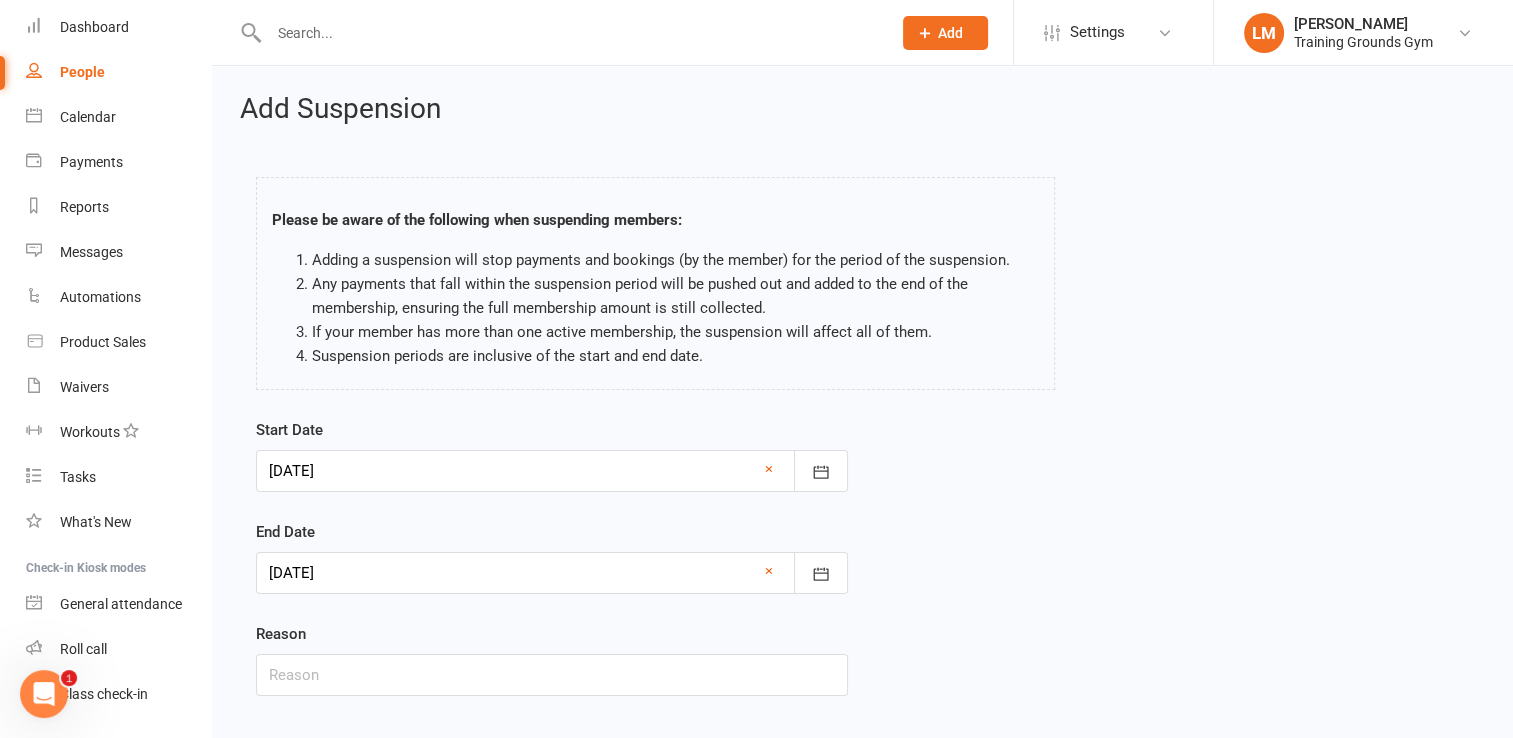 scroll, scrollTop: 114, scrollLeft: 0, axis: vertical 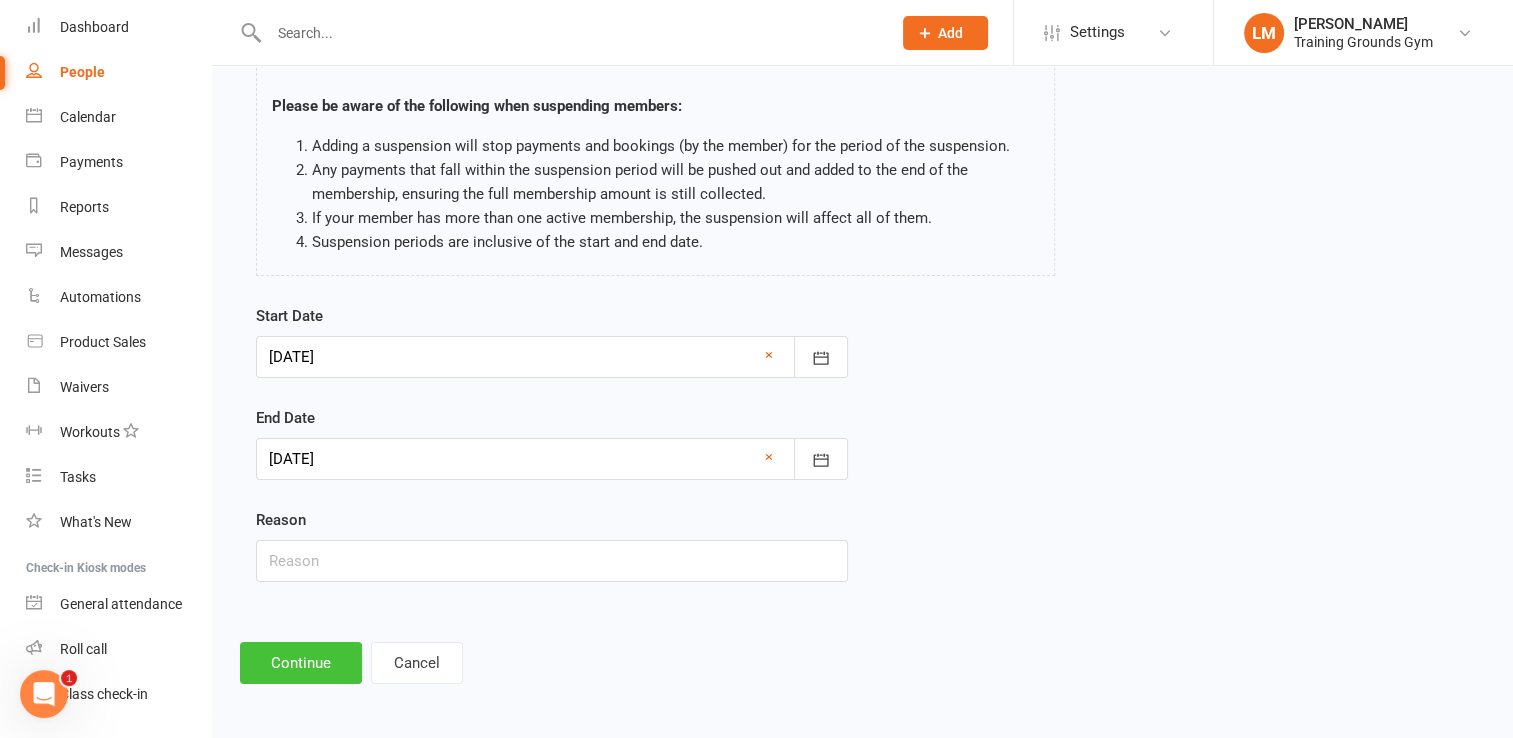 click on "Continue" at bounding box center [301, 663] 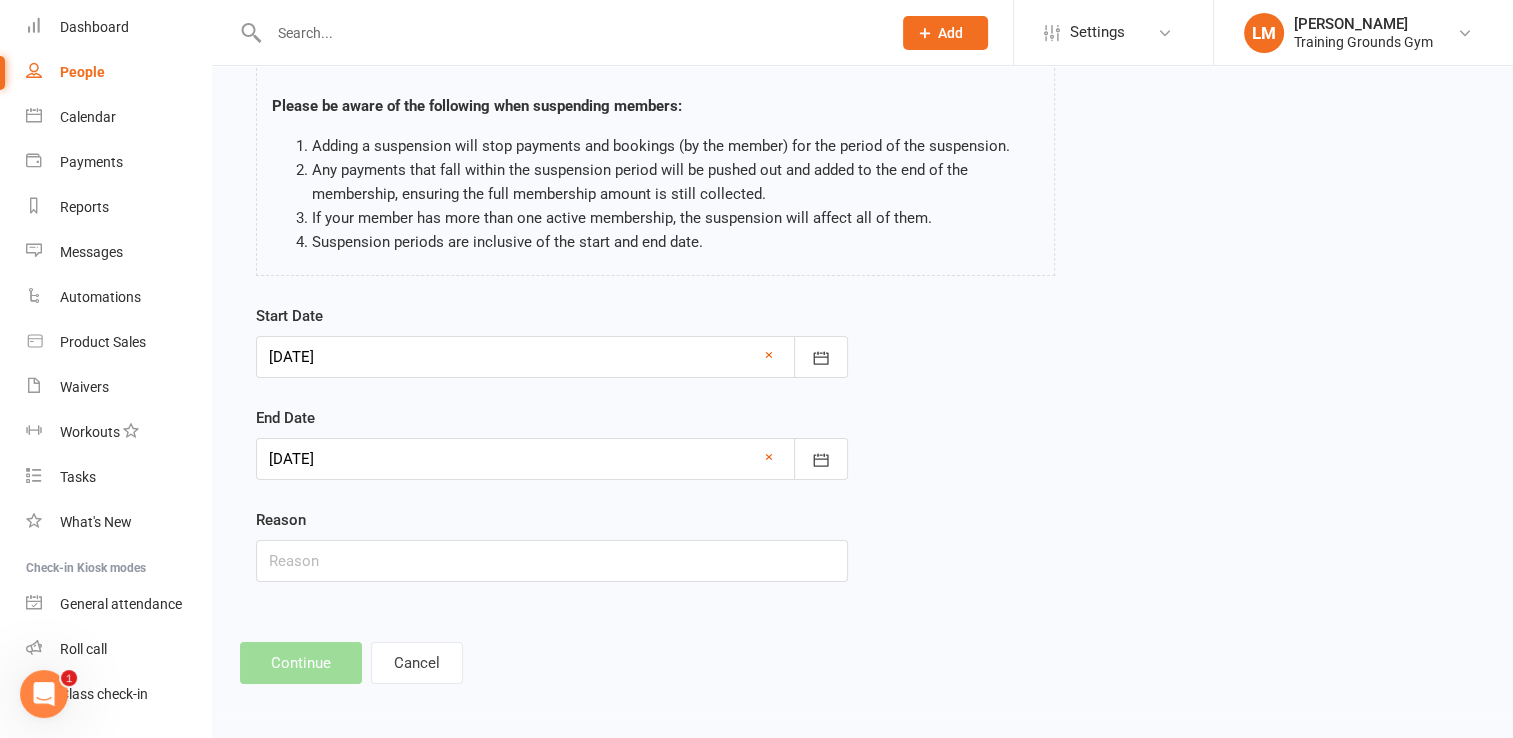 scroll, scrollTop: 0, scrollLeft: 0, axis: both 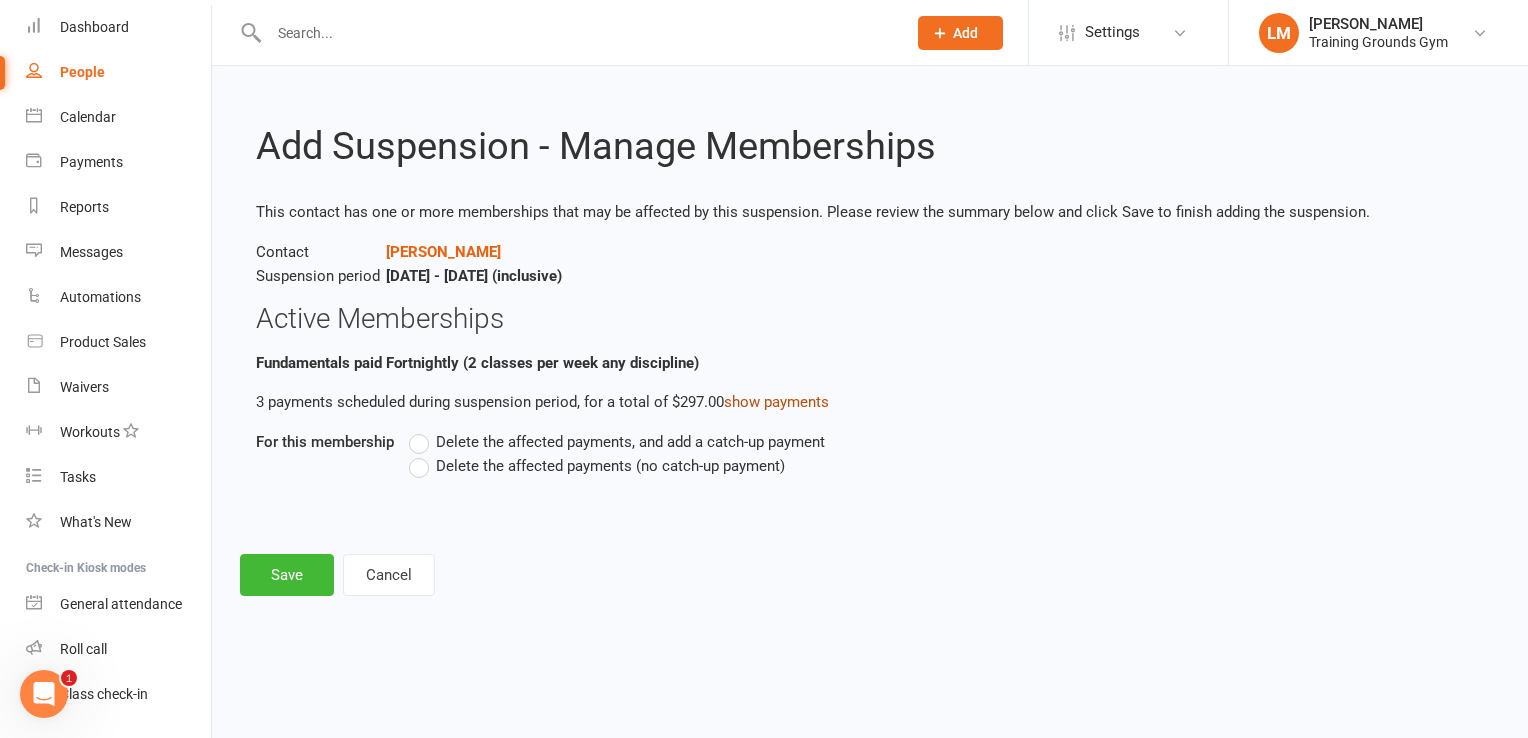 click on "show payments" at bounding box center [776, 402] 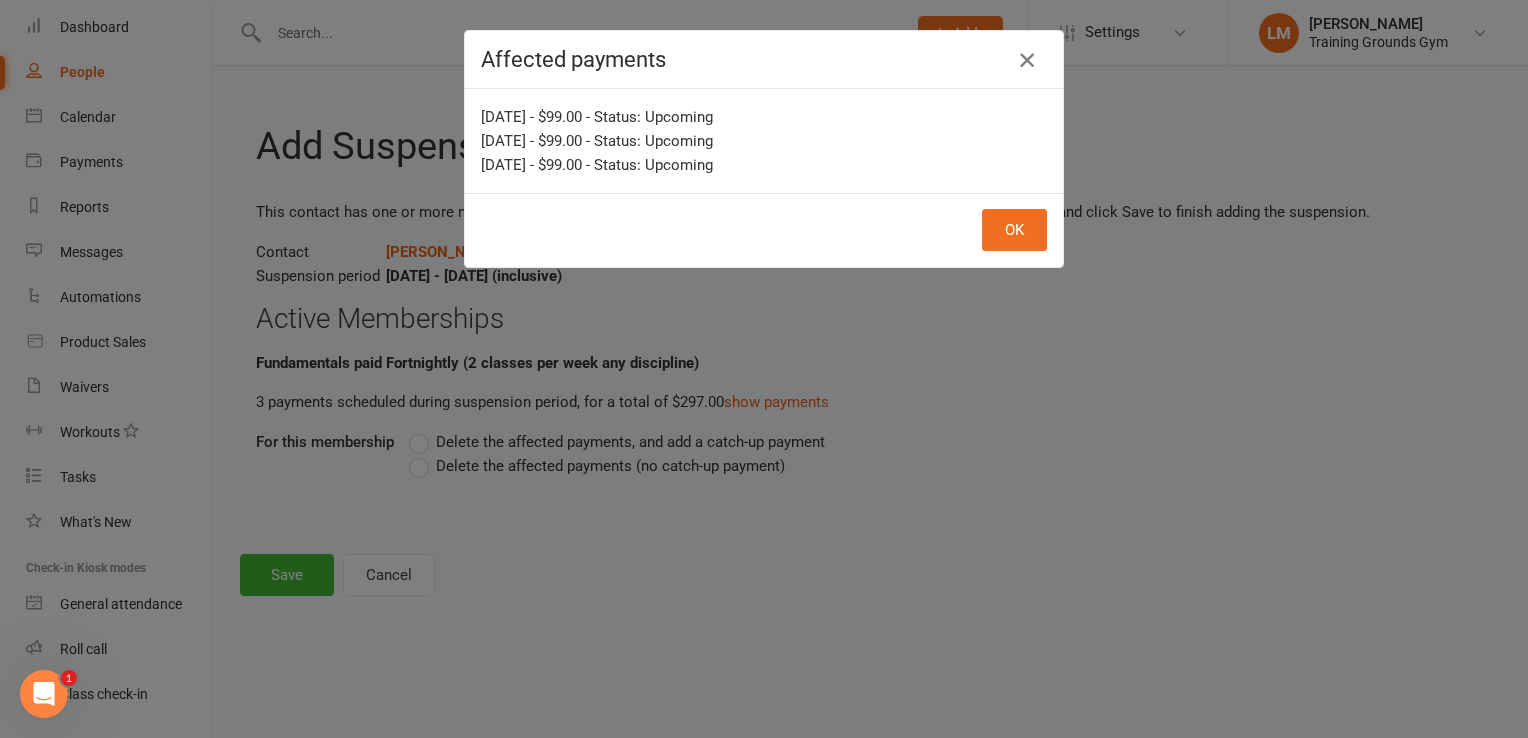 click at bounding box center [1027, 60] 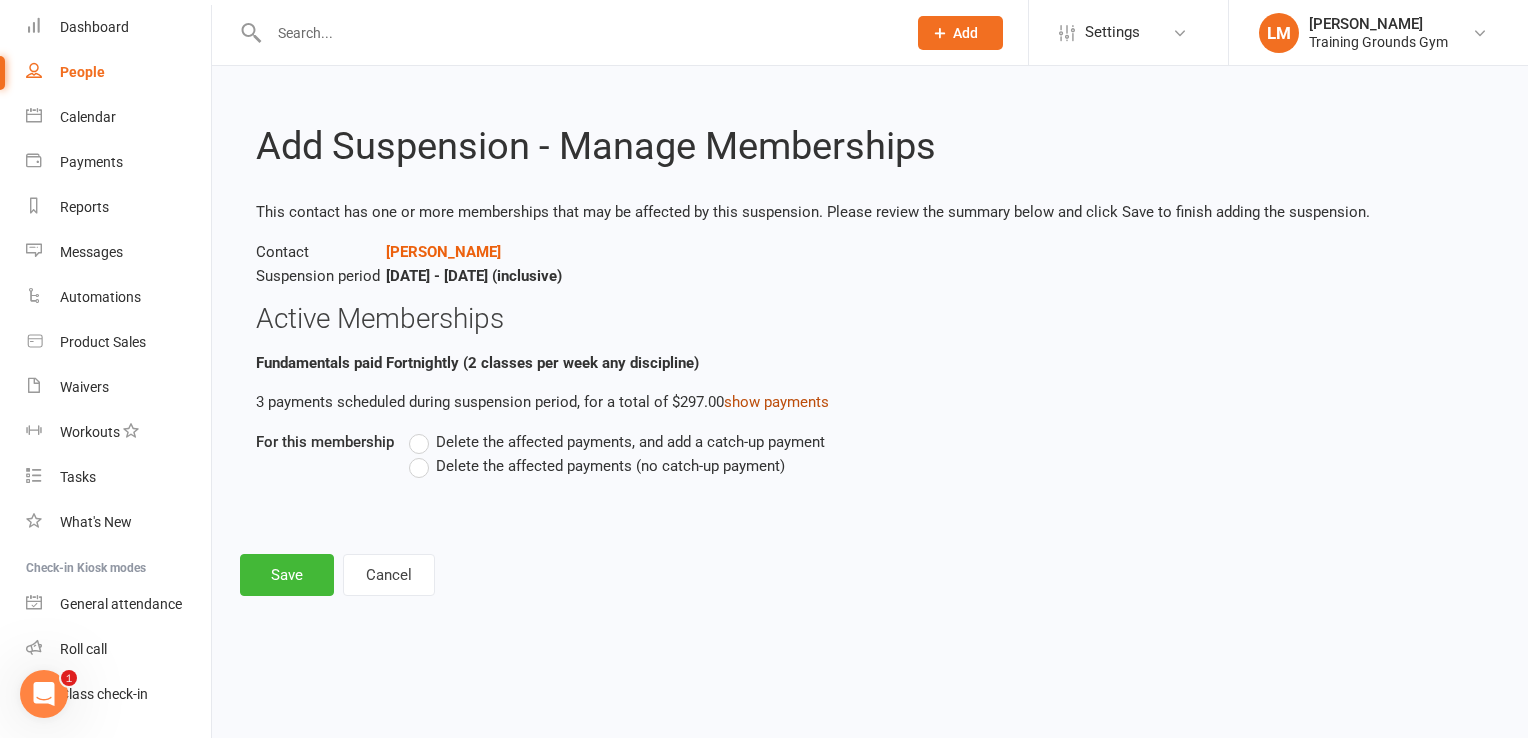 click on "show payments" at bounding box center (776, 402) 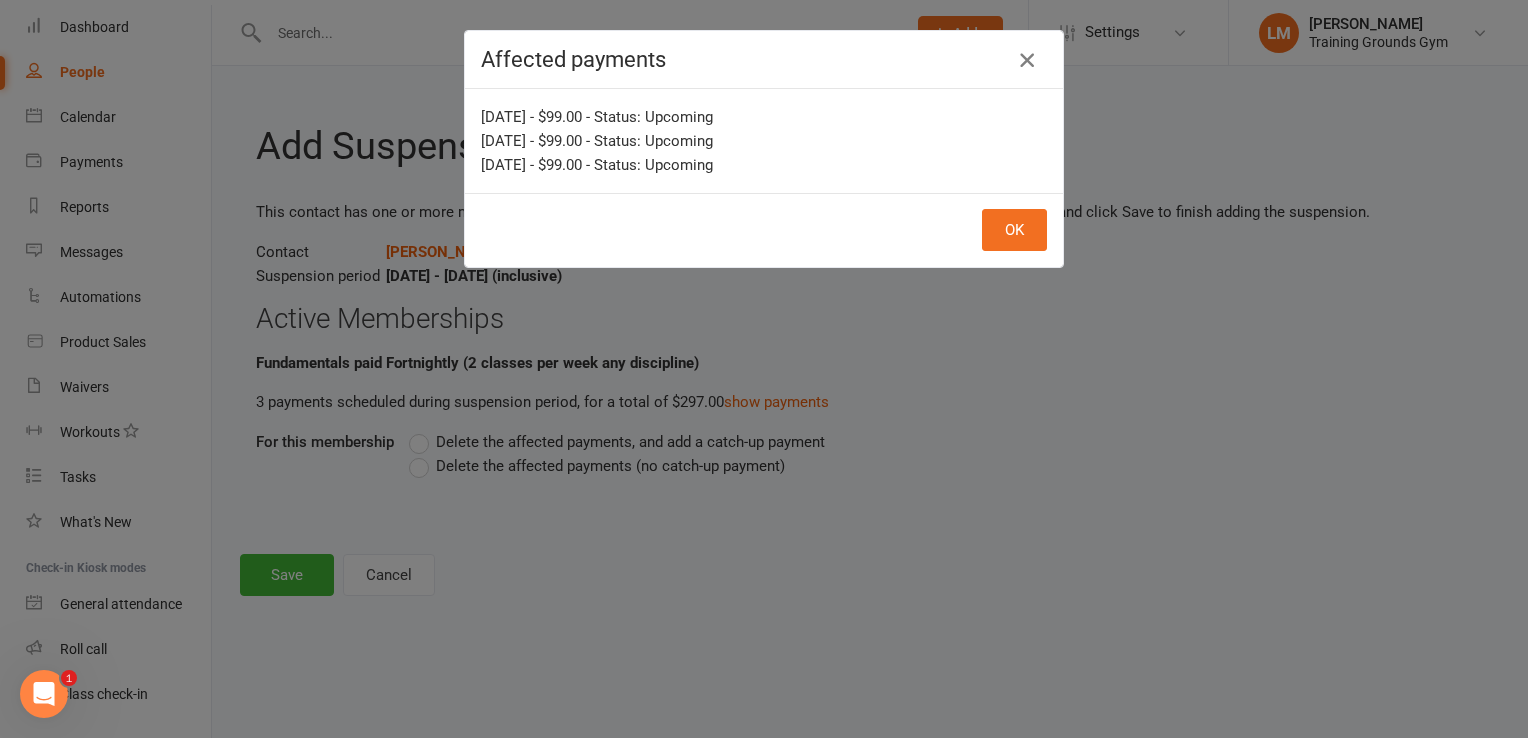 click at bounding box center (1027, 60) 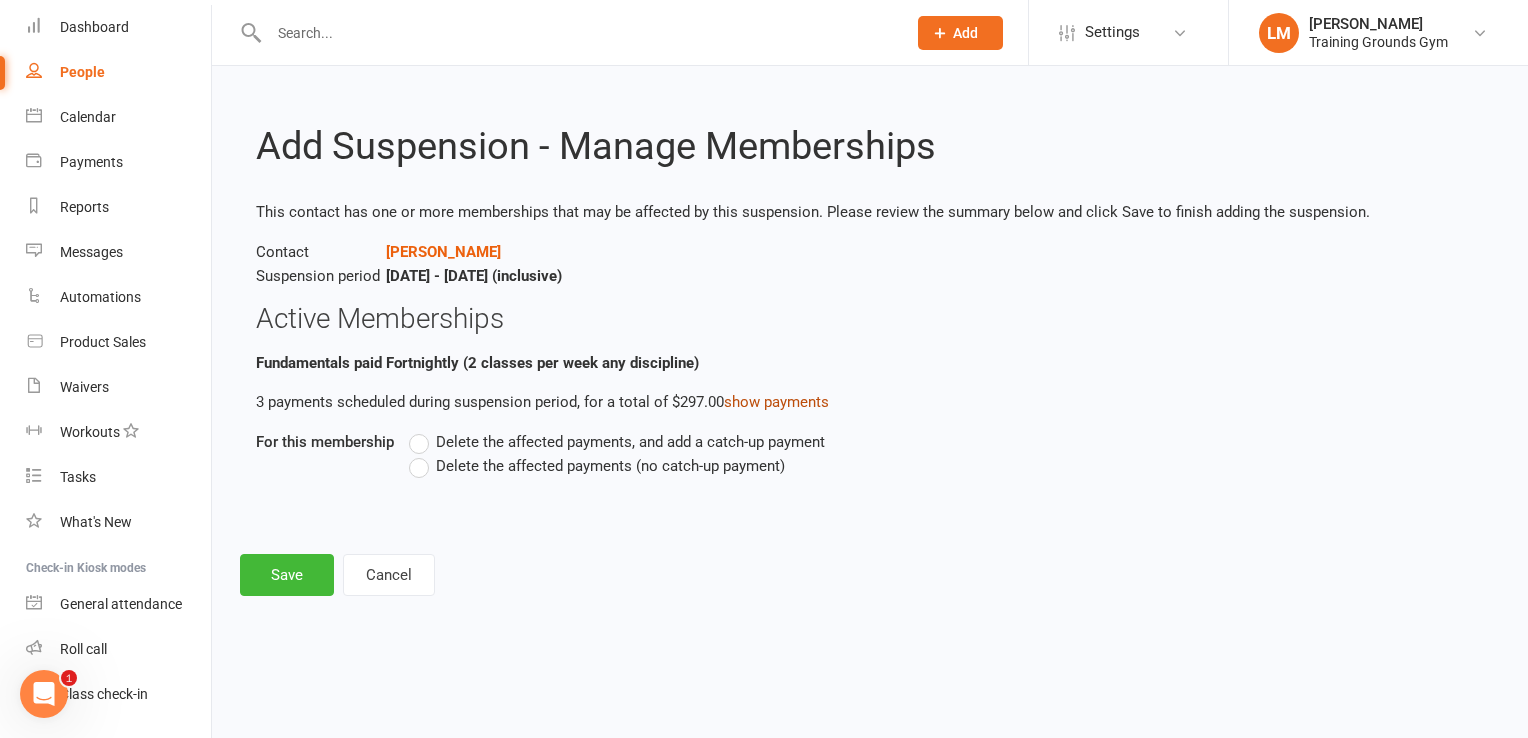 click on "show payments" at bounding box center (776, 402) 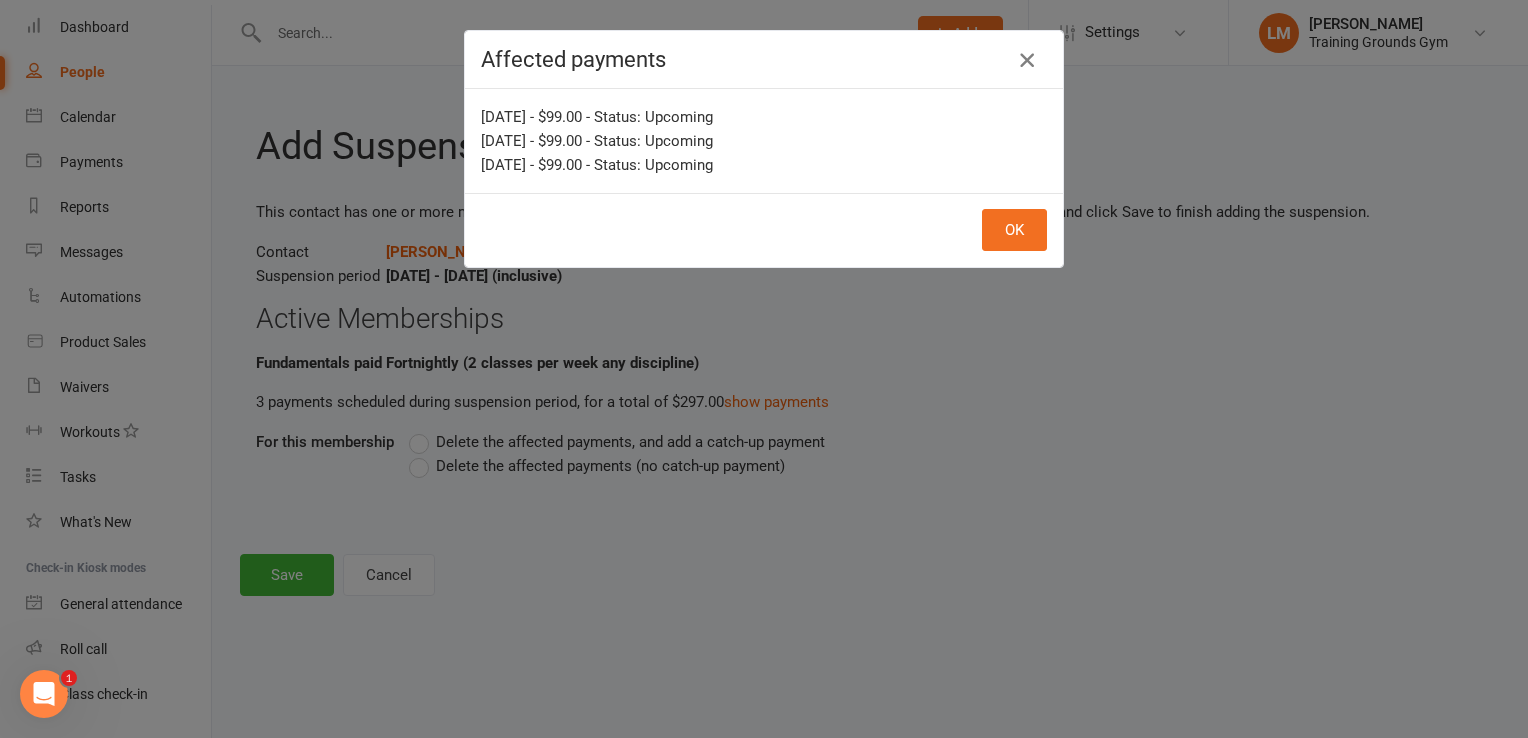 click at bounding box center [1027, 60] 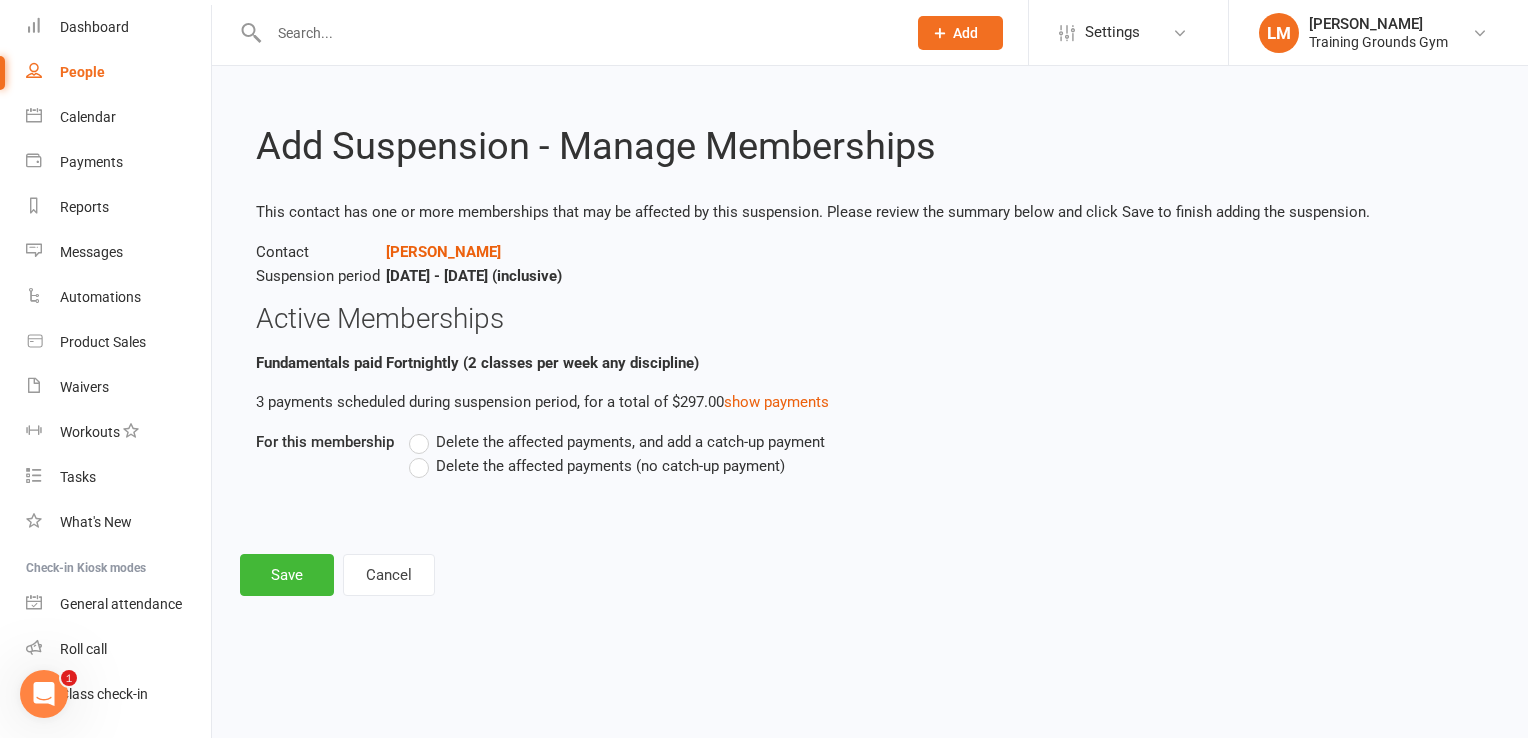 click on "Delete the affected payments, and add a catch-up payment" at bounding box center [617, 442] 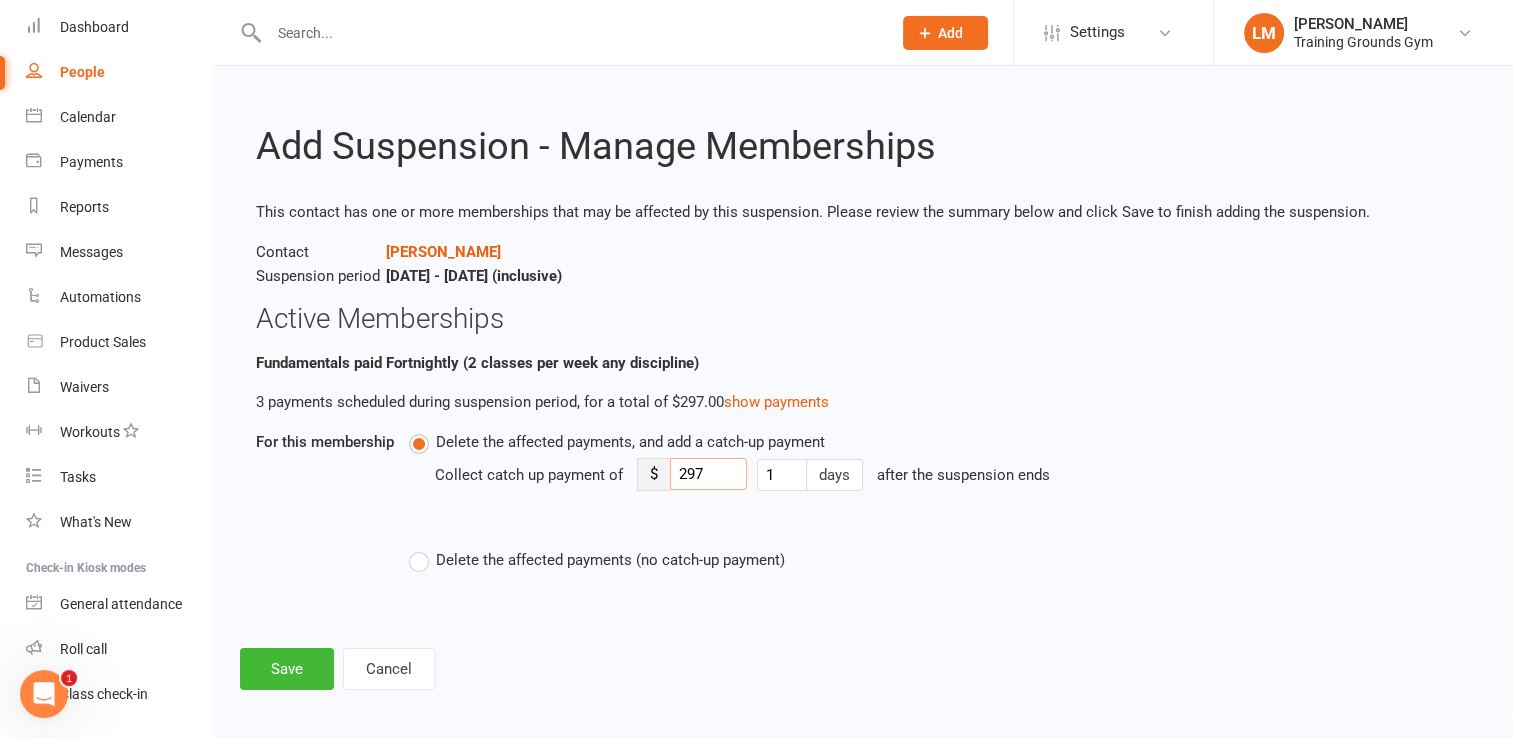 drag, startPoint x: 721, startPoint y: 467, endPoint x: 630, endPoint y: 473, distance: 91.197586 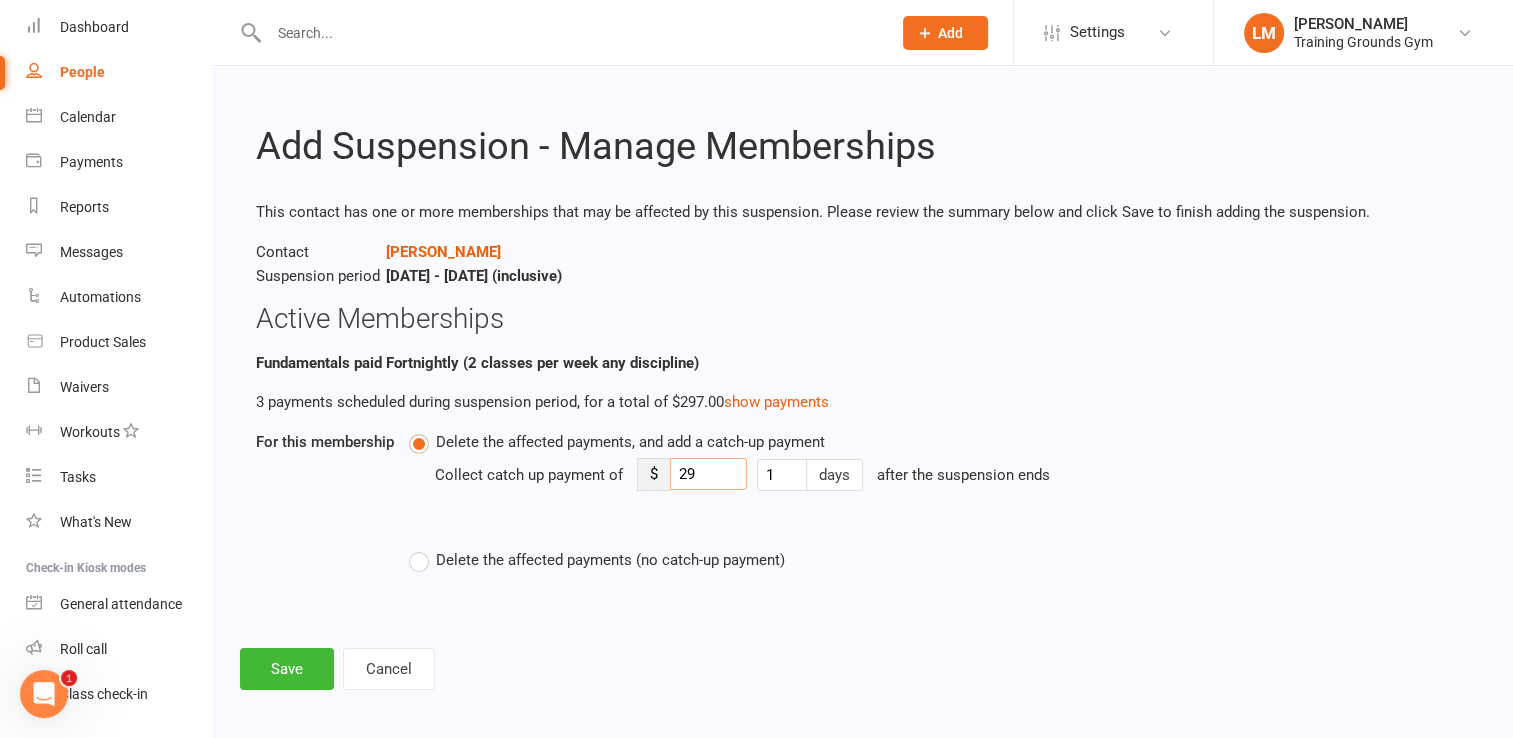 type on "2" 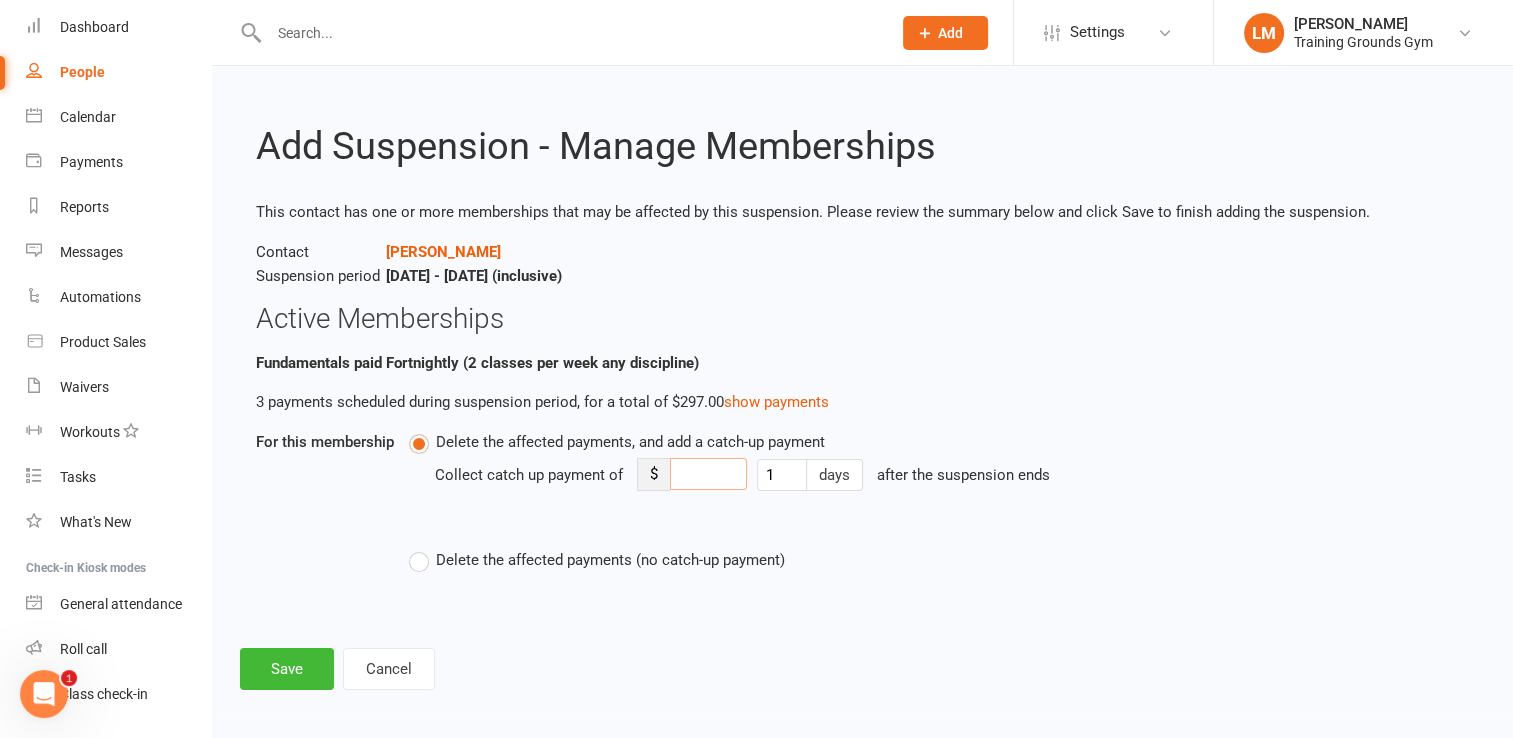 click at bounding box center [708, 474] 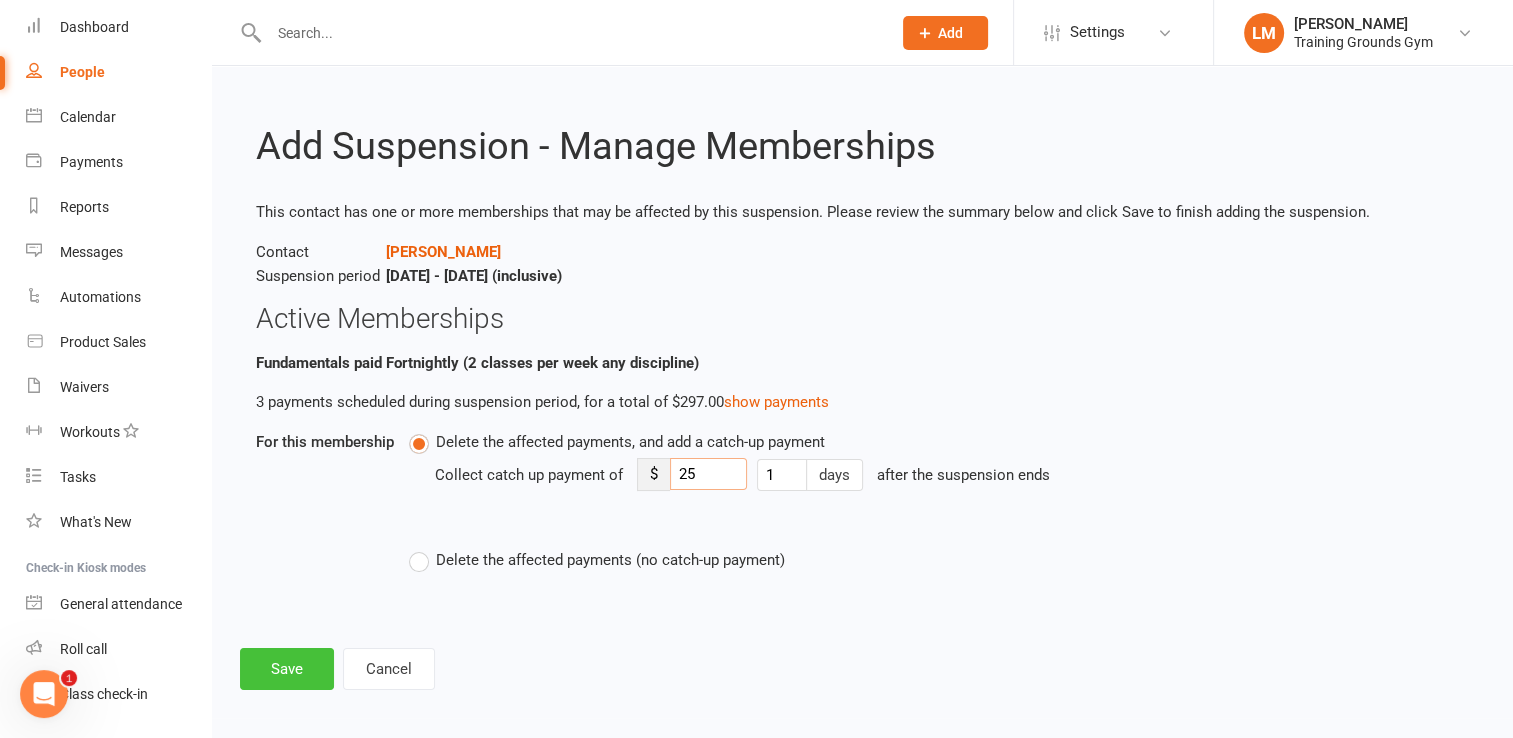 type on "25" 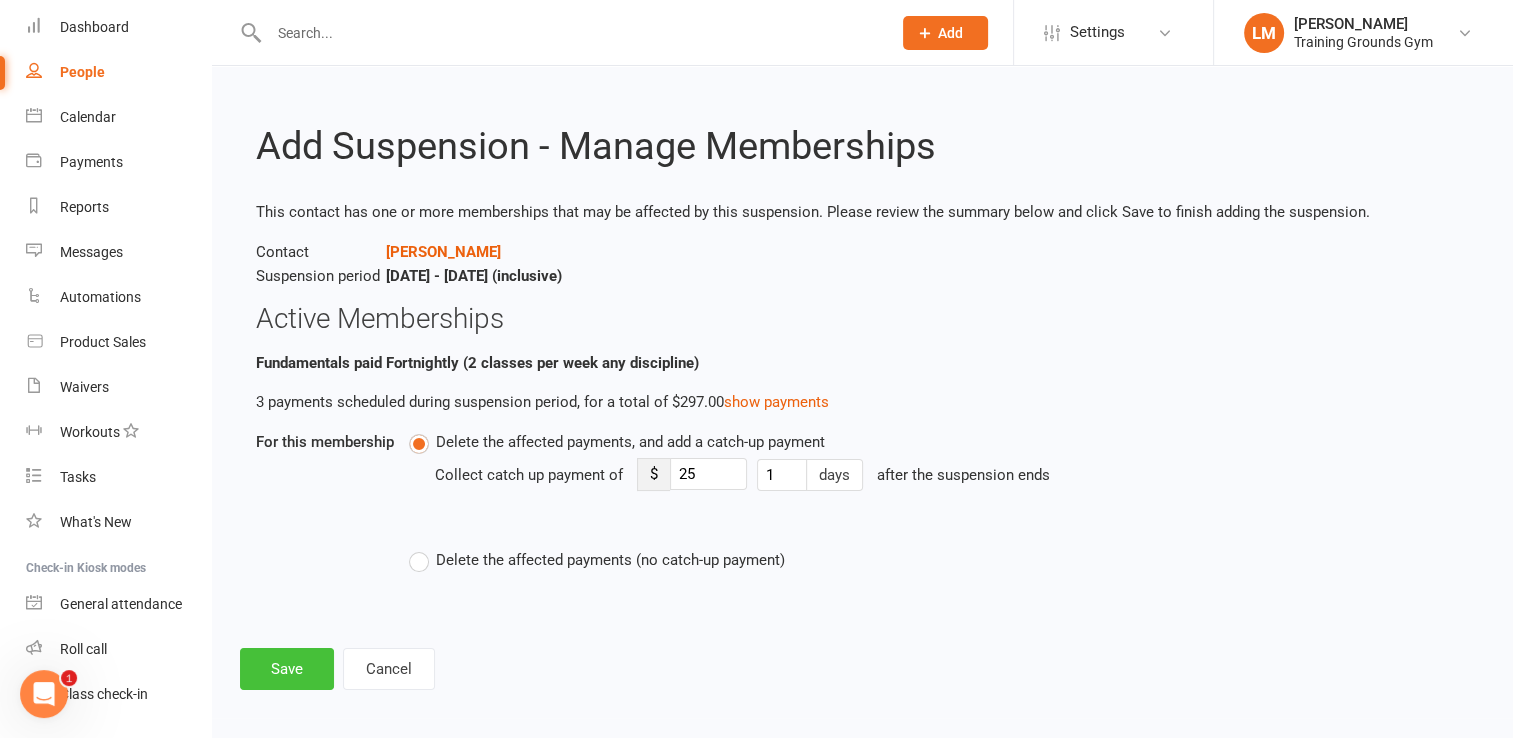 click on "Save" at bounding box center (287, 669) 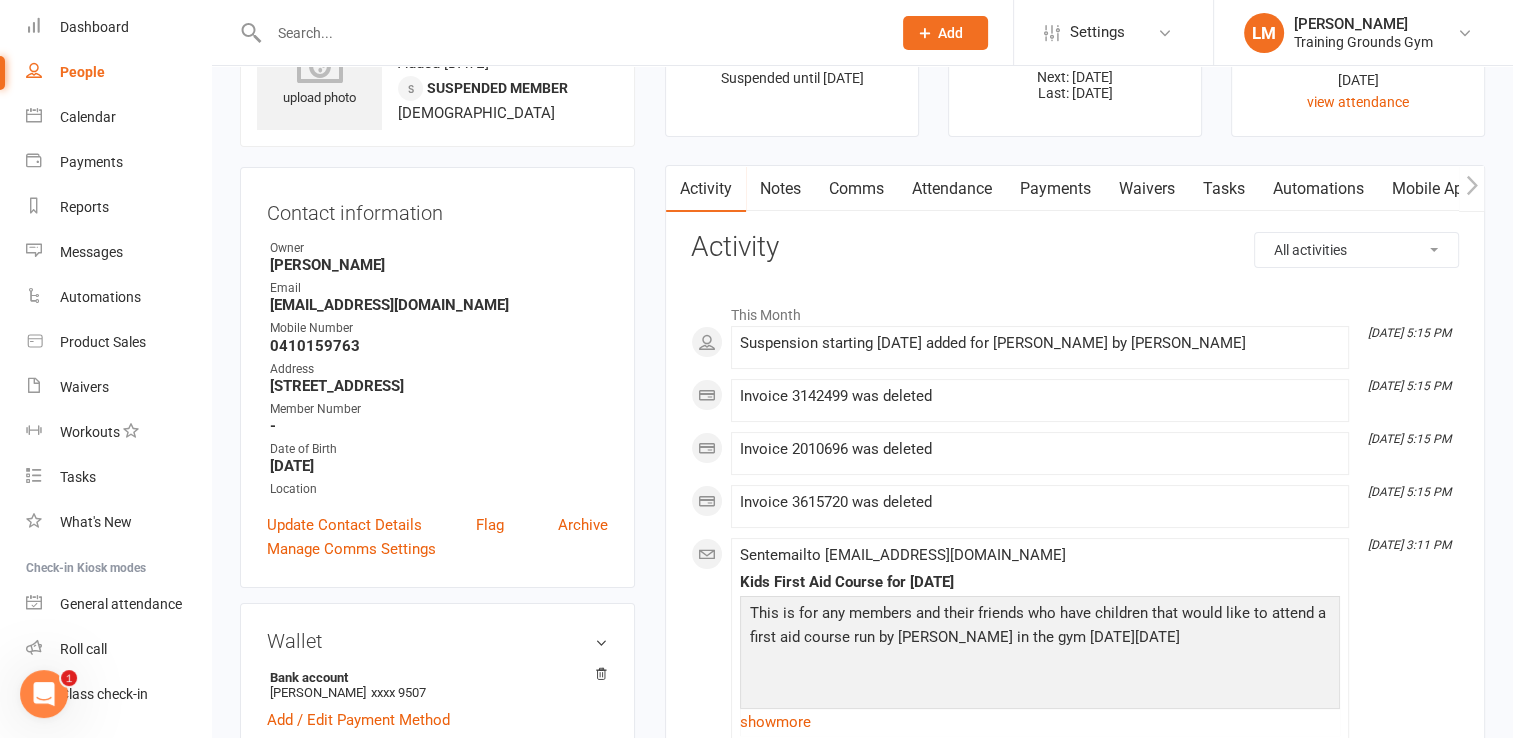 scroll, scrollTop: 0, scrollLeft: 0, axis: both 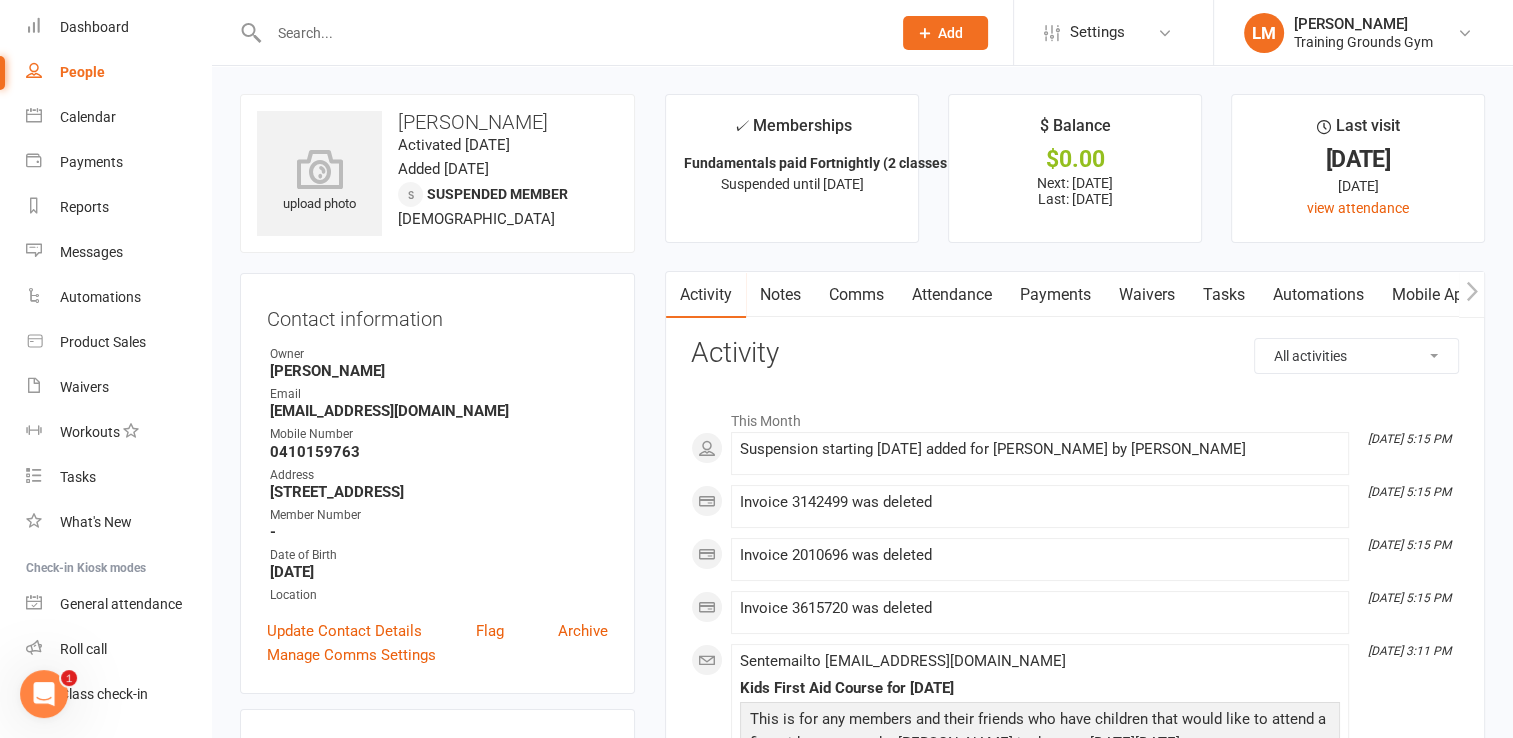 click on "Payments" at bounding box center [1055, 295] 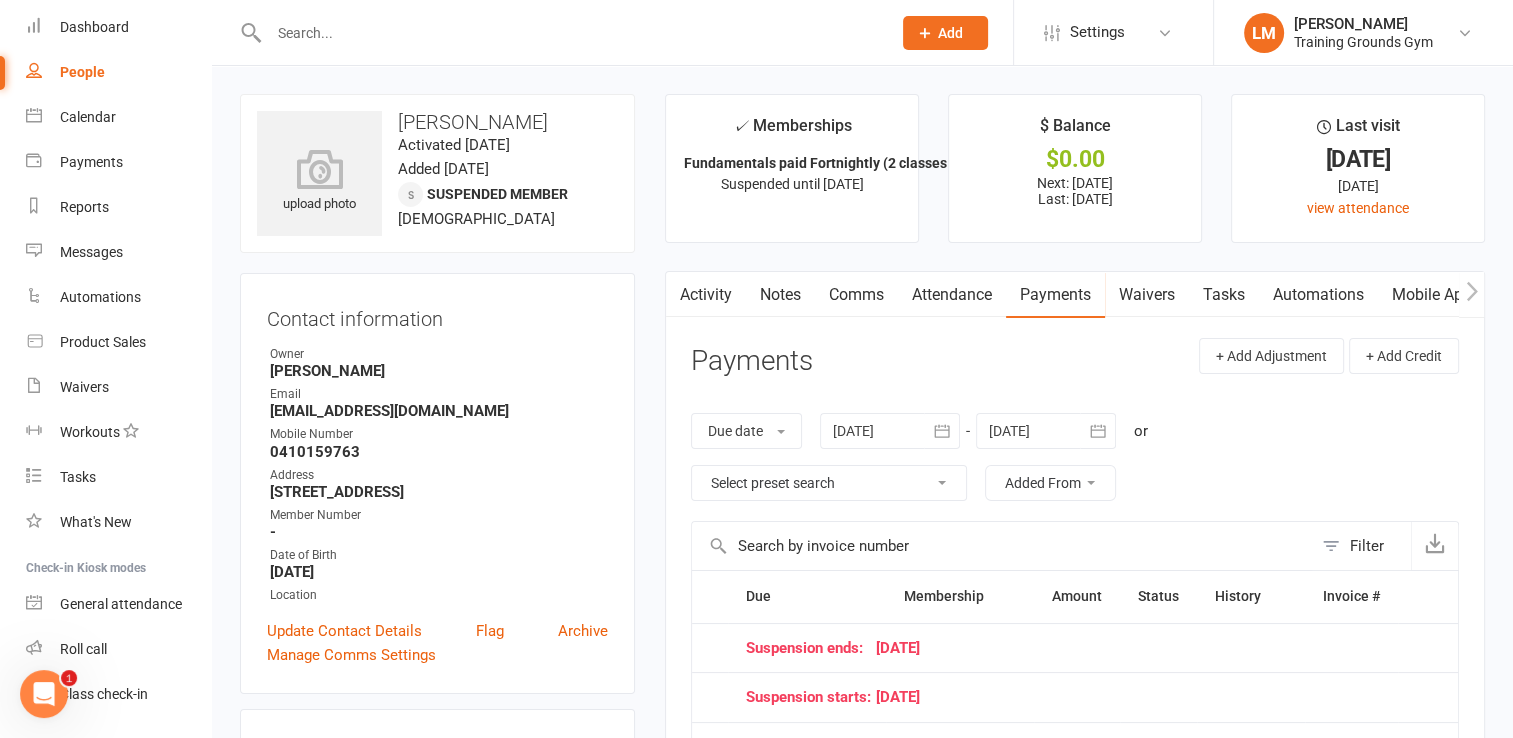 click 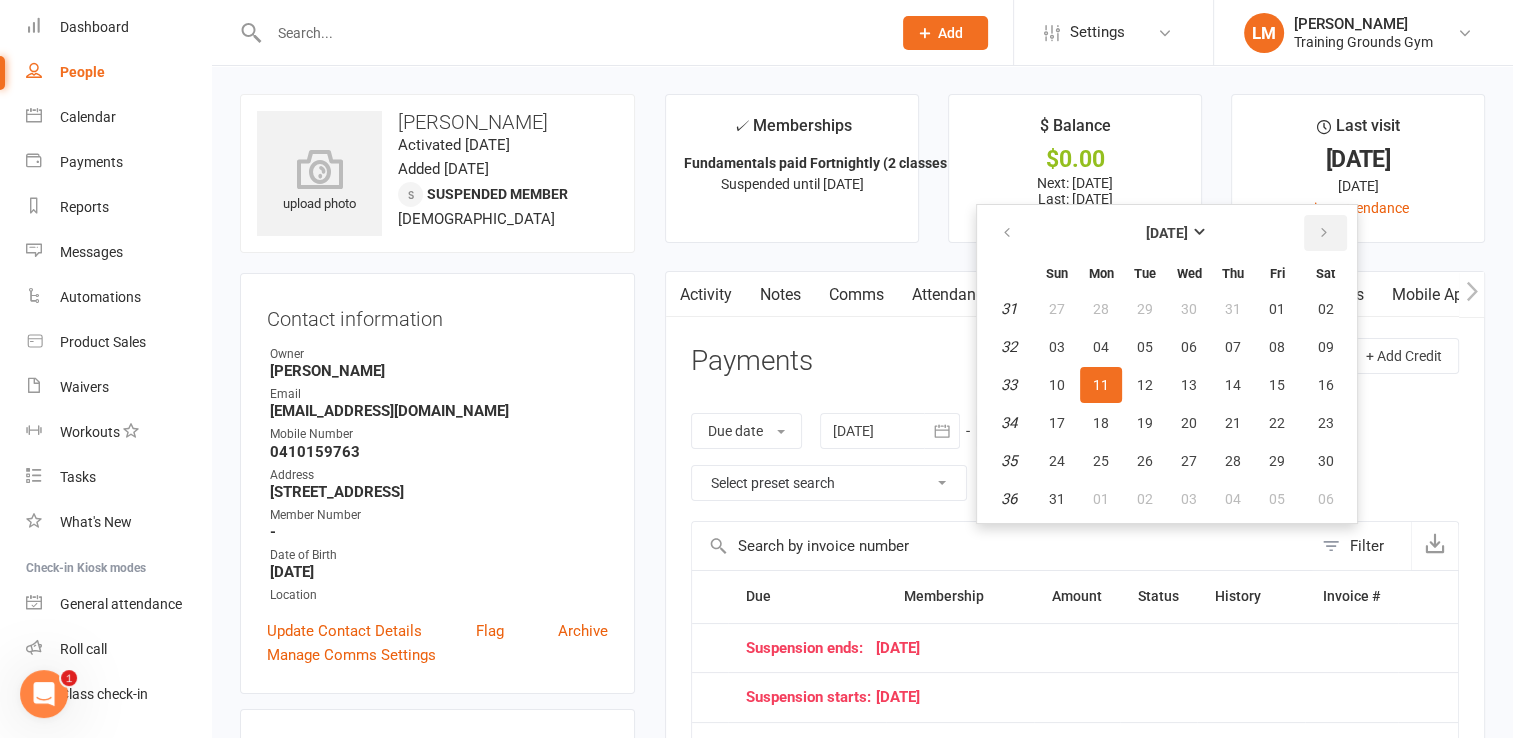 click at bounding box center [1324, 233] 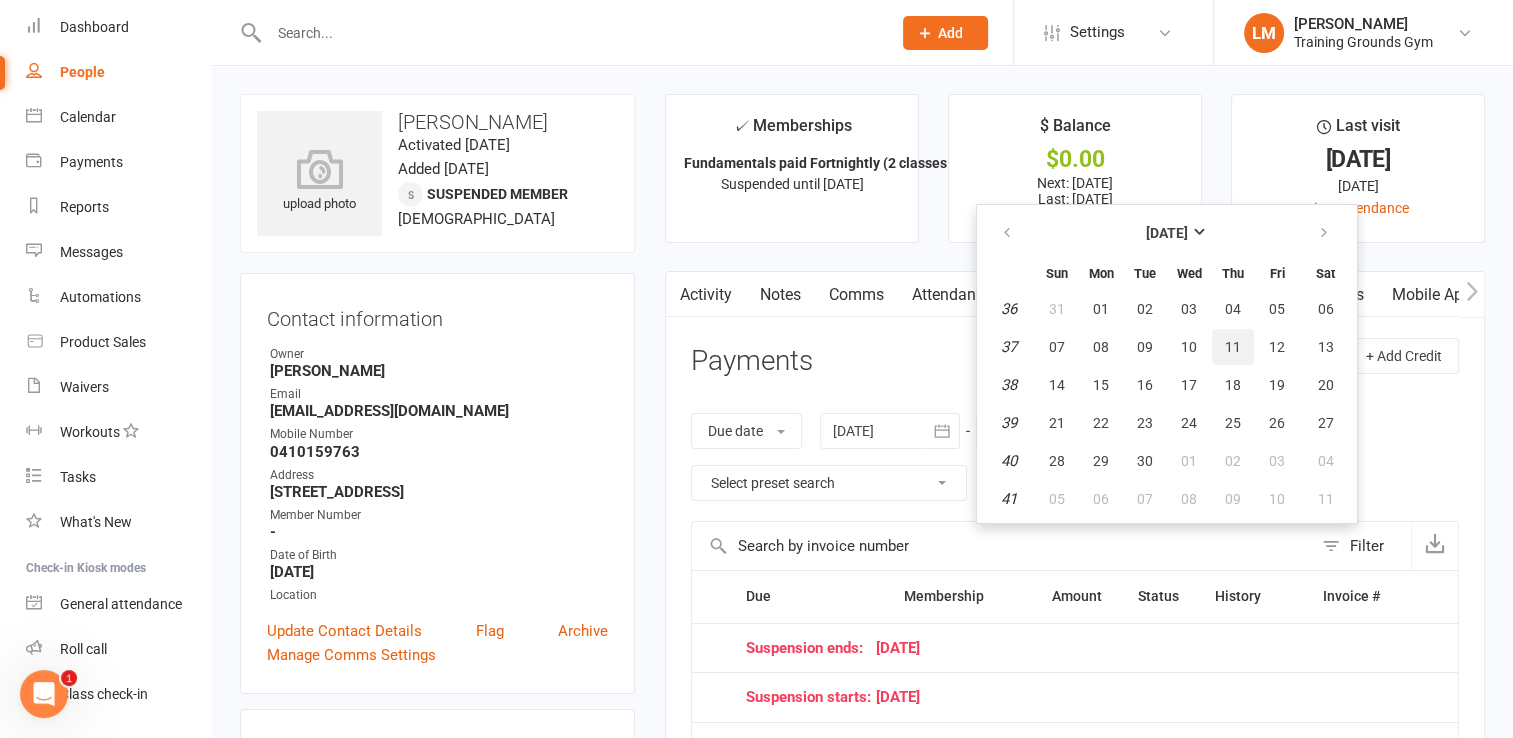 click on "11" at bounding box center (1233, 347) 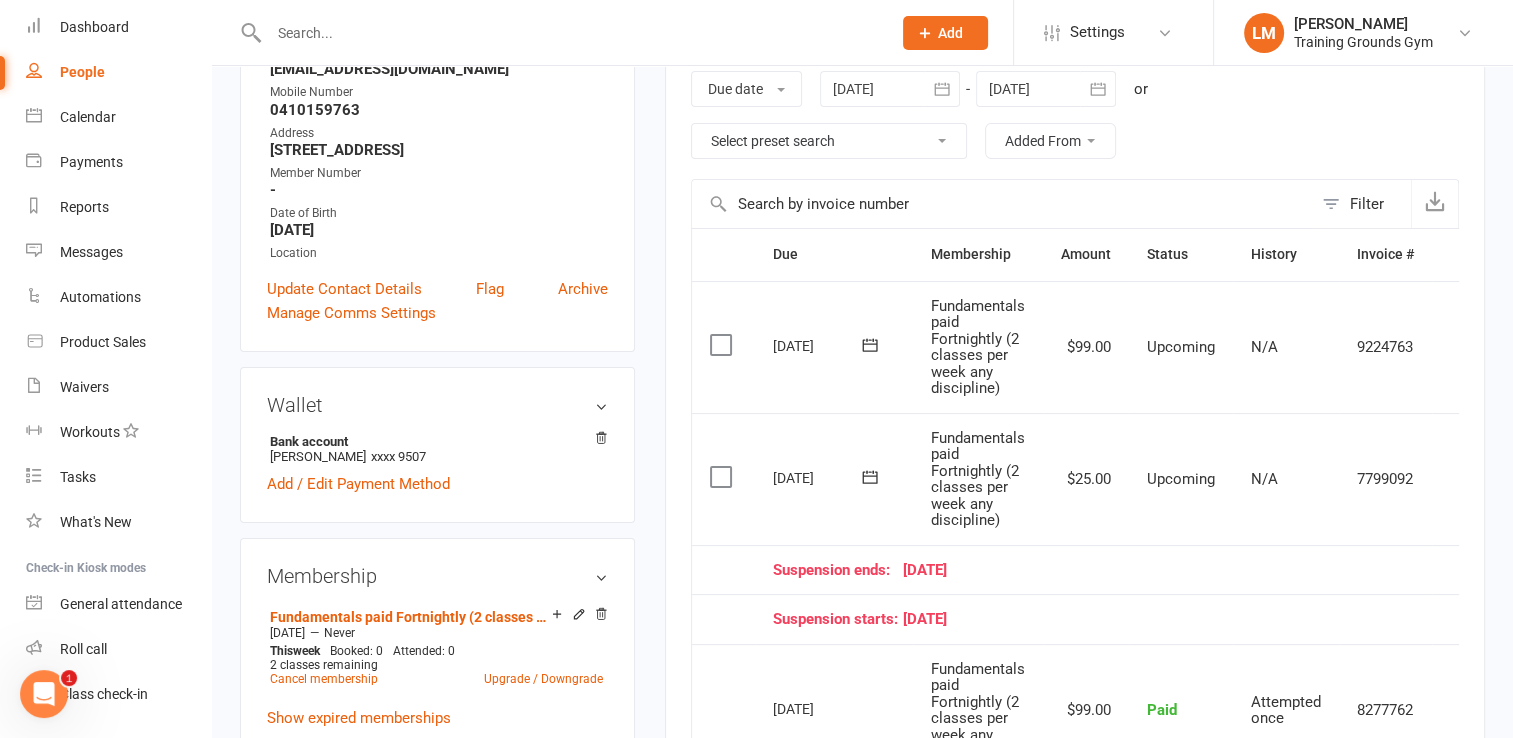 scroll, scrollTop: 336, scrollLeft: 0, axis: vertical 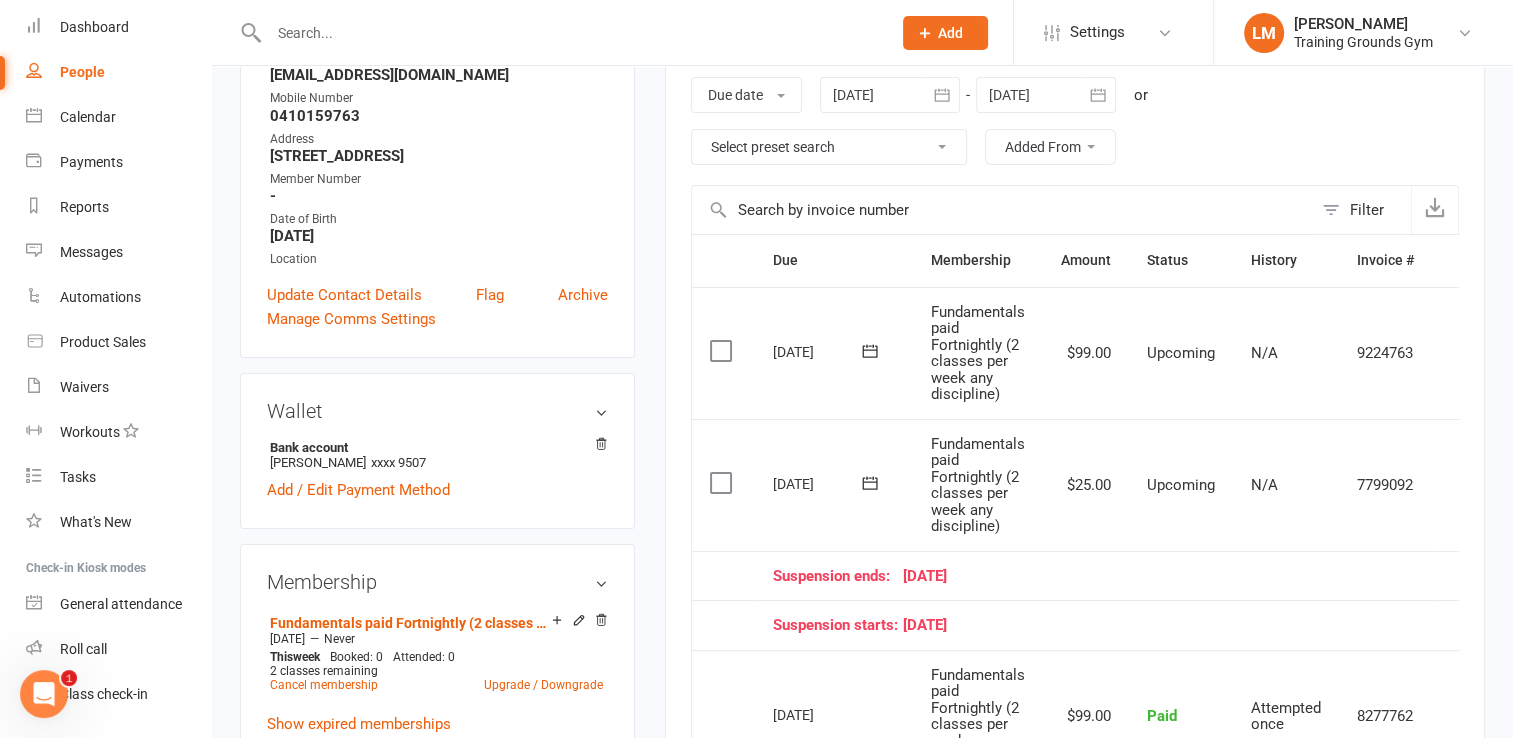 click at bounding box center (570, 33) 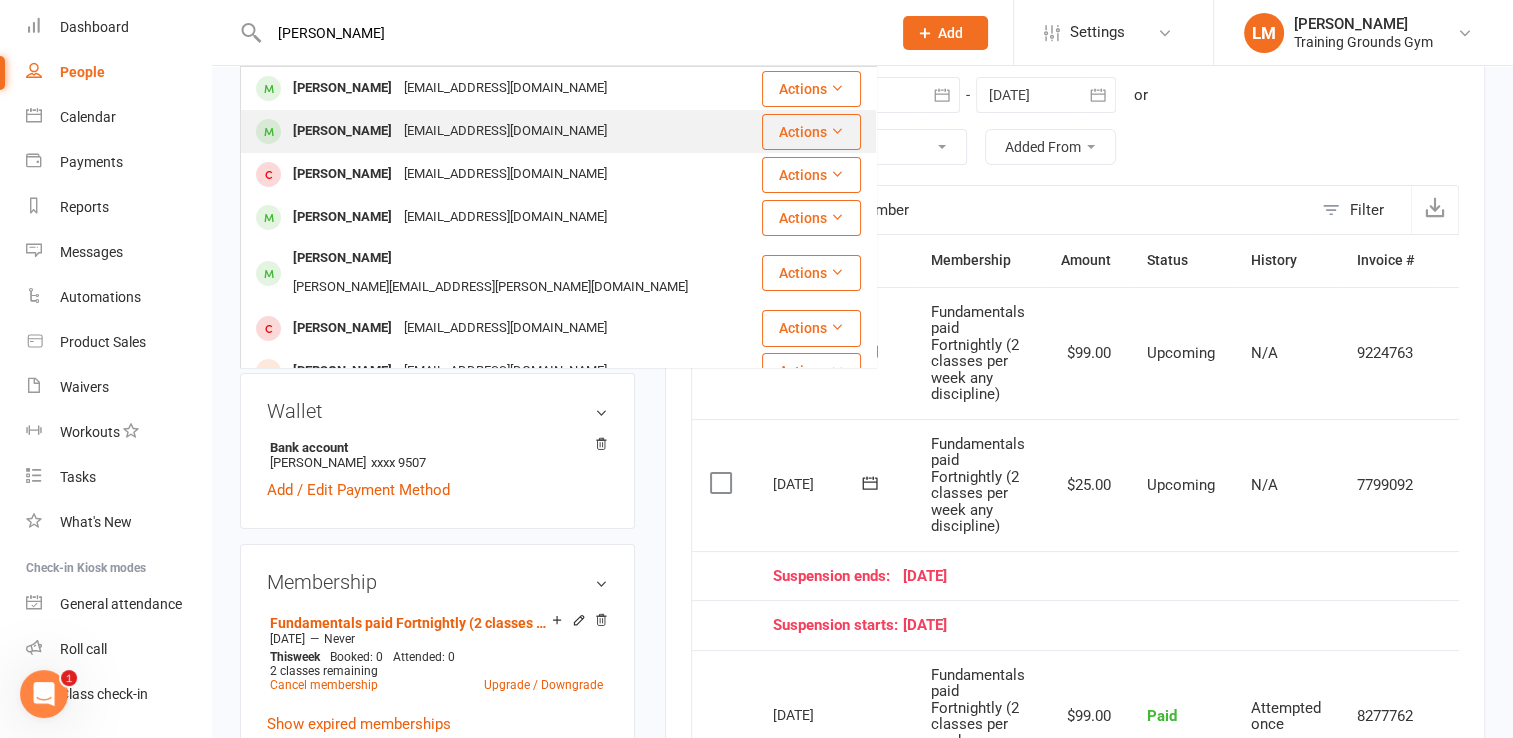 type on "[PERSON_NAME]" 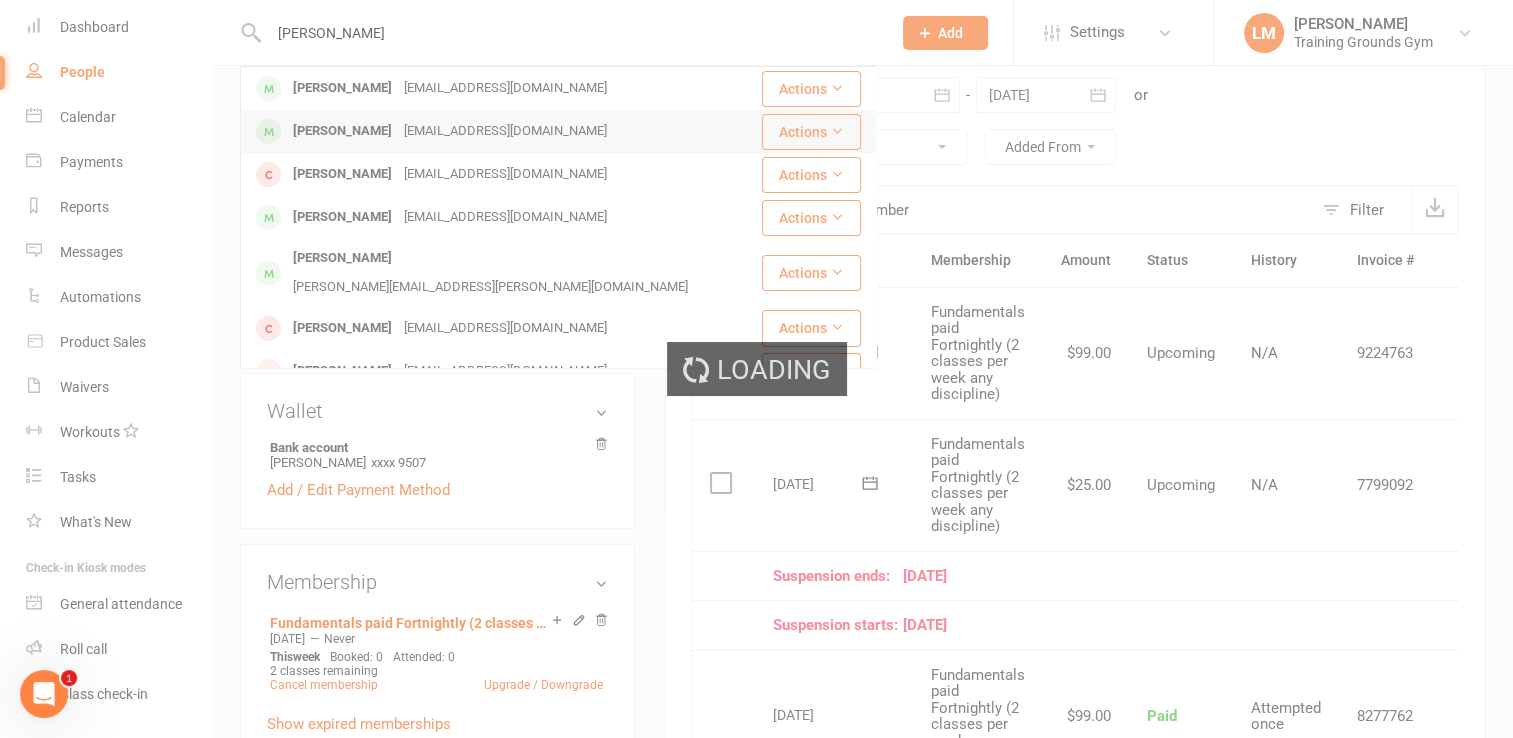 type 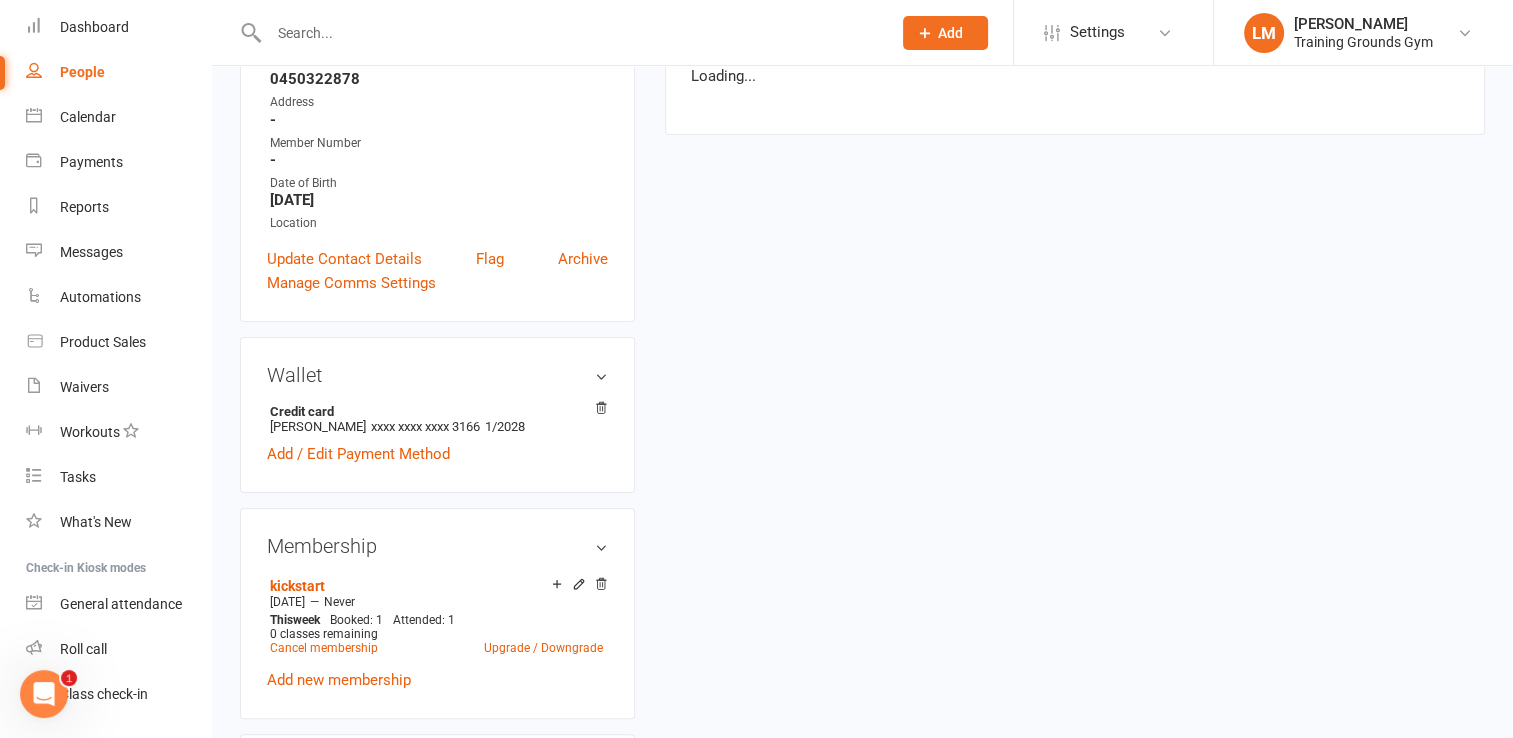 scroll, scrollTop: 0, scrollLeft: 0, axis: both 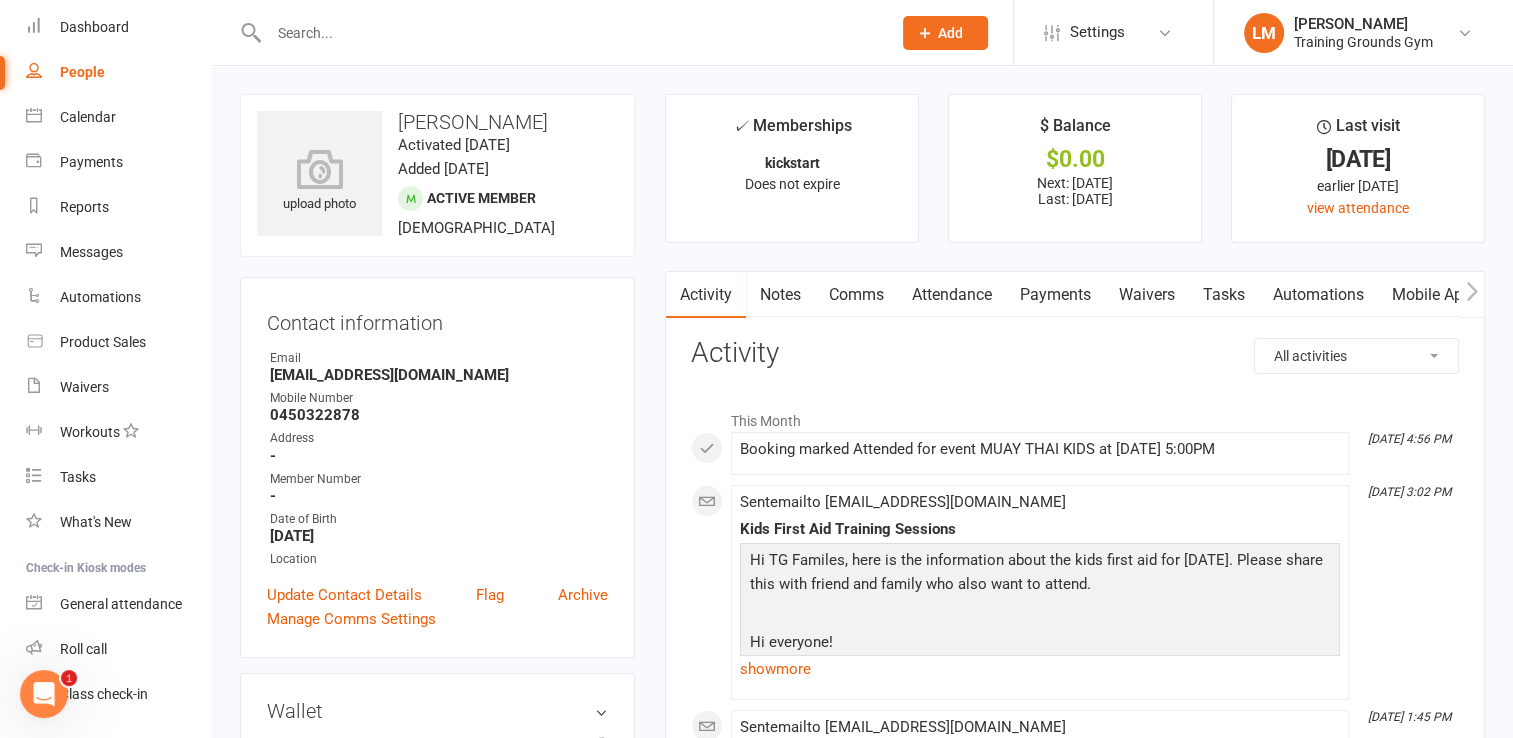 click on "Payments" at bounding box center [1055, 295] 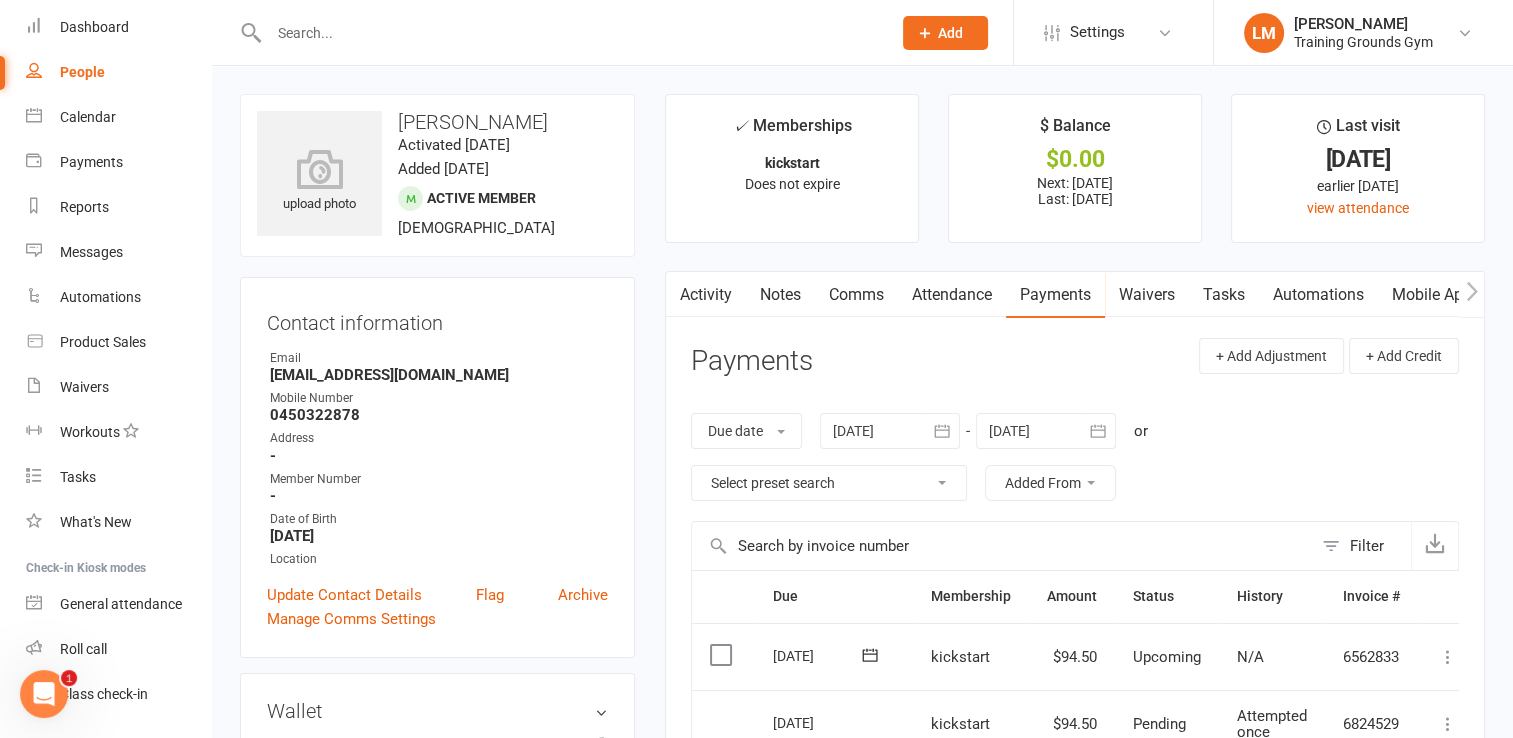 click 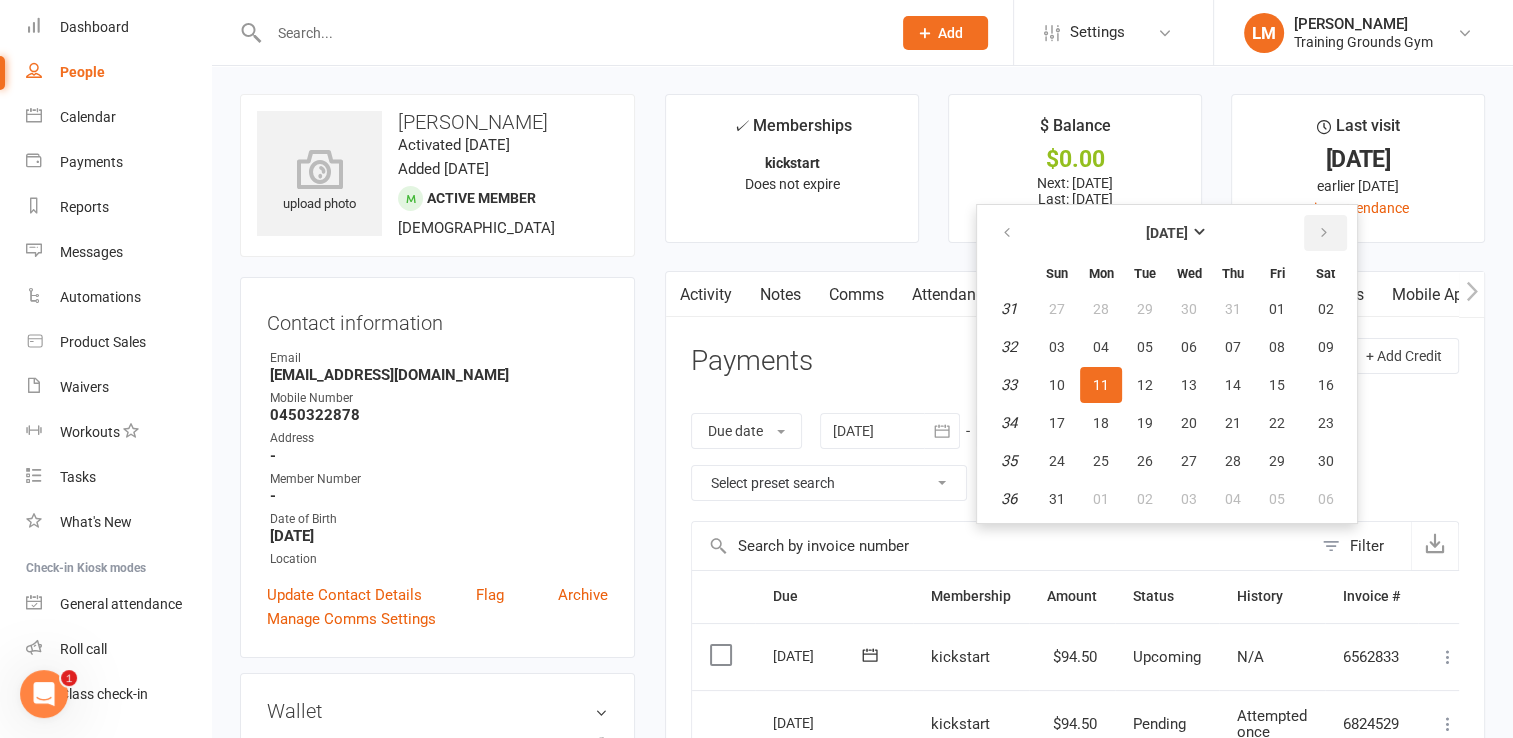 click at bounding box center (1324, 233) 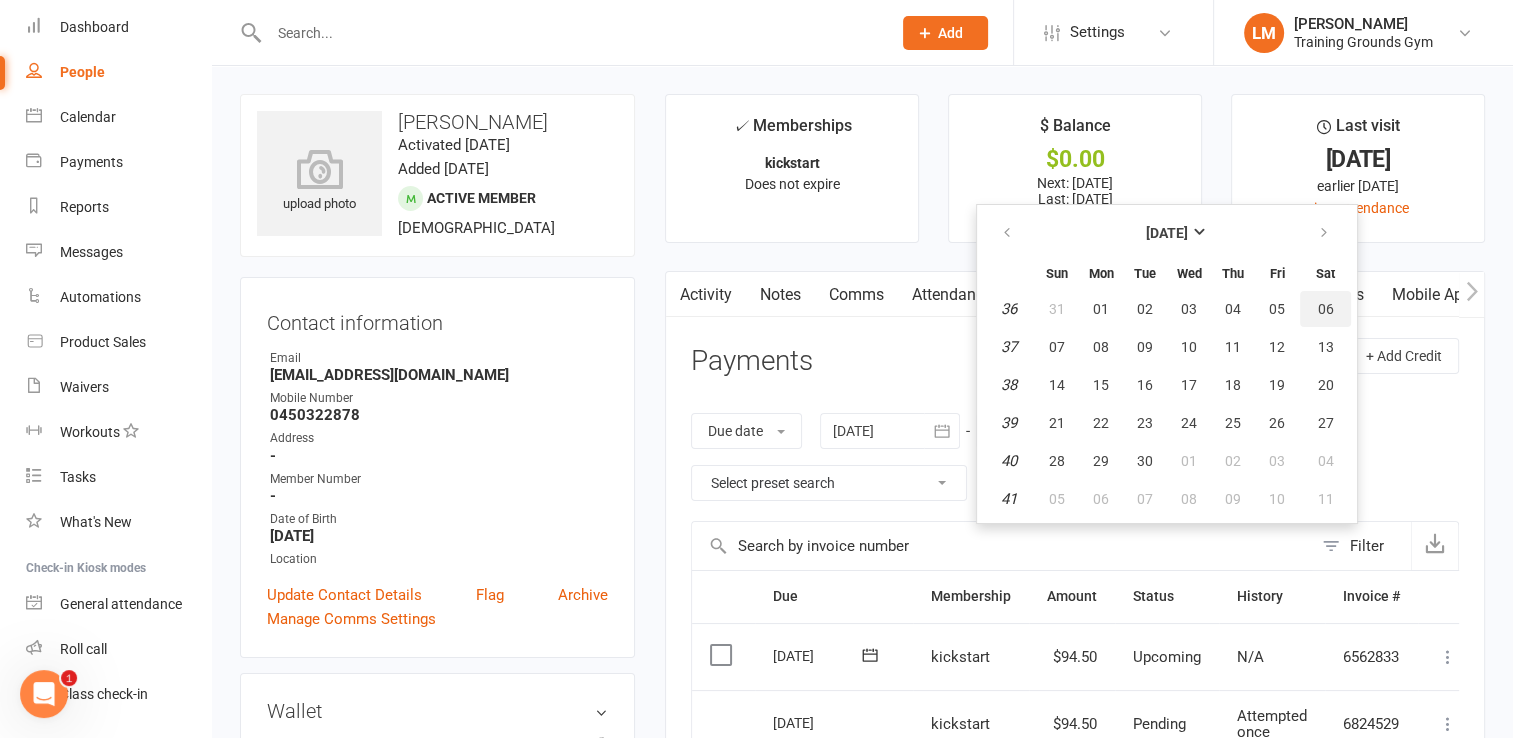 click on "06" at bounding box center [1325, 309] 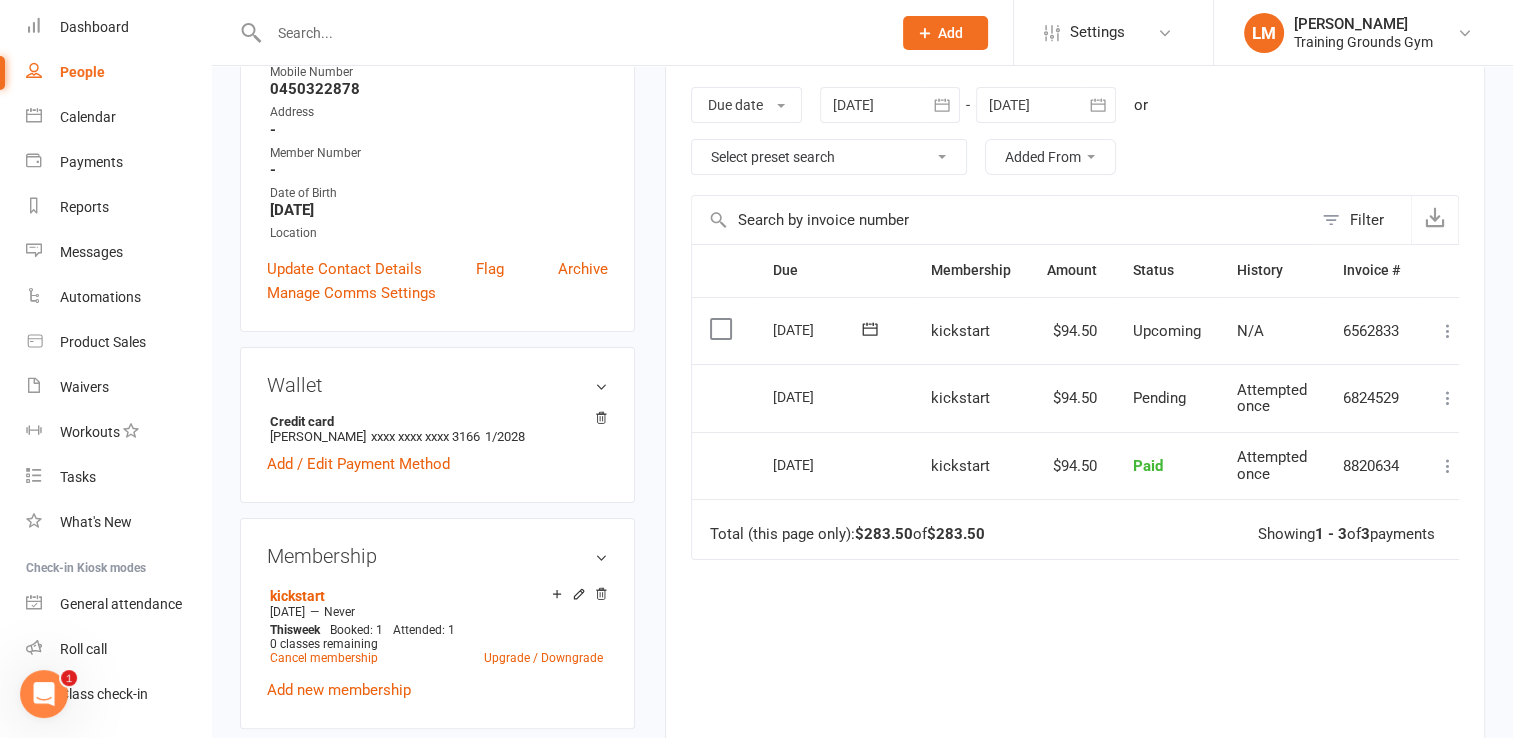scroll, scrollTop: 334, scrollLeft: 0, axis: vertical 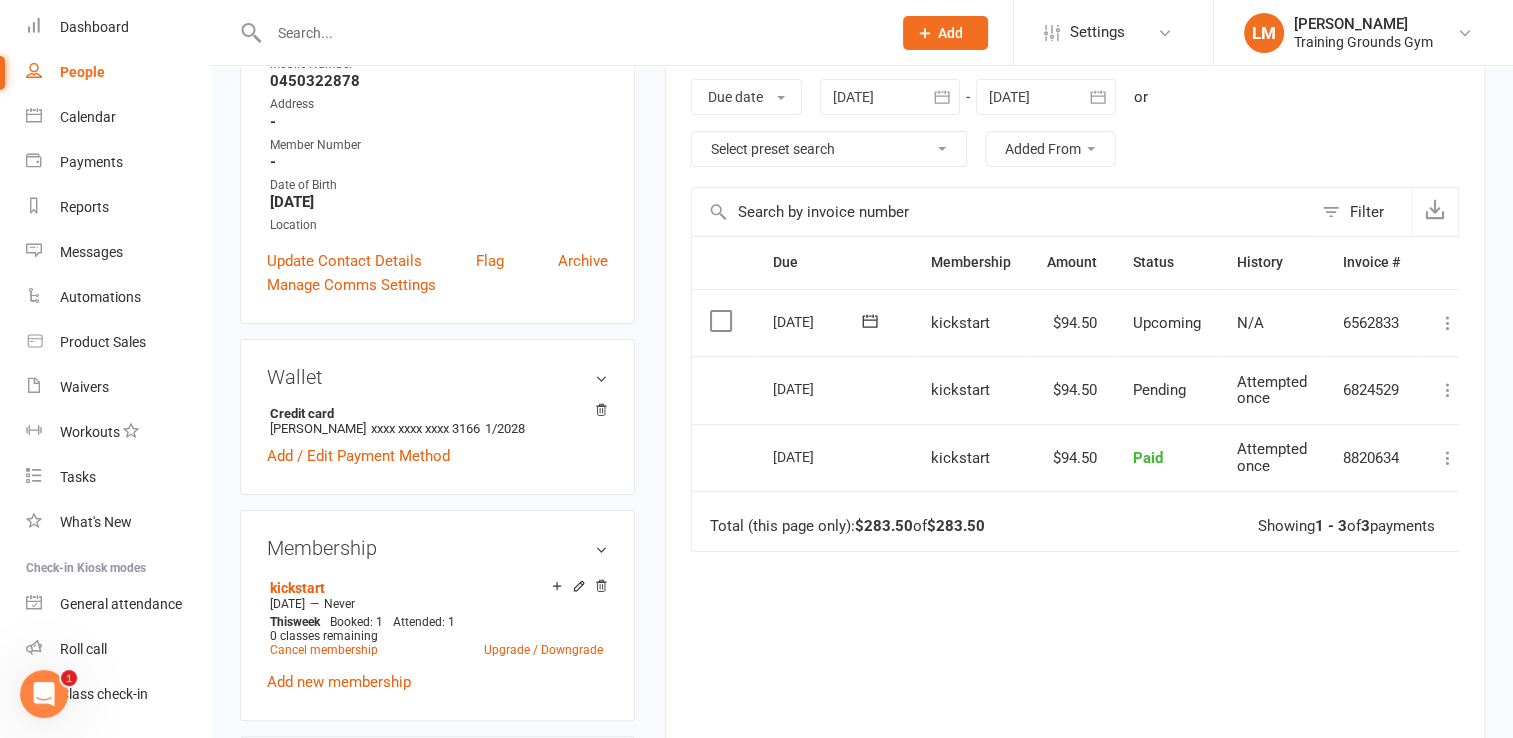 drag, startPoint x: 1444, startPoint y: 326, endPoint x: 982, endPoint y: 634, distance: 555.2549 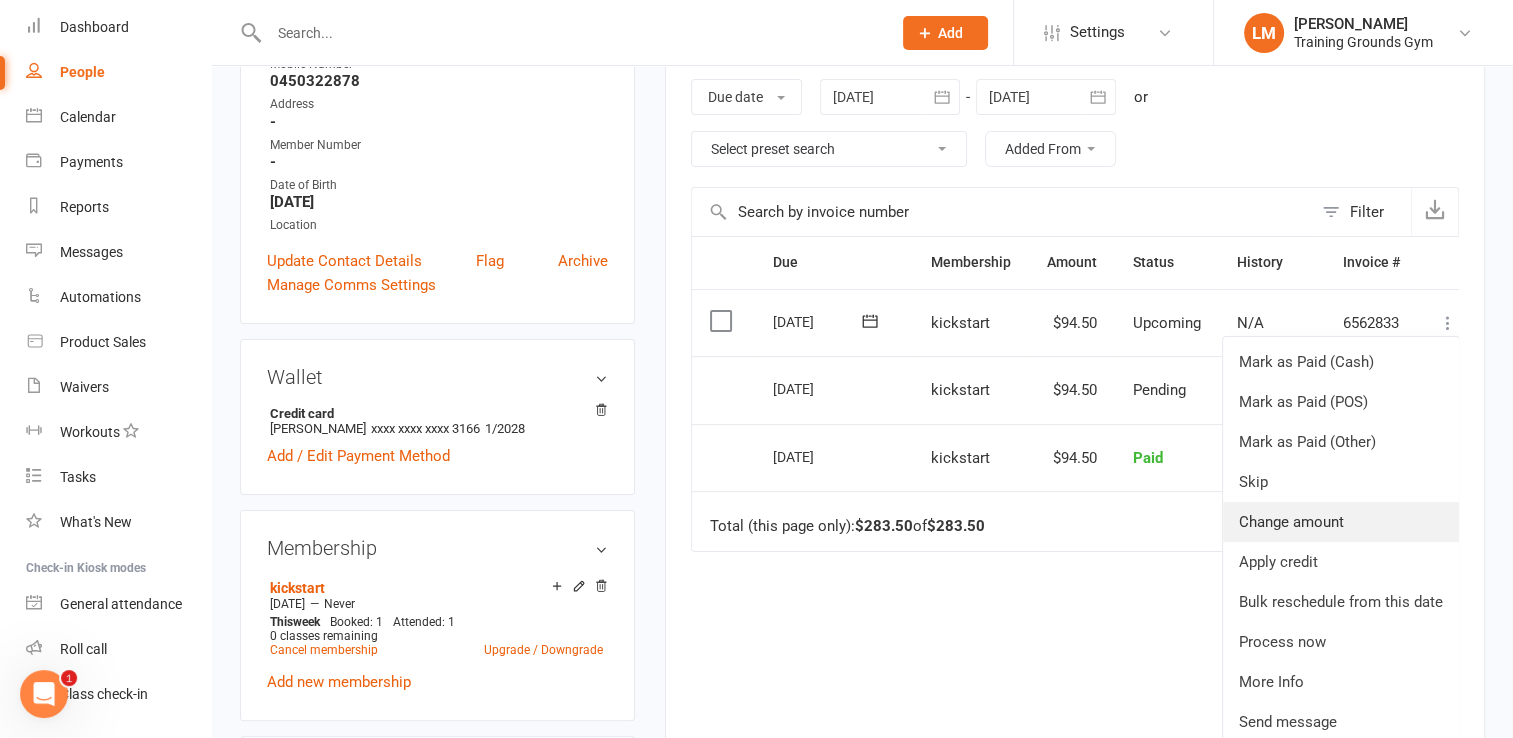 click on "Change amount" at bounding box center [1341, 522] 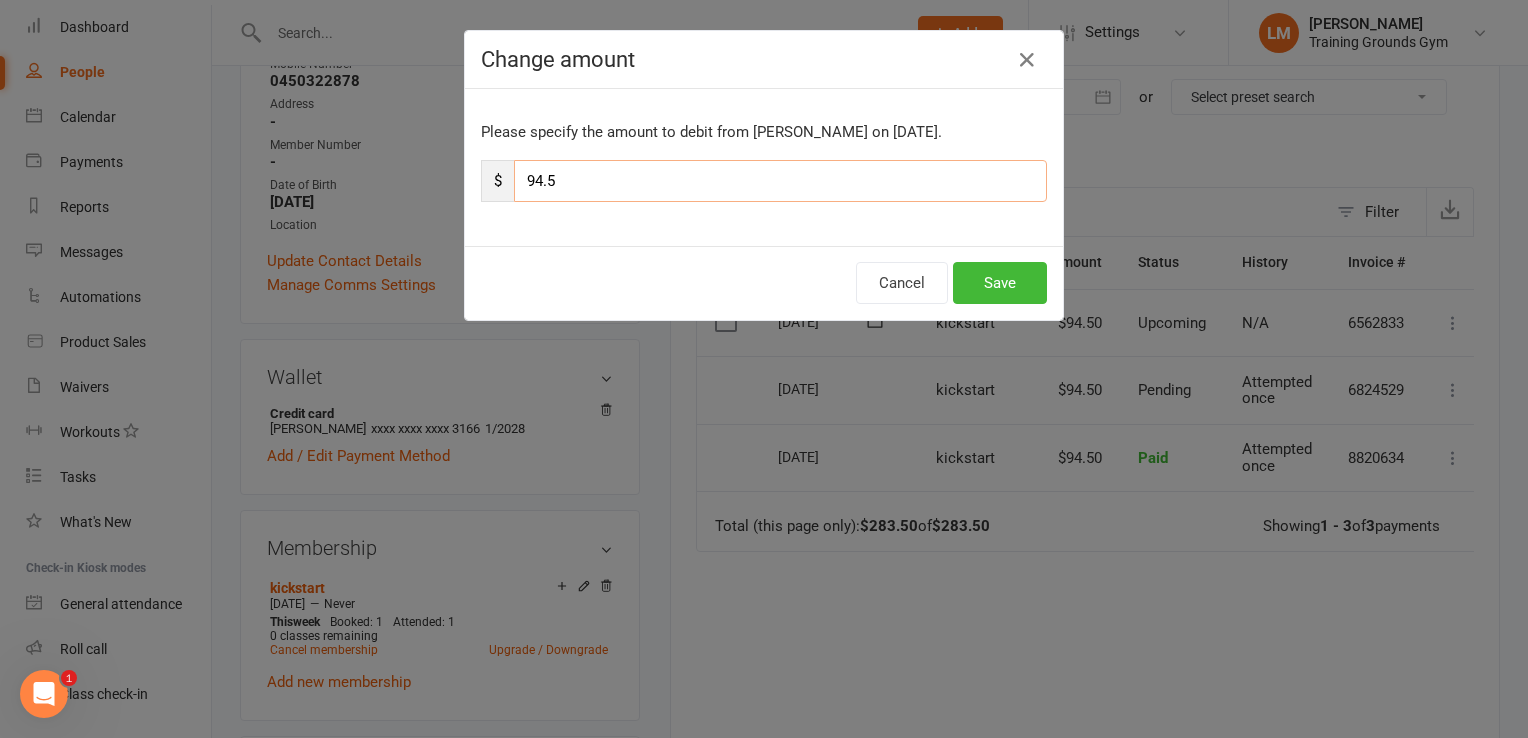 drag, startPoint x: 656, startPoint y: 174, endPoint x: 508, endPoint y: 182, distance: 148.21606 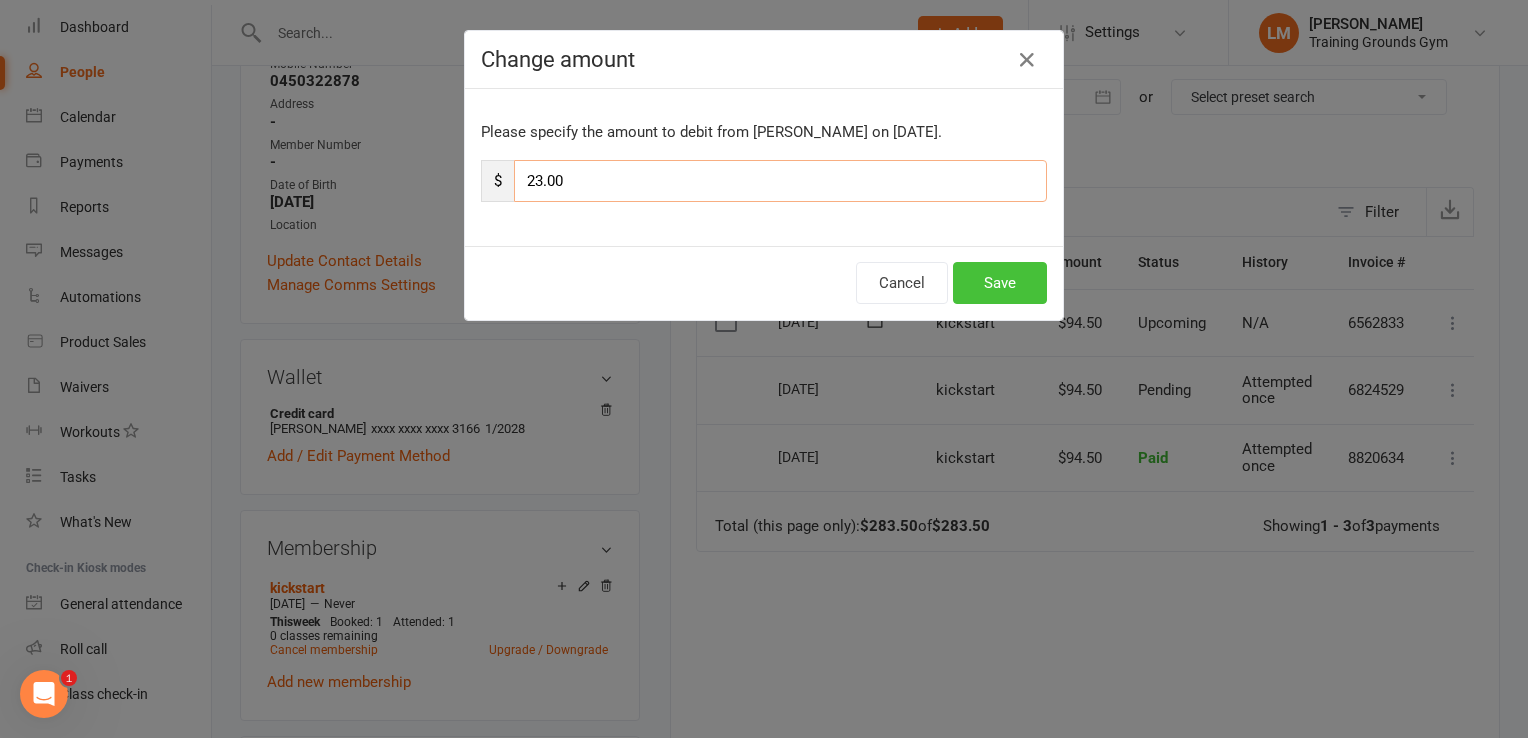 type on "23.00" 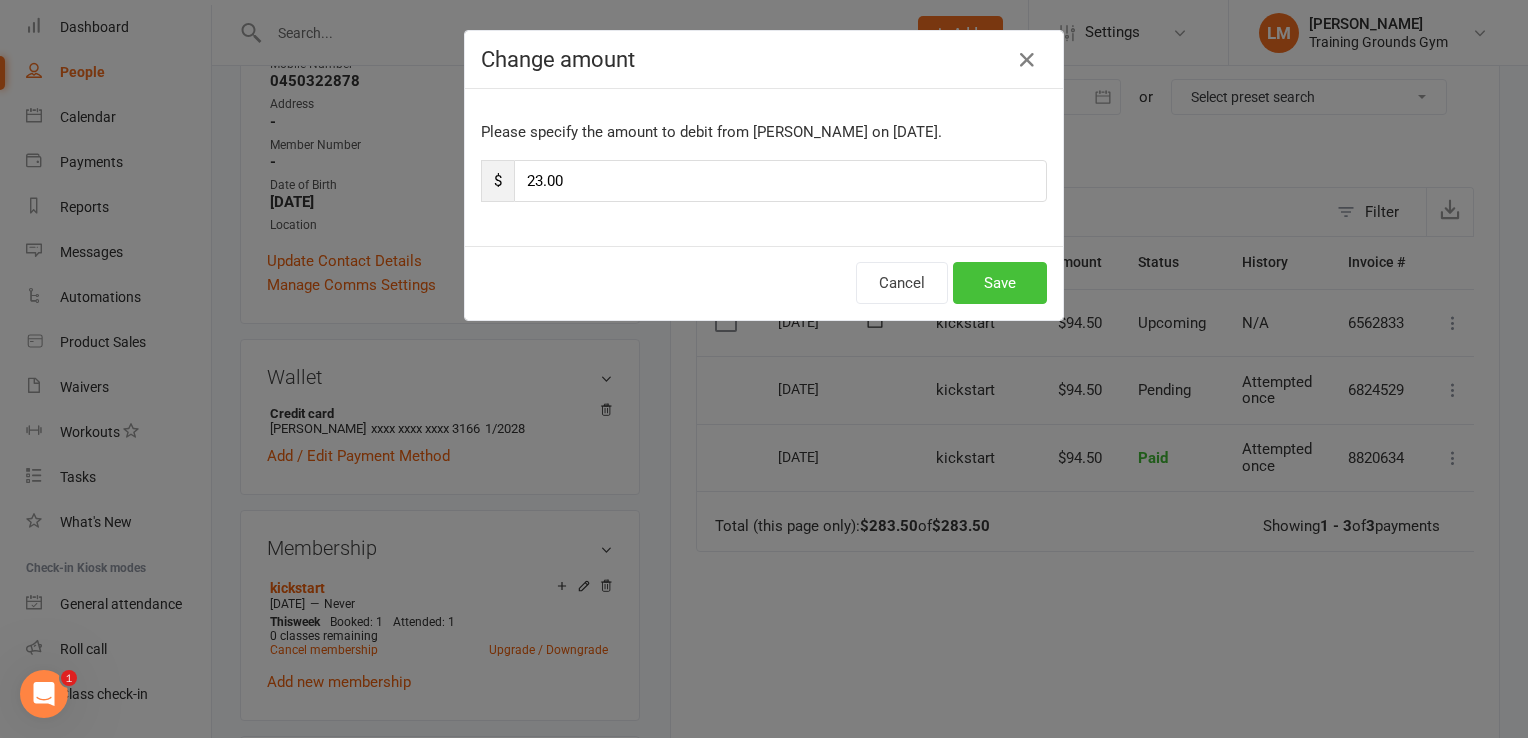 click on "Save" at bounding box center (1000, 283) 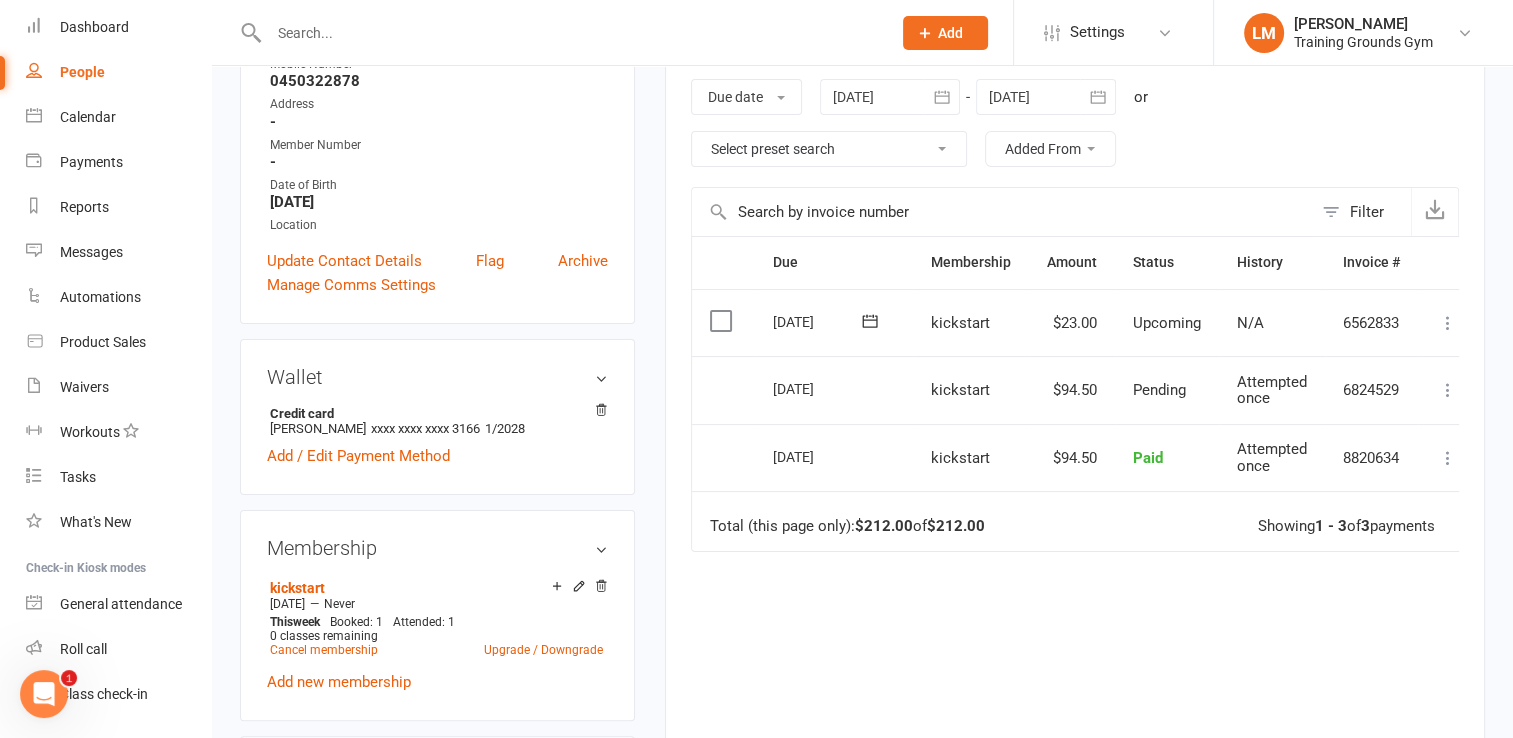 click at bounding box center [570, 33] 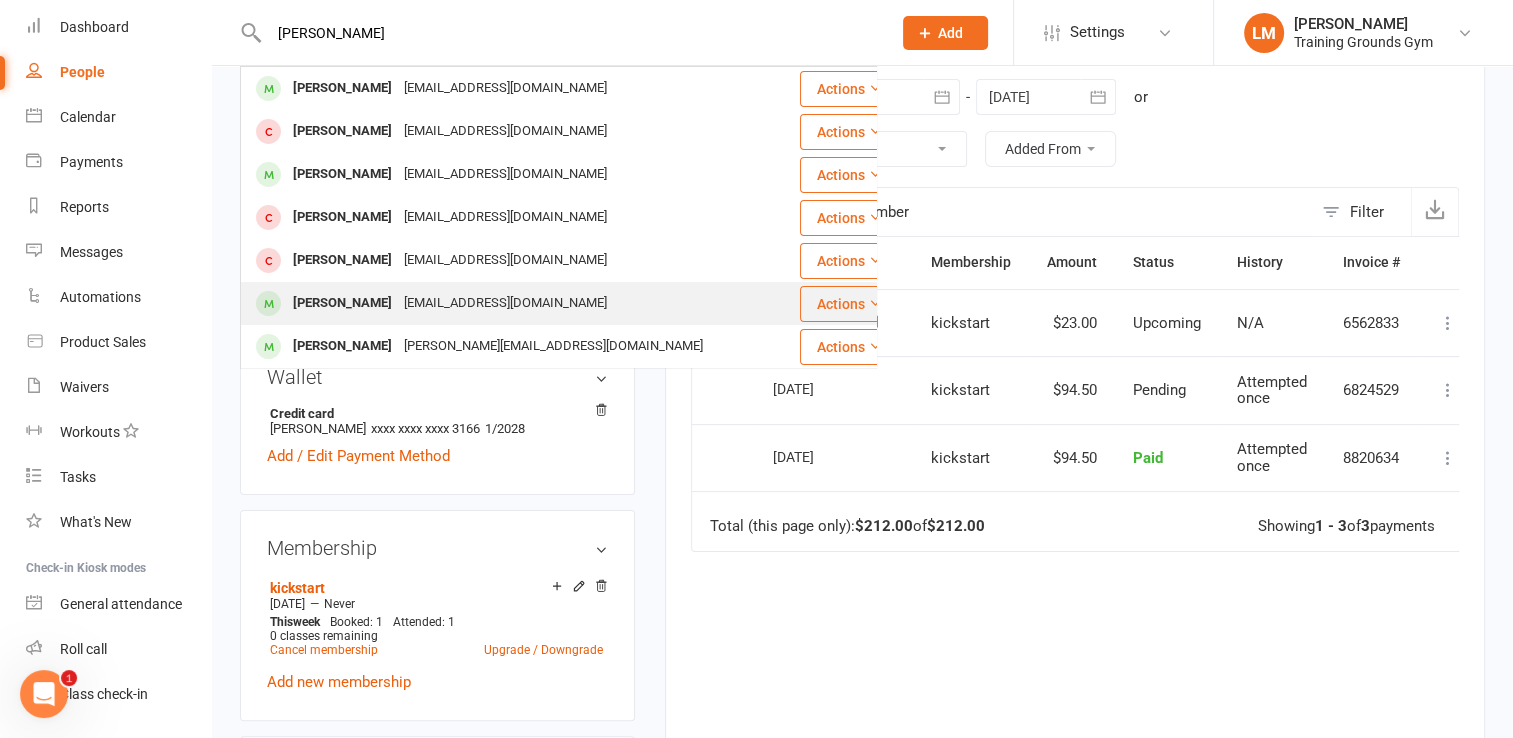 type on "[PERSON_NAME]" 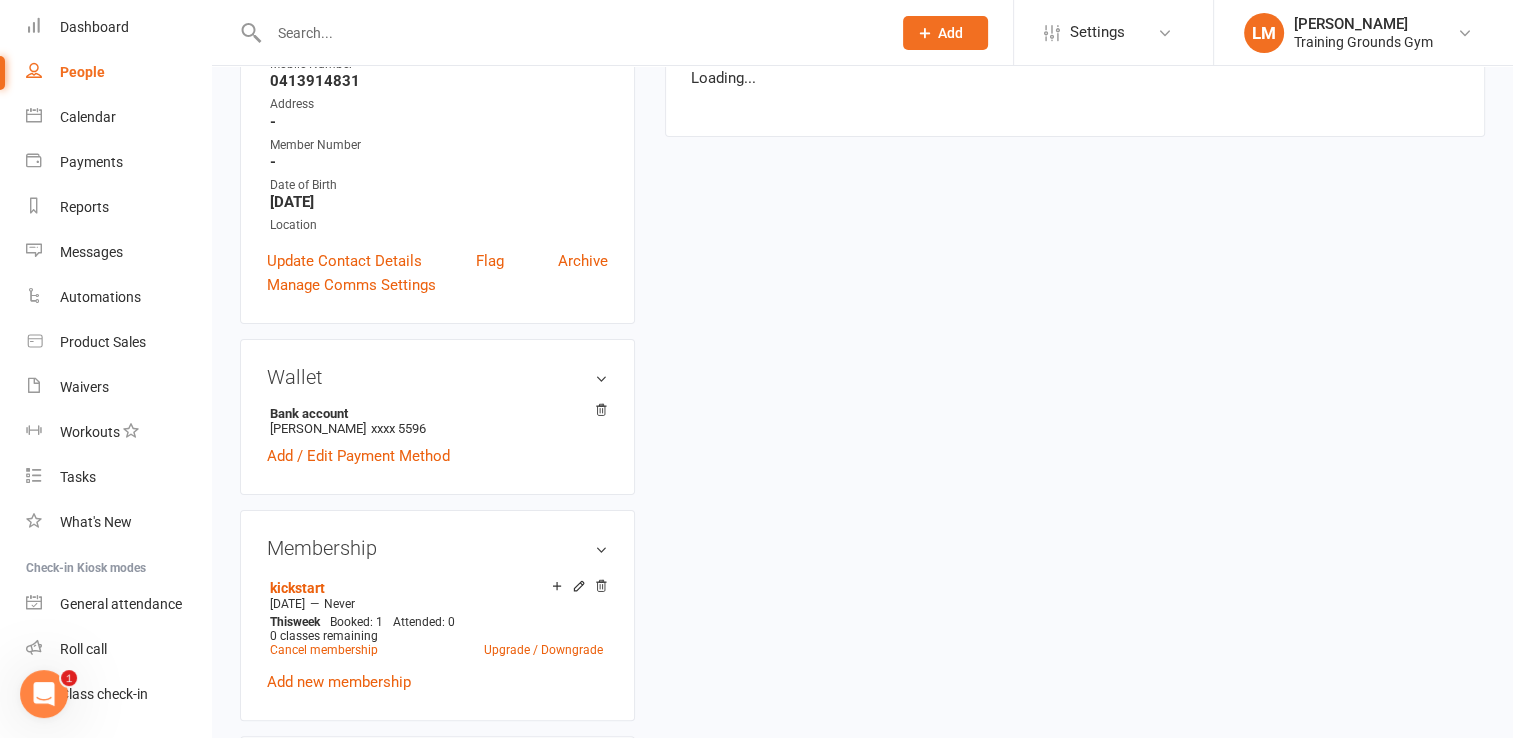 scroll, scrollTop: 0, scrollLeft: 0, axis: both 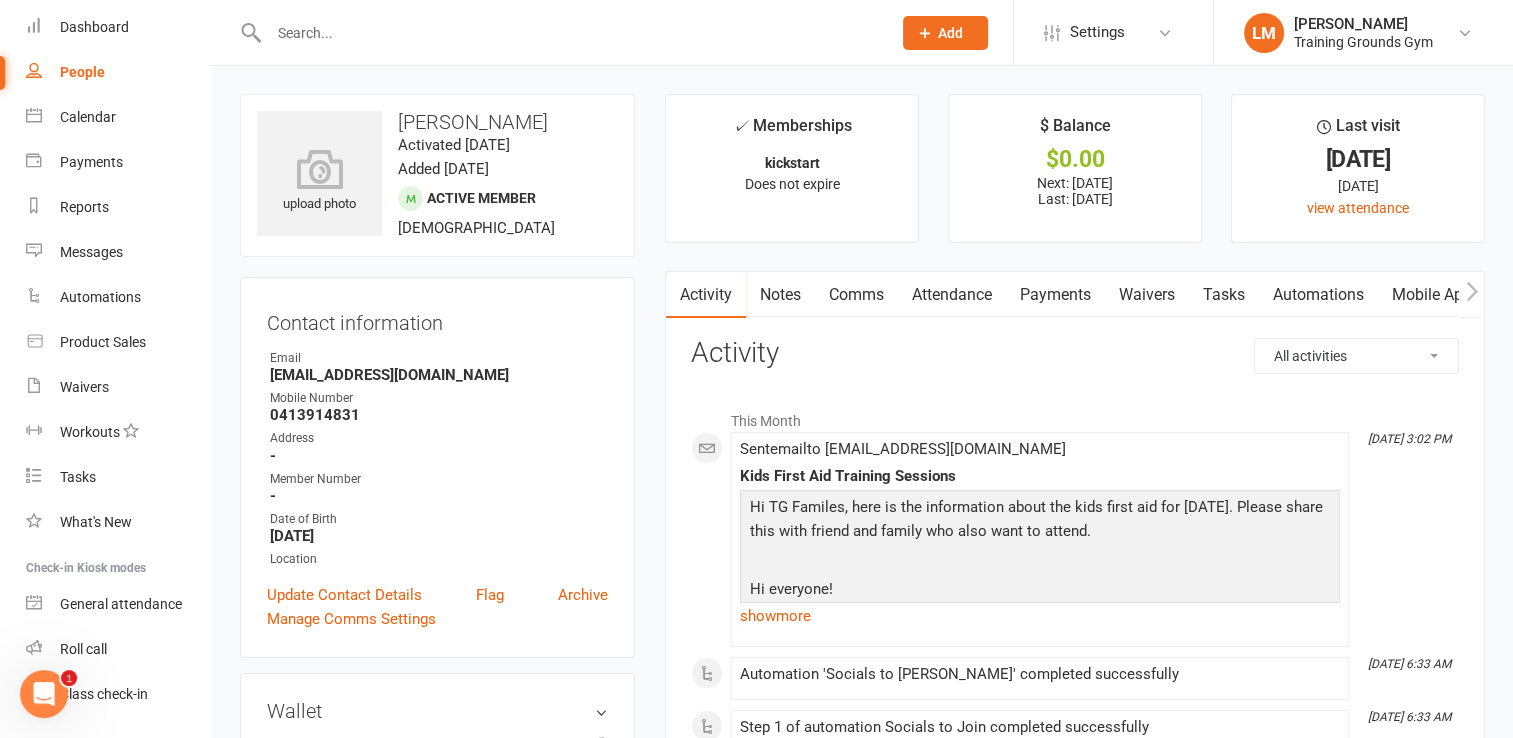 click on "Payments" at bounding box center [1055, 295] 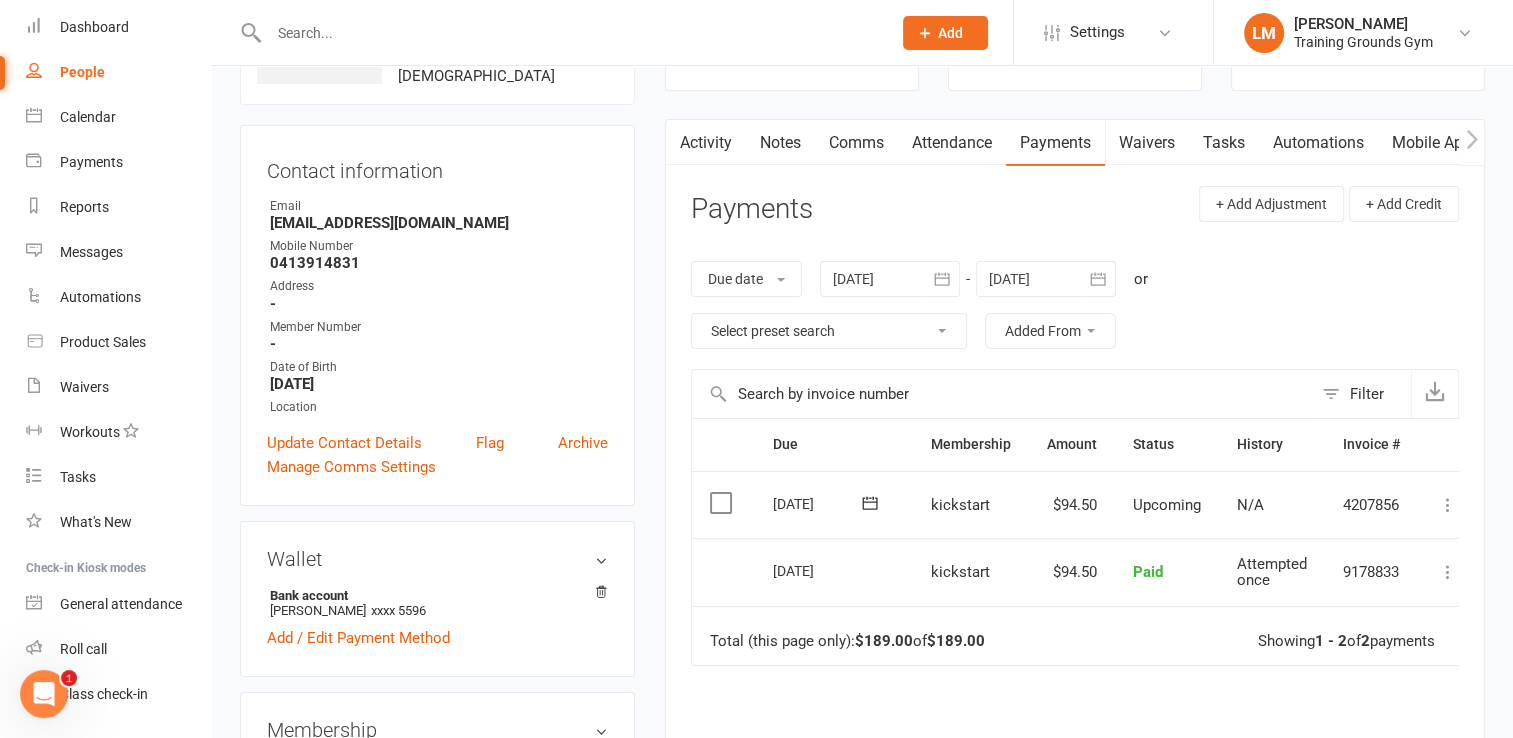 scroll, scrollTop: 274, scrollLeft: 0, axis: vertical 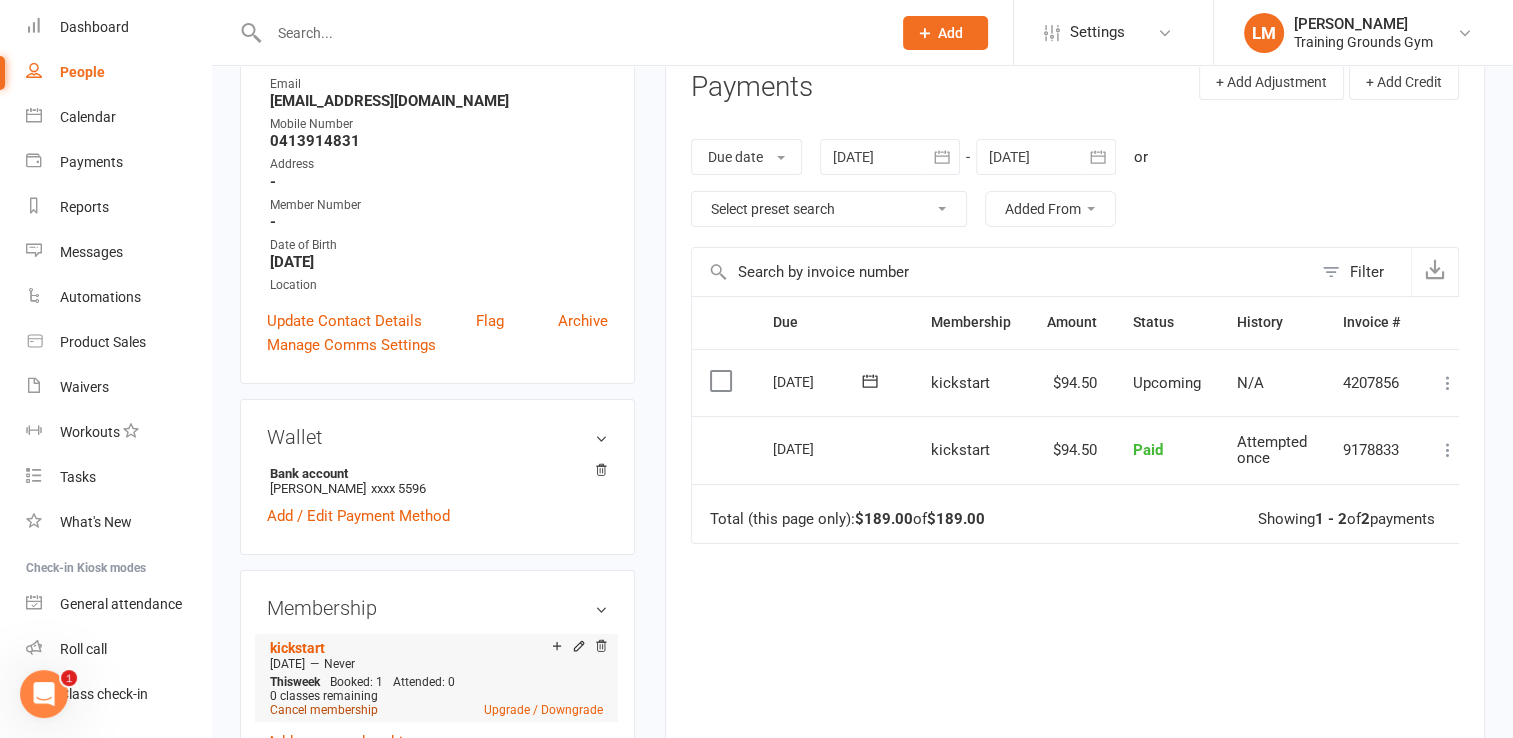 click on "Cancel membership" at bounding box center [324, 710] 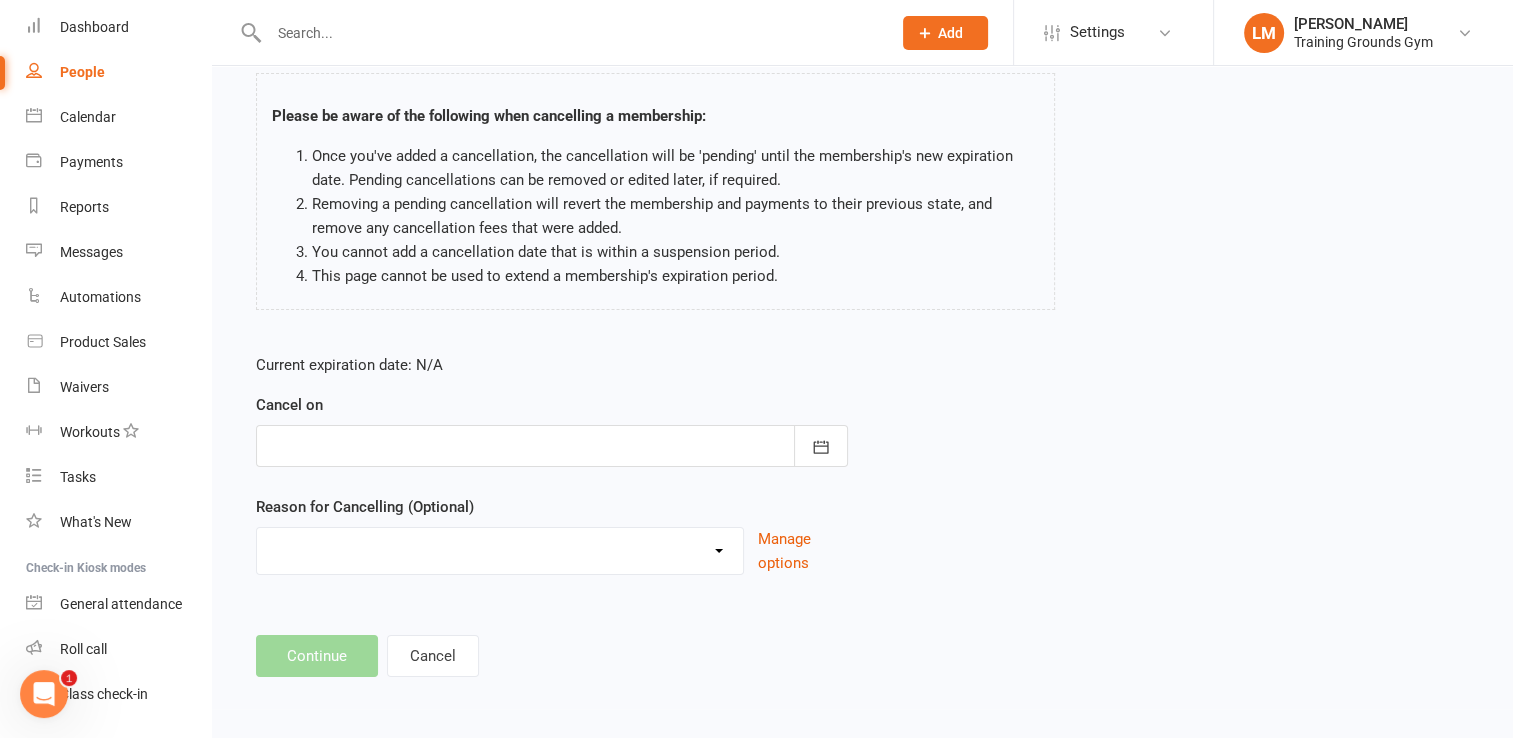 scroll, scrollTop: 0, scrollLeft: 0, axis: both 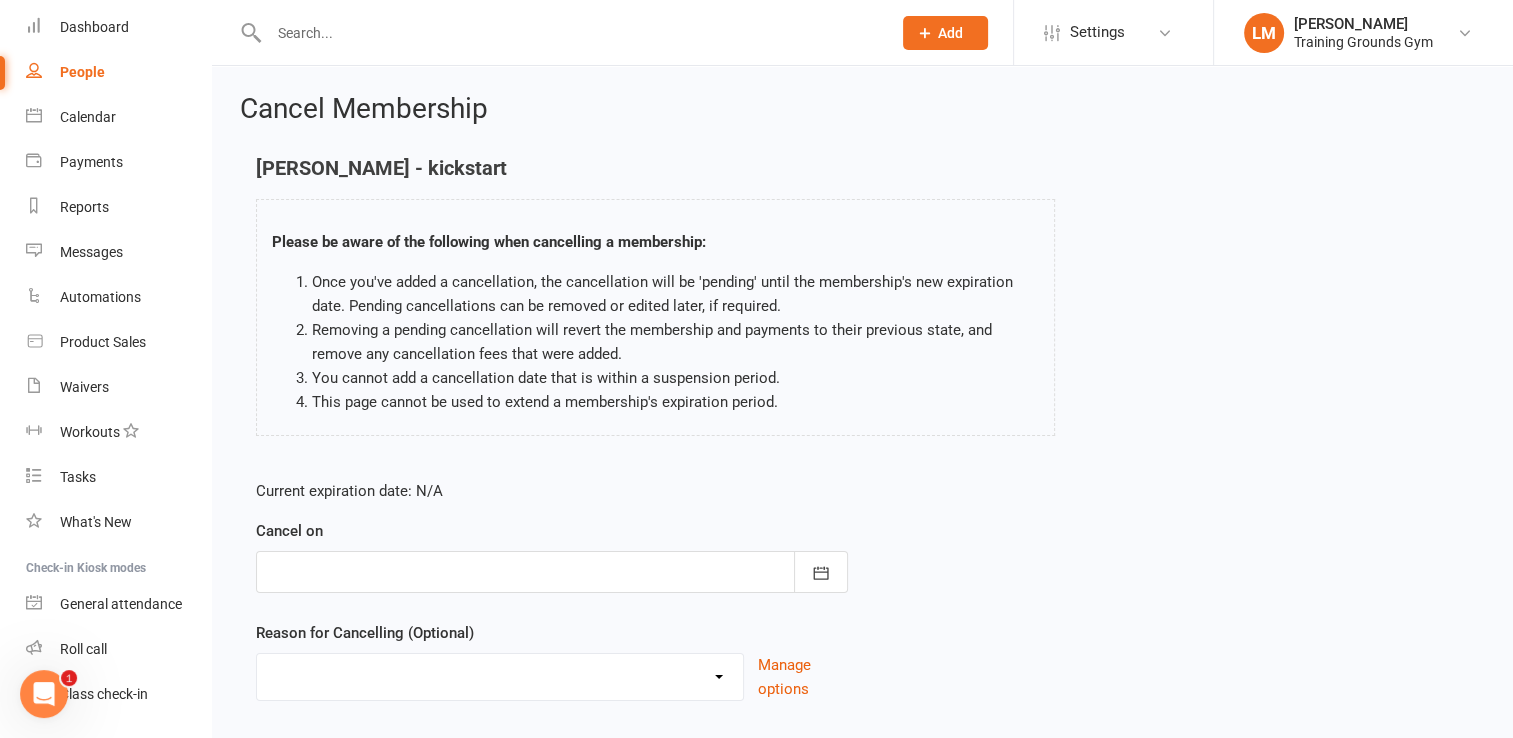 click at bounding box center [552, 572] 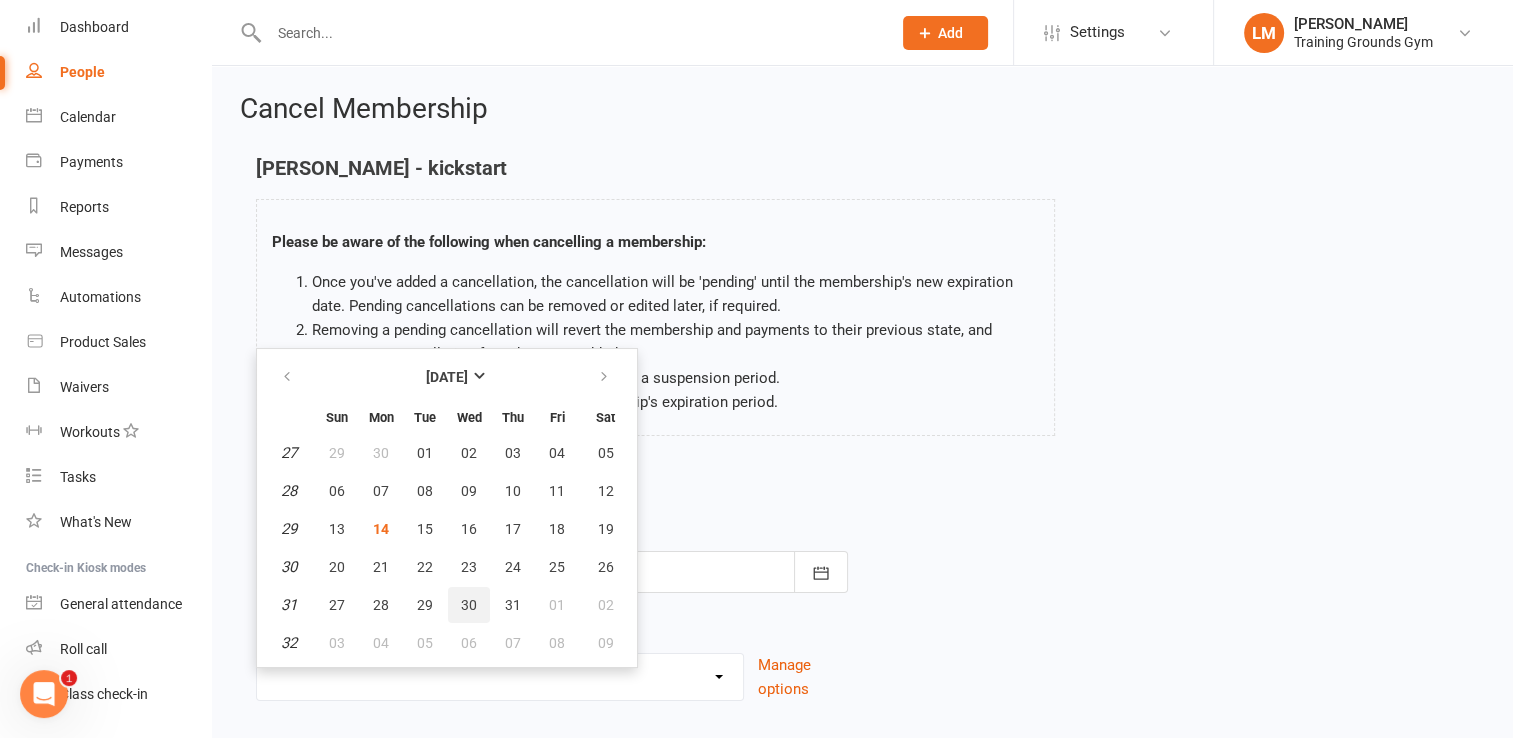 click on "30" at bounding box center [469, 605] 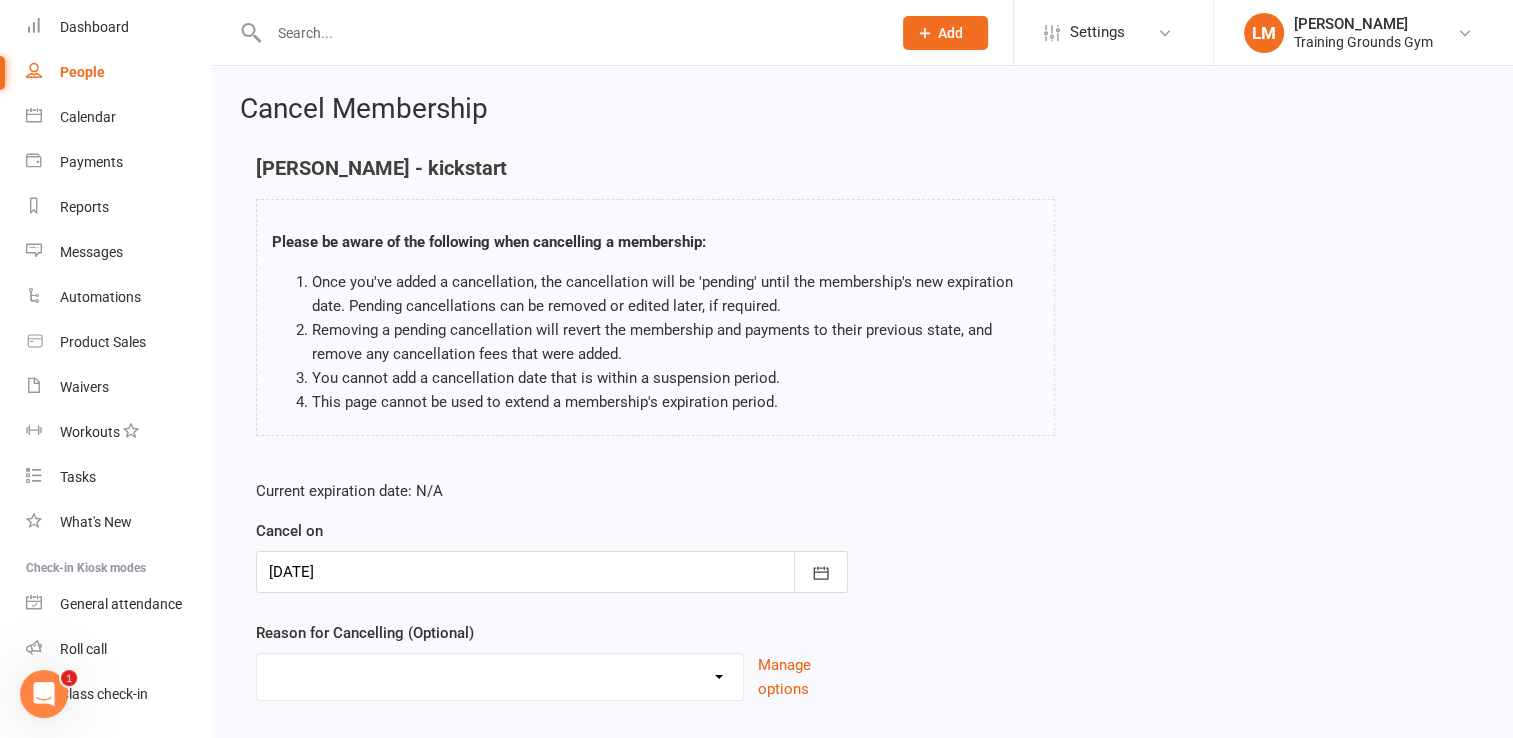 scroll, scrollTop: 124, scrollLeft: 0, axis: vertical 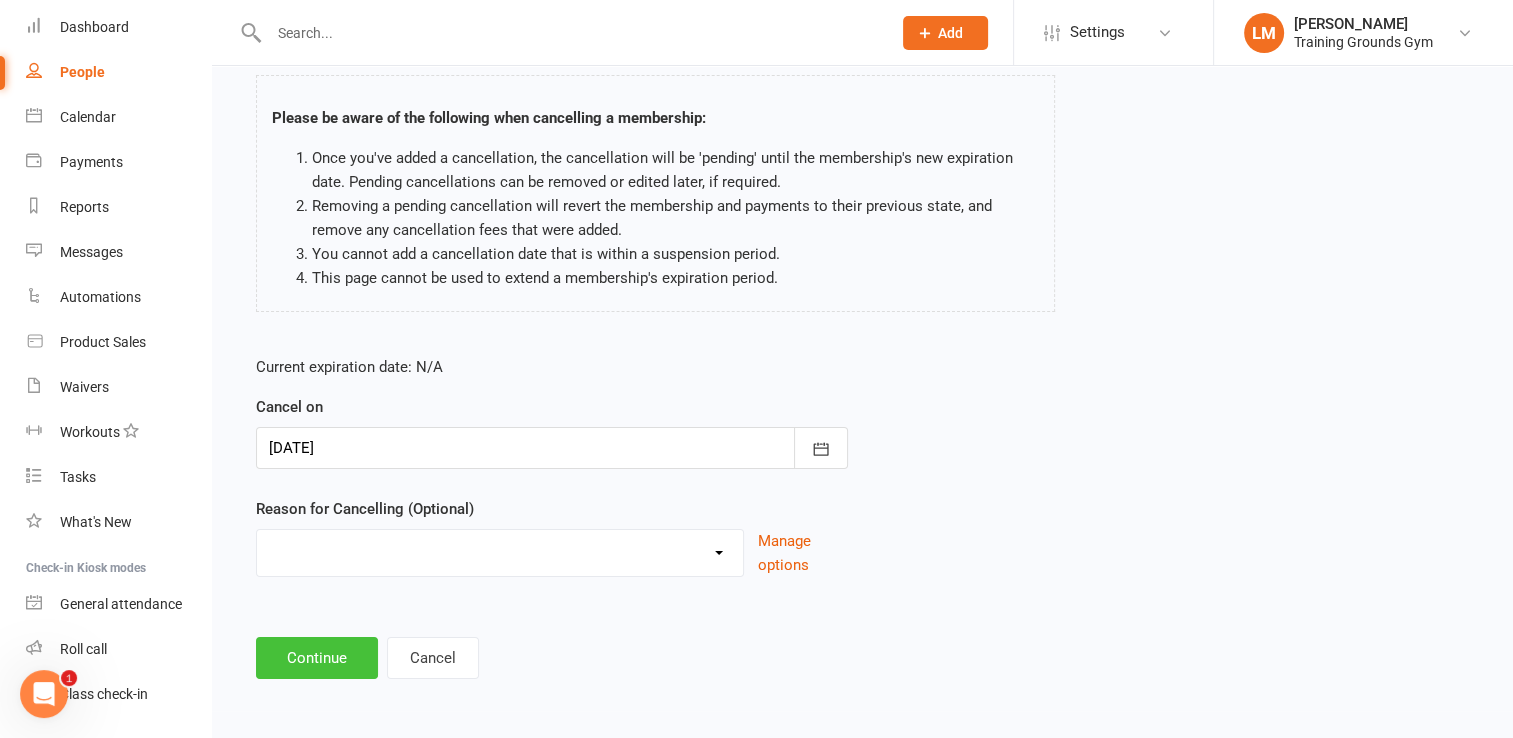 click on "Continue" at bounding box center (317, 658) 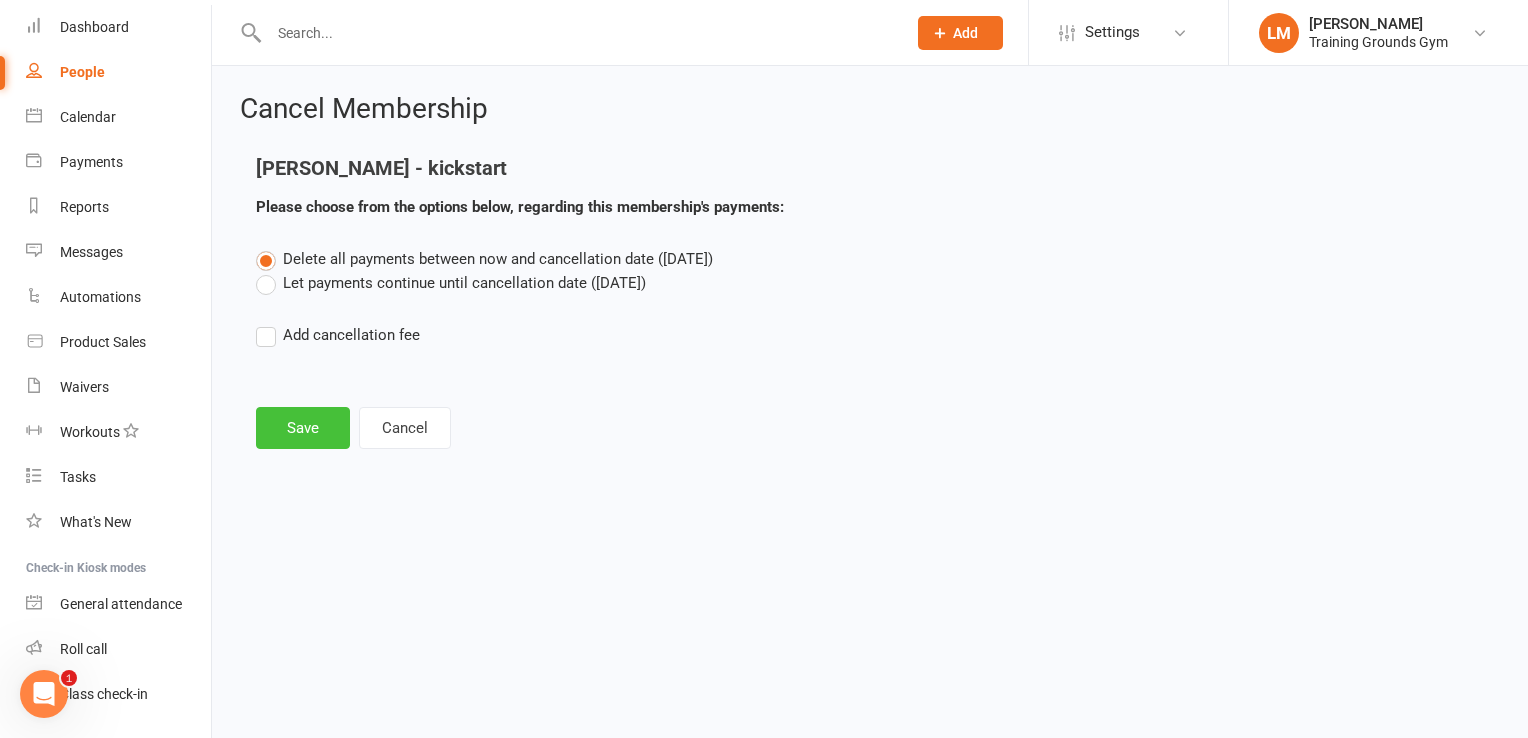 click on "Save" at bounding box center [303, 428] 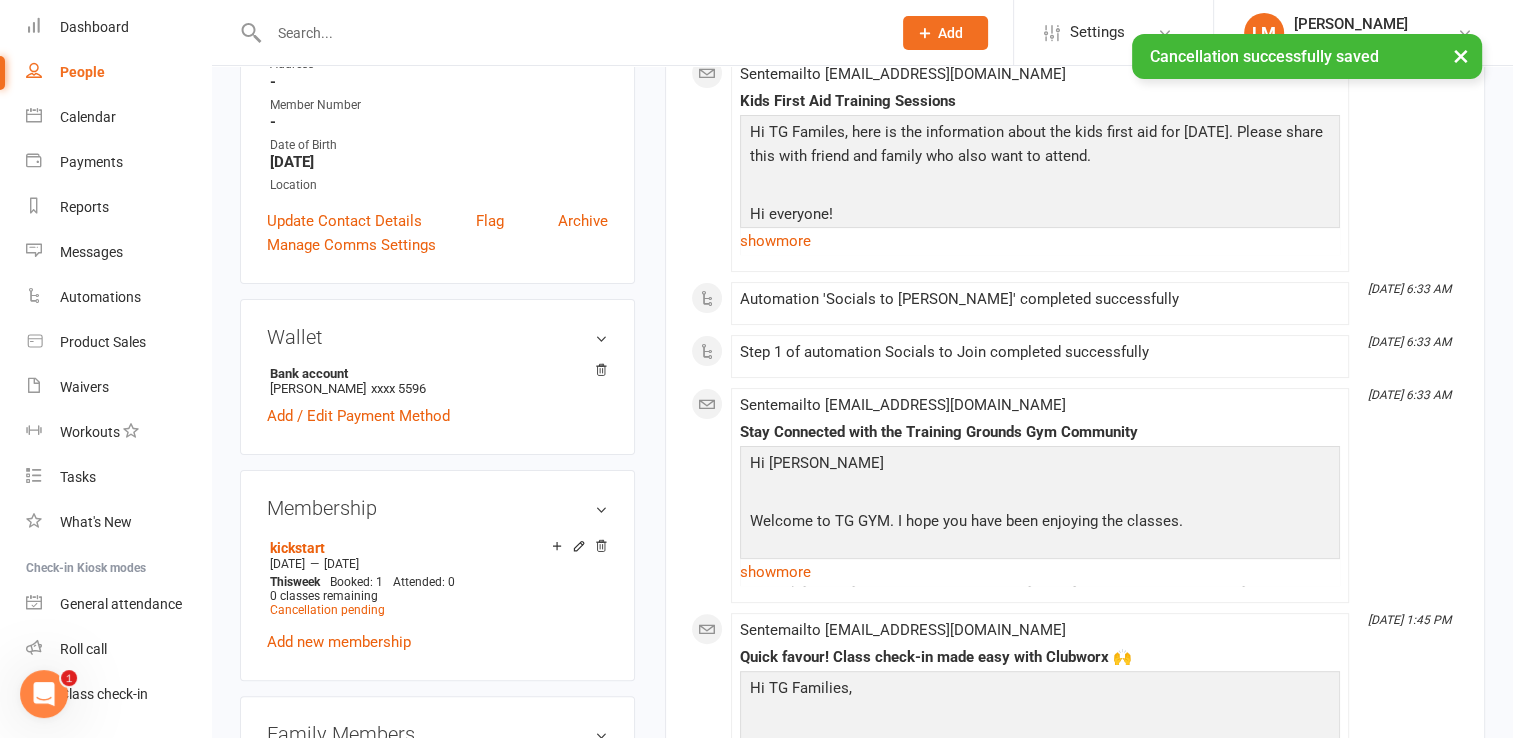 scroll, scrollTop: 523, scrollLeft: 0, axis: vertical 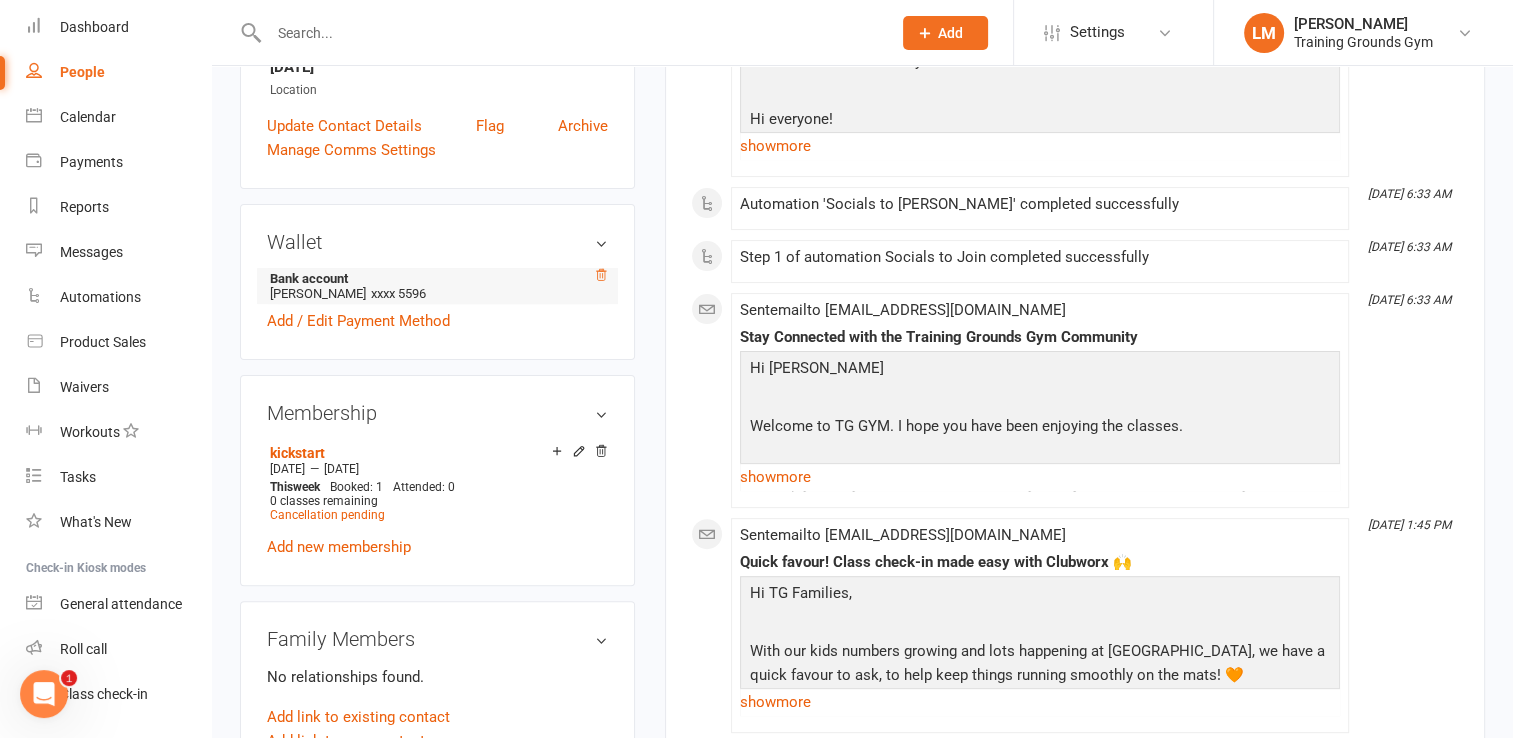 click 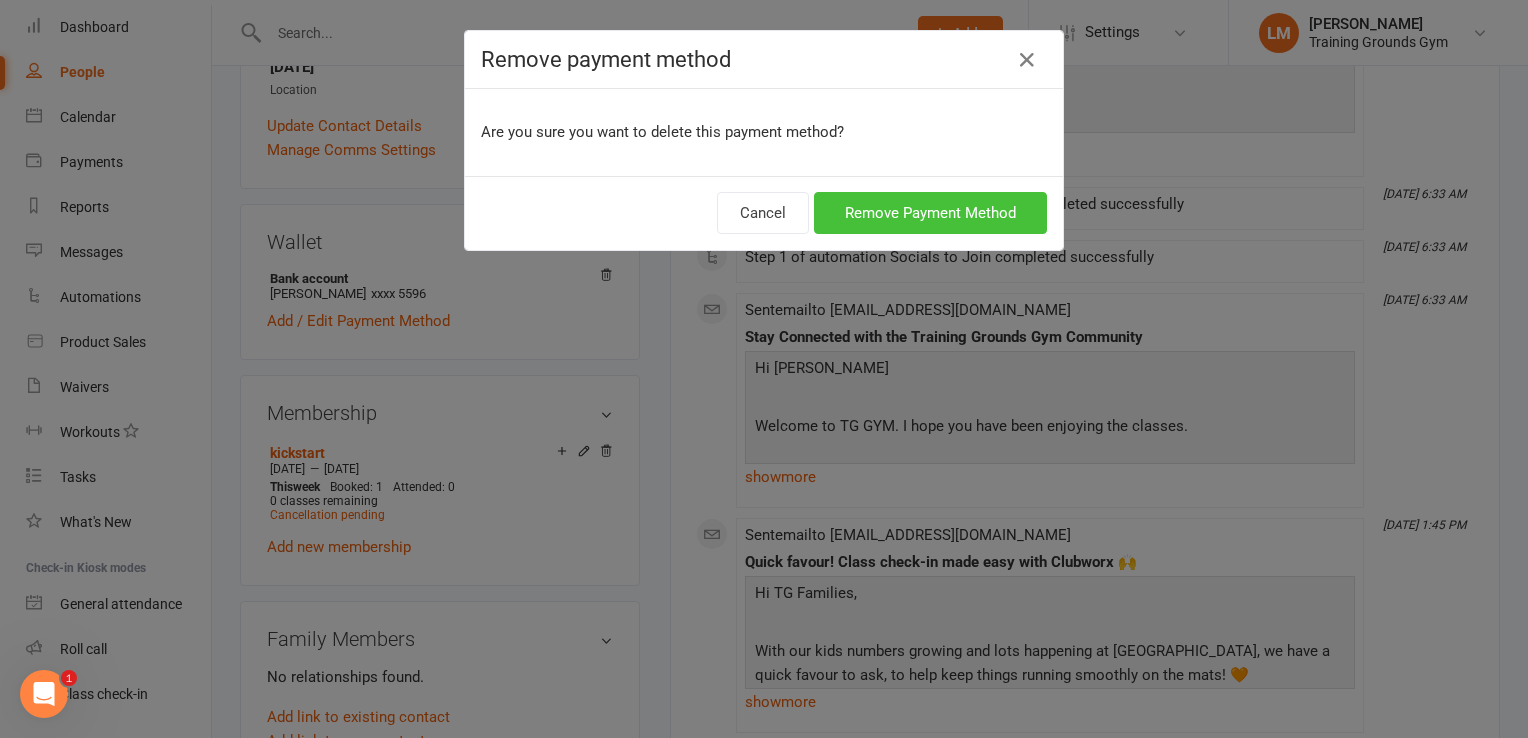 click on "Remove Payment Method" at bounding box center [930, 213] 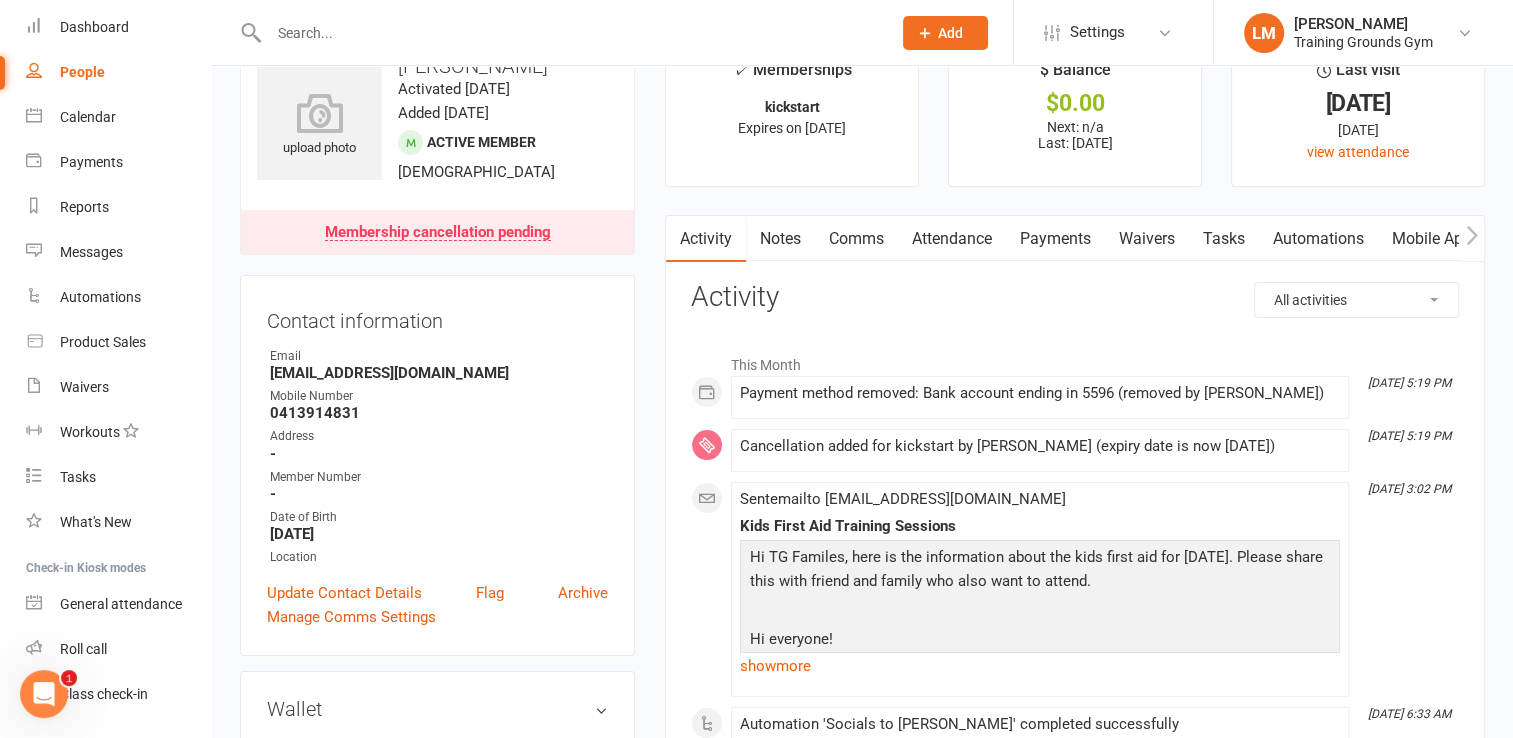 scroll, scrollTop: 0, scrollLeft: 0, axis: both 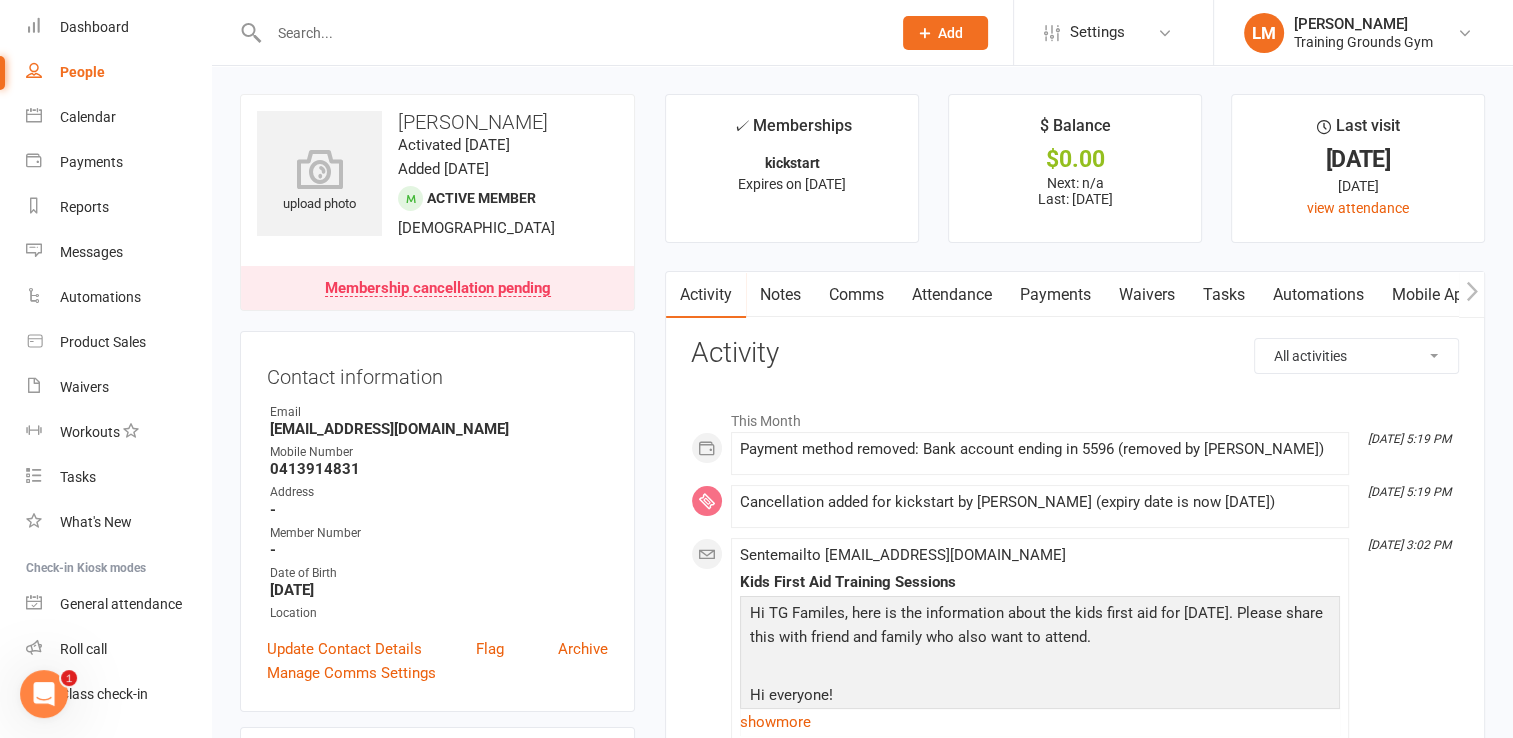 click at bounding box center (570, 33) 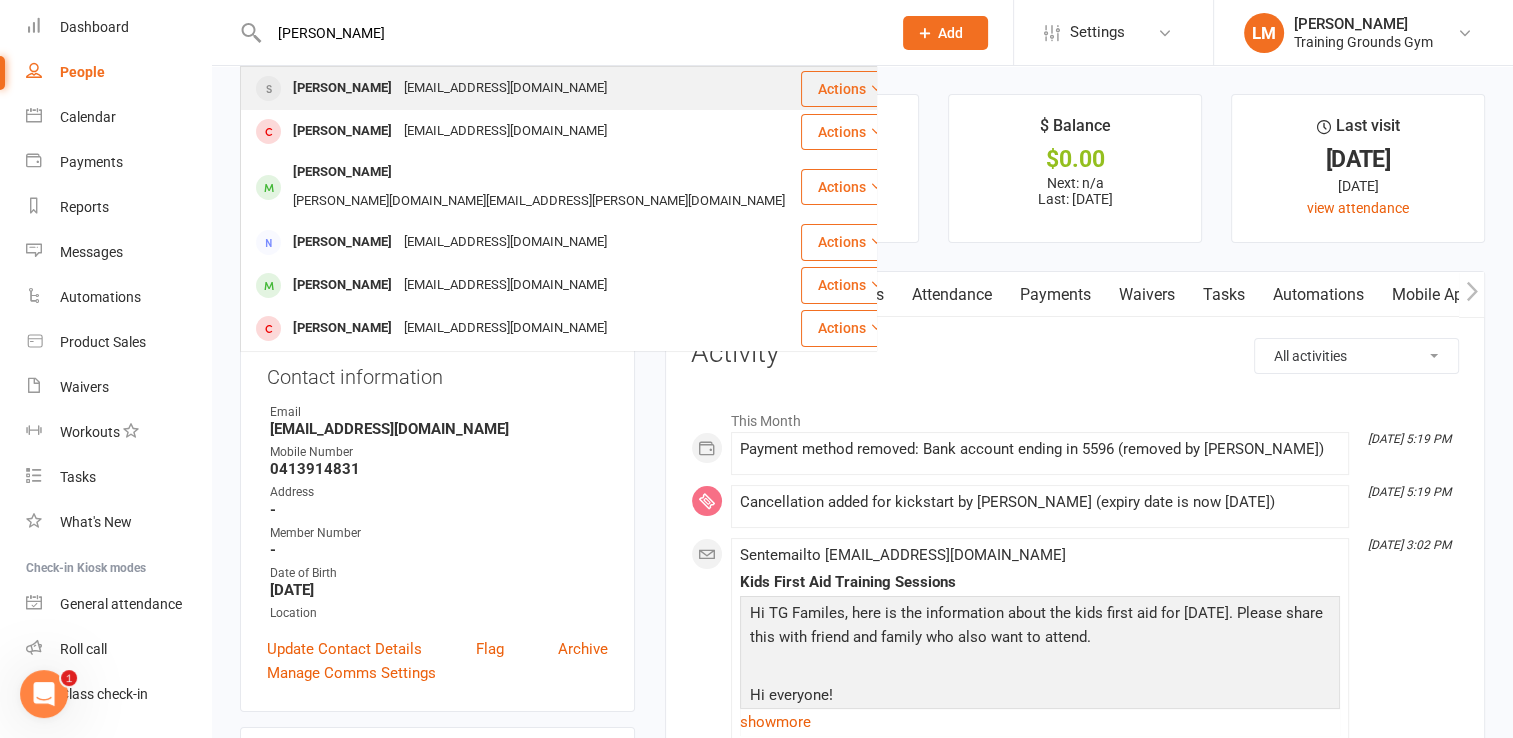 type on "[PERSON_NAME]" 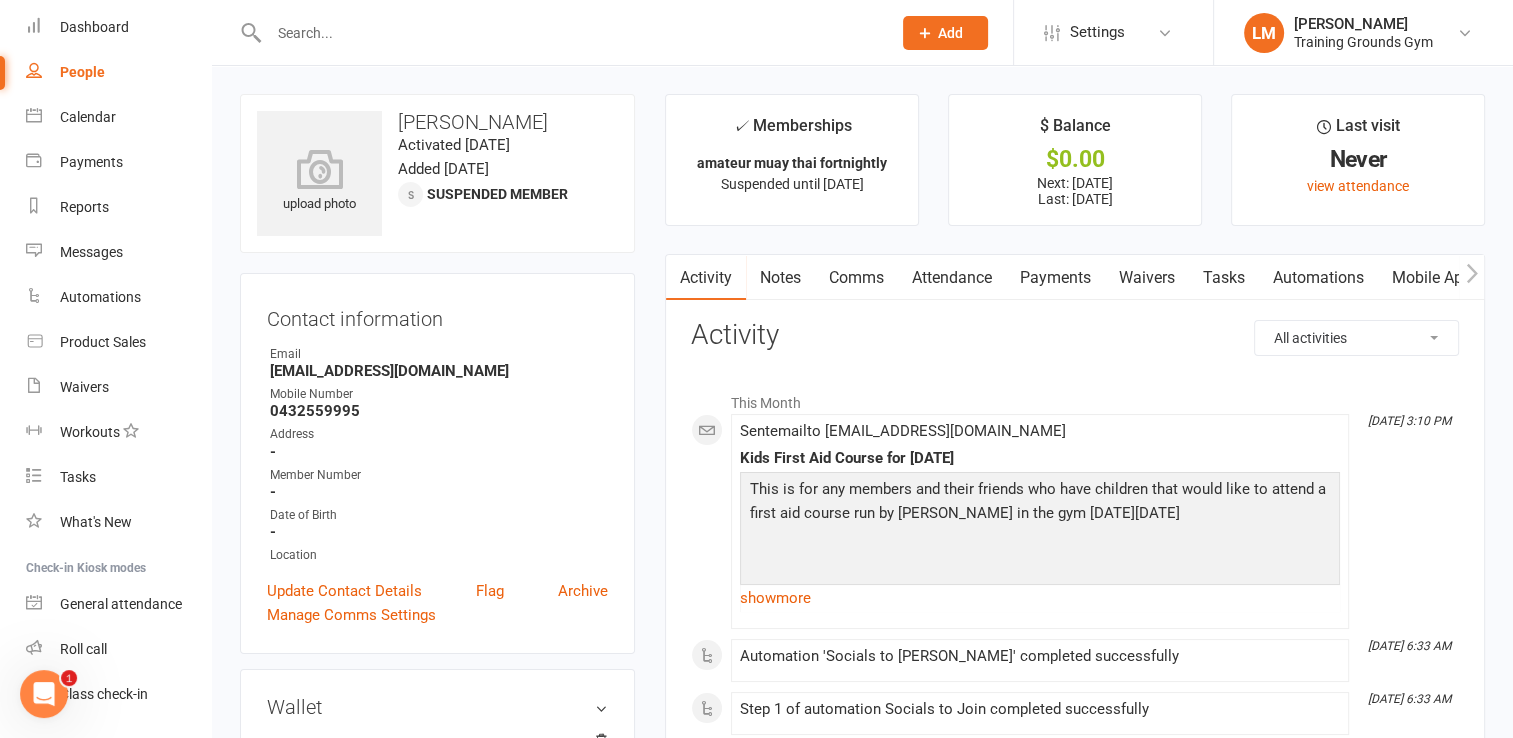 click at bounding box center (558, 32) 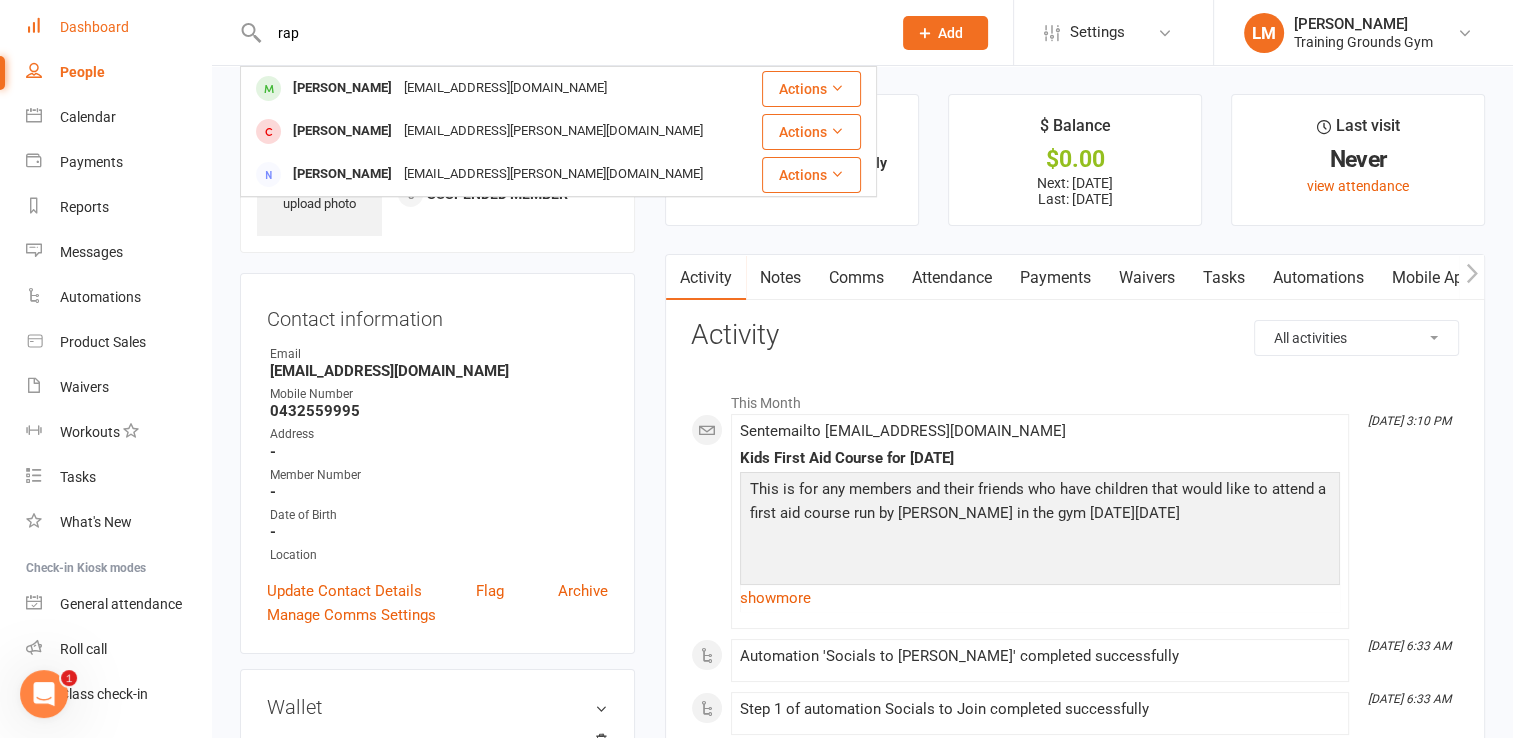drag, startPoint x: 356, startPoint y: 37, endPoint x: 148, endPoint y: 27, distance: 208.24025 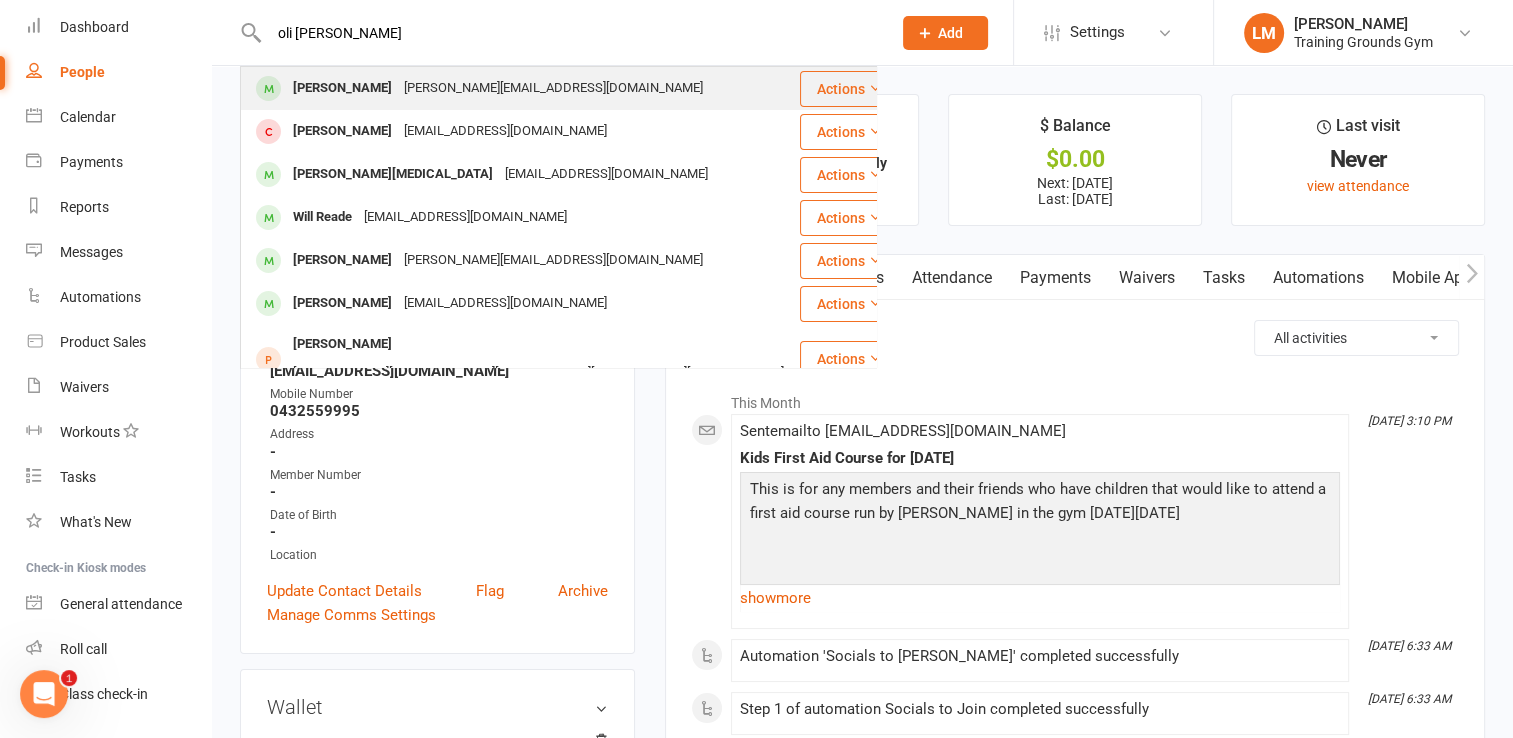 type on "oli [PERSON_NAME]" 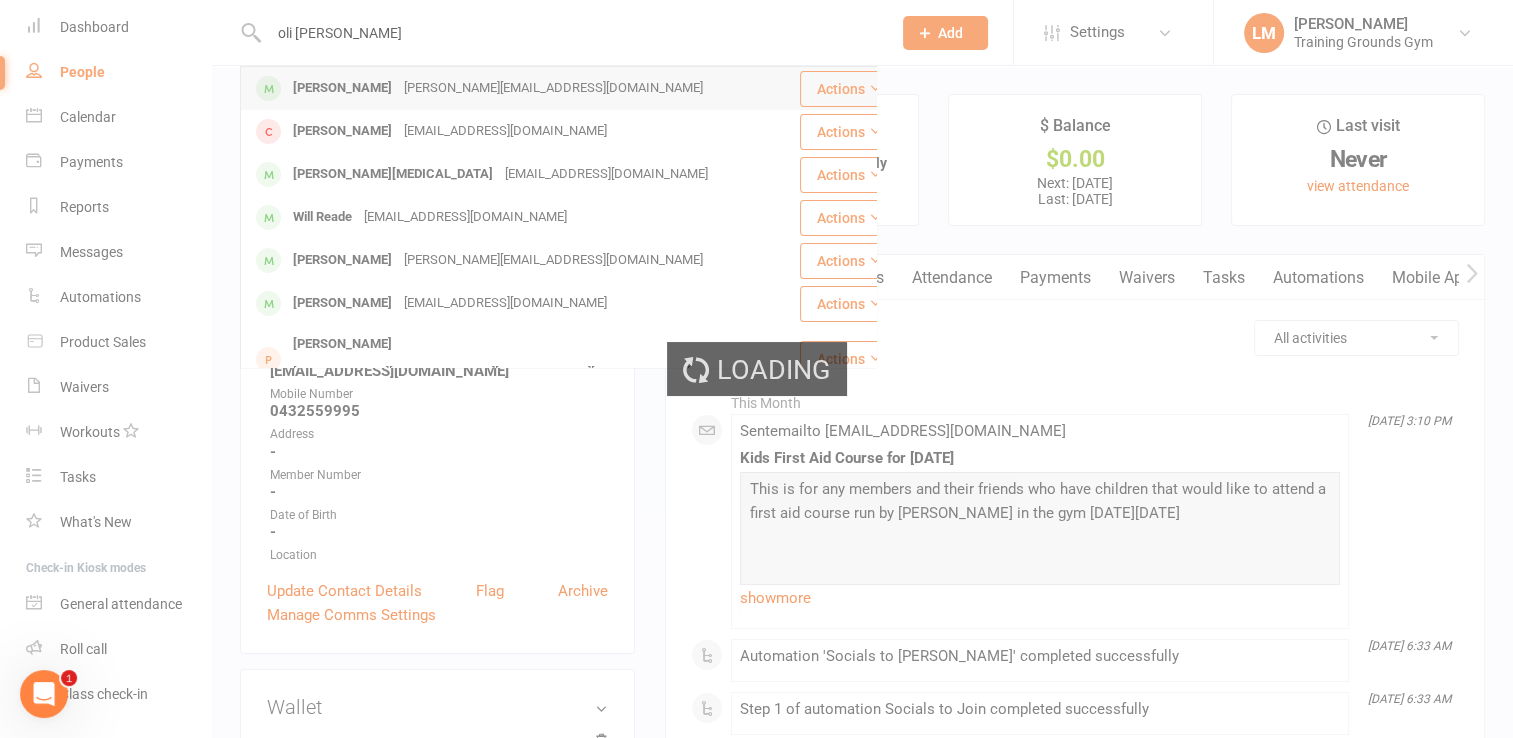 type 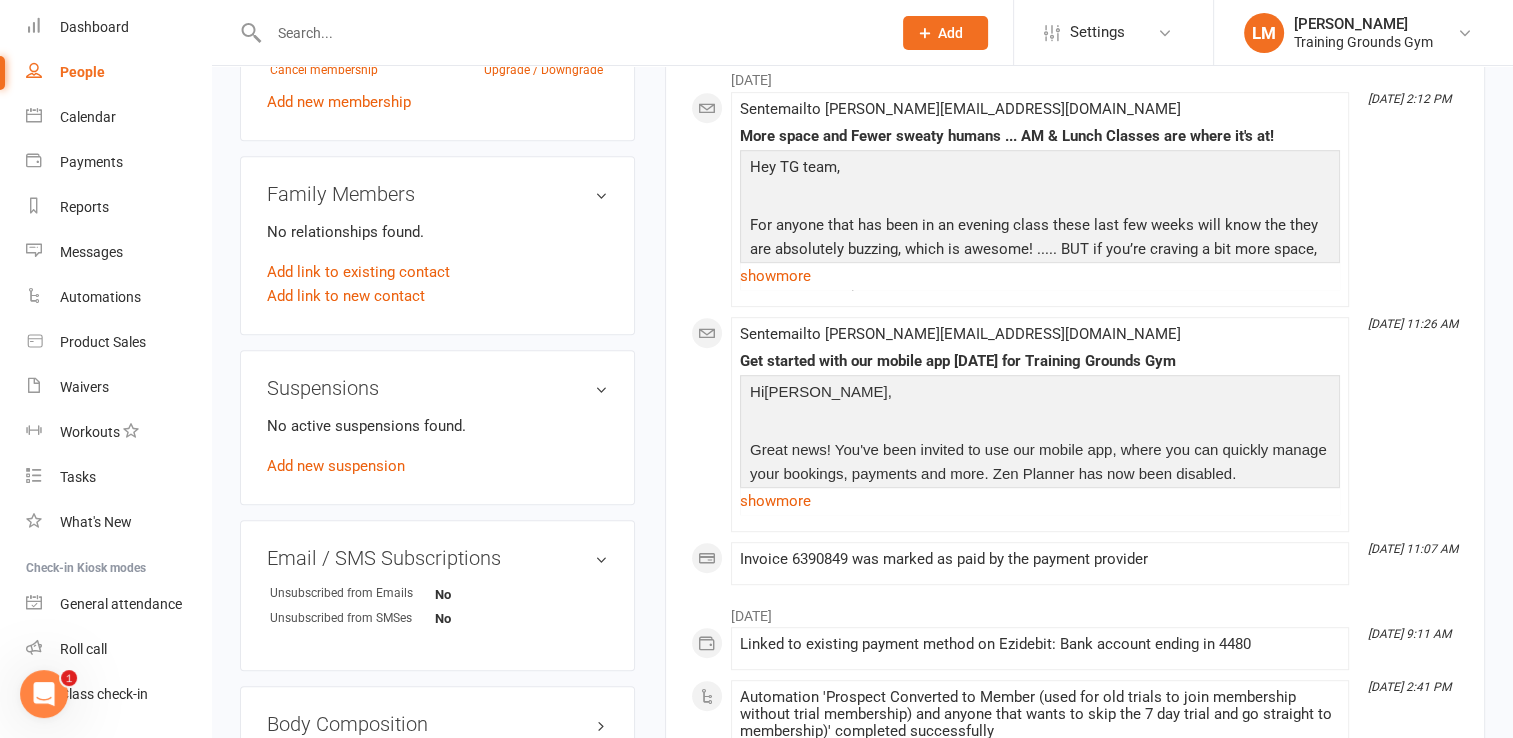 scroll, scrollTop: 940, scrollLeft: 0, axis: vertical 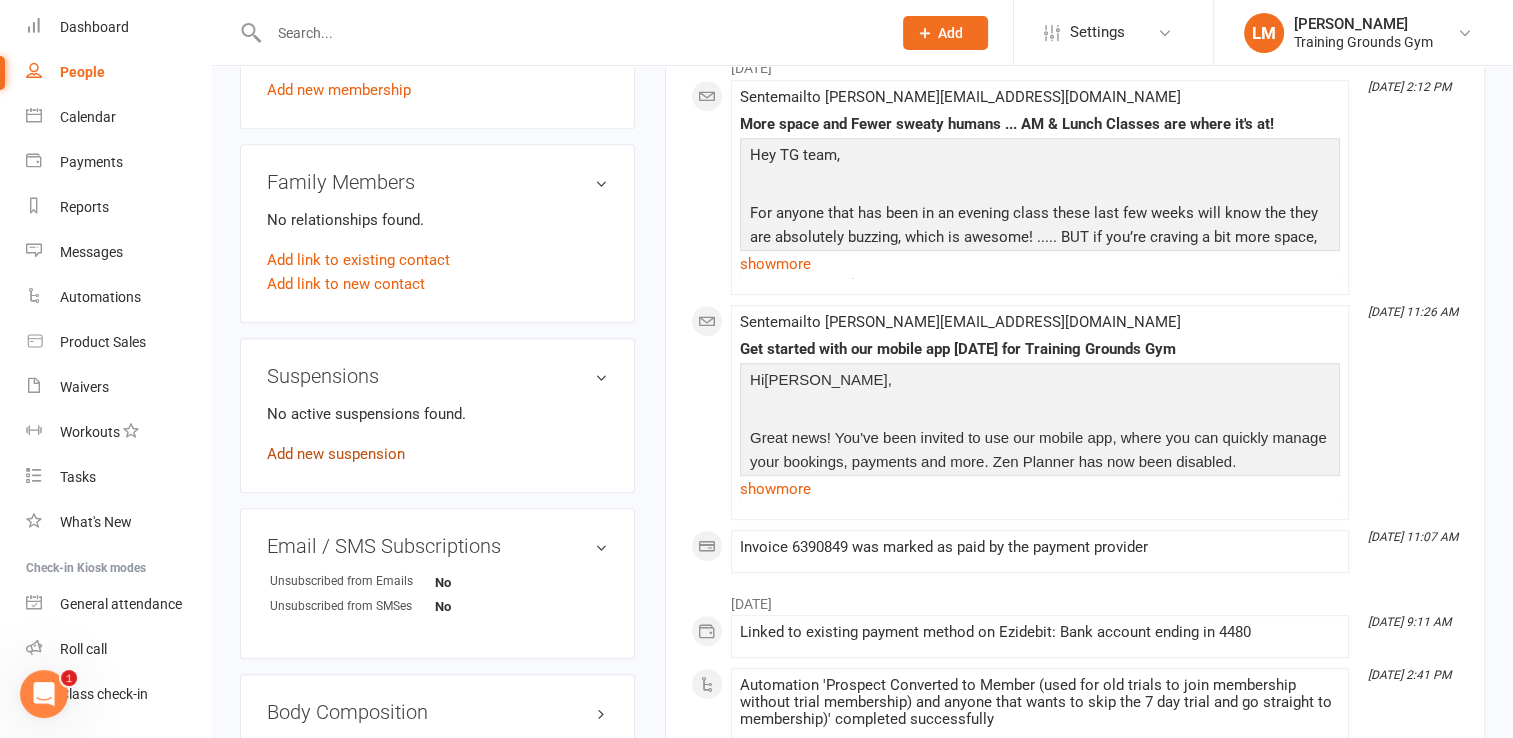 click on "Add new suspension" at bounding box center (336, 454) 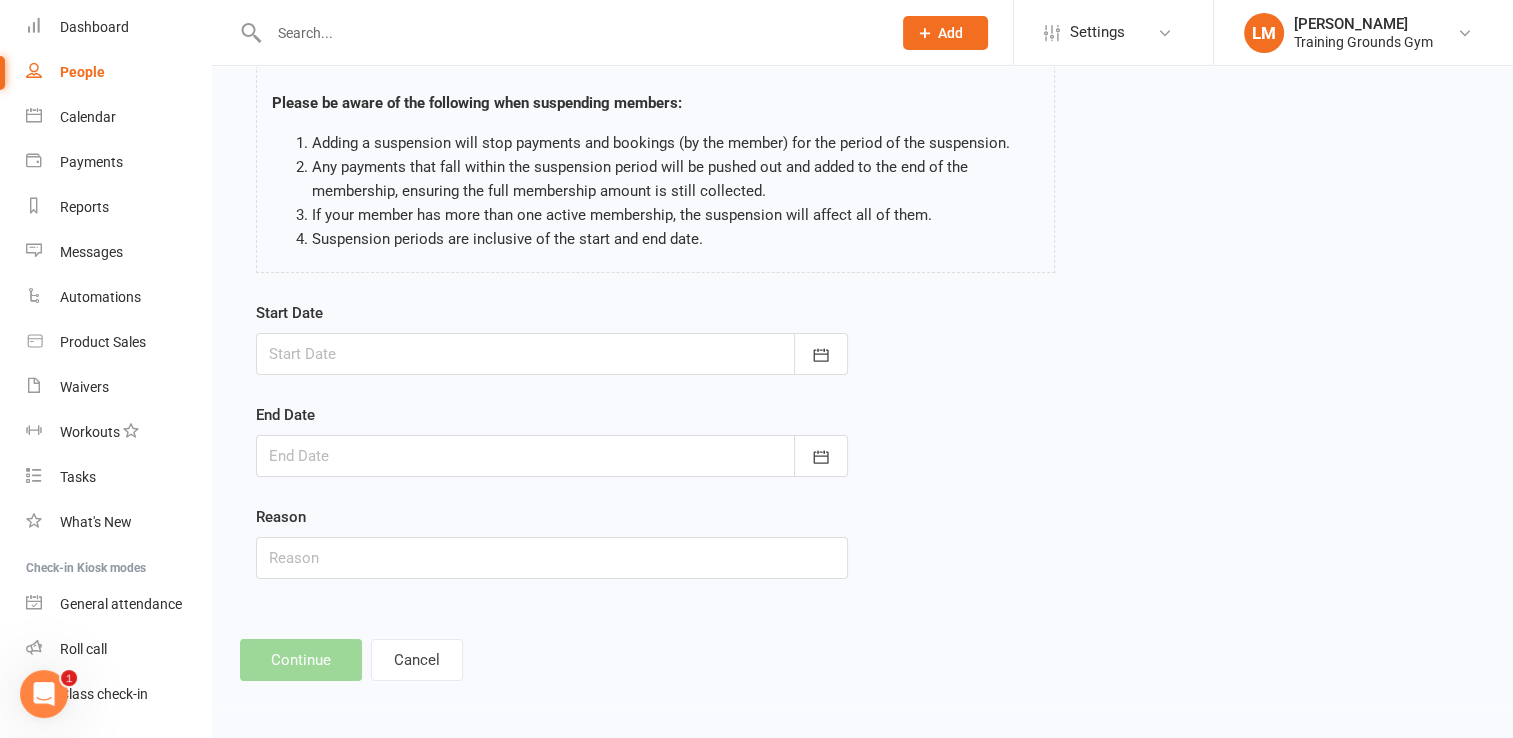 scroll, scrollTop: 0, scrollLeft: 0, axis: both 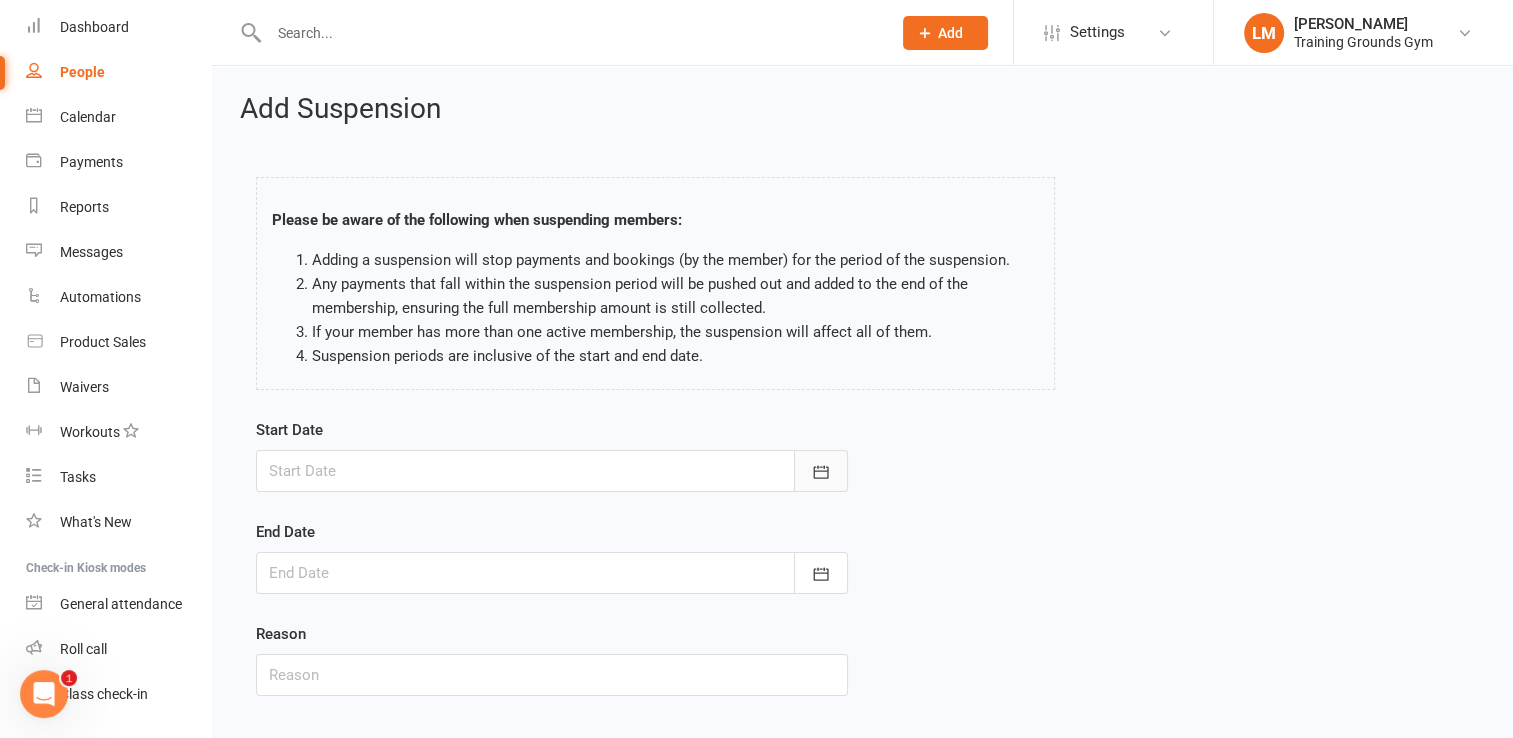 click 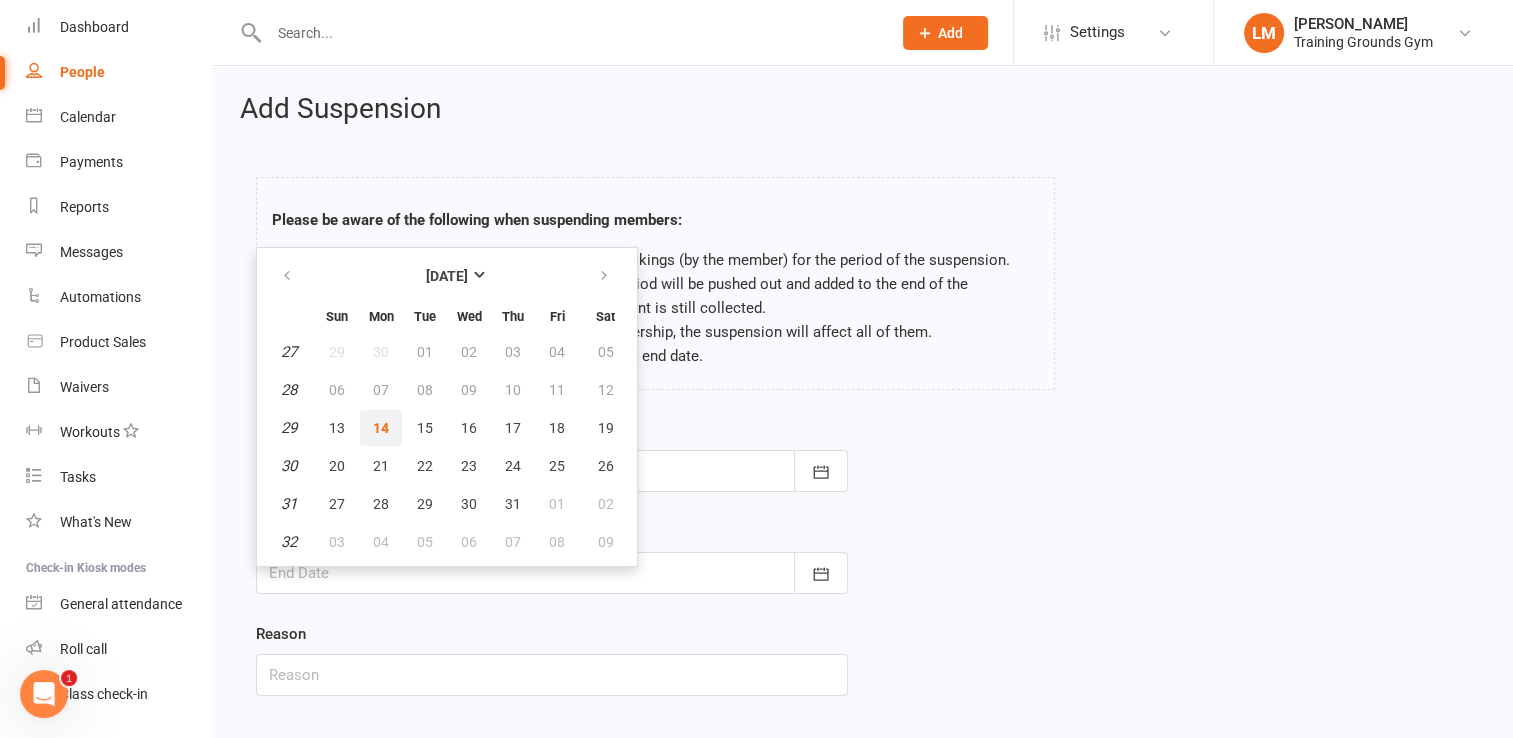 click on "14" at bounding box center [381, 428] 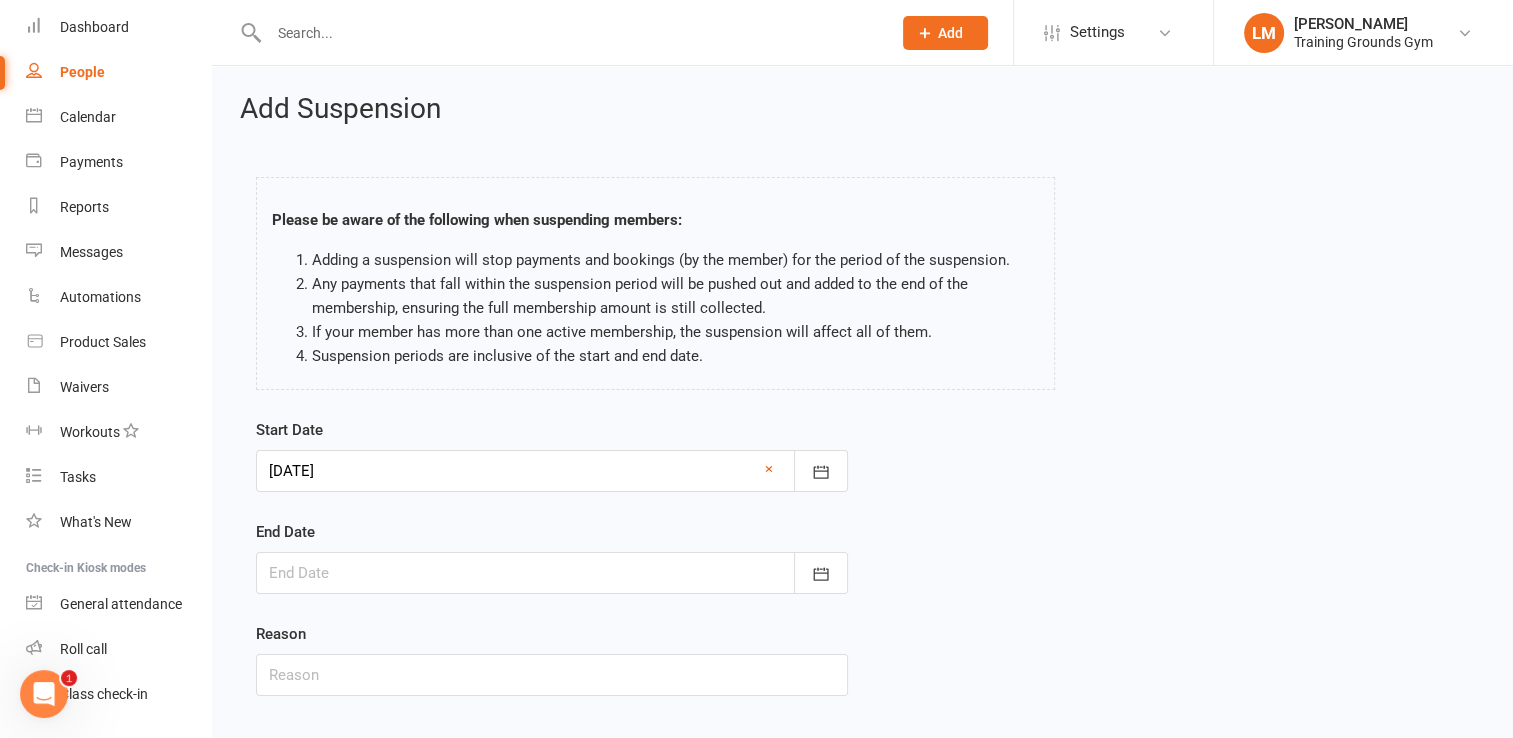 click at bounding box center (552, 573) 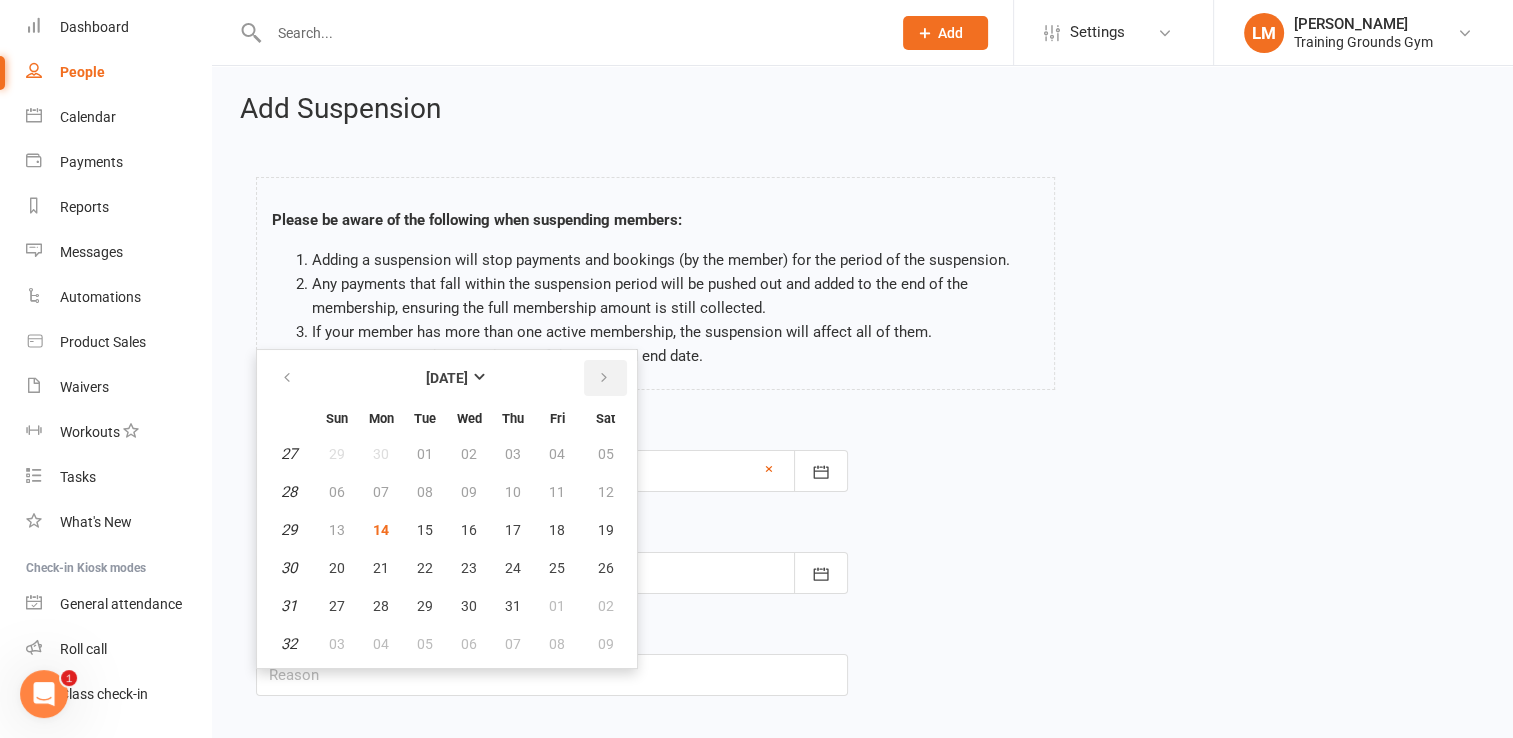 click at bounding box center (605, 378) 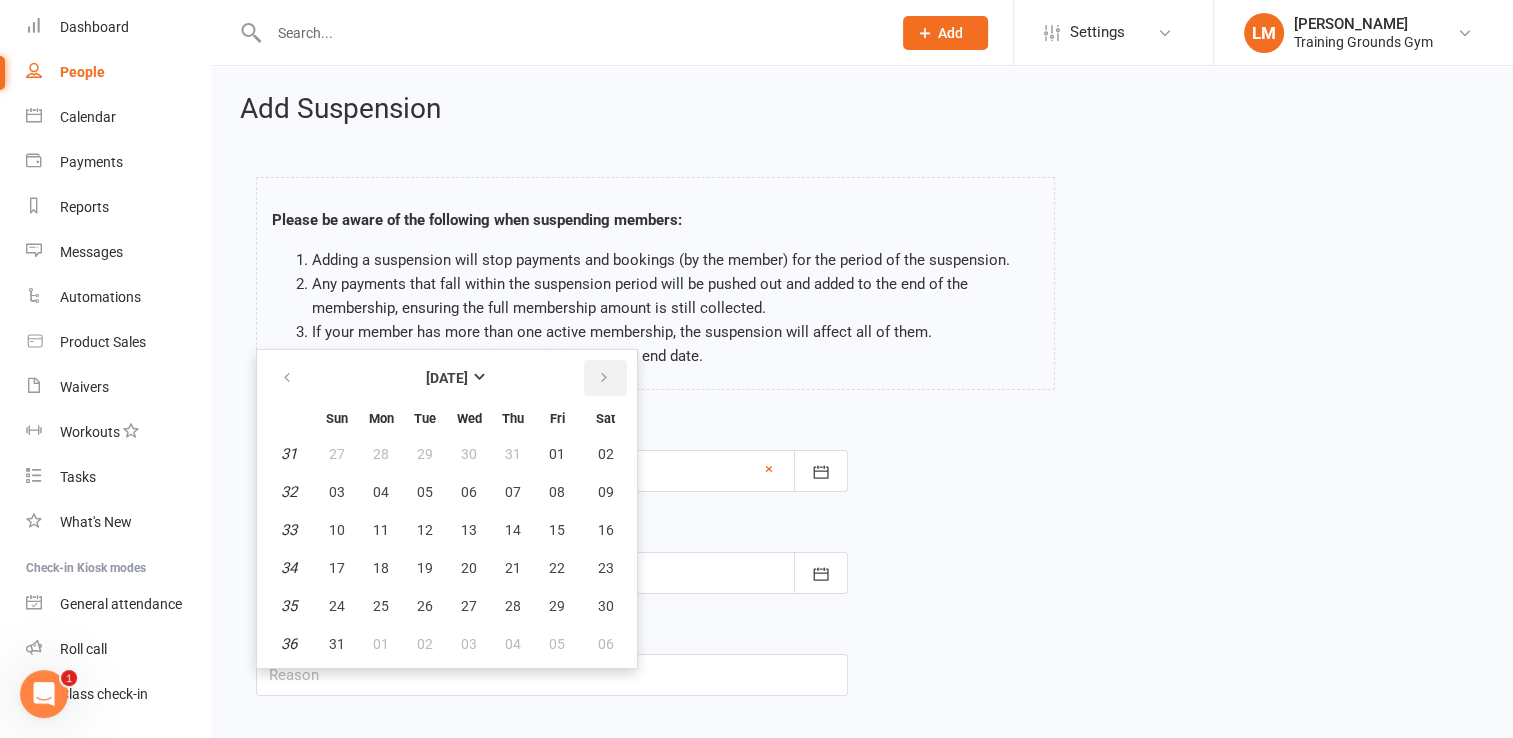 click at bounding box center [605, 378] 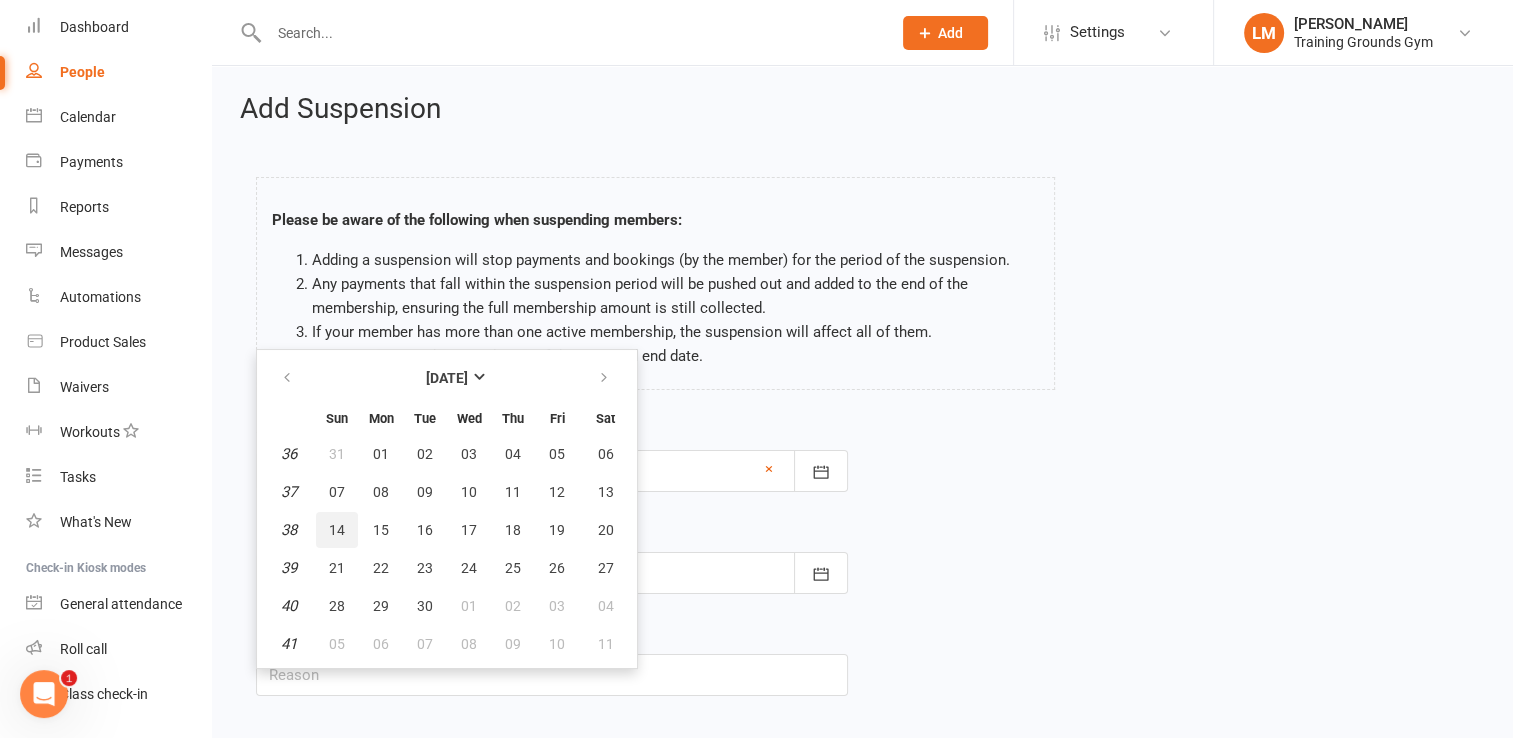 click on "14" at bounding box center (337, 530) 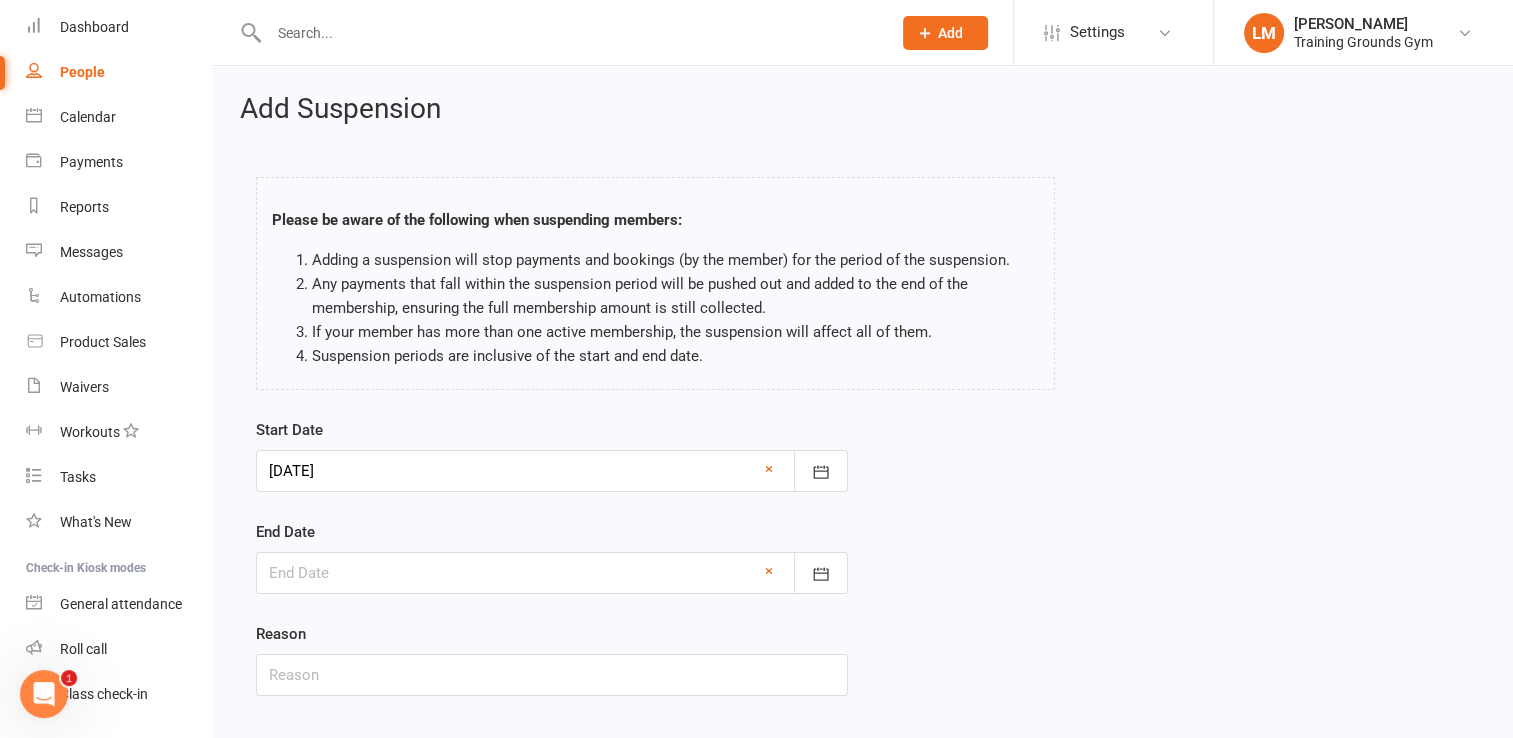 type on "[DATE]" 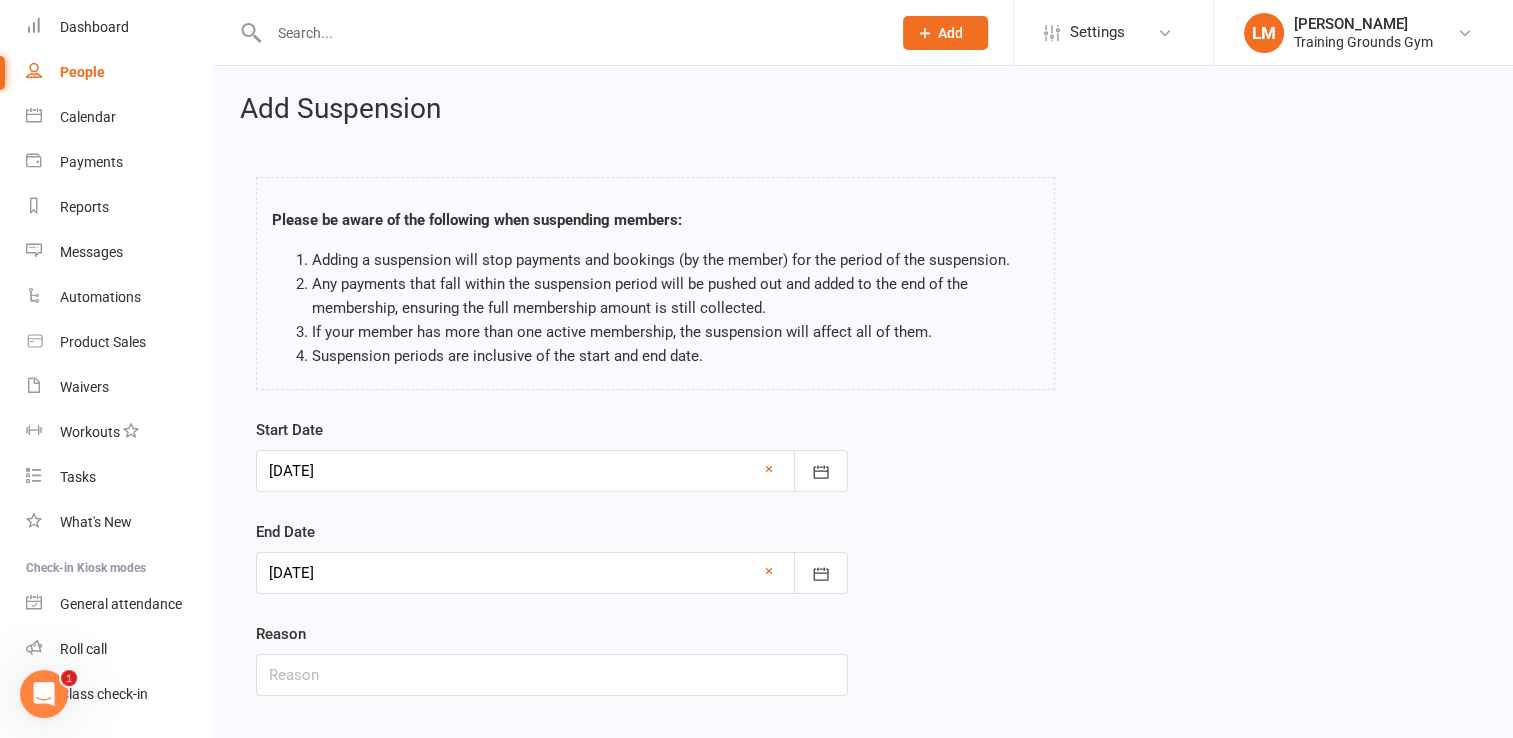 scroll, scrollTop: 114, scrollLeft: 0, axis: vertical 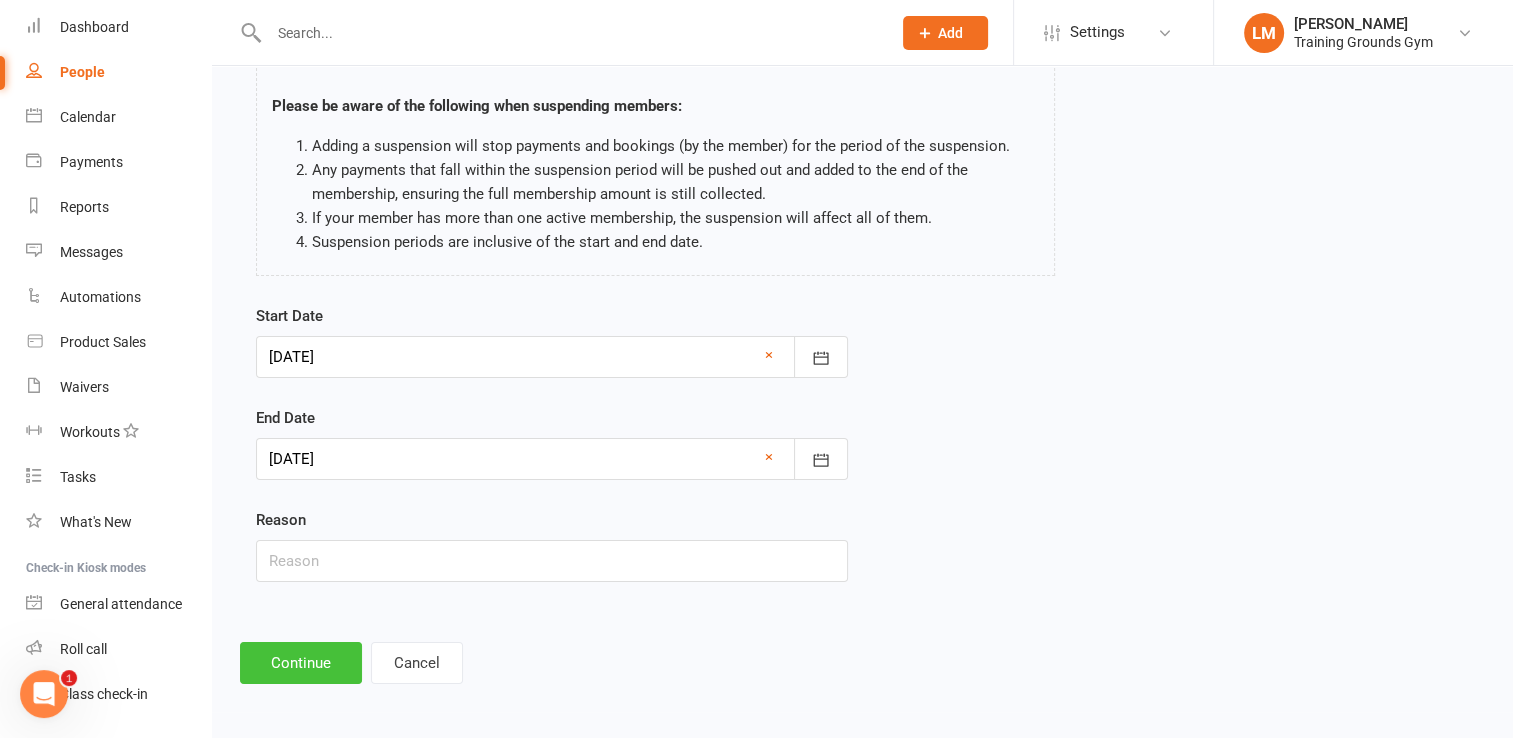 click on "Continue" at bounding box center (301, 663) 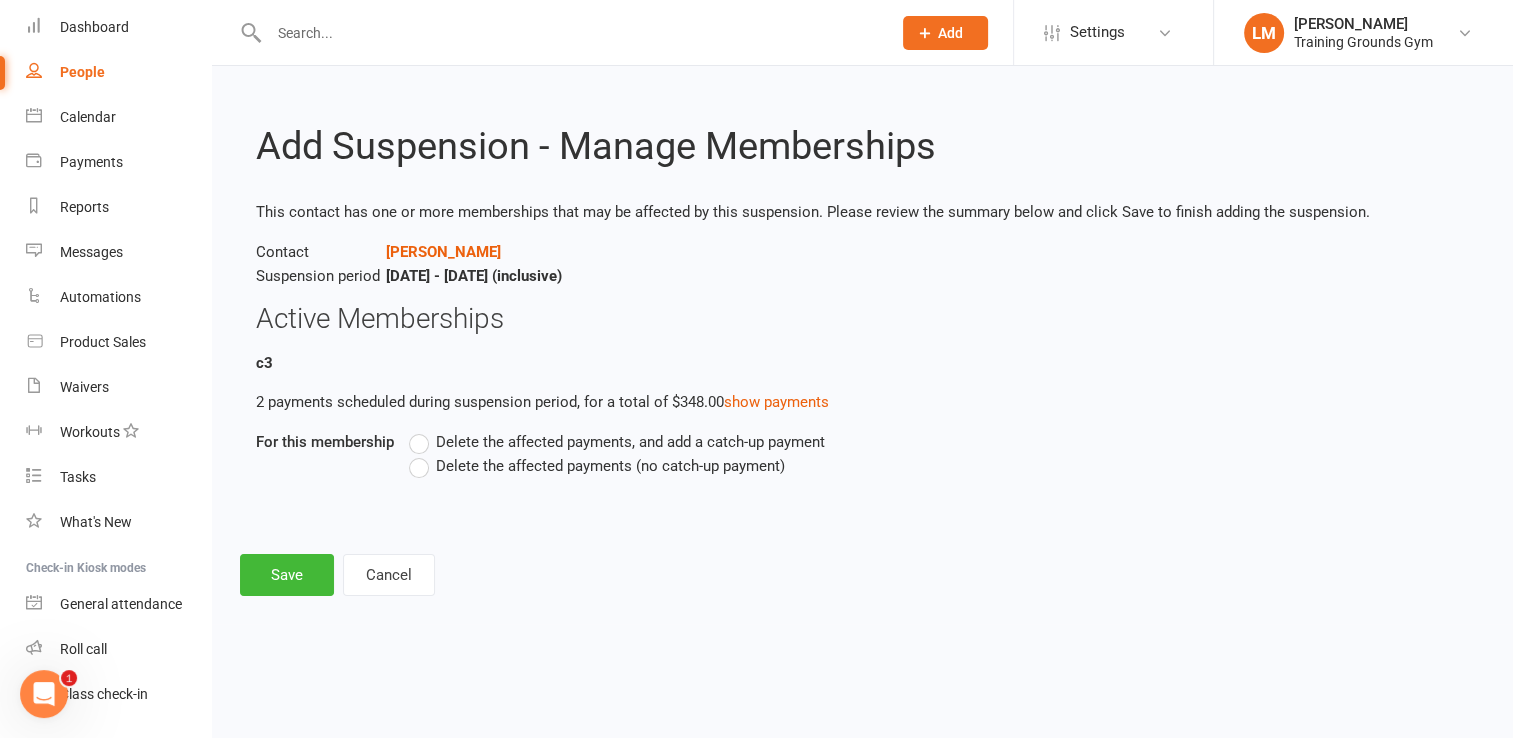 scroll, scrollTop: 0, scrollLeft: 0, axis: both 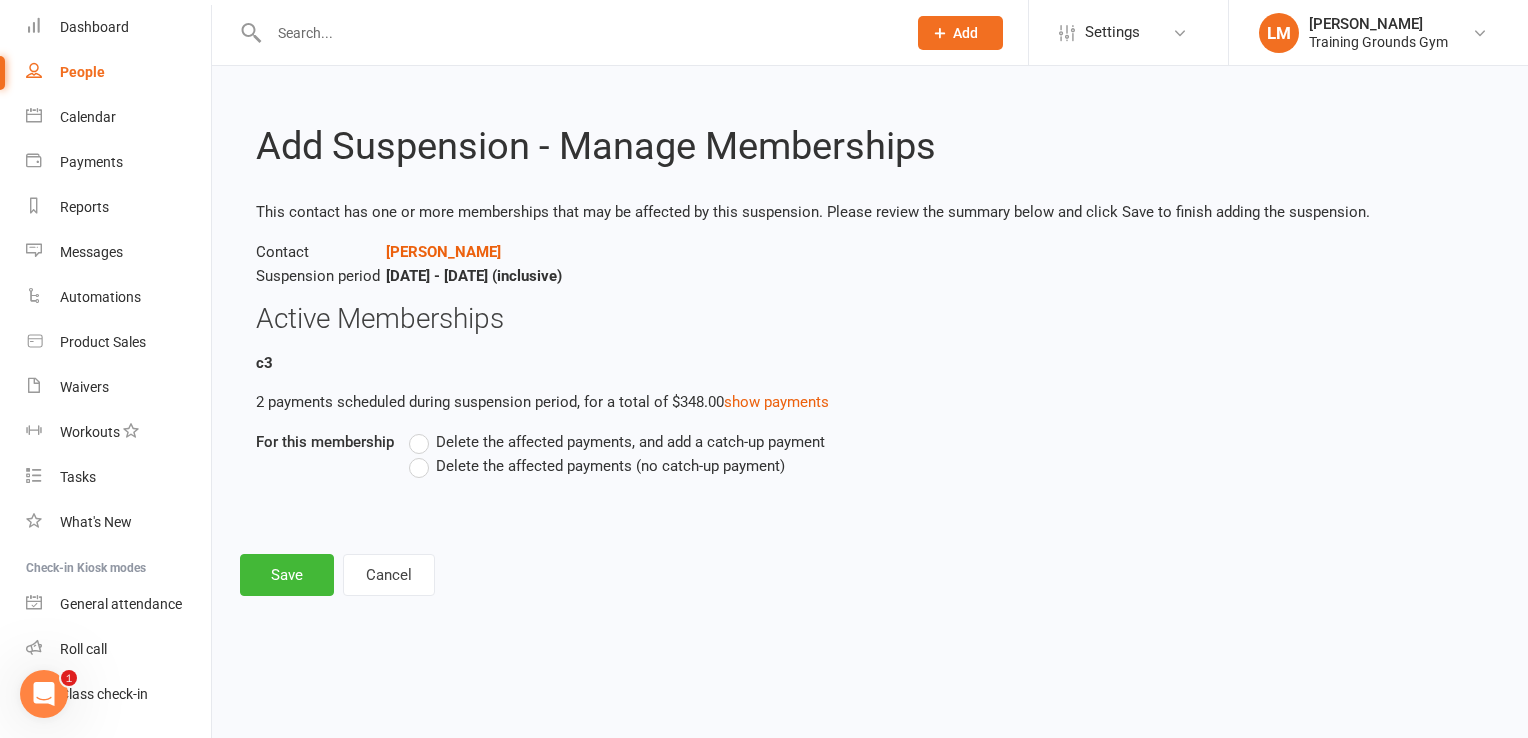 click on "Delete the affected payments, and add a catch-up payment" at bounding box center (617, 442) 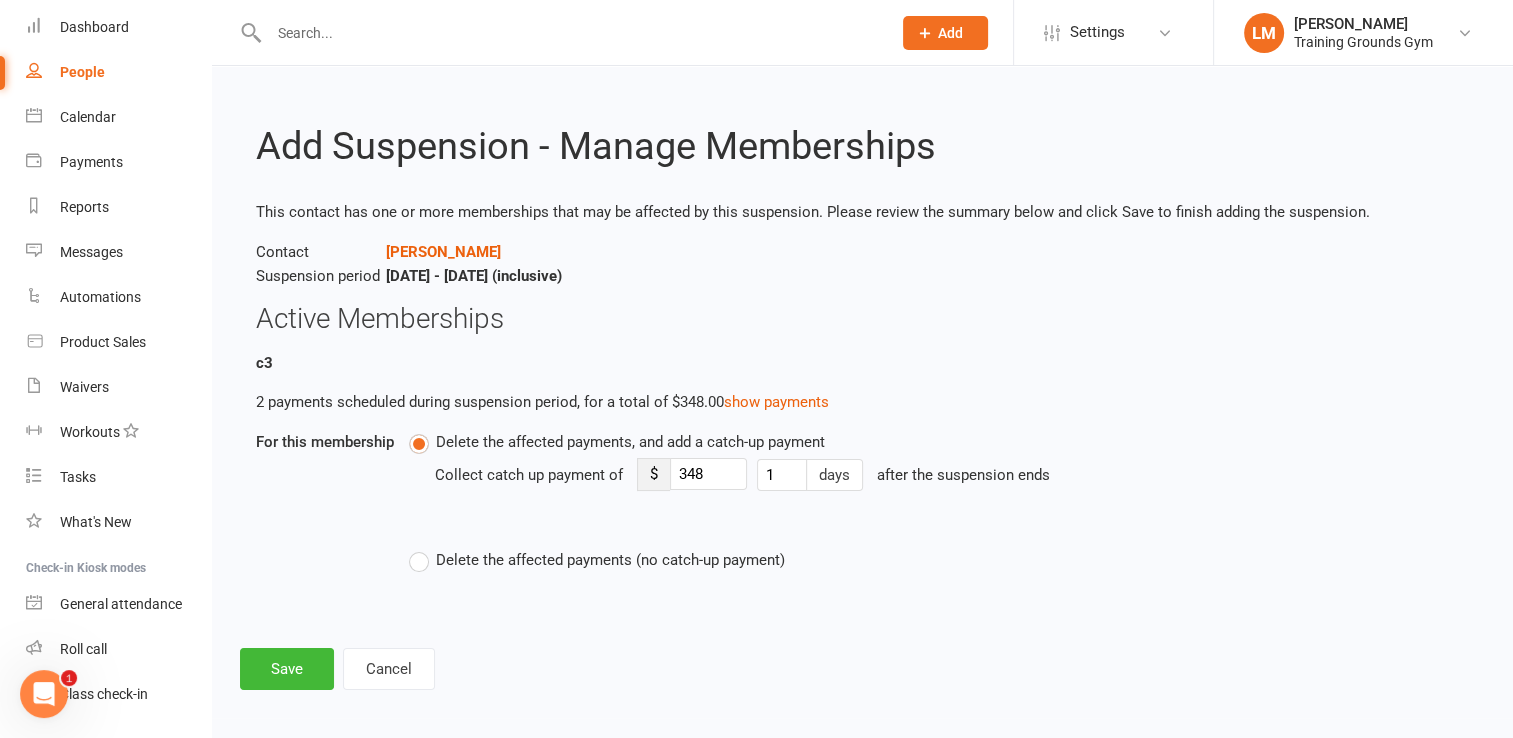 click on "Delete the affected payments (no catch-up payment)" at bounding box center [597, 560] 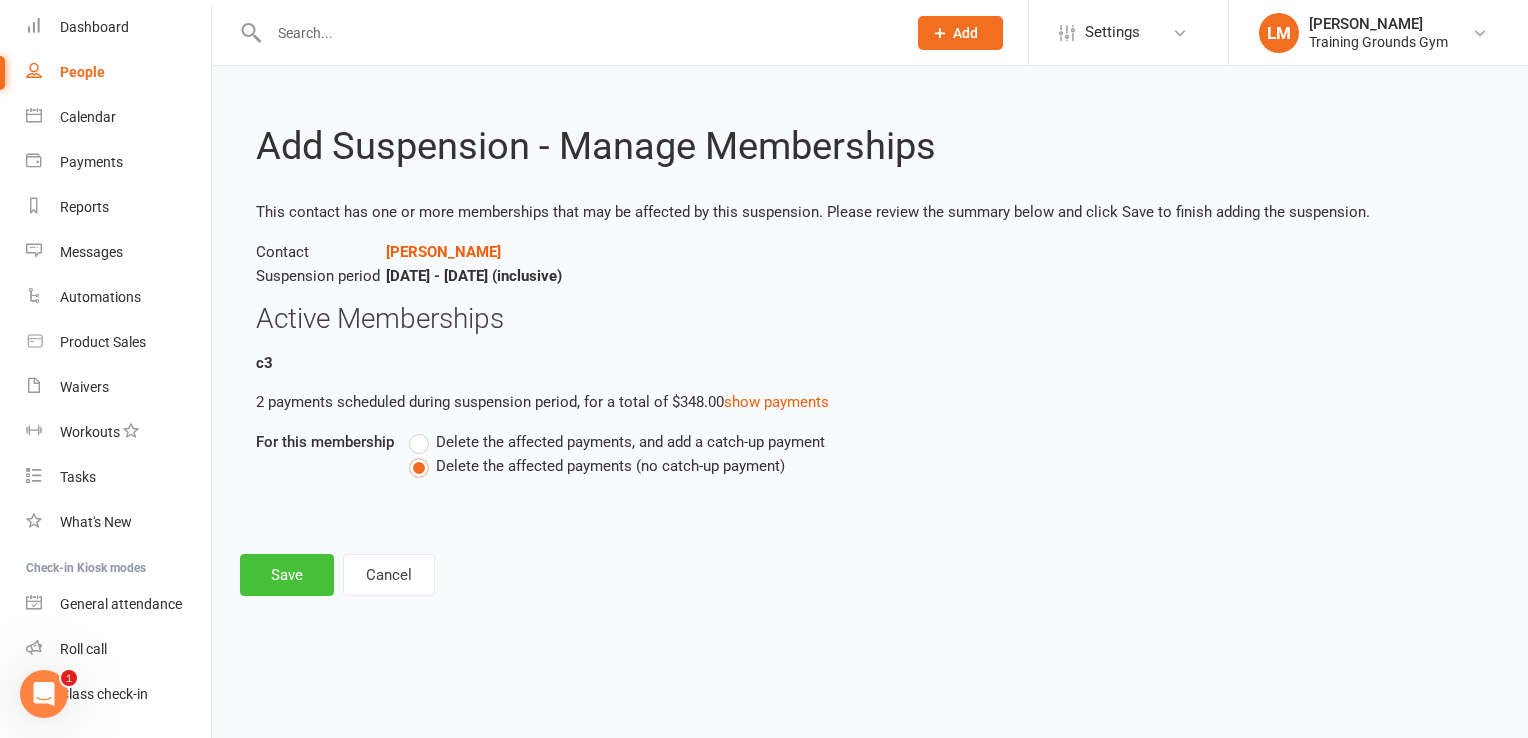 click on "Save" at bounding box center (287, 575) 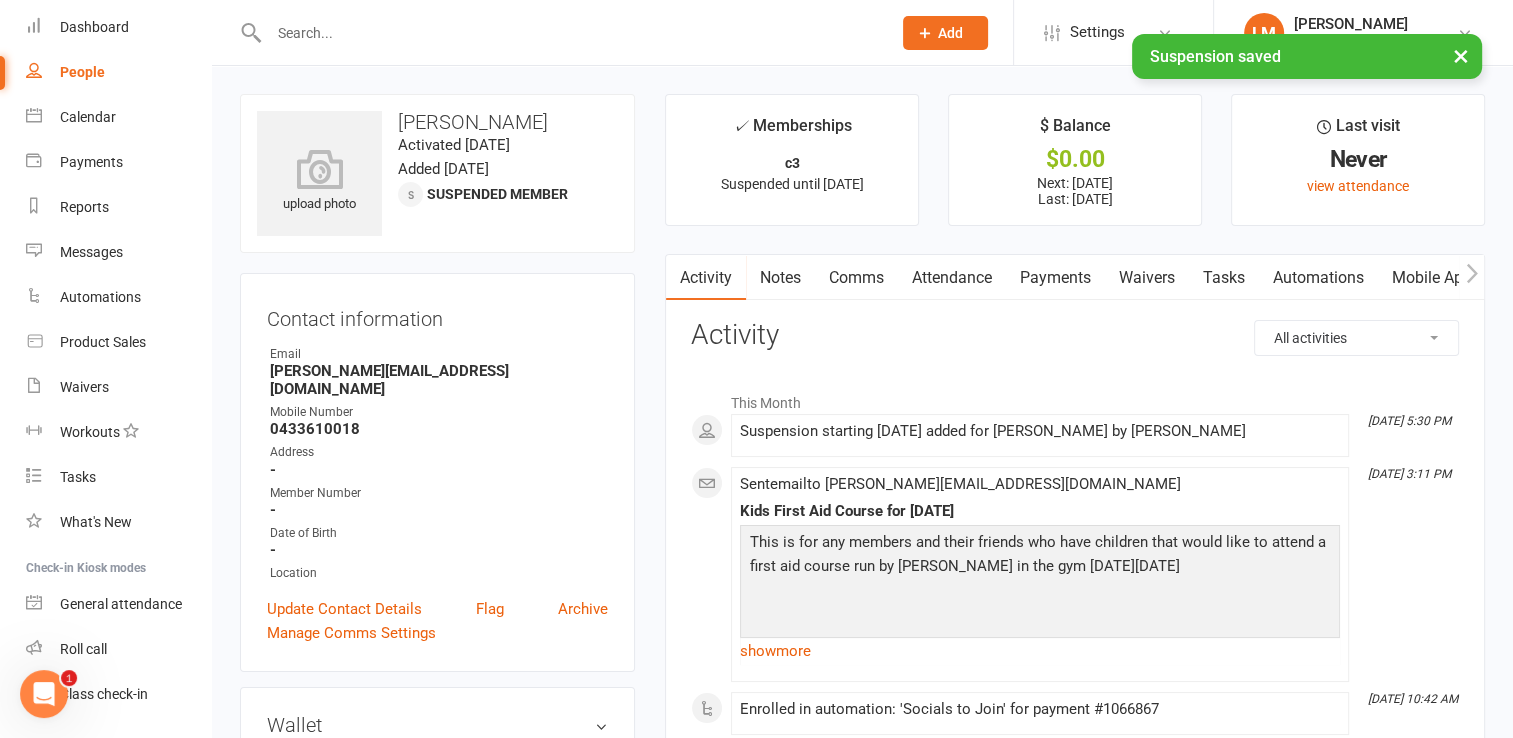 click on "Payments" at bounding box center (1055, 278) 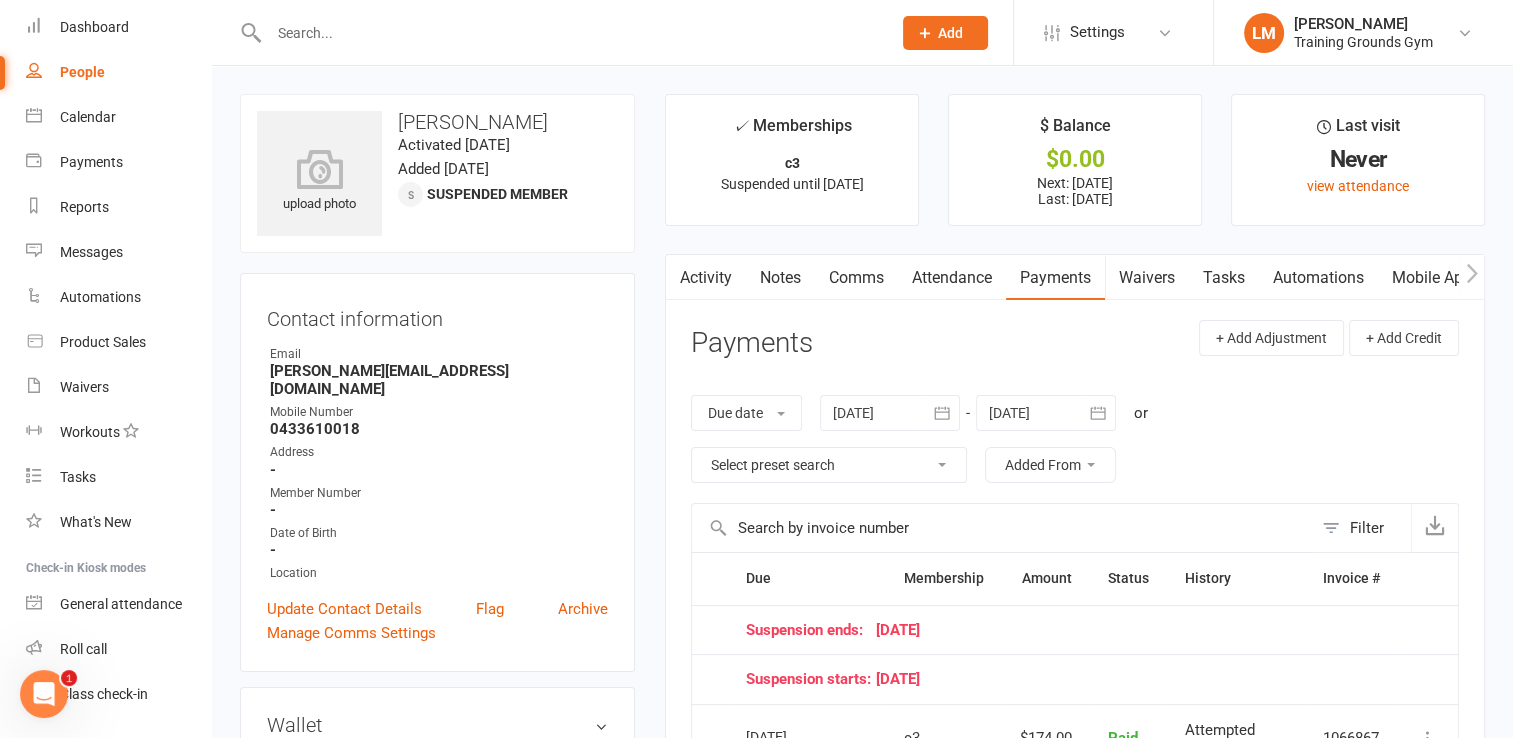 click at bounding box center (570, 33) 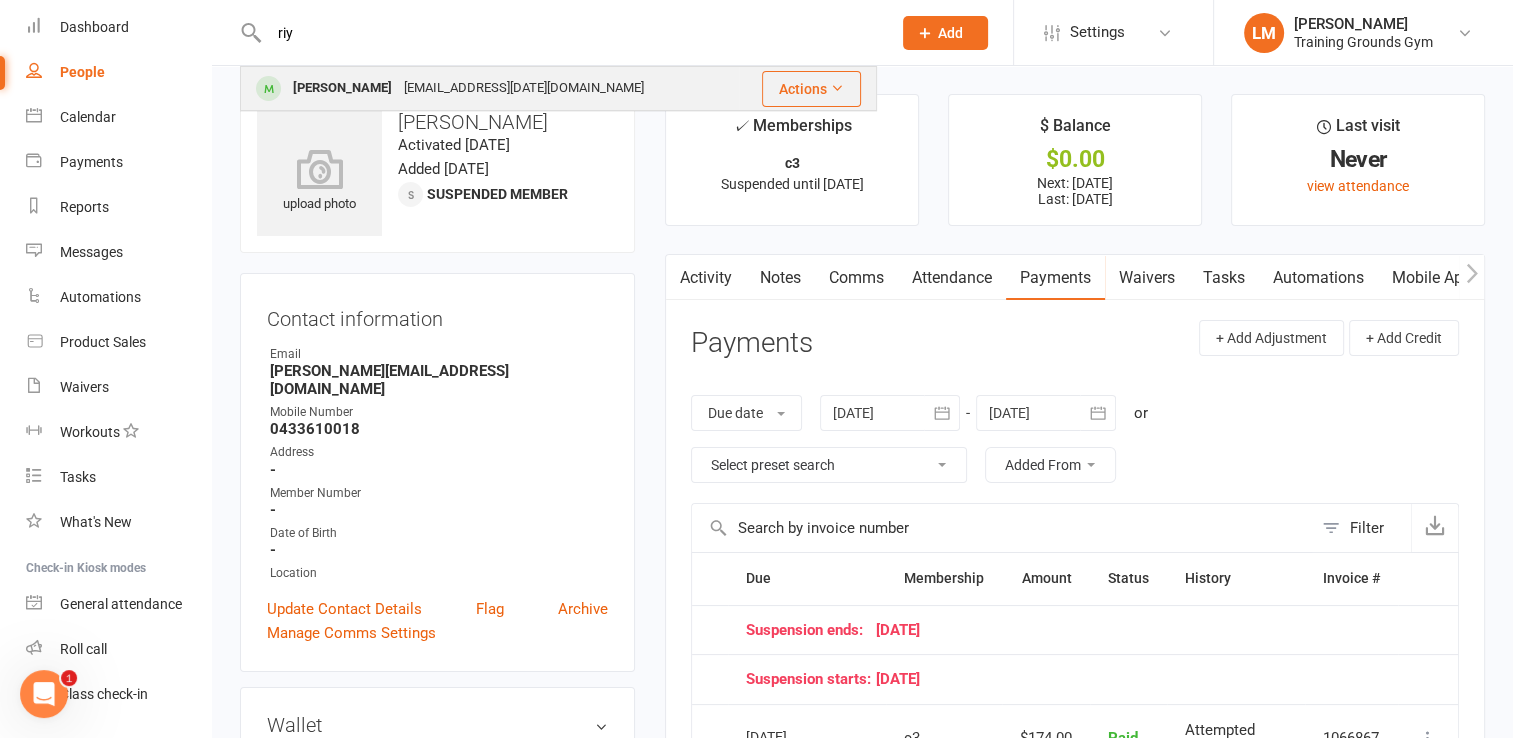 type on "riy" 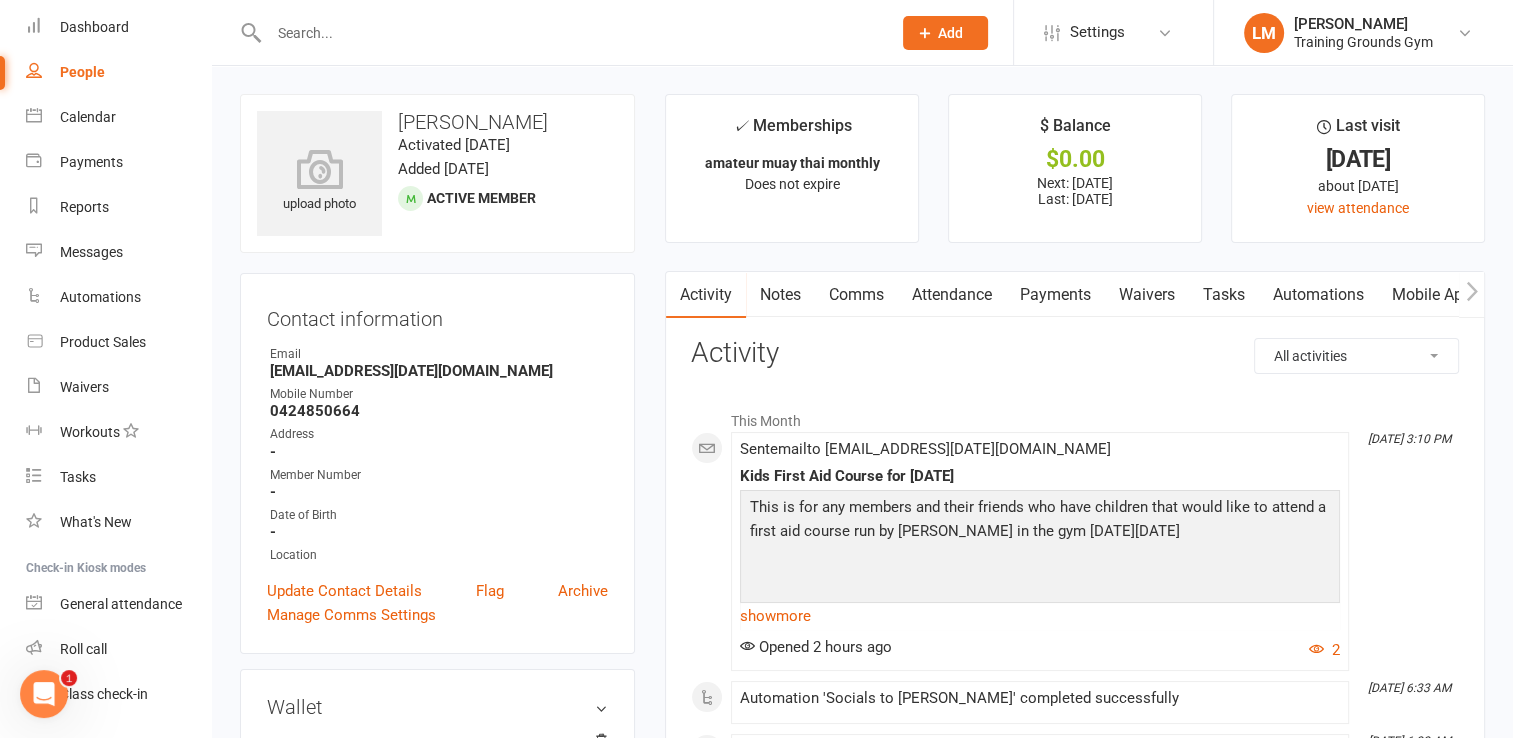 click on "Payments" at bounding box center (1055, 295) 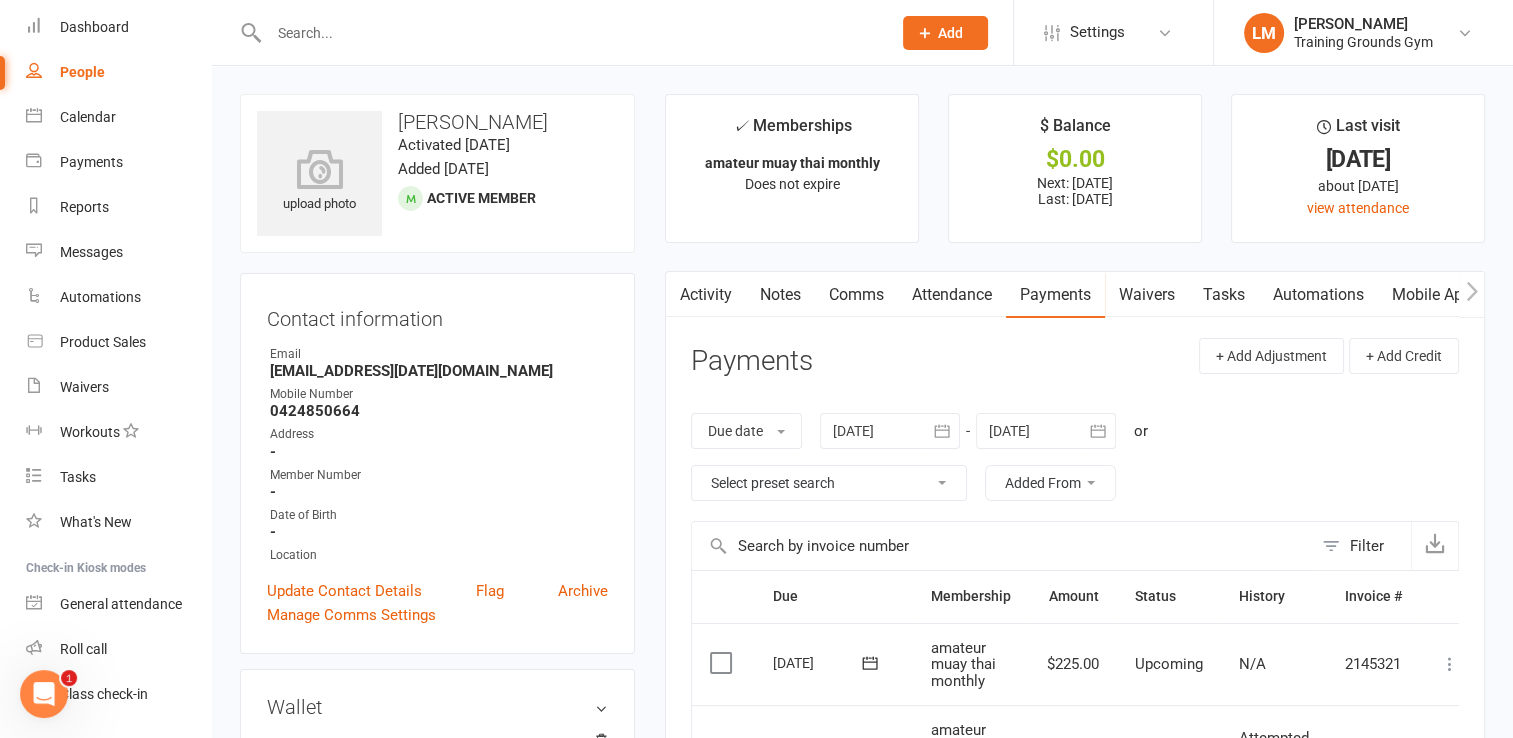 click 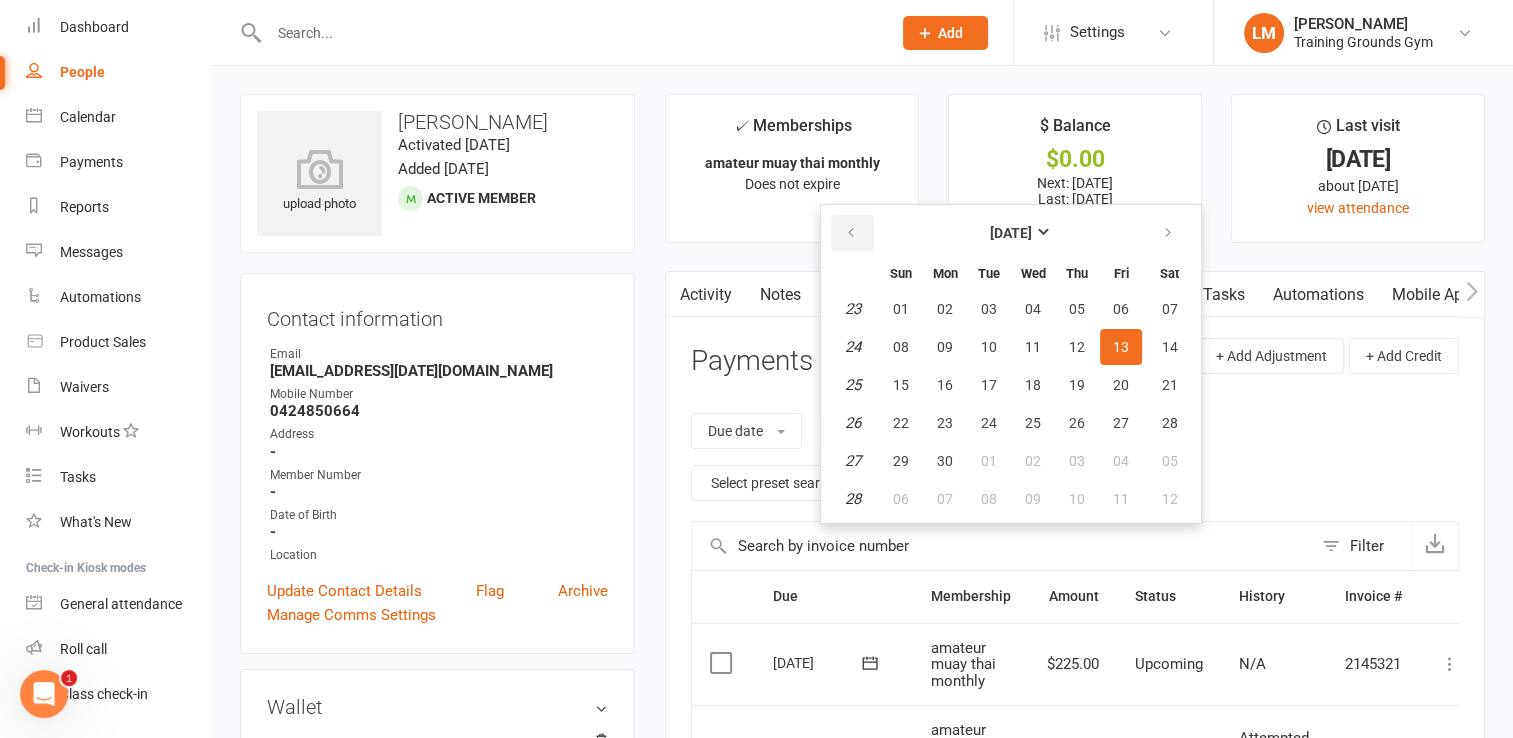 click at bounding box center [852, 233] 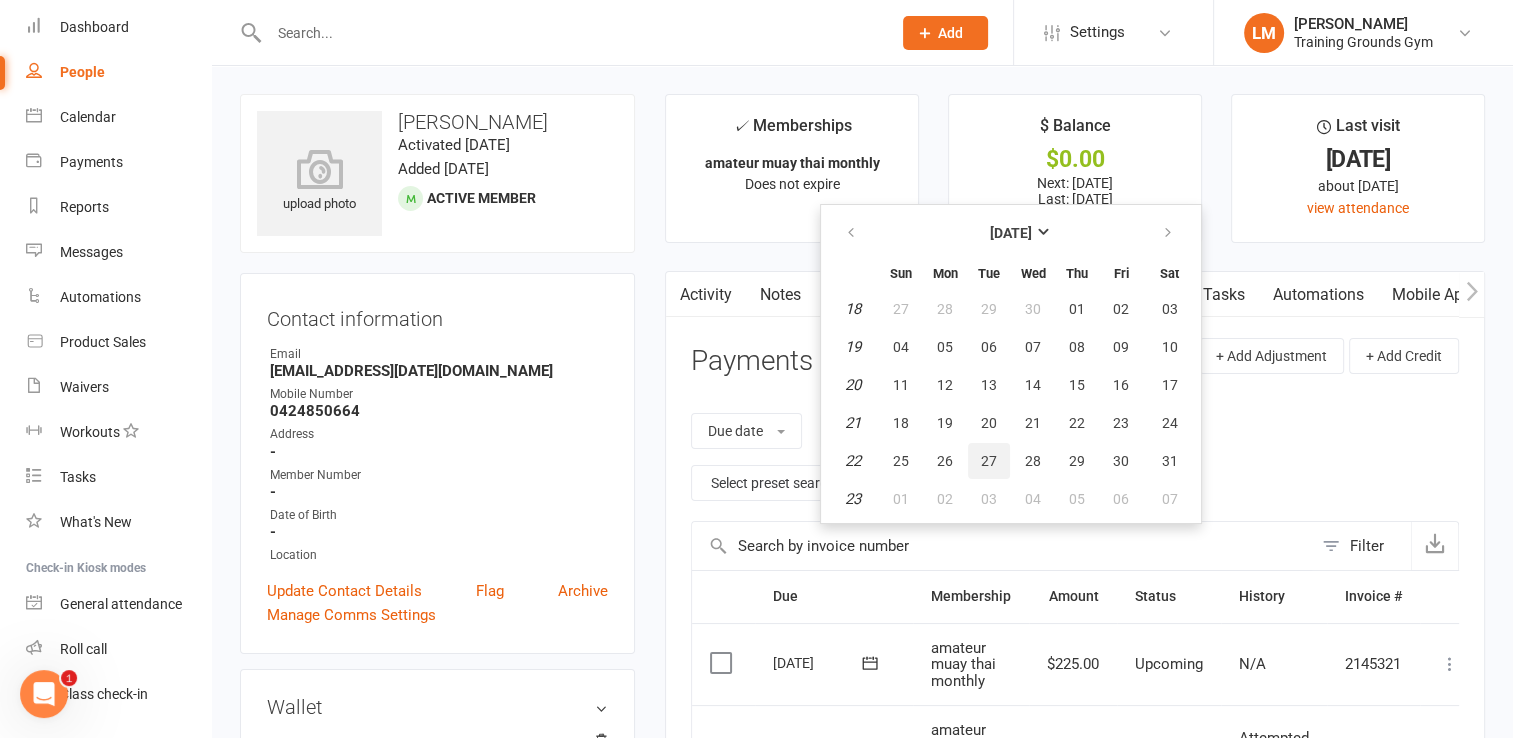 click on "27" at bounding box center [989, 461] 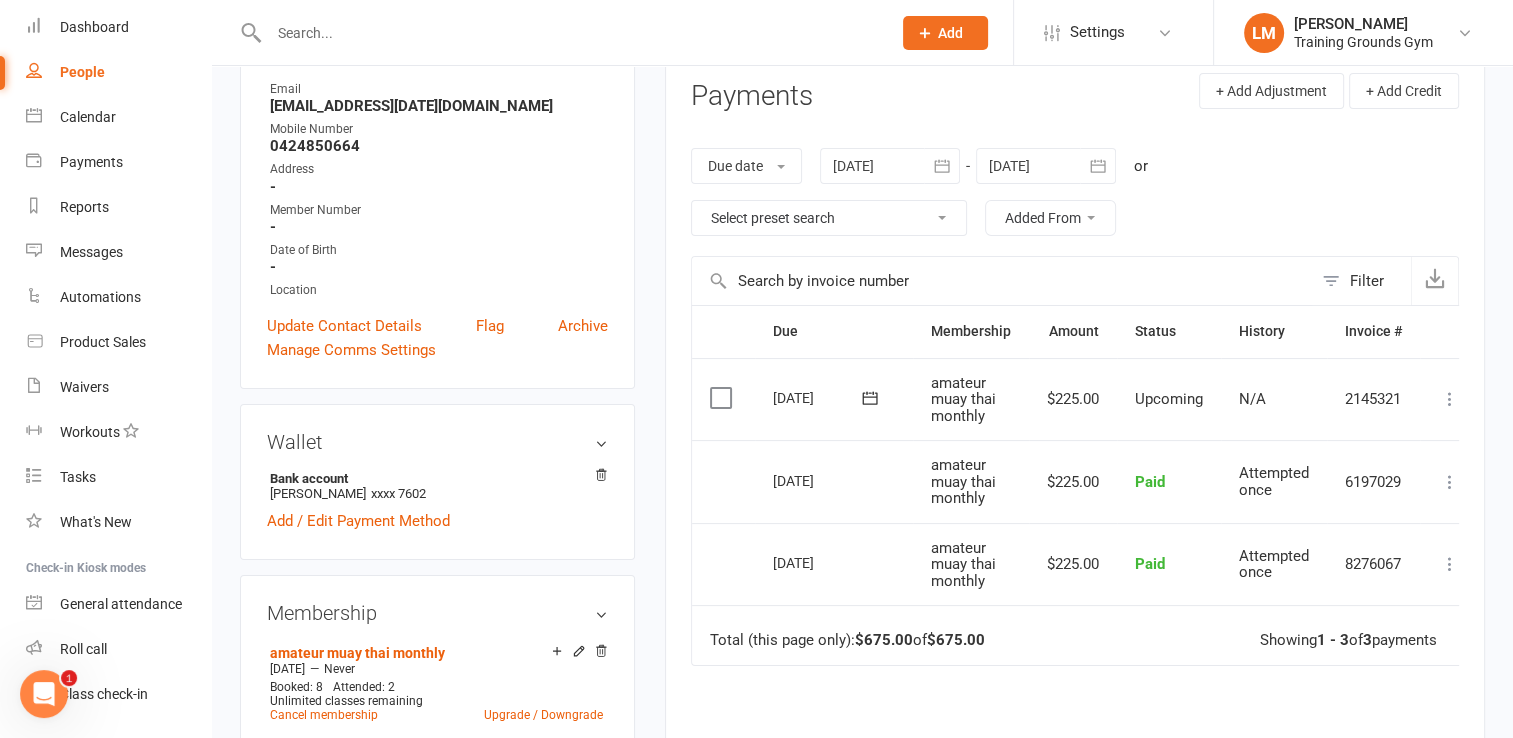 scroll, scrollTop: 309, scrollLeft: 0, axis: vertical 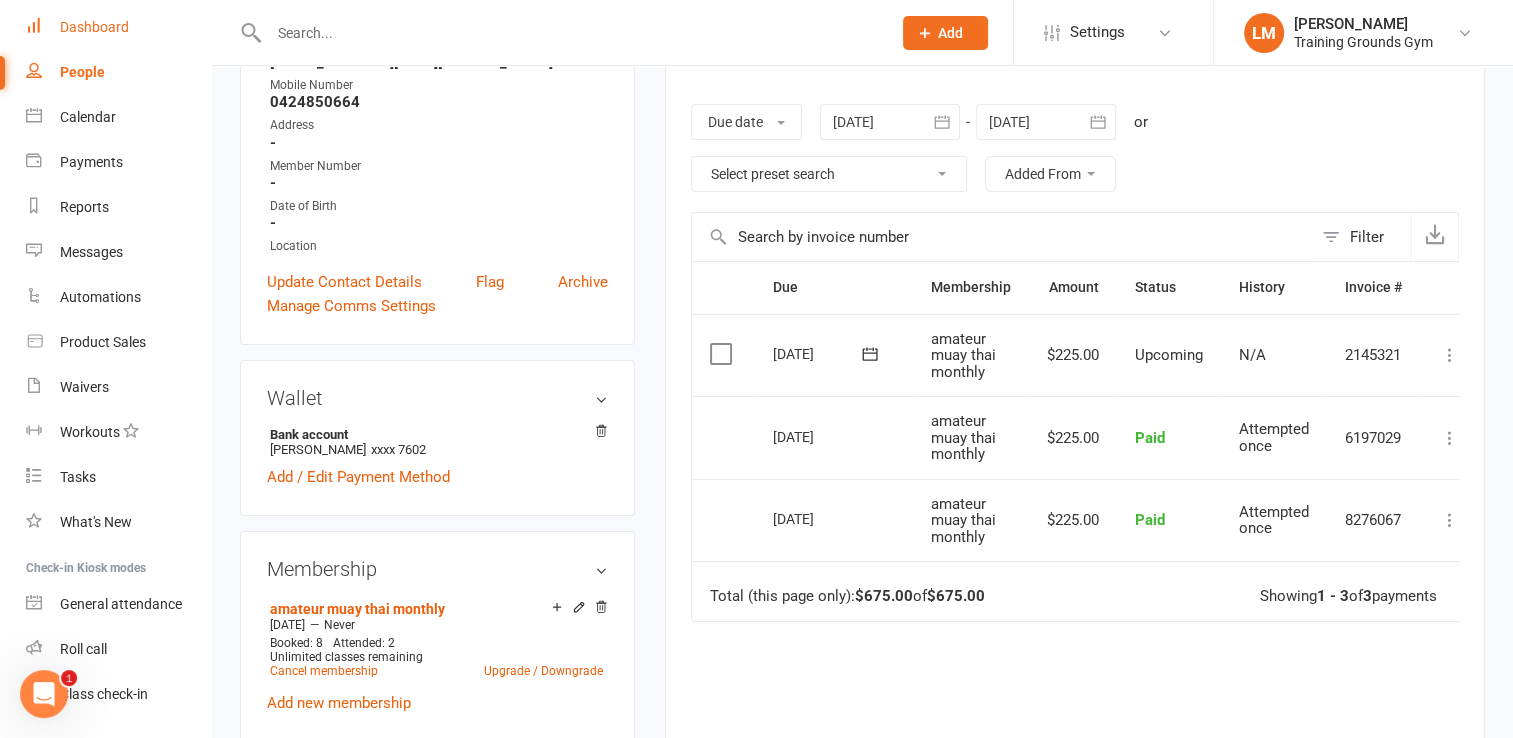 click on "Dashboard" at bounding box center (118, 27) 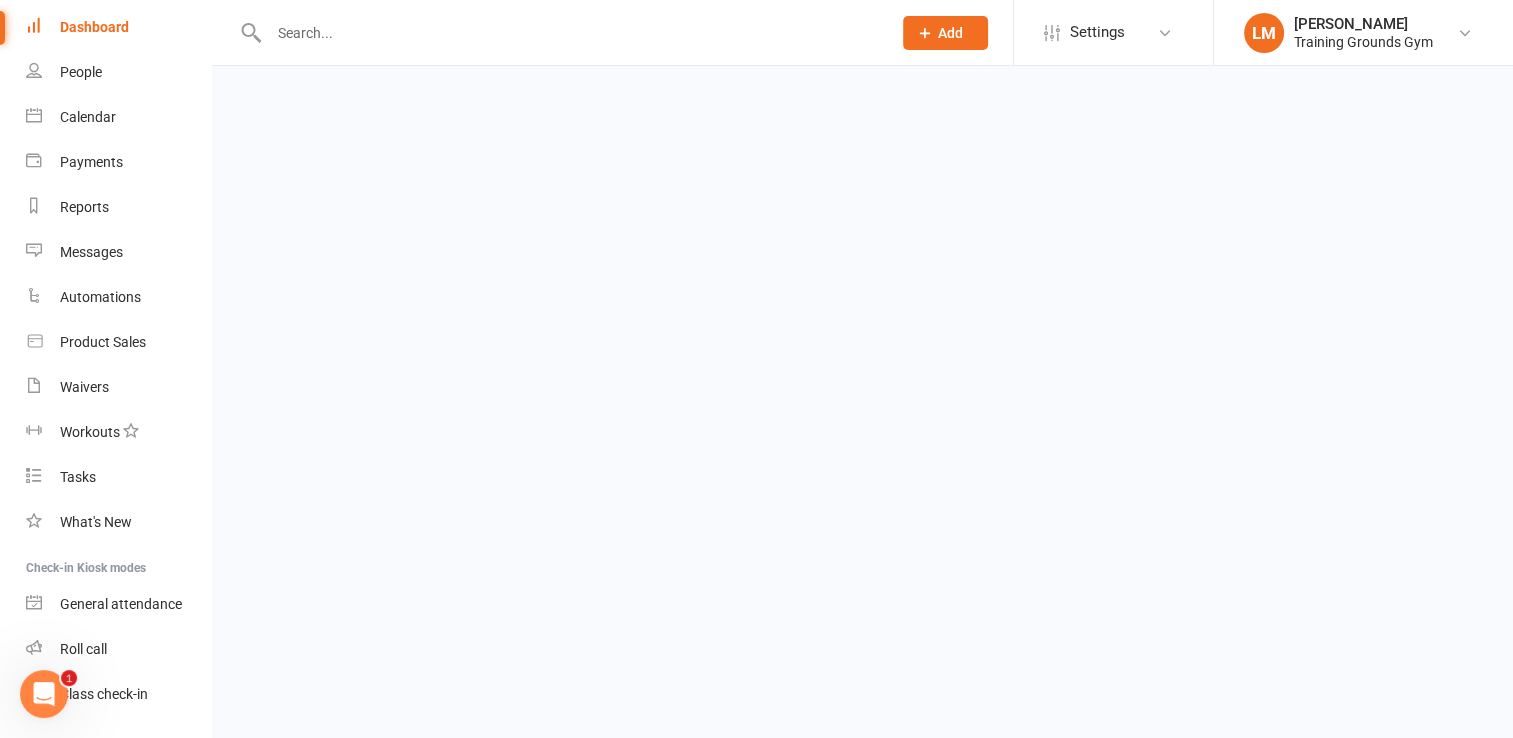 scroll, scrollTop: 0, scrollLeft: 0, axis: both 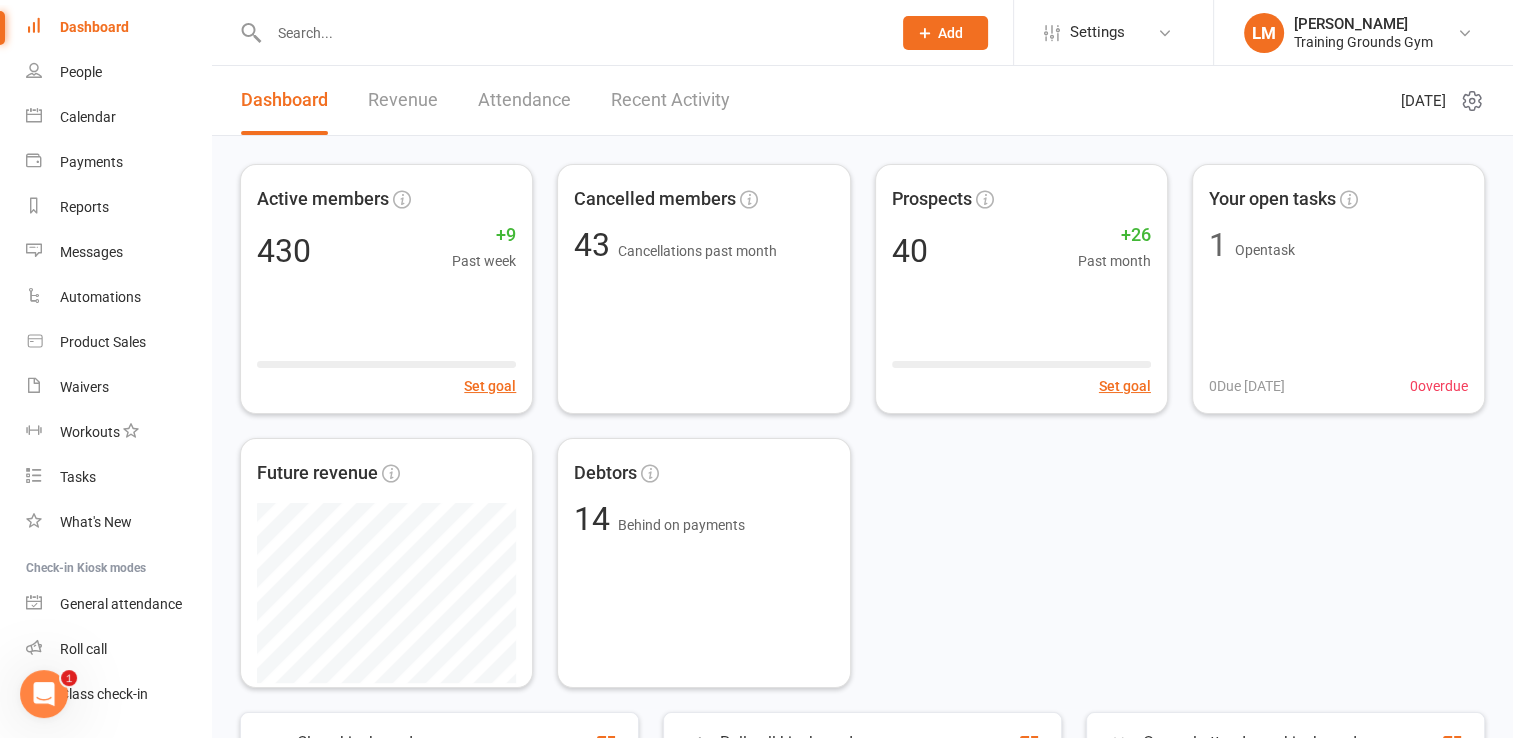 click at bounding box center (570, 33) 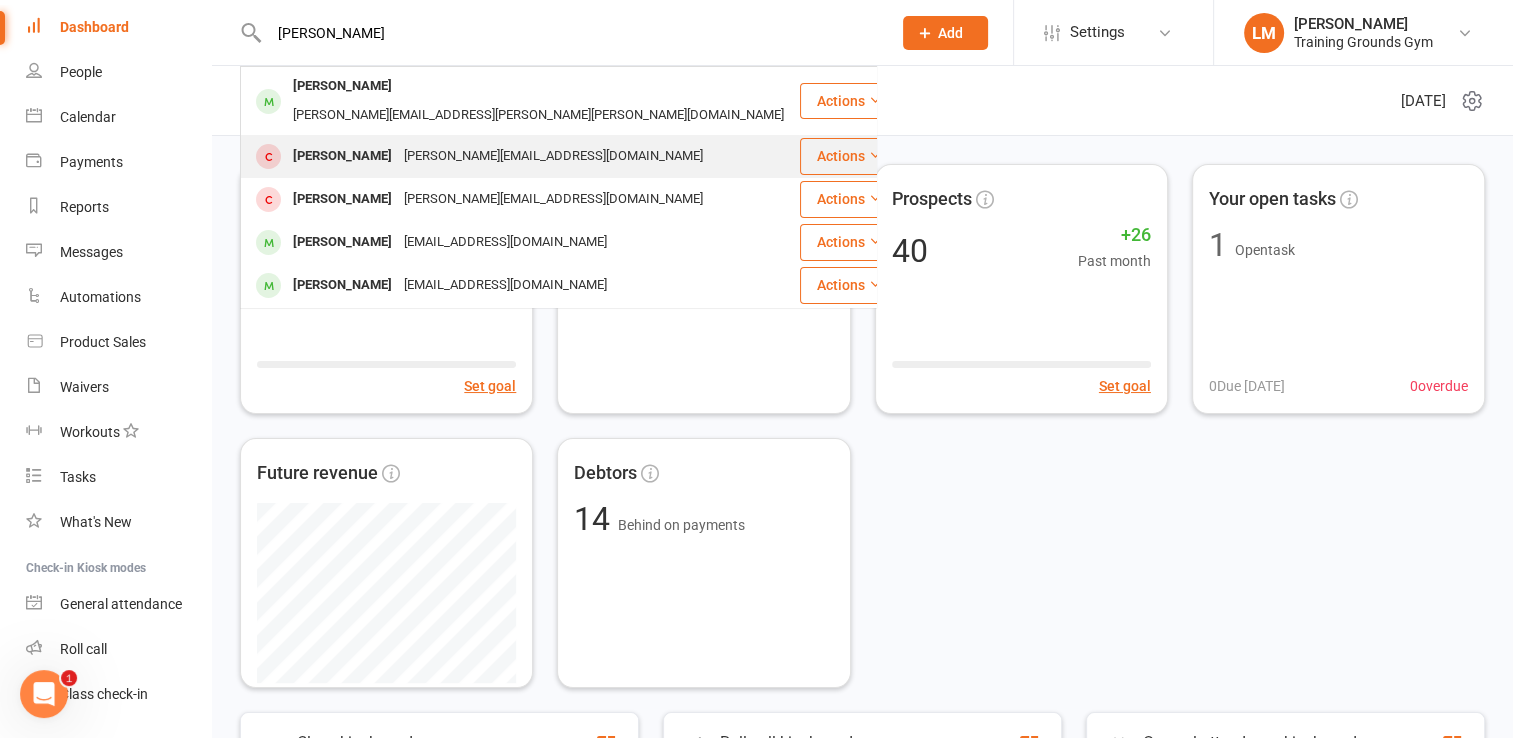 type on "[PERSON_NAME]" 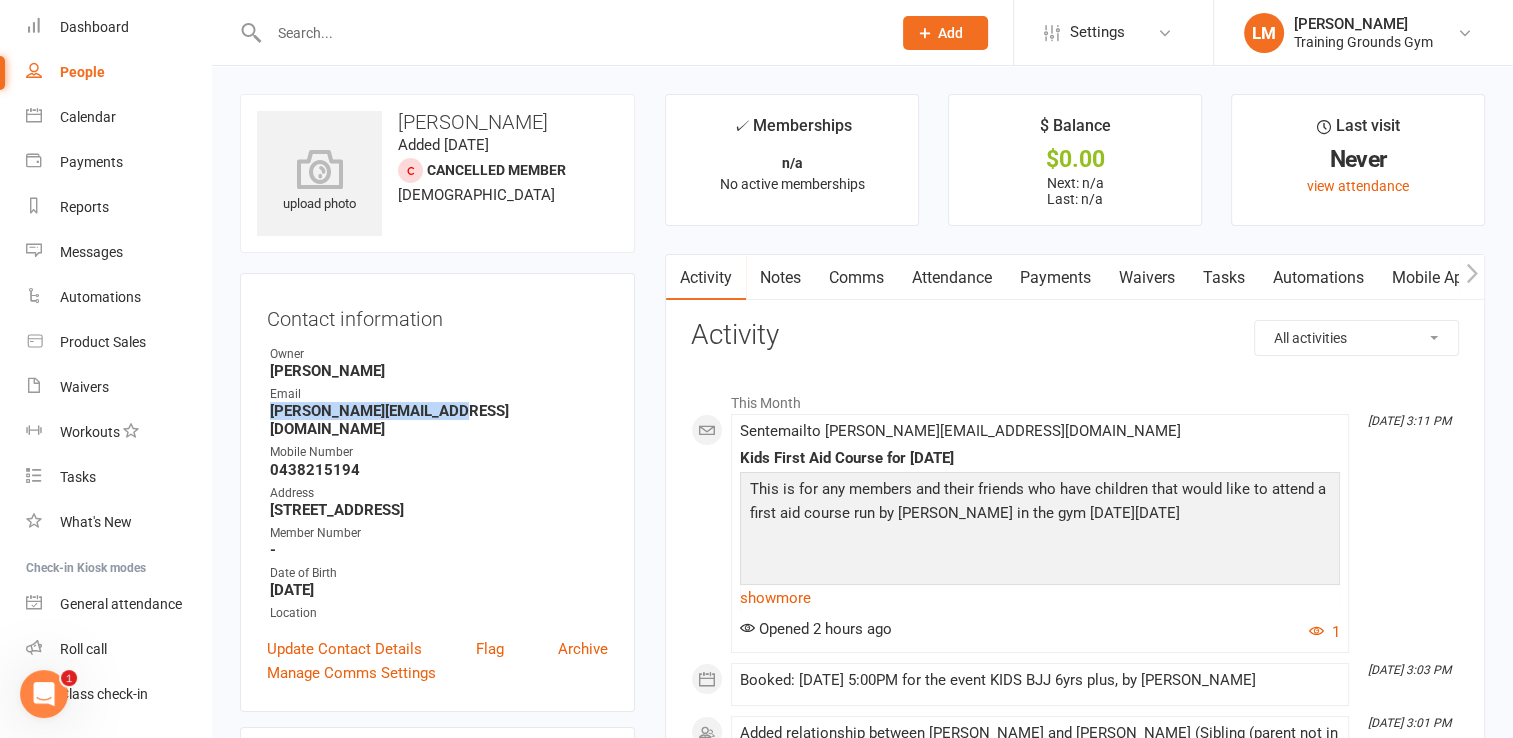 drag, startPoint x: 452, startPoint y: 414, endPoint x: 274, endPoint y: 410, distance: 178.04494 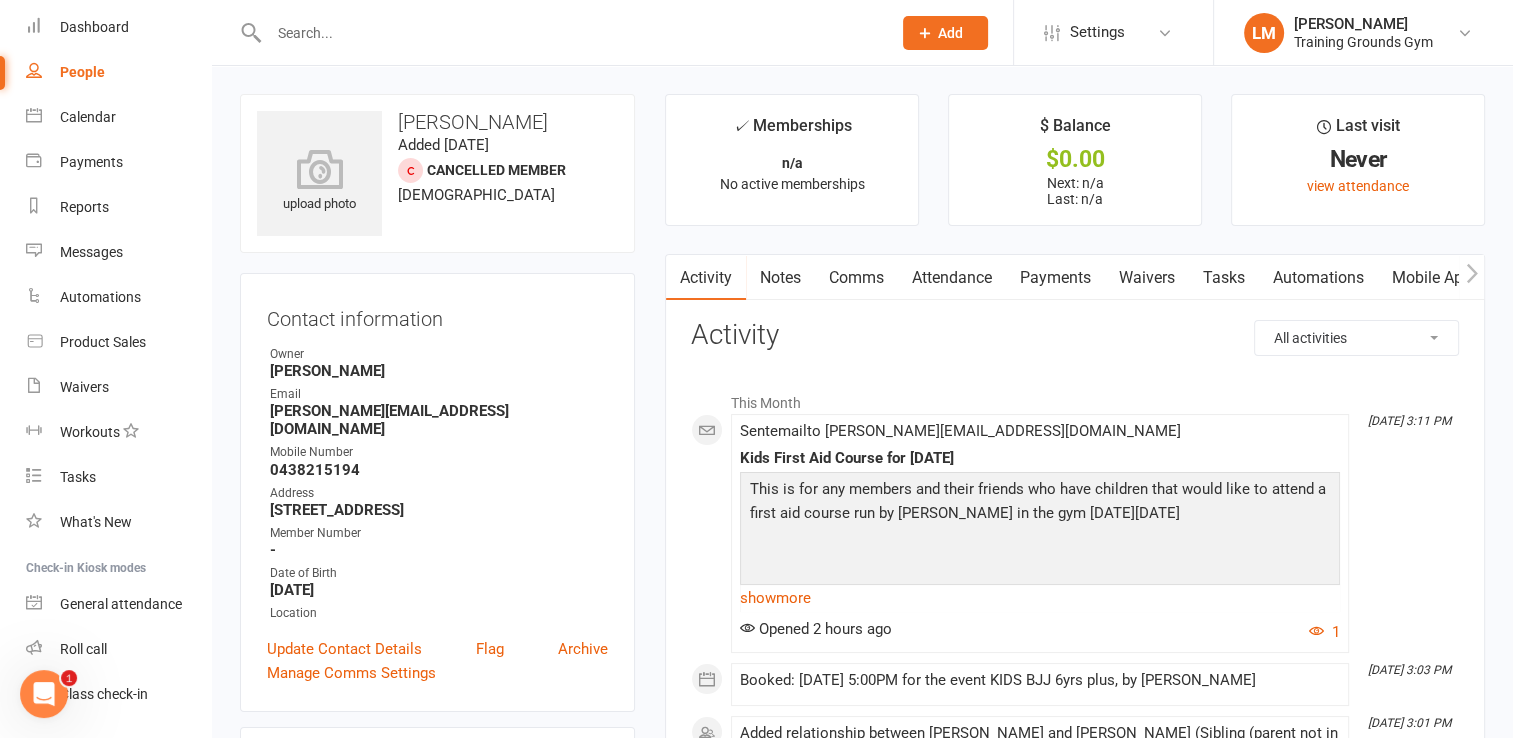 click at bounding box center [570, 33] 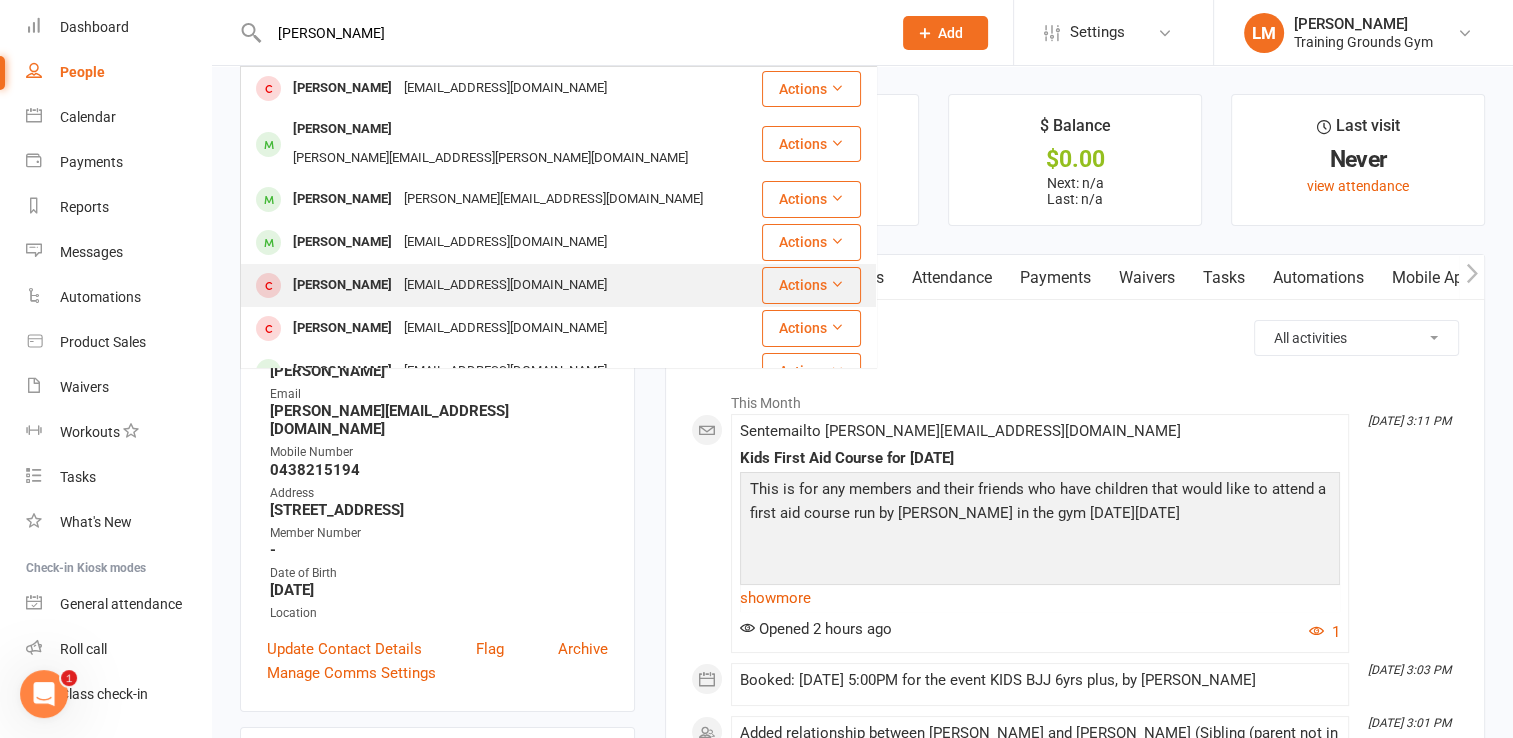 type on "[PERSON_NAME]" 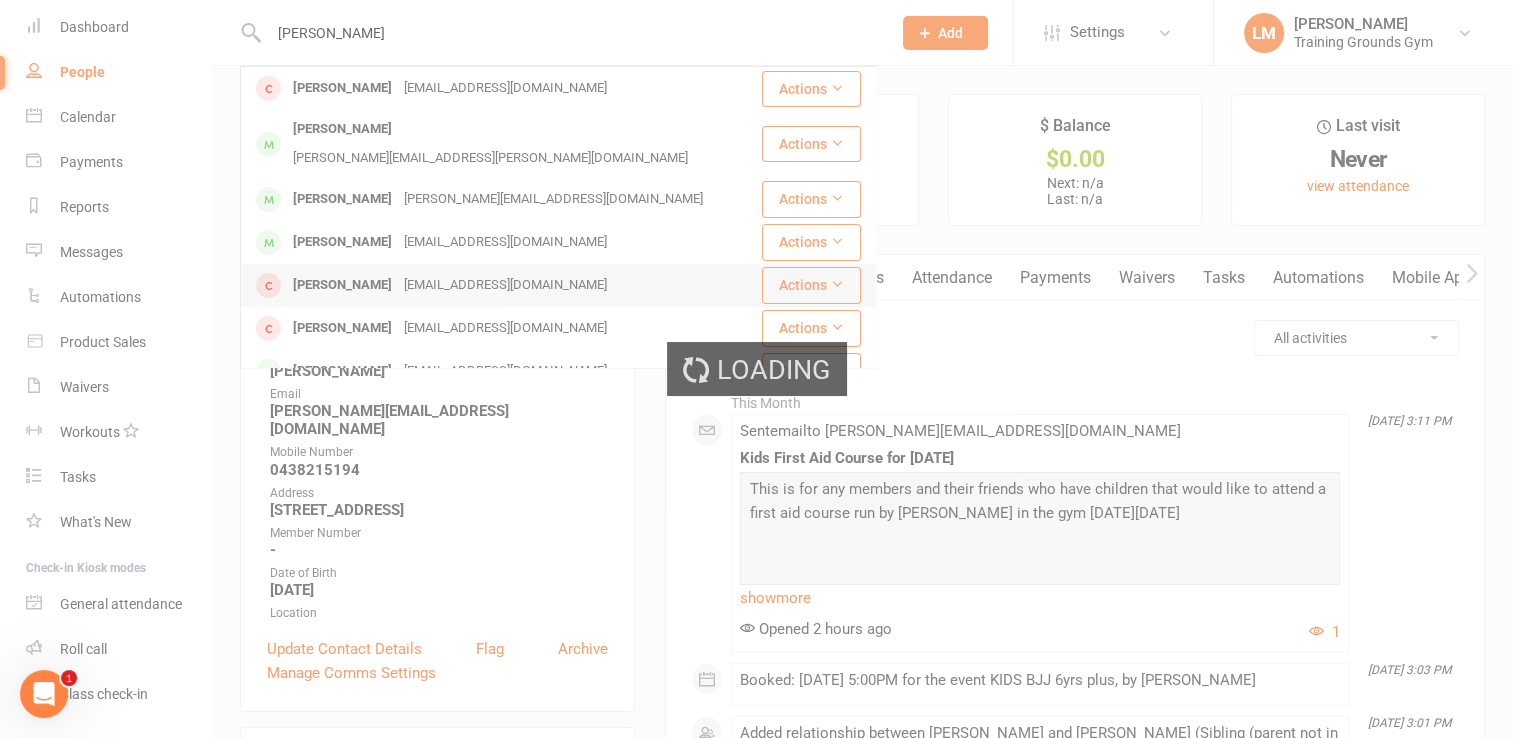 type 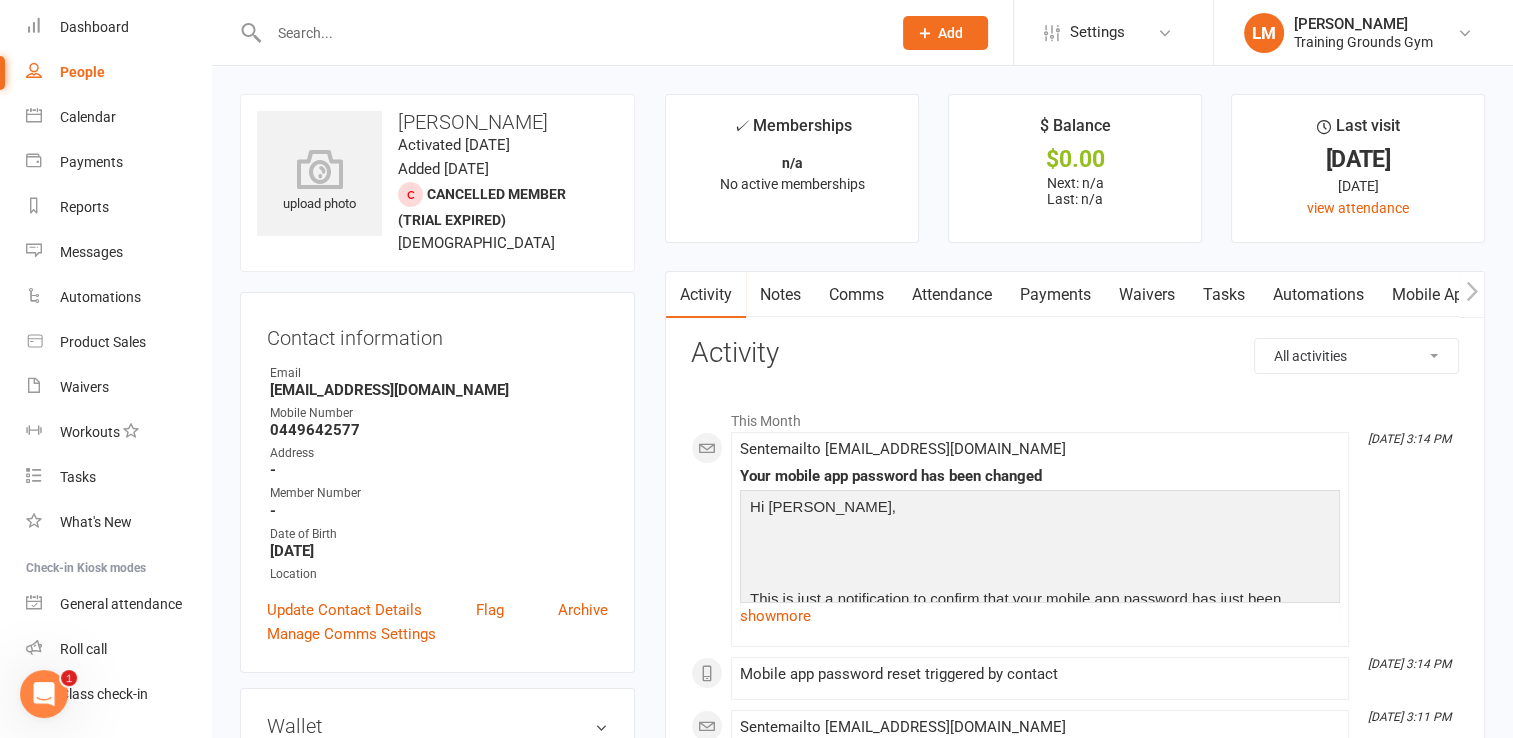 click on "Mobile App" at bounding box center (1432, 295) 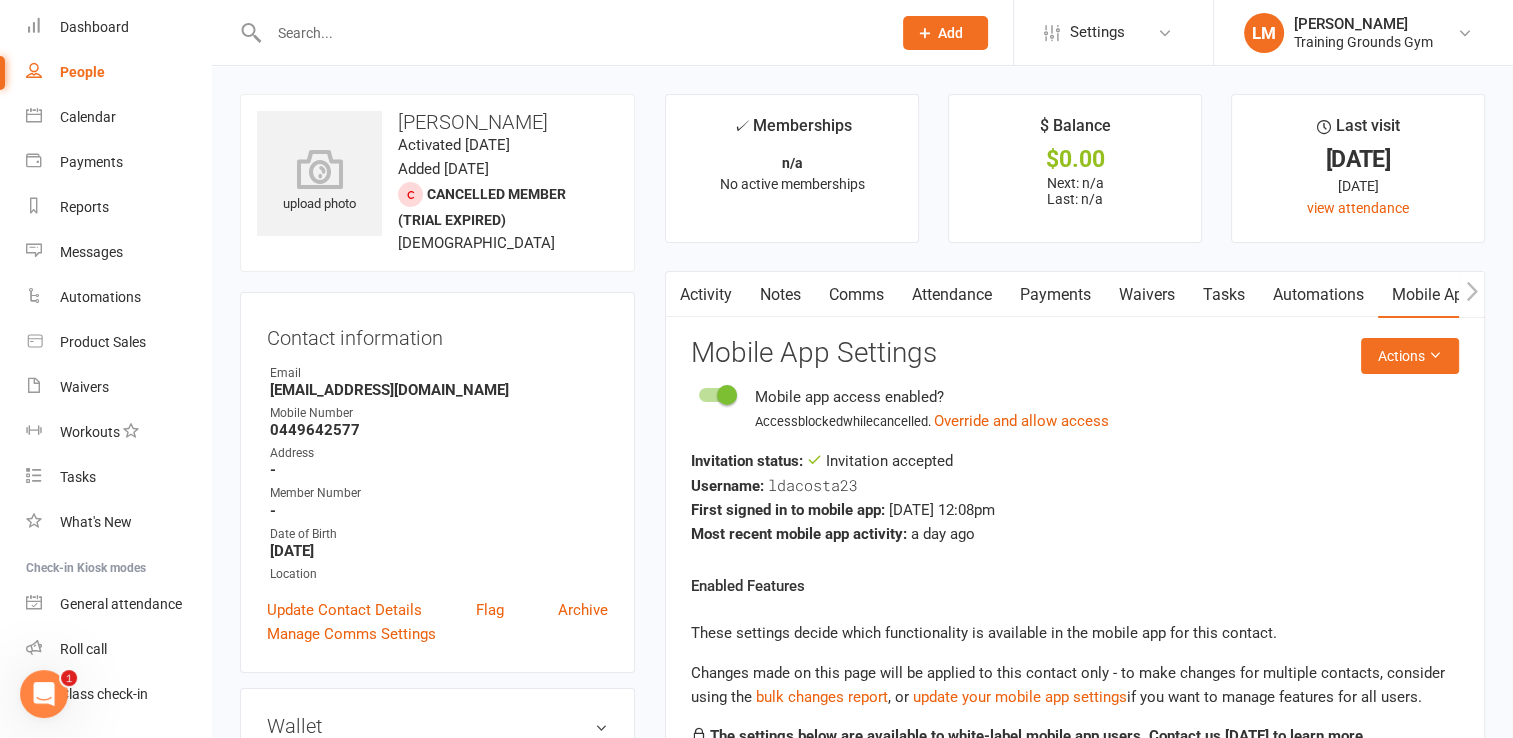 click on "Mobile app access enabled?" at bounding box center [932, 397] 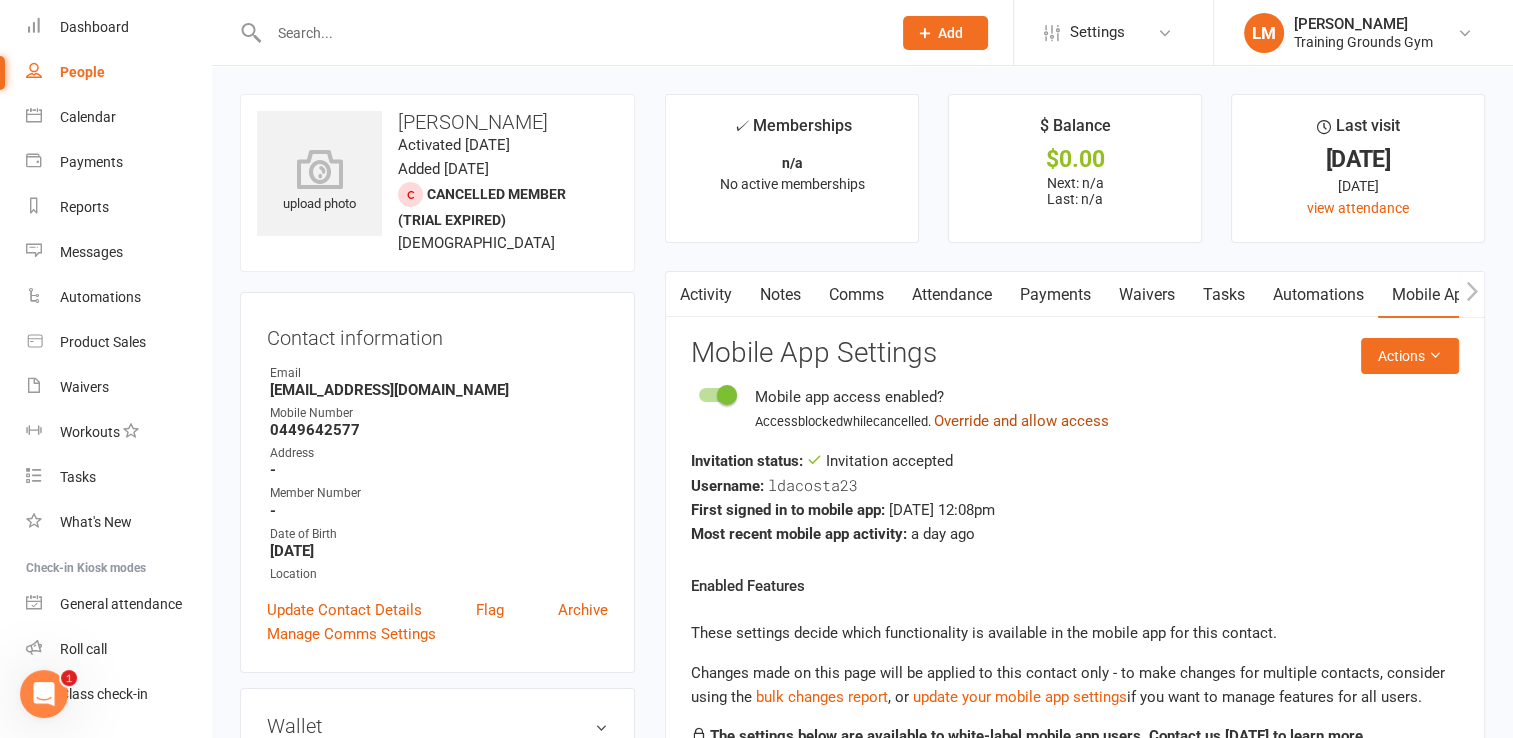 click on "Override and allow access" at bounding box center [1021, 421] 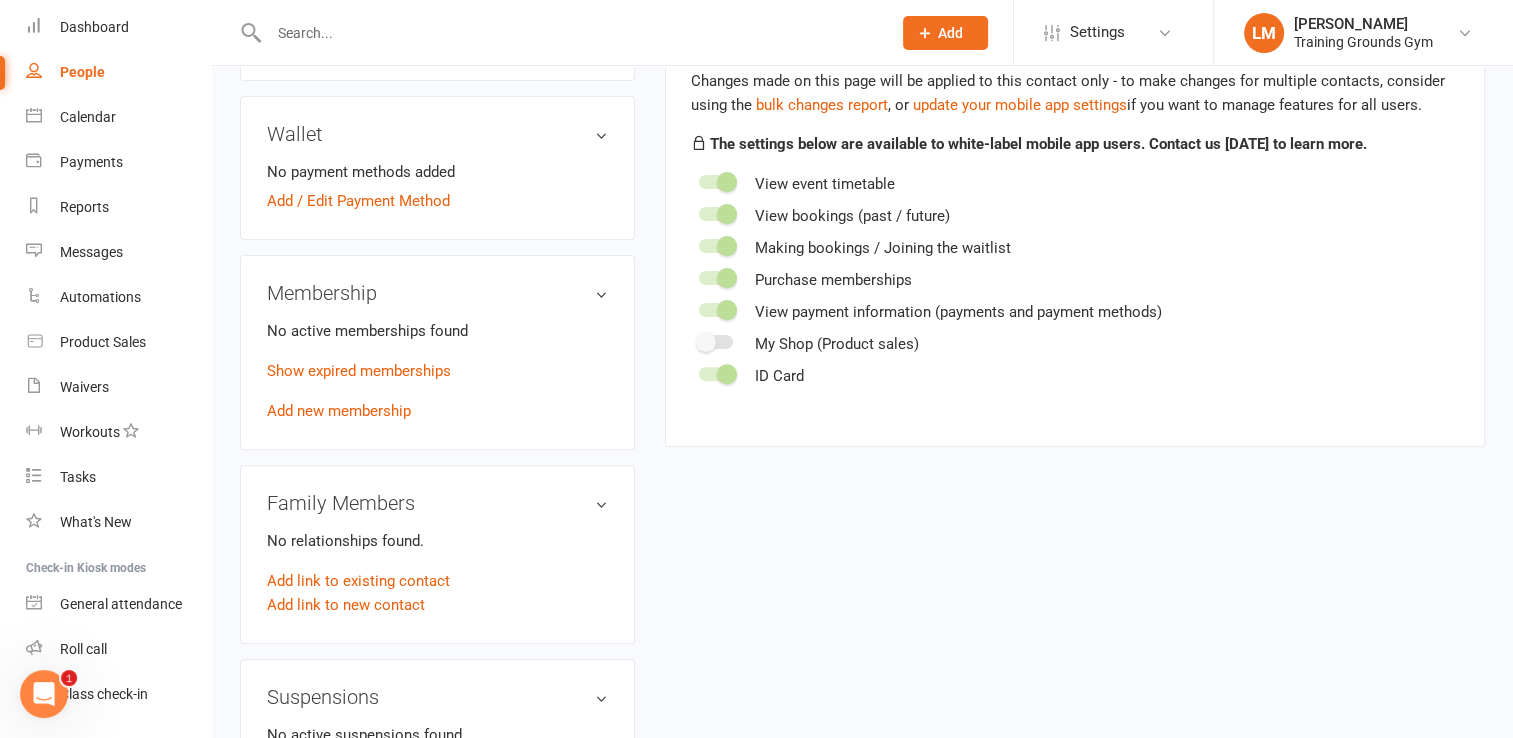 scroll, scrollTop: 606, scrollLeft: 0, axis: vertical 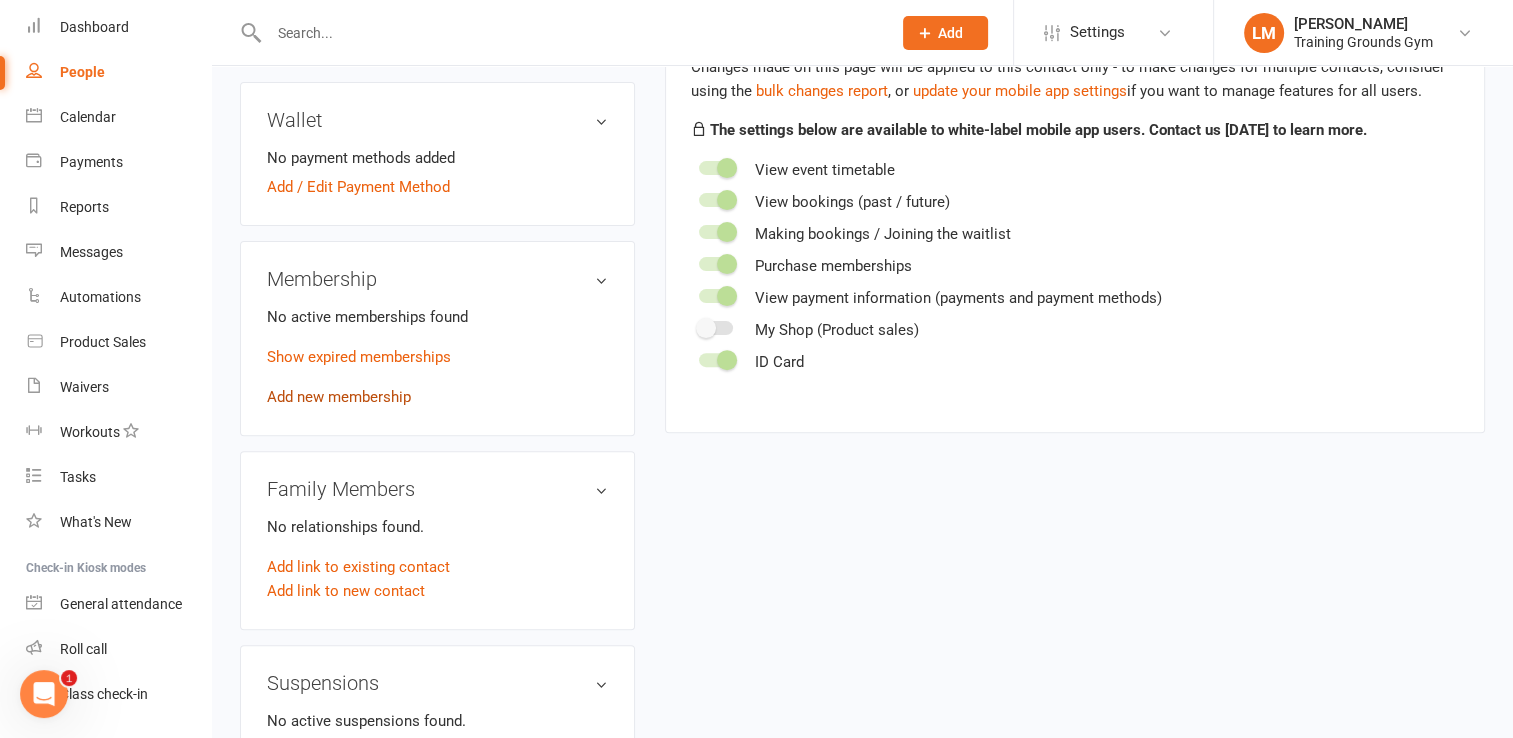 click on "Add new membership" at bounding box center (339, 397) 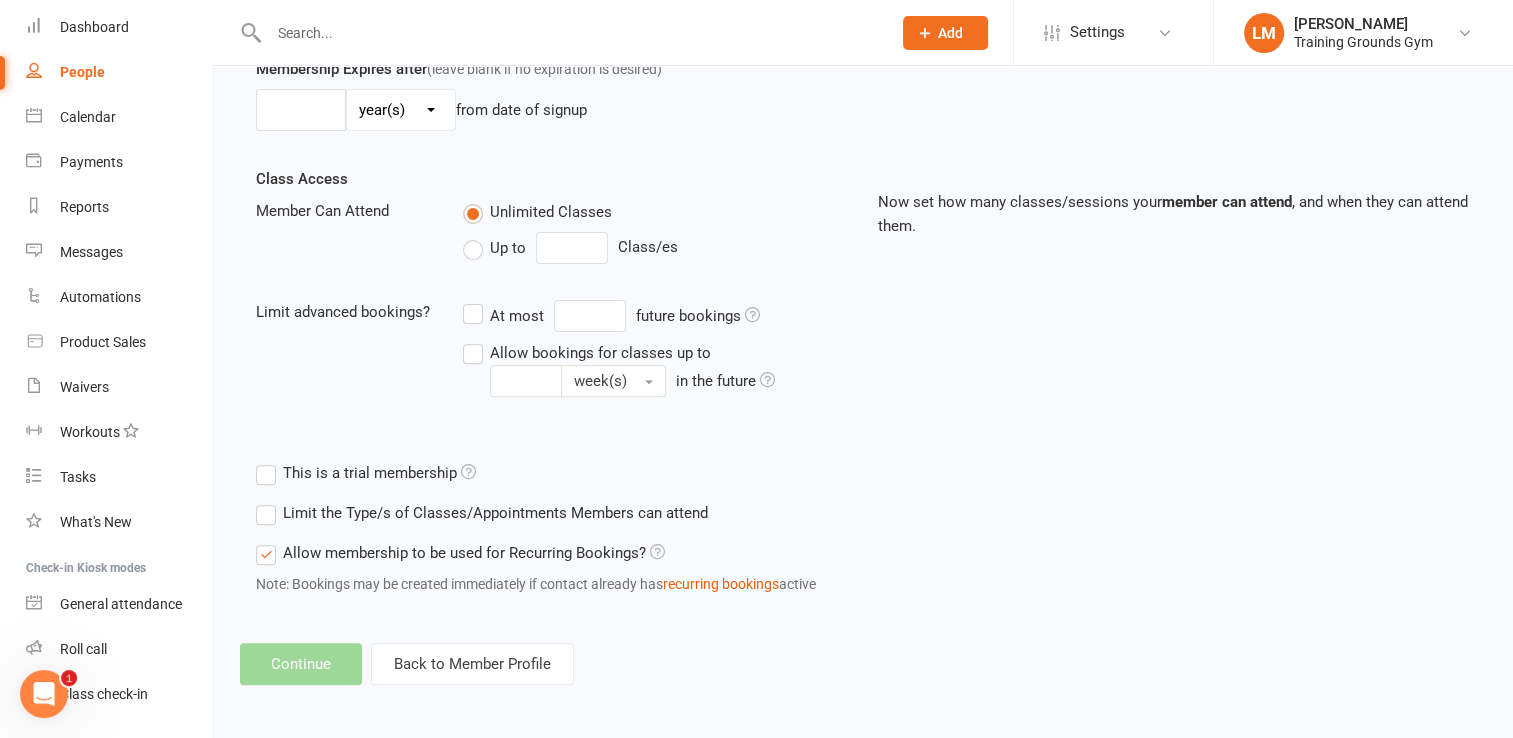 scroll, scrollTop: 0, scrollLeft: 0, axis: both 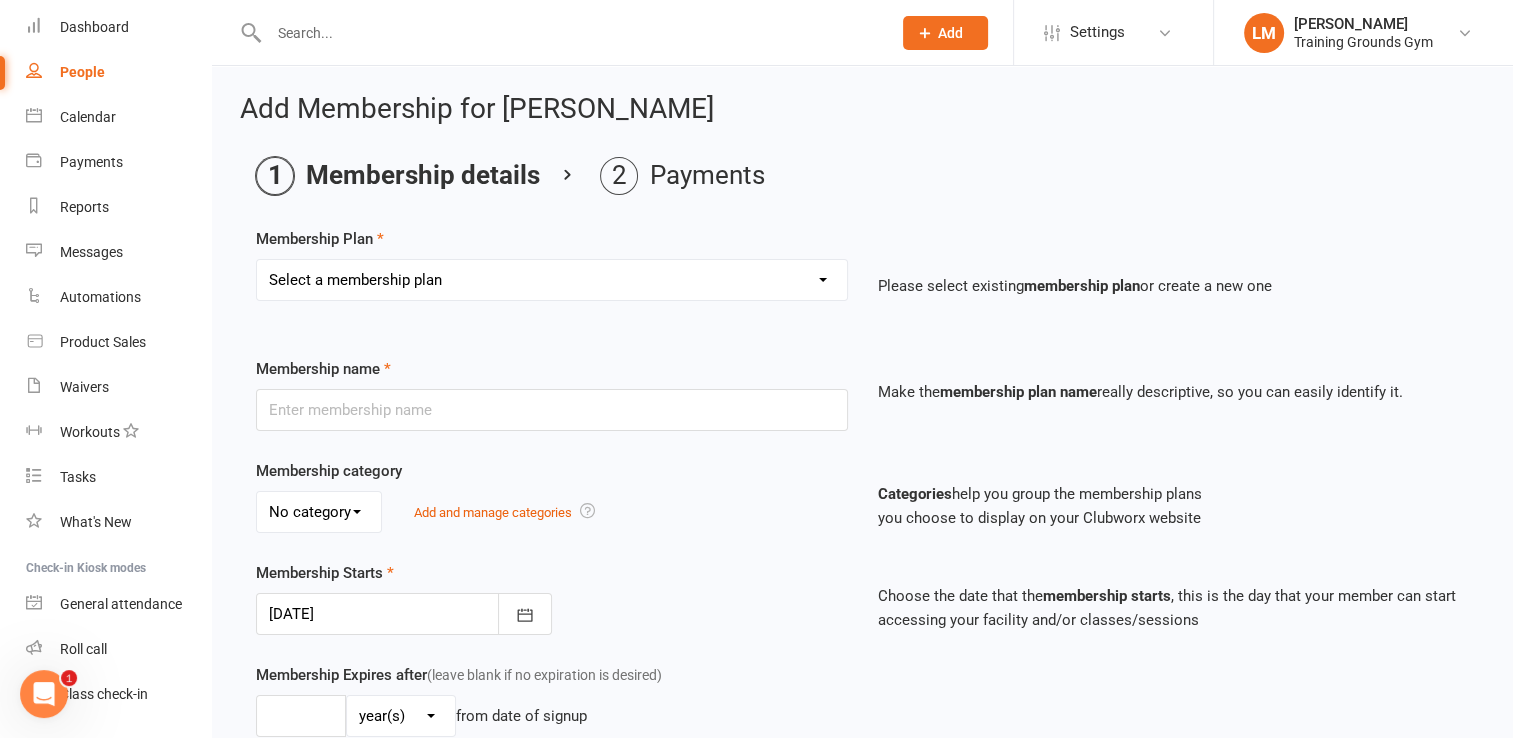 click on "Select a membership plan Create new Membership Plan Trial Basic for beginners and intermediate levels 16yrs+ Only Trial Plus for 18+yrs experienced people only. Please attend a fundamentals class first to get the OK from coach for intemrediate and advanced classes Toddler Kickstart (1 kids class per week) Kickstart paid 6mths with 5% discount (1 kids class per week) Kickstart for 12mths with 10% discount (1 kids class per week) Takedown - 2 Kids classes per week Takedown paid 6mths with 5% discount -  2 Kids classes per week Spinkick - Unlimited Kids Classes Spinkick paid 6mths with 5% discount - Unlimited Kids Classes Teen Kickstart - 1 Class per week for 16yrs Teen Kickstart paid 6mths - 1 Class per week for 16yrs Teen Takedown - 2 Classes per week for 16yrs + Teen Spinkick - Unlimited classes for 16yrs 10 Sessions 20 Sessions Novice paid Fortnightly (1 adults class per week) Novice paid monthly (1 adults class per week) Novice paid 6mths with 5% discount (1 adults class per week) Unlimited BJJ paid Monthly" at bounding box center [552, 280] 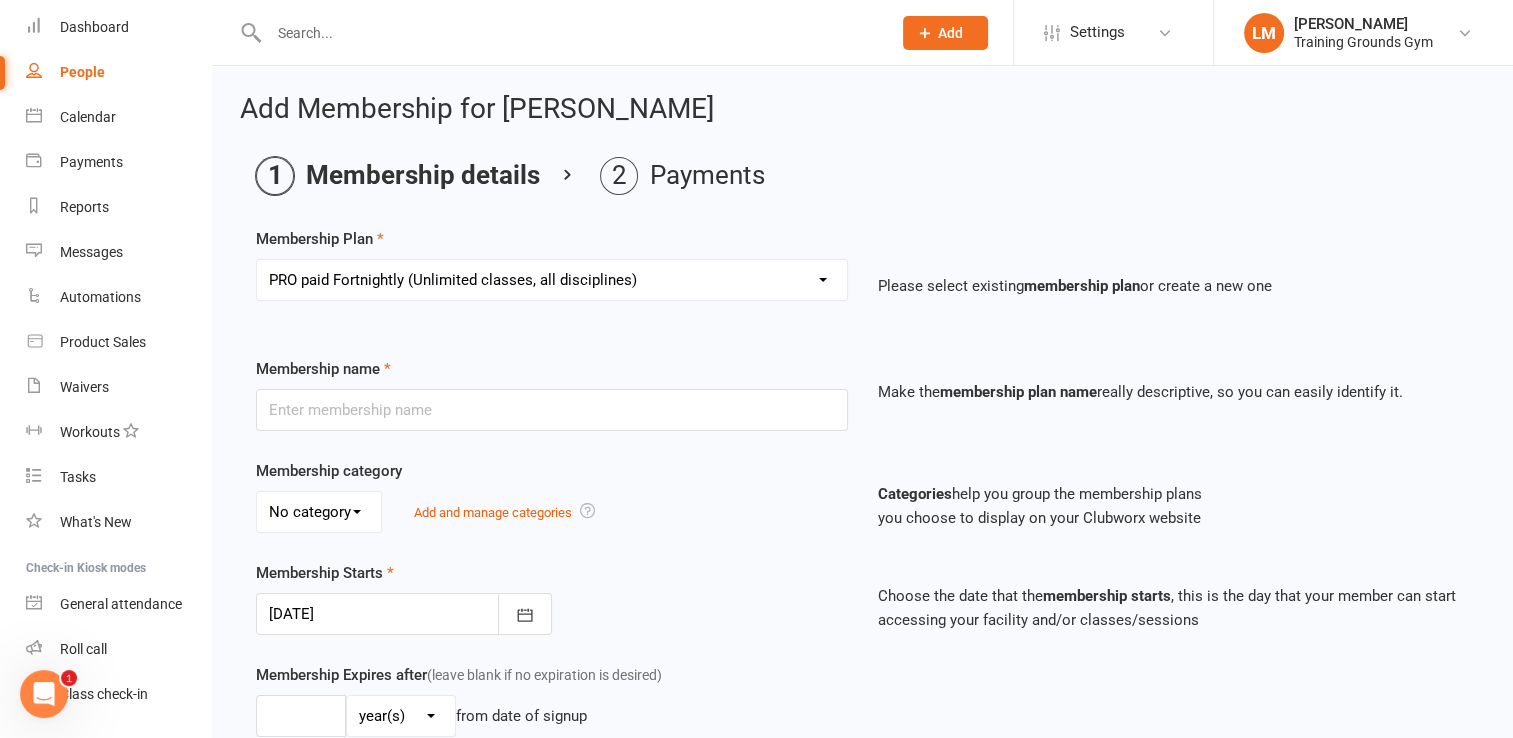 click on "Select a membership plan Create new Membership Plan Trial Basic for beginners and intermediate levels 16yrs+ Only Trial Plus for 18+yrs experienced people only. Please attend a fundamentals class first to get the OK from coach for intemrediate and advanced classes Toddler Kickstart (1 kids class per week) Kickstart paid 6mths with 5% discount (1 kids class per week) Kickstart for 12mths with 10% discount (1 kids class per week) Takedown - 2 Kids classes per week Takedown paid 6mths with 5% discount -  2 Kids classes per week Spinkick - Unlimited Kids Classes Spinkick paid 6mths with 5% discount - Unlimited Kids Classes Teen Kickstart - 1 Class per week for 16yrs Teen Kickstart paid 6mths - 1 Class per week for 16yrs Teen Takedown - 2 Classes per week for 16yrs + Teen Spinkick - Unlimited classes for 16yrs 10 Sessions 20 Sessions Novice paid Fortnightly (1 adults class per week) Novice paid monthly (1 adults class per week) Novice paid 6mths with 5% discount (1 adults class per week) Unlimited BJJ paid Monthly" at bounding box center [552, 280] 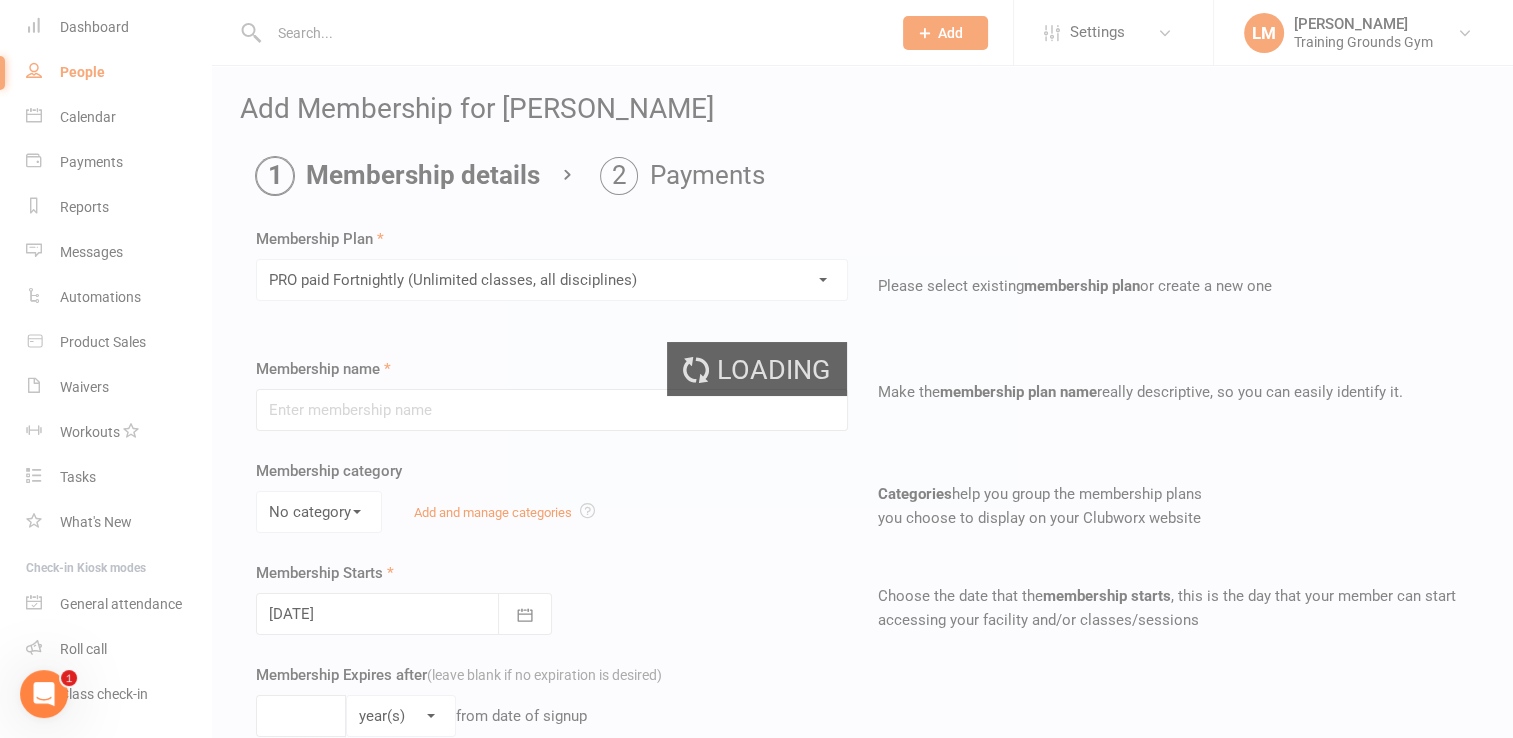 type on "PRO paid Fortnightly (Unlimited classes, all disciplines)" 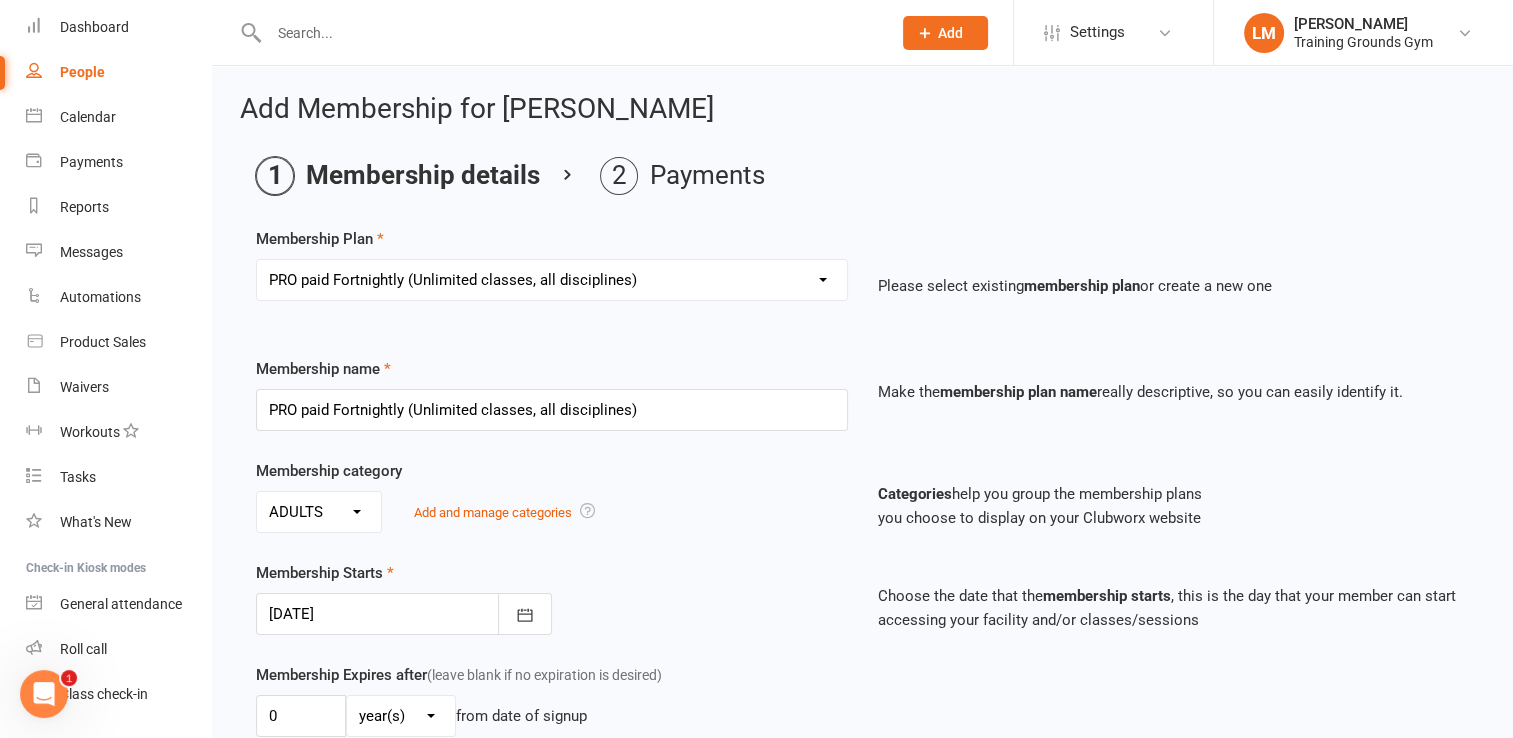 type on "[DATE]" 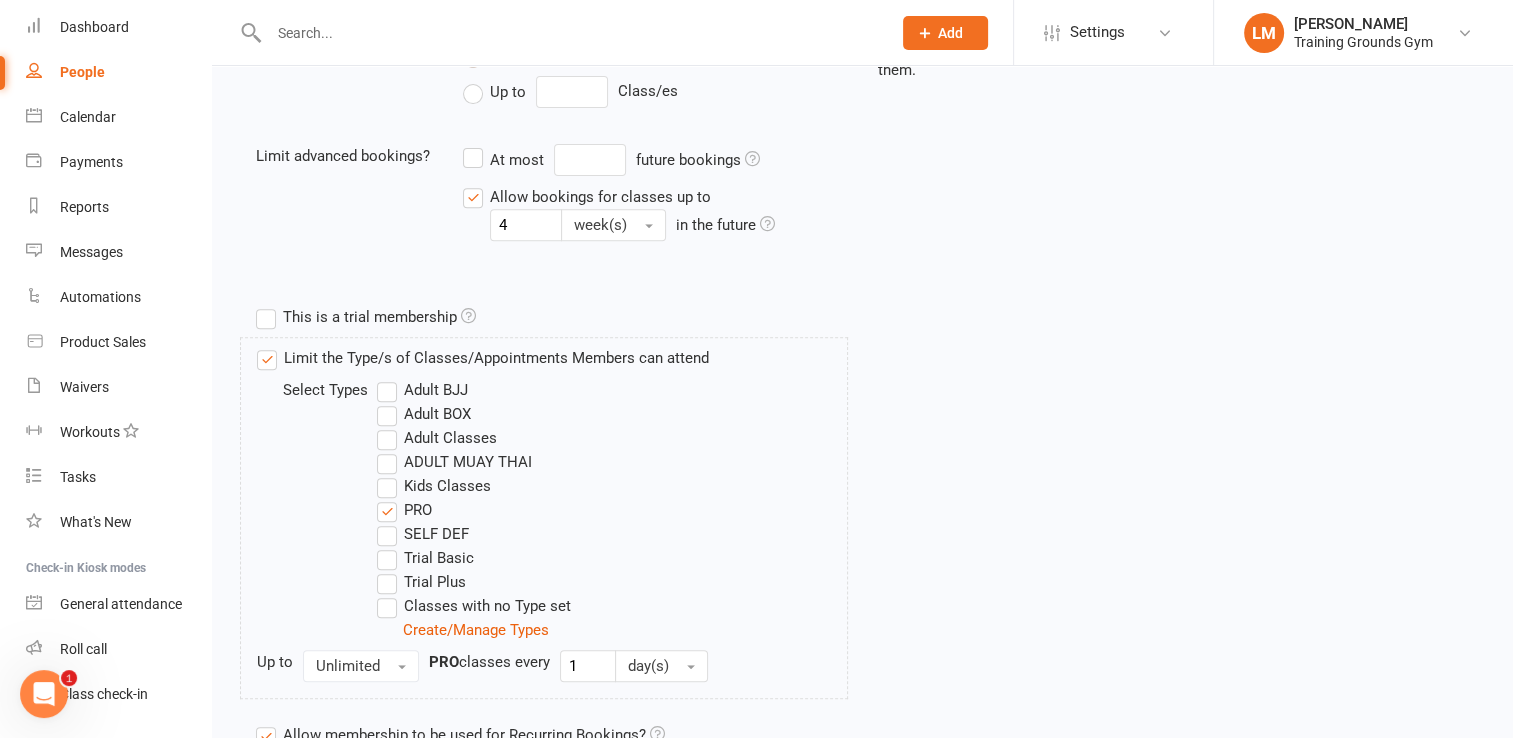 scroll, scrollTop: 944, scrollLeft: 0, axis: vertical 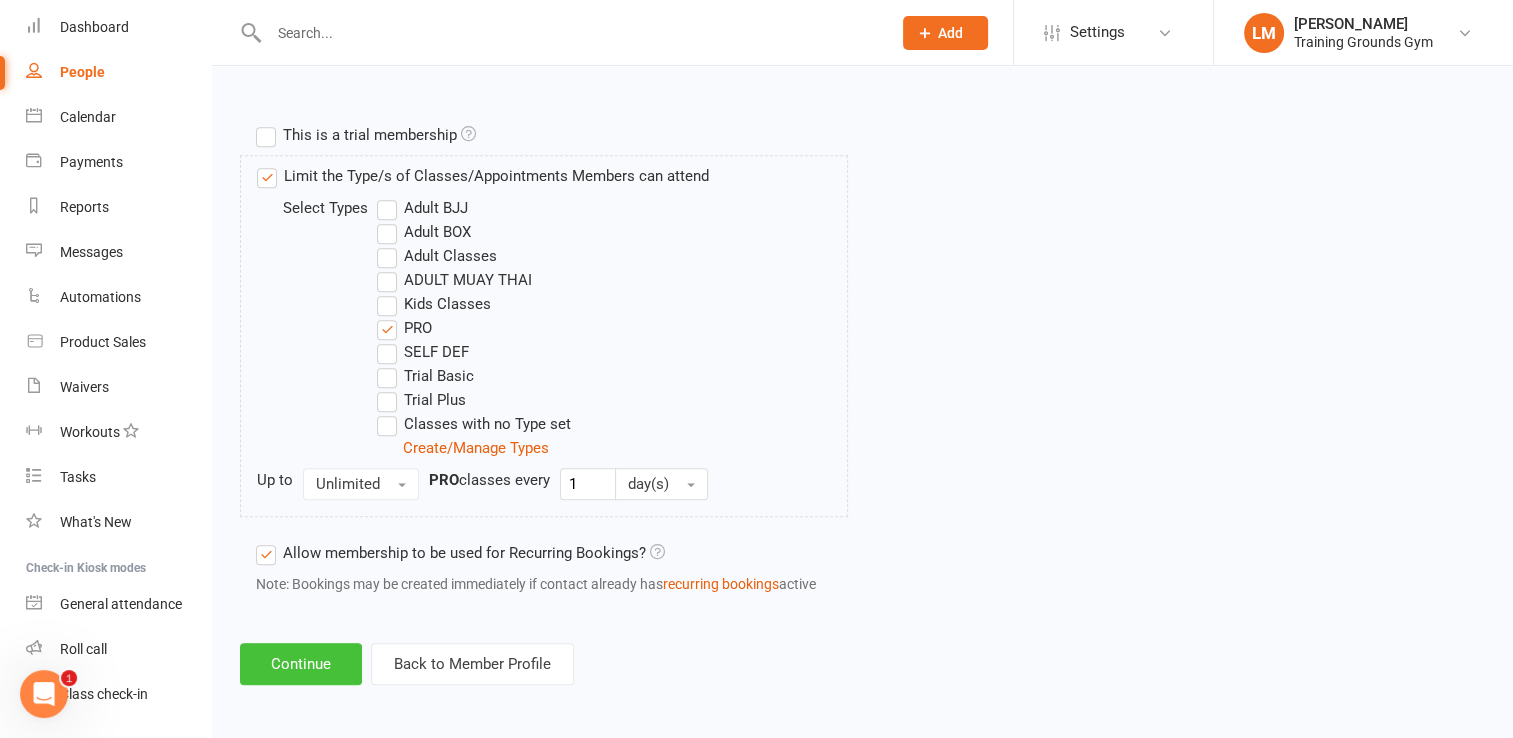 click on "Continue" at bounding box center (301, 664) 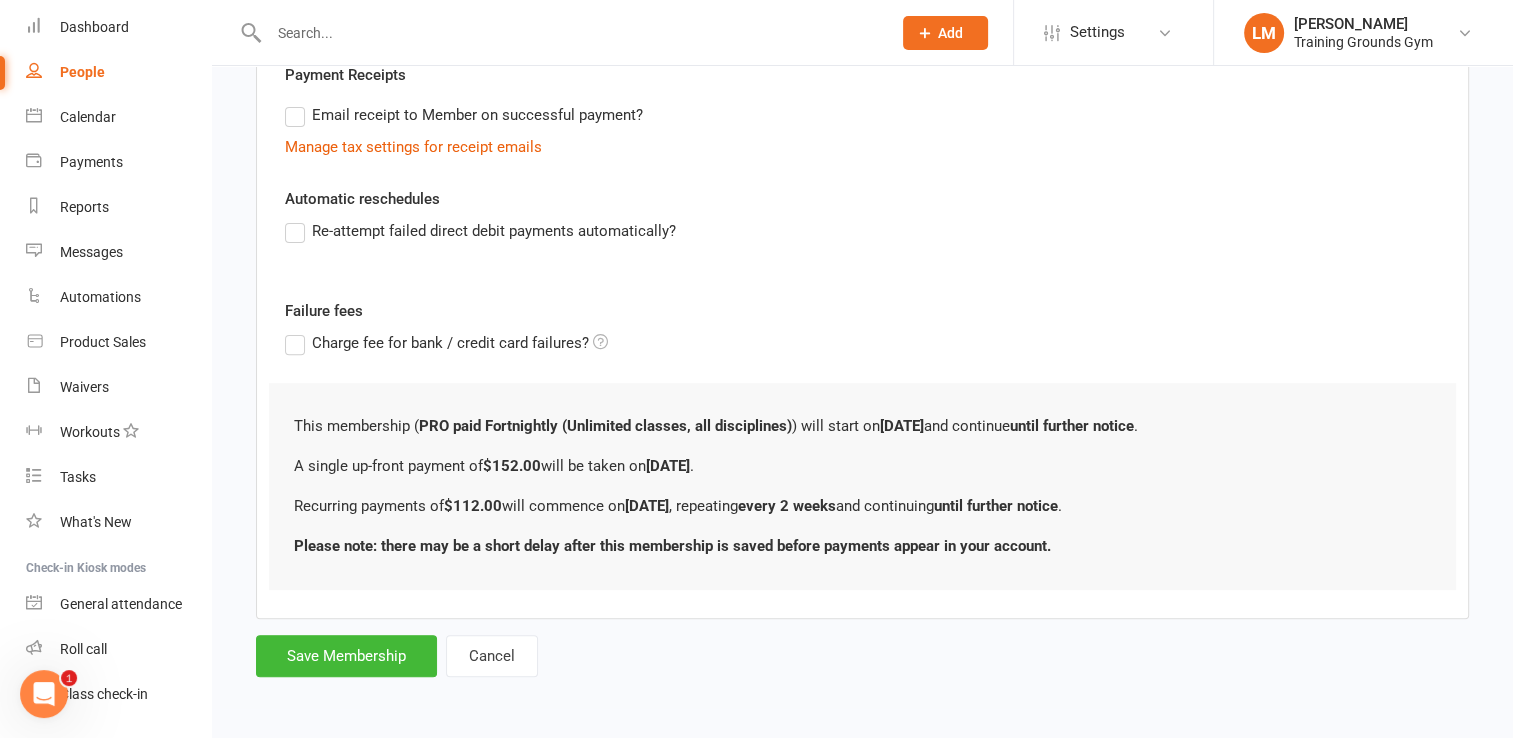 scroll, scrollTop: 0, scrollLeft: 0, axis: both 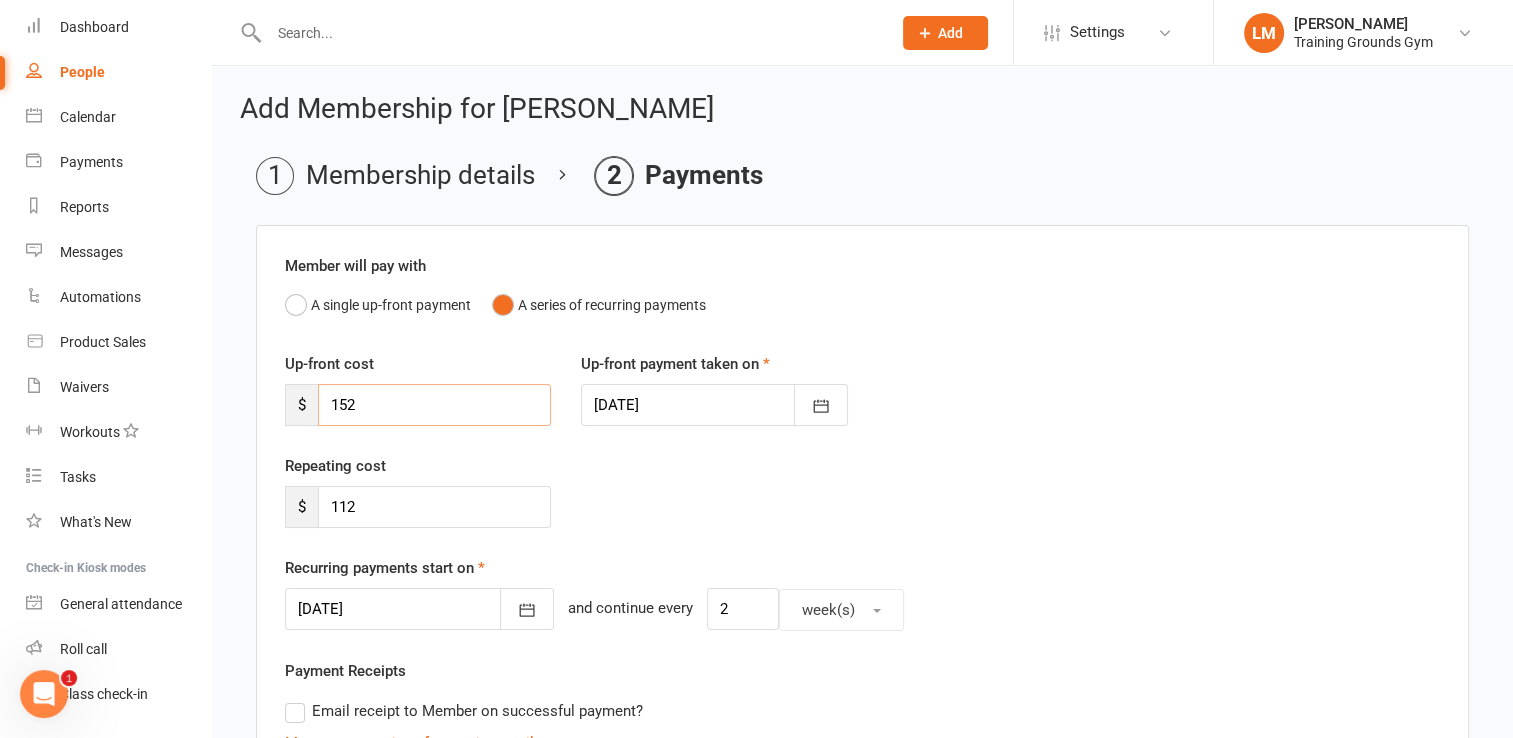 drag, startPoint x: 414, startPoint y: 390, endPoint x: 248, endPoint y: 375, distance: 166.67633 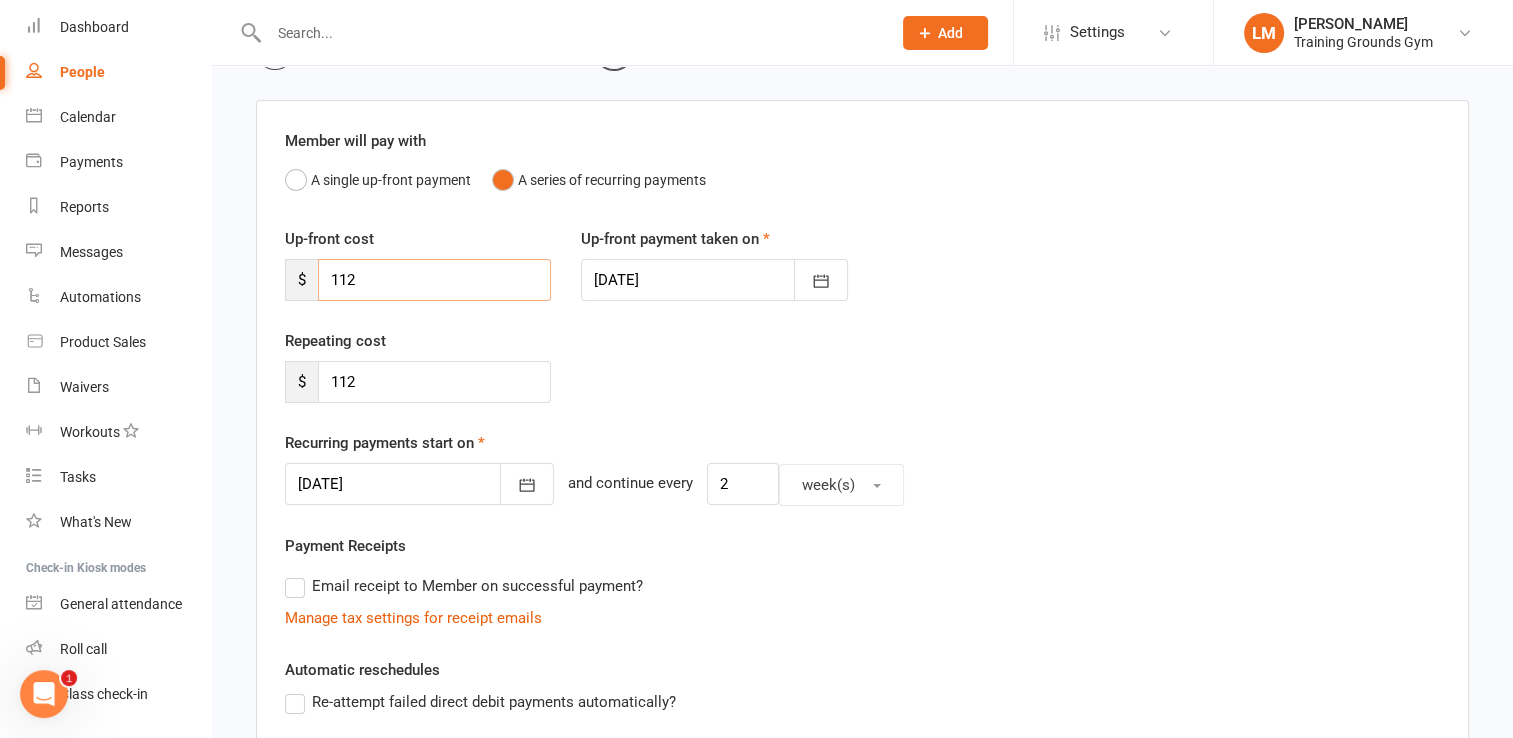 scroll, scrollTop: 128, scrollLeft: 0, axis: vertical 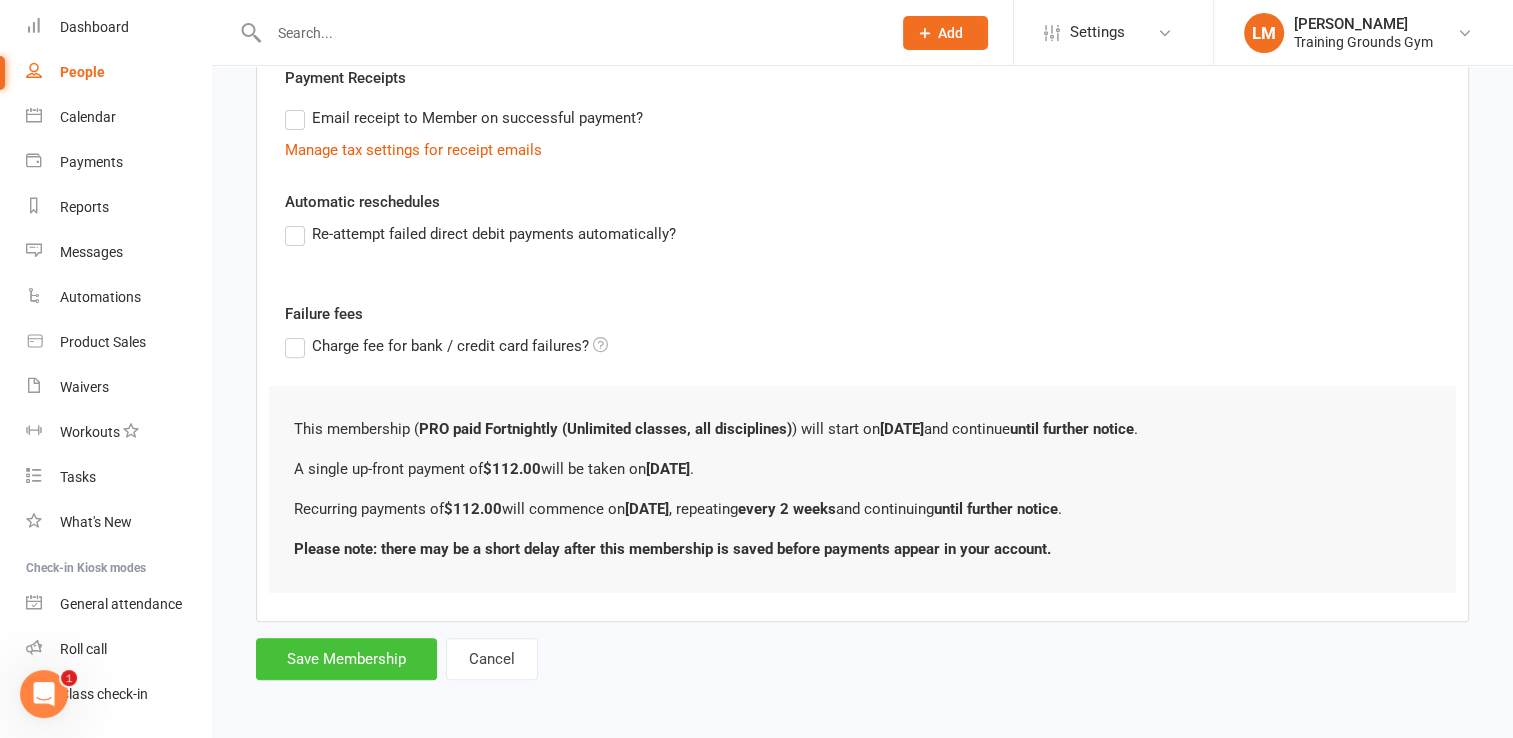 type on "112" 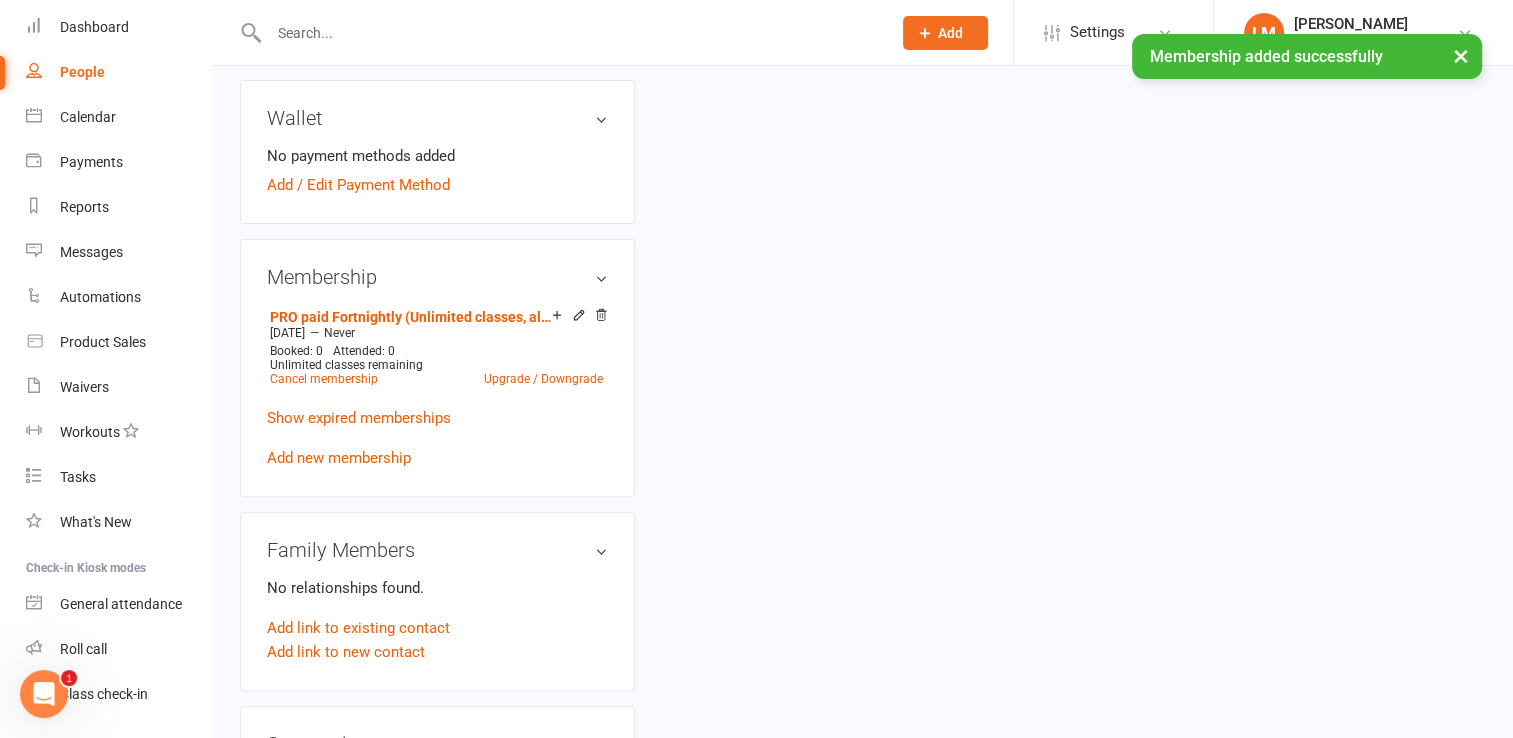 scroll, scrollTop: 0, scrollLeft: 0, axis: both 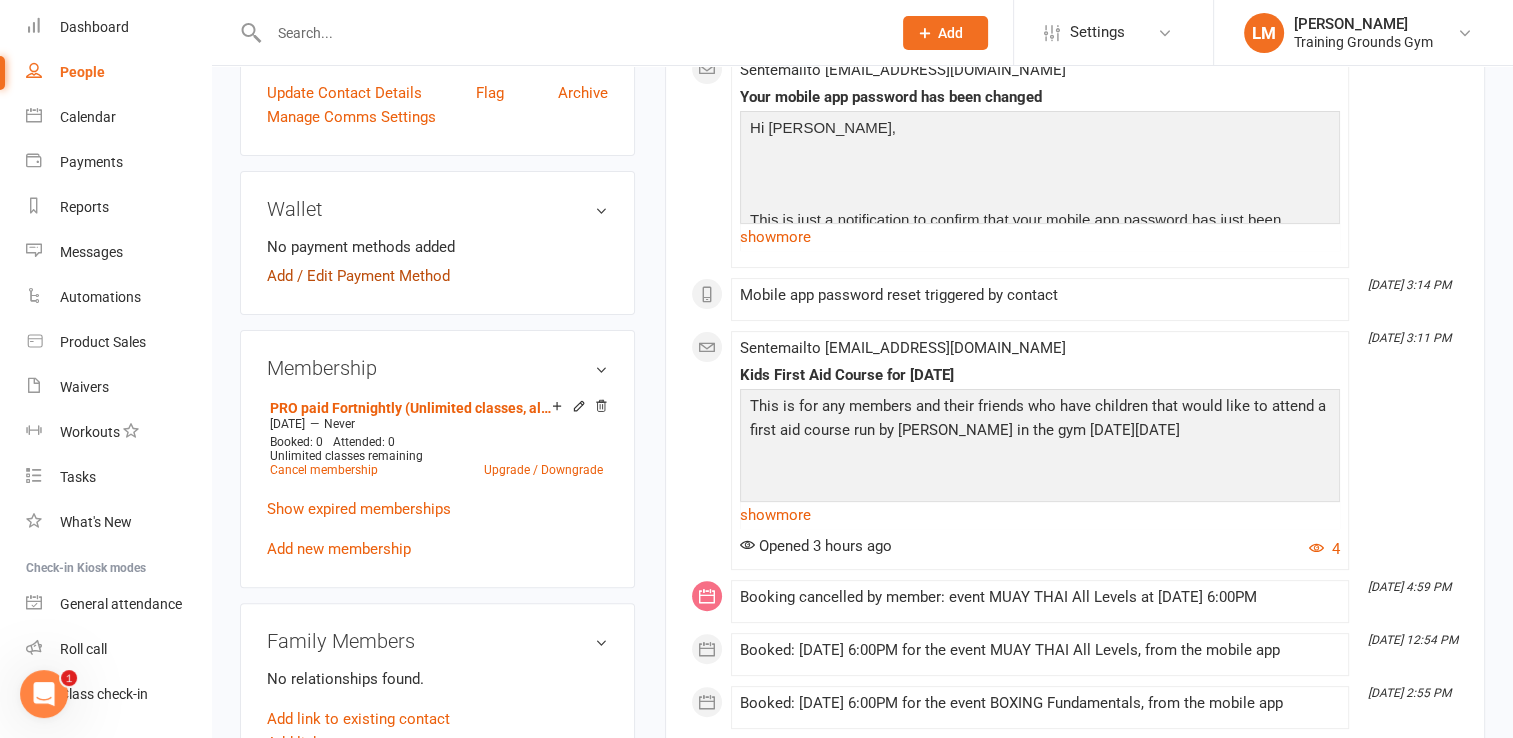 click on "Add / Edit Payment Method" at bounding box center [358, 276] 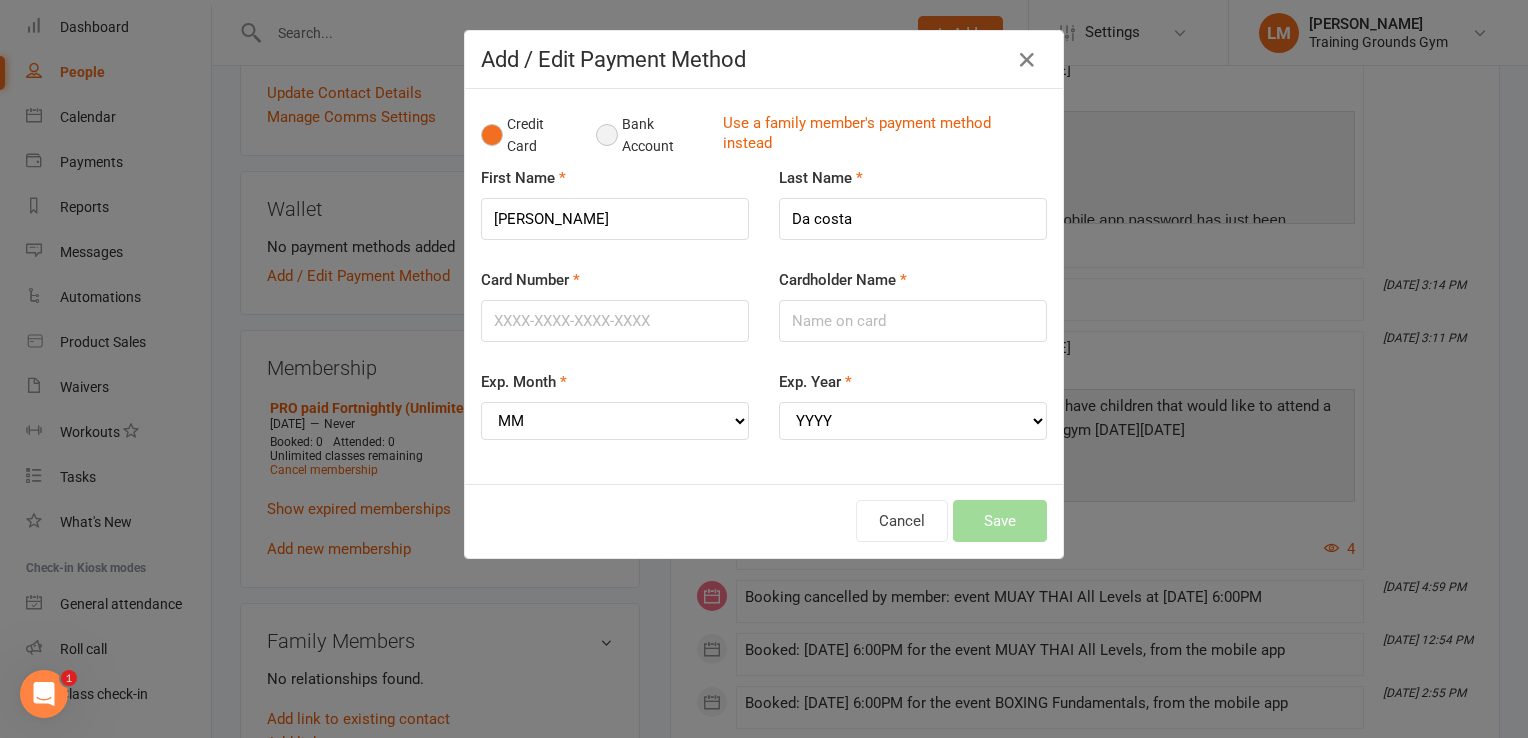 click on "Bank Account" at bounding box center (651, 135) 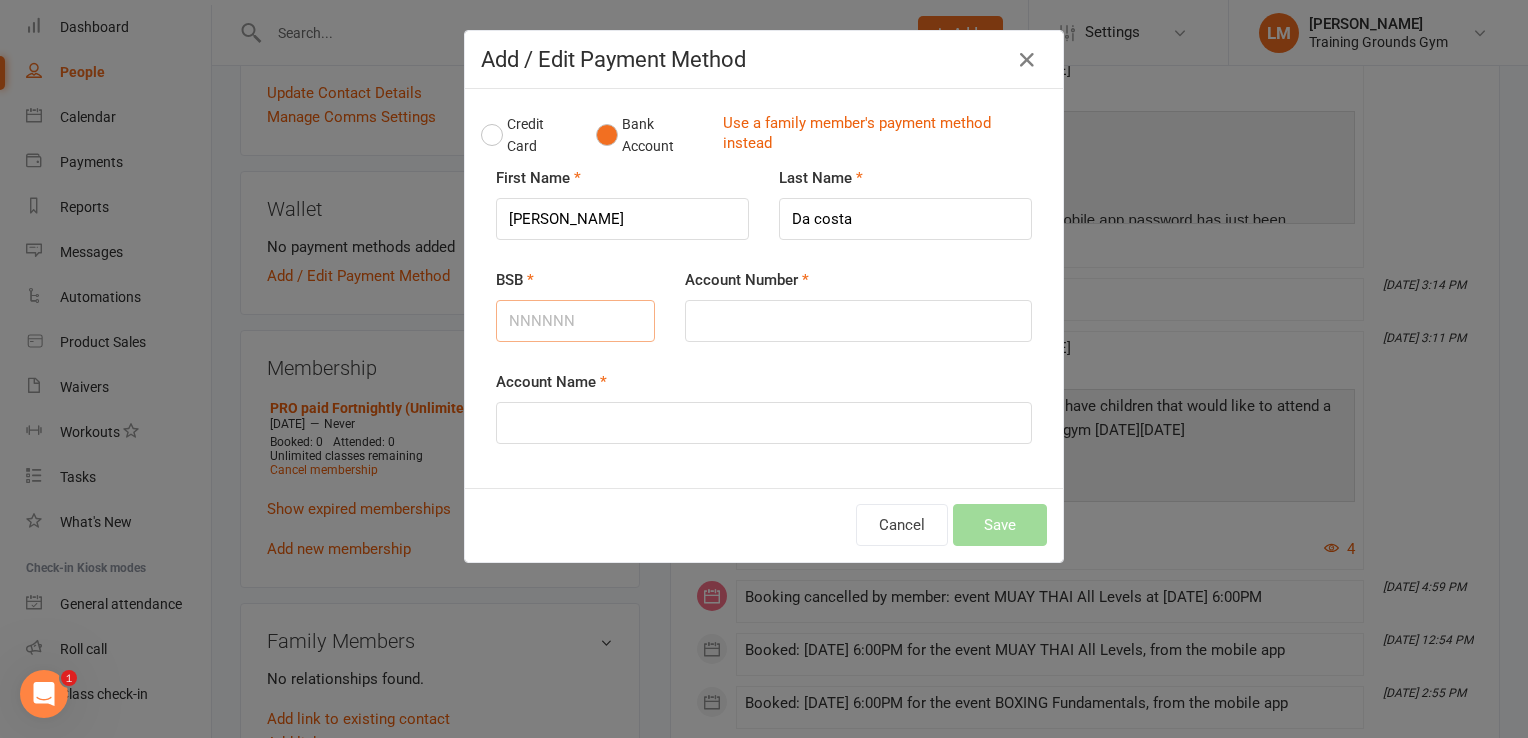 click on "BSB" at bounding box center (575, 321) 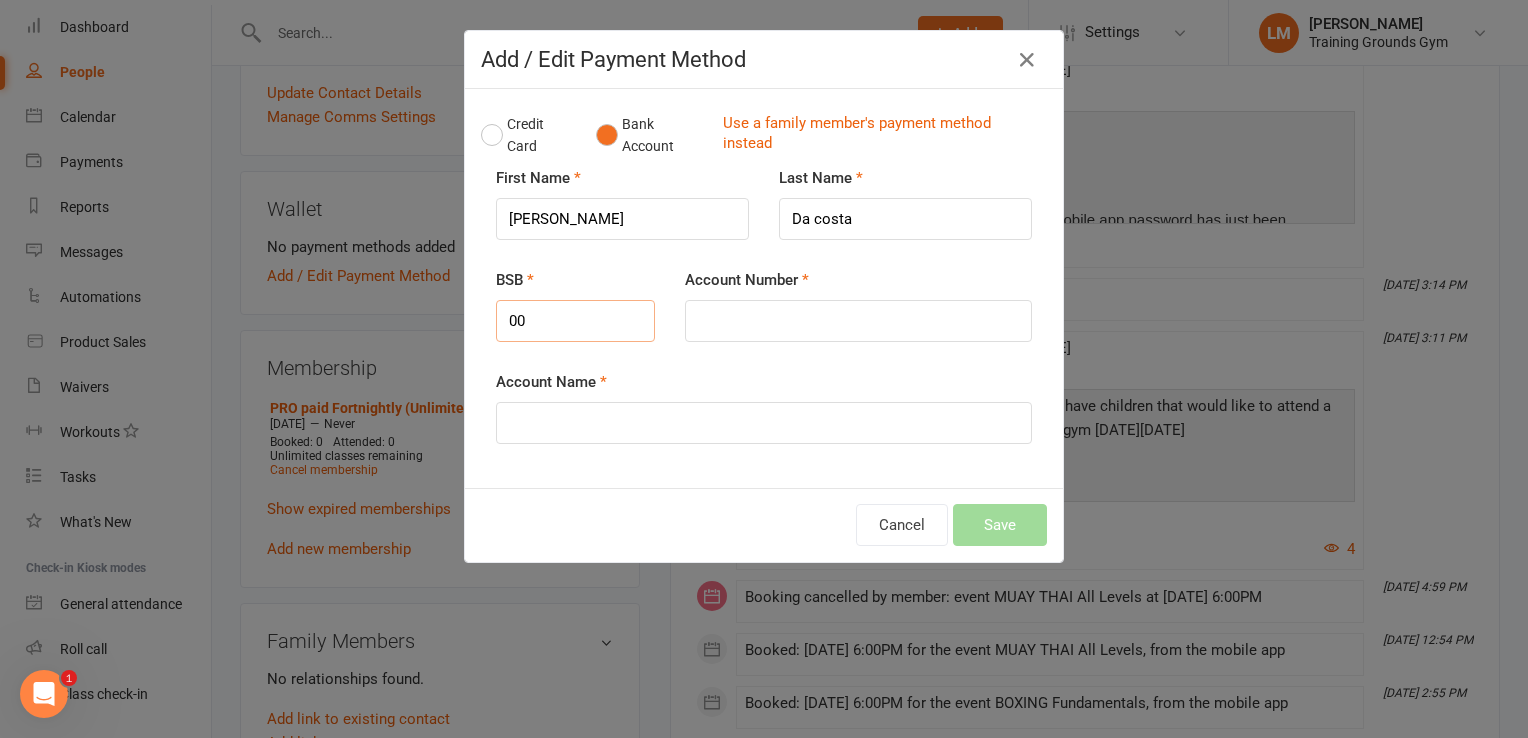 type on "0" 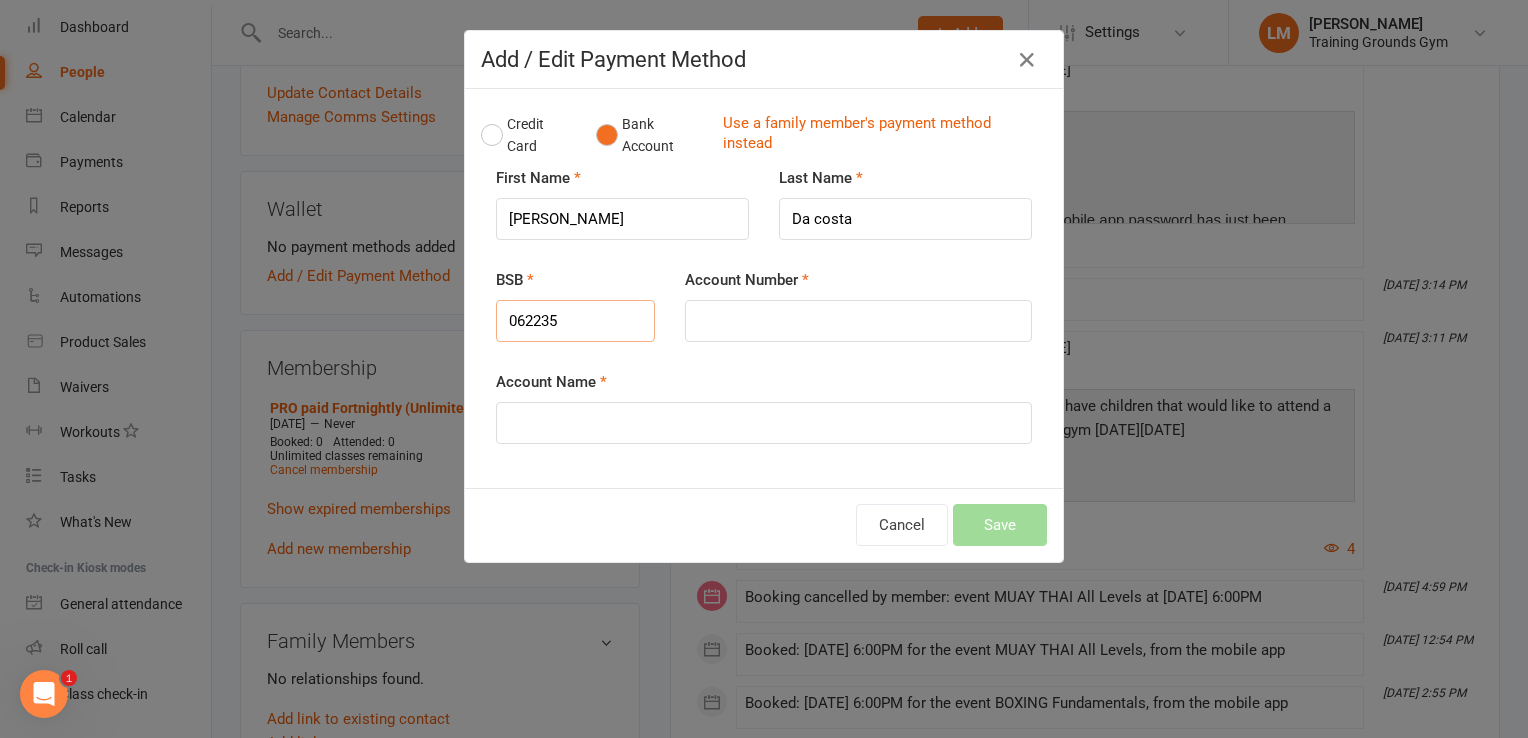 type on "062235" 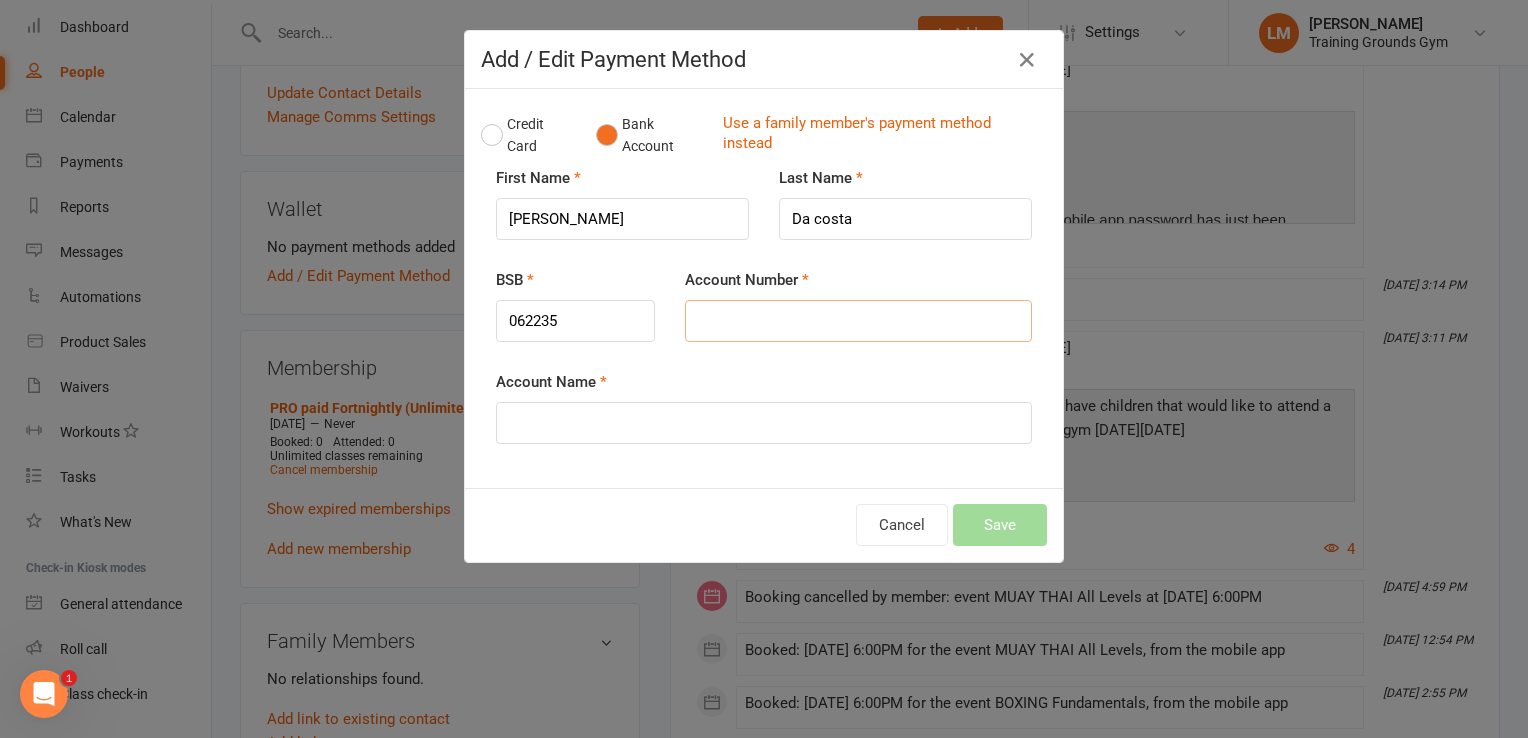 click on "Account Number" at bounding box center [858, 321] 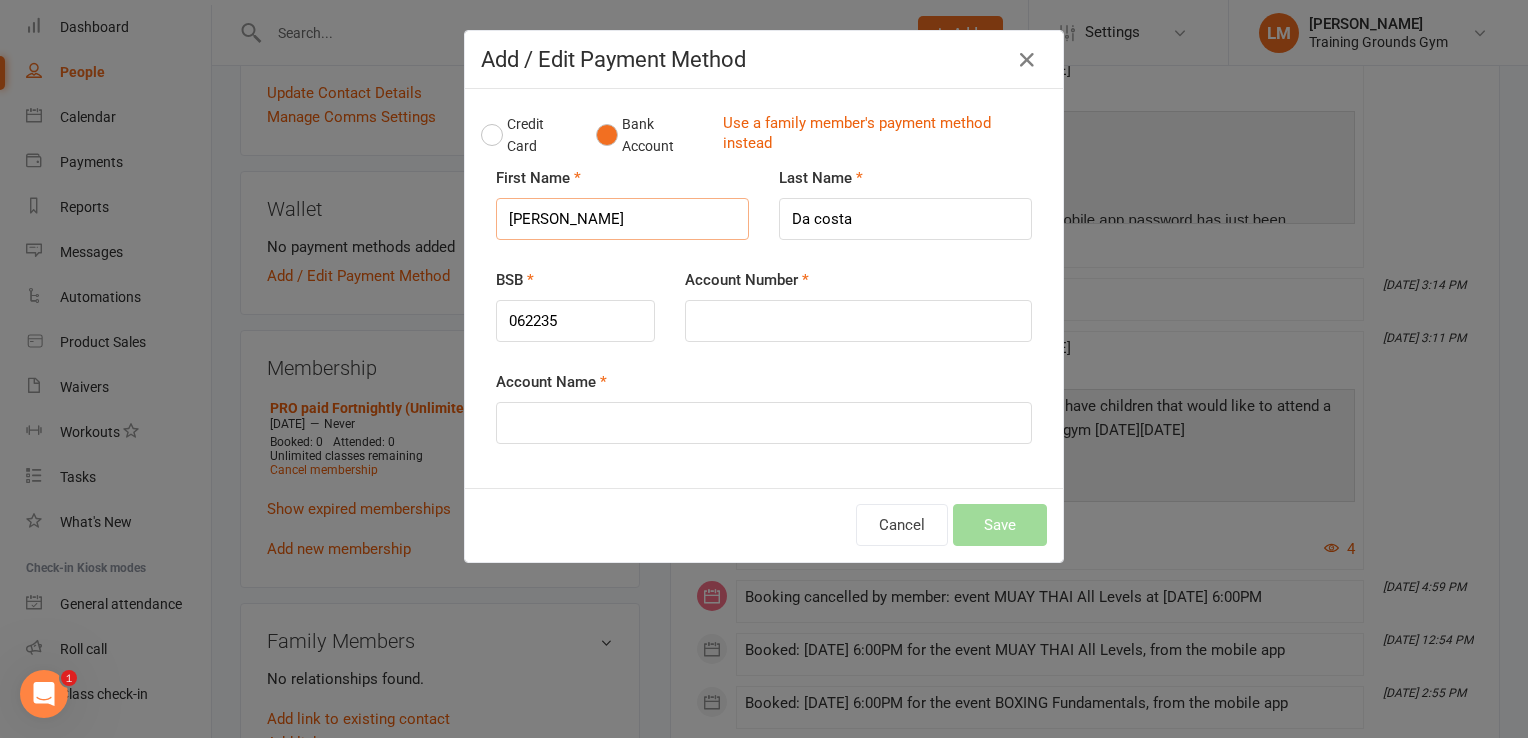drag, startPoint x: 583, startPoint y: 211, endPoint x: 472, endPoint y: 230, distance: 112.61439 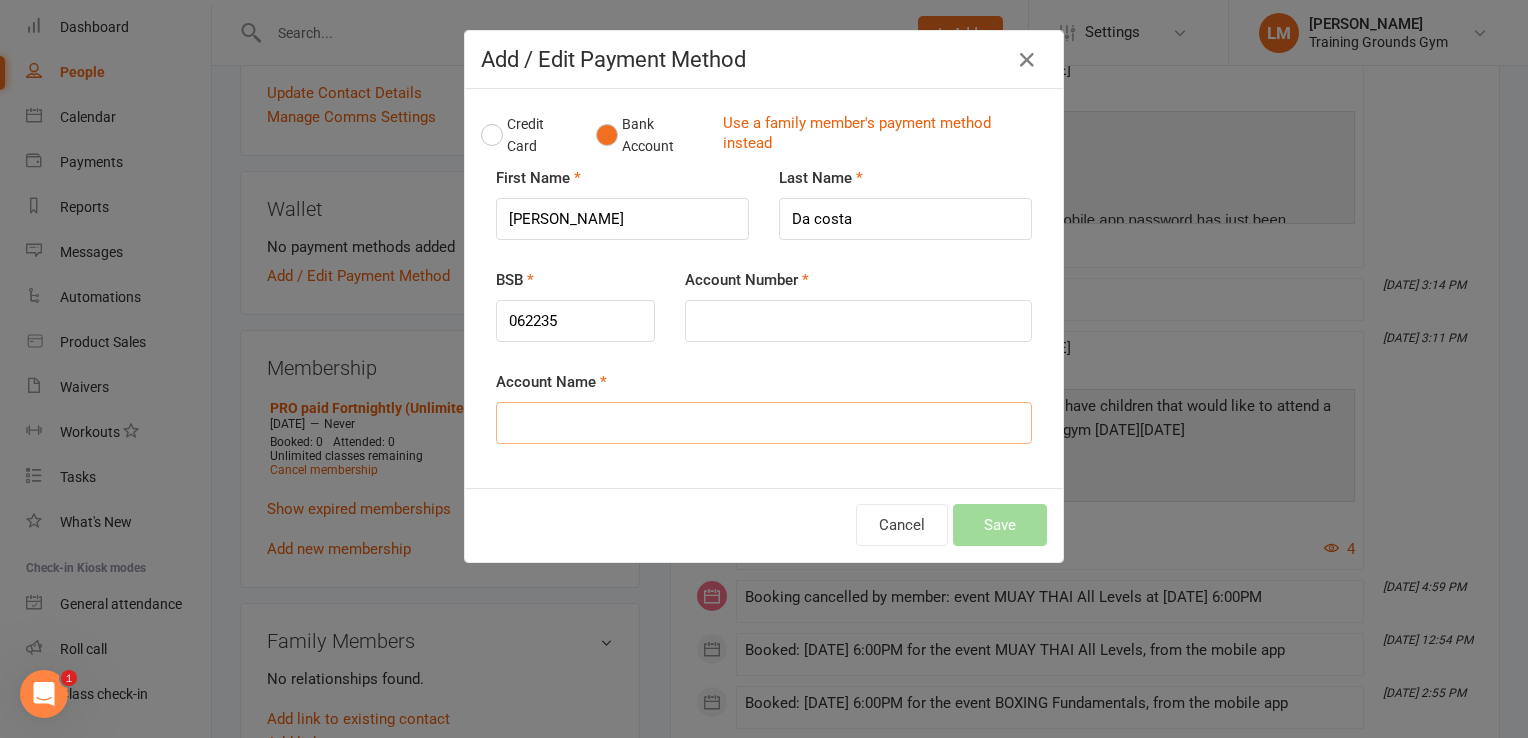 click on "Account Name" at bounding box center (764, 423) 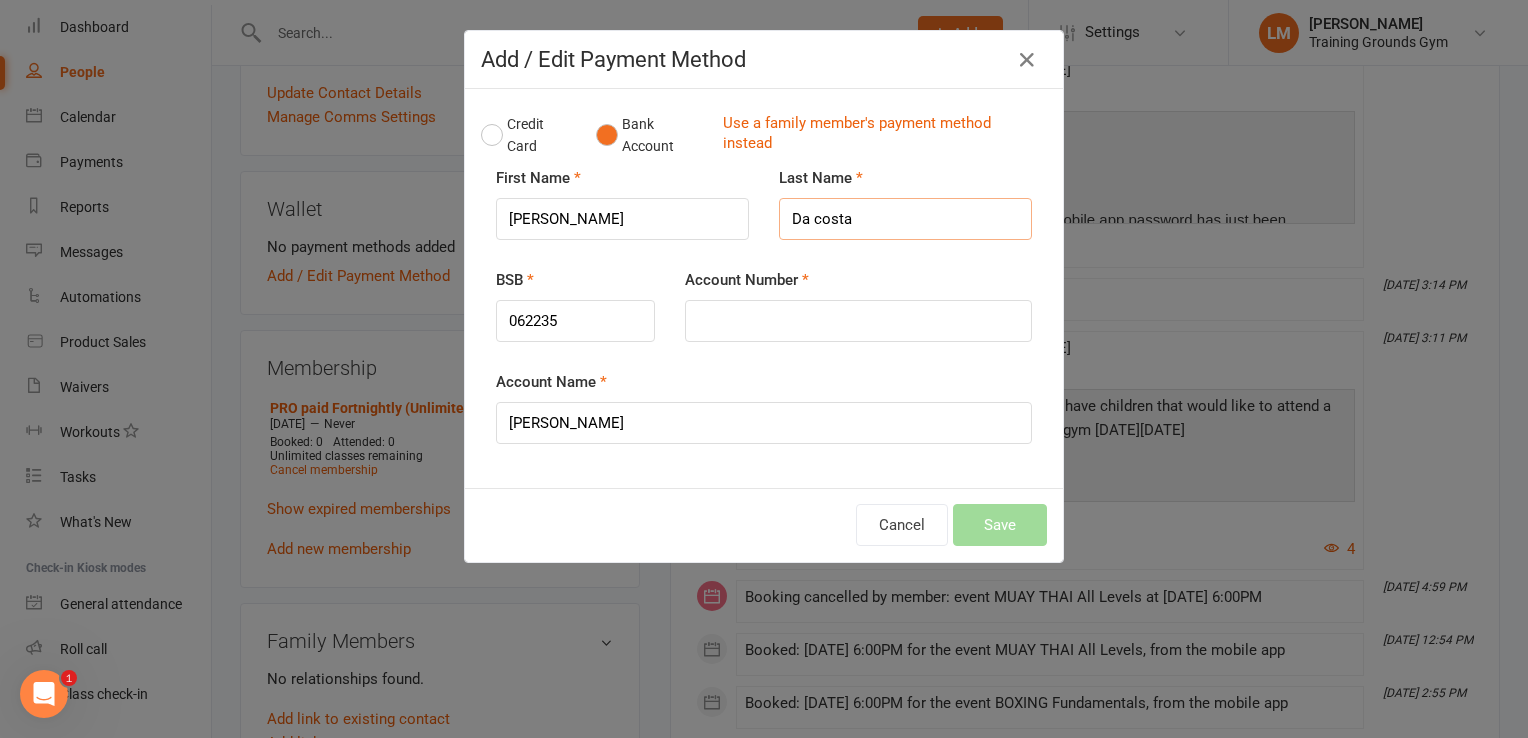 drag, startPoint x: 898, startPoint y: 205, endPoint x: 770, endPoint y: 222, distance: 129.12398 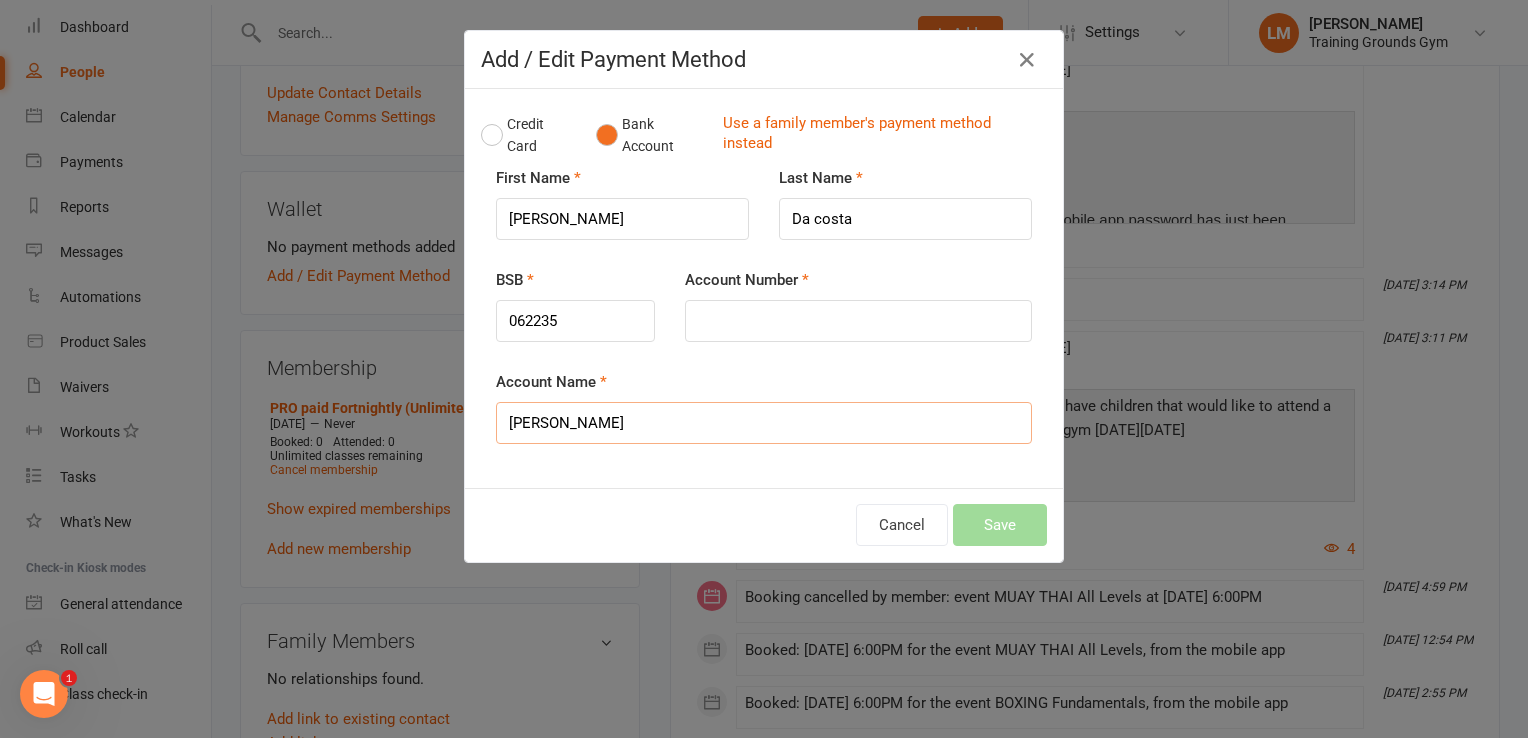 click on "[PERSON_NAME]" at bounding box center (764, 423) 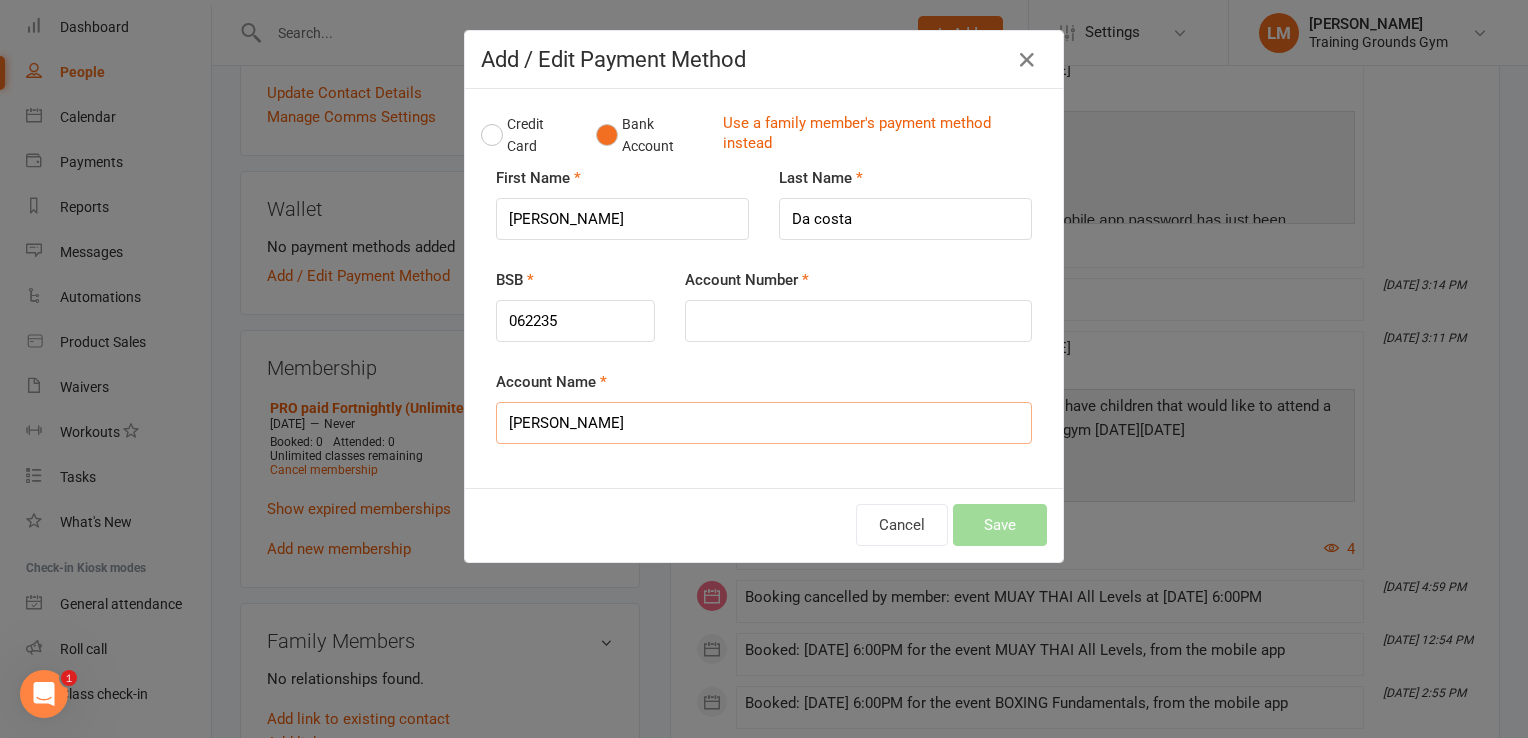 paste on "Da costa" 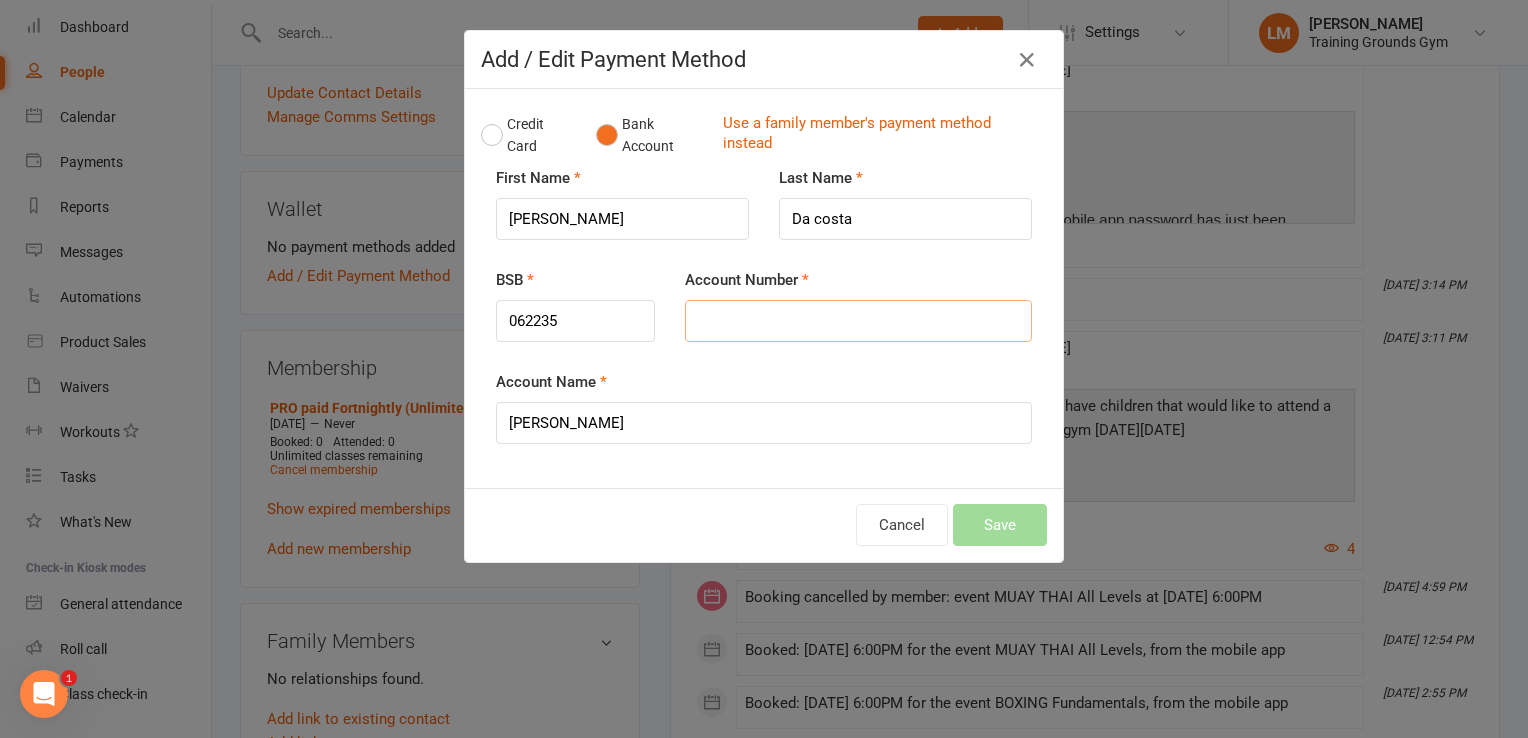 click on "Account Number" at bounding box center (858, 321) 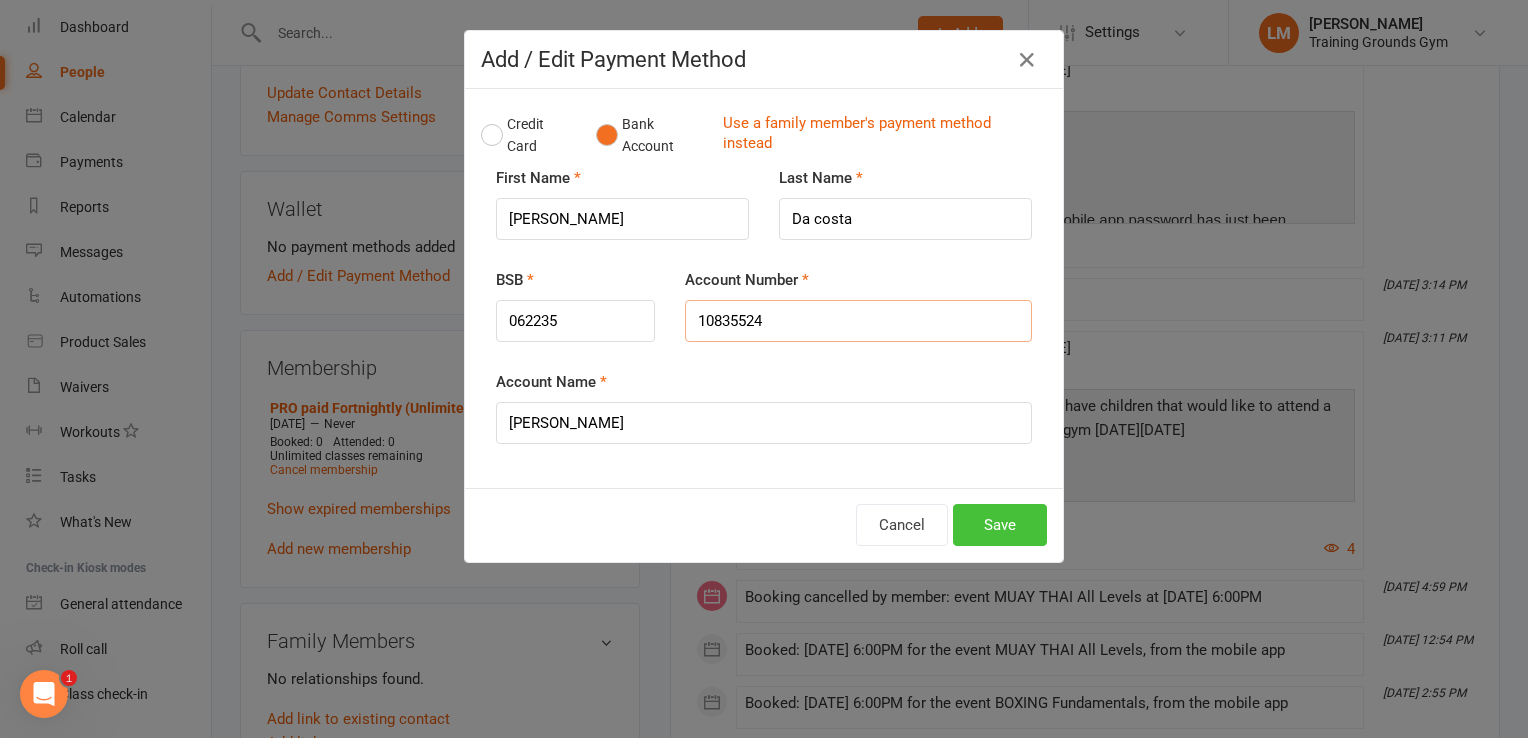 type on "10835524" 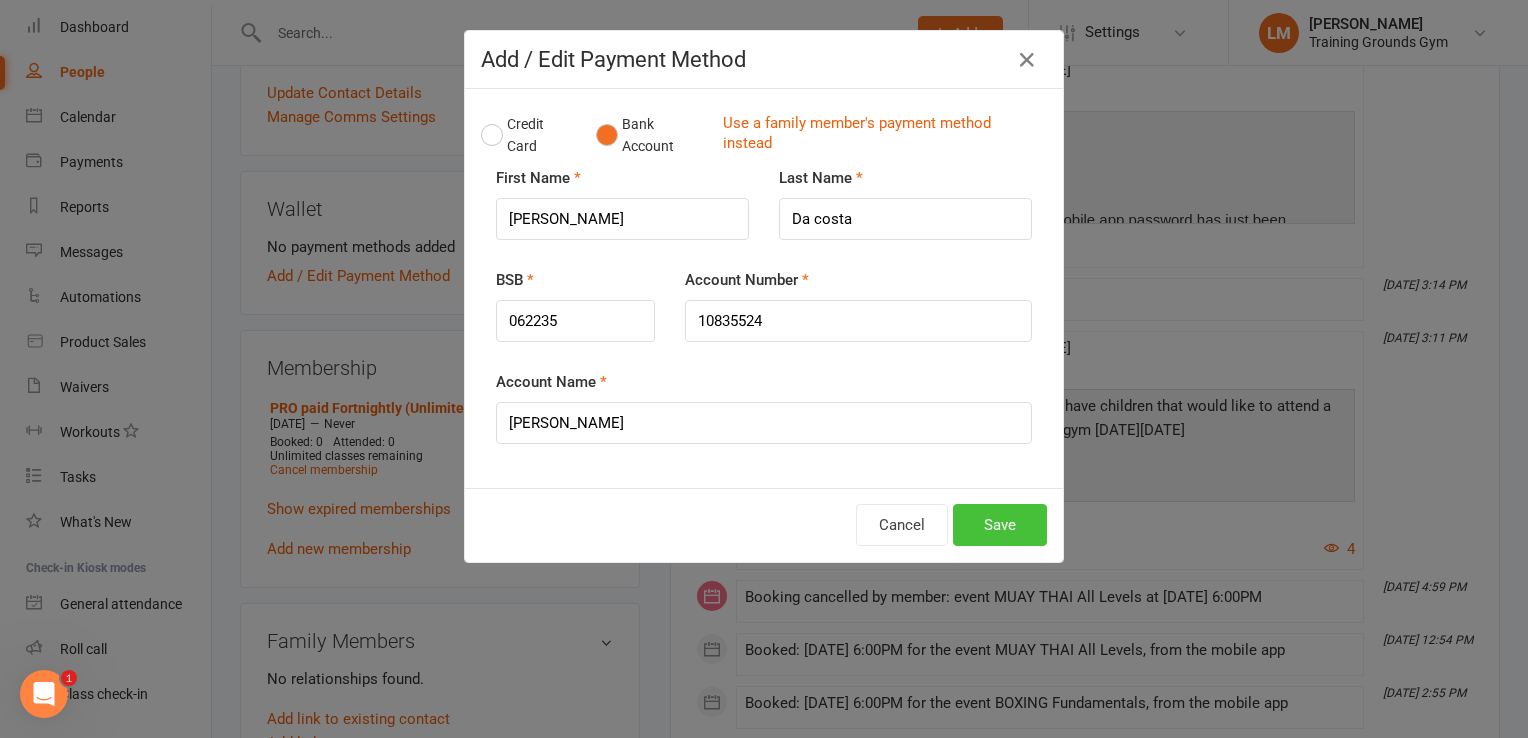 click on "Save" at bounding box center [1000, 525] 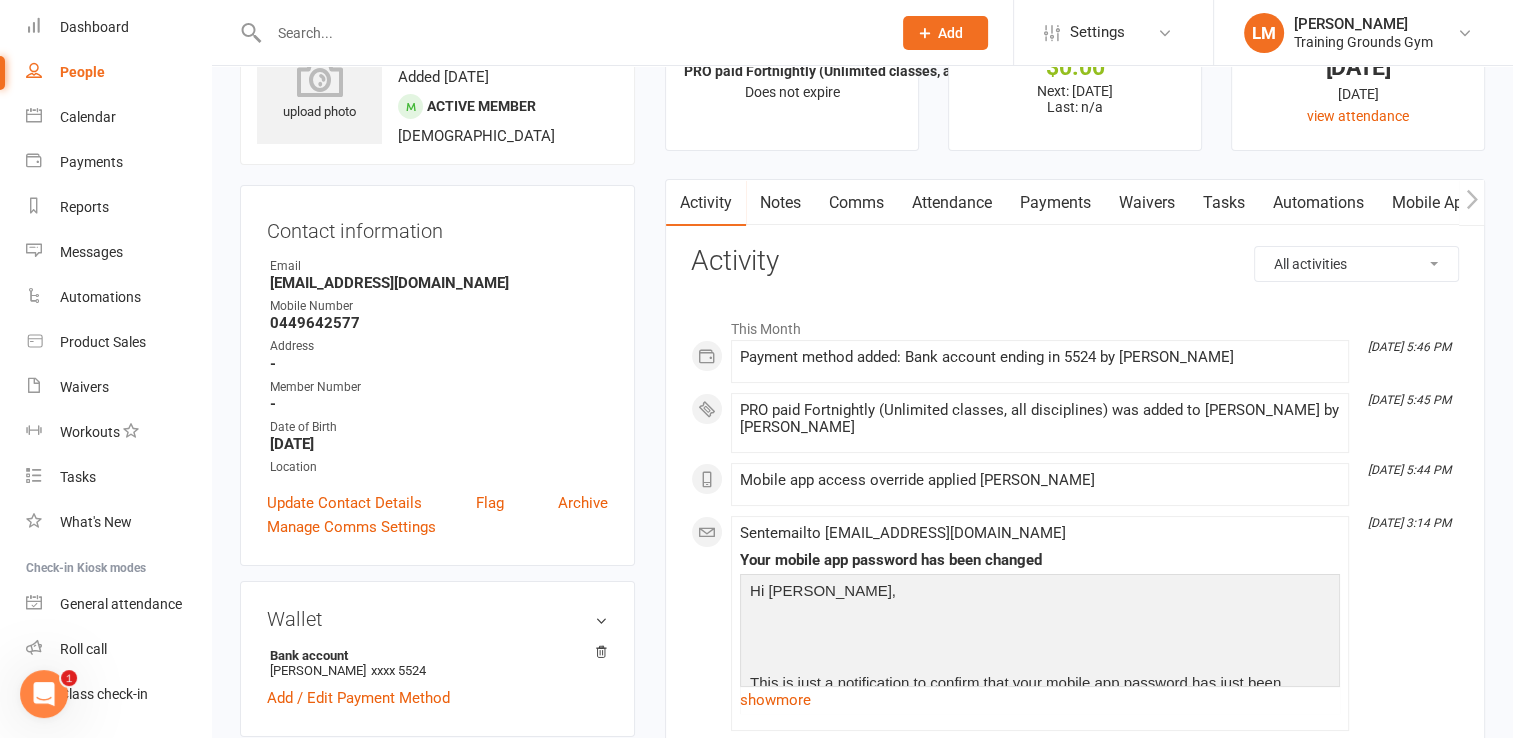 scroll, scrollTop: 0, scrollLeft: 0, axis: both 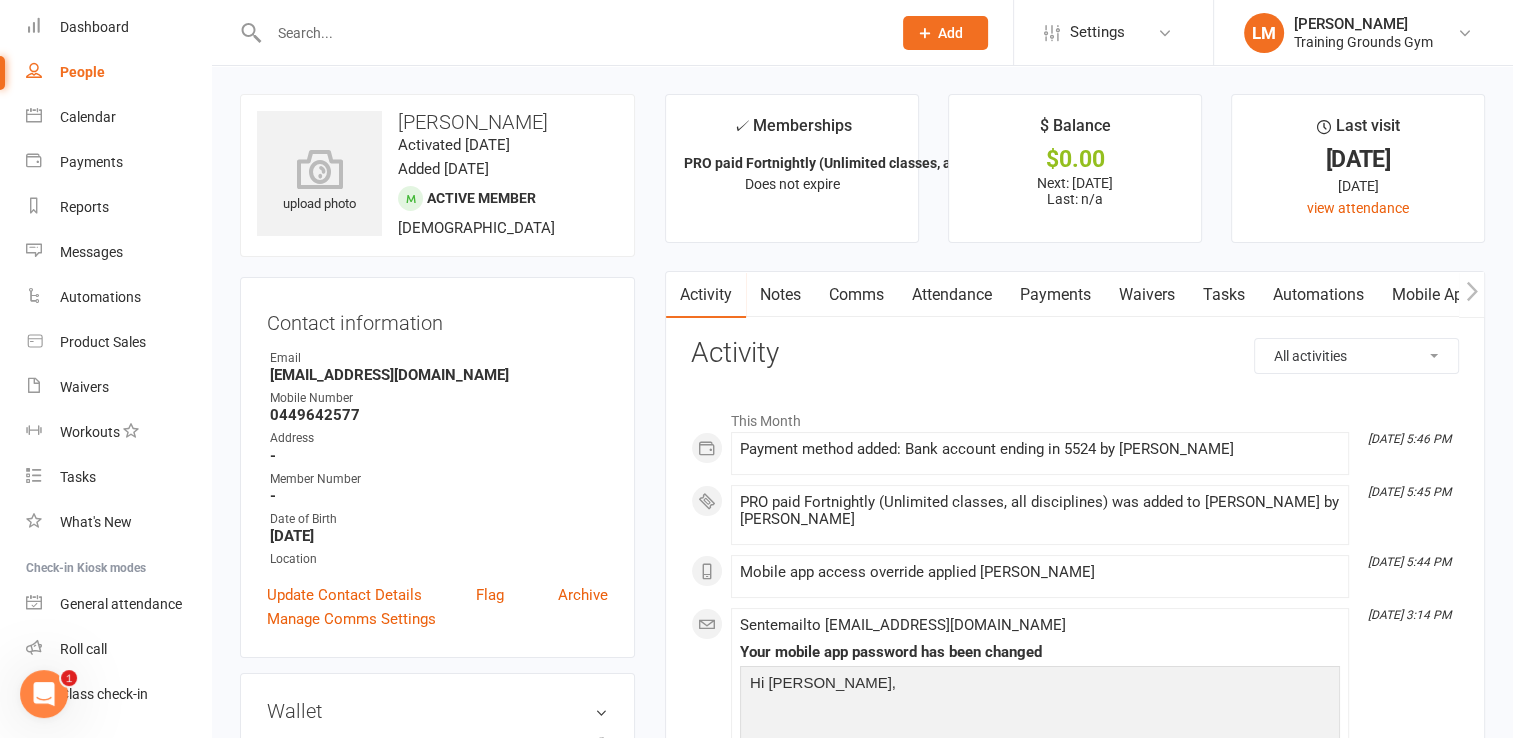 click on "Mobile App" at bounding box center [1432, 295] 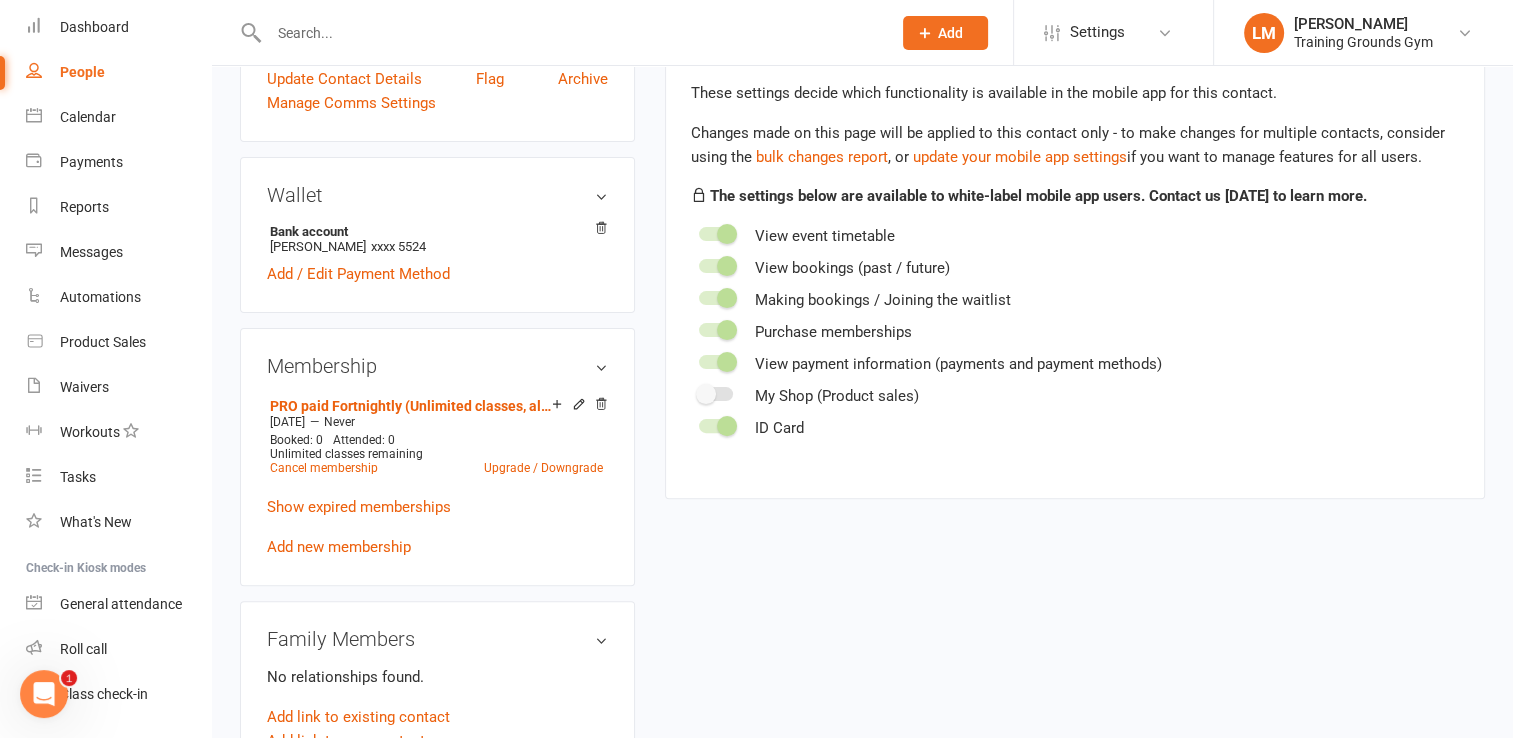 scroll, scrollTop: 532, scrollLeft: 0, axis: vertical 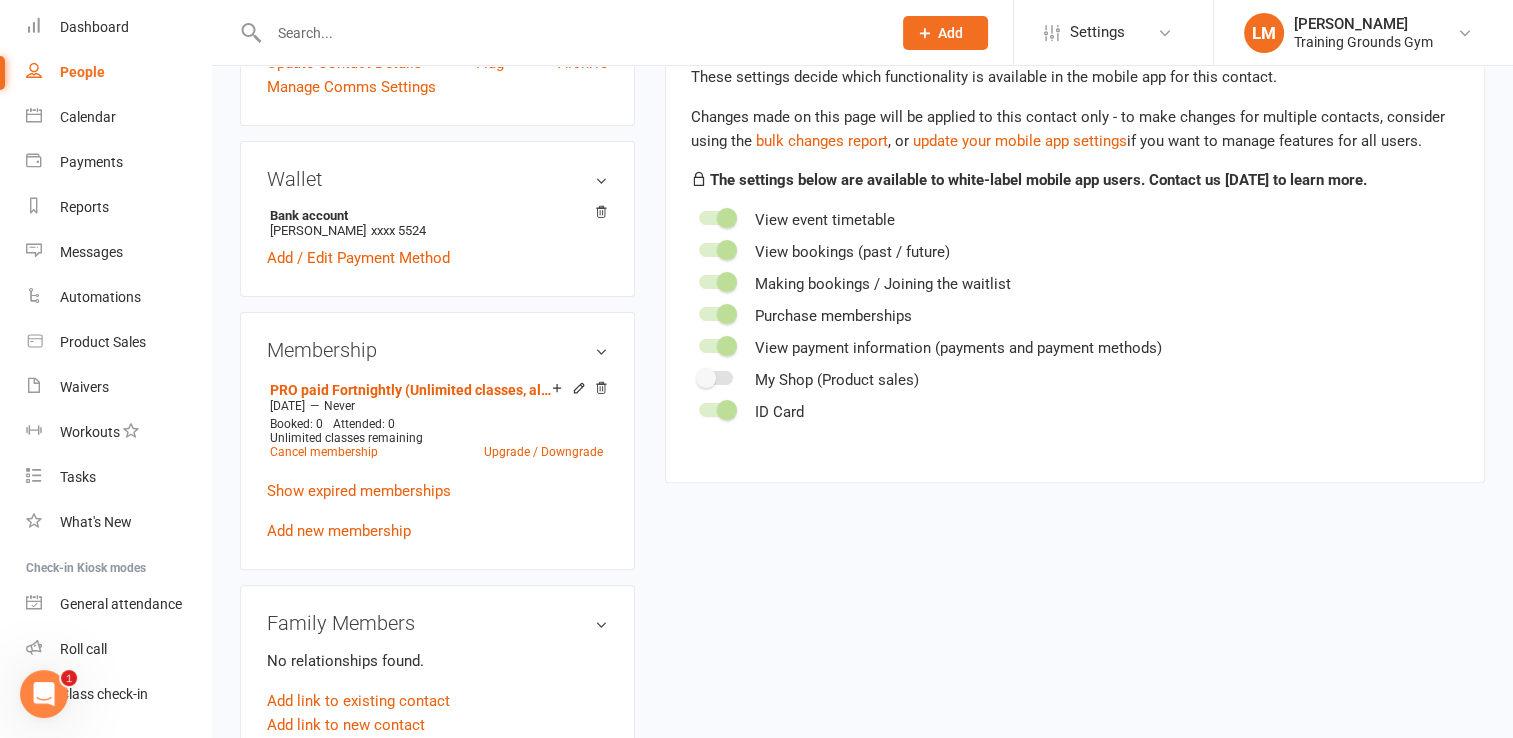 click at bounding box center [570, 33] 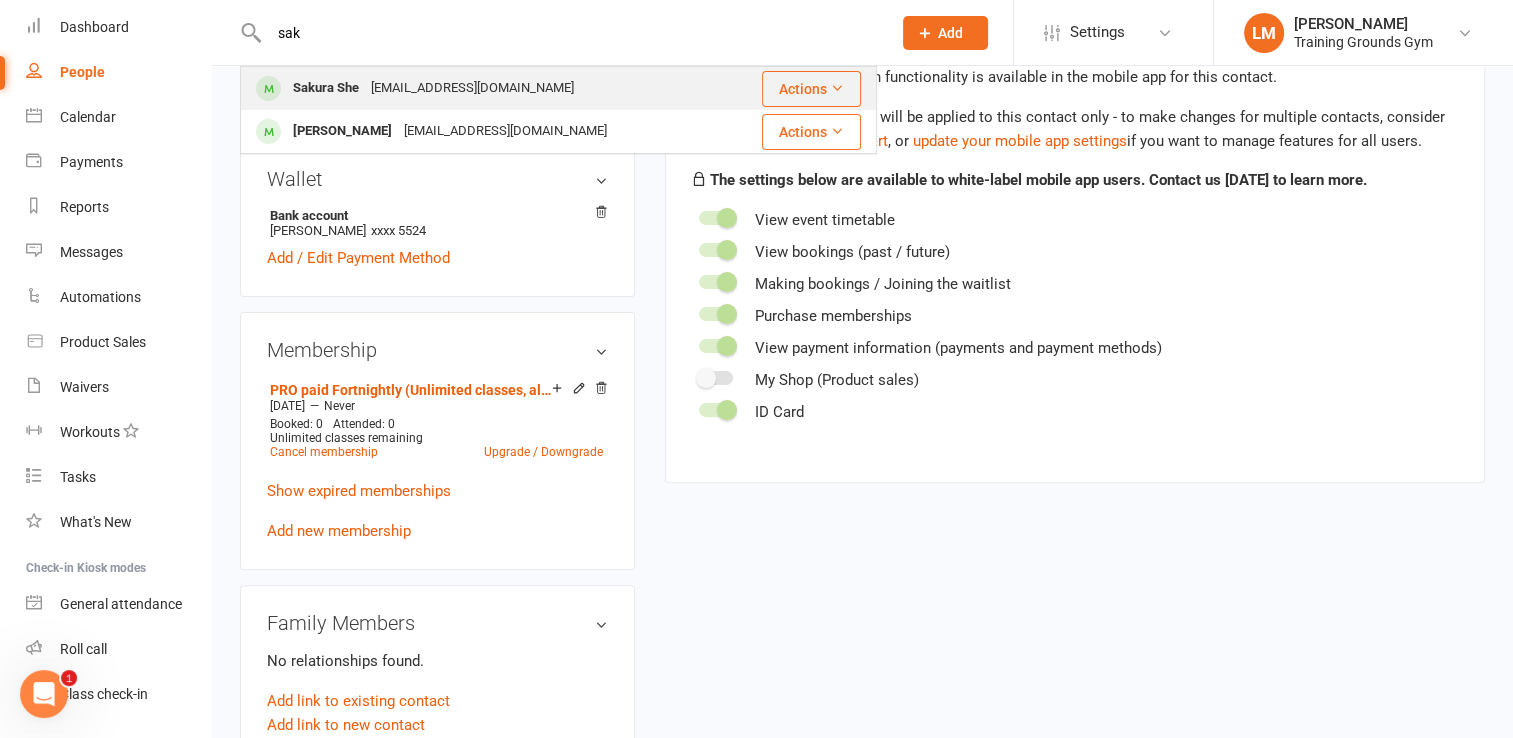 type on "sak" 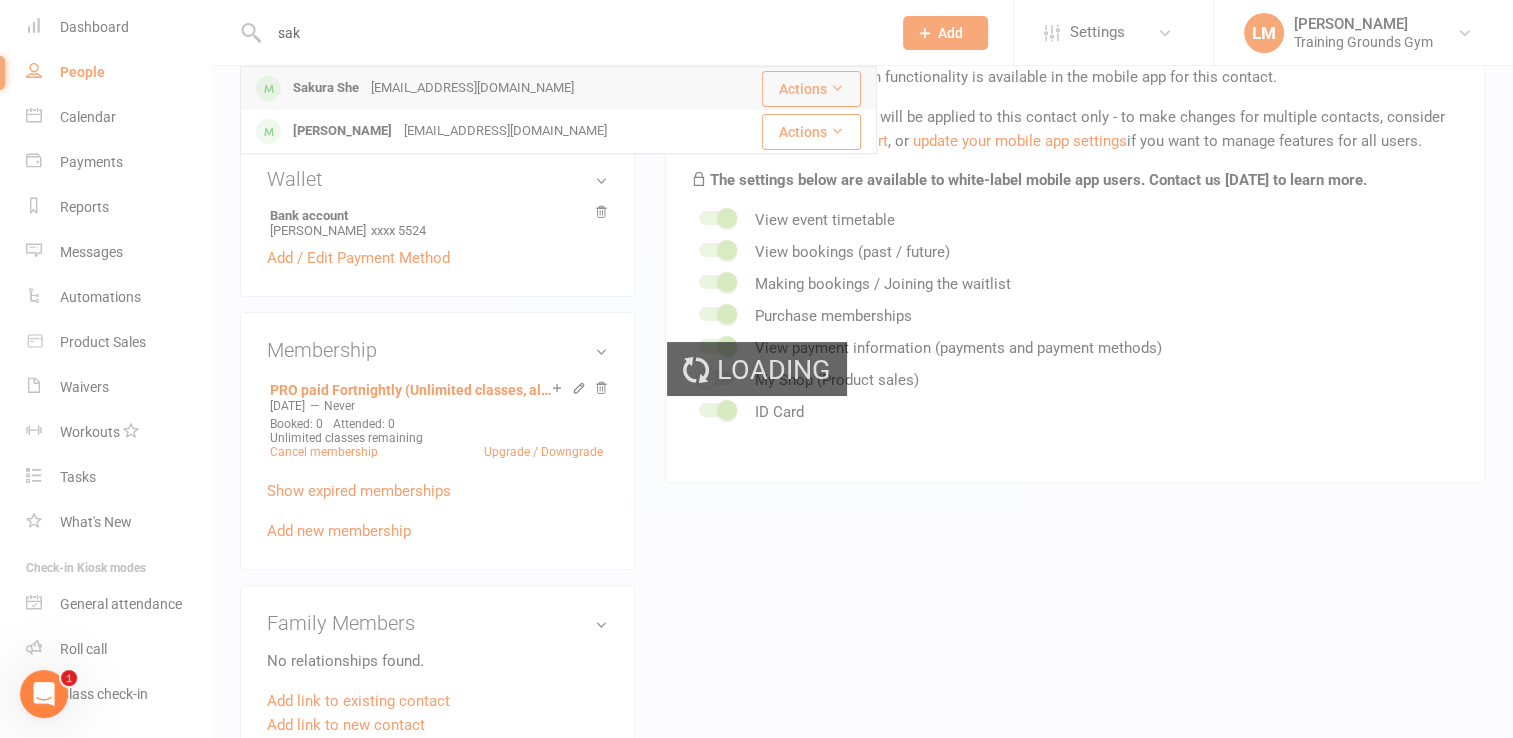 type 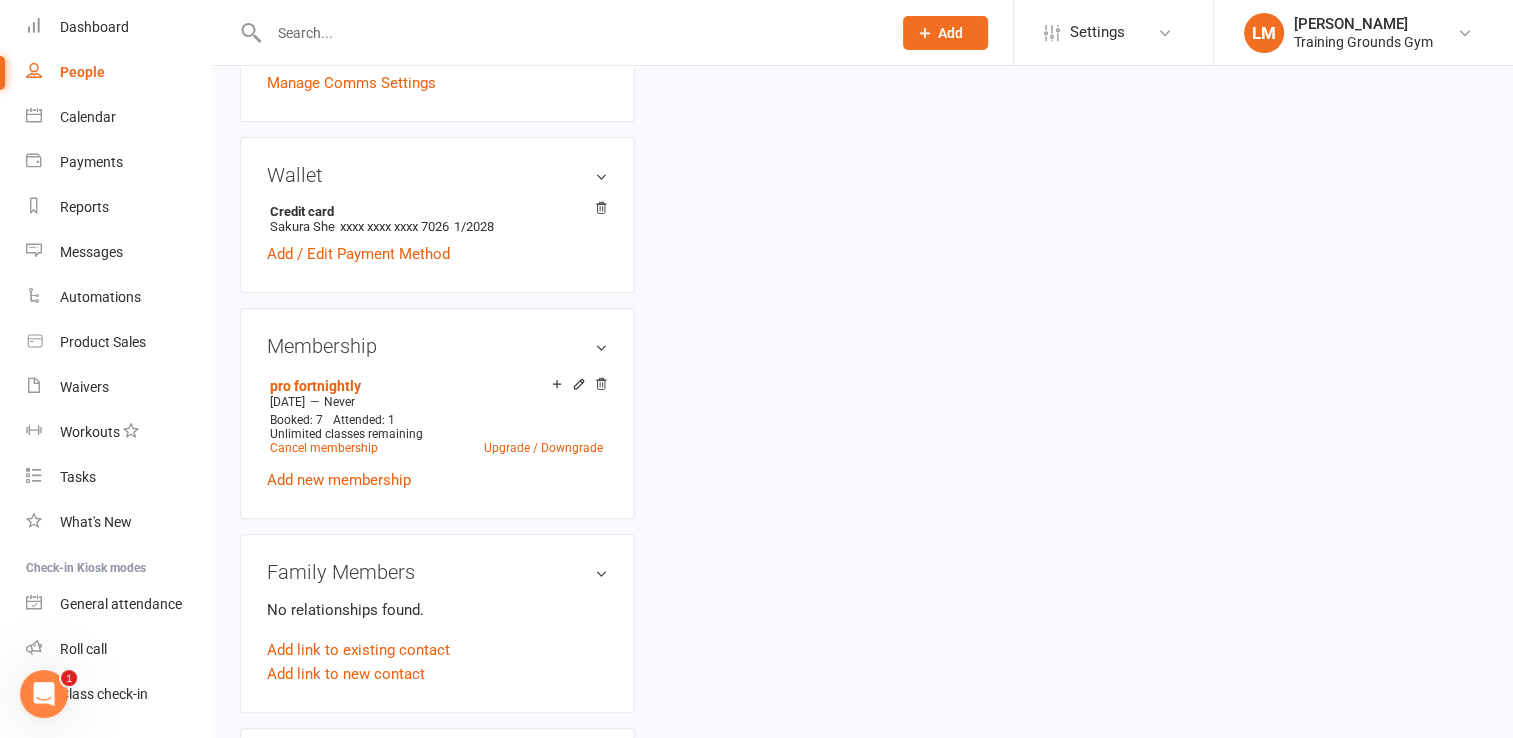 scroll, scrollTop: 0, scrollLeft: 0, axis: both 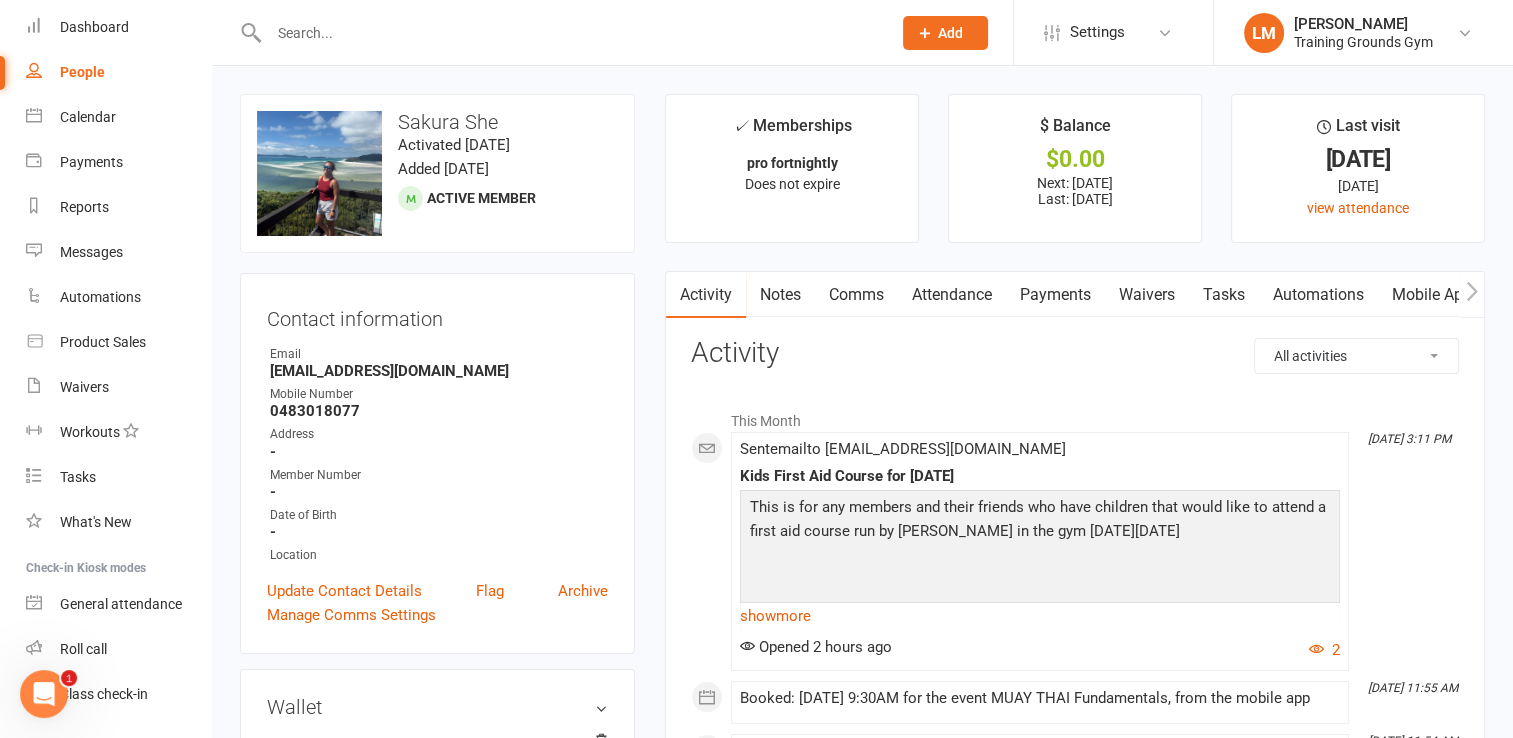 click on "Payments" at bounding box center (1055, 295) 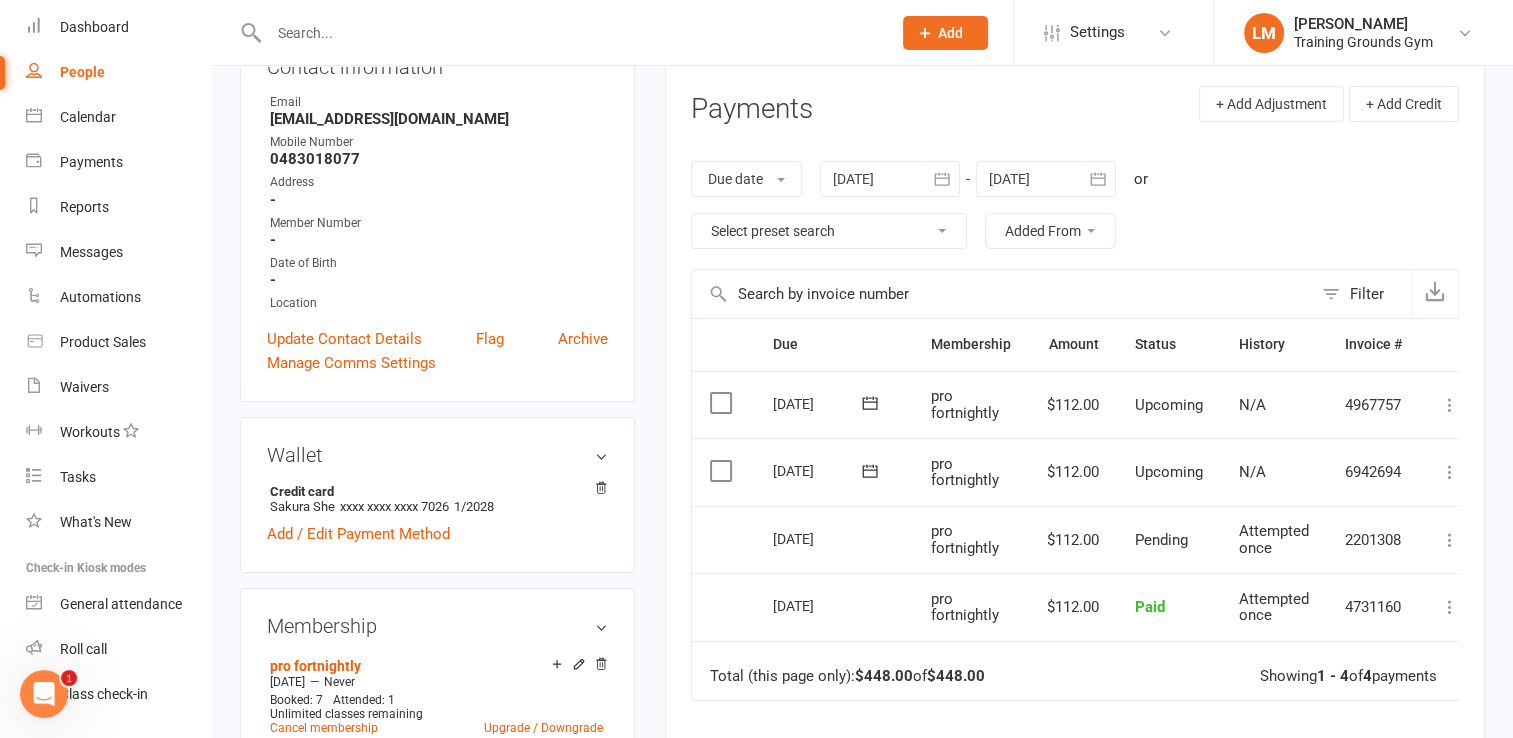 scroll, scrollTop: 254, scrollLeft: 0, axis: vertical 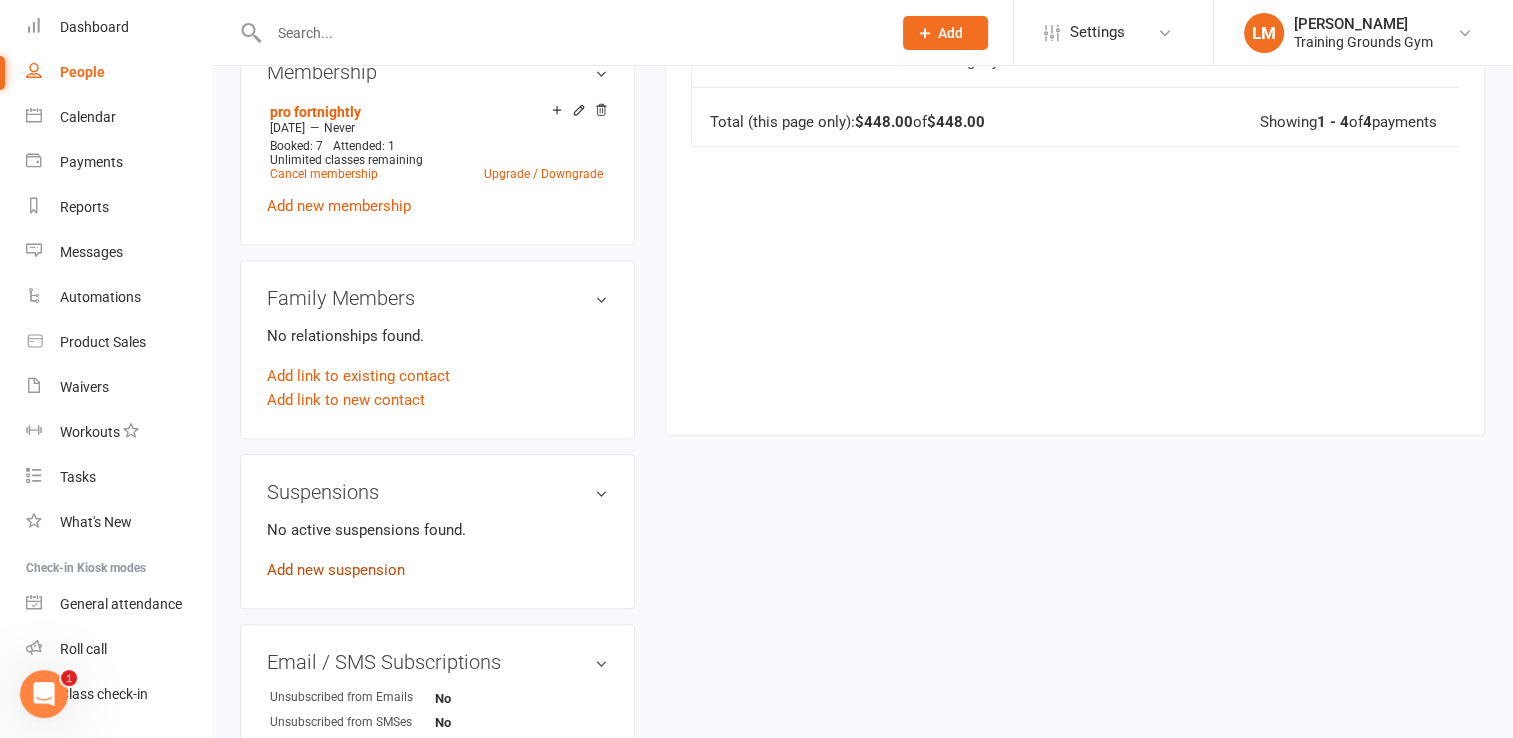 click on "Add new suspension" at bounding box center [336, 570] 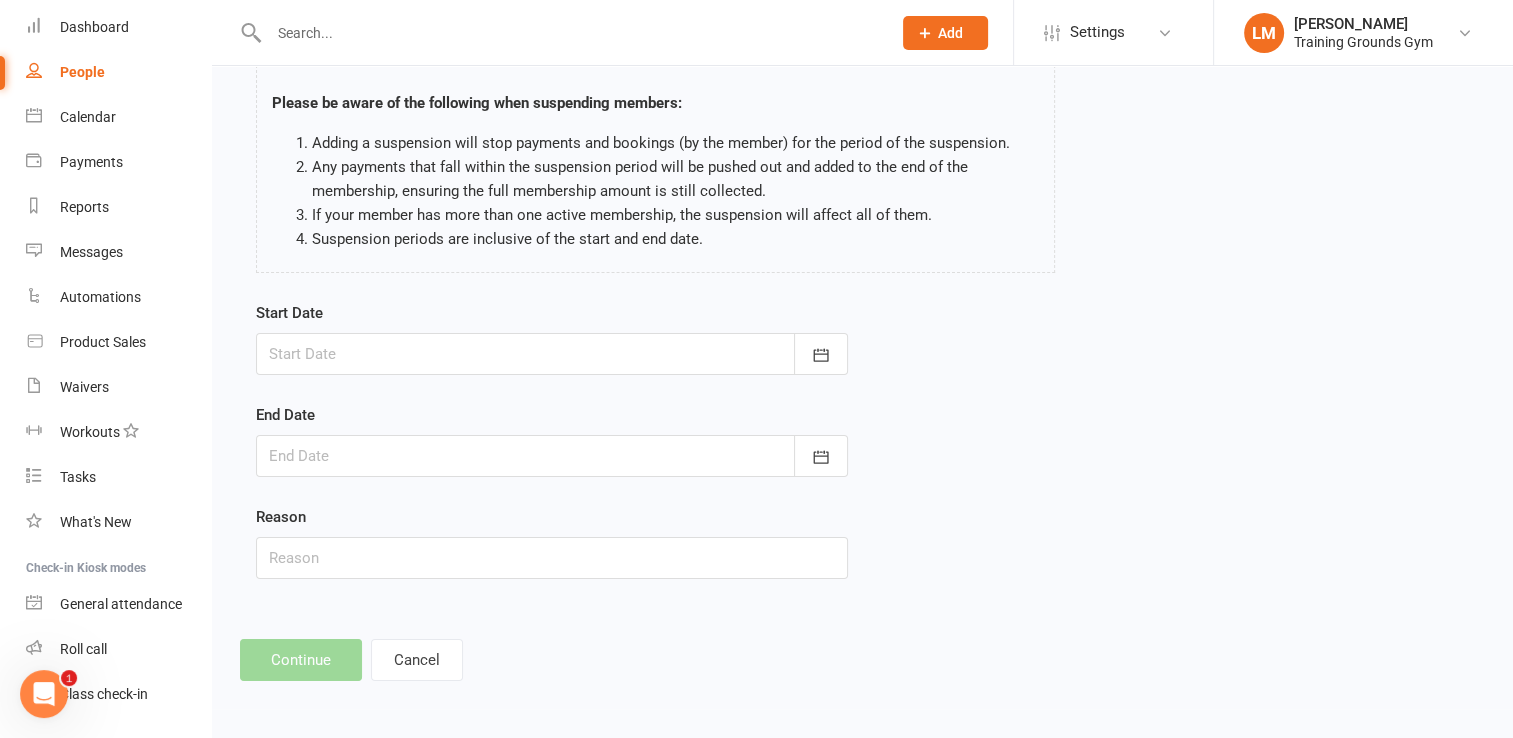 scroll, scrollTop: 0, scrollLeft: 0, axis: both 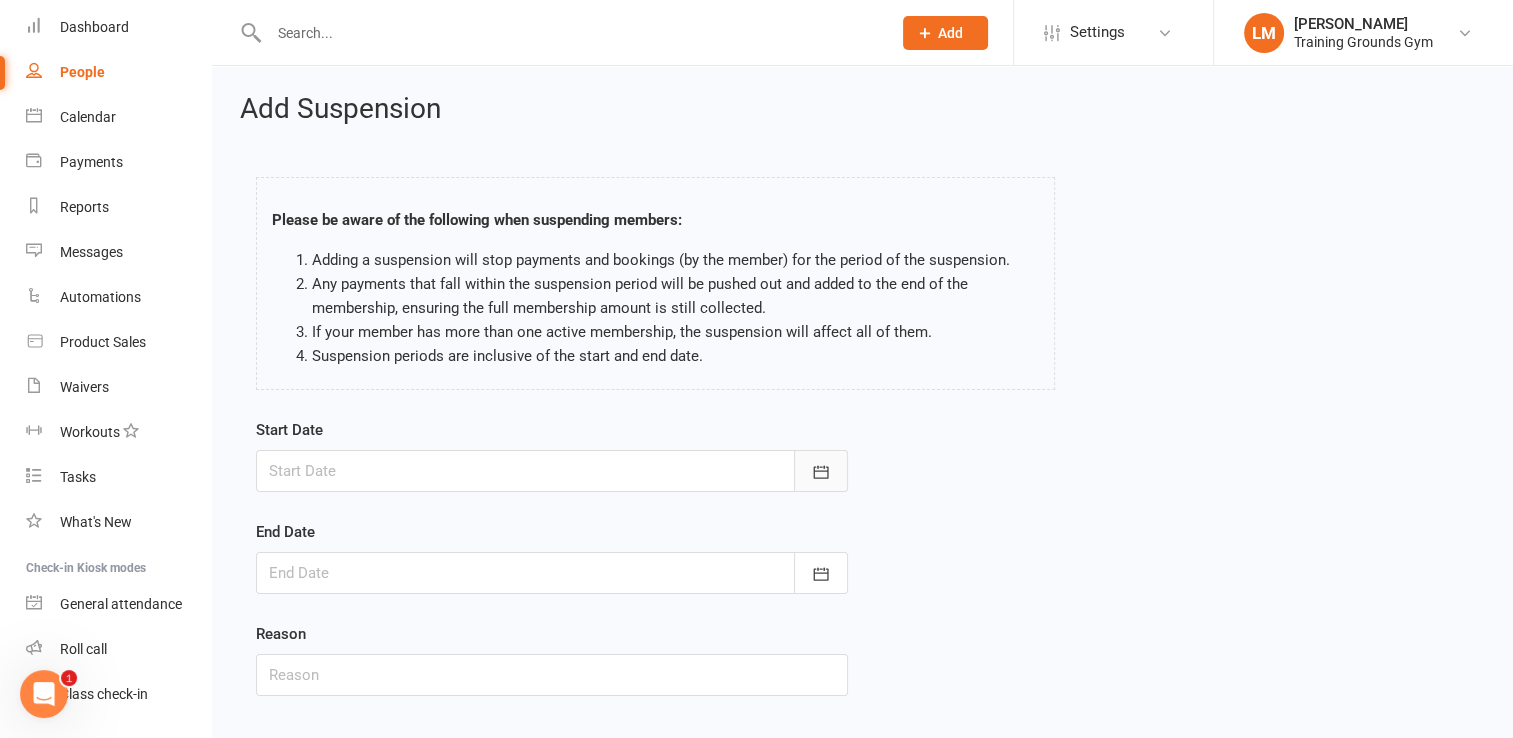 click 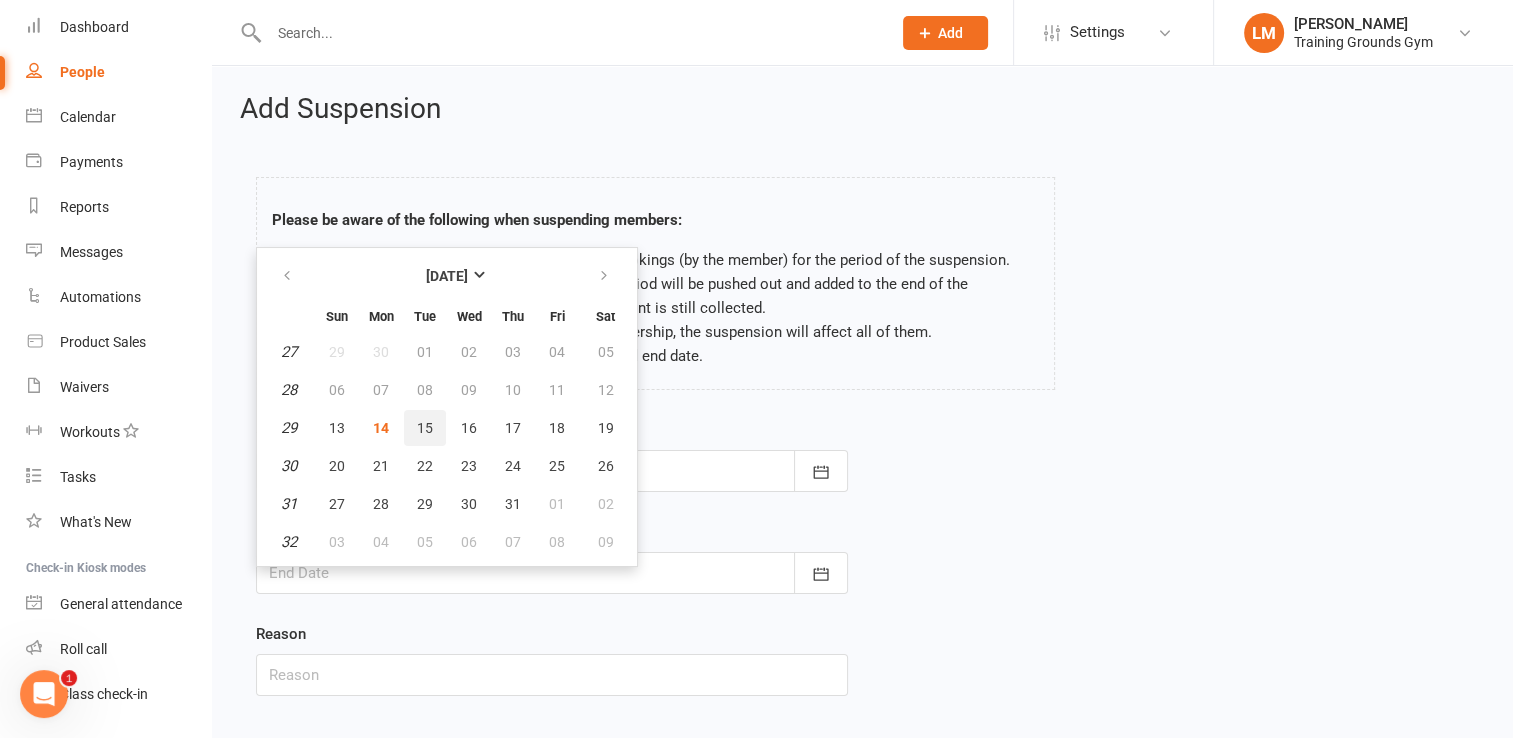 click on "15" at bounding box center [425, 428] 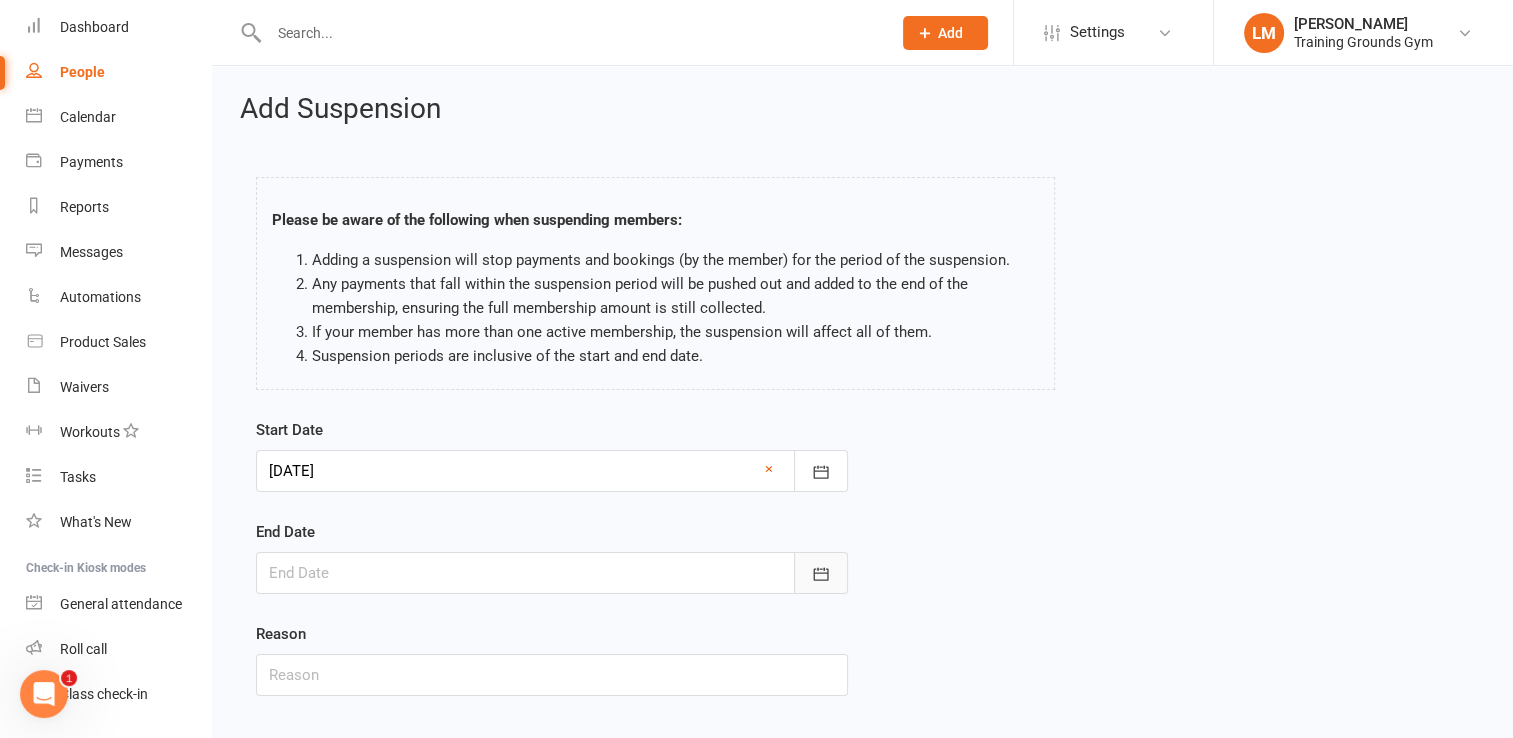 click at bounding box center [821, 573] 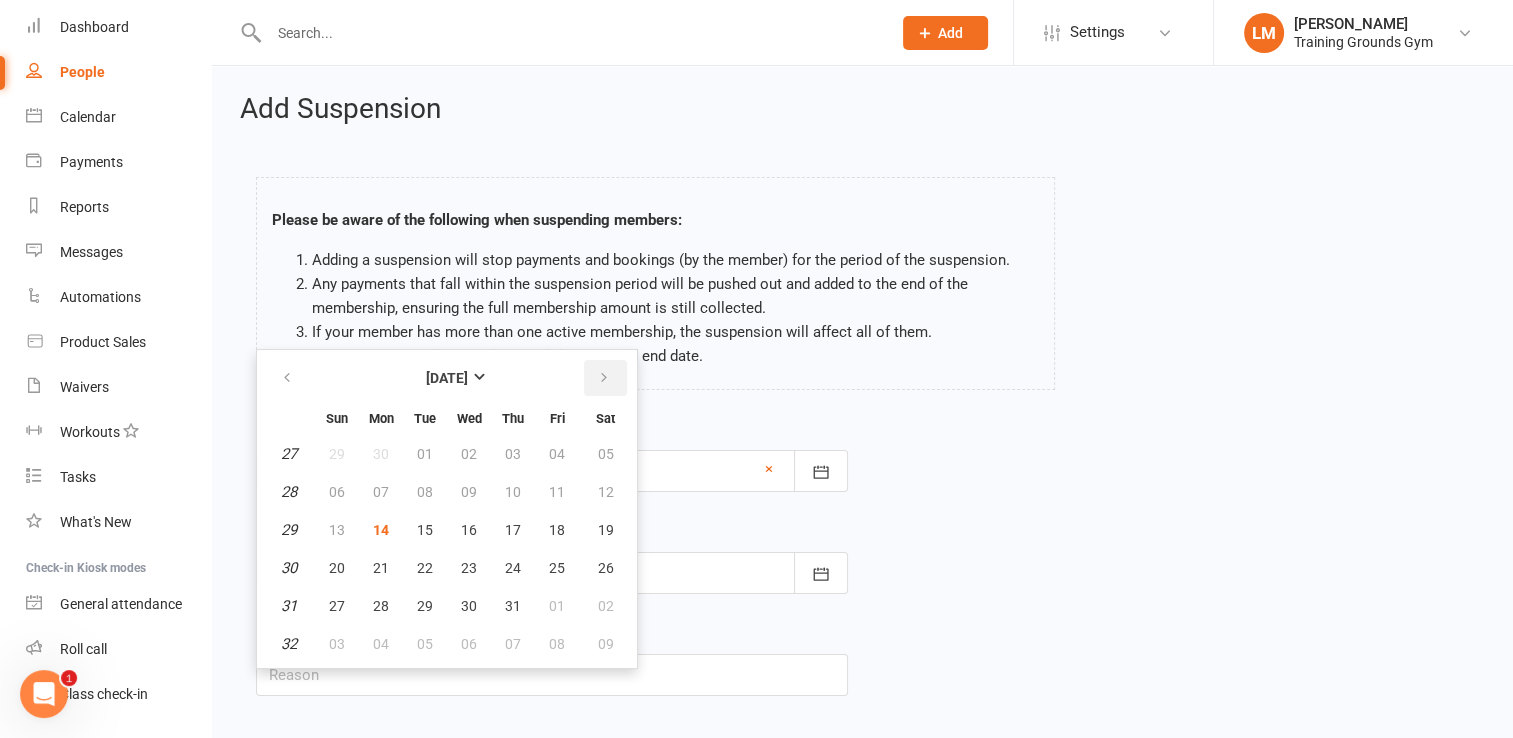 click at bounding box center [604, 378] 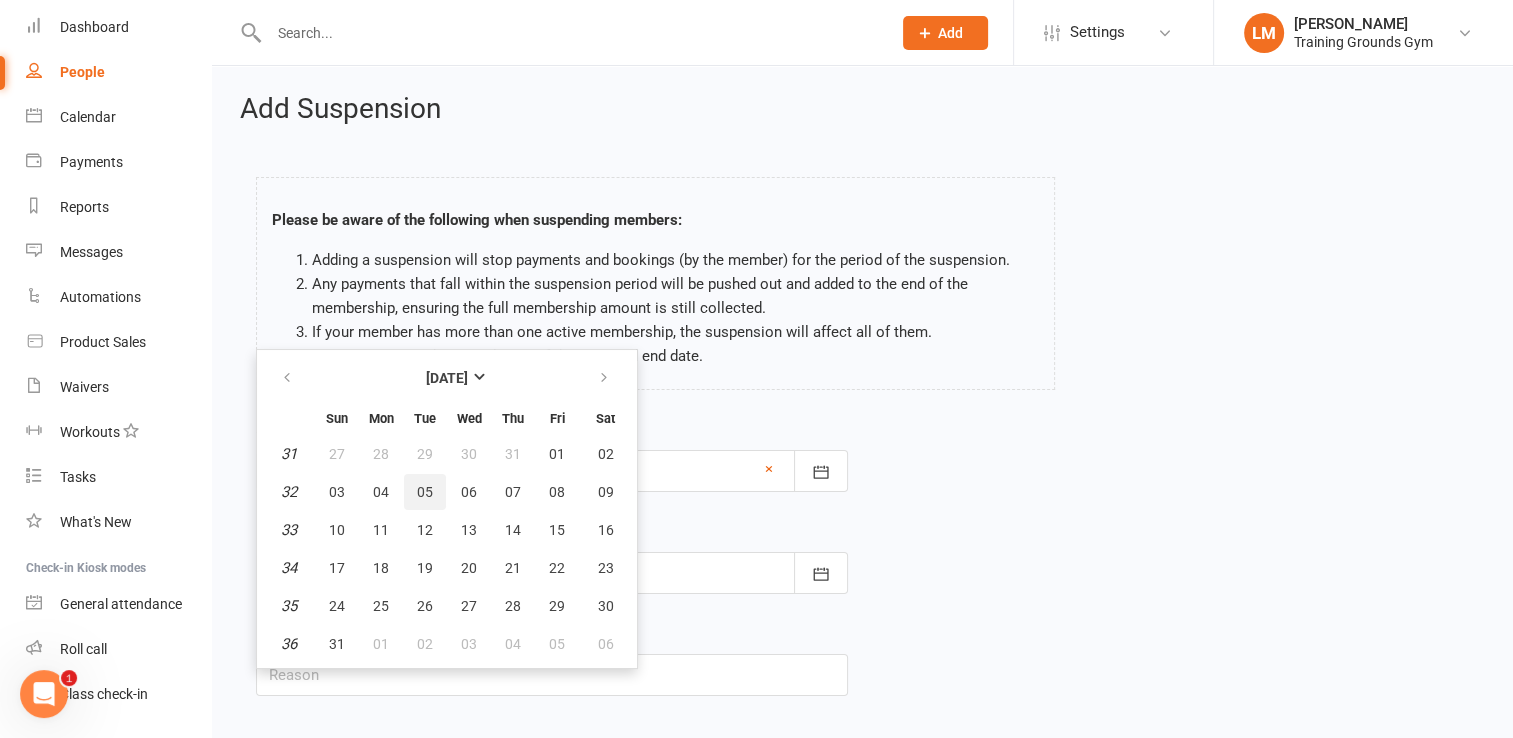 click on "05" at bounding box center (425, 492) 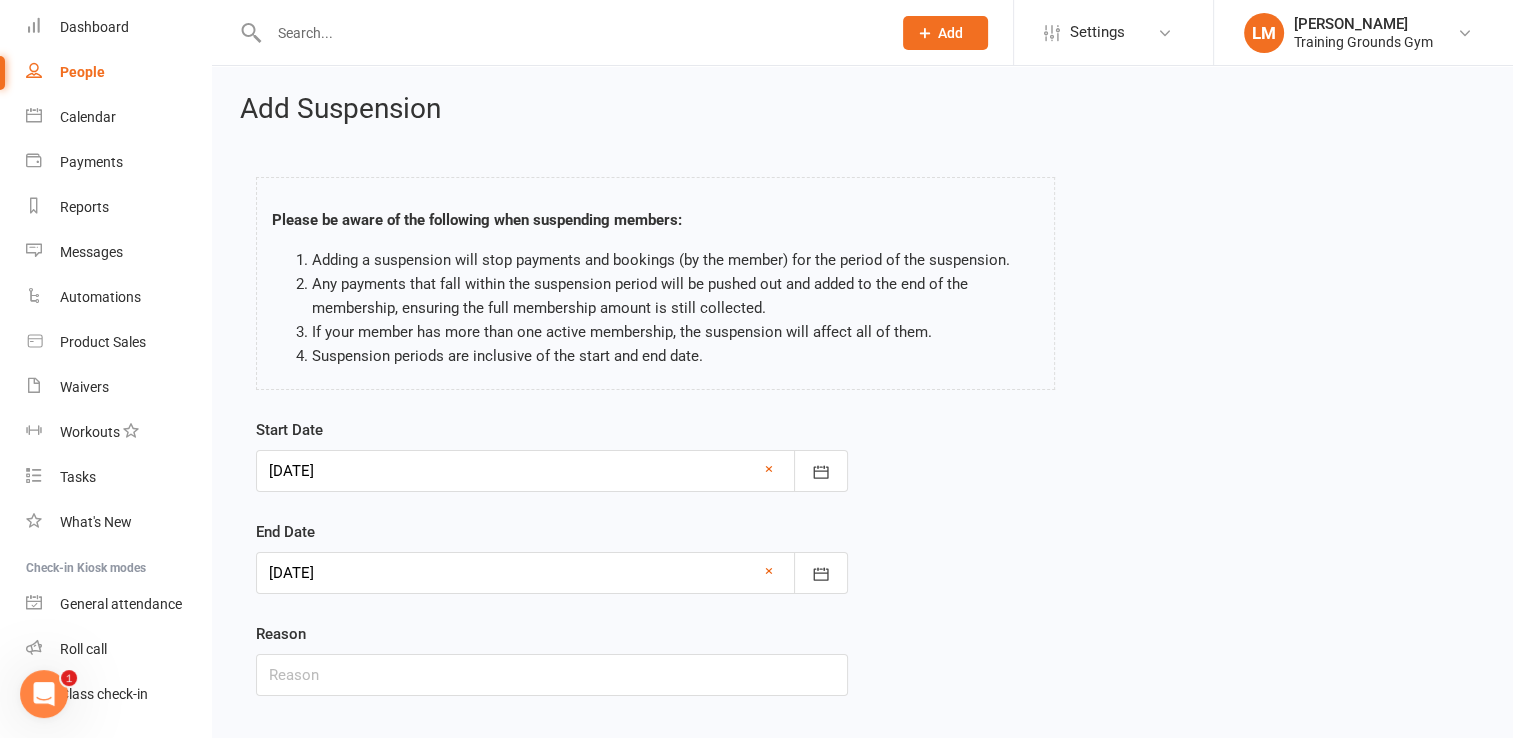 scroll, scrollTop: 114, scrollLeft: 0, axis: vertical 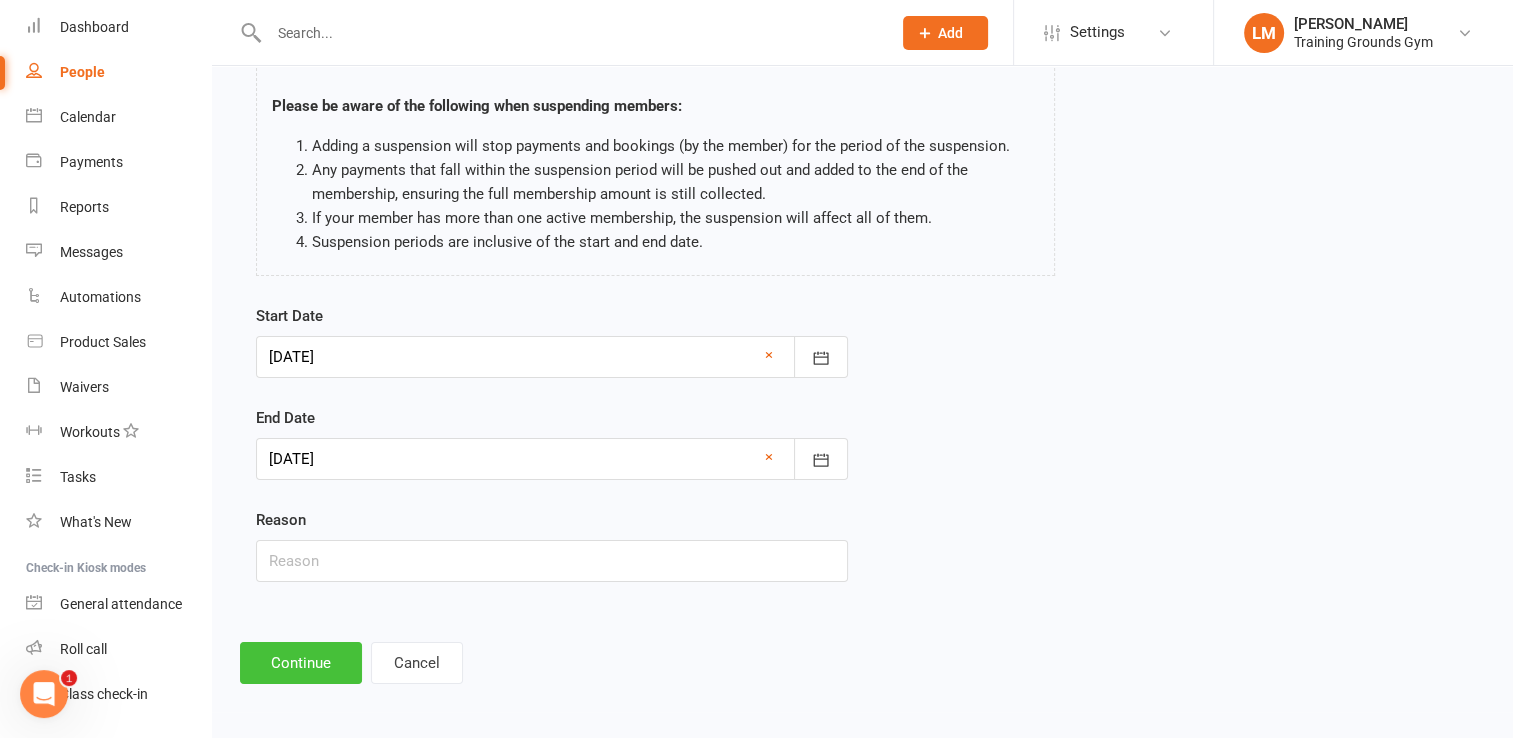 click on "Continue" at bounding box center (301, 663) 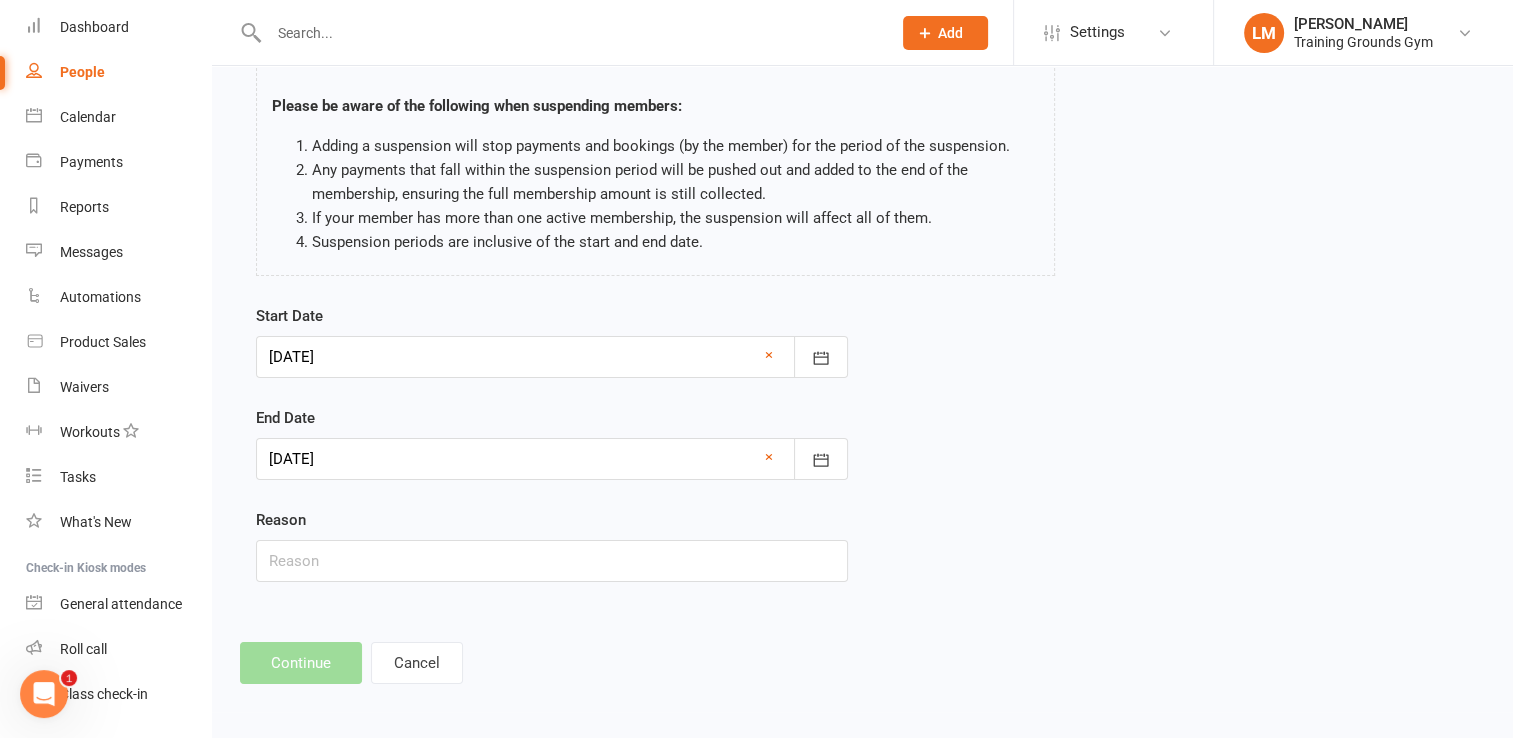 scroll, scrollTop: 0, scrollLeft: 0, axis: both 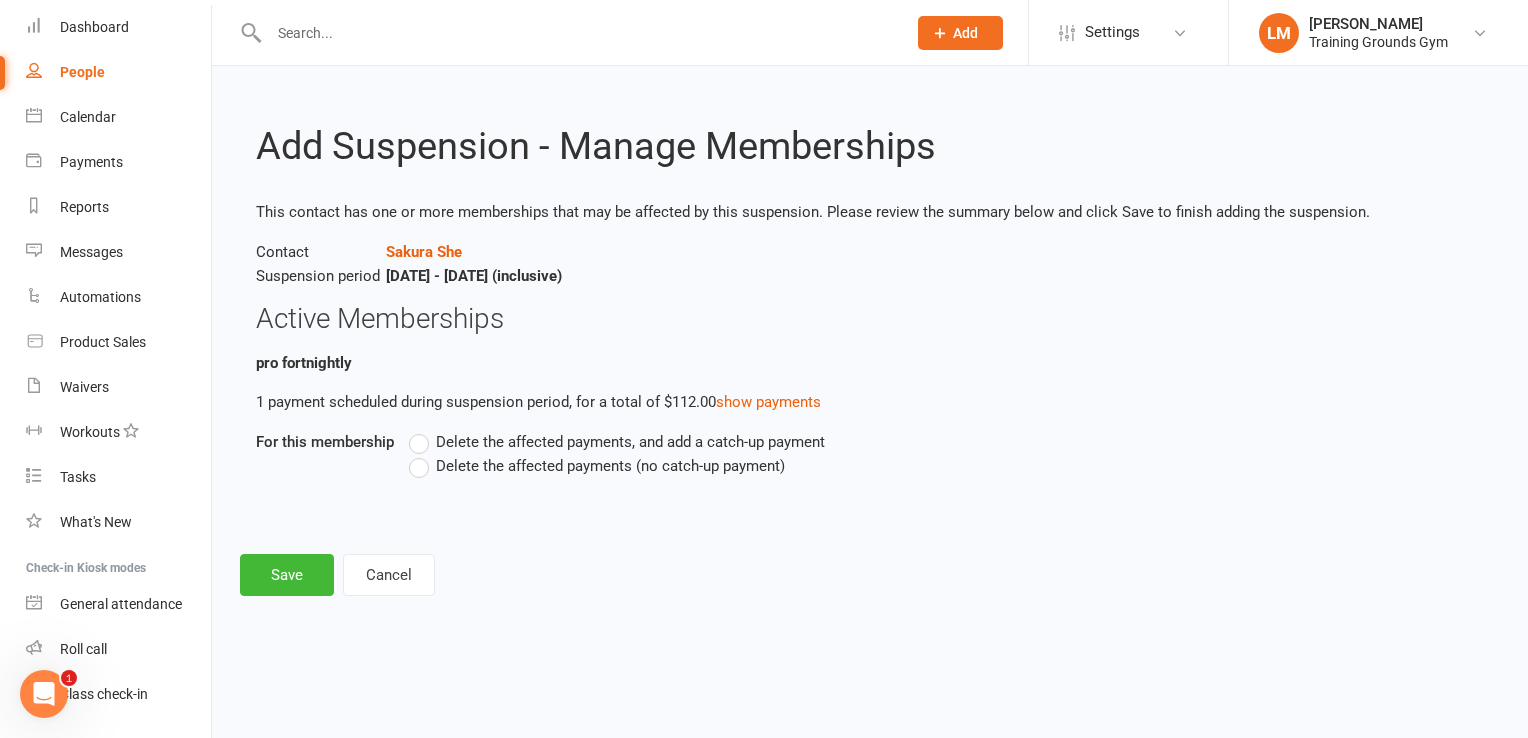click on "Delete the affected payments (no catch-up payment)" at bounding box center (597, 466) 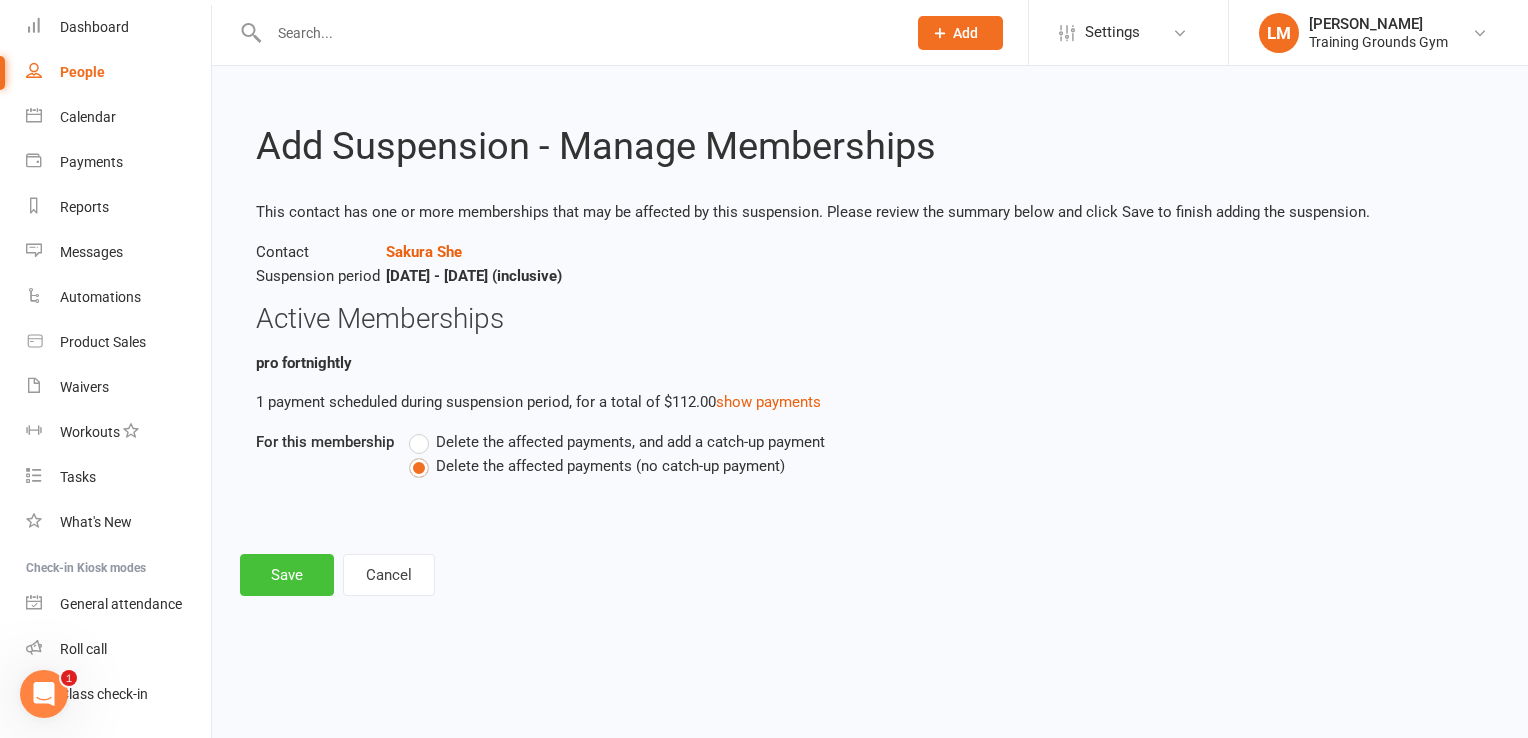 click on "Save" at bounding box center (287, 575) 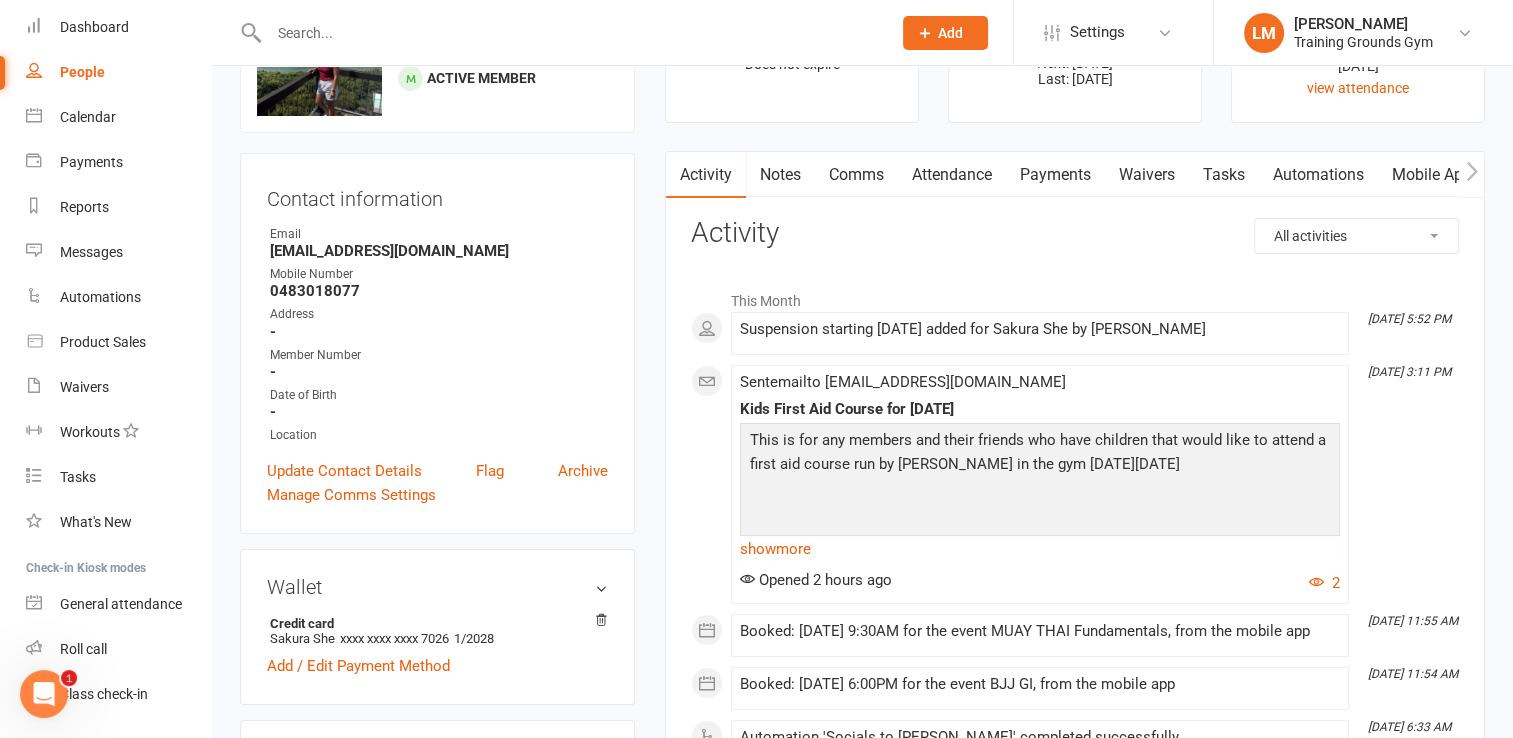 scroll, scrollTop: 0, scrollLeft: 0, axis: both 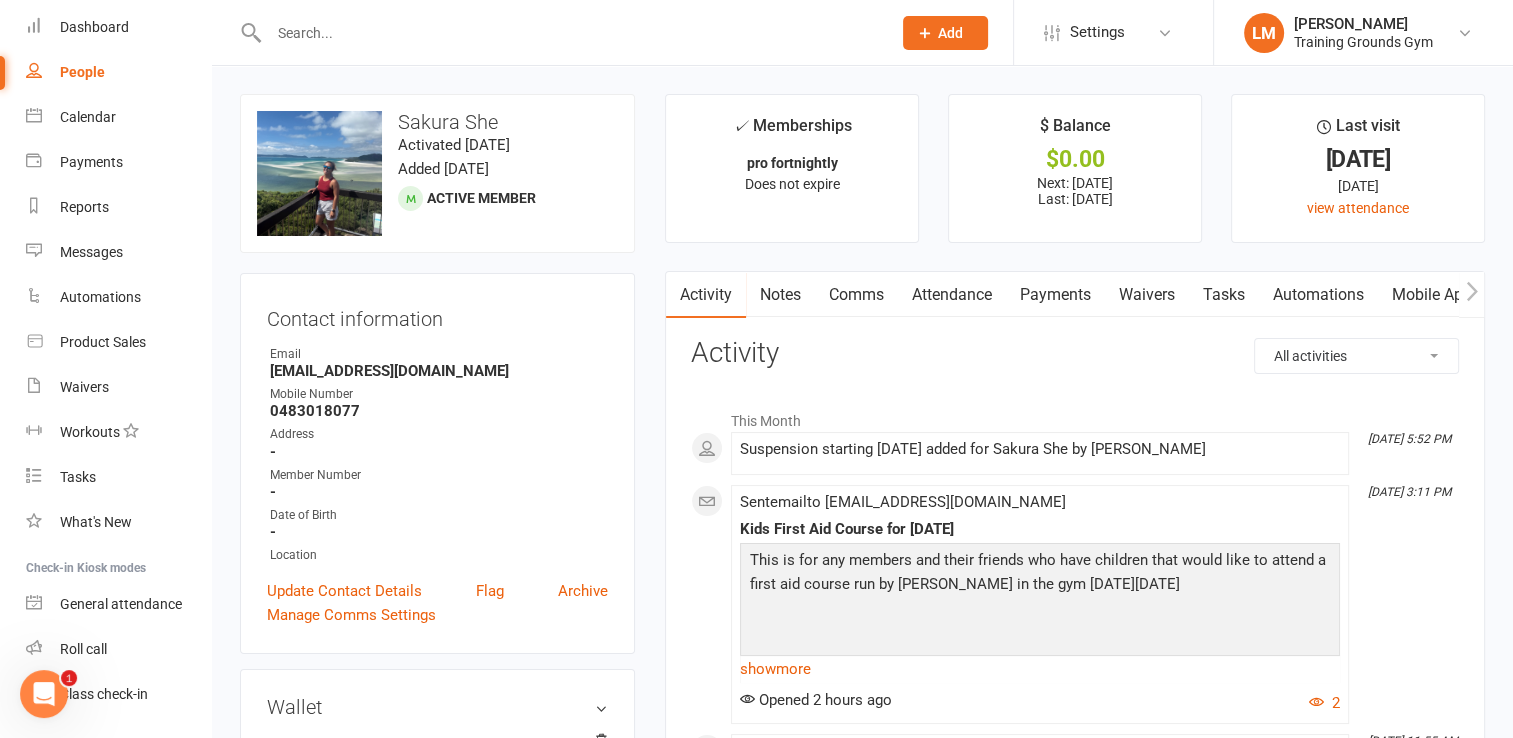 click on "Payments" at bounding box center [1055, 295] 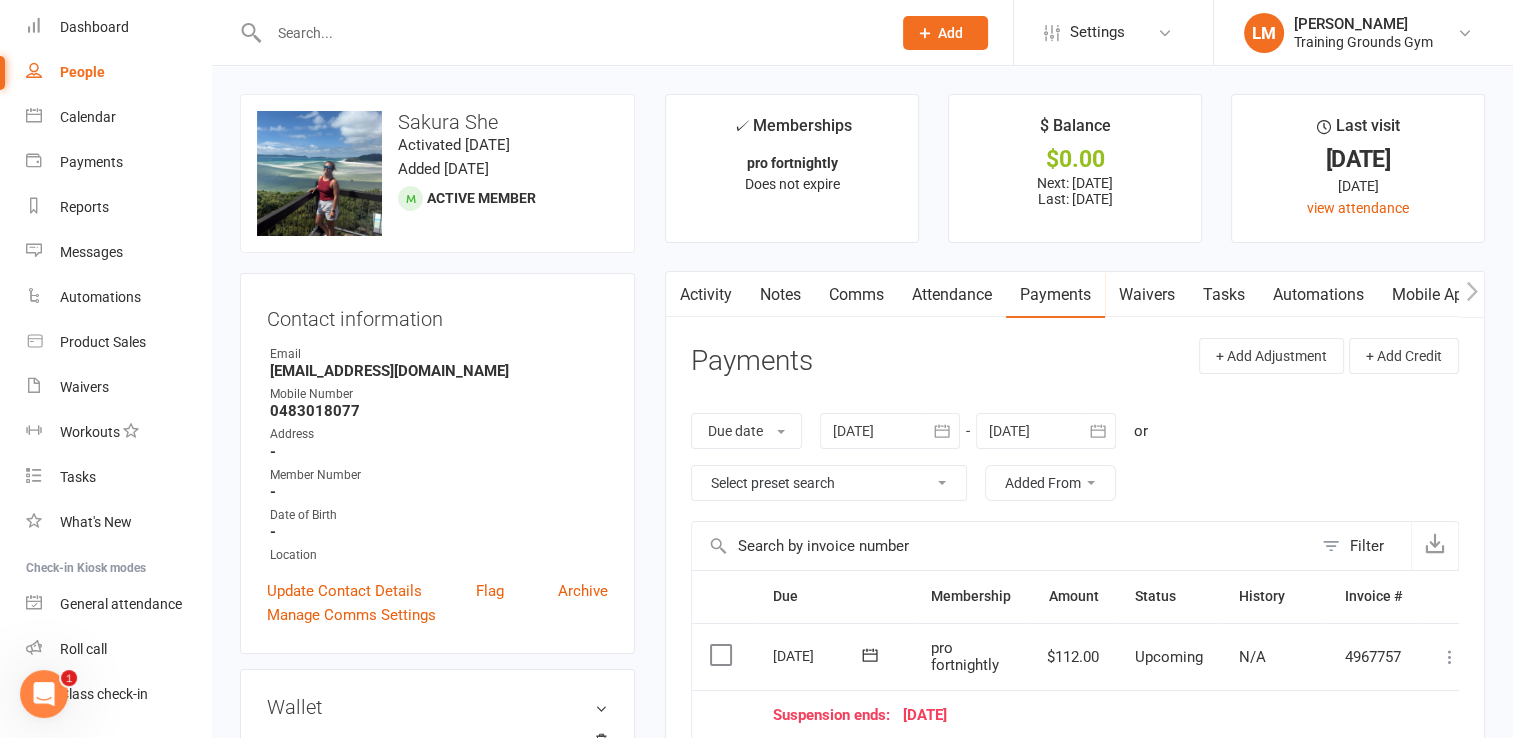click 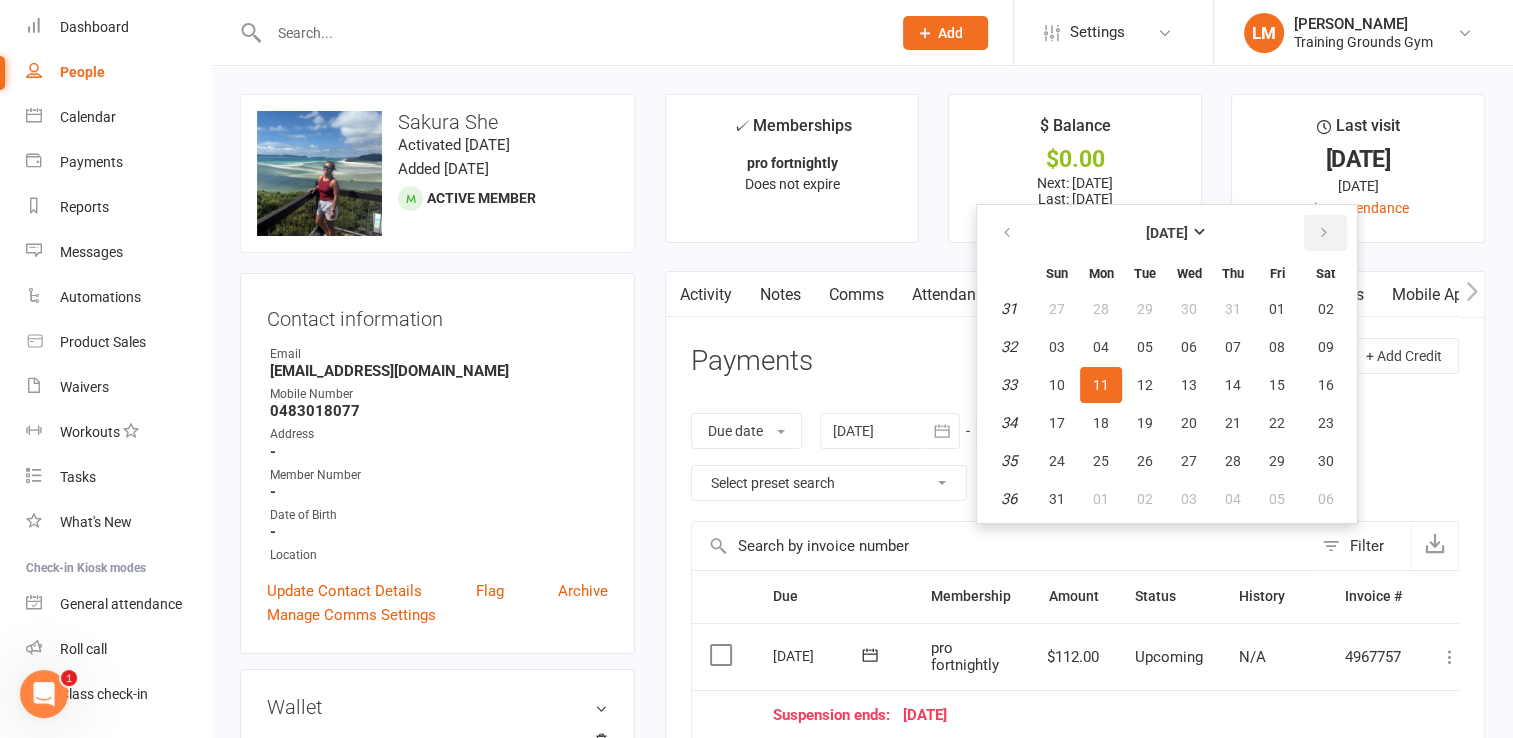 click at bounding box center [1325, 233] 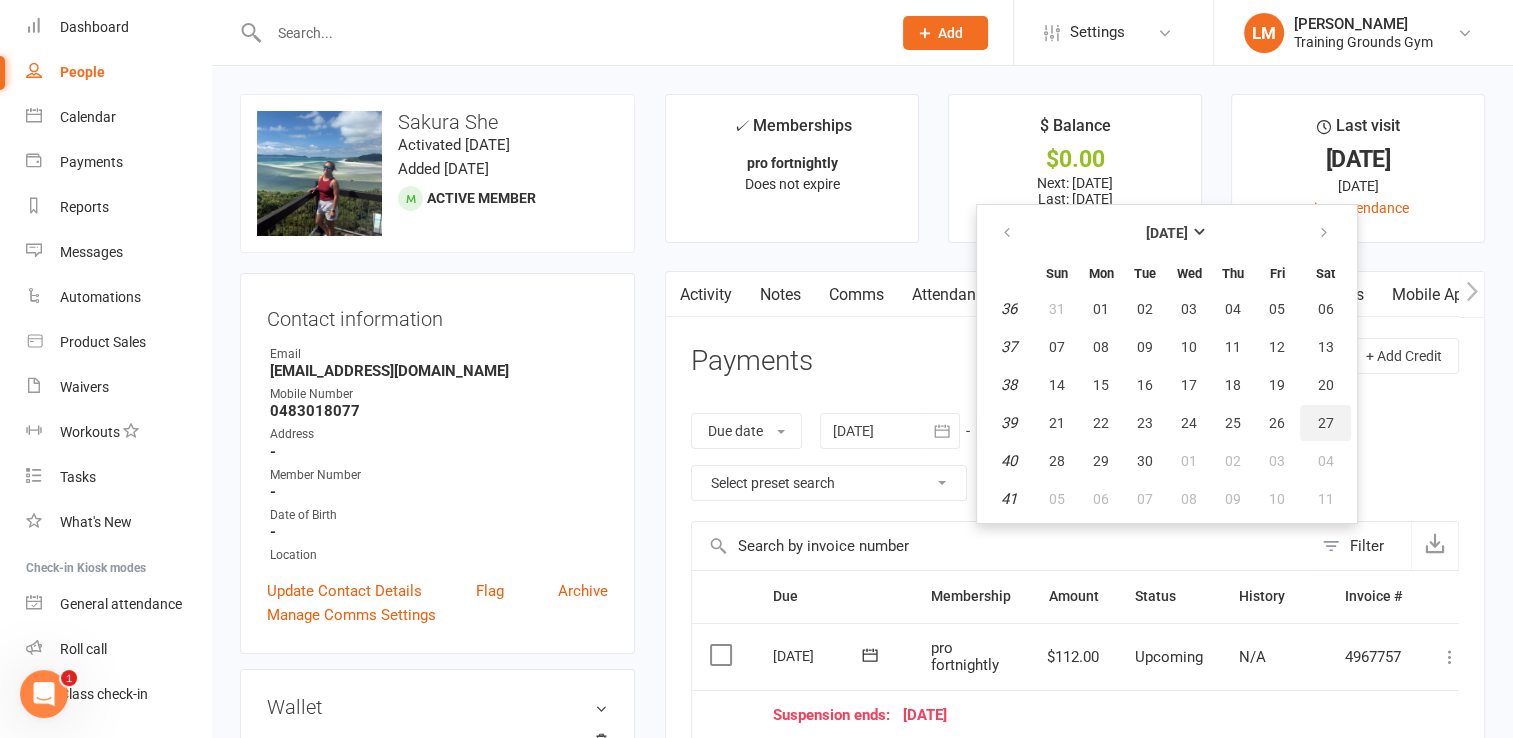 click on "27" at bounding box center (1325, 423) 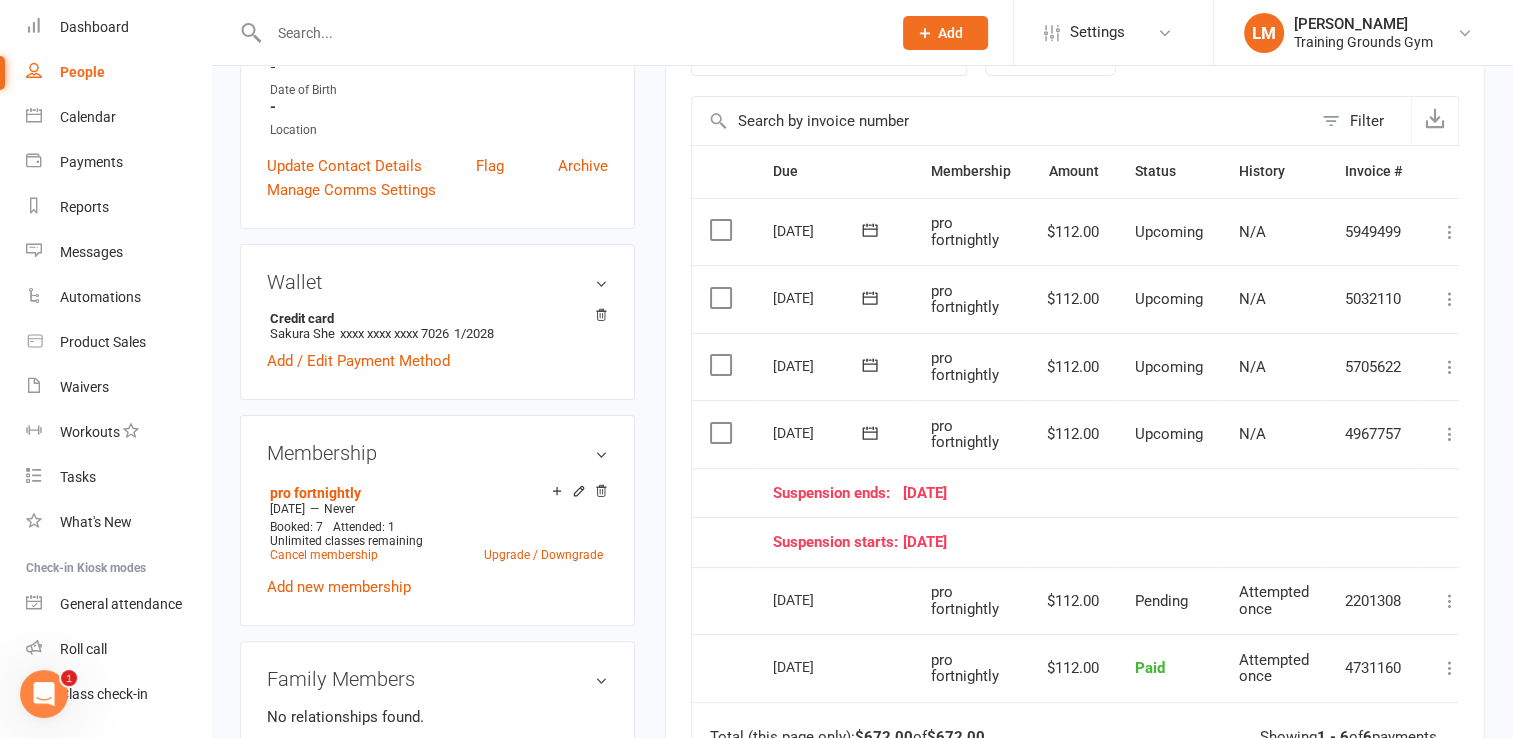 scroll, scrollTop: 444, scrollLeft: 0, axis: vertical 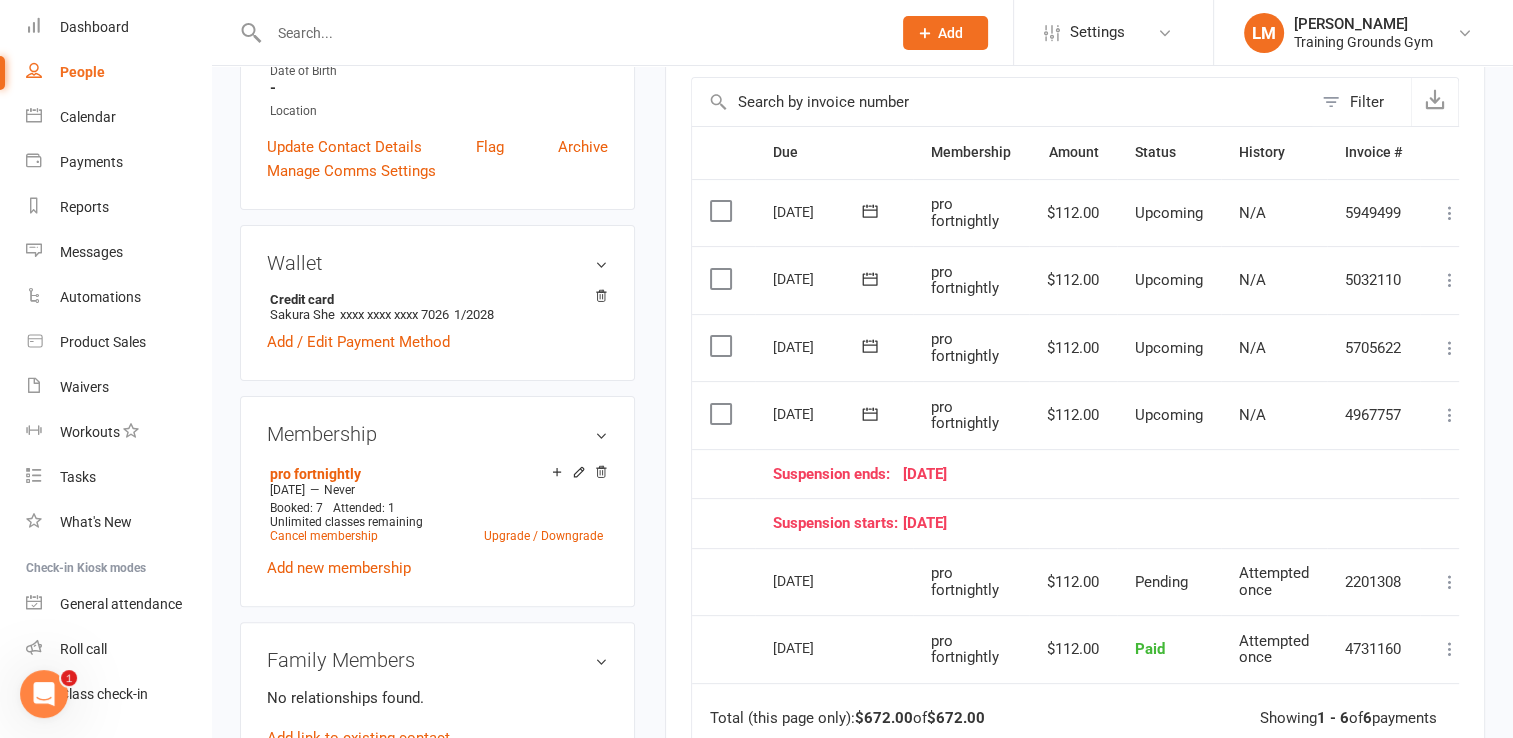 click at bounding box center [570, 33] 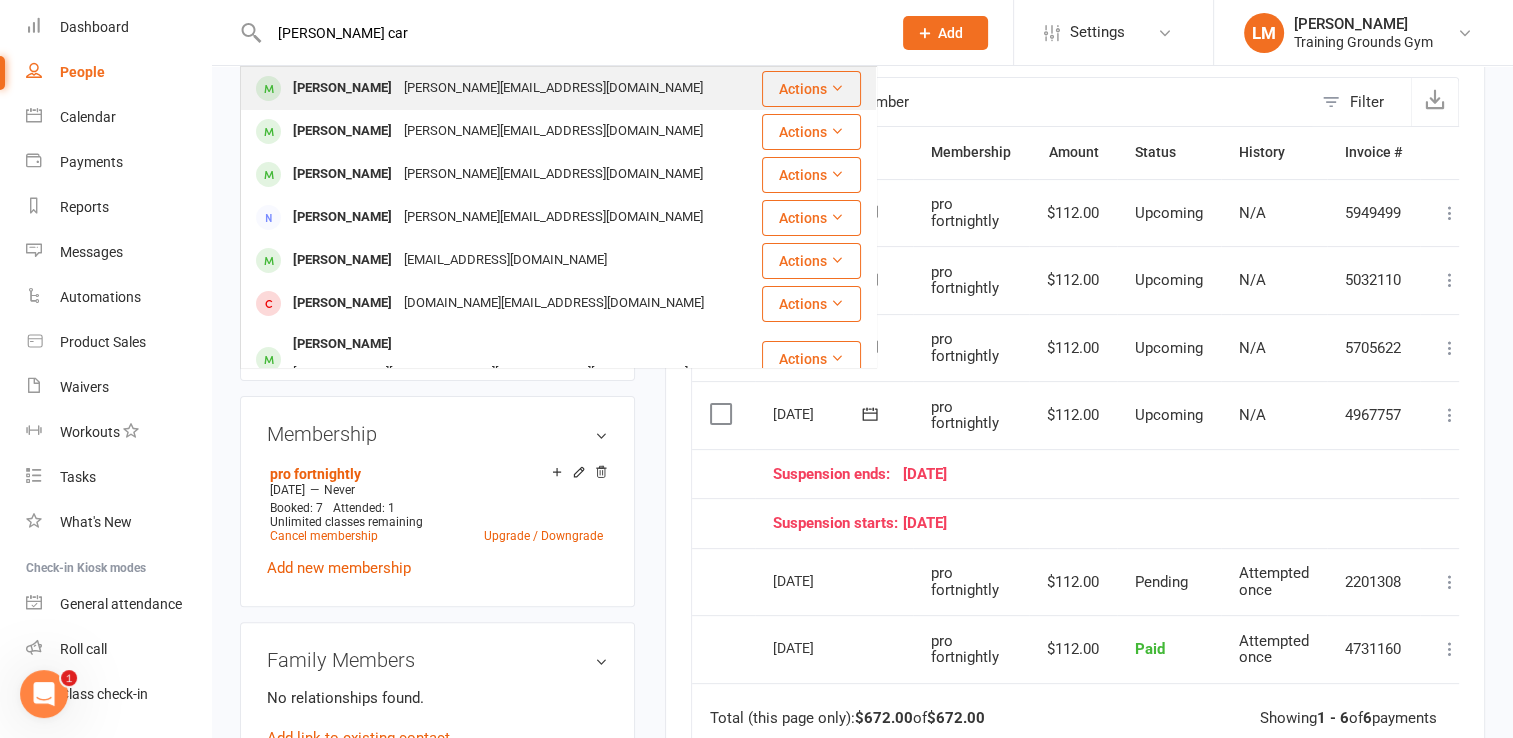 type on "[PERSON_NAME] car" 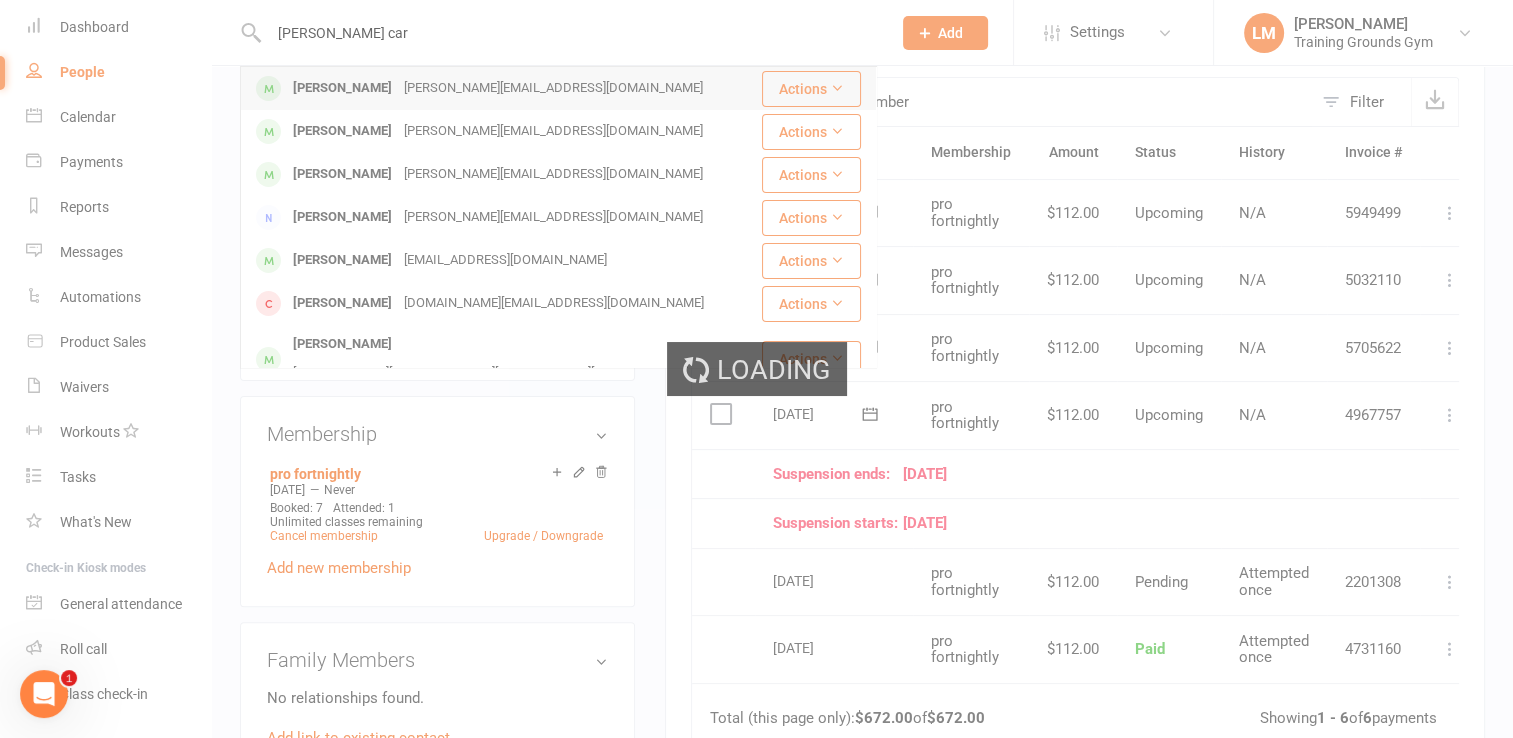 type 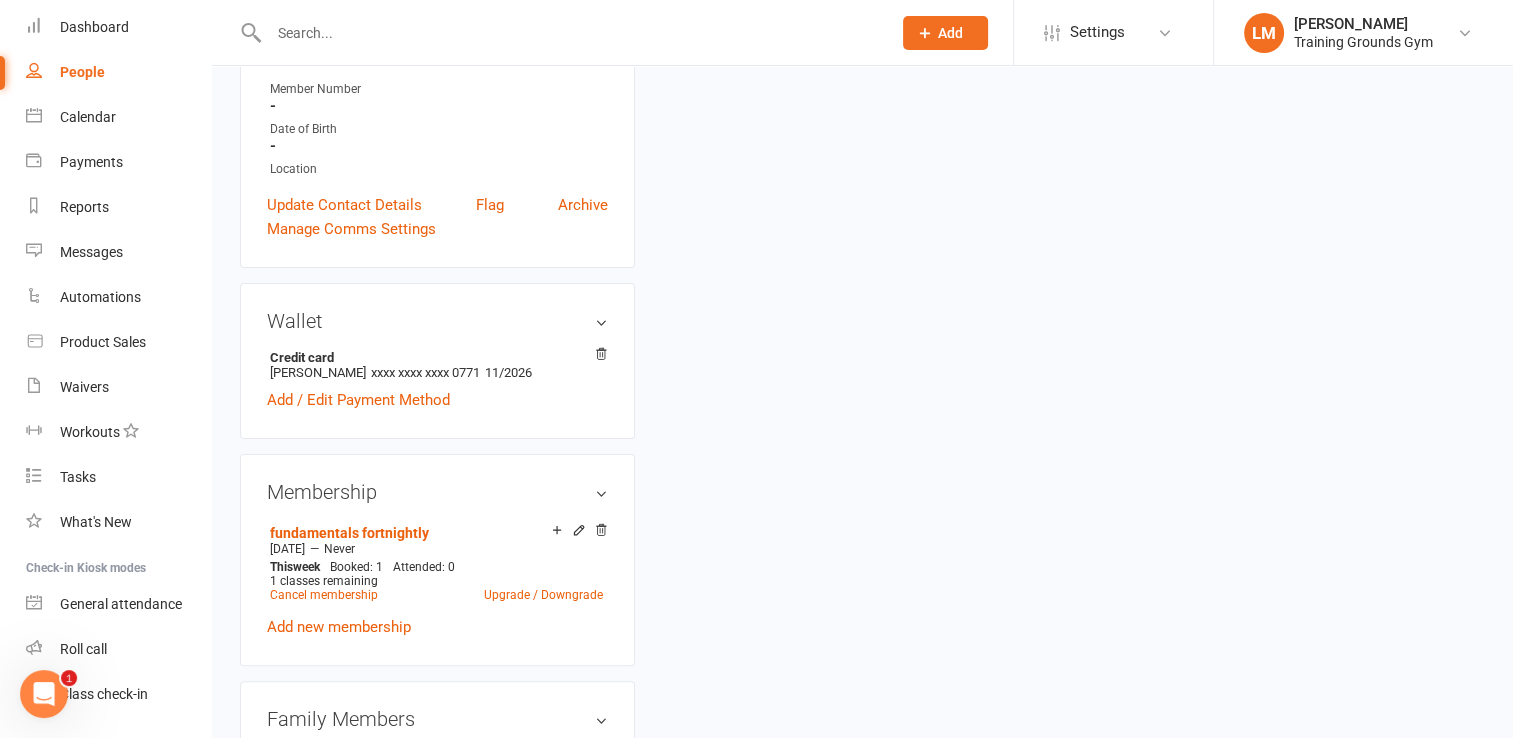 scroll, scrollTop: 0, scrollLeft: 0, axis: both 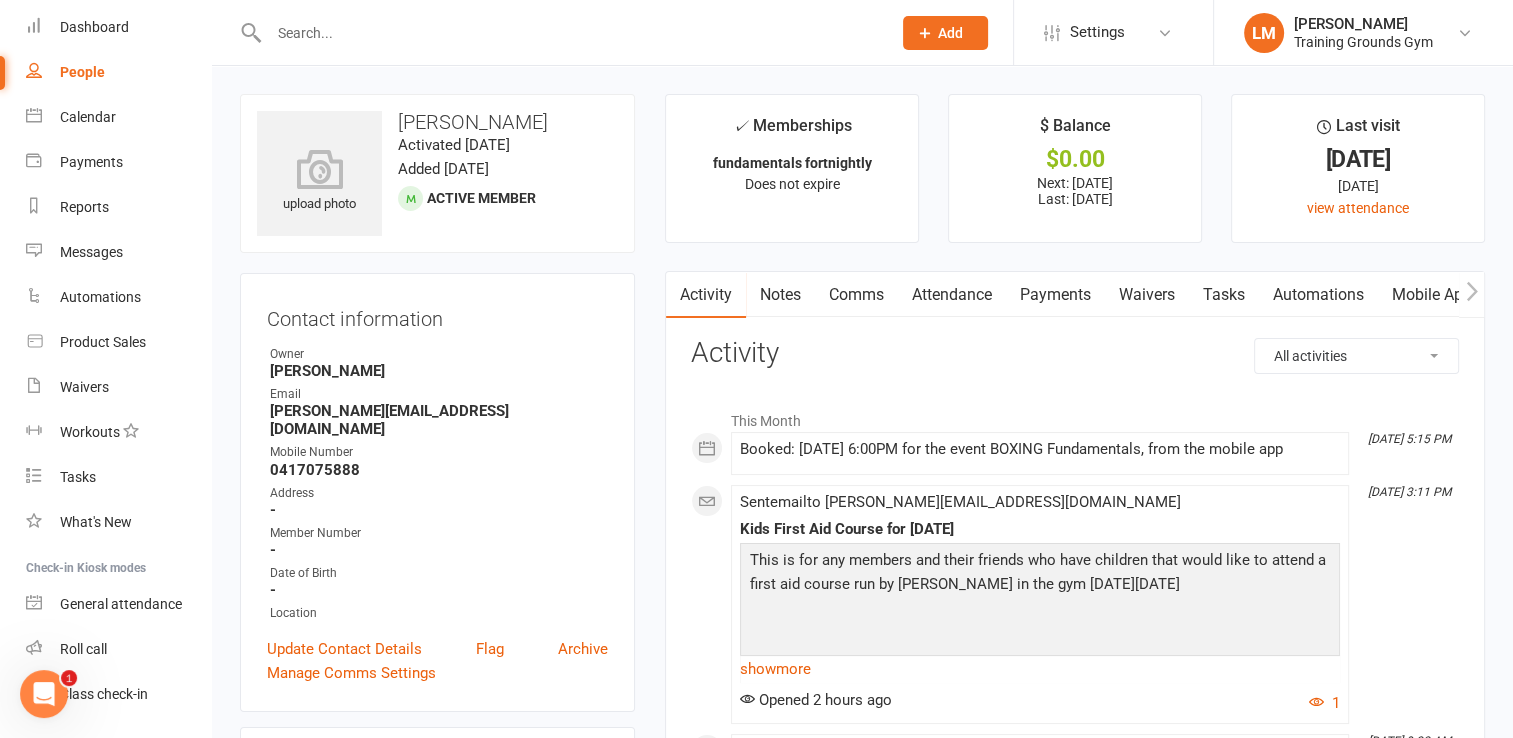 click on "Payments" at bounding box center [1055, 295] 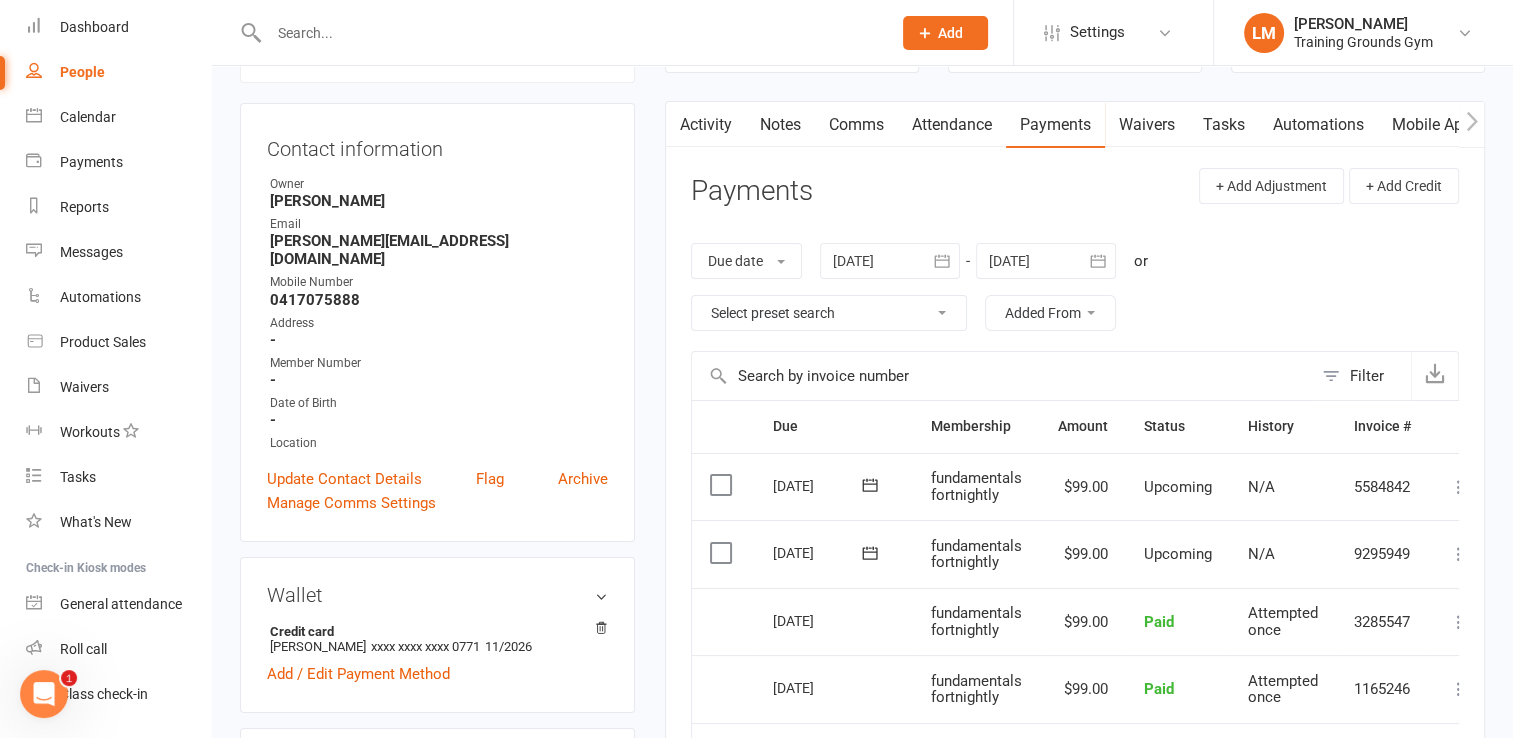scroll, scrollTop: 107, scrollLeft: 0, axis: vertical 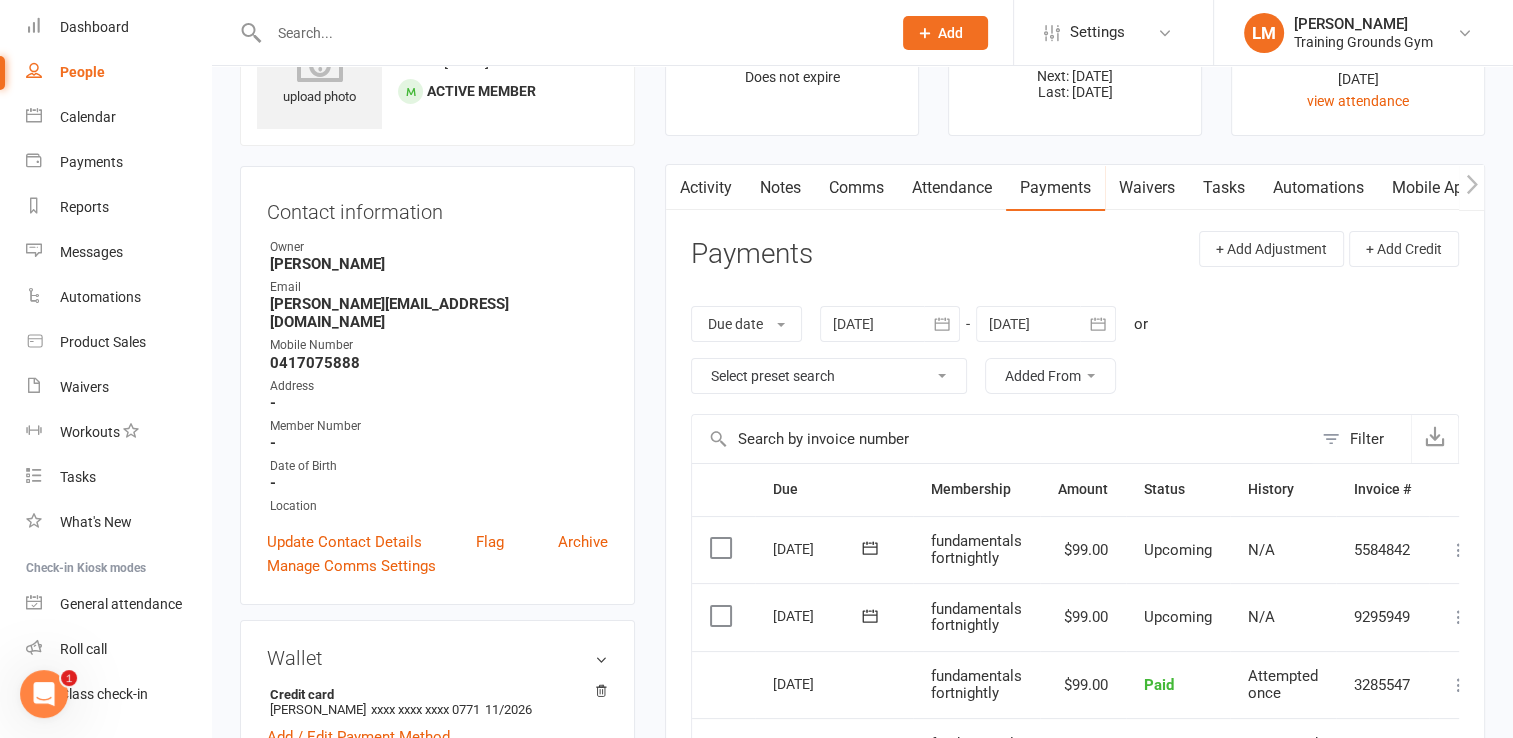click 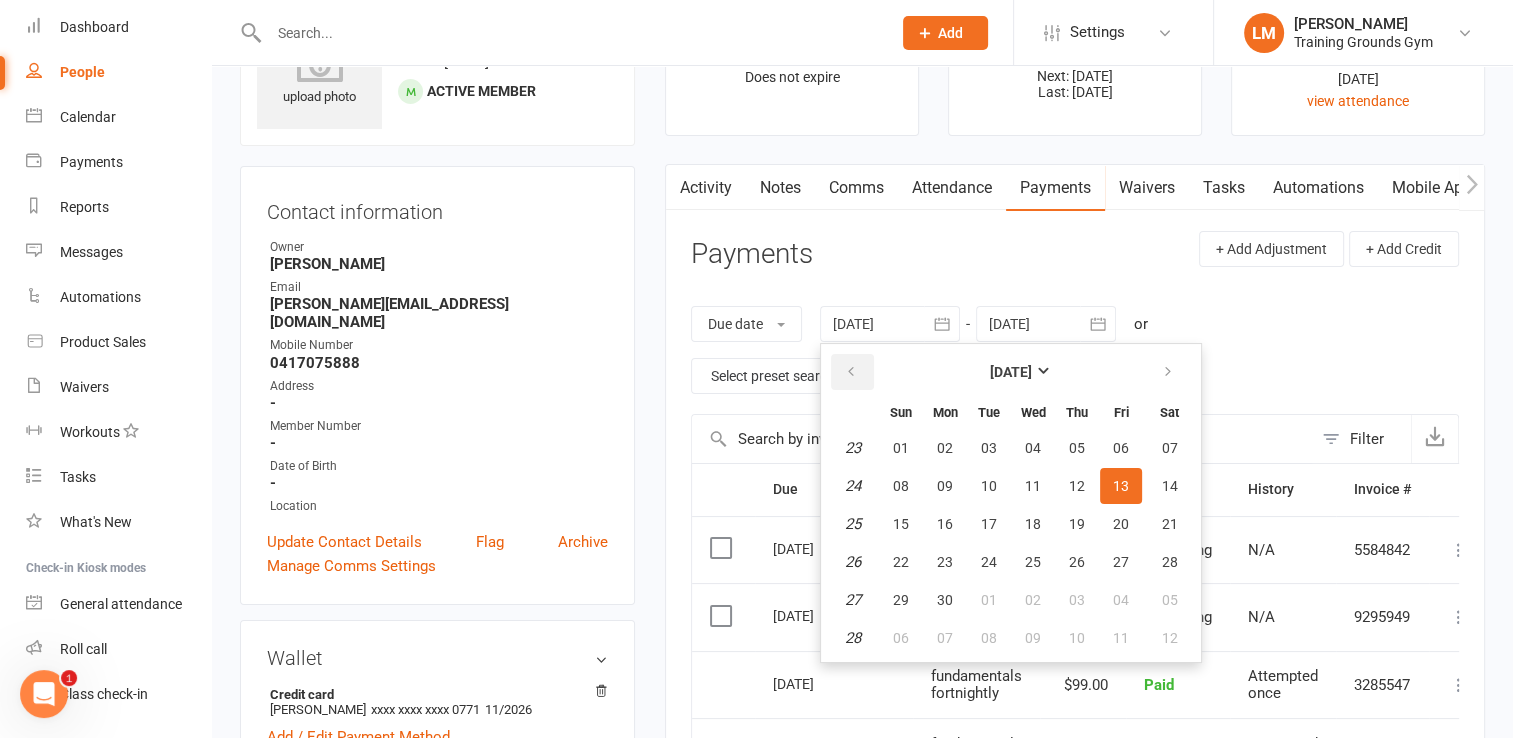 click at bounding box center (851, 372) 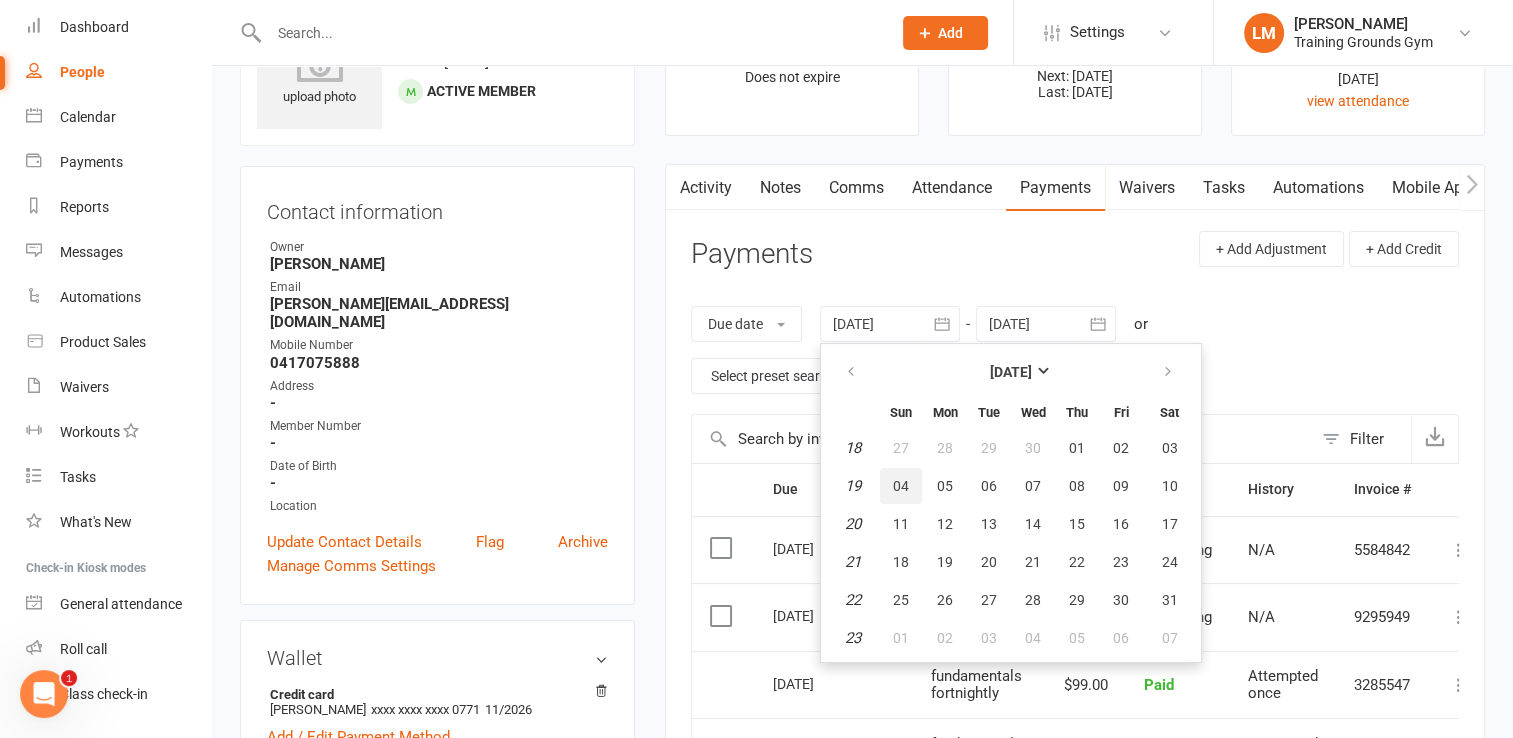 click on "04" at bounding box center [901, 486] 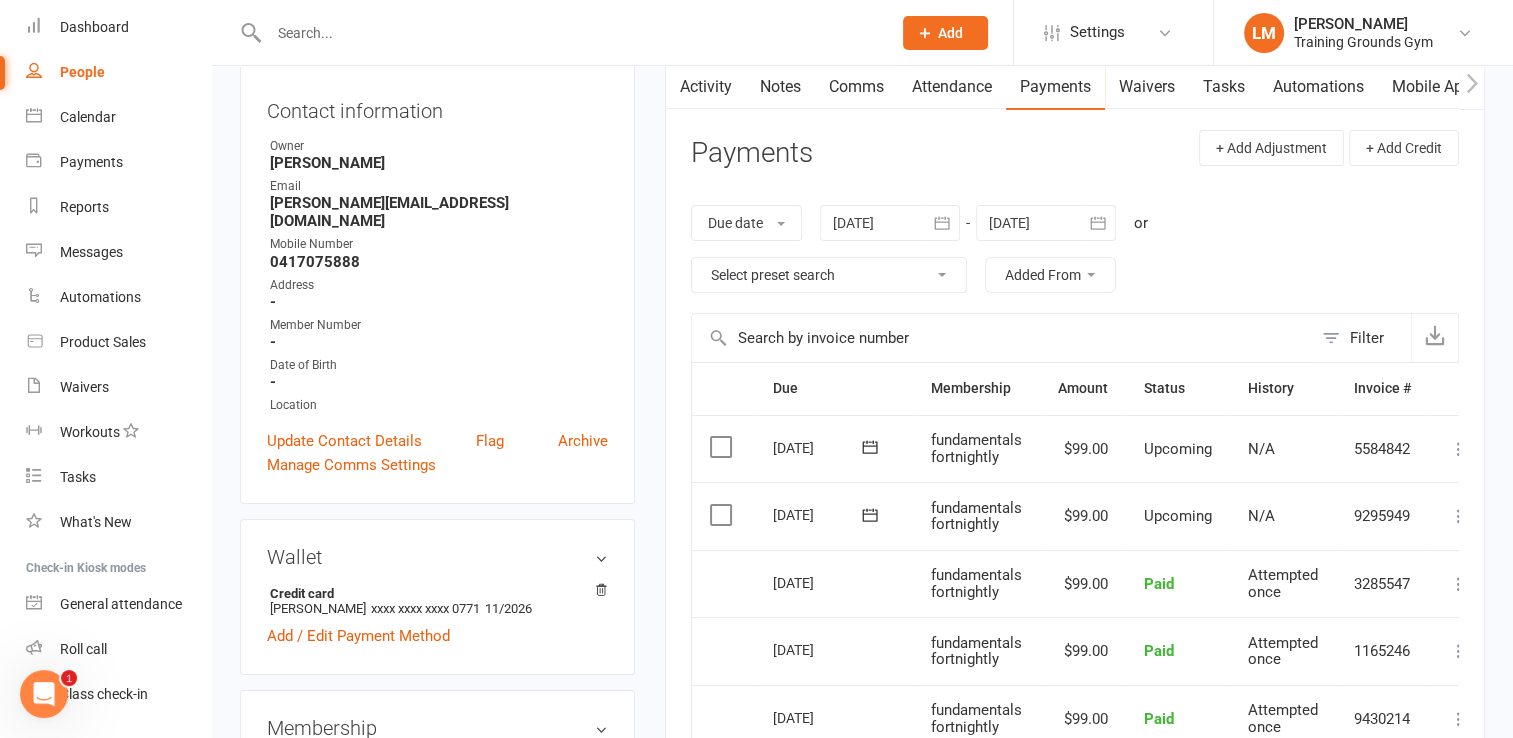 scroll, scrollTop: 183, scrollLeft: 0, axis: vertical 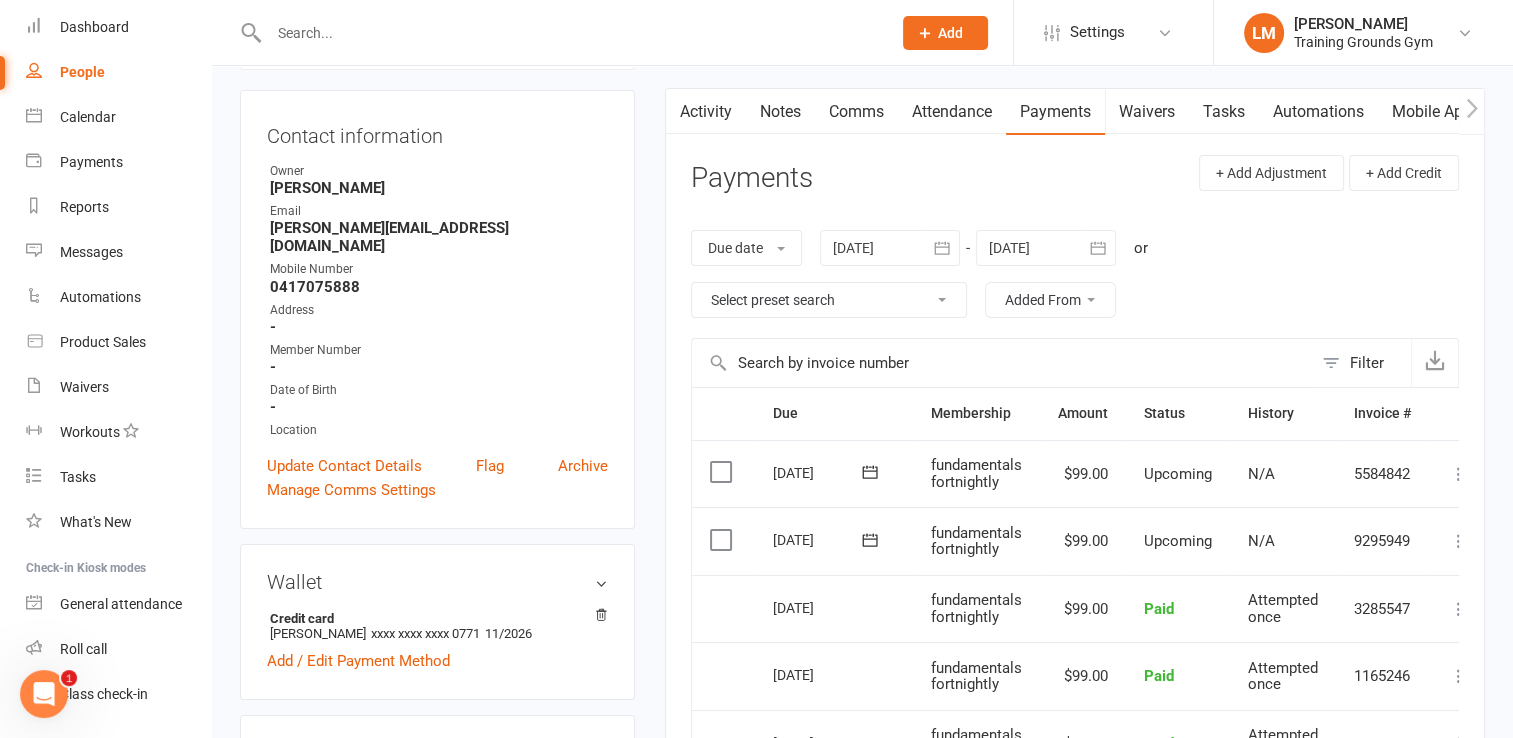 click at bounding box center (942, 248) 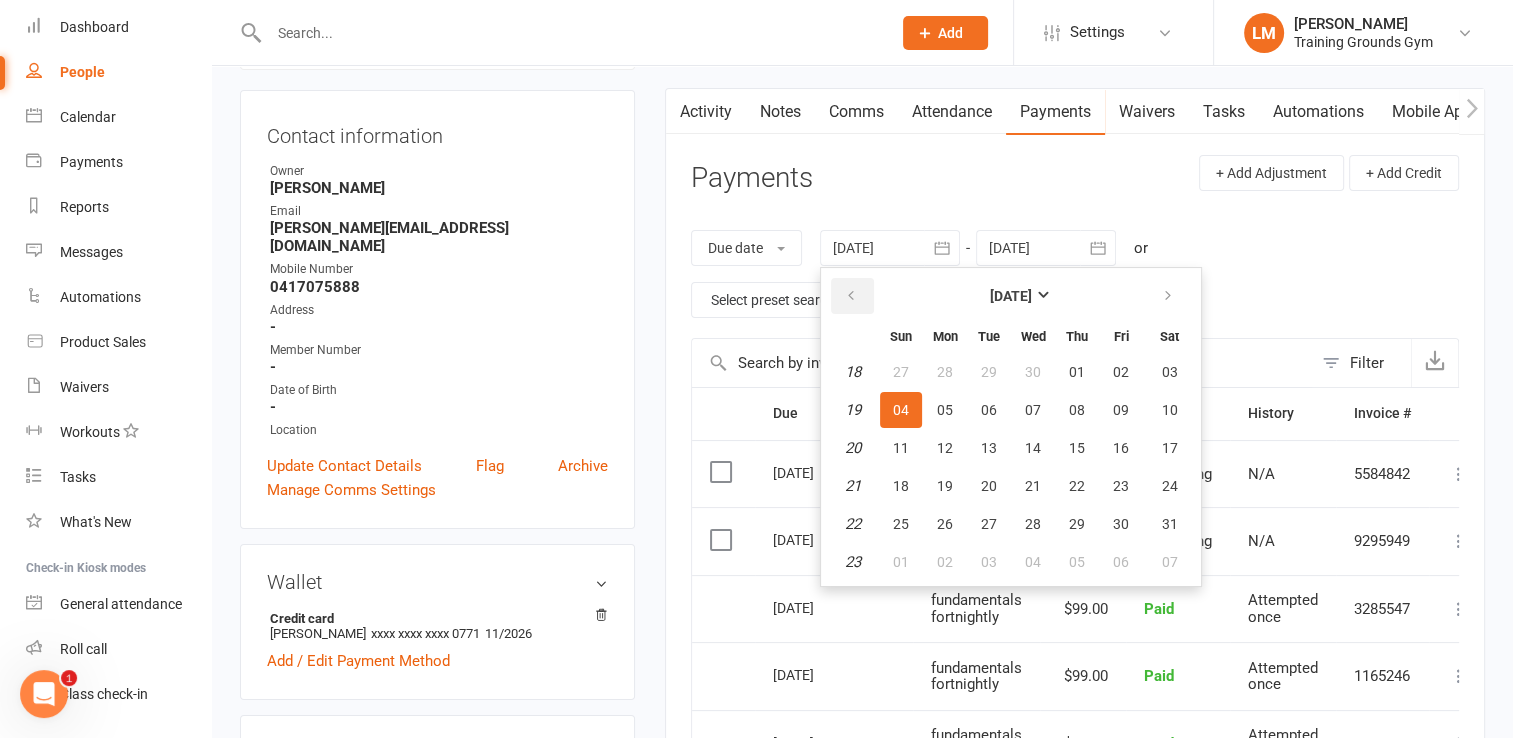 click at bounding box center (852, 296) 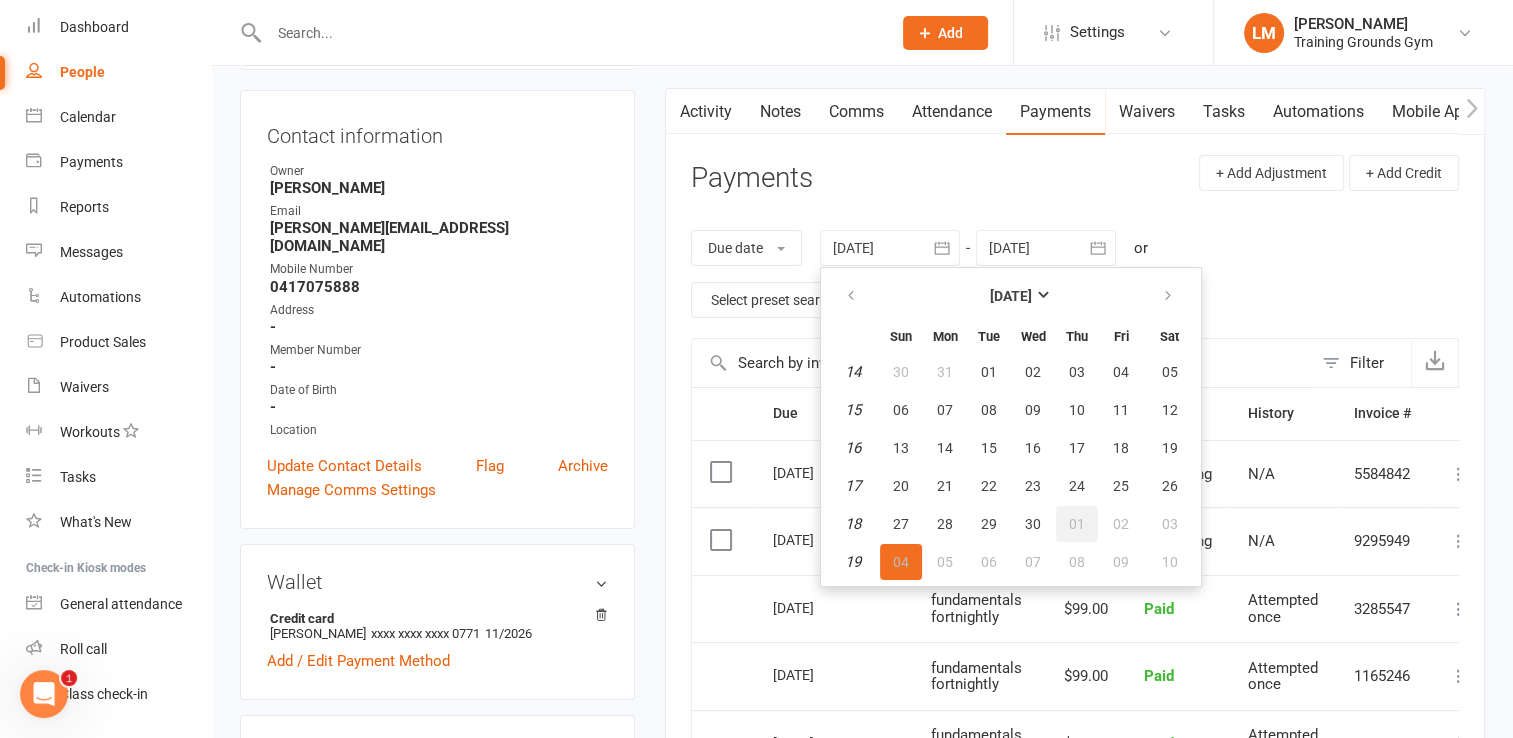 click on "01" at bounding box center [1077, 524] 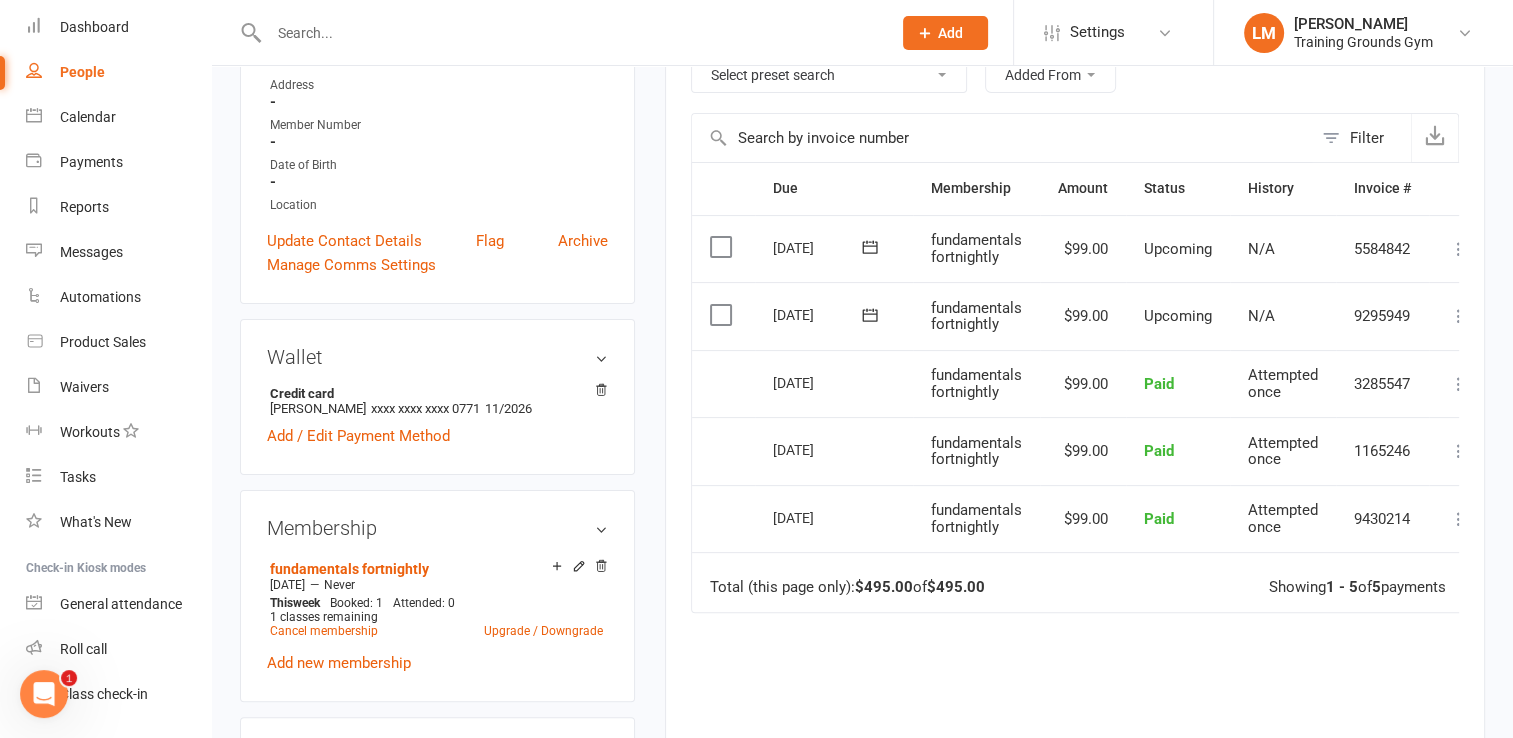 scroll, scrollTop: 306, scrollLeft: 0, axis: vertical 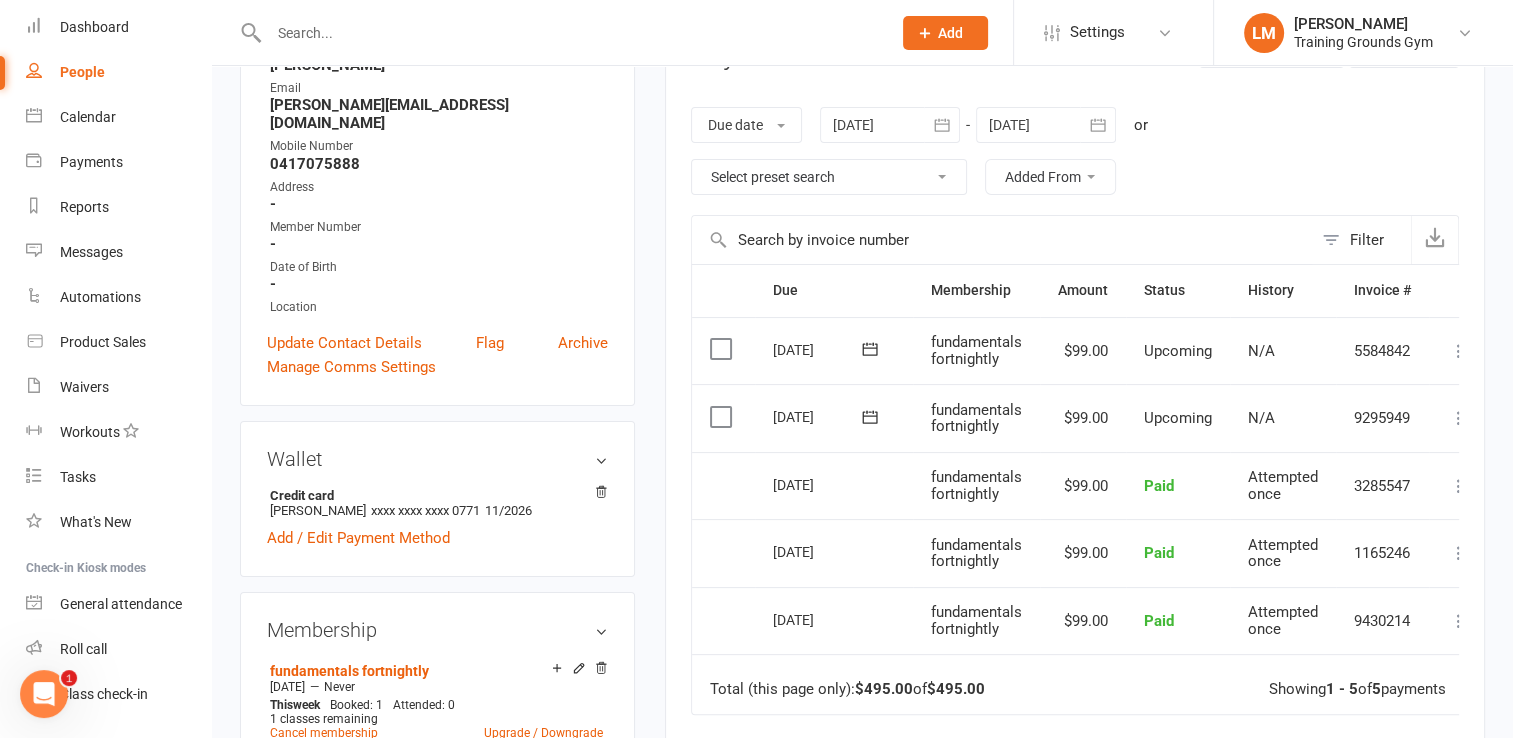 click at bounding box center (570, 33) 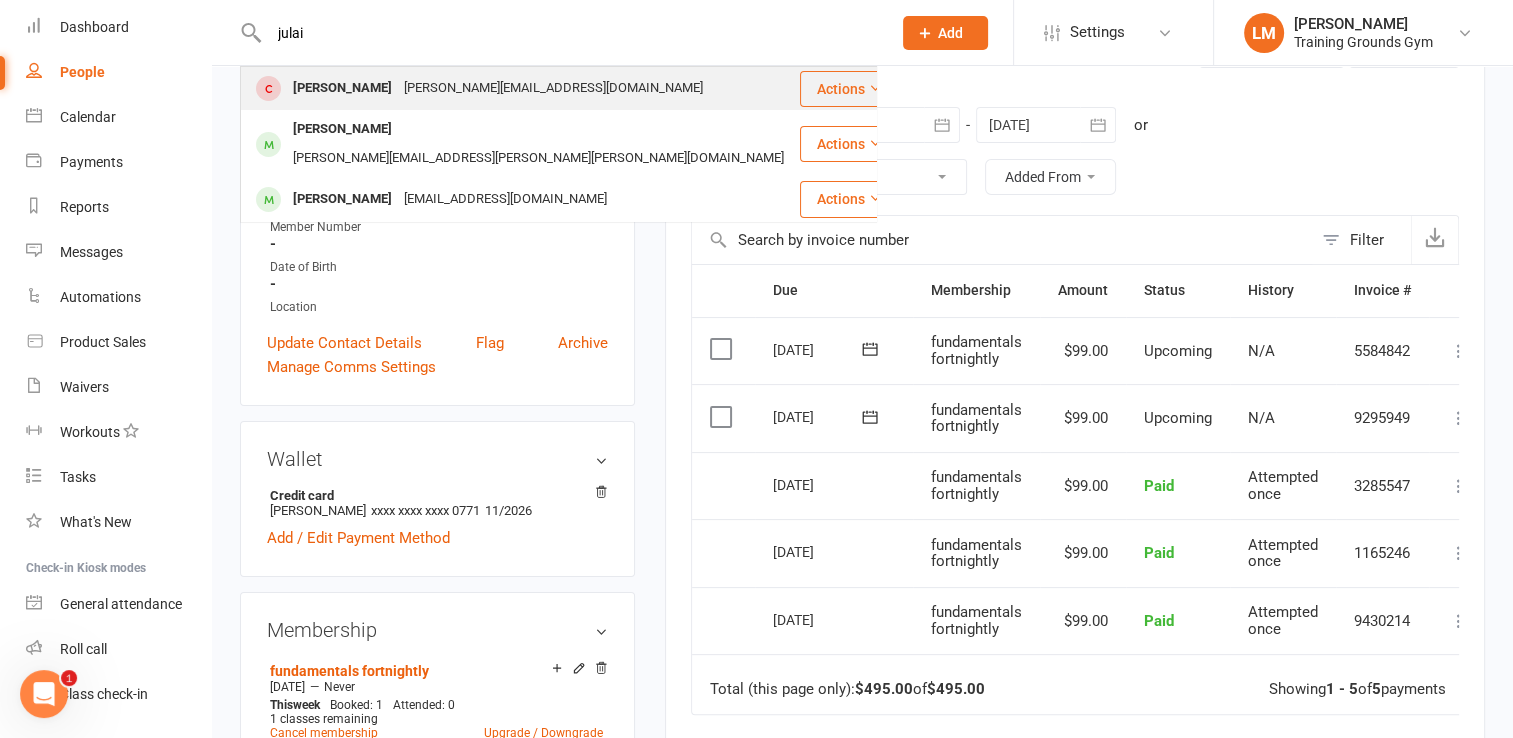 type on "julai" 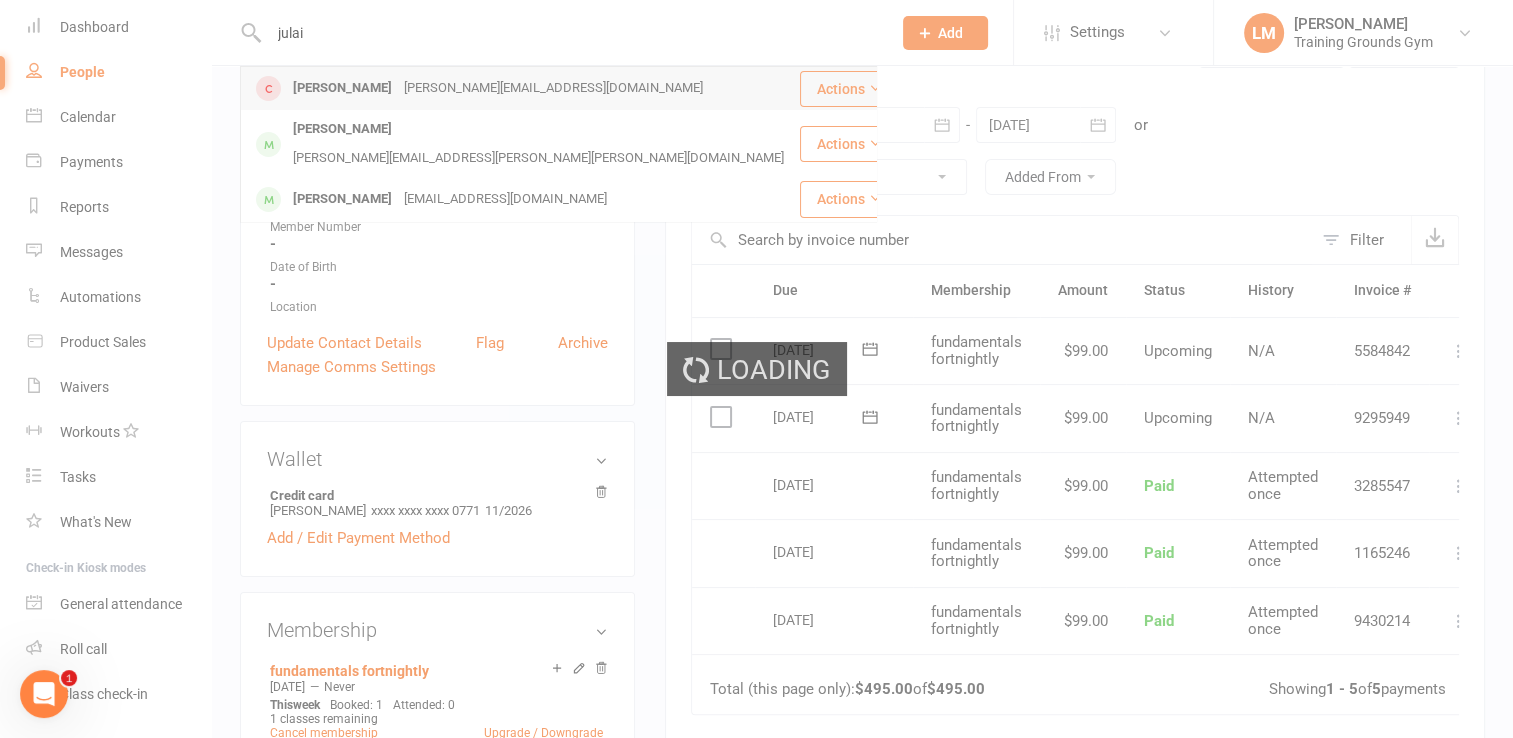 type 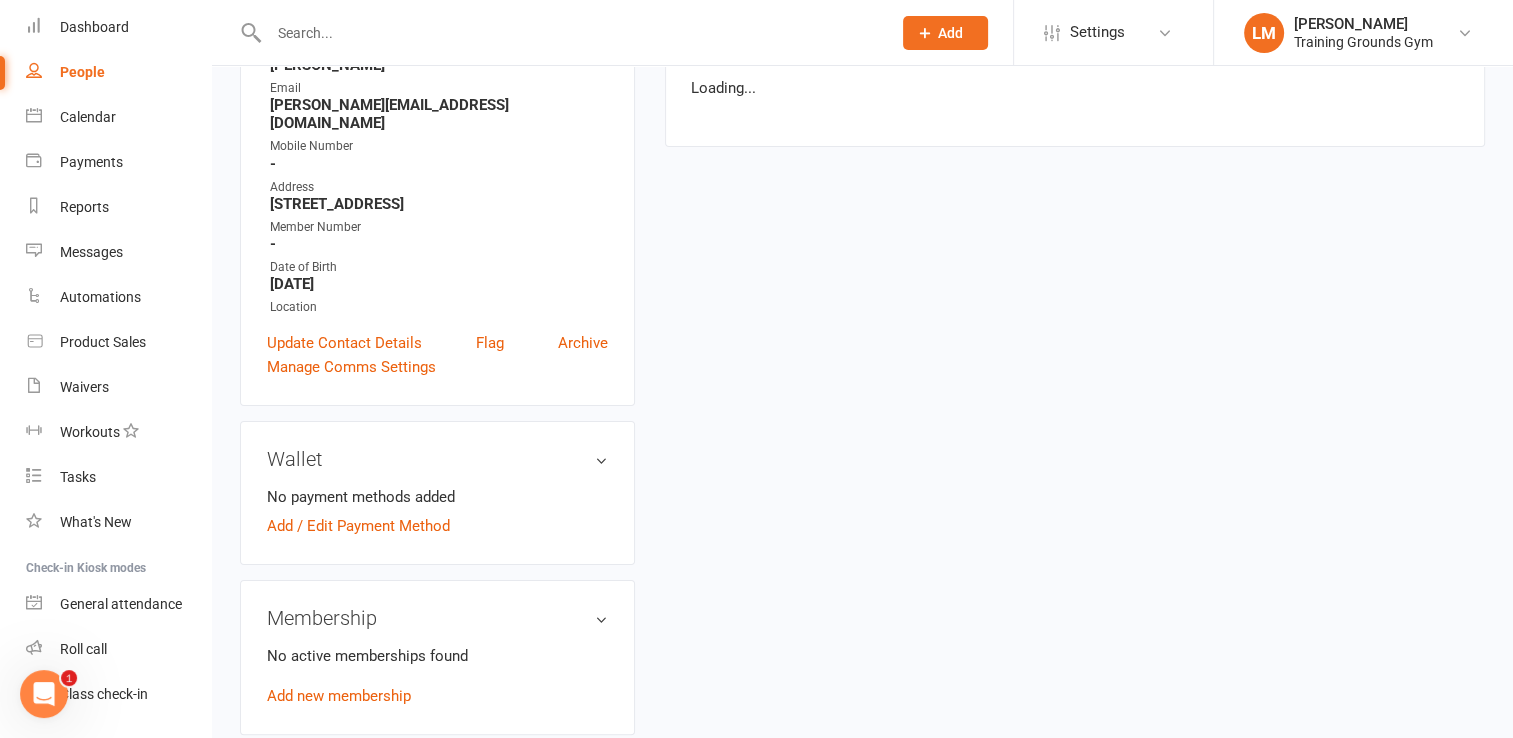 scroll, scrollTop: 0, scrollLeft: 0, axis: both 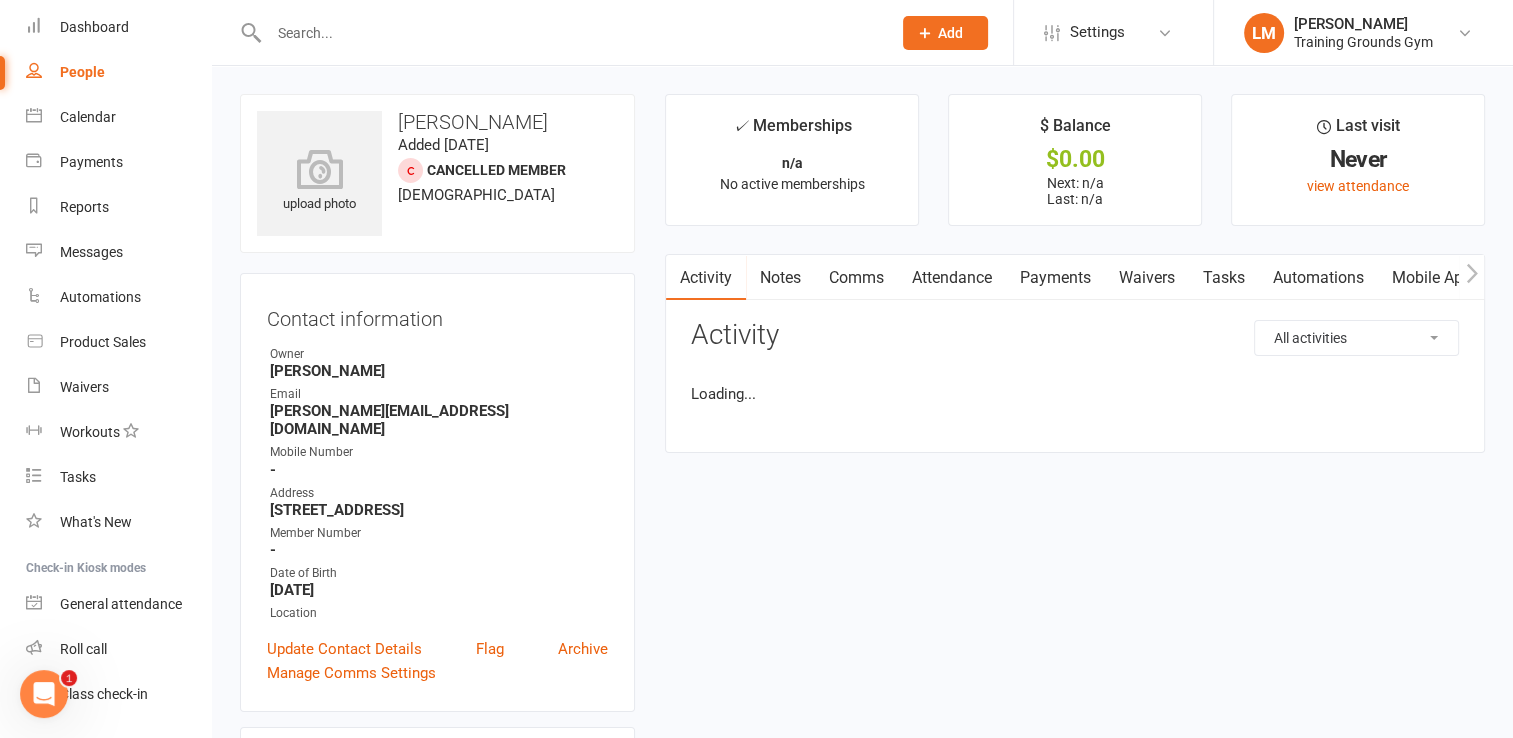 click on "Waivers" at bounding box center [1147, 278] 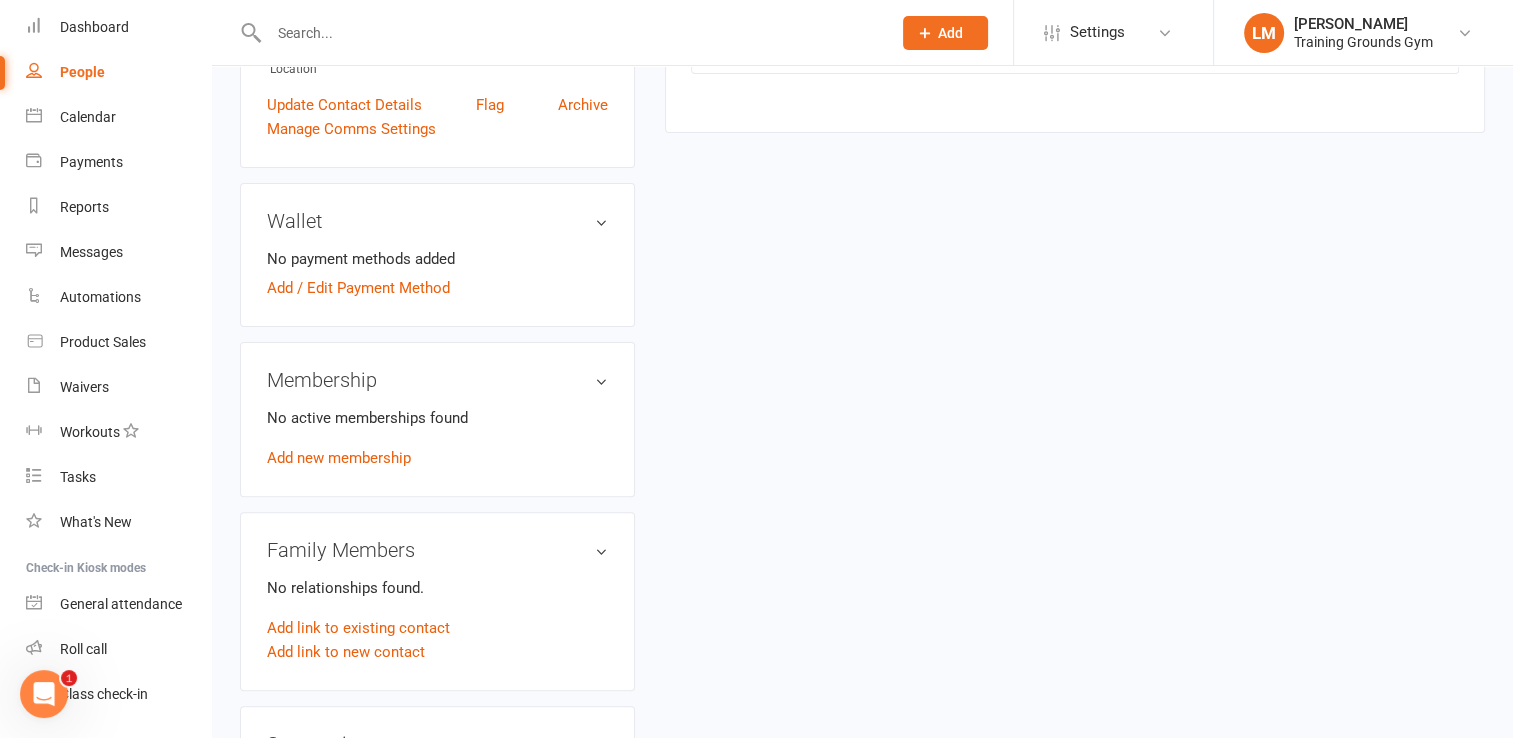 scroll, scrollTop: 566, scrollLeft: 0, axis: vertical 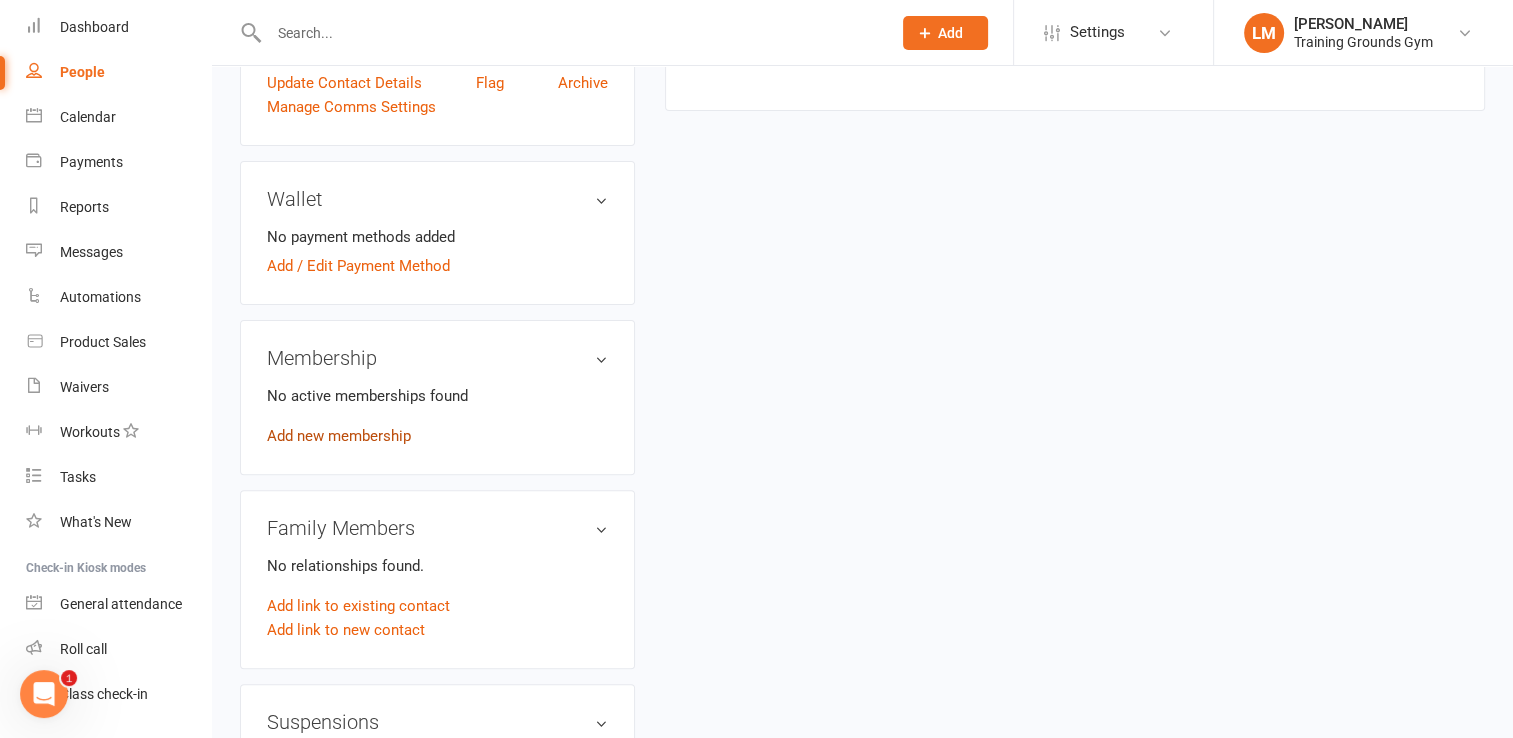 click on "Add new membership" at bounding box center (339, 436) 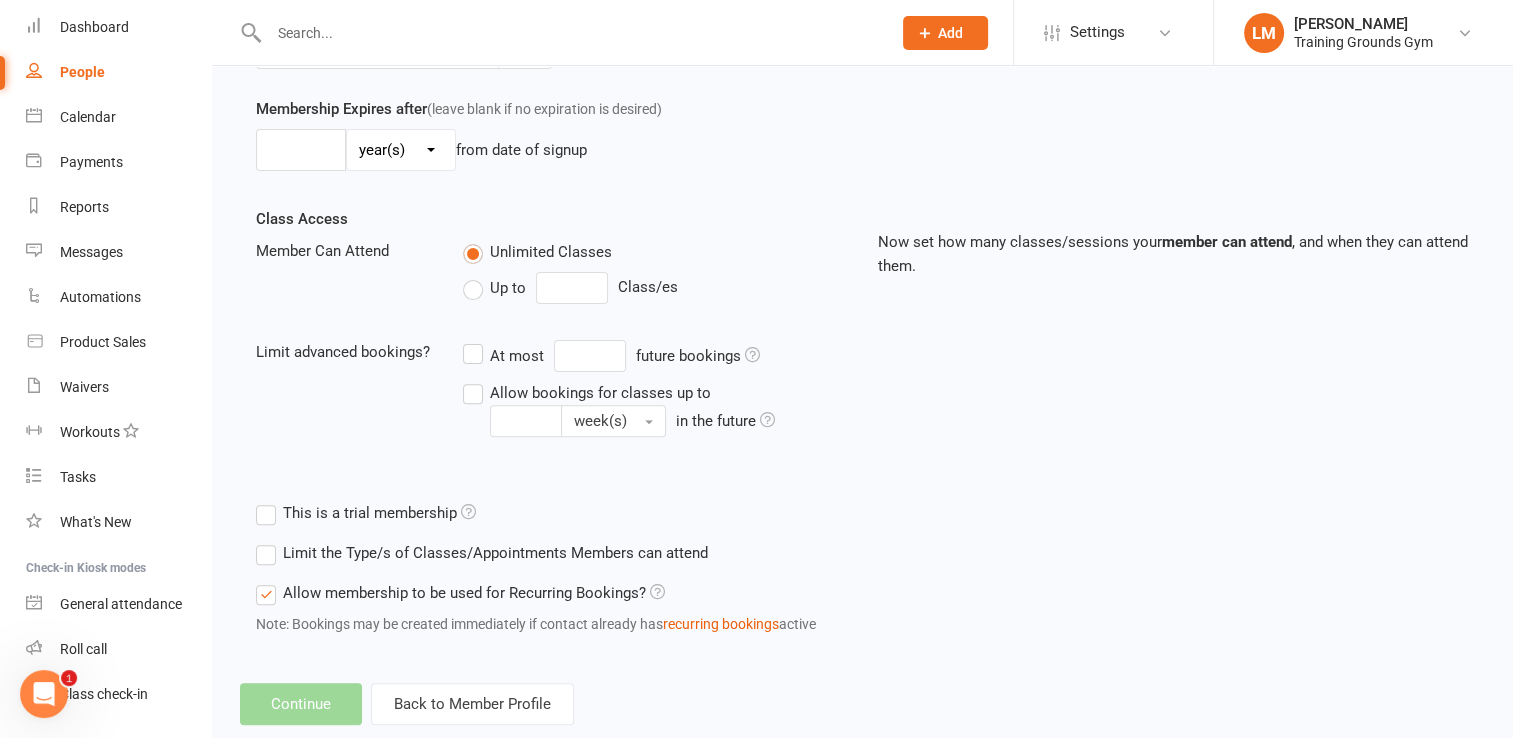 scroll, scrollTop: 0, scrollLeft: 0, axis: both 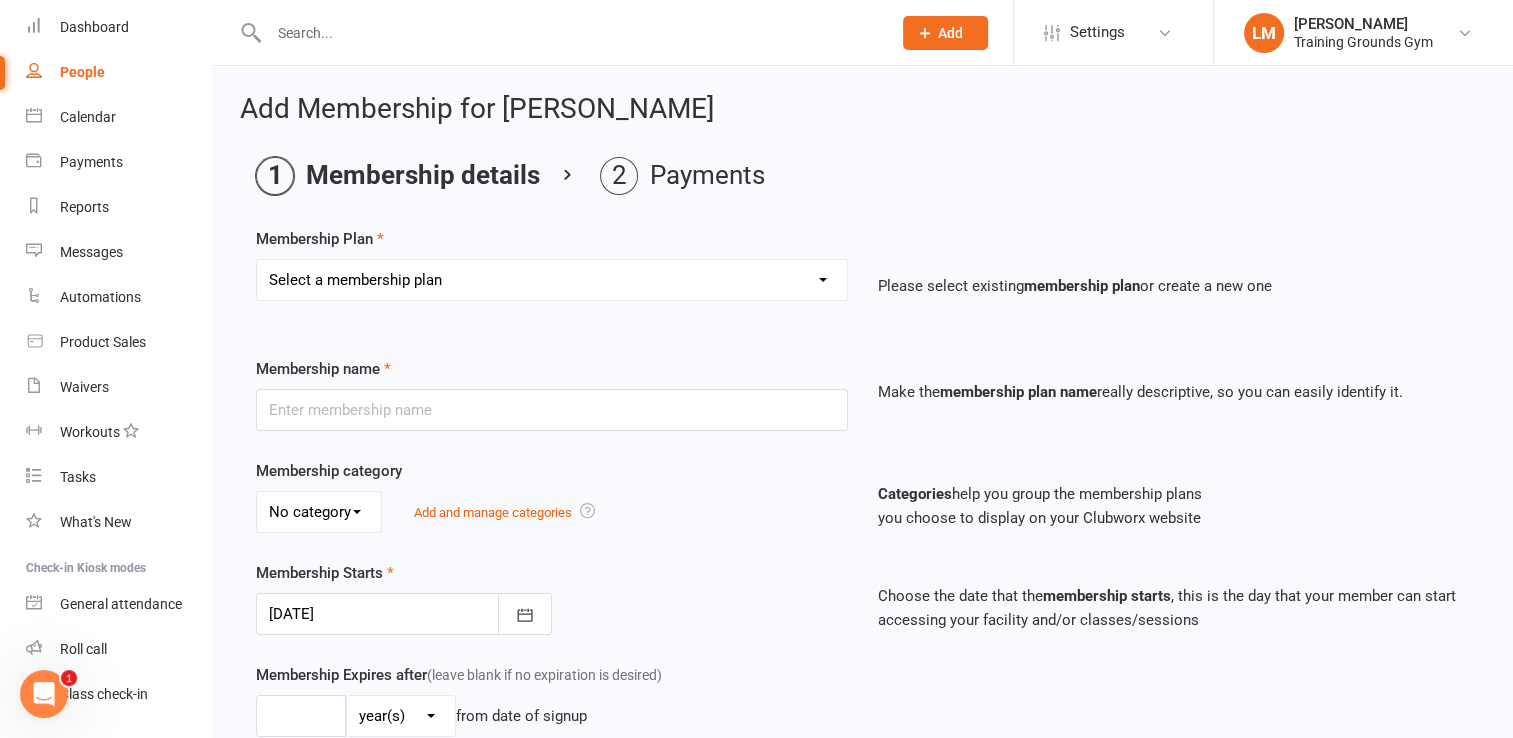 click on "Select a membership plan Create new Membership Plan Trial Basic for beginners and intermediate levels 16yrs+ Only Trial Plus for 18+yrs experienced people only. Please attend a fundamentals class first to get the OK from coach for intemrediate and advanced classes Toddler Kickstart (1 kids class per week) Kickstart paid 6mths with 5% discount (1 kids class per week) Kickstart for 12mths with 10% discount (1 kids class per week) Takedown - 2 Kids classes per week Takedown paid 6mths with 5% discount -  2 Kids classes per week Spinkick - Unlimited Kids Classes Spinkick paid 6mths with 5% discount - Unlimited Kids Classes Teen Kickstart - 1 Class per week for 16yrs Teen Kickstart paid 6mths - 1 Class per week for 16yrs Teen Takedown - 2 Classes per week for 16yrs + Teen Spinkick - Unlimited classes for 16yrs 10 Sessions 20 Sessions Novice paid Fortnightly (1 adults class per week) Novice paid monthly (1 adults class per week) Novice paid 6mths with 5% discount (1 adults class per week) Unlimited BJJ paid Monthly" at bounding box center [552, 280] 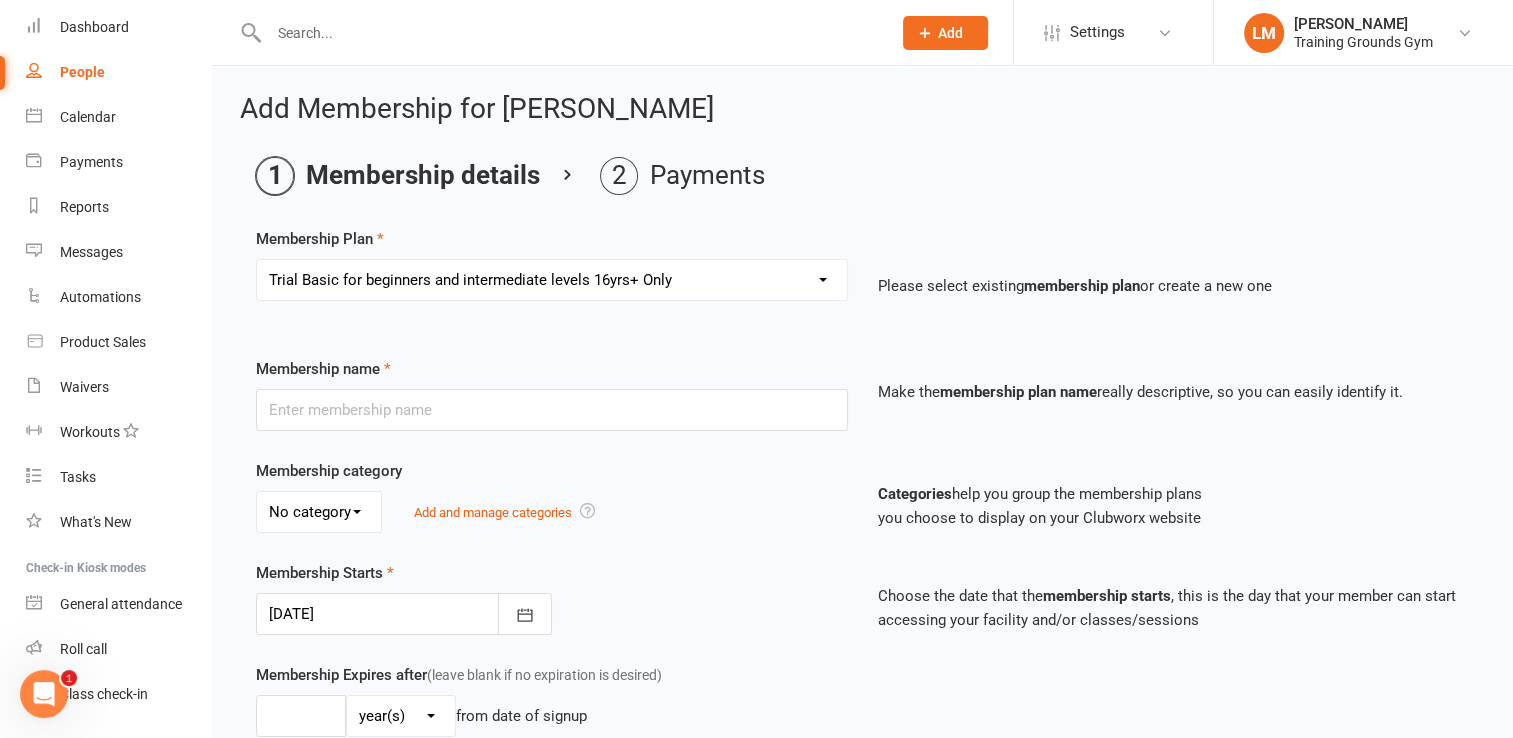 click on "Select a membership plan Create new Membership Plan Trial Basic for beginners and intermediate levels 16yrs+ Only Trial Plus for 18+yrs experienced people only. Please attend a fundamentals class first to get the OK from coach for intemrediate and advanced classes Toddler Kickstart (1 kids class per week) Kickstart paid 6mths with 5% discount (1 kids class per week) Kickstart for 12mths with 10% discount (1 kids class per week) Takedown - 2 Kids classes per week Takedown paid 6mths with 5% discount -  2 Kids classes per week Spinkick - Unlimited Kids Classes Spinkick paid 6mths with 5% discount - Unlimited Kids Classes Teen Kickstart - 1 Class per week for 16yrs Teen Kickstart paid 6mths - 1 Class per week for 16yrs Teen Takedown - 2 Classes per week for 16yrs + Teen Spinkick - Unlimited classes for 16yrs 10 Sessions 20 Sessions Novice paid Fortnightly (1 adults class per week) Novice paid monthly (1 adults class per week) Novice paid 6mths with 5% discount (1 adults class per week) Unlimited BJJ paid Monthly" at bounding box center (552, 280) 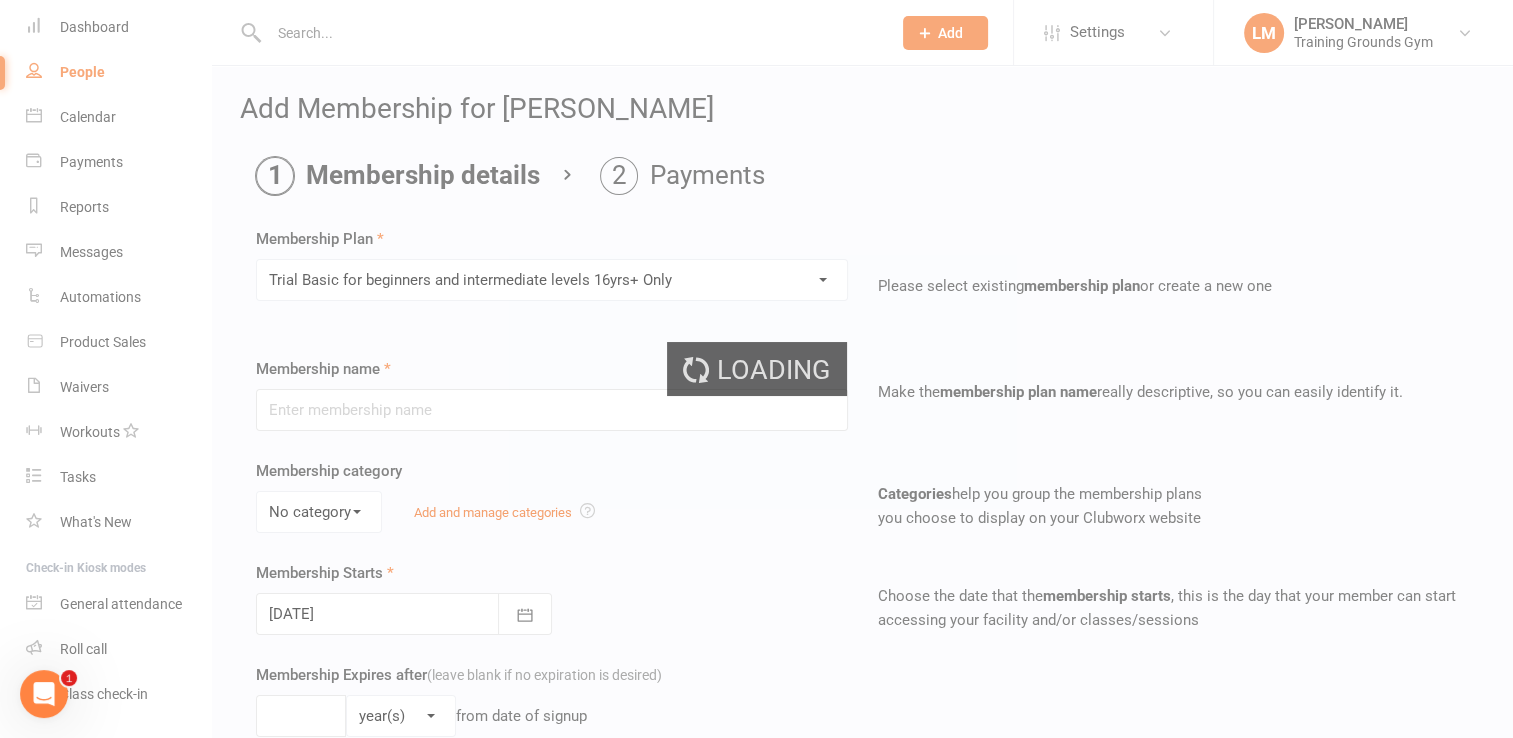type on "Trial Basic for beginners and intermediate levels 16yrs+ Only" 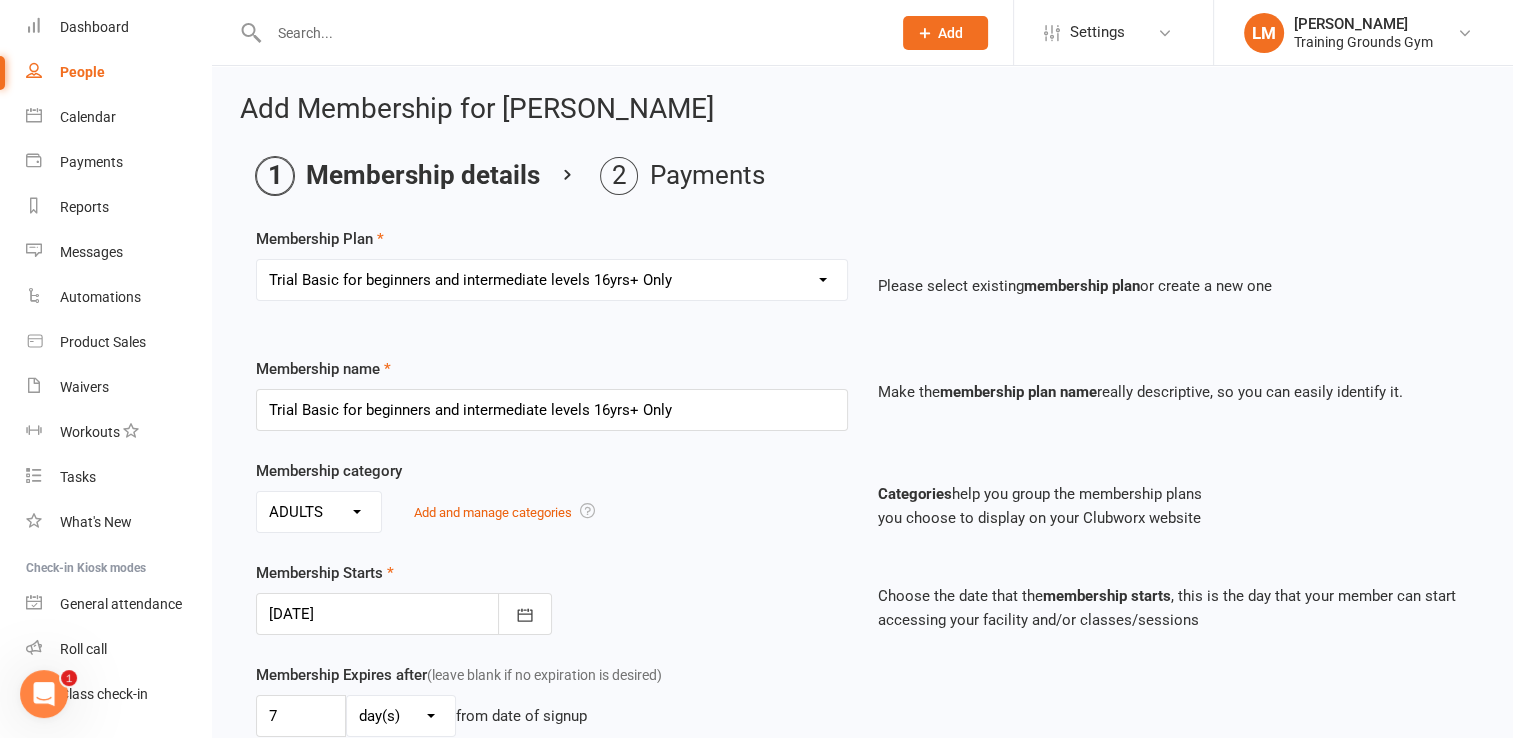 type on "[DATE]" 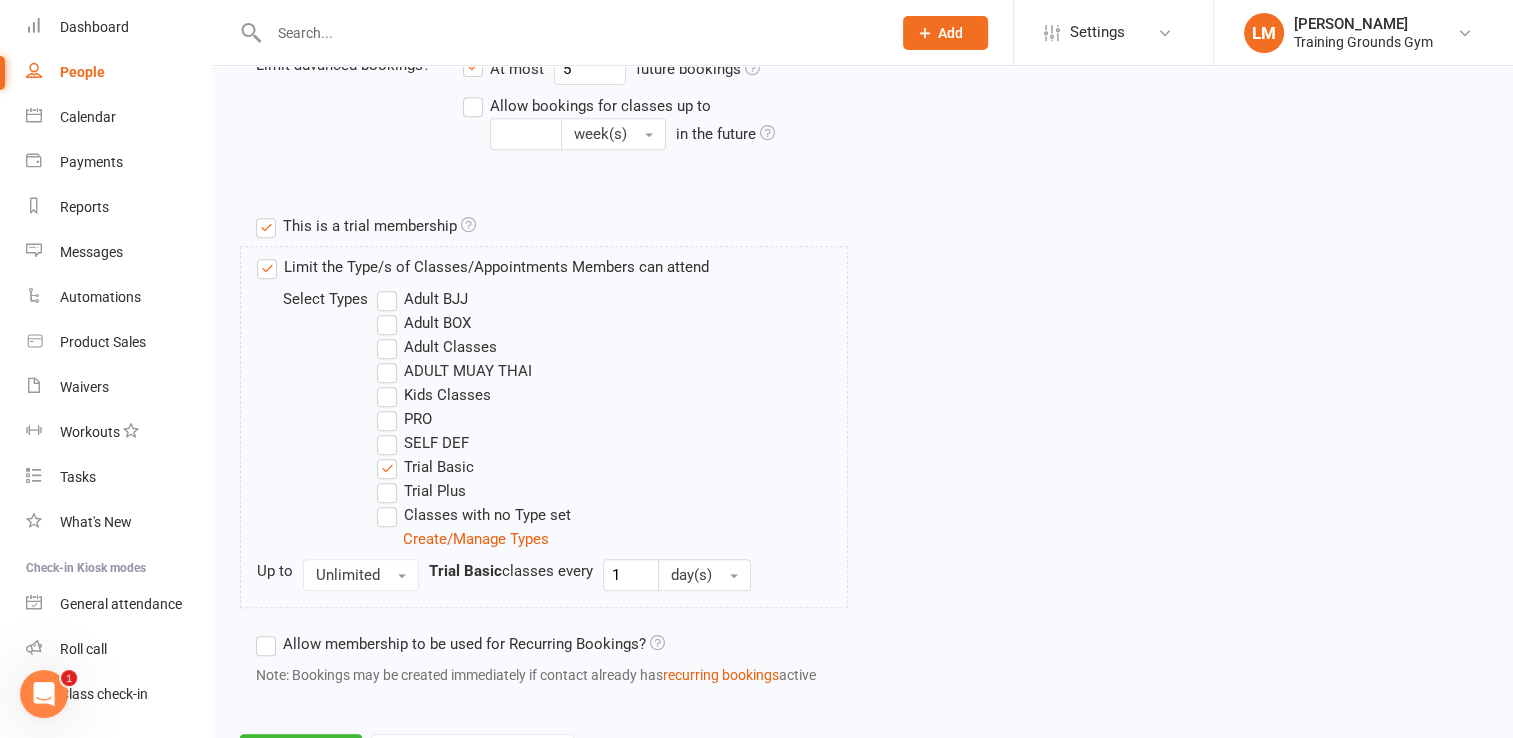 scroll, scrollTop: 944, scrollLeft: 0, axis: vertical 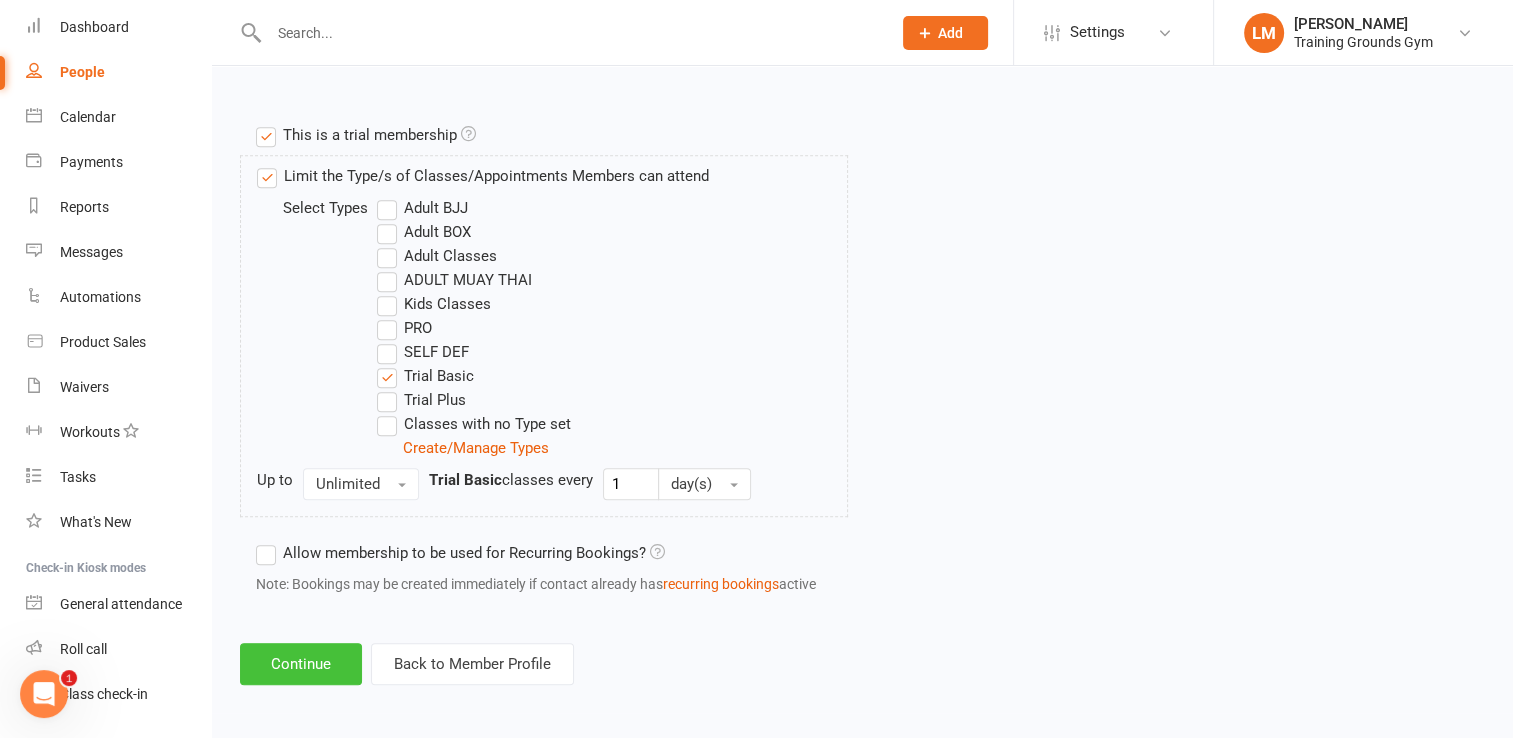 click on "Continue" at bounding box center (301, 664) 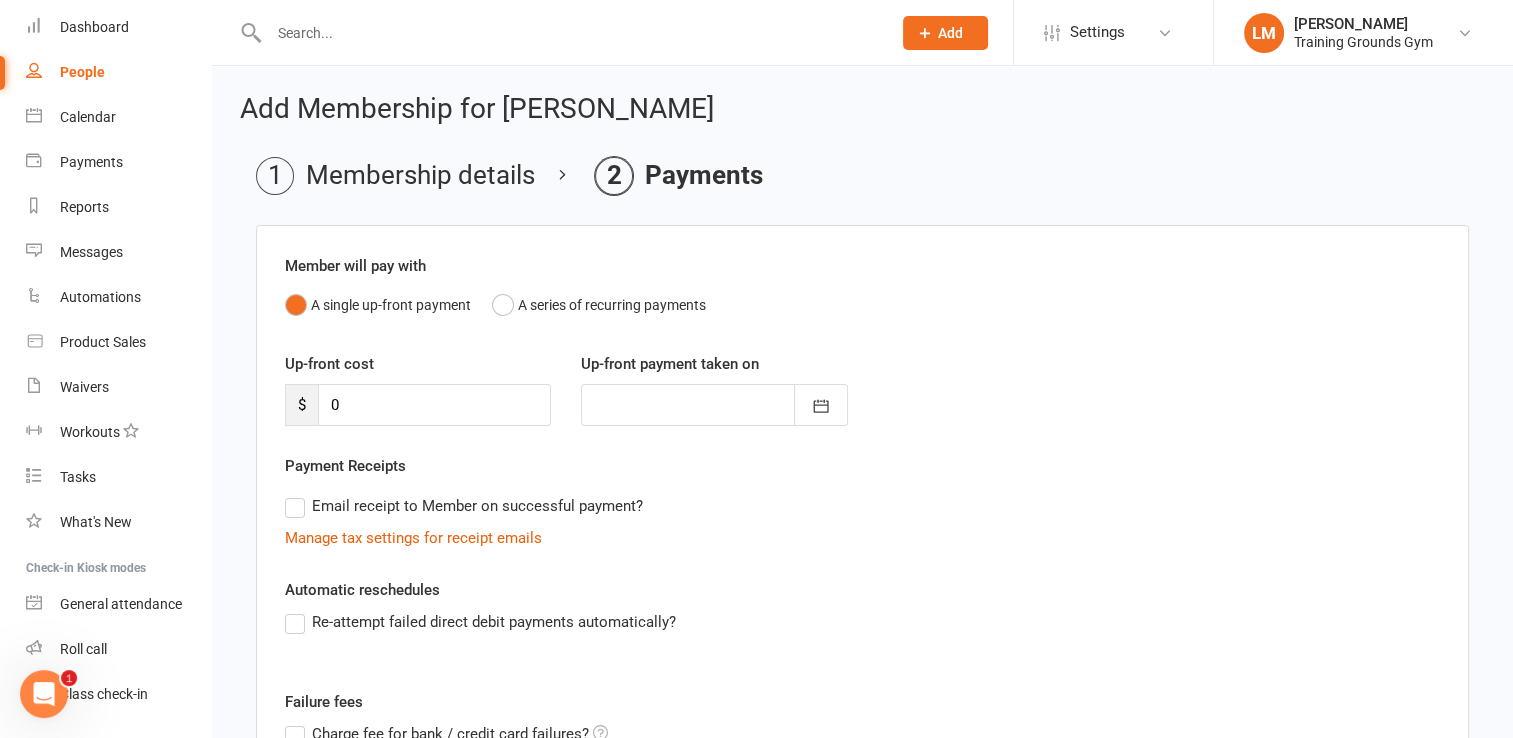 scroll, scrollTop: 269, scrollLeft: 0, axis: vertical 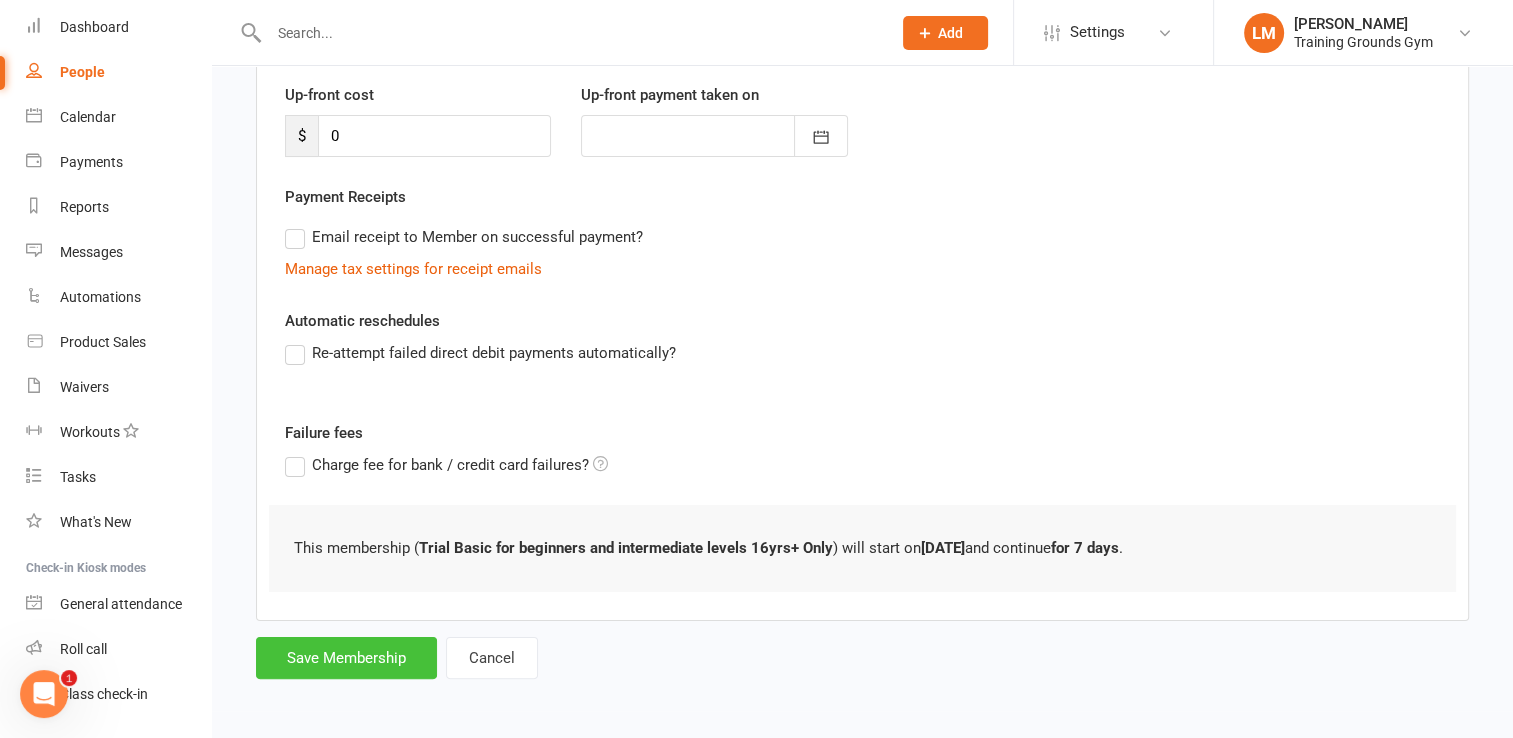 click on "Save Membership" at bounding box center [346, 658] 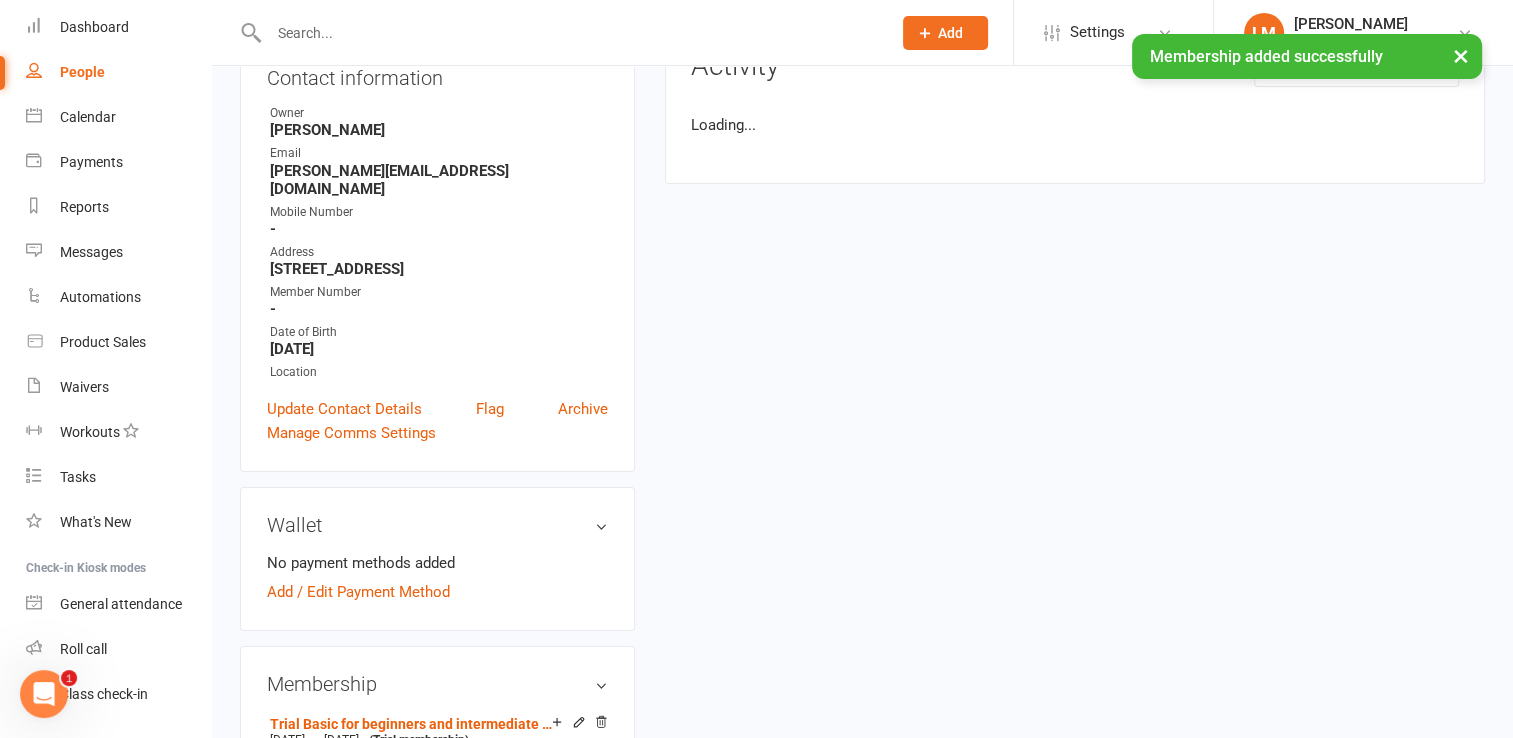 scroll, scrollTop: 0, scrollLeft: 0, axis: both 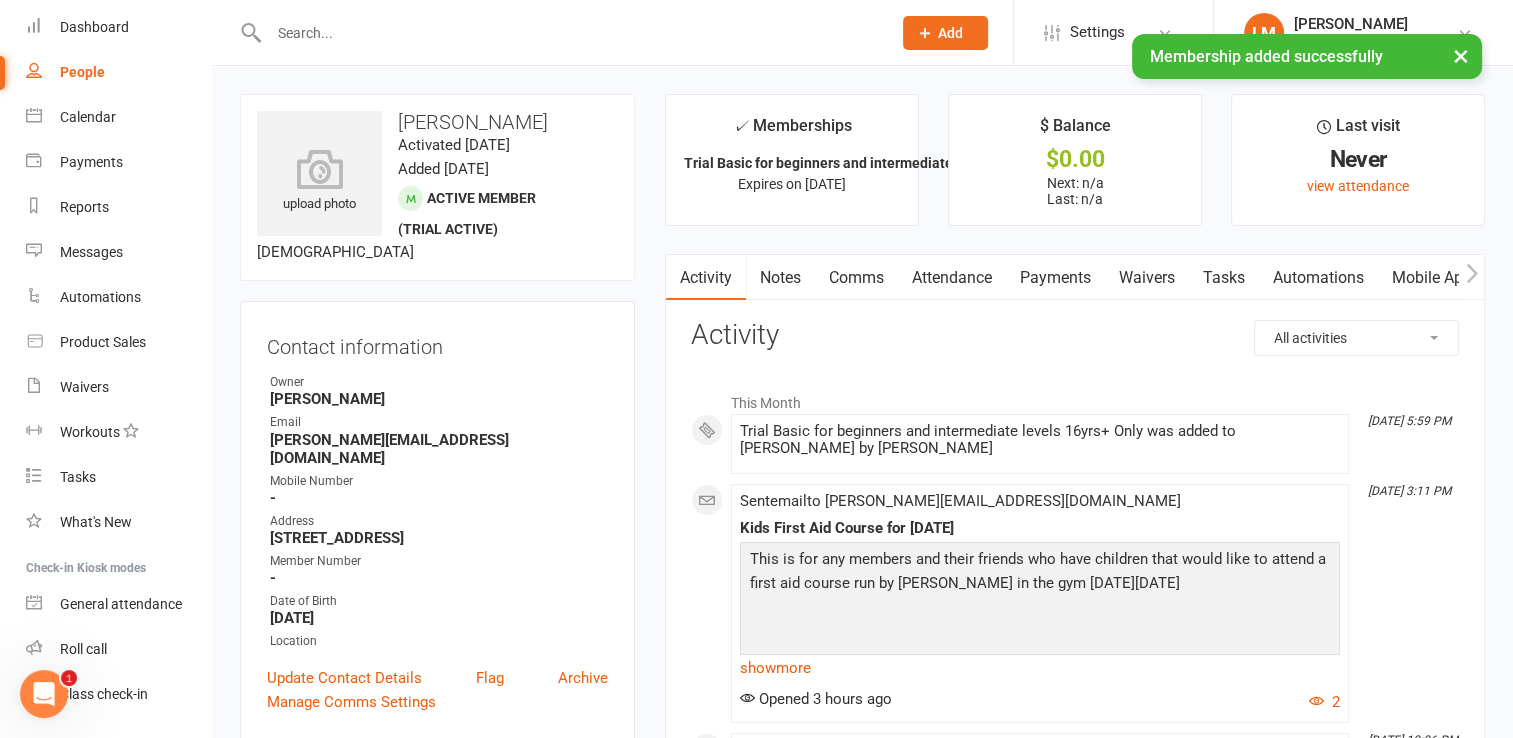 click on "Mobile App" at bounding box center (1432, 278) 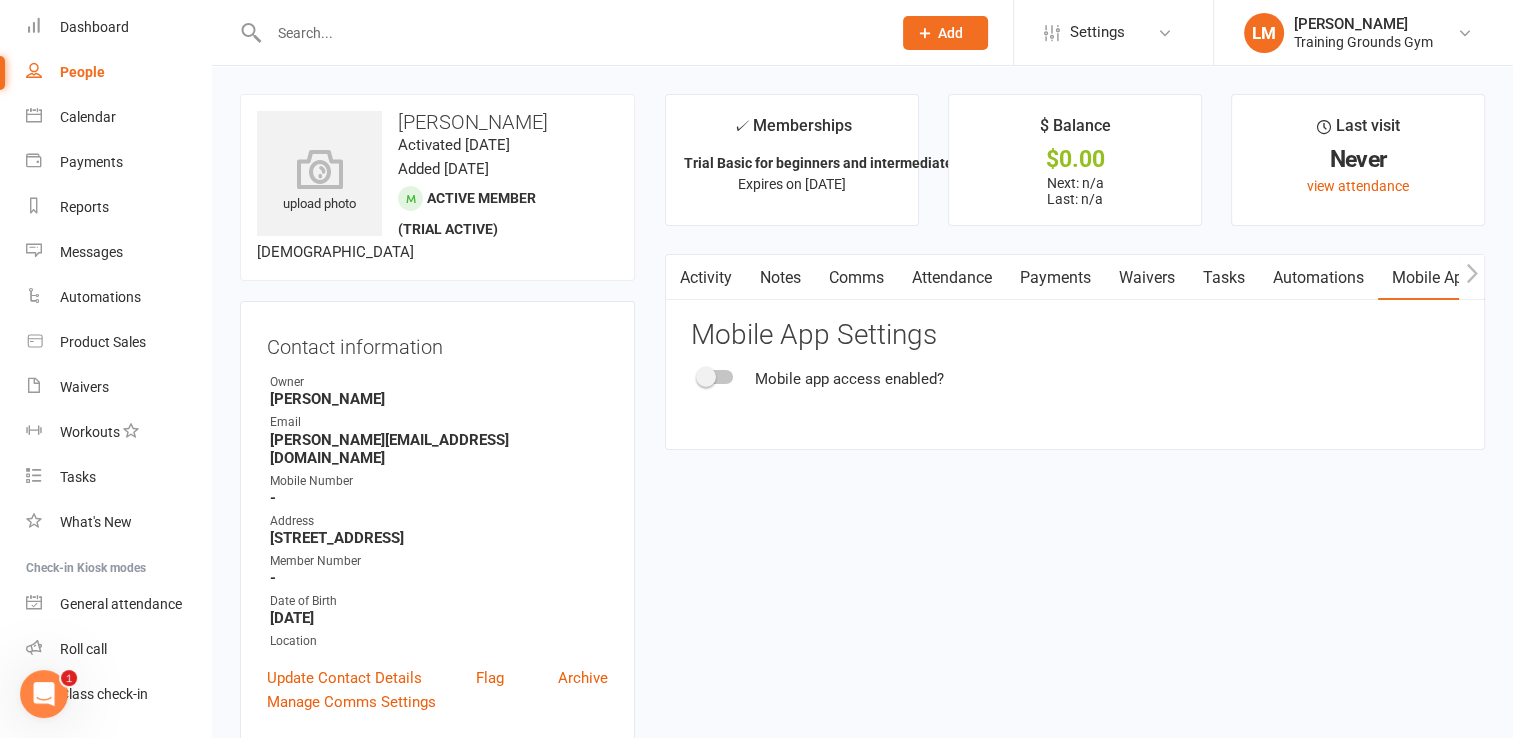click at bounding box center [716, 377] 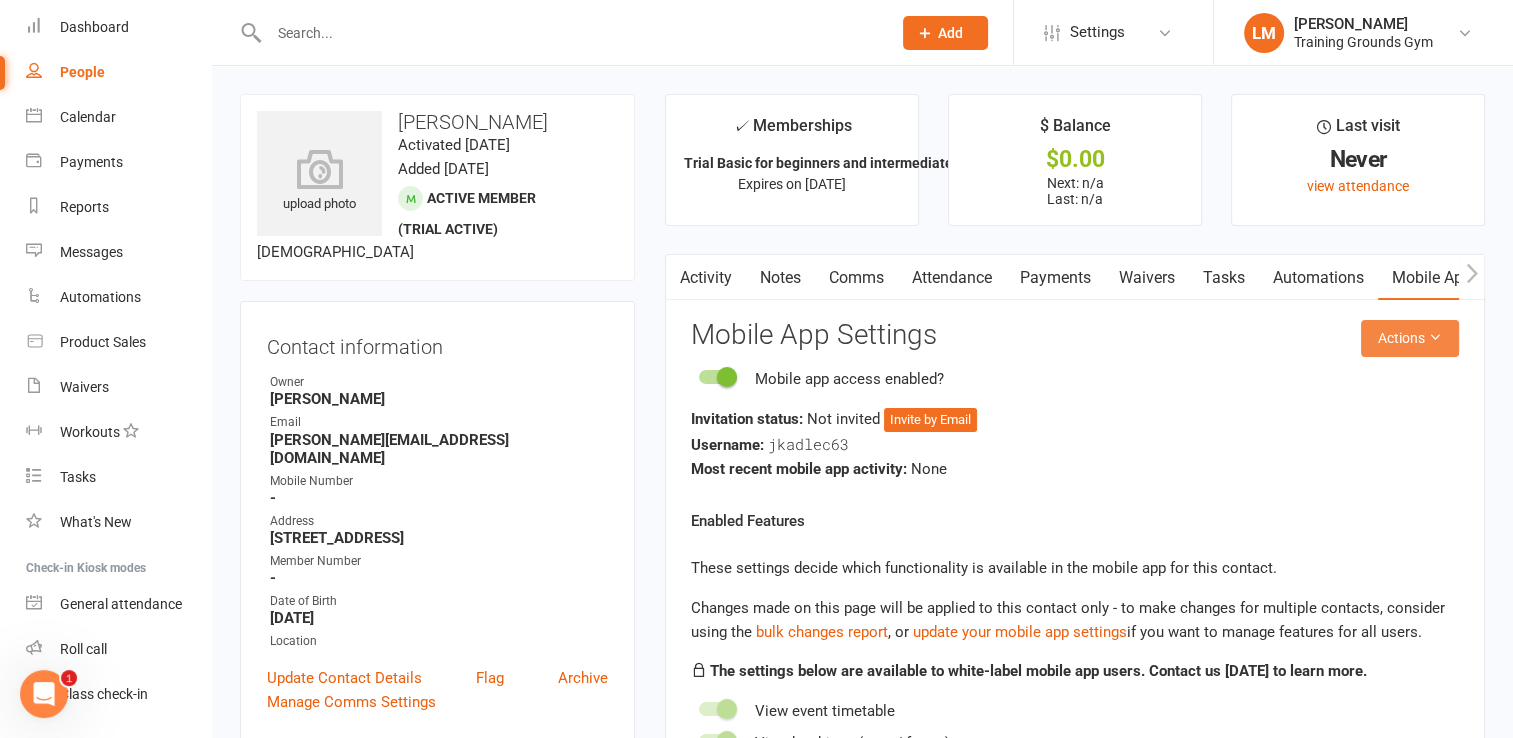 click on "Actions" at bounding box center [1410, 338] 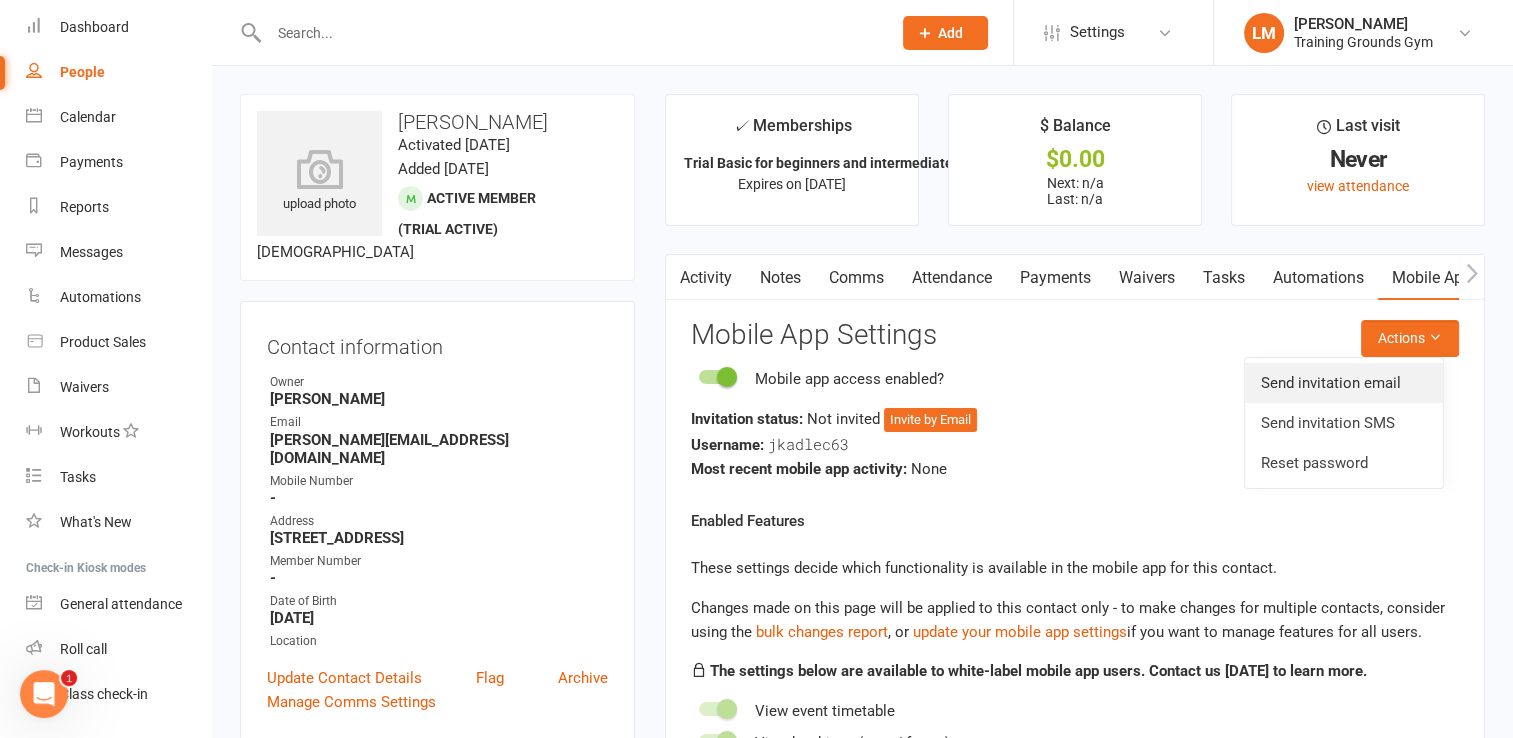 click on "Send invitation email" at bounding box center (1344, 383) 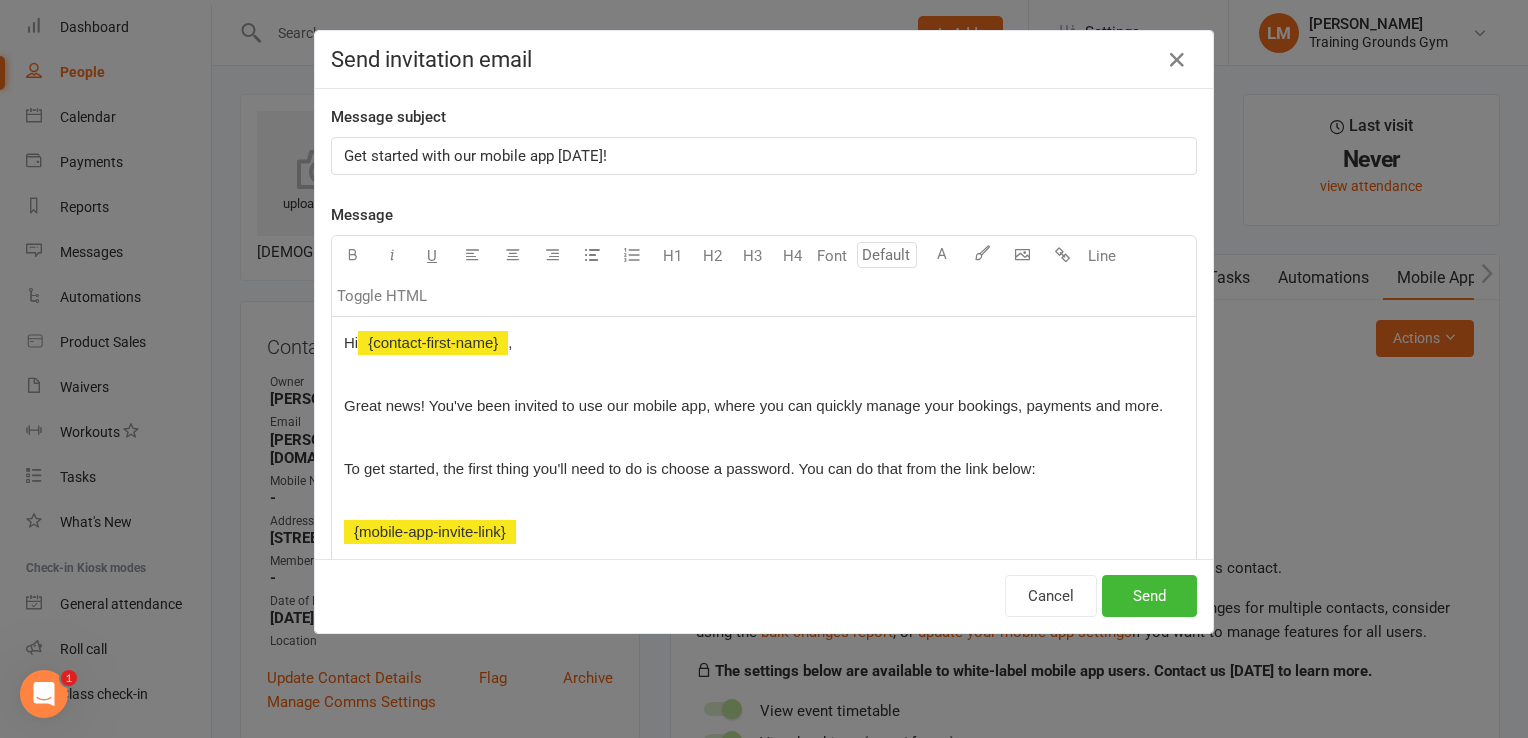 click on "Get started with our mobile app [DATE]!" at bounding box center (764, 156) 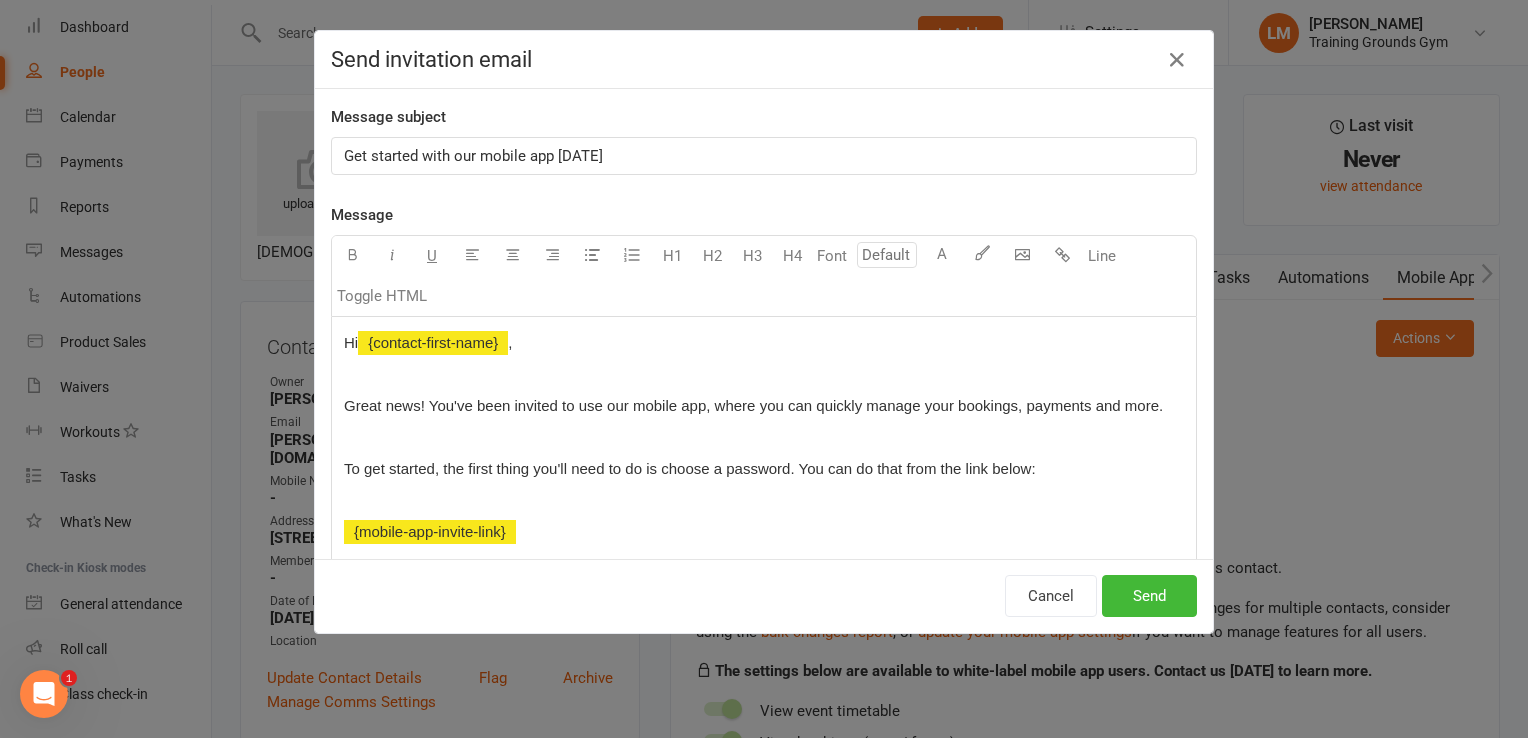 type 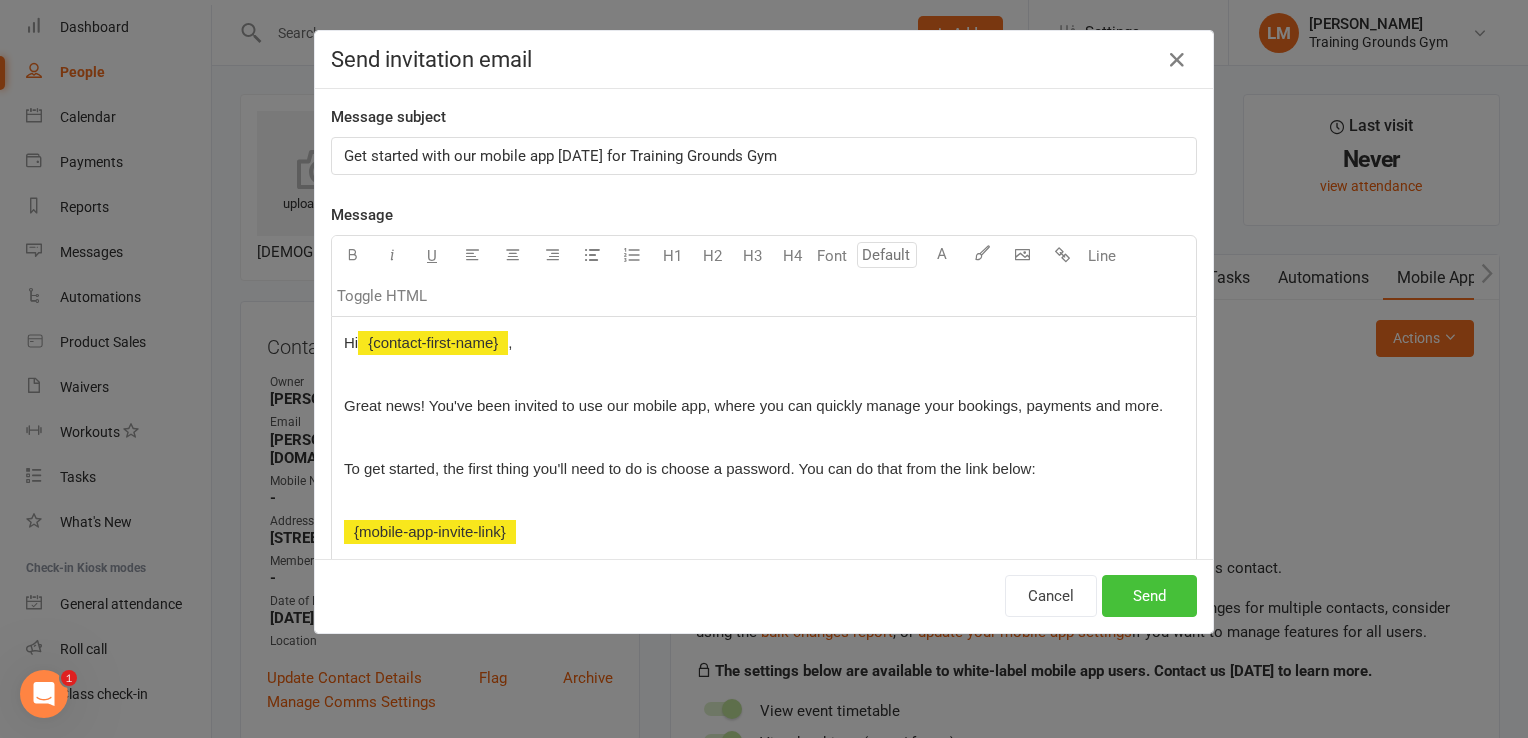 click on "Send" at bounding box center (1149, 596) 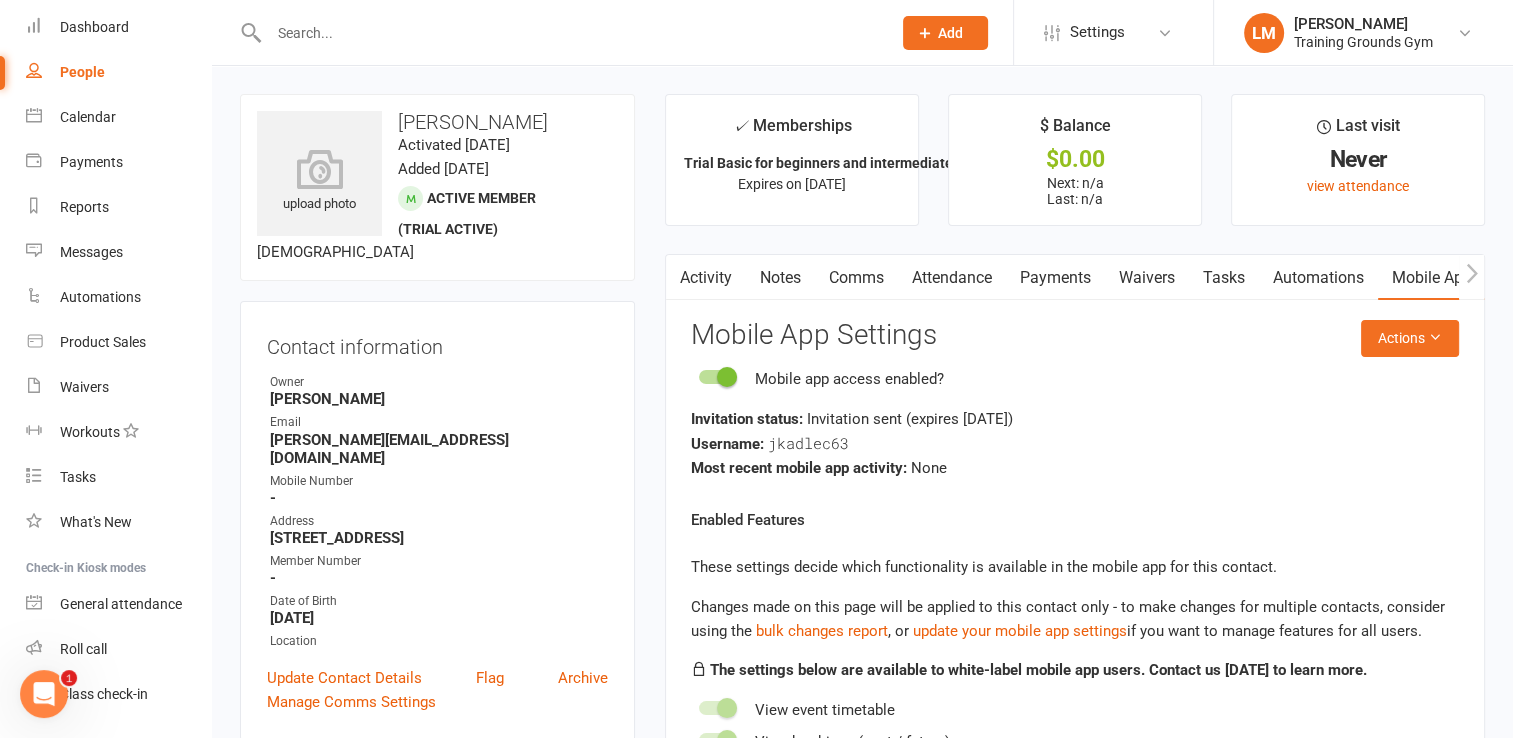 click on "Add" 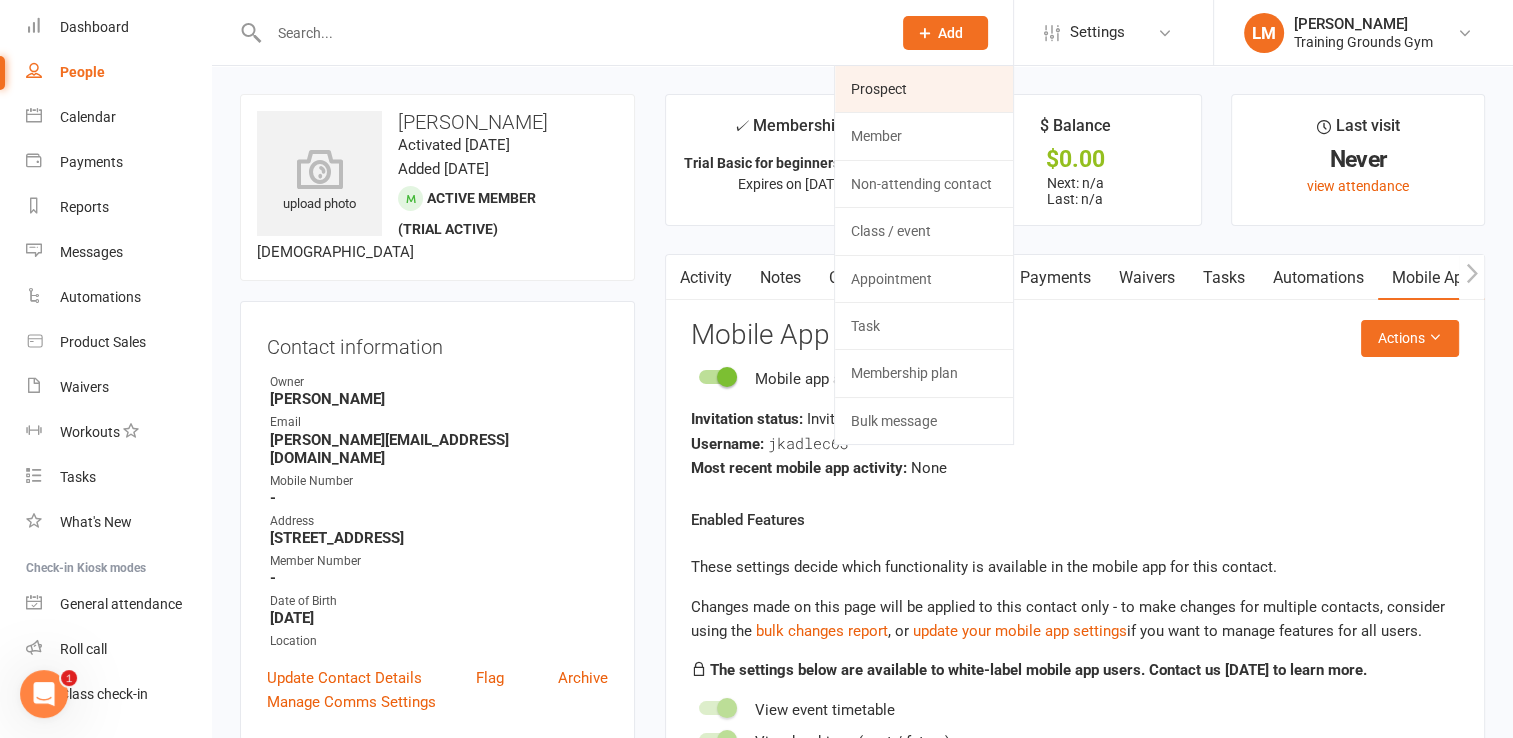 click on "Prospect" 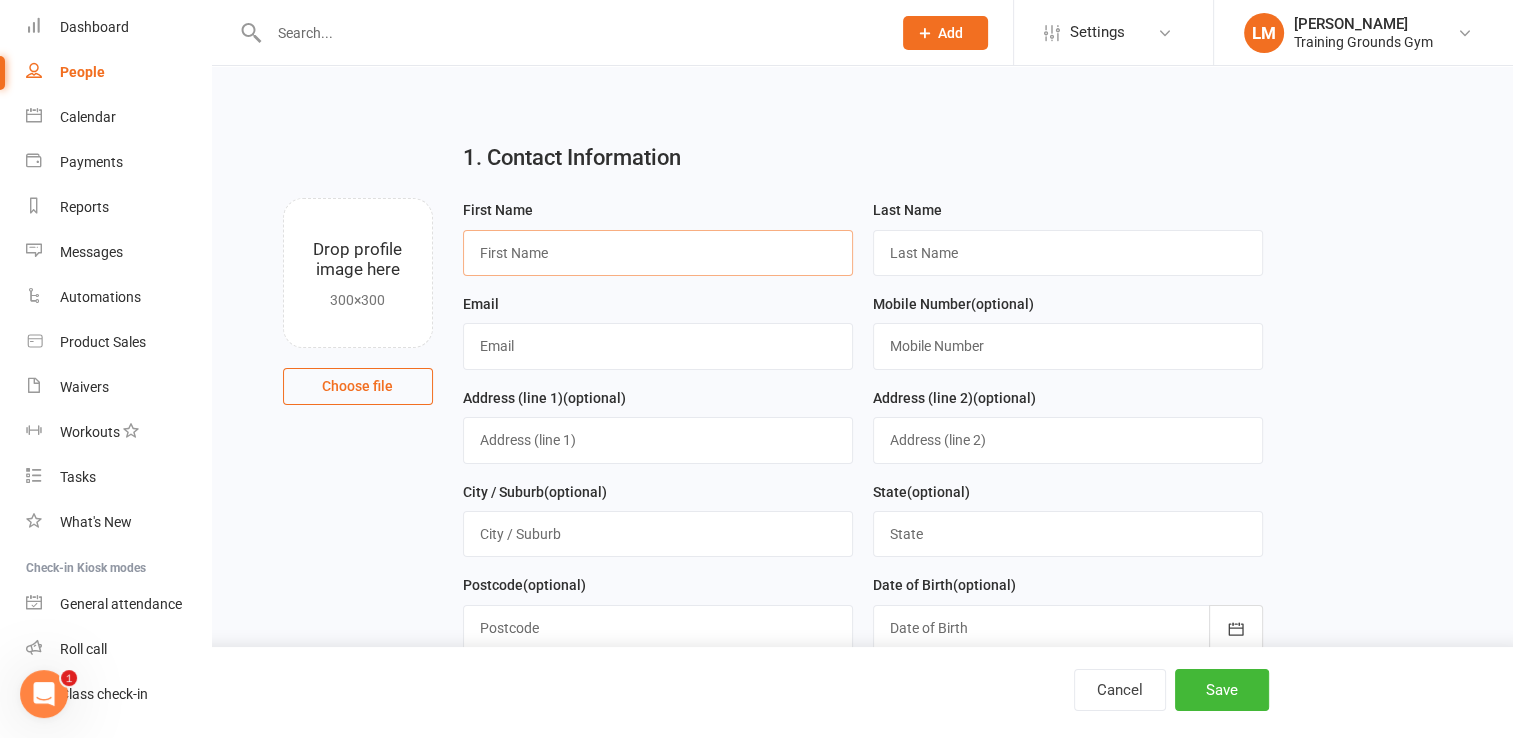 click at bounding box center (658, 253) 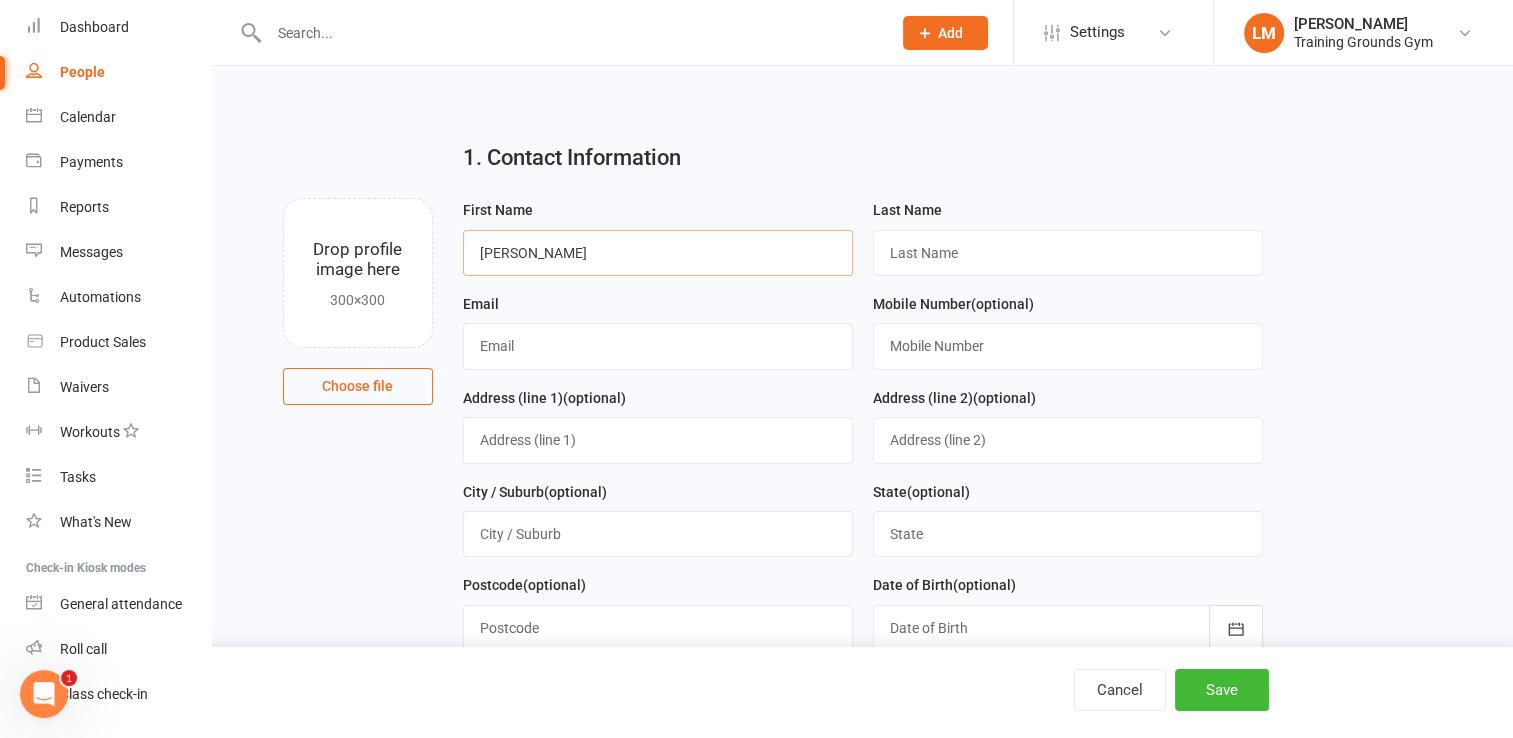 type on "[PERSON_NAME]" 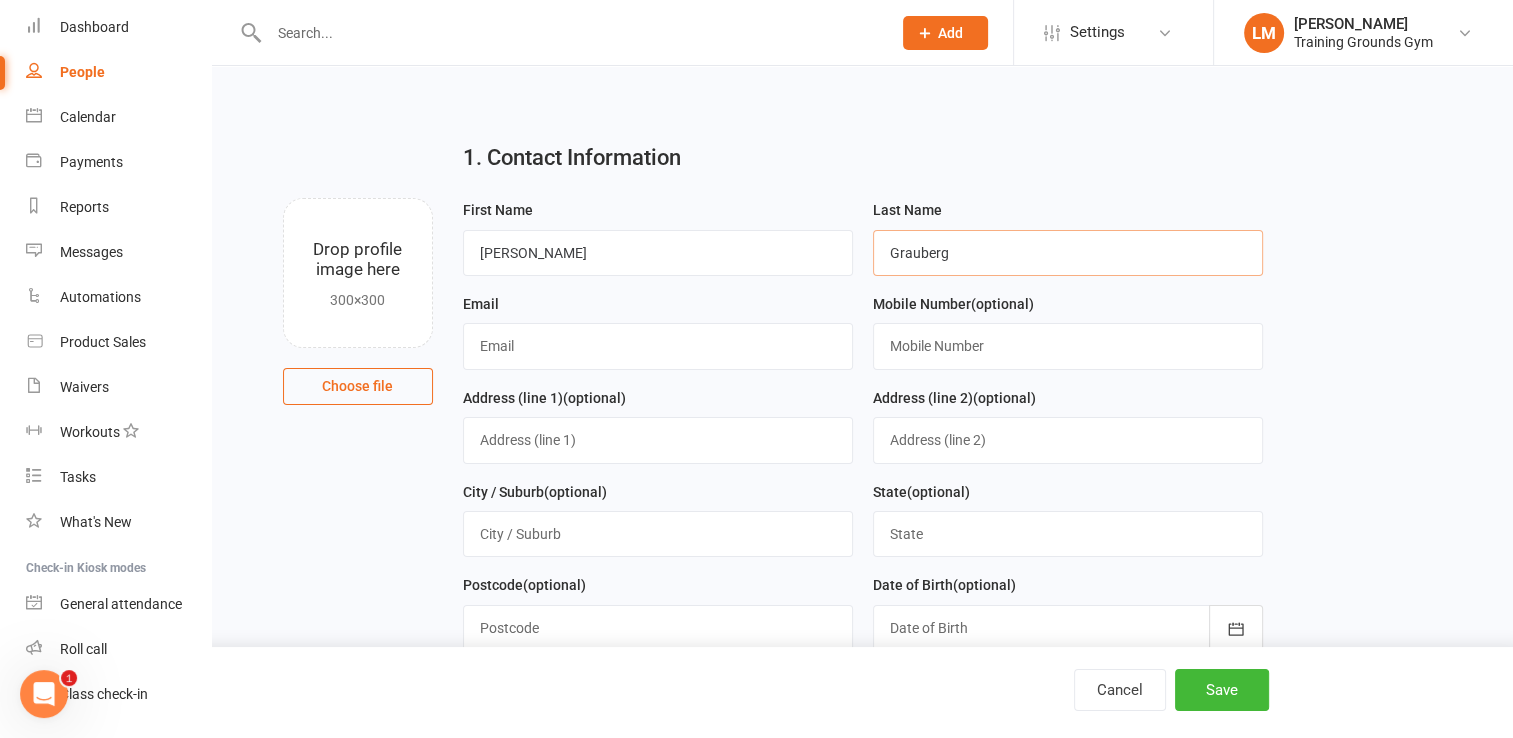 type on "Grauberg" 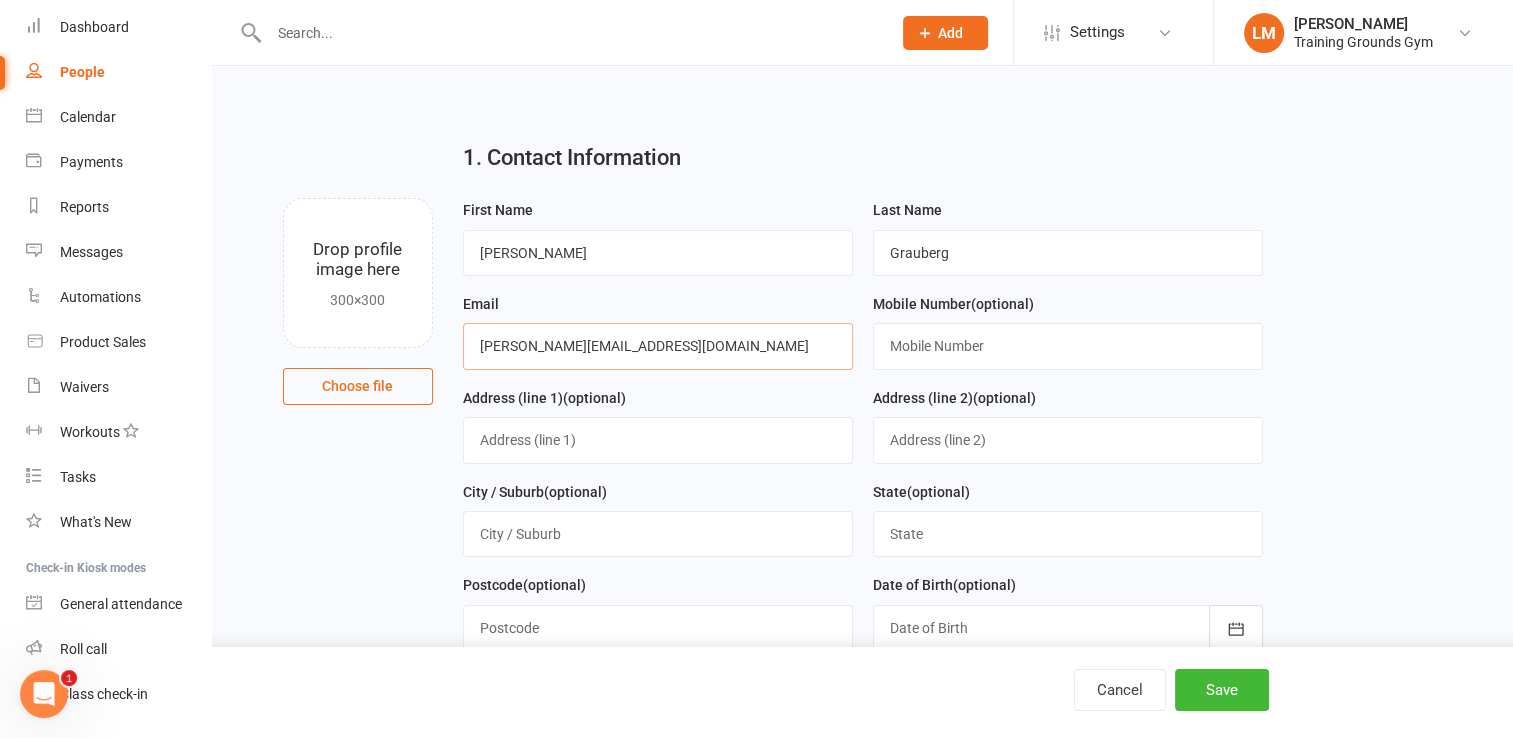 type on "[PERSON_NAME][EMAIL_ADDRESS][DOMAIN_NAME]" 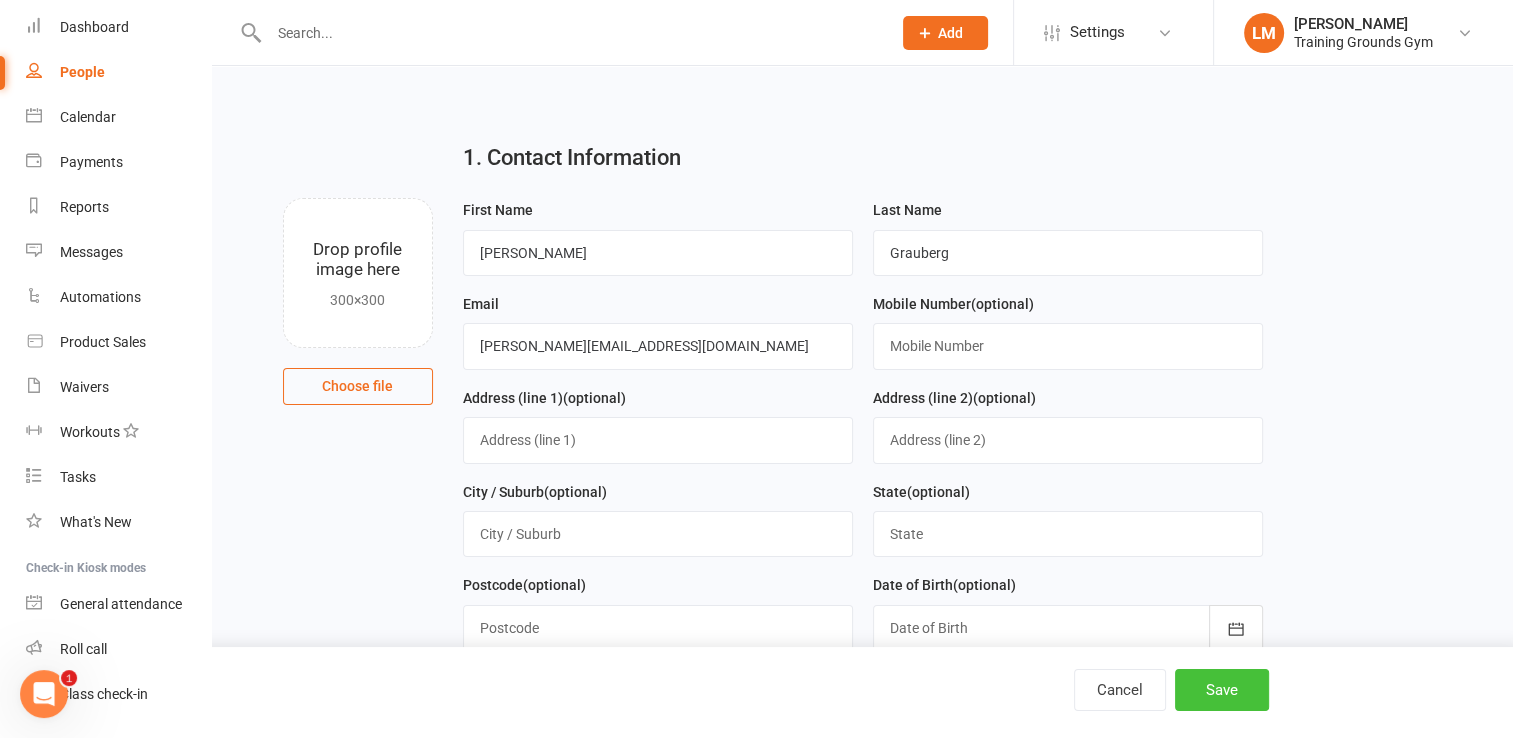 click on "Save" at bounding box center [1222, 690] 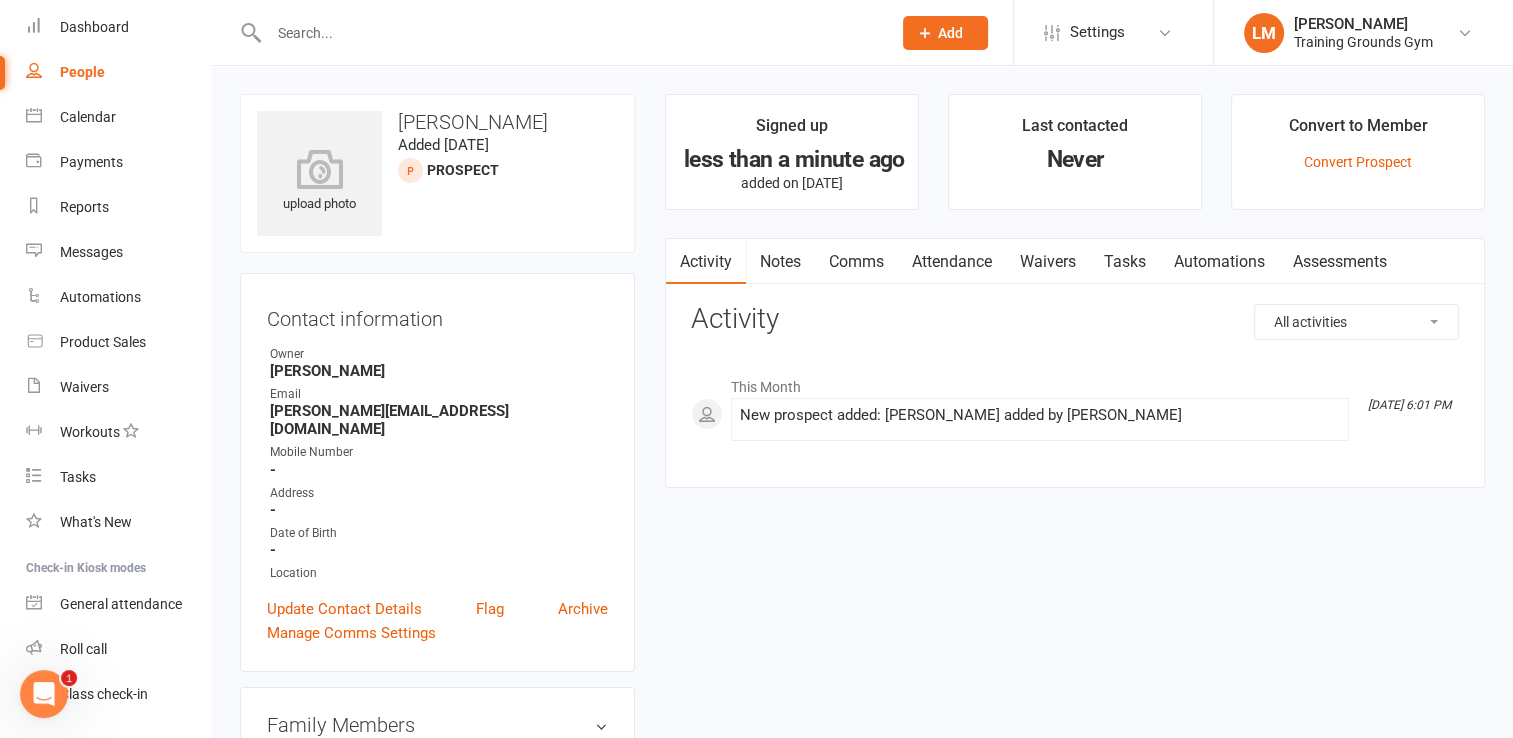 click on "Convert to Member Convert Prospect" at bounding box center (1358, 152) 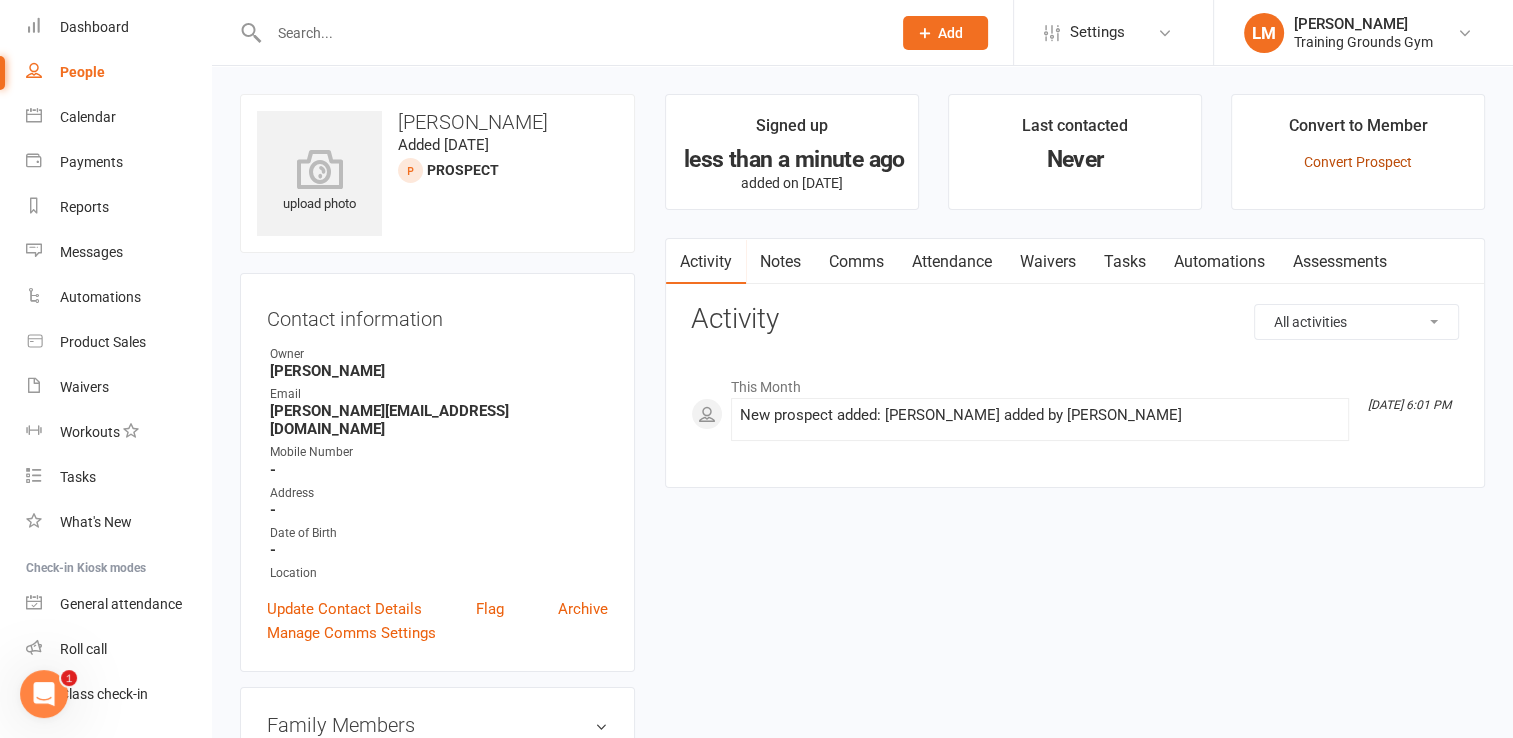 click on "Convert Prospect" at bounding box center [1358, 162] 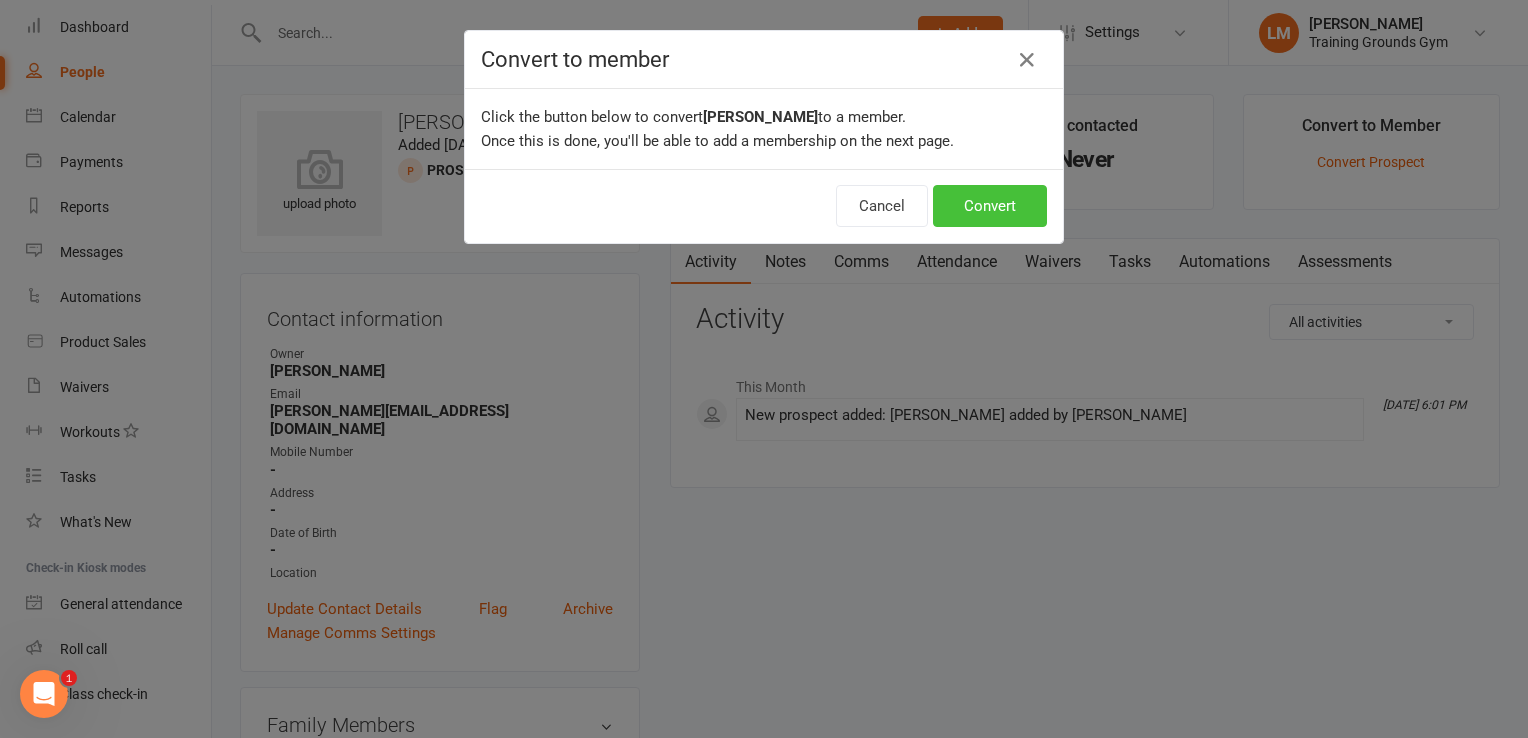 click on "Convert" at bounding box center [990, 206] 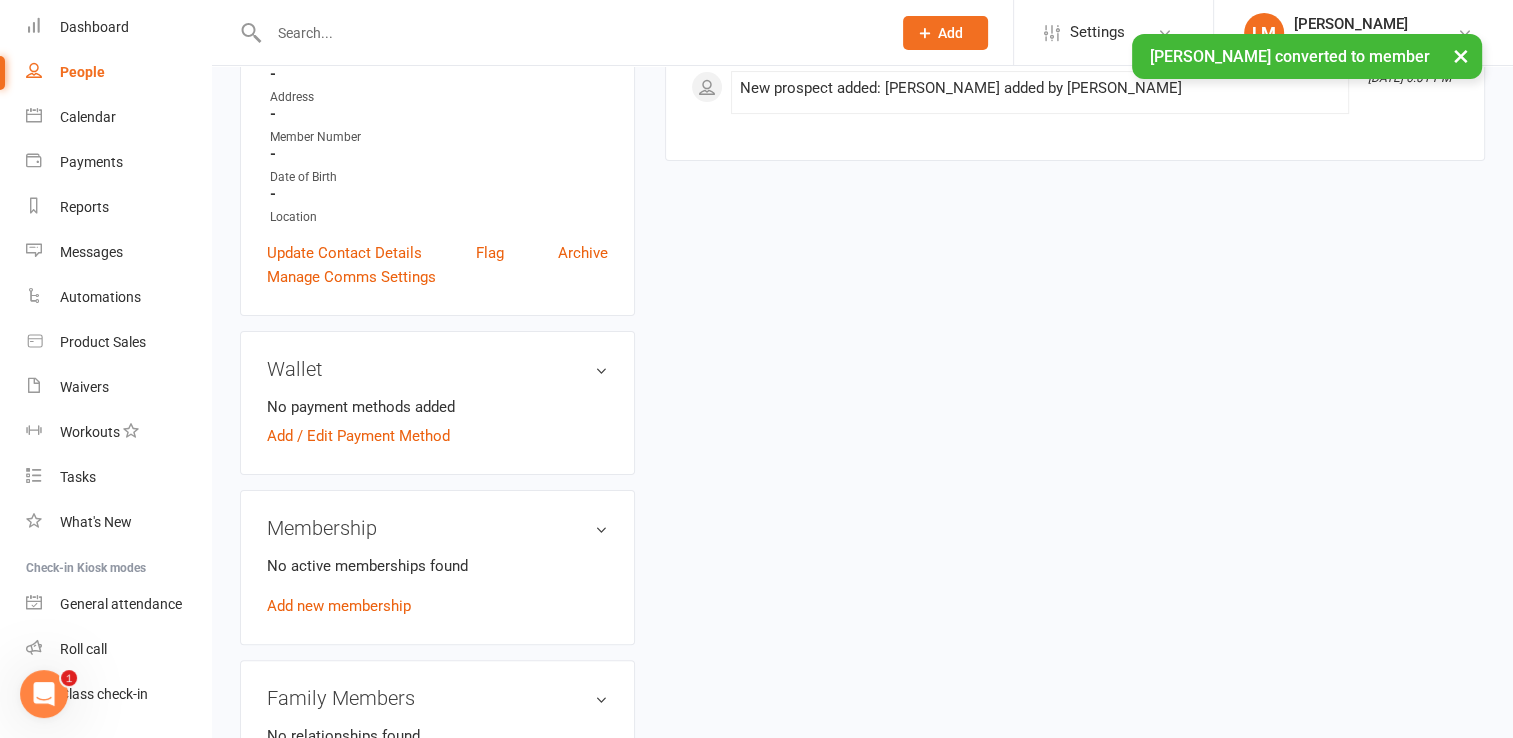 scroll, scrollTop: 544, scrollLeft: 0, axis: vertical 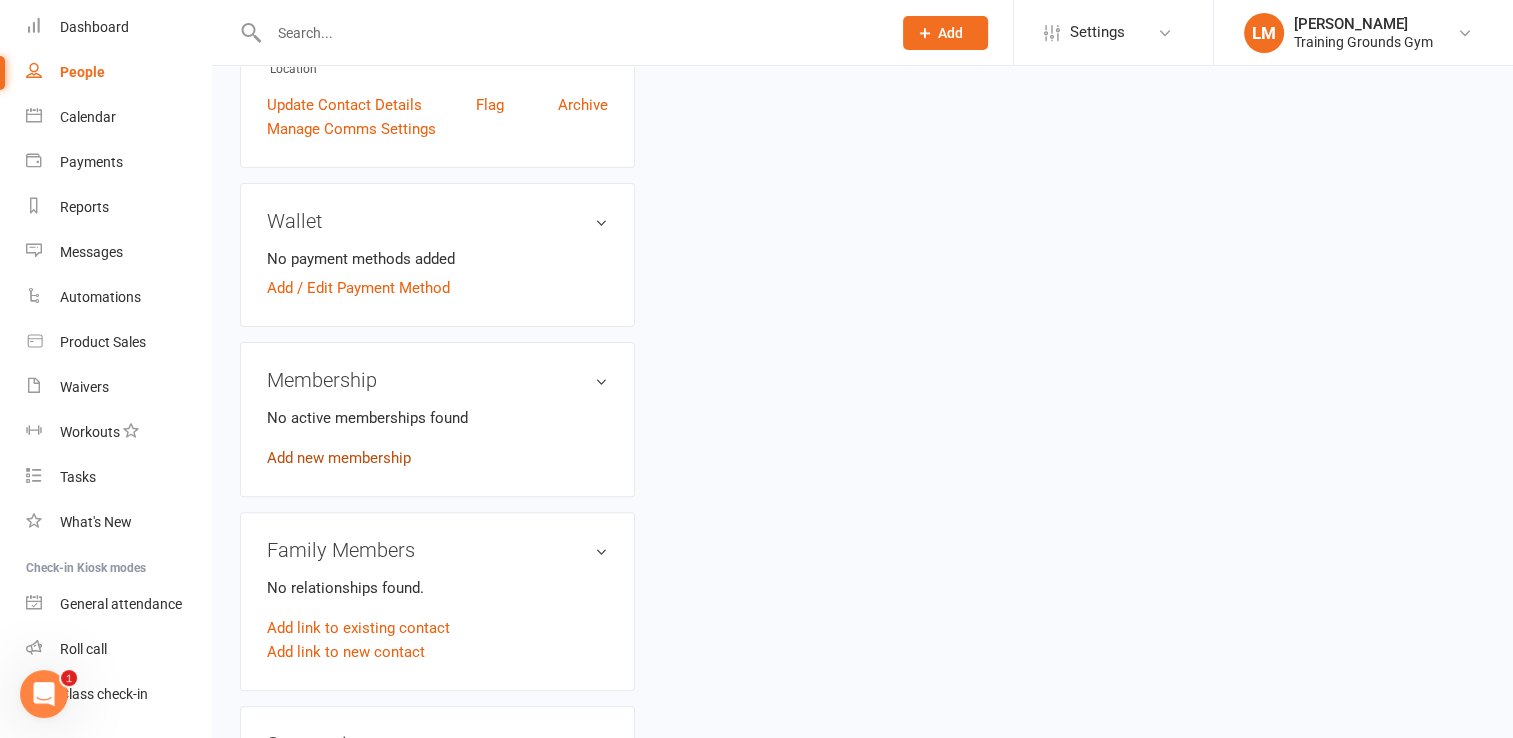 click on "Add new membership" at bounding box center [339, 458] 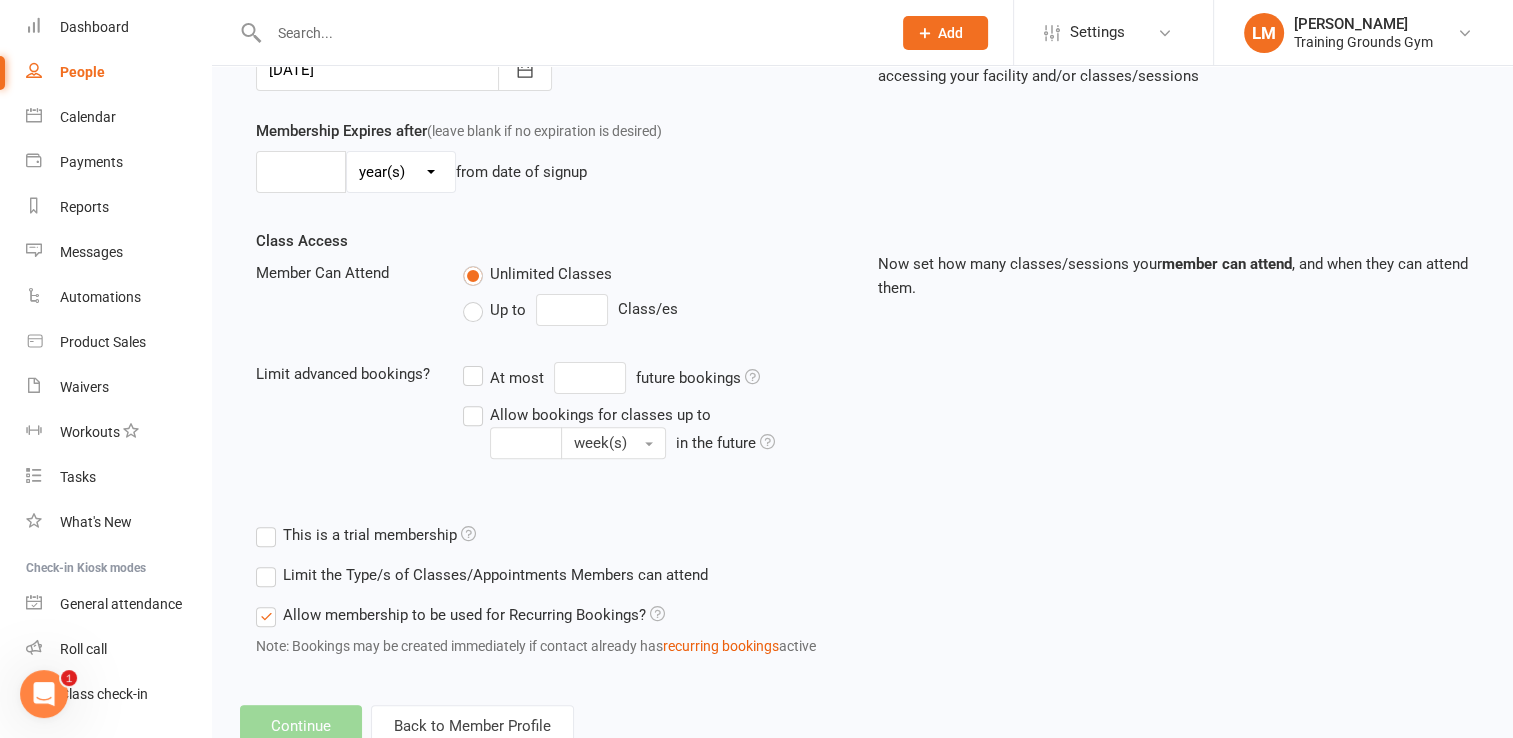scroll, scrollTop: 0, scrollLeft: 0, axis: both 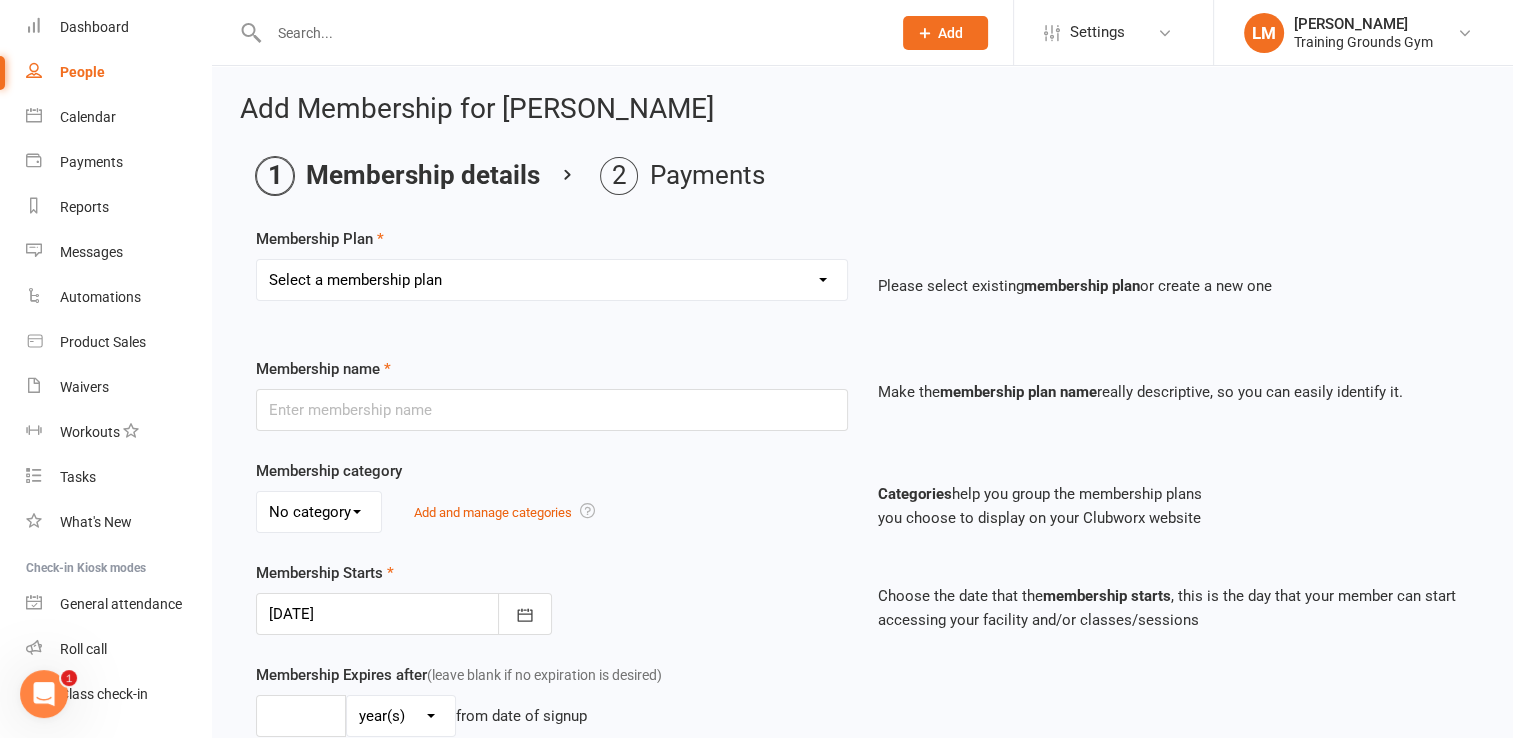 click on "Select a membership plan Create new Membership Plan Trial Basic for beginners and intermediate levels 16yrs+ Only Trial Plus for 18+yrs experienced people only. Please attend a fundamentals class first to get the OK from coach for intemrediate and advanced classes Toddler Kickstart (1 kids class per week) Kickstart paid 6mths with 5% discount (1 kids class per week) Kickstart for 12mths with 10% discount (1 kids class per week) Takedown - 2 Kids classes per week Takedown paid 6mths with 5% discount -  2 Kids classes per week Spinkick - Unlimited Kids Classes Spinkick paid 6mths with 5% discount - Unlimited Kids Classes Teen Kickstart - 1 Class per week for 16yrs Teen Kickstart paid 6mths - 1 Class per week for 16yrs Teen Takedown - 2 Classes per week for 16yrs + Teen Spinkick - Unlimited classes for 16yrs 10 Sessions 20 Sessions Novice paid Fortnightly (1 adults class per week) Novice paid monthly (1 adults class per week) Novice paid 6mths with 5% discount (1 adults class per week) Unlimited BJJ paid Monthly" at bounding box center [552, 280] 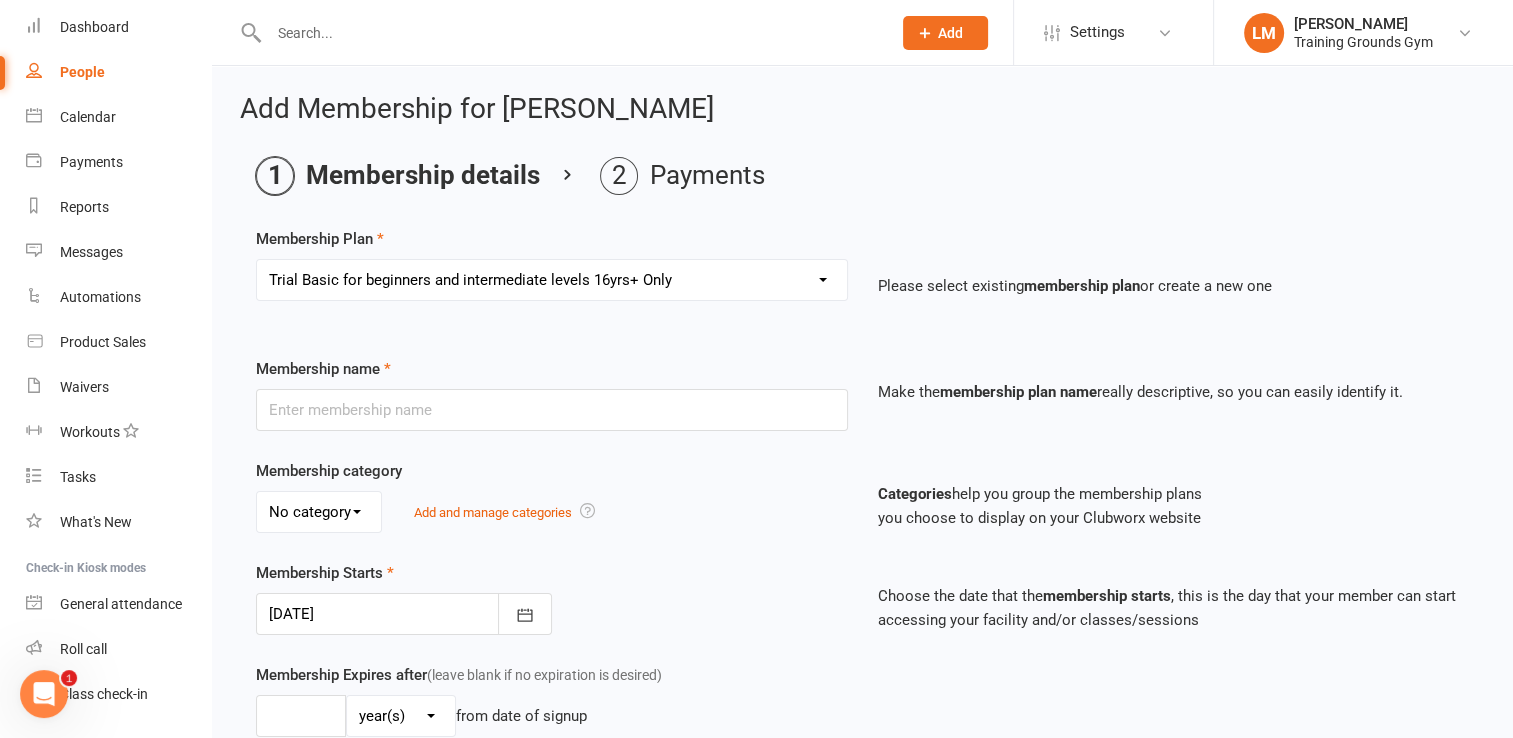 click on "Select a membership plan Create new Membership Plan Trial Basic for beginners and intermediate levels 16yrs+ Only Trial Plus for 18+yrs experienced people only. Please attend a fundamentals class first to get the OK from coach for intemrediate and advanced classes Toddler Kickstart (1 kids class per week) Kickstart paid 6mths with 5% discount (1 kids class per week) Kickstart for 12mths with 10% discount (1 kids class per week) Takedown - 2 Kids classes per week Takedown paid 6mths with 5% discount -  2 Kids classes per week Spinkick - Unlimited Kids Classes Spinkick paid 6mths with 5% discount - Unlimited Kids Classes Teen Kickstart - 1 Class per week for 16yrs Teen Kickstart paid 6mths - 1 Class per week for 16yrs Teen Takedown - 2 Classes per week for 16yrs + Teen Spinkick - Unlimited classes for 16yrs 10 Sessions 20 Sessions Novice paid Fortnightly (1 adults class per week) Novice paid monthly (1 adults class per week) Novice paid 6mths with 5% discount (1 adults class per week) Unlimited BJJ paid Monthly" at bounding box center (552, 280) 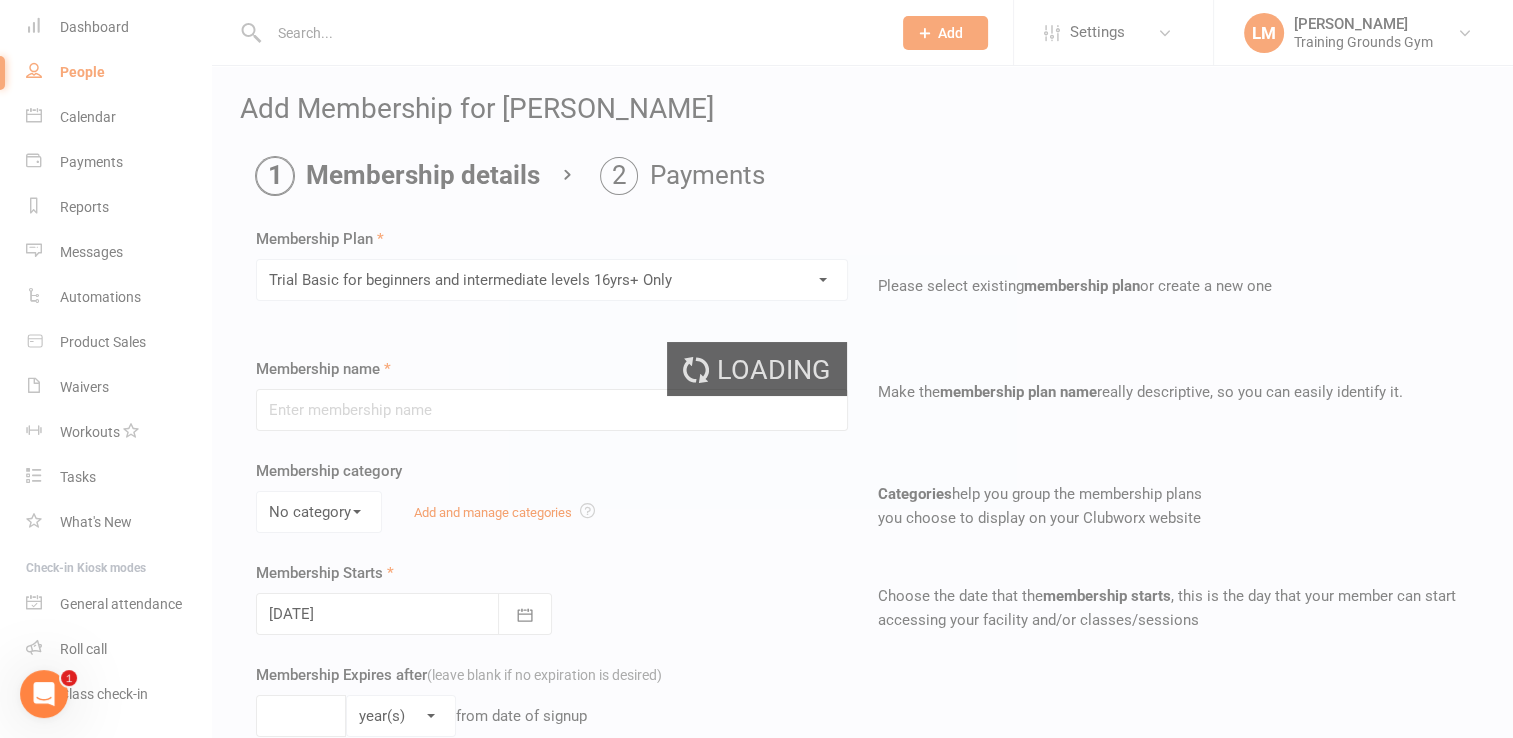 type on "Trial Basic for beginners and intermediate levels 16yrs+ Only" 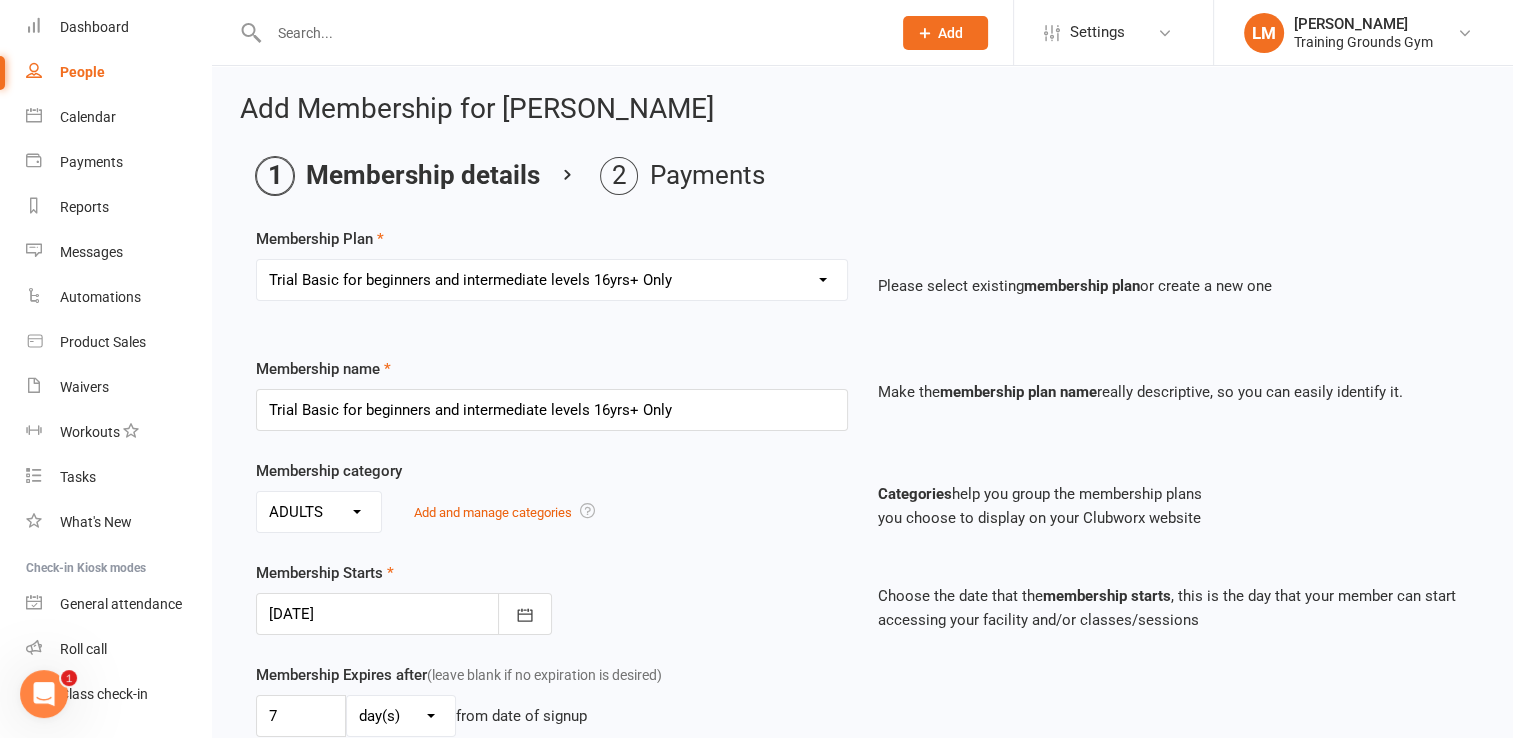 type on "[DATE]" 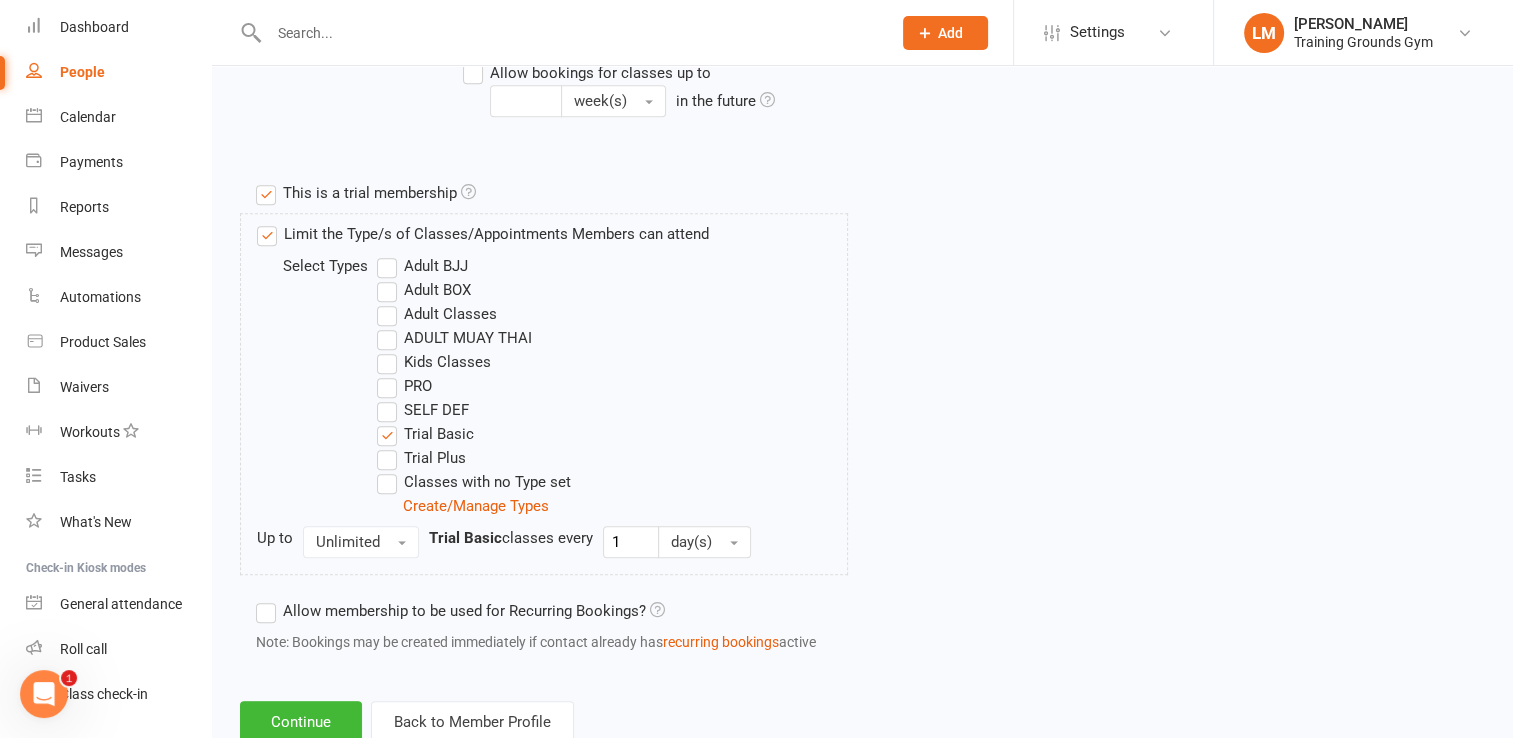 scroll, scrollTop: 944, scrollLeft: 0, axis: vertical 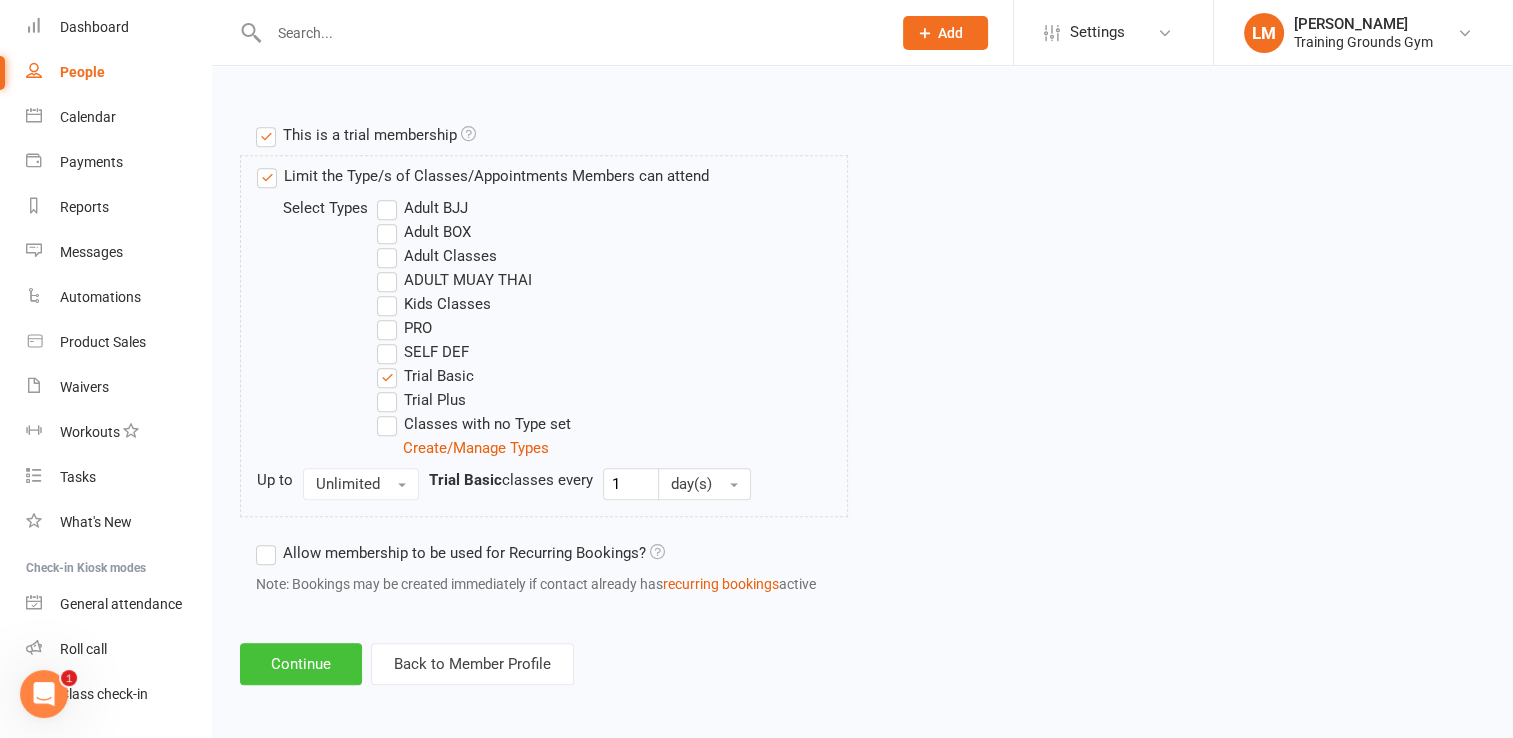 click on "Continue" at bounding box center [301, 664] 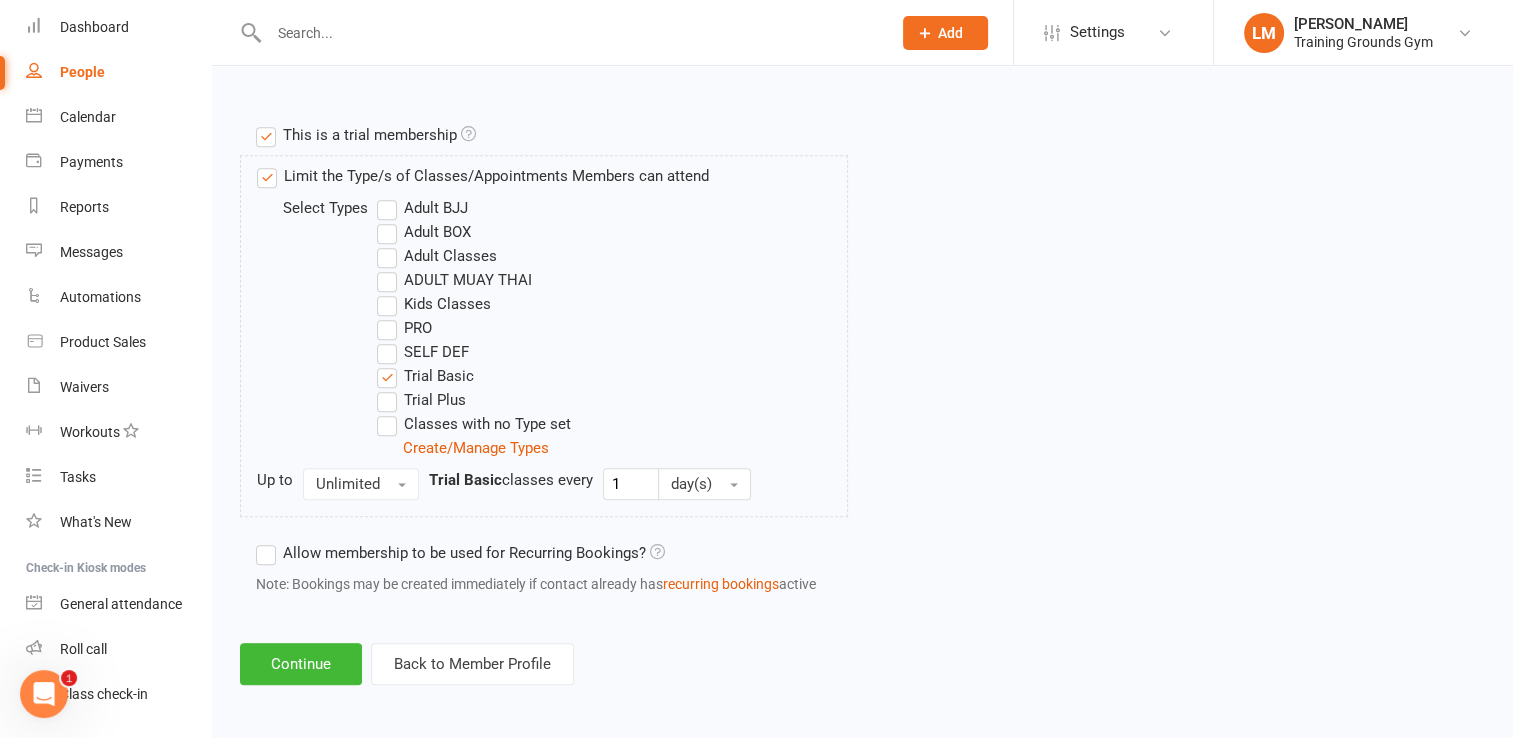 scroll, scrollTop: 0, scrollLeft: 0, axis: both 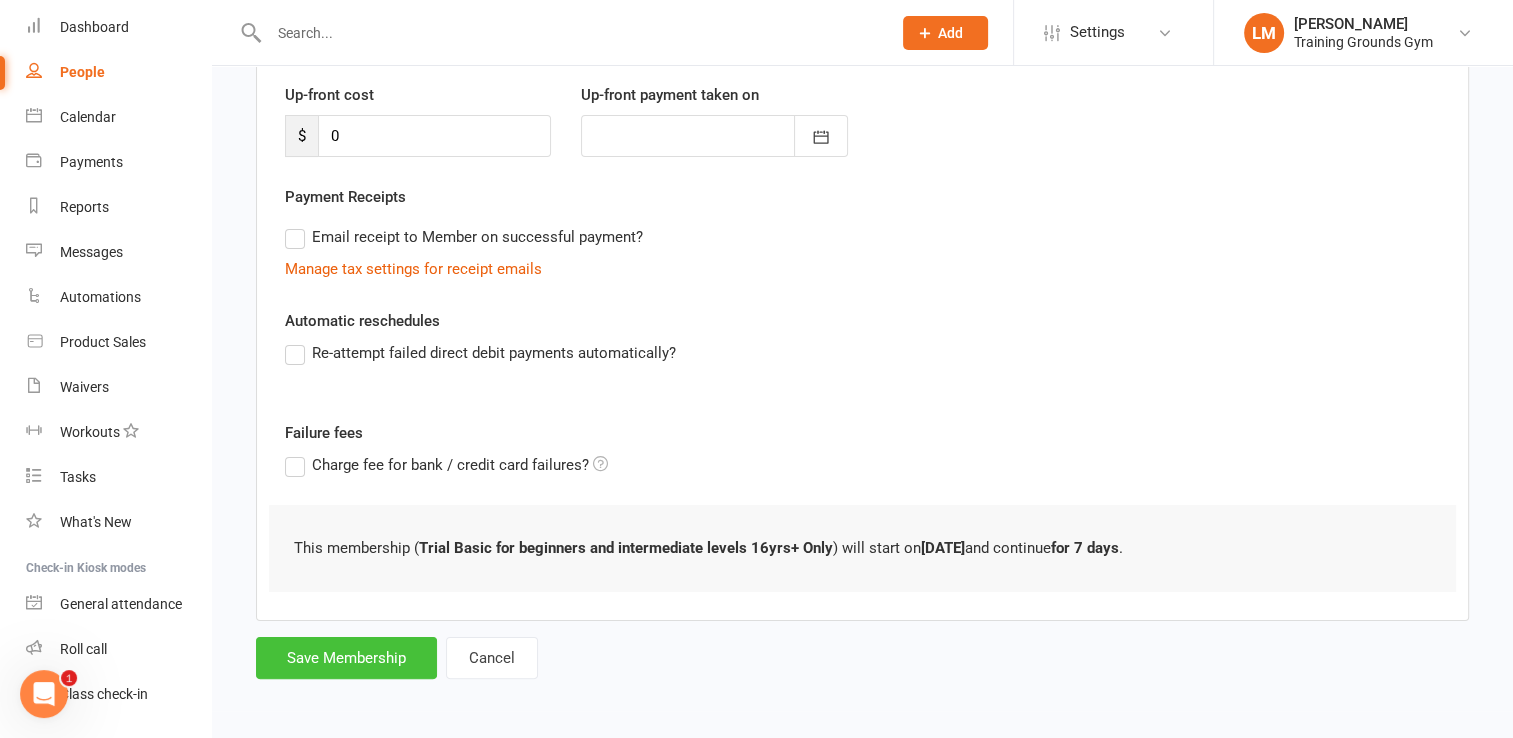 click on "Save Membership" at bounding box center (346, 658) 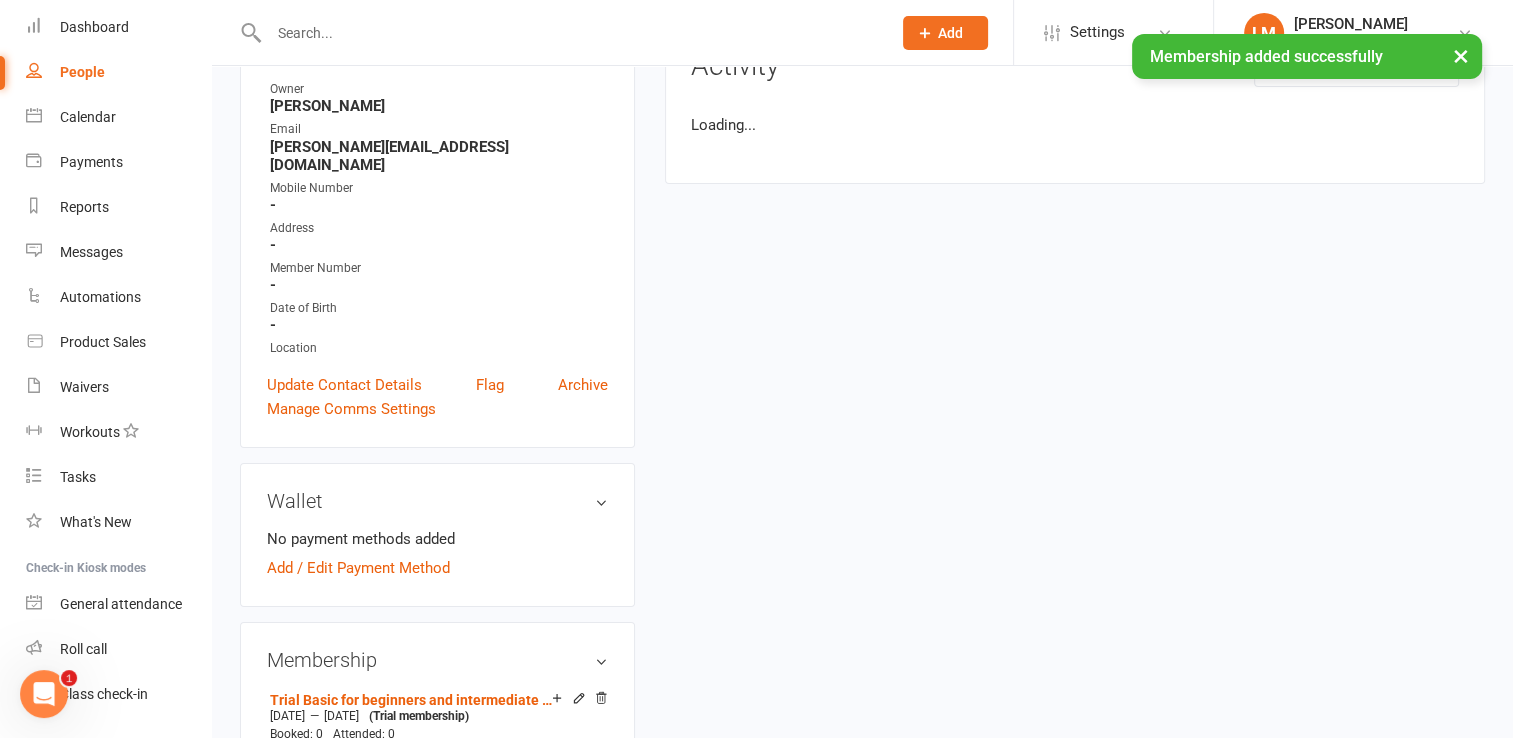 scroll, scrollTop: 0, scrollLeft: 0, axis: both 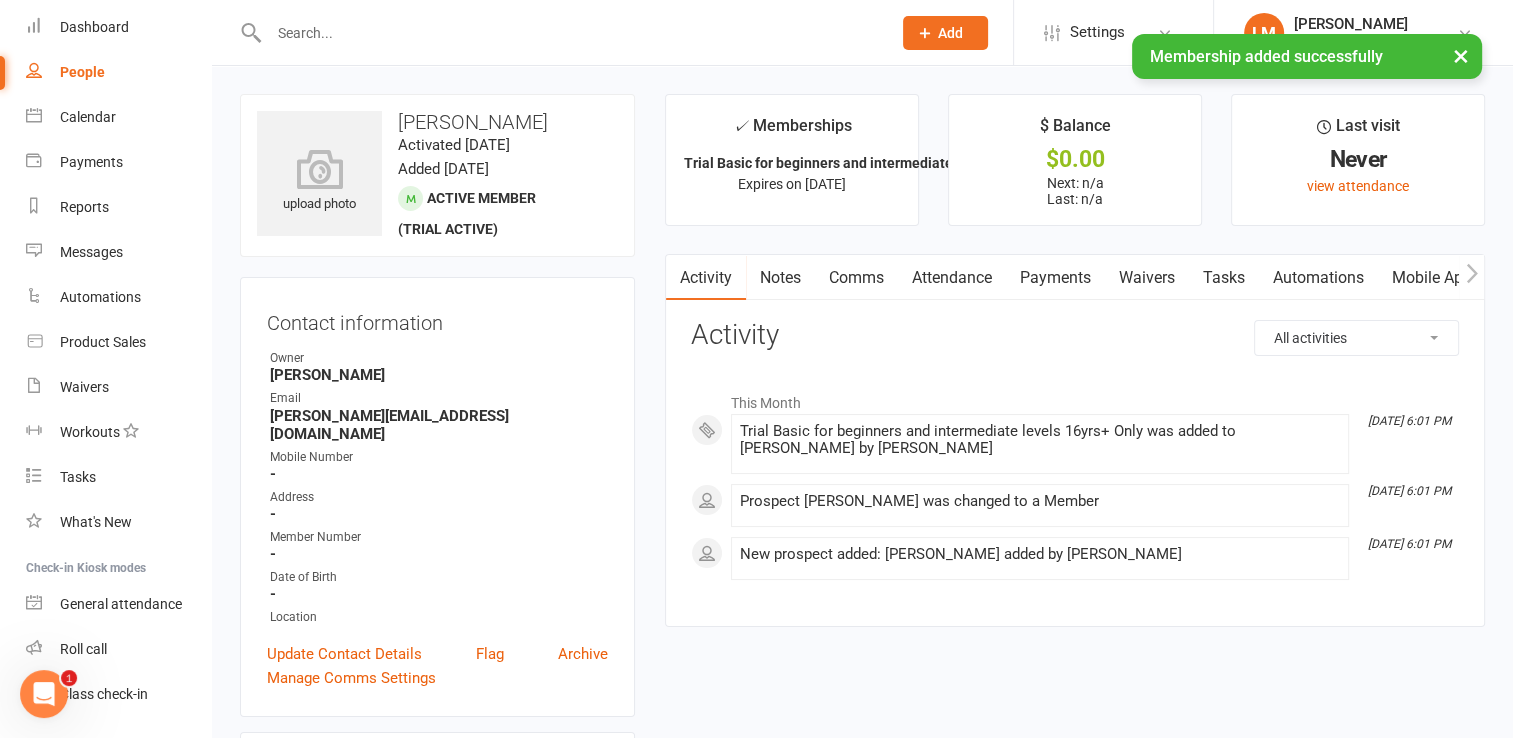click on "Mobile App" at bounding box center (1432, 278) 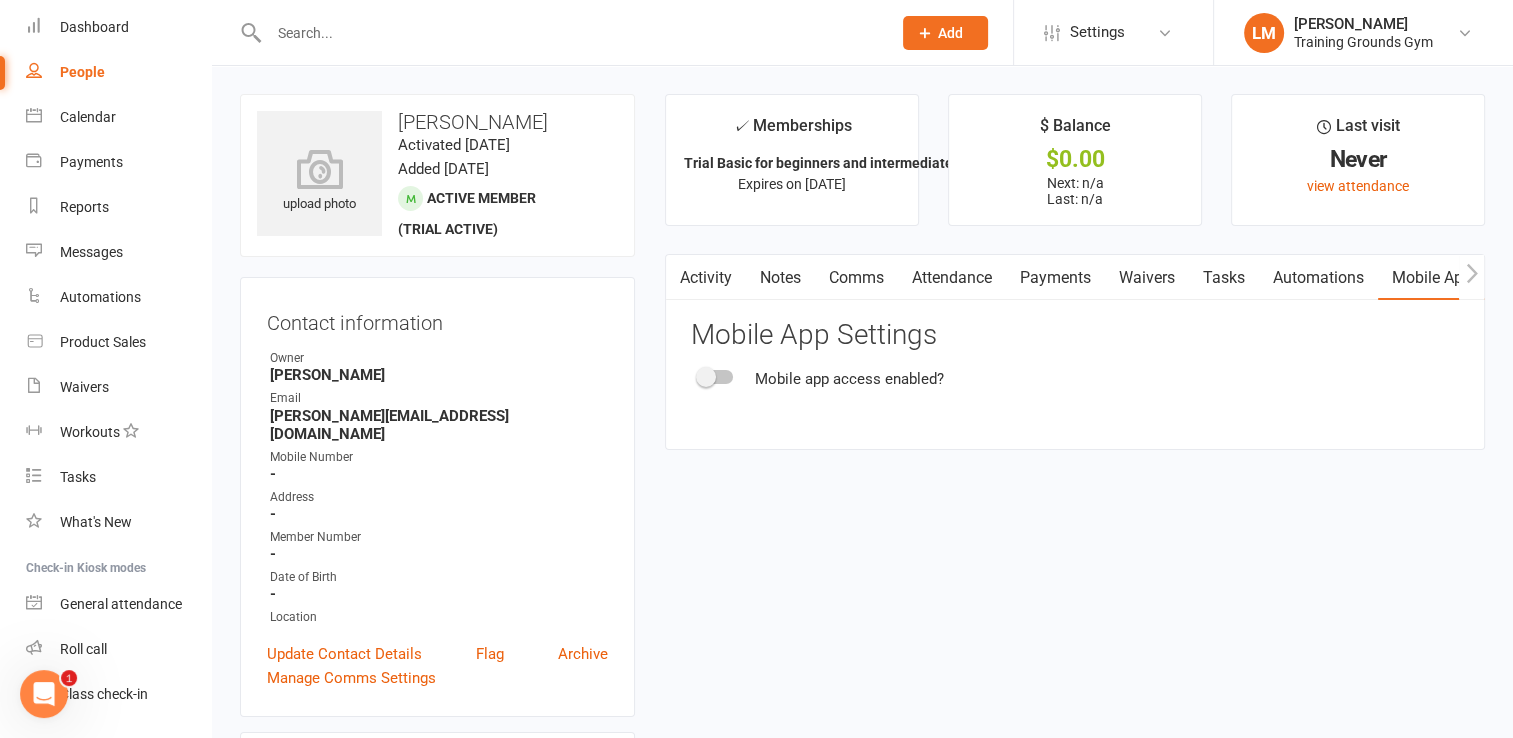 click at bounding box center (716, 377) 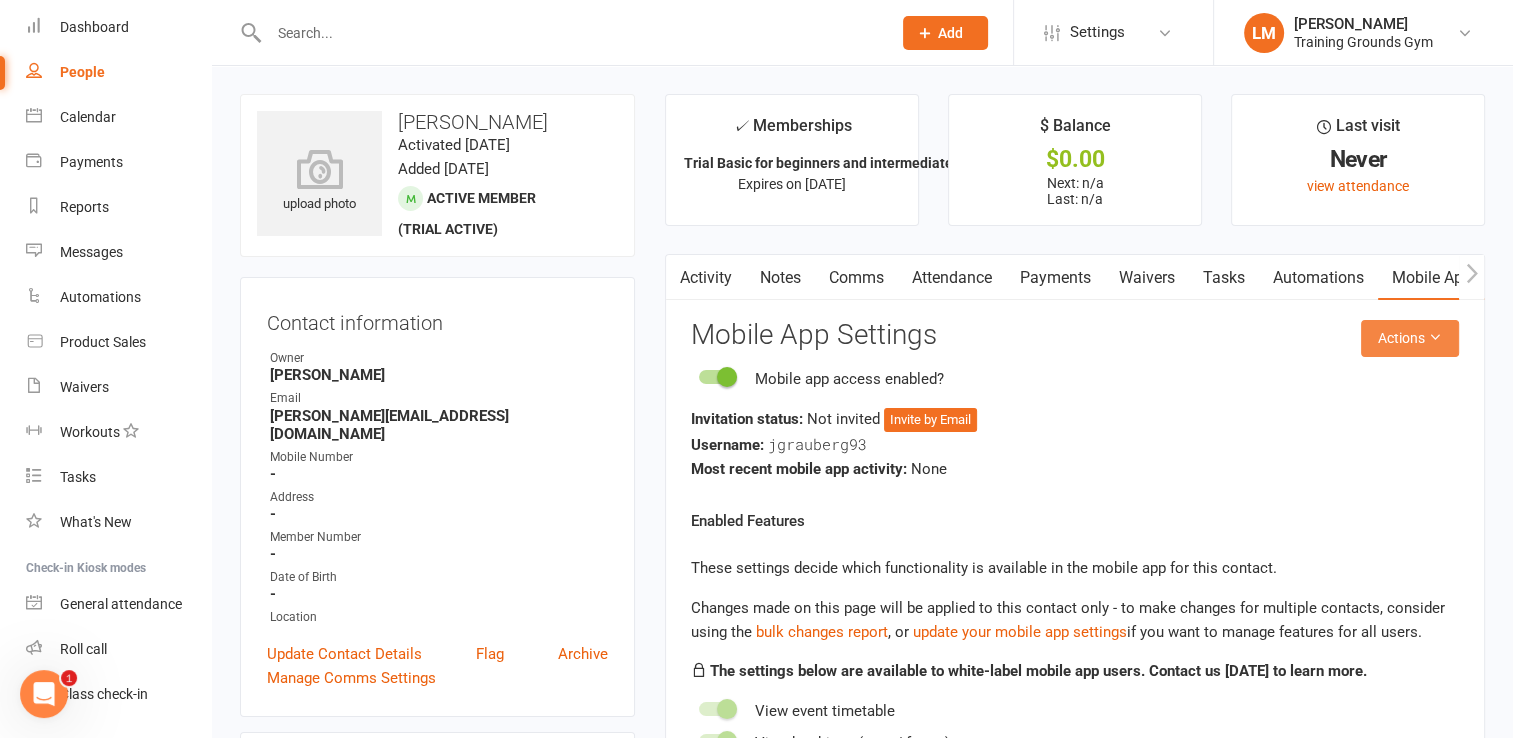 click on "Actions" at bounding box center [1410, 338] 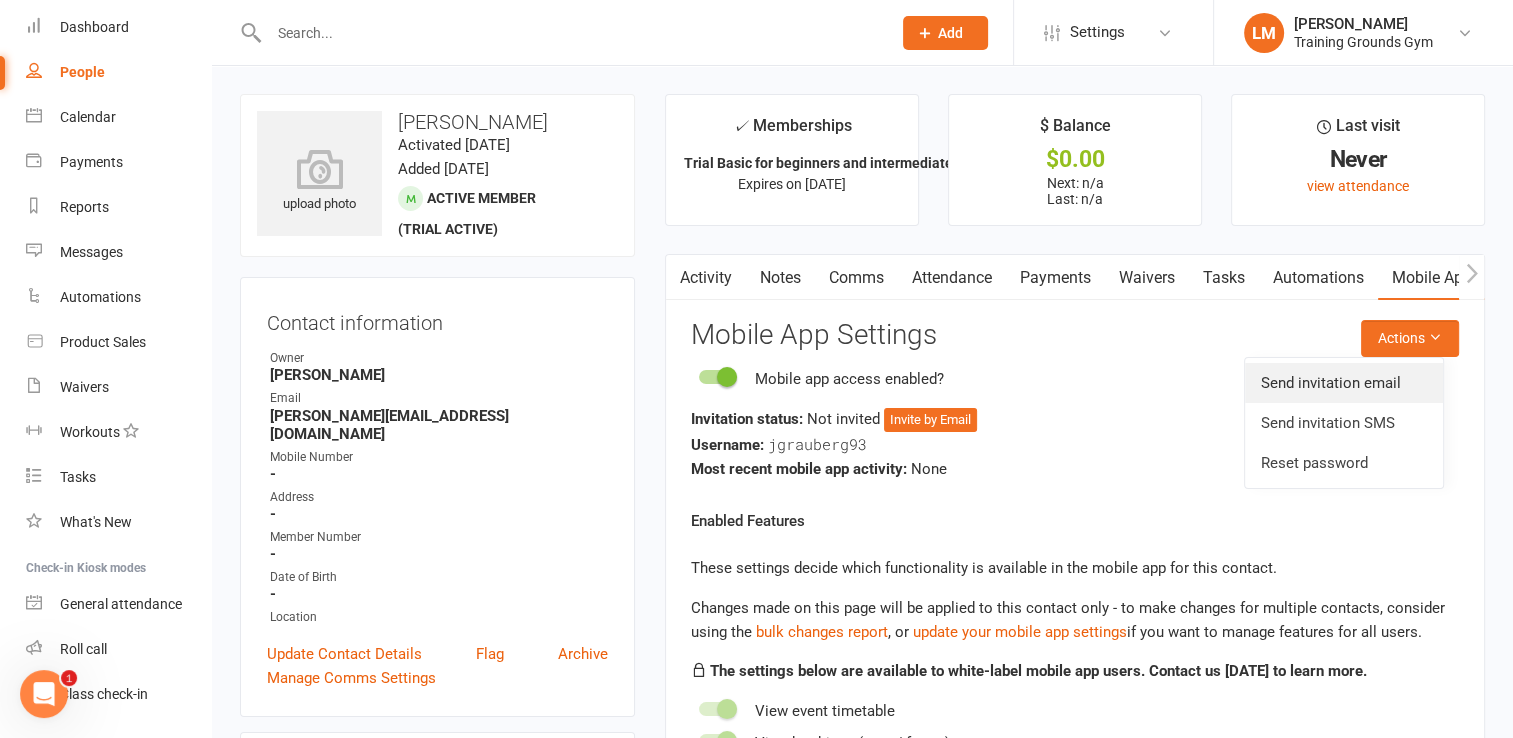 click on "Send invitation email" at bounding box center (1344, 383) 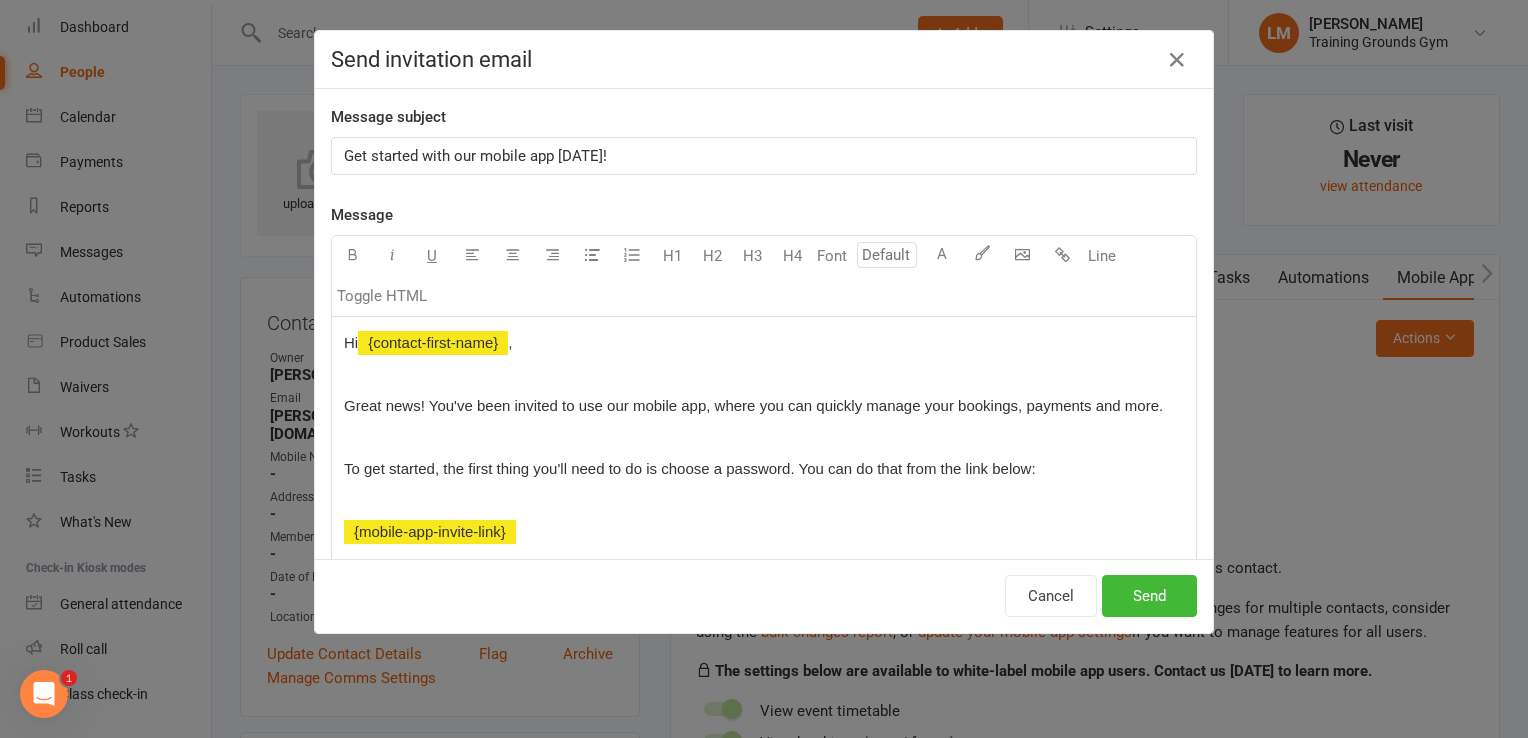 click on "Get started with our mobile app [DATE]!" at bounding box center (764, 156) 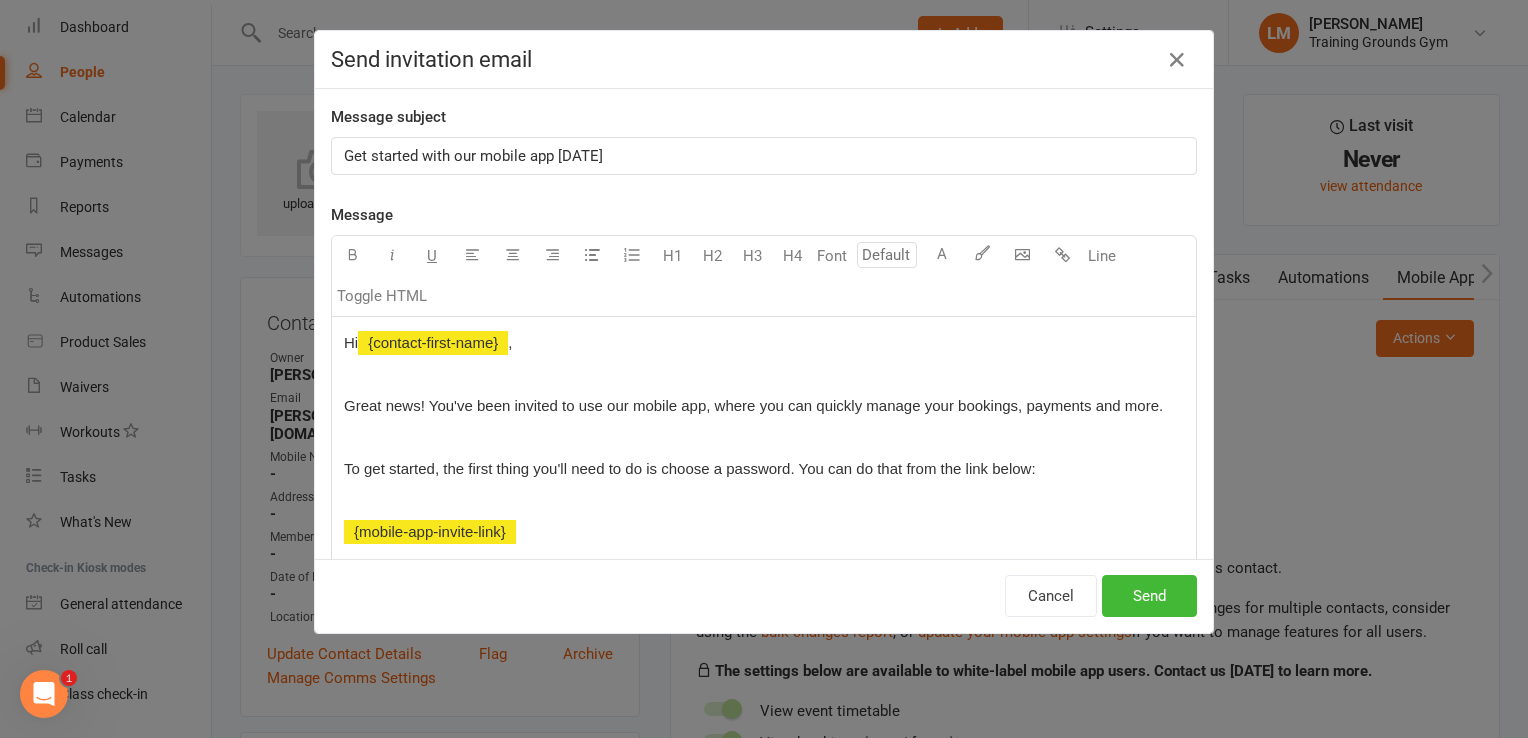 type 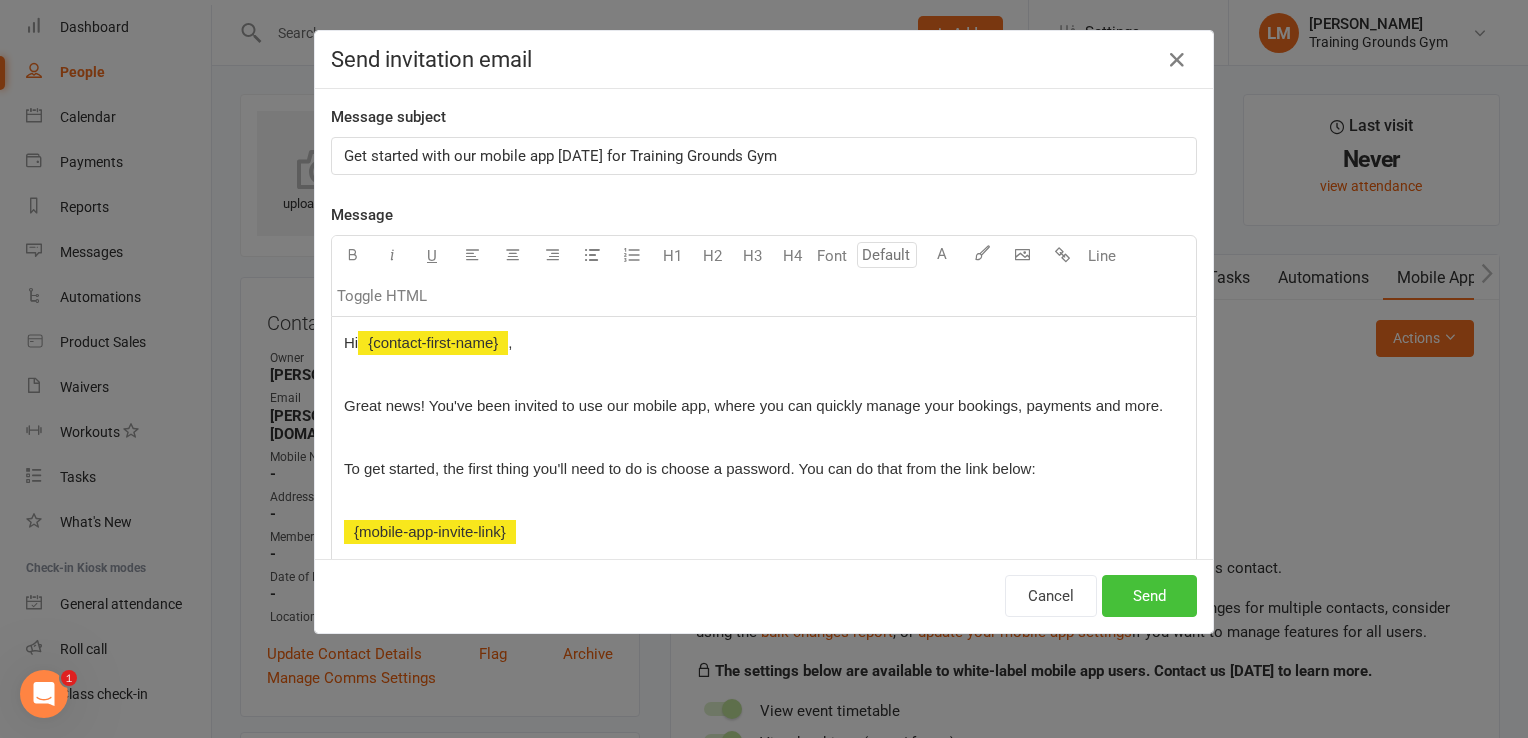 click on "Send" at bounding box center (1149, 596) 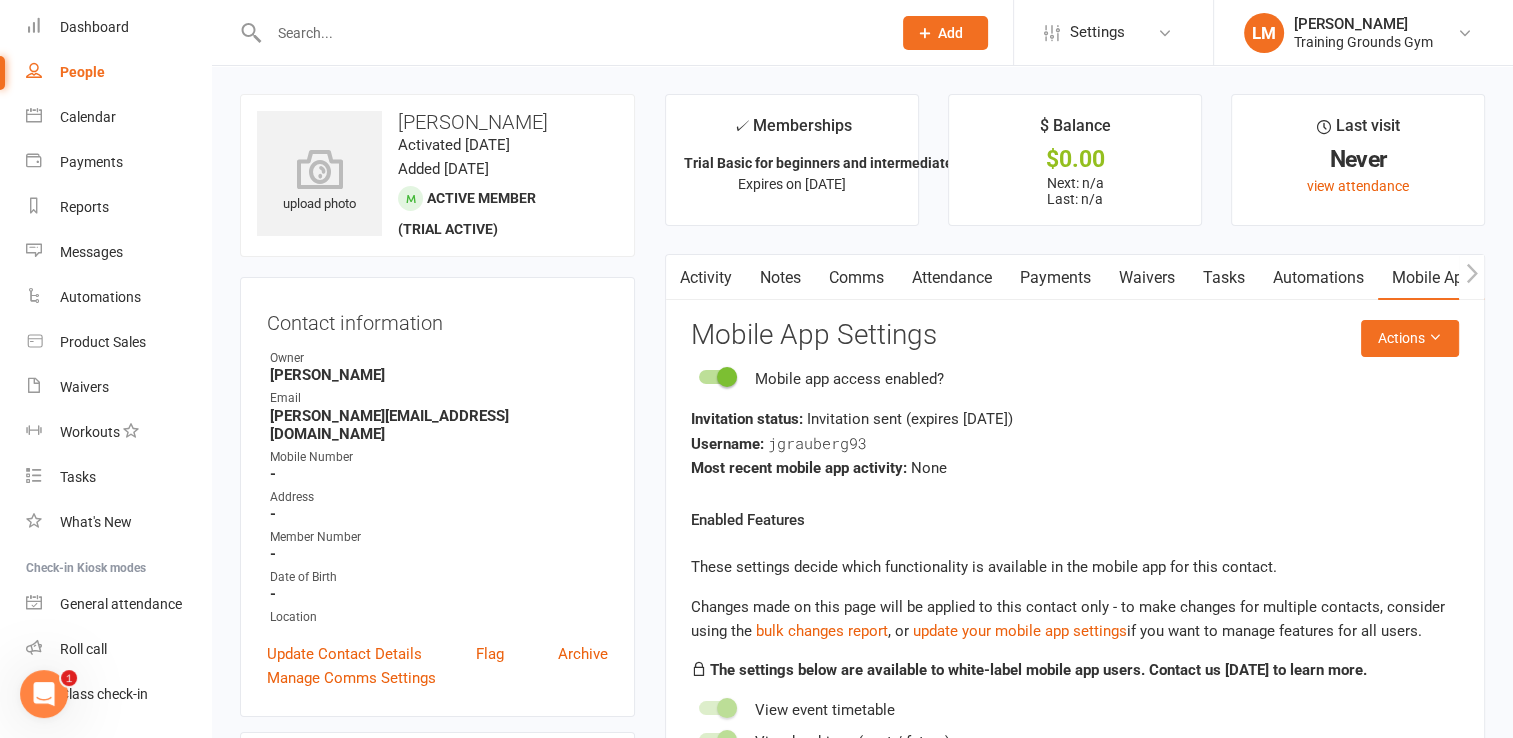 click on "Waivers" at bounding box center (1147, 278) 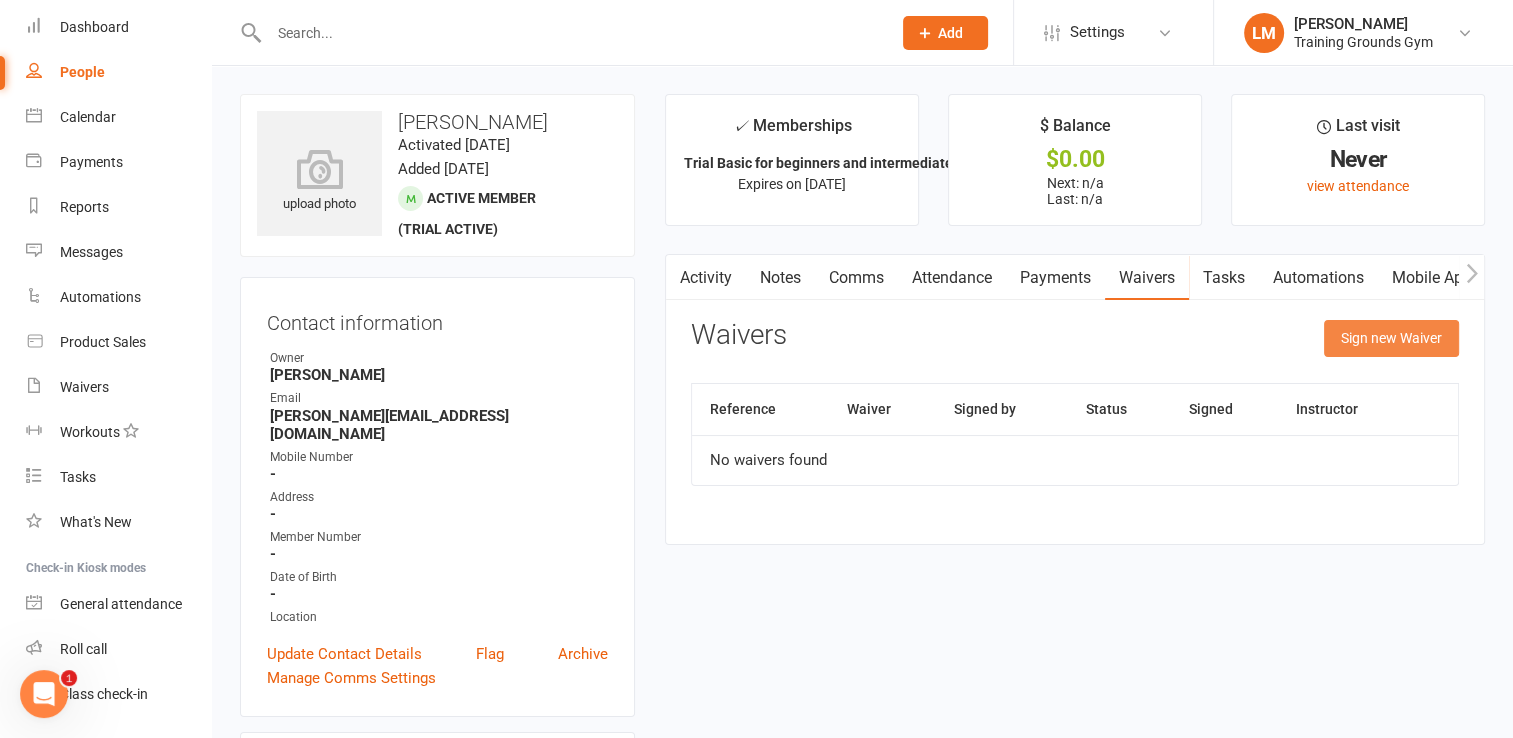 click on "Sign new Waiver" at bounding box center [1391, 338] 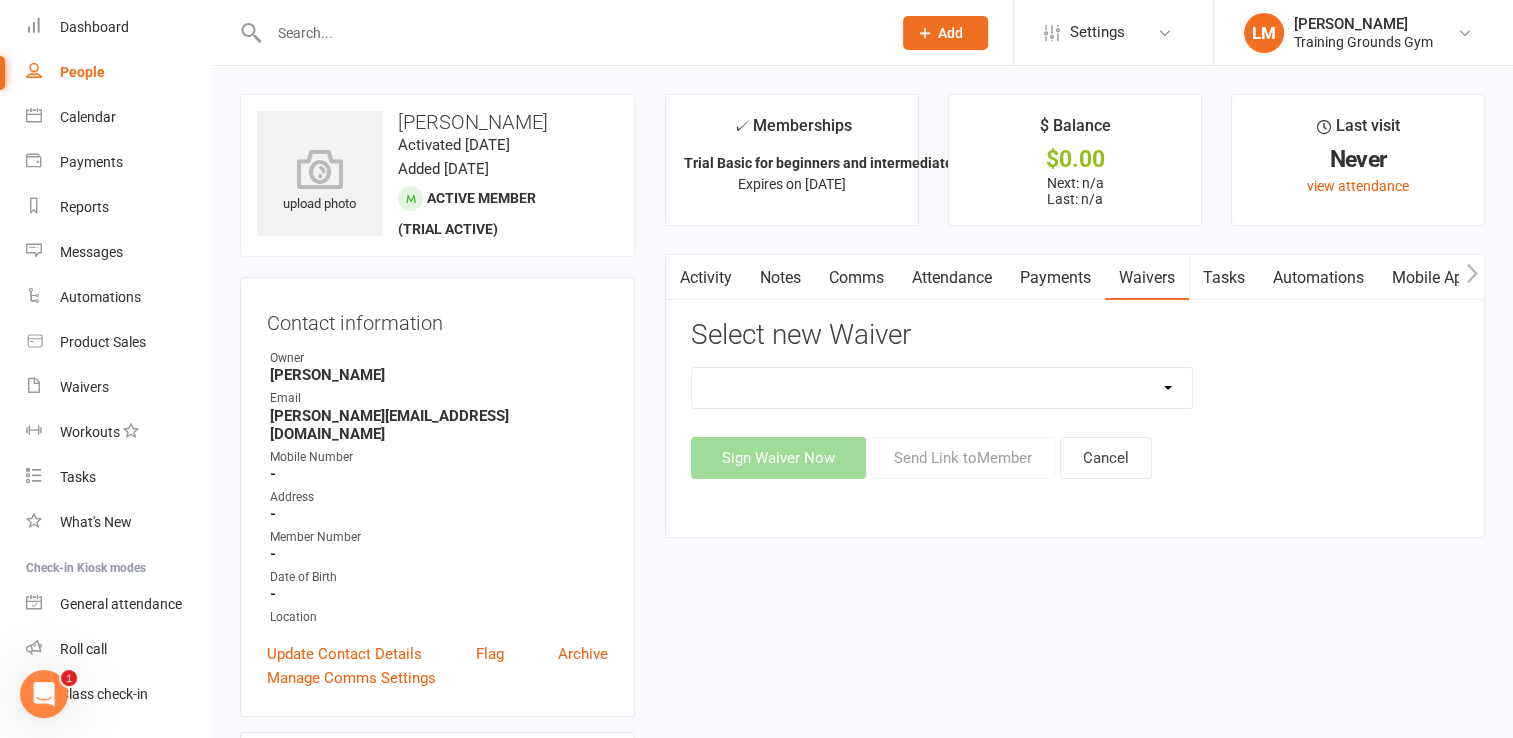 click on "New Member Sign Up Waiver for 16yrs plus & Adult Memberships Only Trial U16 Kids Waiver Waiver - For Existing Members only (Waiver release and T&Cs only) Waiver with option for free classes for Trial Basic and Trial Plus & Kids Classes" at bounding box center [942, 388] 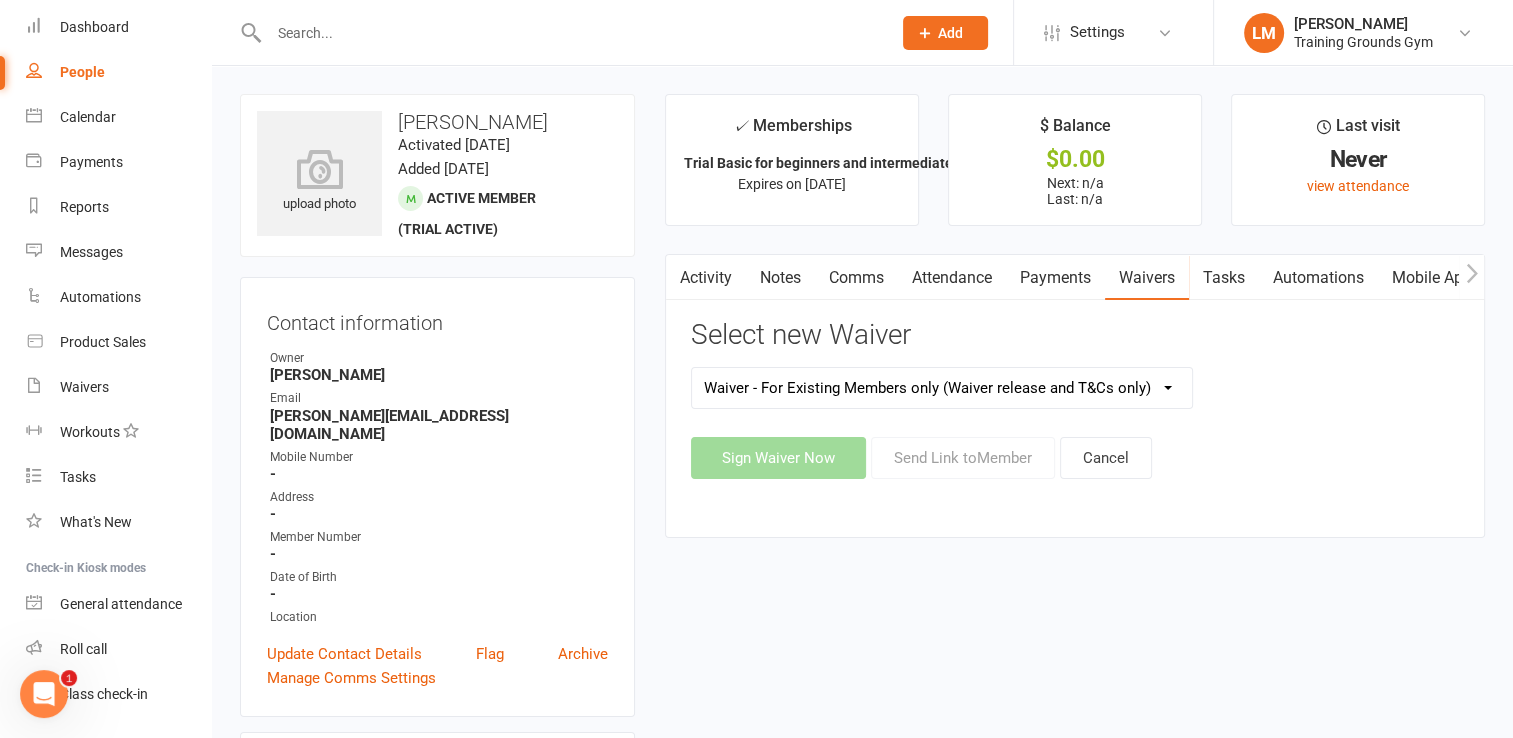 click on "New Member Sign Up Waiver for 16yrs plus & Adult Memberships Only Trial U16 Kids Waiver Waiver - For Existing Members only (Waiver release and T&Cs only) Waiver with option for free classes for Trial Basic and Trial Plus & Kids Classes" at bounding box center [942, 388] 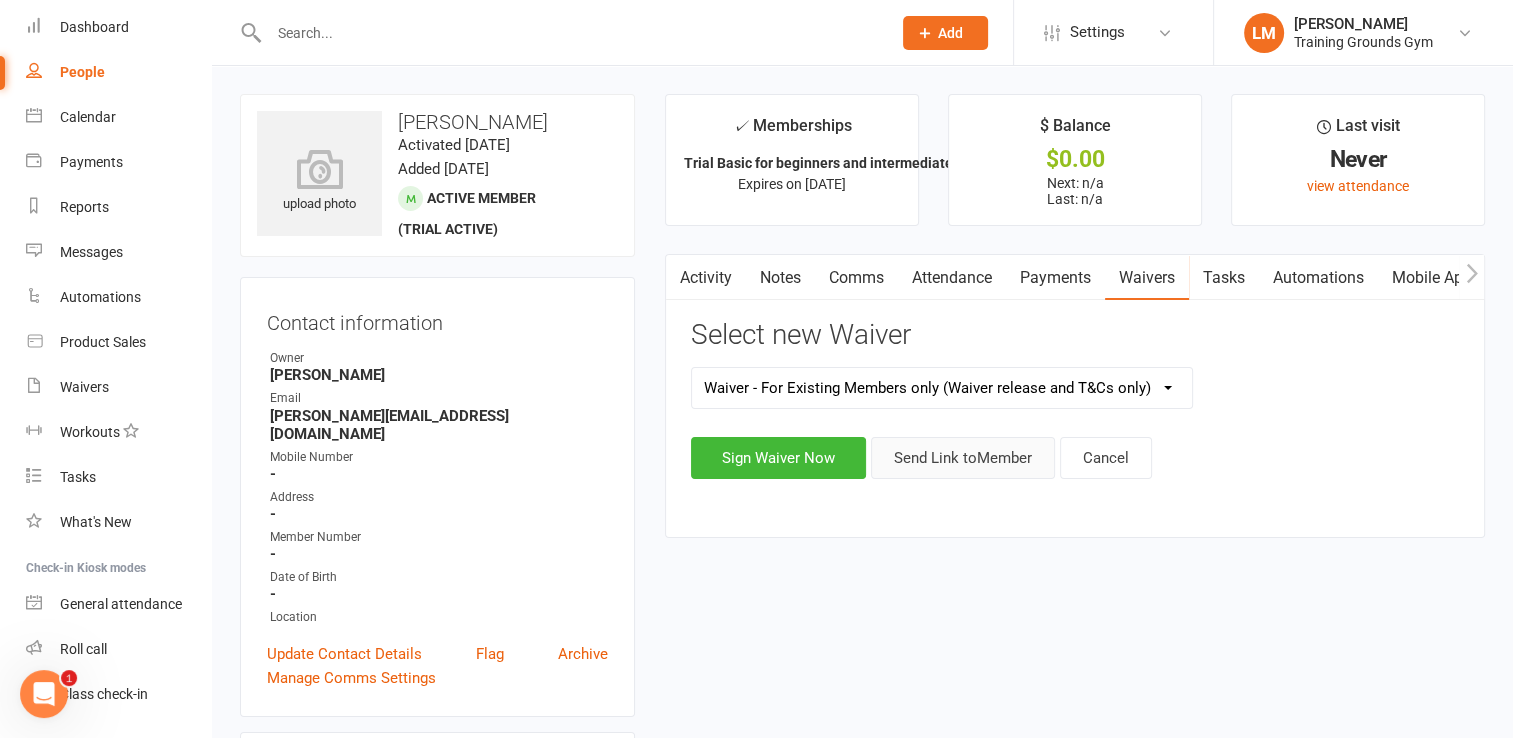 click on "Send Link to  Member" at bounding box center (963, 458) 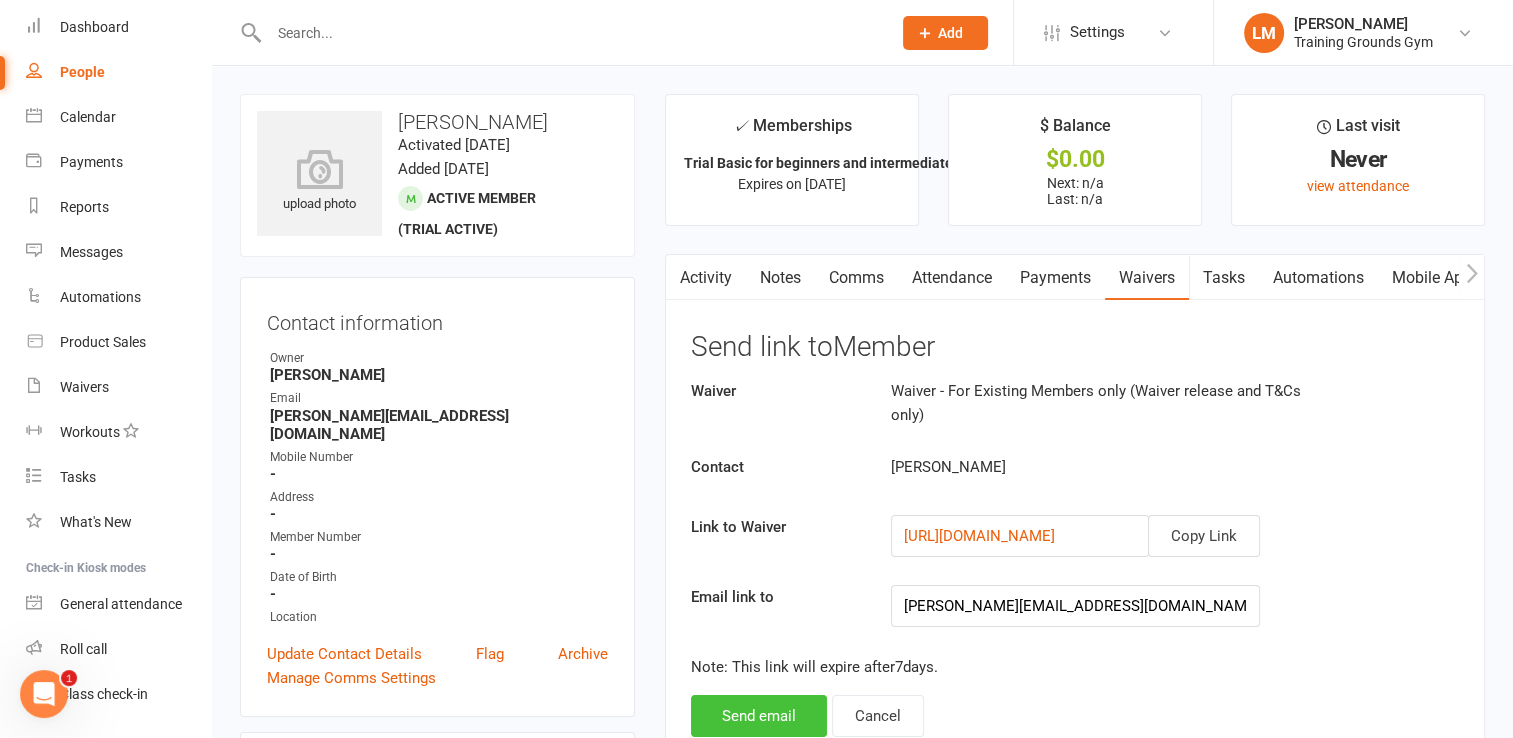 click on "Send email" at bounding box center [759, 716] 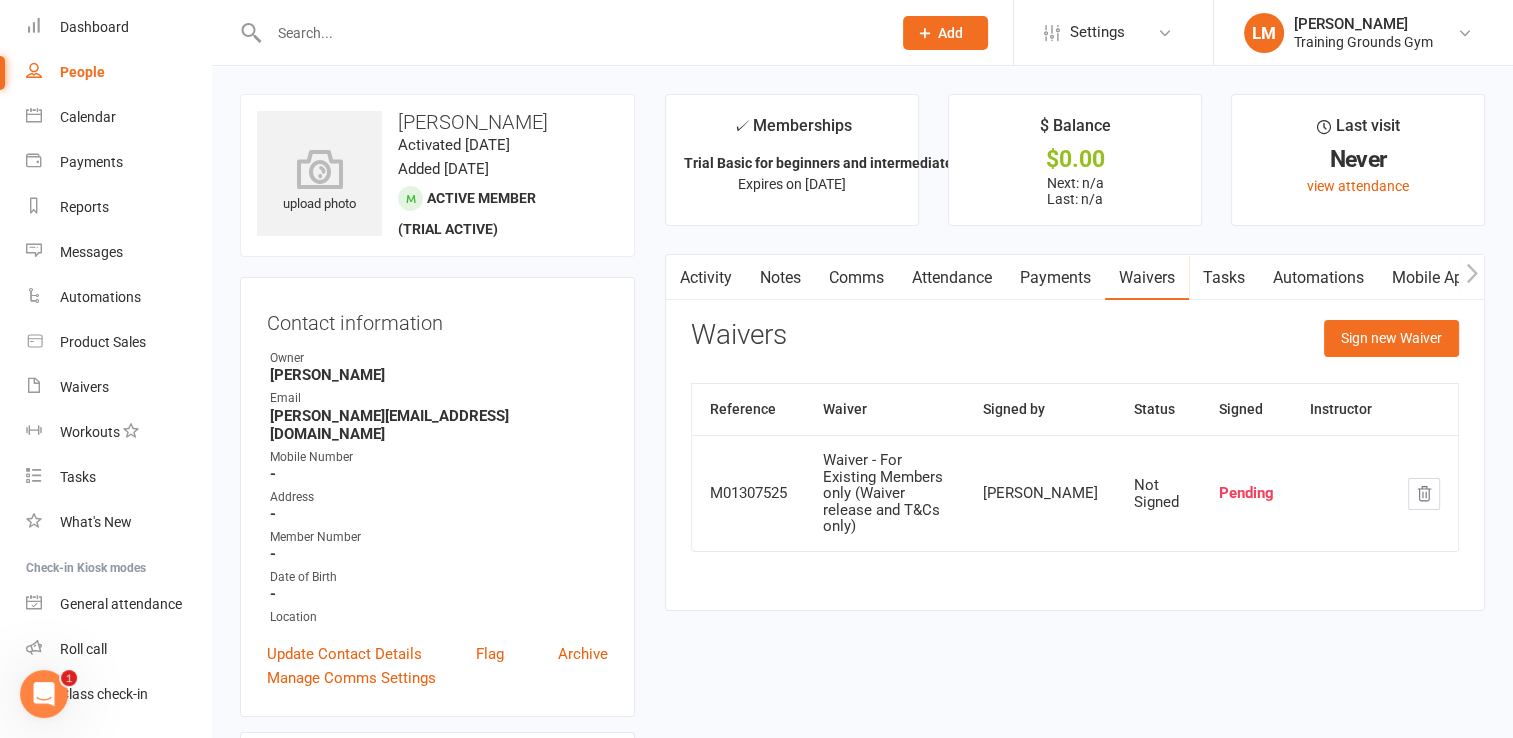 click on "Add" 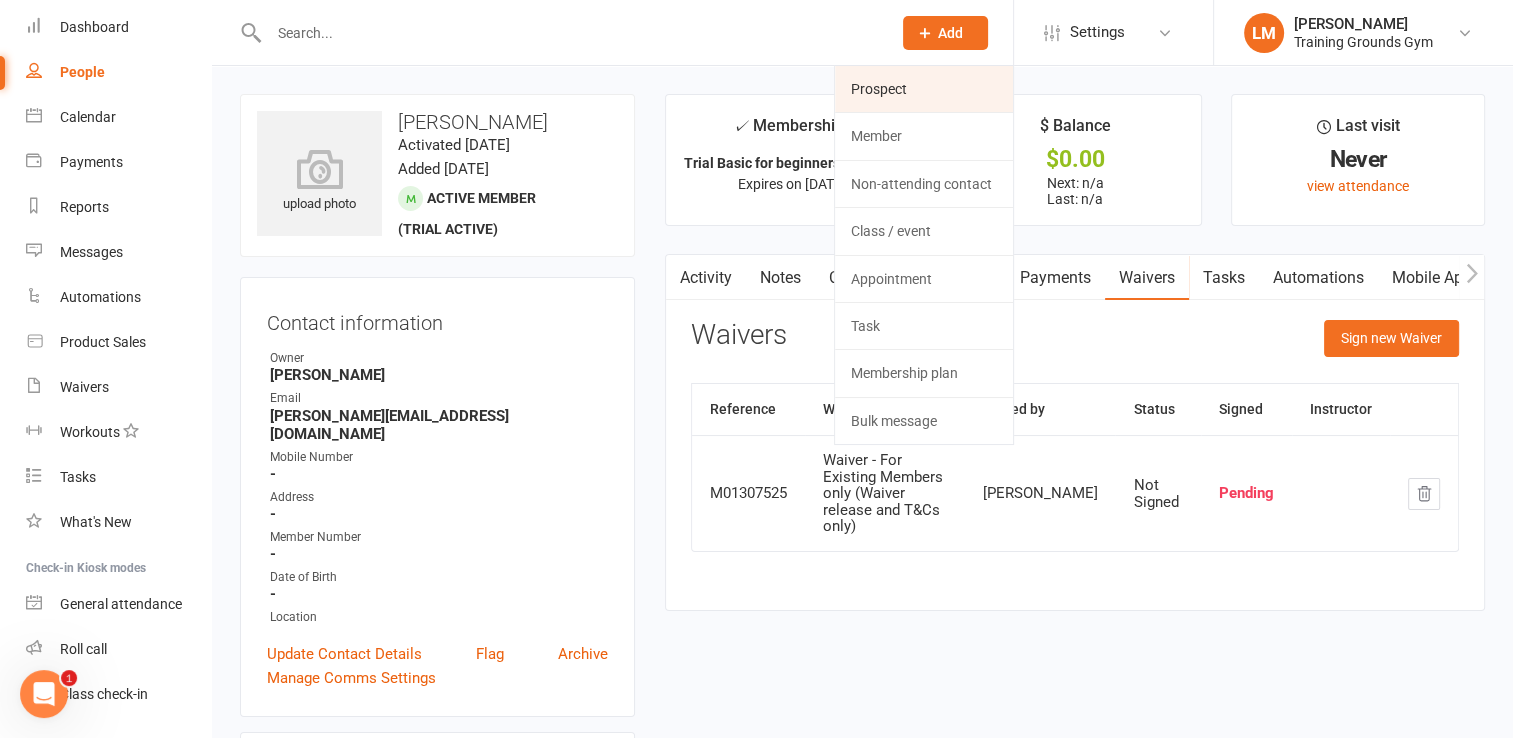 click on "Prospect" 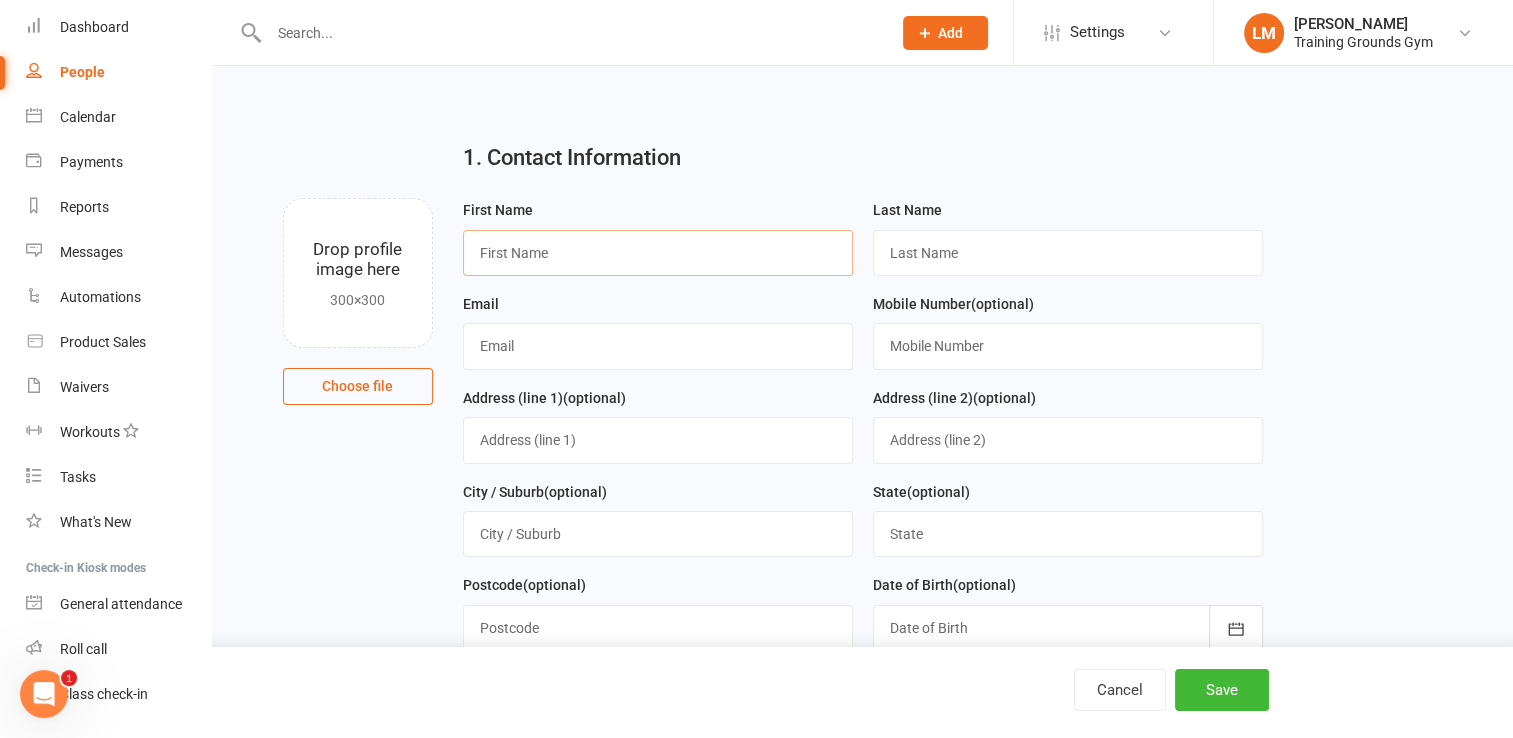 click at bounding box center (658, 253) 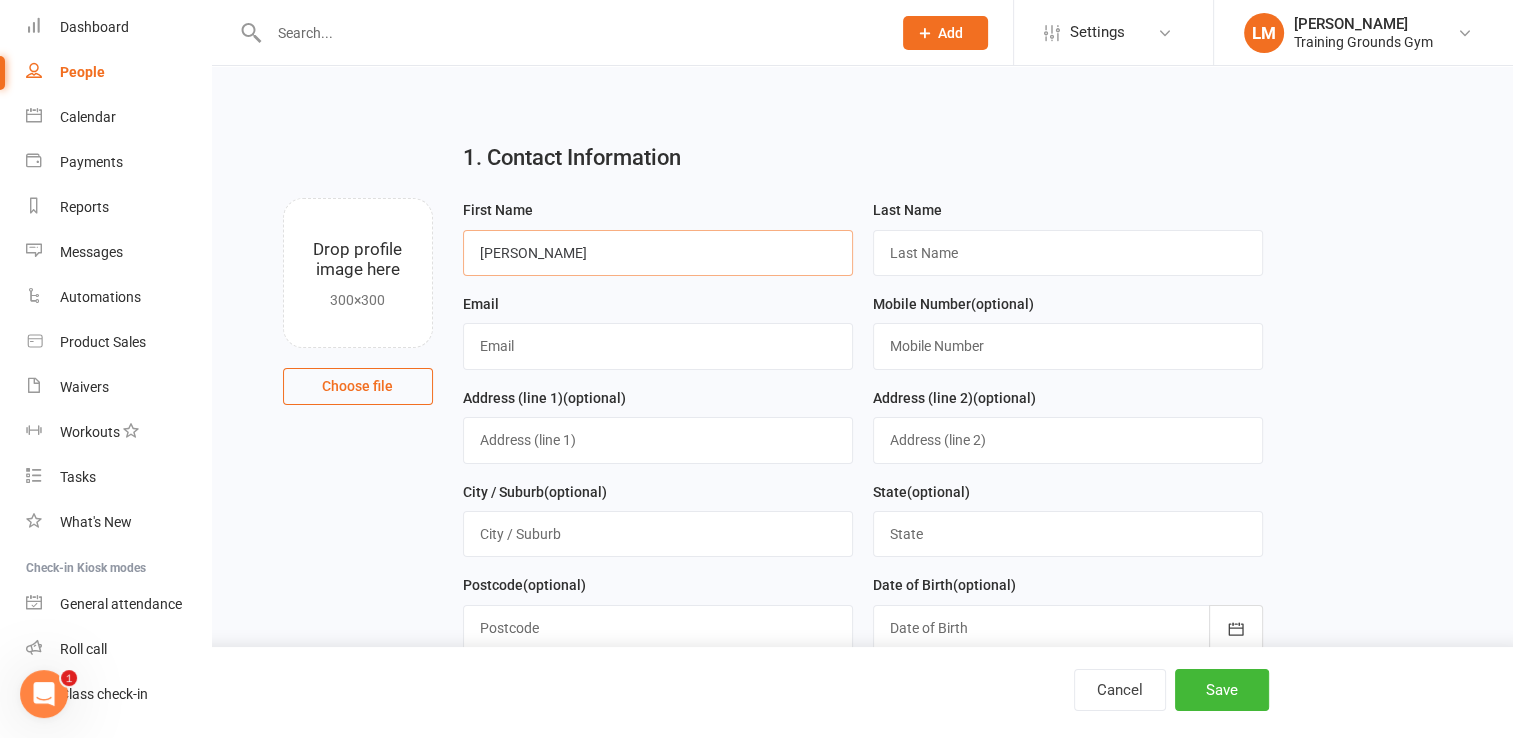 type on "[PERSON_NAME]" 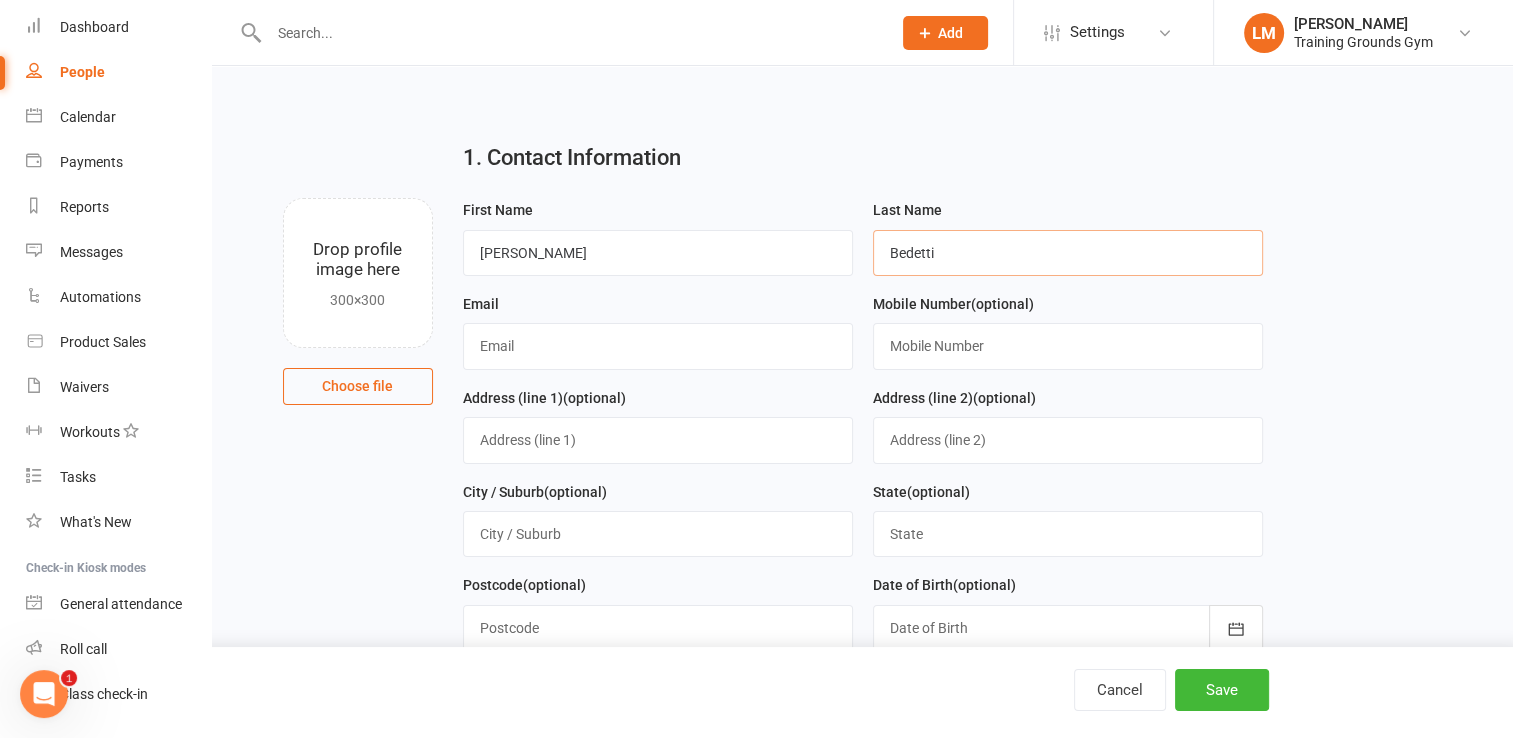 type on "Bedetti" 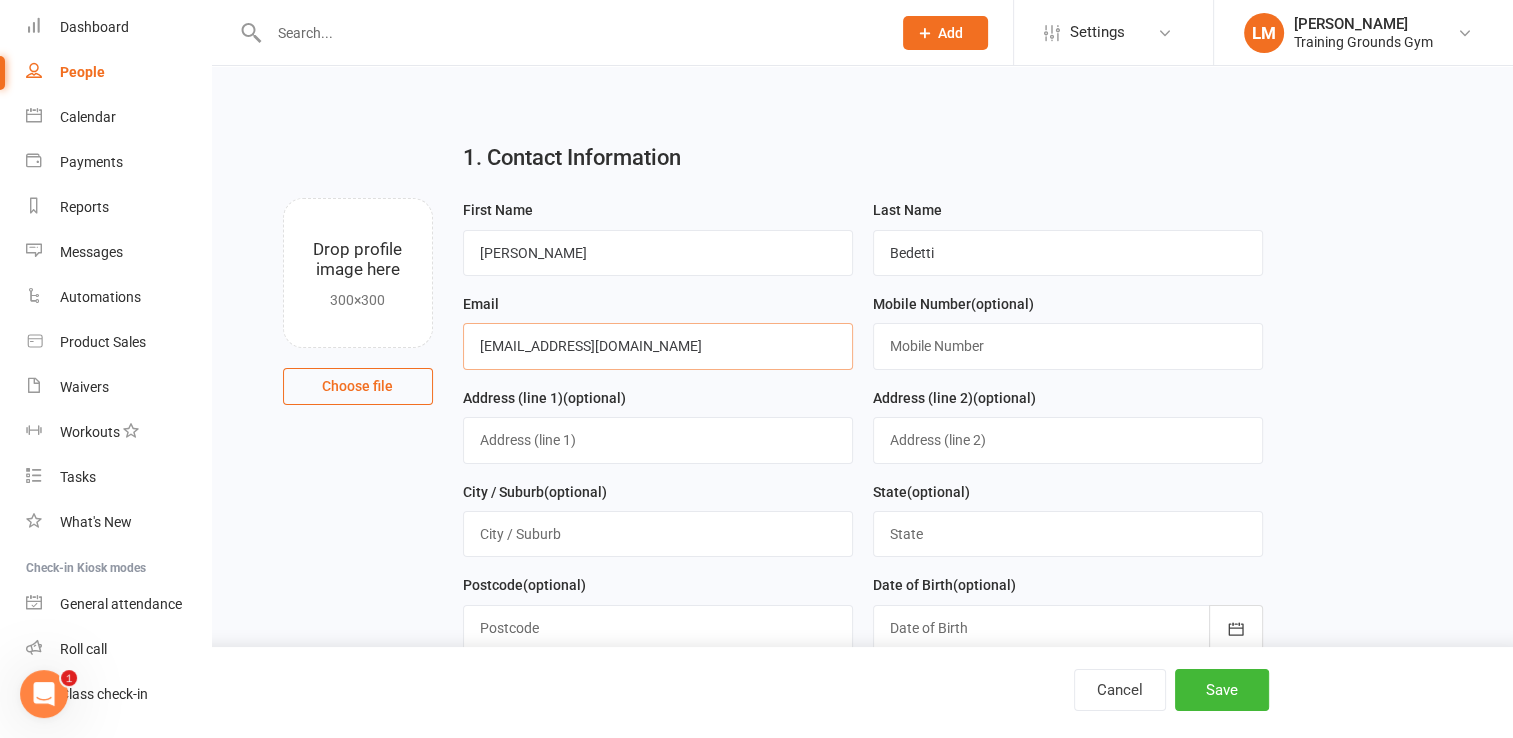 type on "[EMAIL_ADDRESS][DOMAIN_NAME]" 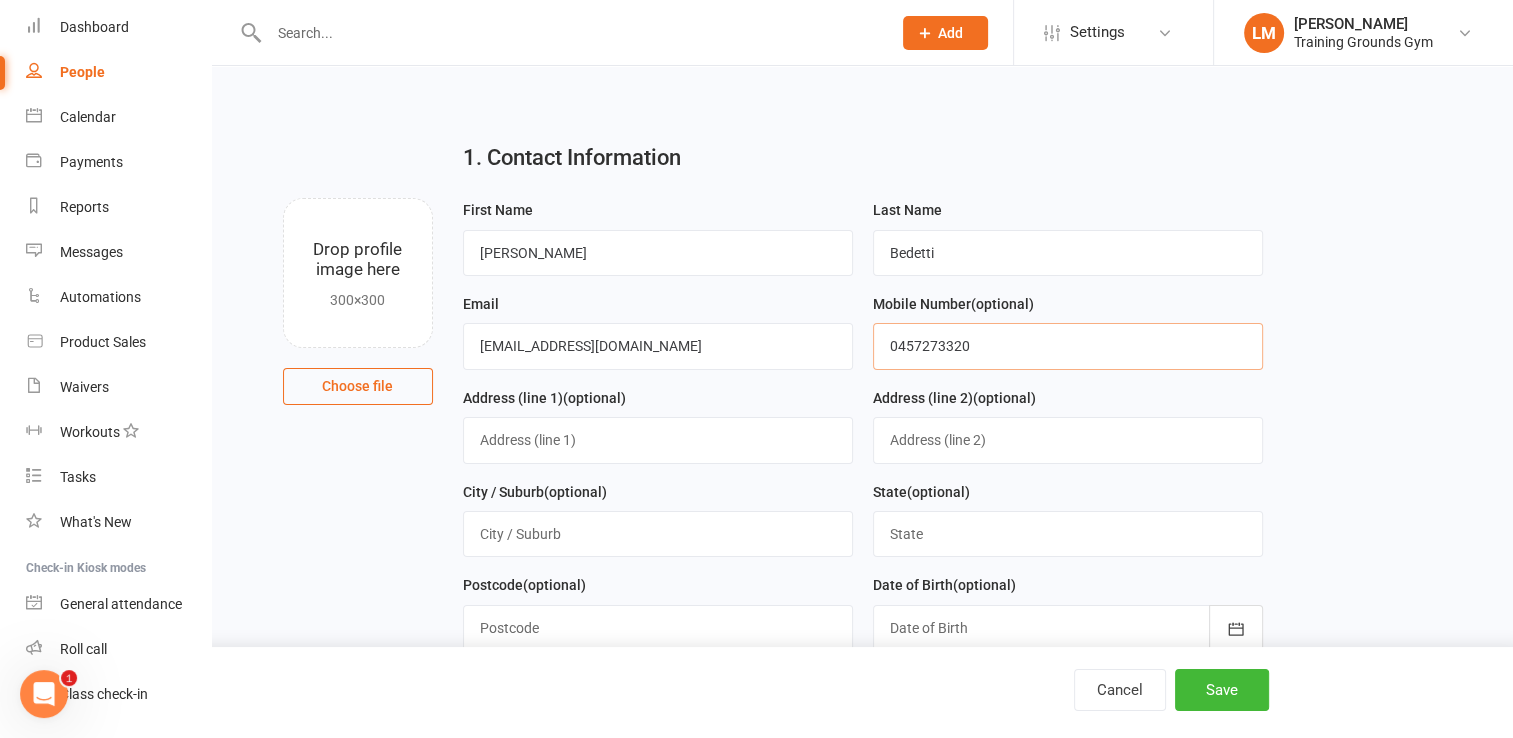 type on "0457273320" 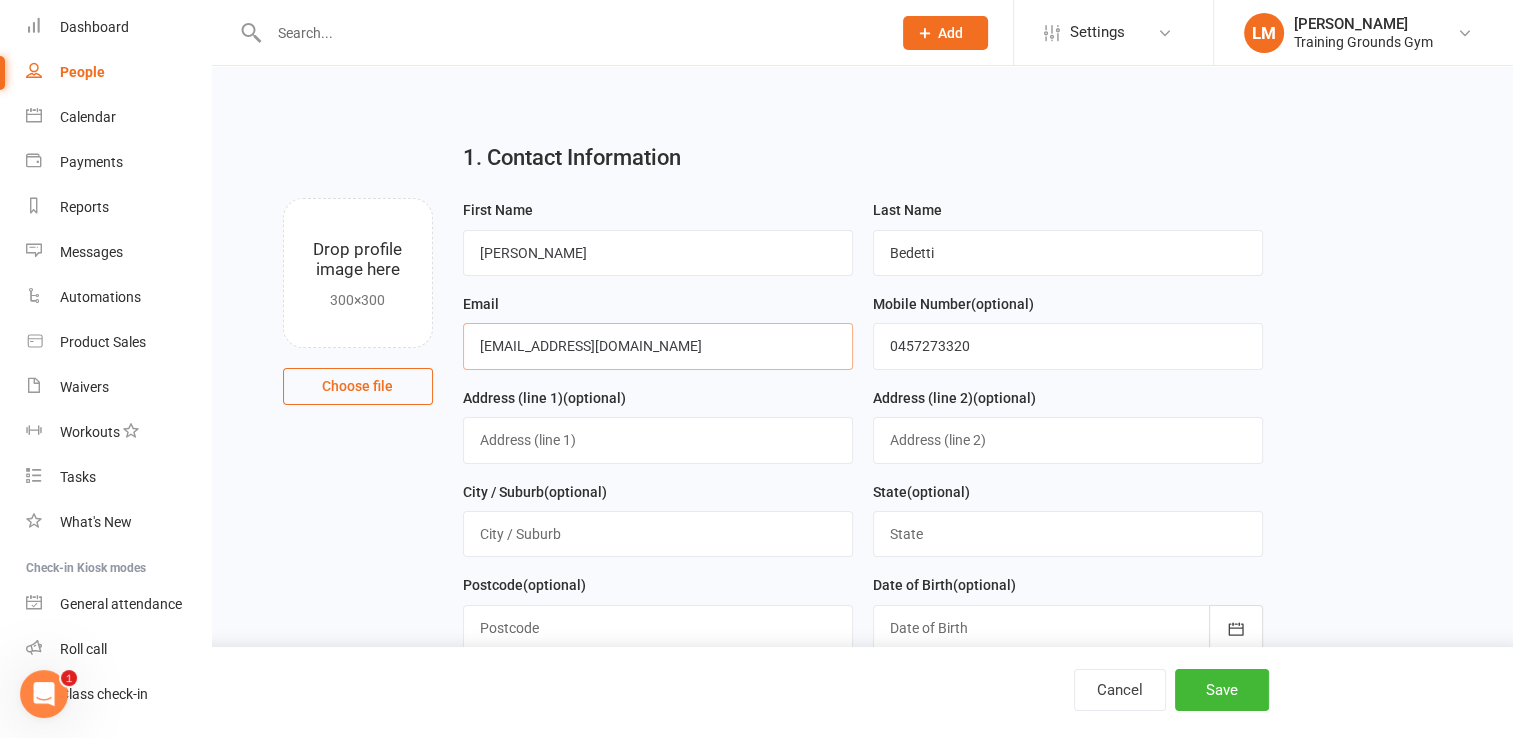 drag, startPoint x: 759, startPoint y: 355, endPoint x: 454, endPoint y: 347, distance: 305.1049 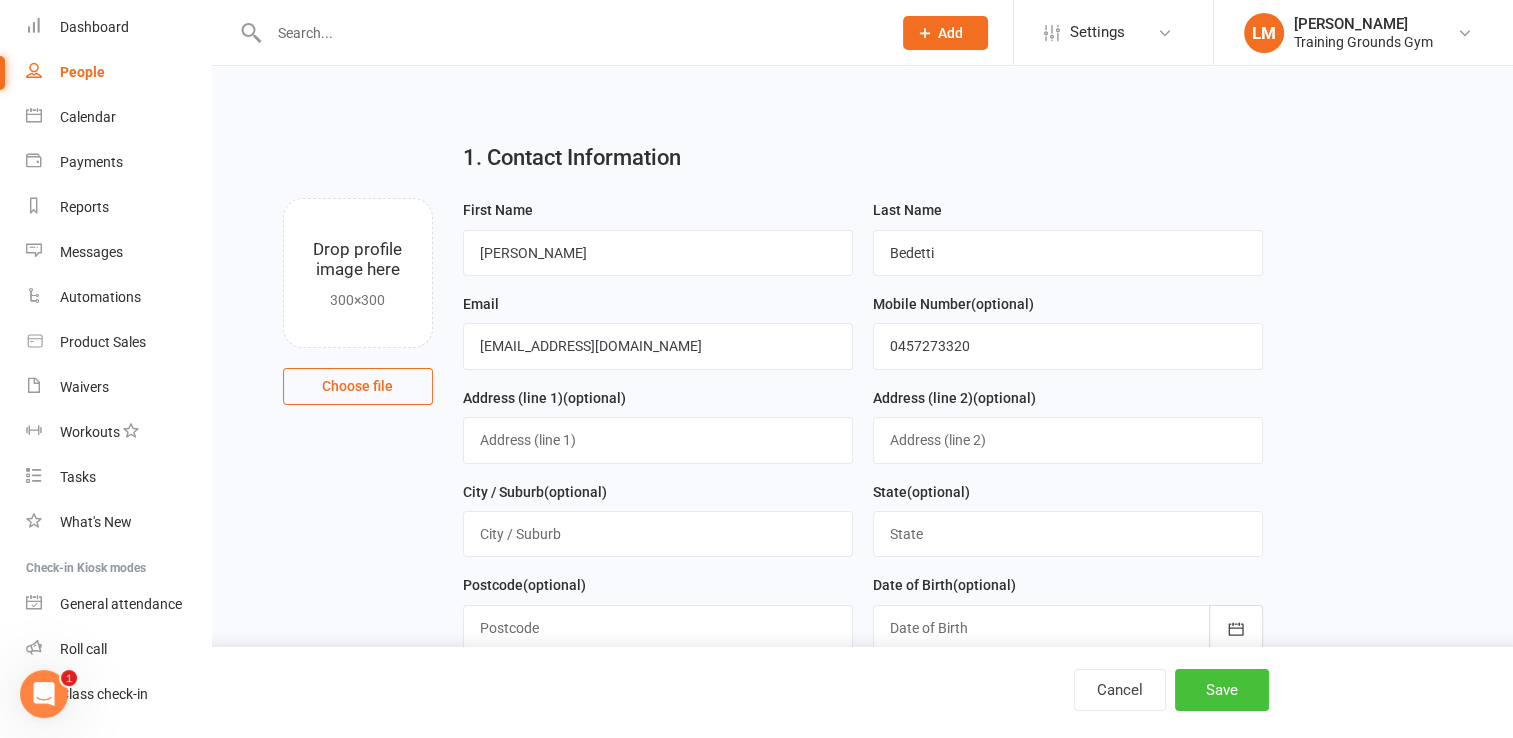 click on "Save" at bounding box center (1222, 690) 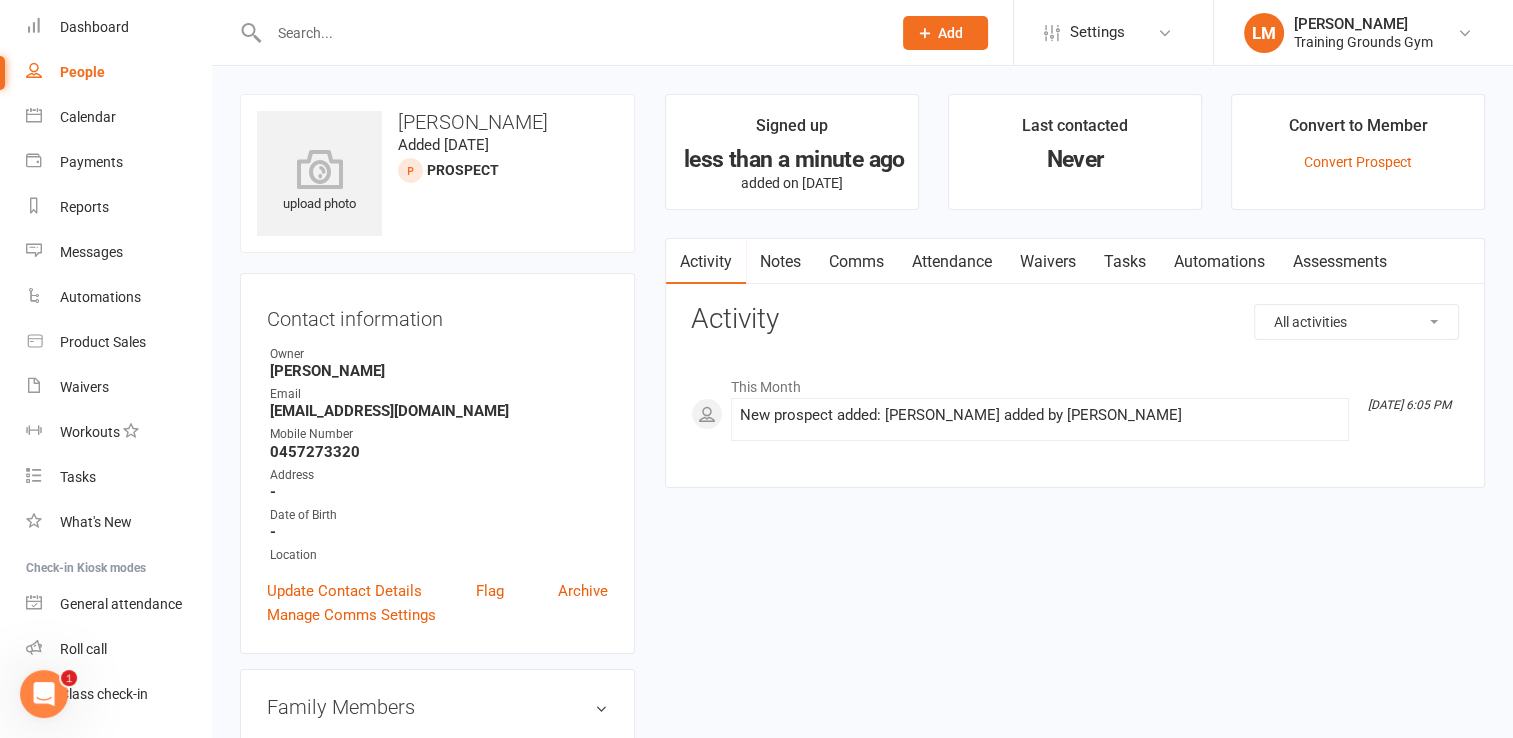 click at bounding box center [570, 33] 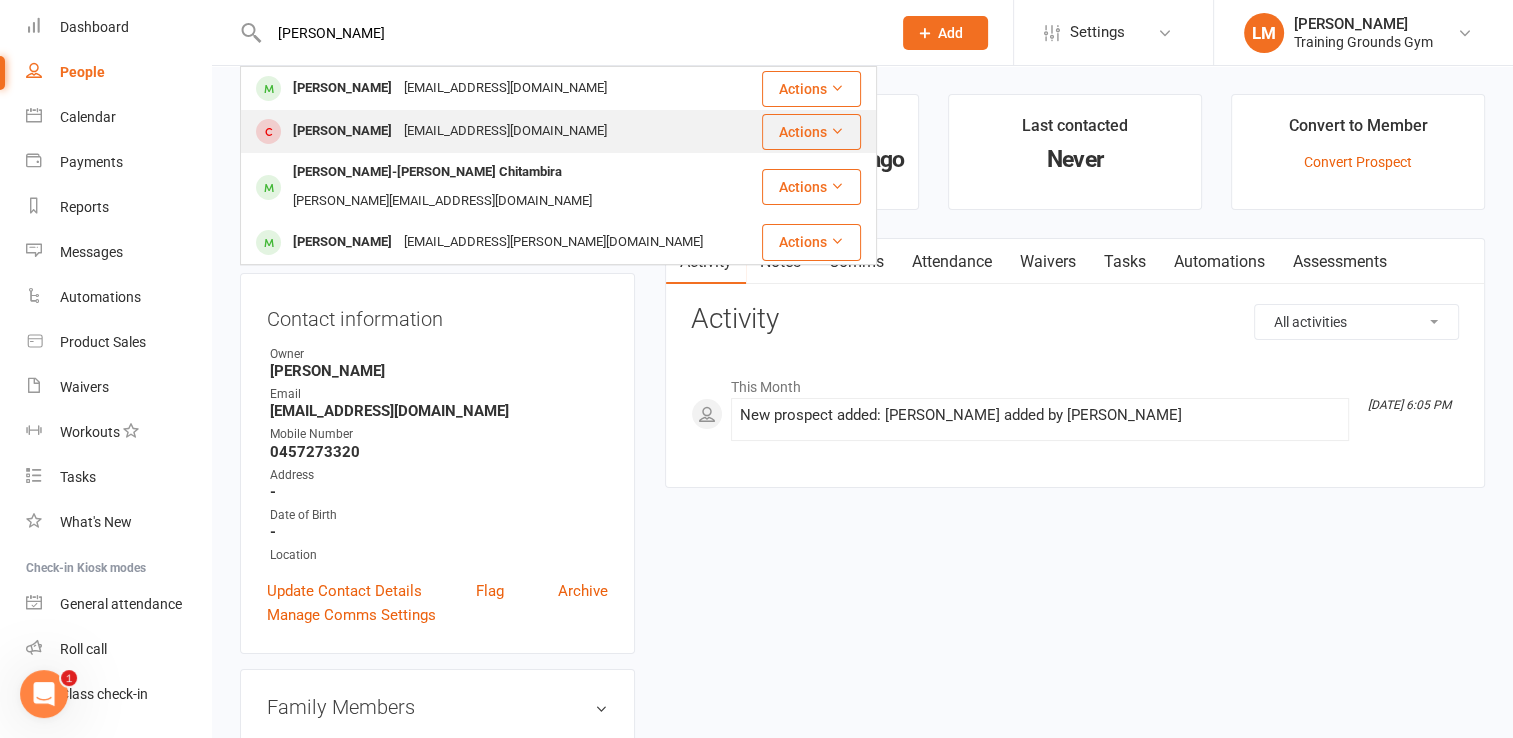 type on "[PERSON_NAME]" 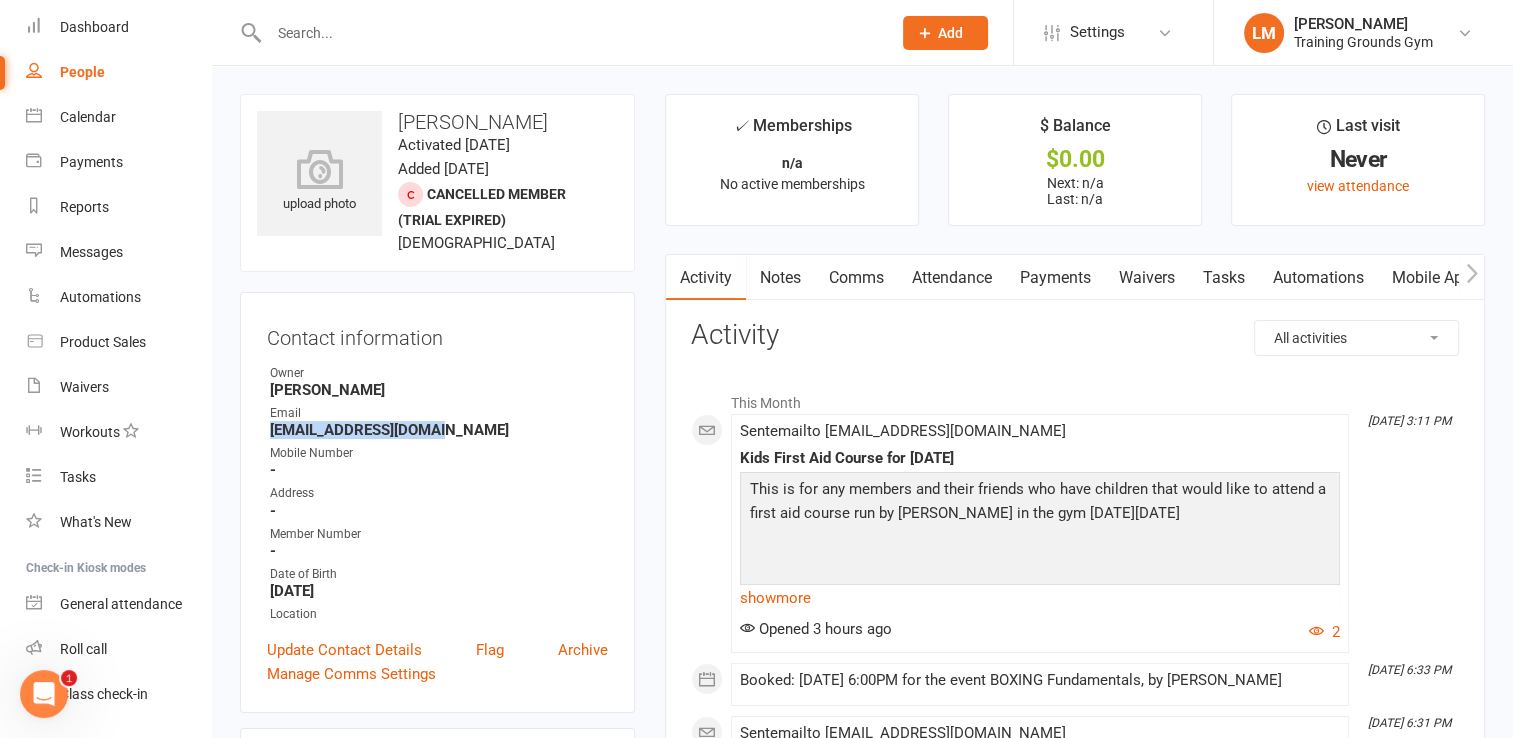 drag, startPoint x: 445, startPoint y: 428, endPoint x: 268, endPoint y: 432, distance: 177.0452 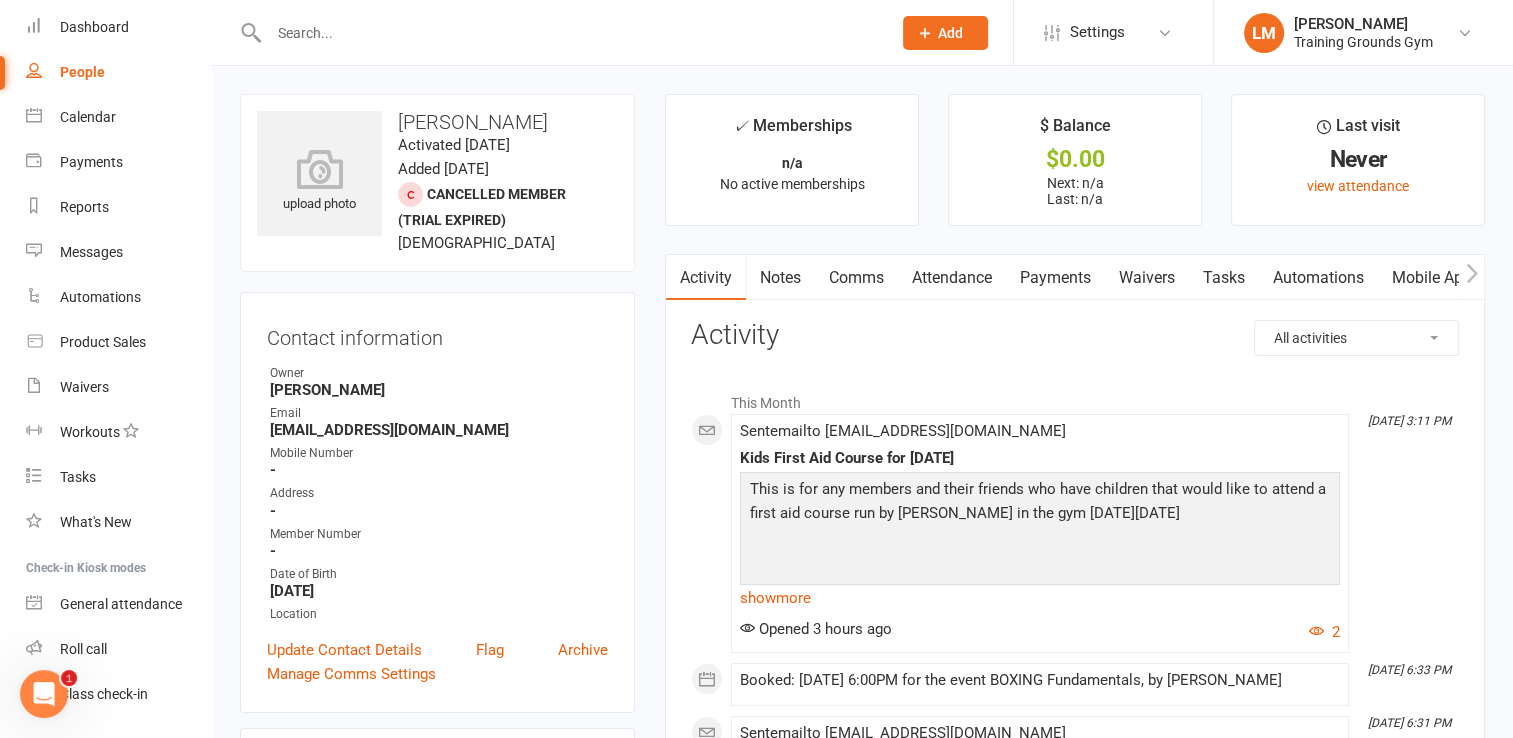 click at bounding box center (570, 33) 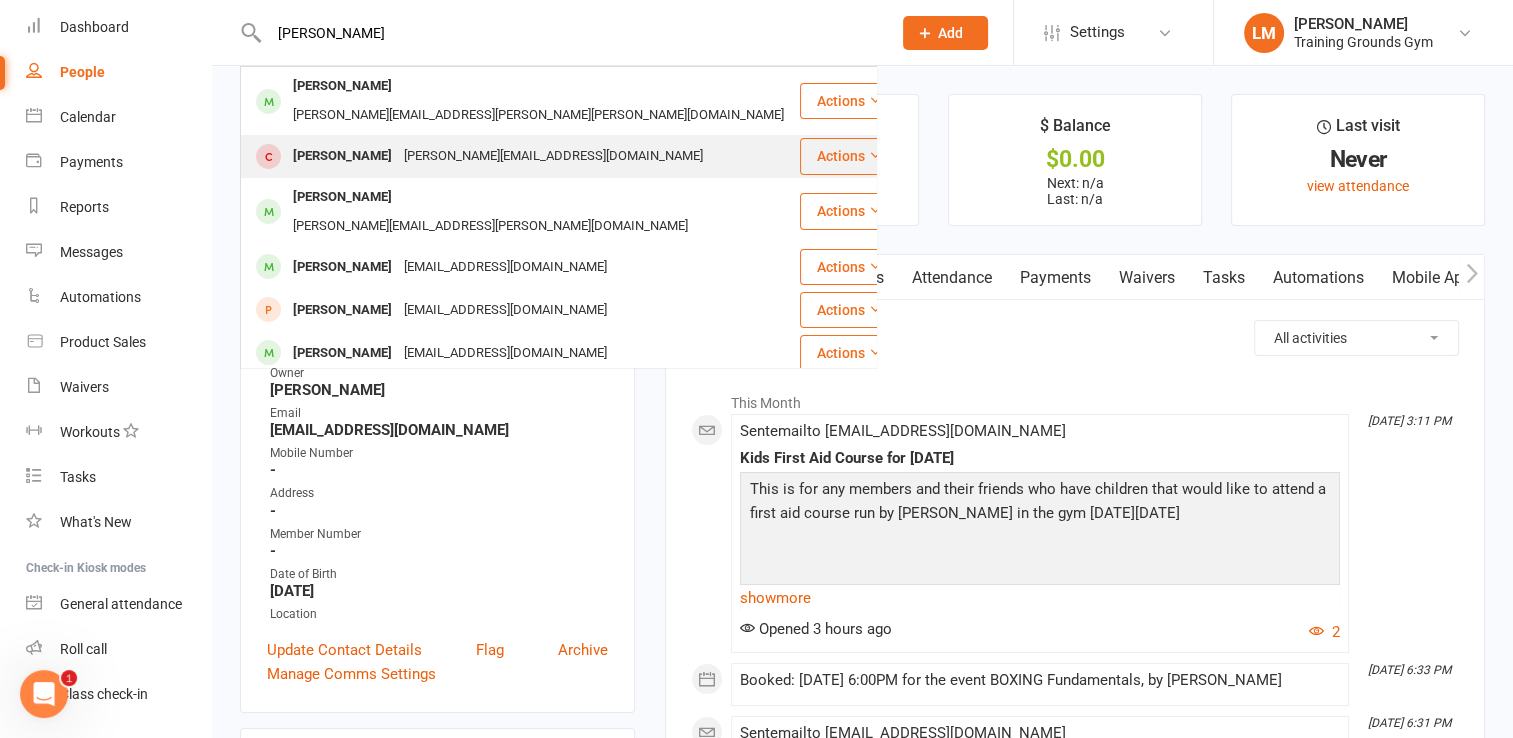 type on "[PERSON_NAME]" 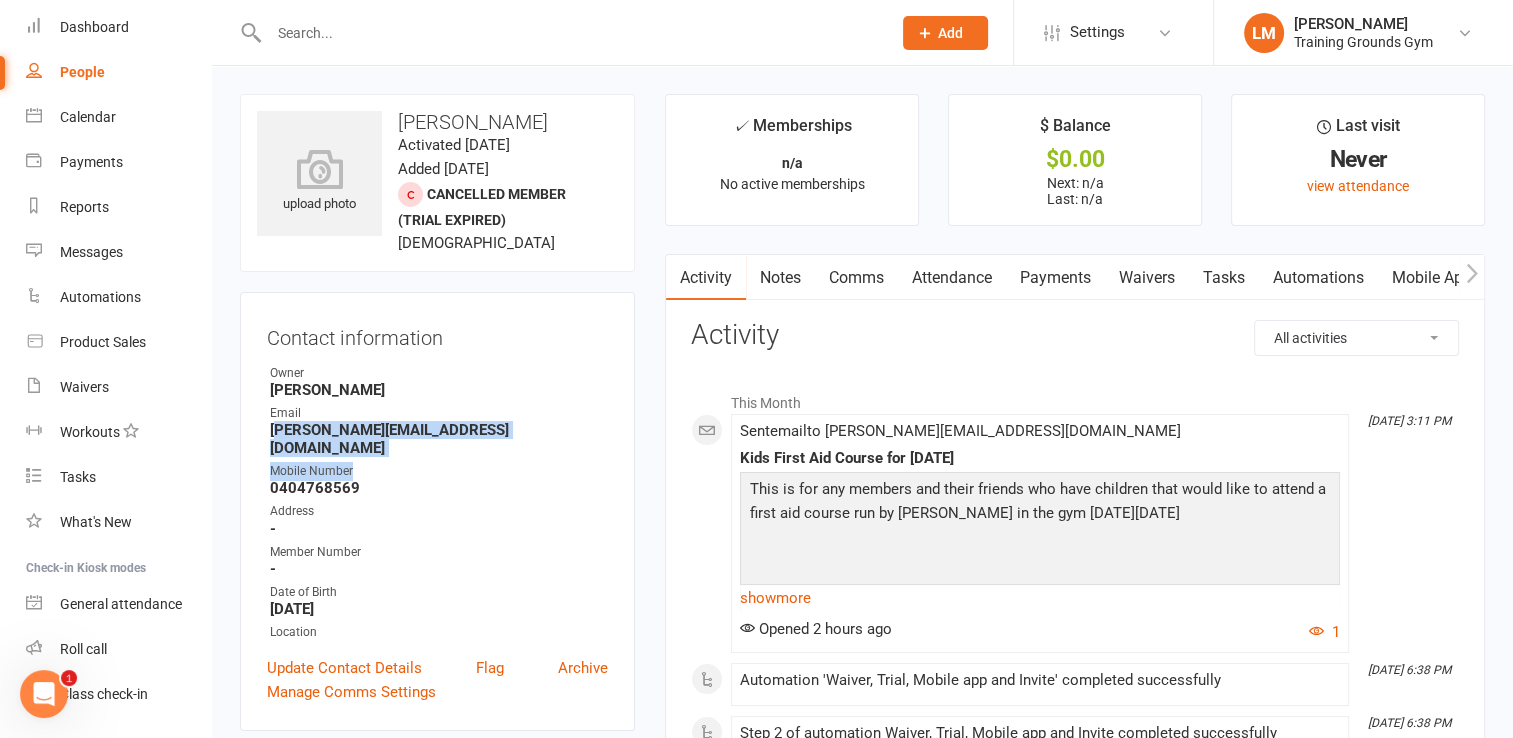 drag, startPoint x: 443, startPoint y: 441, endPoint x: 275, endPoint y: 433, distance: 168.19037 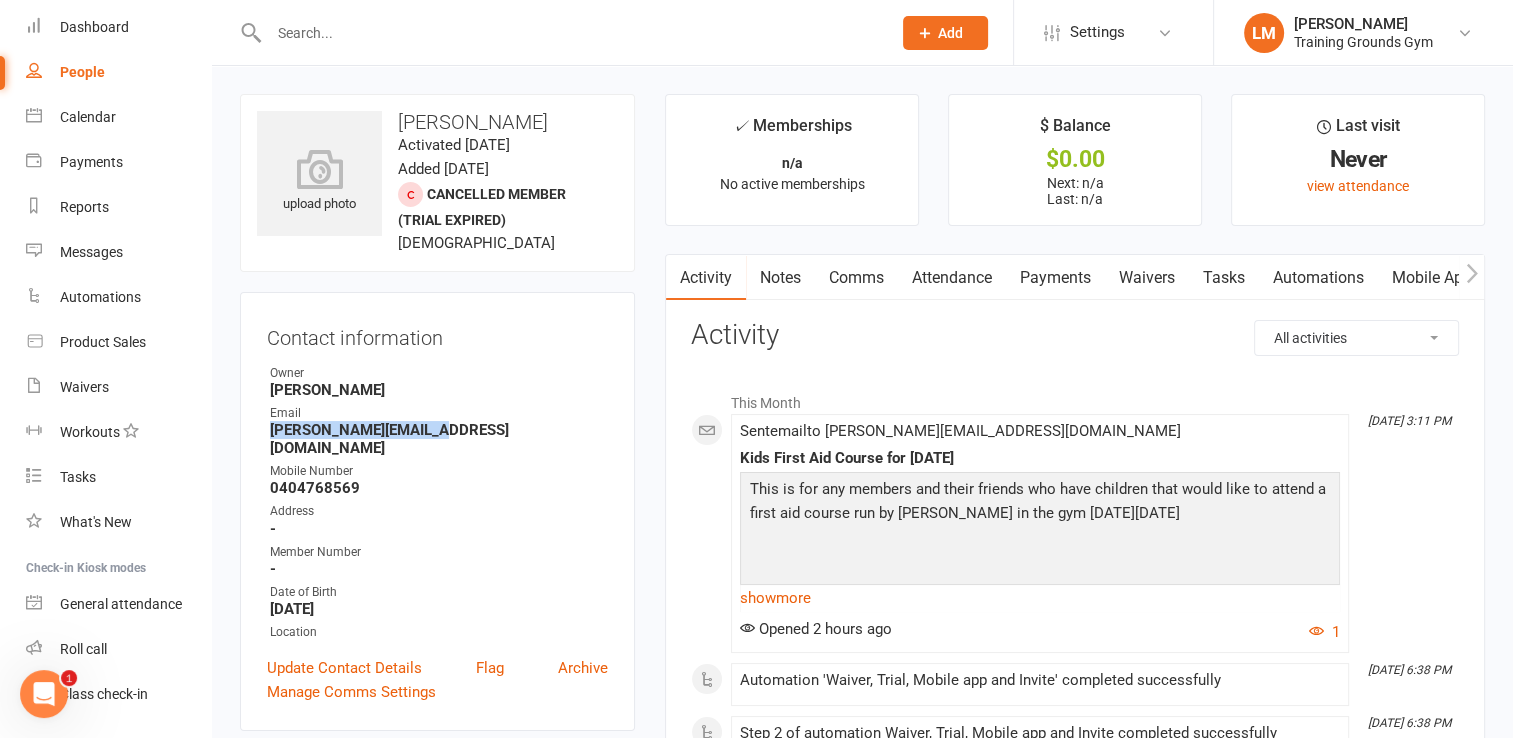 drag, startPoint x: 480, startPoint y: 430, endPoint x: 256, endPoint y: 429, distance: 224.00223 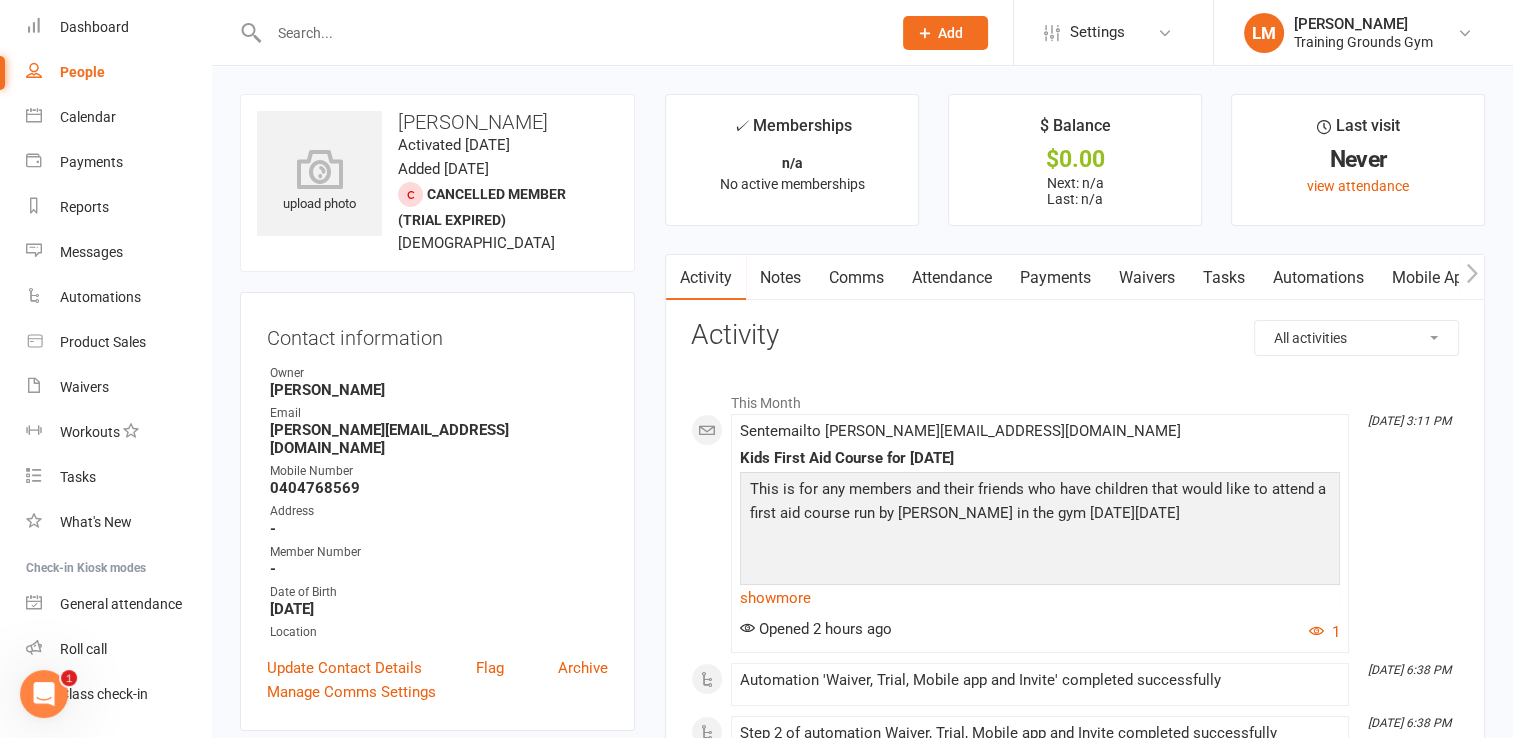 click at bounding box center [570, 33] 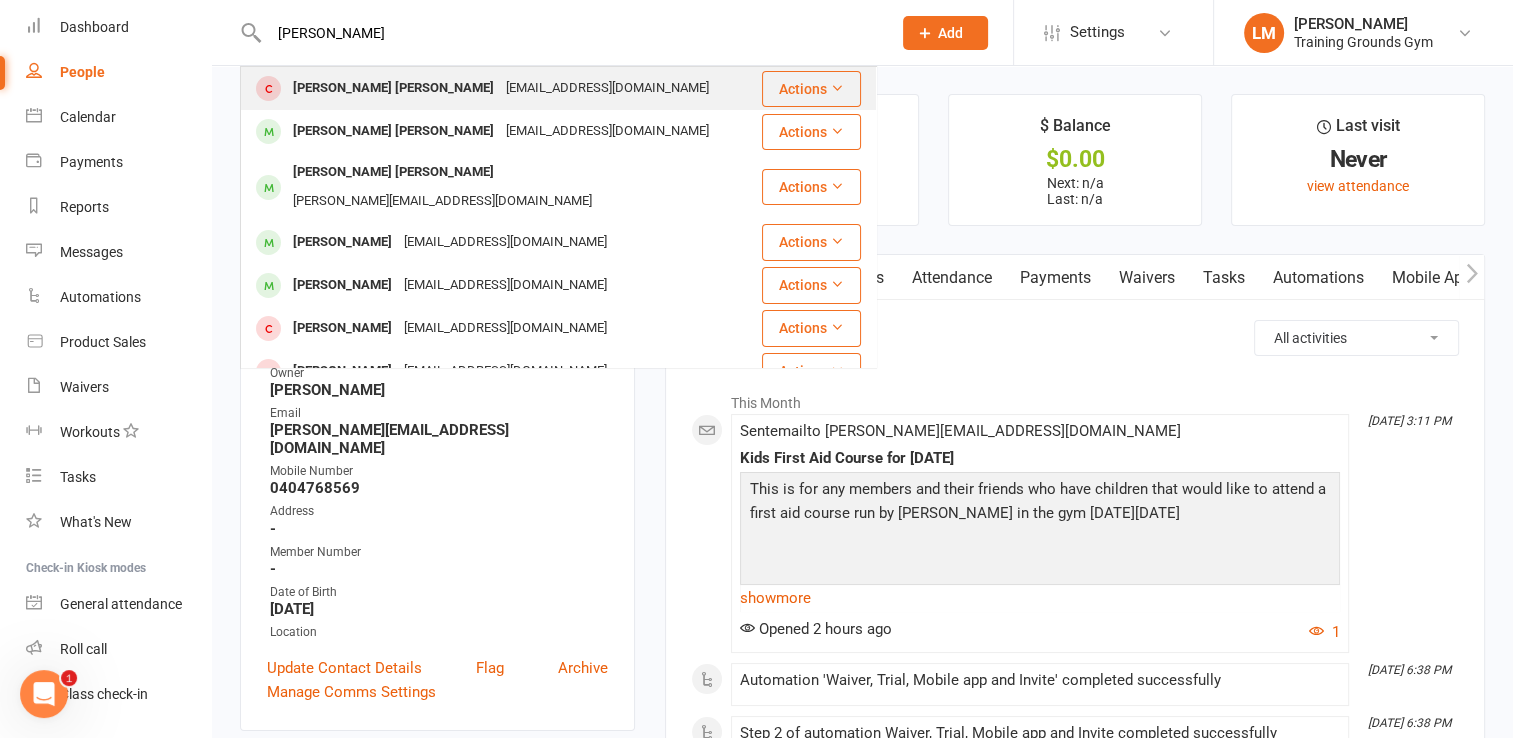 type on "[PERSON_NAME]" 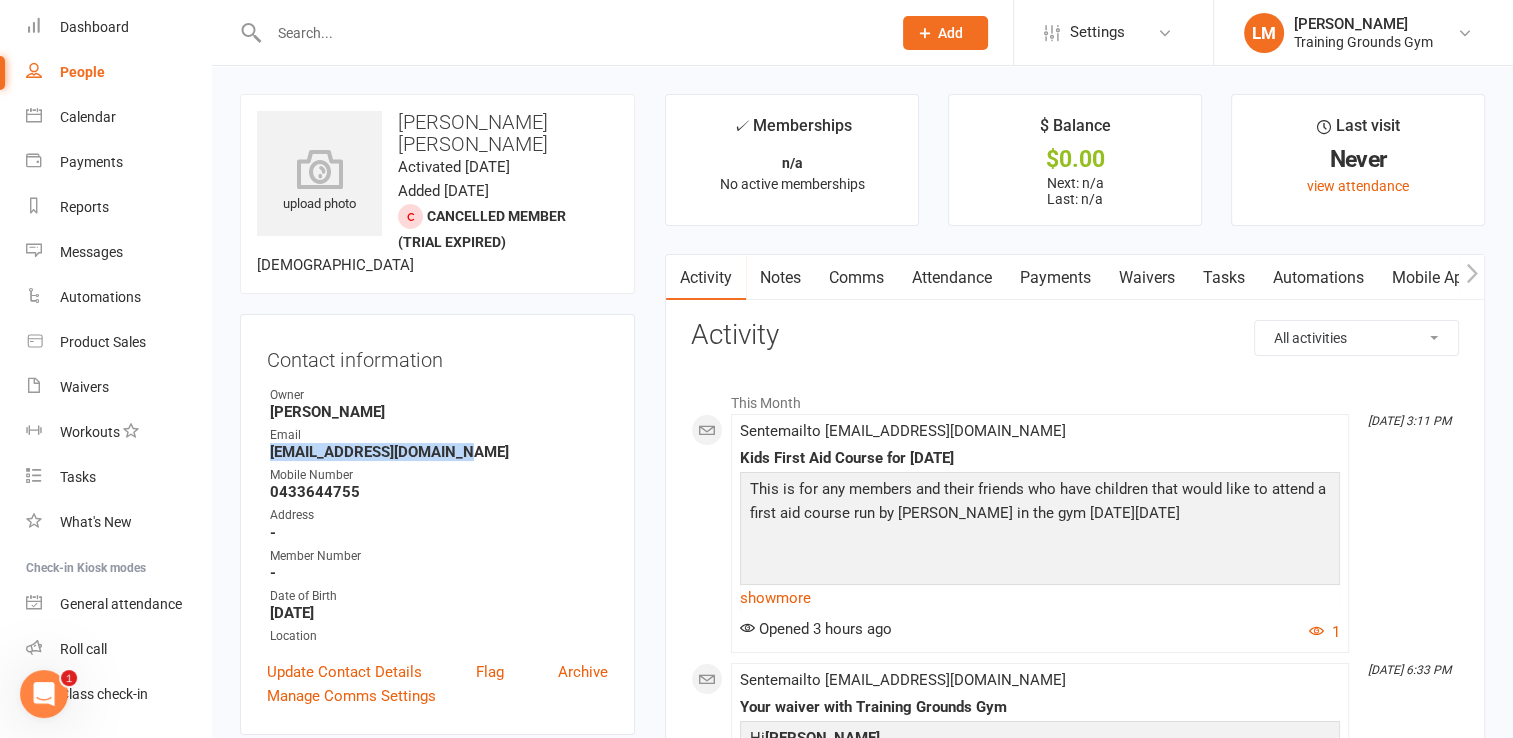 drag, startPoint x: 472, startPoint y: 430, endPoint x: 237, endPoint y: 426, distance: 235.03404 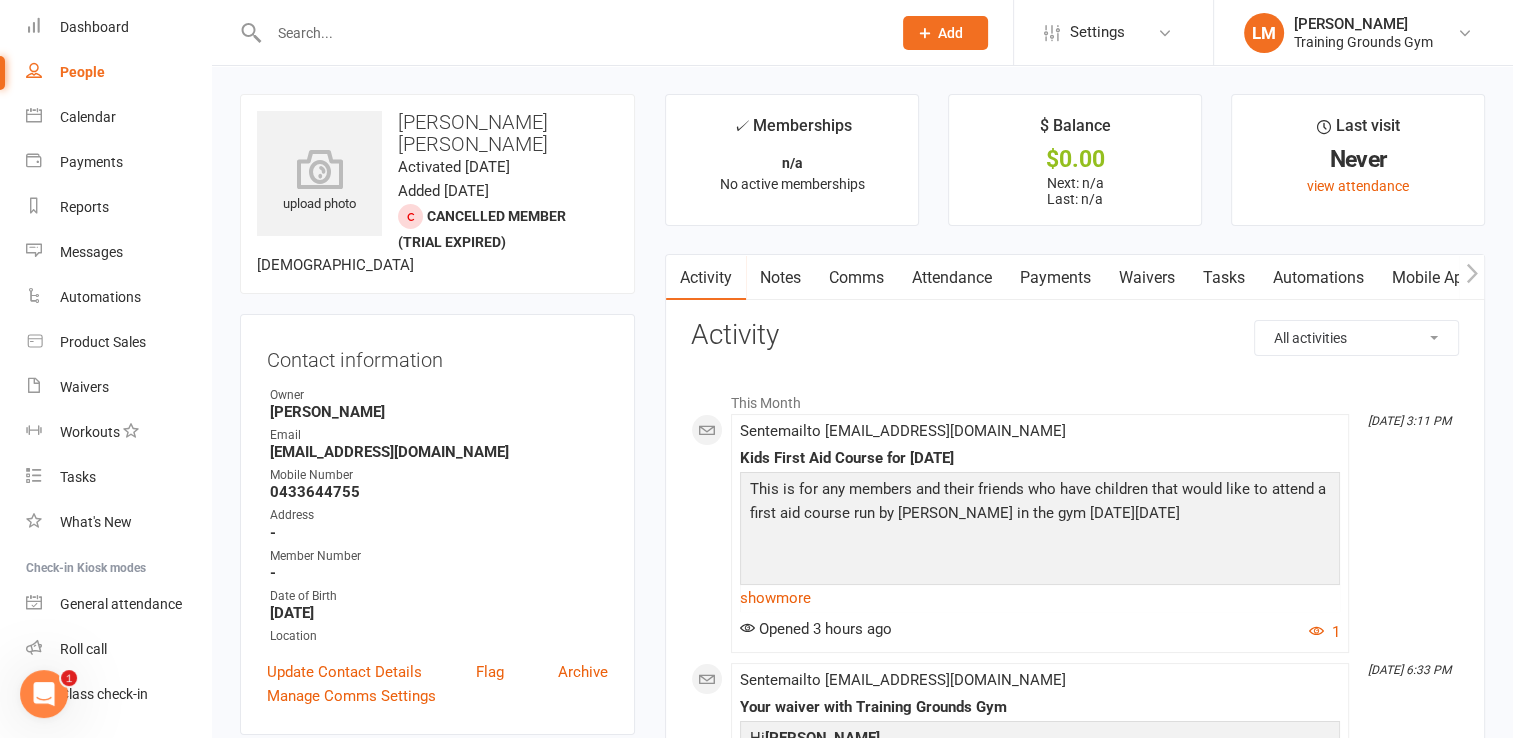 click at bounding box center (570, 33) 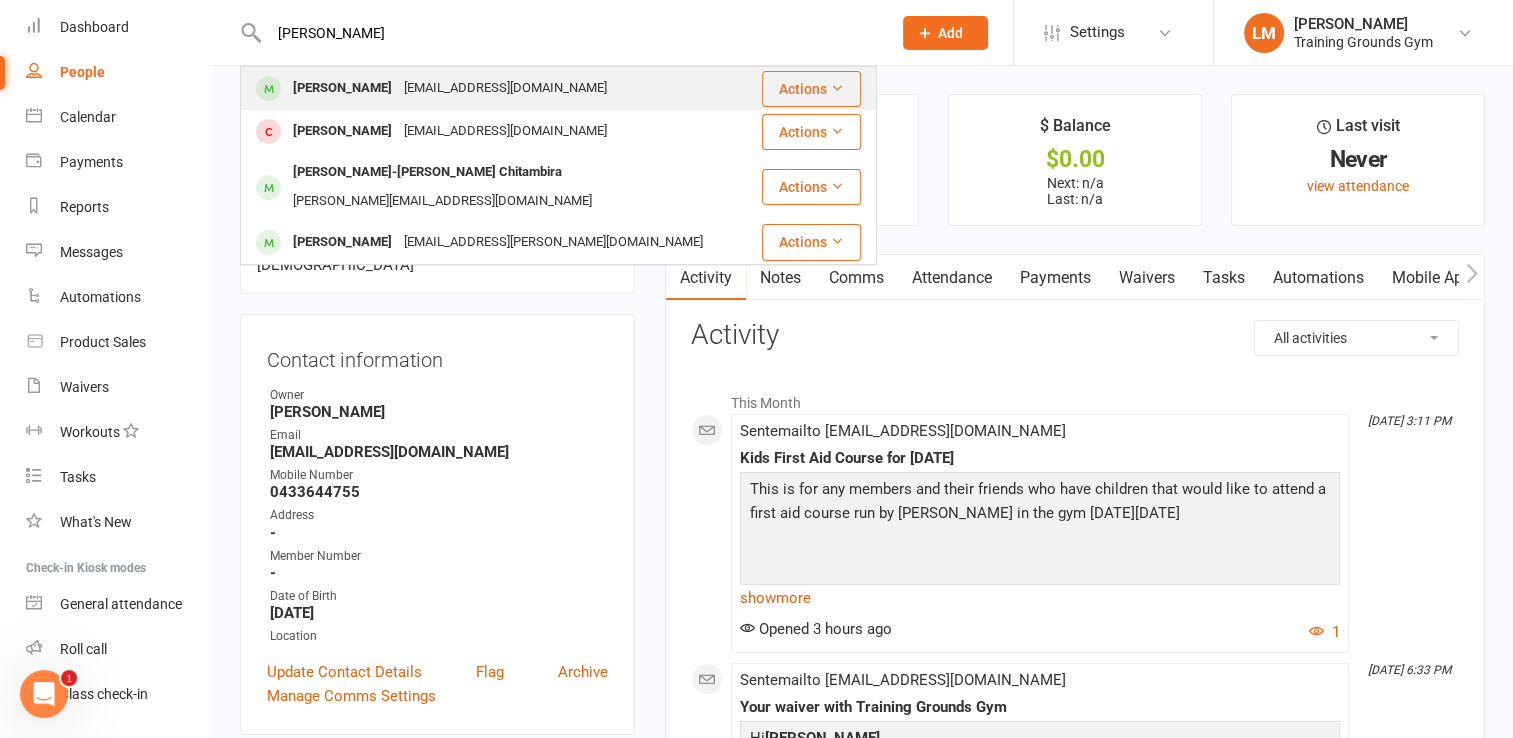 type on "[PERSON_NAME]" 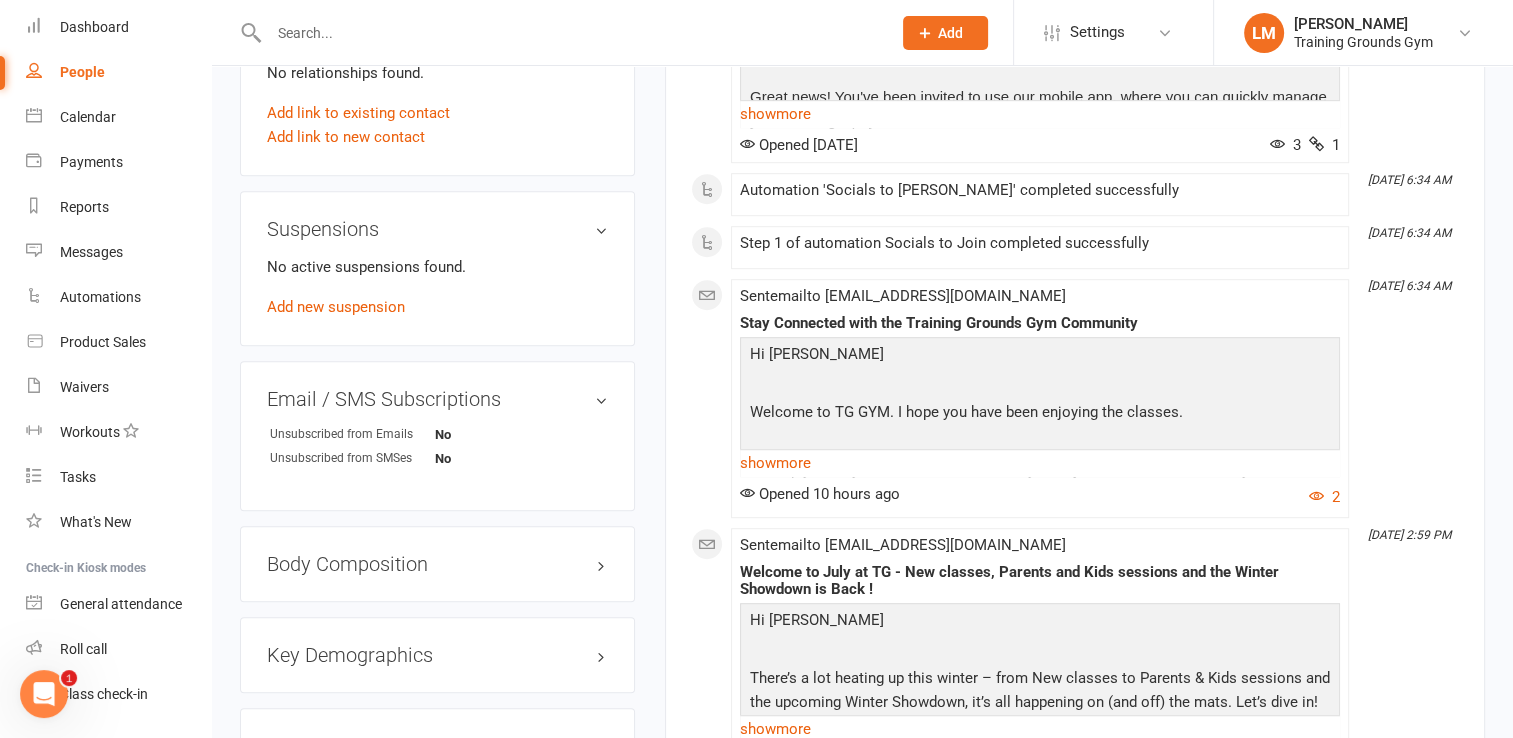scroll, scrollTop: 1156, scrollLeft: 0, axis: vertical 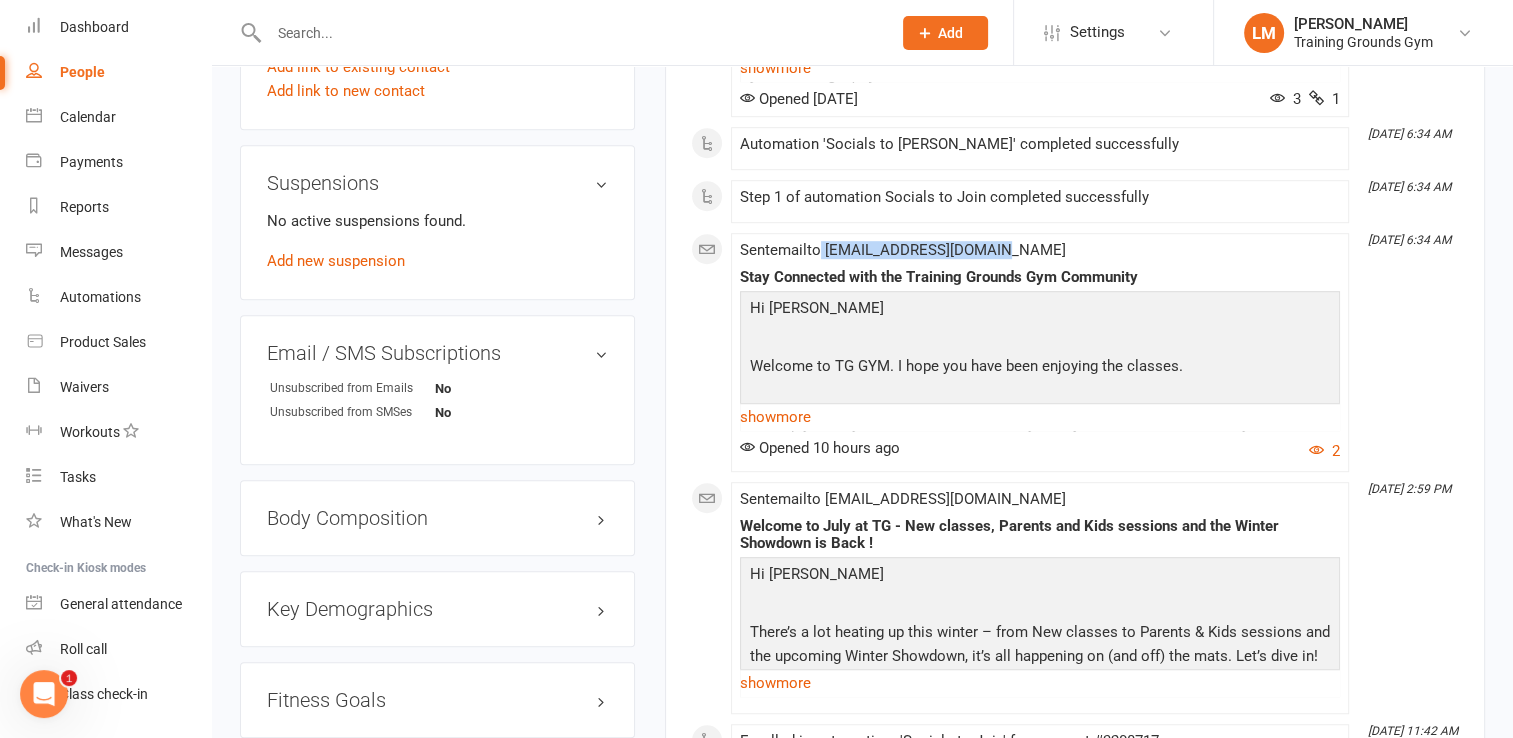 drag, startPoint x: 1025, startPoint y: 263, endPoint x: 825, endPoint y: 254, distance: 200.2024 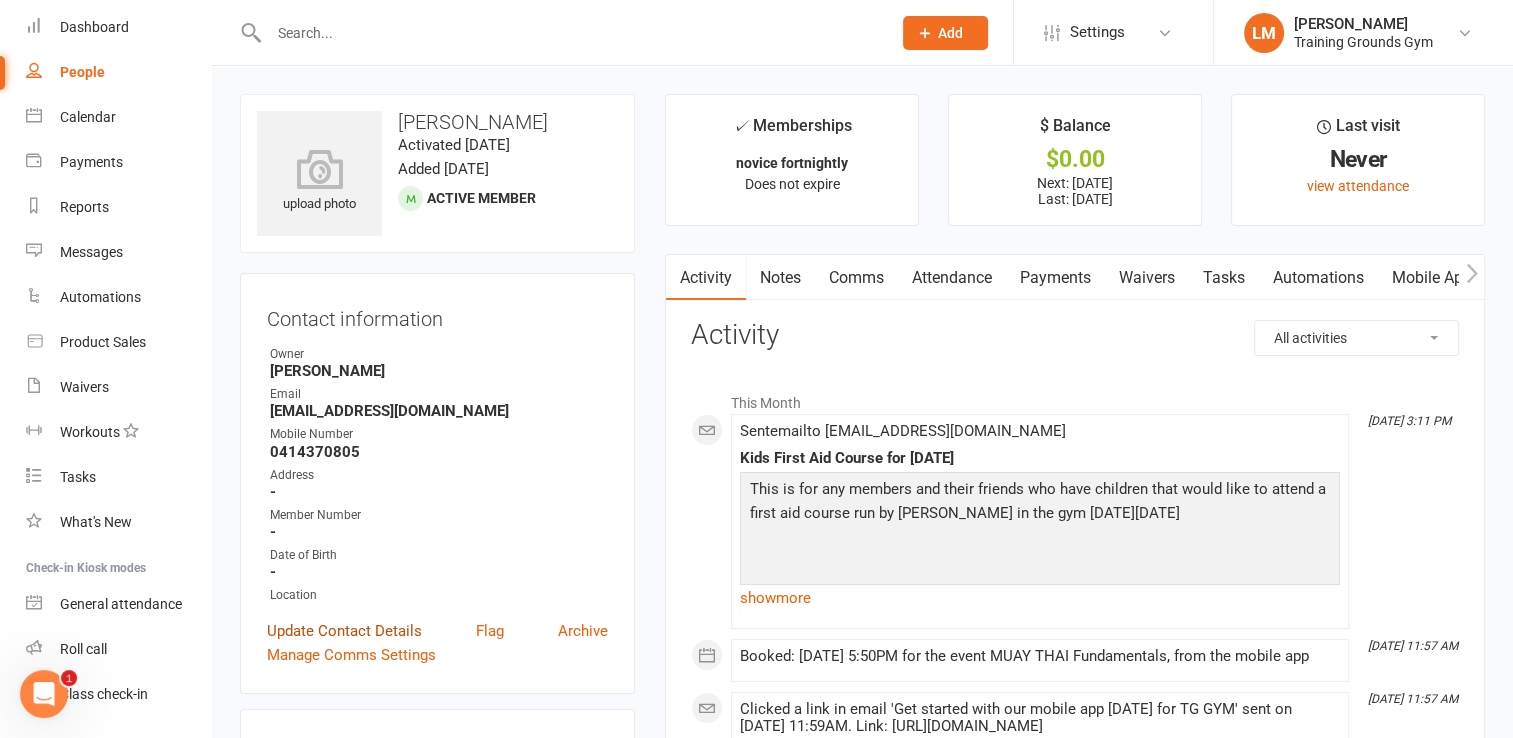 click on "Update Contact Details" at bounding box center (344, 631) 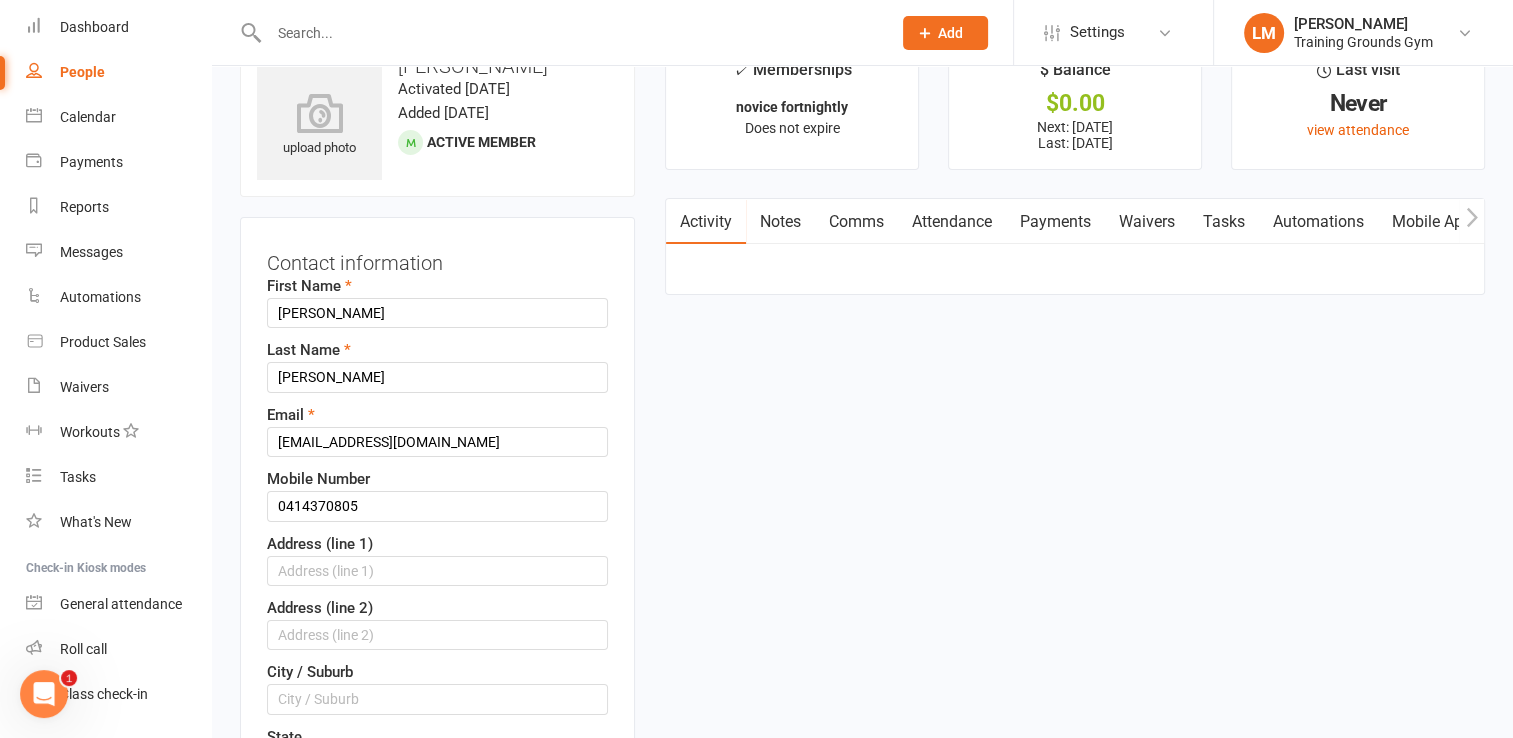 scroll, scrollTop: 94, scrollLeft: 0, axis: vertical 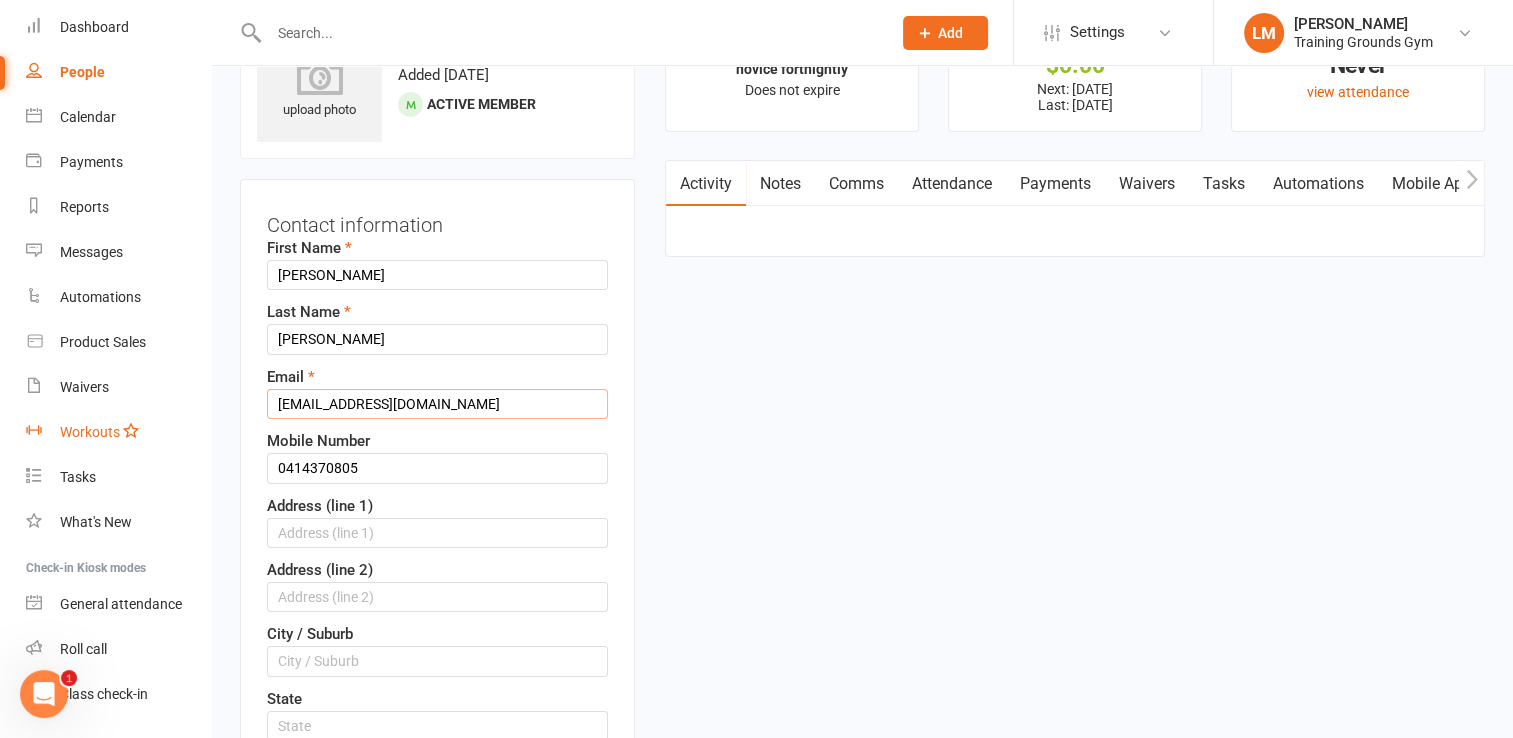 drag, startPoint x: 434, startPoint y: 416, endPoint x: 148, endPoint y: 415, distance: 286.00174 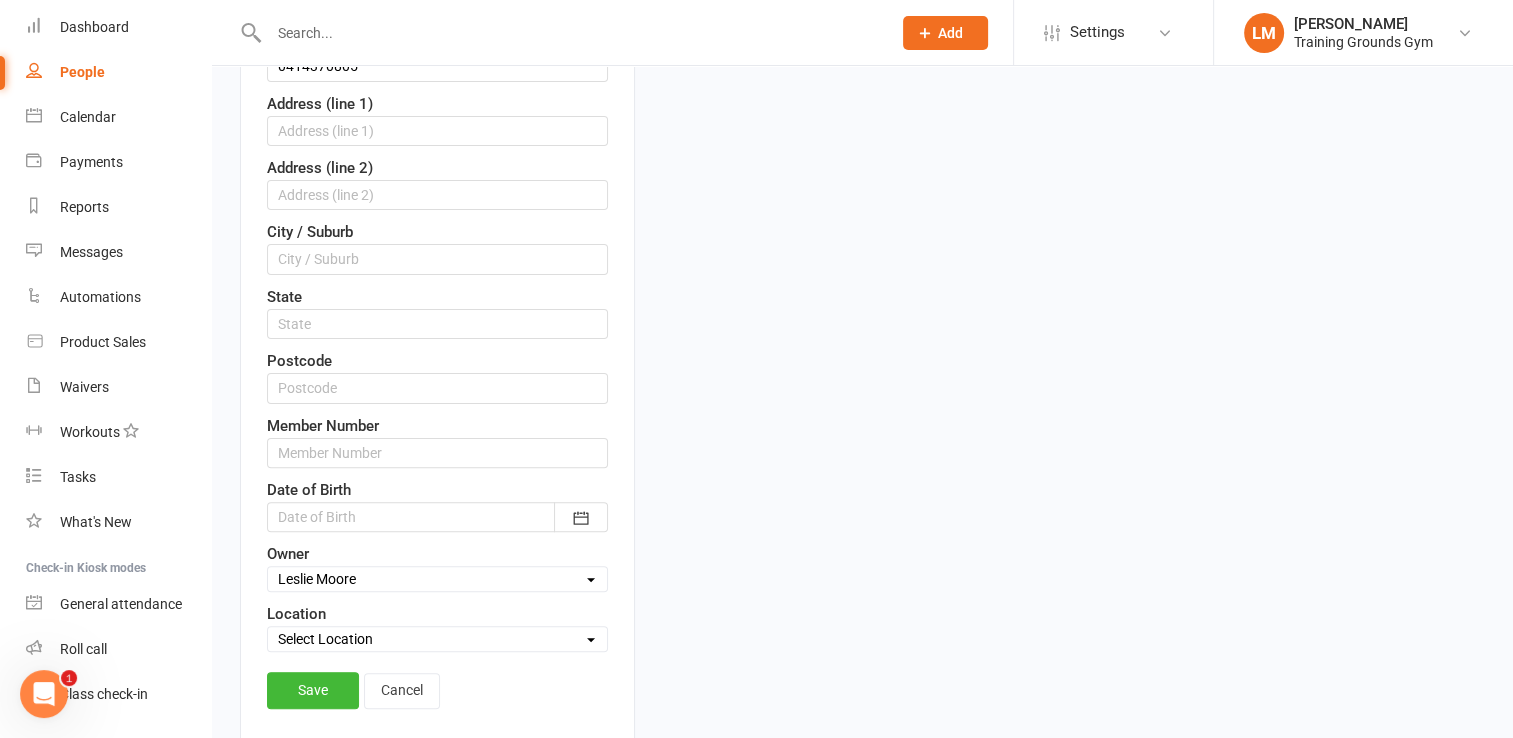 scroll, scrollTop: 560, scrollLeft: 0, axis: vertical 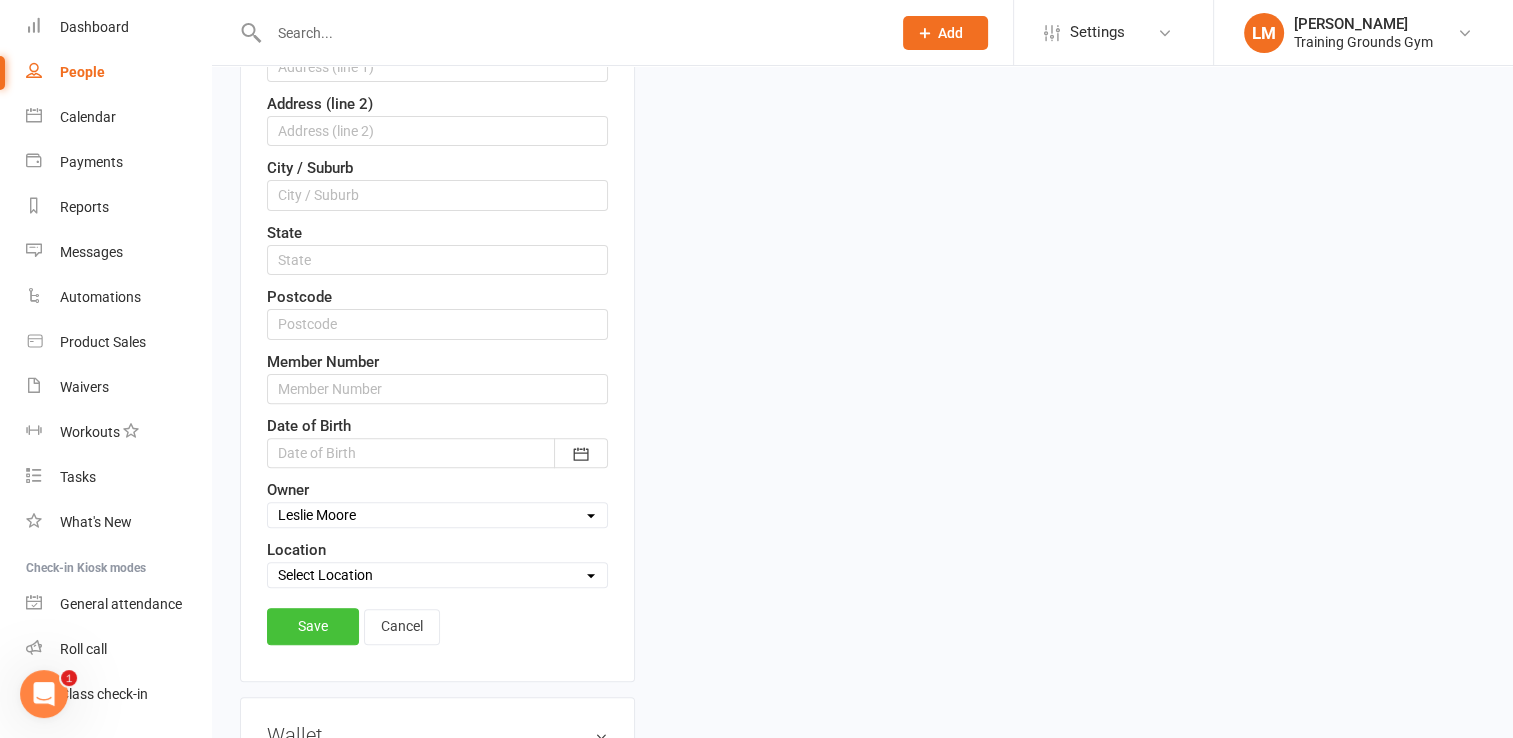 type on "[EMAIL_ADDRESS][DOMAIN_NAME]" 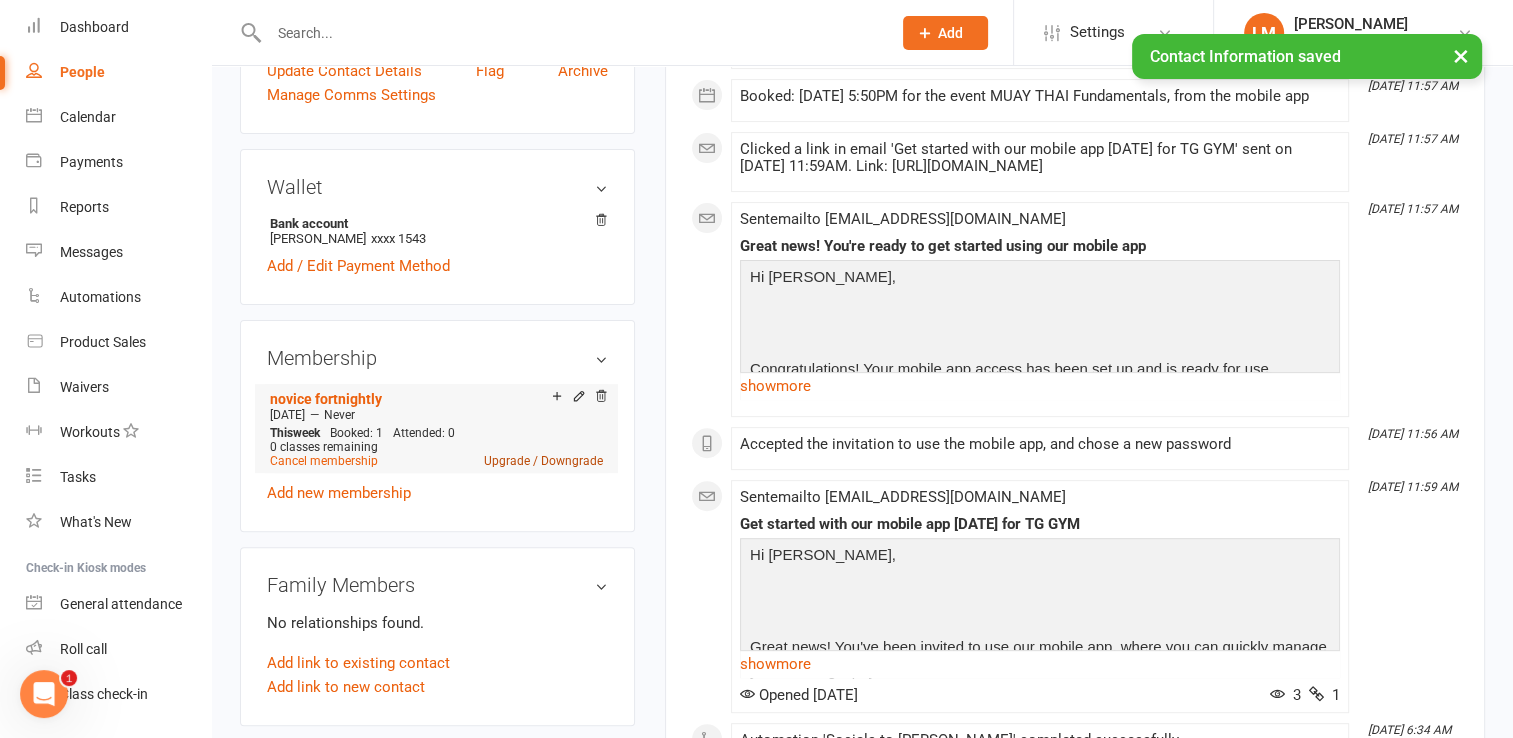 click on "Upgrade / Downgrade" at bounding box center (543, 461) 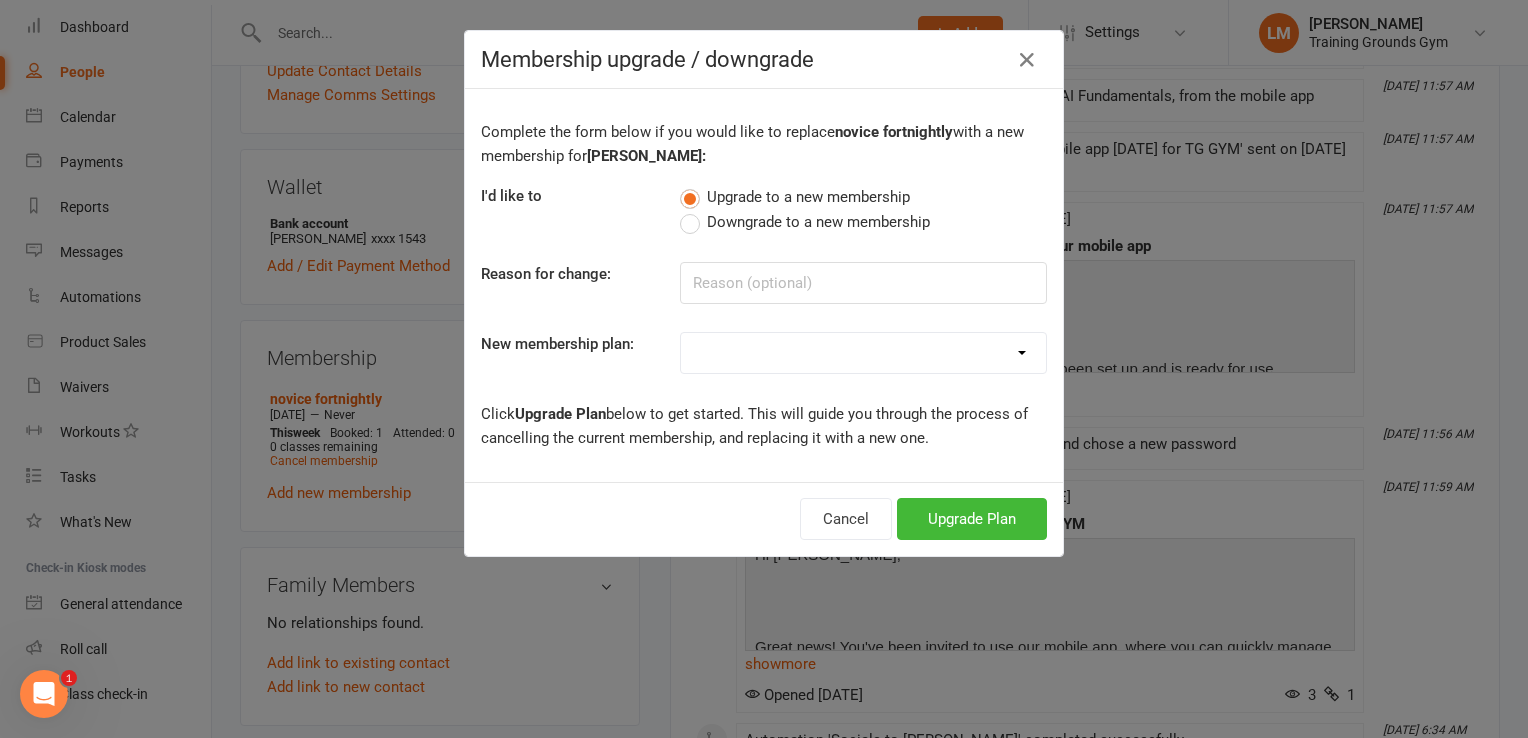 click on "Trial Basic for beginners and intermediate levels 16yrs+ Only Trial Plus for 18+yrs experienced people only. Please attend a fundamentals class first to get the OK from coach for intemrediate and advanced classes Toddler Kickstart (1 kids class per week) Kickstart paid 6mths with 5% discount (1 kids class per week) Kickstart for 12mths with 10% discount (1 kids class per week) Takedown - 2 Kids classes per week Takedown paid 6mths with 5% discount -  2 Kids classes per week Spinkick - Unlimited Kids Classes Spinkick paid 6mths with 5% discount - Unlimited Kids Classes Teen Kickstart - 1 Class per week for 16yrs Teen Kickstart paid 6mths - 1 Class per week for 16yrs Teen Takedown - 2 Classes per week for 16yrs + Teen Spinkick - Unlimited classes for 16yrs 10 Sessions 20 Sessions Novice paid Fortnightly (1 adults class per week) Novice paid monthly (1 adults class per week) Novice paid 6mths with 5% discount (1 adults class per week) Fundamentals paid Fortnightly (2 classes per week any discipline)" at bounding box center (863, 353) 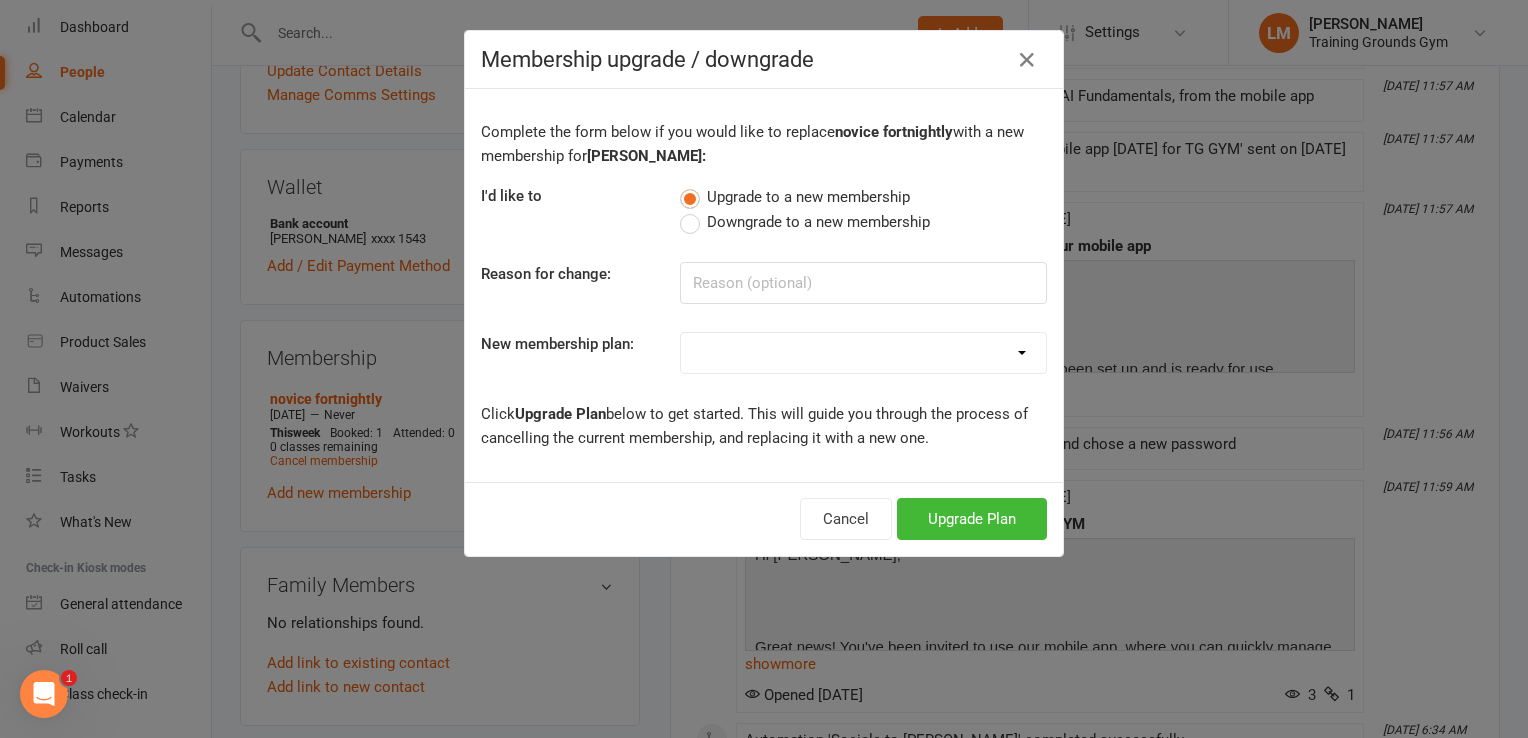 select on "19" 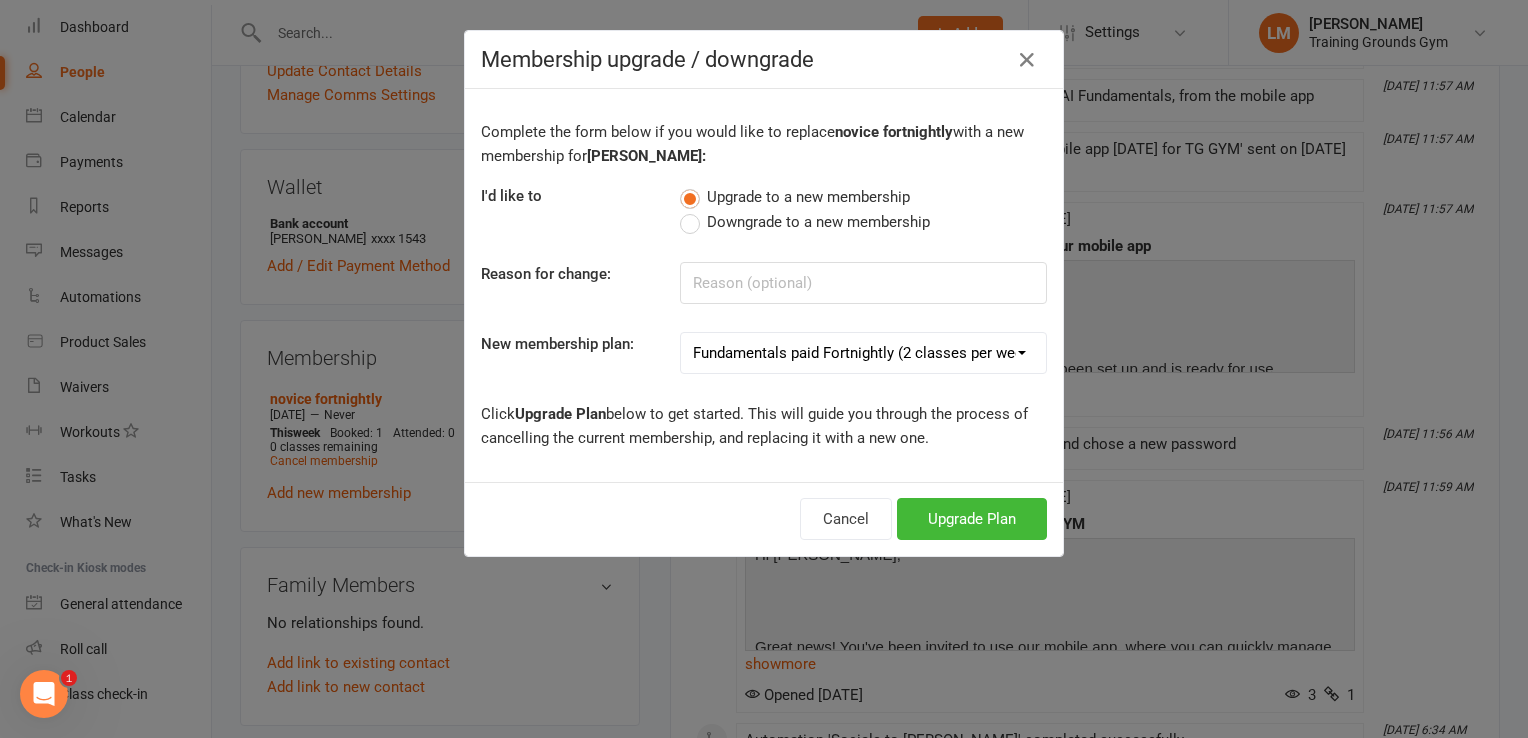 click on "Trial Basic for beginners and intermediate levels 16yrs+ Only Trial Plus for 18+yrs experienced people only. Please attend a fundamentals class first to get the OK from coach for intemrediate and advanced classes Toddler Kickstart (1 kids class per week) Kickstart paid 6mths with 5% discount (1 kids class per week) Kickstart for 12mths with 10% discount (1 kids class per week) Takedown - 2 Kids classes per week Takedown paid 6mths with 5% discount -  2 Kids classes per week Spinkick - Unlimited Kids Classes Spinkick paid 6mths with 5% discount - Unlimited Kids Classes Teen Kickstart - 1 Class per week for 16yrs Teen Kickstart paid 6mths - 1 Class per week for 16yrs Teen Takedown - 2 Classes per week for 16yrs + Teen Spinkick - Unlimited classes for 16yrs 10 Sessions 20 Sessions Novice paid Fortnightly (1 adults class per week) Novice paid monthly (1 adults class per week) Novice paid 6mths with 5% discount (1 adults class per week) Fundamentals paid Fortnightly (2 classes per week any discipline)" at bounding box center (863, 353) 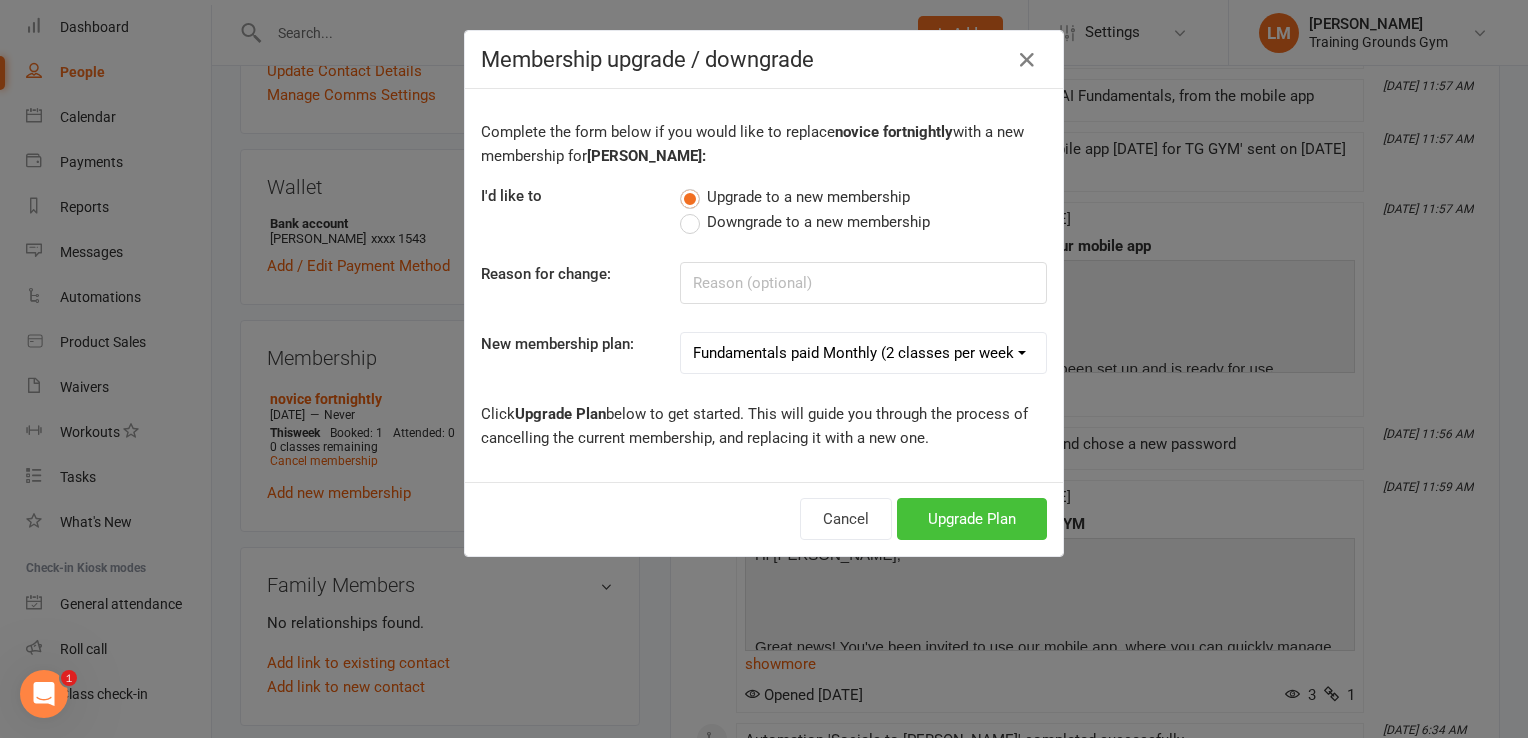 click on "Upgrade Plan" at bounding box center [972, 519] 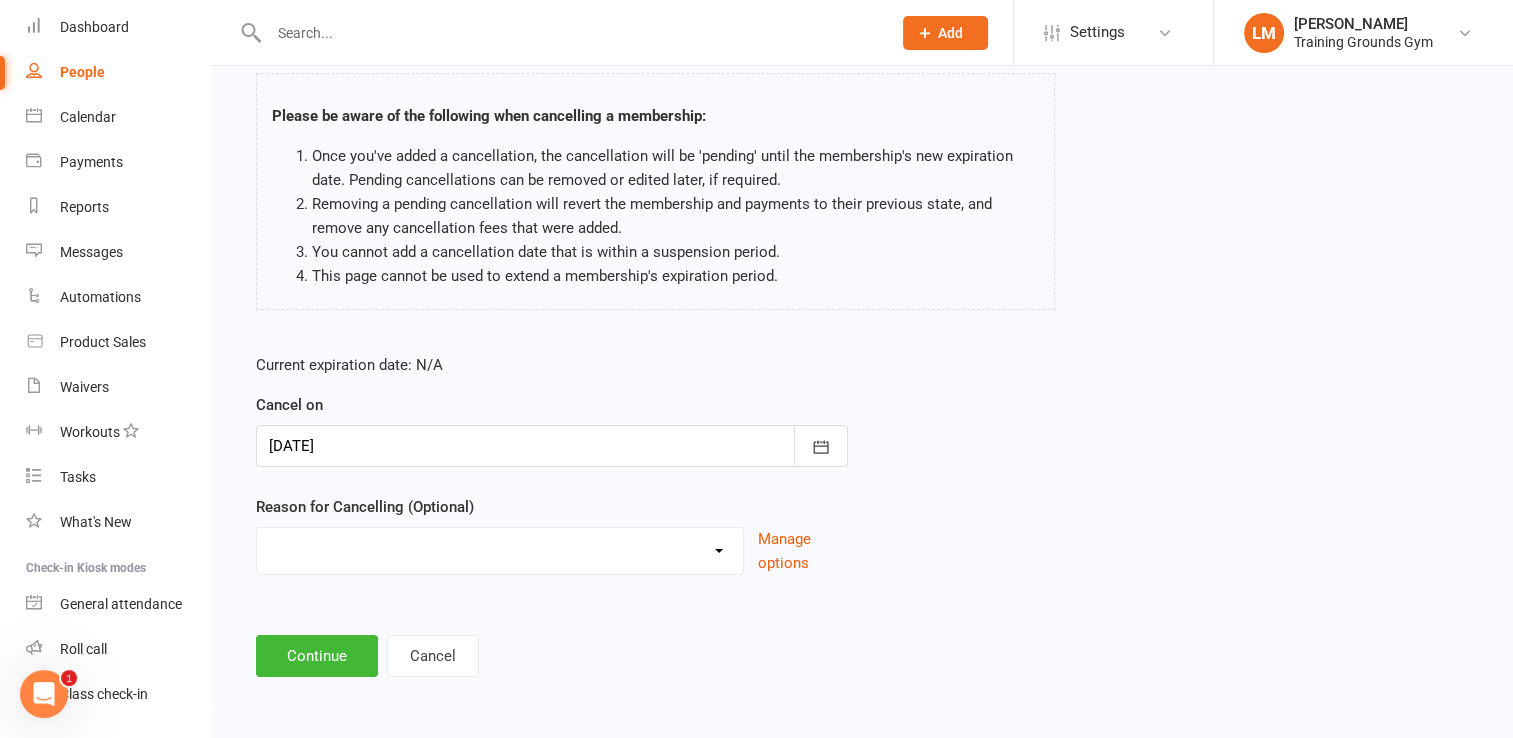 scroll, scrollTop: 0, scrollLeft: 0, axis: both 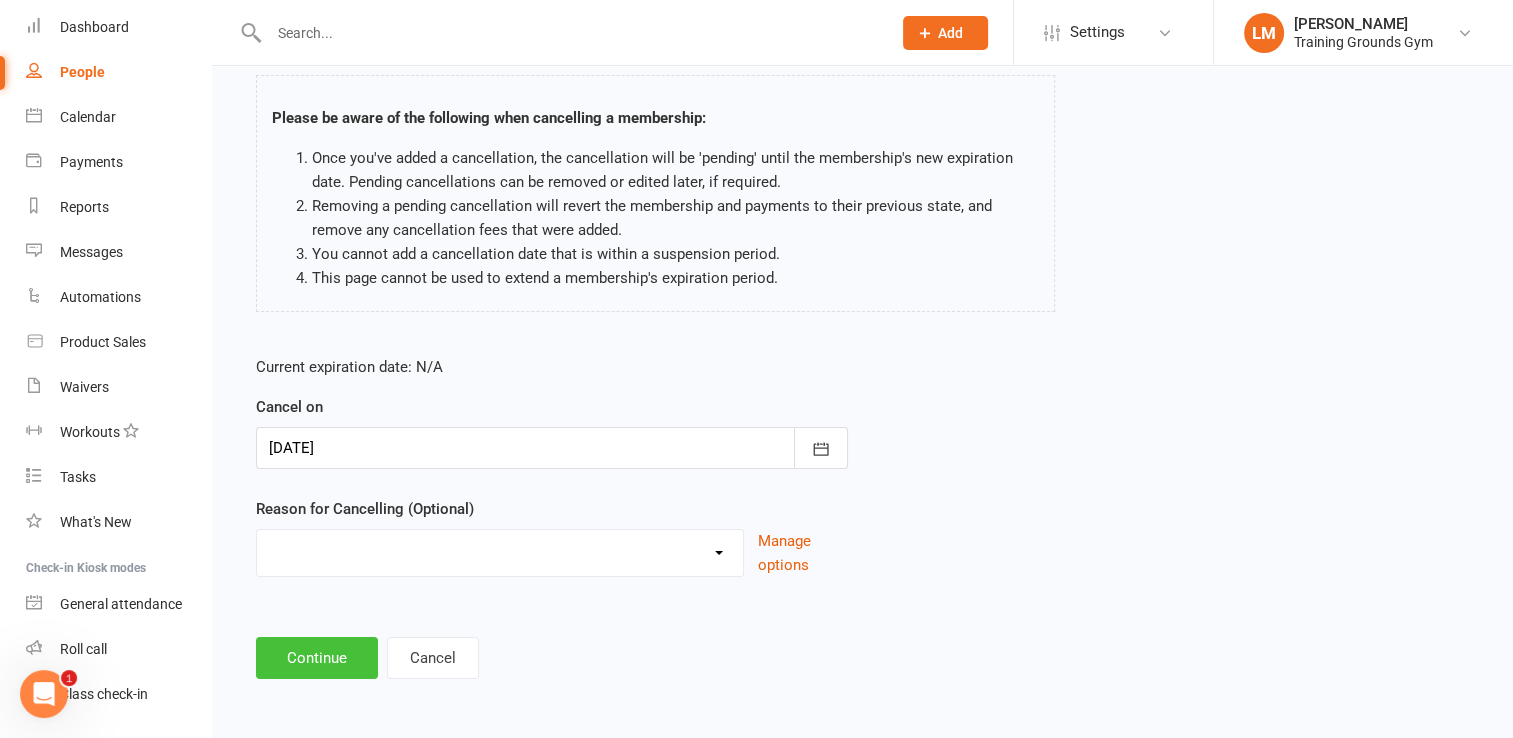 click on "Continue" at bounding box center [317, 658] 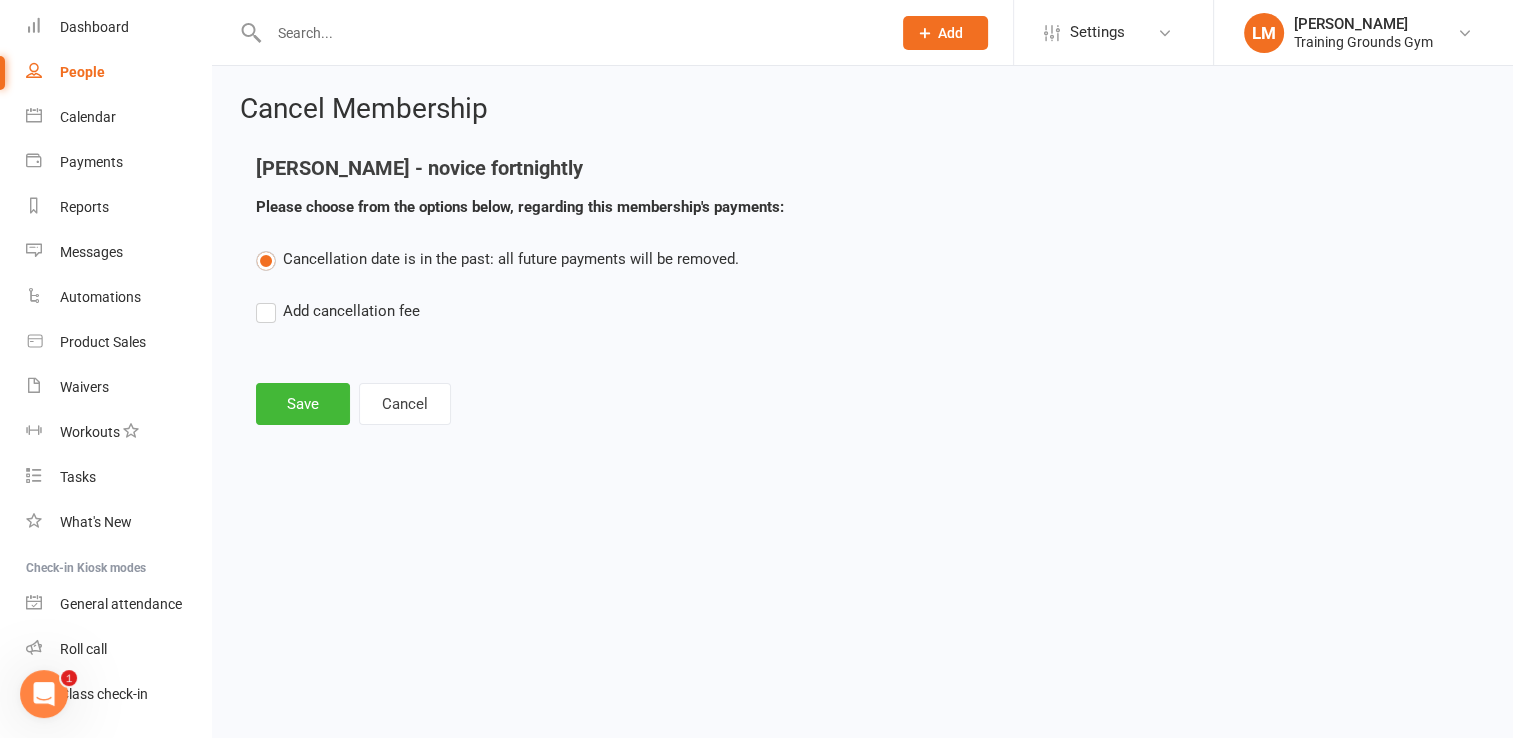 scroll, scrollTop: 0, scrollLeft: 0, axis: both 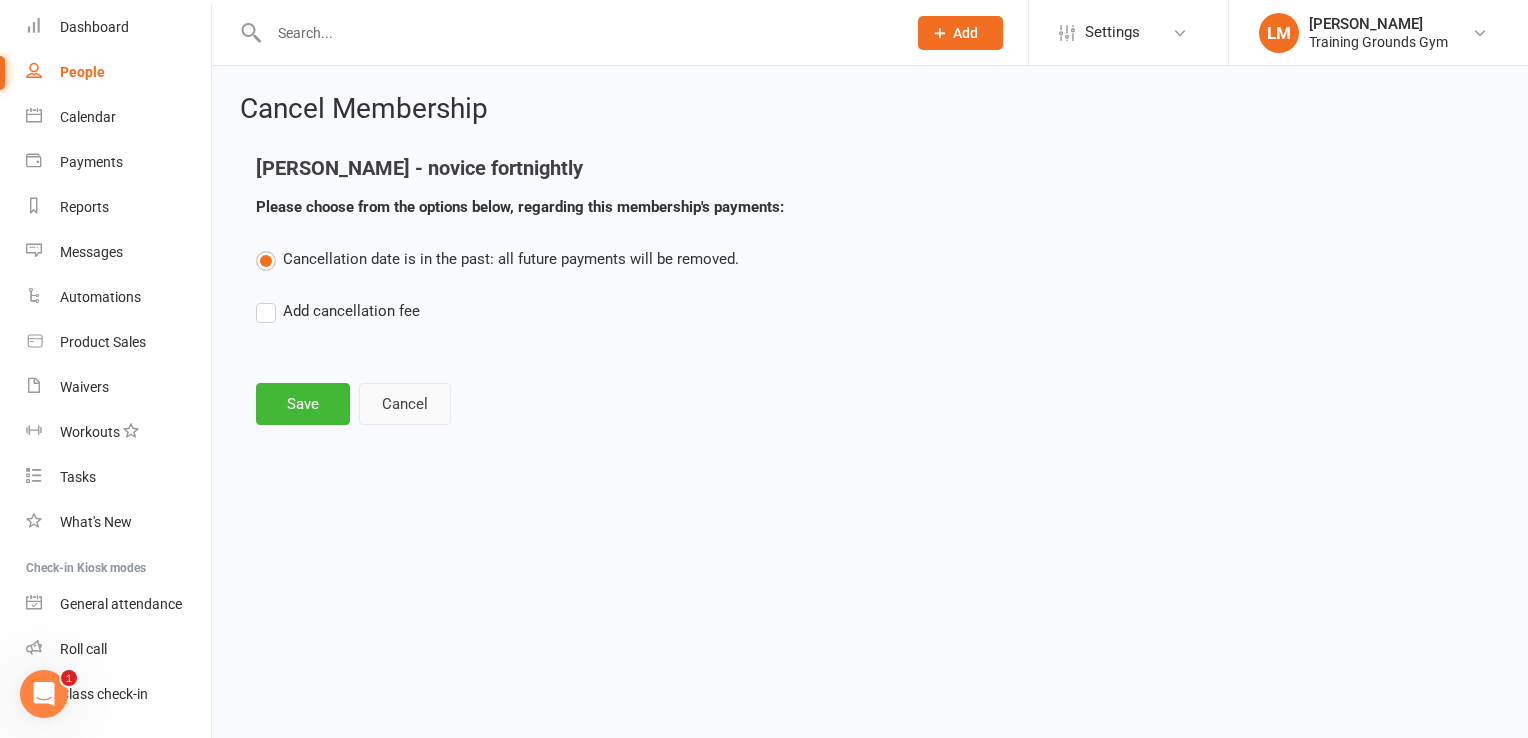 click on "Cancel" at bounding box center [405, 404] 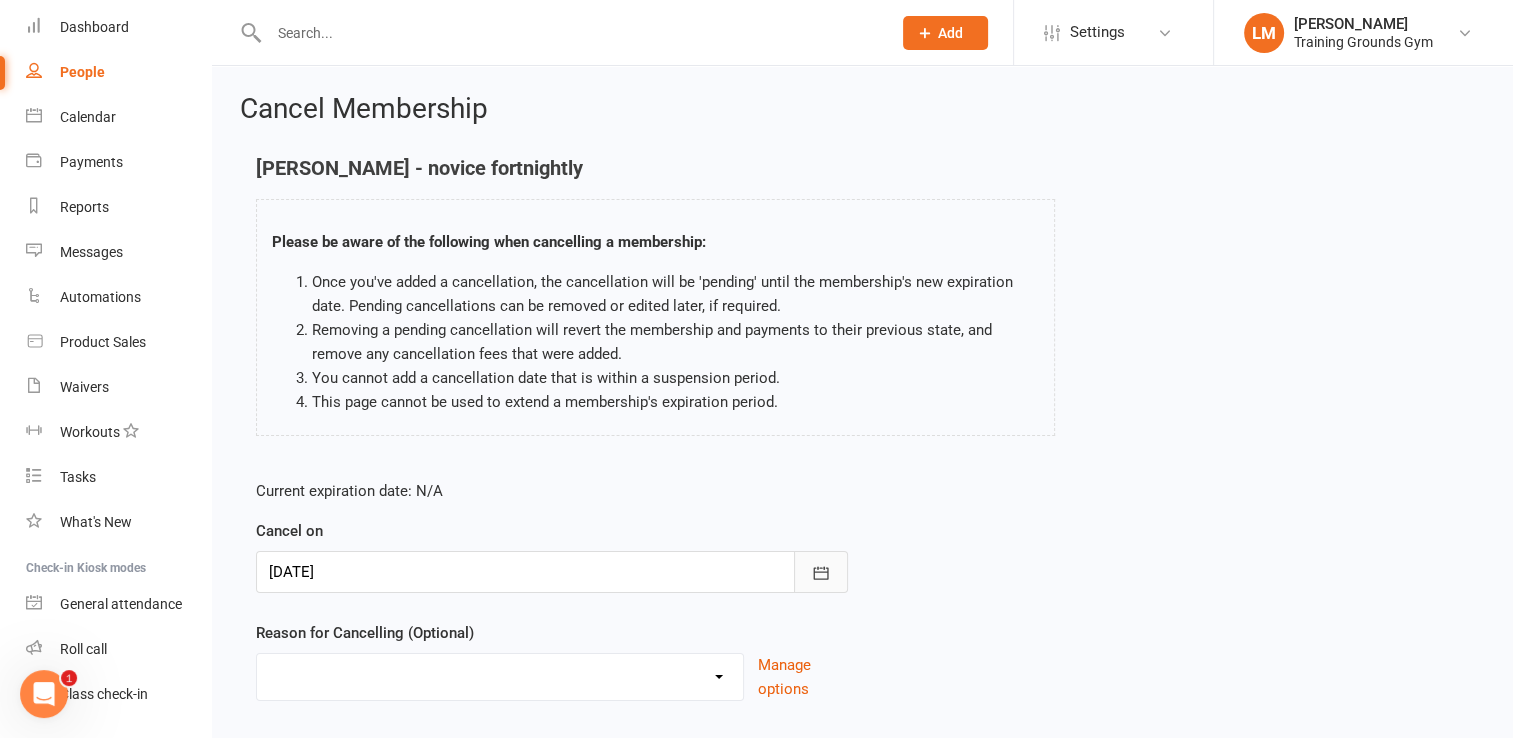 click 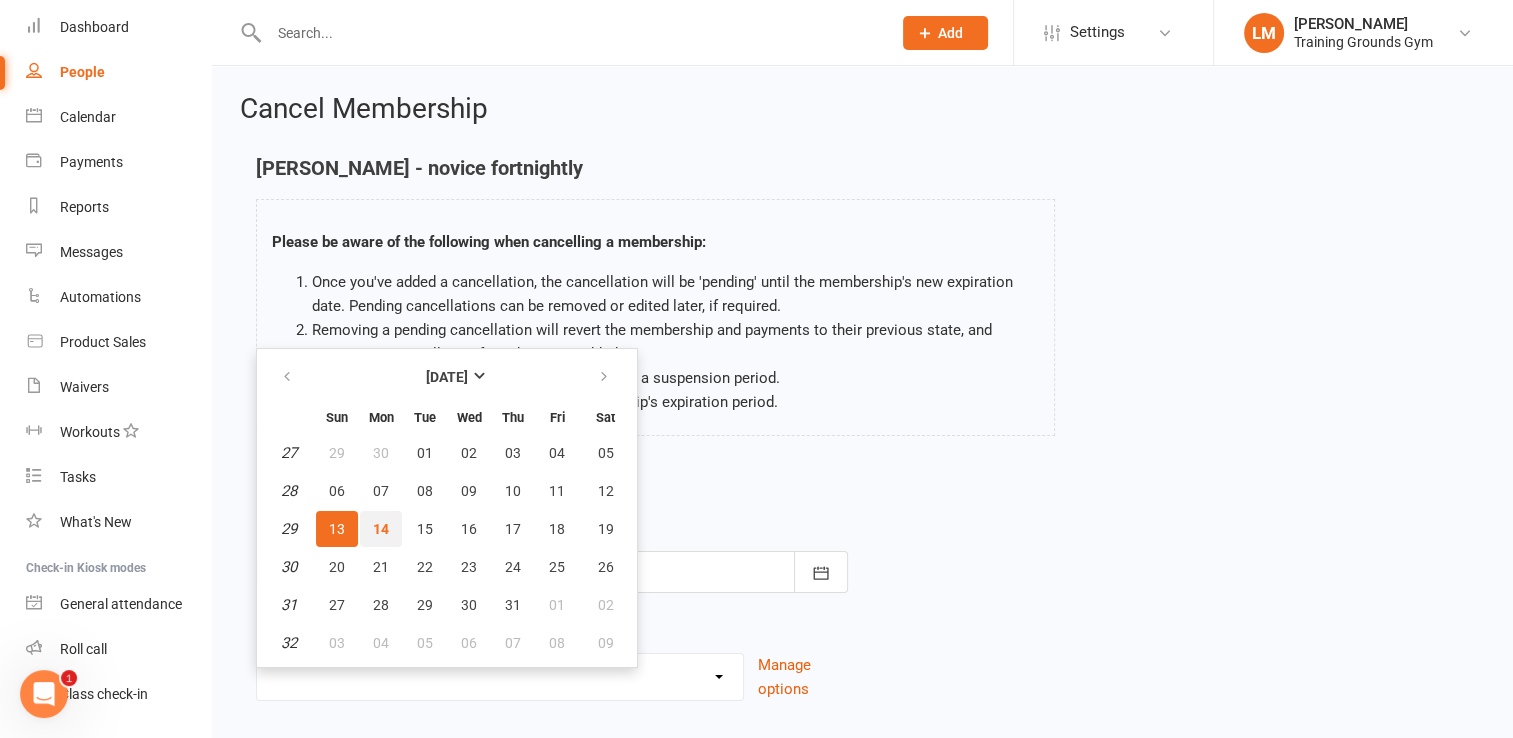 click on "14" at bounding box center [381, 529] 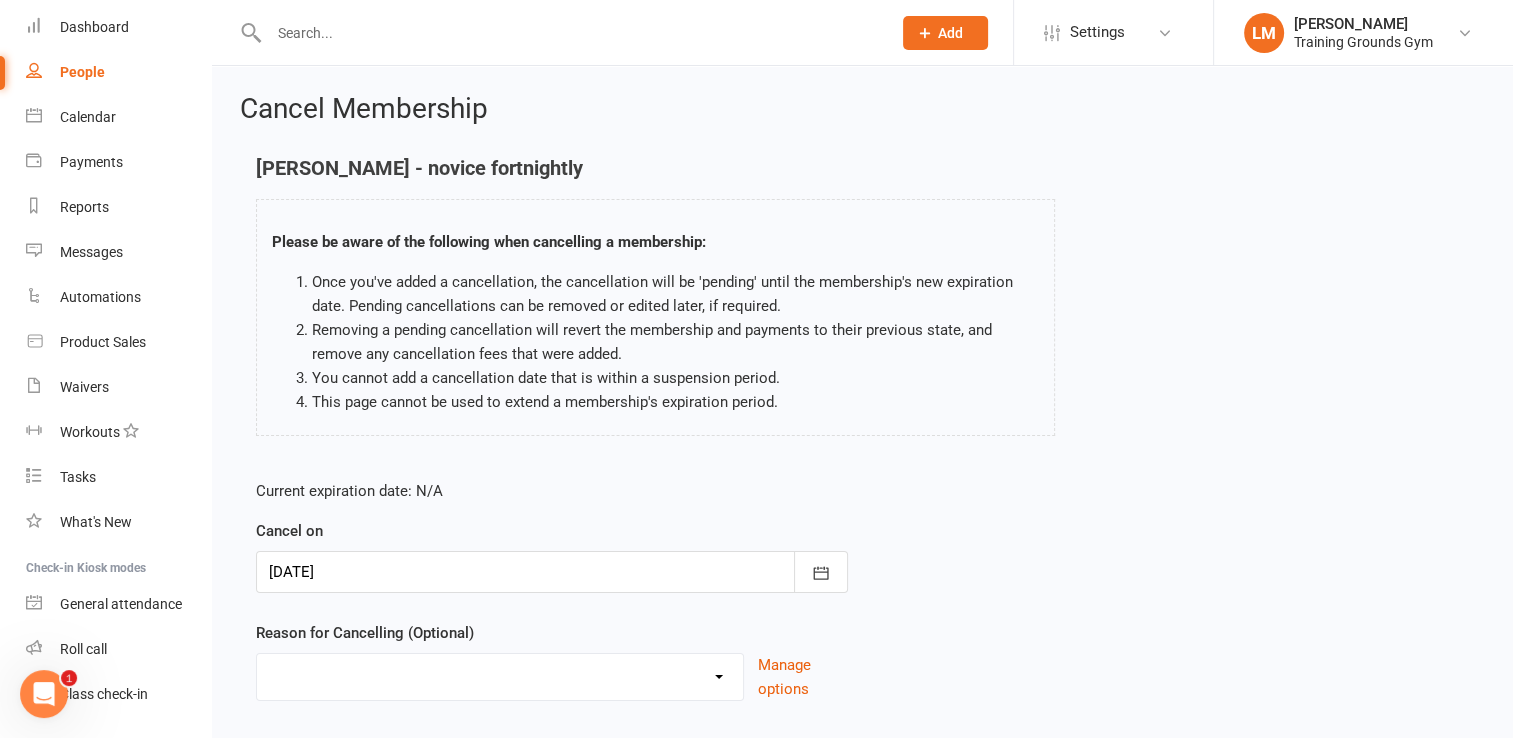 scroll, scrollTop: 124, scrollLeft: 0, axis: vertical 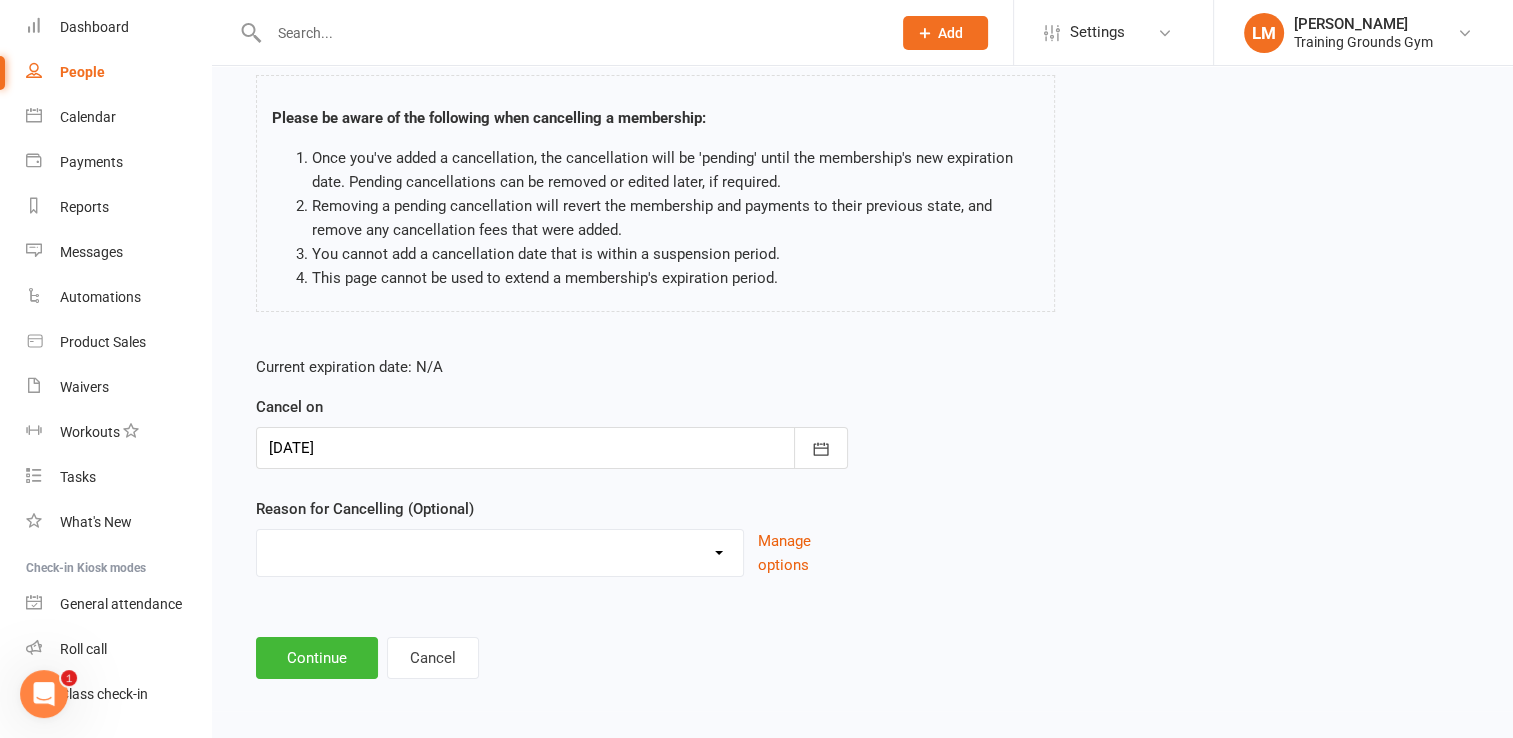 click on "Cancel Membership [PERSON_NAME] - novice fortnightly Please be aware of the following when cancelling a membership: Once you've added a cancellation, the cancellation will be 'pending' until the membership's new expiration date. Pending cancellations can be removed or edited later, if required. Removing a pending cancellation will revert the membership and payments to their previous state, and remove any cancellation fees that were added. You cannot add a cancellation date that is within a suspension period. This page cannot be used to extend a membership's expiration period. Current expiration date: N/A Cancel on [DATE]
[DATE]
Sun Mon Tue Wed Thu Fri Sat
27
29
30
01
02
03
04
05
28
06
07
08
09 10" at bounding box center [862, 326] 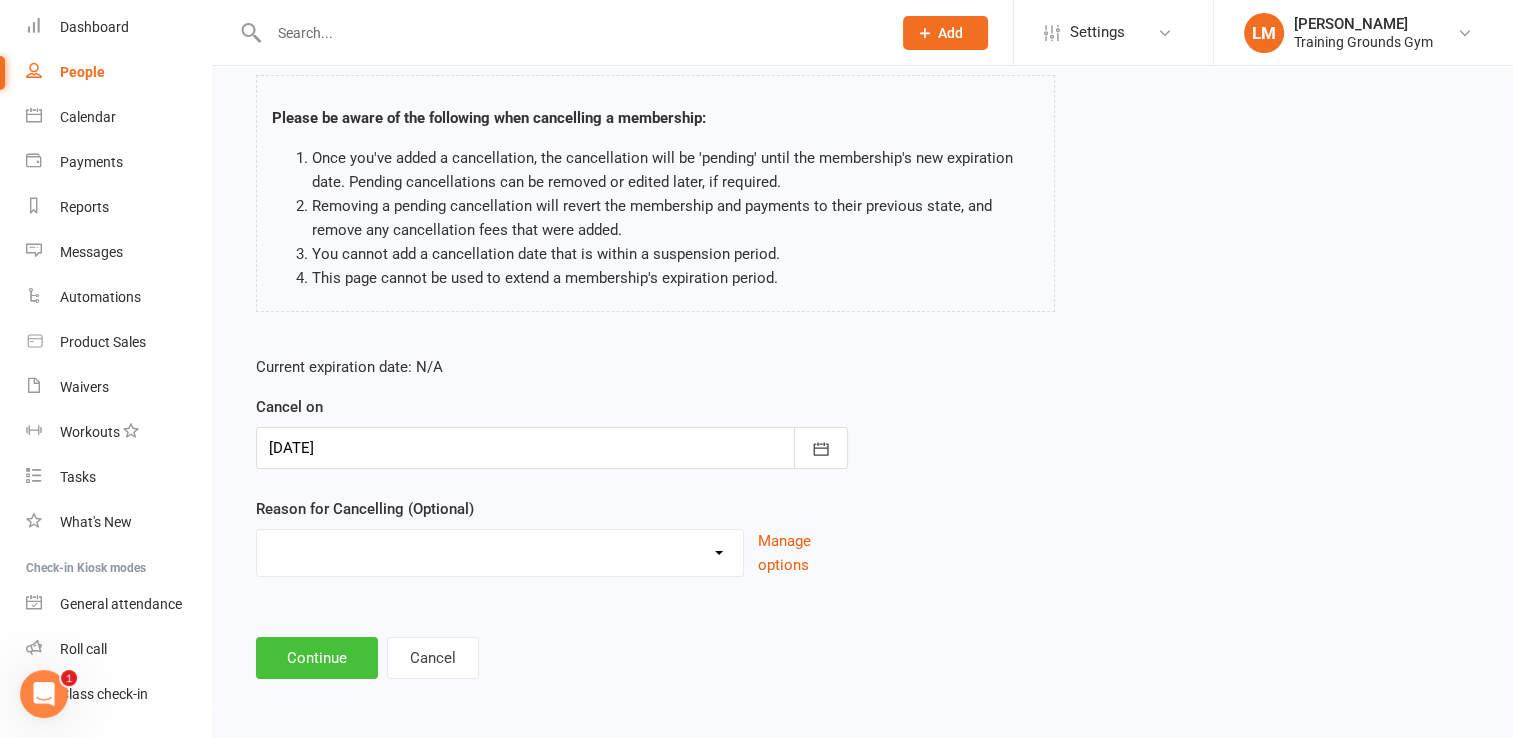 click on "Continue" at bounding box center [317, 658] 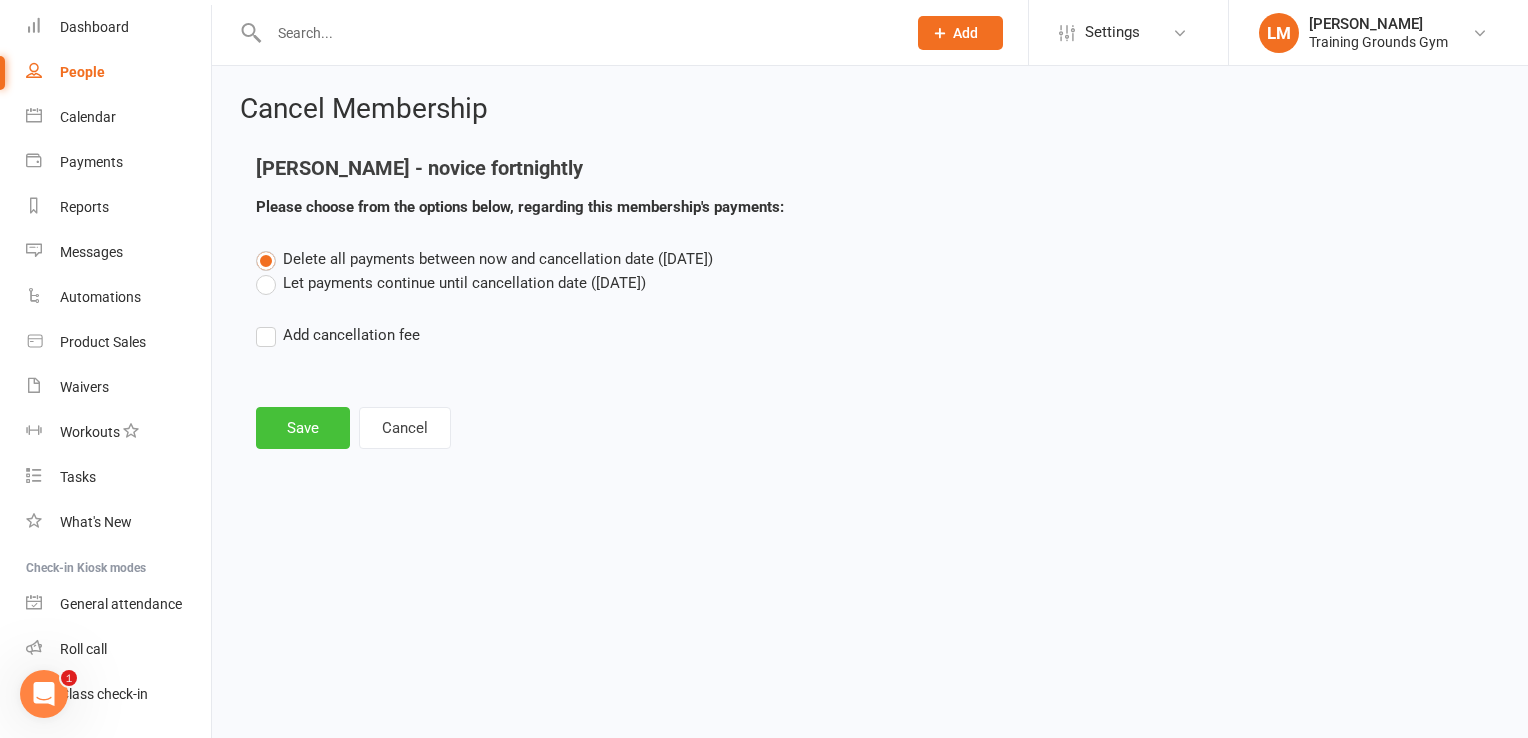 click on "Save" at bounding box center [303, 428] 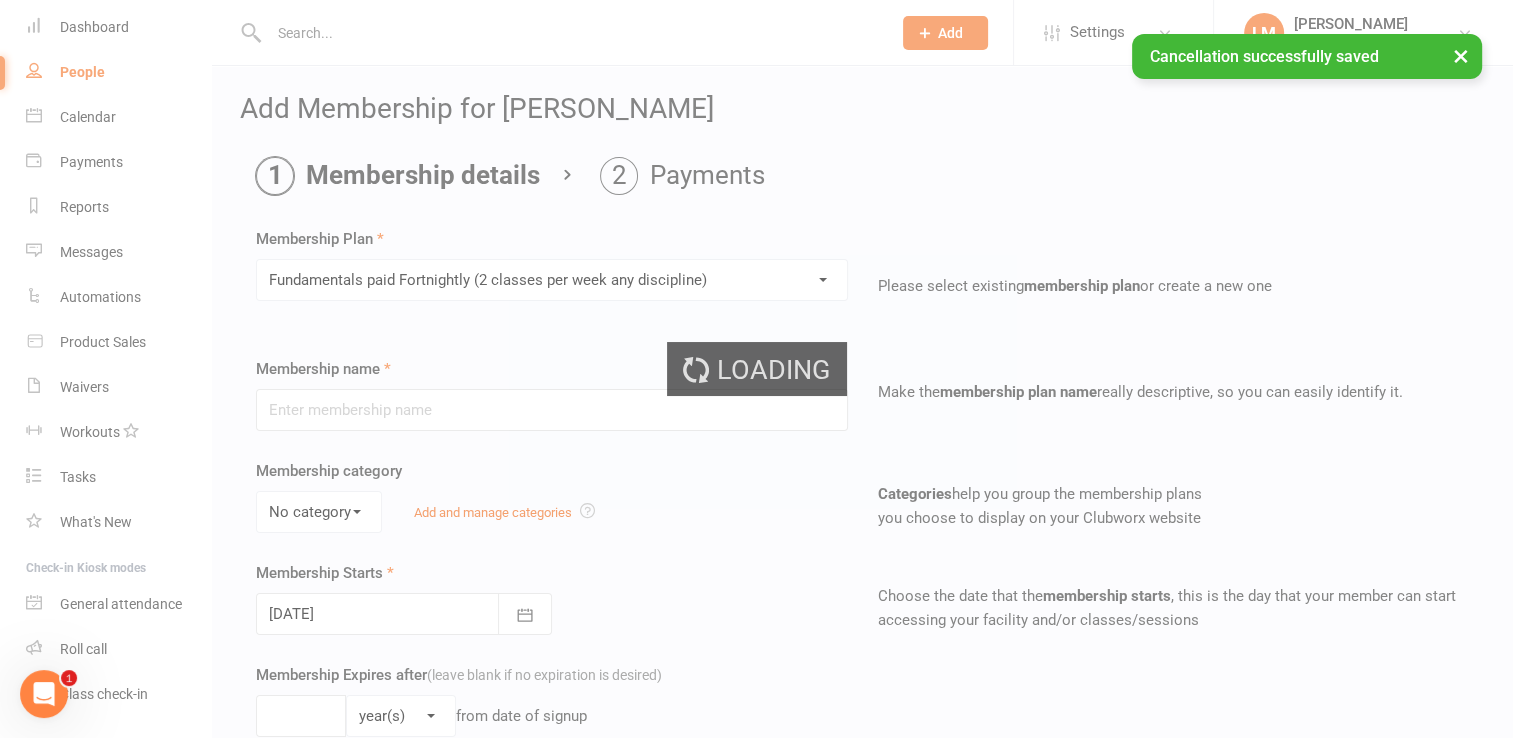 type on "Fundamentals paid Fortnightly (2 classes per week any discipline)" 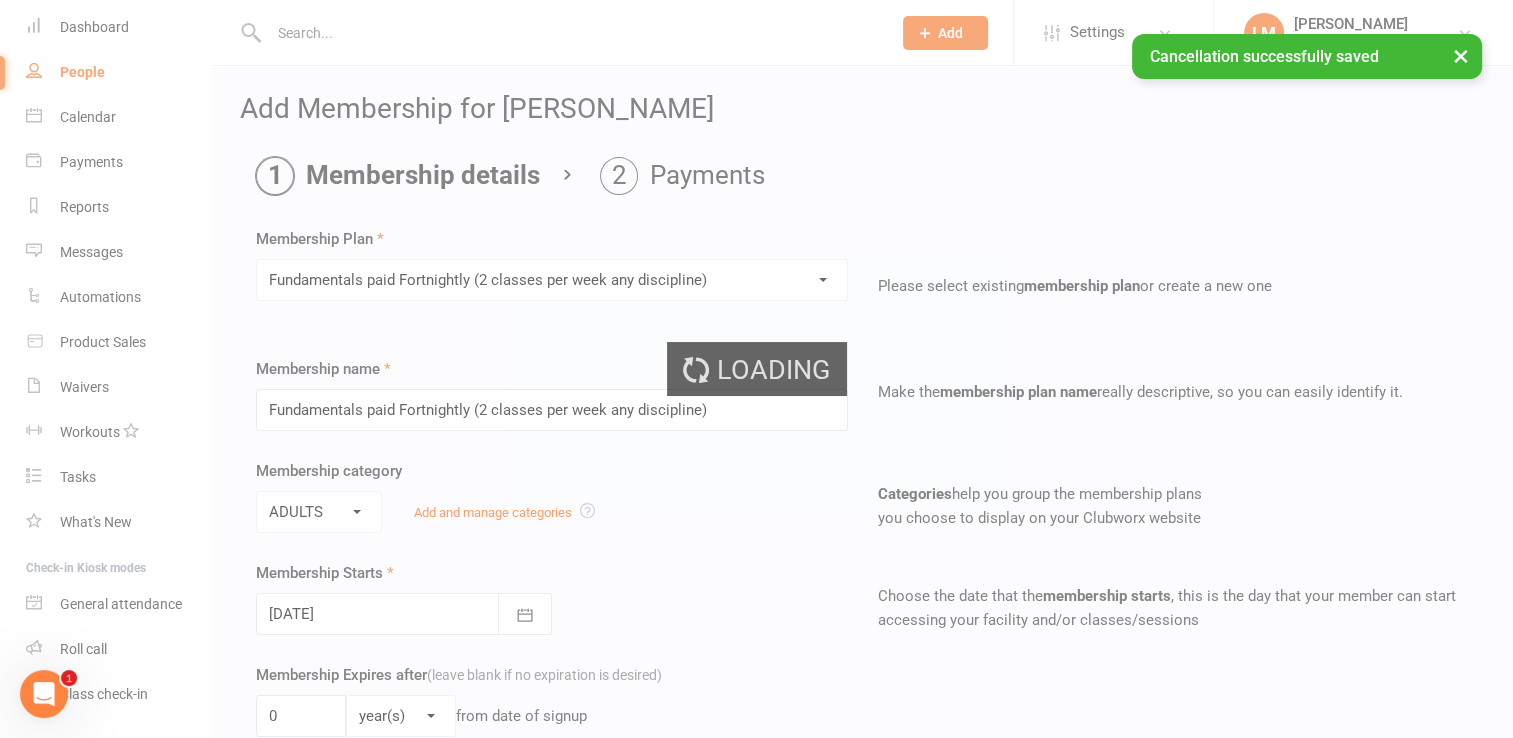 type on "[DATE]" 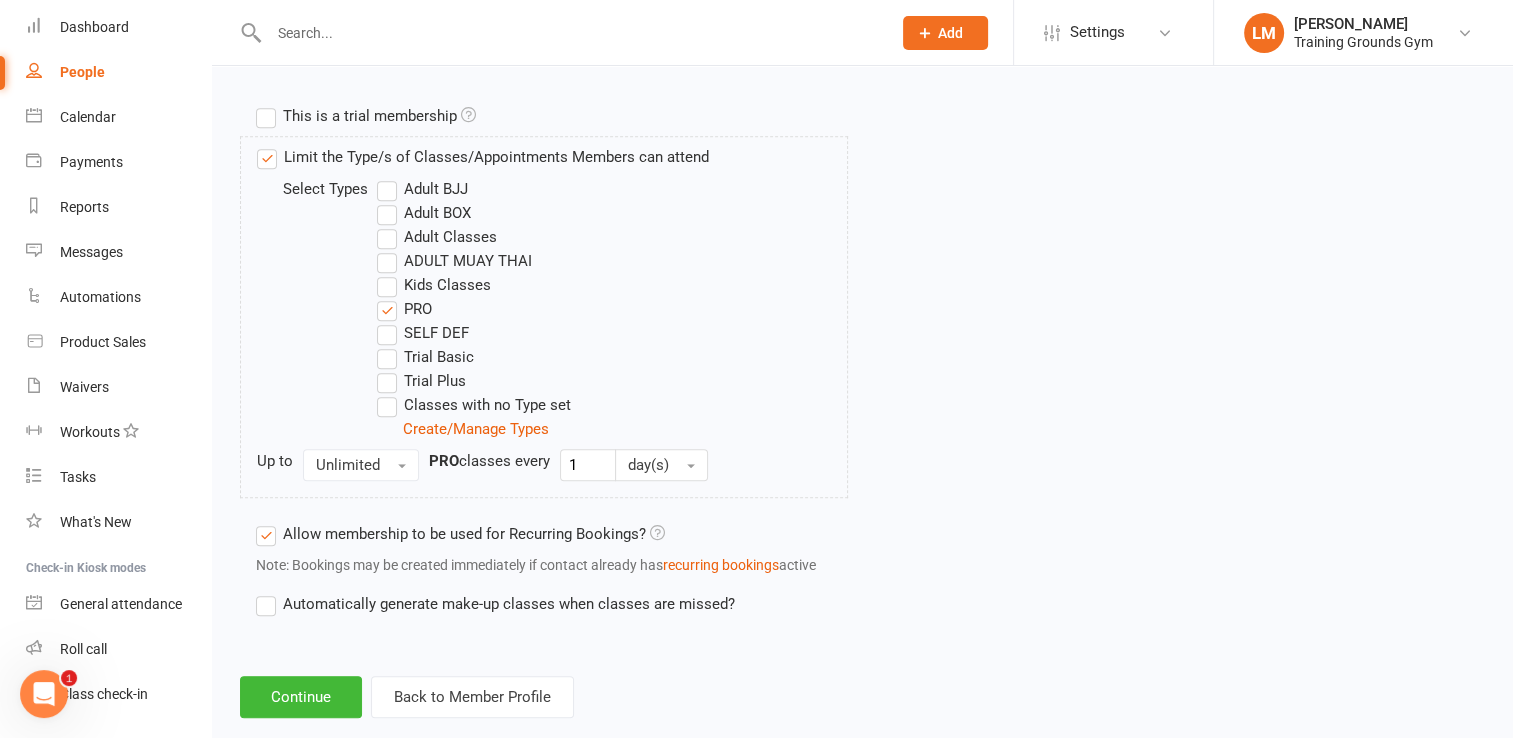 scroll, scrollTop: 972, scrollLeft: 0, axis: vertical 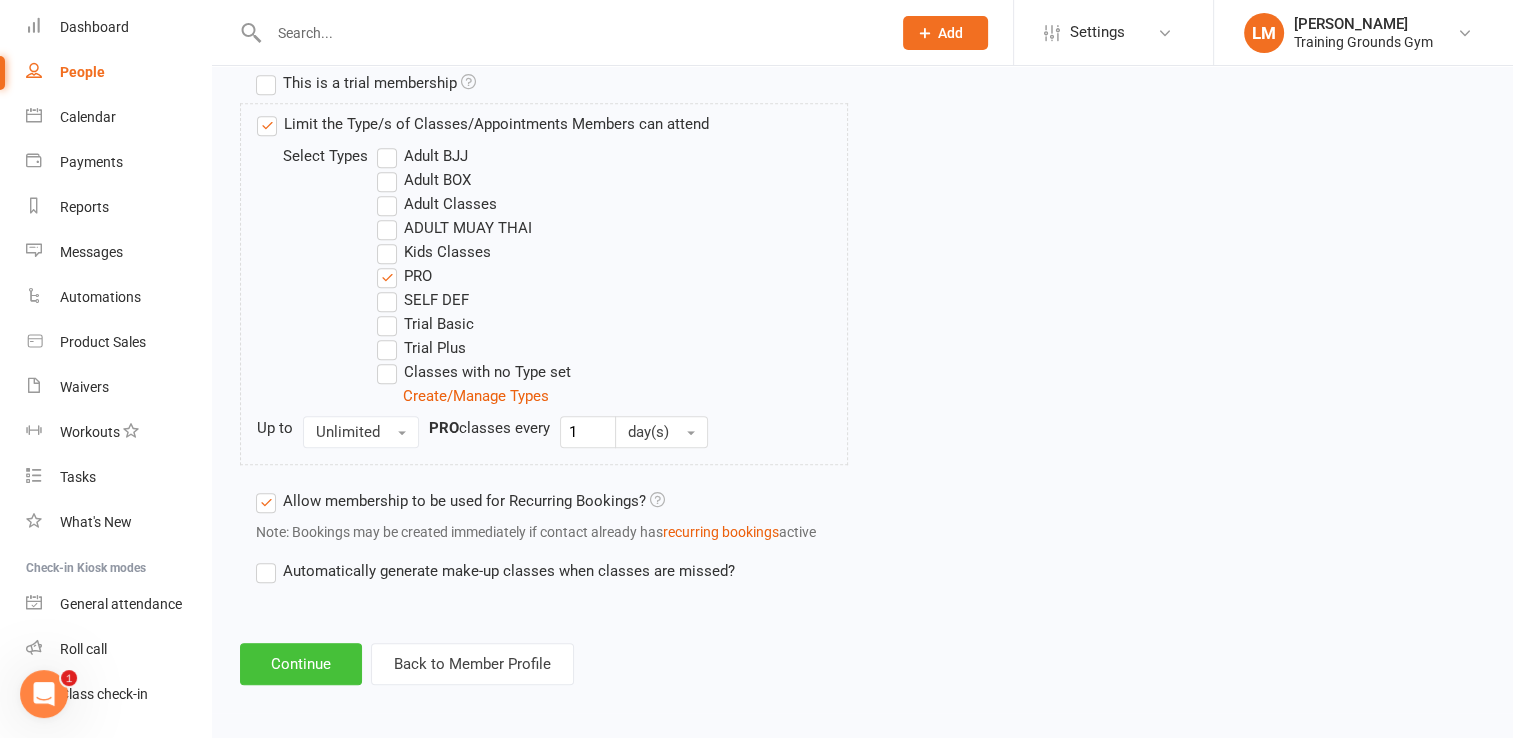 click on "Continue" at bounding box center (301, 664) 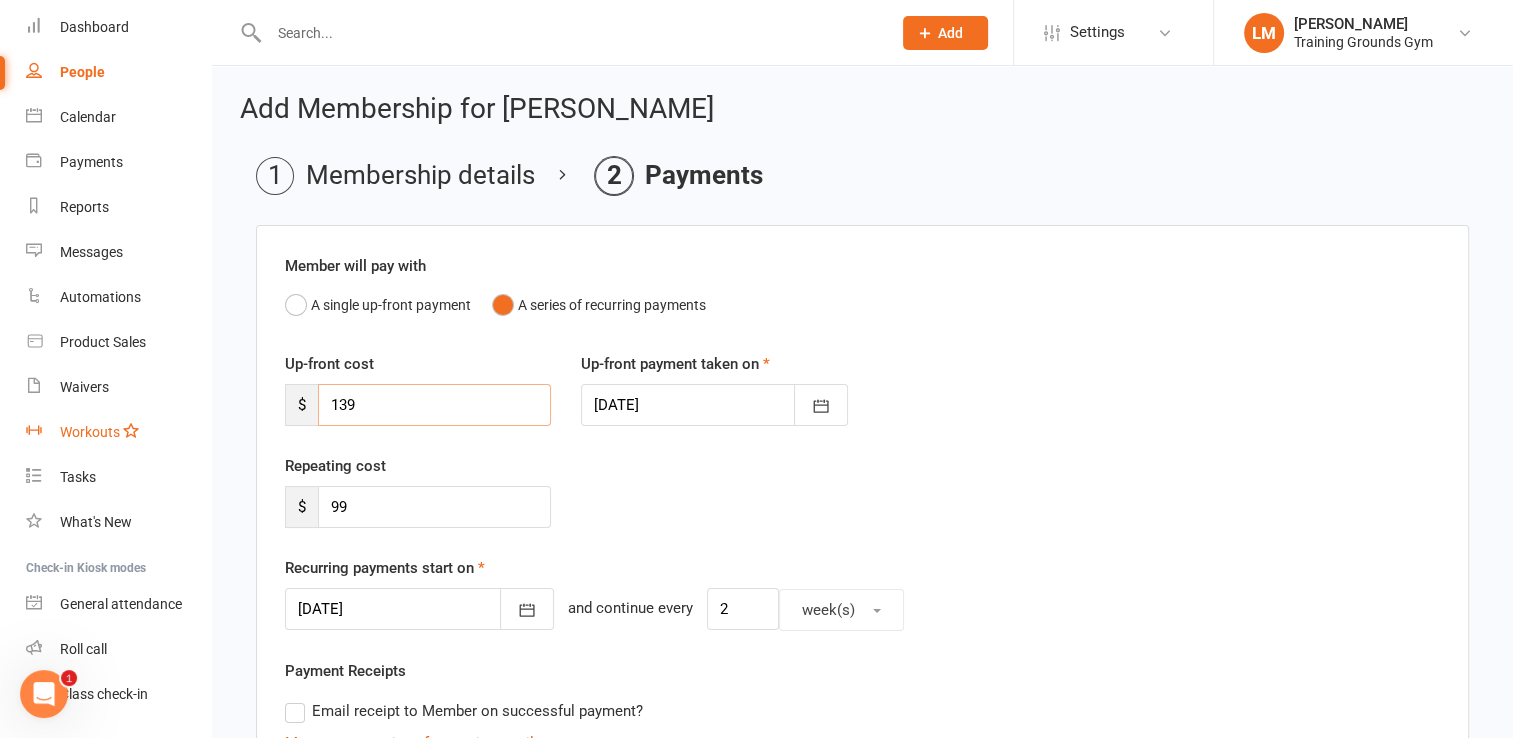 drag, startPoint x: 404, startPoint y: 414, endPoint x: 69, endPoint y: 413, distance: 335.0015 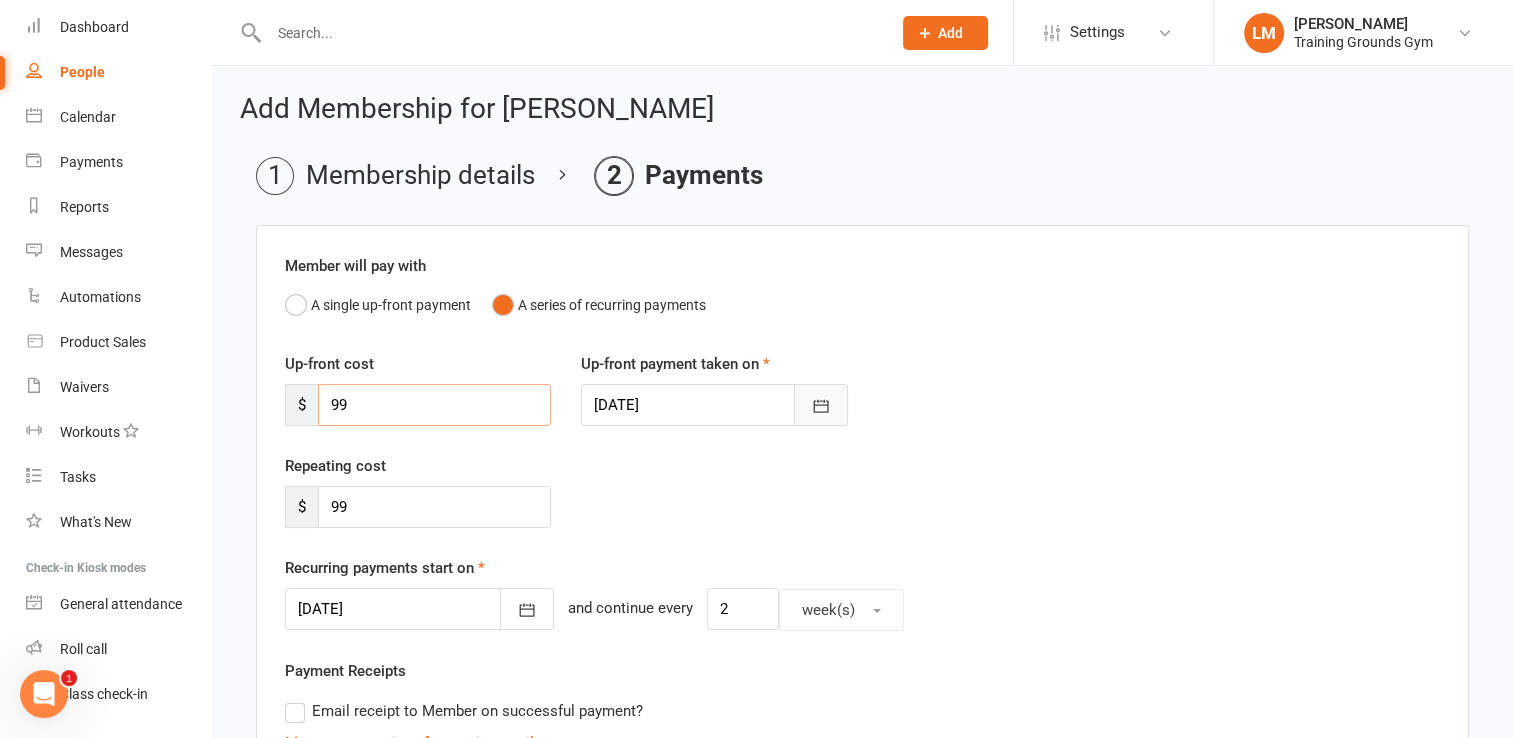 type on "99" 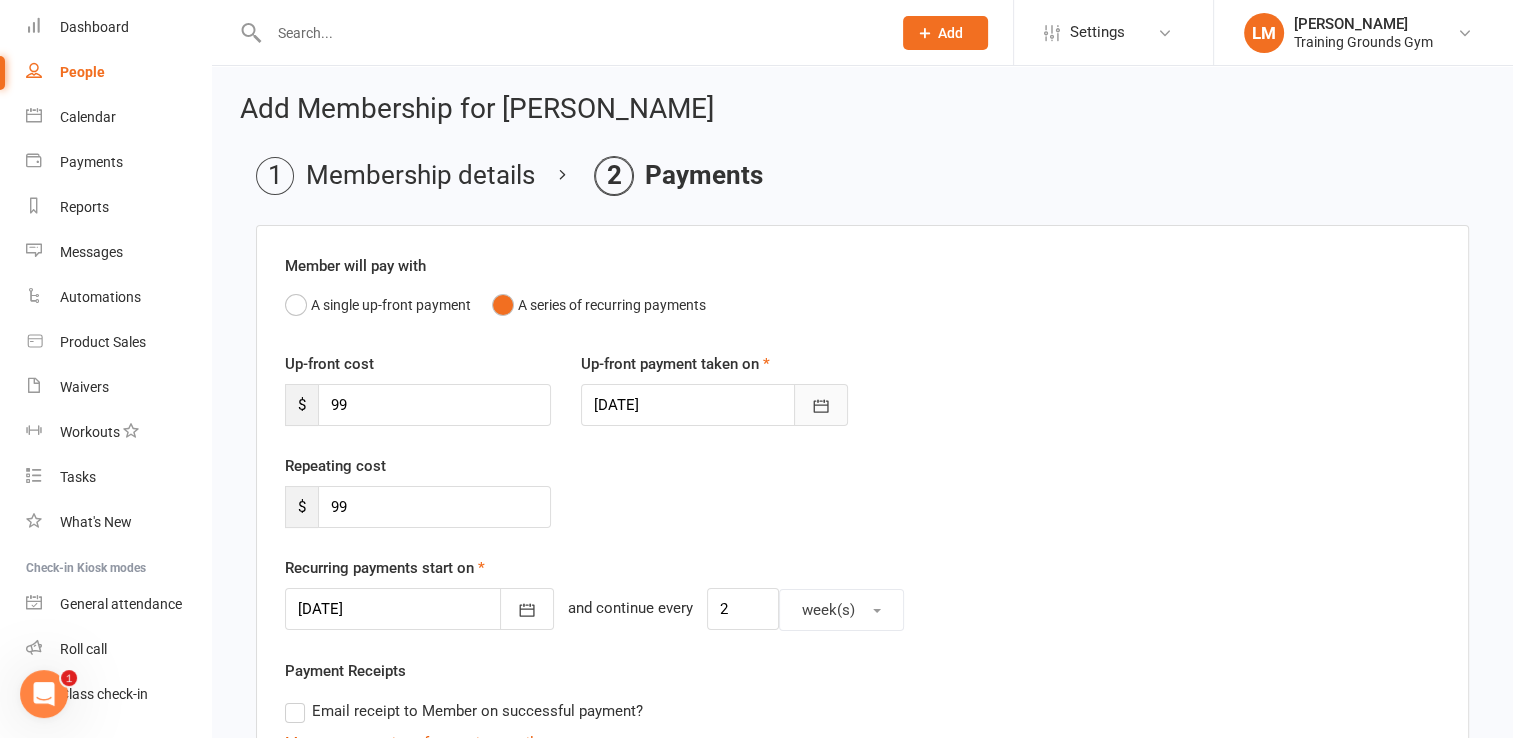 click 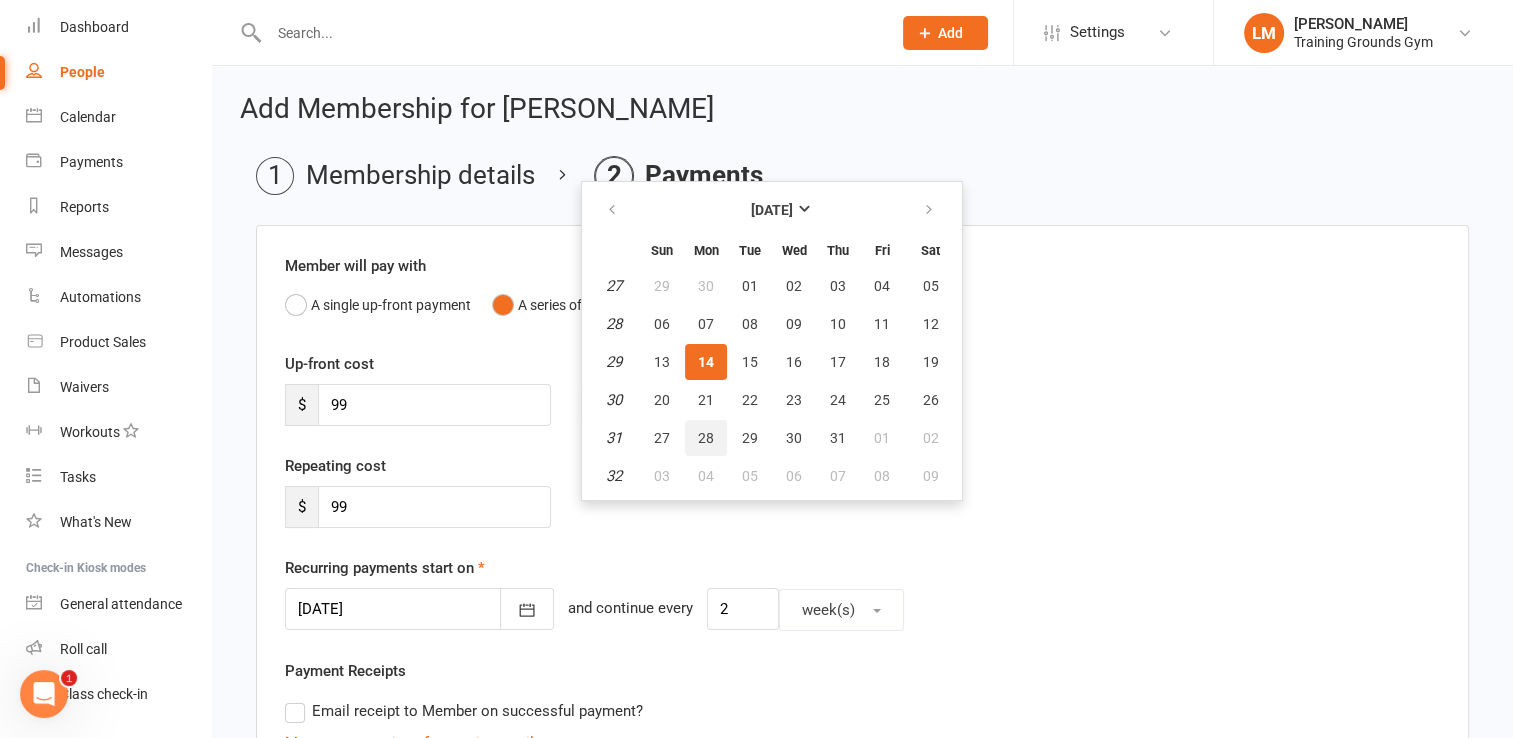 click on "28" at bounding box center [706, 438] 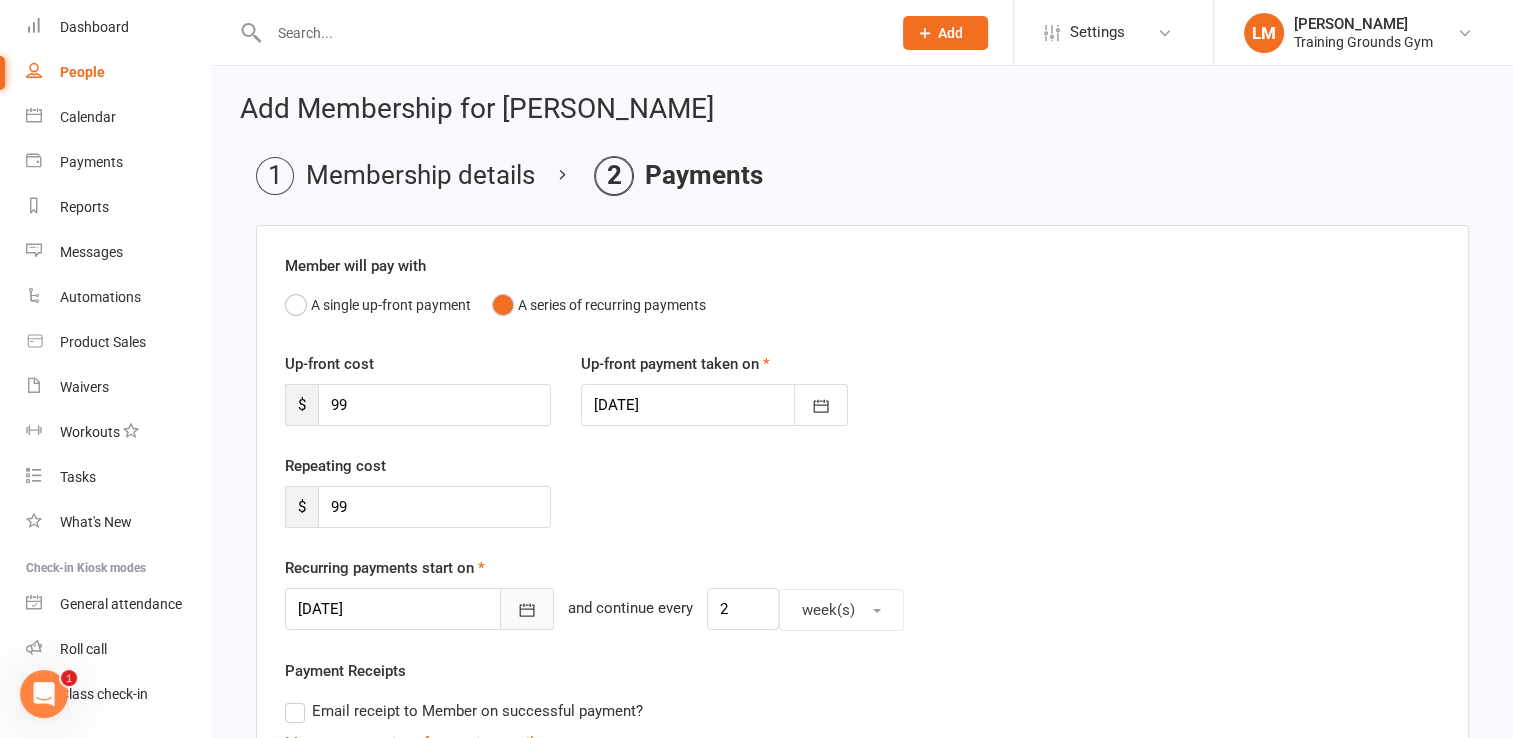 click at bounding box center [527, 609] 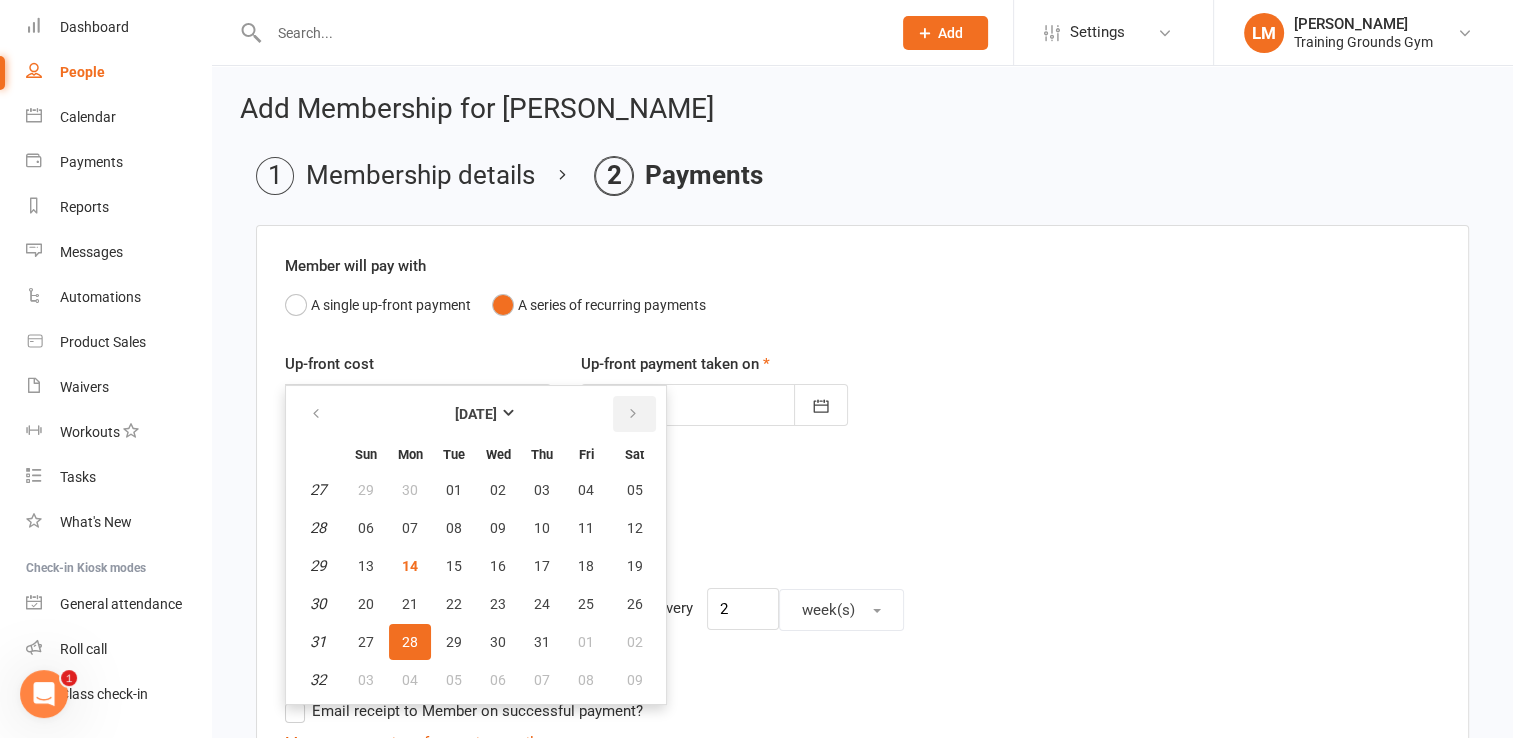 click at bounding box center [633, 414] 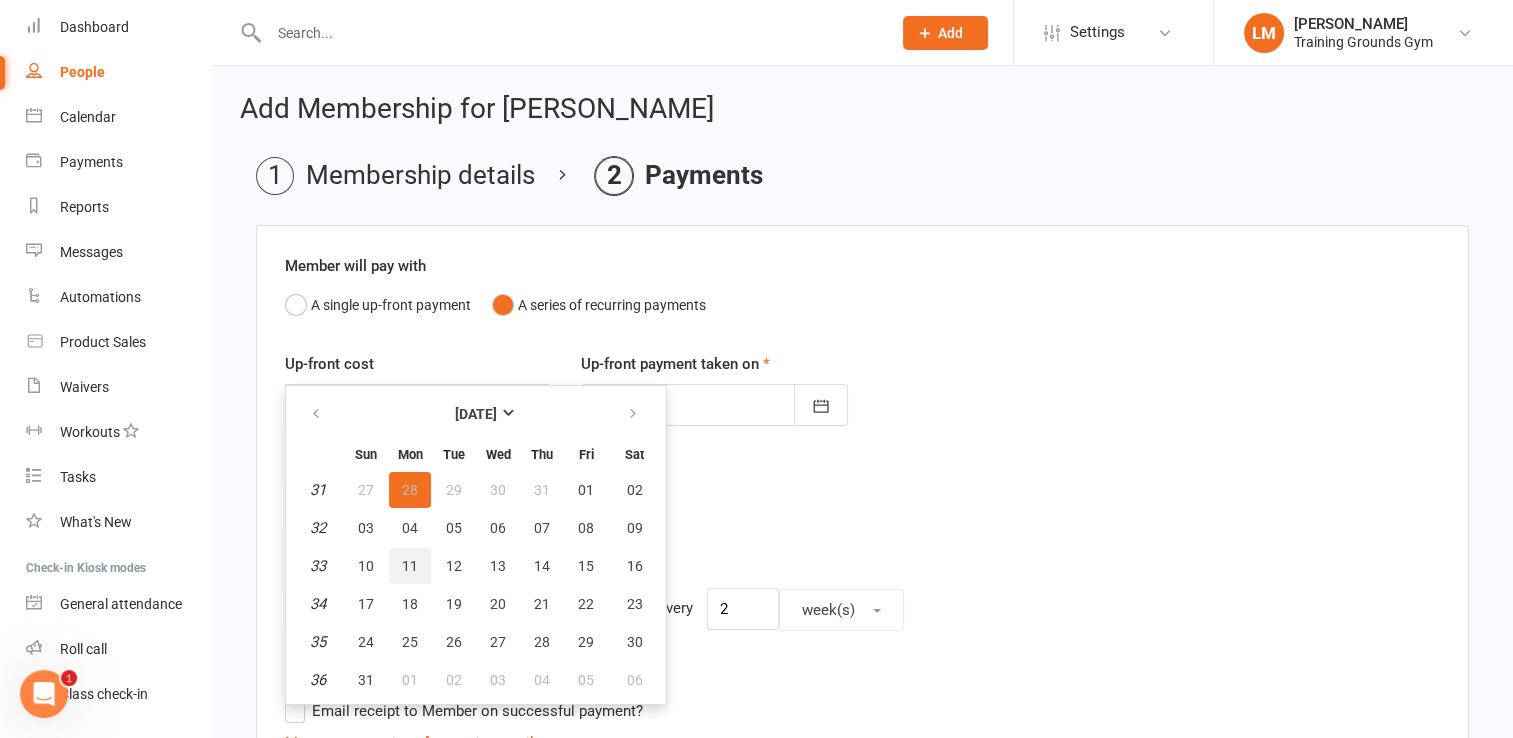 click on "11" at bounding box center (410, 566) 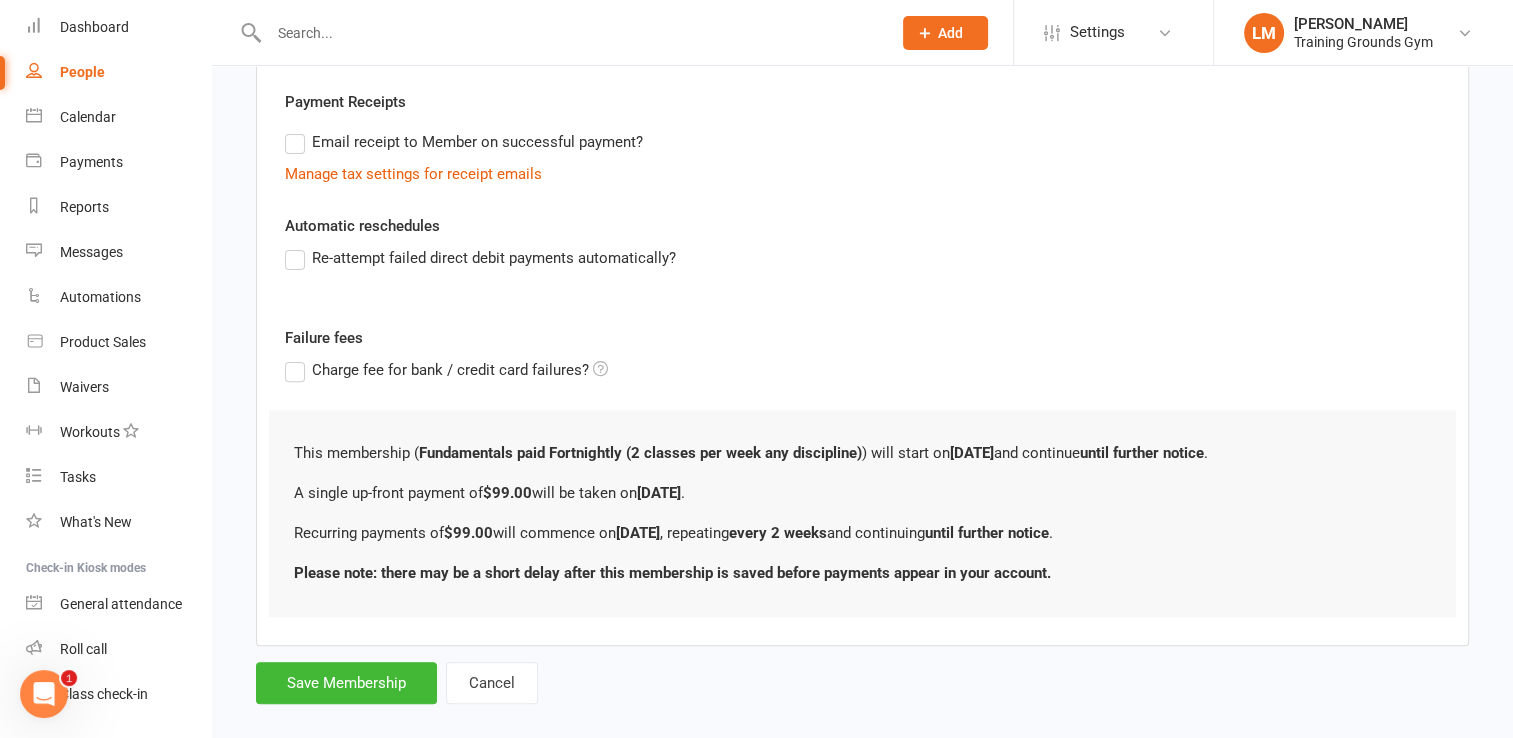 scroll, scrollTop: 572, scrollLeft: 0, axis: vertical 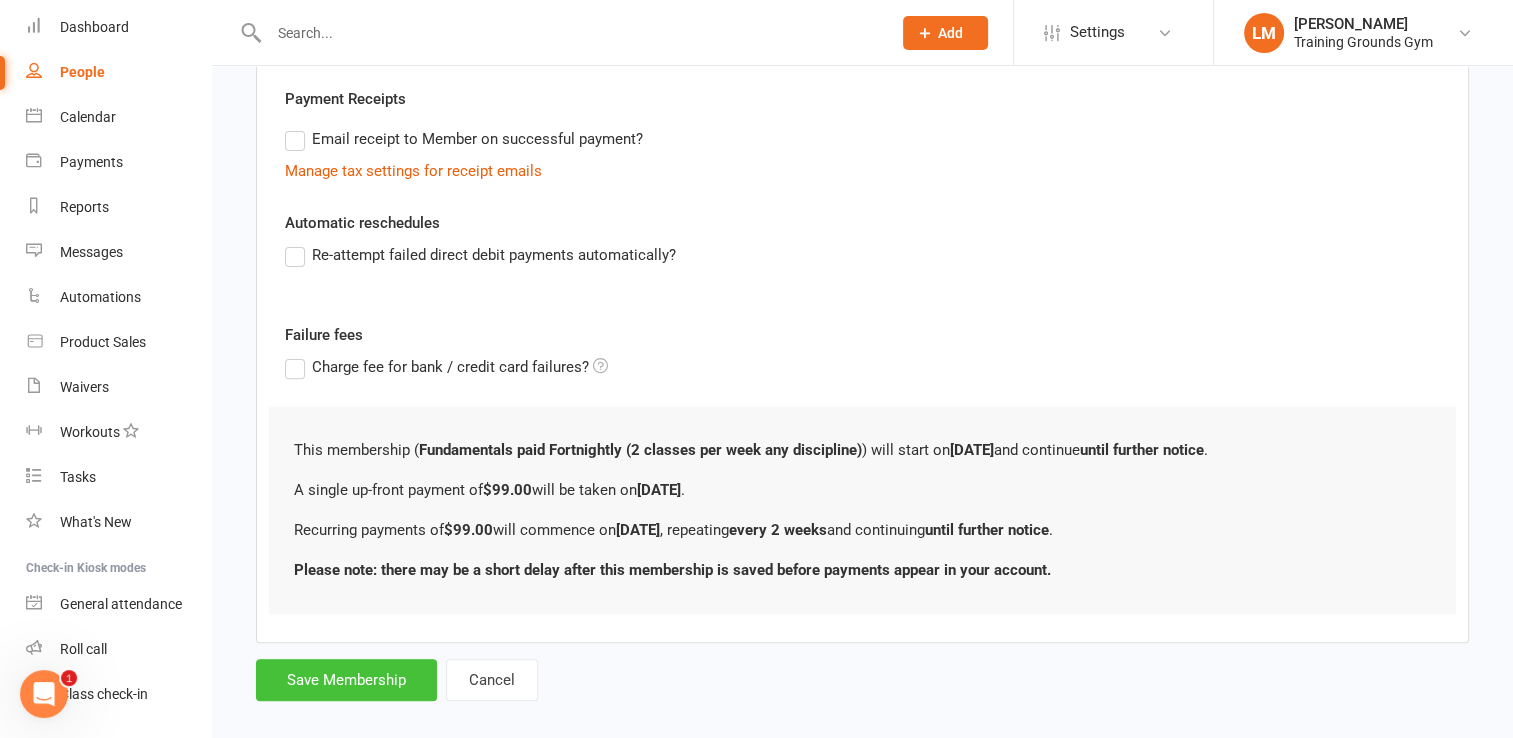 click on "Save Membership" at bounding box center [346, 680] 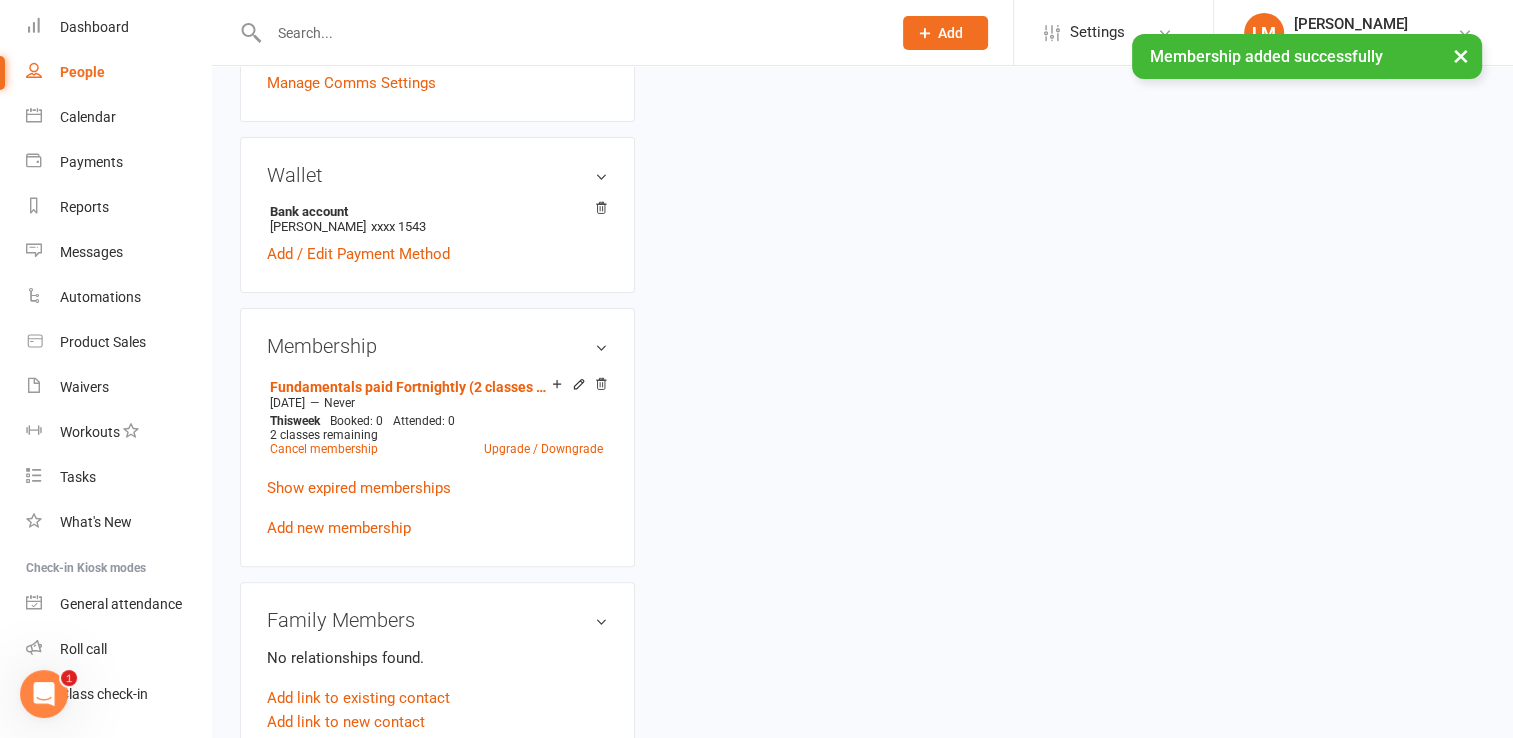scroll, scrollTop: 0, scrollLeft: 0, axis: both 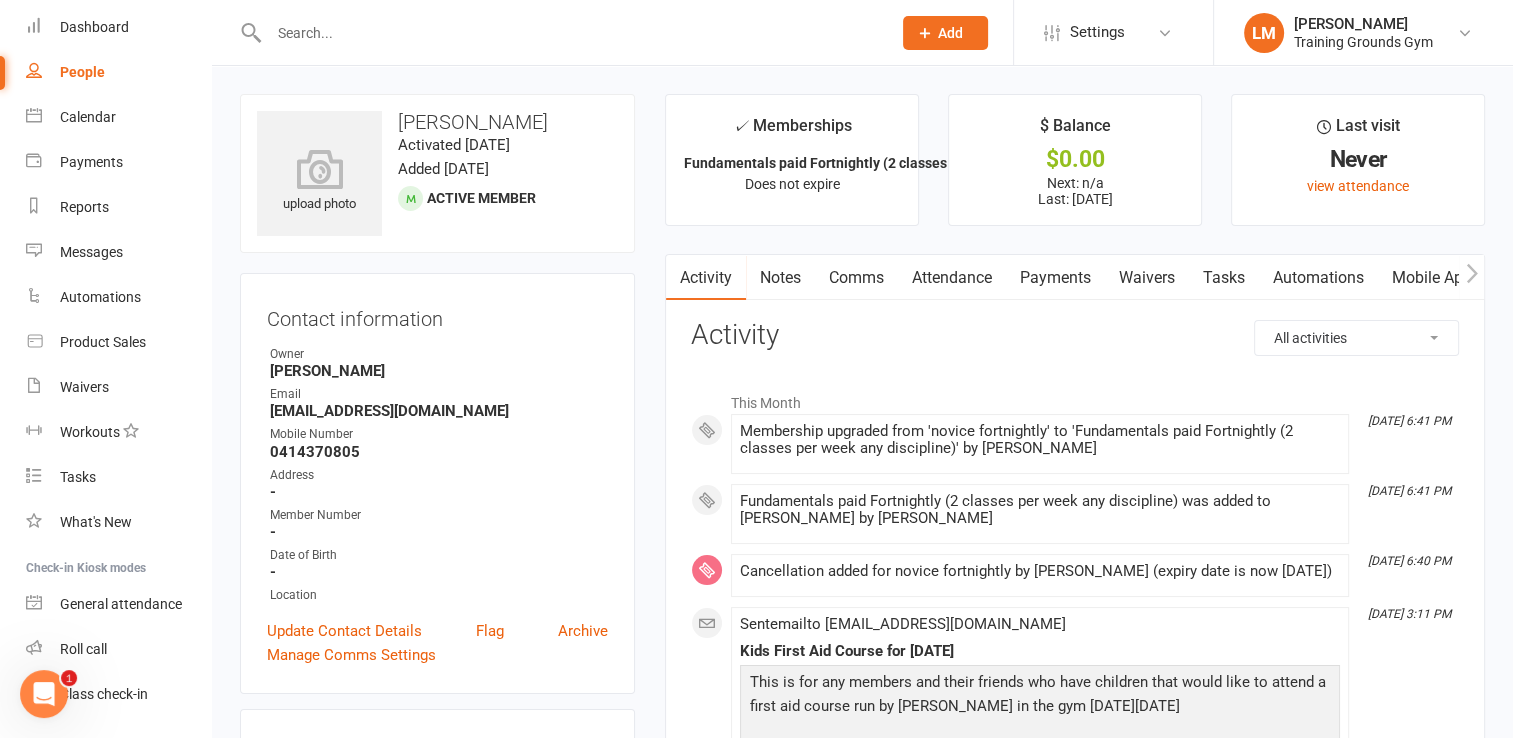 click on "Payments" at bounding box center [1055, 278] 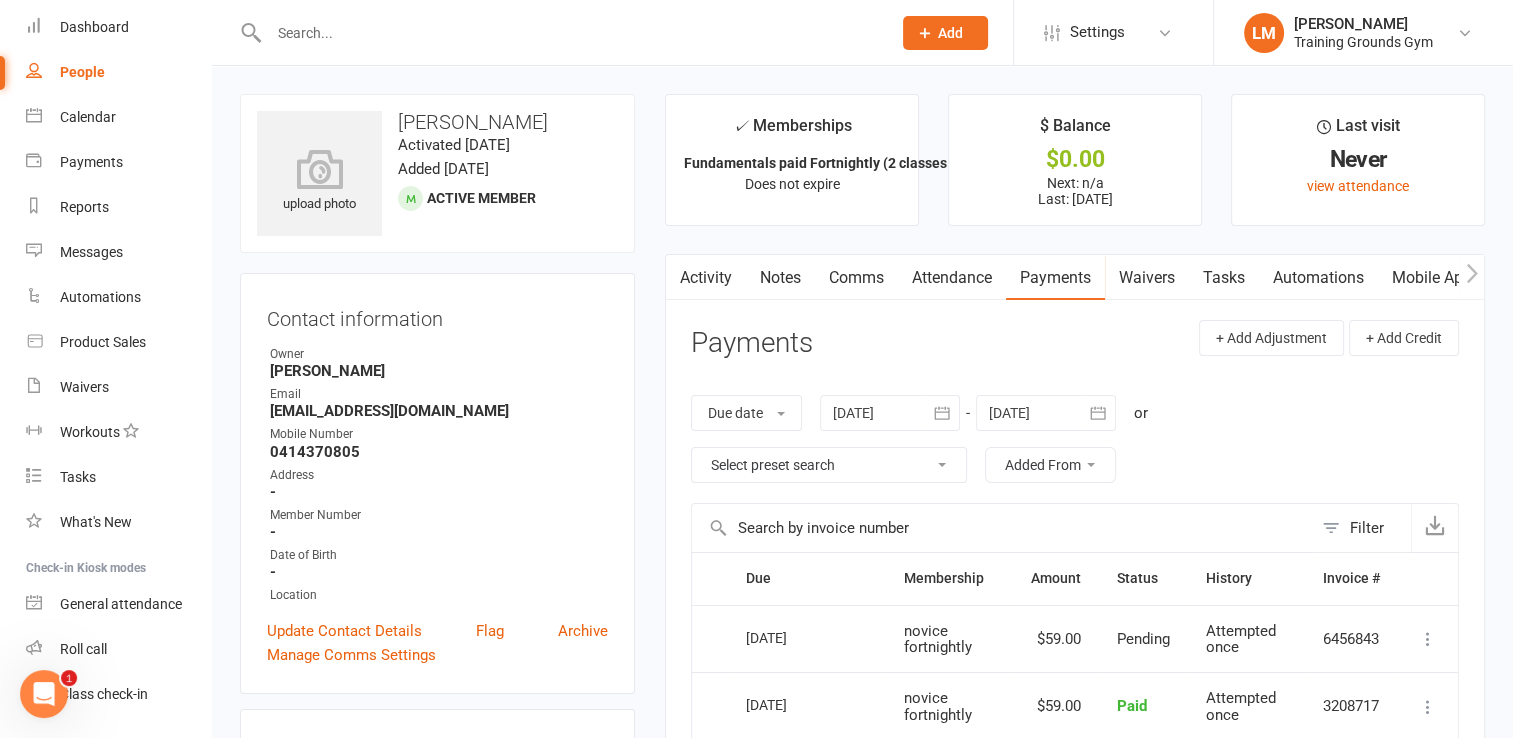 click 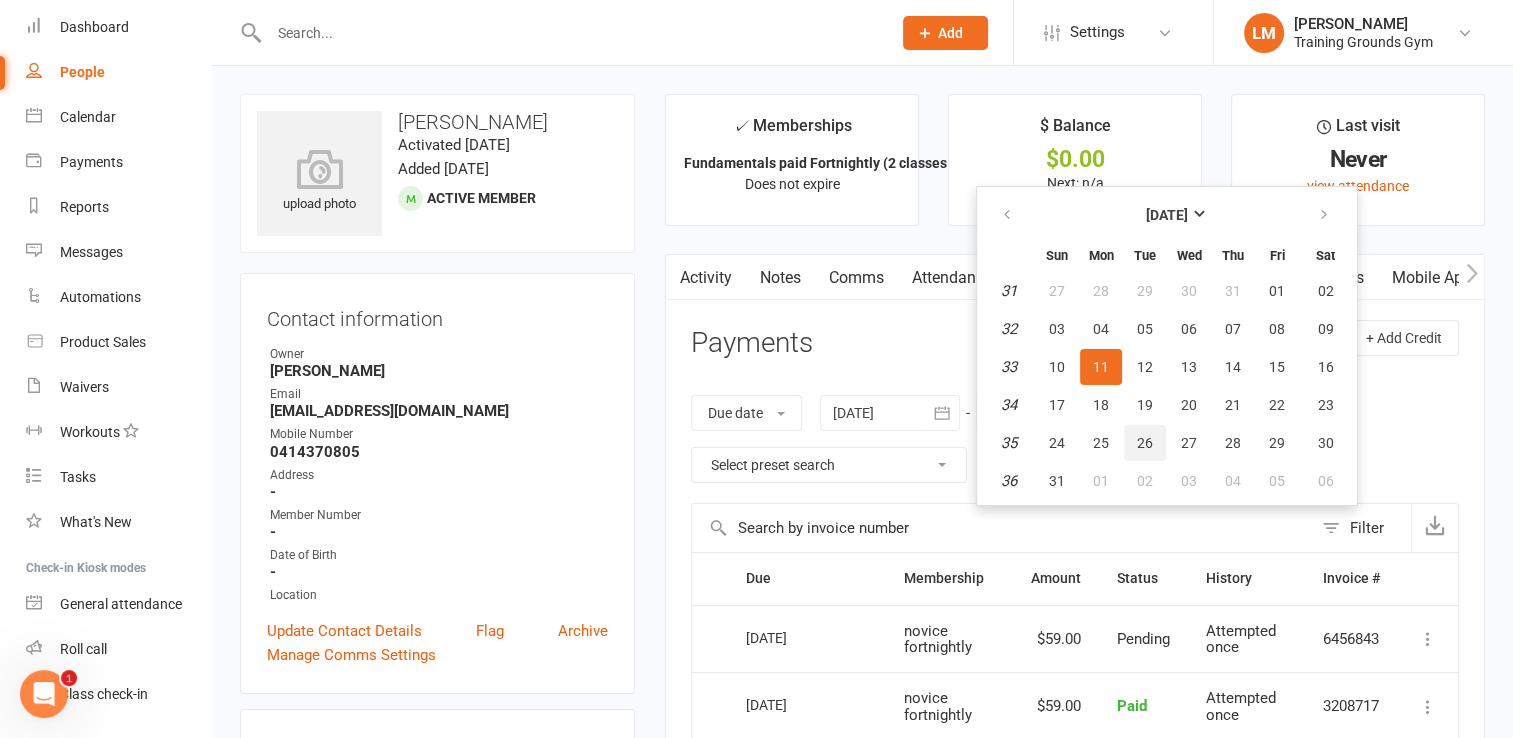click on "26" at bounding box center (1145, 443) 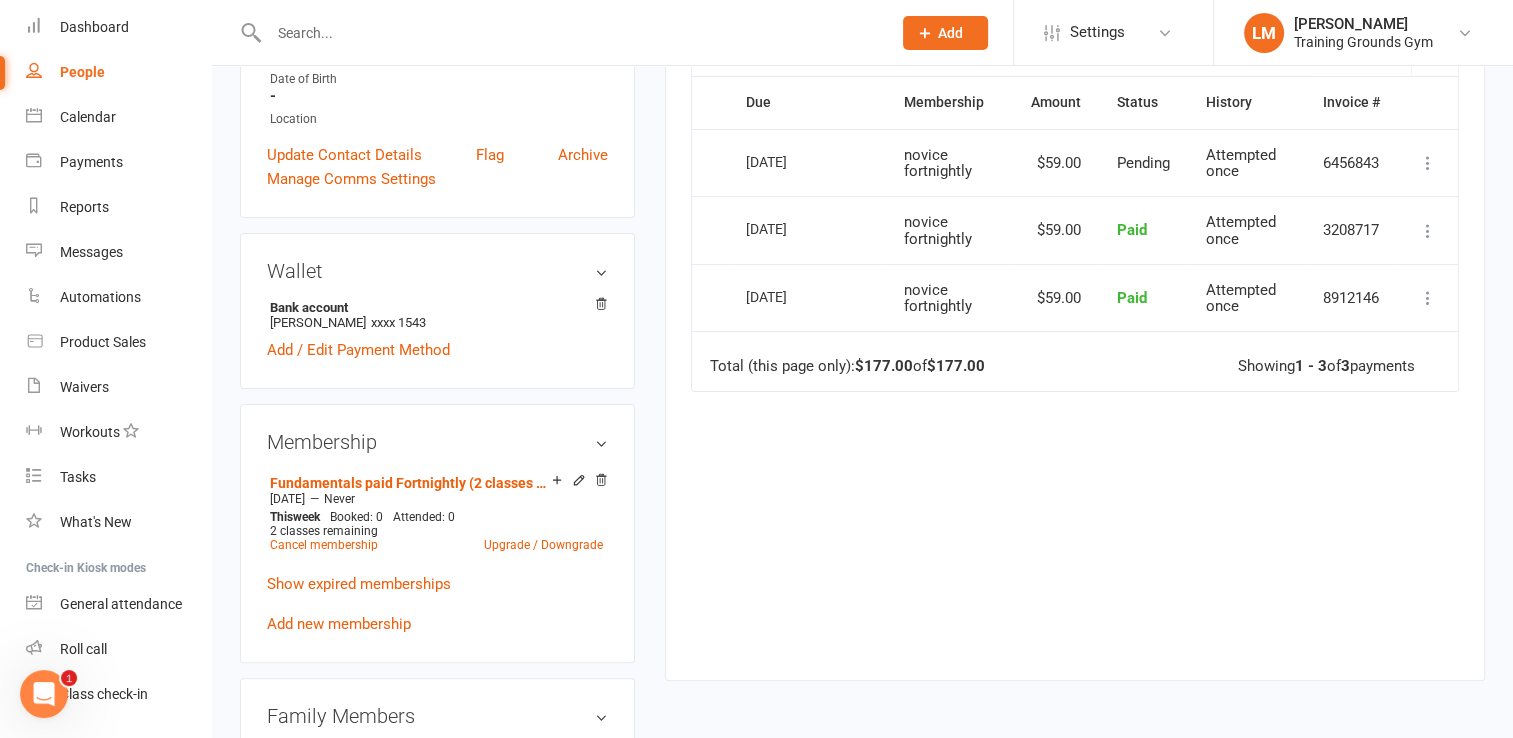 scroll, scrollTop: 0, scrollLeft: 0, axis: both 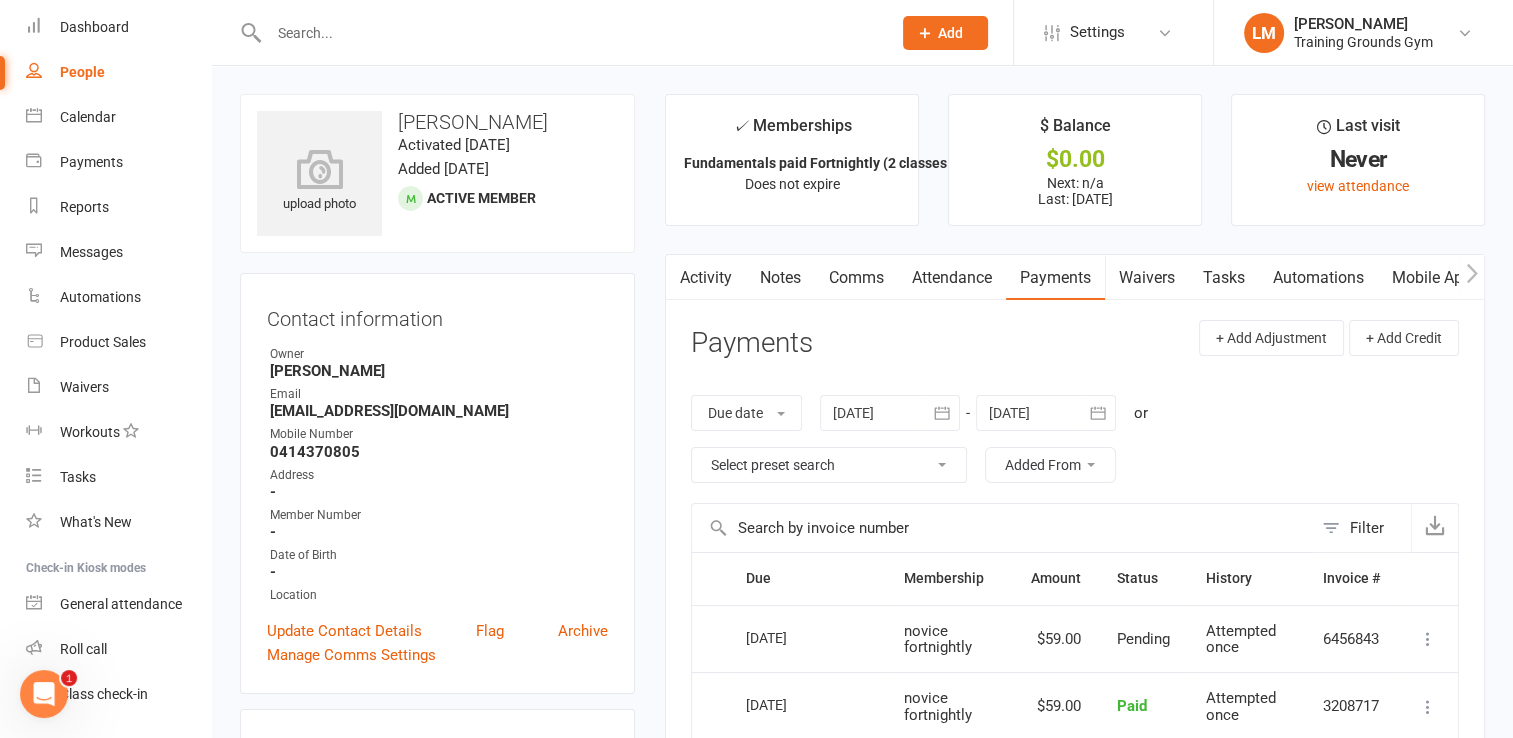 click on "Mobile App" at bounding box center [1432, 278] 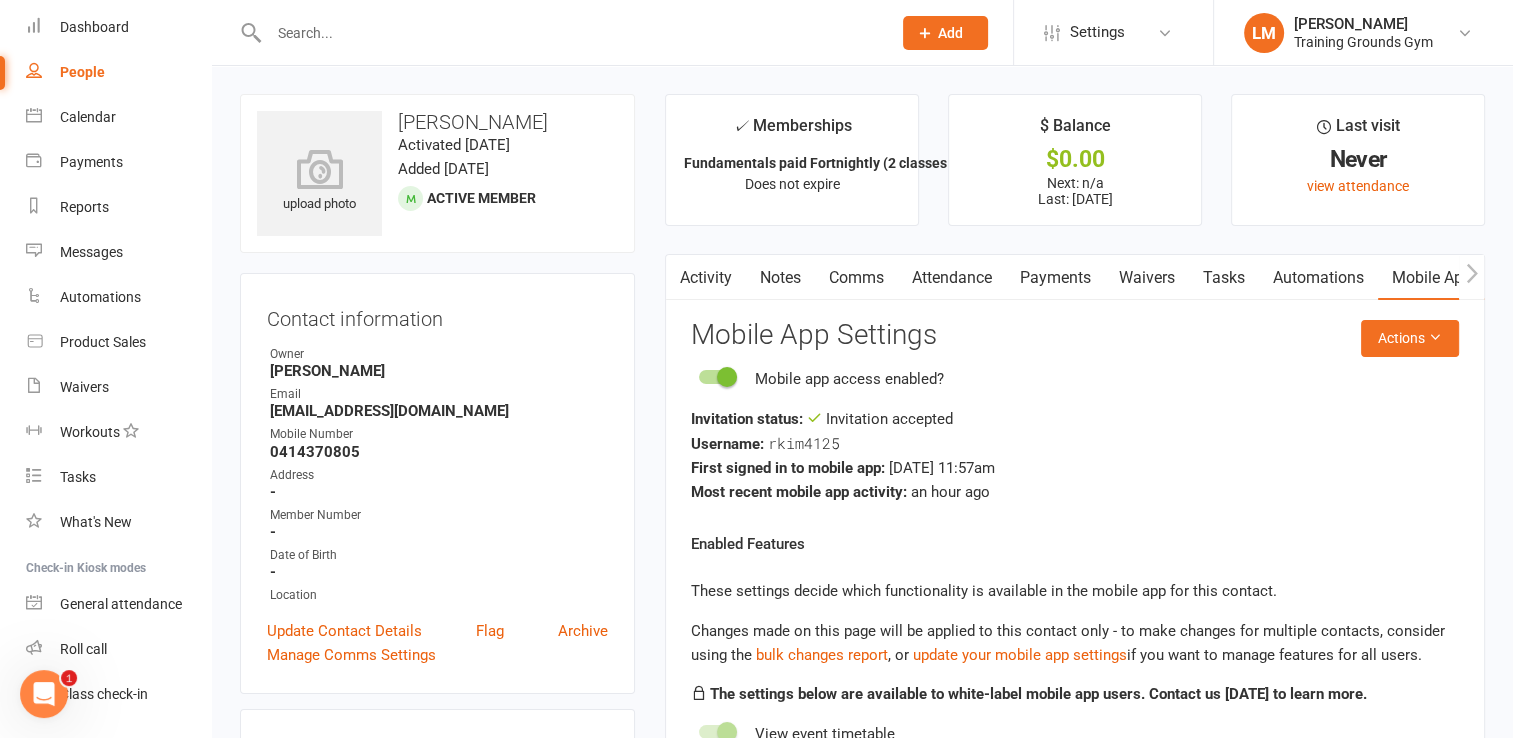 click at bounding box center (570, 33) 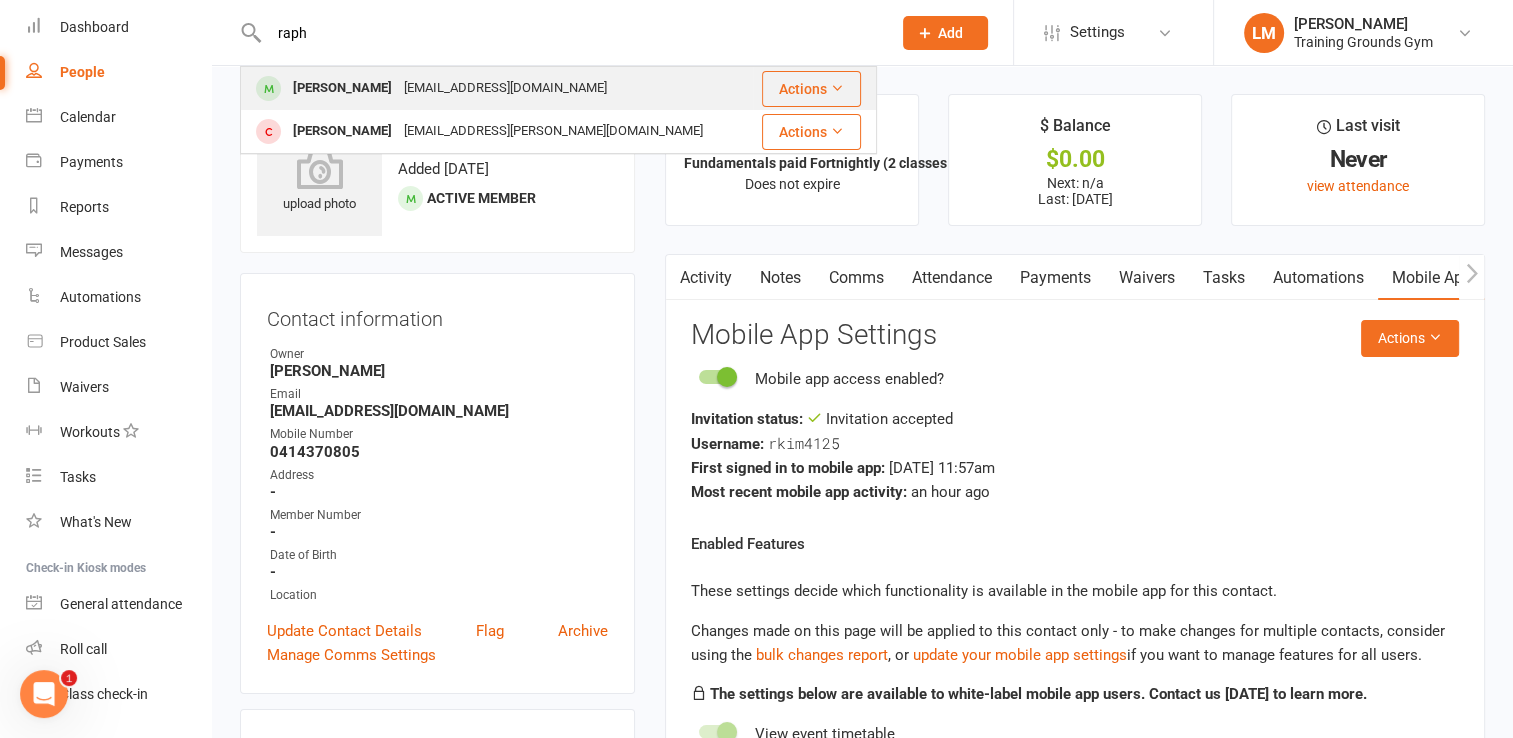 type on "raph" 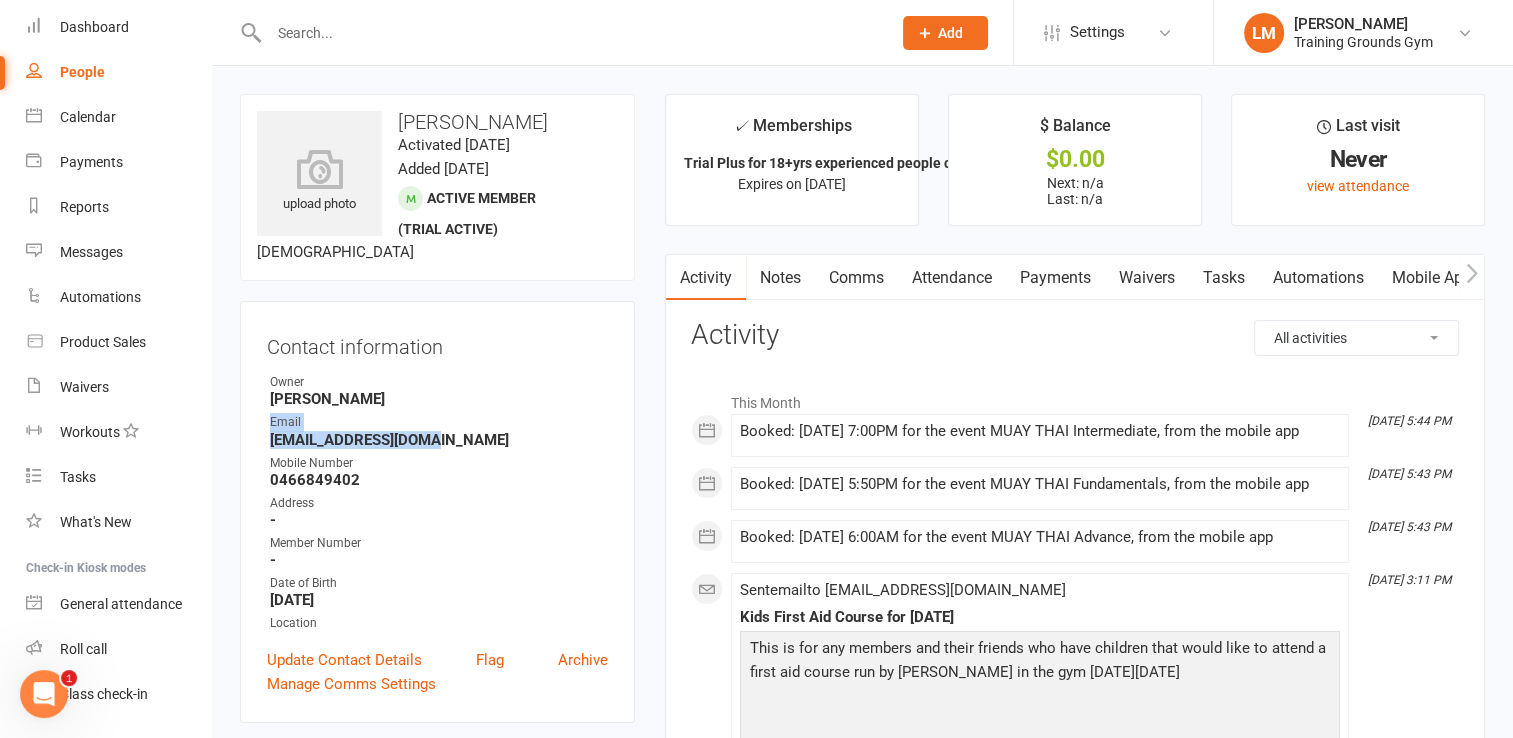 drag, startPoint x: 432, startPoint y: 441, endPoint x: 267, endPoint y: 432, distance: 165.24527 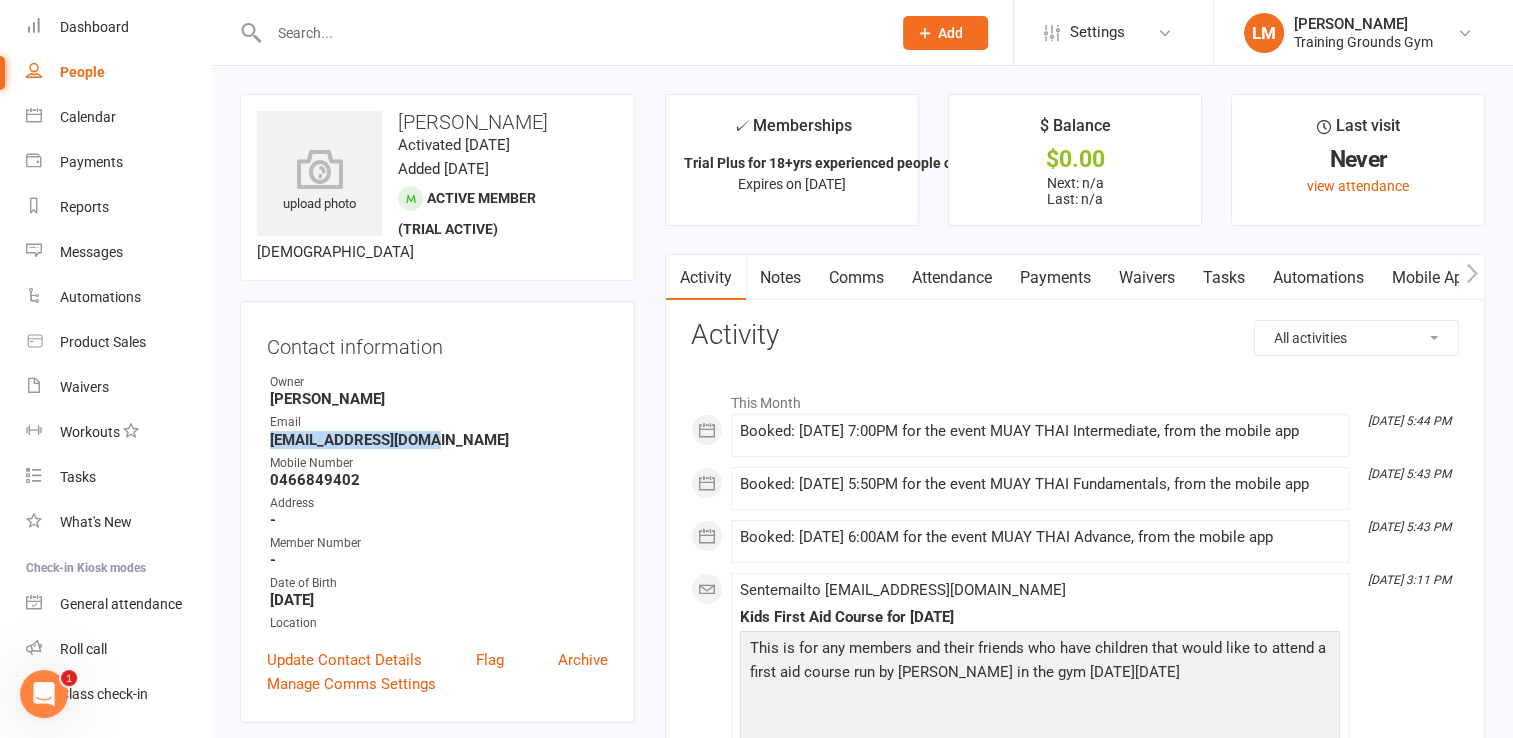 drag, startPoint x: 446, startPoint y: 436, endPoint x: 269, endPoint y: 446, distance: 177.28226 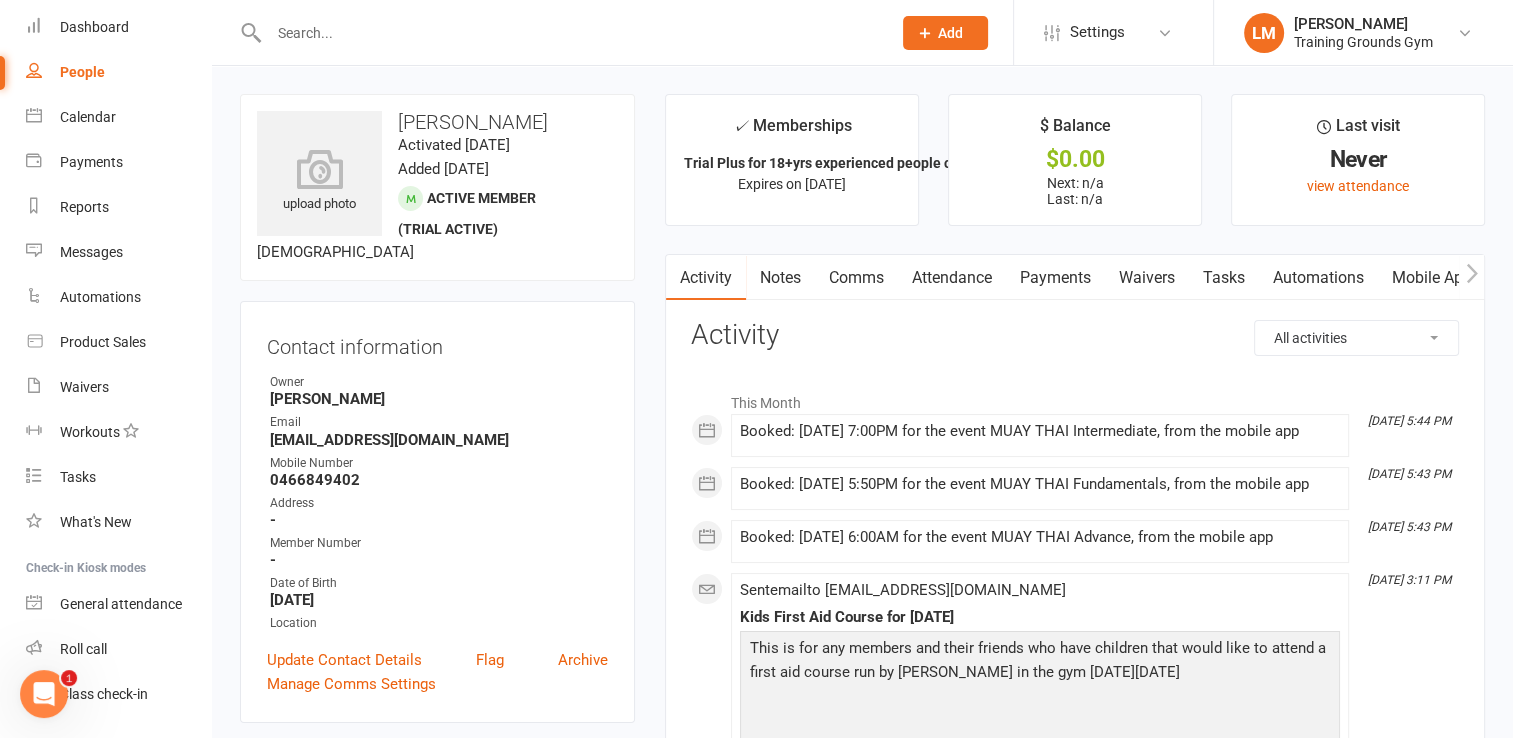 click at bounding box center (570, 33) 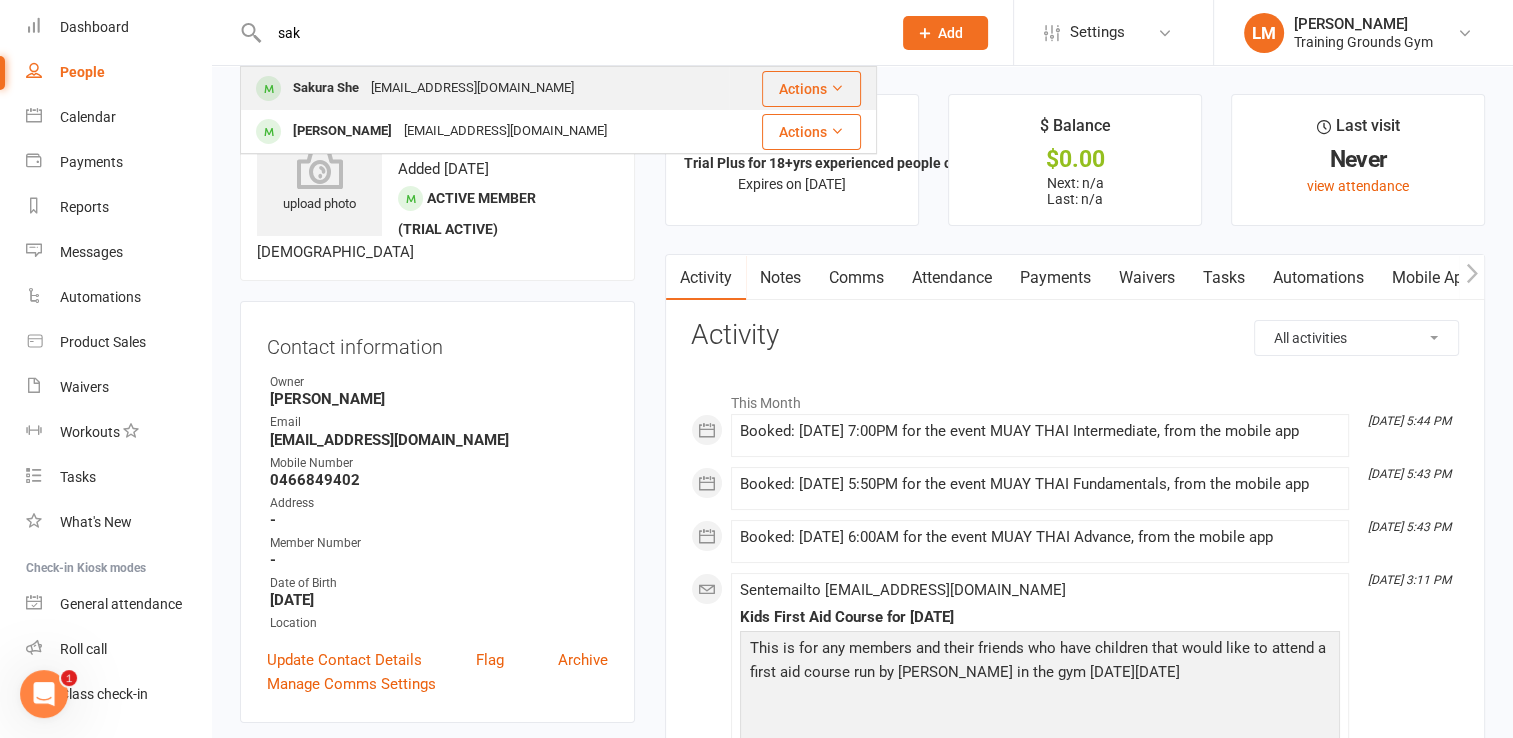 type on "sak" 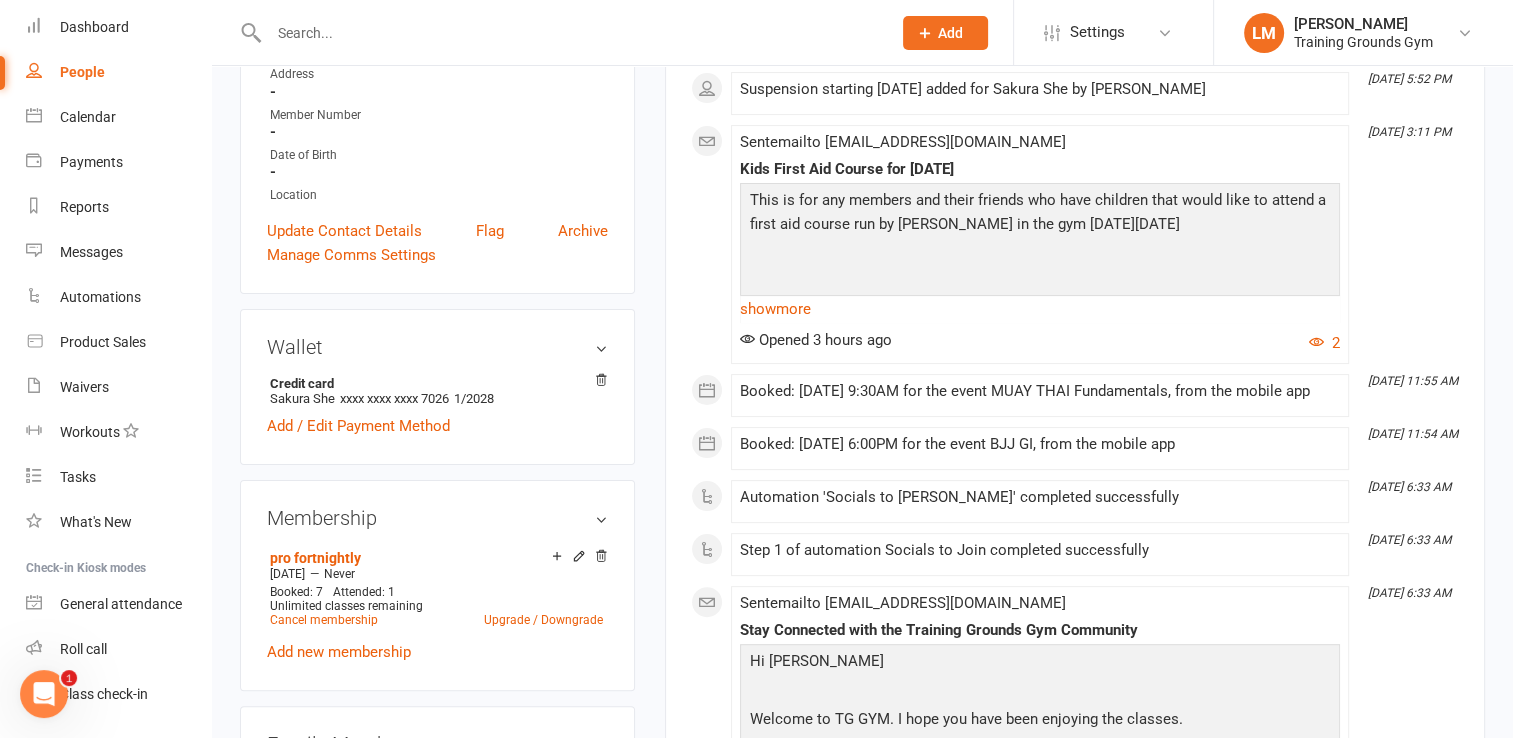 scroll, scrollTop: 0, scrollLeft: 0, axis: both 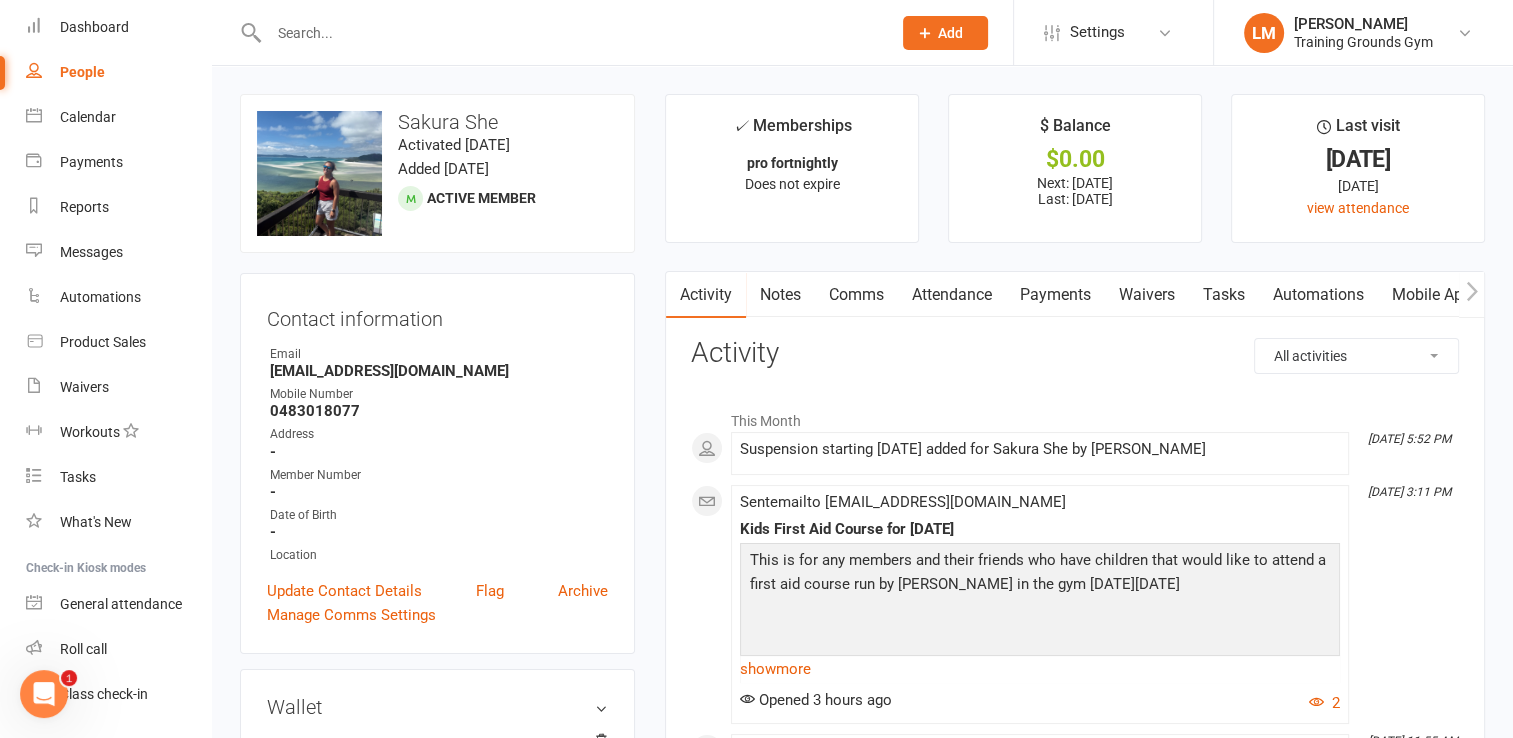click on "Payments" at bounding box center (1055, 295) 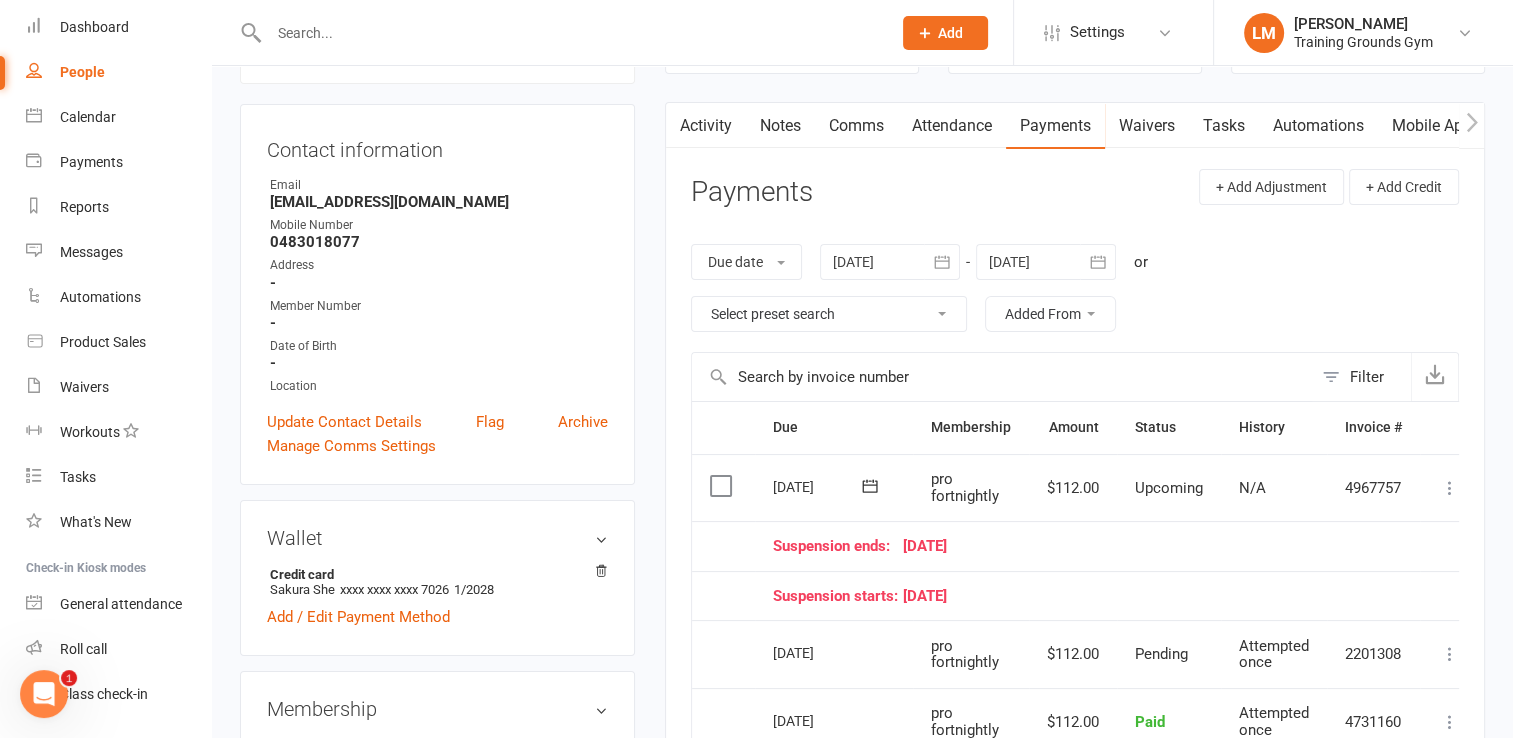 scroll, scrollTop: 278, scrollLeft: 0, axis: vertical 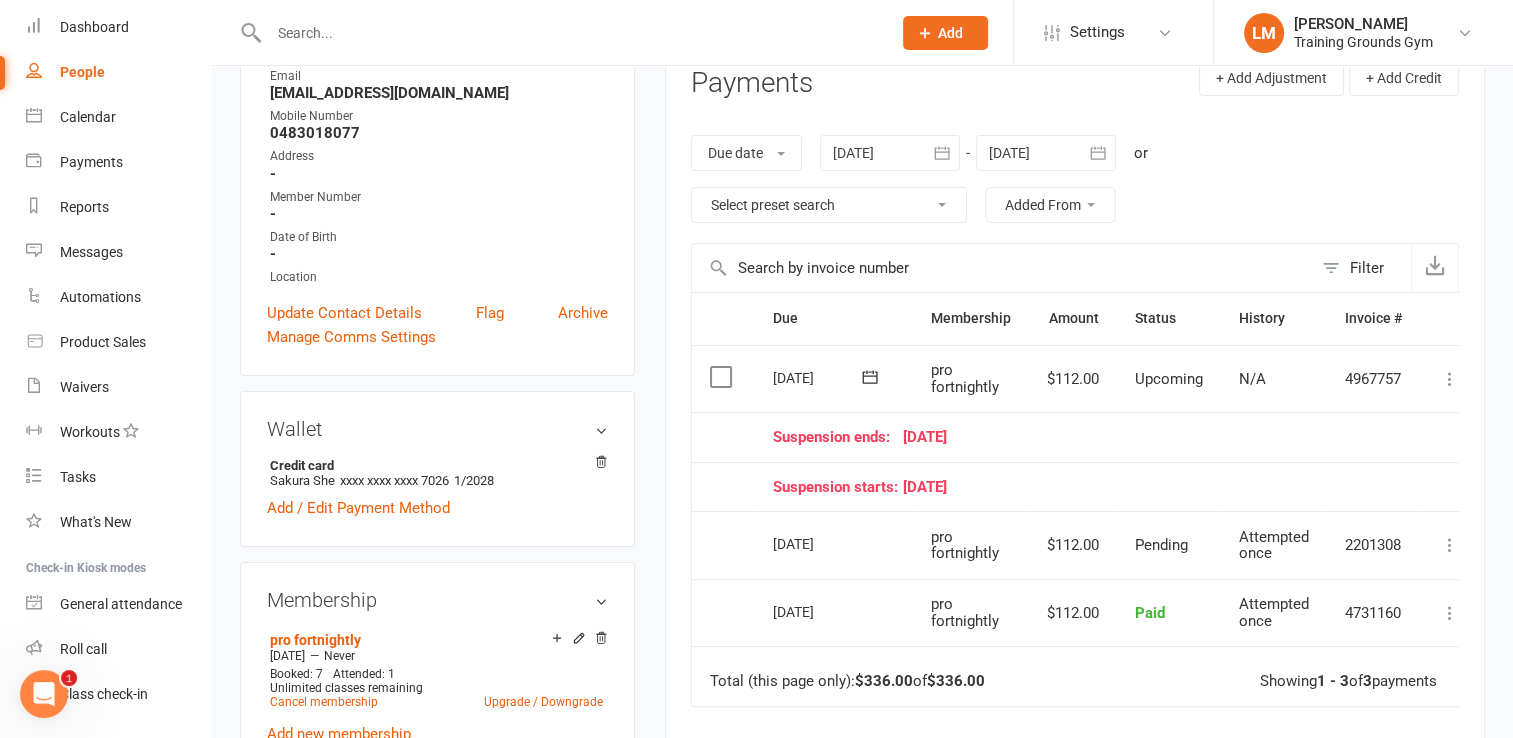 click at bounding box center (1450, 379) 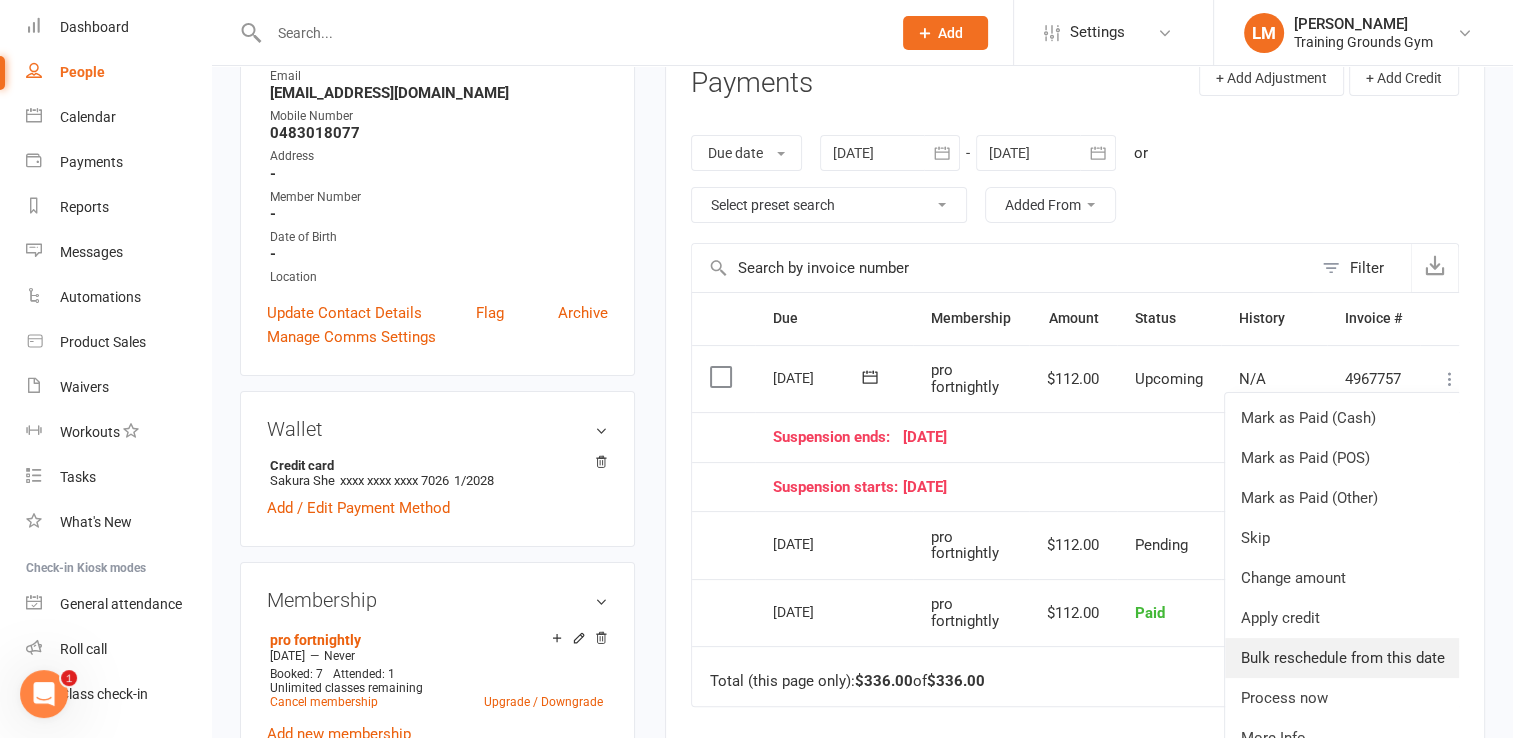 click on "Bulk reschedule from this date" at bounding box center (1343, 658) 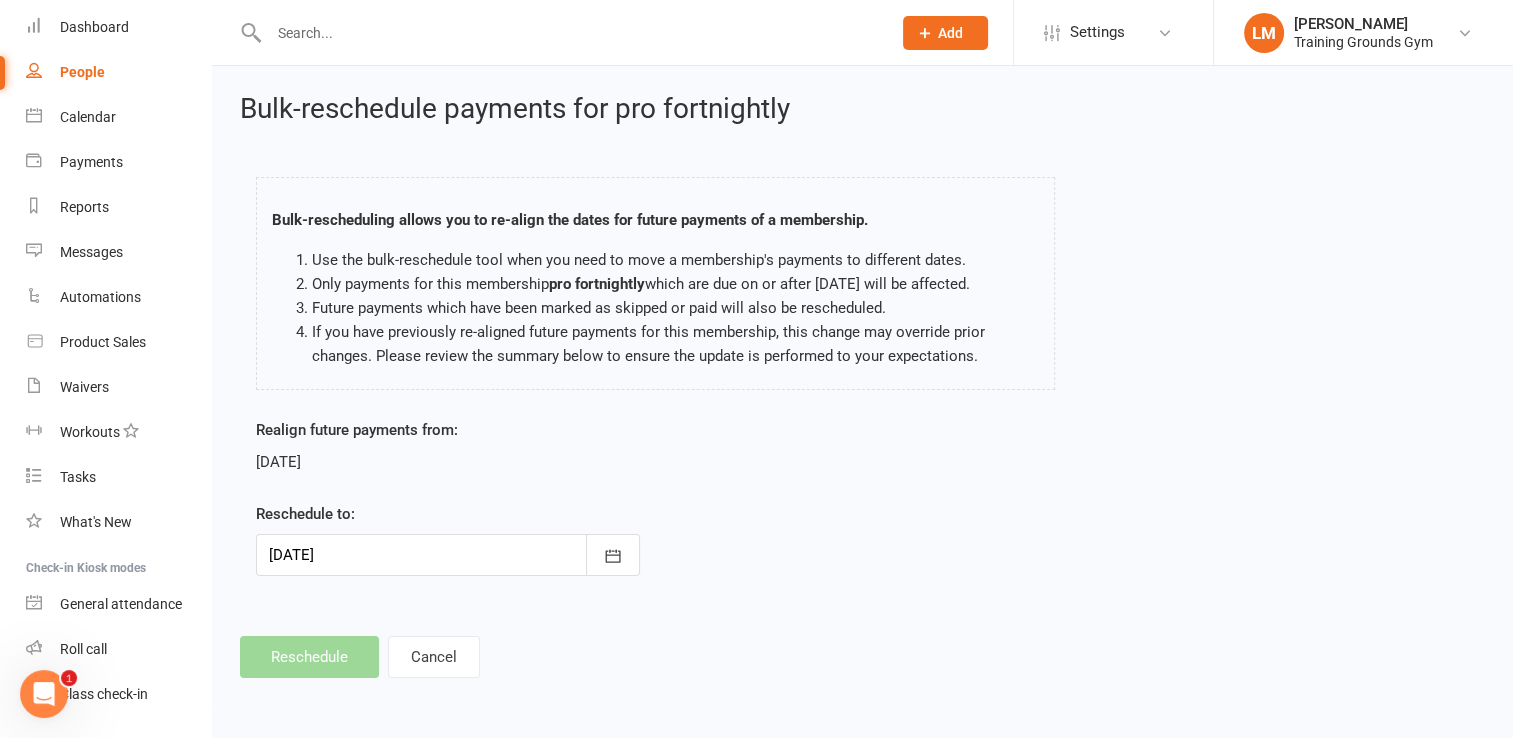 scroll, scrollTop: 0, scrollLeft: 0, axis: both 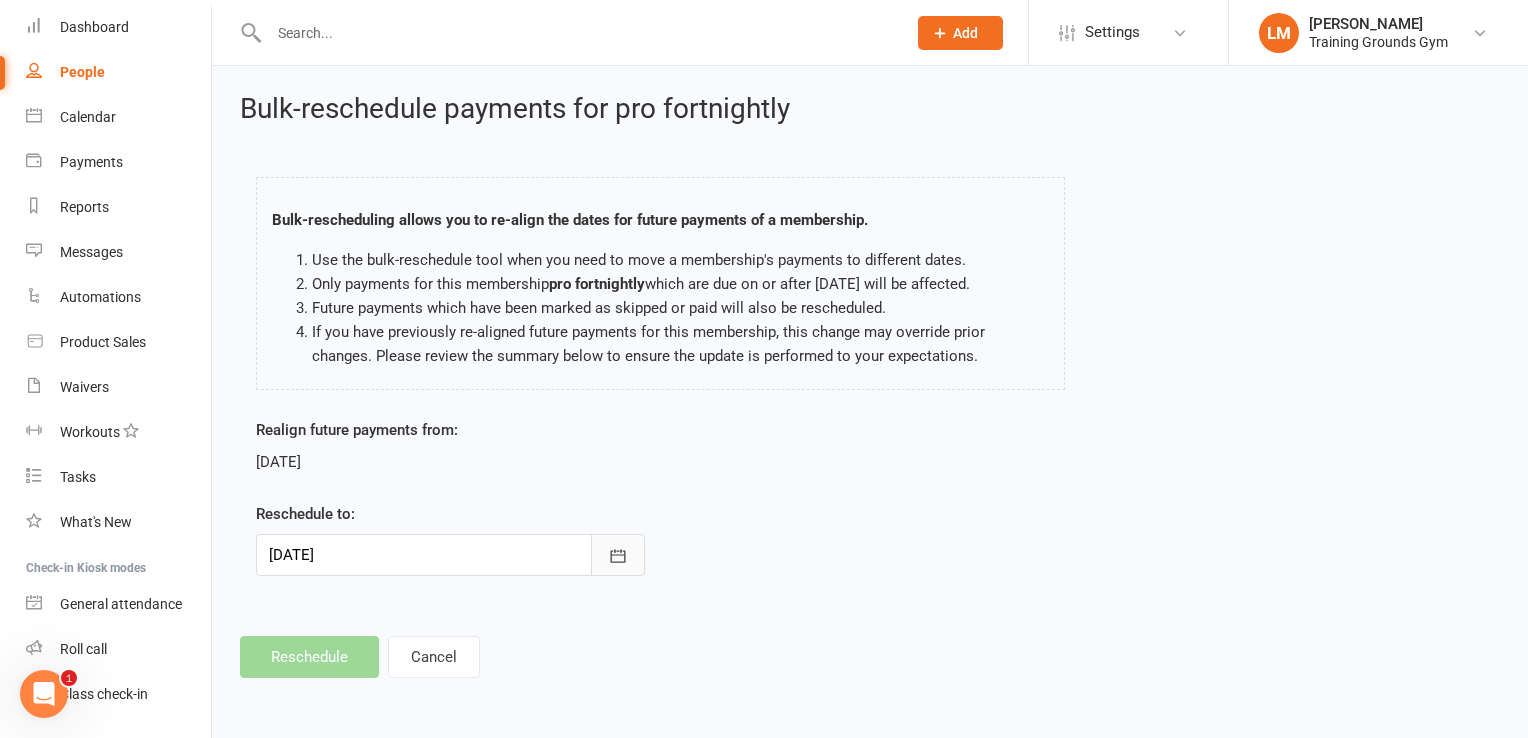 click 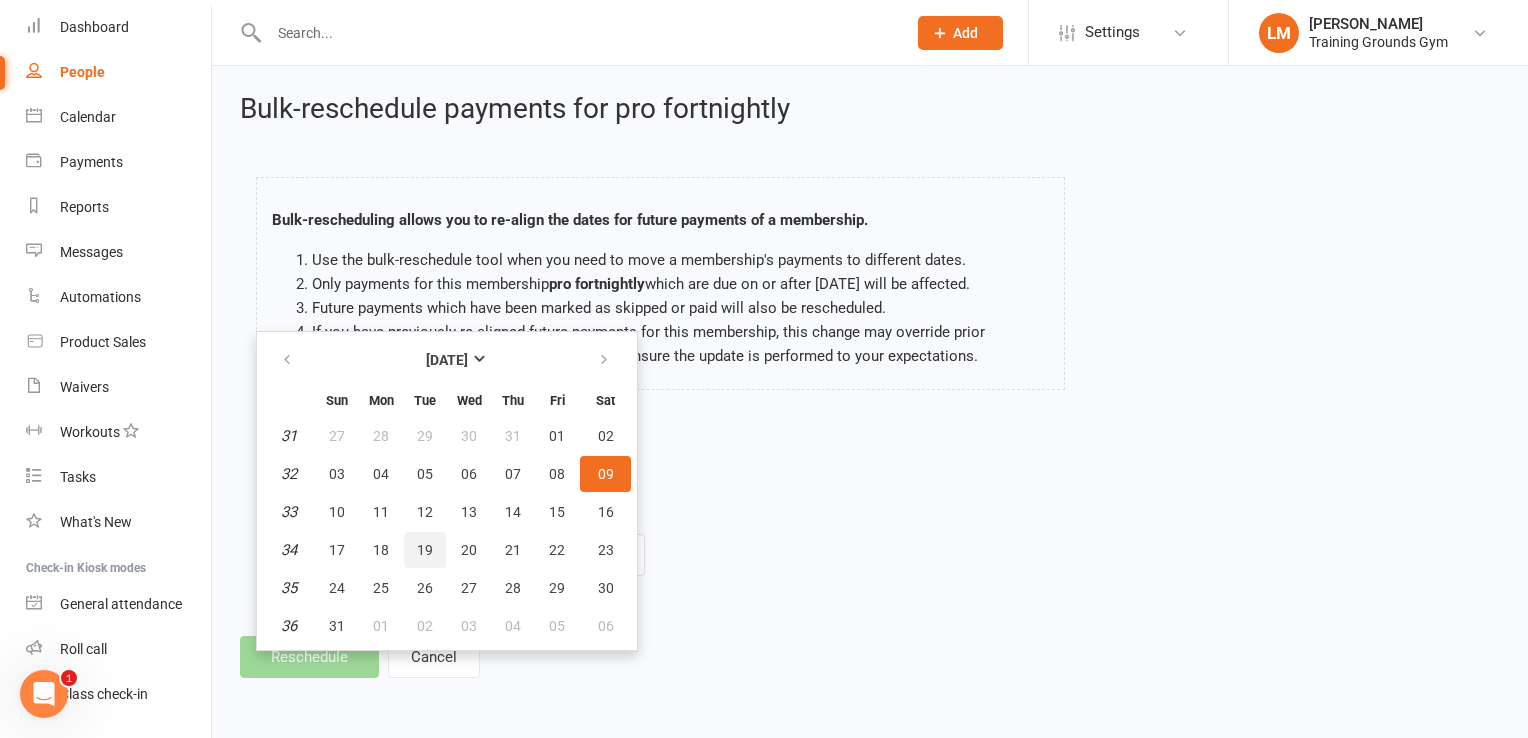 click on "19" at bounding box center [425, 550] 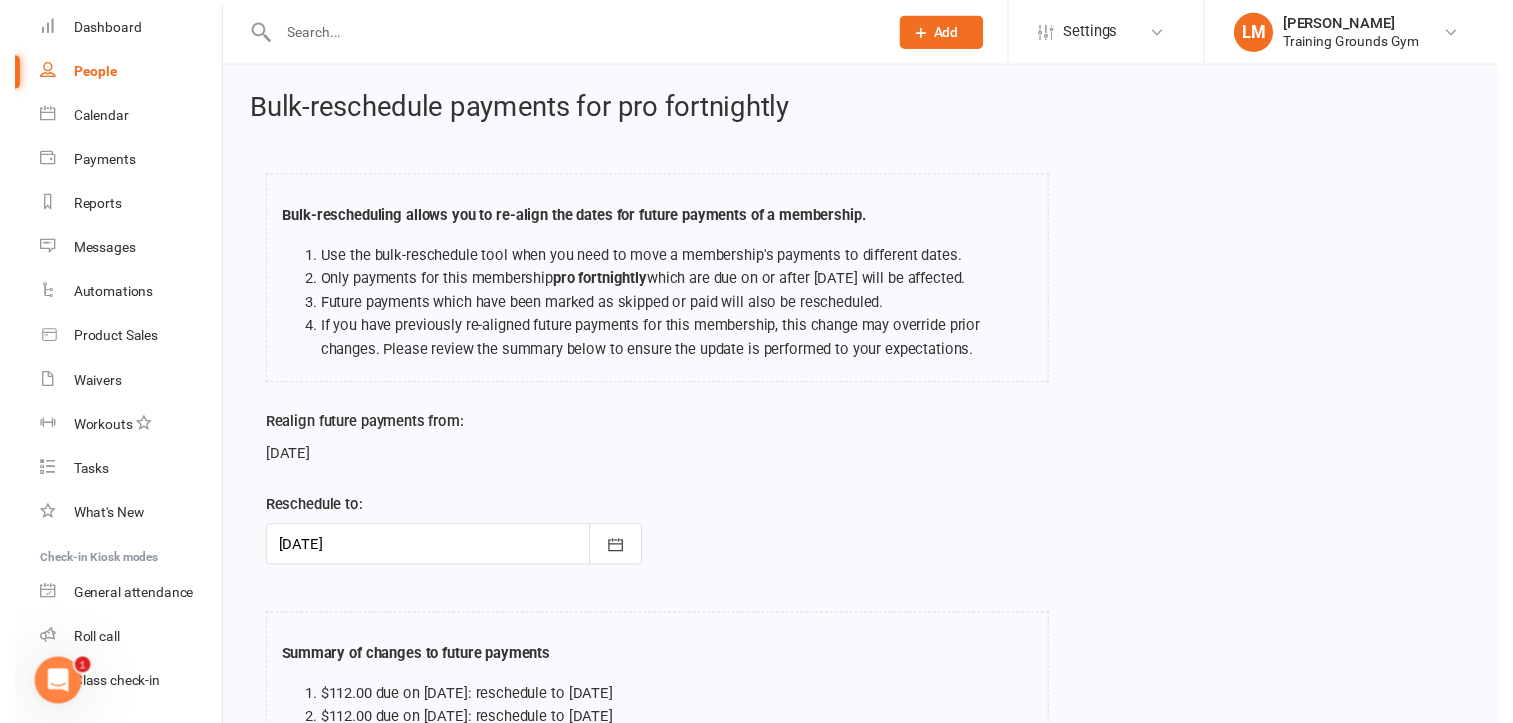 scroll, scrollTop: 280, scrollLeft: 0, axis: vertical 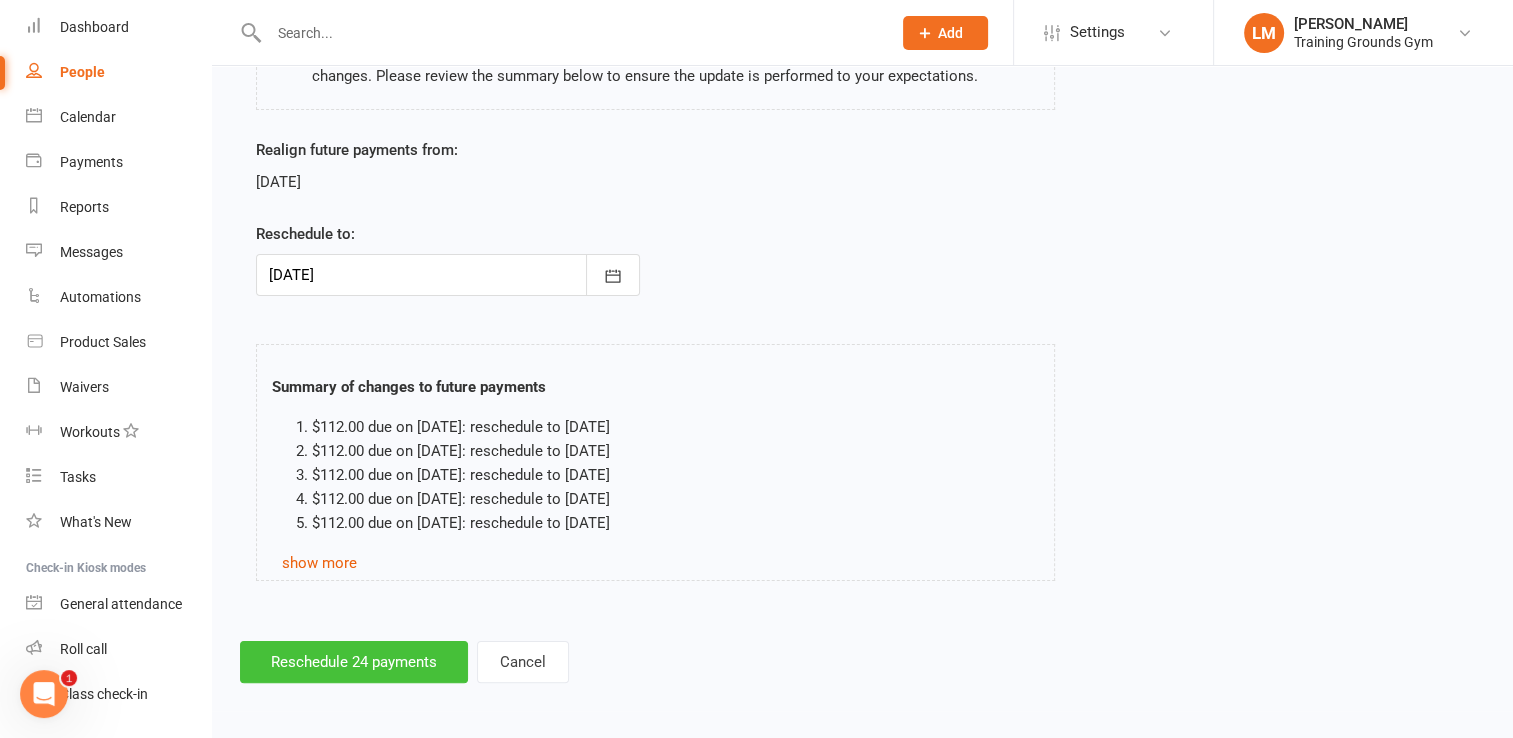 click on "Reschedule 24 payments" at bounding box center (354, 662) 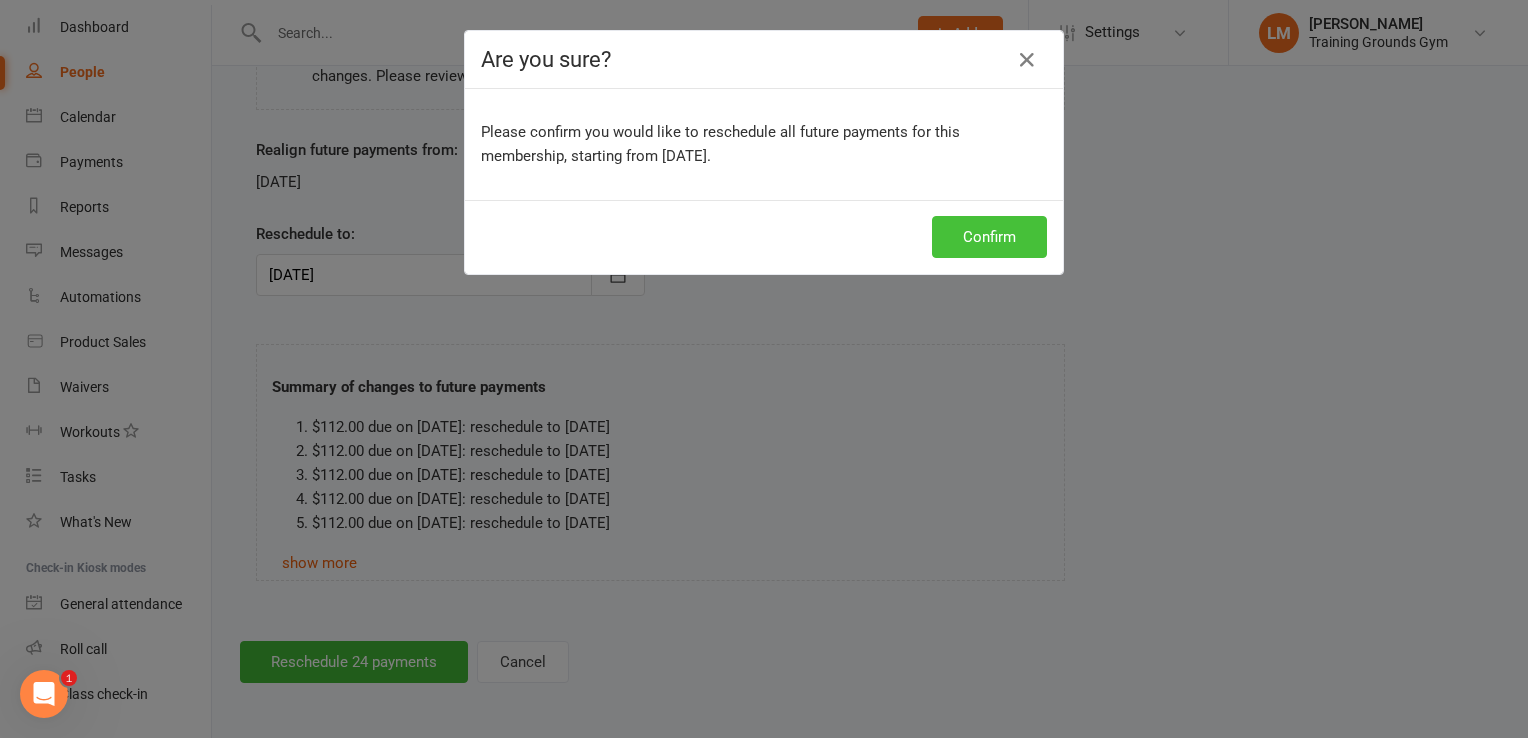 click on "Confirm" at bounding box center [989, 237] 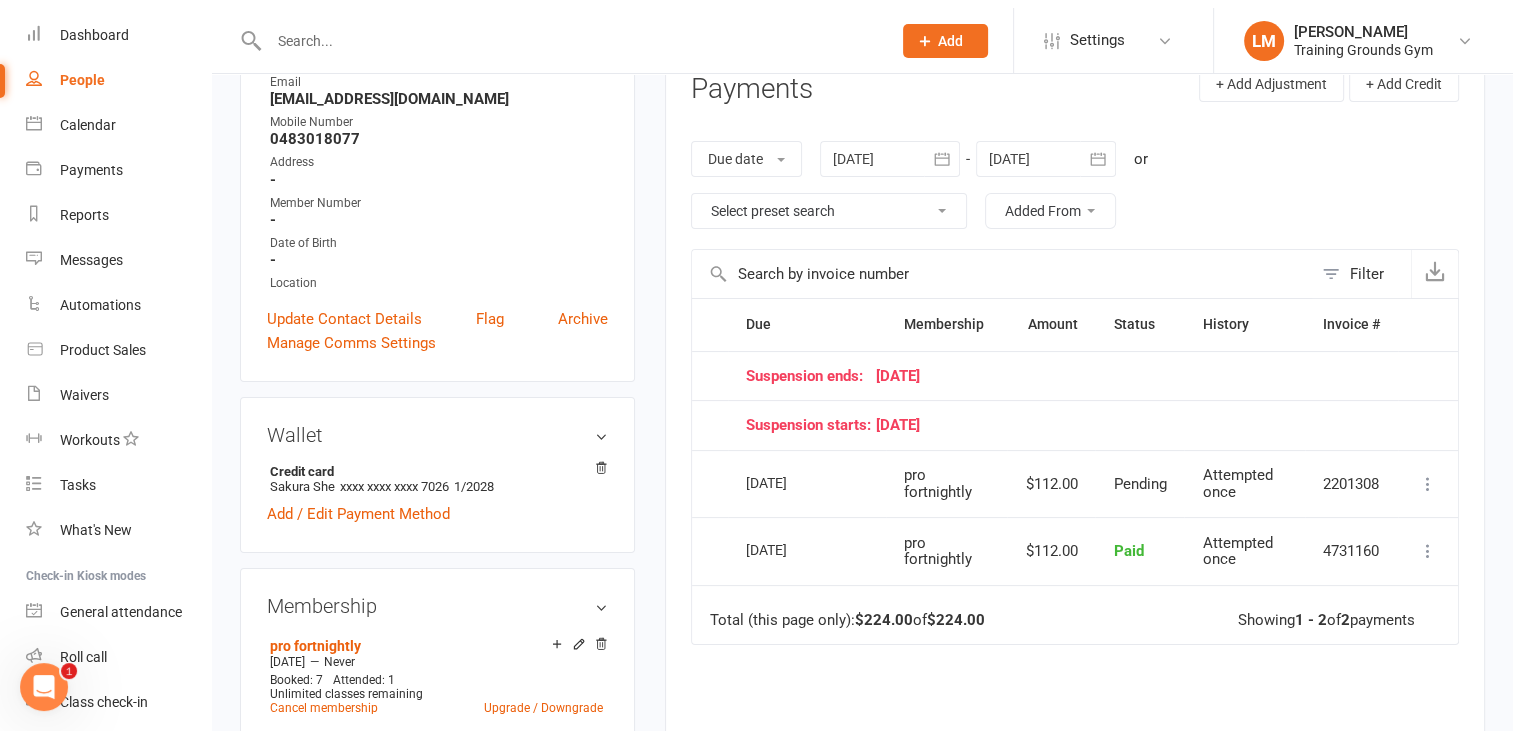 scroll, scrollTop: 0, scrollLeft: 0, axis: both 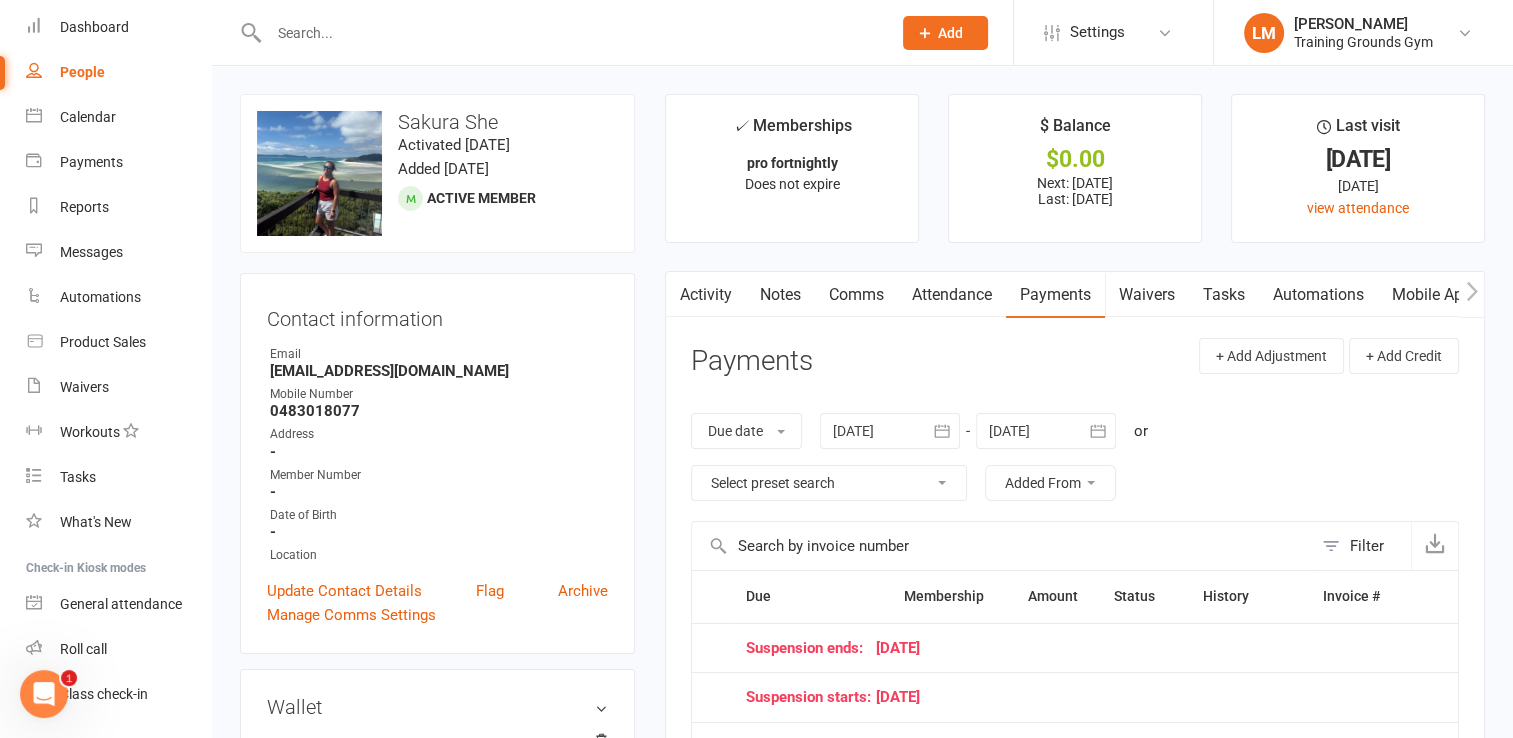 click at bounding box center (570, 33) 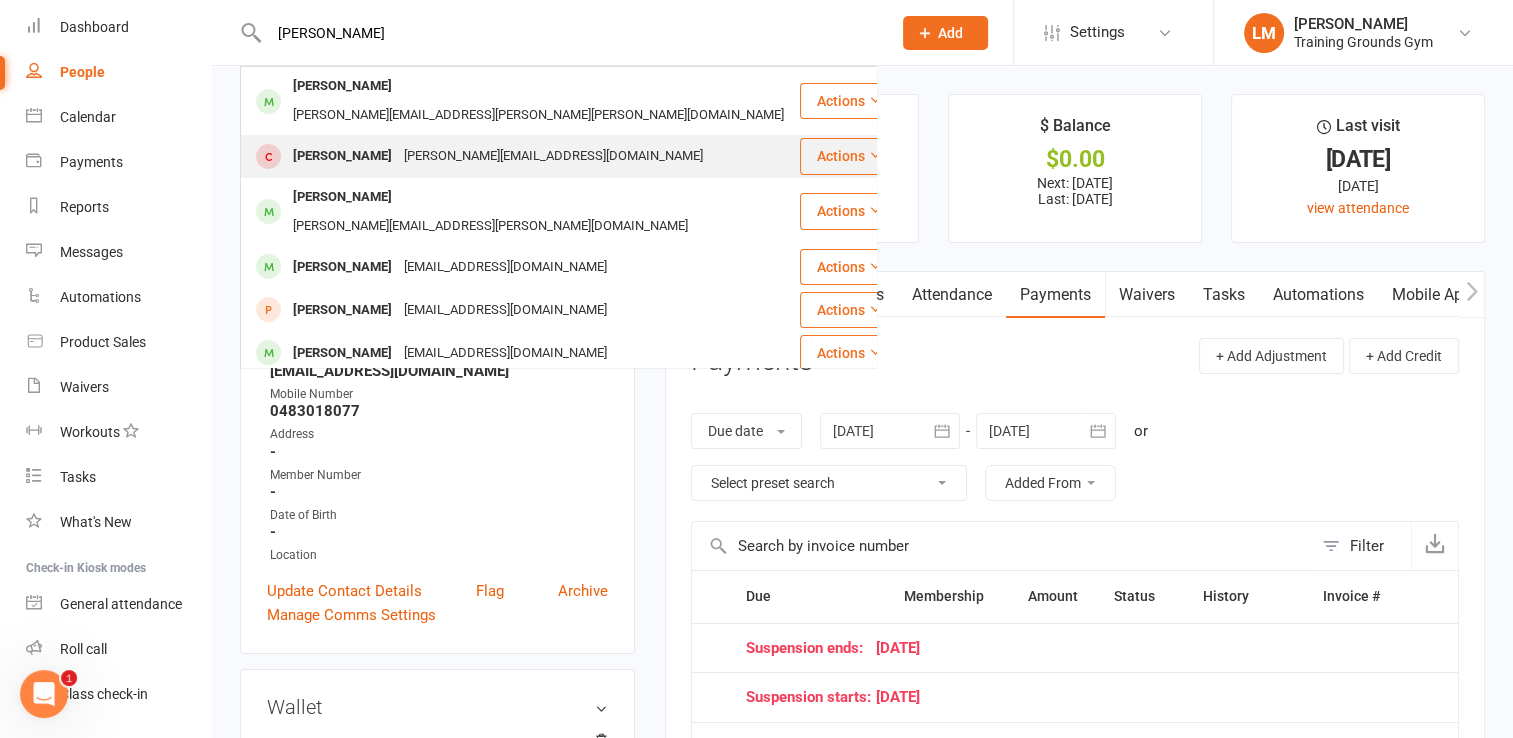 type on "[PERSON_NAME]" 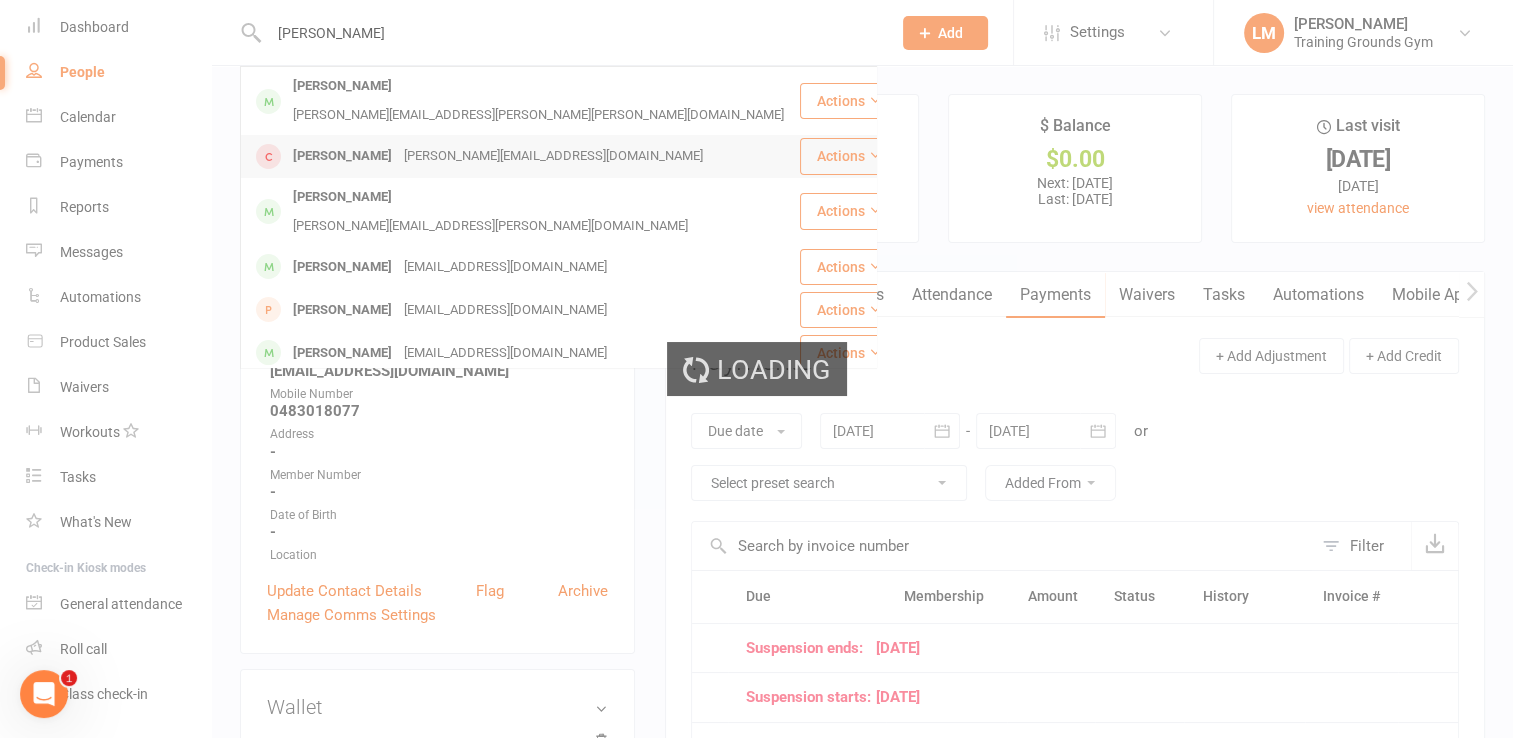 type 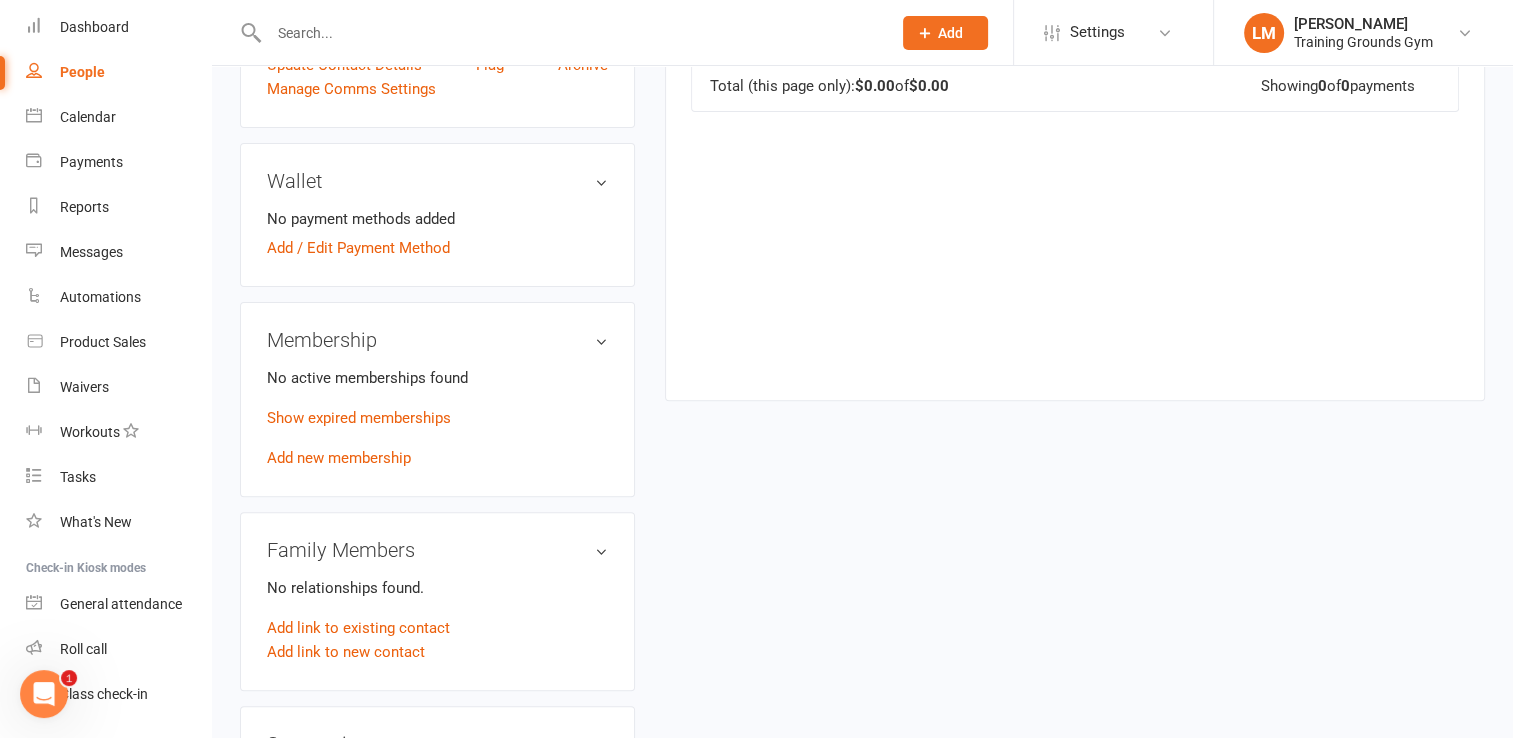 scroll, scrollTop: 606, scrollLeft: 0, axis: vertical 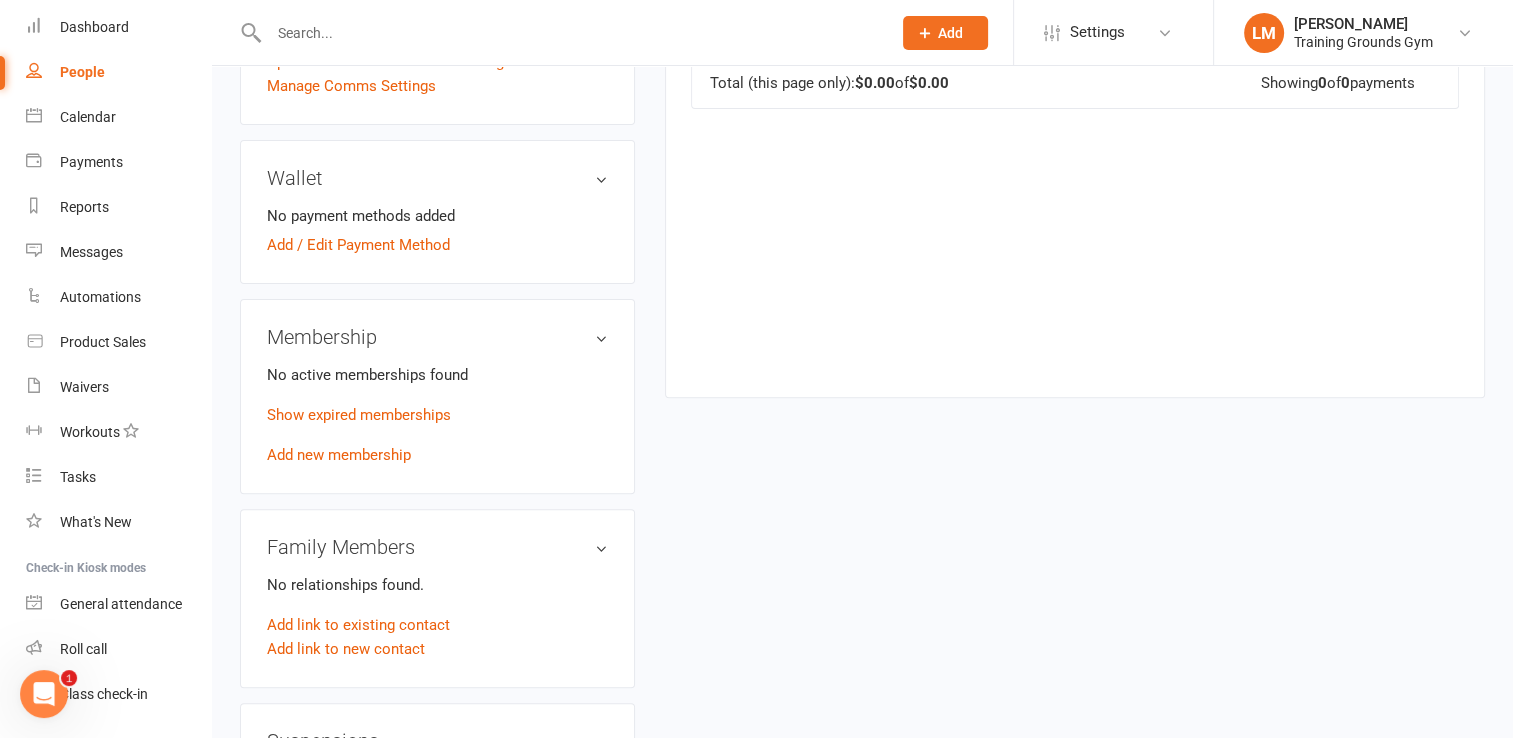 click on "Membership  No active memberships found Show expired memberships Add new membership" at bounding box center (437, 396) 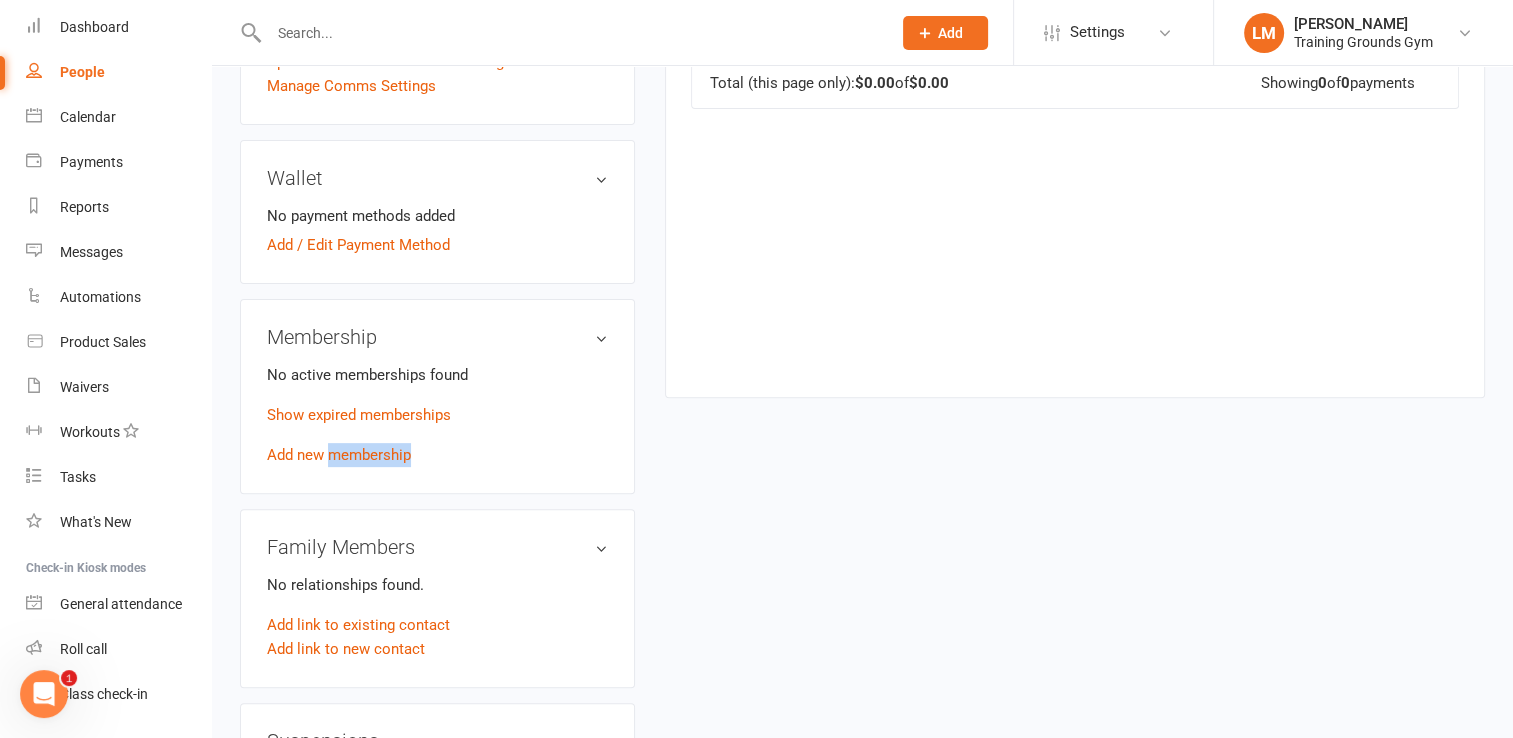 click on "Membership  No active memberships found Show expired memberships Add new membership" at bounding box center (437, 396) 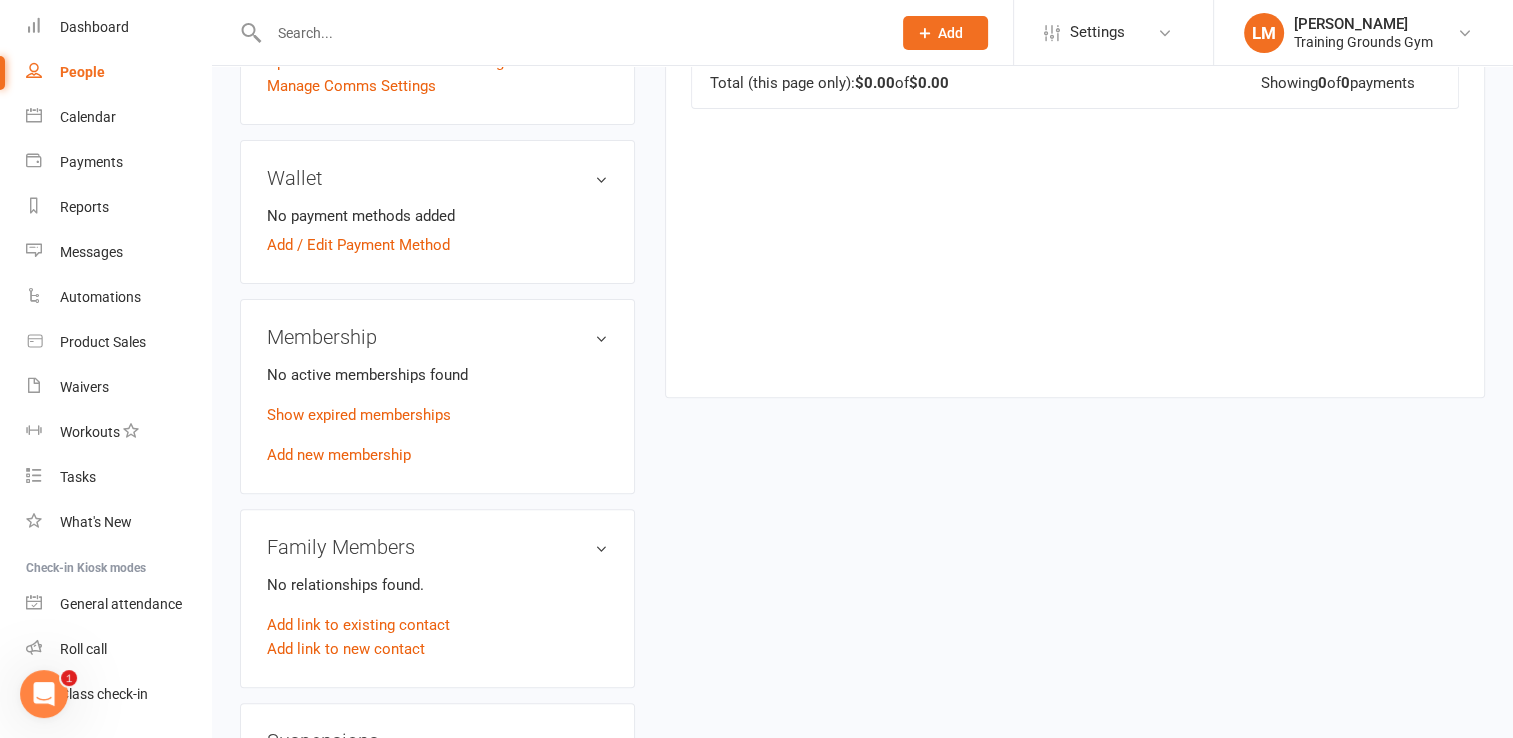 drag, startPoint x: 374, startPoint y: 450, endPoint x: 299, endPoint y: 431, distance: 77.36925 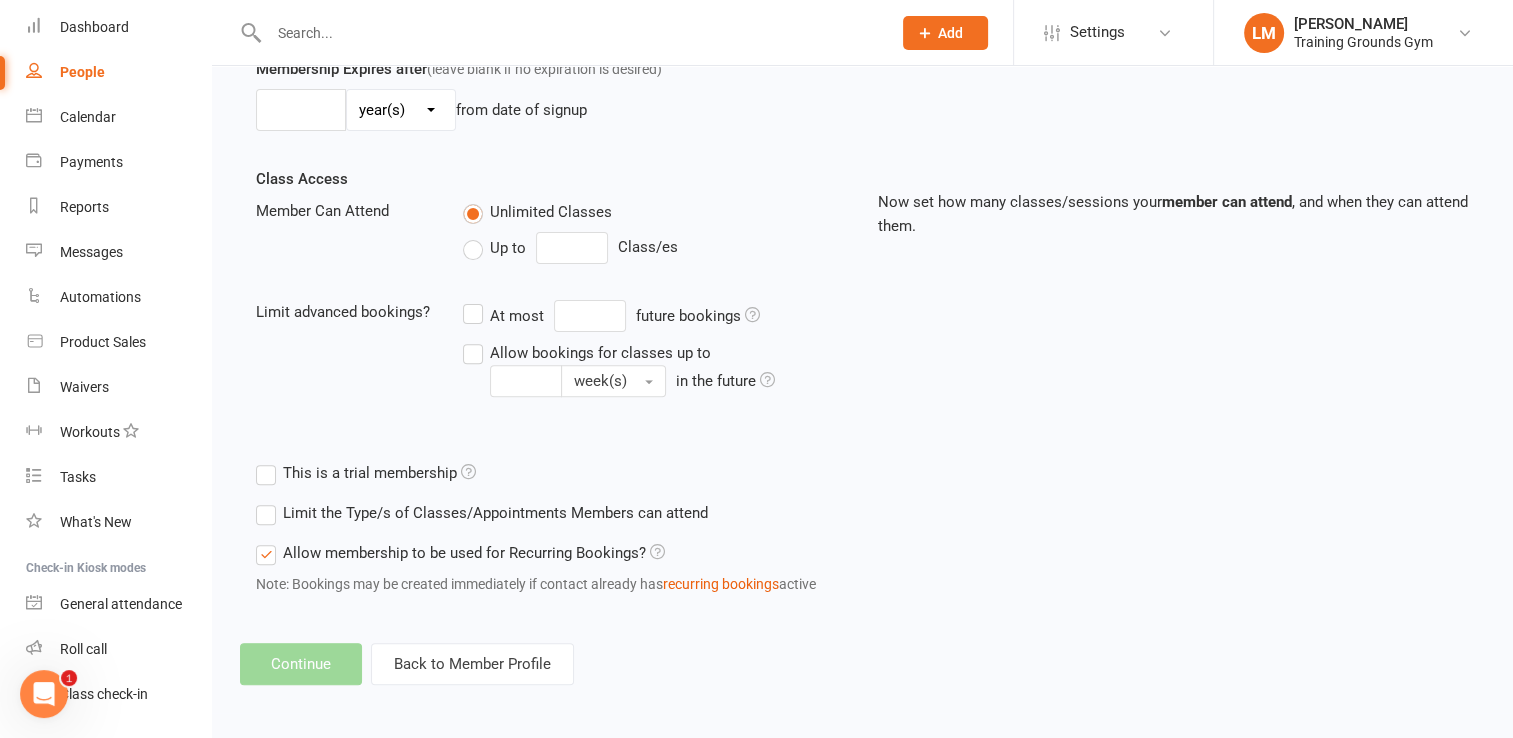 scroll, scrollTop: 0, scrollLeft: 0, axis: both 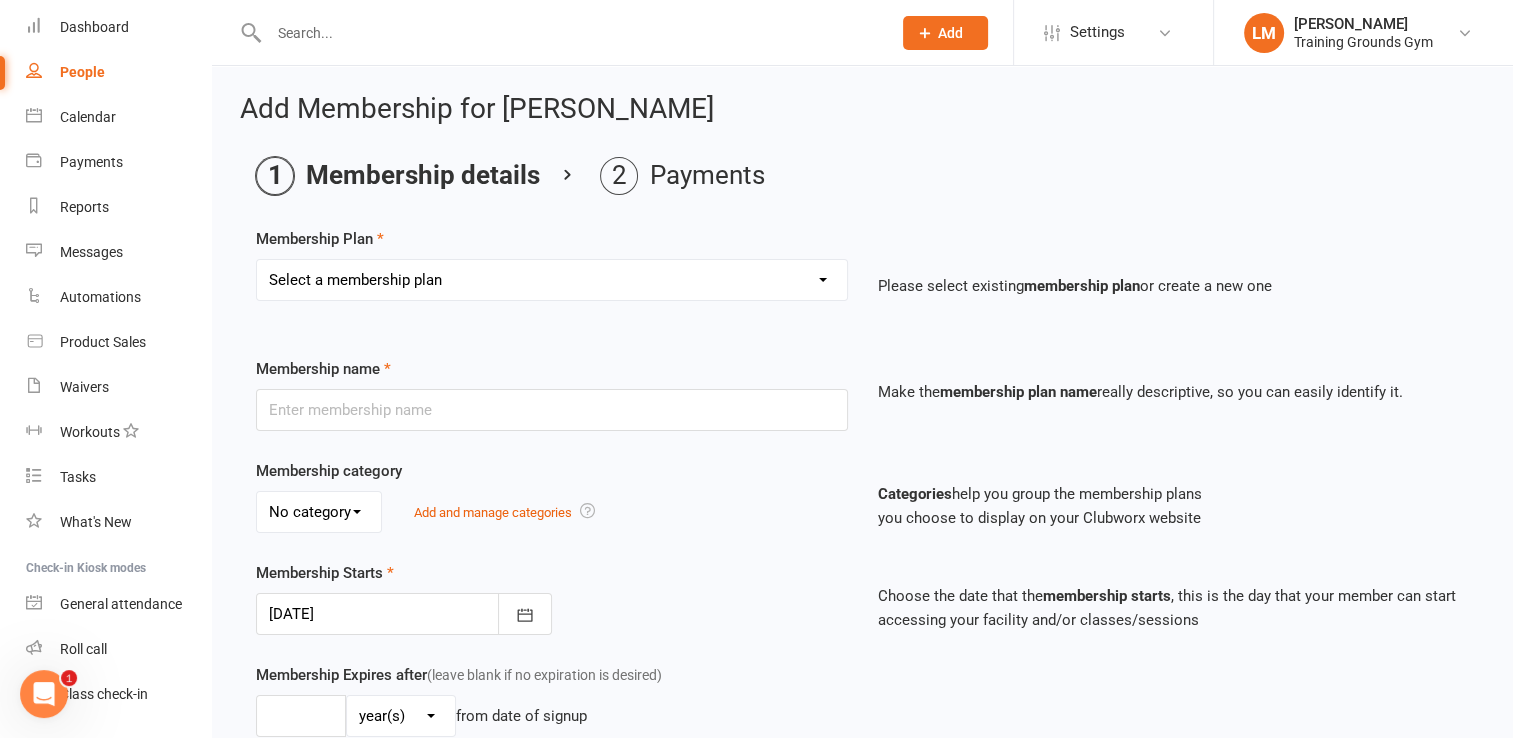 click on "Select a membership plan Create new Membership Plan Trial Basic for beginners and intermediate levels 16yrs+ Only Trial Plus for 18+yrs experienced people only. Please attend a fundamentals class first to get the OK from coach for intemrediate and advanced classes Toddler Kickstart (1 kids class per week) Kickstart paid 6mths with 5% discount (1 kids class per week) Kickstart for 12mths with 10% discount (1 kids class per week) Takedown - 2 Kids classes per week Takedown paid 6mths with 5% discount -  2 Kids classes per week Spinkick - Unlimited Kids Classes Spinkick paid 6mths with 5% discount - Unlimited Kids Classes Teen Kickstart - 1 Class per week for 16yrs Teen Kickstart paid 6mths - 1 Class per week for 16yrs Teen Takedown - 2 Classes per week for 16yrs + Teen Spinkick - Unlimited classes for 16yrs 10 Sessions 20 Sessions Novice paid Fortnightly (1 adults class per week) Novice paid monthly (1 adults class per week) Novice paid 6mths with 5% discount (1 adults class per week) Unlimited BJJ paid Monthly" at bounding box center [552, 280] 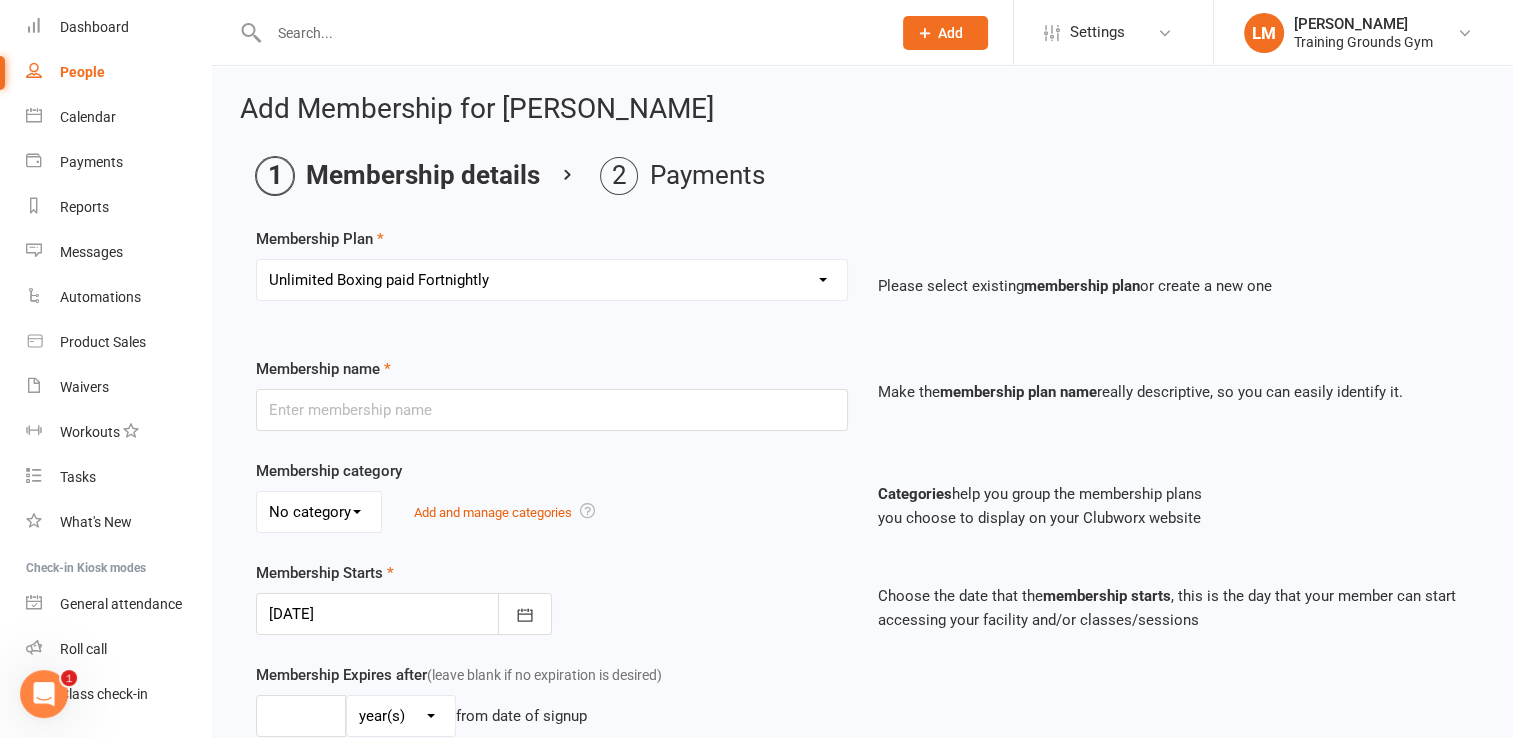 click on "Select a membership plan Create new Membership Plan Trial Basic for beginners and intermediate levels 16yrs+ Only Trial Plus for 18+yrs experienced people only. Please attend a fundamentals class first to get the OK from coach for intemrediate and advanced classes Toddler Kickstart (1 kids class per week) Kickstart paid 6mths with 5% discount (1 kids class per week) Kickstart for 12mths with 10% discount (1 kids class per week) Takedown - 2 Kids classes per week Takedown paid 6mths with 5% discount -  2 Kids classes per week Spinkick - Unlimited Kids Classes Spinkick paid 6mths with 5% discount - Unlimited Kids Classes Teen Kickstart - 1 Class per week for 16yrs Teen Kickstart paid 6mths - 1 Class per week for 16yrs Teen Takedown - 2 Classes per week for 16yrs + Teen Spinkick - Unlimited classes for 16yrs 10 Sessions 20 Sessions Novice paid Fortnightly (1 adults class per week) Novice paid monthly (1 adults class per week) Novice paid 6mths with 5% discount (1 adults class per week) Unlimited BJJ paid Monthly" at bounding box center [552, 280] 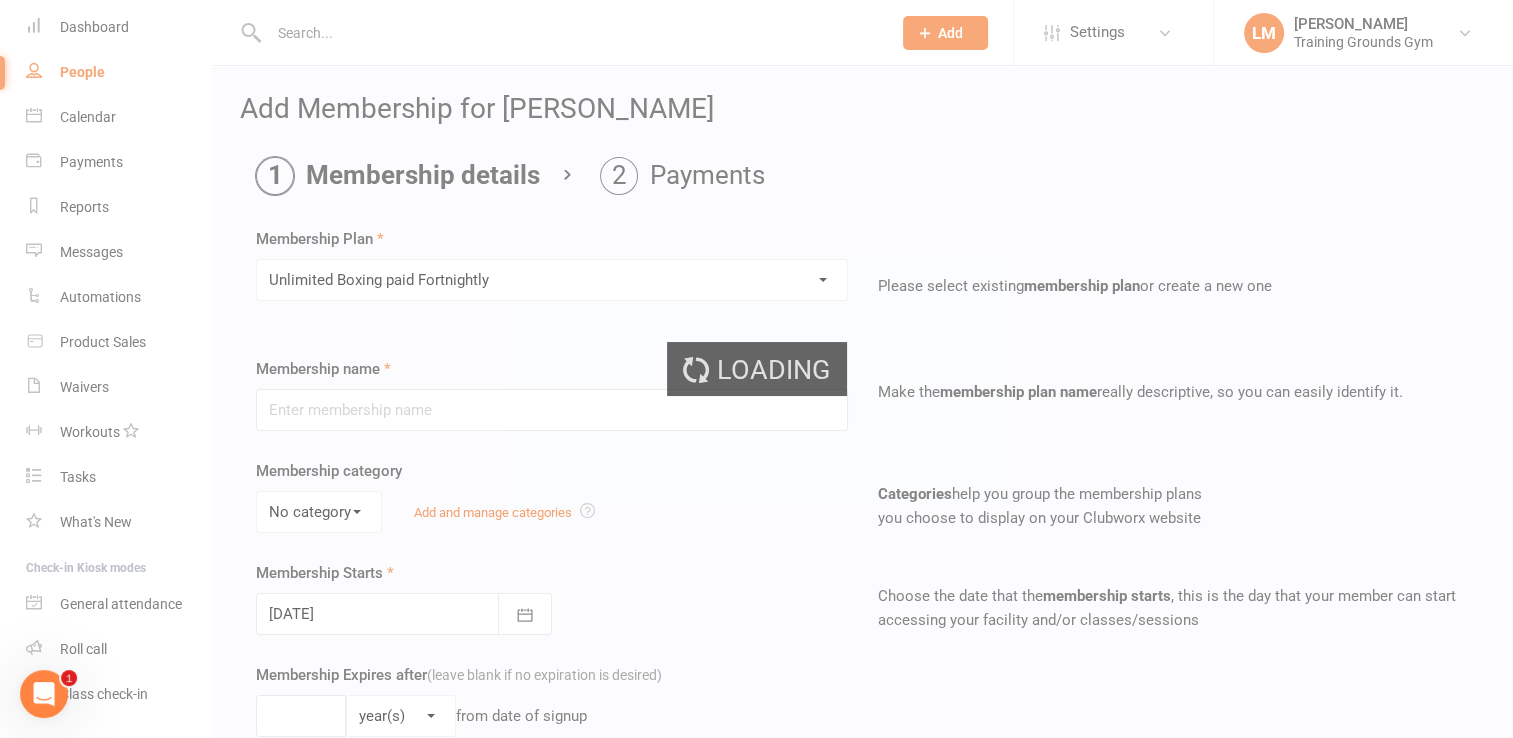 type on "Unlimited Boxing paid Fortnightly" 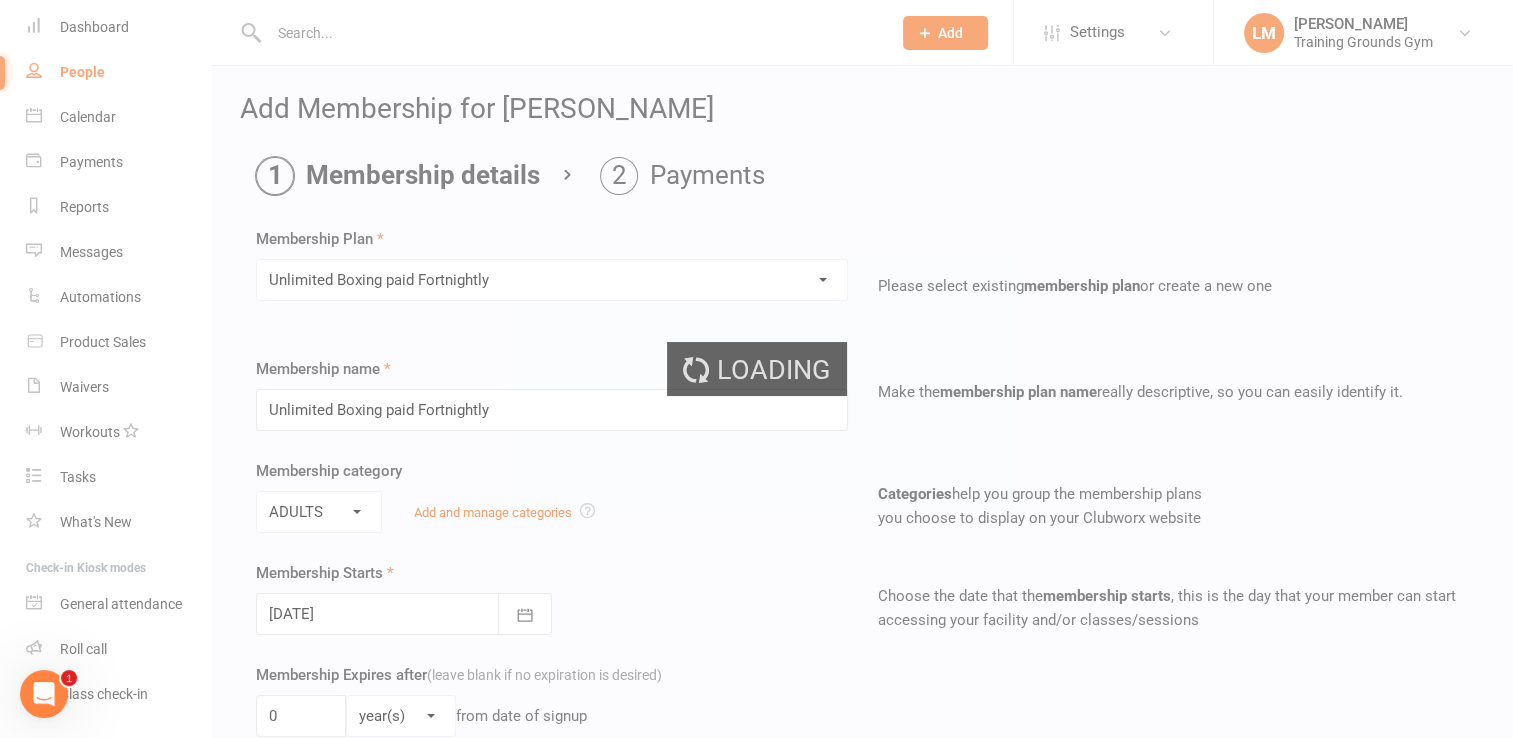 type on "[DATE]" 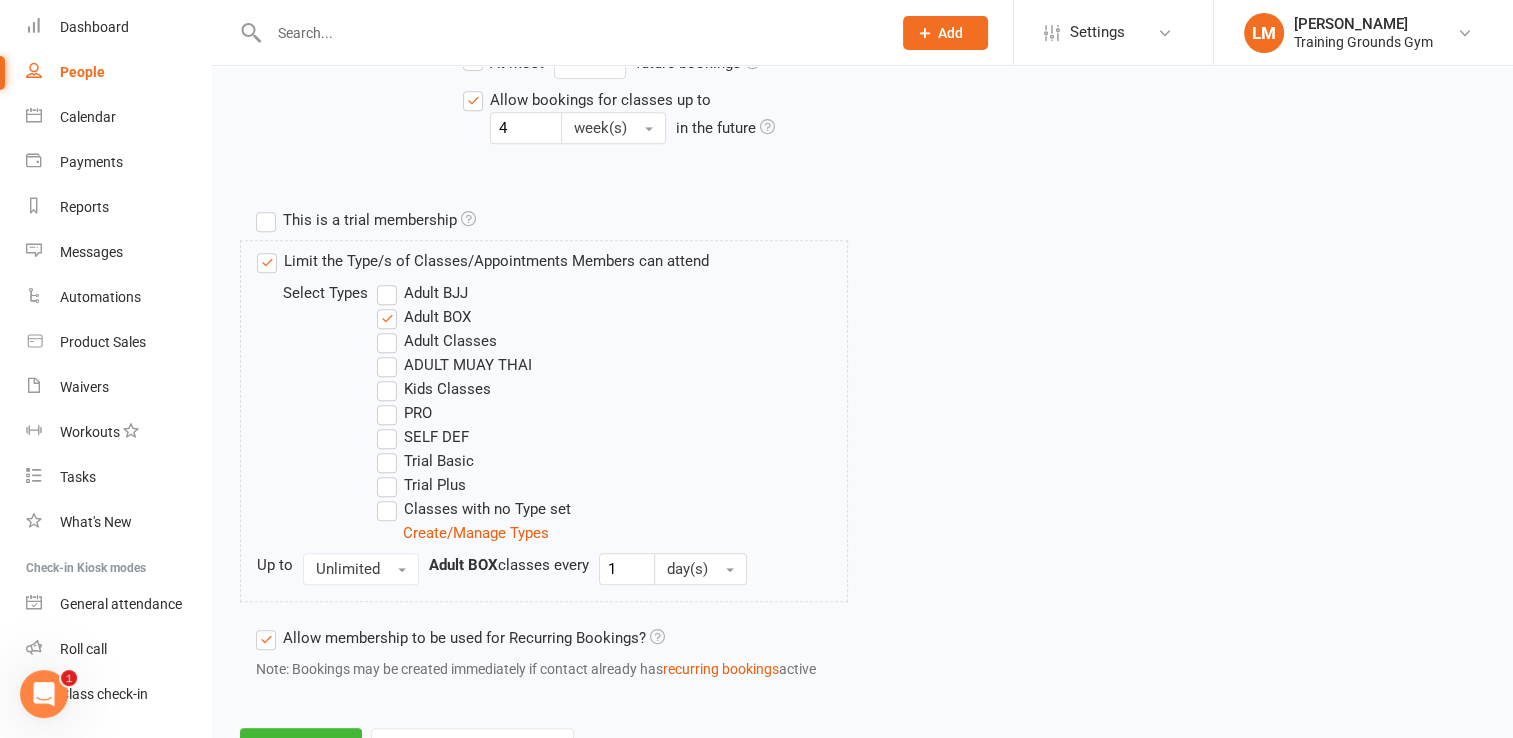 scroll, scrollTop: 944, scrollLeft: 0, axis: vertical 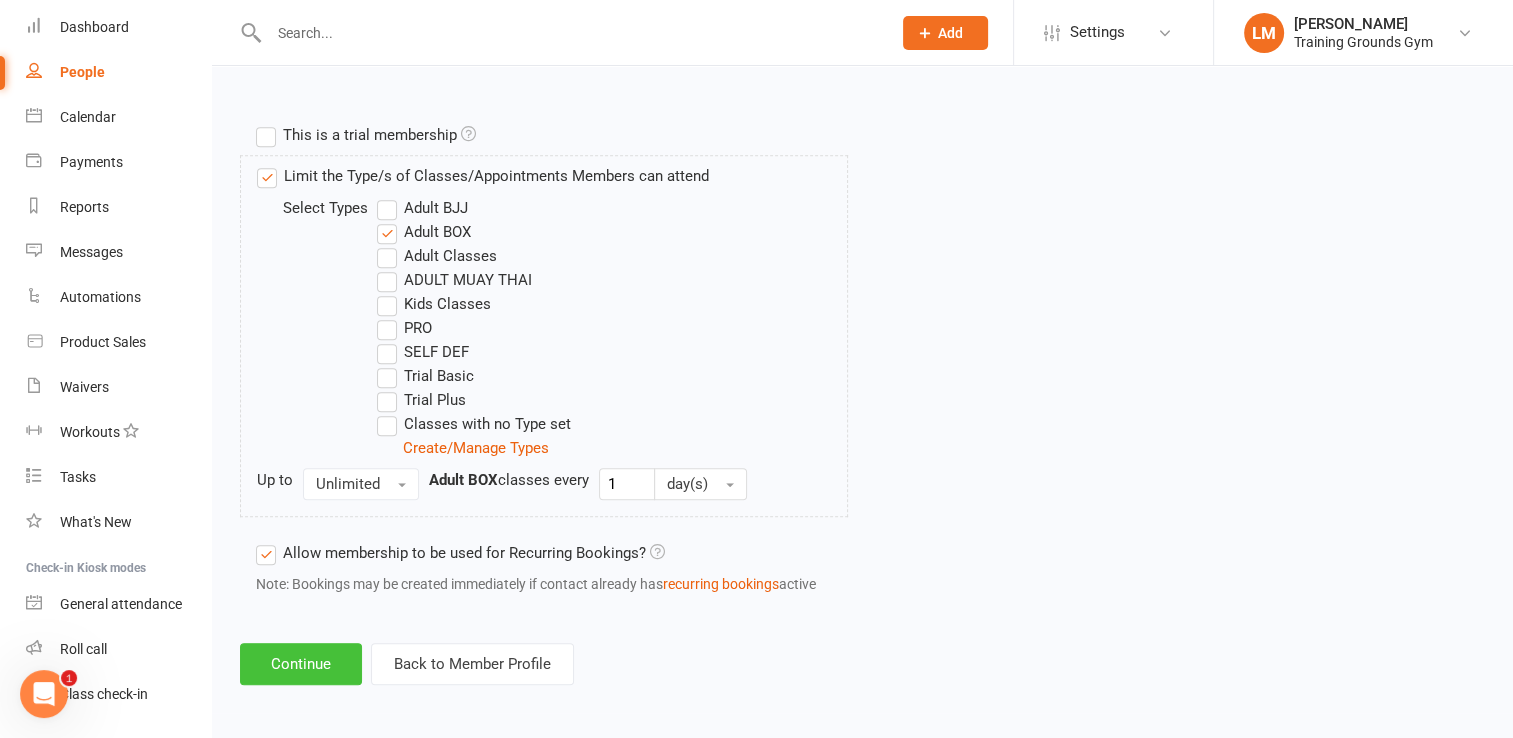 click on "Continue" at bounding box center [301, 664] 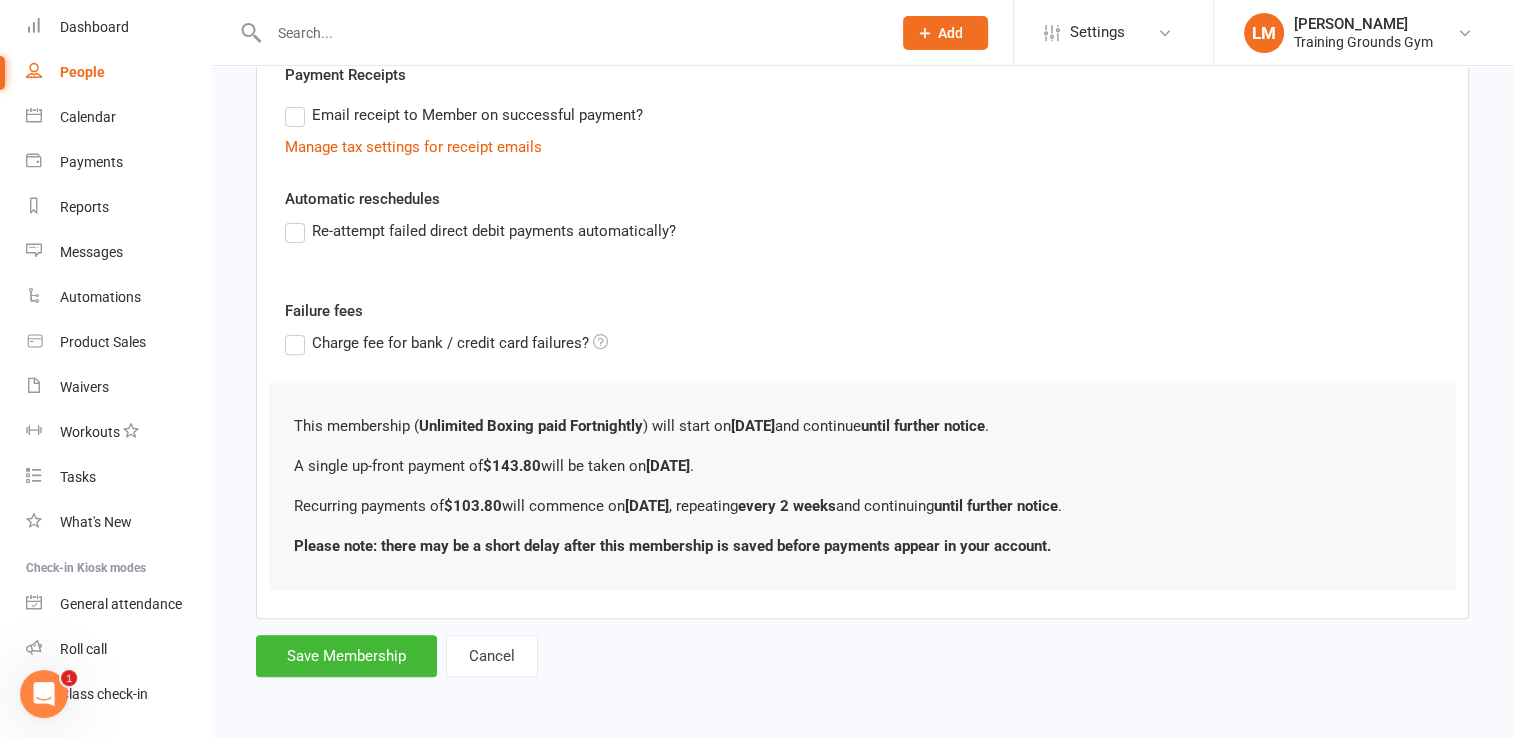 scroll, scrollTop: 0, scrollLeft: 0, axis: both 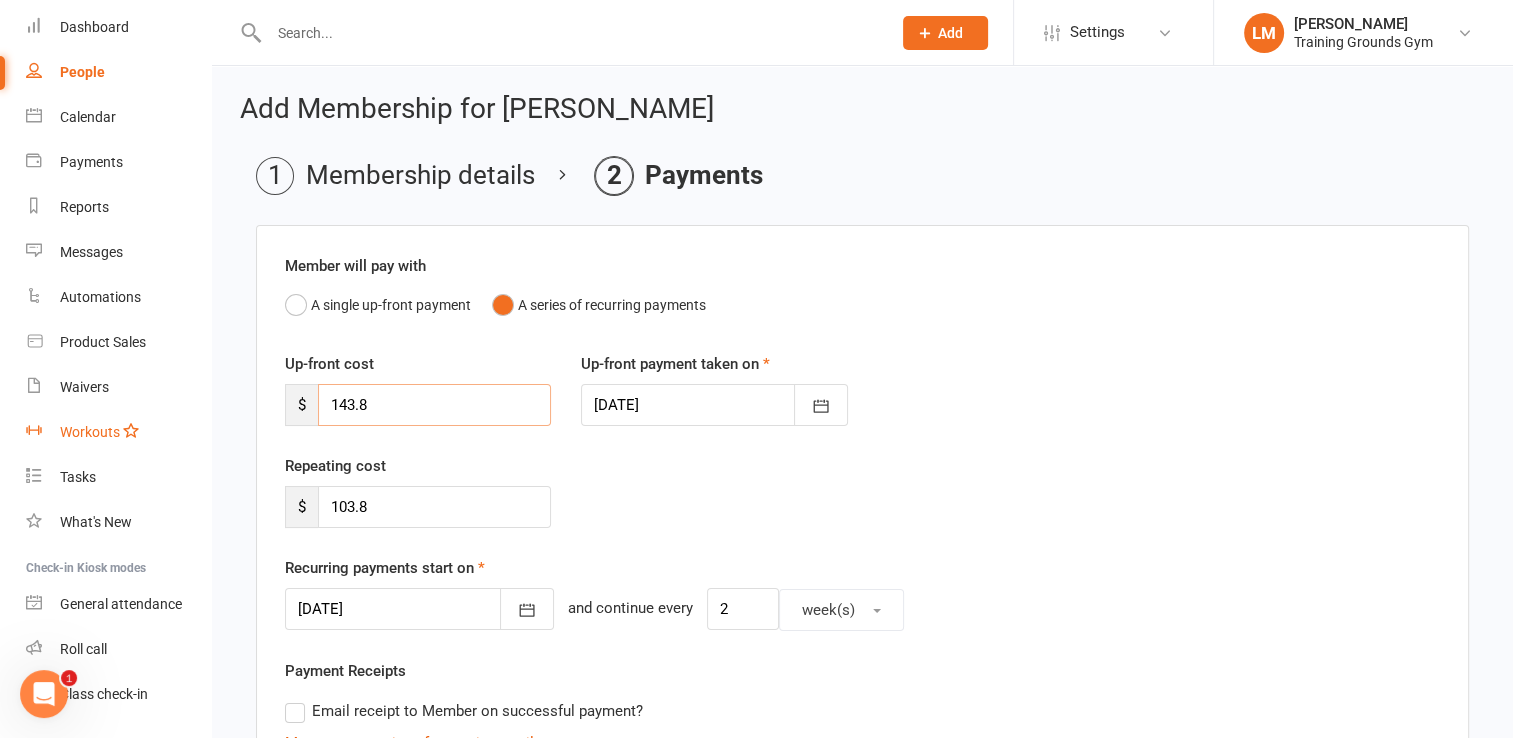 drag, startPoint x: 356, startPoint y: 424, endPoint x: 183, endPoint y: 422, distance: 173.01157 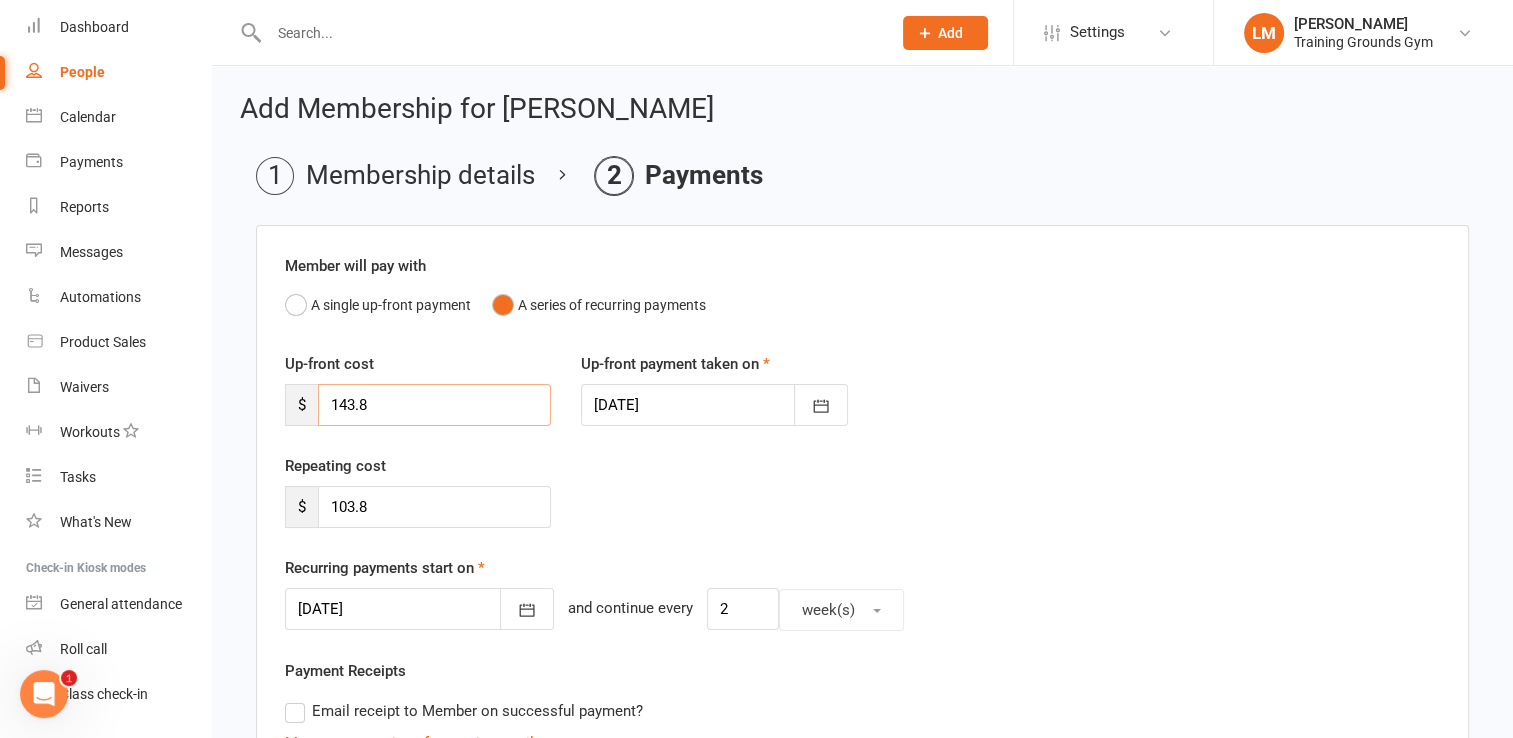 drag, startPoint x: 432, startPoint y: 394, endPoint x: 270, endPoint y: 406, distance: 162.44383 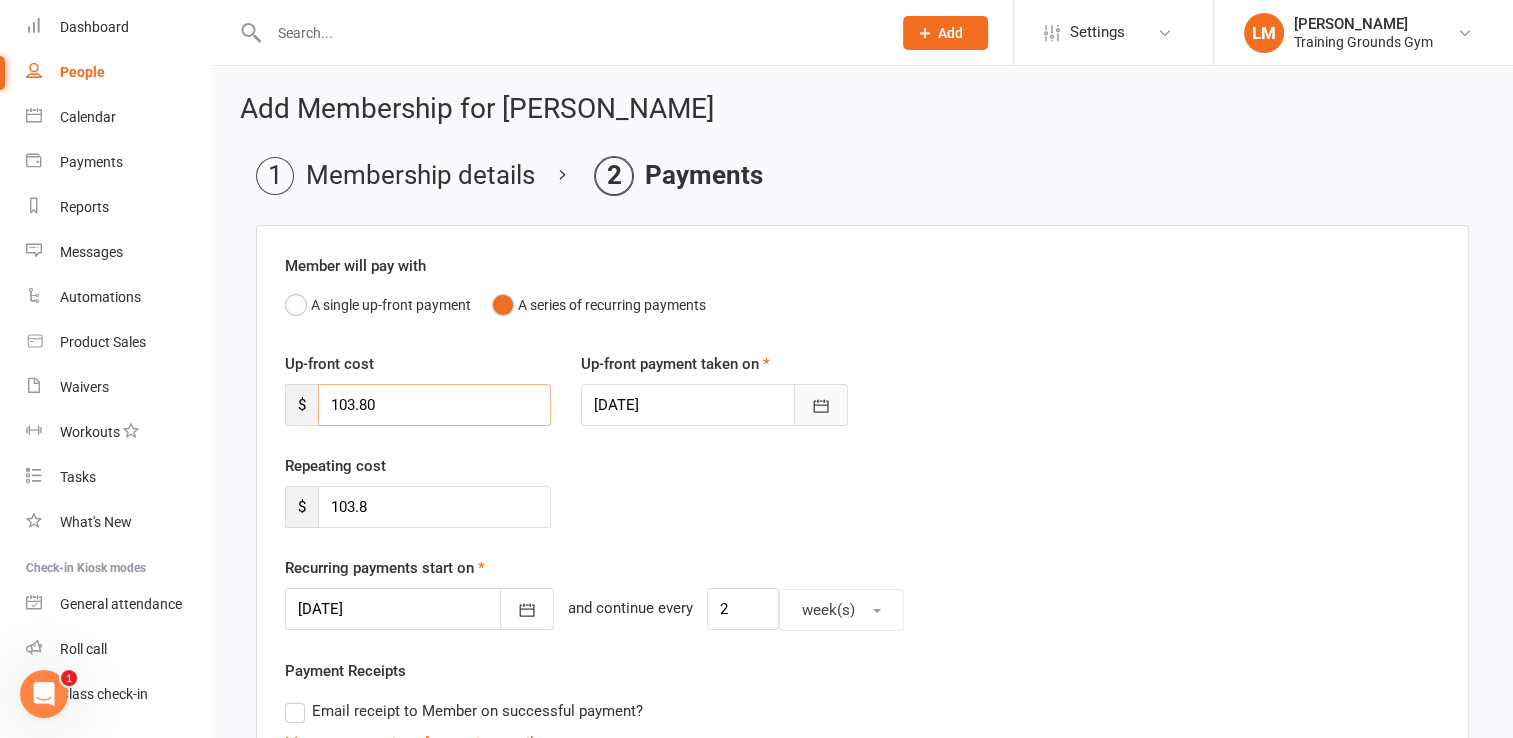 type on "103.80" 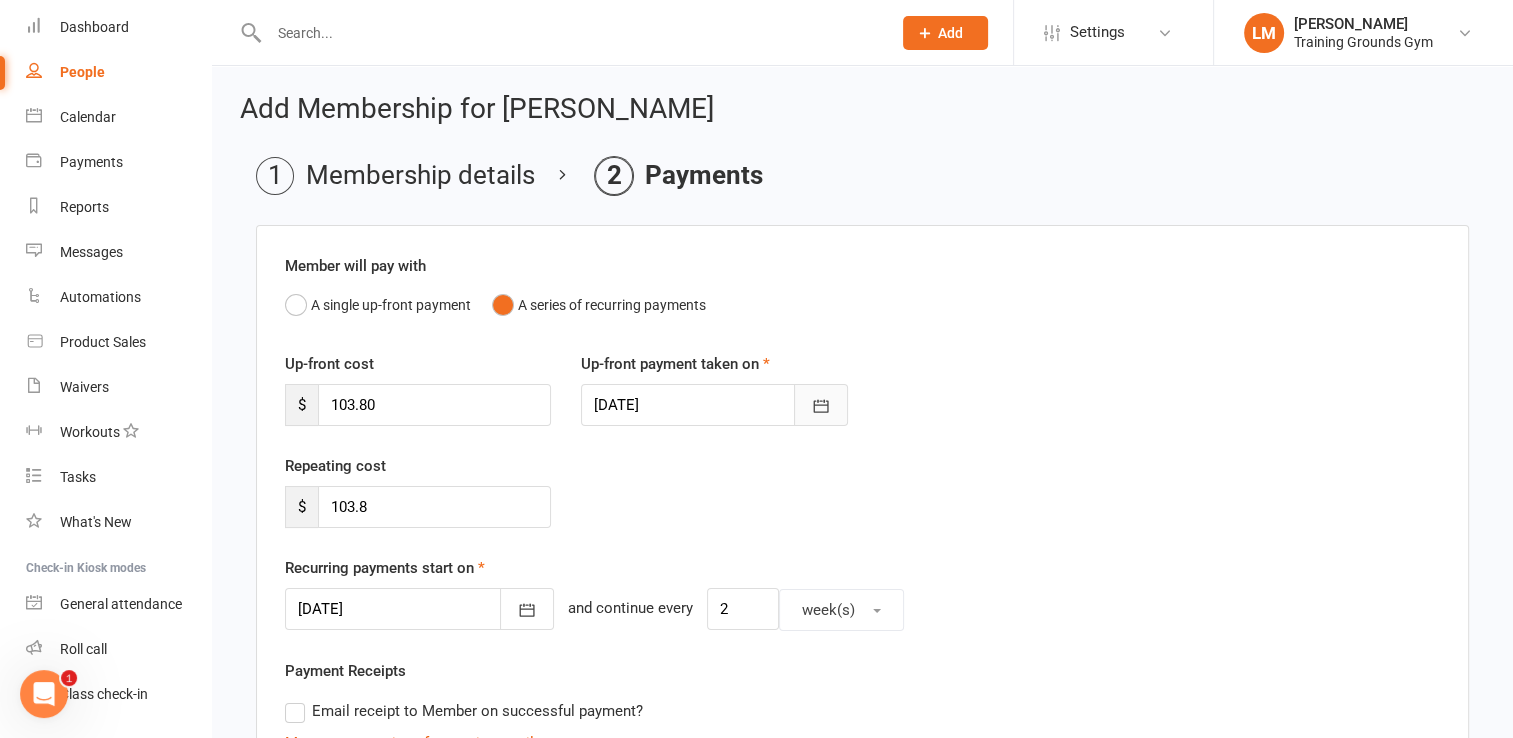 click 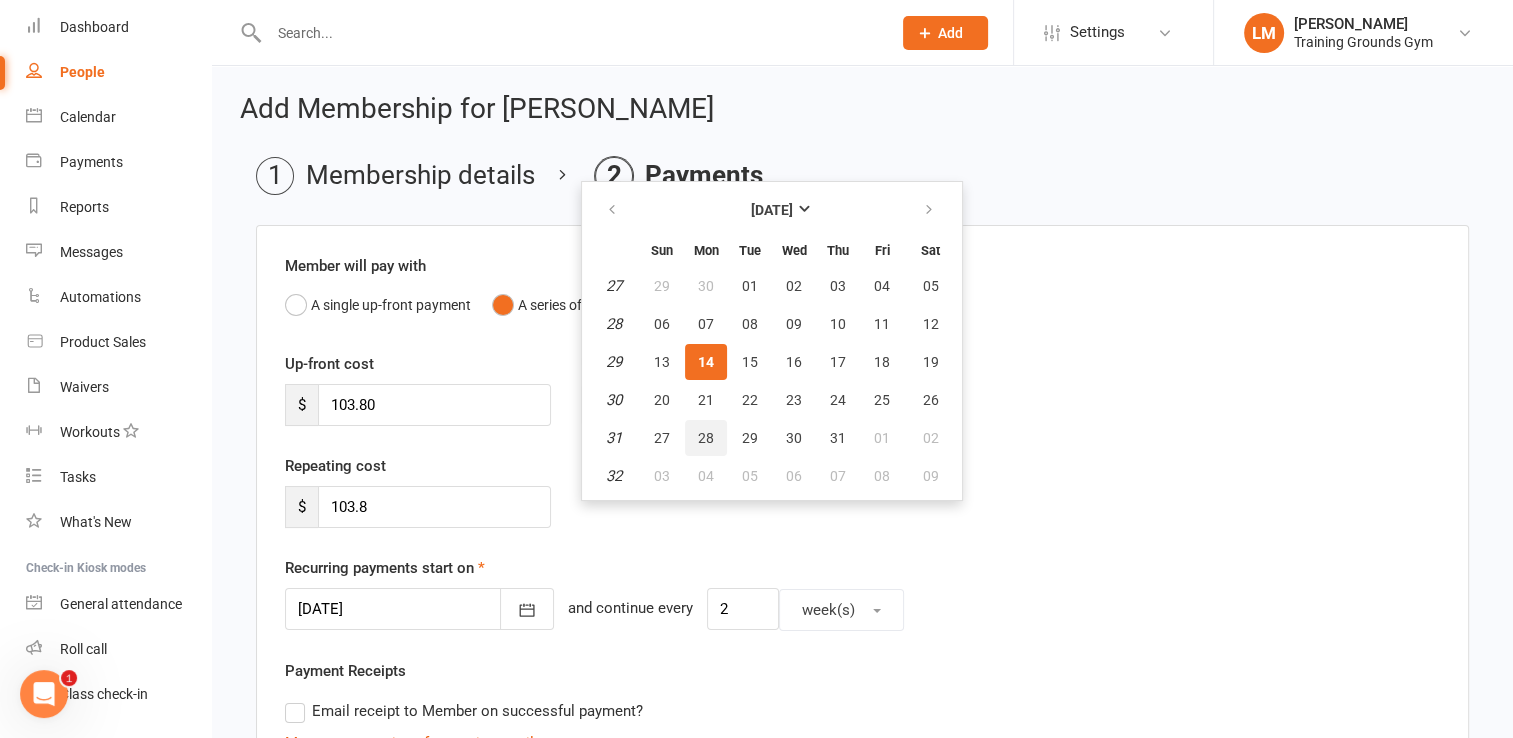 click on "28" at bounding box center [706, 438] 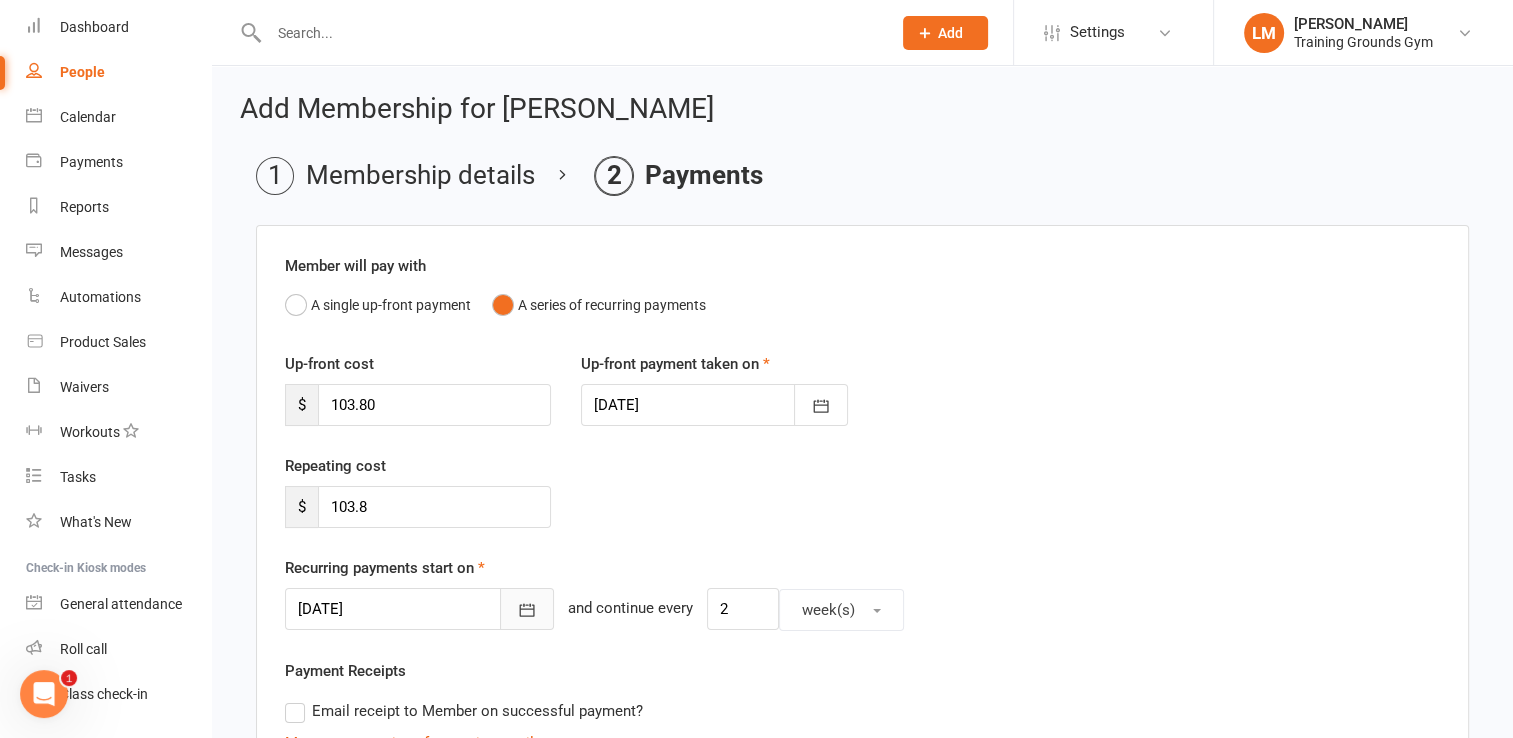 click at bounding box center [527, 609] 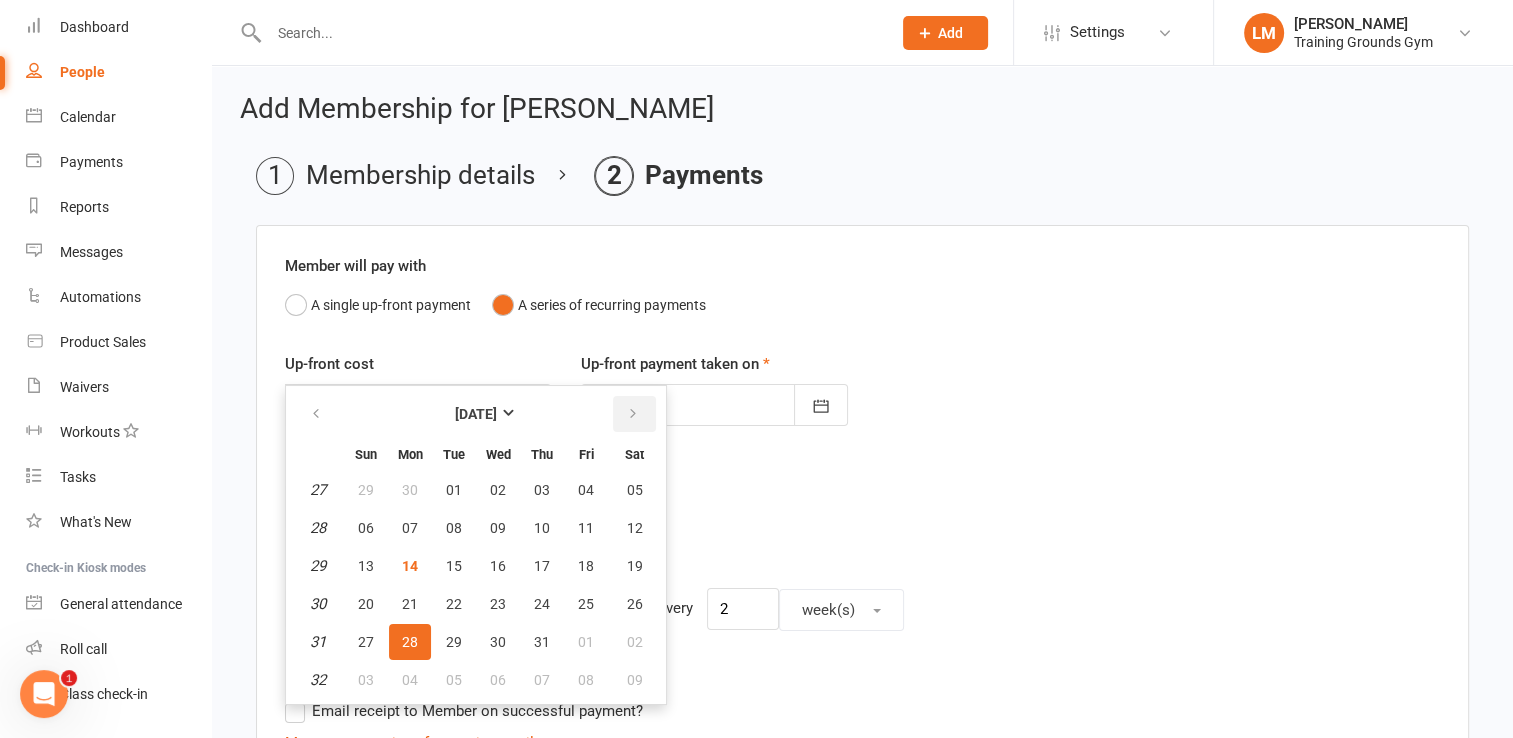 click at bounding box center [633, 414] 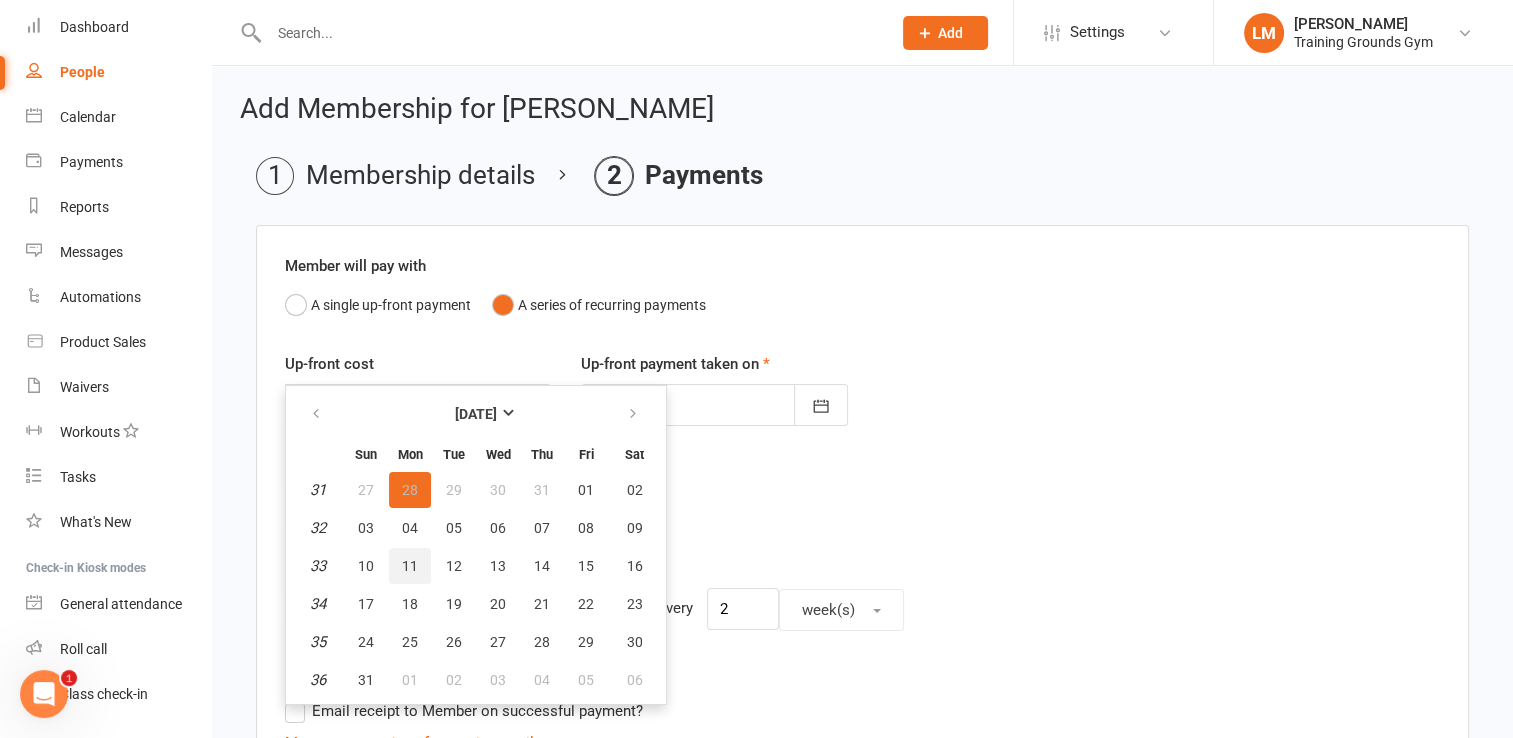 click on "11" at bounding box center [410, 566] 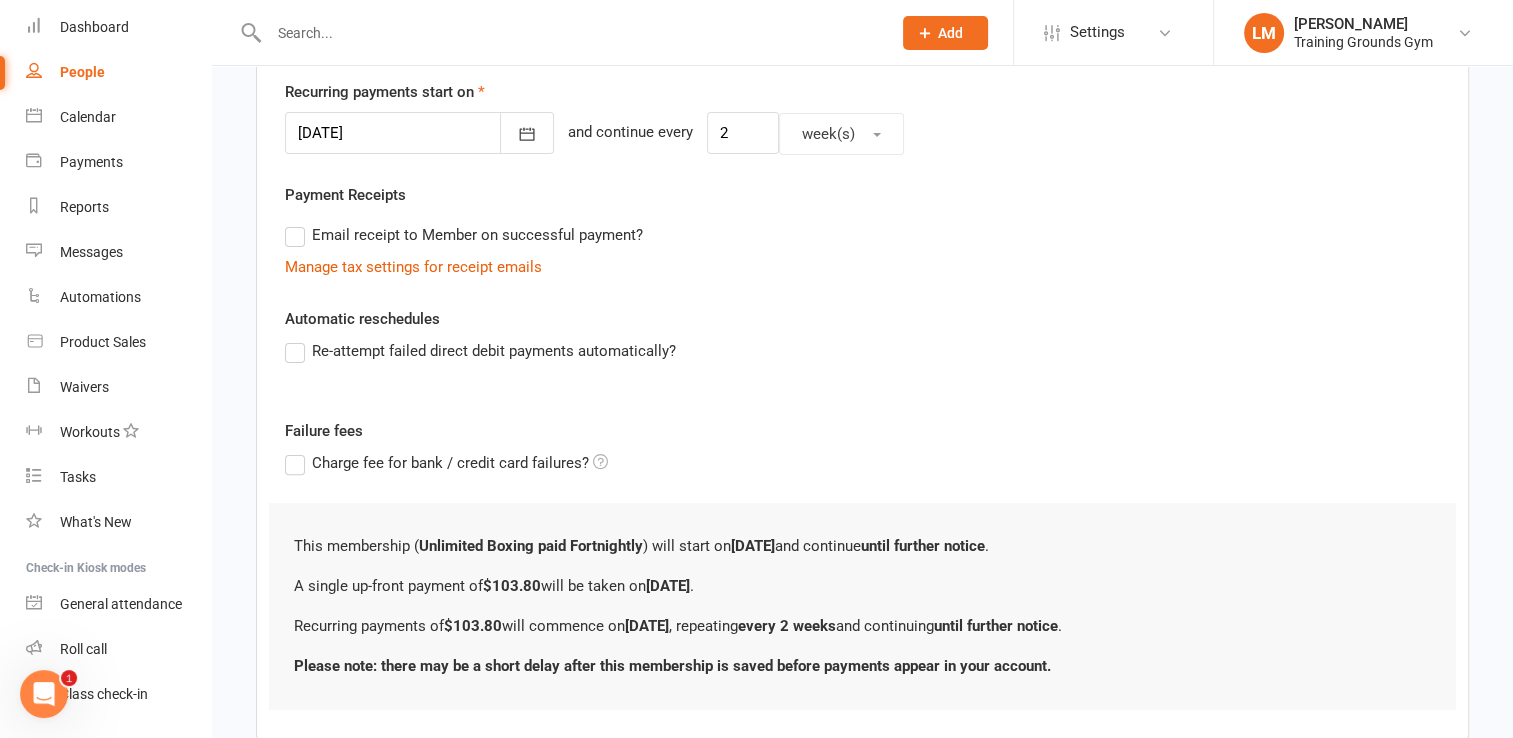 scroll, scrollTop: 593, scrollLeft: 0, axis: vertical 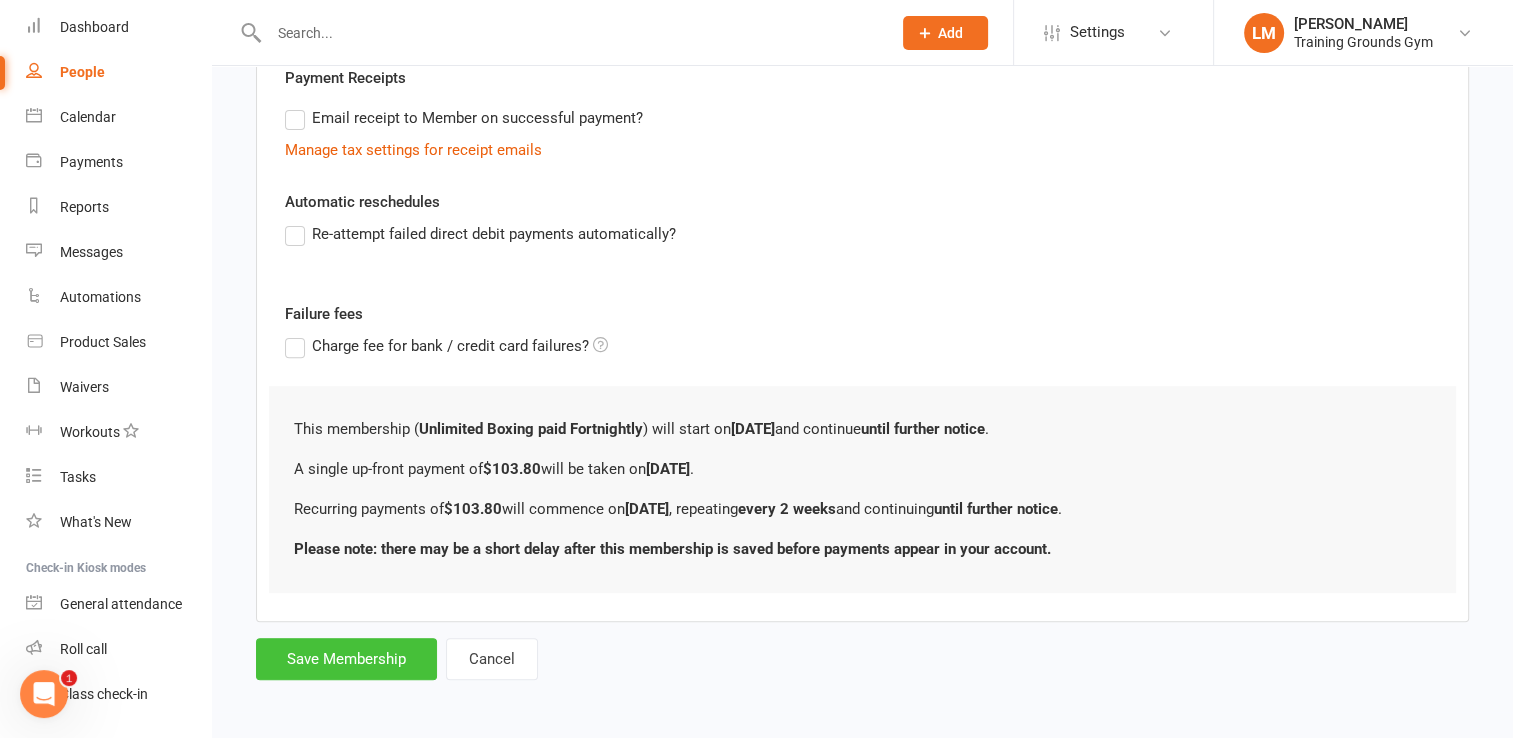 click on "Save Membership" at bounding box center [346, 659] 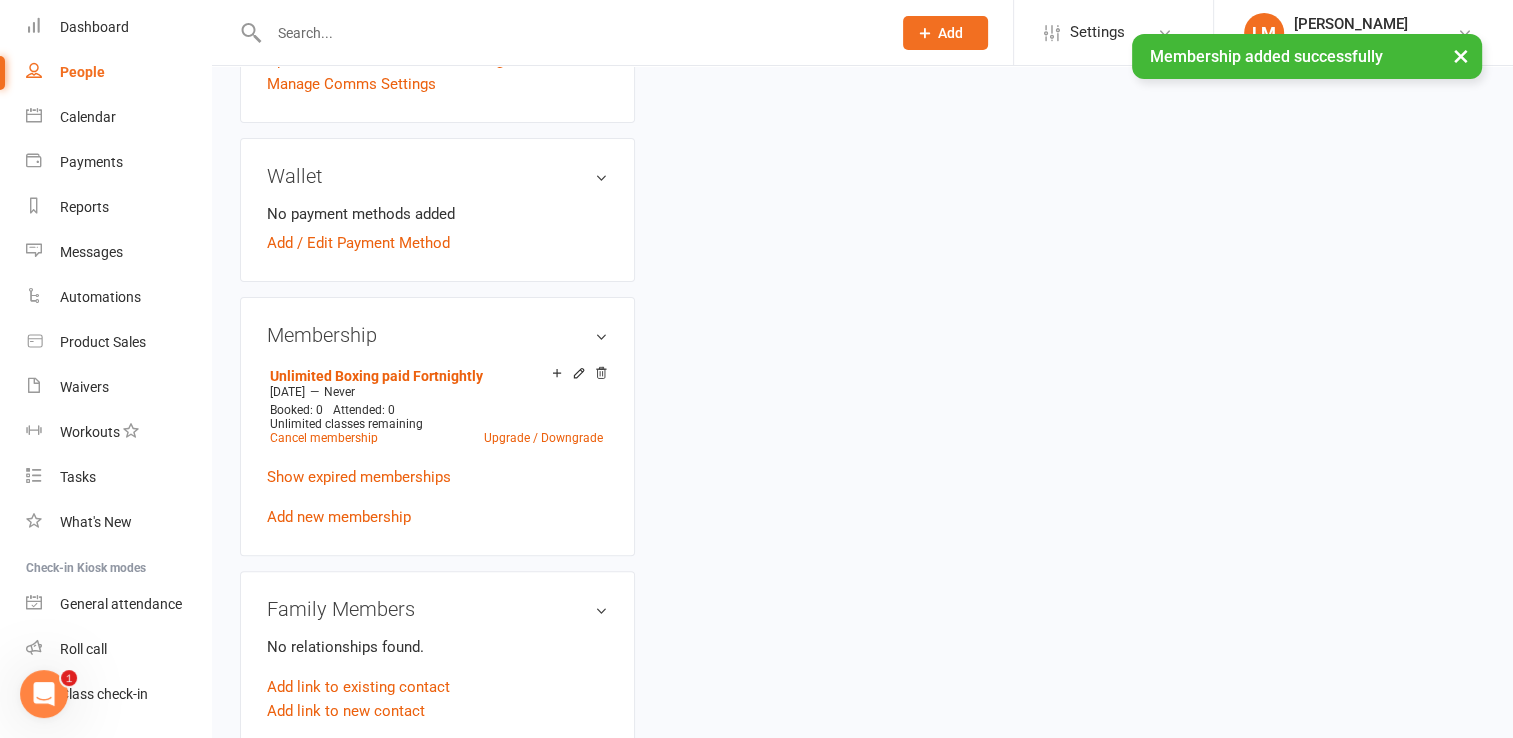 scroll, scrollTop: 0, scrollLeft: 0, axis: both 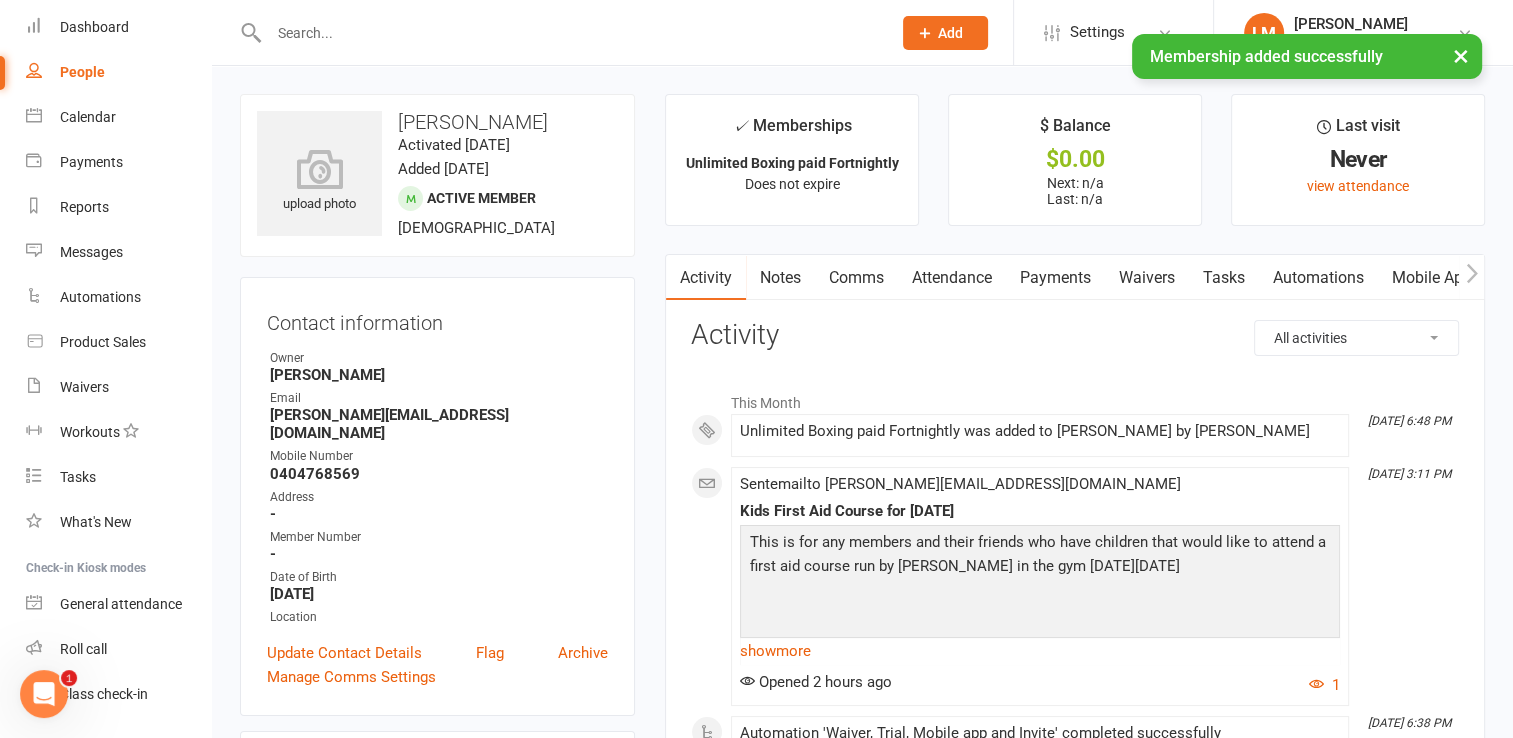 click on "Payments" at bounding box center (1055, 278) 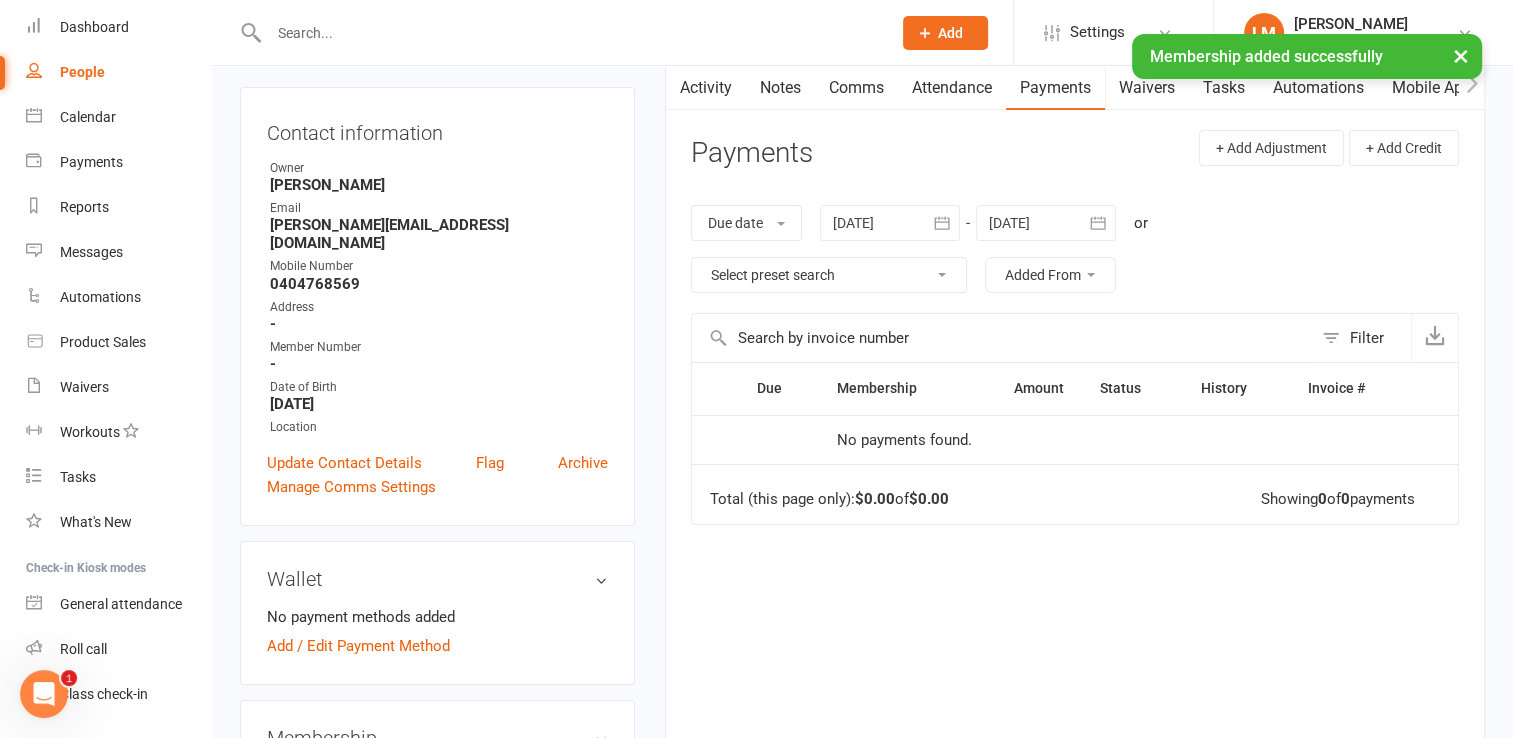 scroll, scrollTop: 229, scrollLeft: 0, axis: vertical 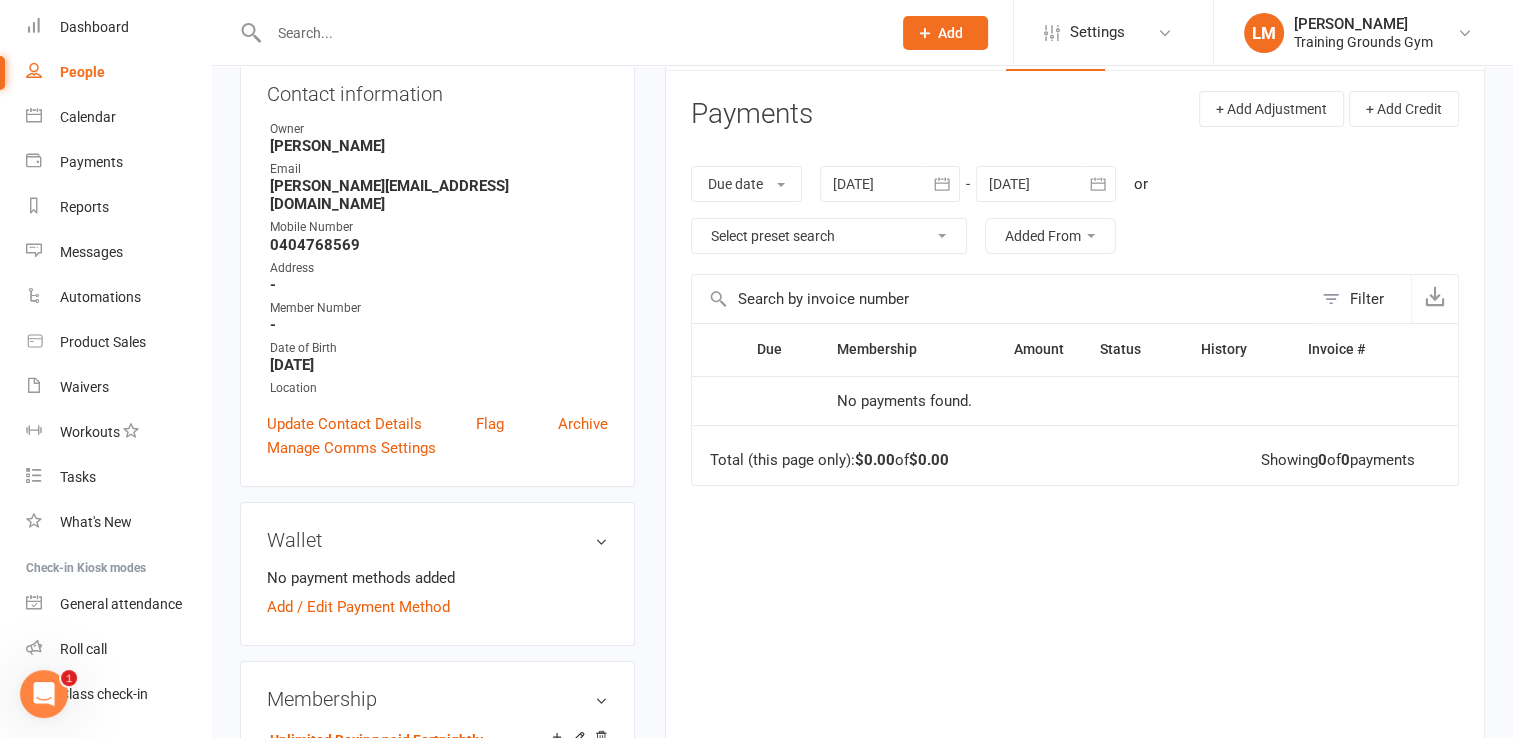 click 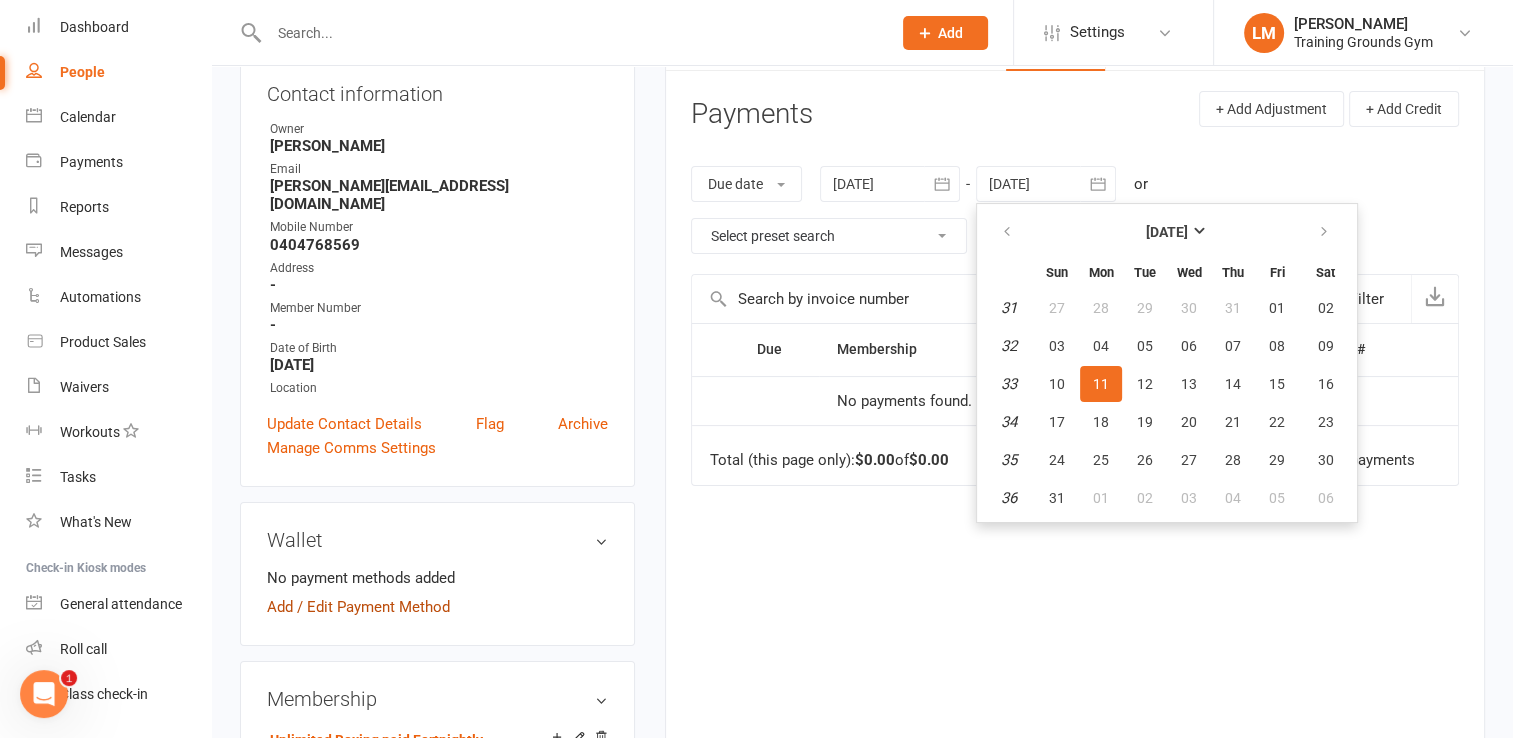 click on "Add / Edit Payment Method" at bounding box center [358, 607] 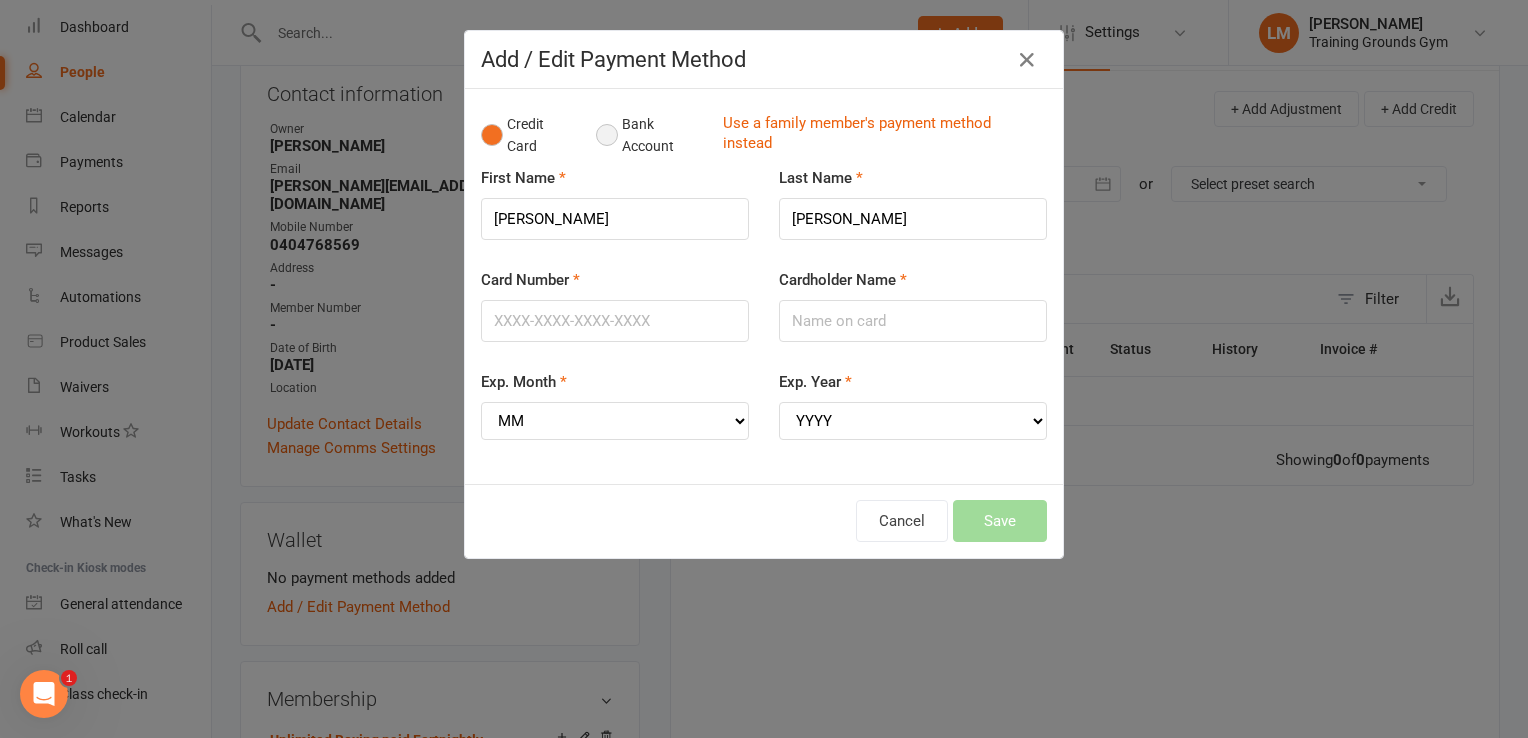 click on "Bank Account" at bounding box center (651, 135) 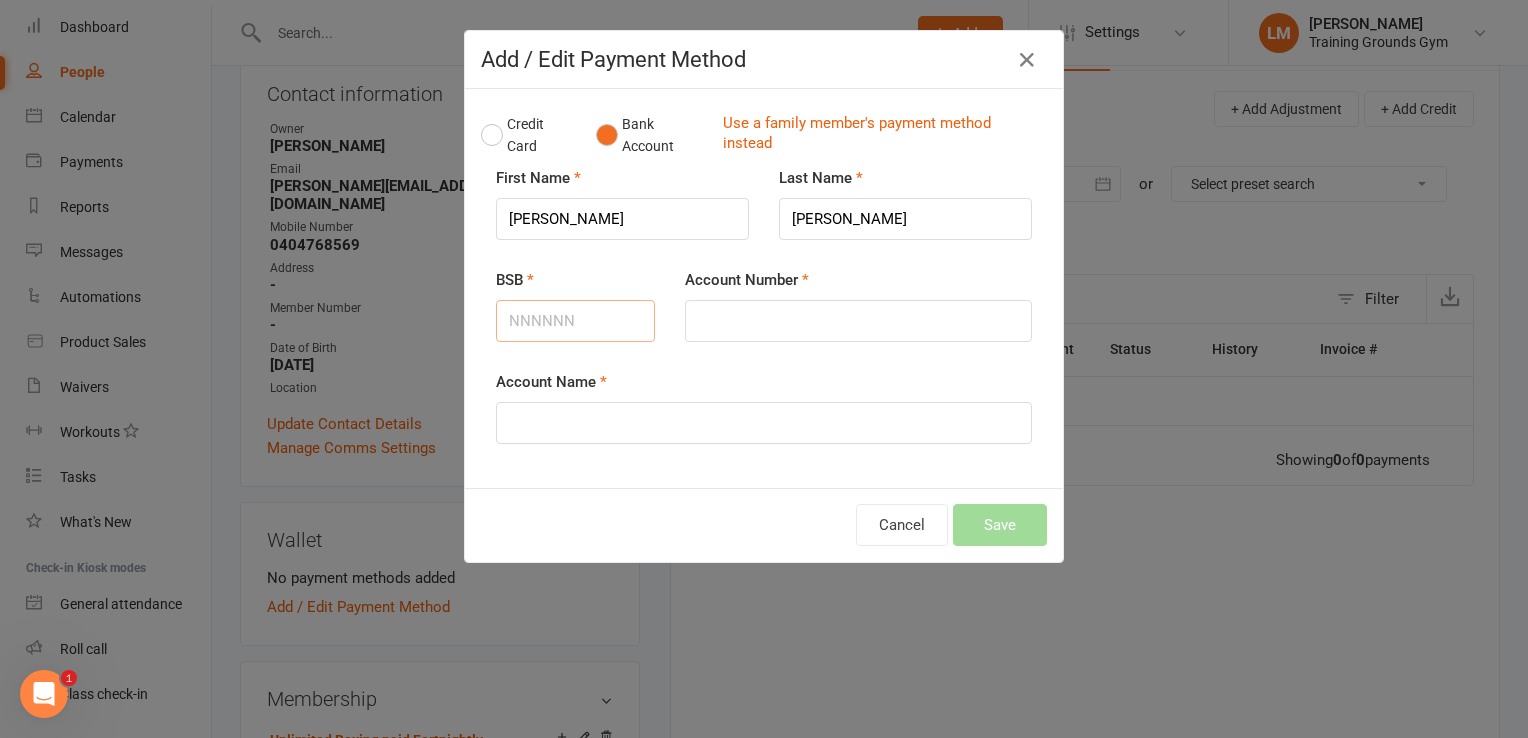 click on "BSB" at bounding box center [575, 321] 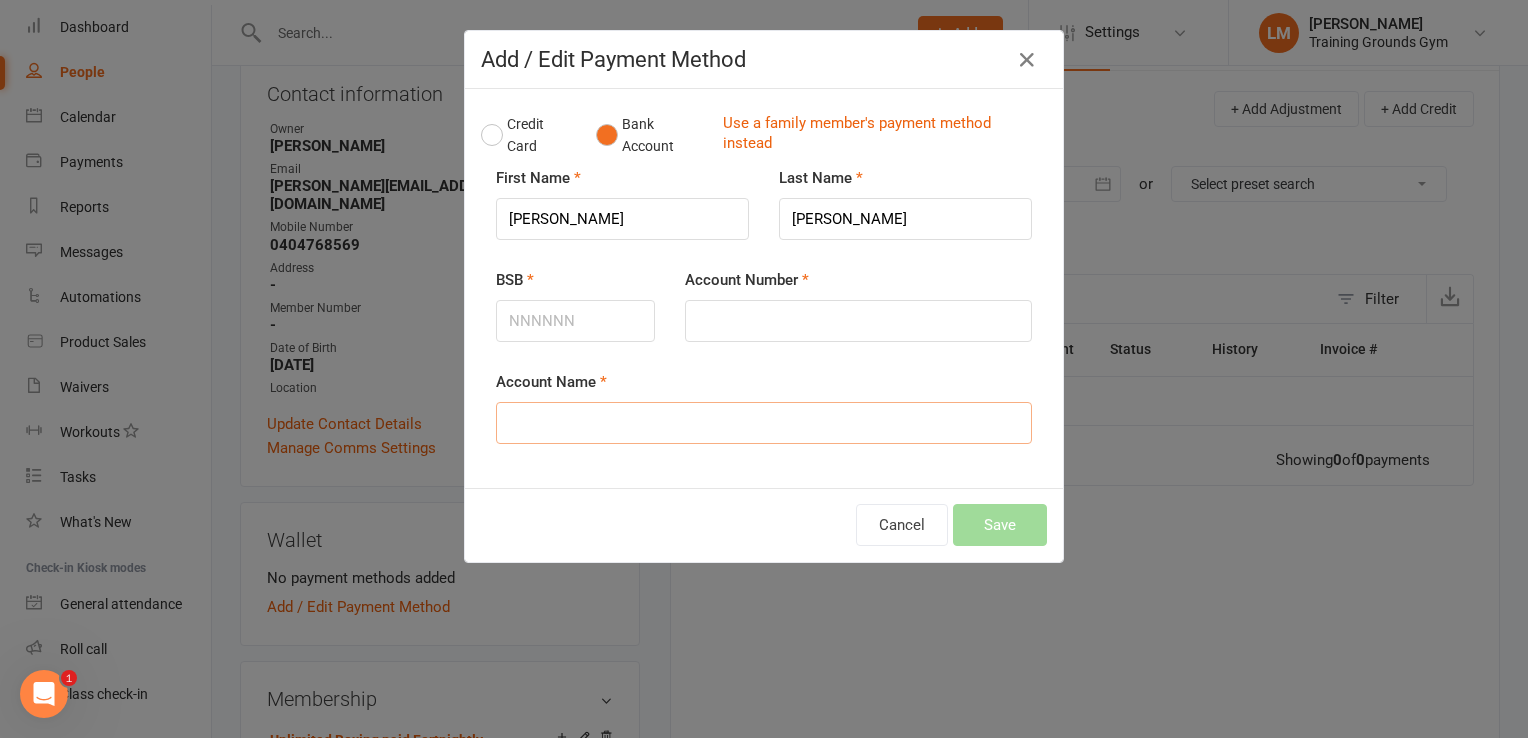 click on "Account Name" at bounding box center (764, 423) 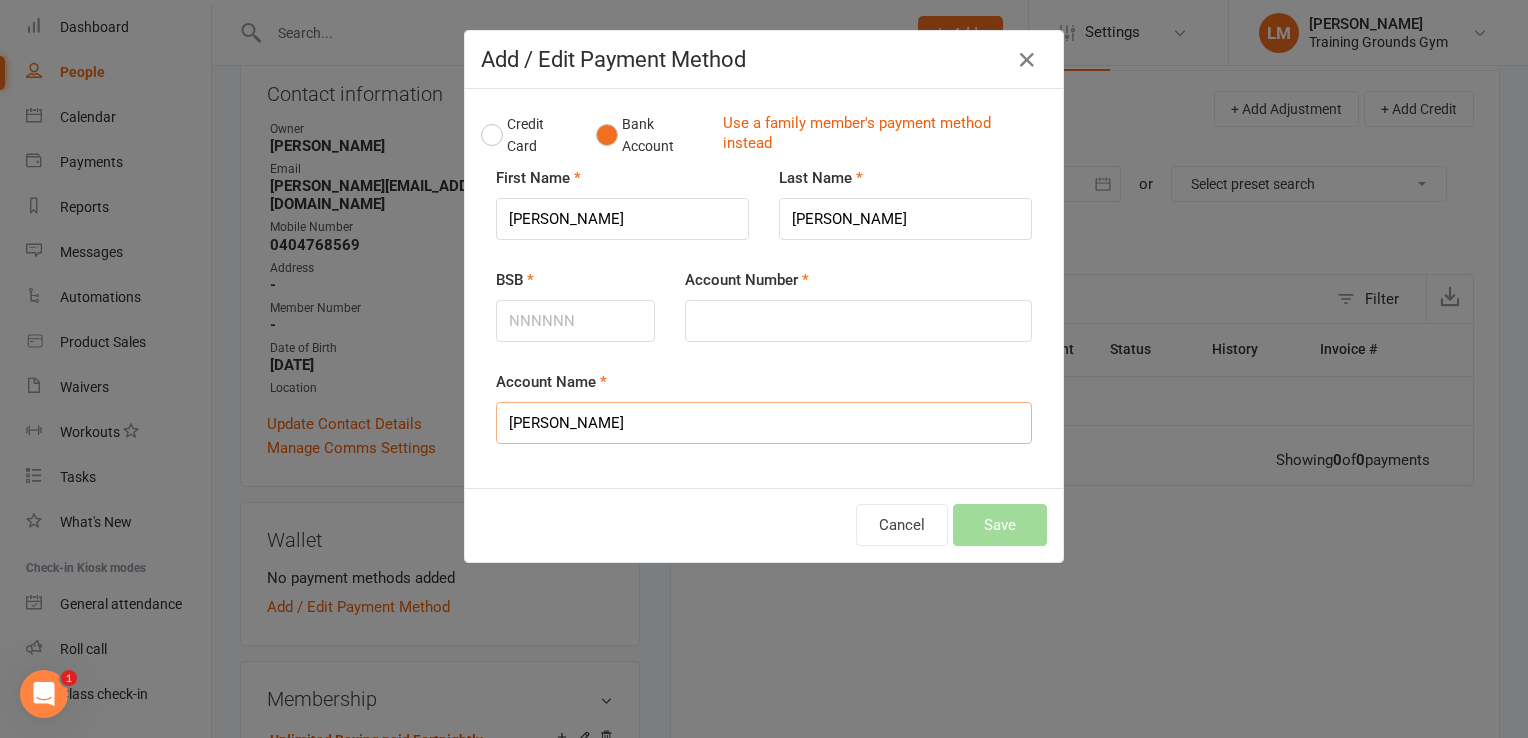 type on "[PERSON_NAME]" 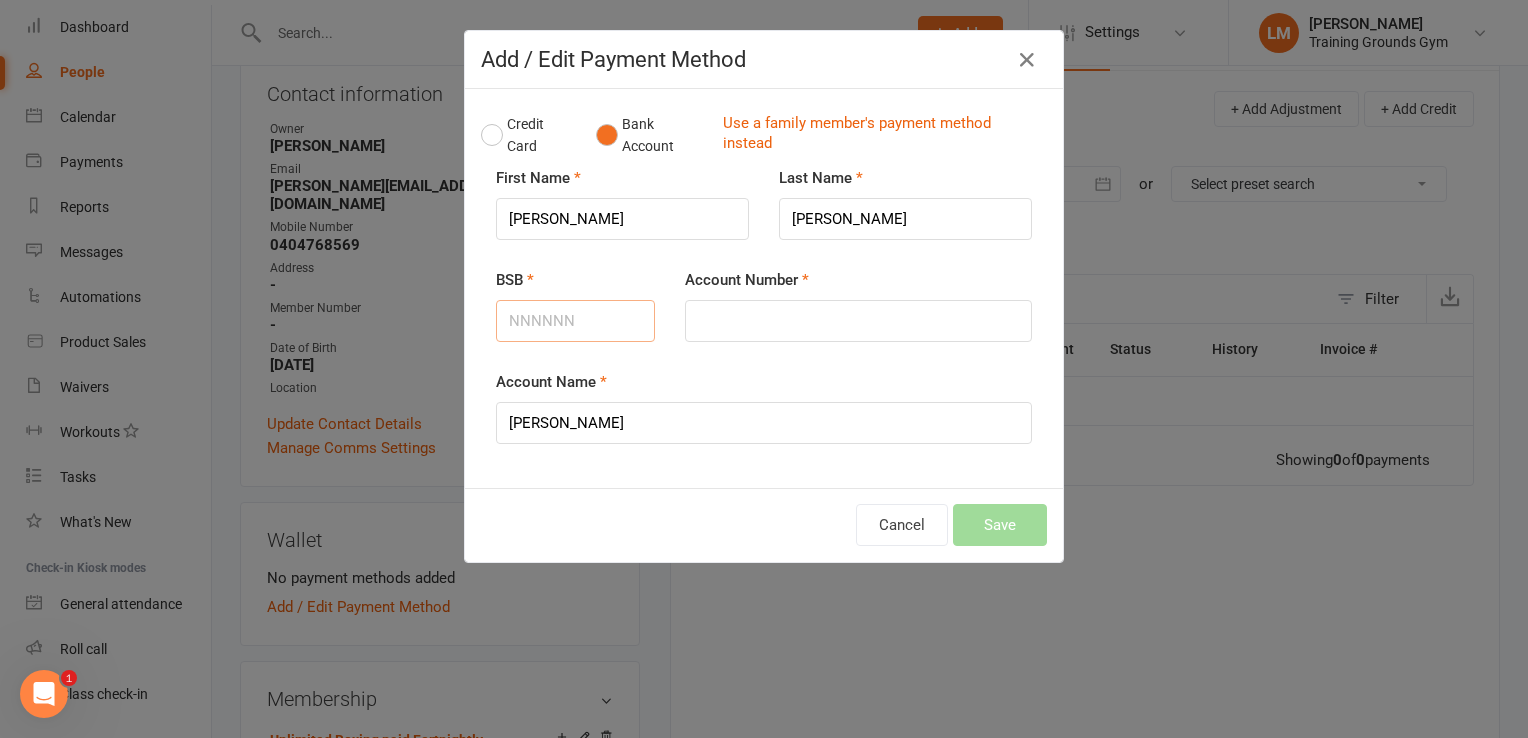click on "BSB" at bounding box center (575, 321) 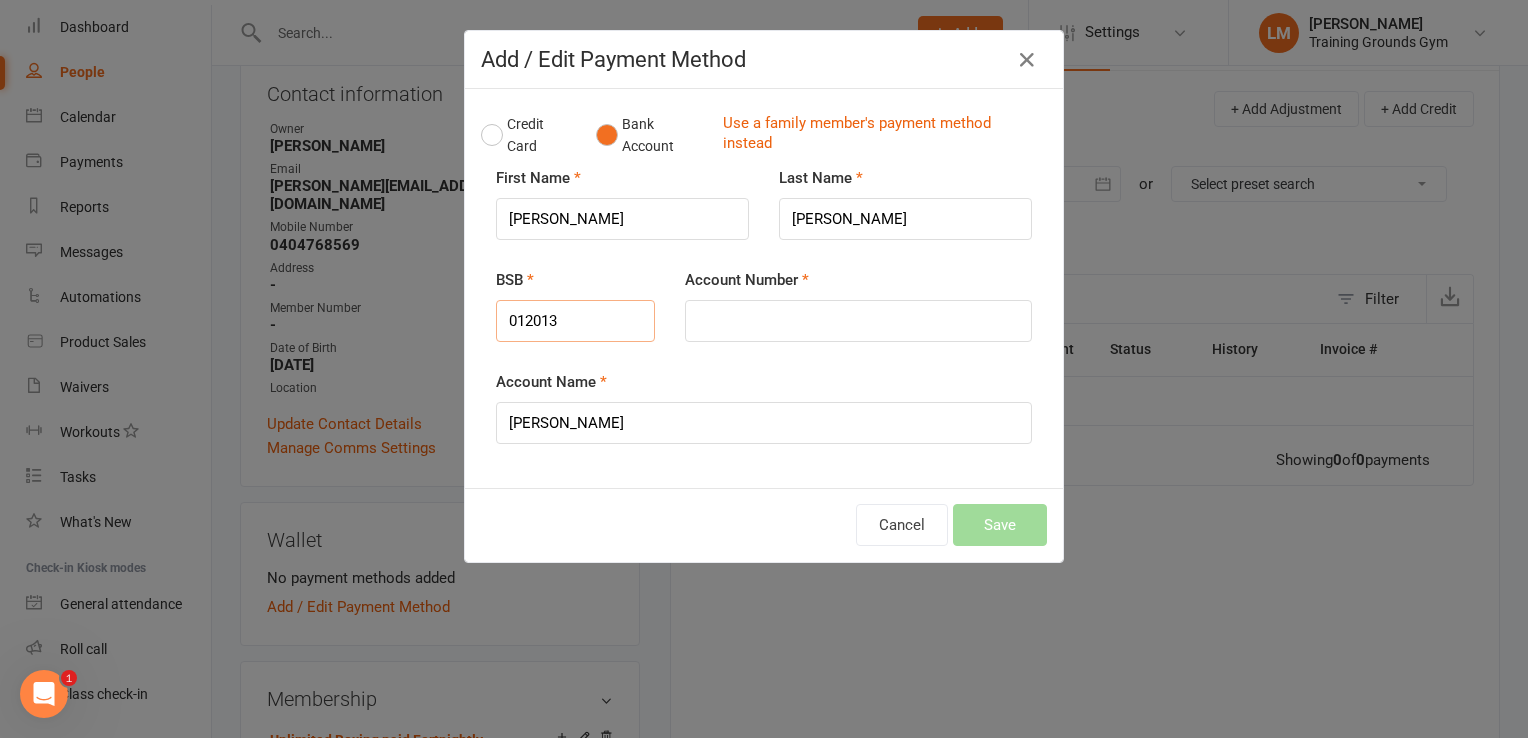 type on "012013" 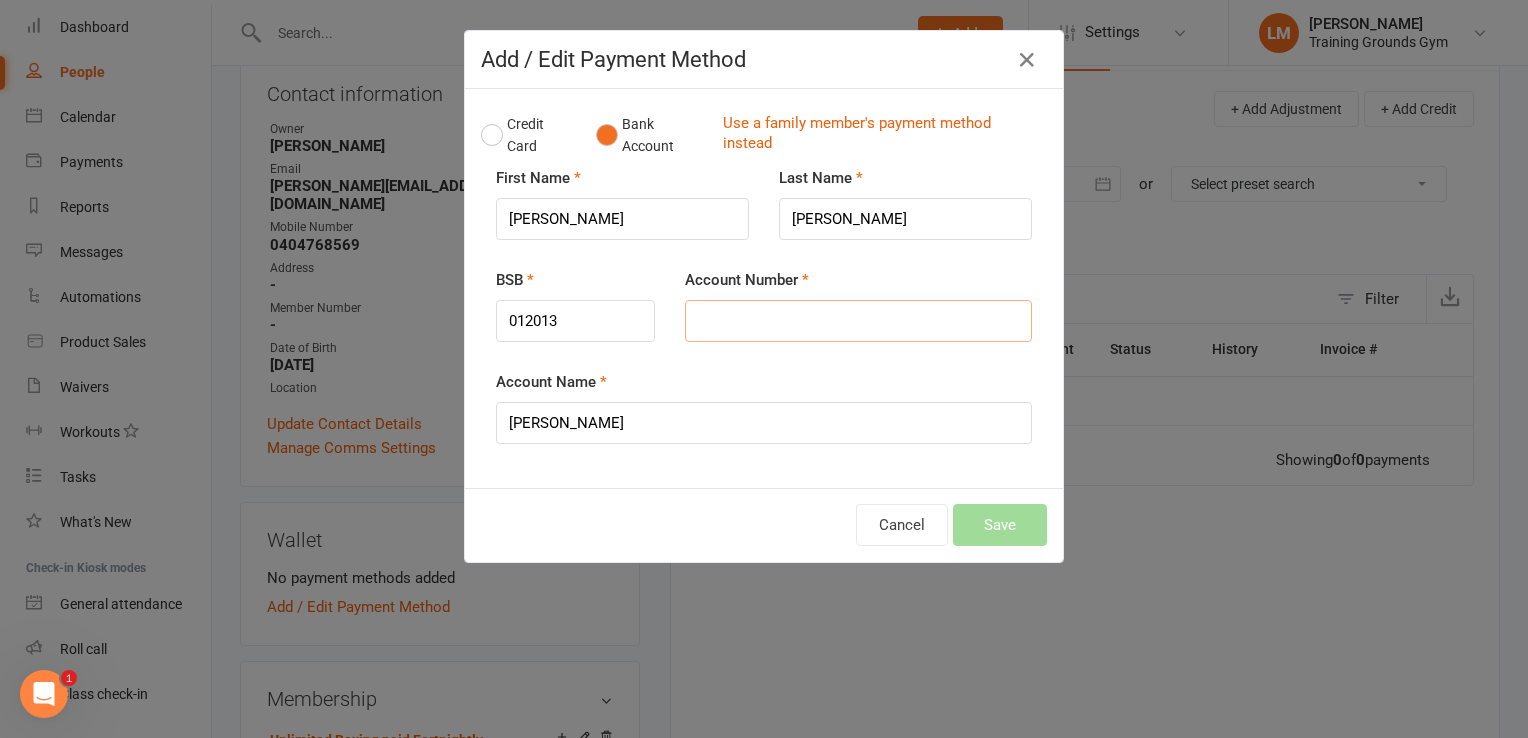 click on "Account Number" at bounding box center (858, 321) 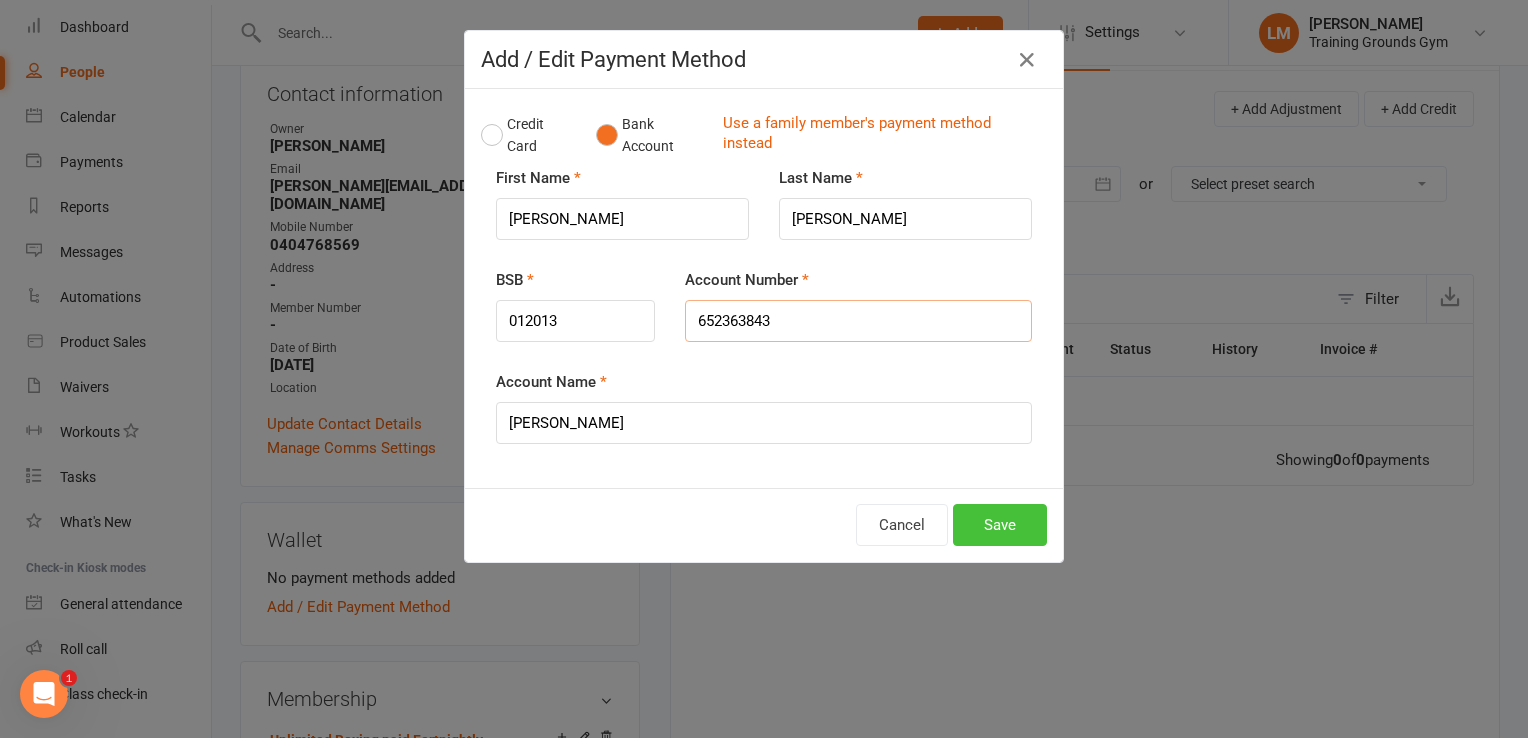type on "652363843" 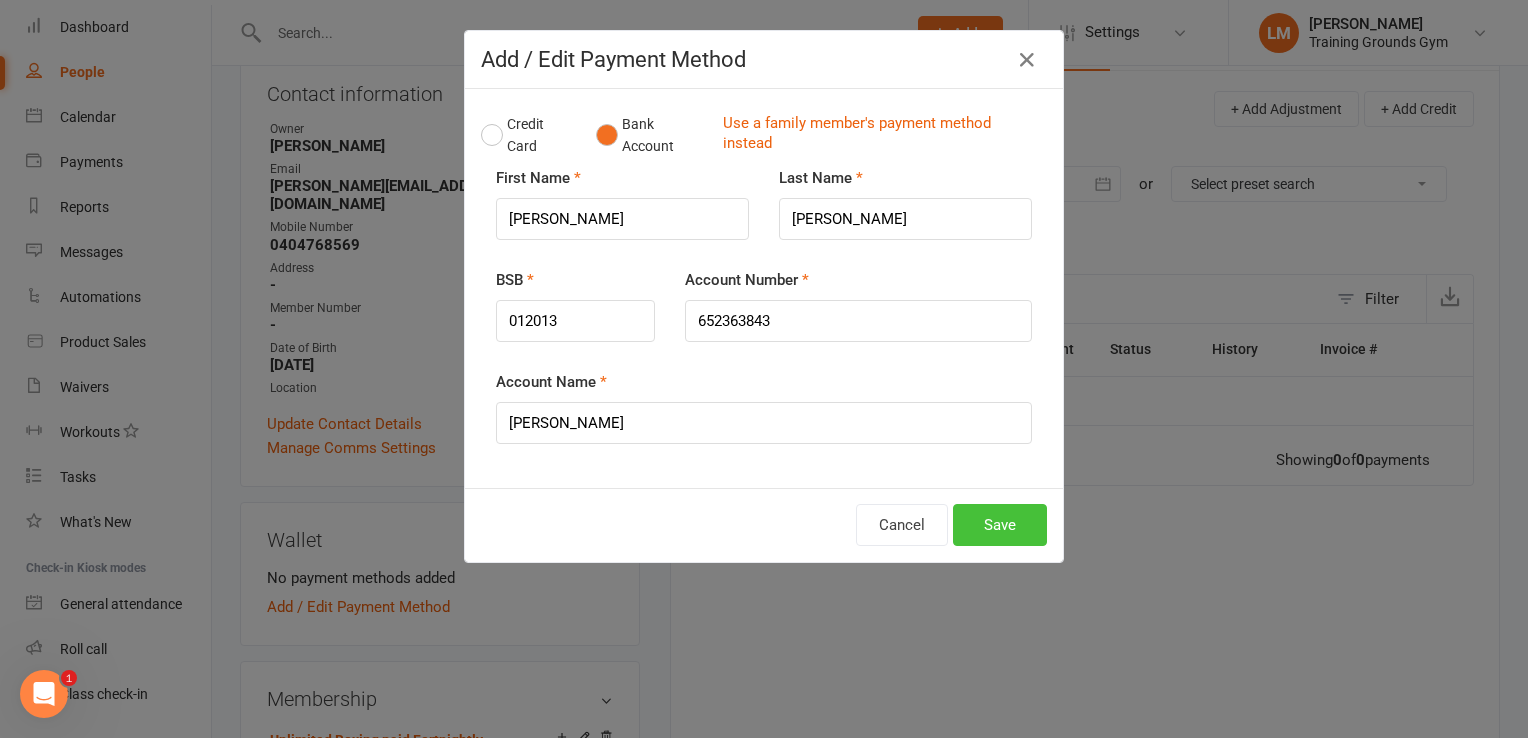 click on "Save" at bounding box center (1000, 525) 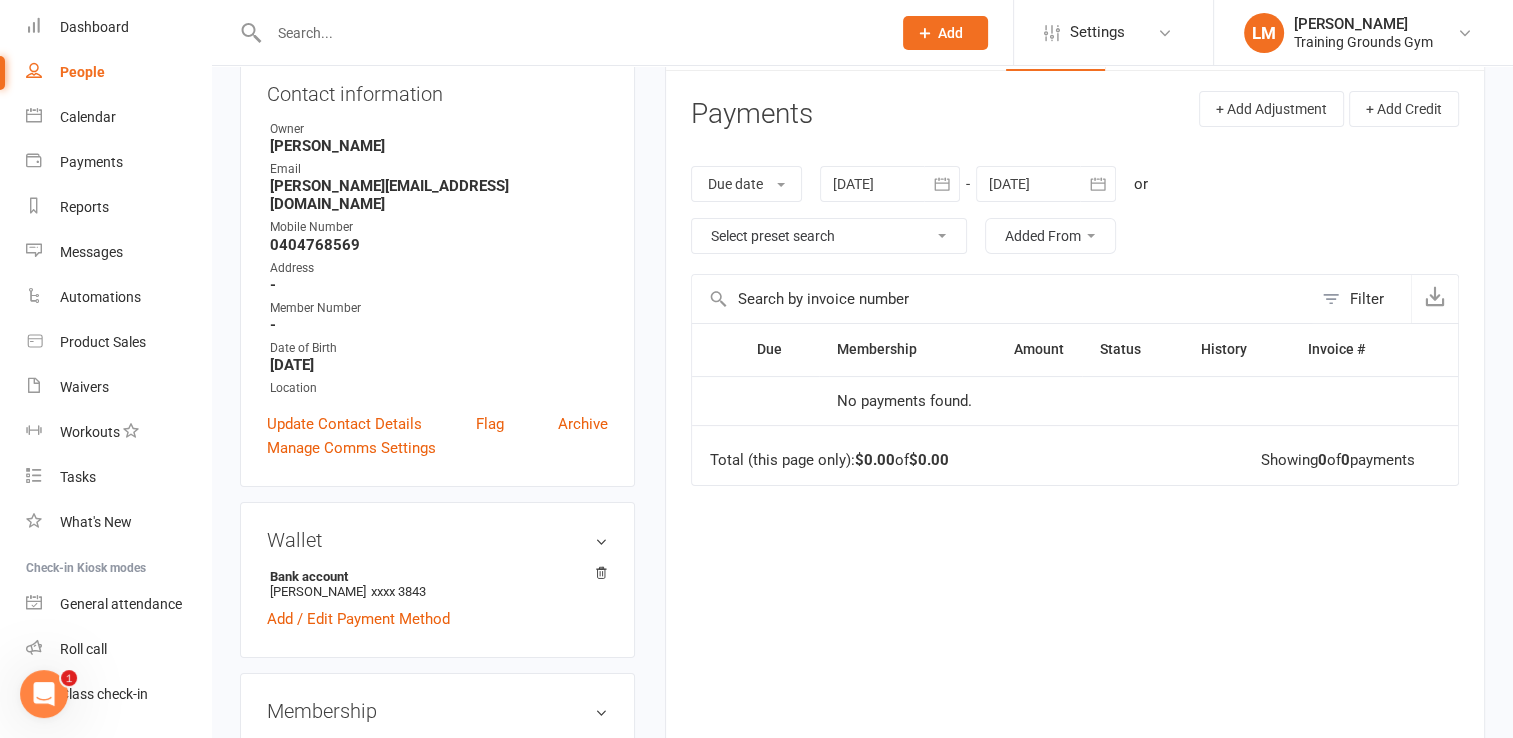 scroll, scrollTop: 0, scrollLeft: 0, axis: both 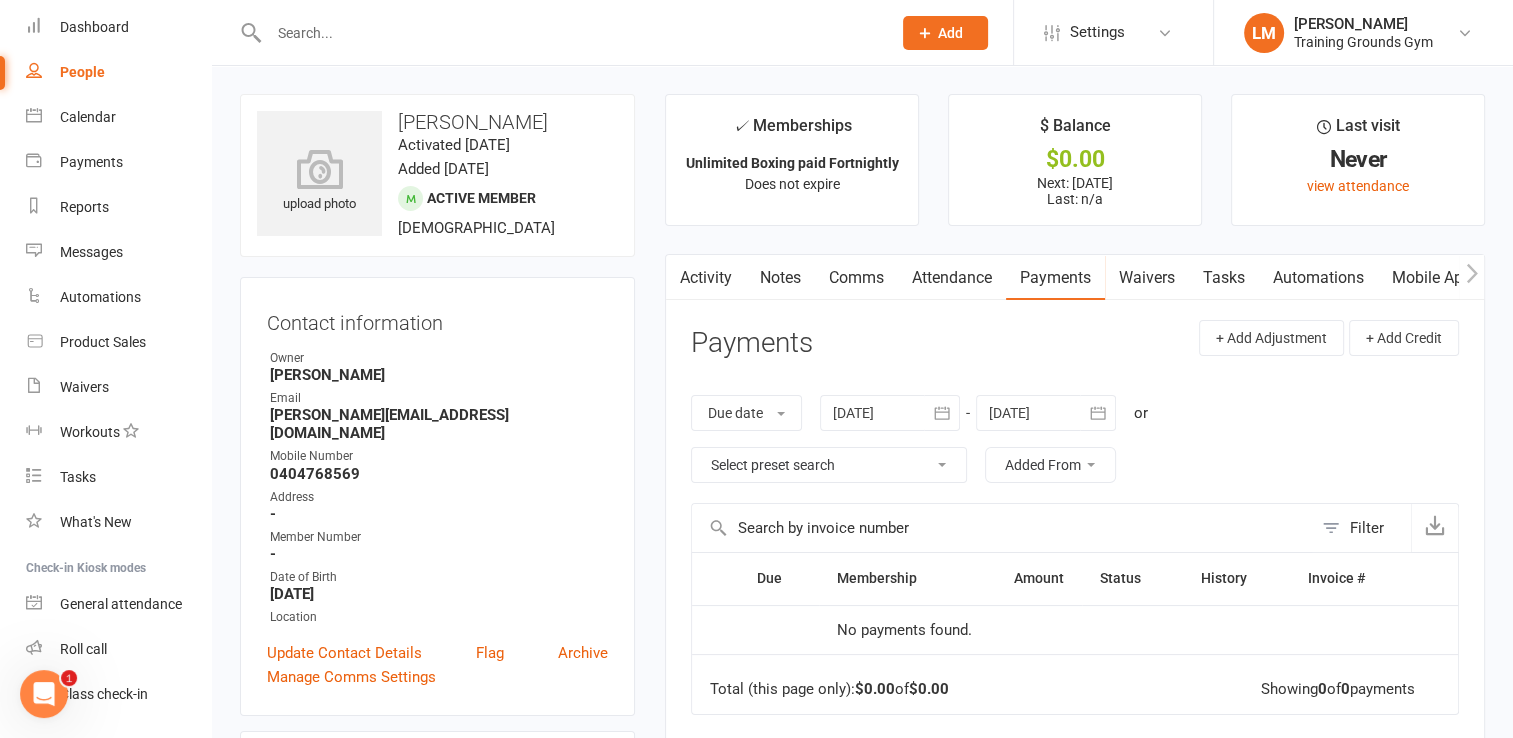 click on "Mobile App" at bounding box center (1432, 278) 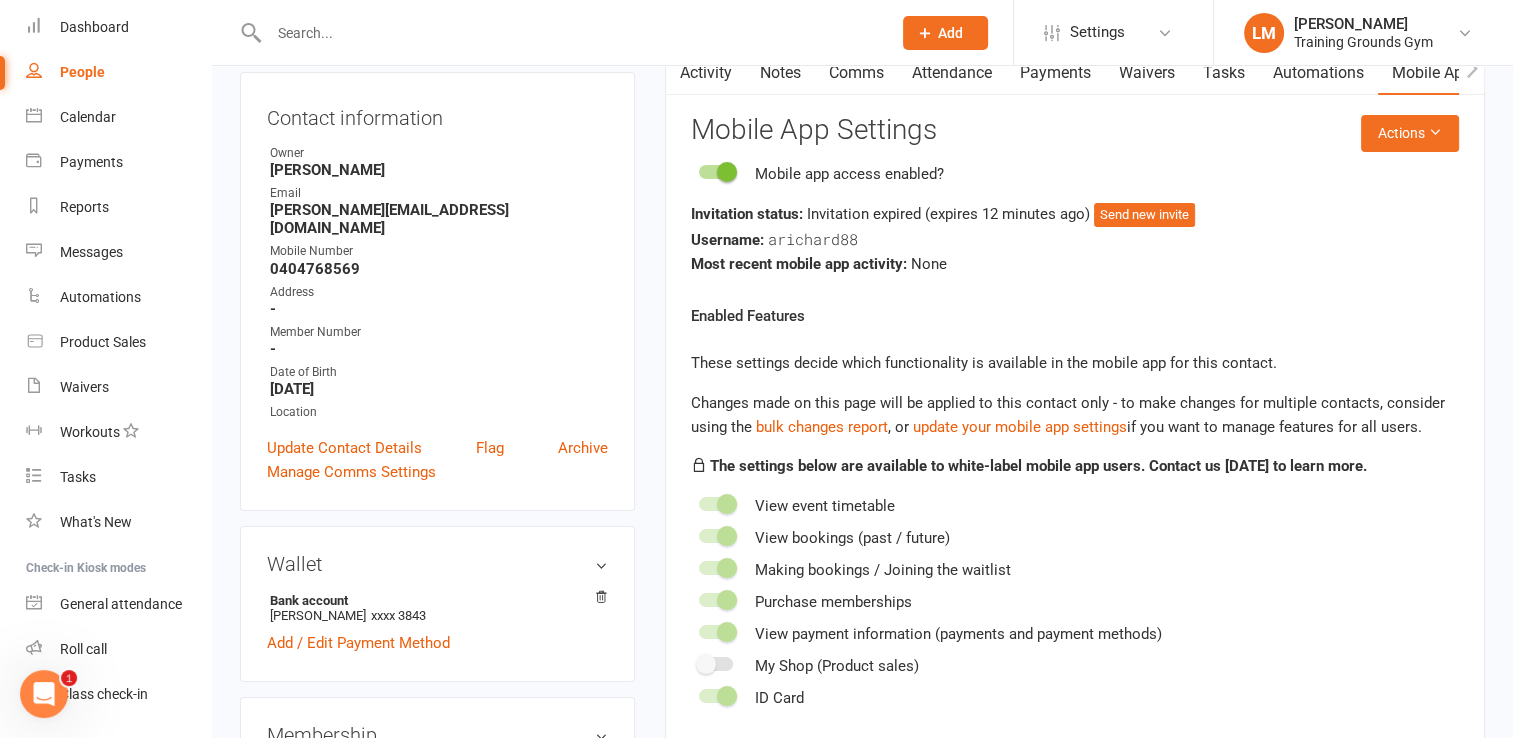 scroll, scrollTop: 35, scrollLeft: 0, axis: vertical 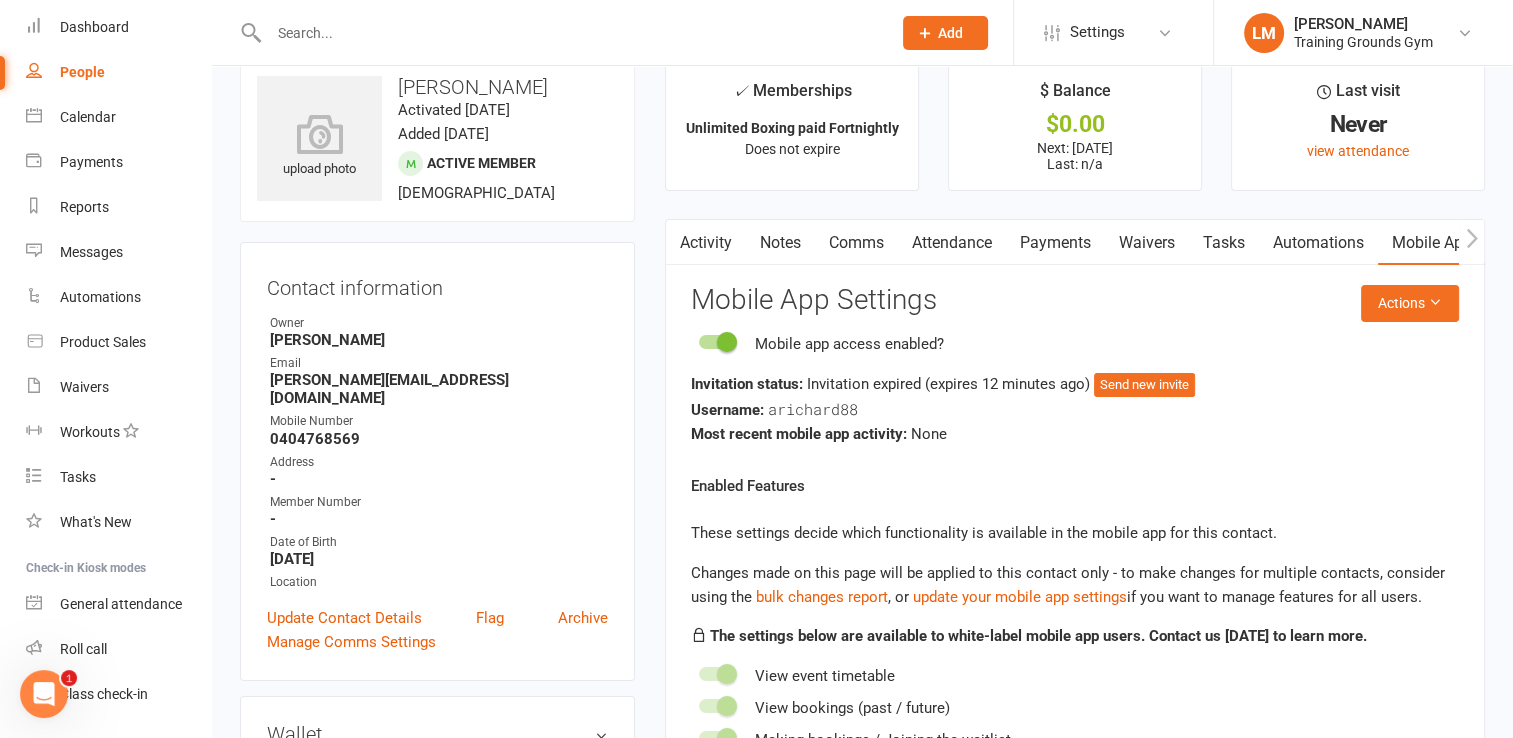 click on "Payments" at bounding box center [1055, 243] 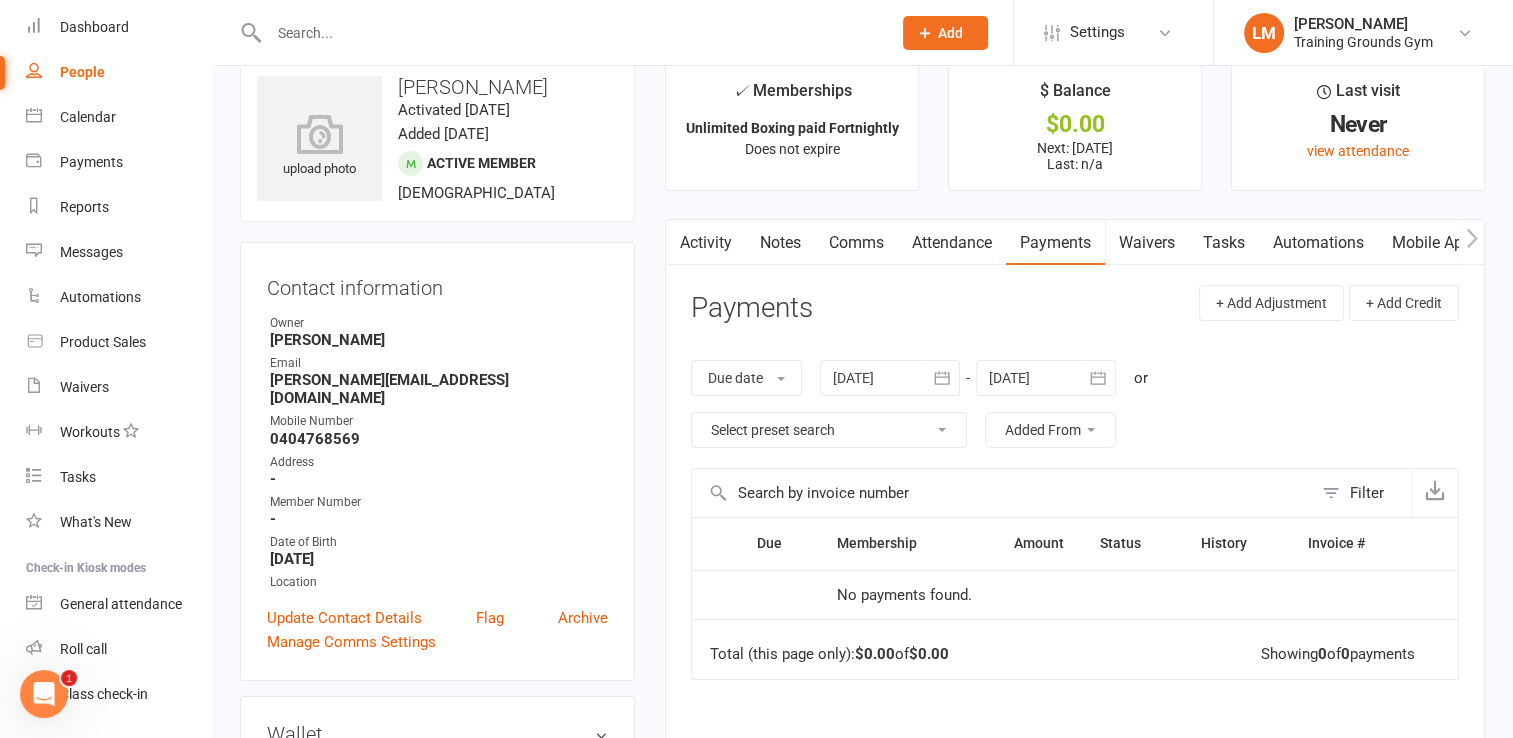 click 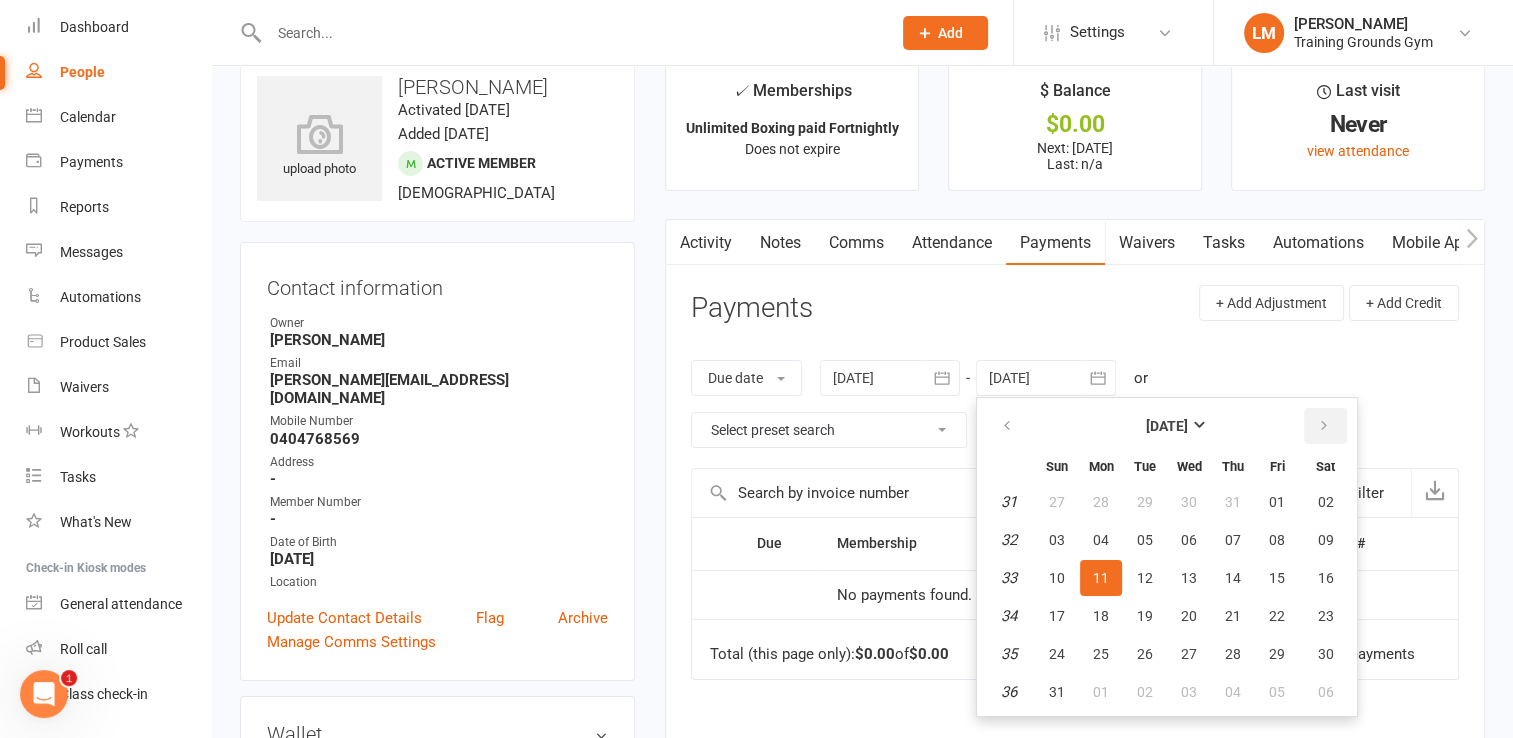 click at bounding box center (1325, 426) 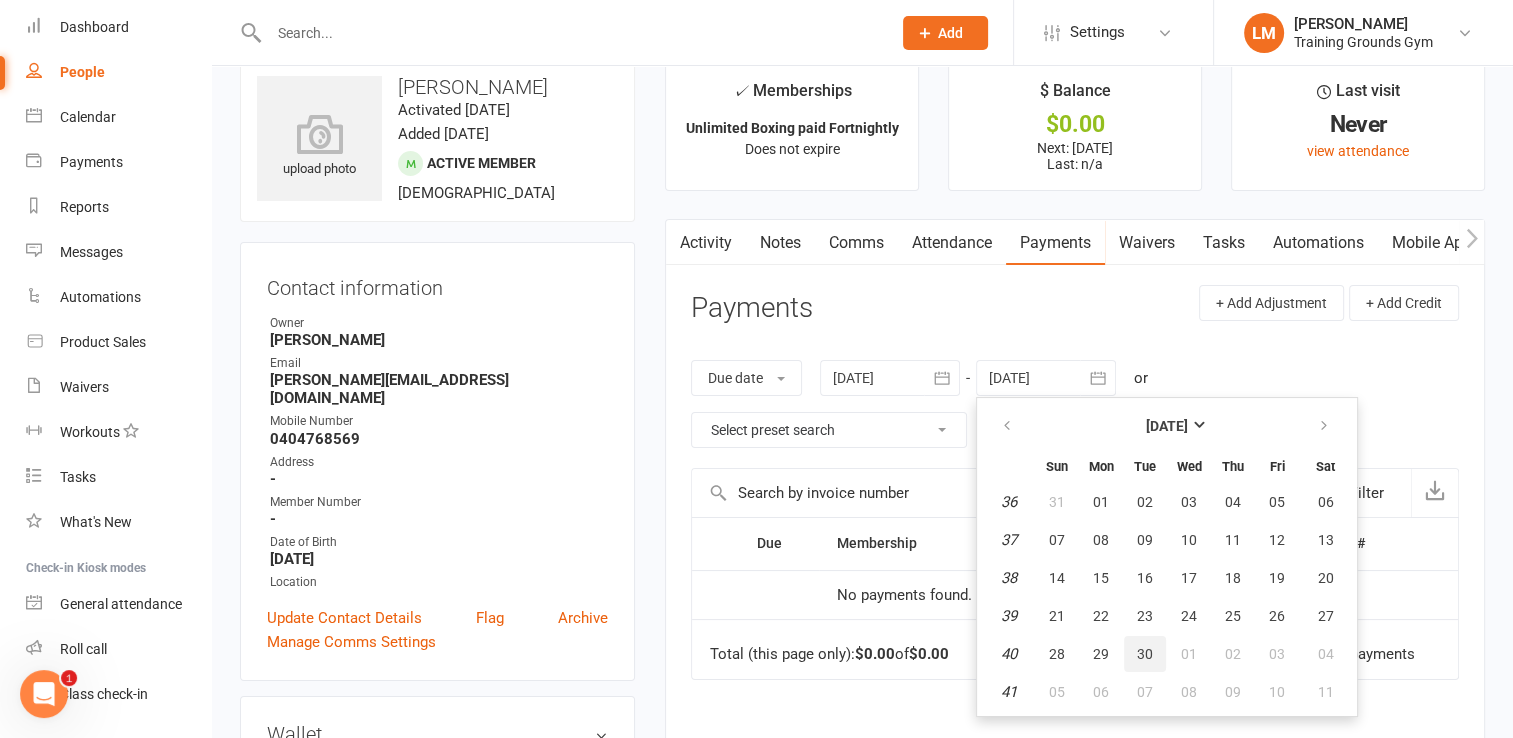 click on "30" at bounding box center [1145, 654] 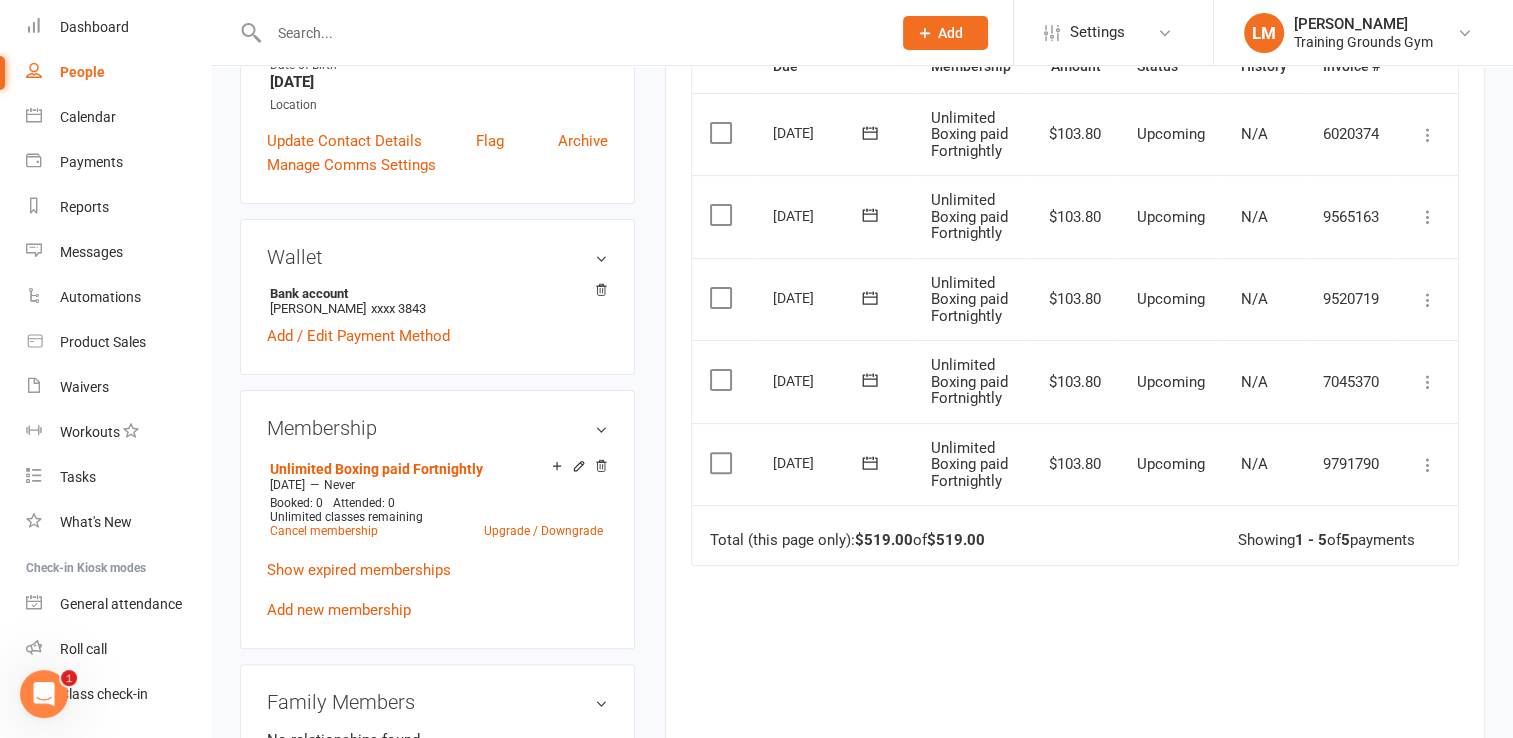 scroll, scrollTop: 548, scrollLeft: 0, axis: vertical 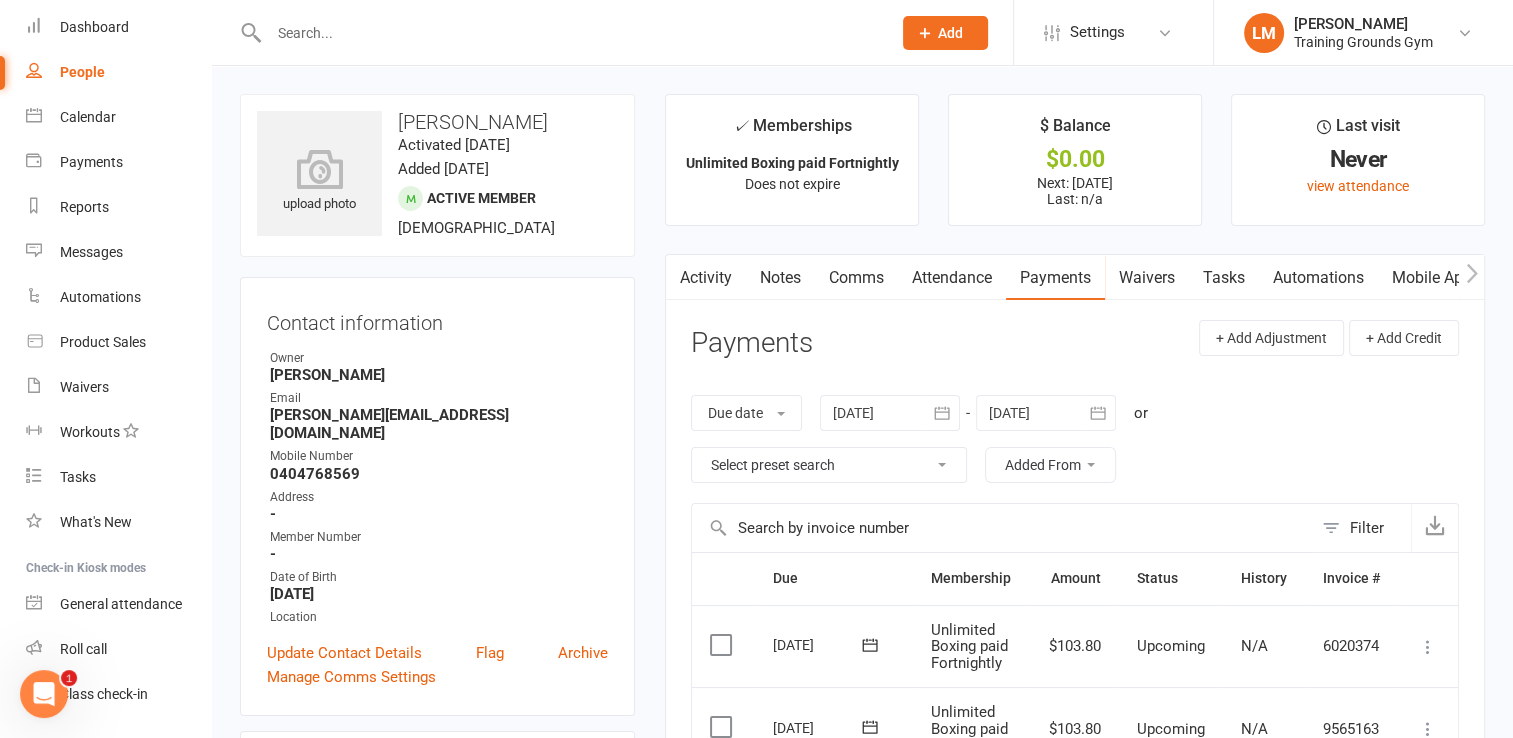 click on "Mobile App" at bounding box center (1432, 278) 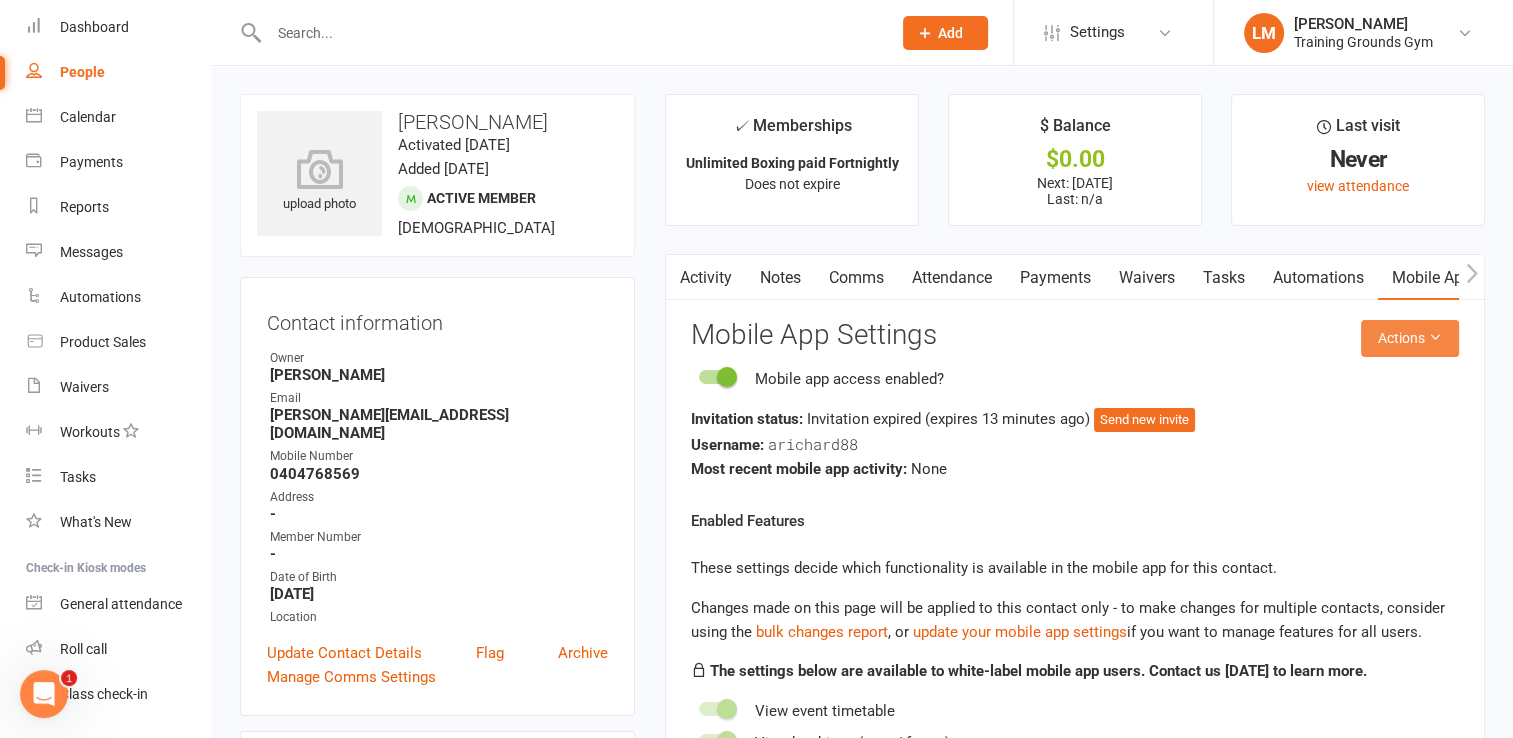 click on "Actions" at bounding box center (1410, 338) 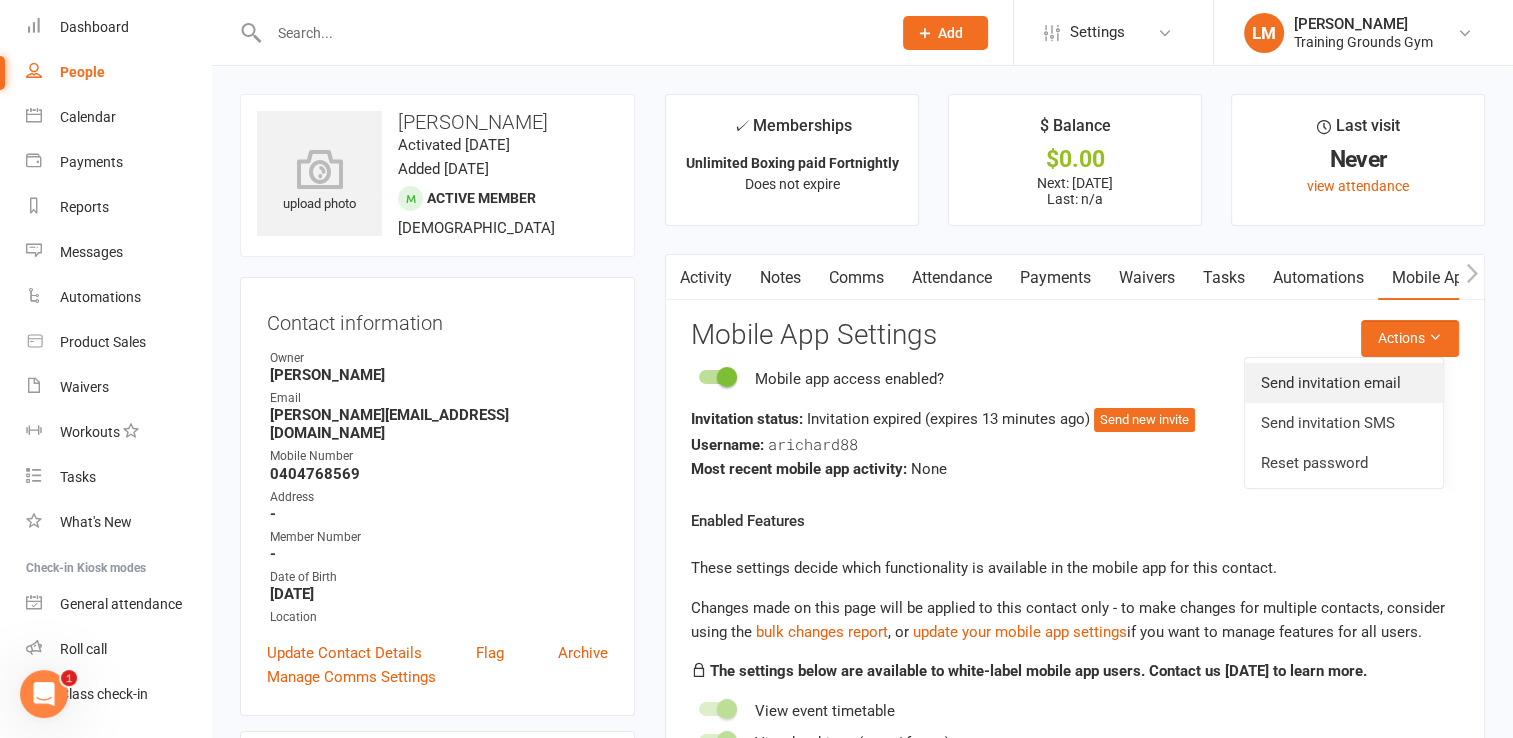 click on "Send invitation email" at bounding box center (1344, 383) 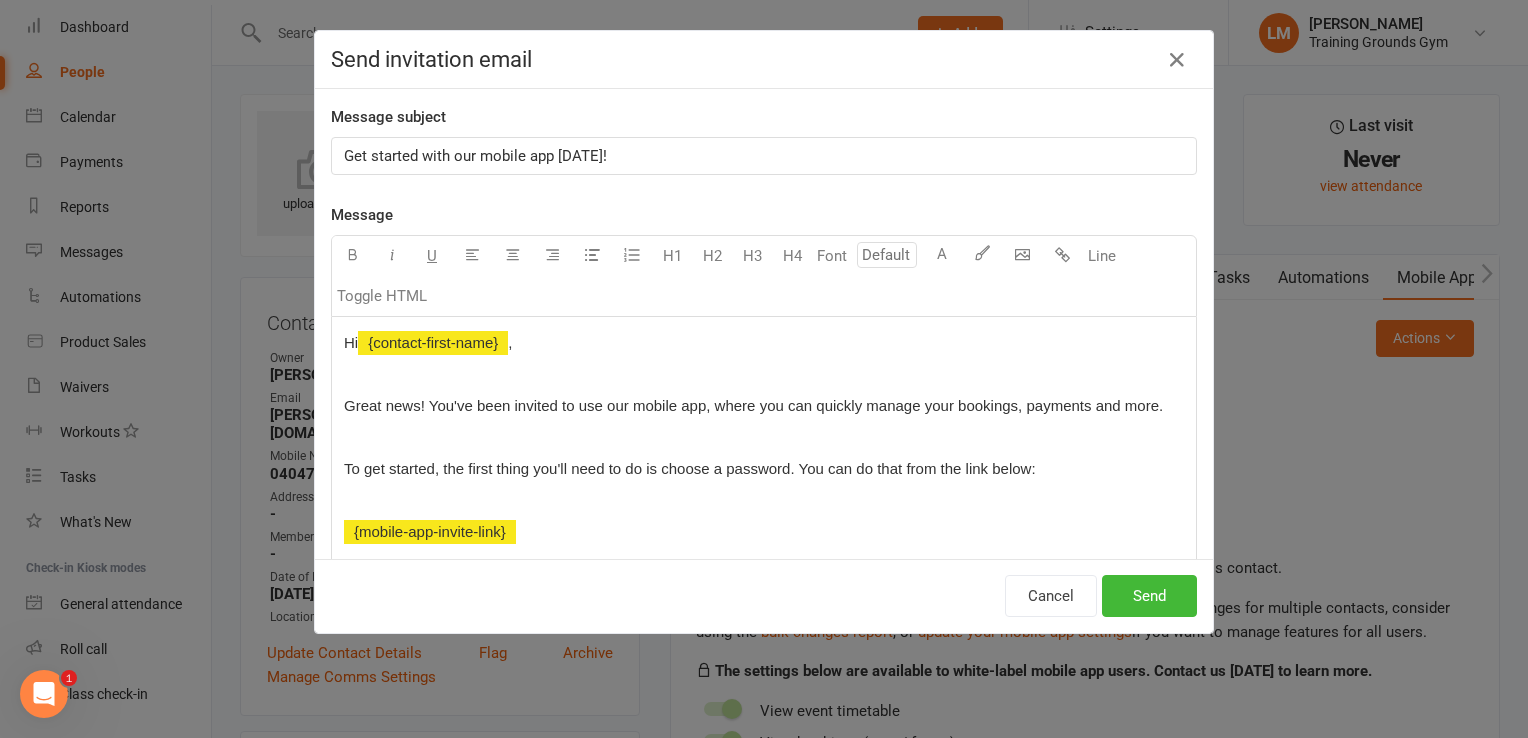 click on "Get started with our mobile app [DATE]!" at bounding box center [764, 156] 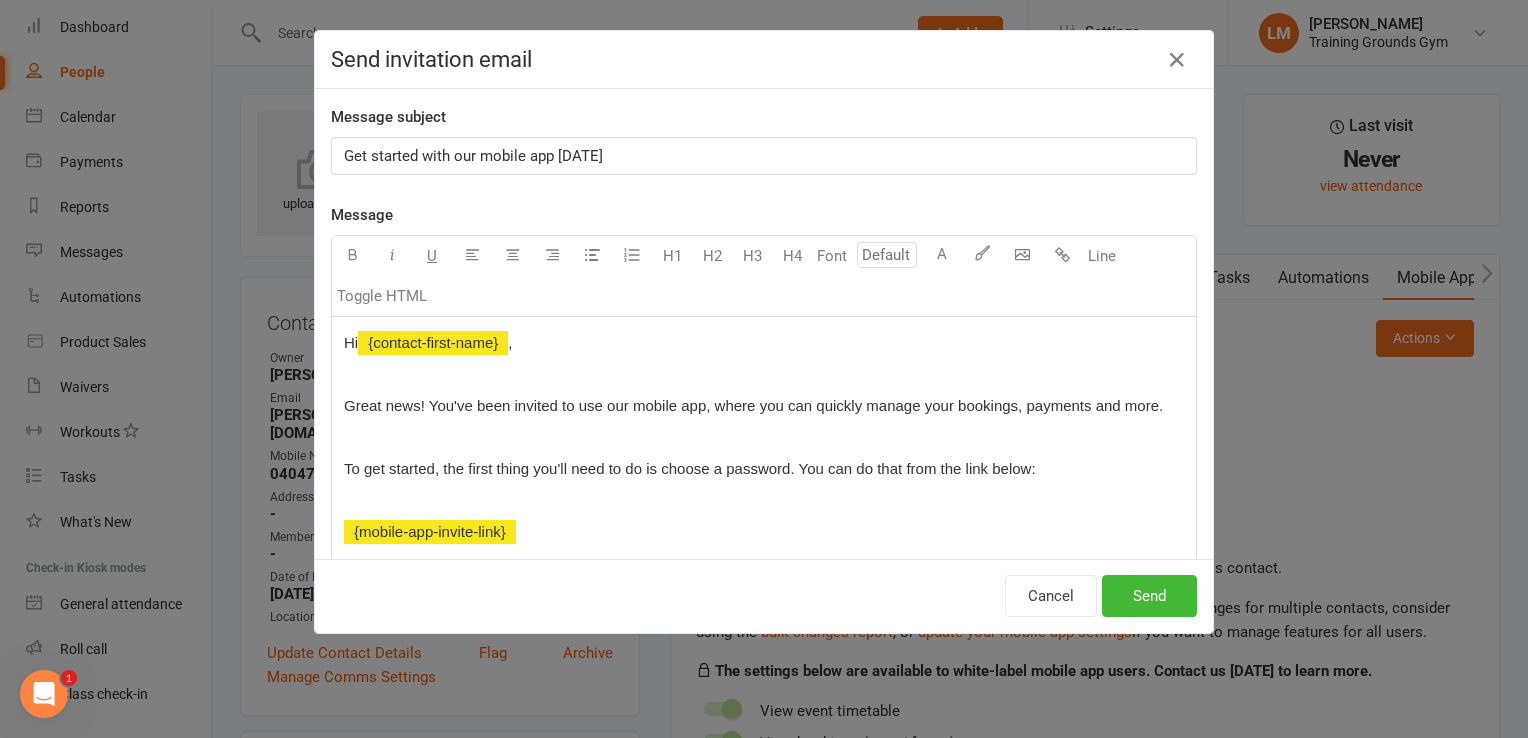 type 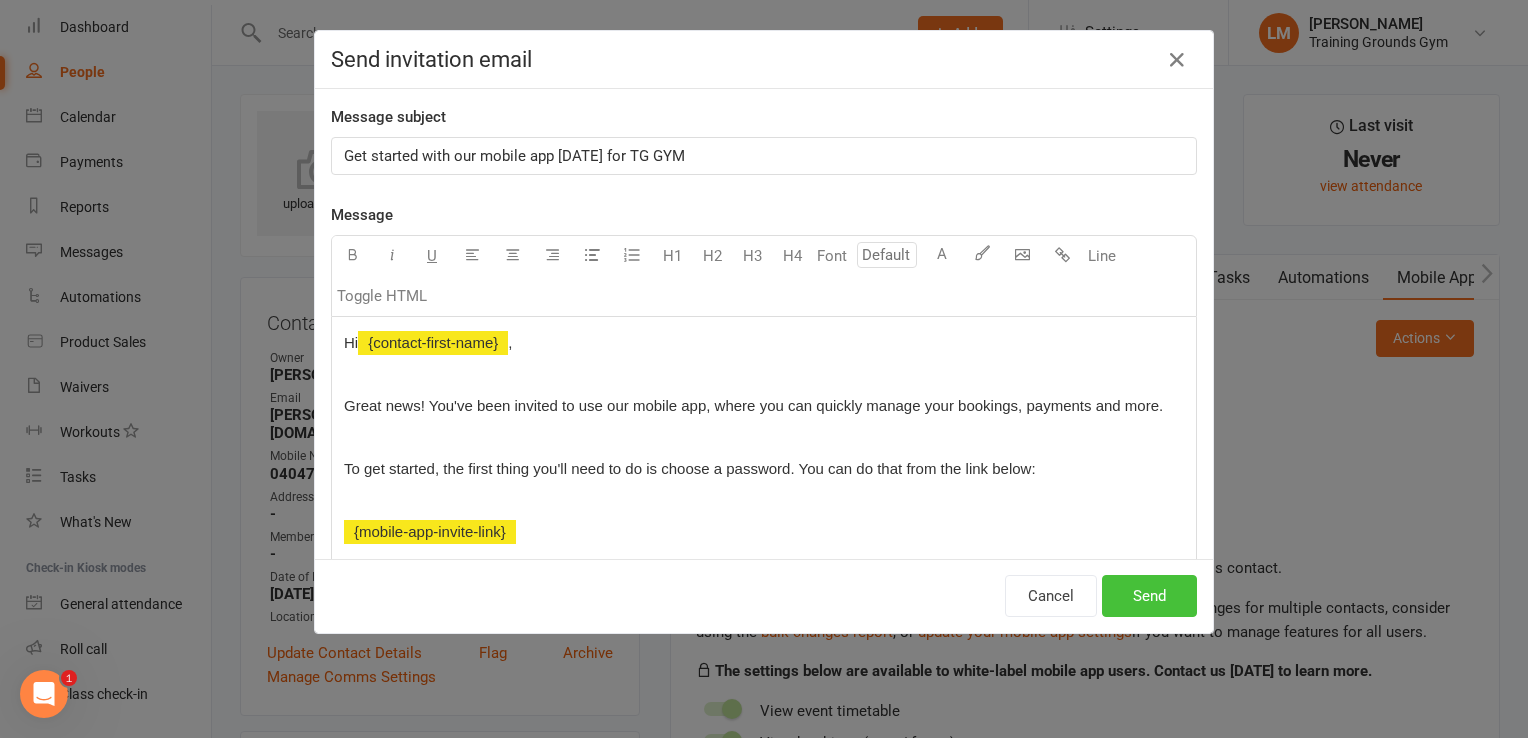 click on "Send" at bounding box center [1149, 596] 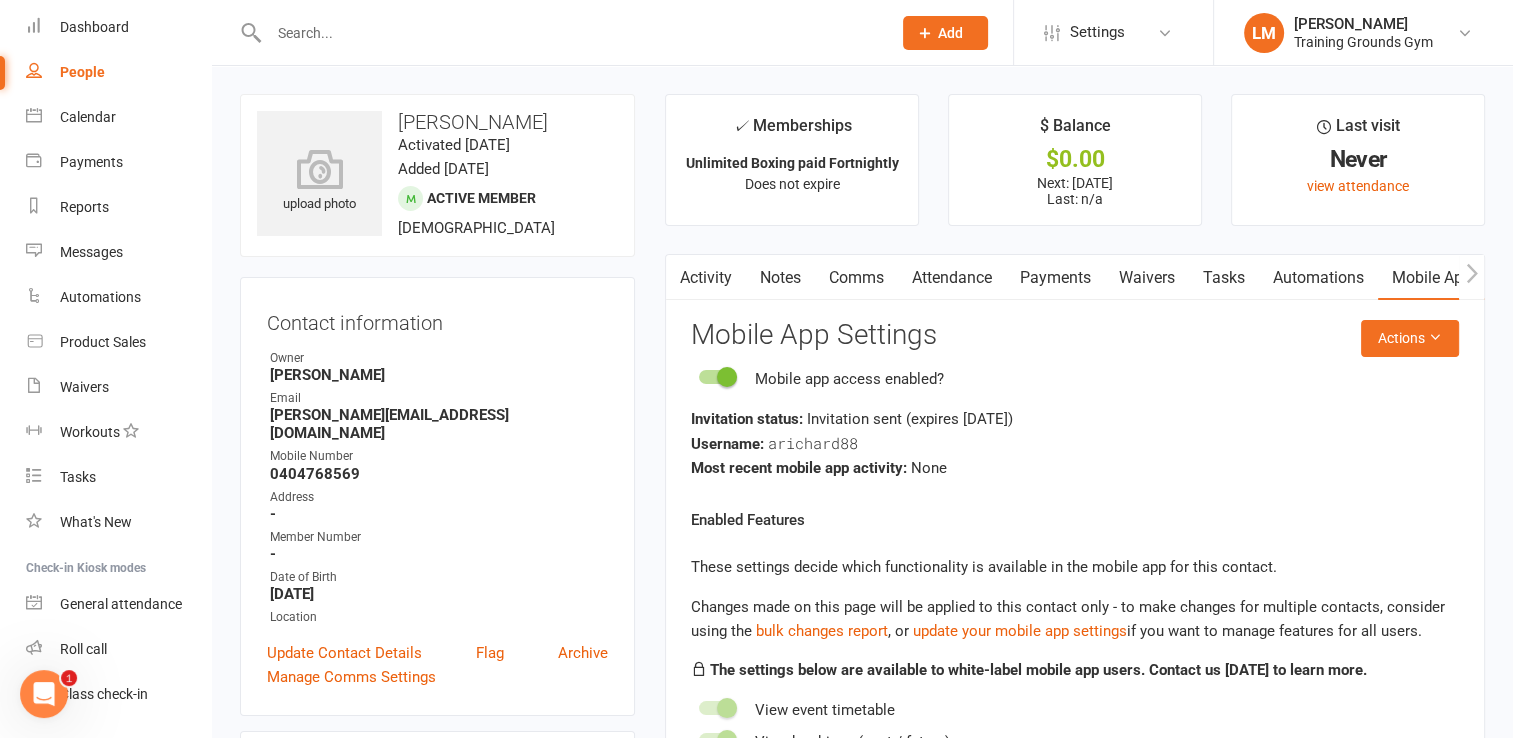 click at bounding box center (570, 33) 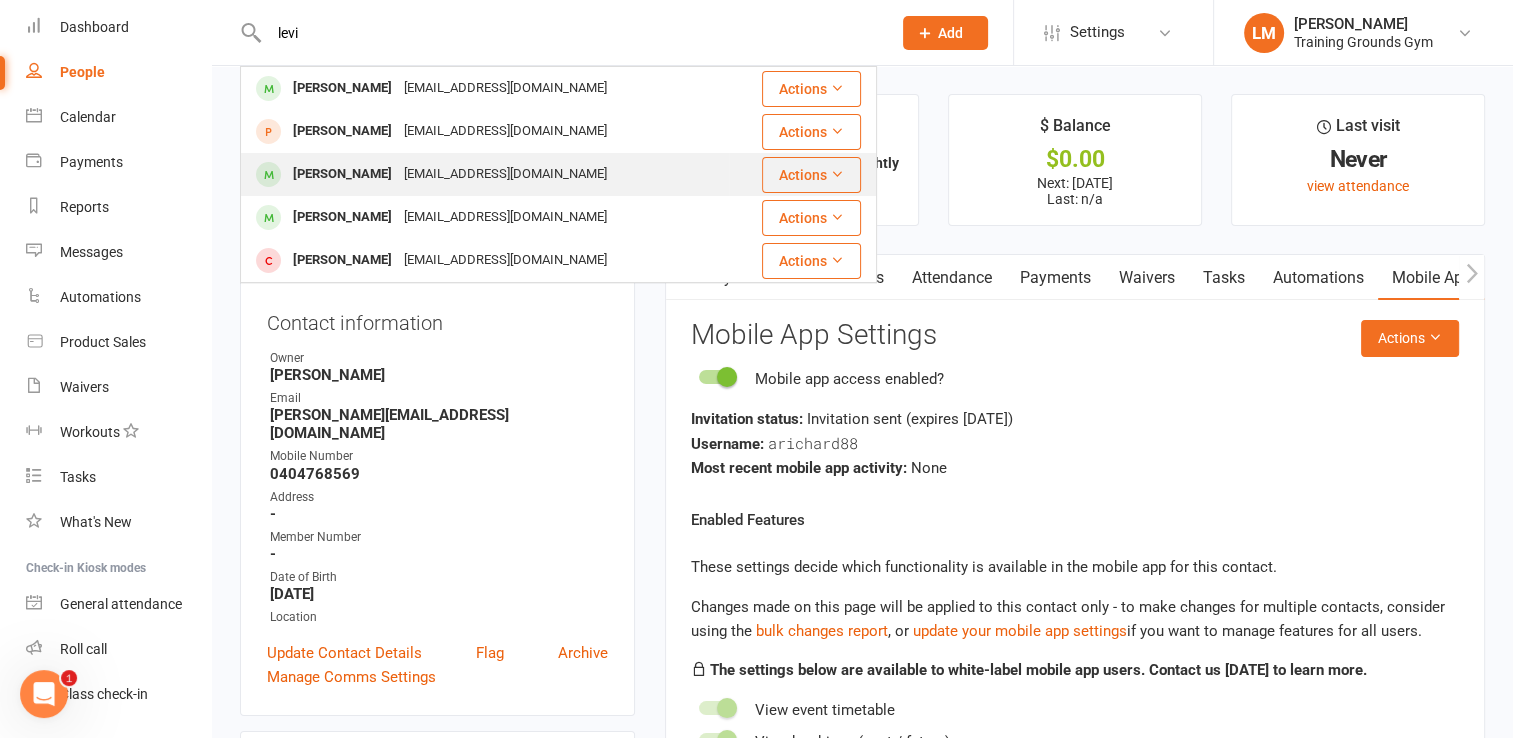 type on "levi" 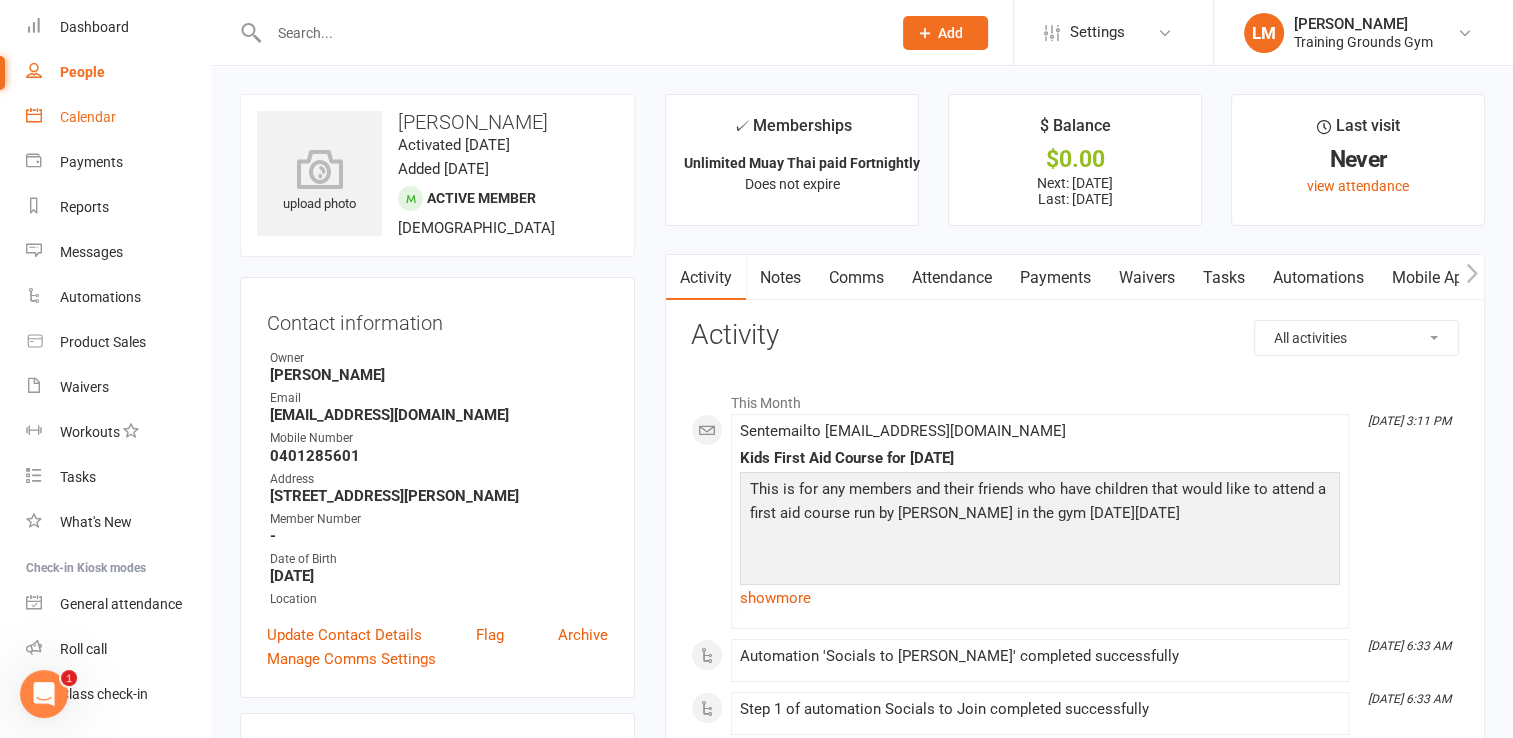 click on "Calendar" at bounding box center (118, 117) 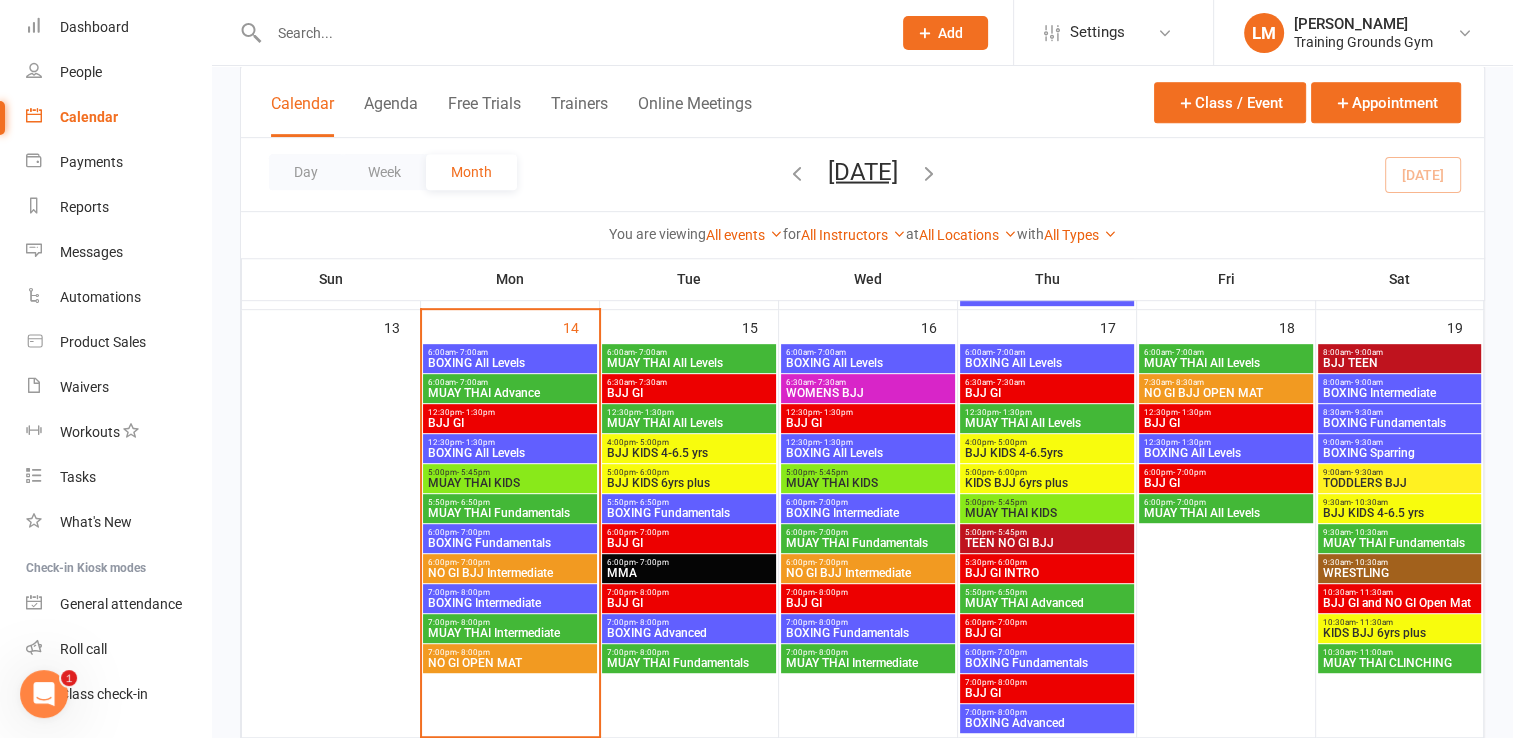 scroll, scrollTop: 976, scrollLeft: 0, axis: vertical 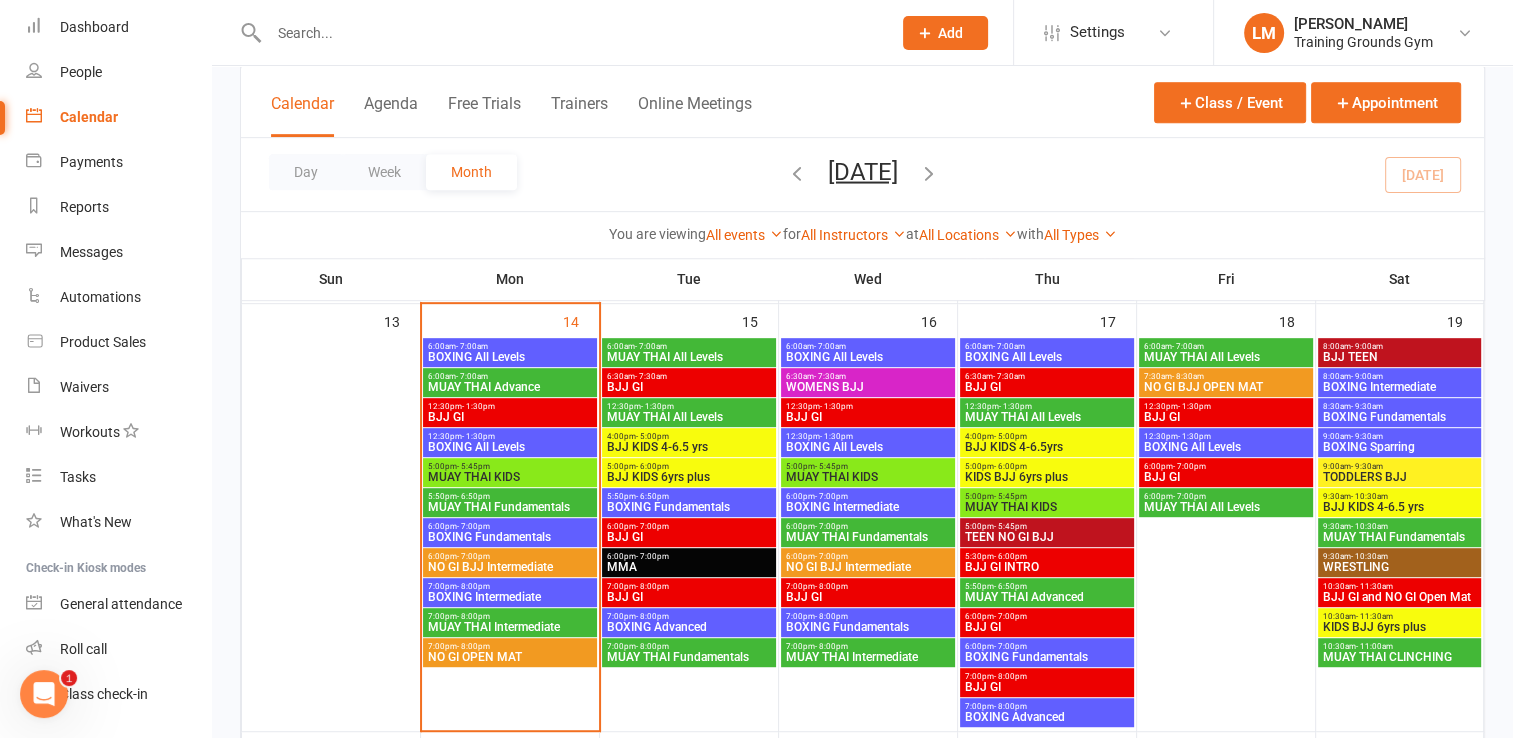 click on "MUAY THAI All Levels" at bounding box center (1226, 507) 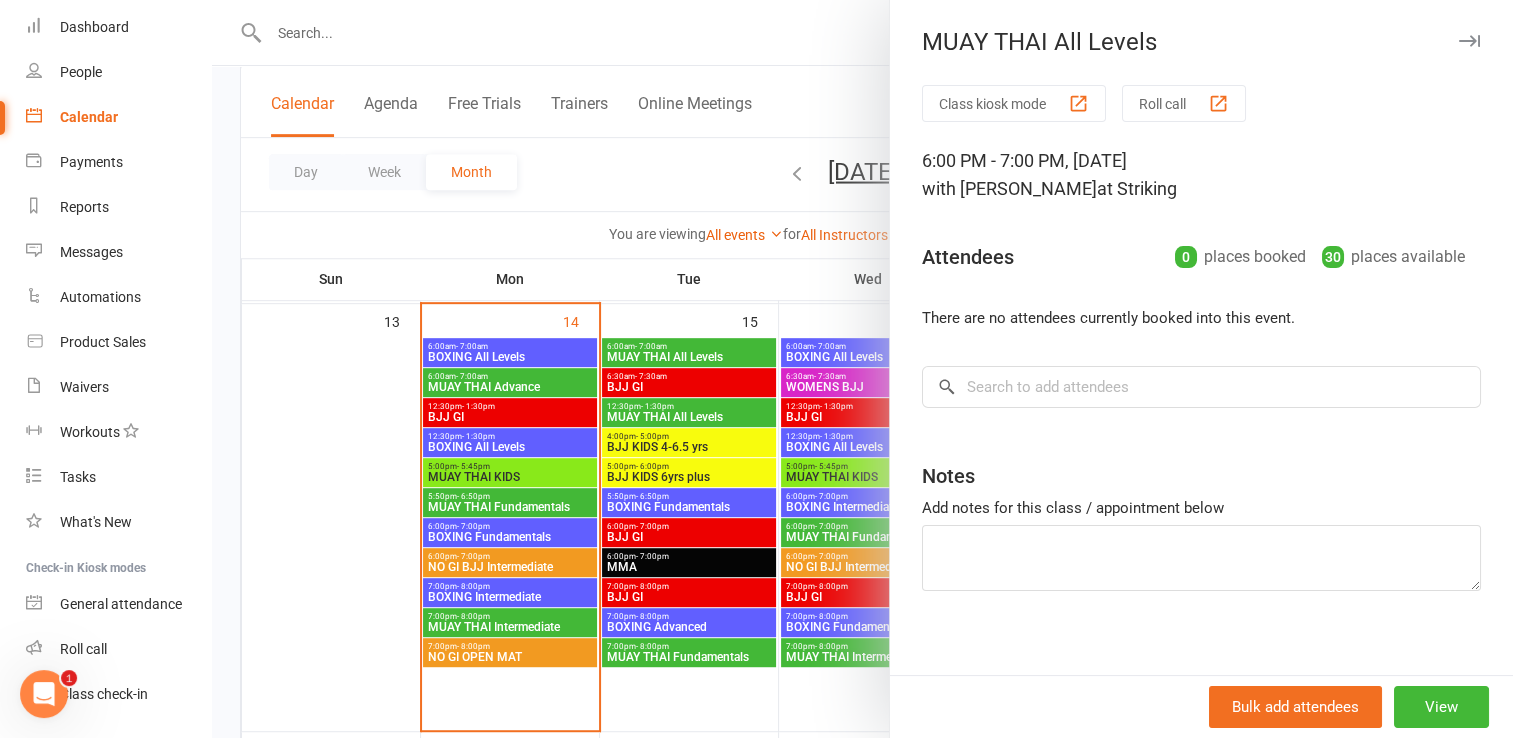 click at bounding box center (862, 369) 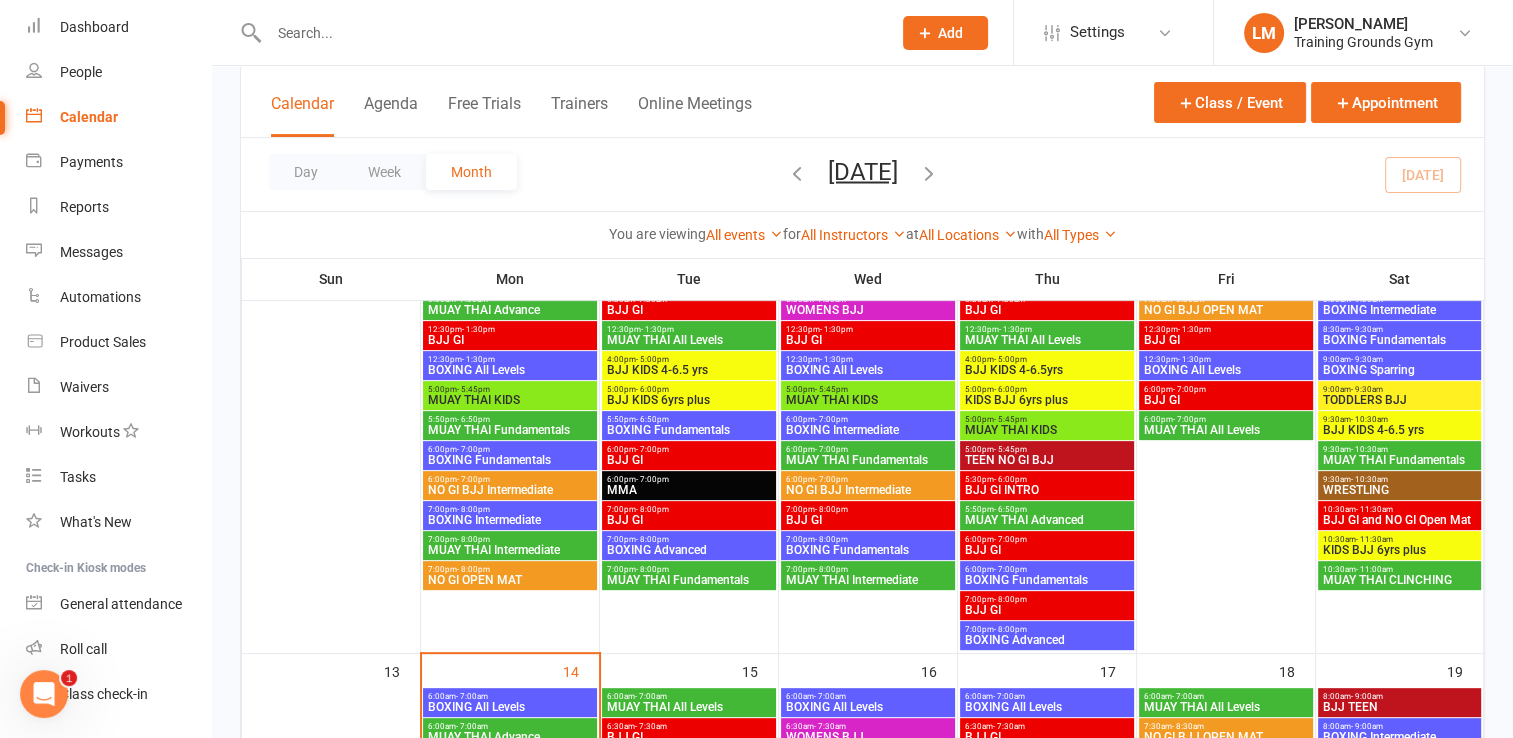 scroll, scrollTop: 623, scrollLeft: 0, axis: vertical 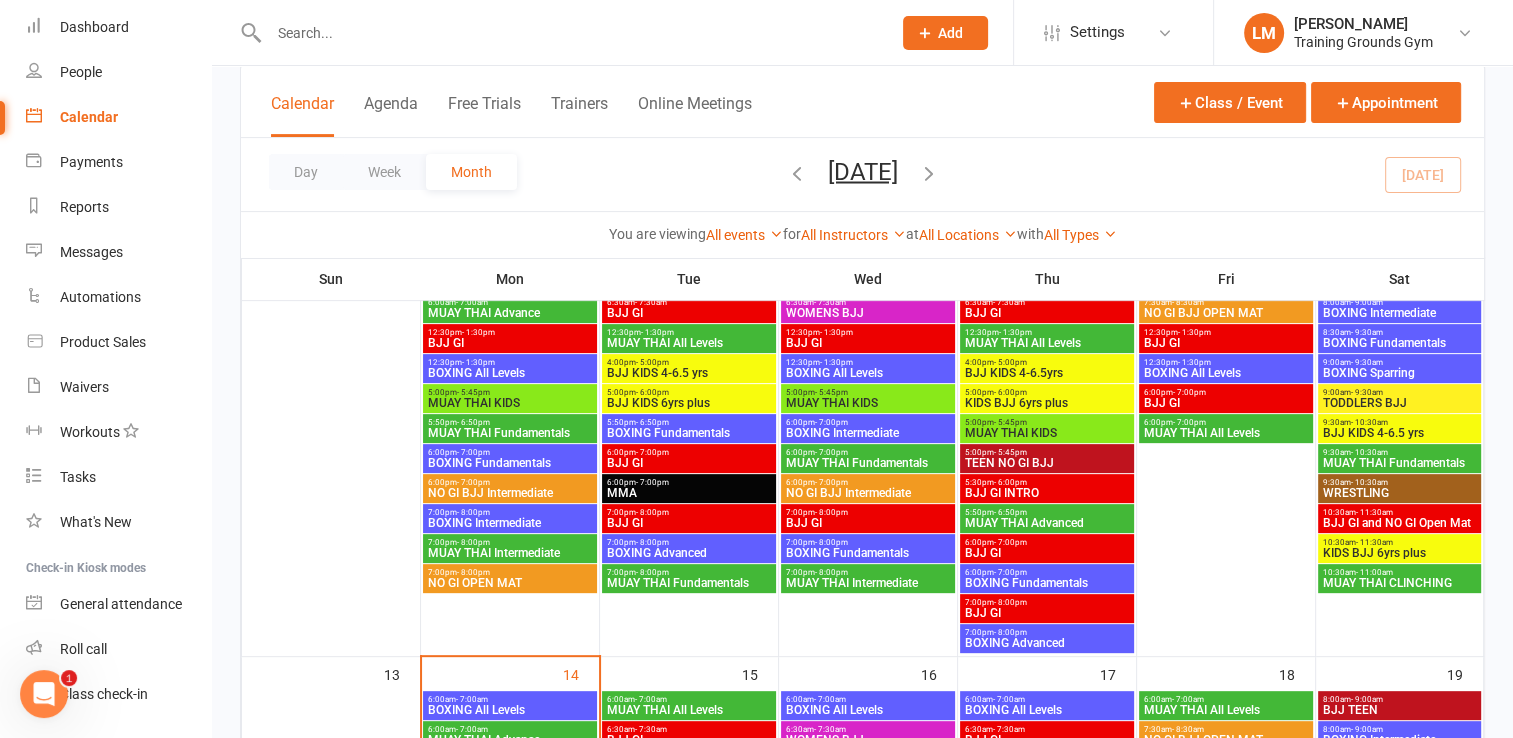 click on "6:00pm  - 7:00pm" at bounding box center [1226, 422] 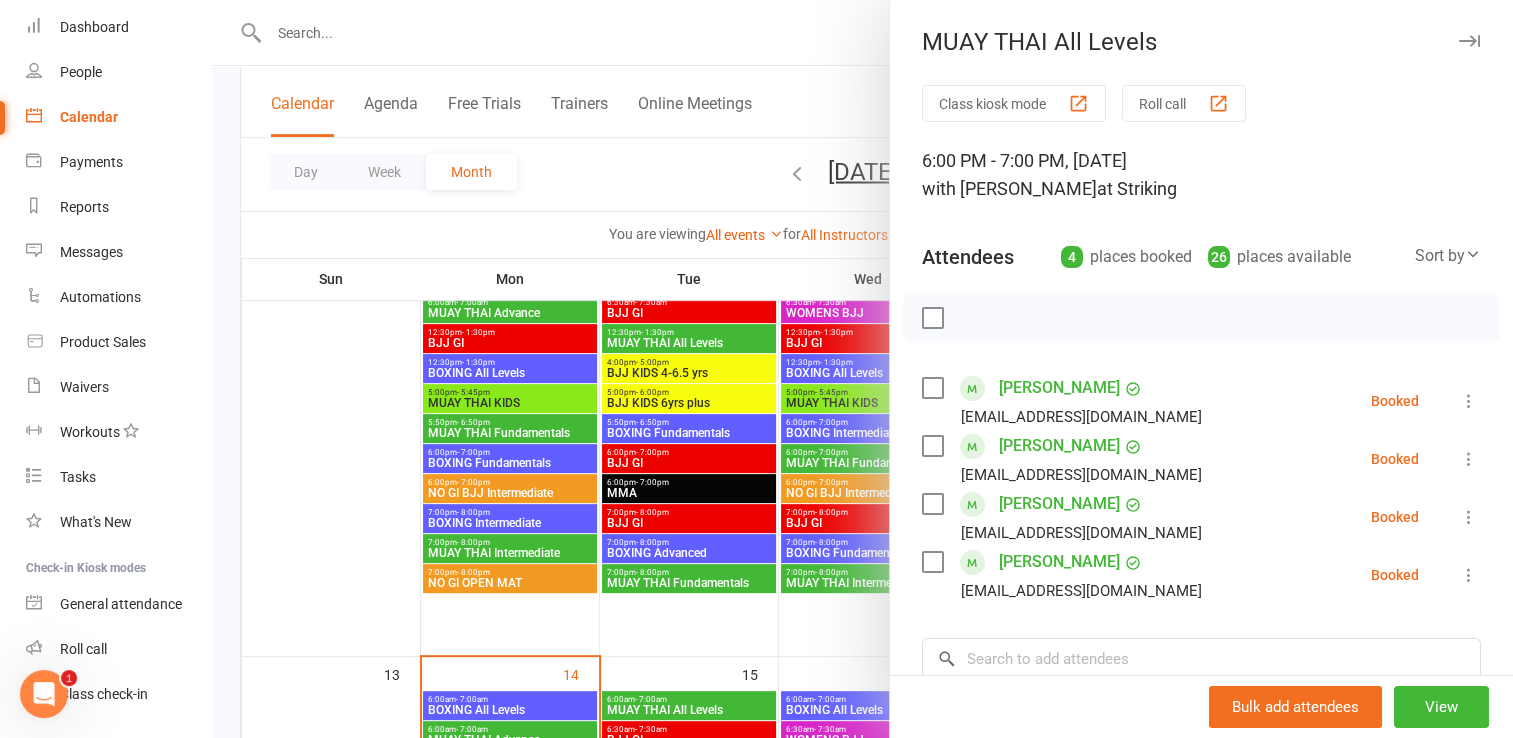click at bounding box center [862, 369] 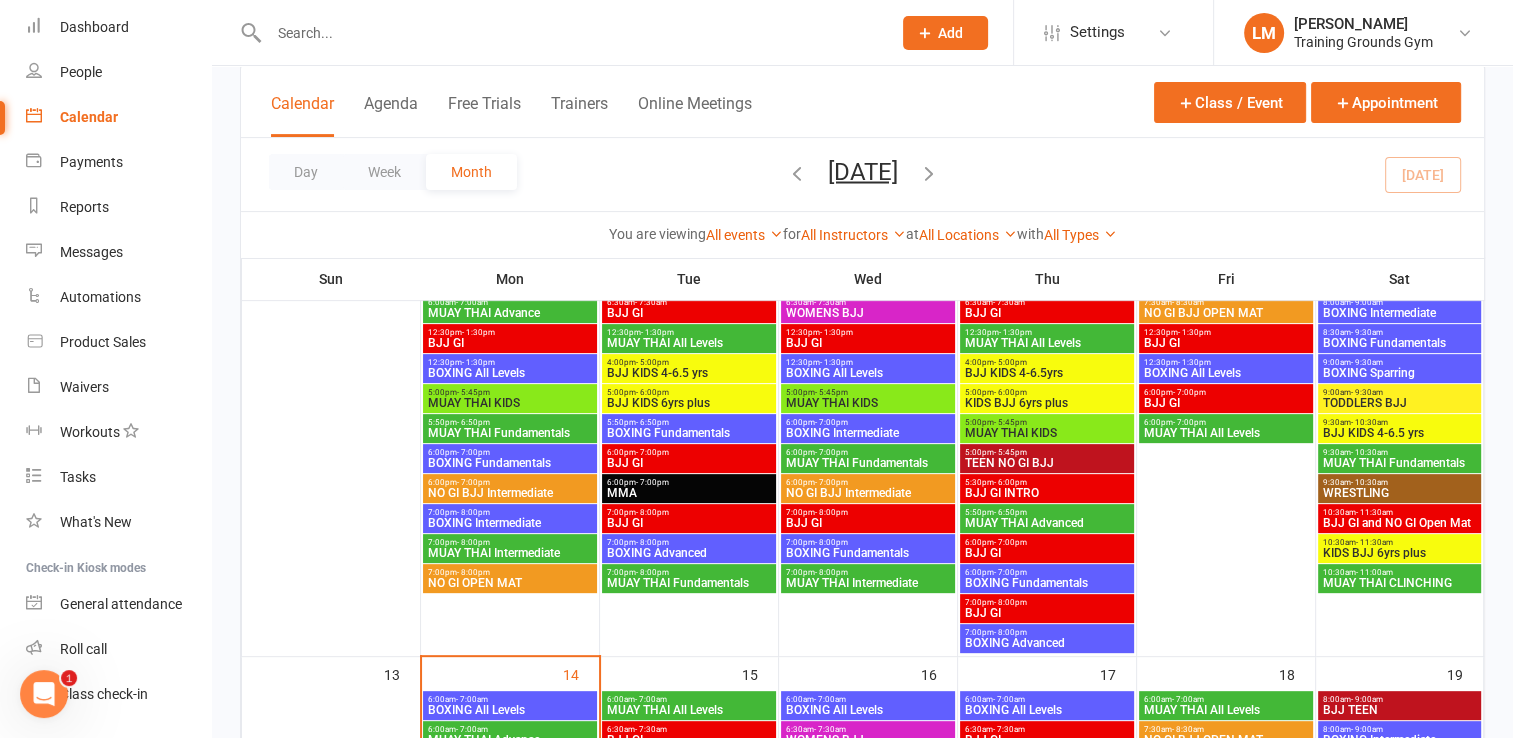 click at bounding box center (570, 33) 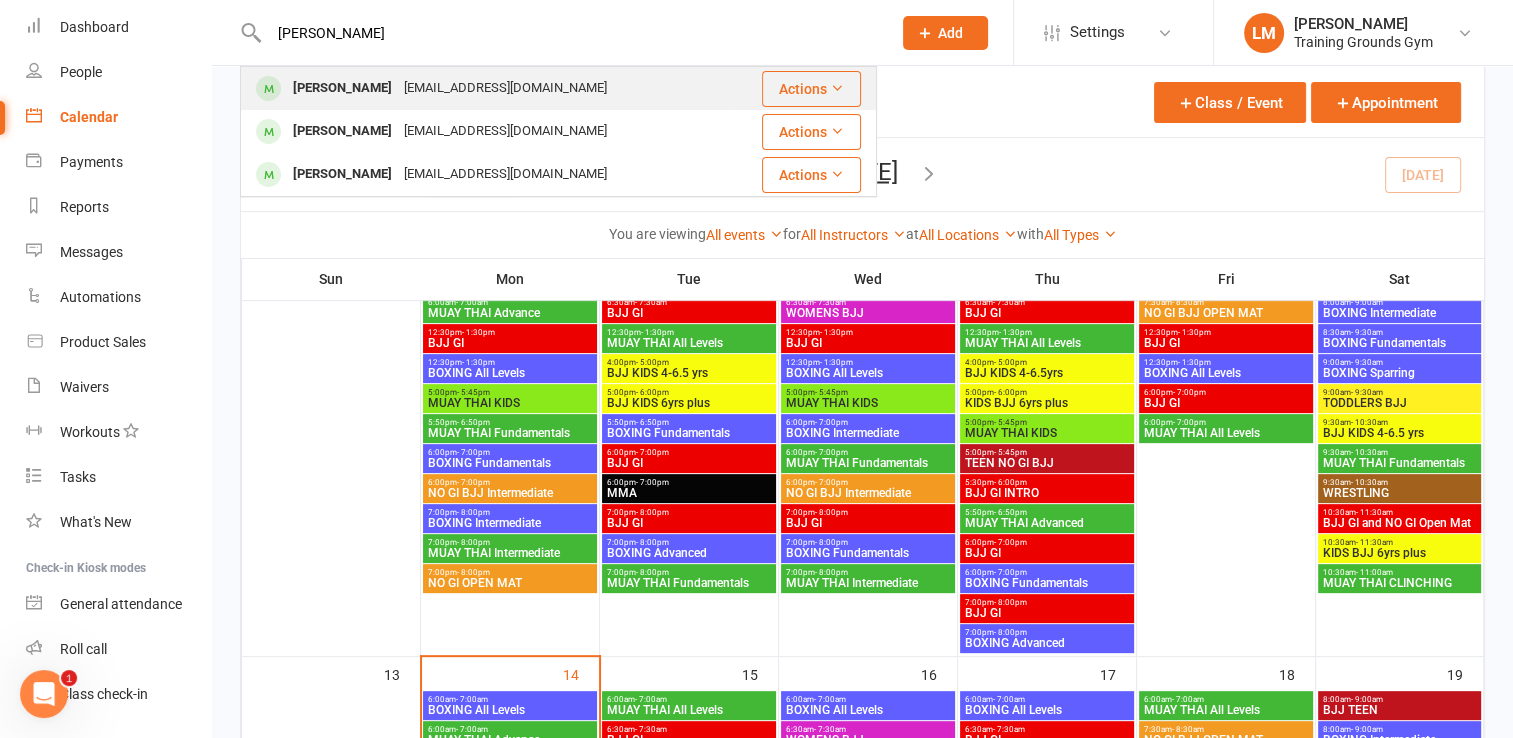 type on "[PERSON_NAME]" 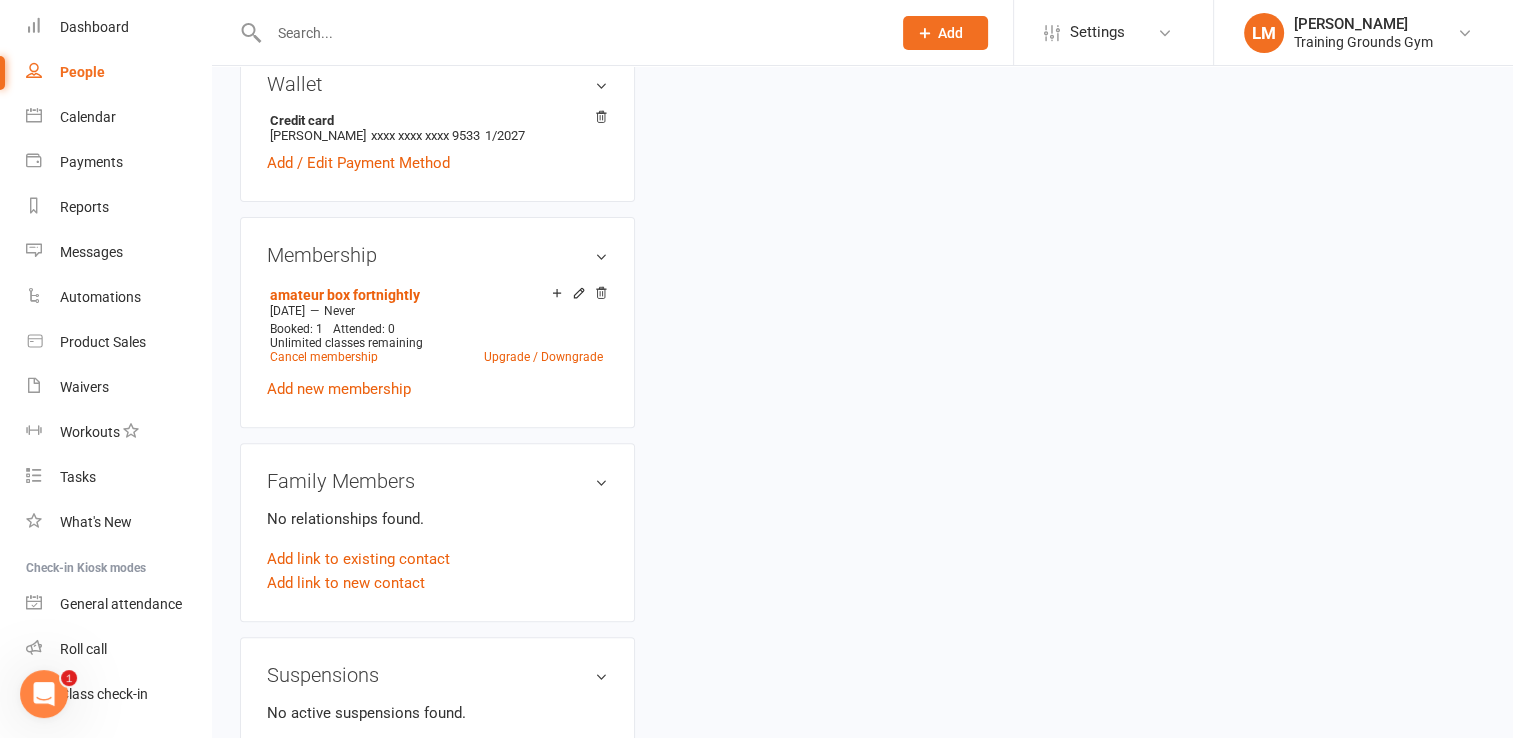 scroll, scrollTop: 0, scrollLeft: 0, axis: both 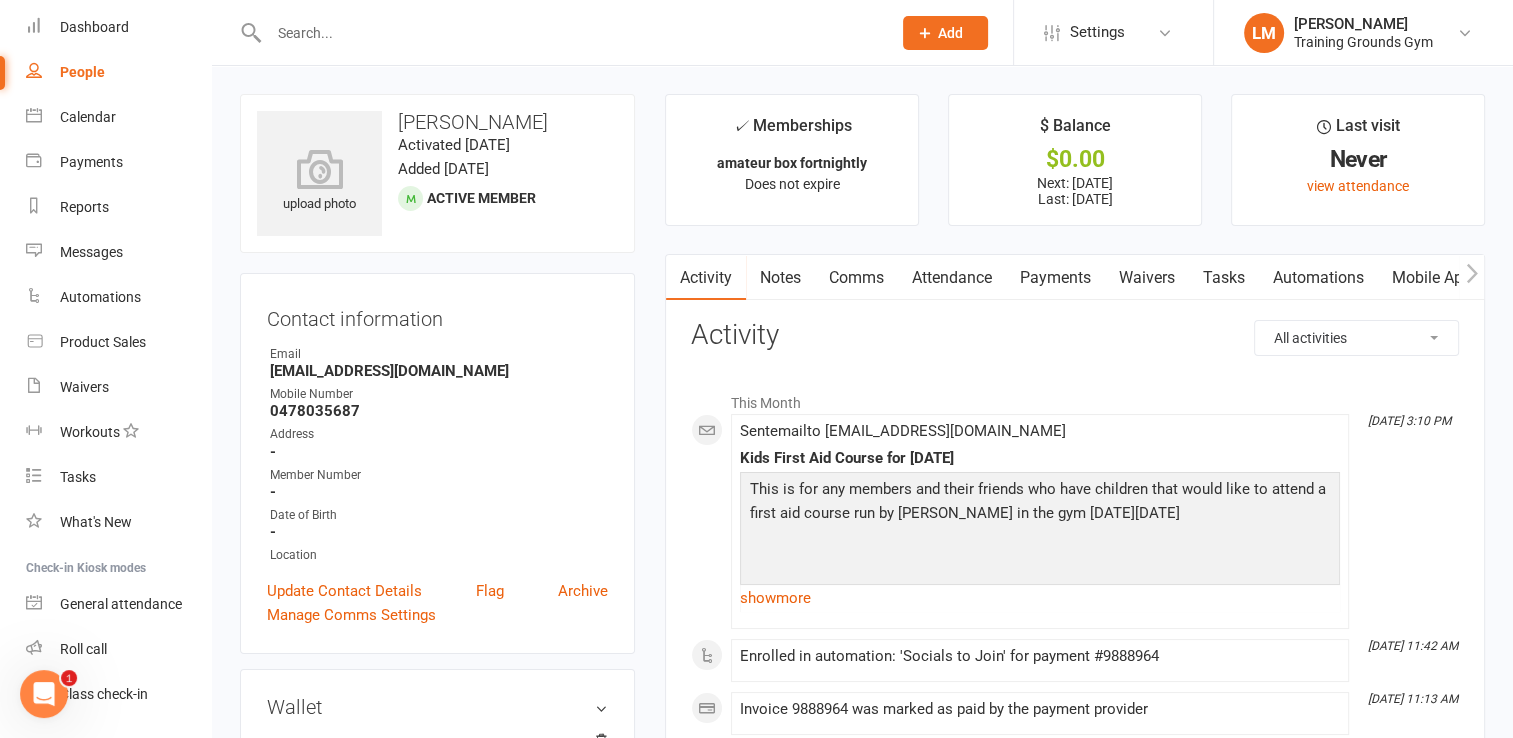 click on "Payments" at bounding box center (1055, 278) 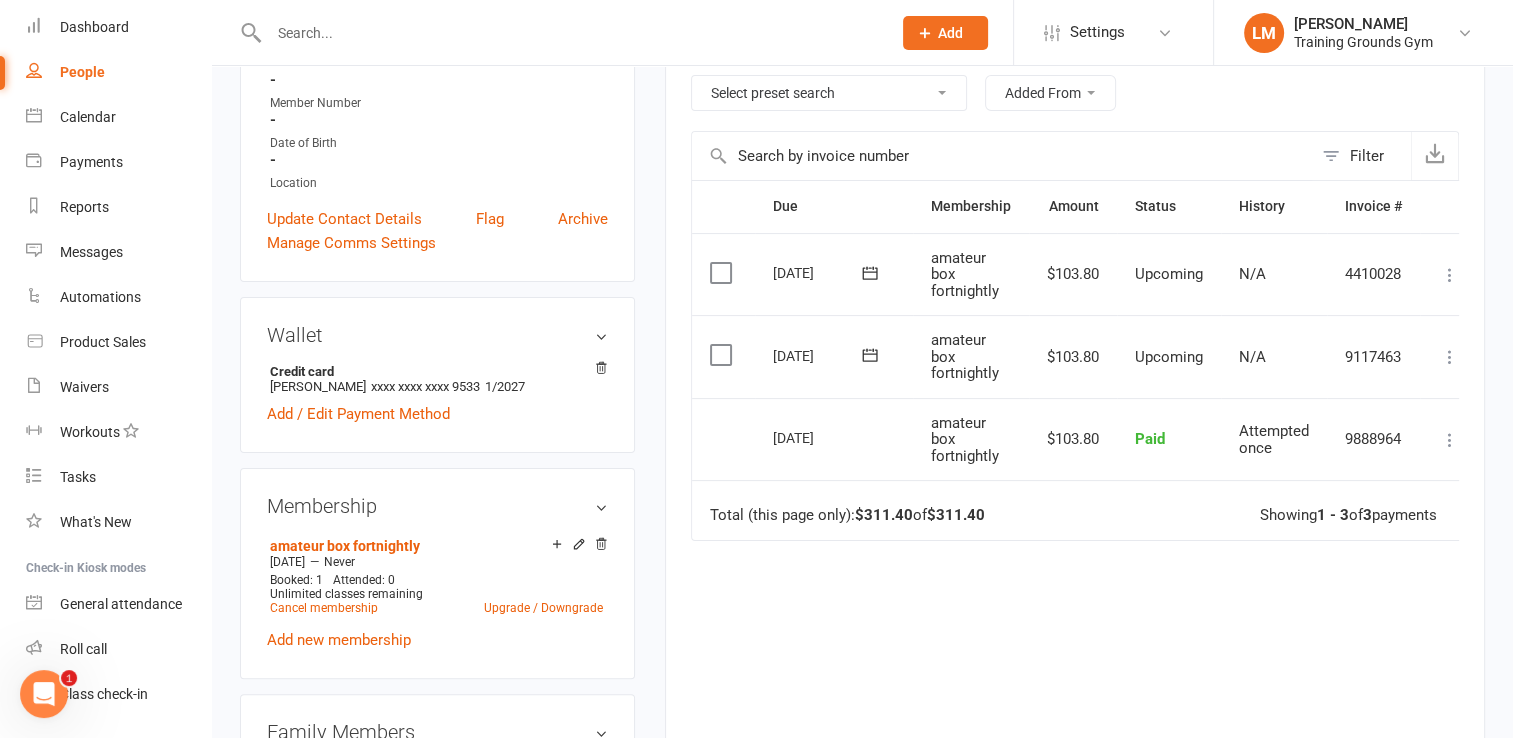 scroll, scrollTop: 383, scrollLeft: 0, axis: vertical 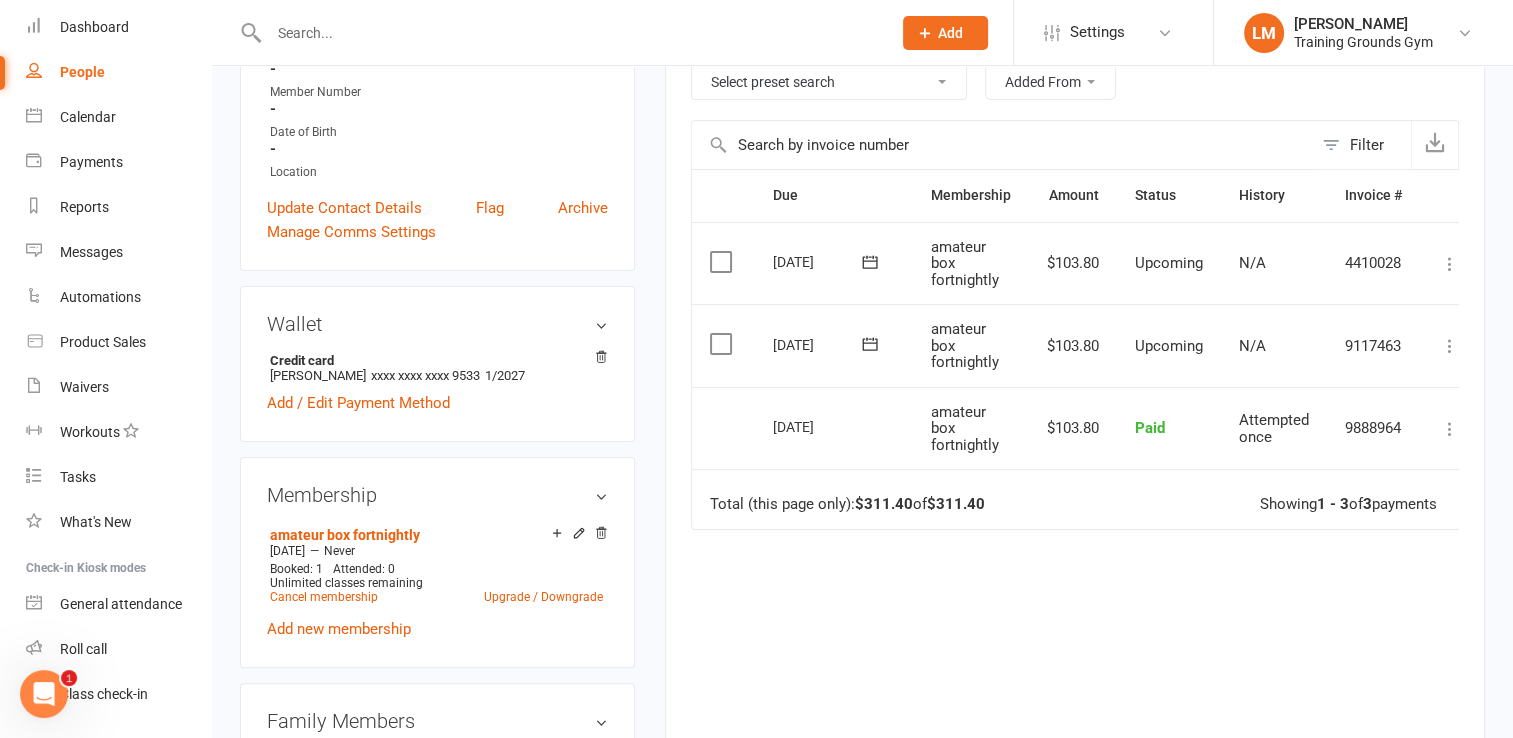 click at bounding box center [1450, 346] 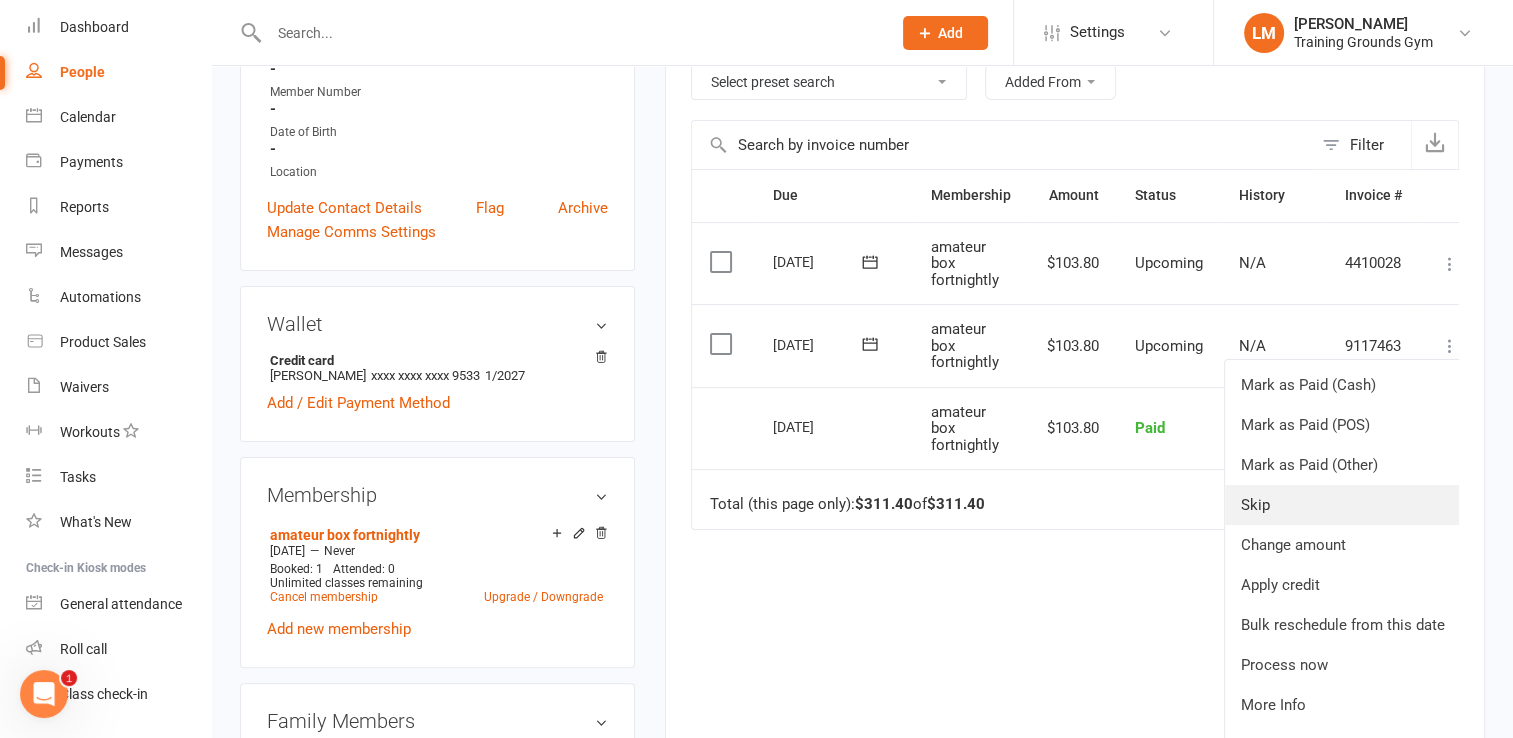 click on "Skip" at bounding box center [1343, 505] 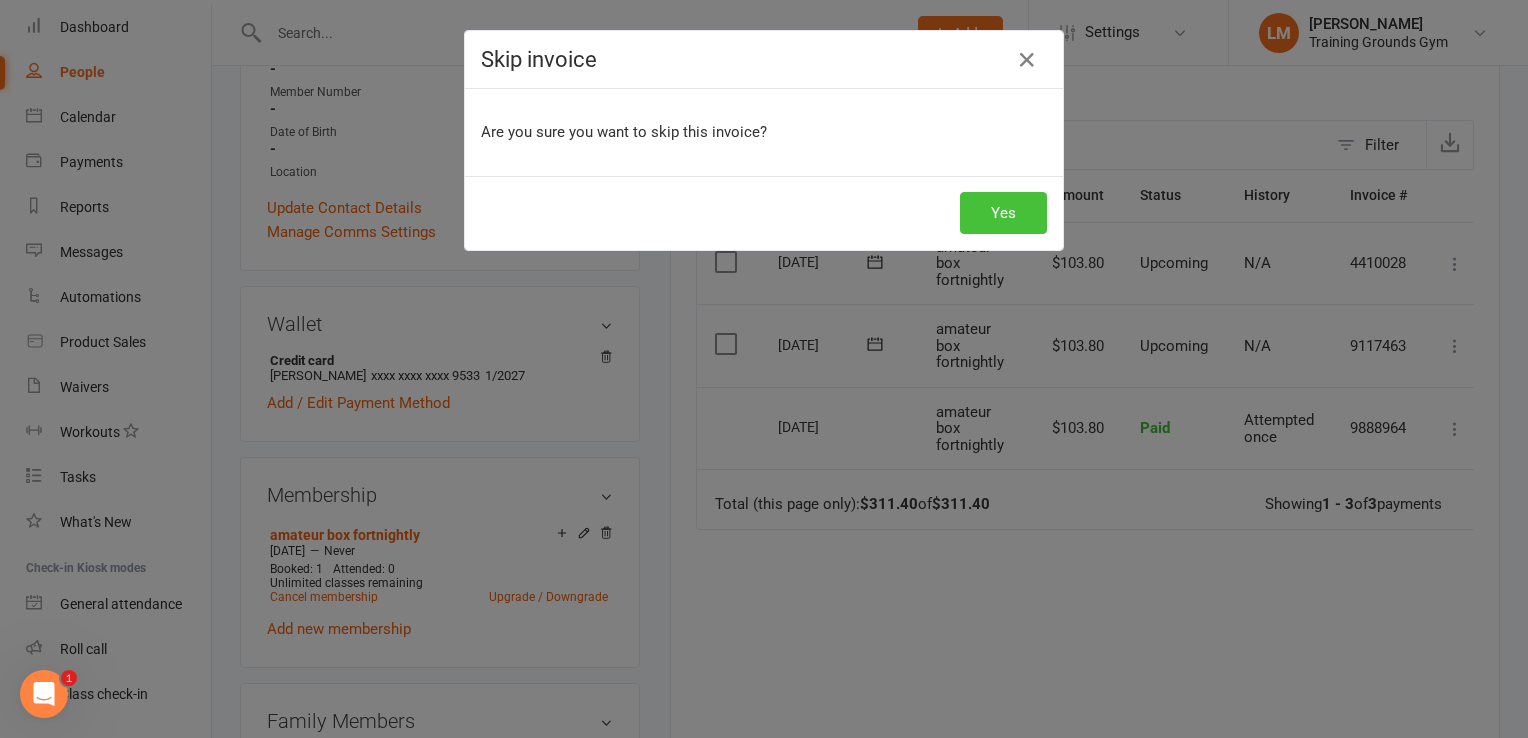 click on "Yes" at bounding box center (1003, 213) 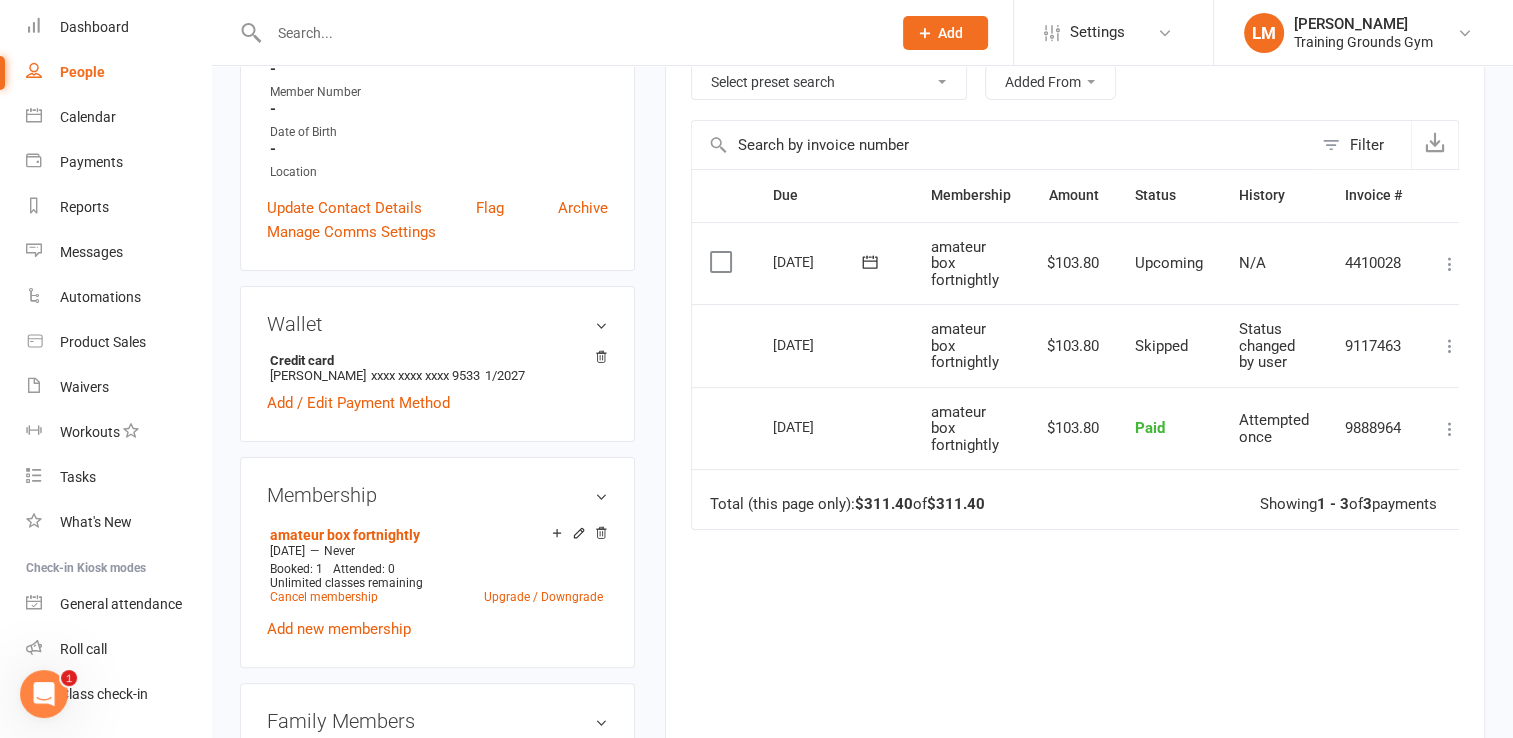 click at bounding box center [570, 33] 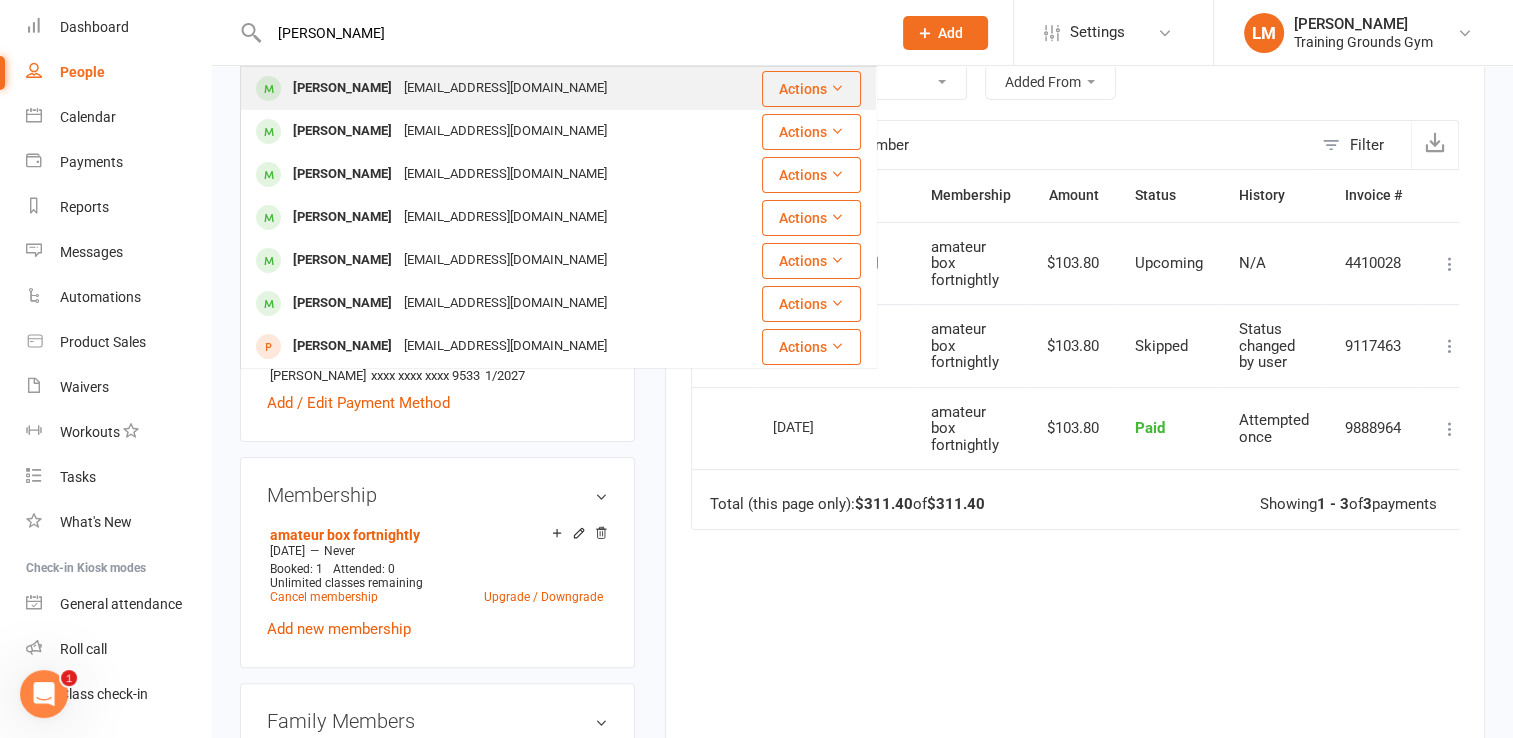 type on "[PERSON_NAME]" 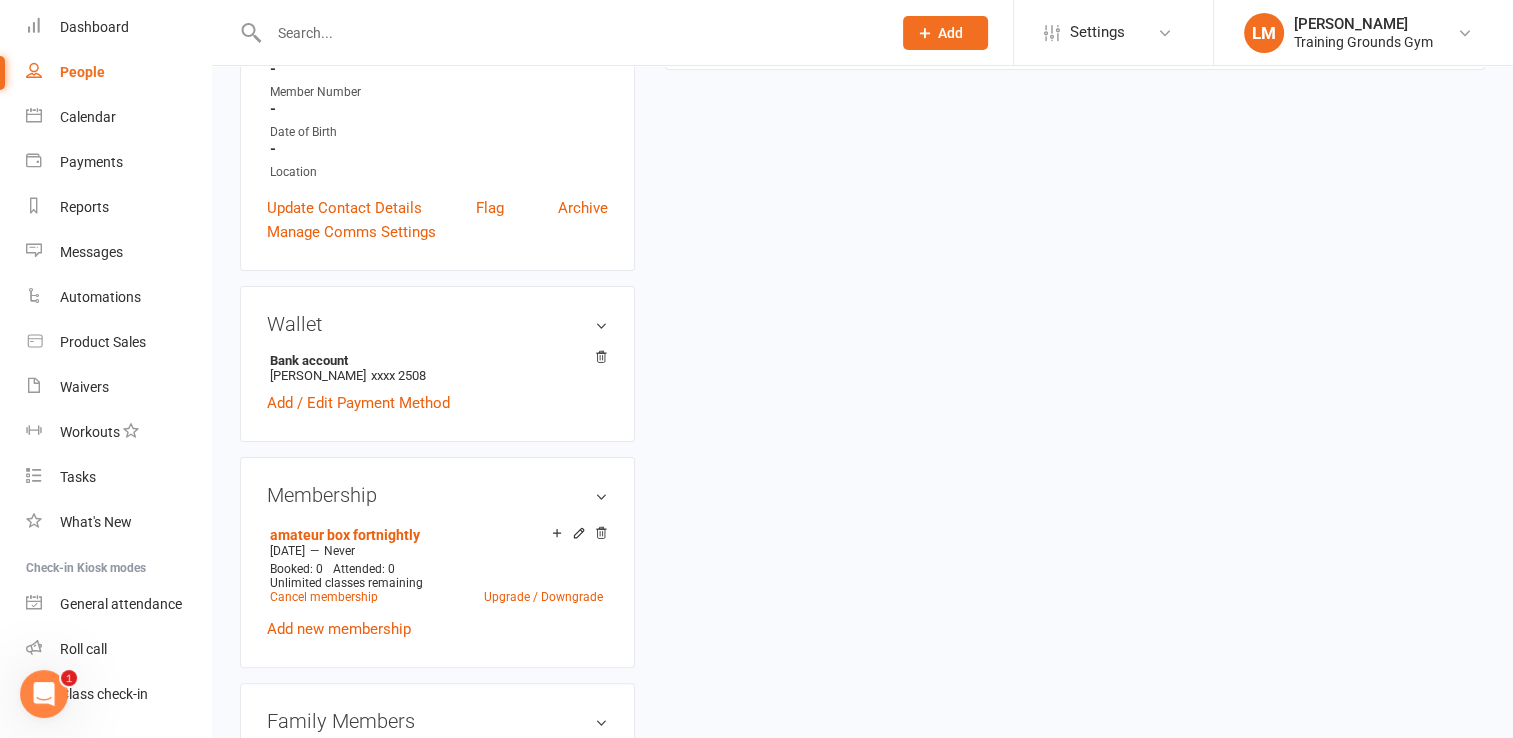 scroll, scrollTop: 0, scrollLeft: 0, axis: both 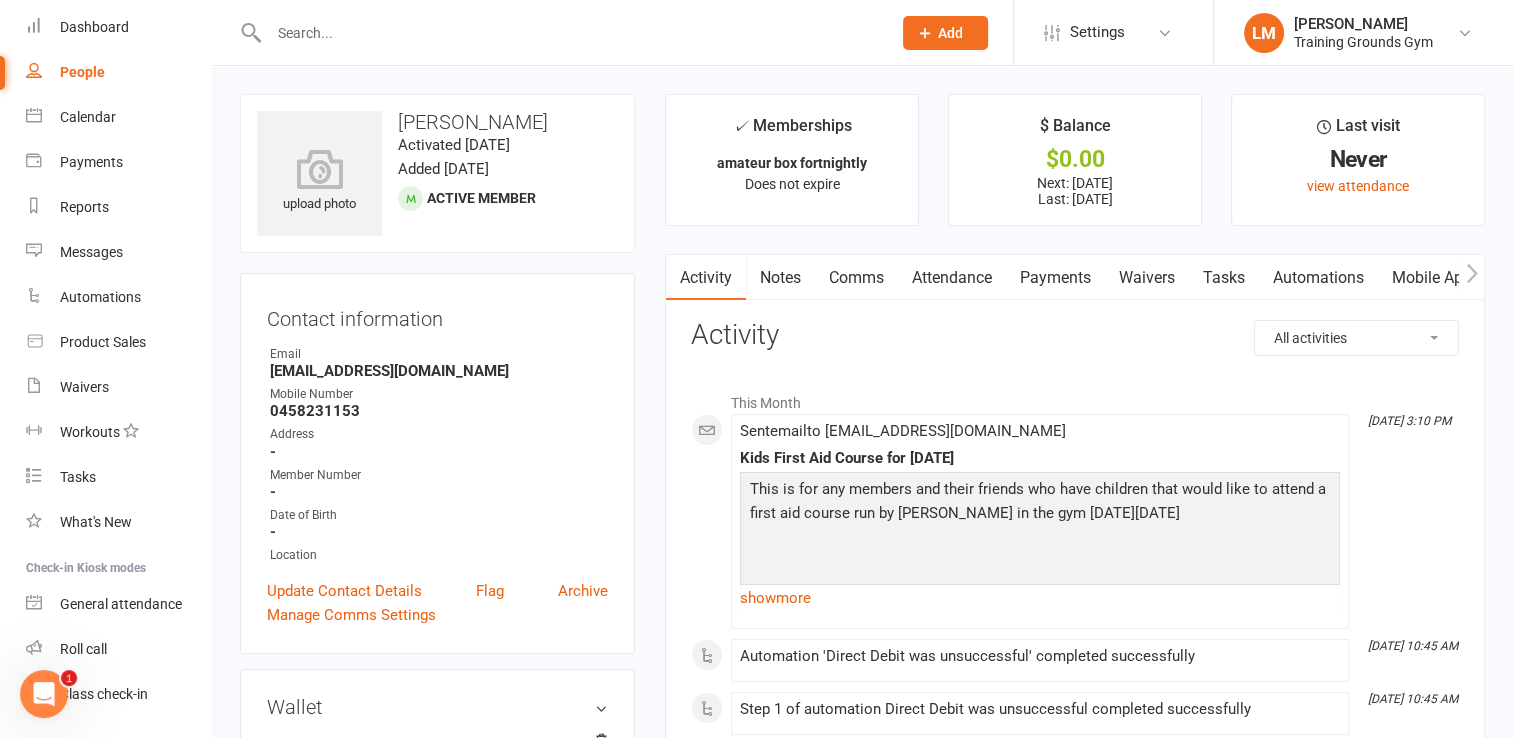 click on "Payments" at bounding box center [1055, 278] 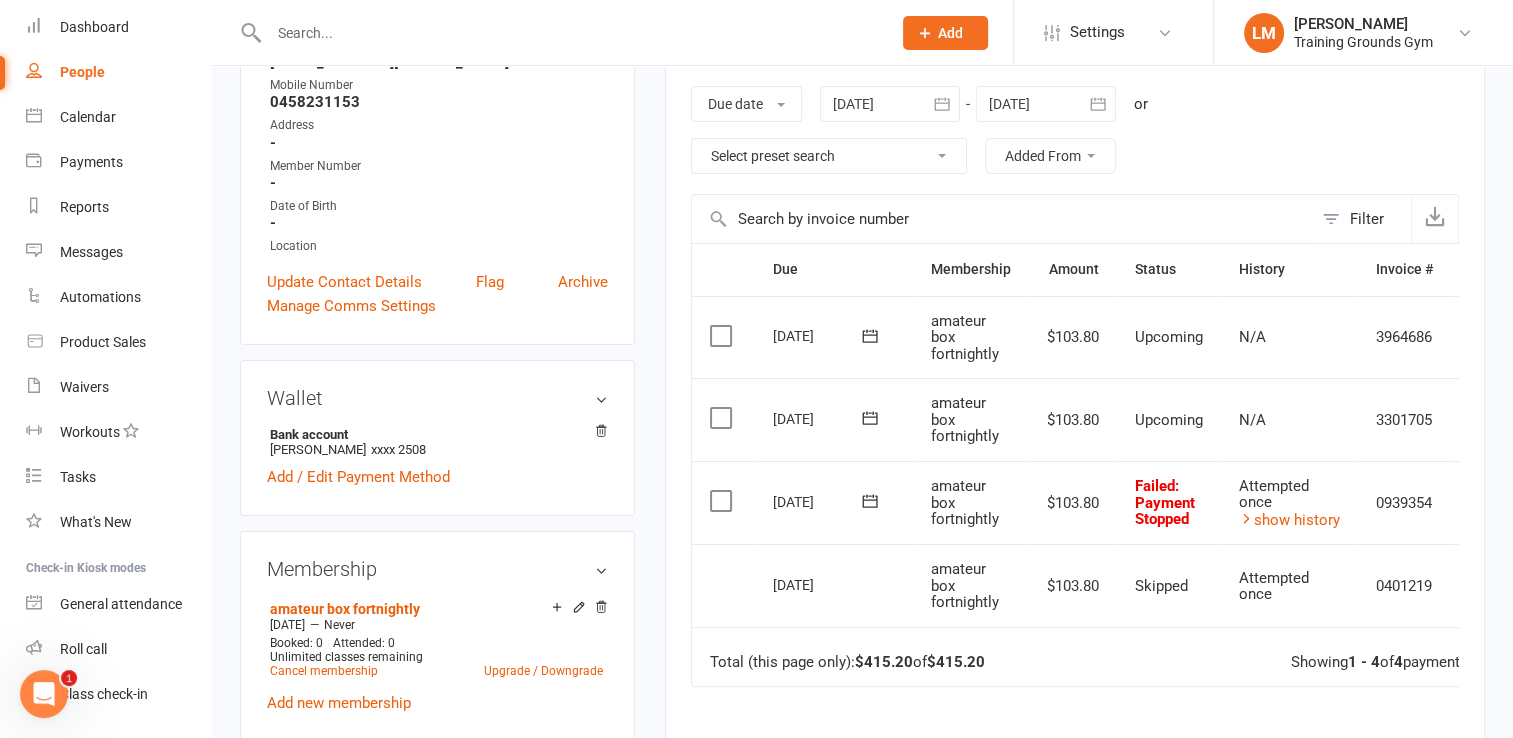 scroll, scrollTop: 312, scrollLeft: 0, axis: vertical 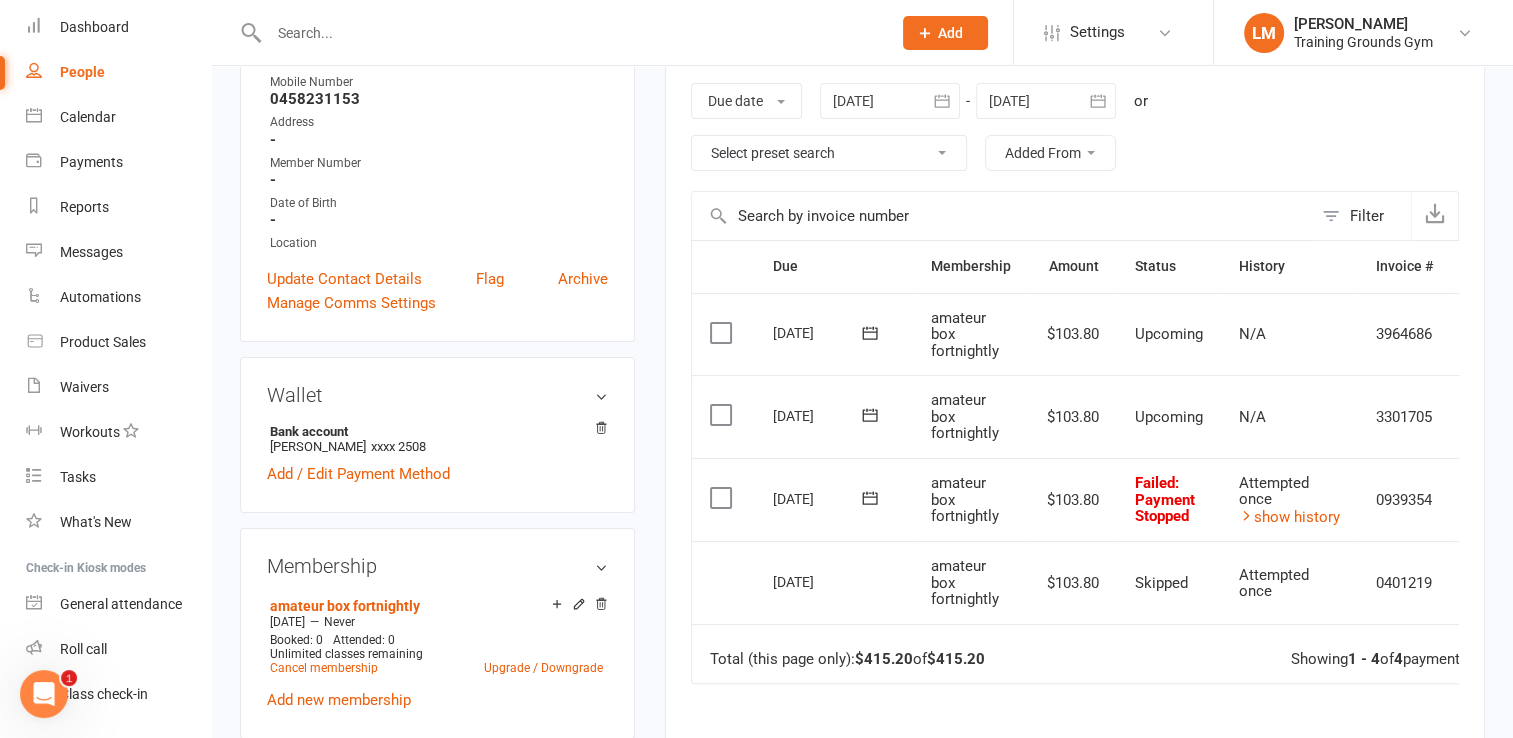 click at bounding box center (870, 415) 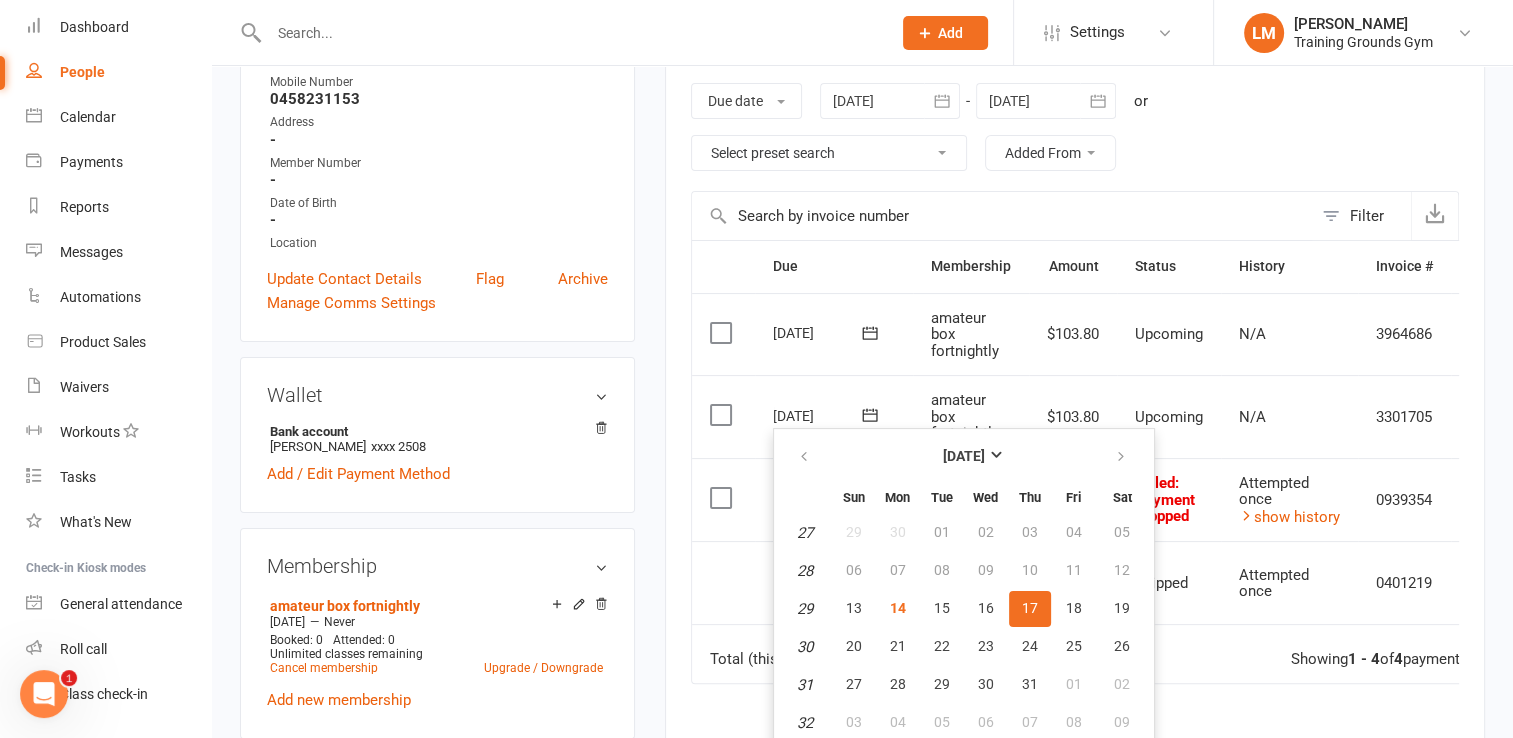 click on "✓ Memberships amateur box fortnightly Does not expire $ Balance $0.00 Next: [DATE] Last: [DATE] Last visit Never view attendance
Activity Notes Comms Attendance Payments Waivers Tasks Automations Mobile App Assessments Credit balance
Payments + Add Adjustment + Add Credit Due date  Due date Date paid Date failed Date settled [DATE]
[DATE]
Sun Mon Tue Wed Thu Fri Sat
23
01
02
03
04
05
06
07
24
08
09
10
11
12
13
14
25
15
16
17
18
19
20
21
26
22 23 24" at bounding box center (1075, 387) 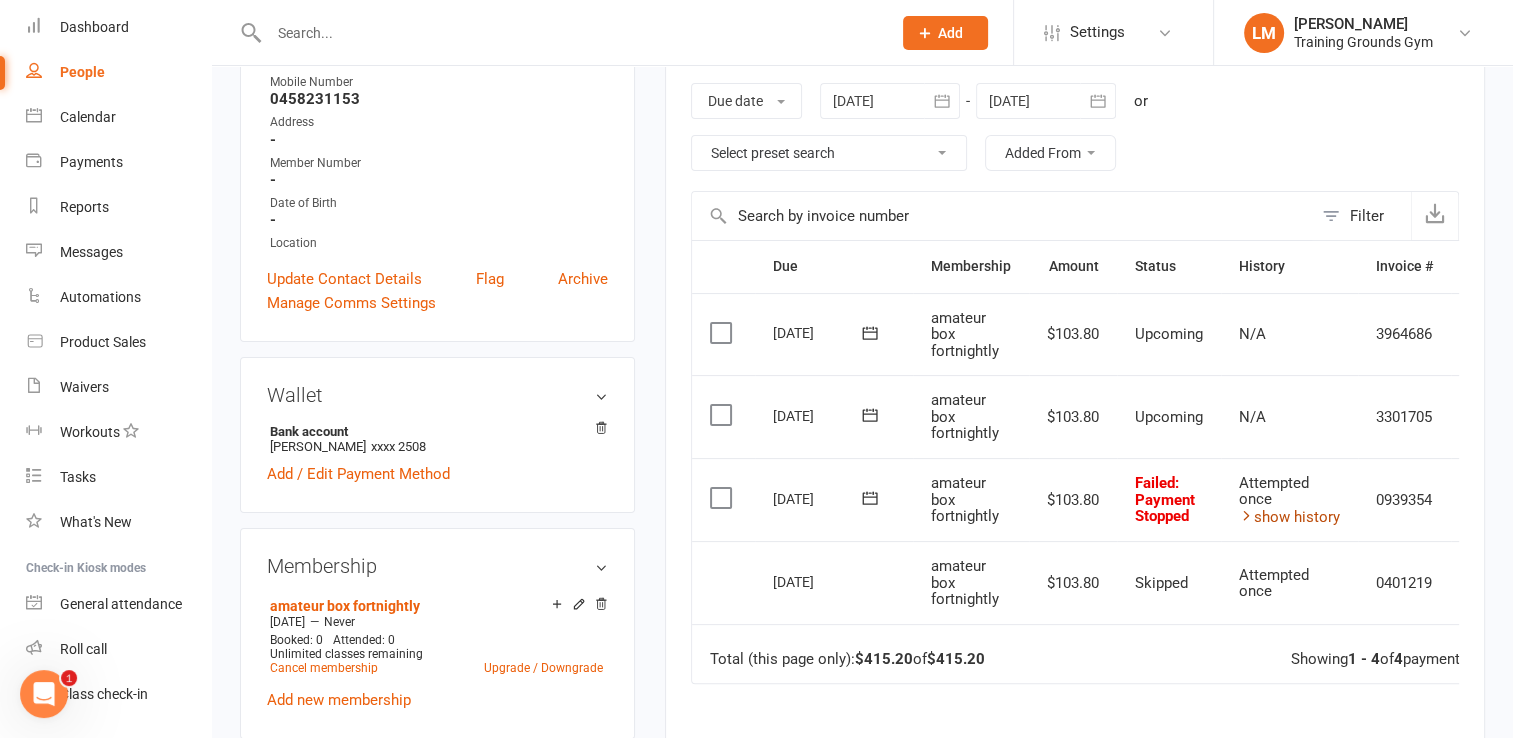 click on "show history" at bounding box center (1289, 517) 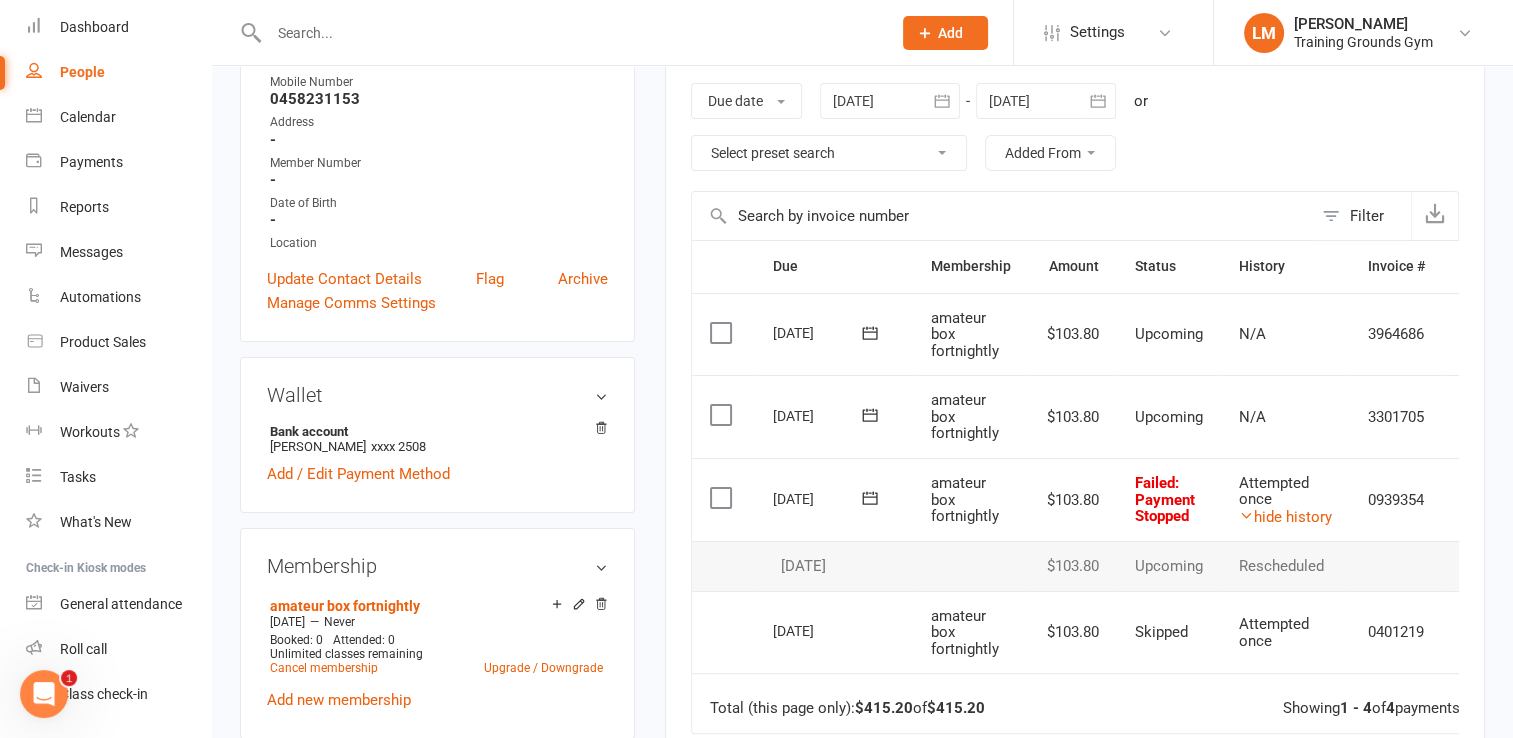 click on "Failed : Payment Stopped" at bounding box center [1165, 499] 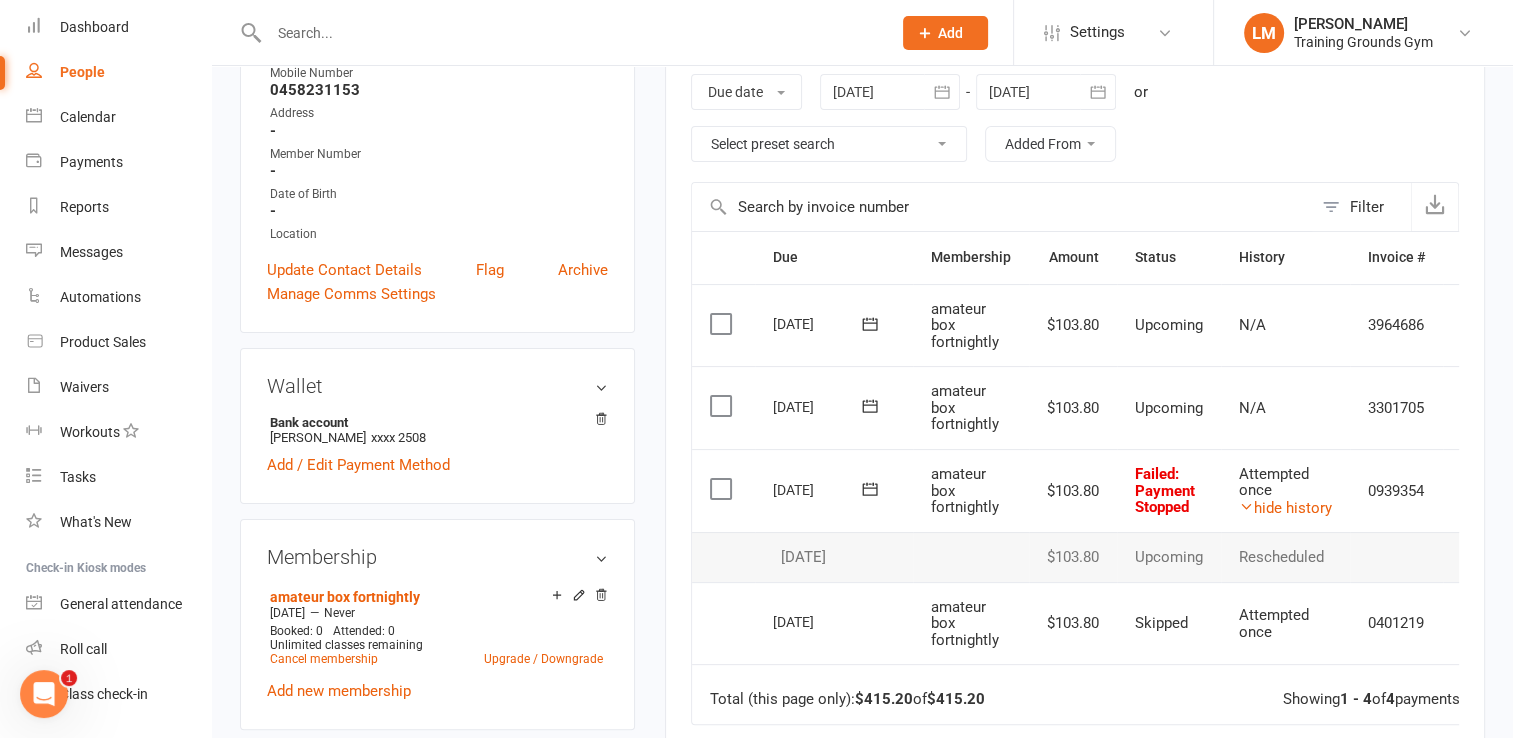scroll, scrollTop: 335, scrollLeft: 0, axis: vertical 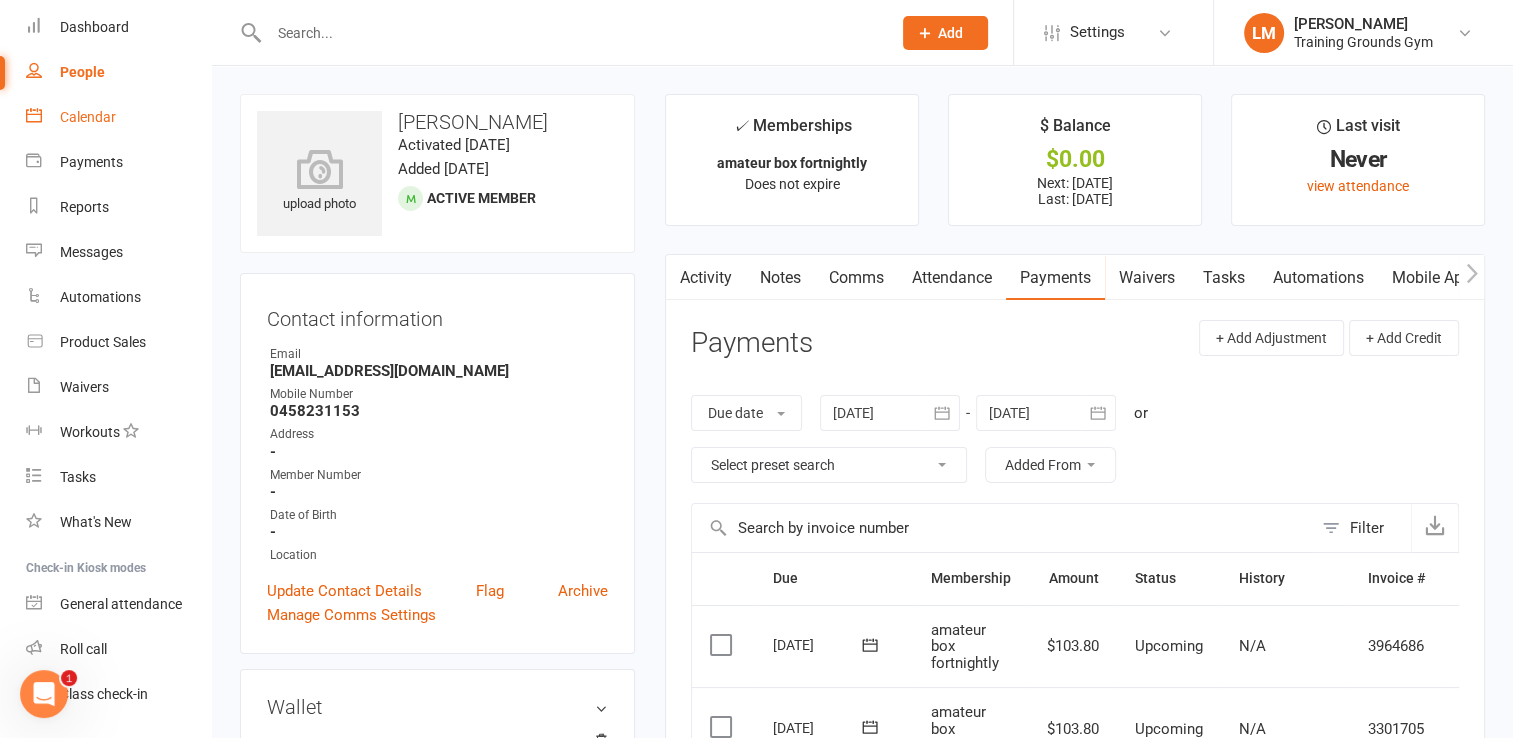 click on "Calendar" at bounding box center (118, 117) 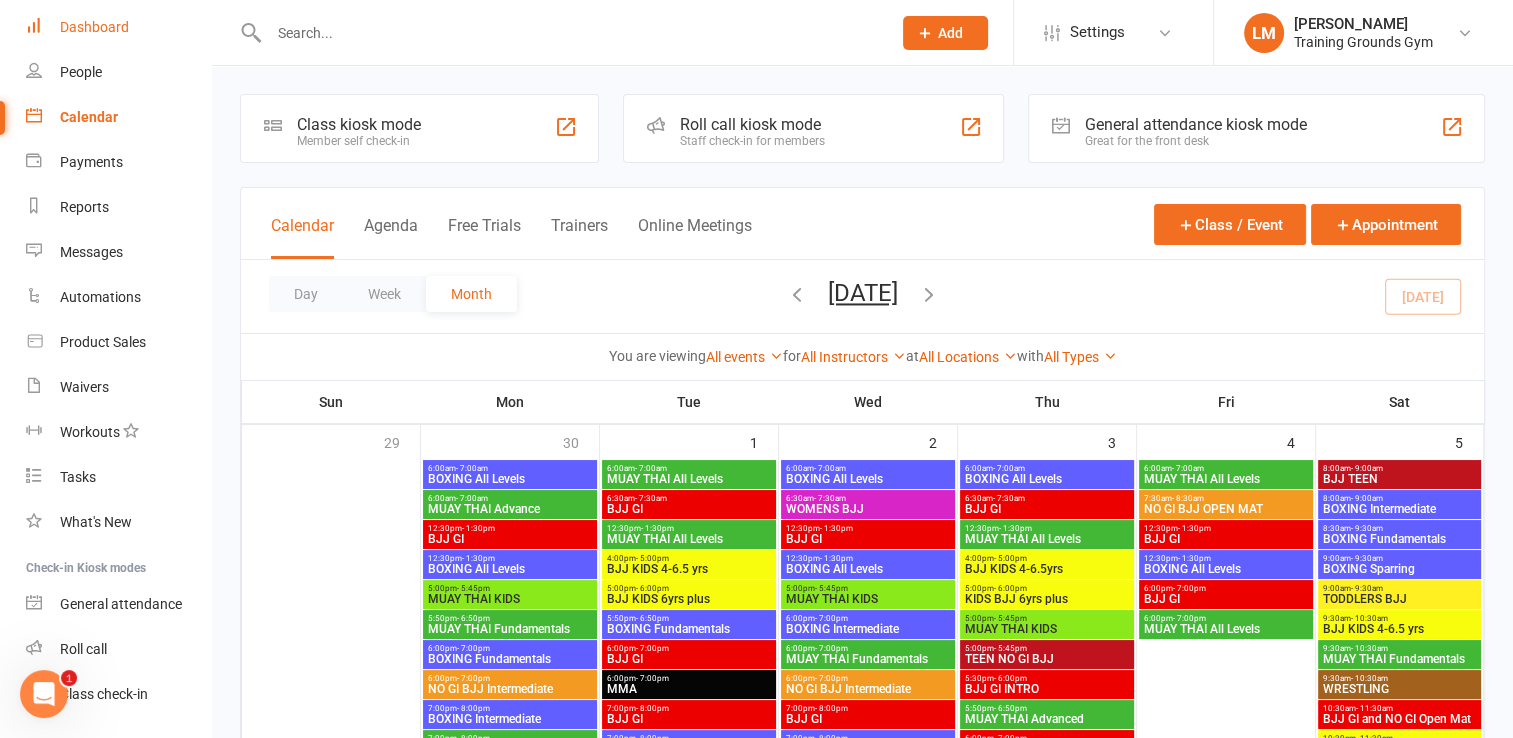 click on "Dashboard" at bounding box center [94, 27] 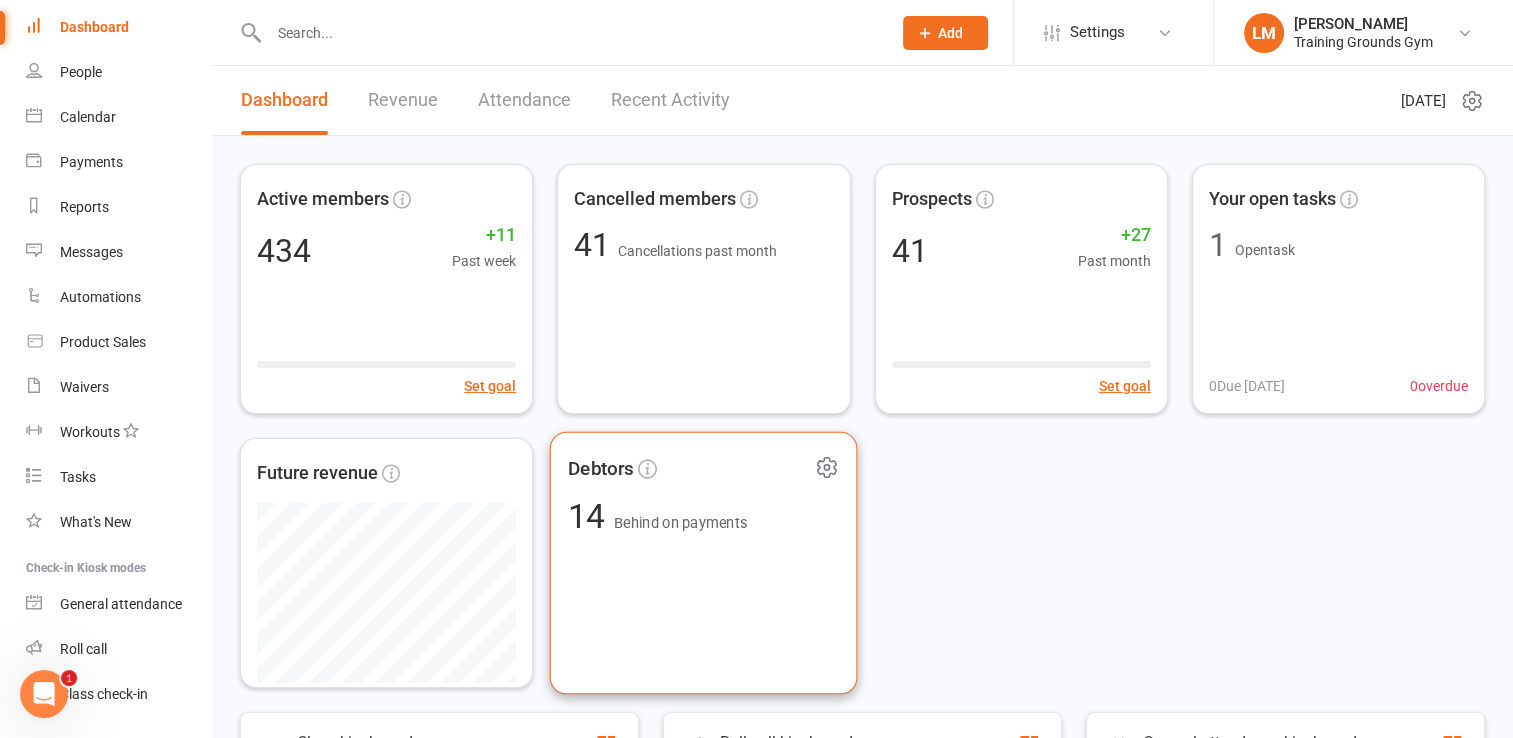 click on "Debtors   14   Behind on payments" at bounding box center [704, 563] 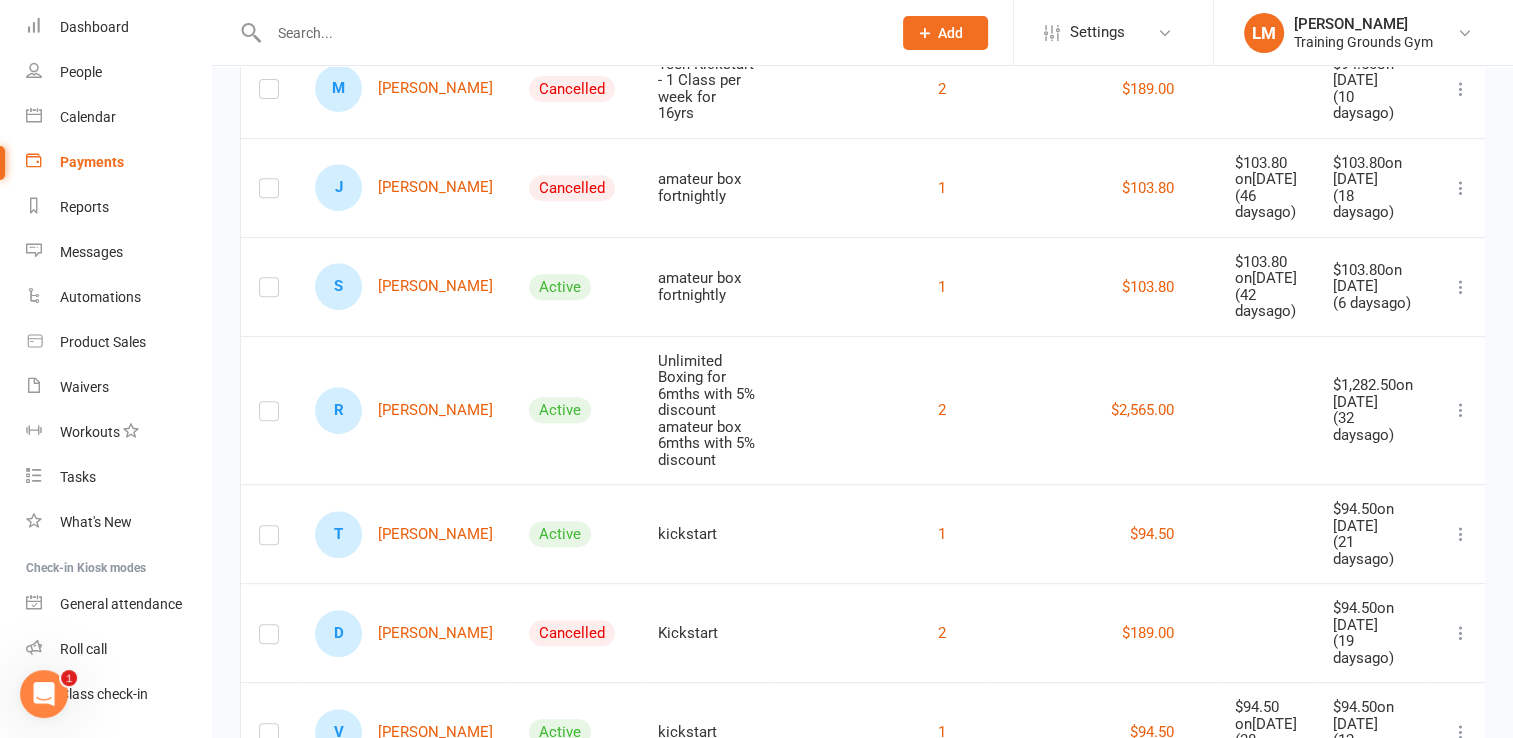 scroll, scrollTop: 838, scrollLeft: 0, axis: vertical 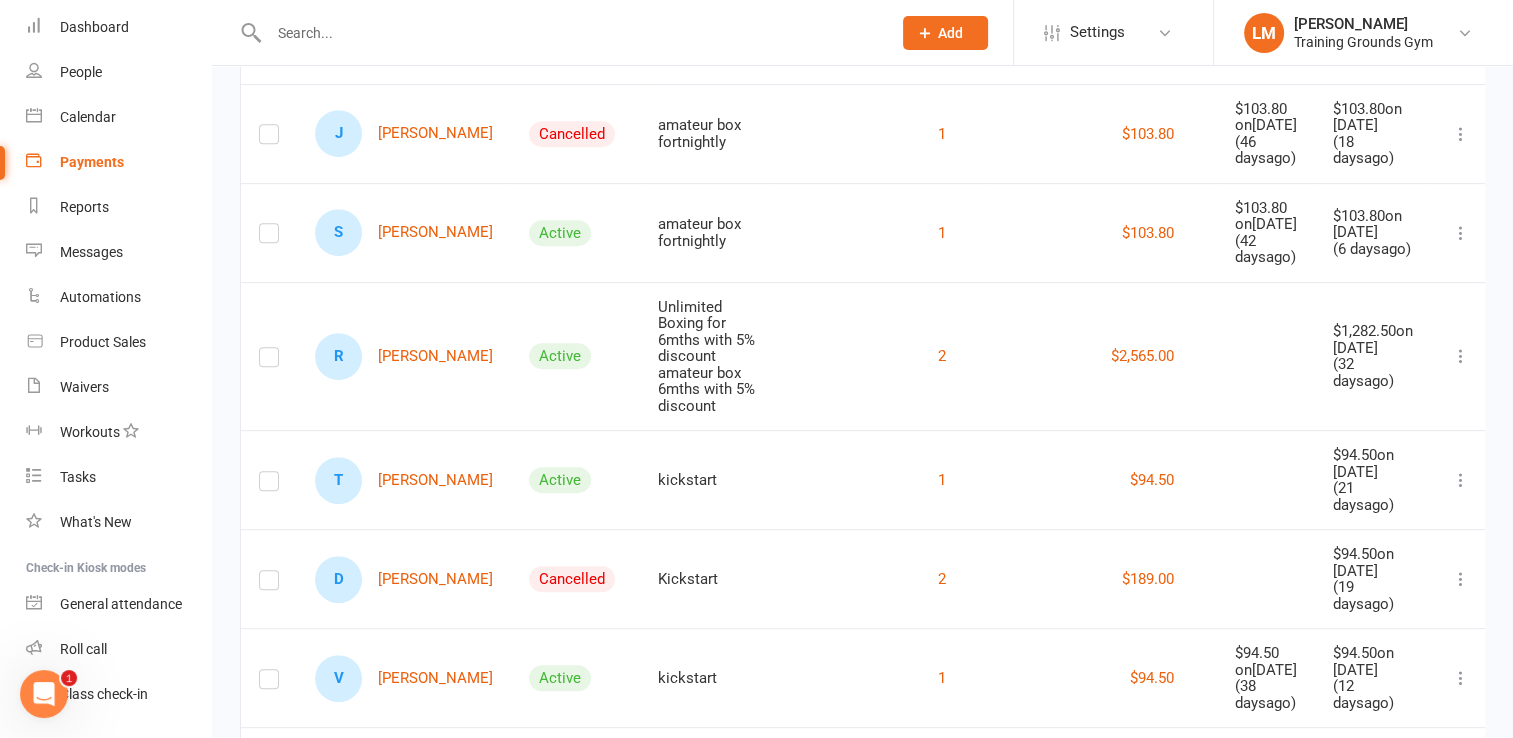 click at bounding box center [570, 33] 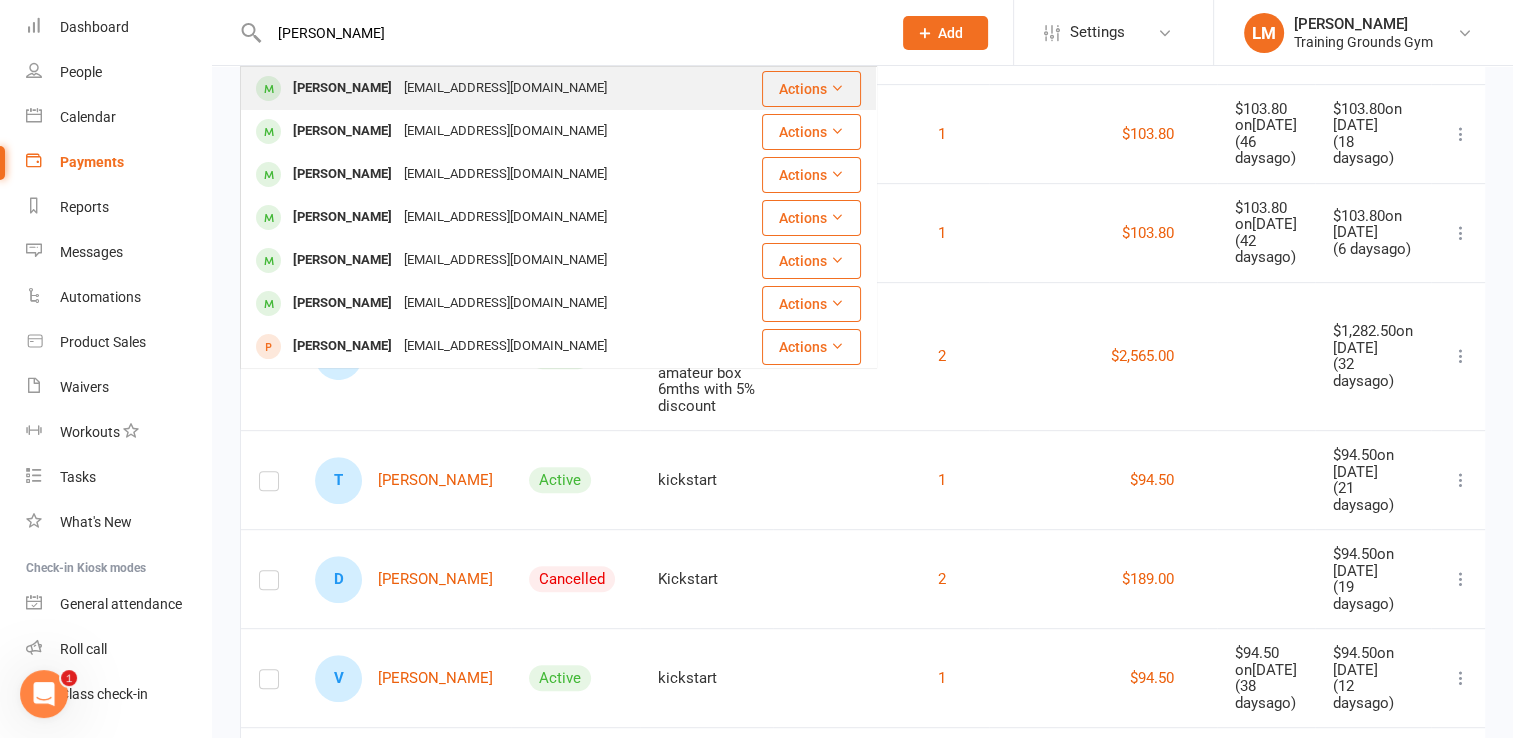 type on "[PERSON_NAME]" 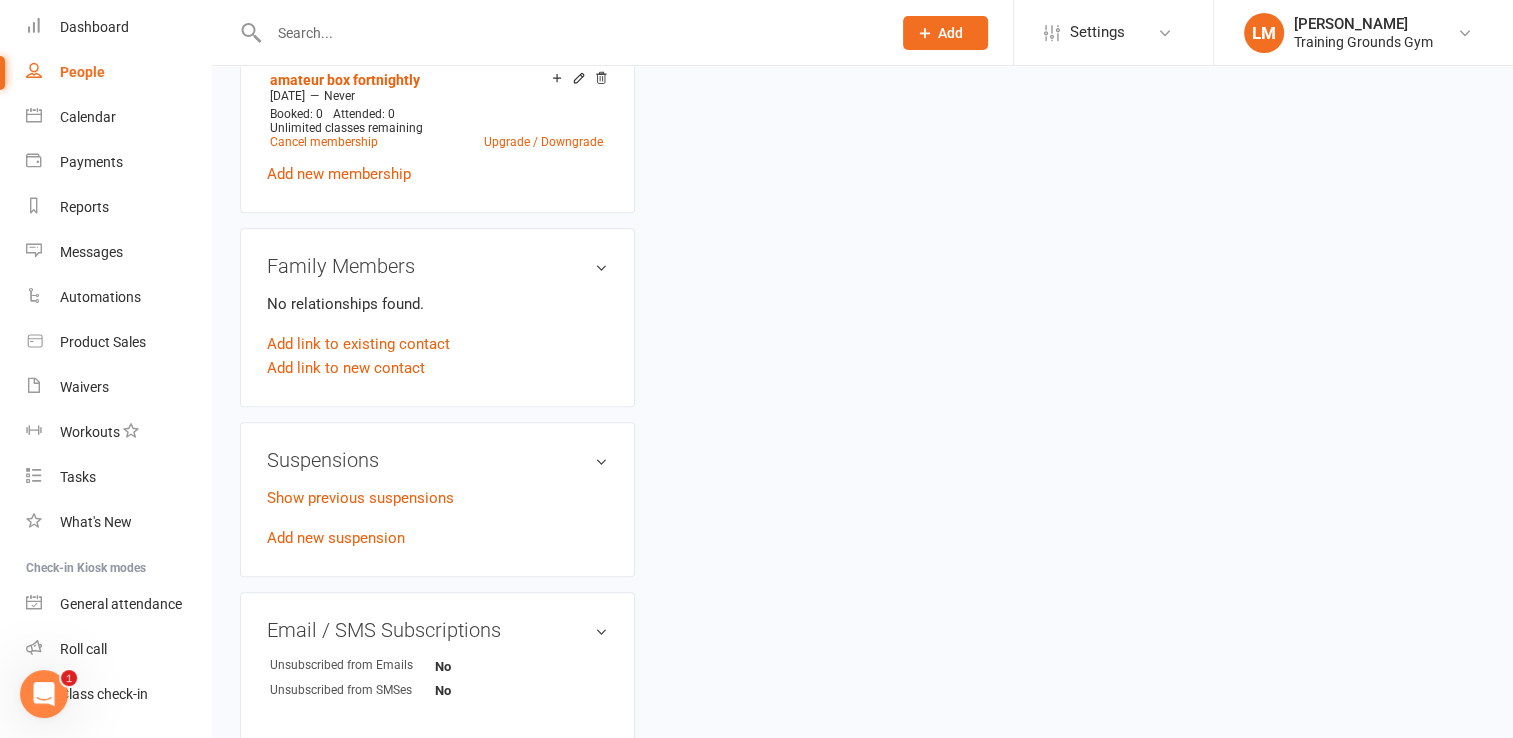 scroll, scrollTop: 0, scrollLeft: 0, axis: both 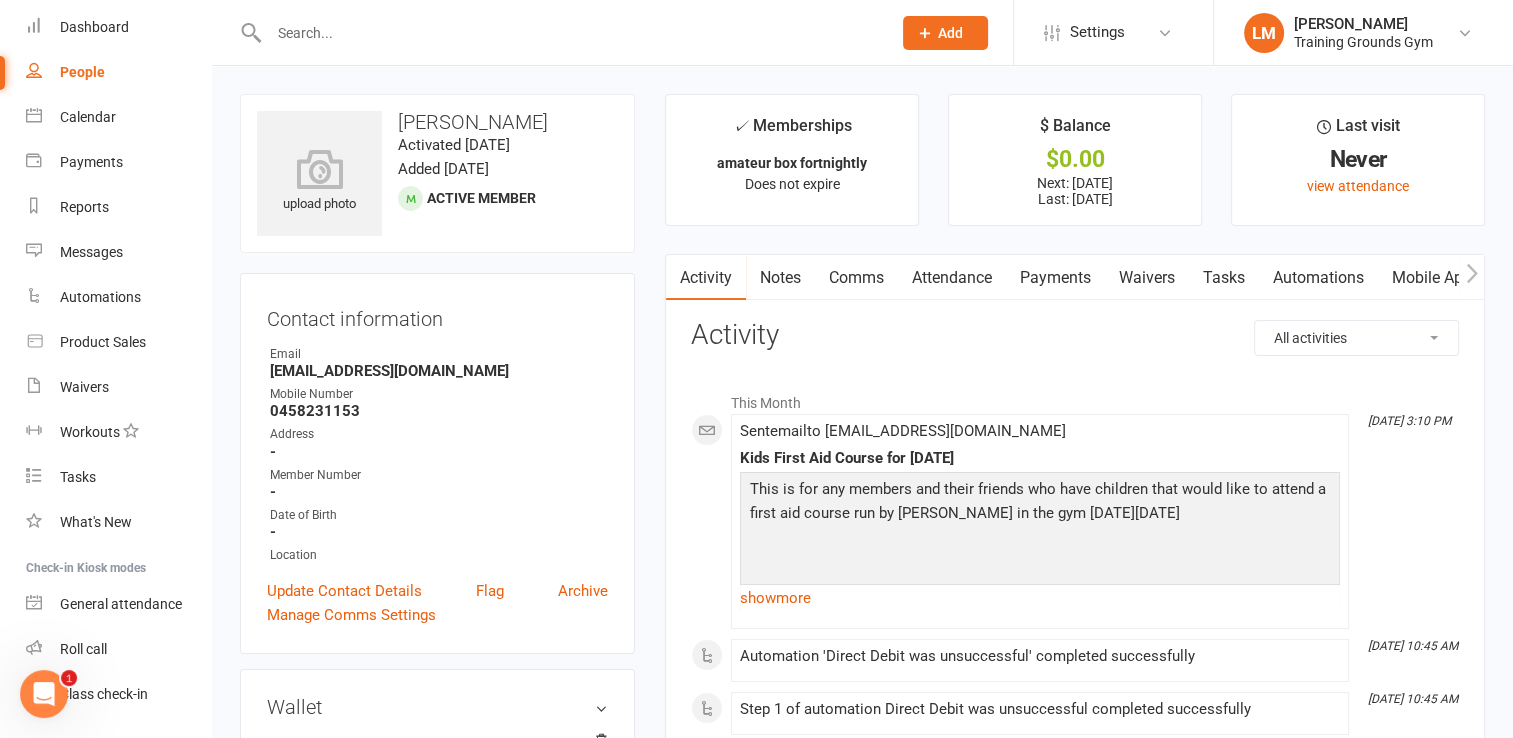 click on "Payments" at bounding box center (1055, 278) 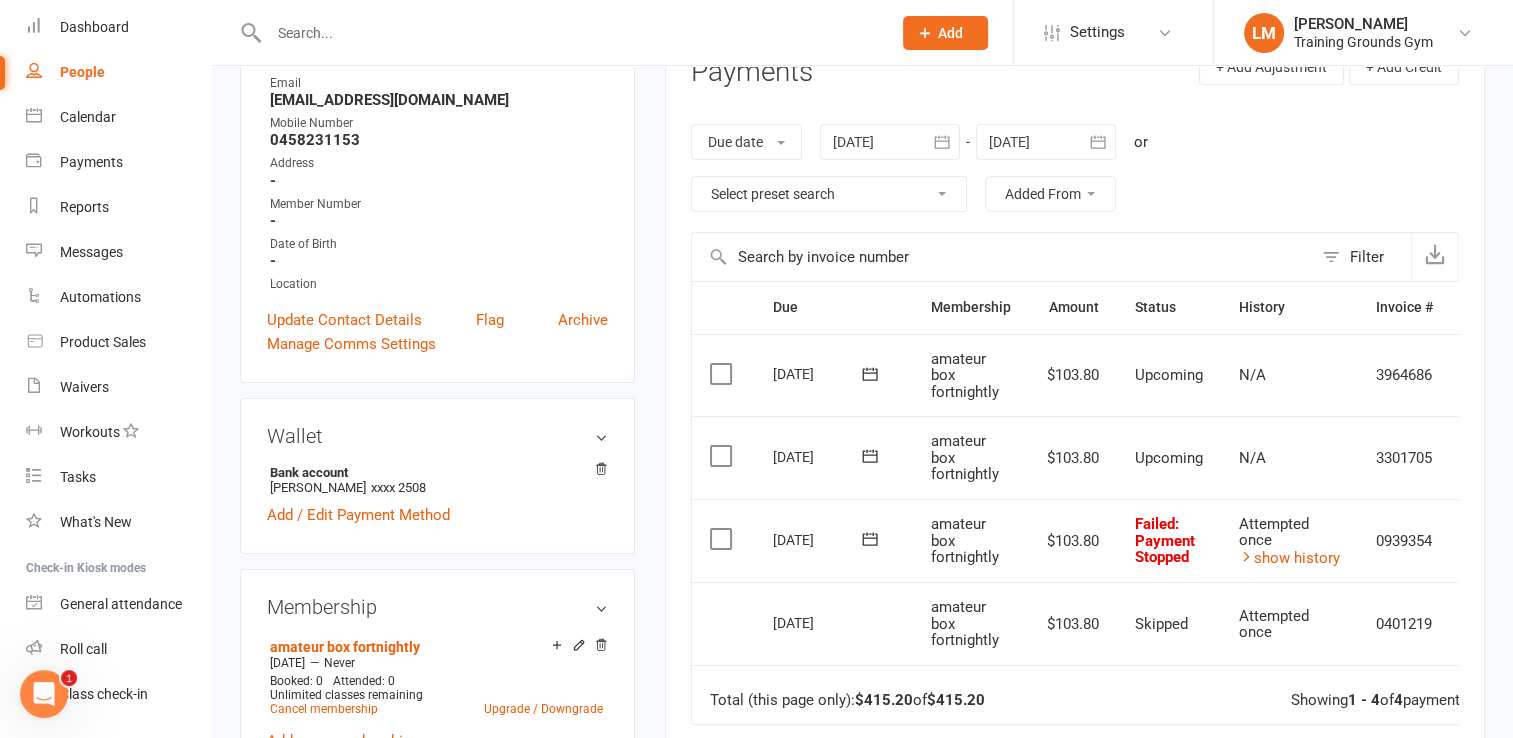 scroll, scrollTop: 274, scrollLeft: 0, axis: vertical 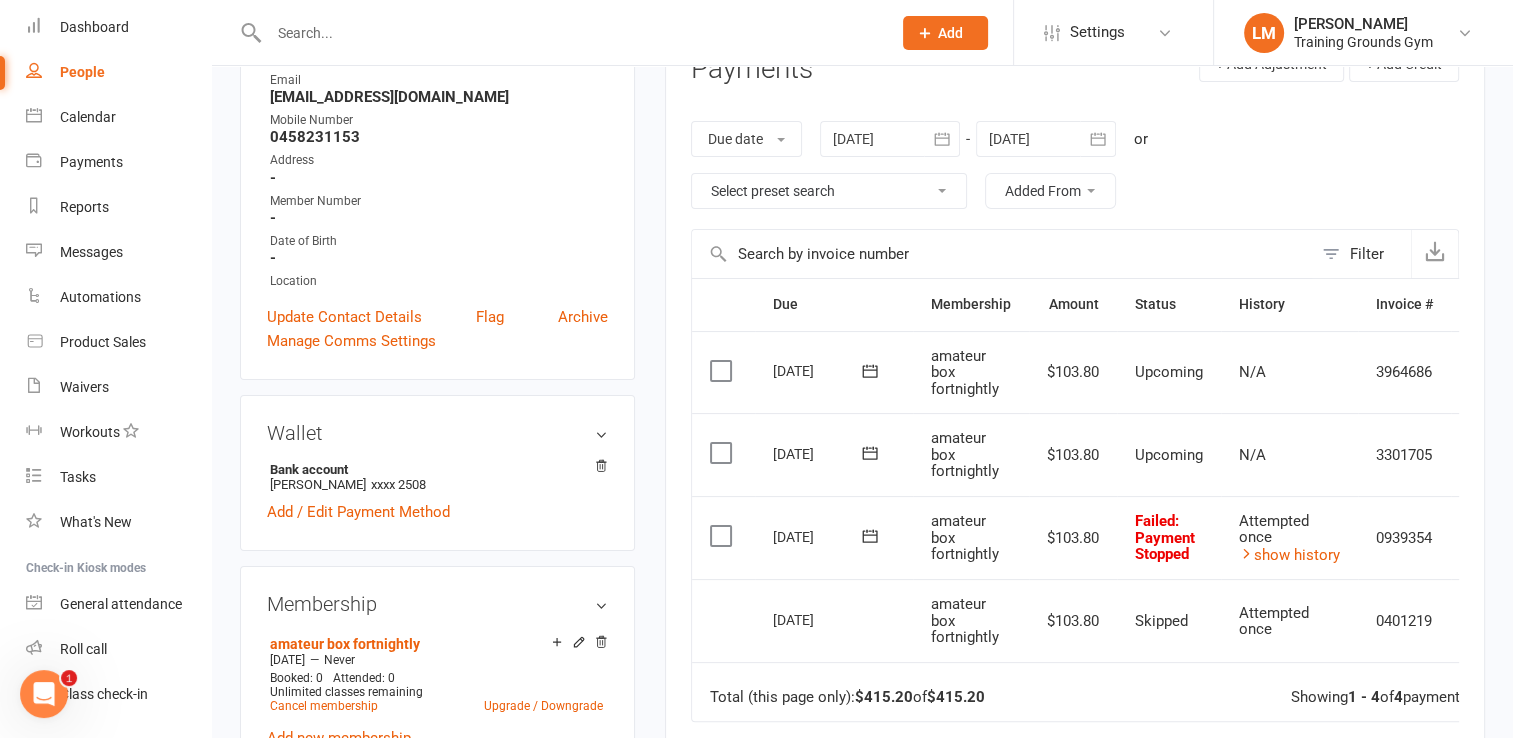 click 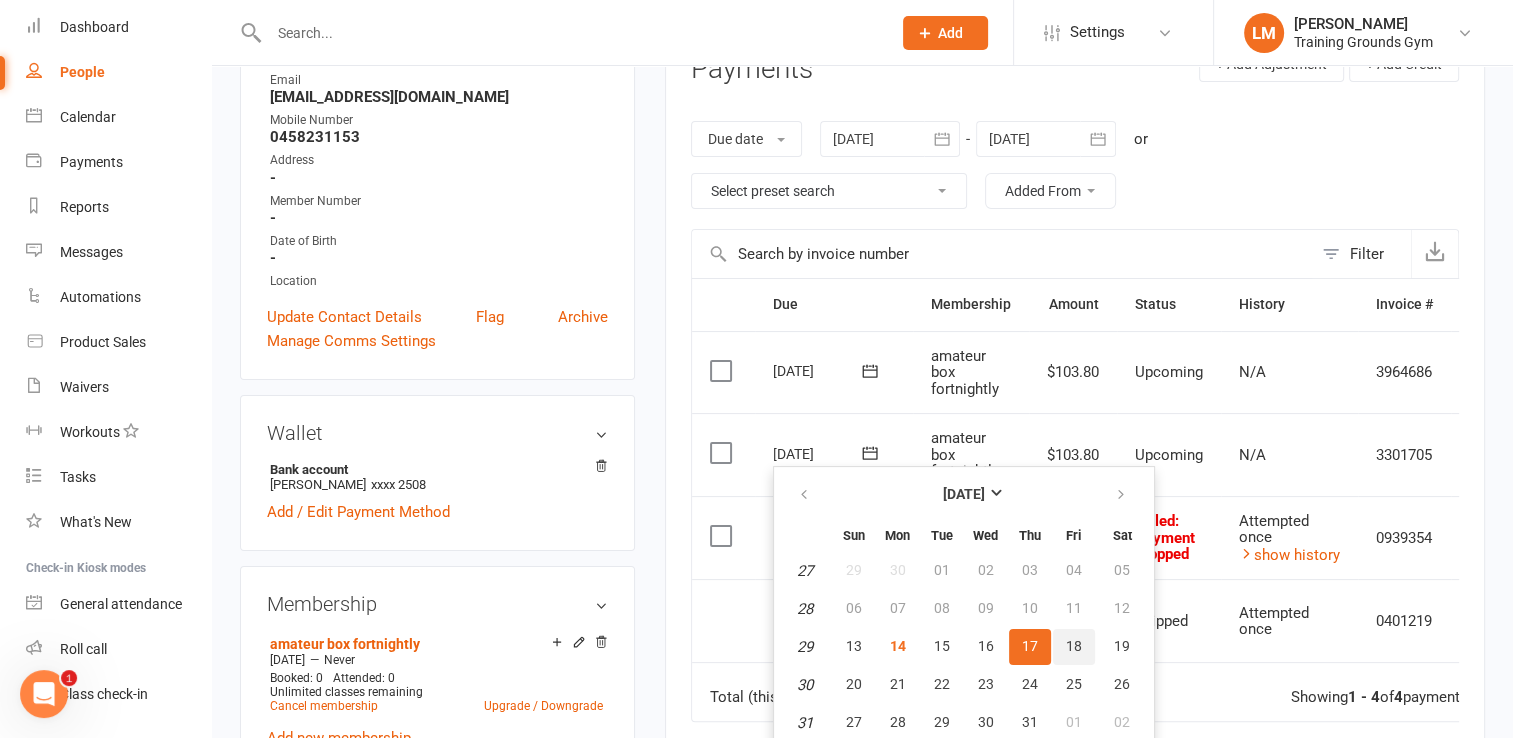 click on "18" at bounding box center [1074, 646] 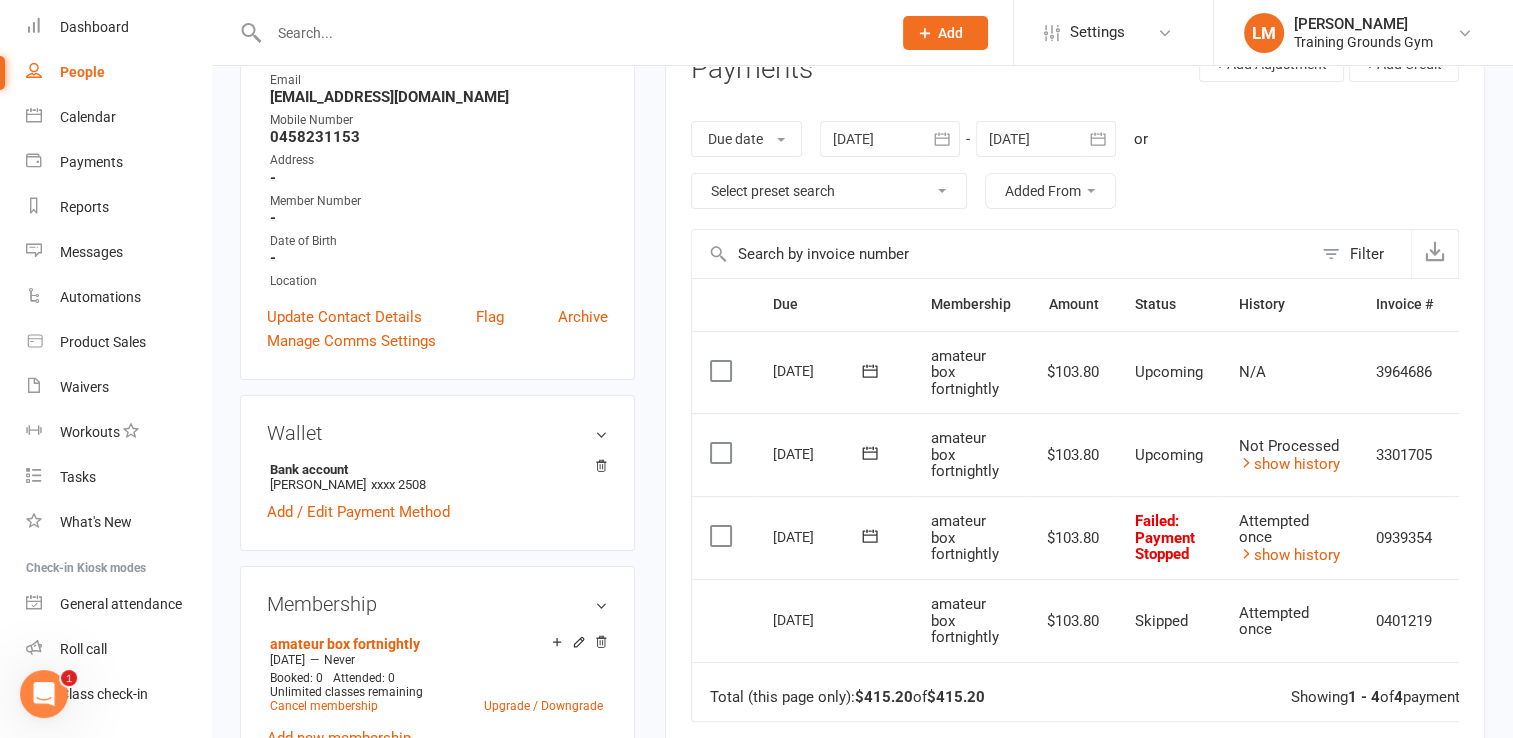 click at bounding box center [570, 33] 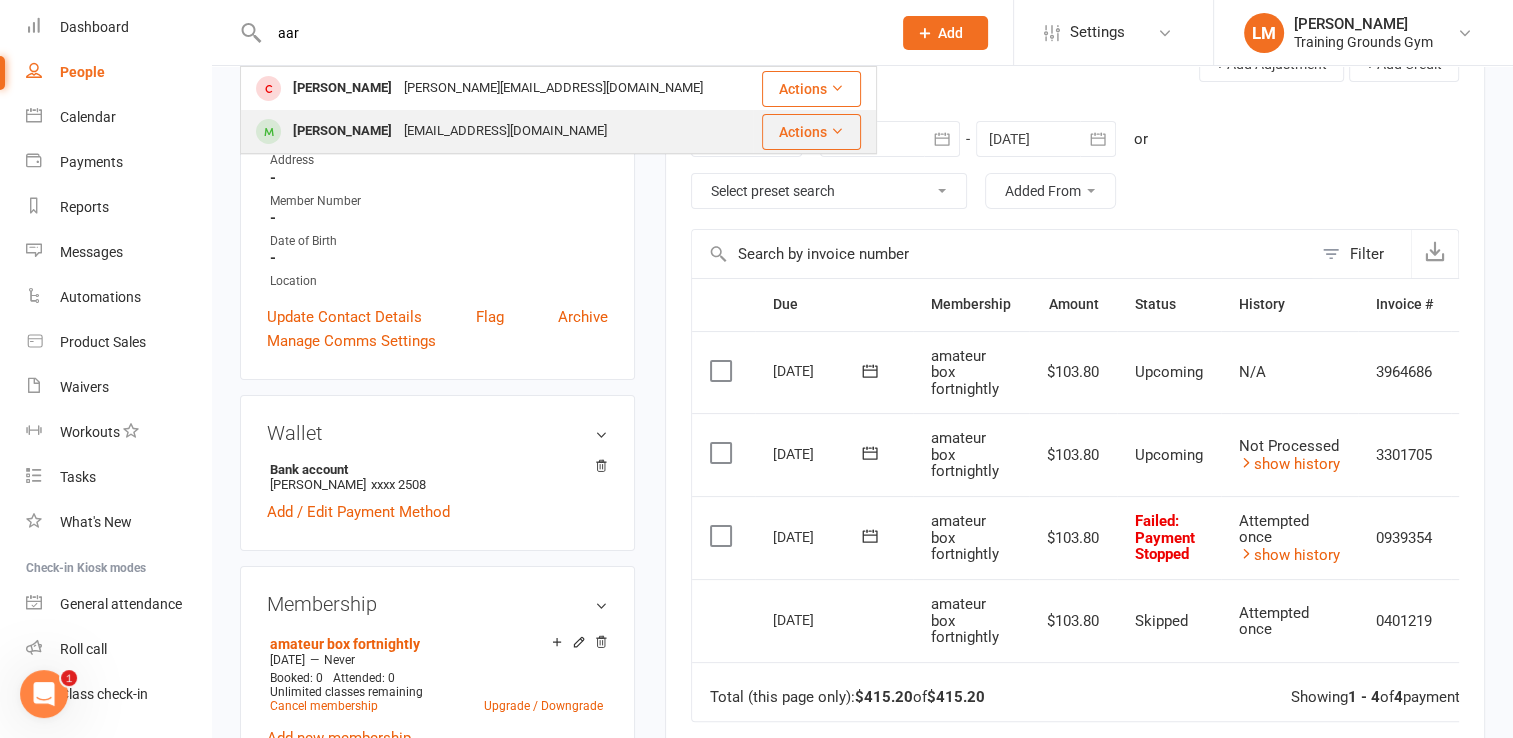 type on "aar" 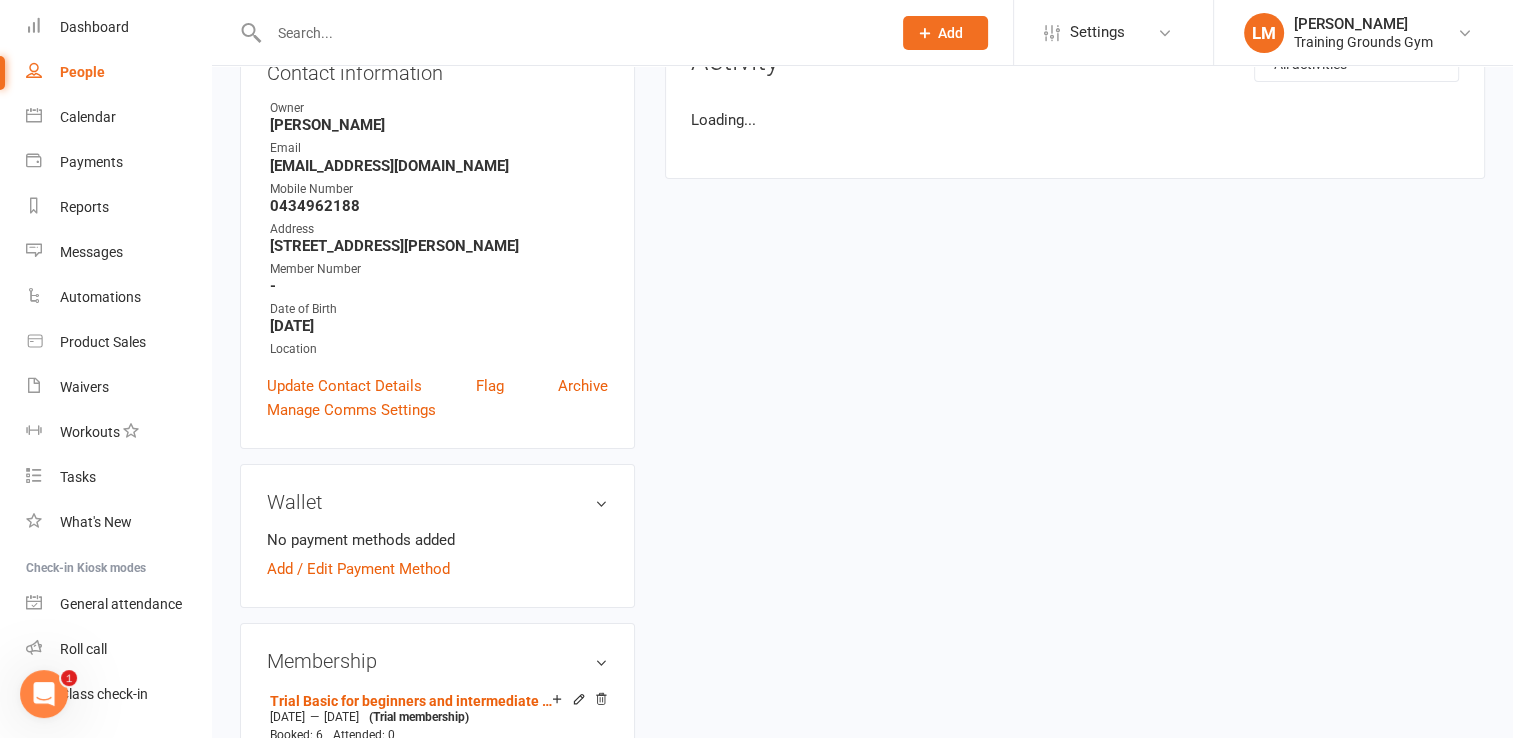scroll, scrollTop: 0, scrollLeft: 0, axis: both 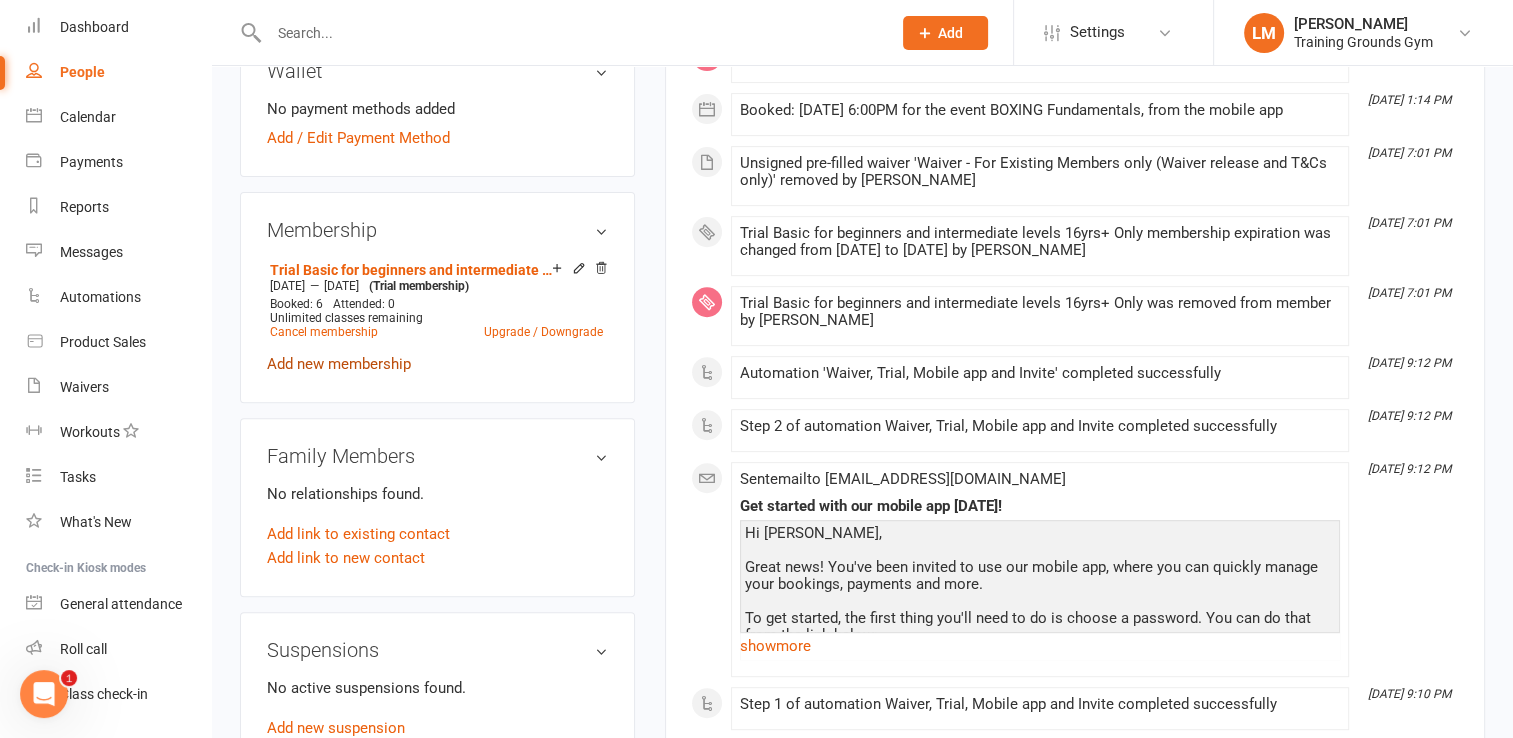 click on "Add new membership" at bounding box center [339, 364] 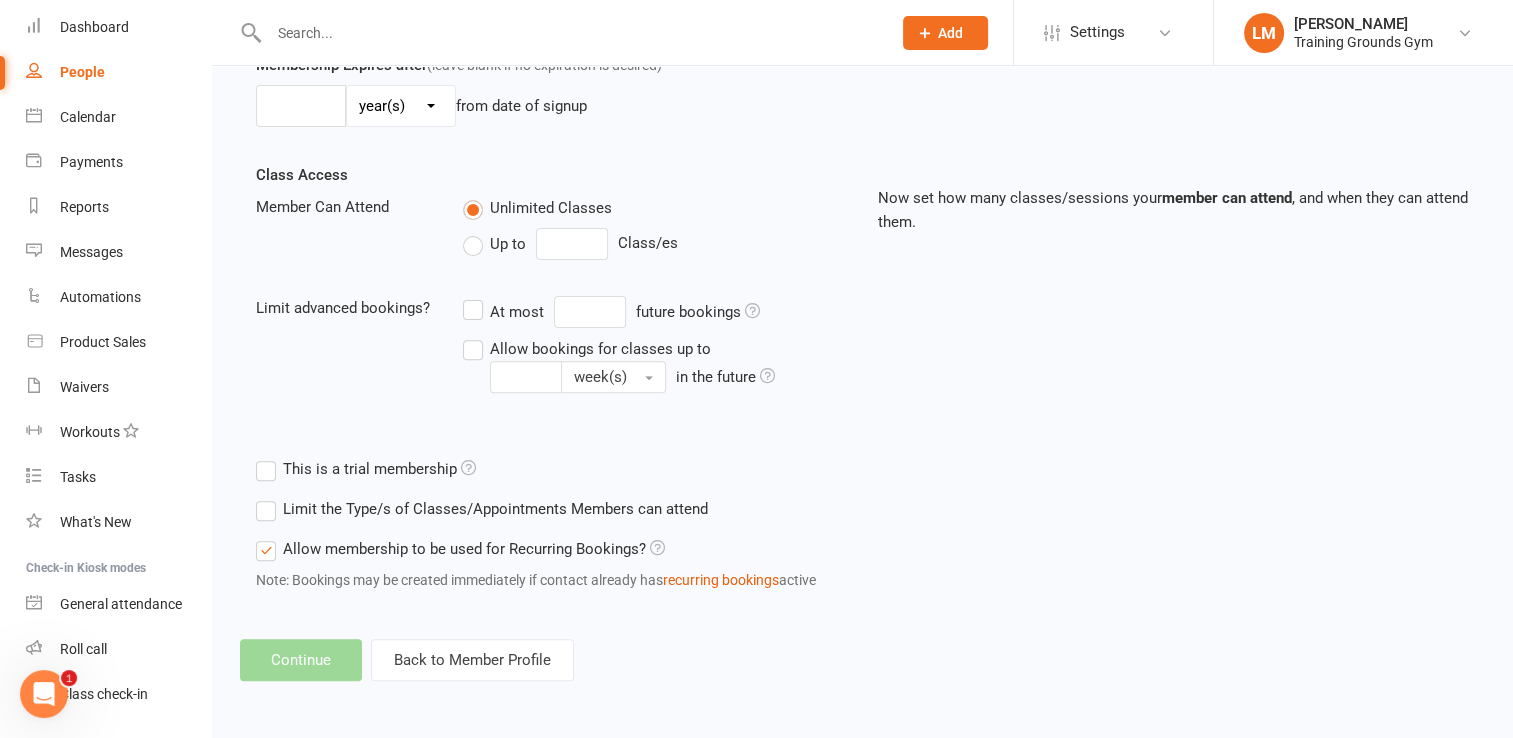 scroll, scrollTop: 0, scrollLeft: 0, axis: both 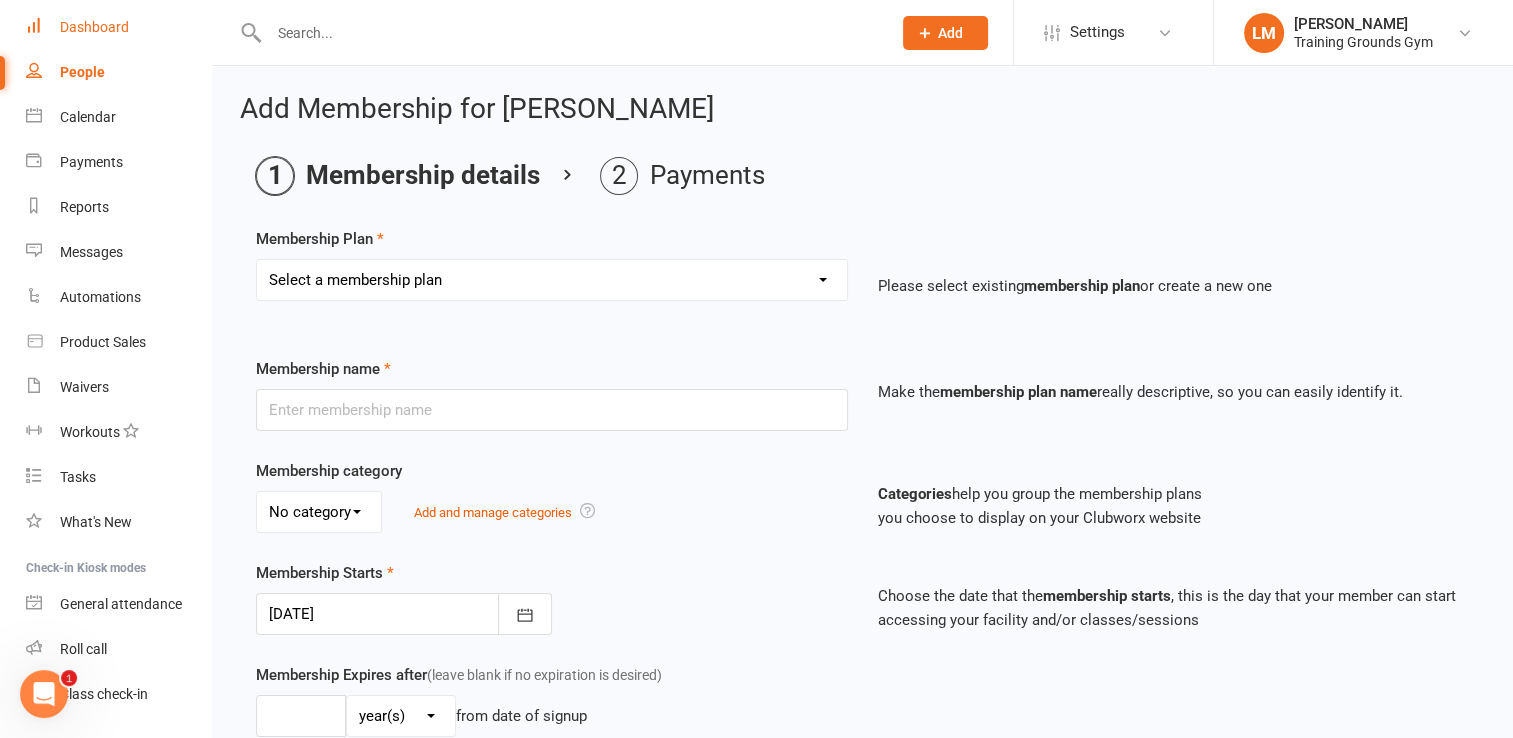 click on "Dashboard" at bounding box center (94, 27) 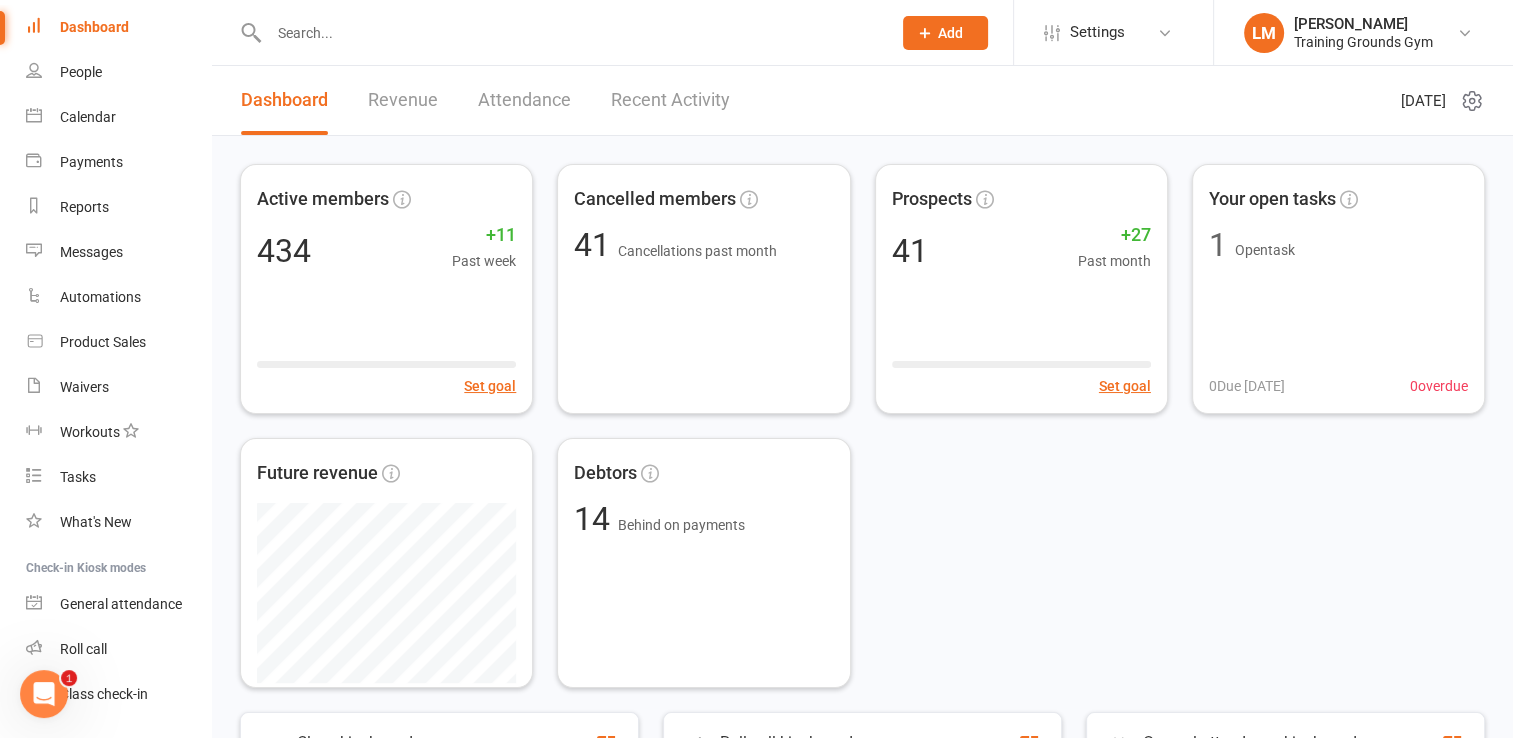 click at bounding box center (570, 33) 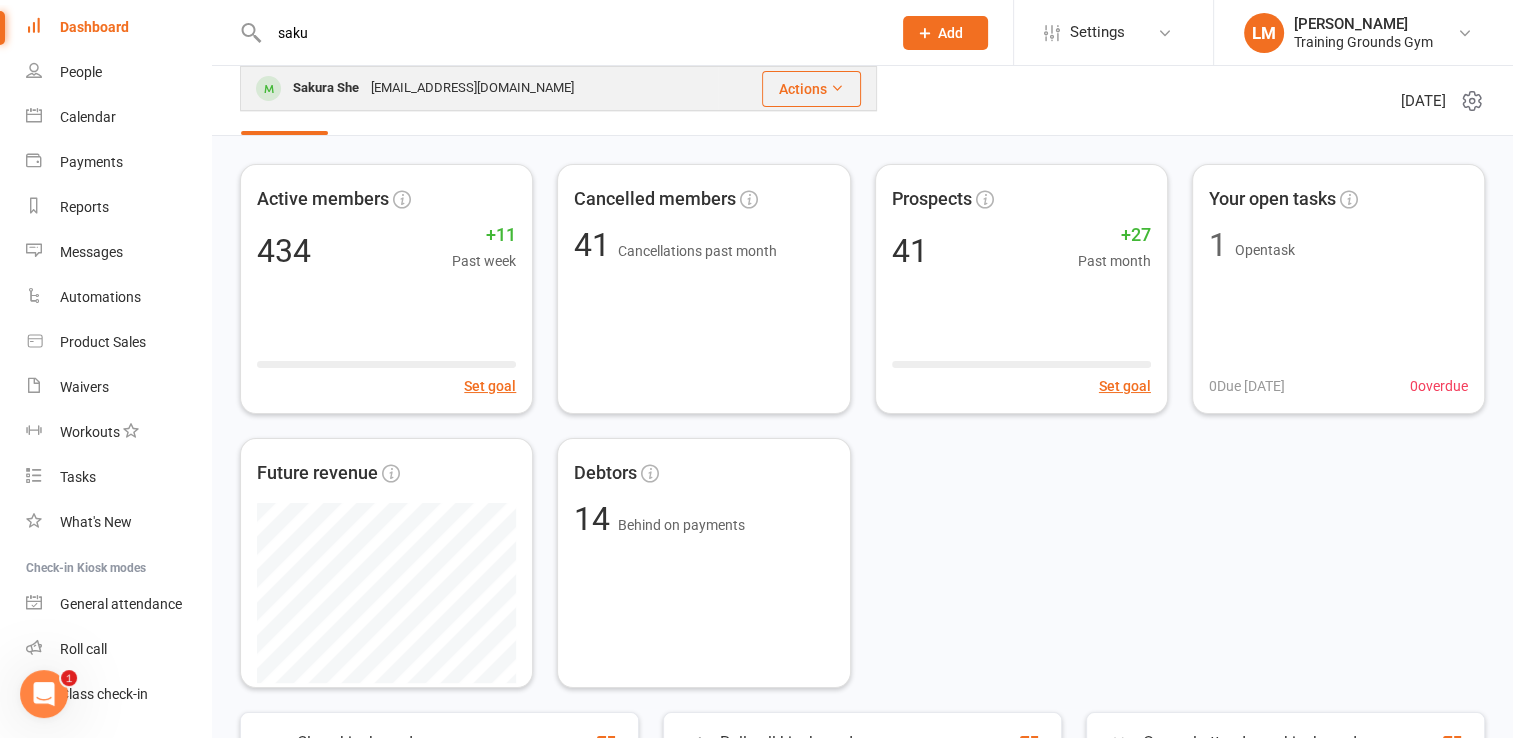 type on "saku" 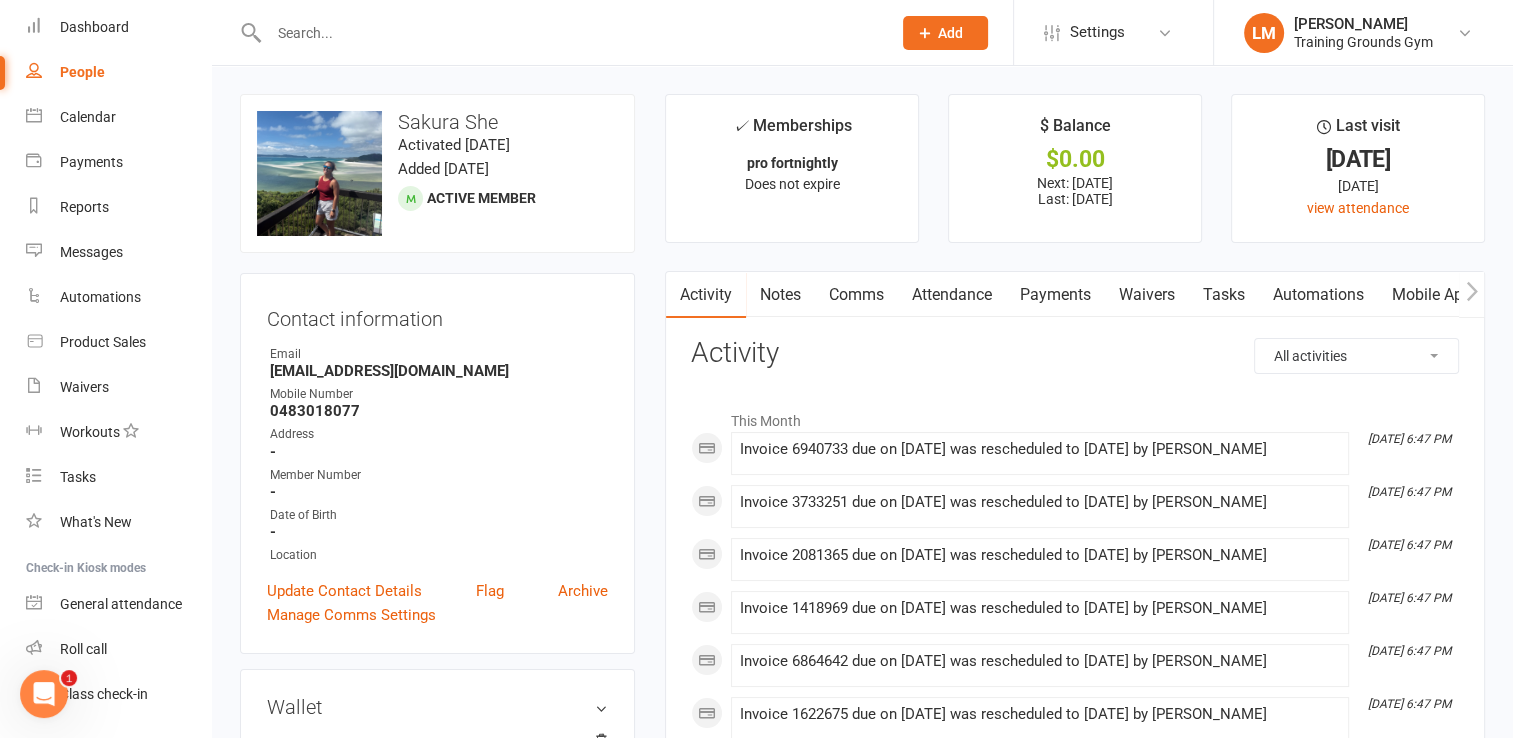 click on "Payments" at bounding box center [1055, 295] 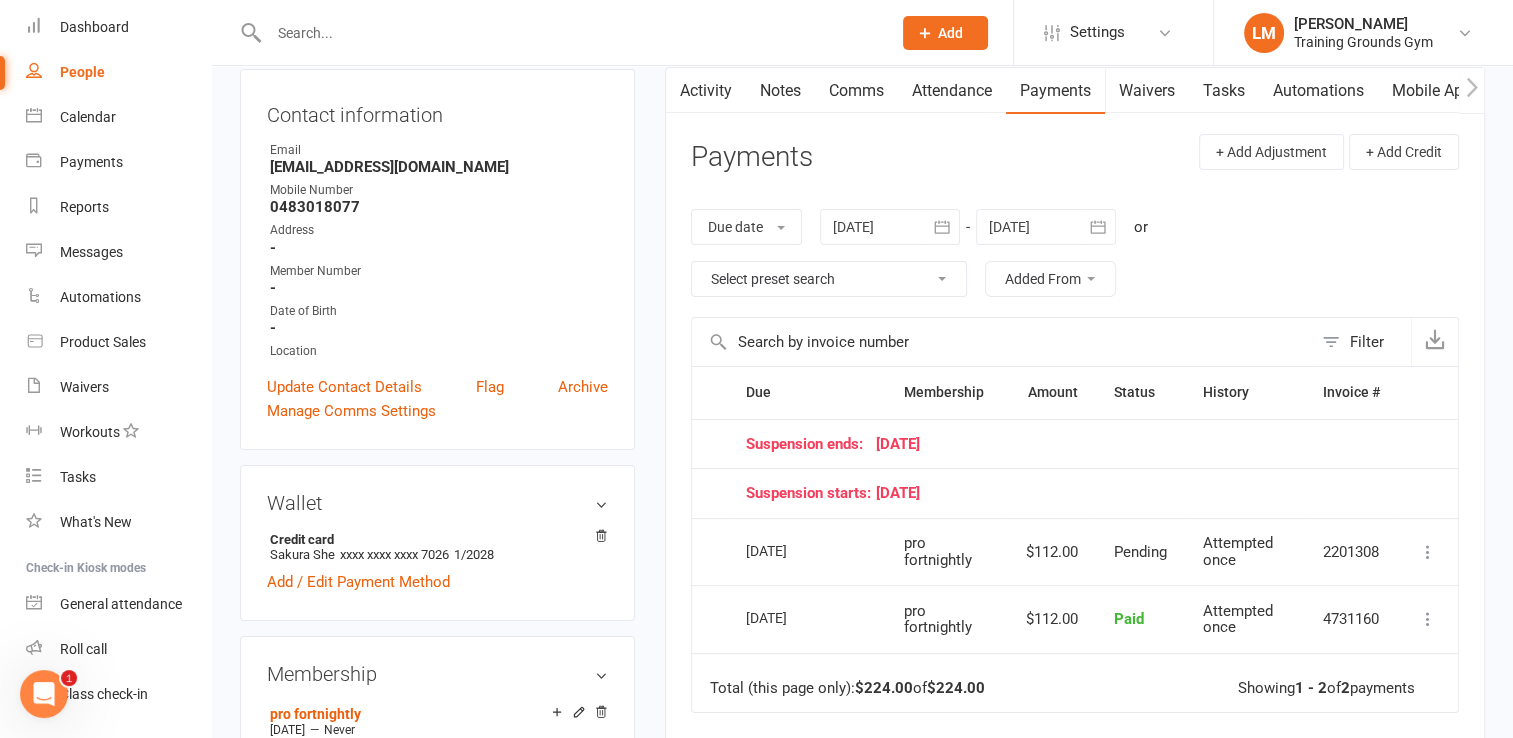 scroll, scrollTop: 210, scrollLeft: 0, axis: vertical 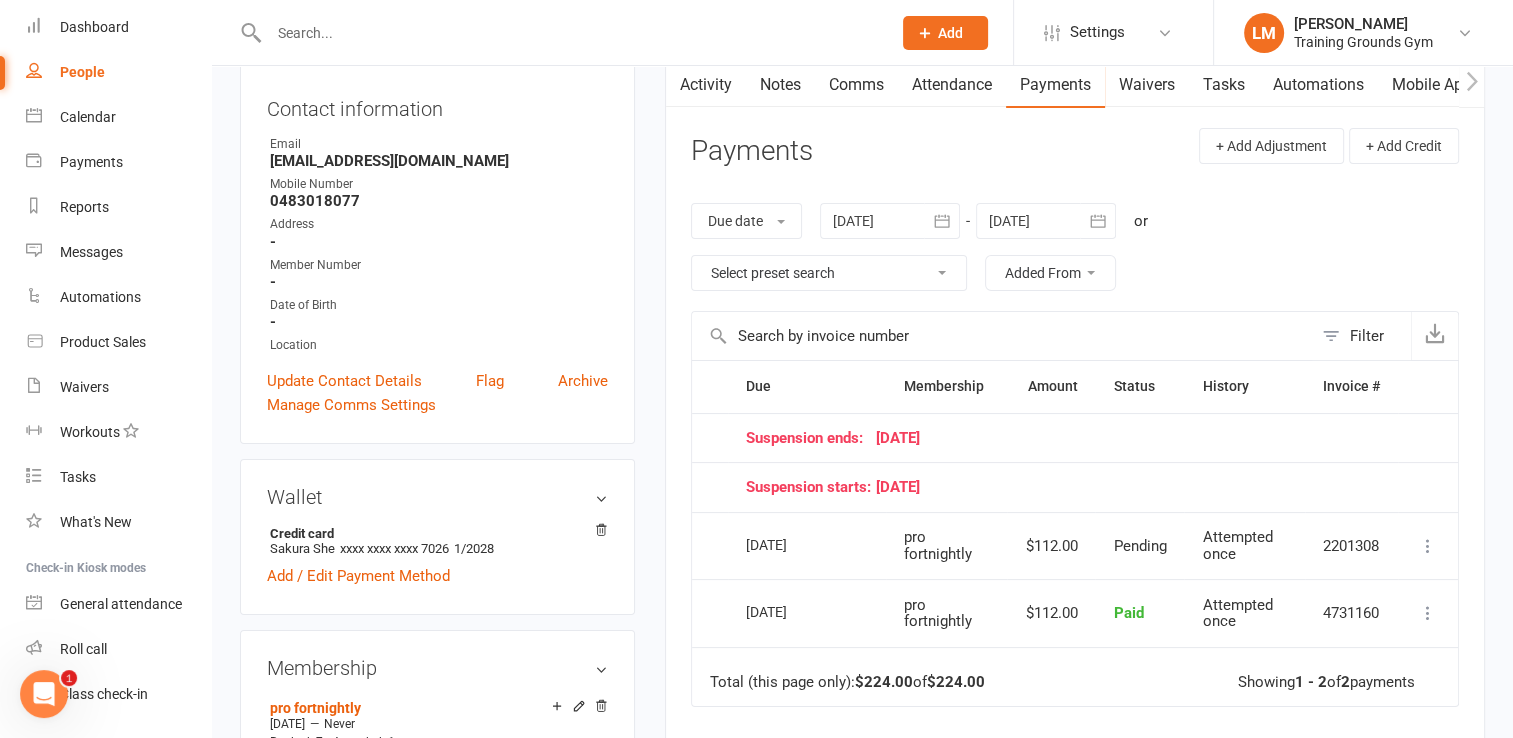 click 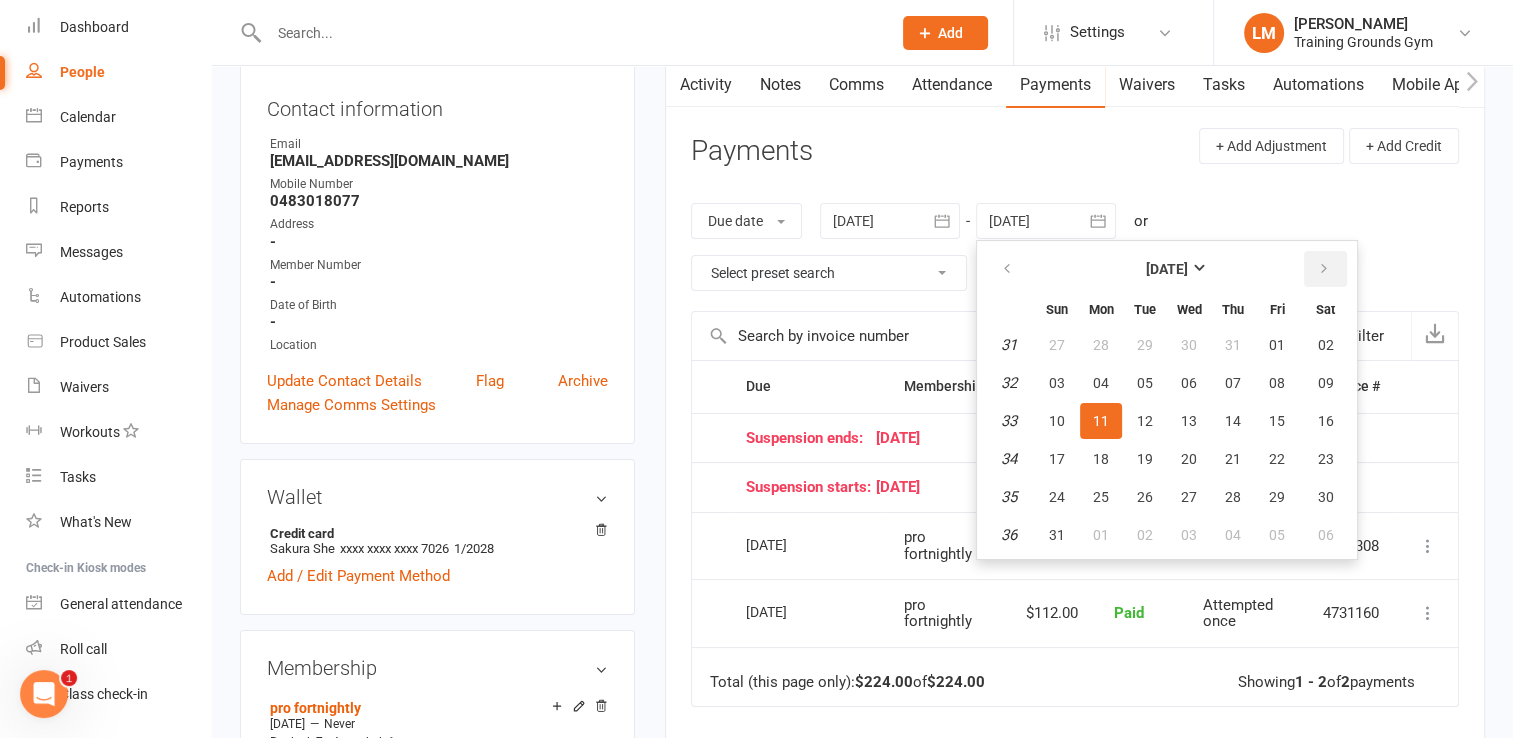 click at bounding box center [1324, 269] 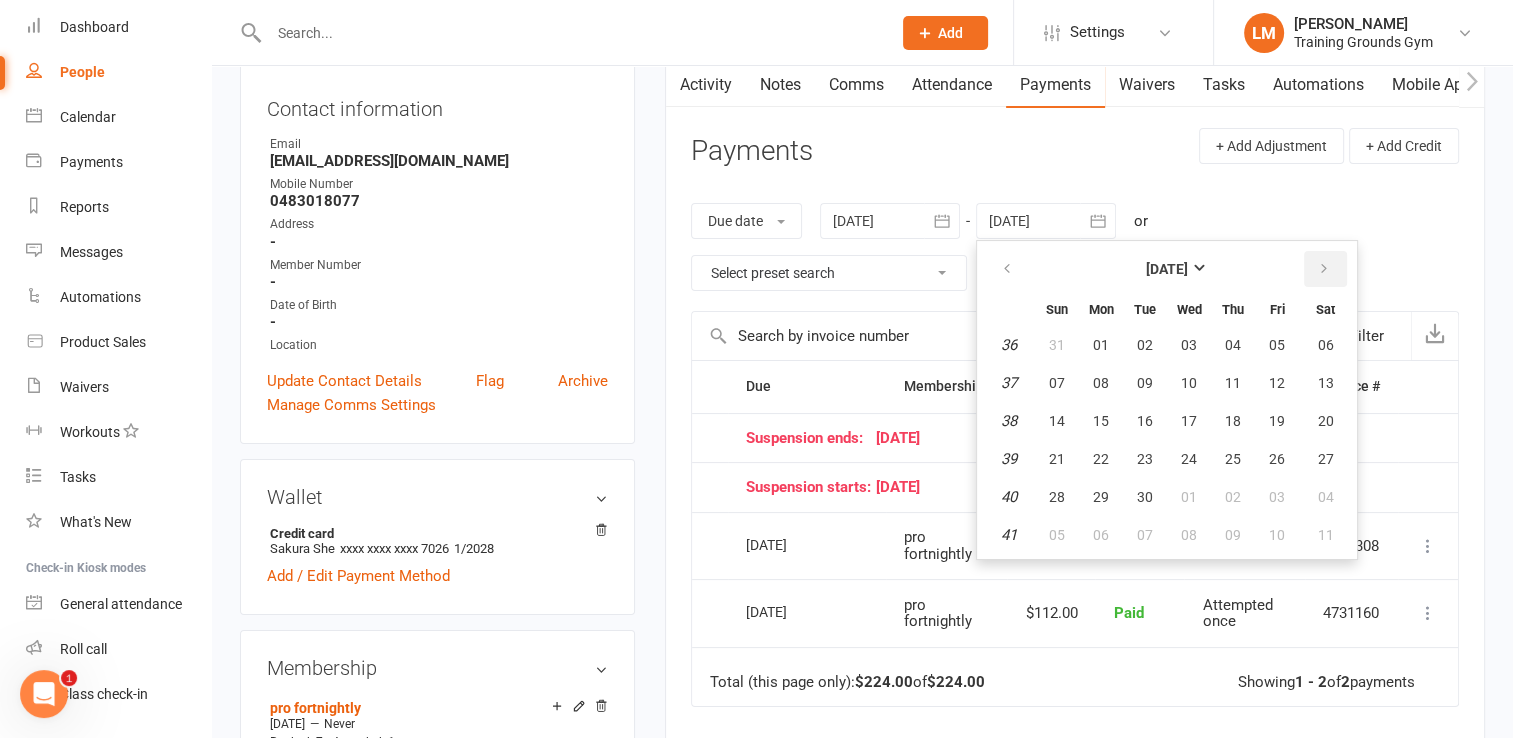click at bounding box center [1324, 269] 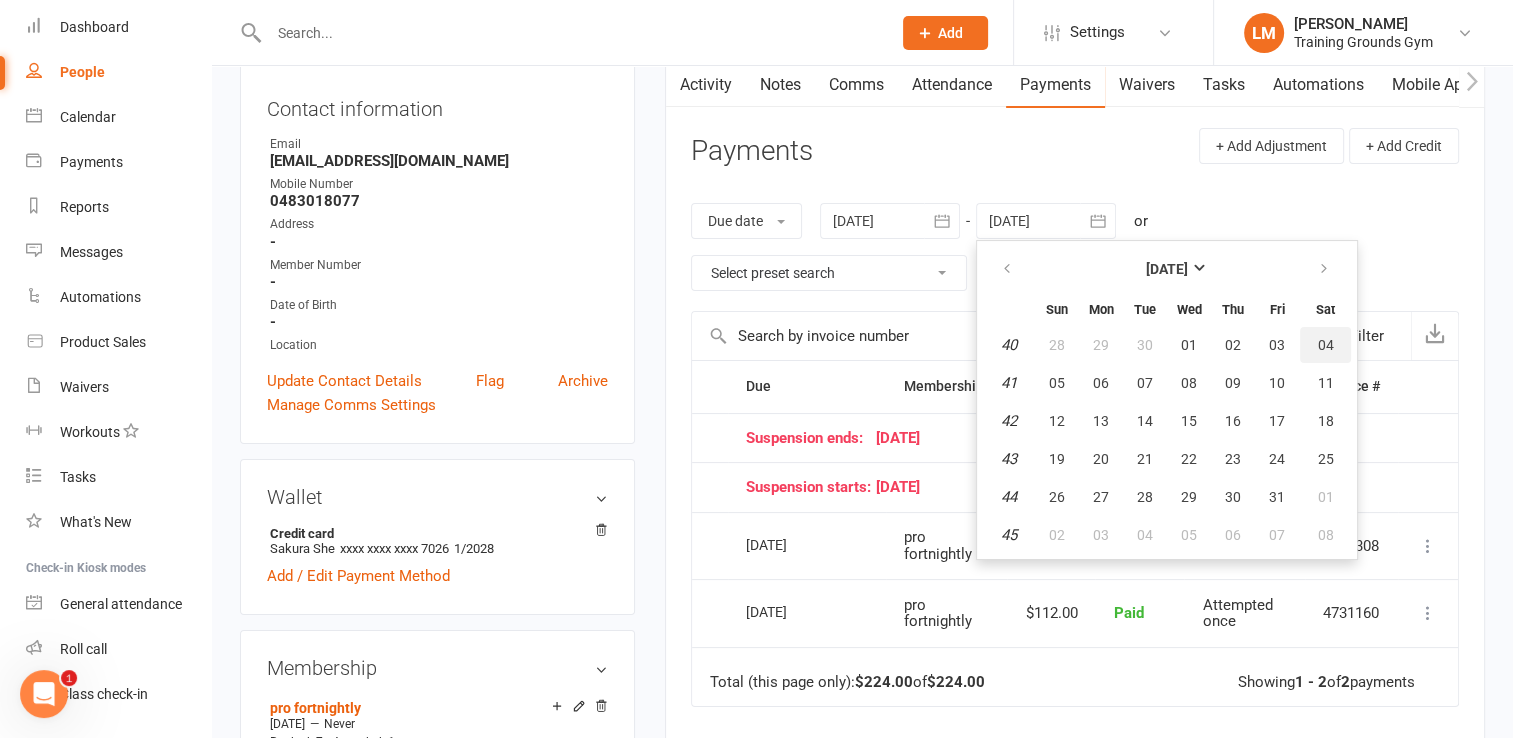 click on "04" at bounding box center (1325, 345) 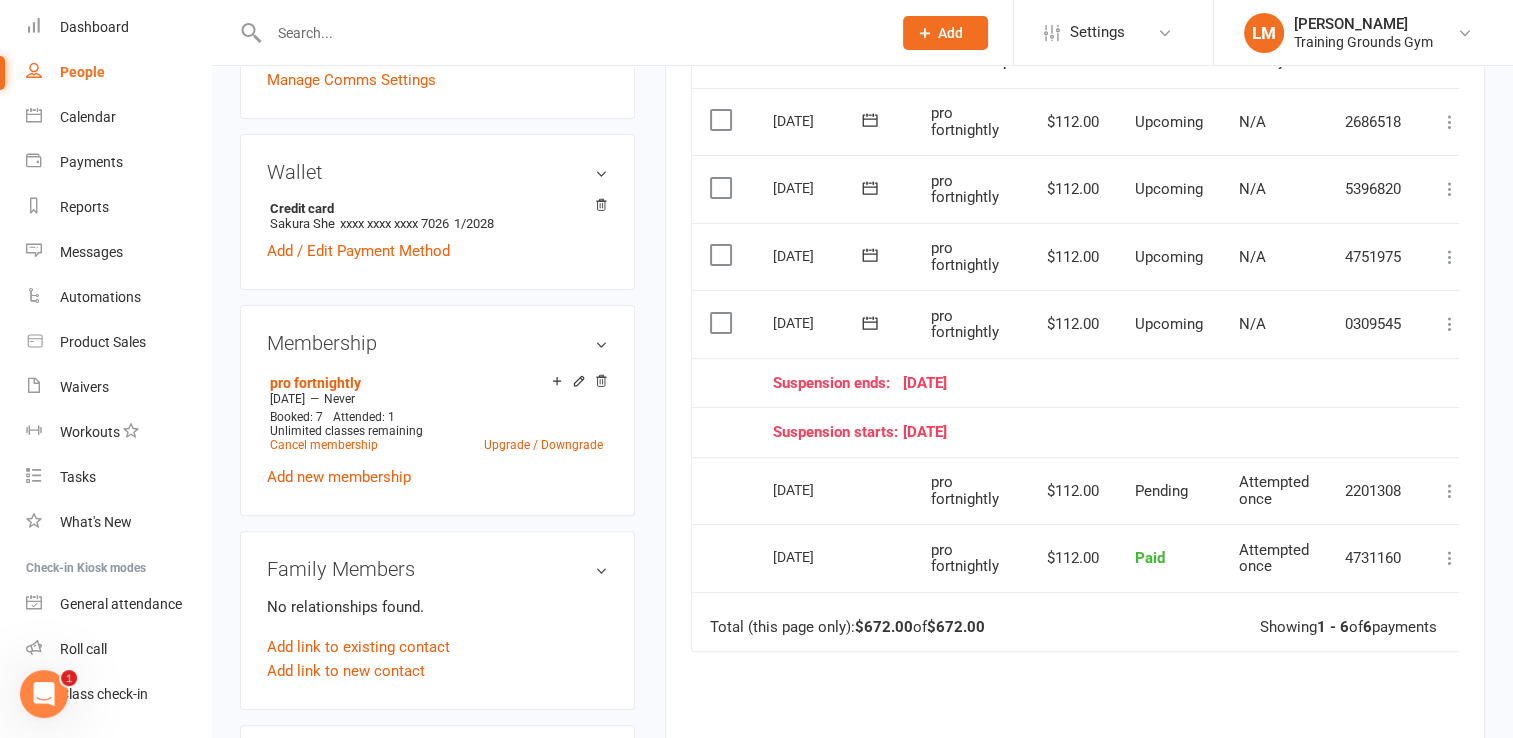 scroll, scrollTop: 529, scrollLeft: 0, axis: vertical 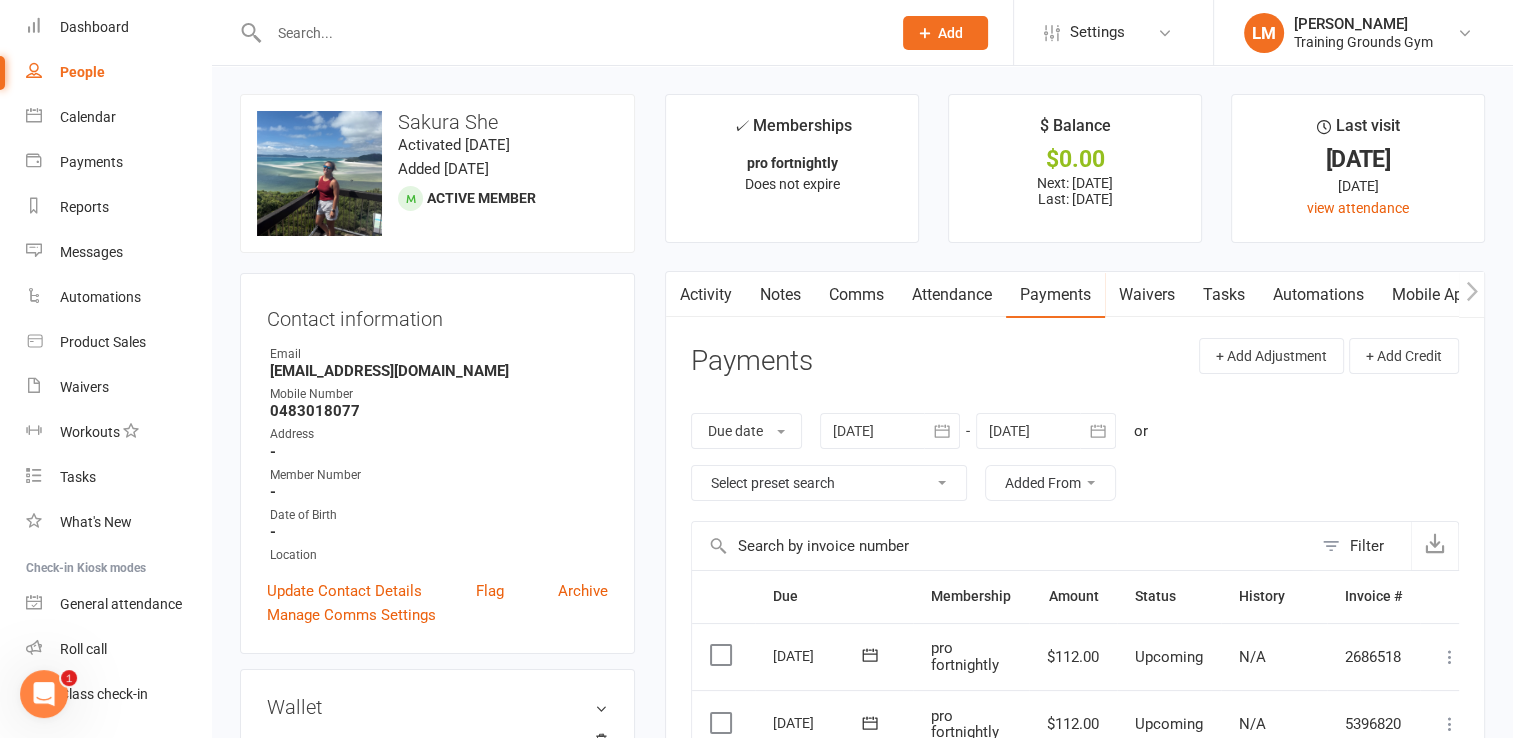 click at bounding box center [570, 33] 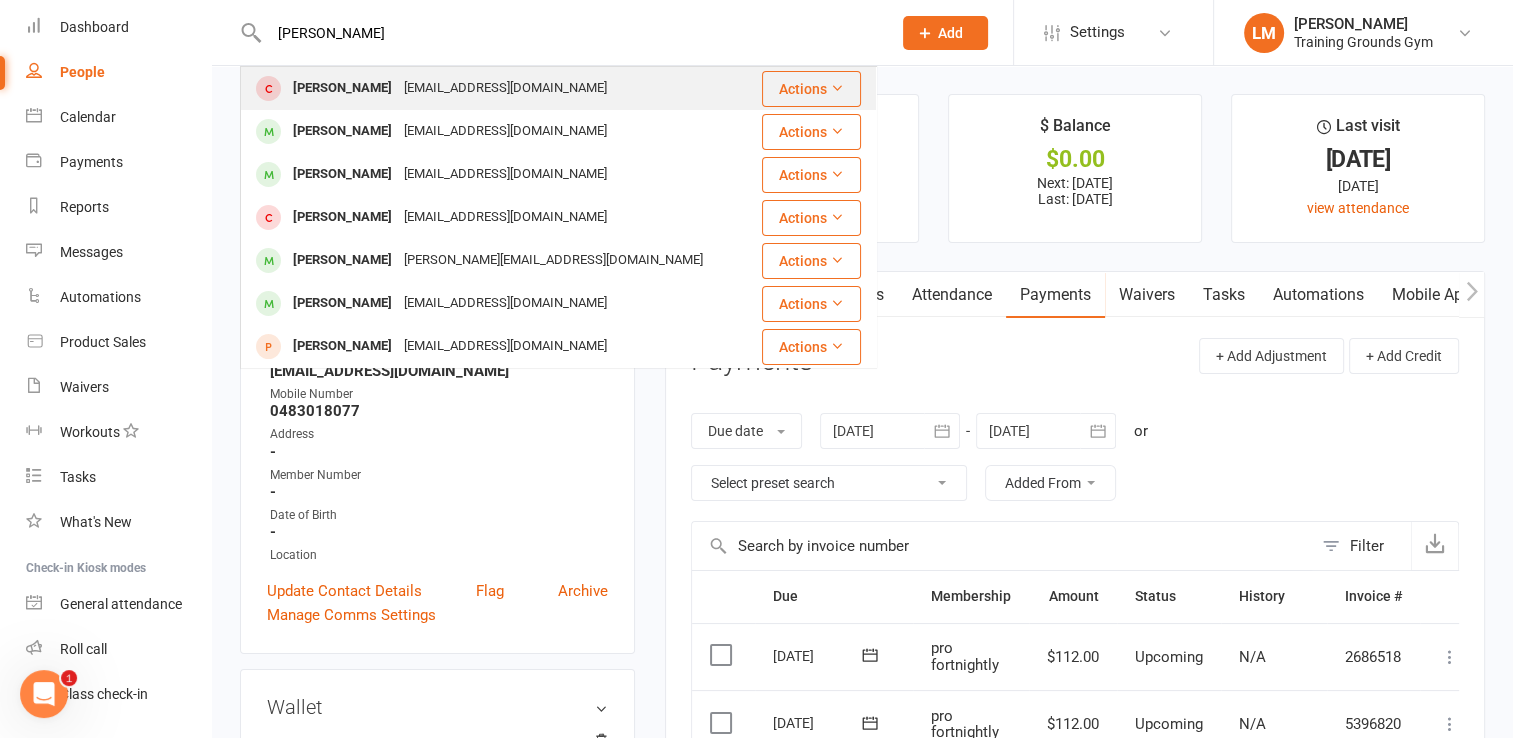 type on "[PERSON_NAME]" 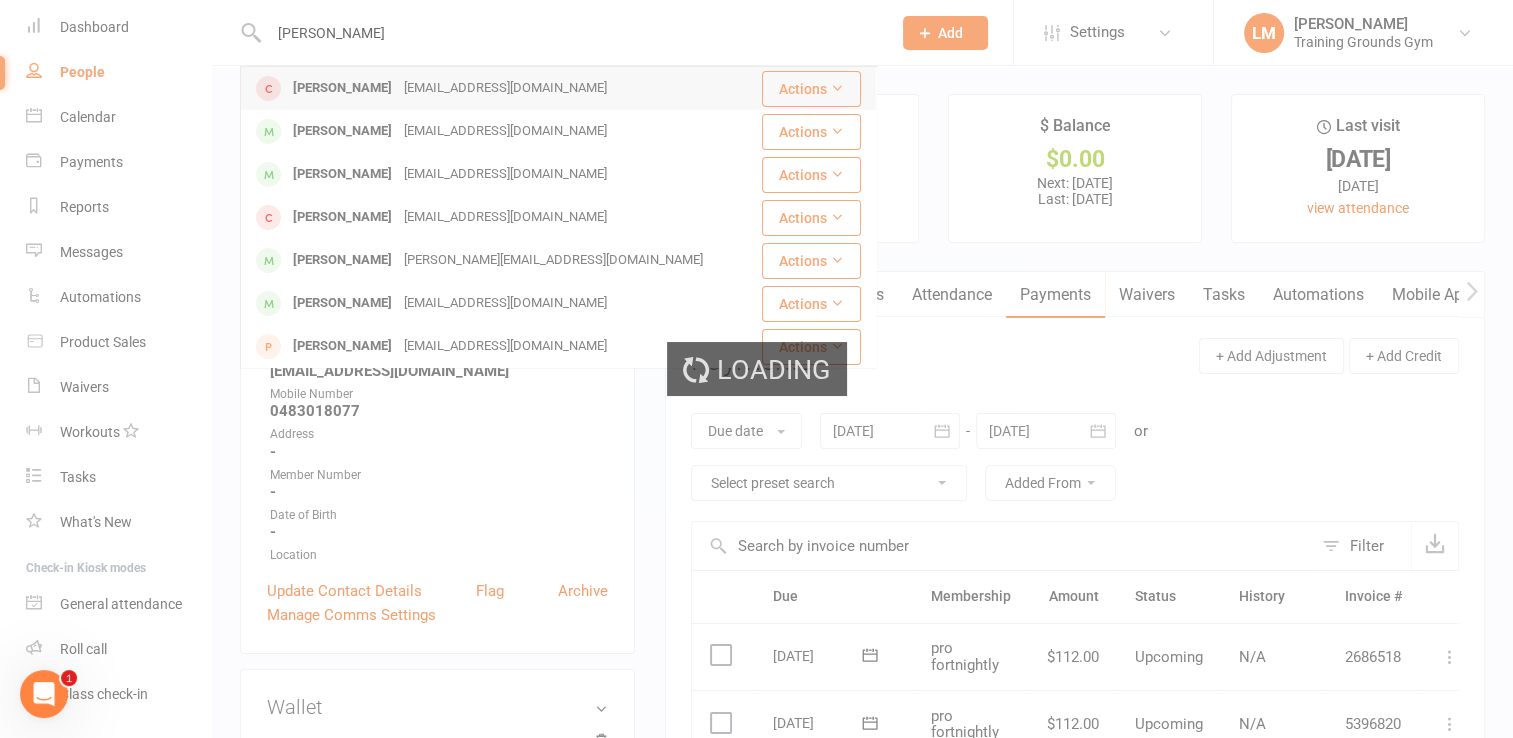 type 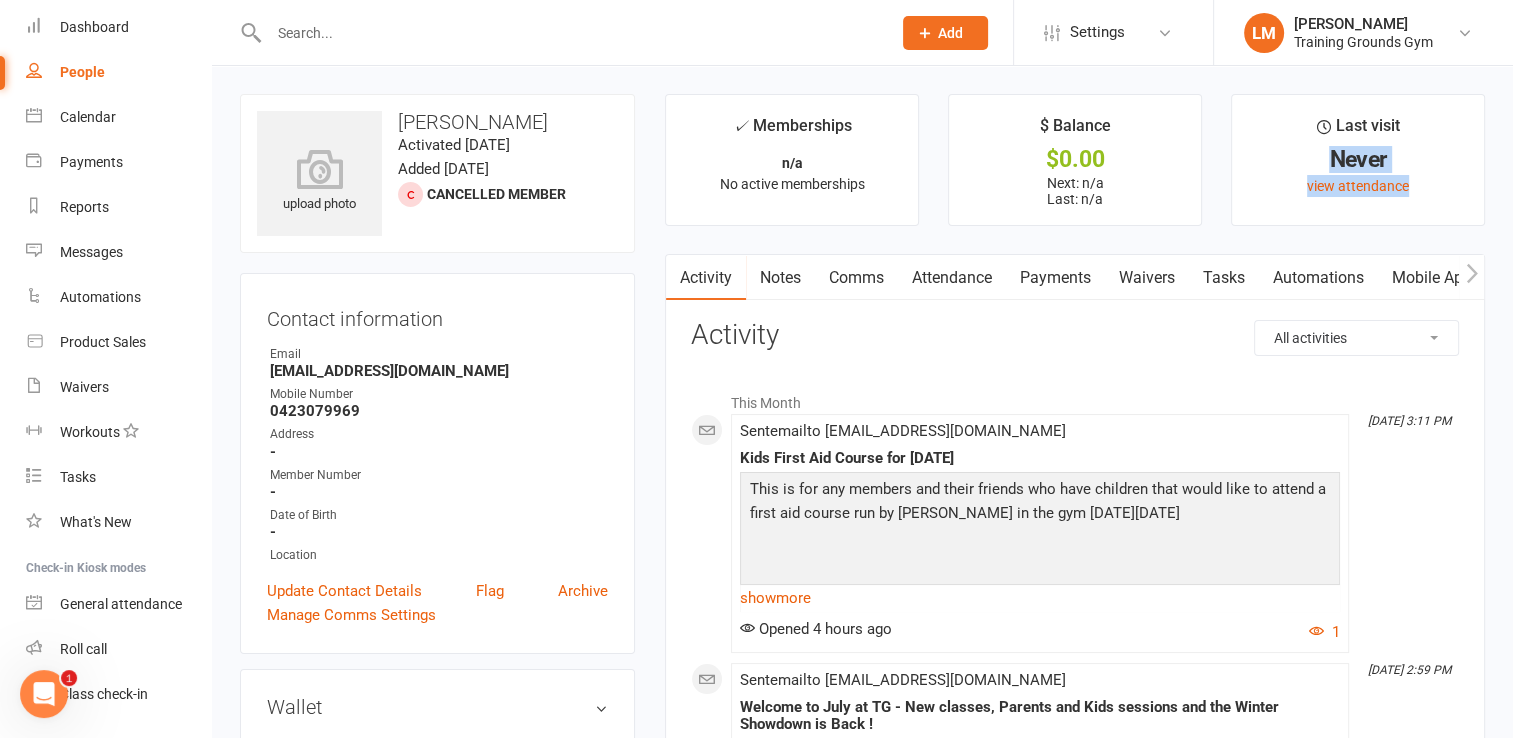 drag, startPoint x: 1512, startPoint y: 129, endPoint x: 1531, endPoint y: 231, distance: 103.75452 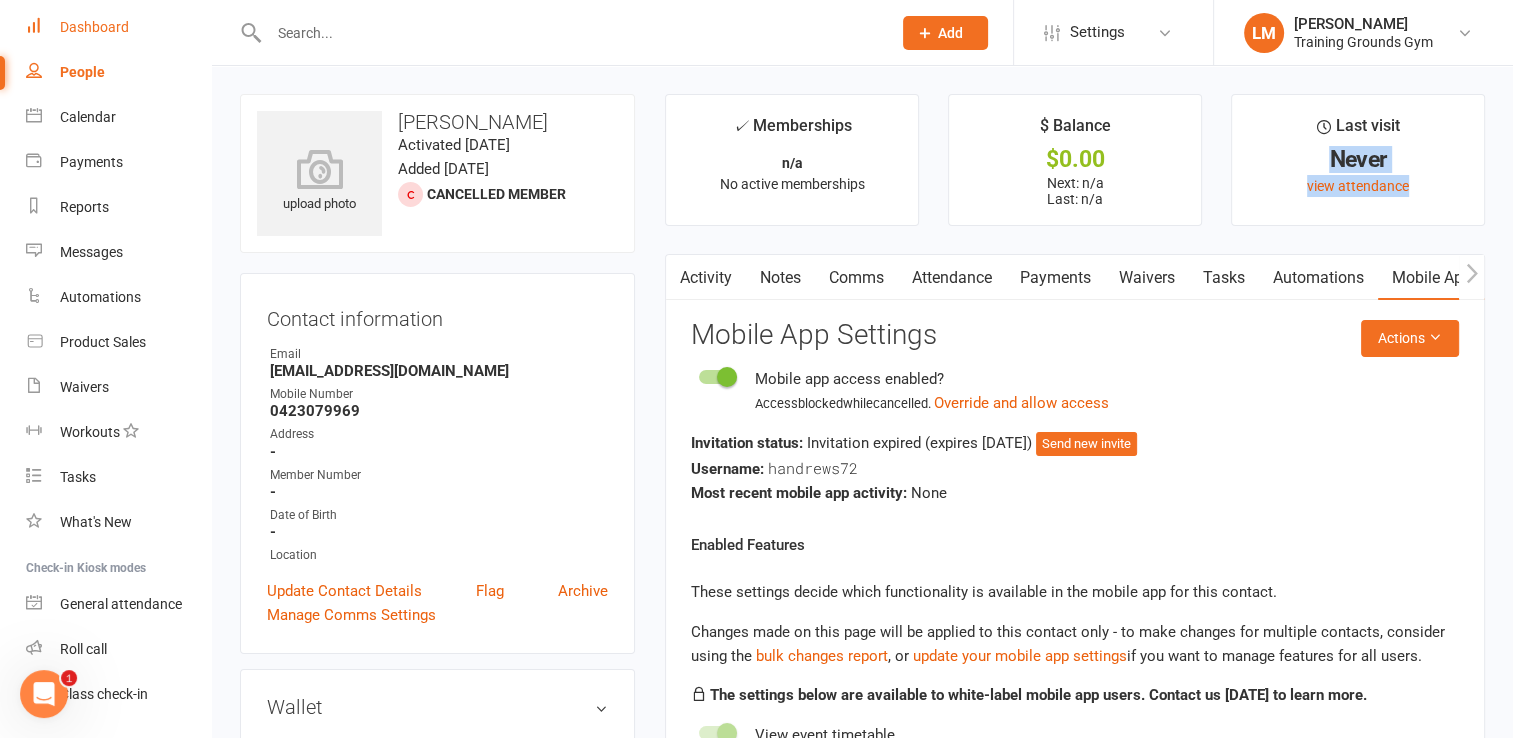 click on "Dashboard" at bounding box center [94, 27] 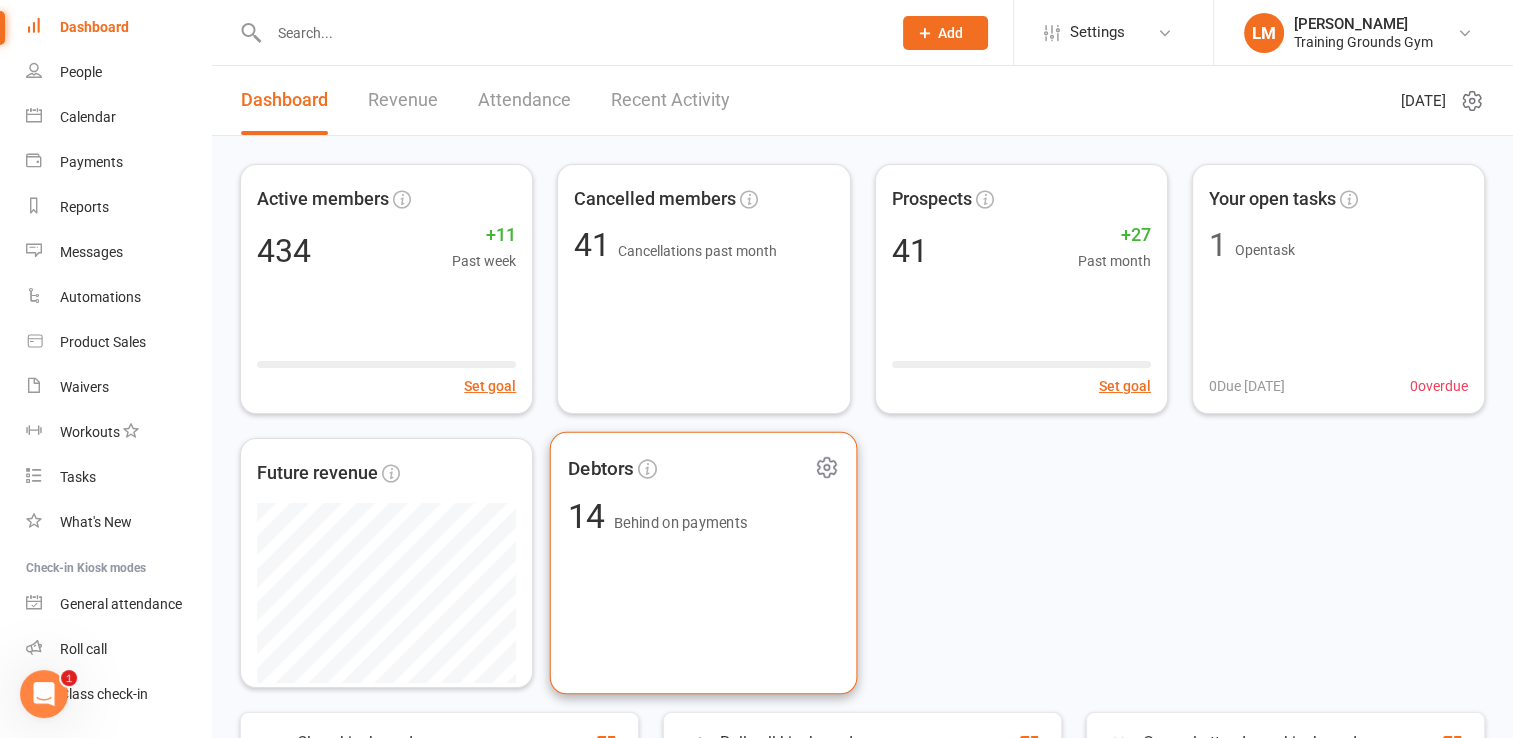 click on "Debtors   14   Behind on payments" at bounding box center [704, 563] 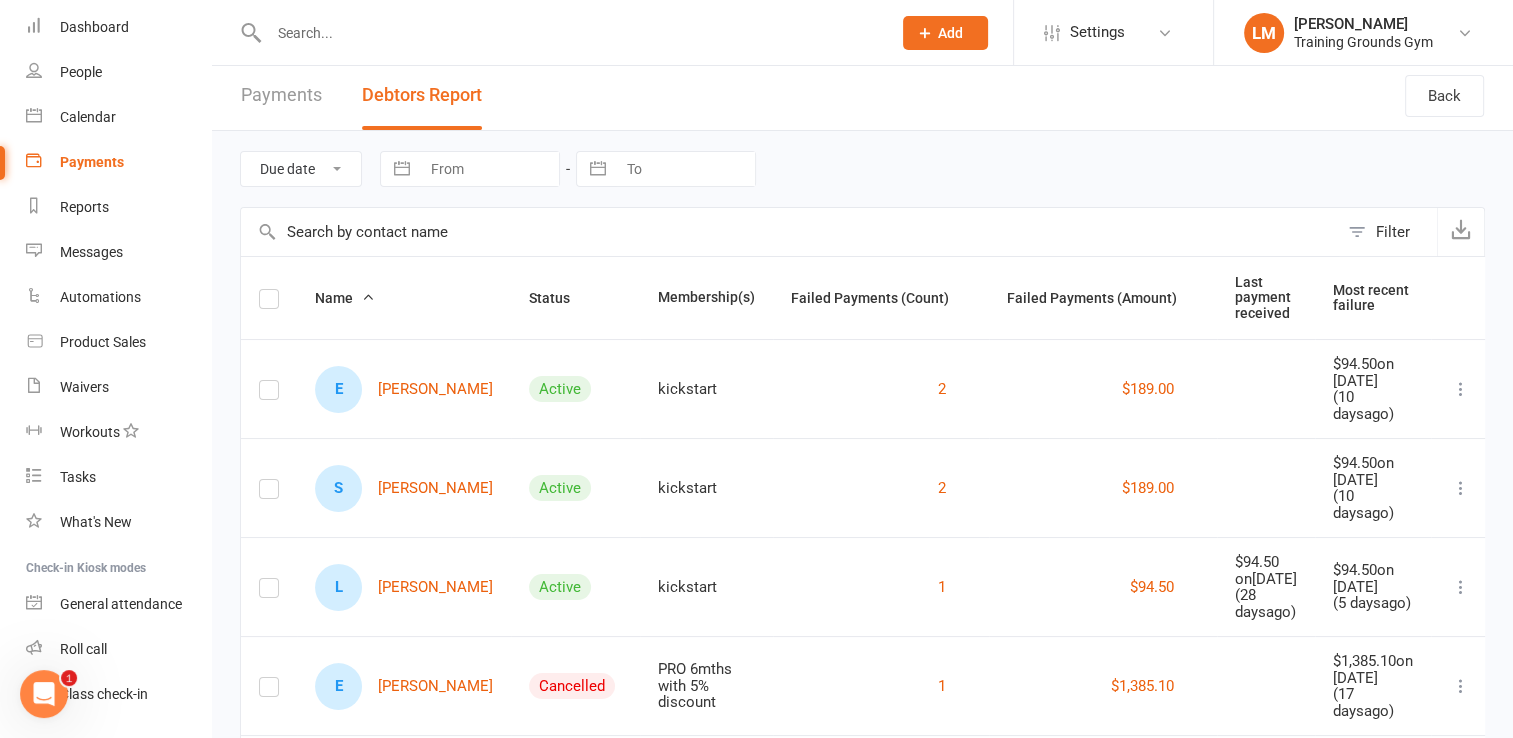 scroll, scrollTop: 0, scrollLeft: 0, axis: both 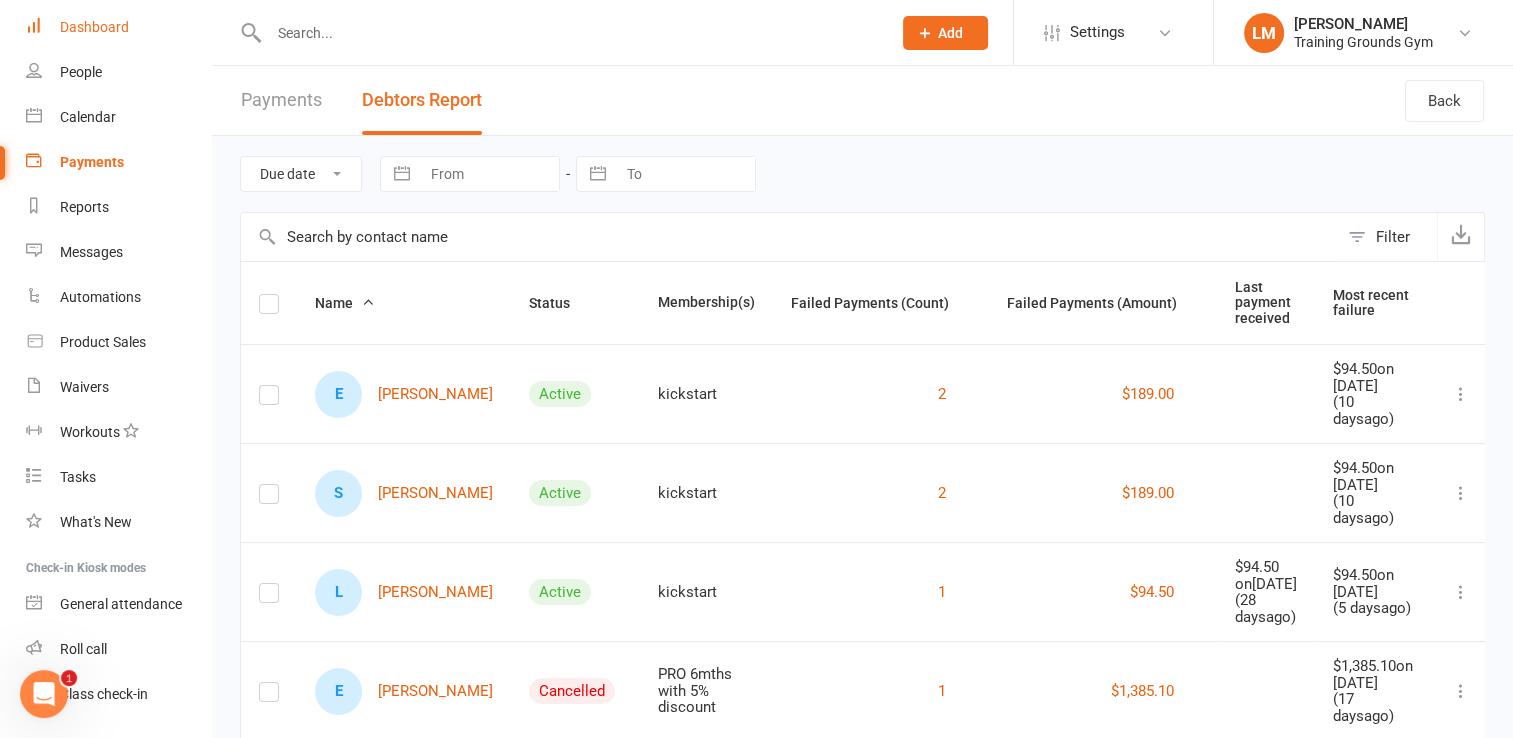 click on "Dashboard" at bounding box center (94, 27) 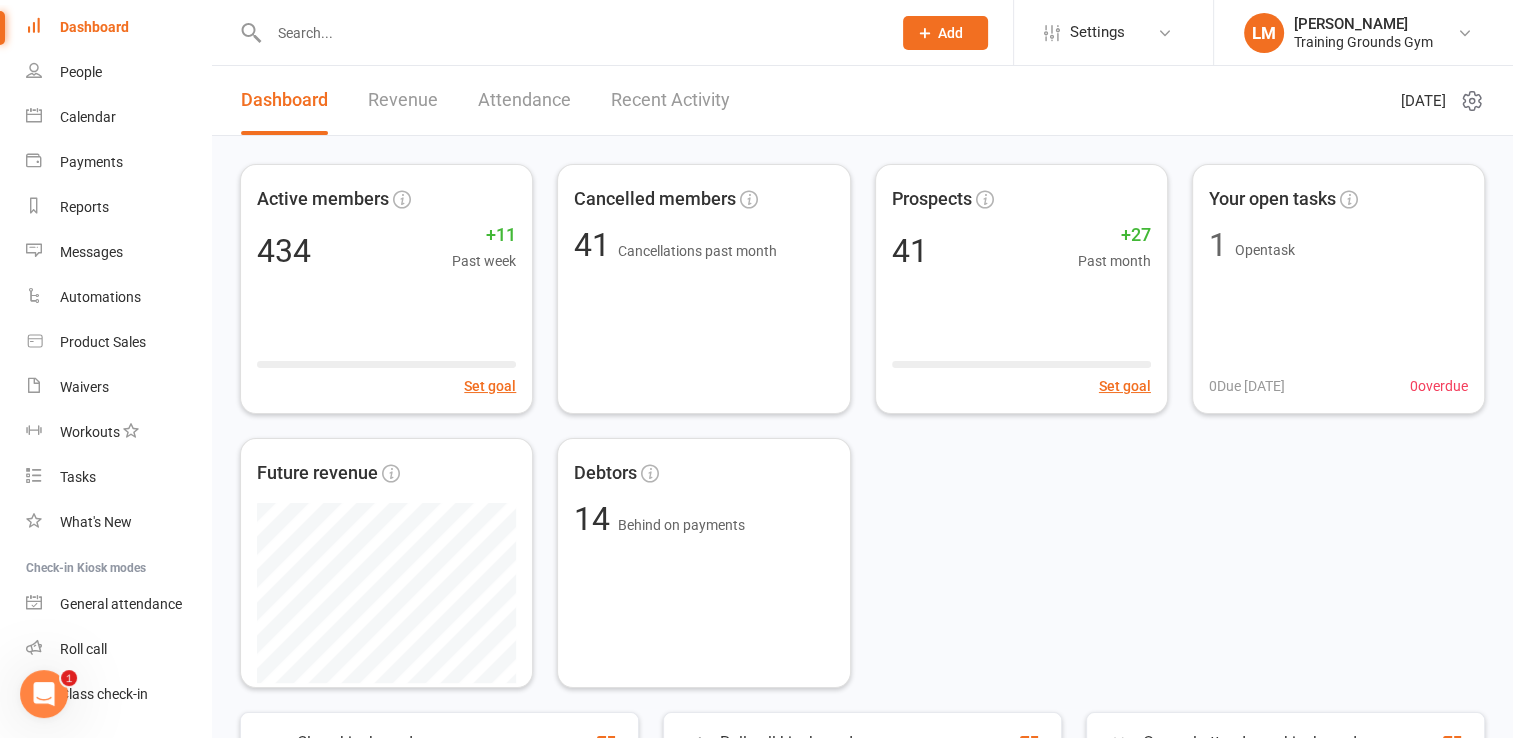 click on "Dashboard" at bounding box center [94, 27] 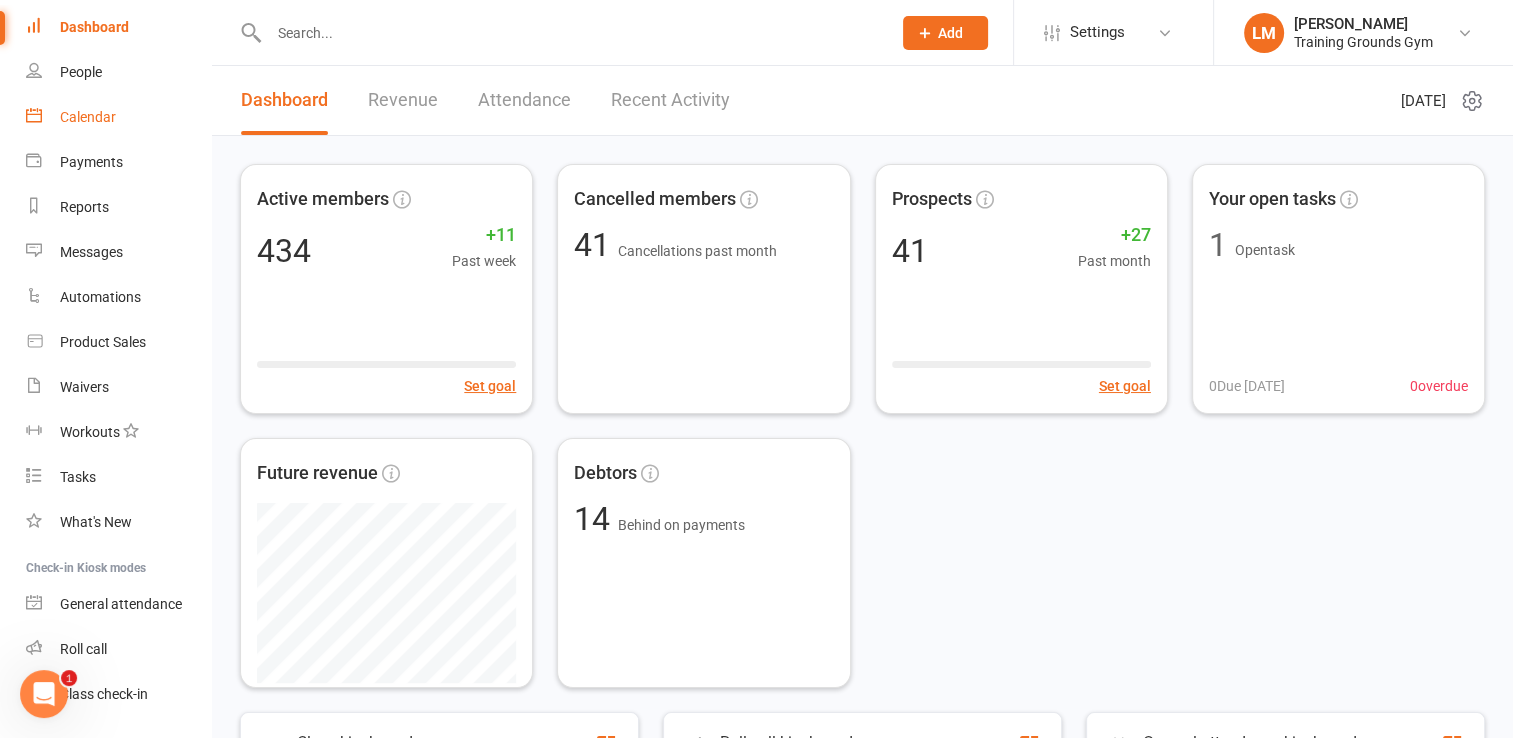 click on "Calendar" at bounding box center (118, 117) 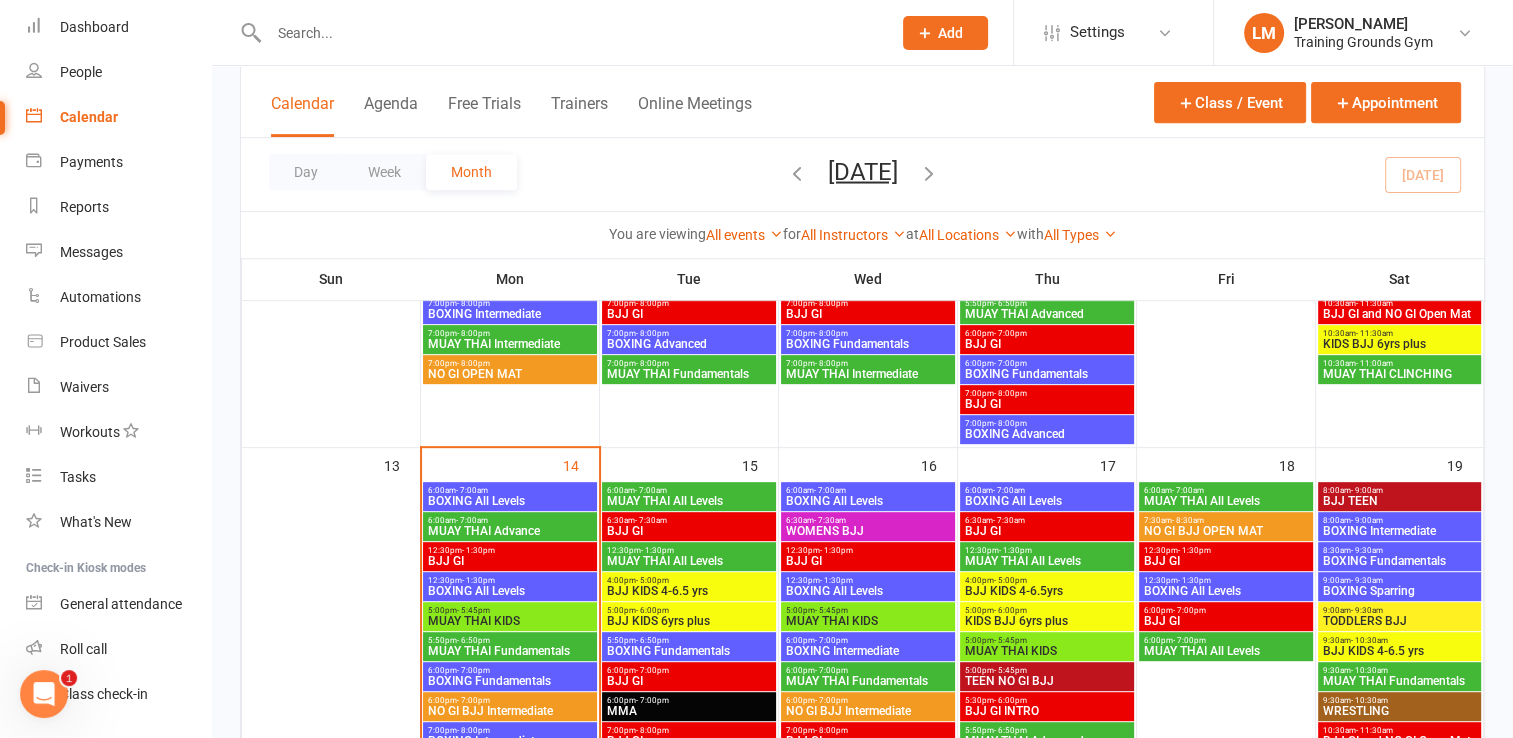 scroll, scrollTop: 840, scrollLeft: 0, axis: vertical 